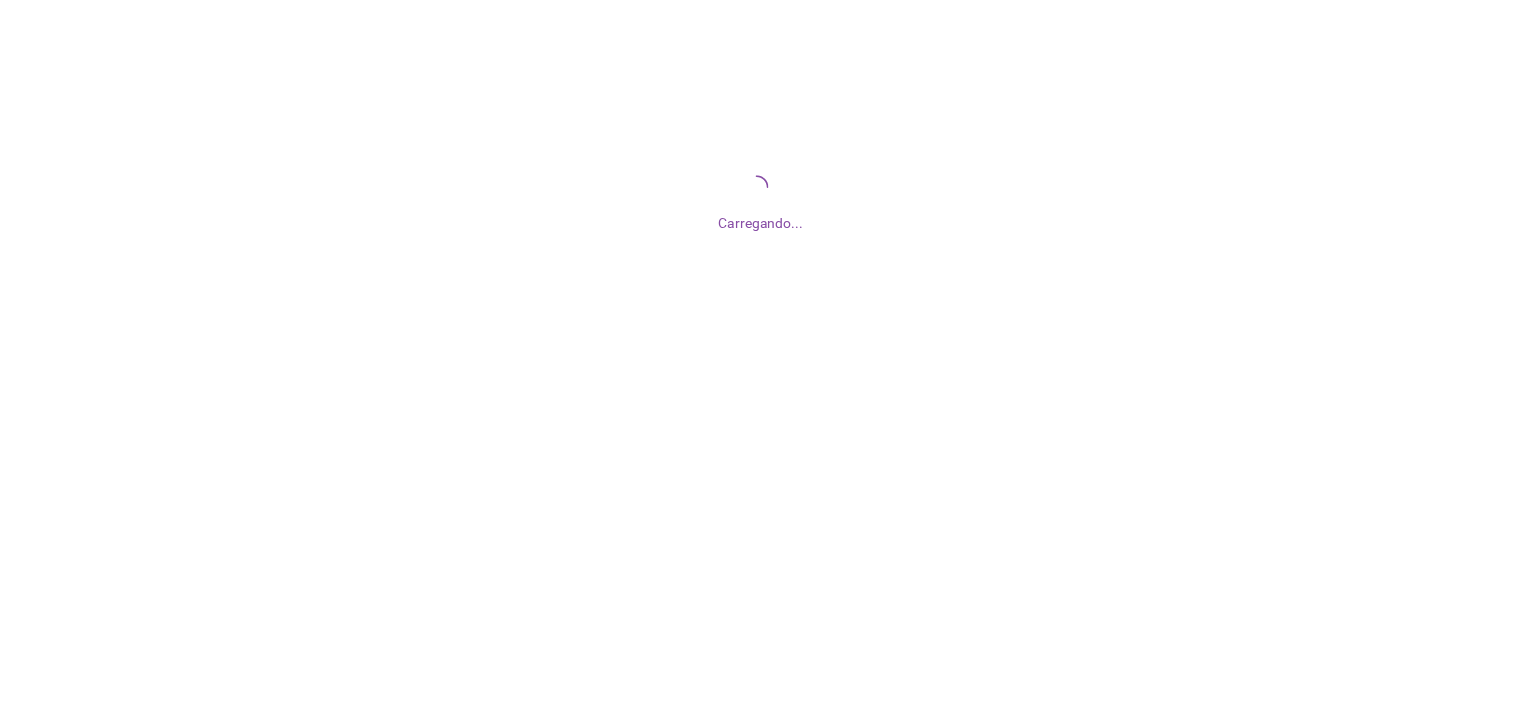 scroll, scrollTop: 0, scrollLeft: 0, axis: both 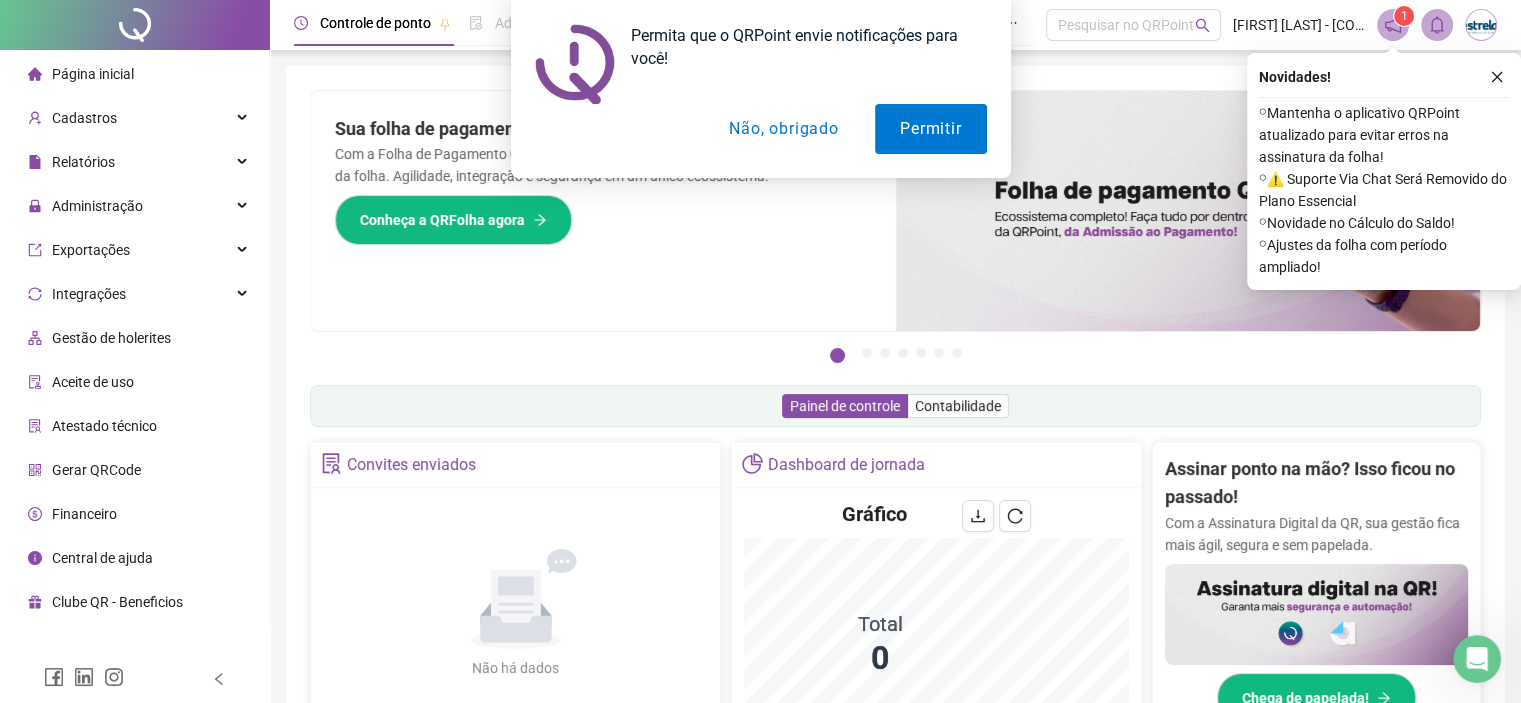 click on "Não, obrigado" at bounding box center (783, 129) 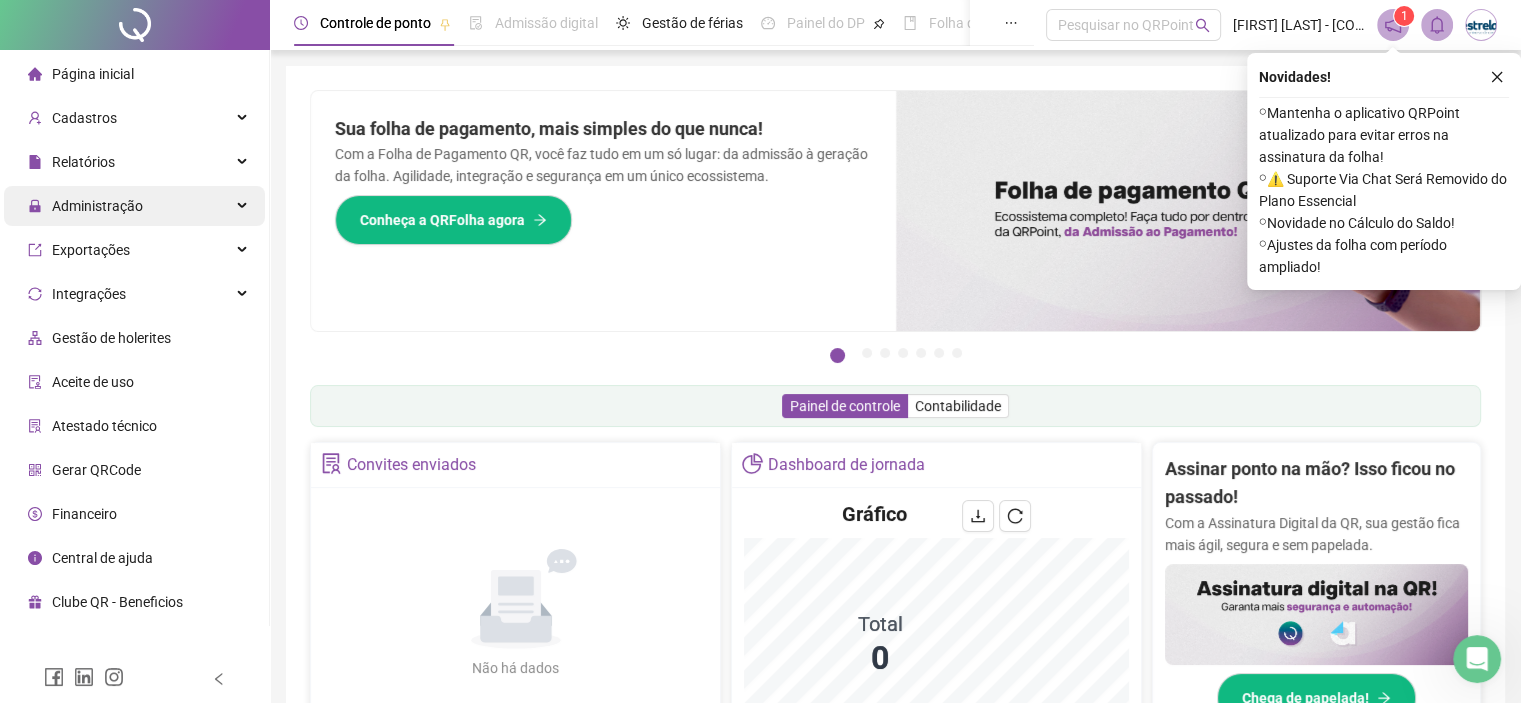 click on "Administração" at bounding box center [134, 206] 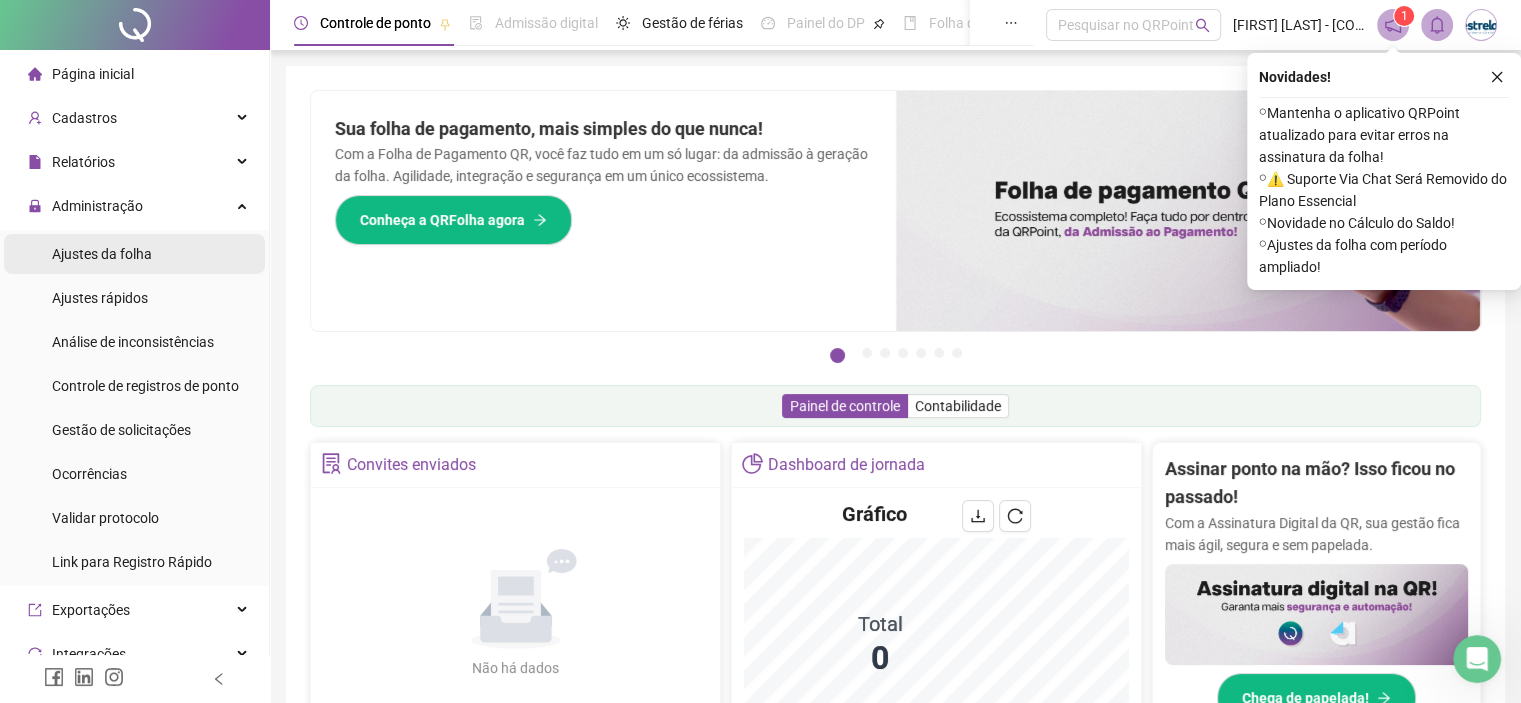 click on "Ajustes da folha" at bounding box center [102, 254] 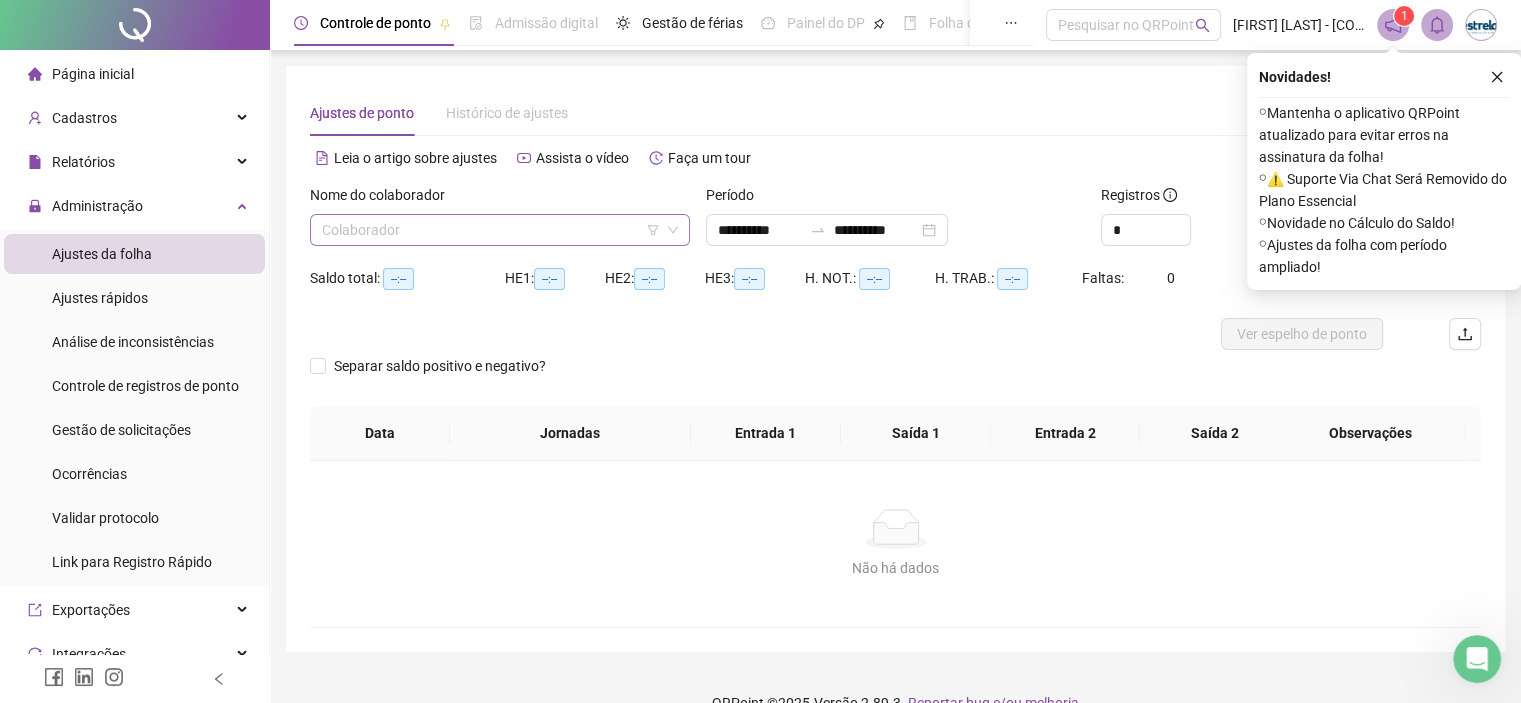 click at bounding box center (491, 230) 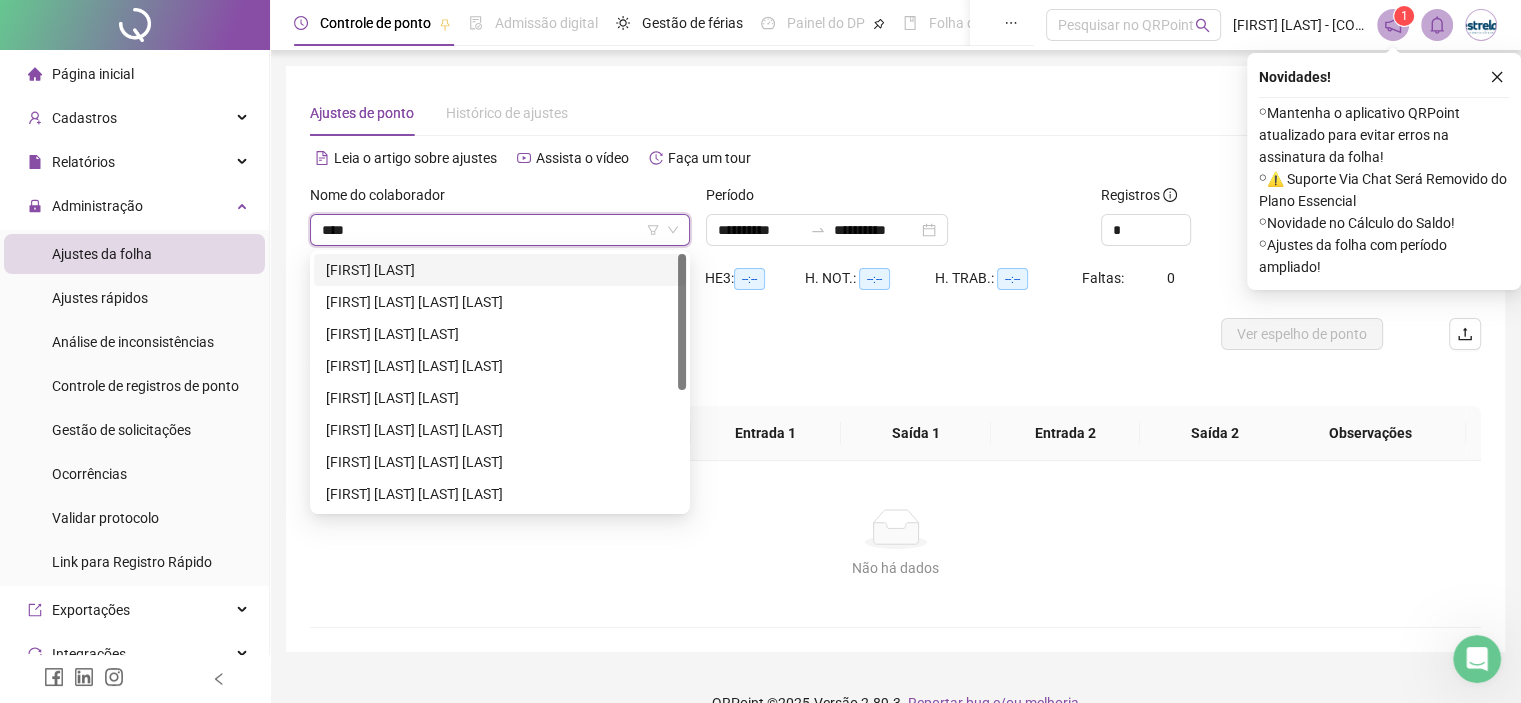 type on "*****" 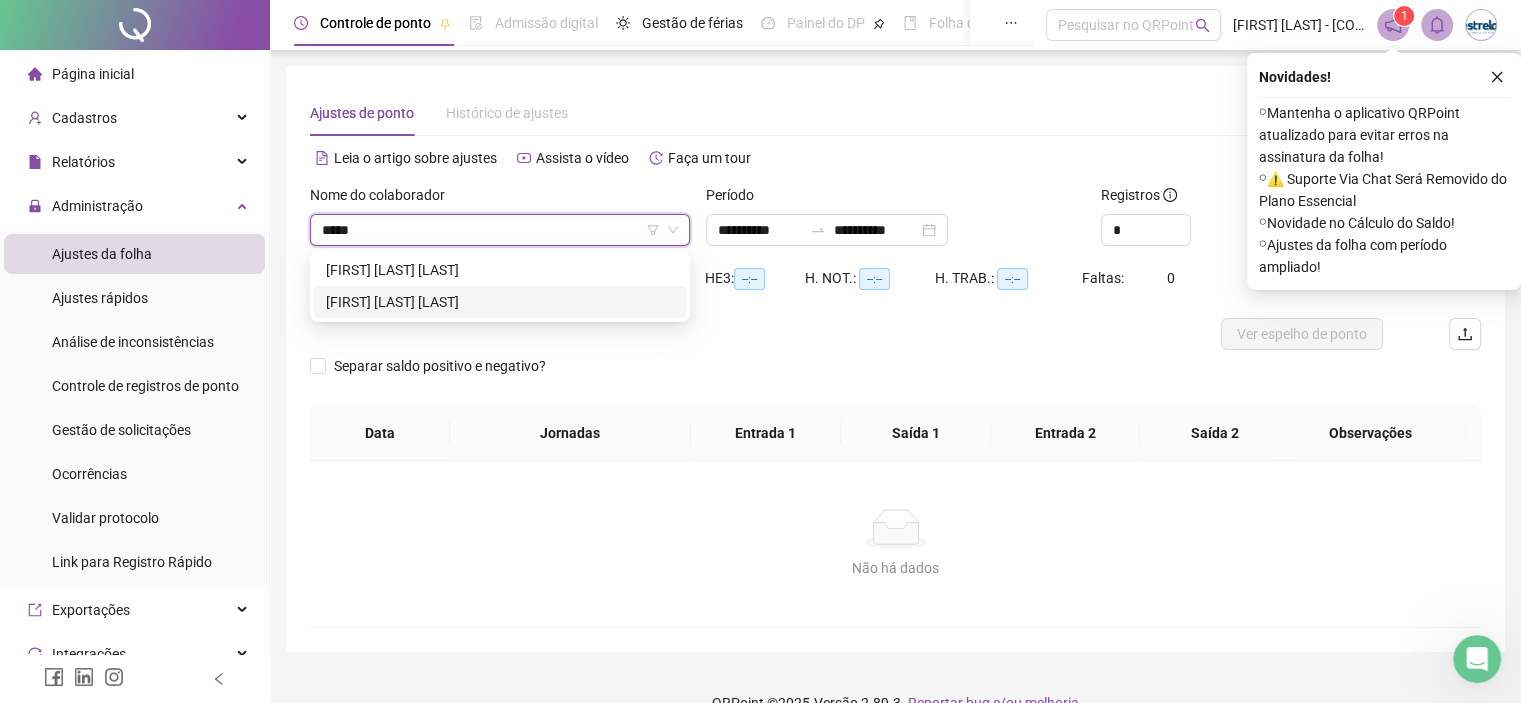 click on "[FIRST] [LAST] [LAST]" at bounding box center [500, 302] 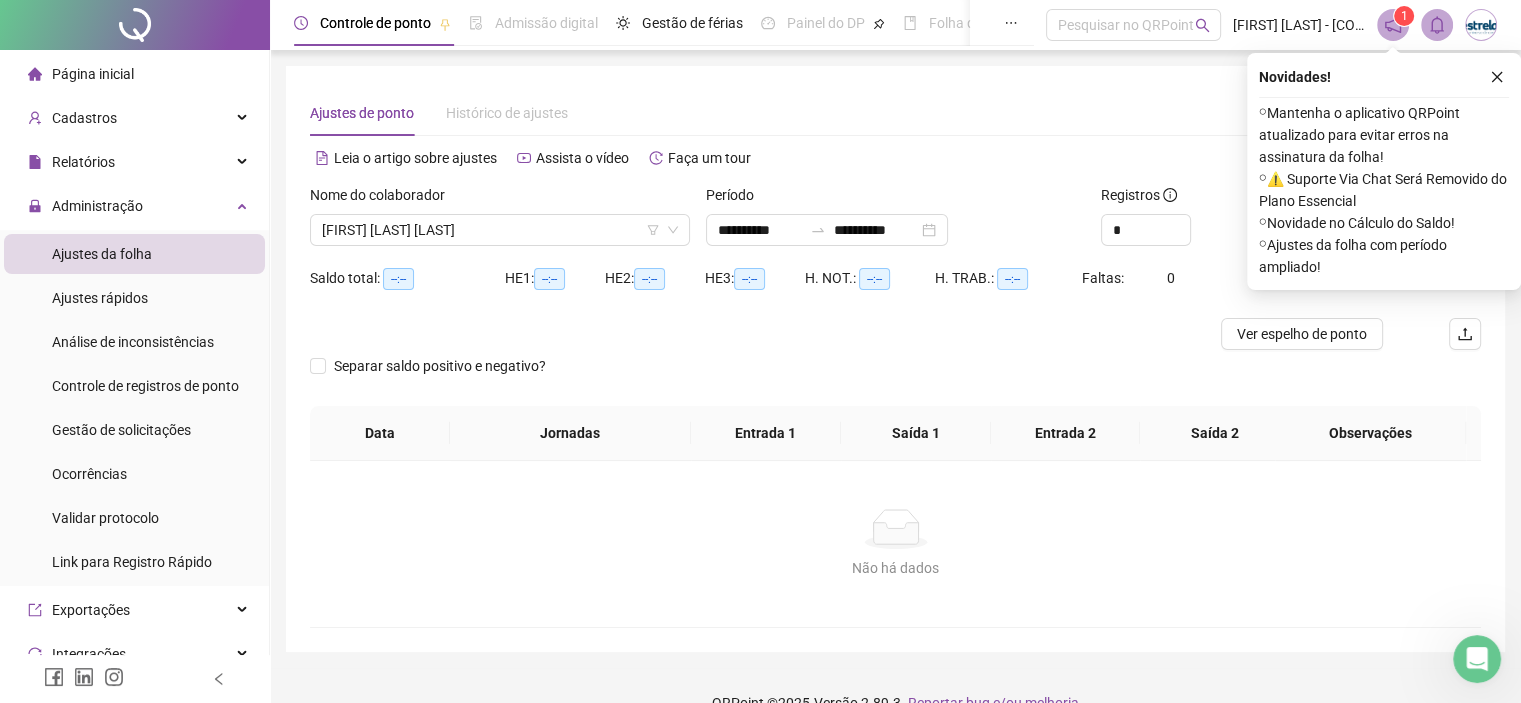 click on "Saldo total:   --:--" at bounding box center [407, 290] 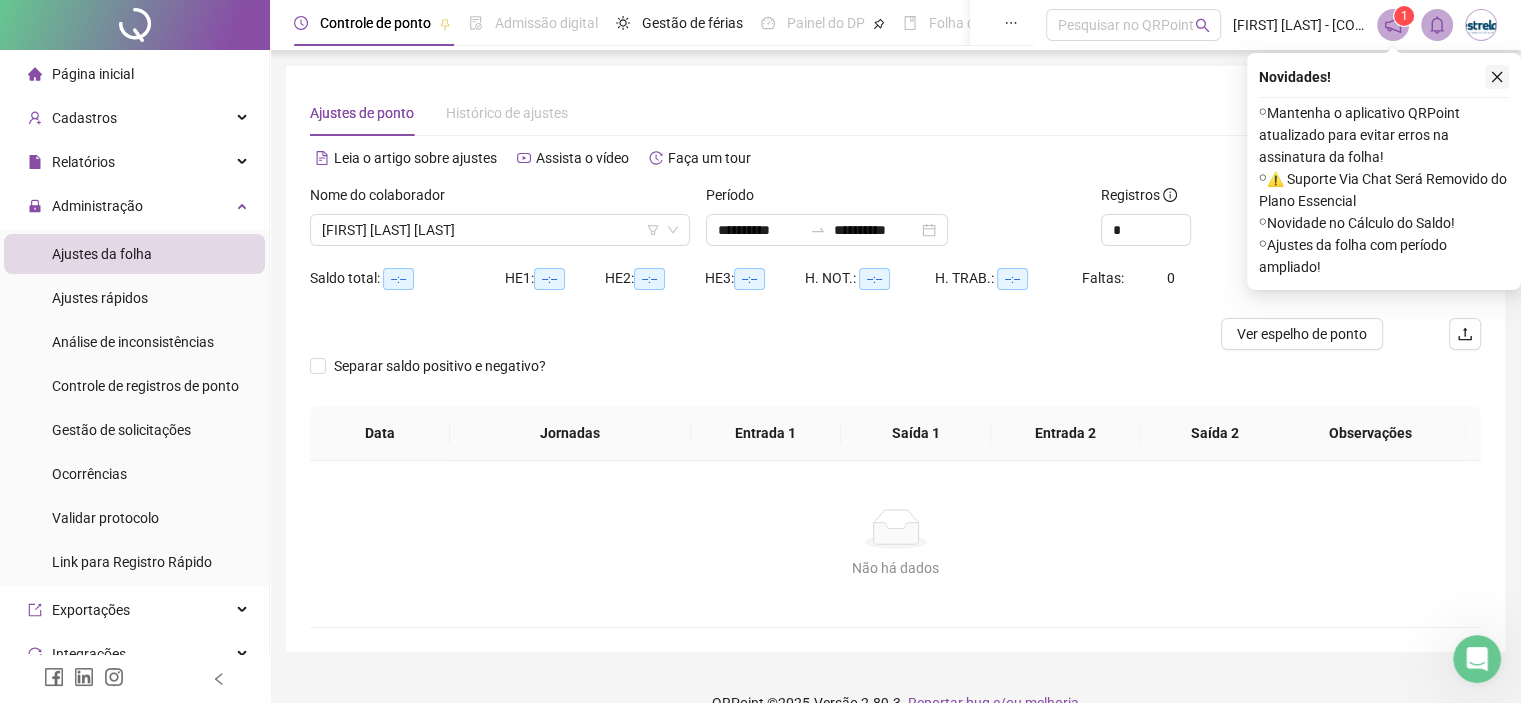 click at bounding box center (1497, 77) 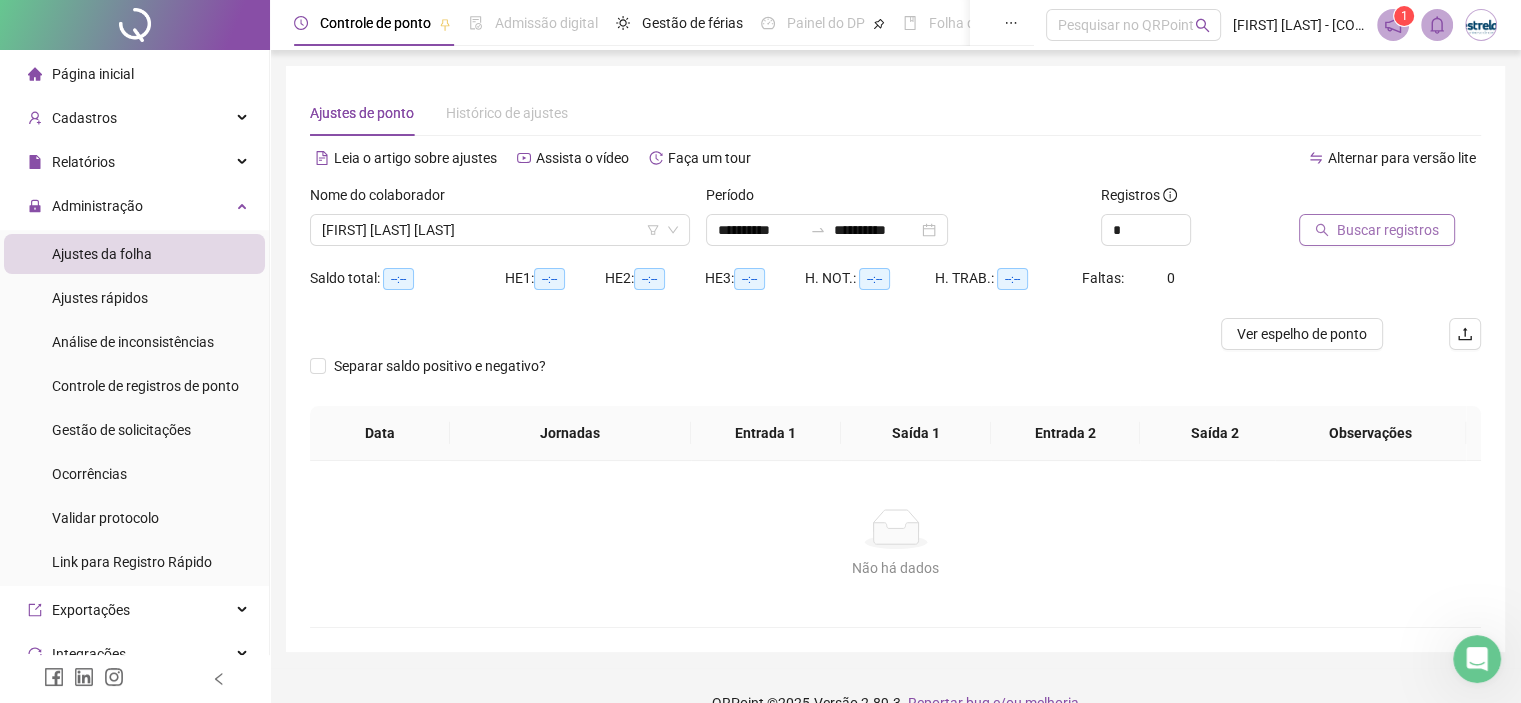 click on "Buscar registros" at bounding box center [1377, 230] 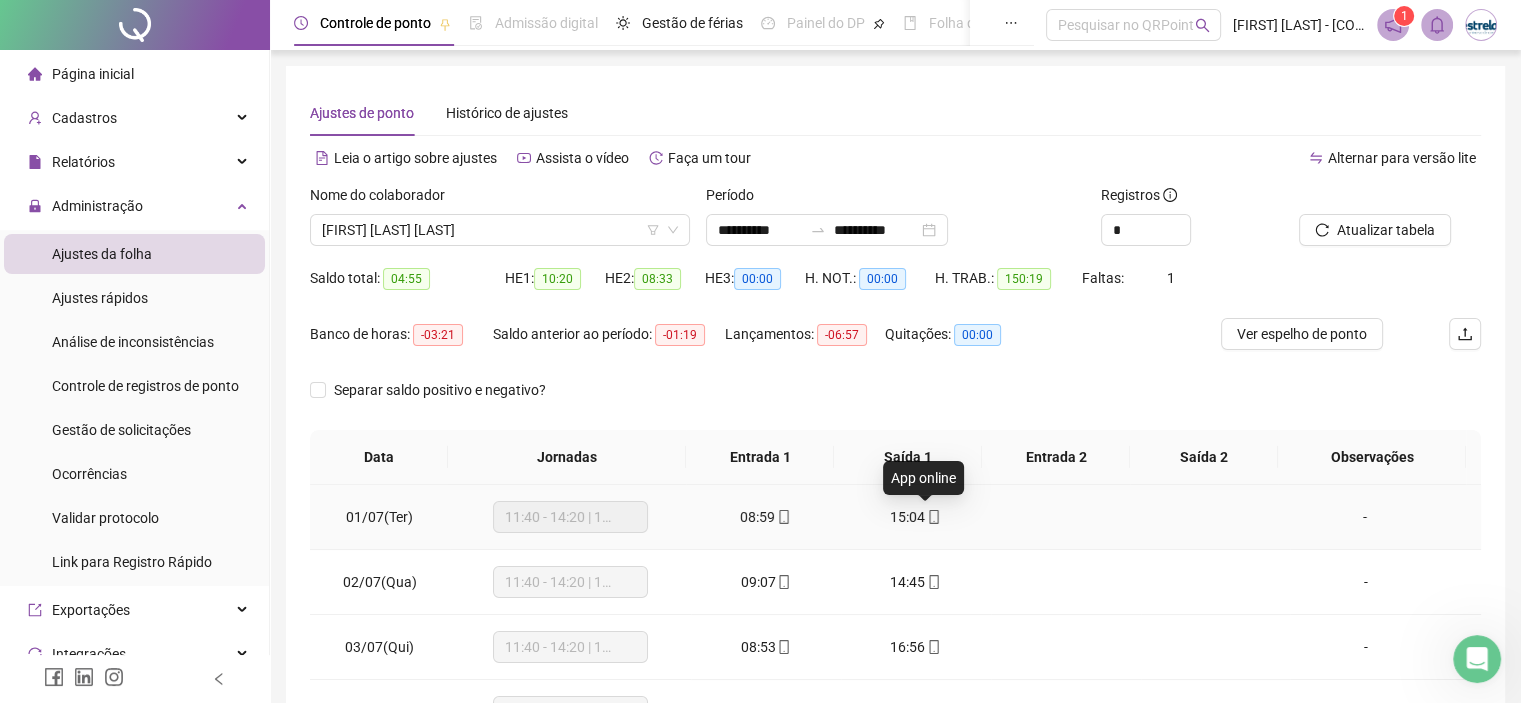 click 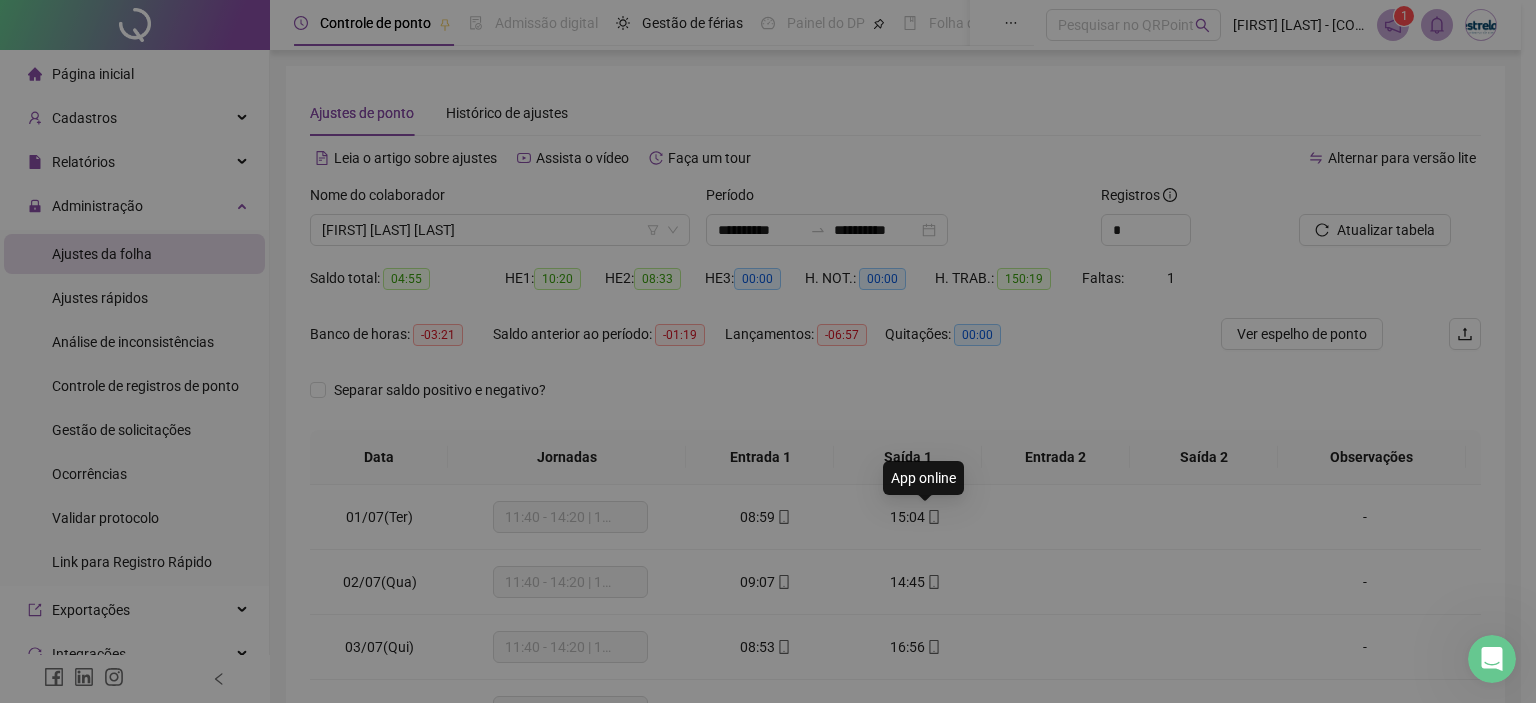 type on "**********" 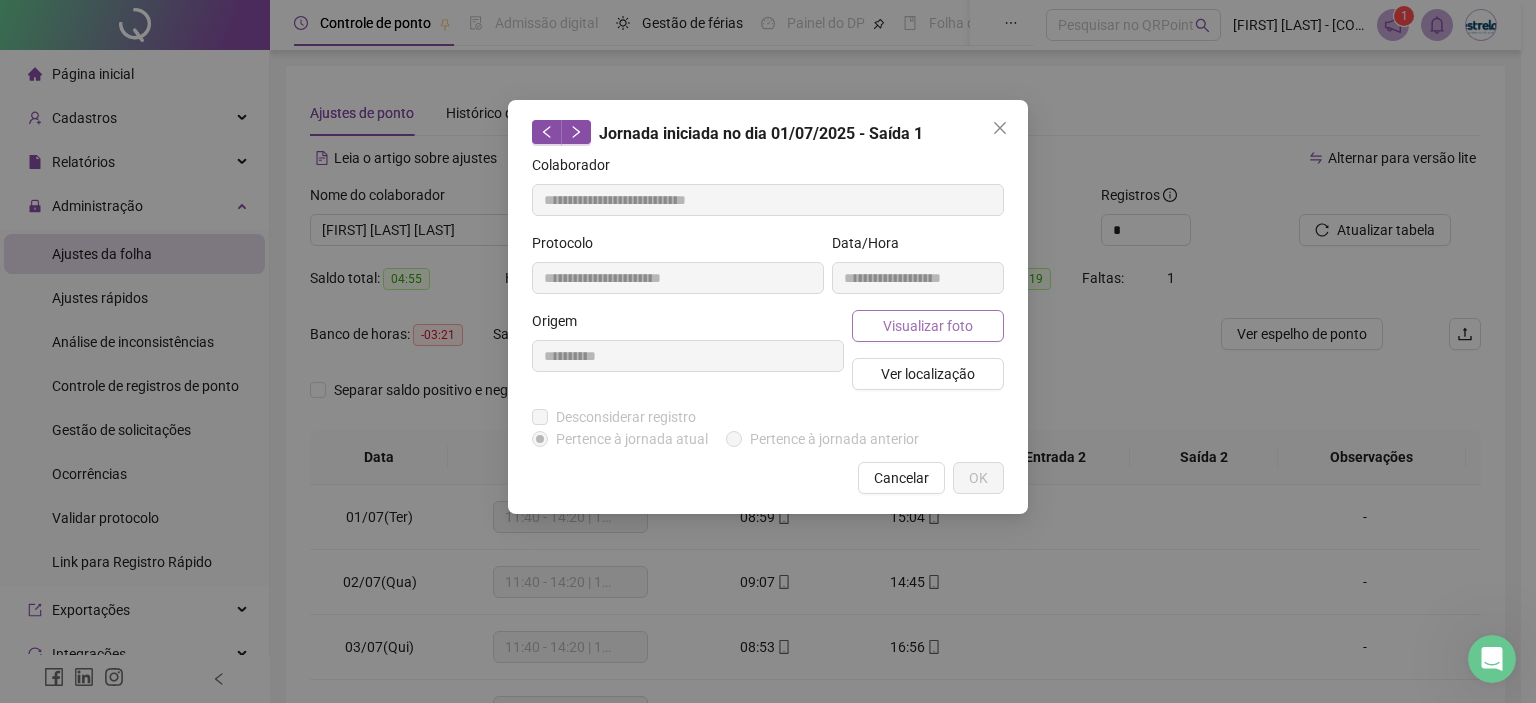 click on "Visualizar foto" at bounding box center [928, 326] 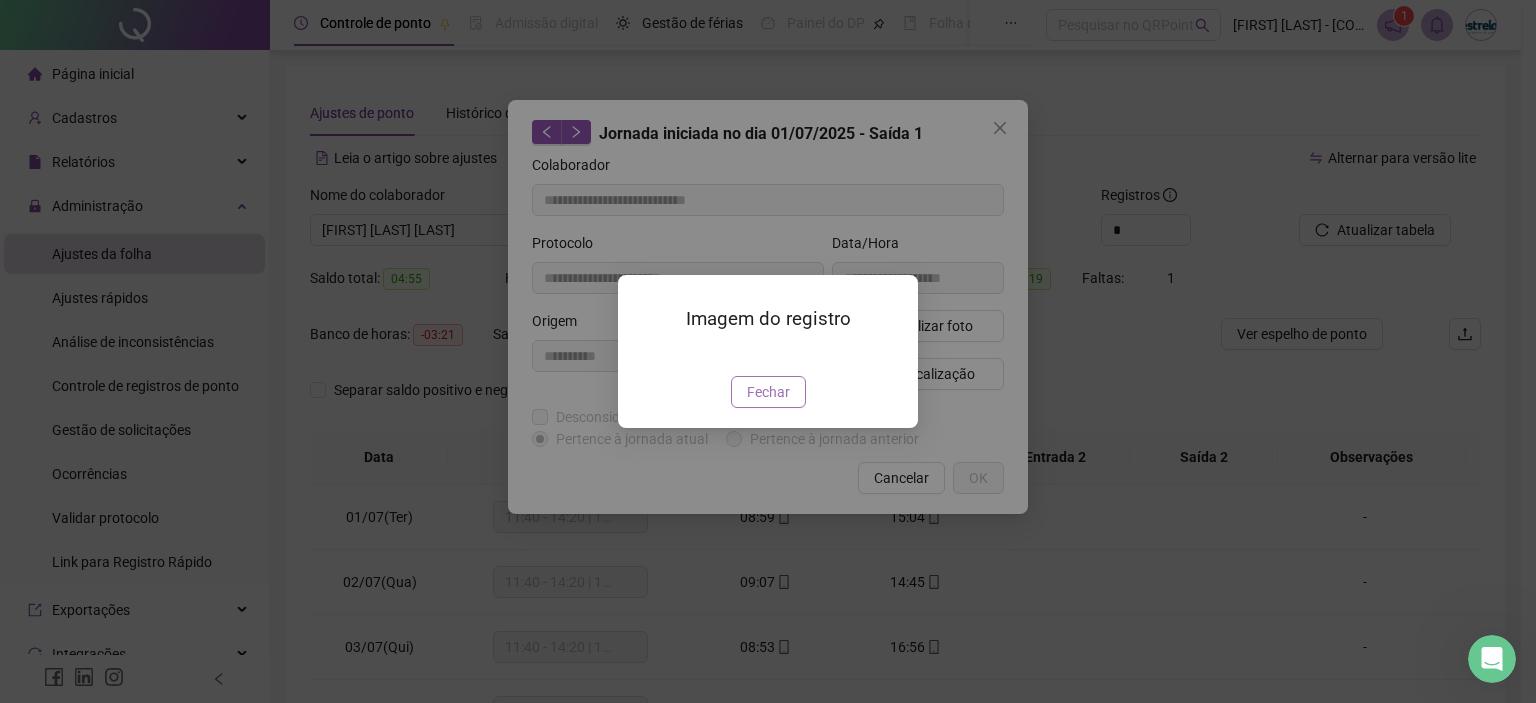 click on "Fechar" at bounding box center (768, 392) 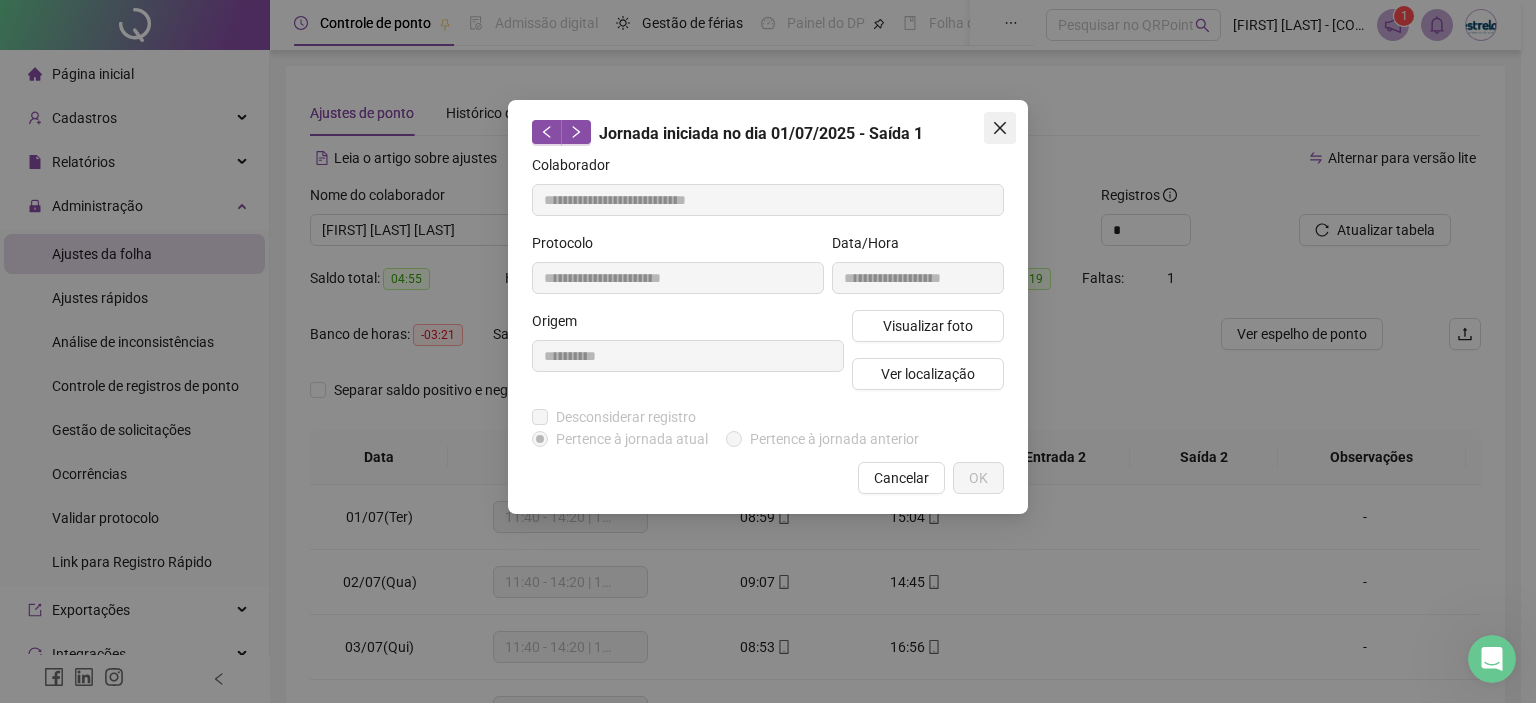 click 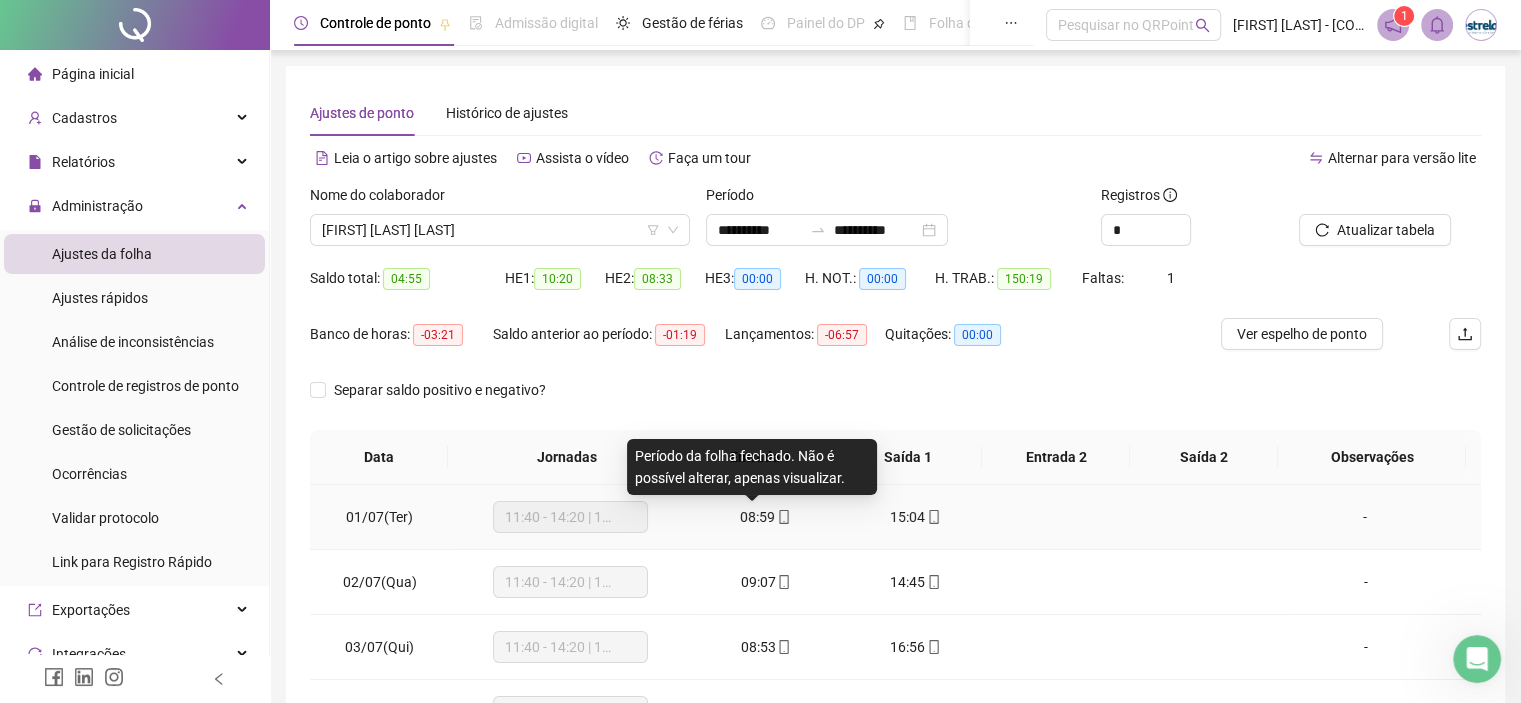 click on "08:59" at bounding box center (757, 517) 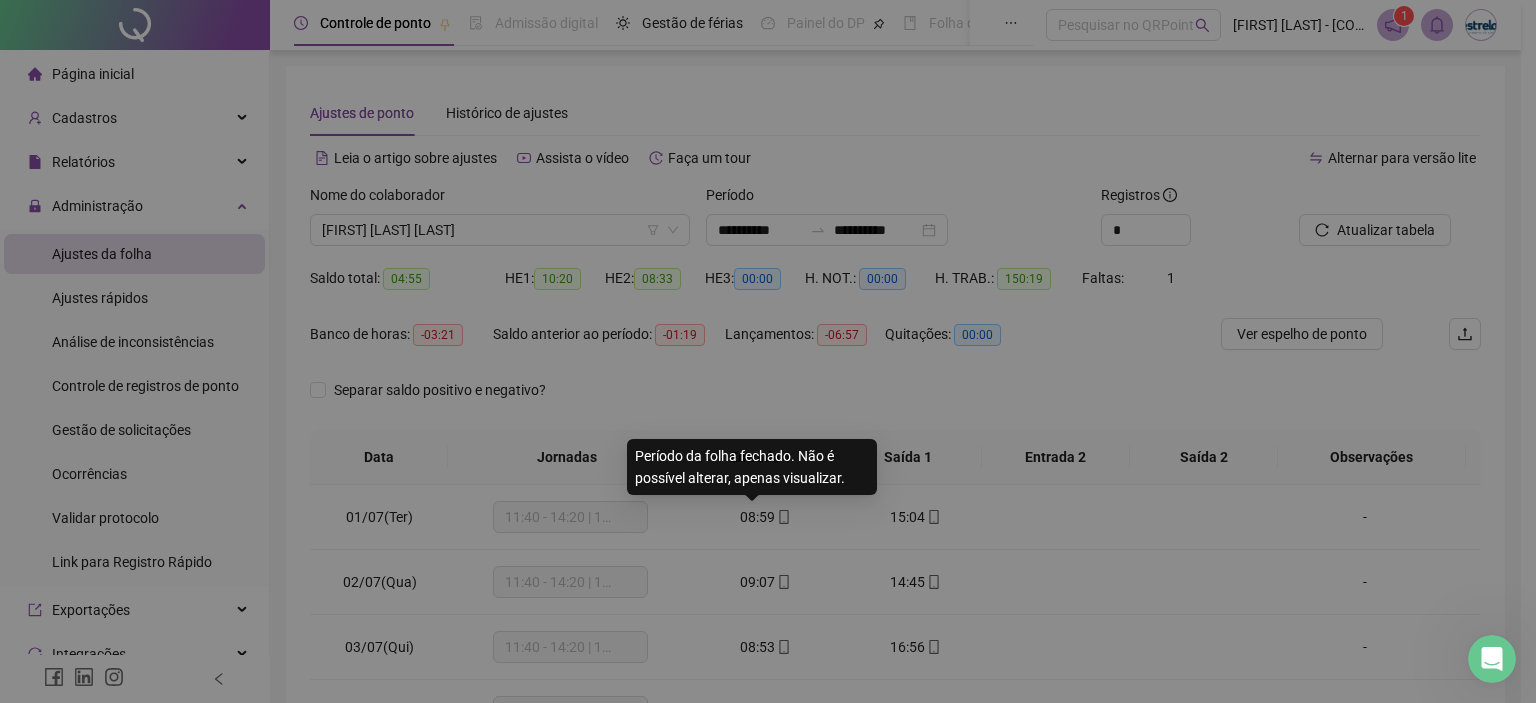 type on "**********" 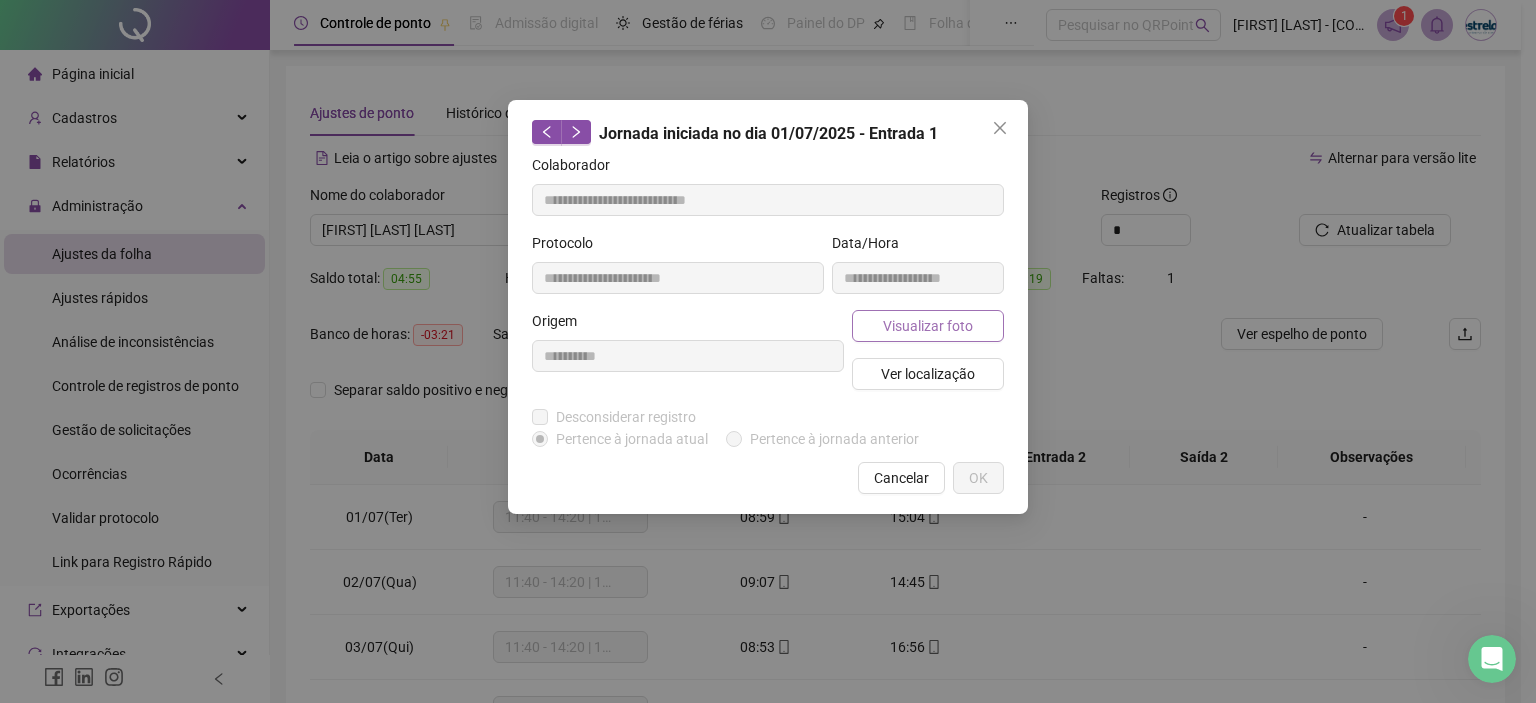 click on "Visualizar foto" at bounding box center (928, 326) 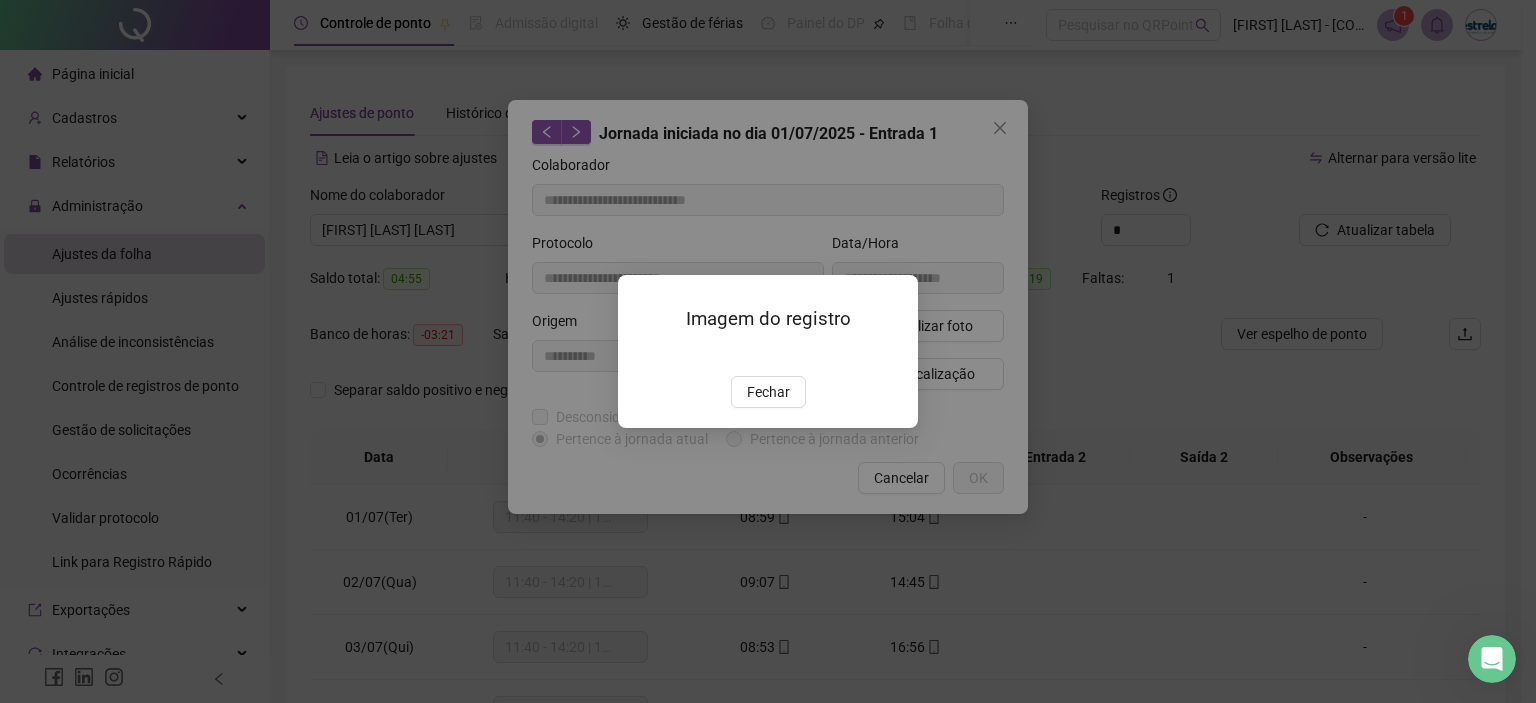 click on "Imagem do registro Fechar" at bounding box center [768, 351] 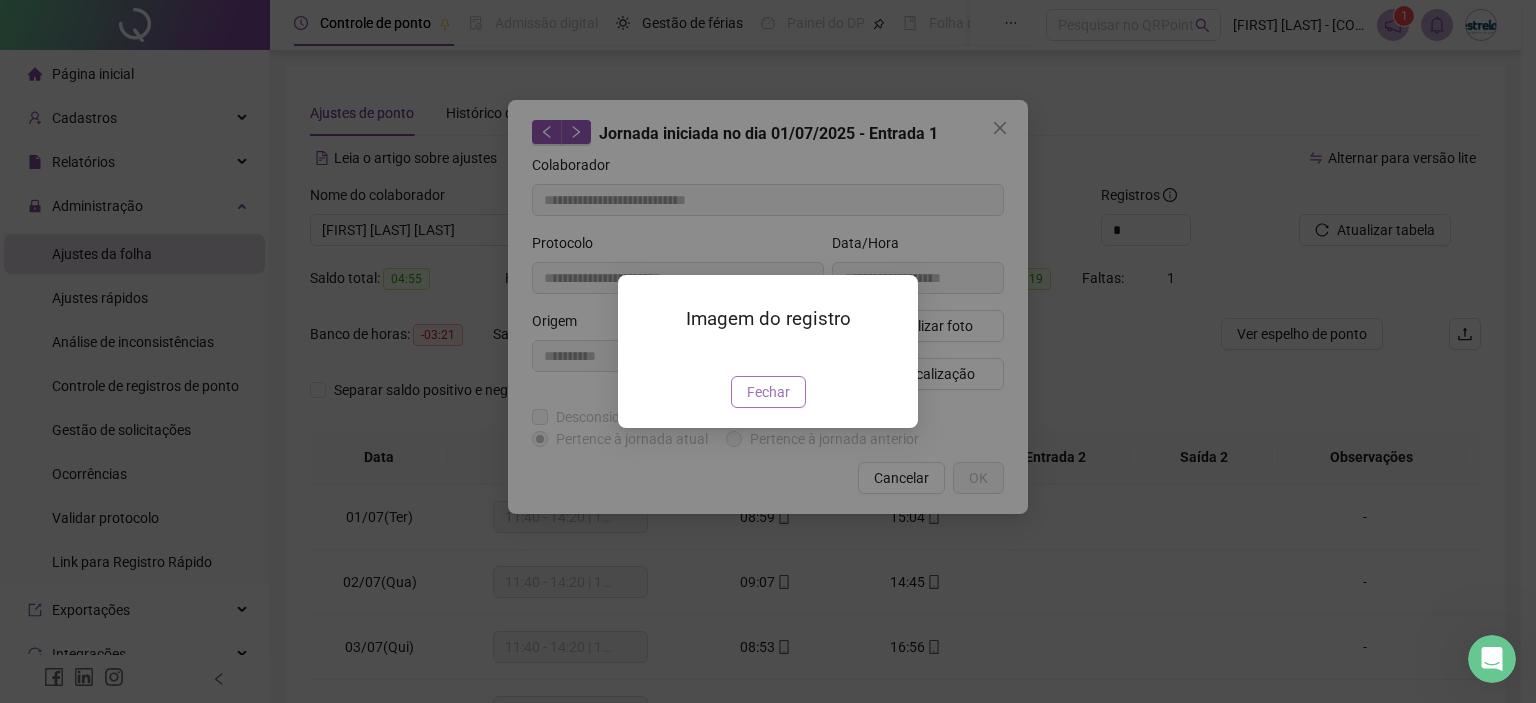 click on "Fechar" at bounding box center (768, 392) 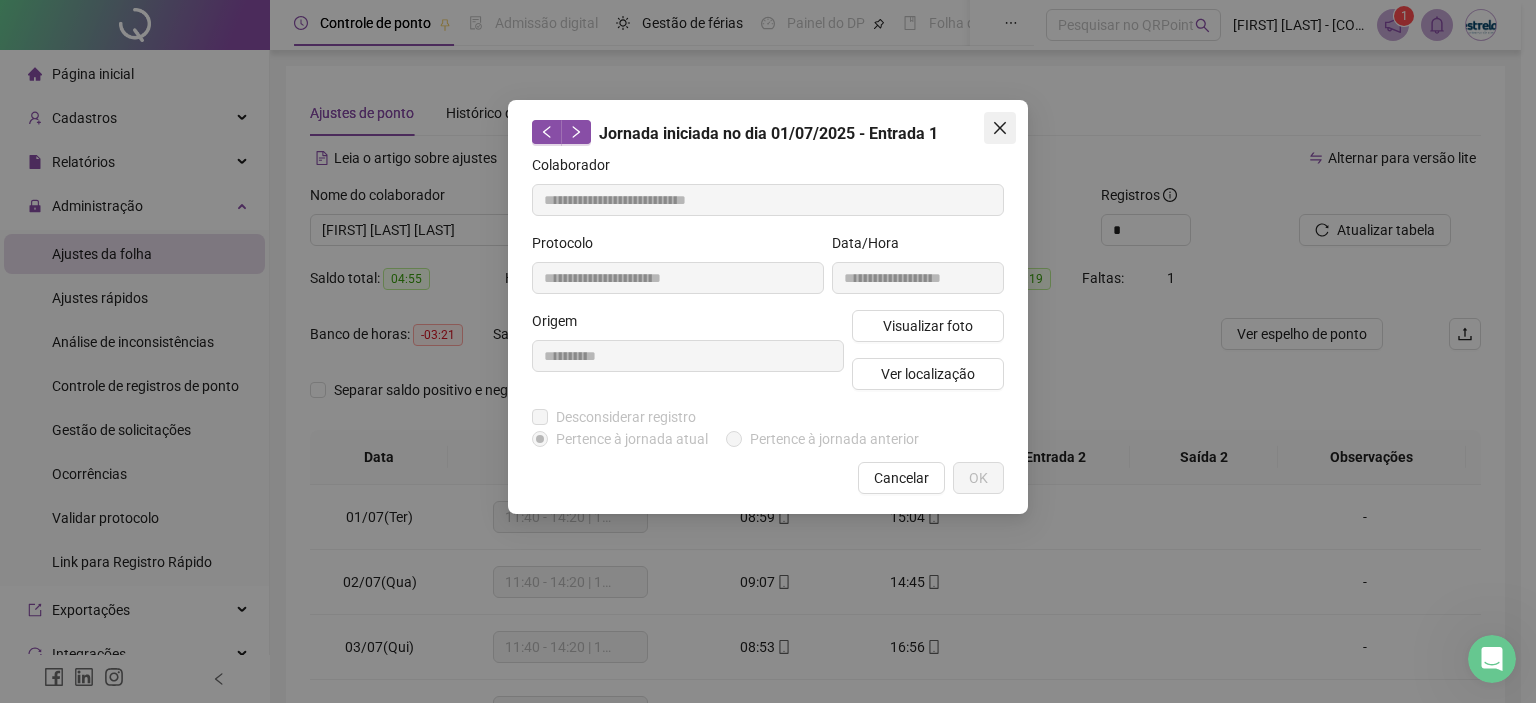 click 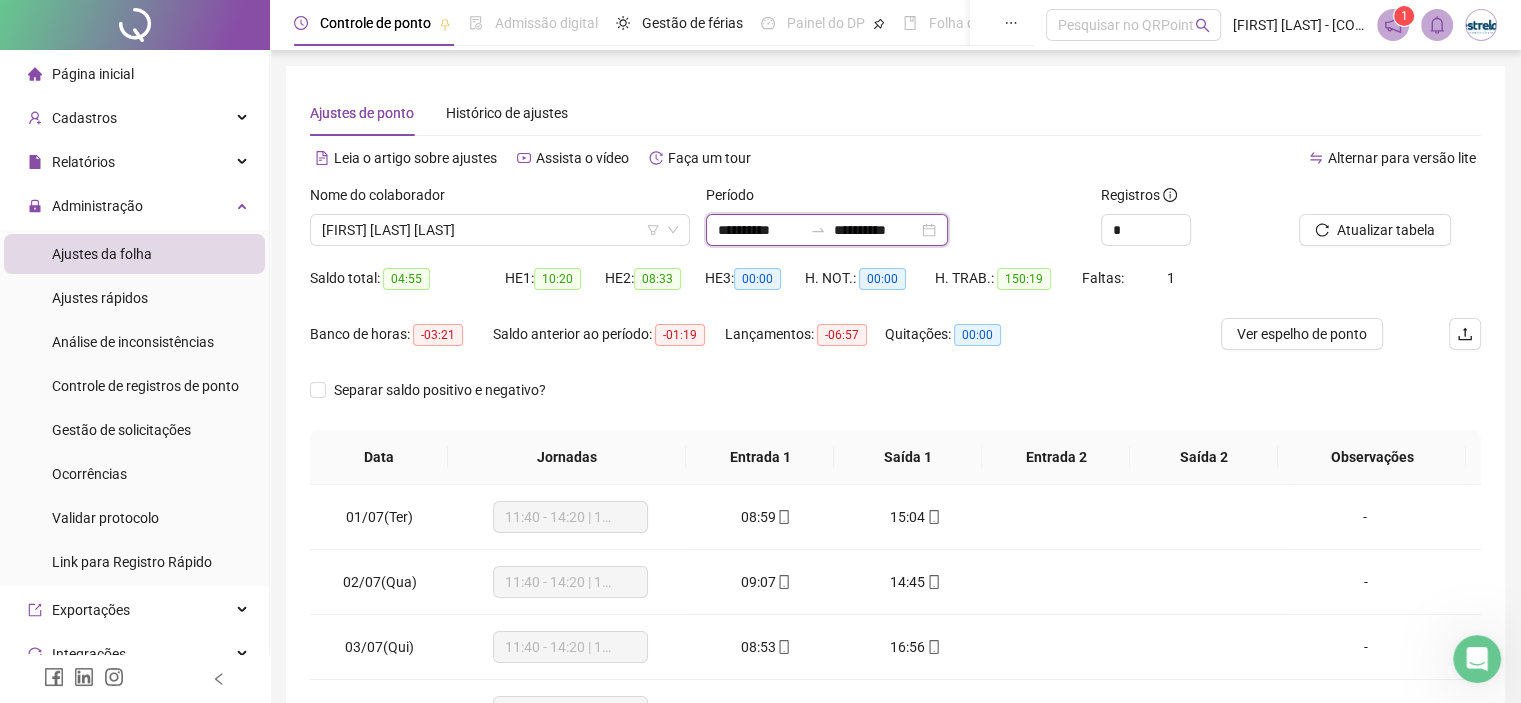 click on "**********" at bounding box center (760, 230) 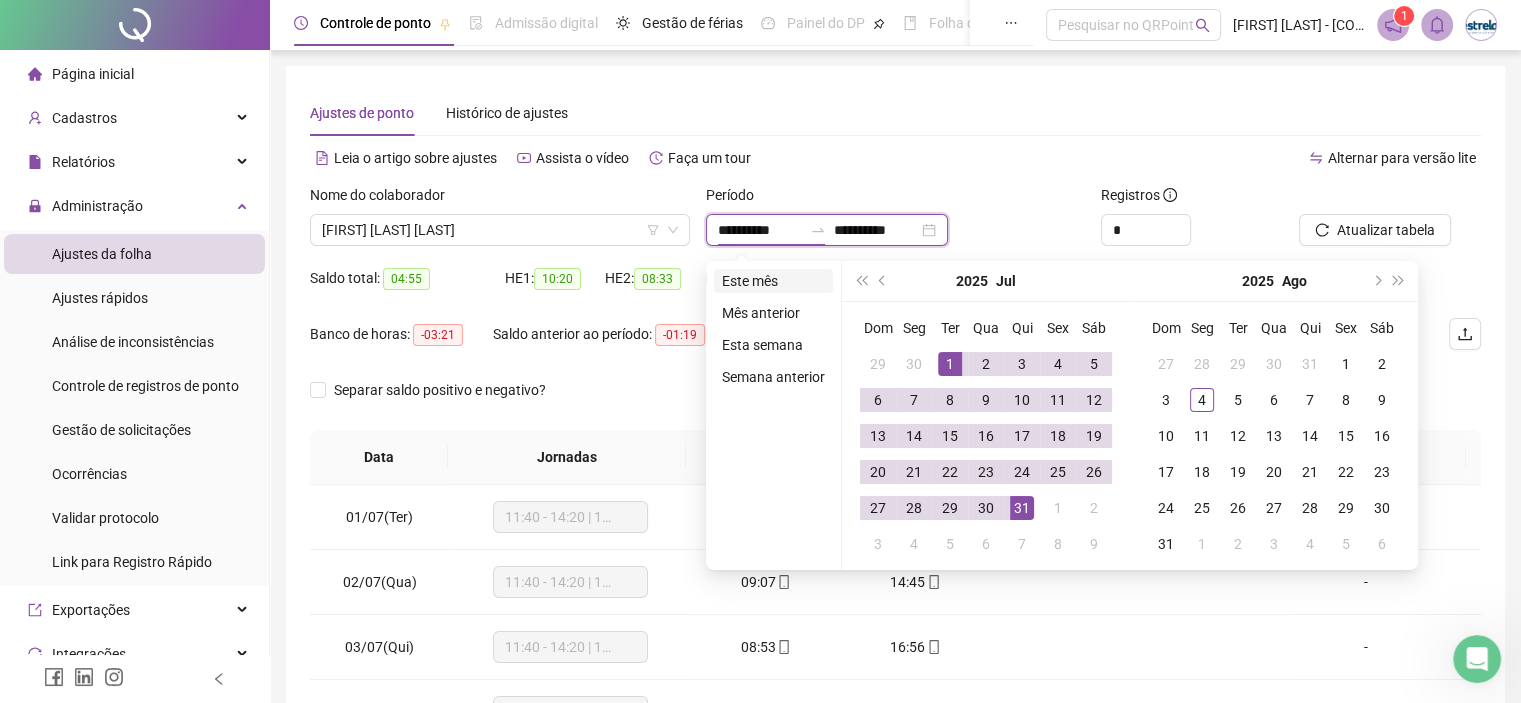 type on "**********" 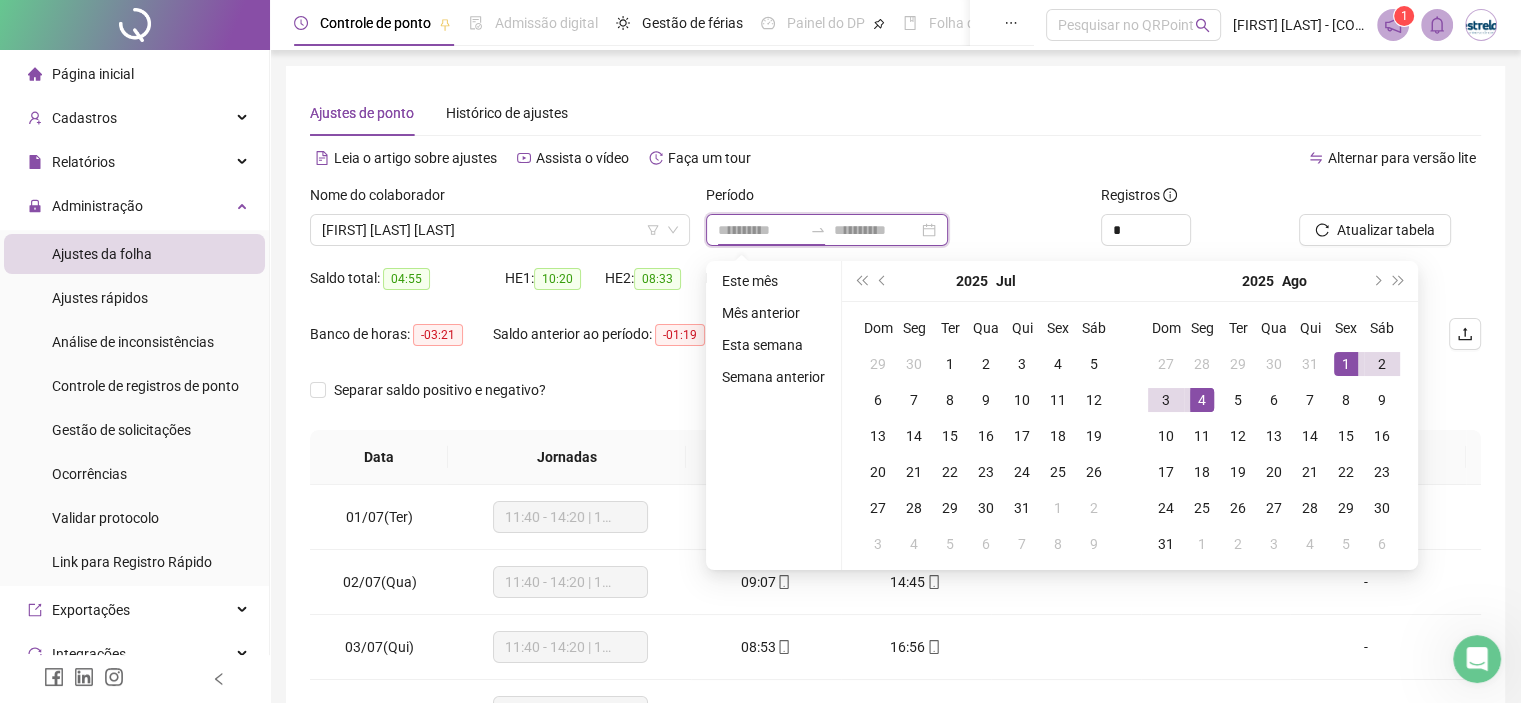 type on "**********" 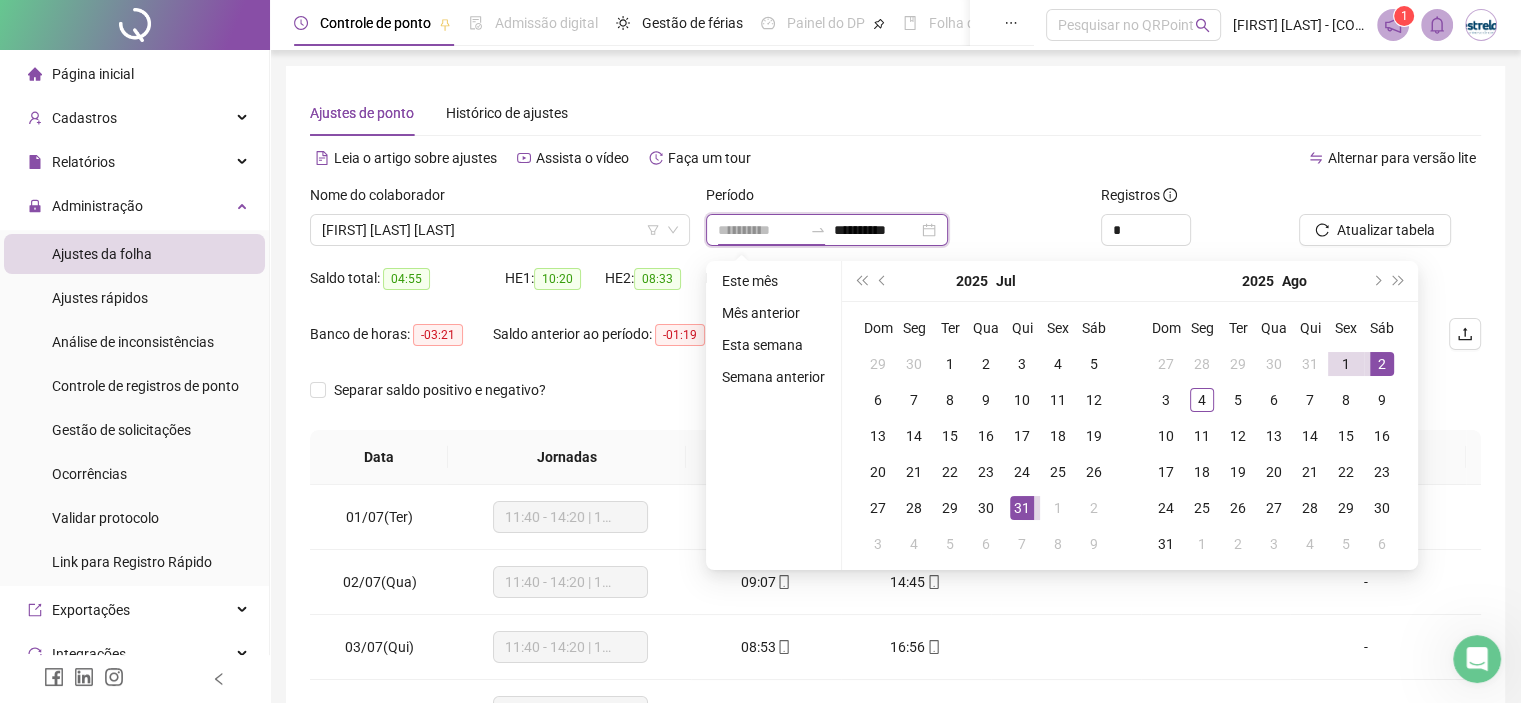 type on "**********" 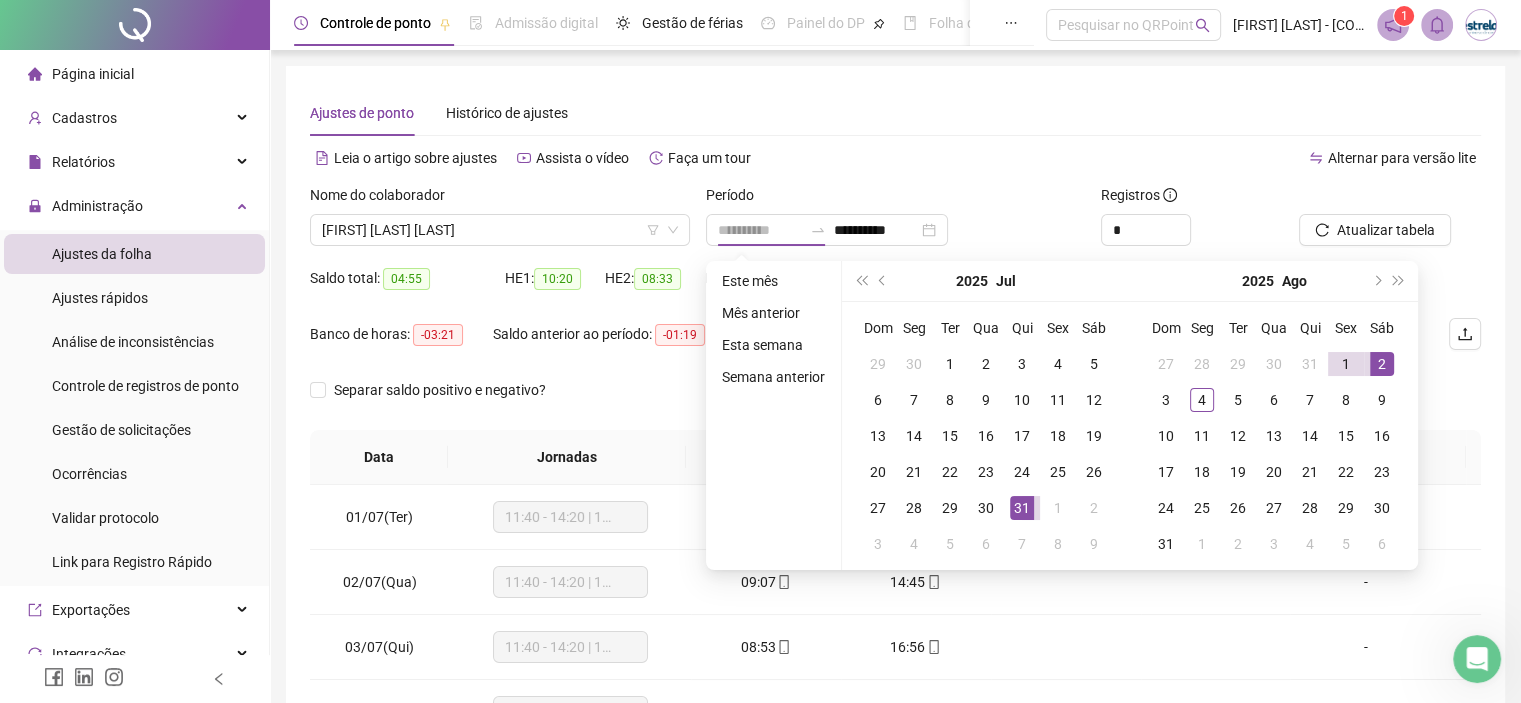 click on "2" at bounding box center (1382, 364) 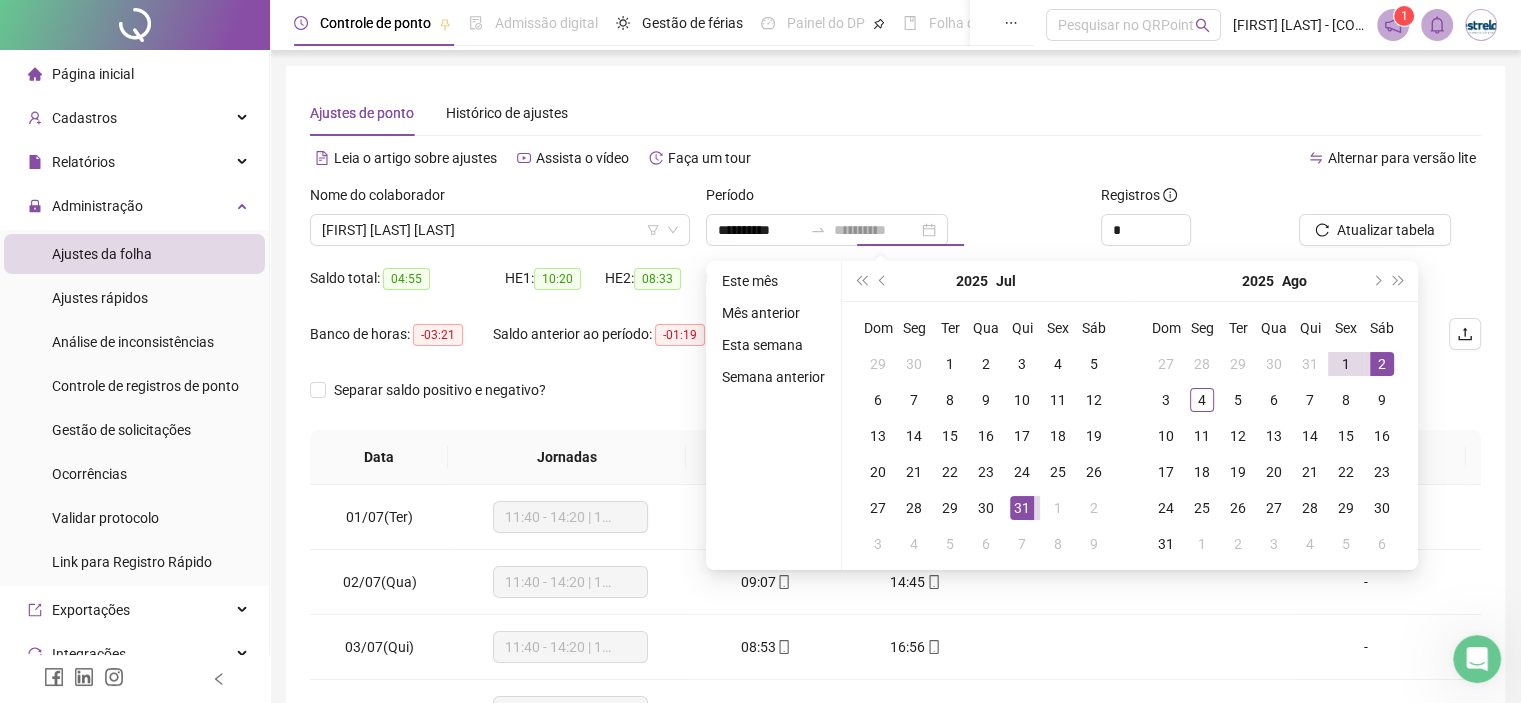 click on "2" at bounding box center [1382, 364] 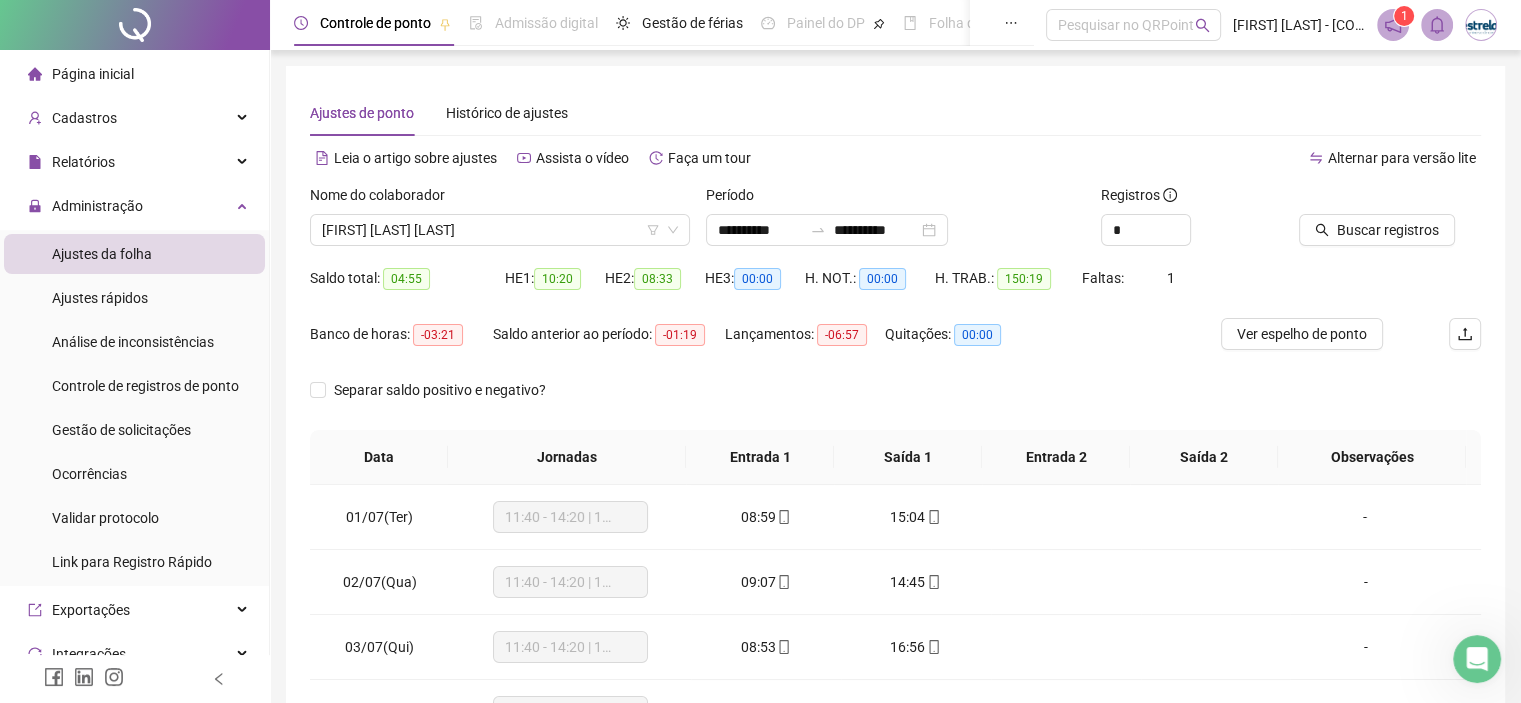click on "Período" at bounding box center [896, 199] 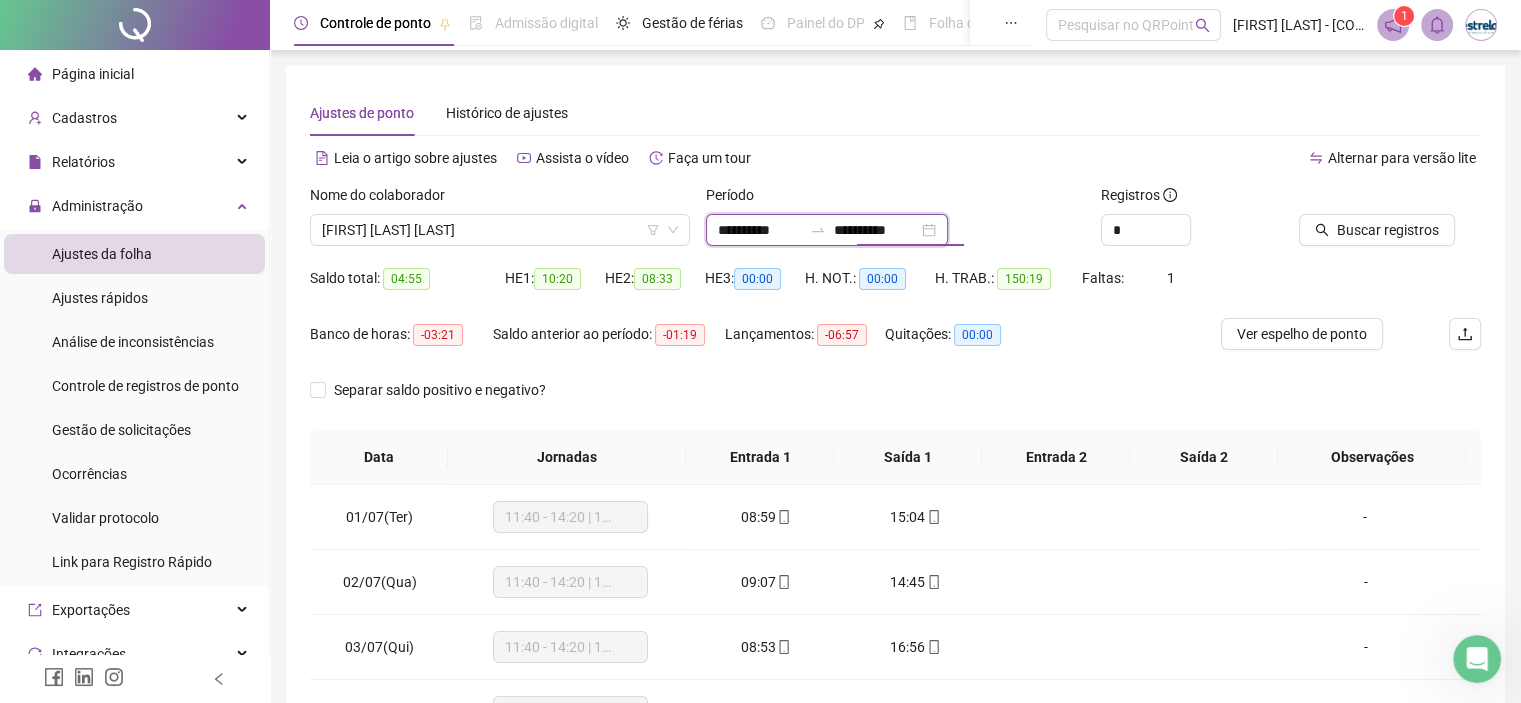 click on "**********" at bounding box center [876, 230] 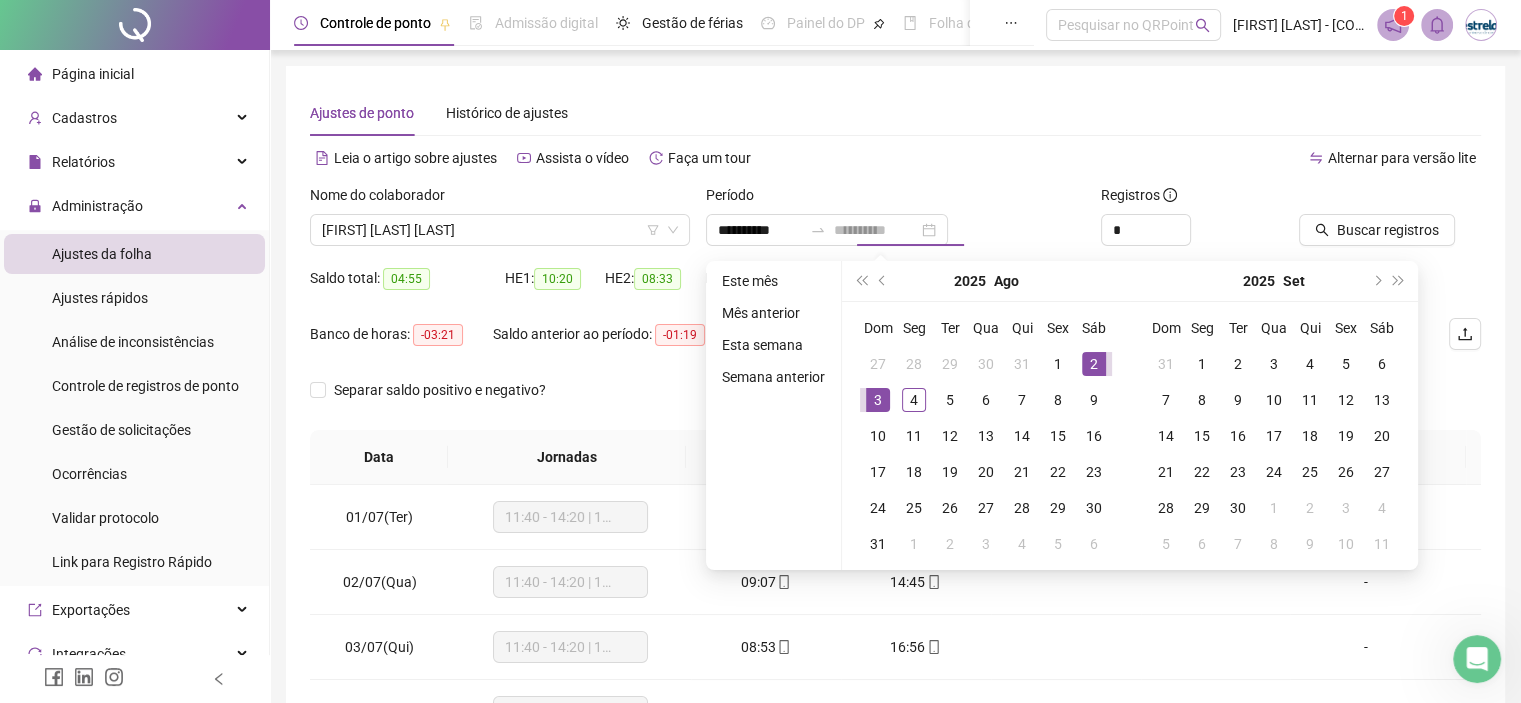 type on "**********" 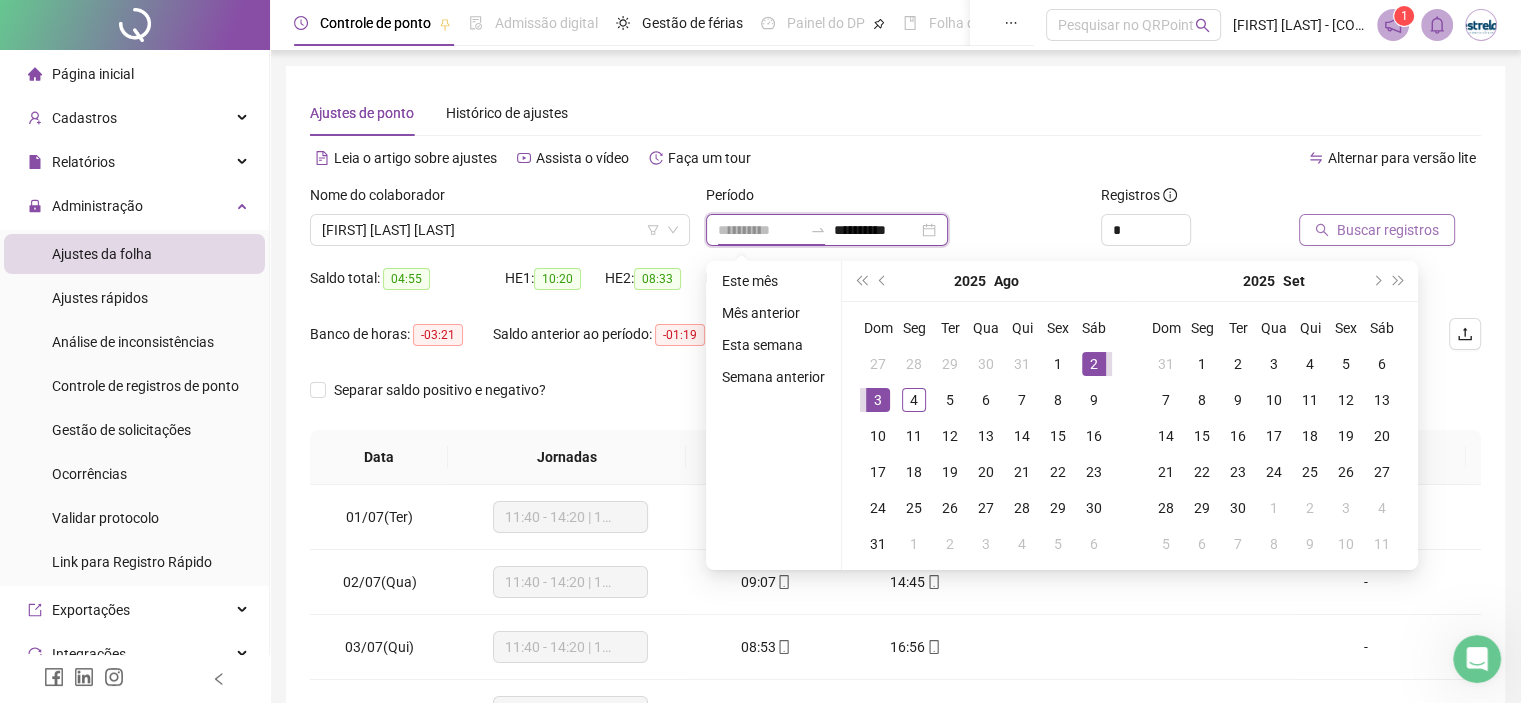 type on "**********" 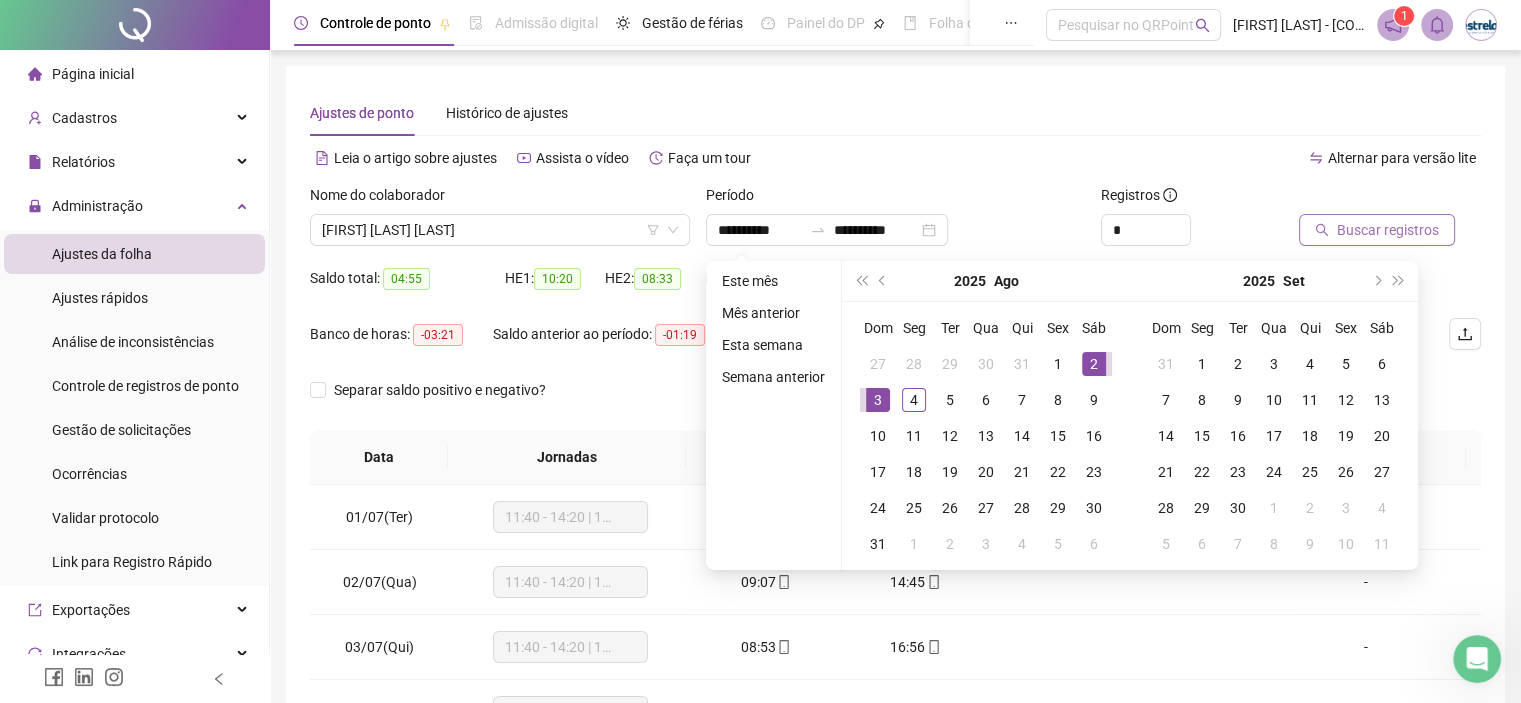 click on "Buscar registros" at bounding box center (1388, 230) 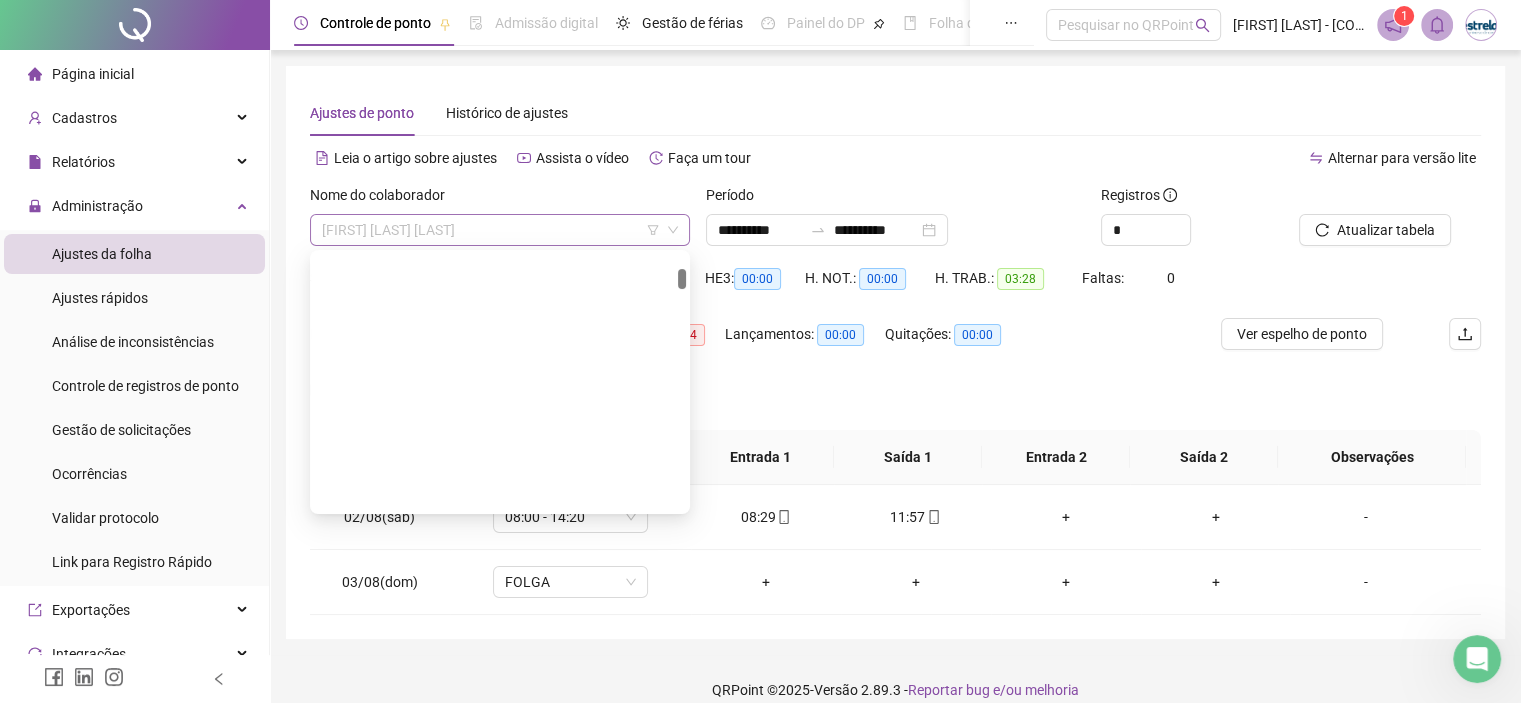scroll, scrollTop: 384, scrollLeft: 0, axis: vertical 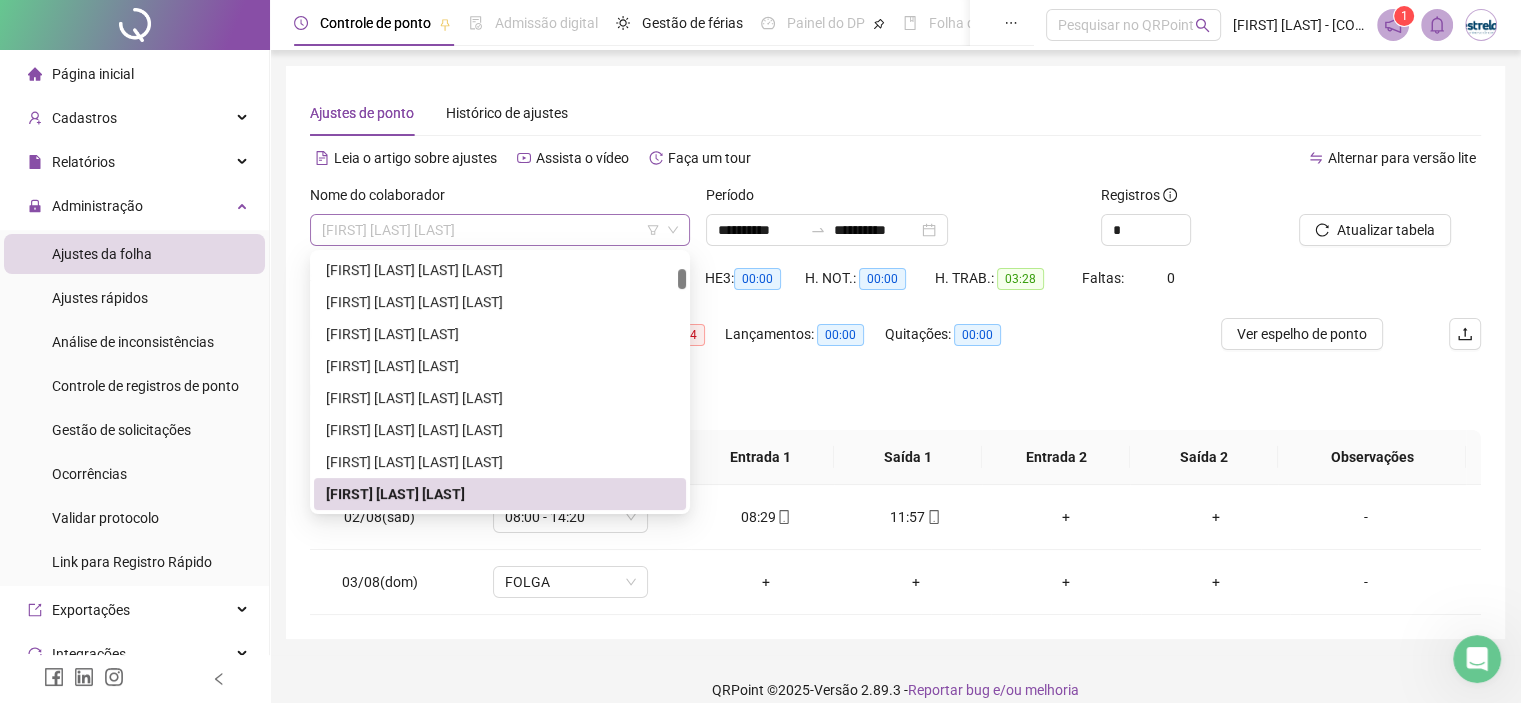click on "[FIRST] [LAST] [LAST]" at bounding box center (500, 230) 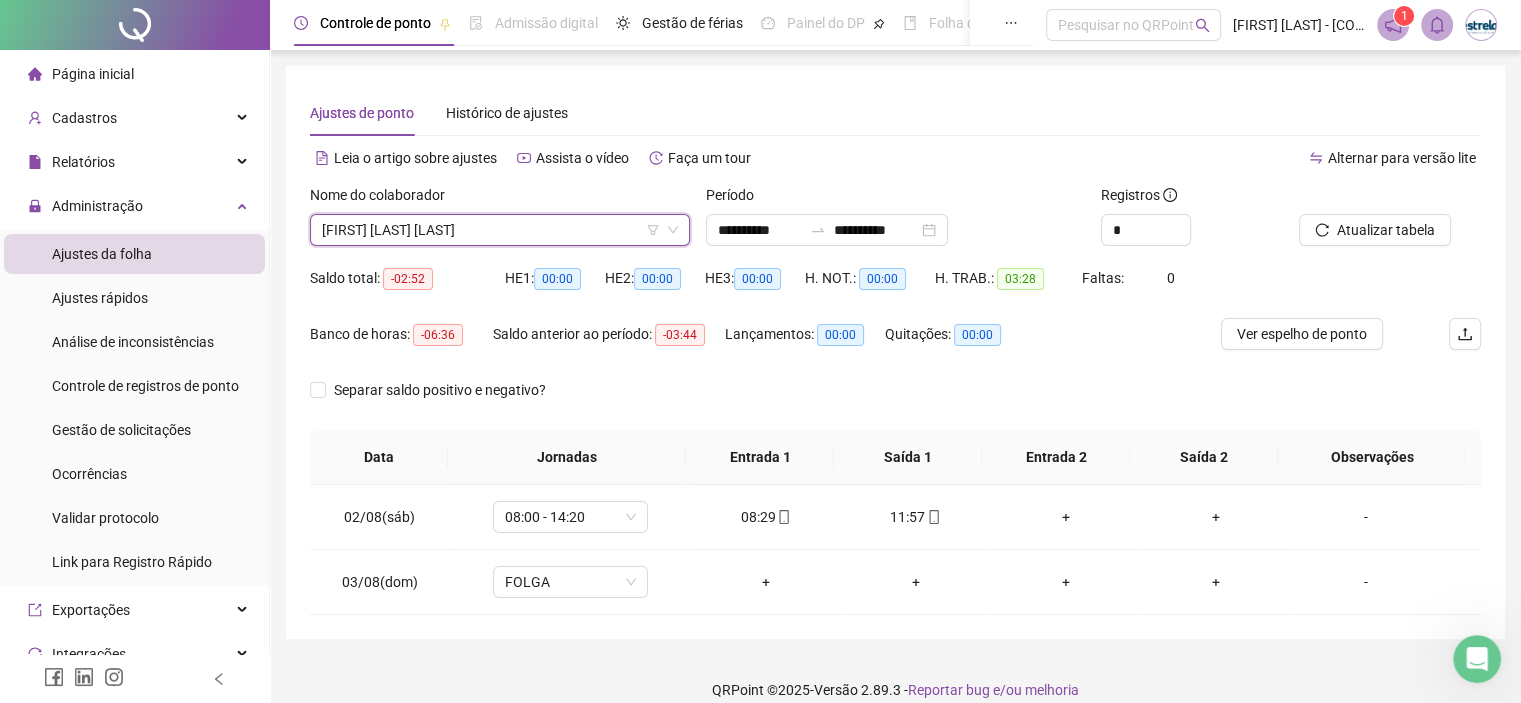 click on "[FIRST] [LAST] [LAST]" at bounding box center (500, 230) 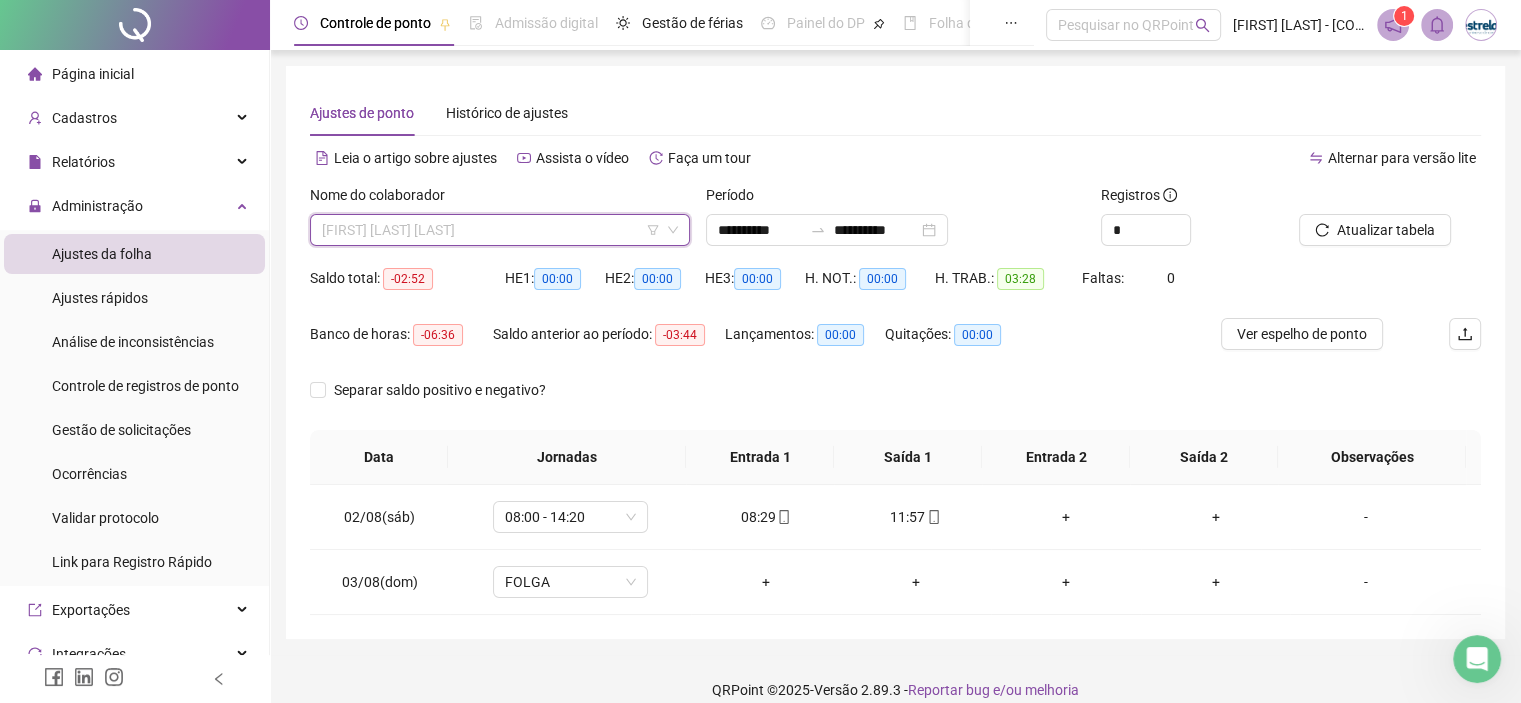 click on "[FIRST] [LAST] [LAST]" at bounding box center (500, 230) 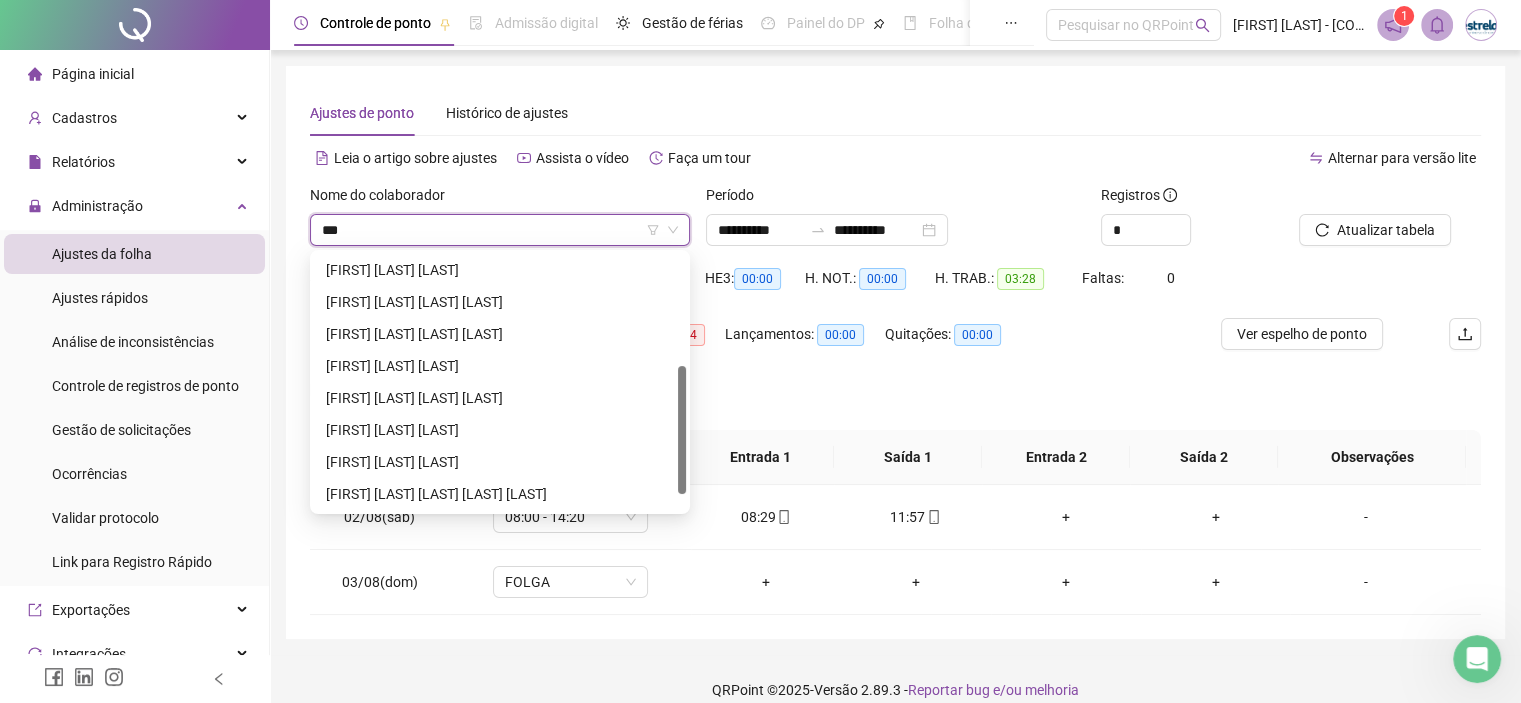 scroll, scrollTop: 0, scrollLeft: 0, axis: both 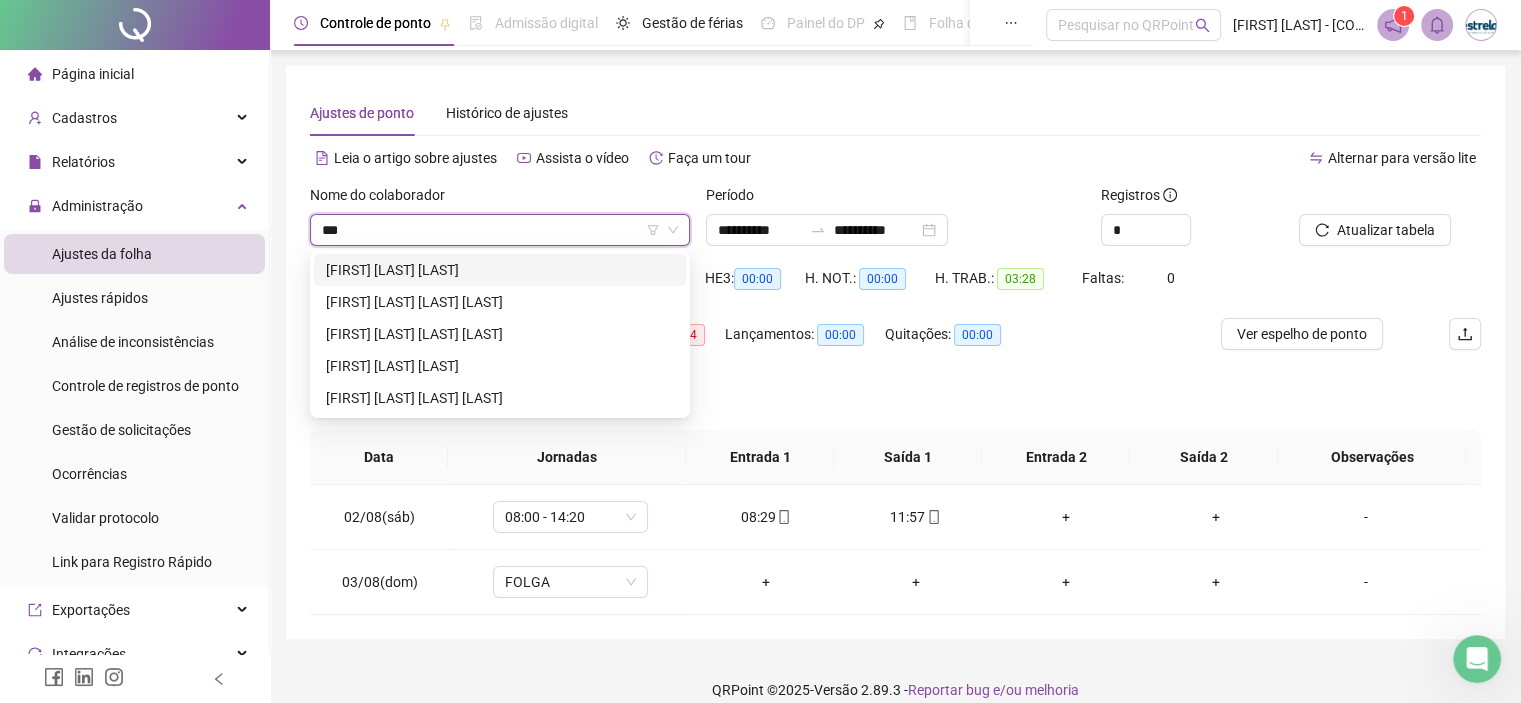 type on "****" 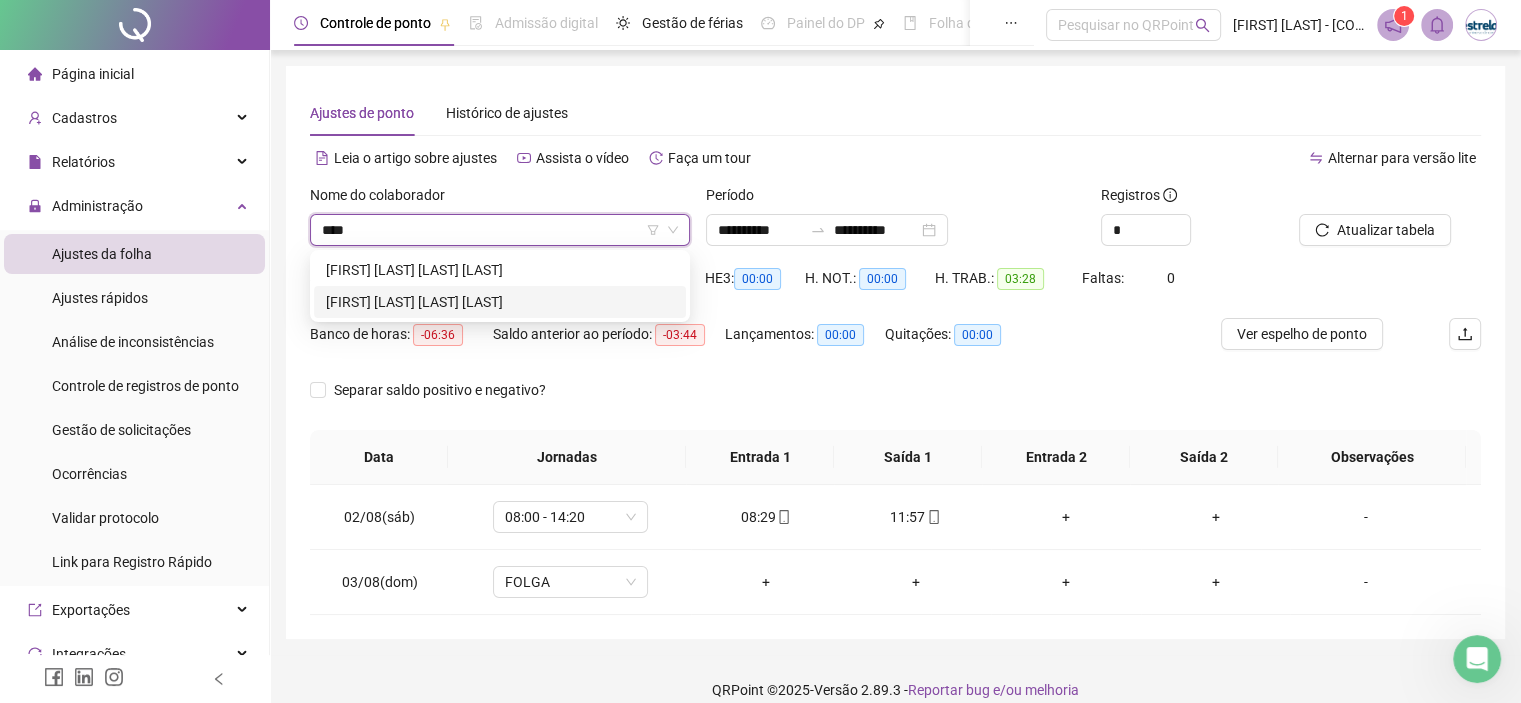 click on "[FIRST] [LAST]" at bounding box center (500, 302) 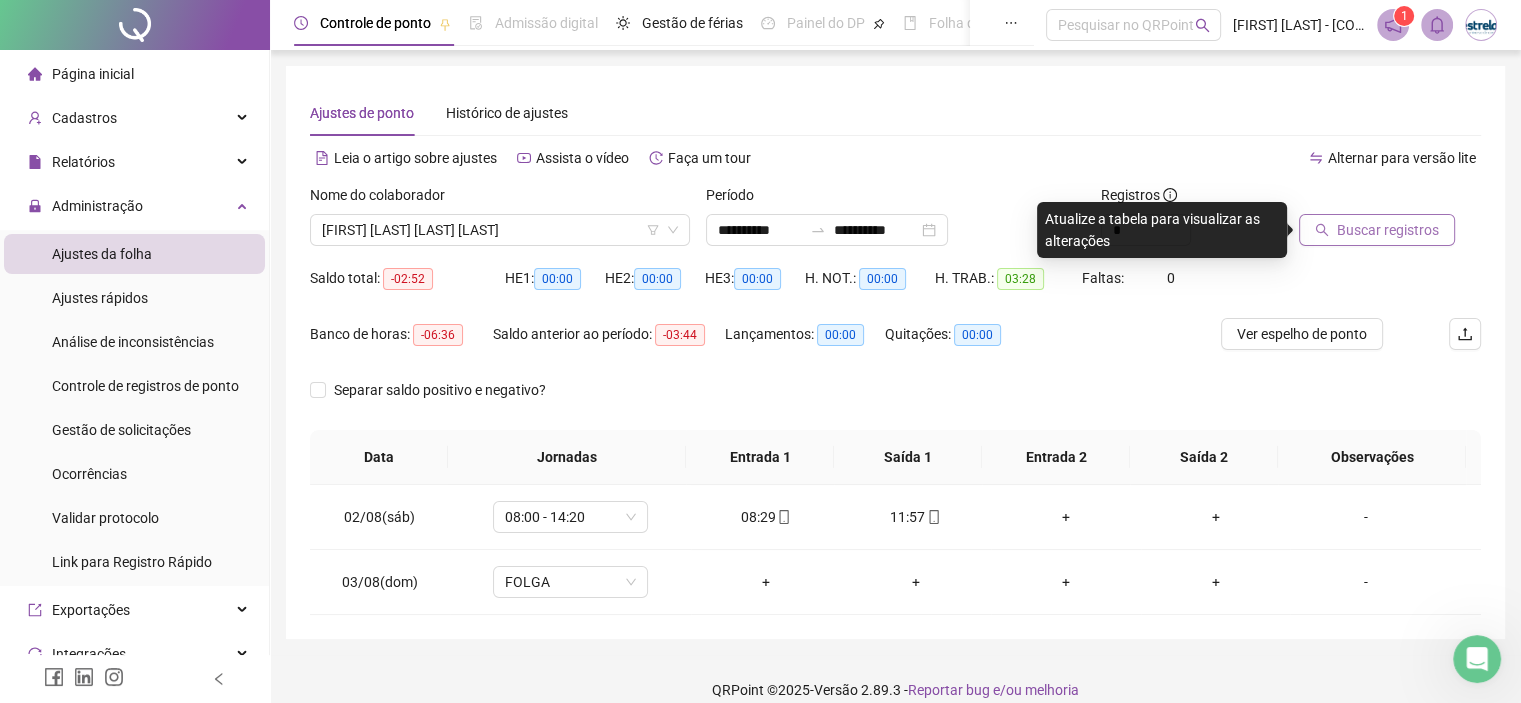 click on "Buscar registros" at bounding box center (1388, 230) 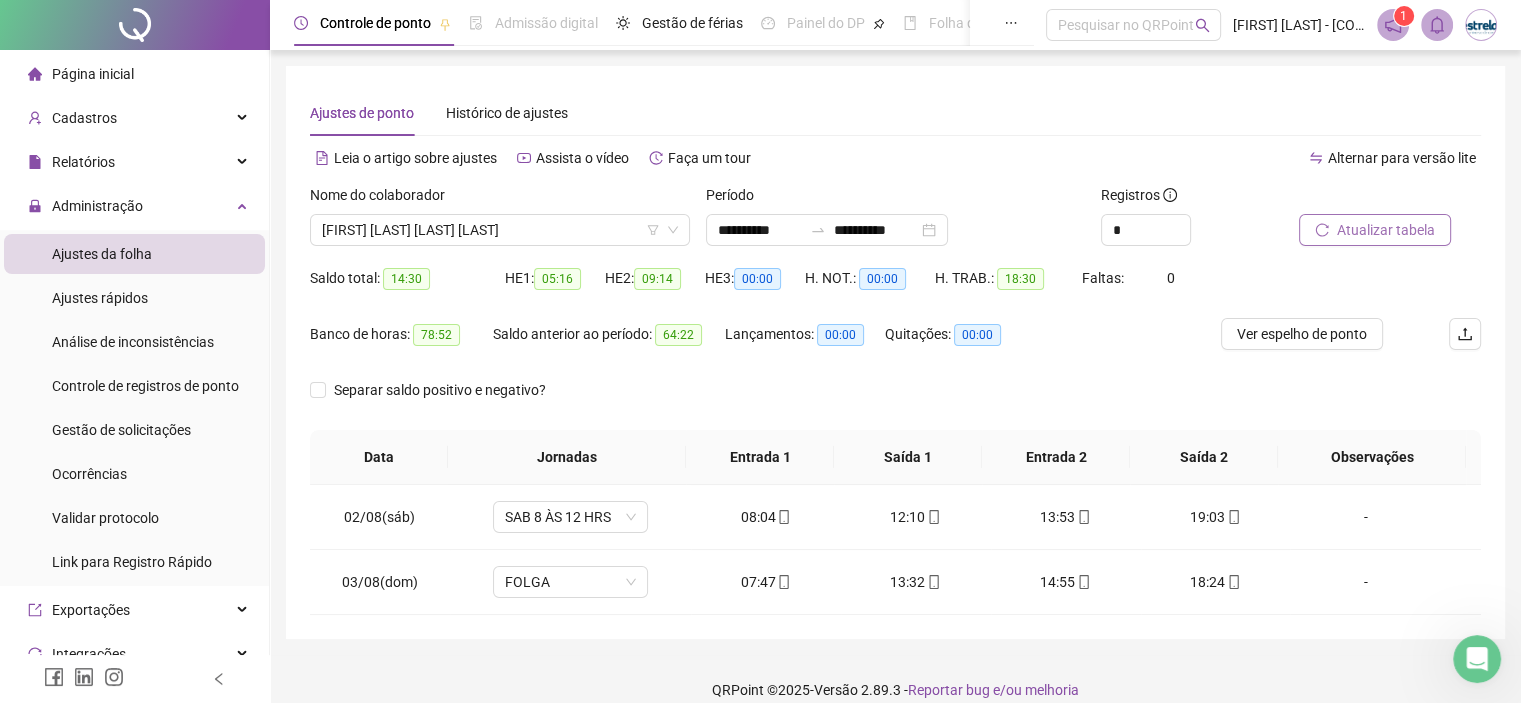 scroll, scrollTop: 21, scrollLeft: 0, axis: vertical 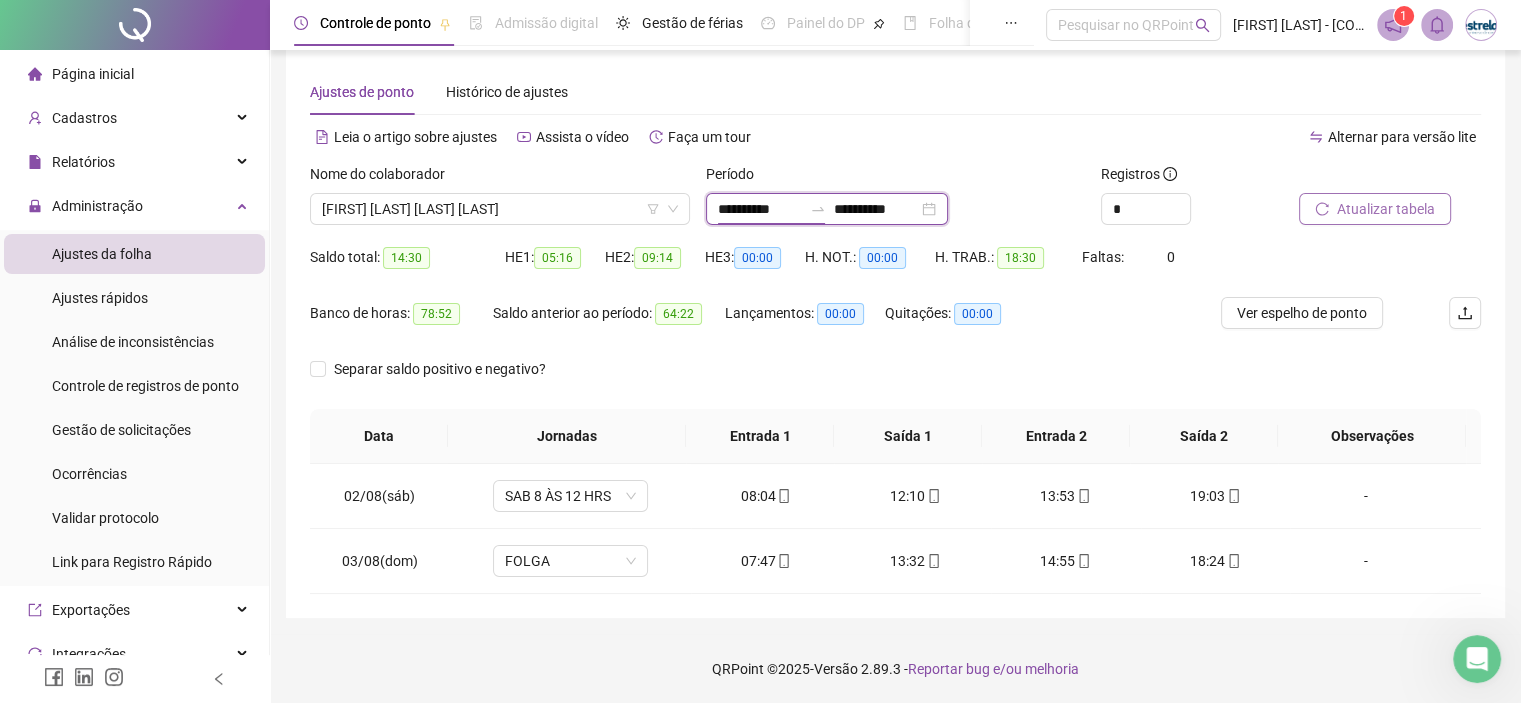 click on "**********" at bounding box center [760, 209] 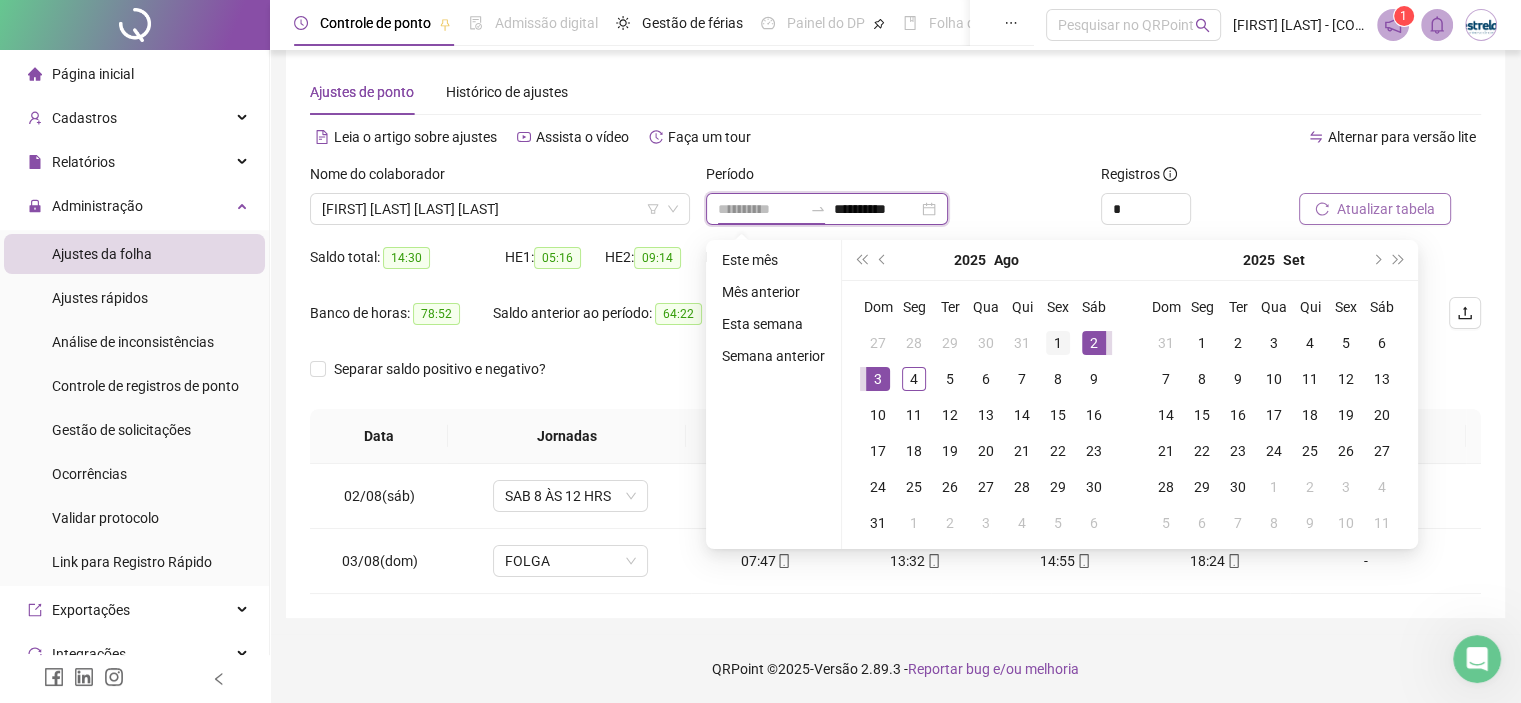 type on "**********" 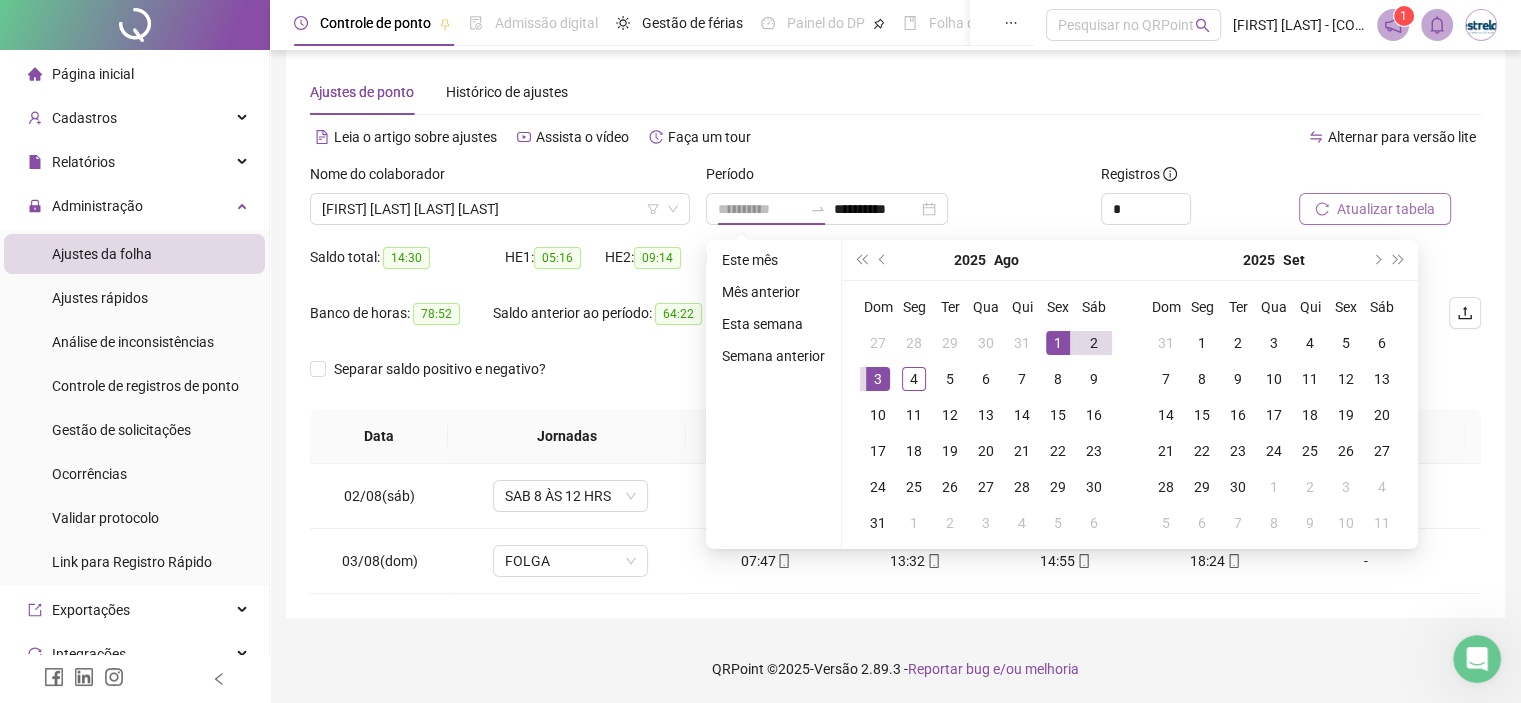 click on "1" at bounding box center (1058, 343) 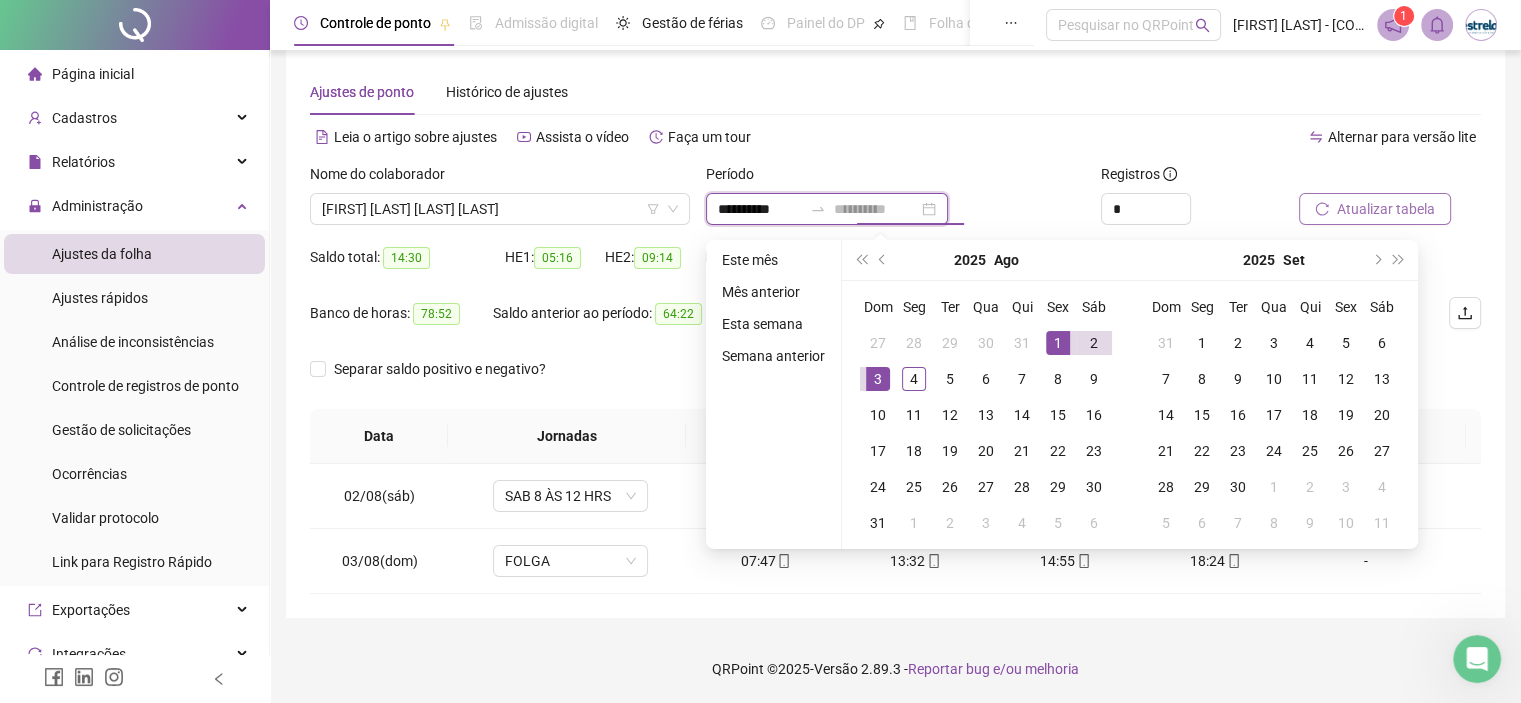 type on "**********" 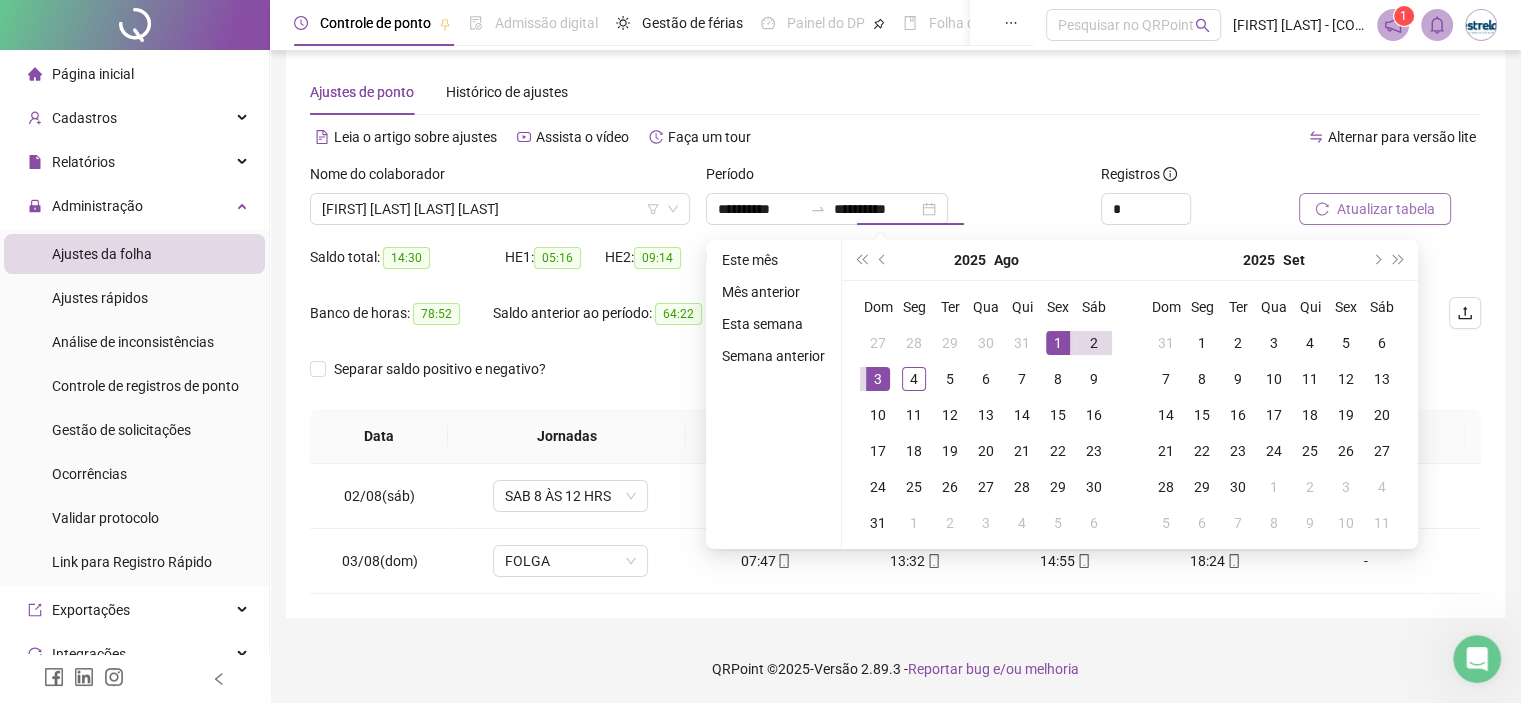 click on "Atualizar tabela" at bounding box center (1375, 209) 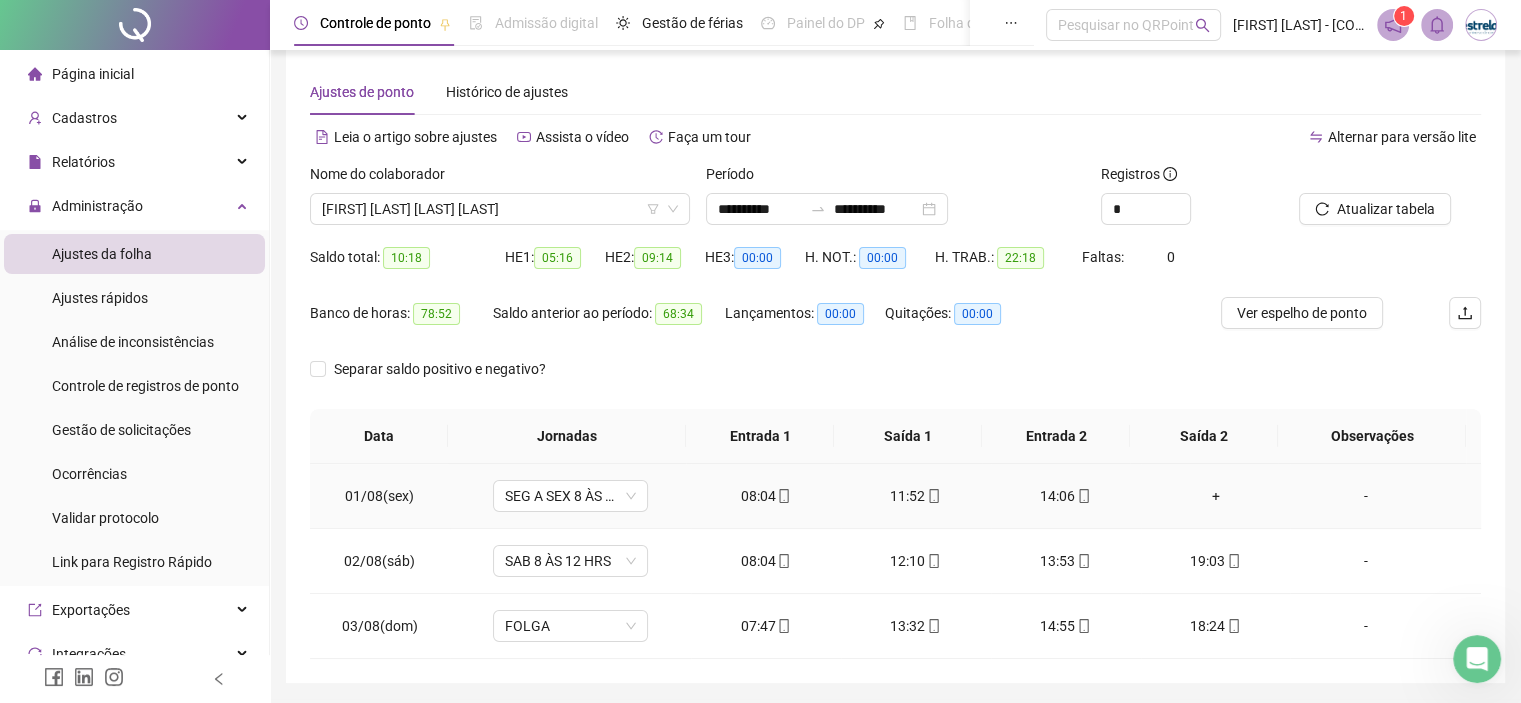 click on "+" at bounding box center (1216, 496) 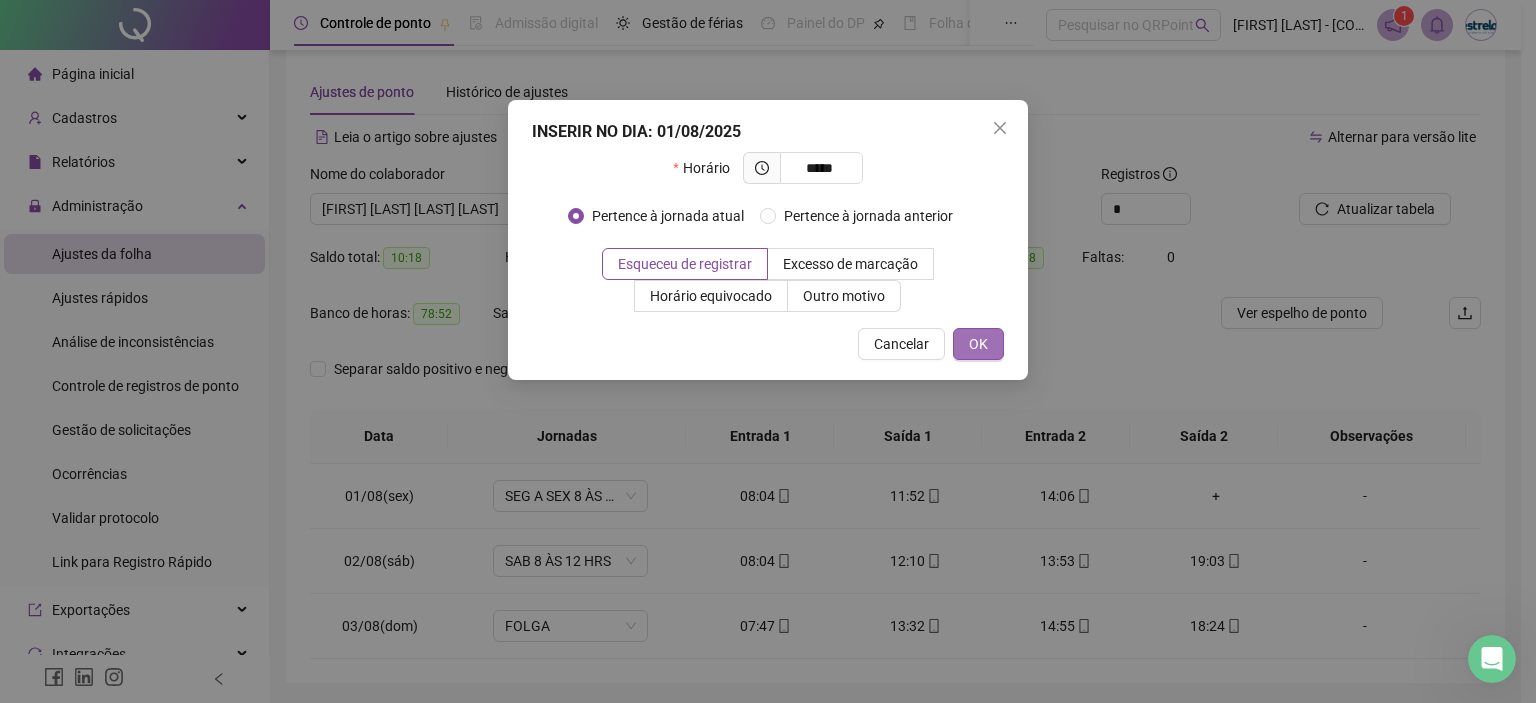 type on "*****" 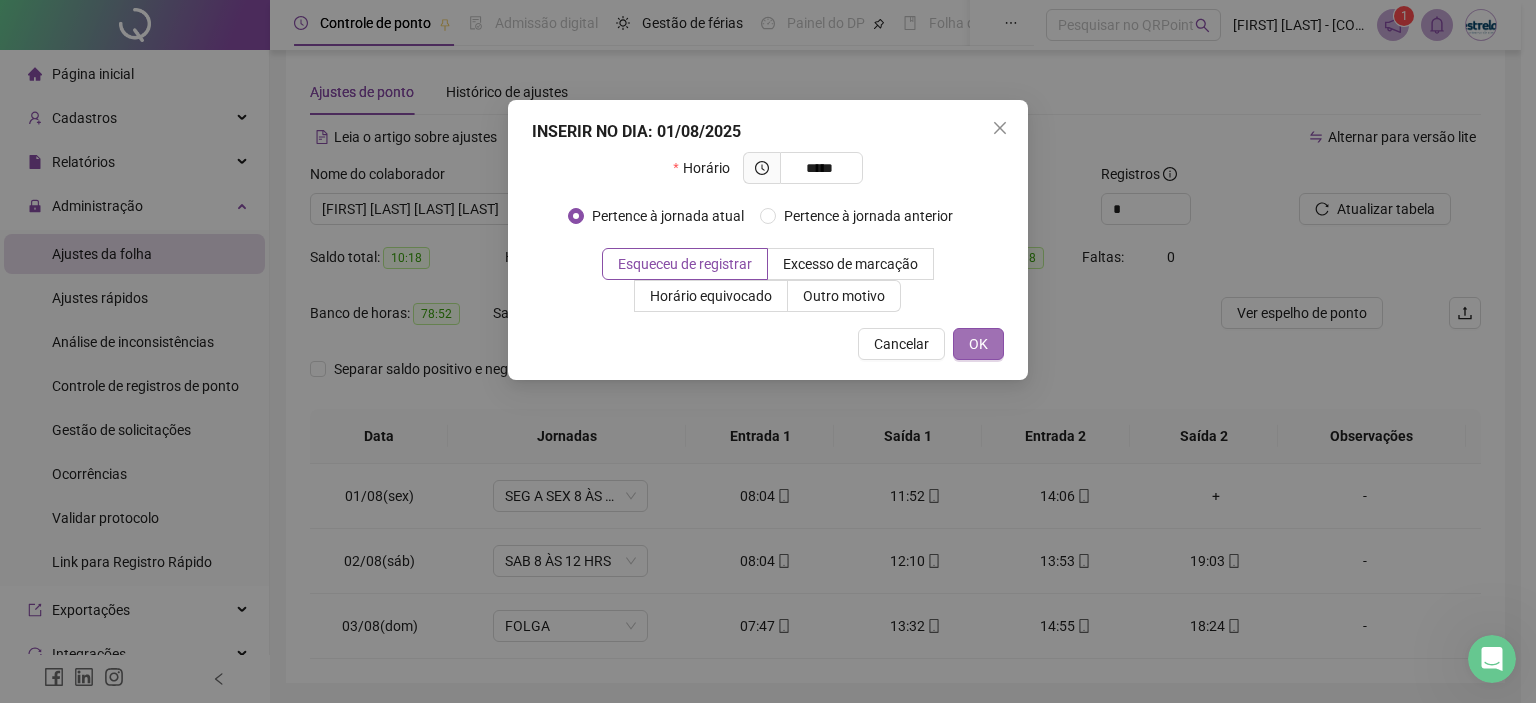 click on "OK" at bounding box center (978, 344) 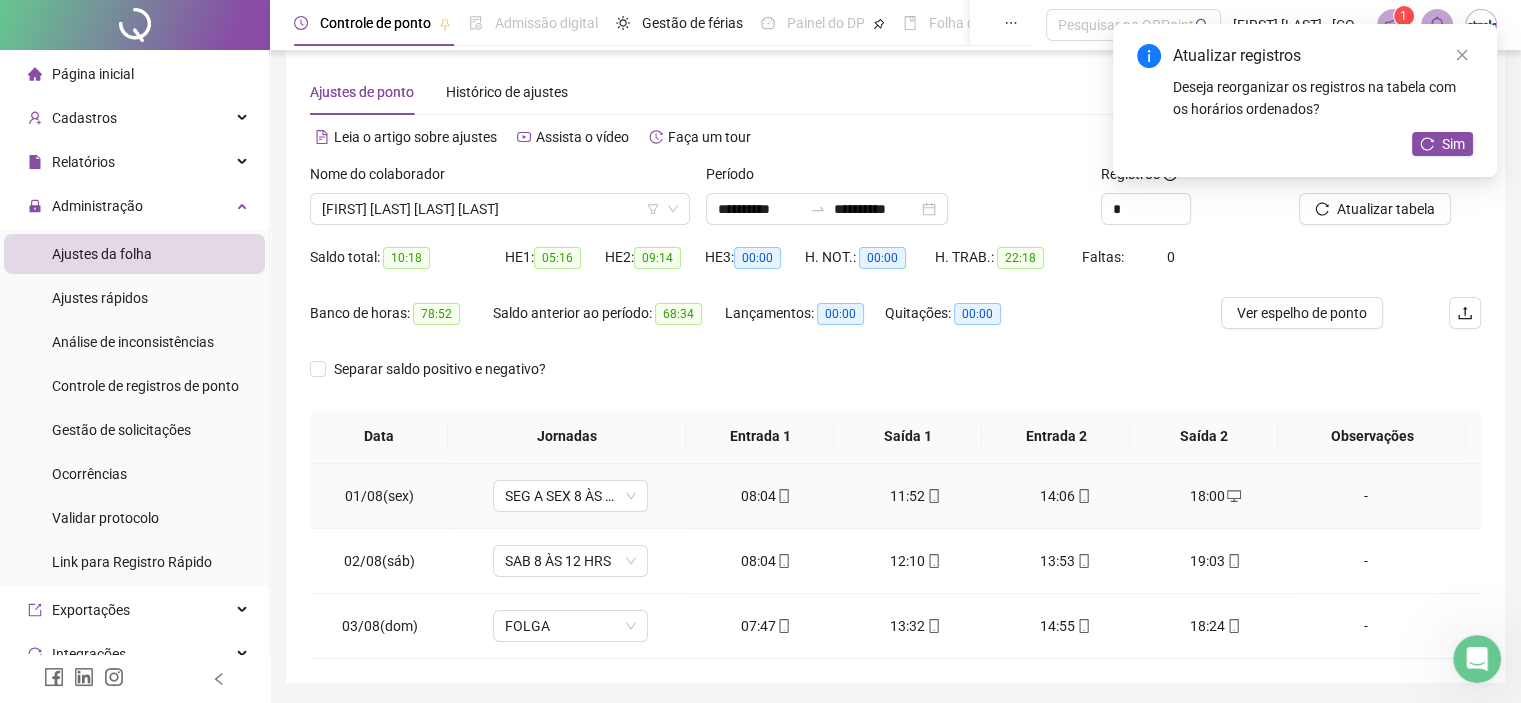 click on "-" at bounding box center [1365, 496] 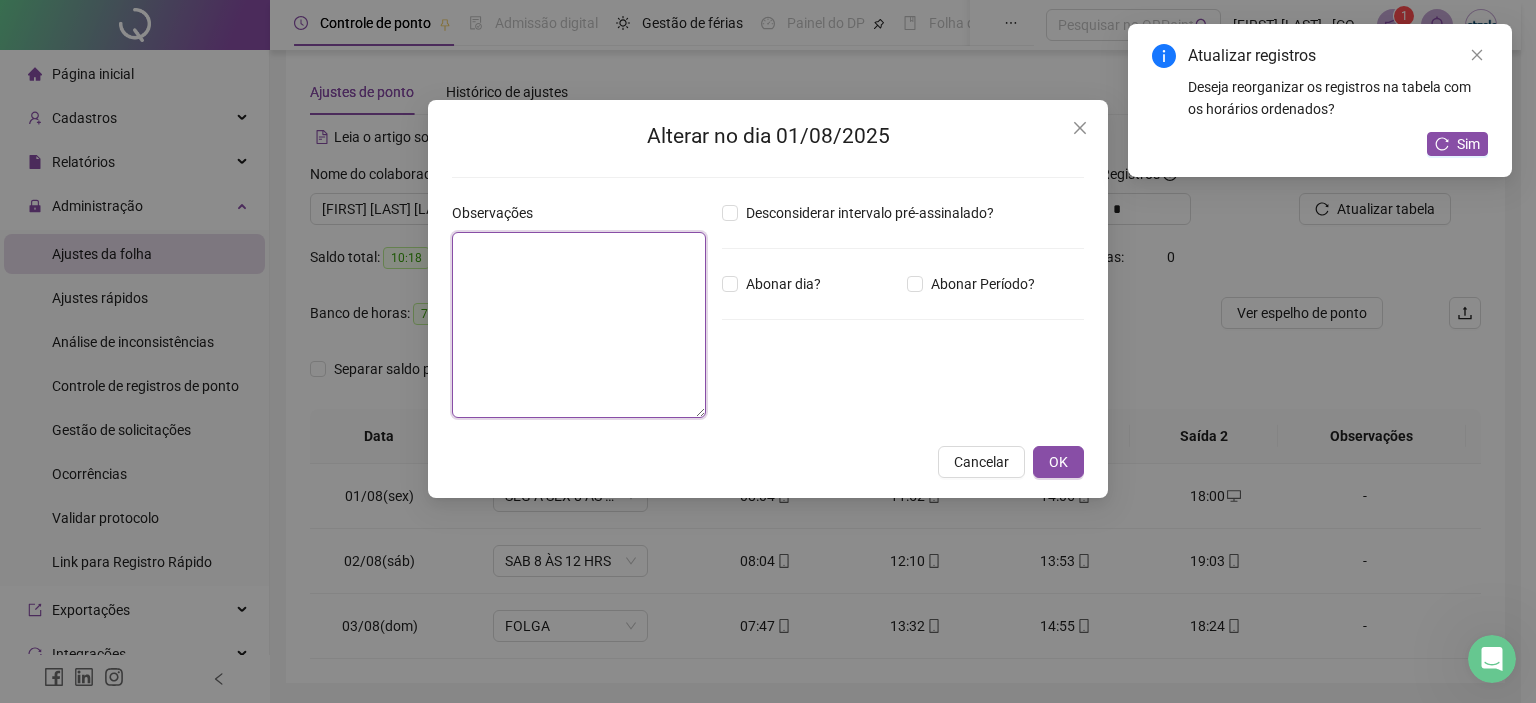 click at bounding box center (579, 325) 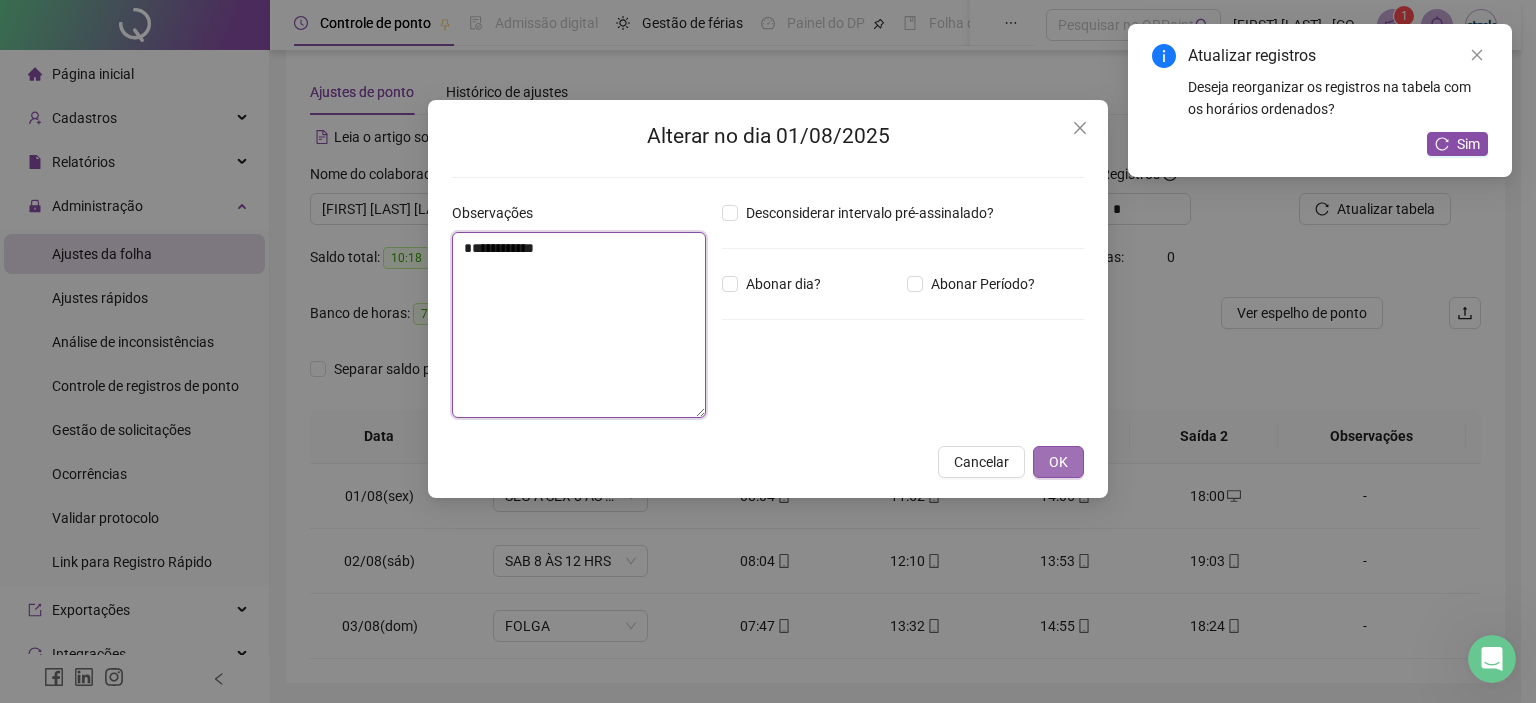 type on "**********" 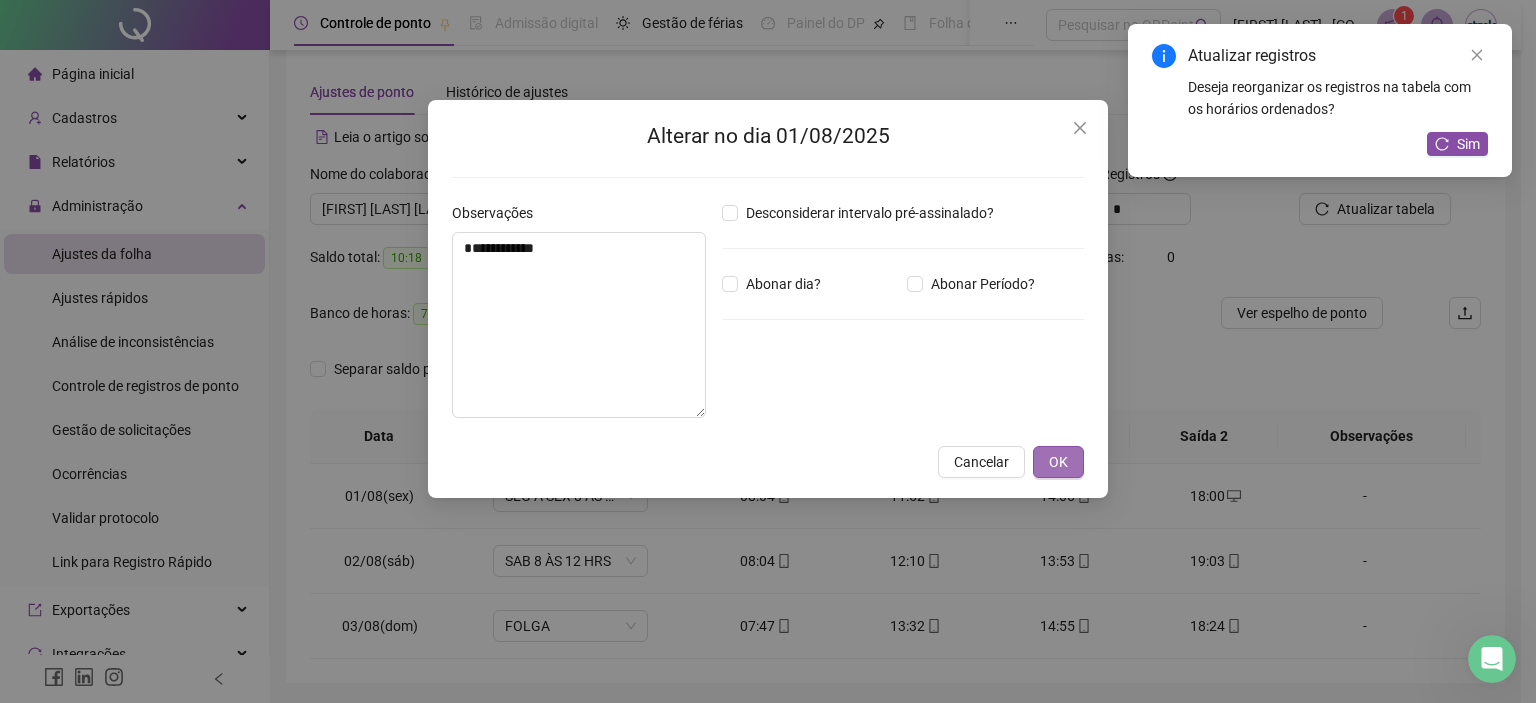 click on "OK" at bounding box center (1058, 462) 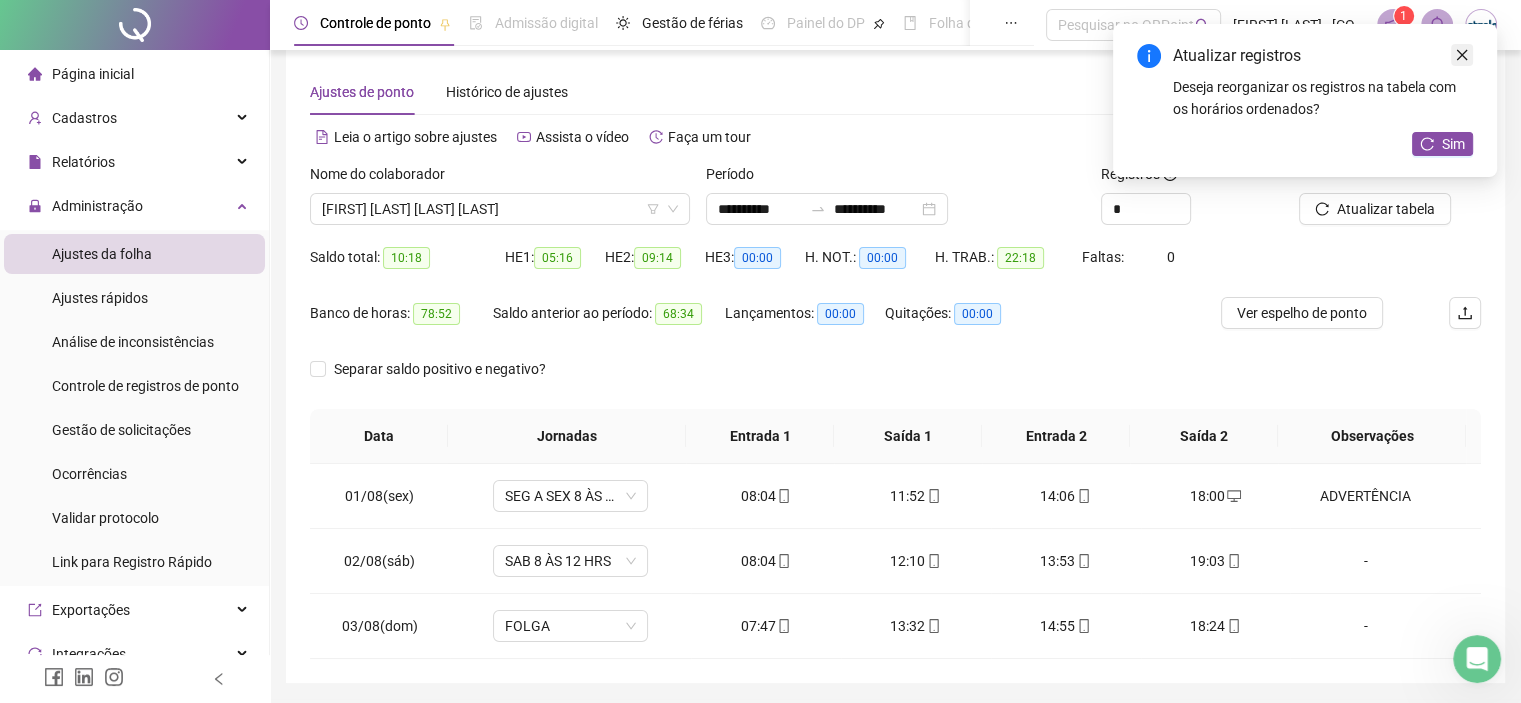click 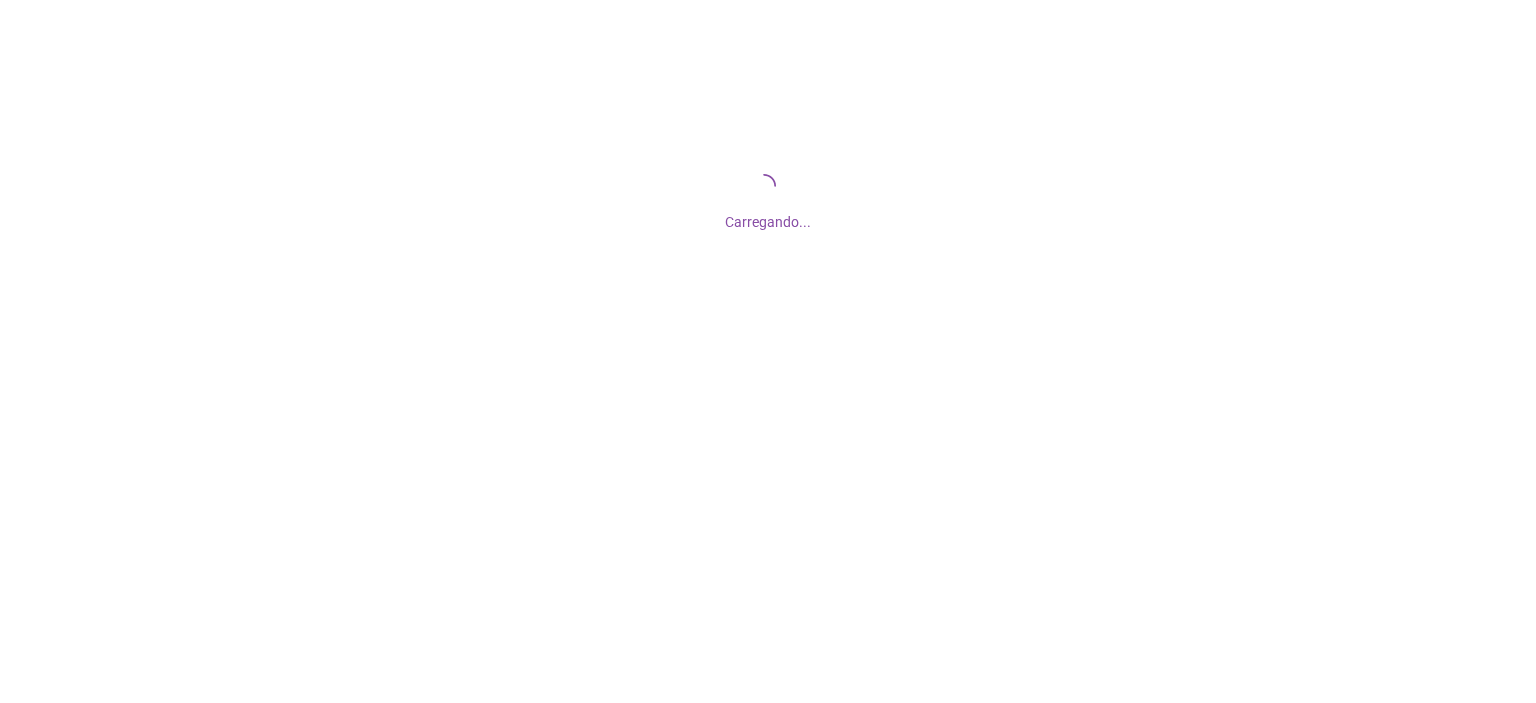 scroll, scrollTop: 0, scrollLeft: 0, axis: both 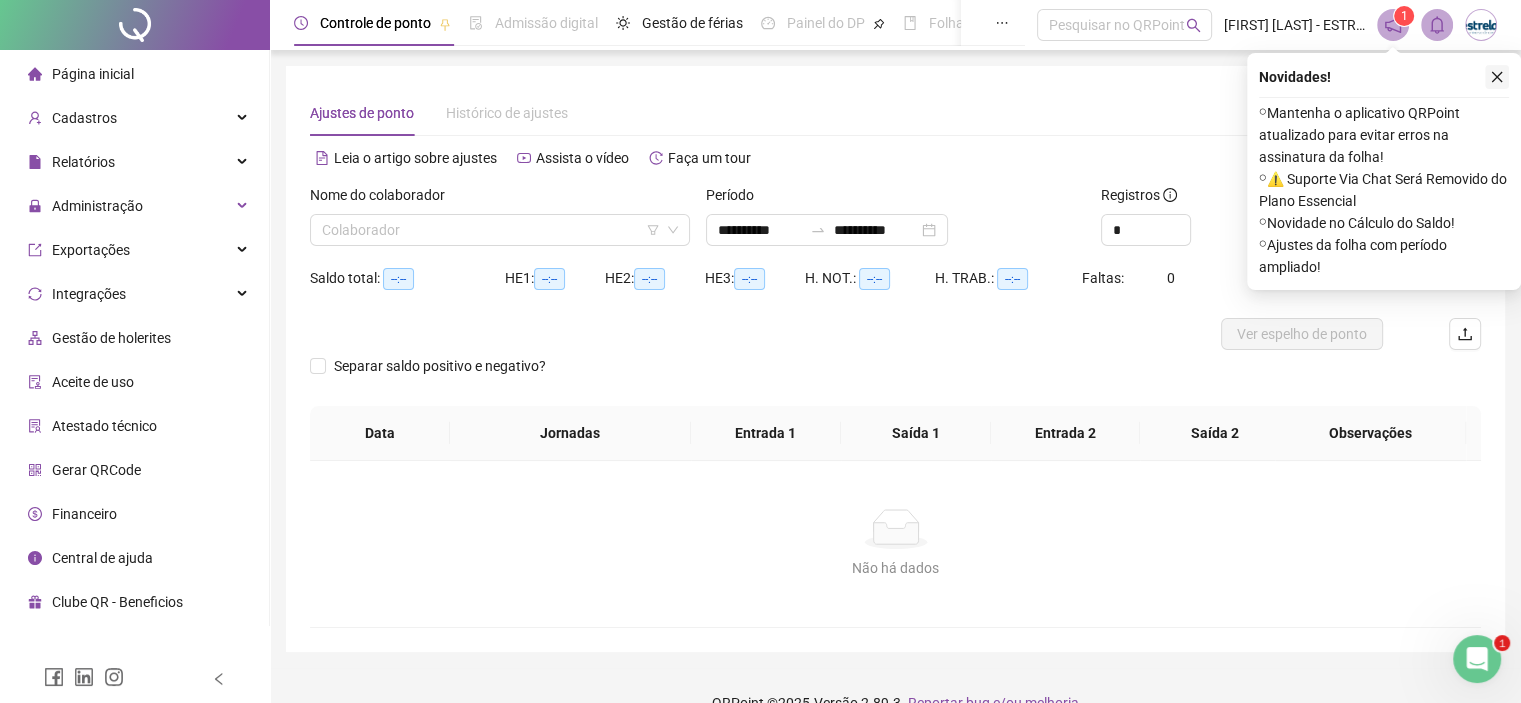 click 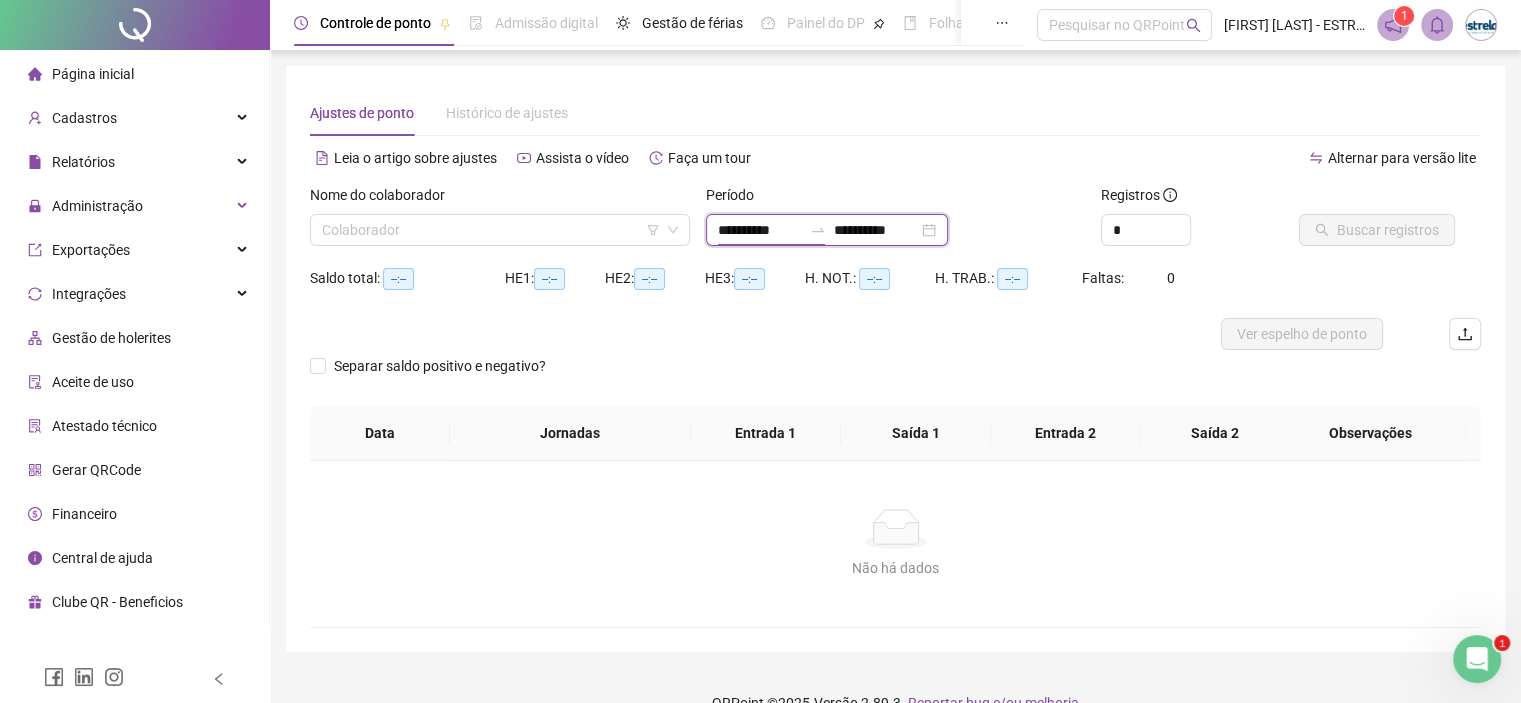 click on "**********" at bounding box center [760, 230] 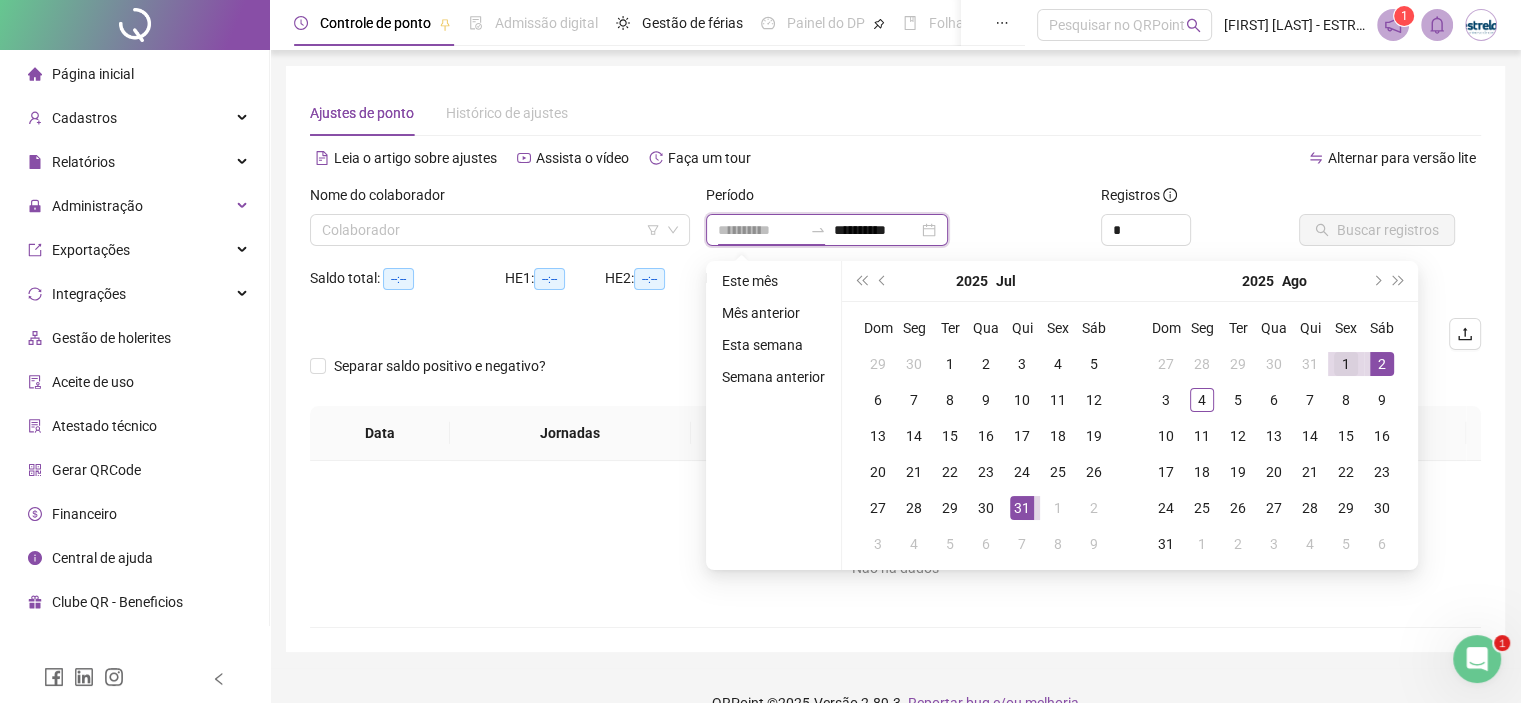 type on "**********" 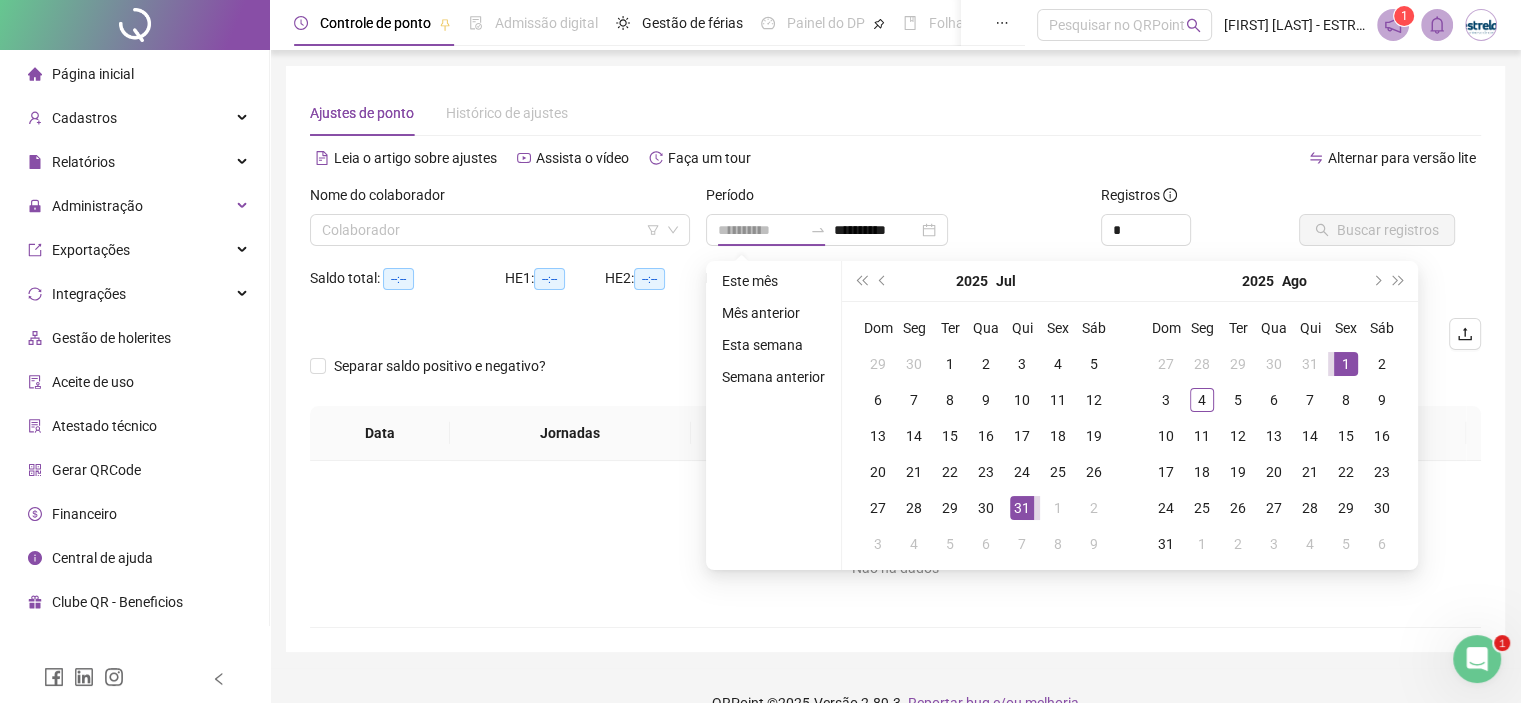 click on "1" at bounding box center [1346, 364] 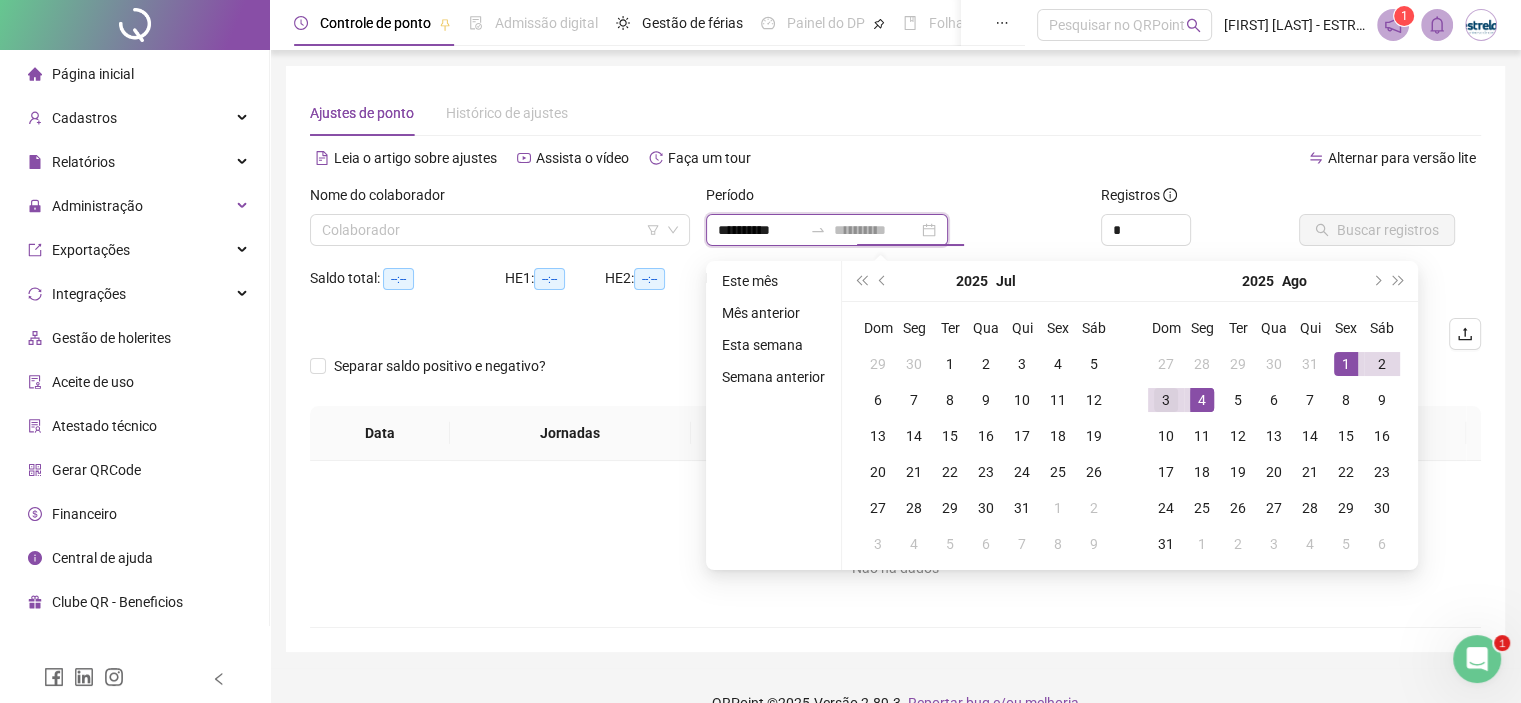 type on "**********" 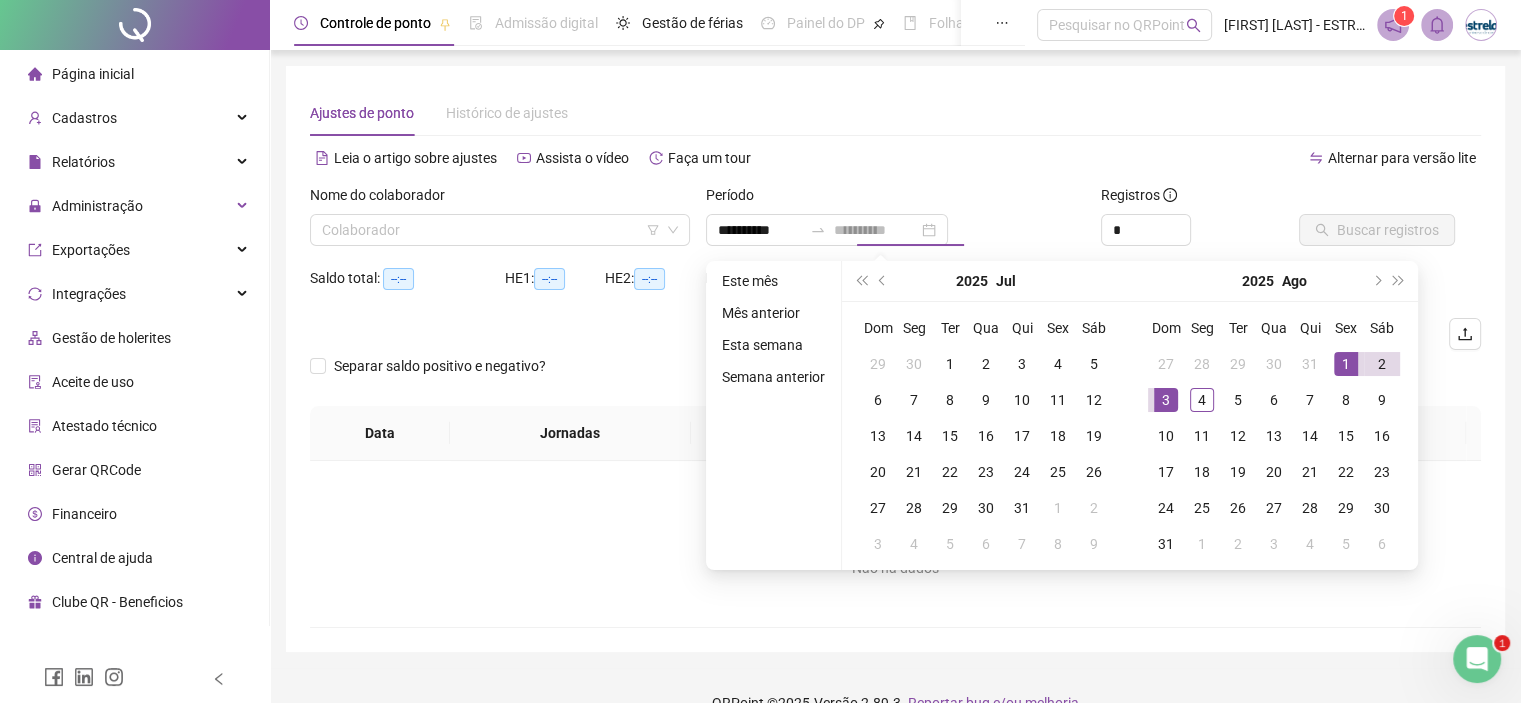 click on "3" at bounding box center [1166, 400] 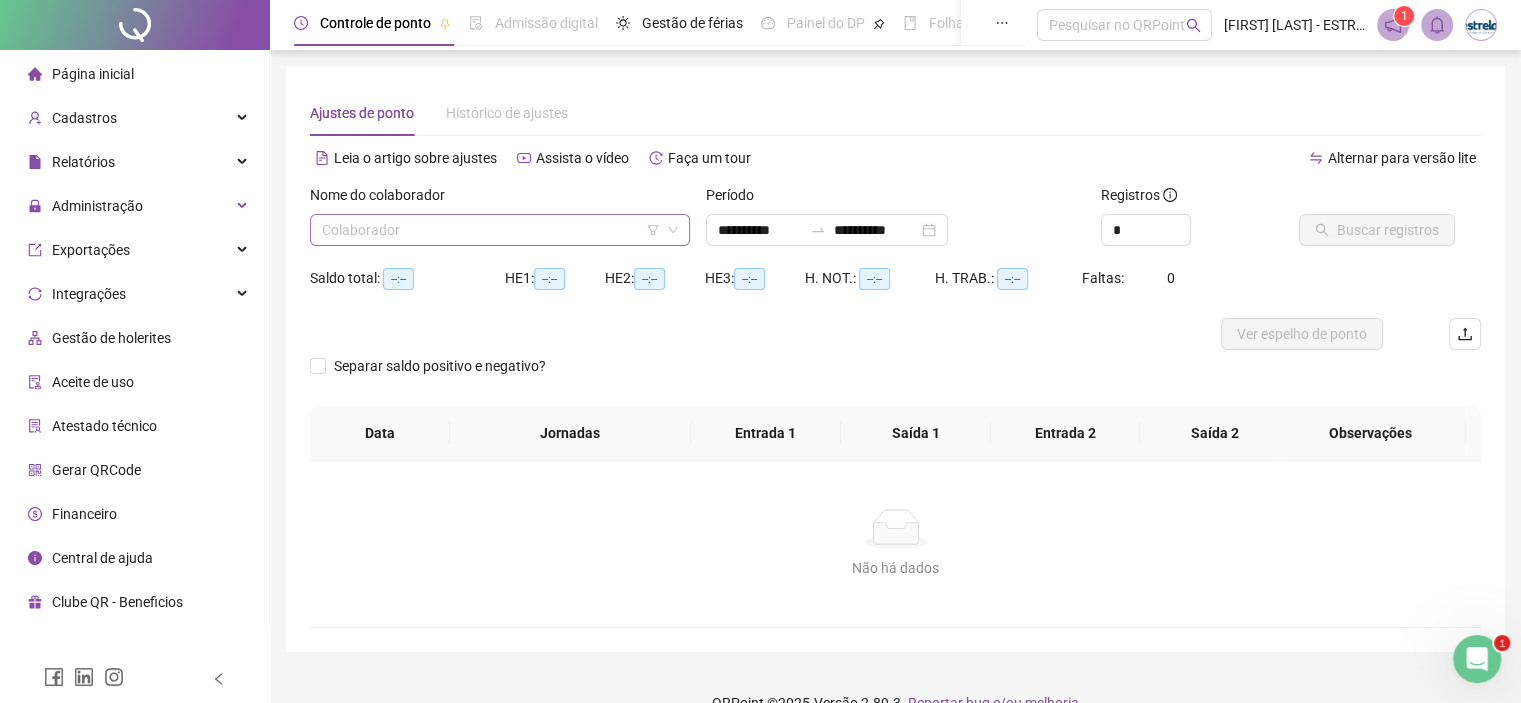 click at bounding box center [491, 230] 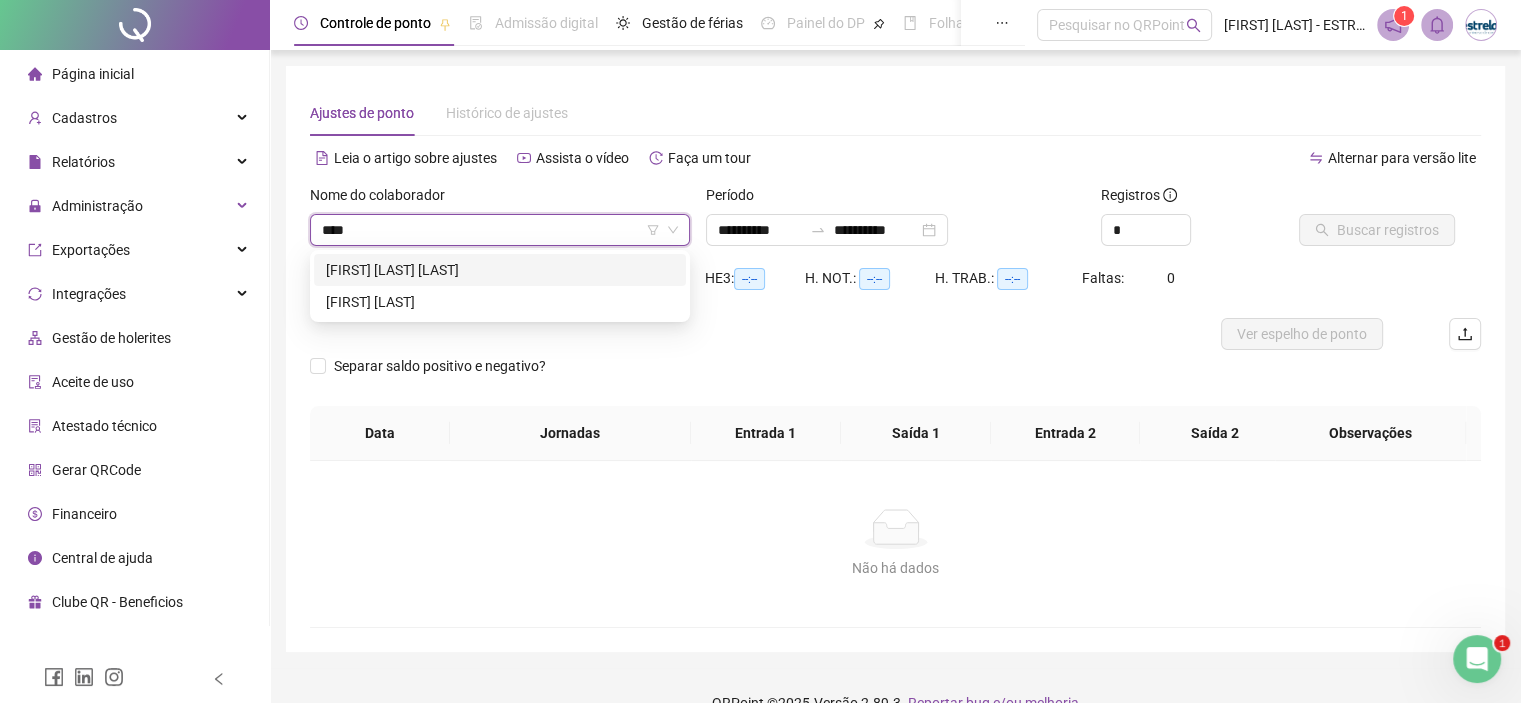 type on "*****" 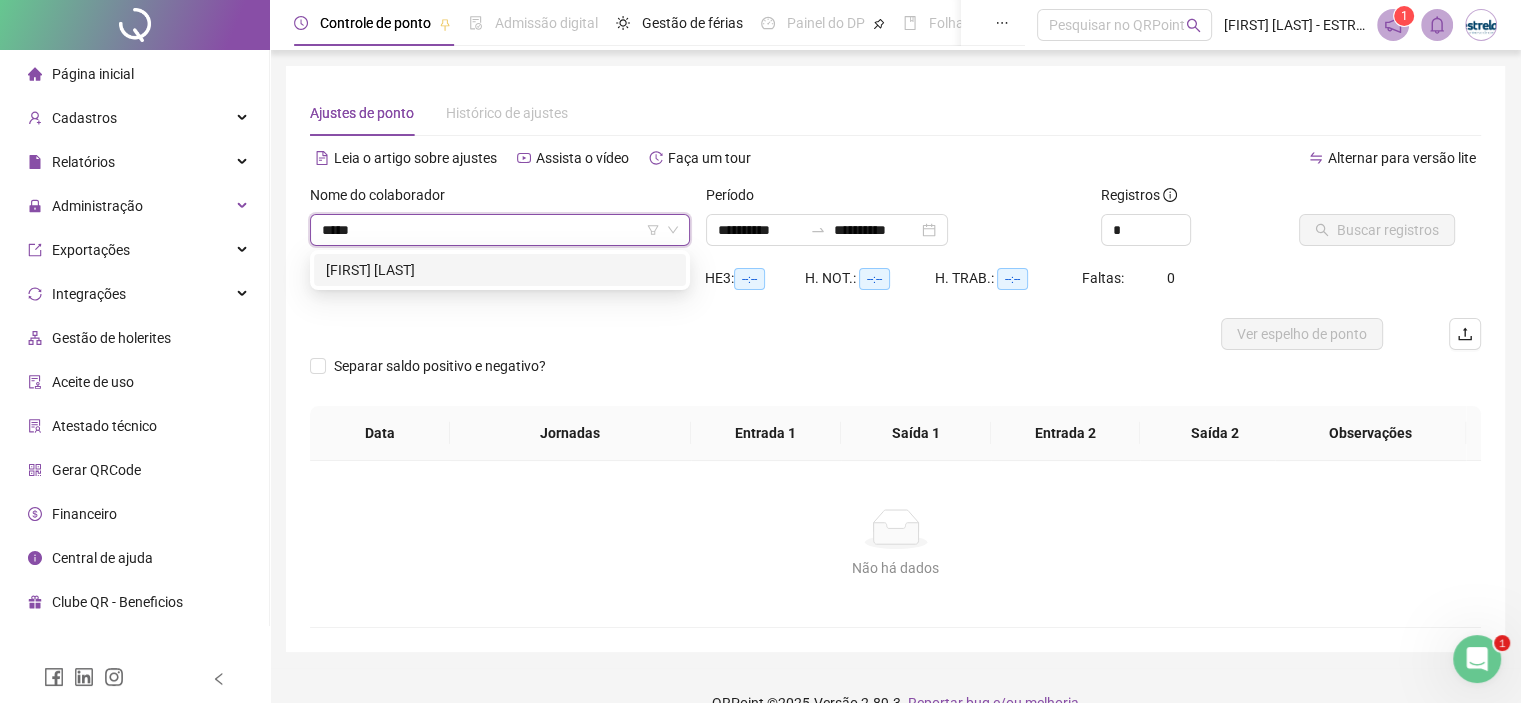 click on "[FIRST] [LAST]" at bounding box center (500, 270) 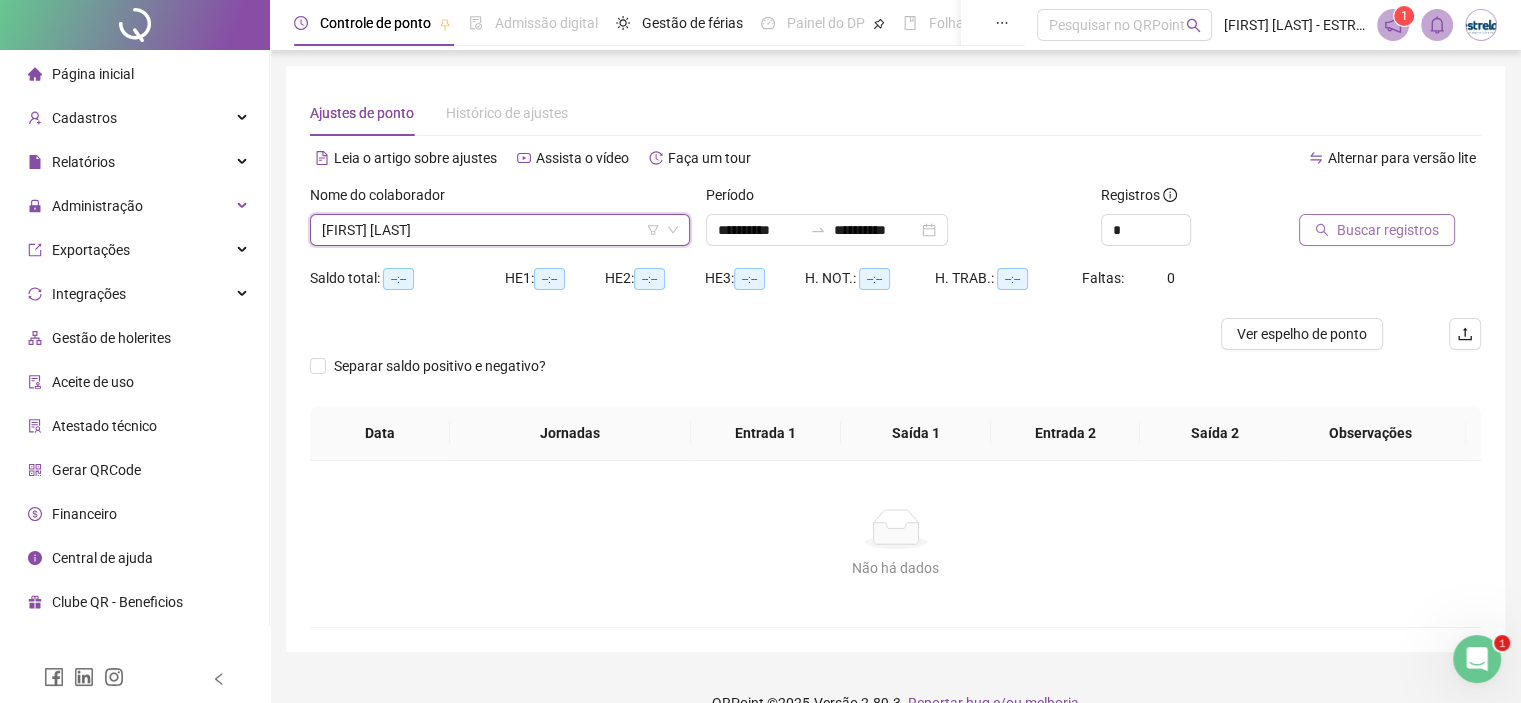 click on "Buscar registros" at bounding box center [1388, 230] 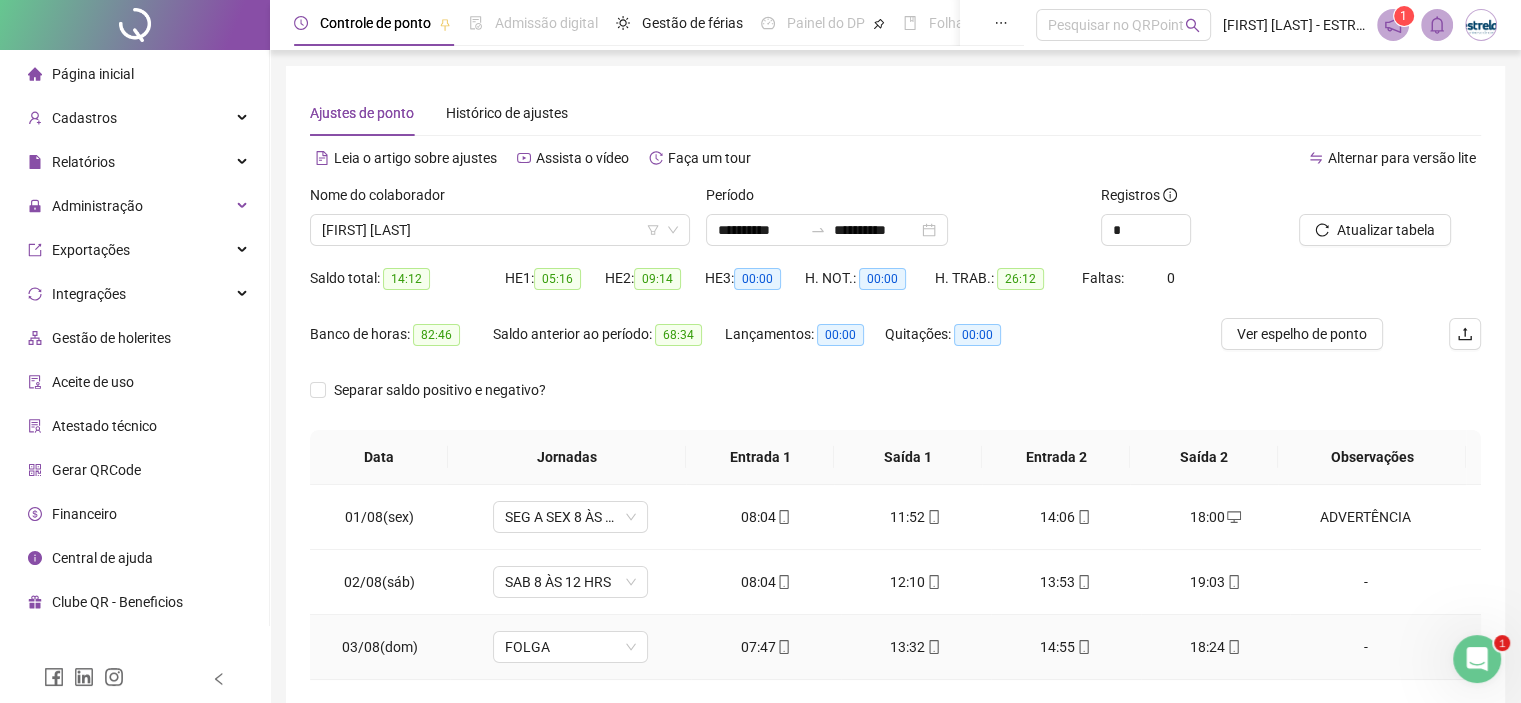 scroll, scrollTop: 86, scrollLeft: 0, axis: vertical 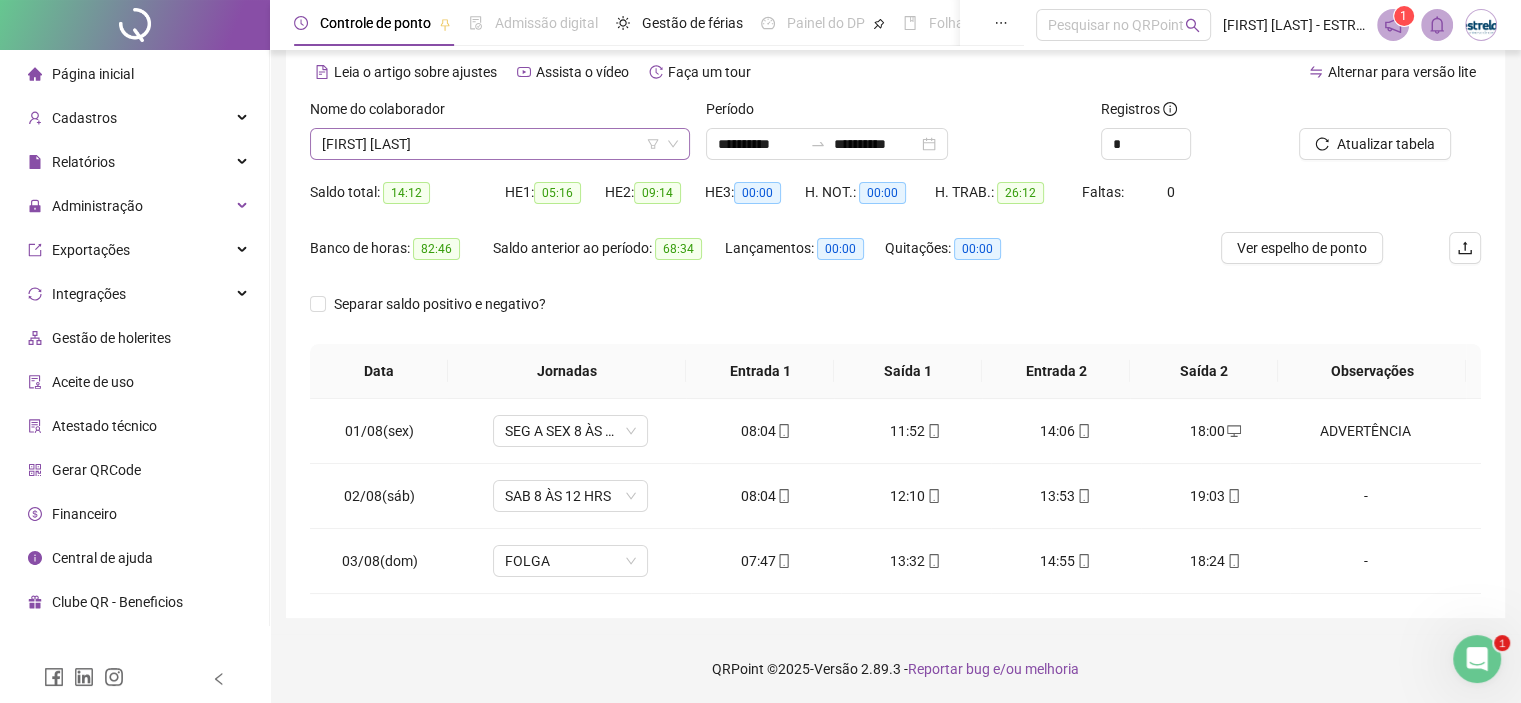 click on "[FIRST] [LAST]" at bounding box center [500, 144] 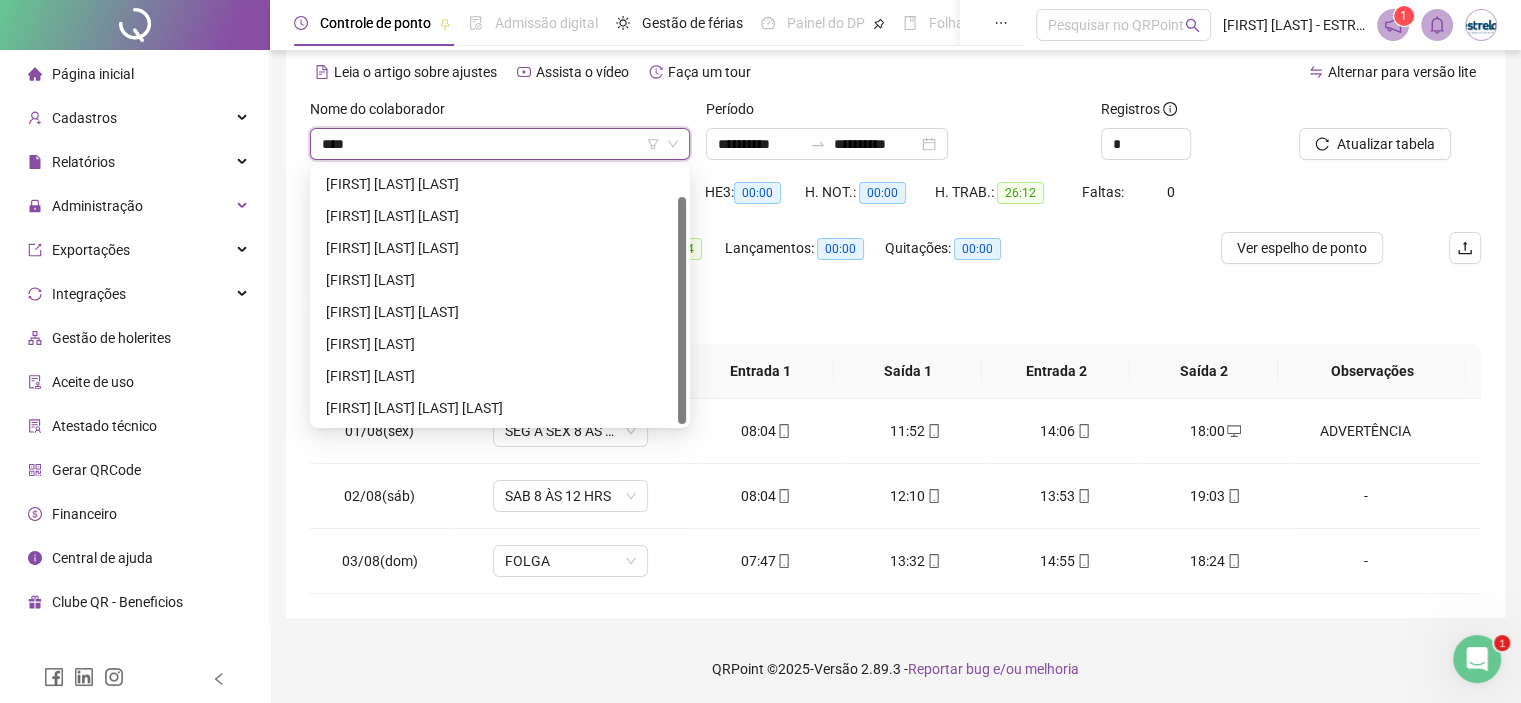 scroll, scrollTop: 0, scrollLeft: 0, axis: both 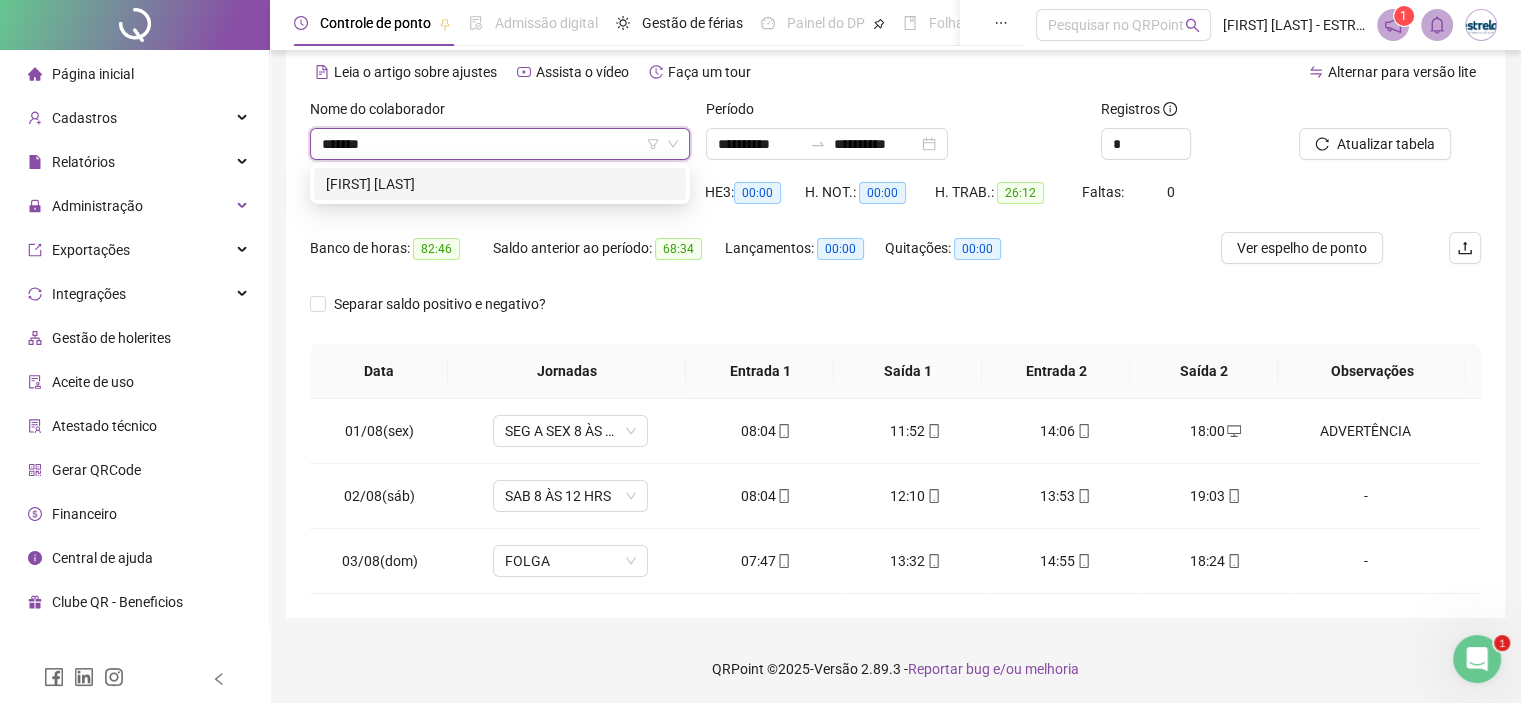 type on "********" 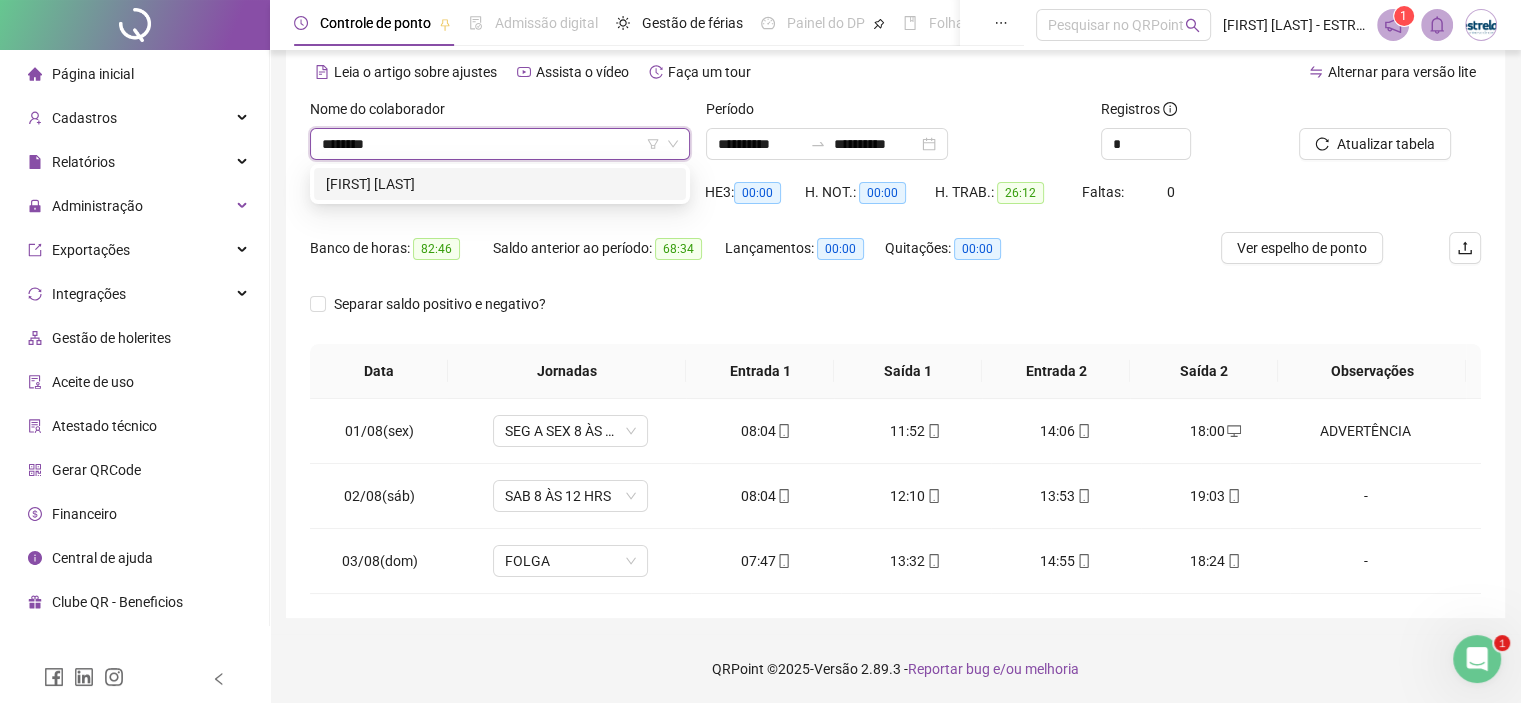 click on "[FIRST] [LAST]" at bounding box center [500, 184] 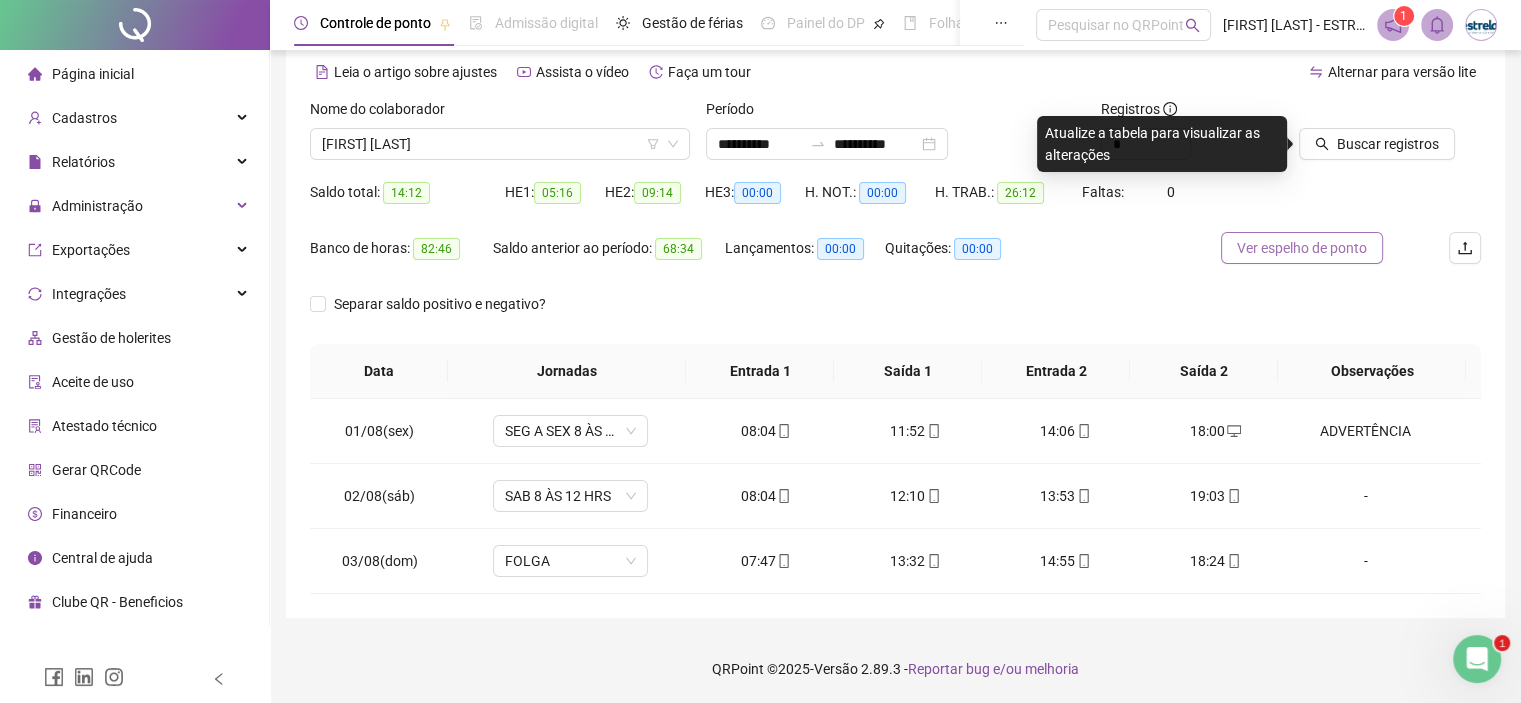 click on "Ver espelho de ponto" at bounding box center (1302, 248) 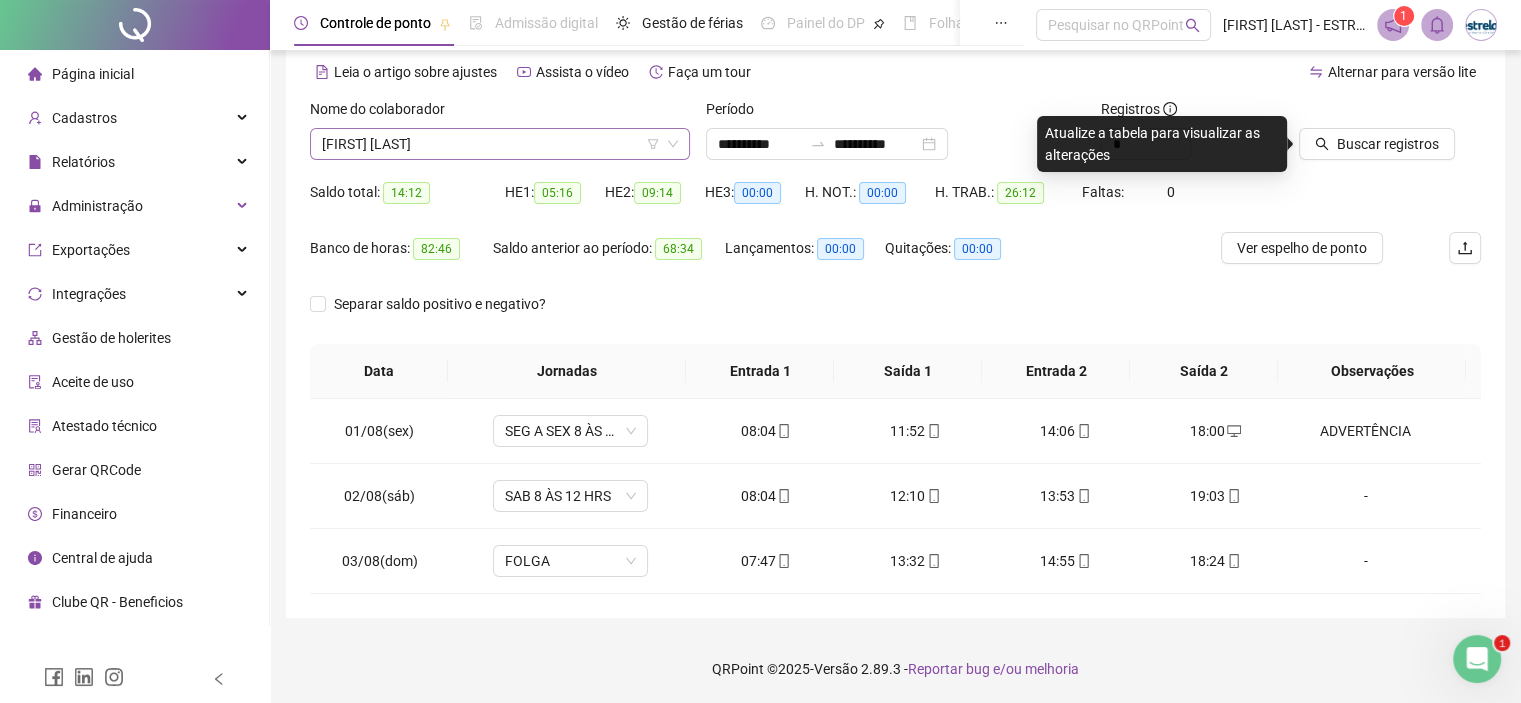scroll, scrollTop: 5696, scrollLeft: 0, axis: vertical 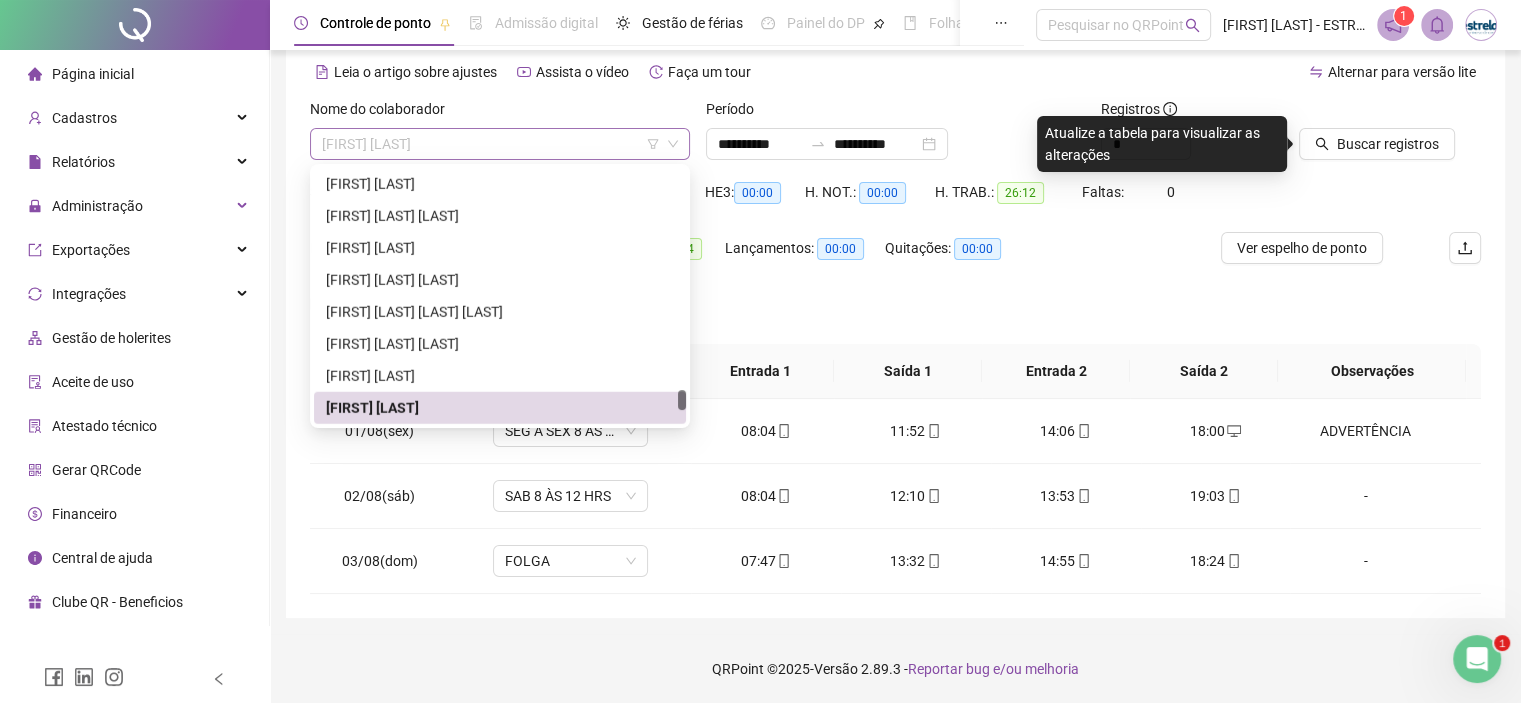 click on "[FIRST] [LAST]" at bounding box center (500, 144) 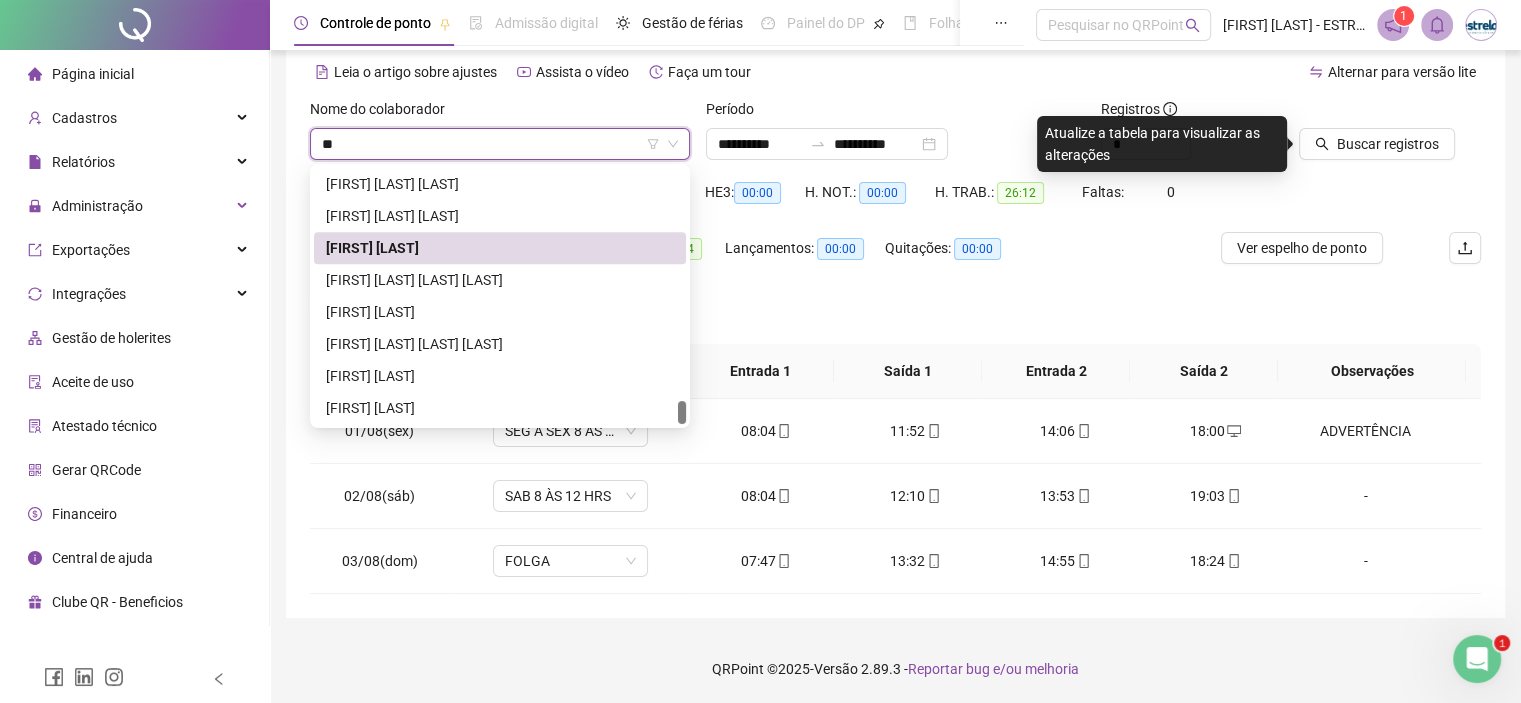 scroll, scrollTop: 1408, scrollLeft: 0, axis: vertical 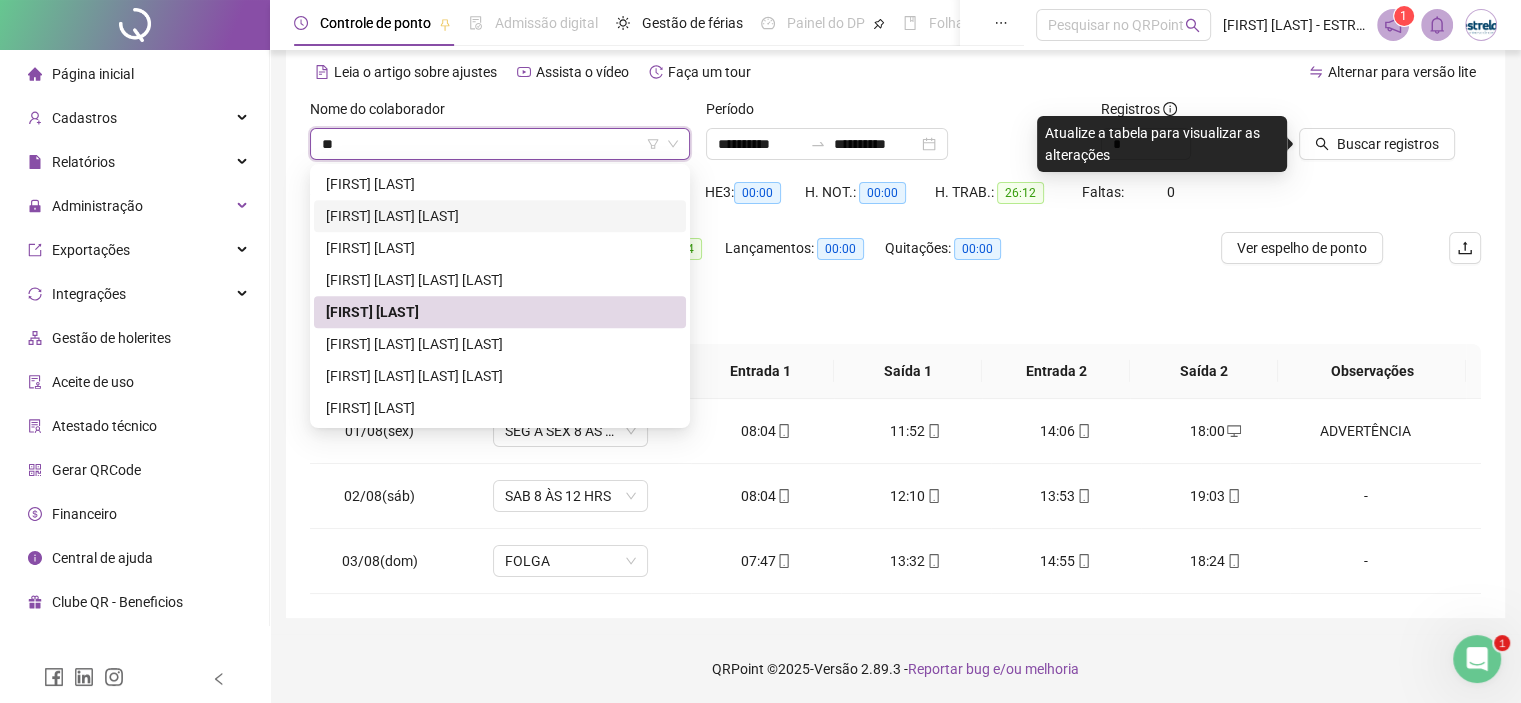 type on "***" 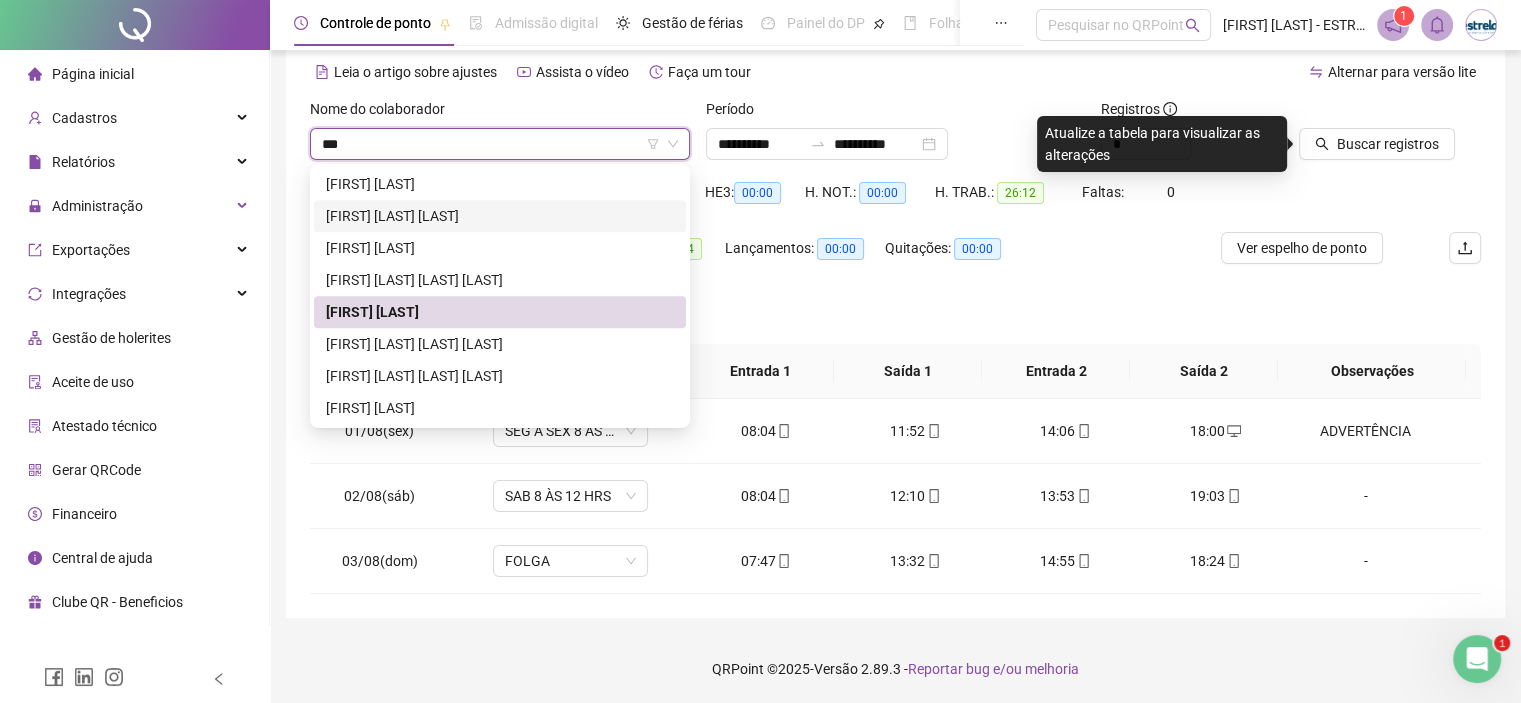 scroll, scrollTop: 32, scrollLeft: 0, axis: vertical 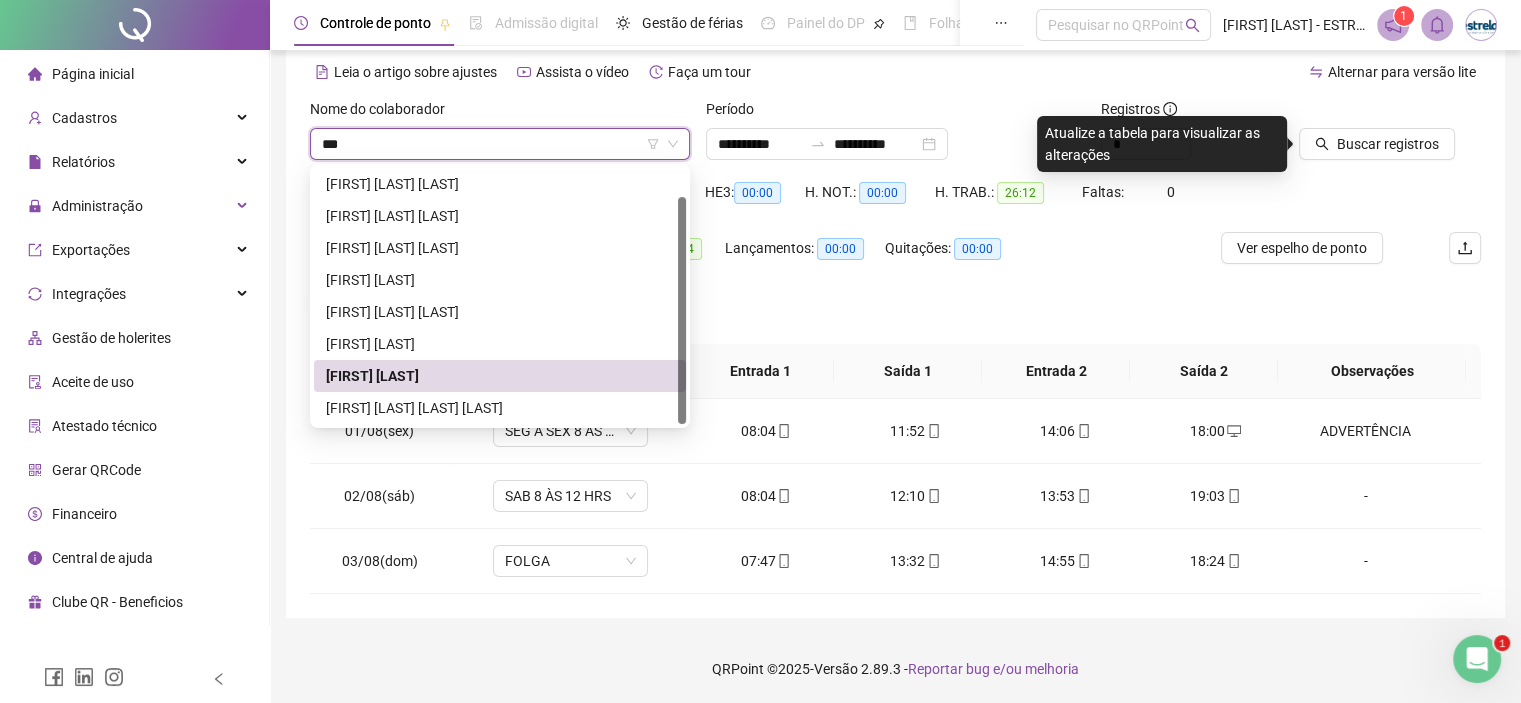 click on "[FIRST] [LAST]" at bounding box center (500, 376) 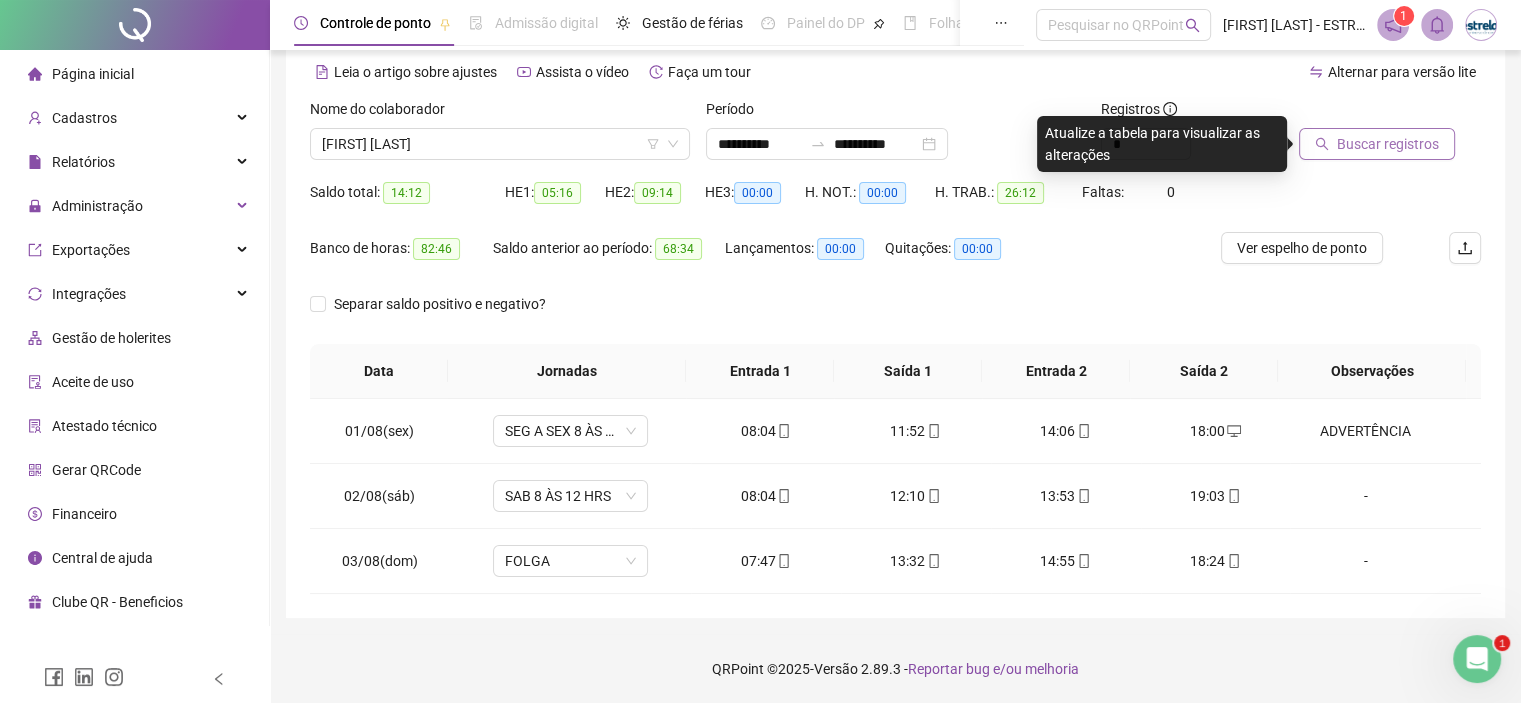 click 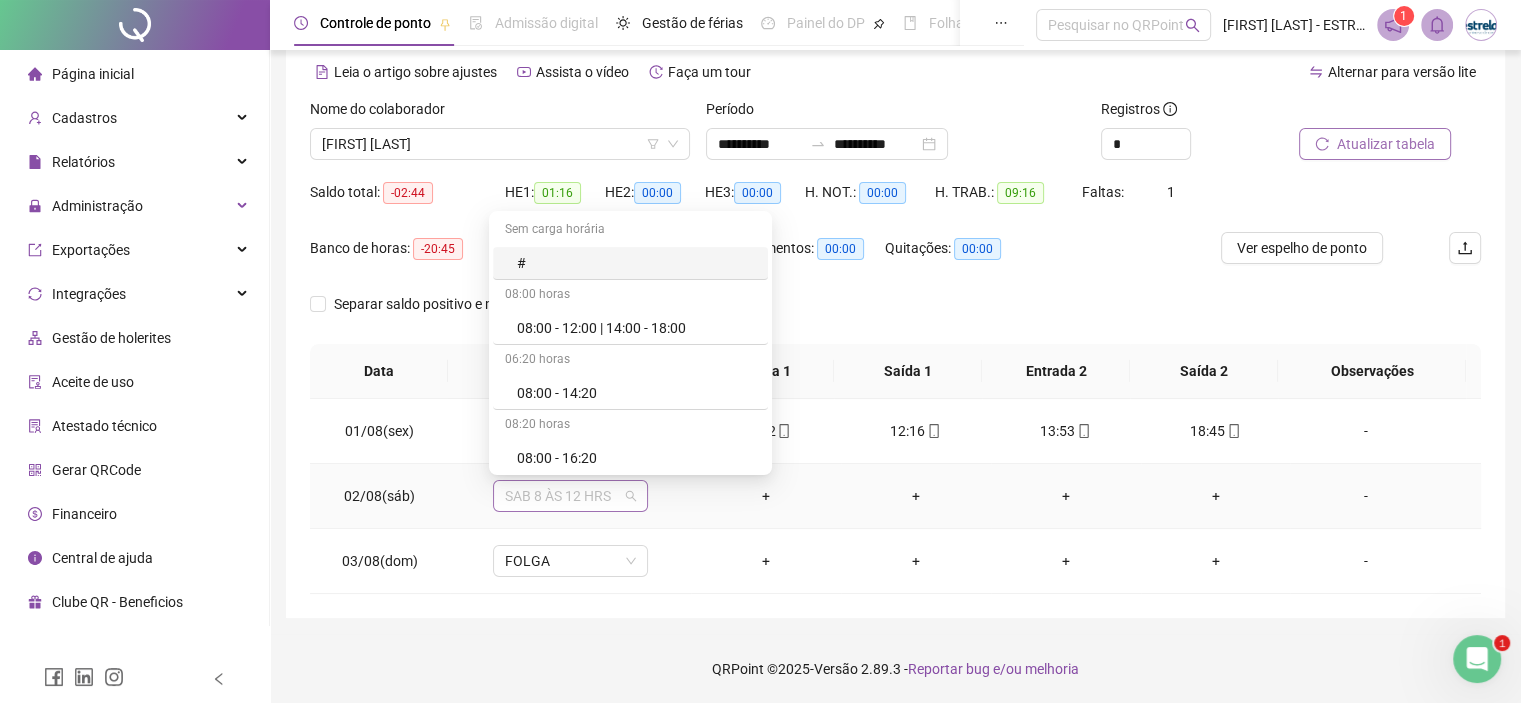 click on "SAB 8 ÀS 12 HRS" at bounding box center [570, 496] 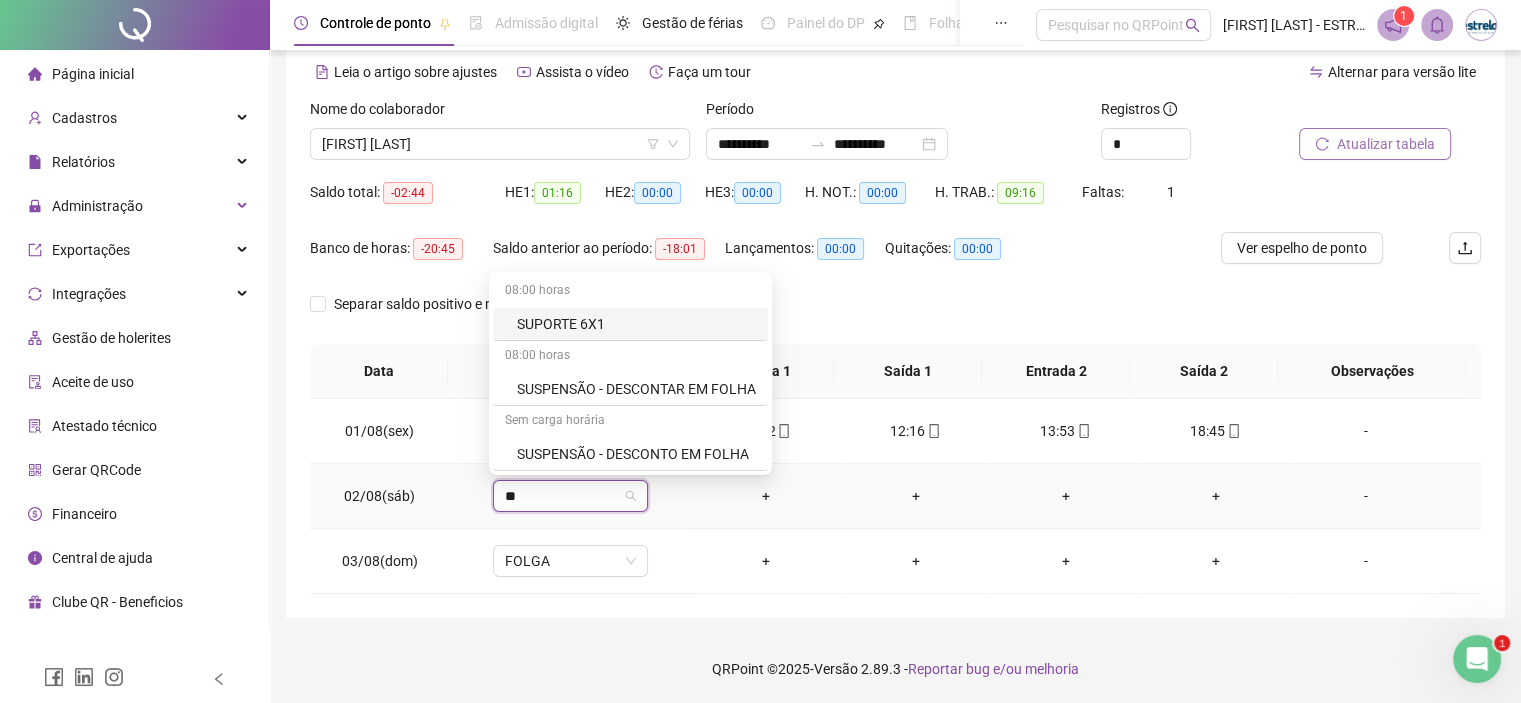 type on "***" 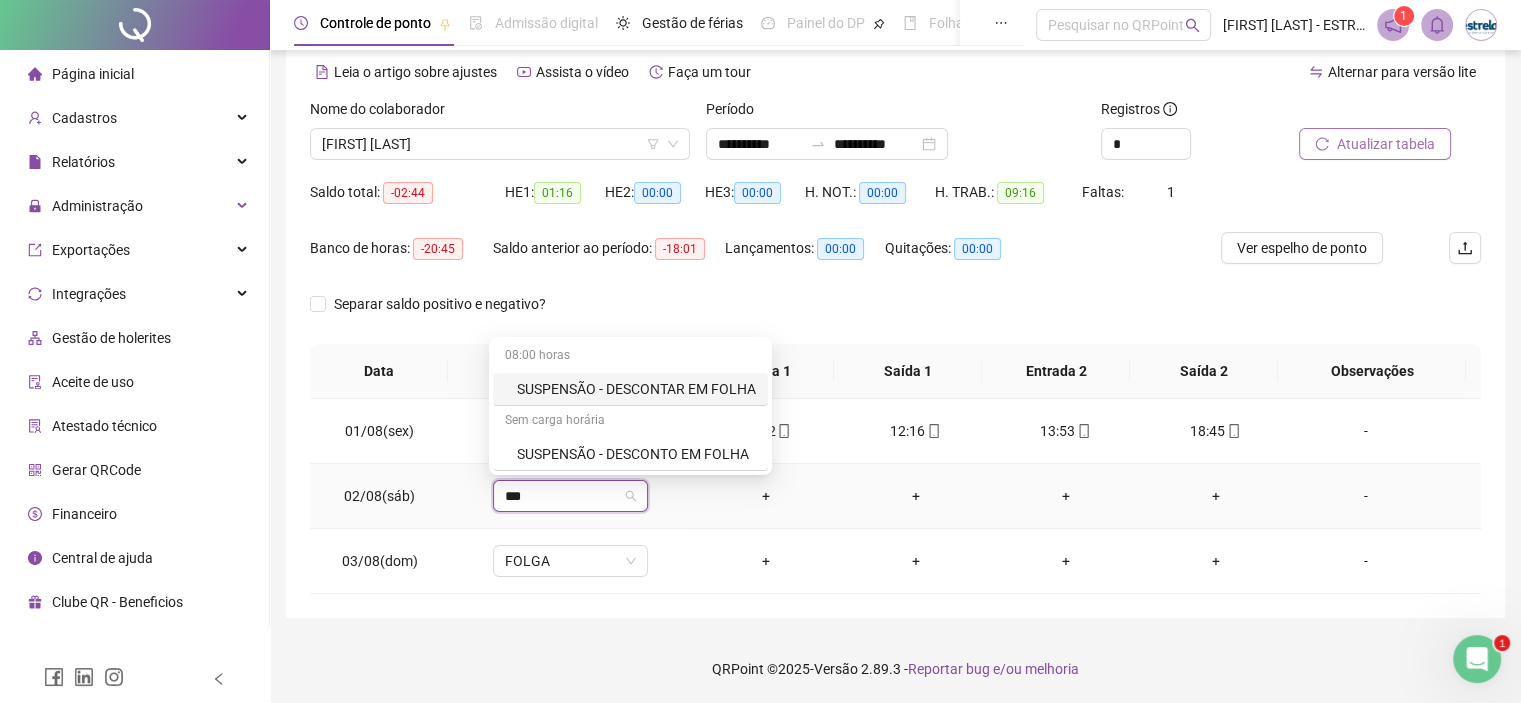 click on "SUSPENSÃO - DESCONTAR EM FOLHA" at bounding box center (636, 389) 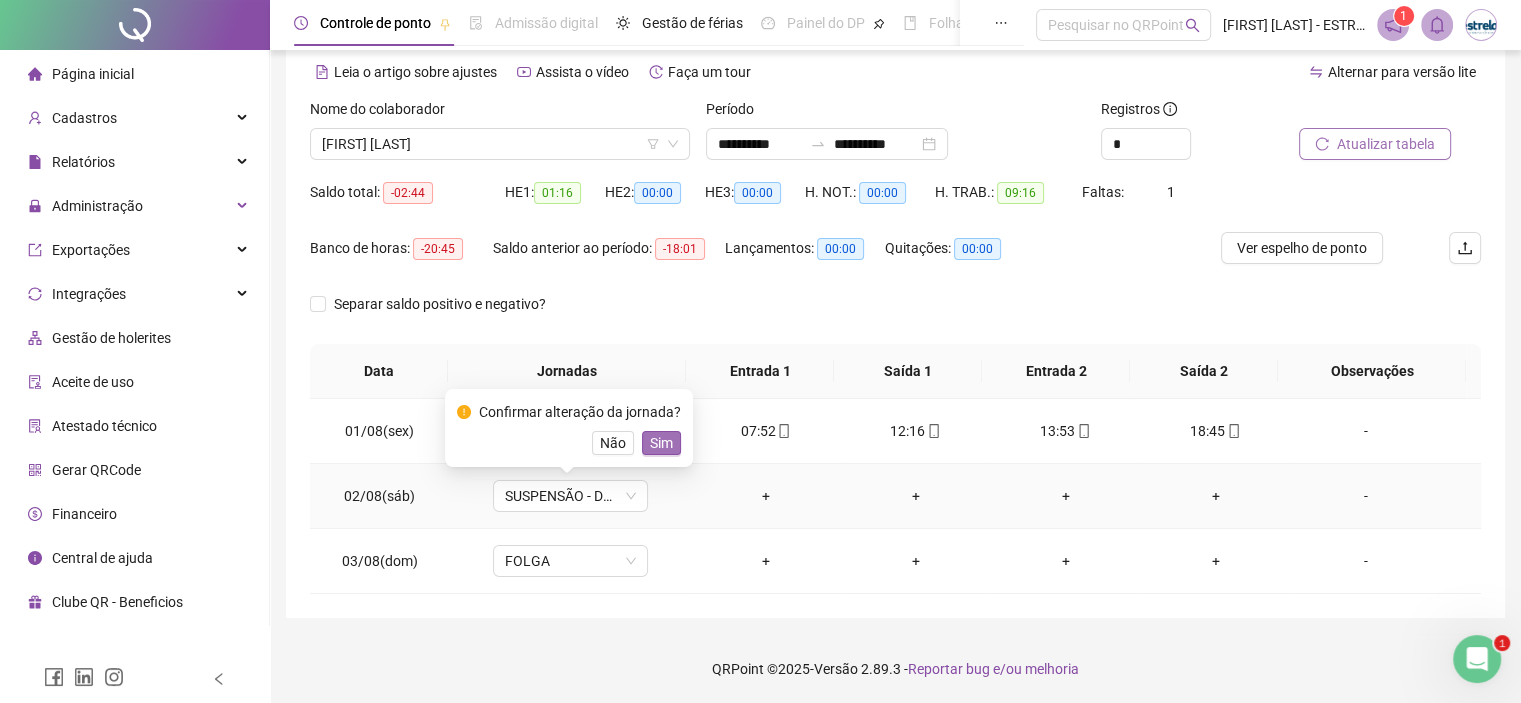 click on "Sim" at bounding box center [661, 443] 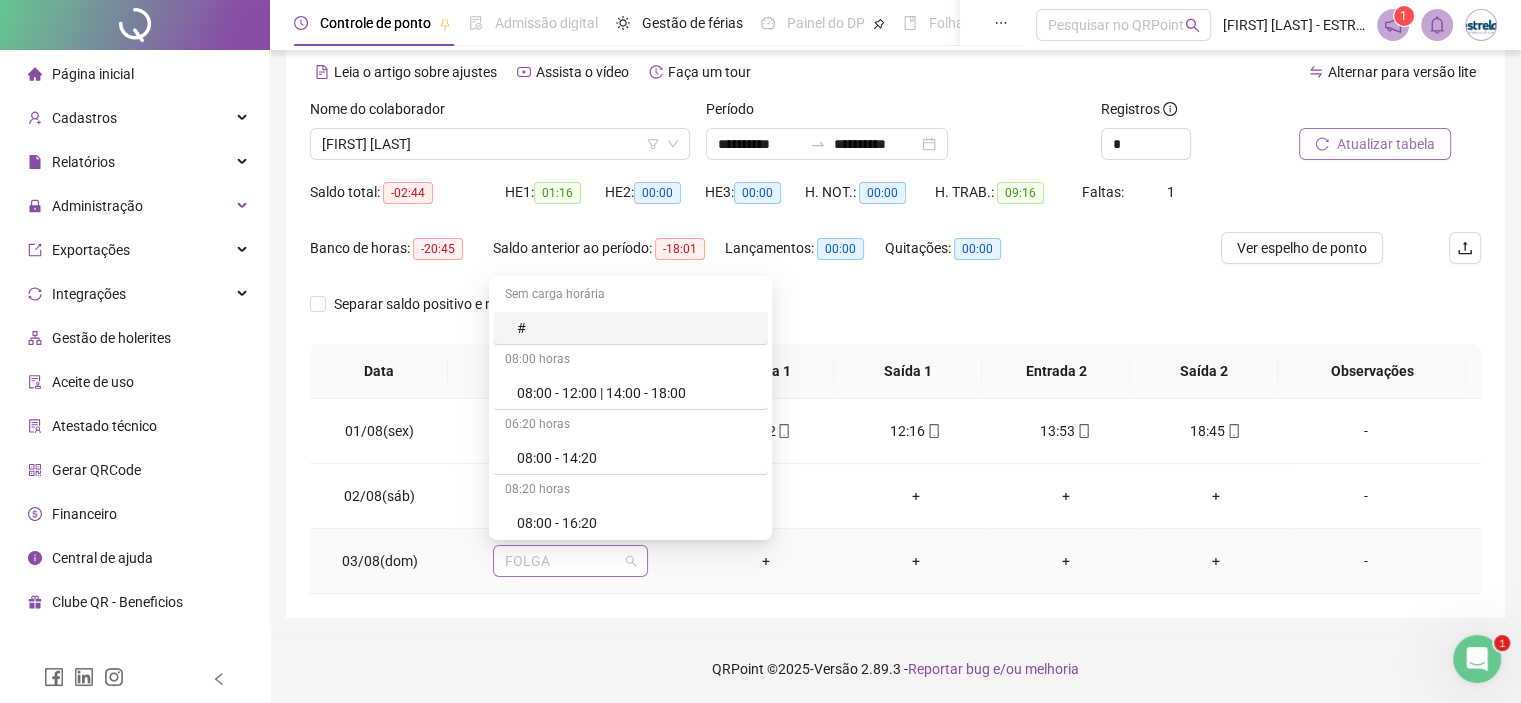 click on "FOLGA" at bounding box center [570, 561] 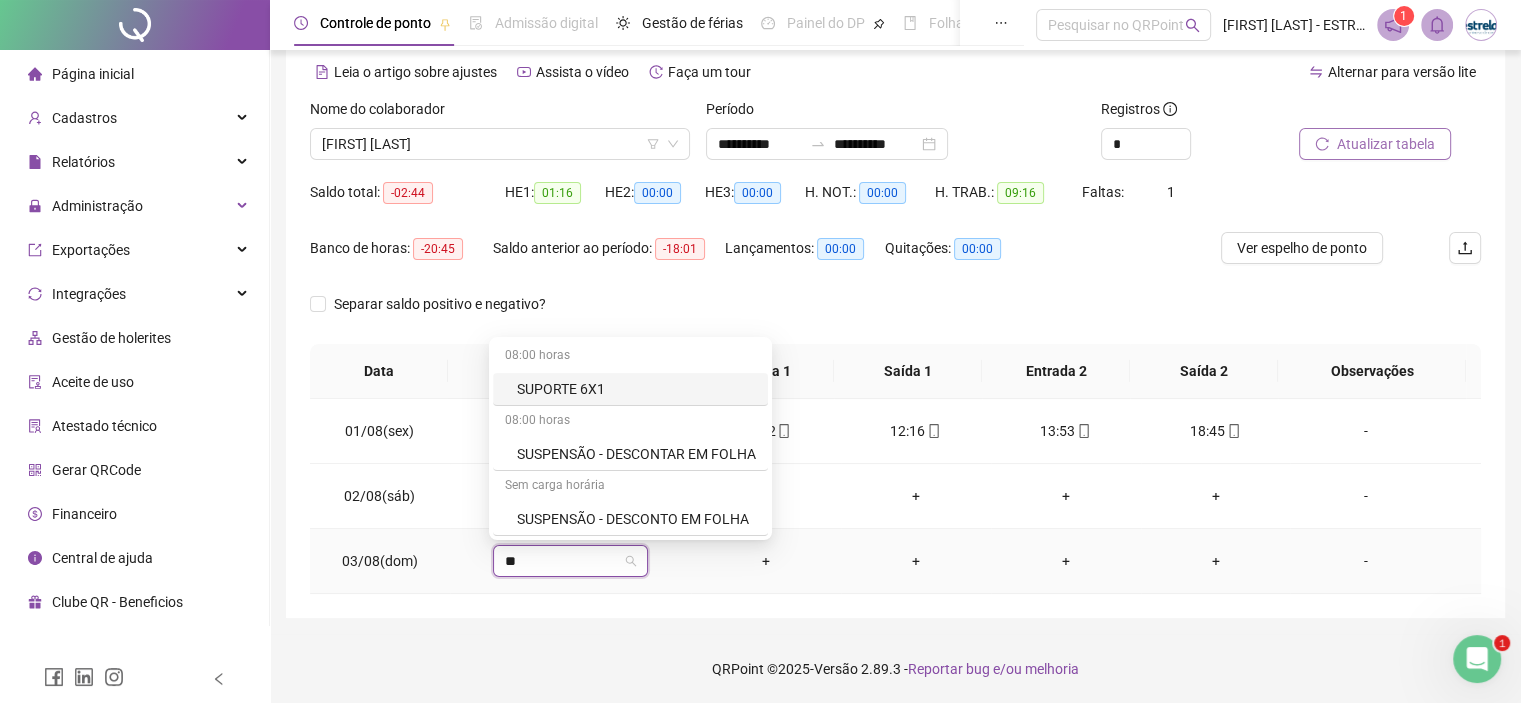 type on "***" 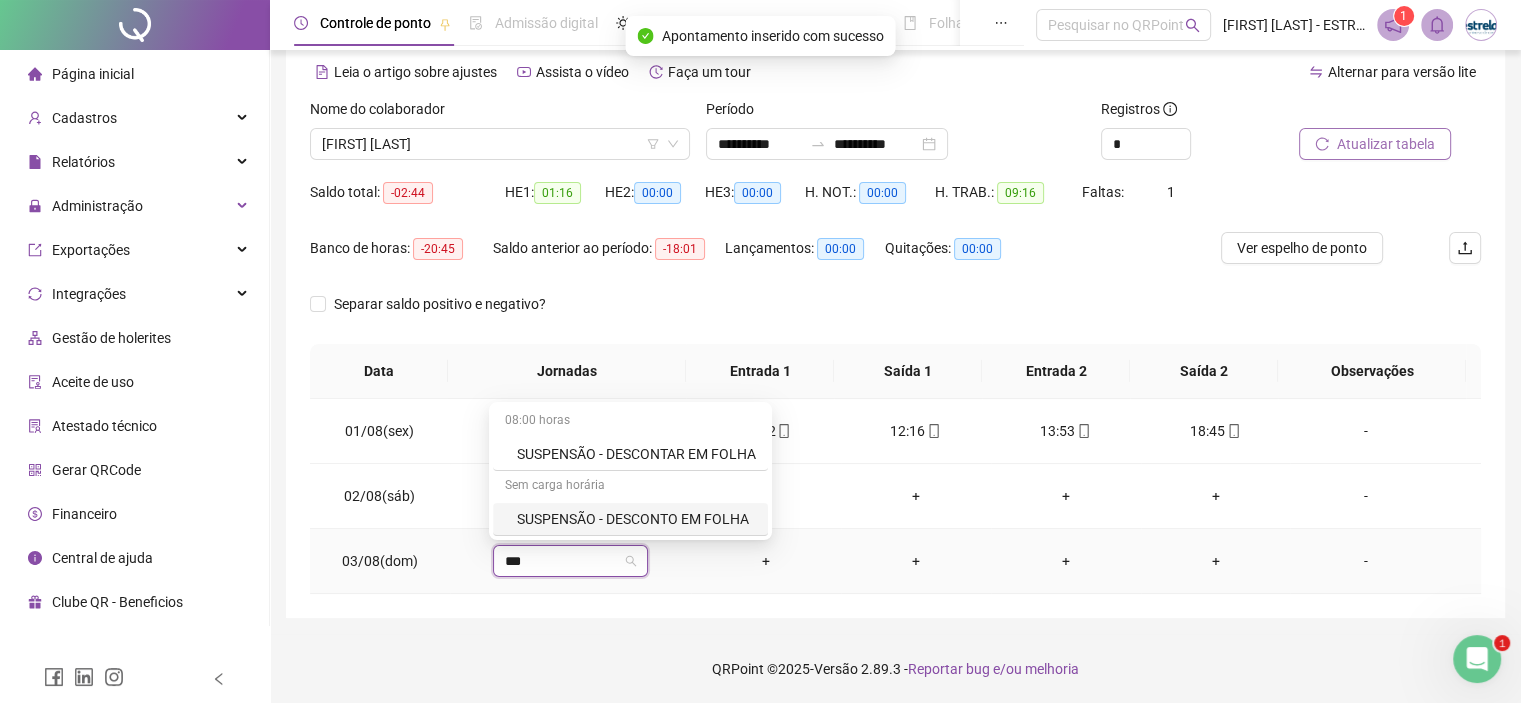 click on "SUSPENSÃO - DESCONTO EM FOLHA" at bounding box center [636, 519] 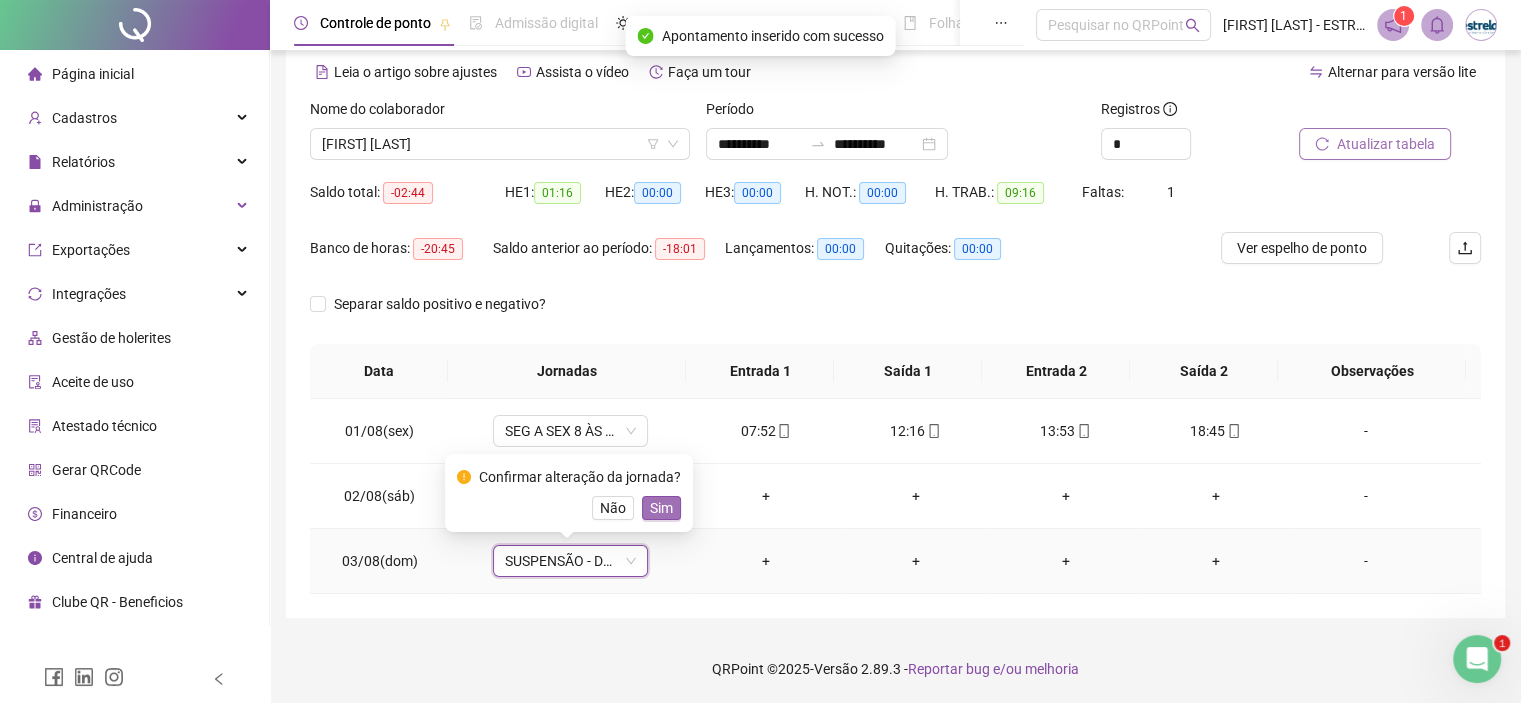 click on "Não Sim" at bounding box center (569, 508) 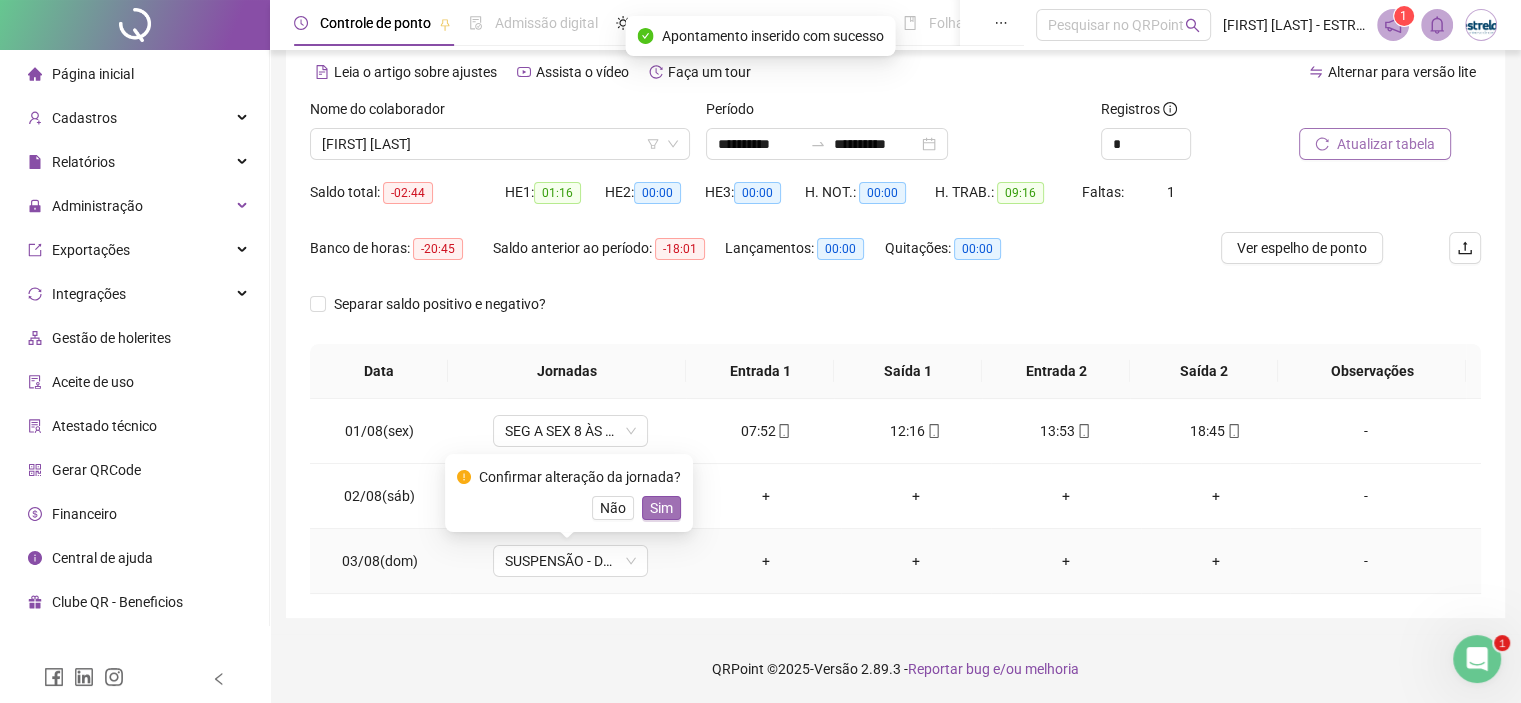 click on "Sim" at bounding box center (661, 508) 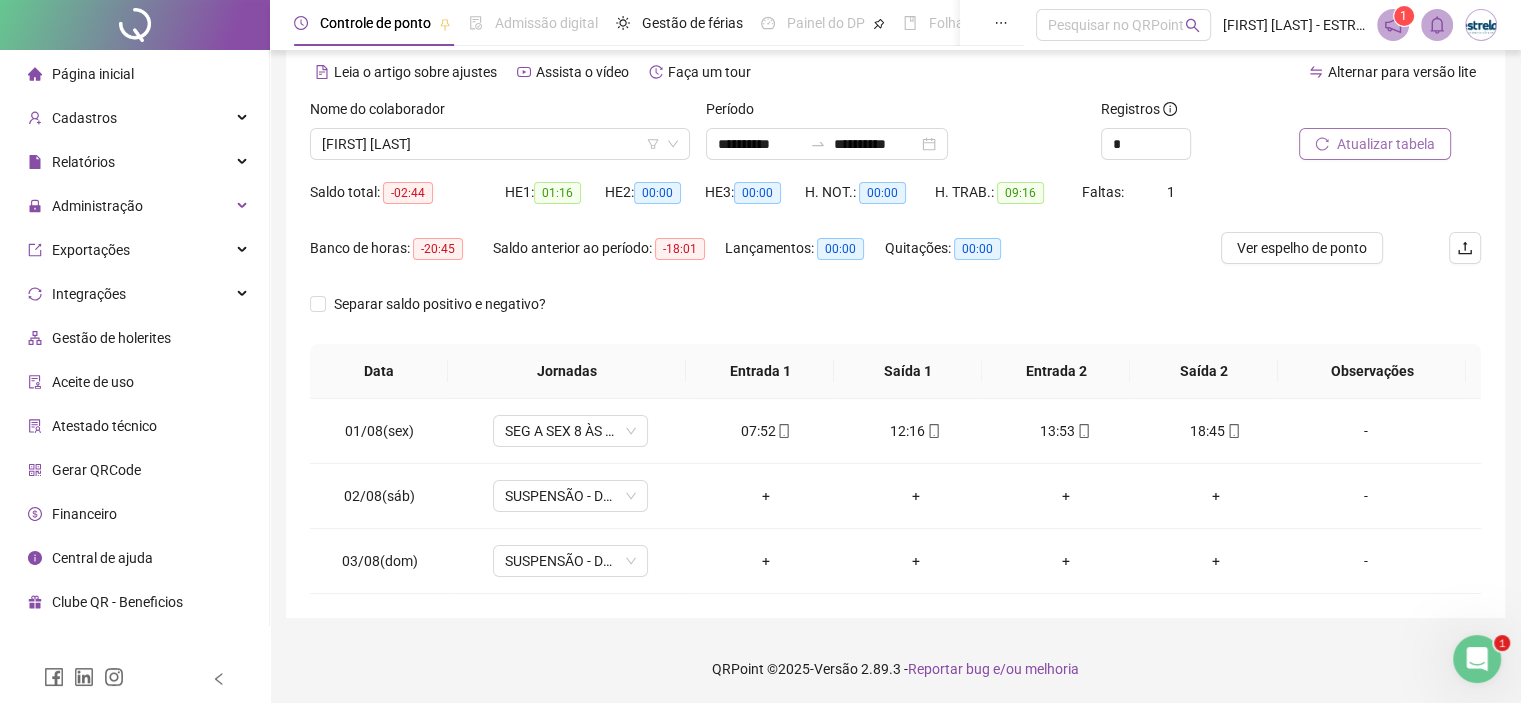 click on "Atualizar tabela" at bounding box center (1375, 144) 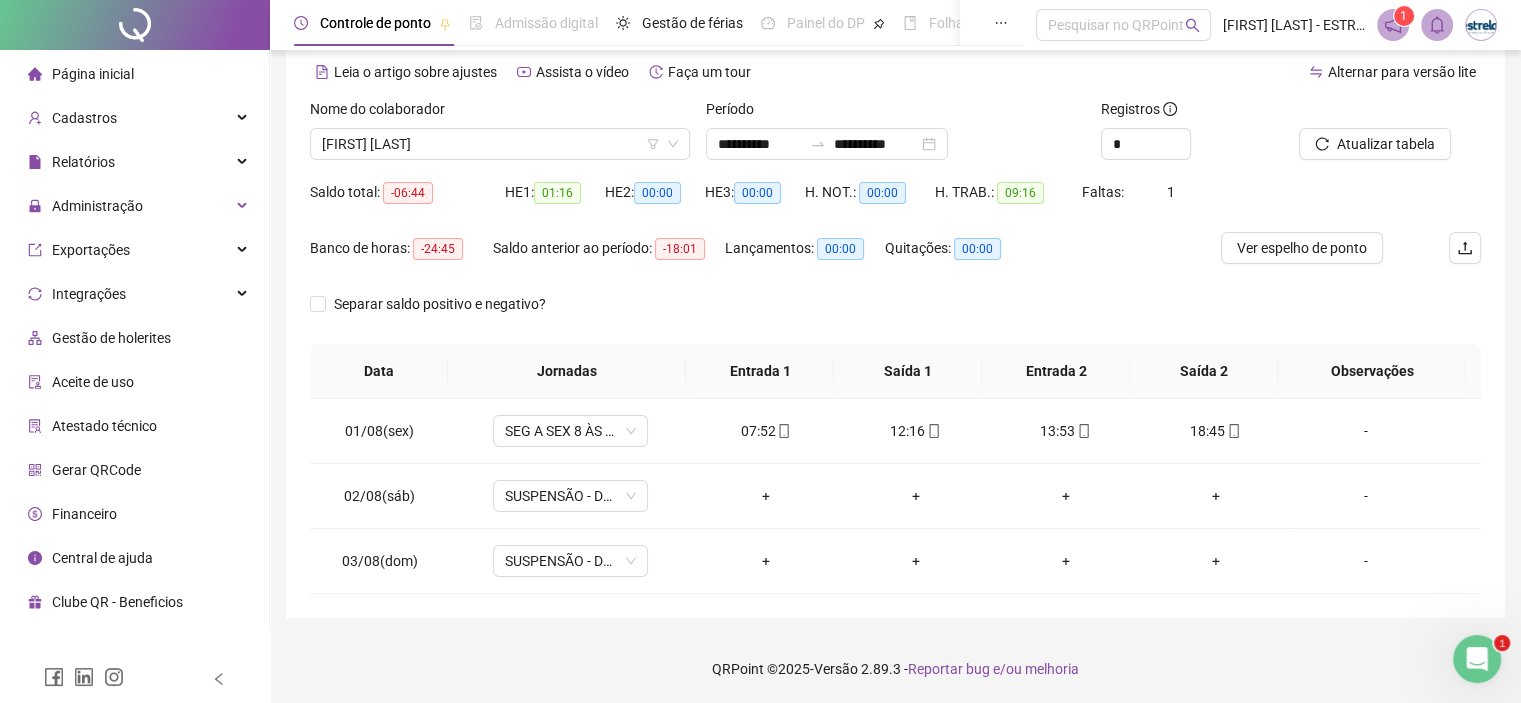 click on "Nome do colaborador [FIRST] [LAST] [LAST] [LAST]" at bounding box center (500, 137) 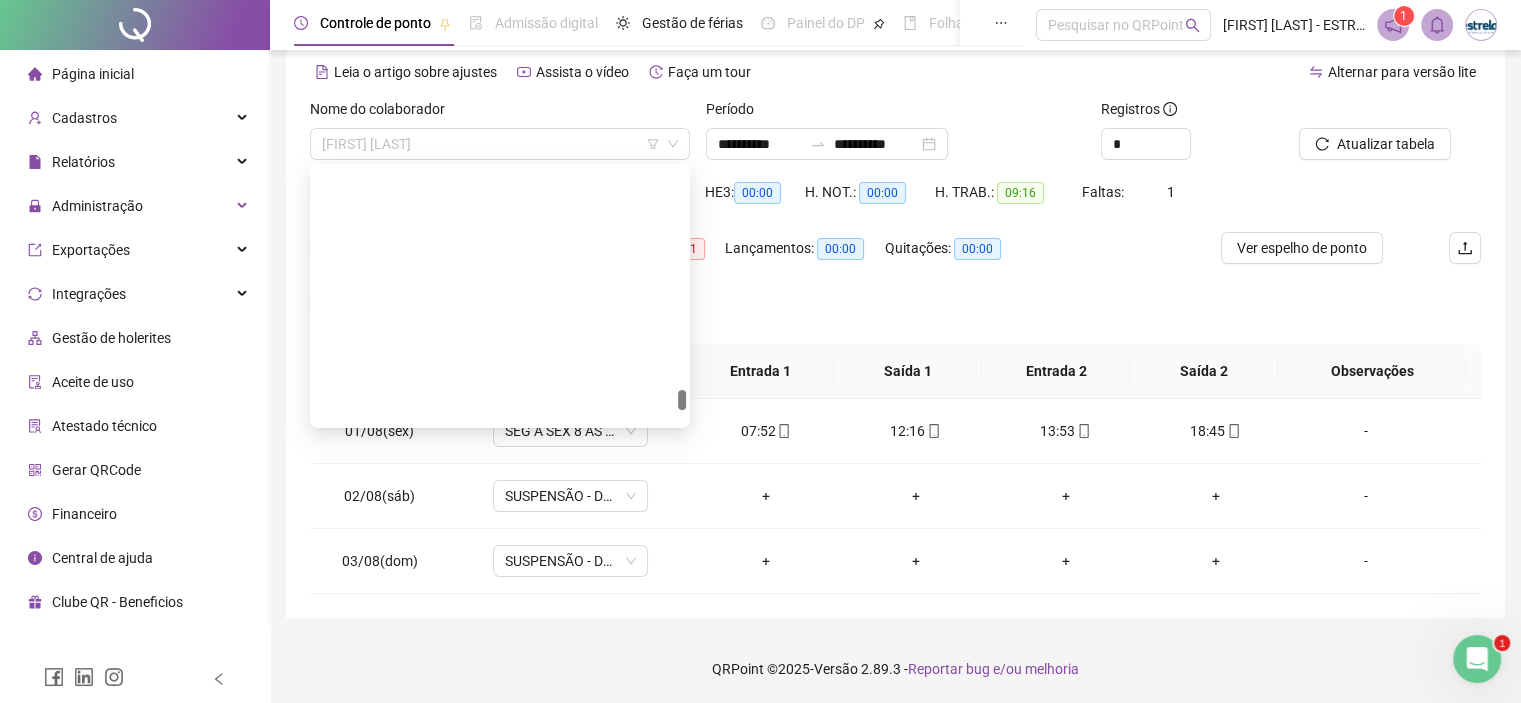 scroll, scrollTop: 5696, scrollLeft: 0, axis: vertical 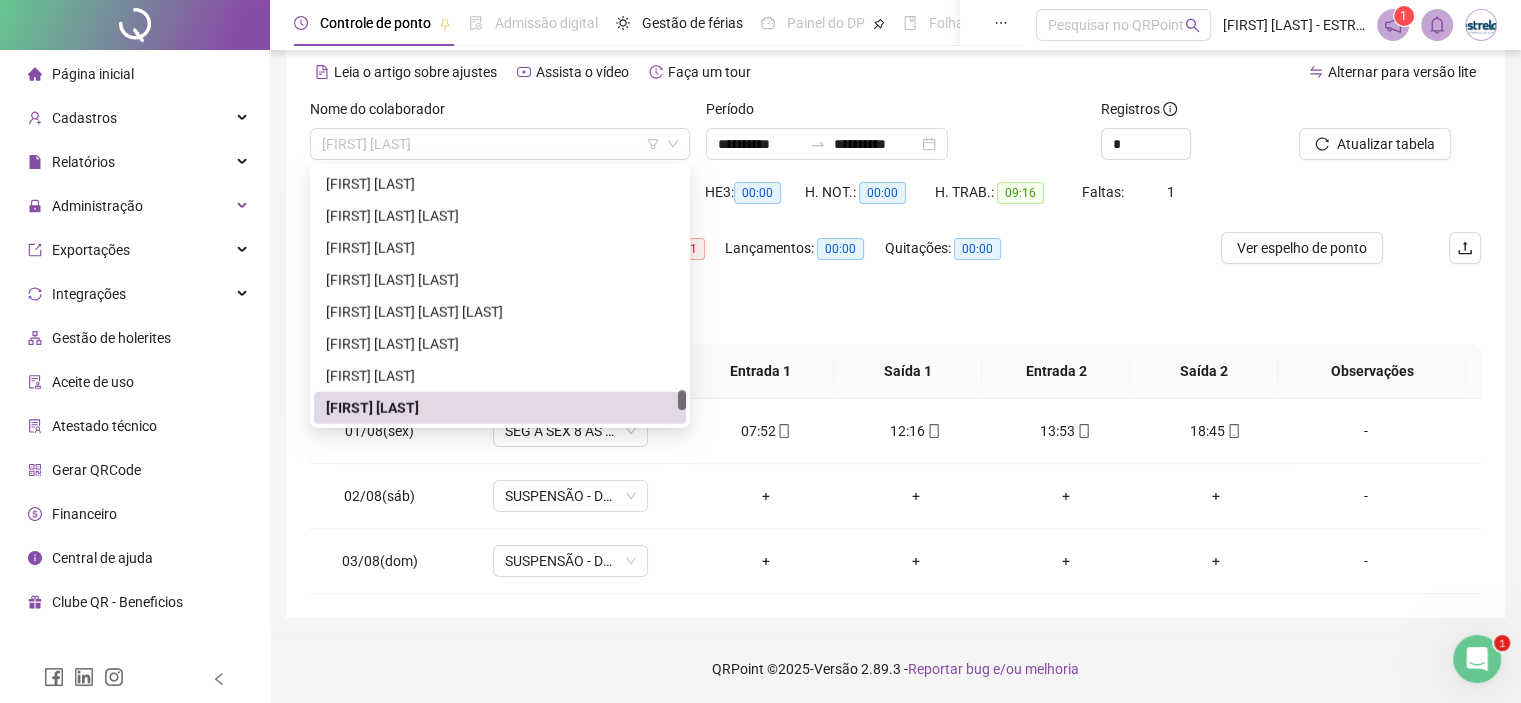 click on "[FIRST] [LAST]" at bounding box center (500, 144) 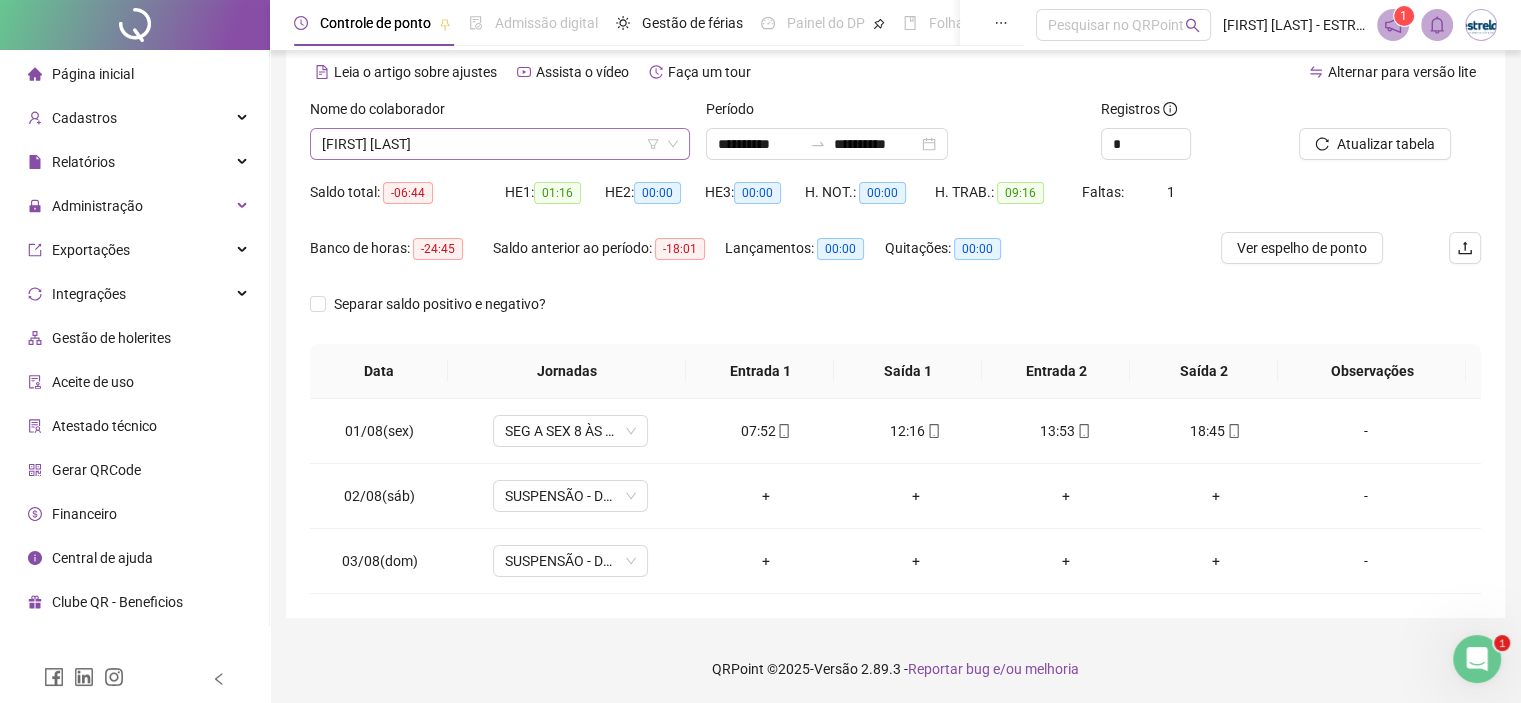 click on "[FIRST] [LAST]" at bounding box center [500, 144] 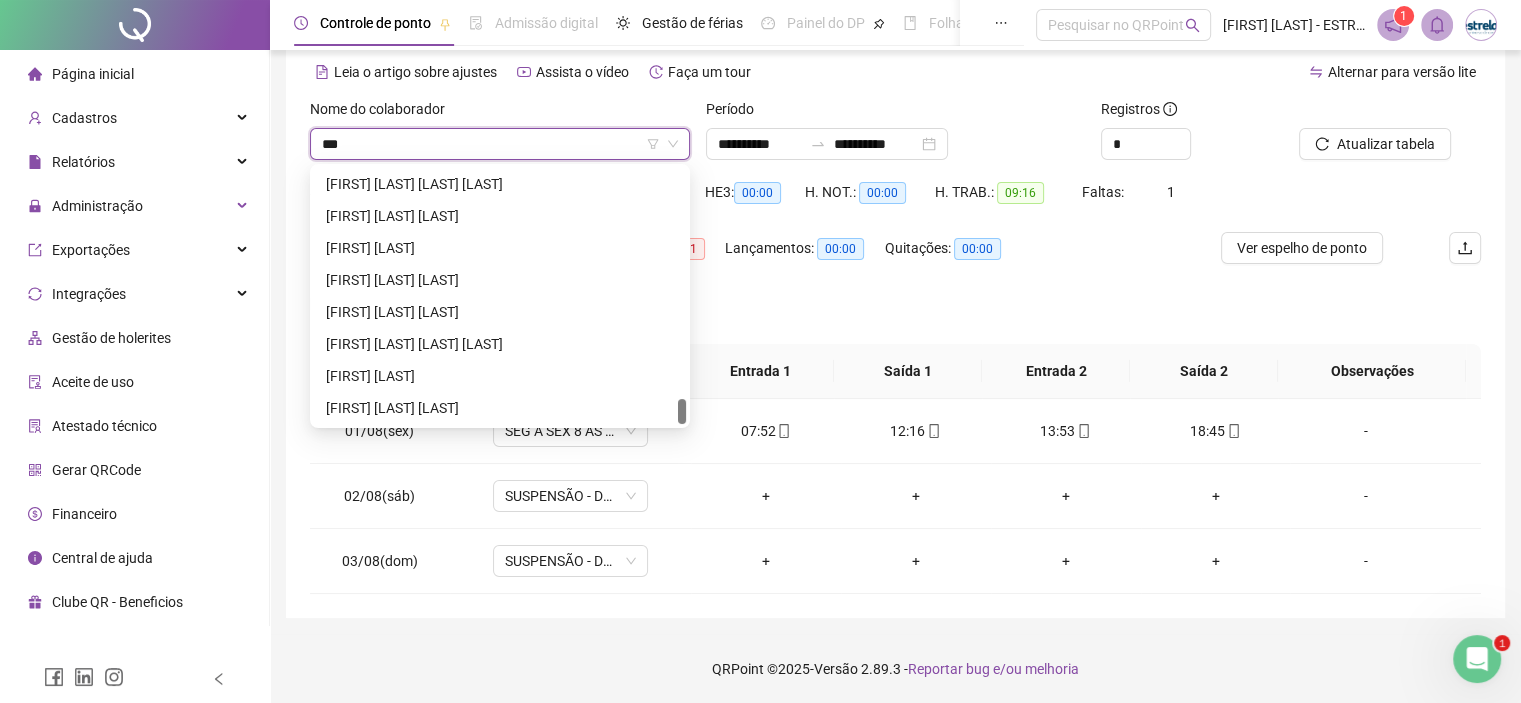 scroll, scrollTop: 0, scrollLeft: 0, axis: both 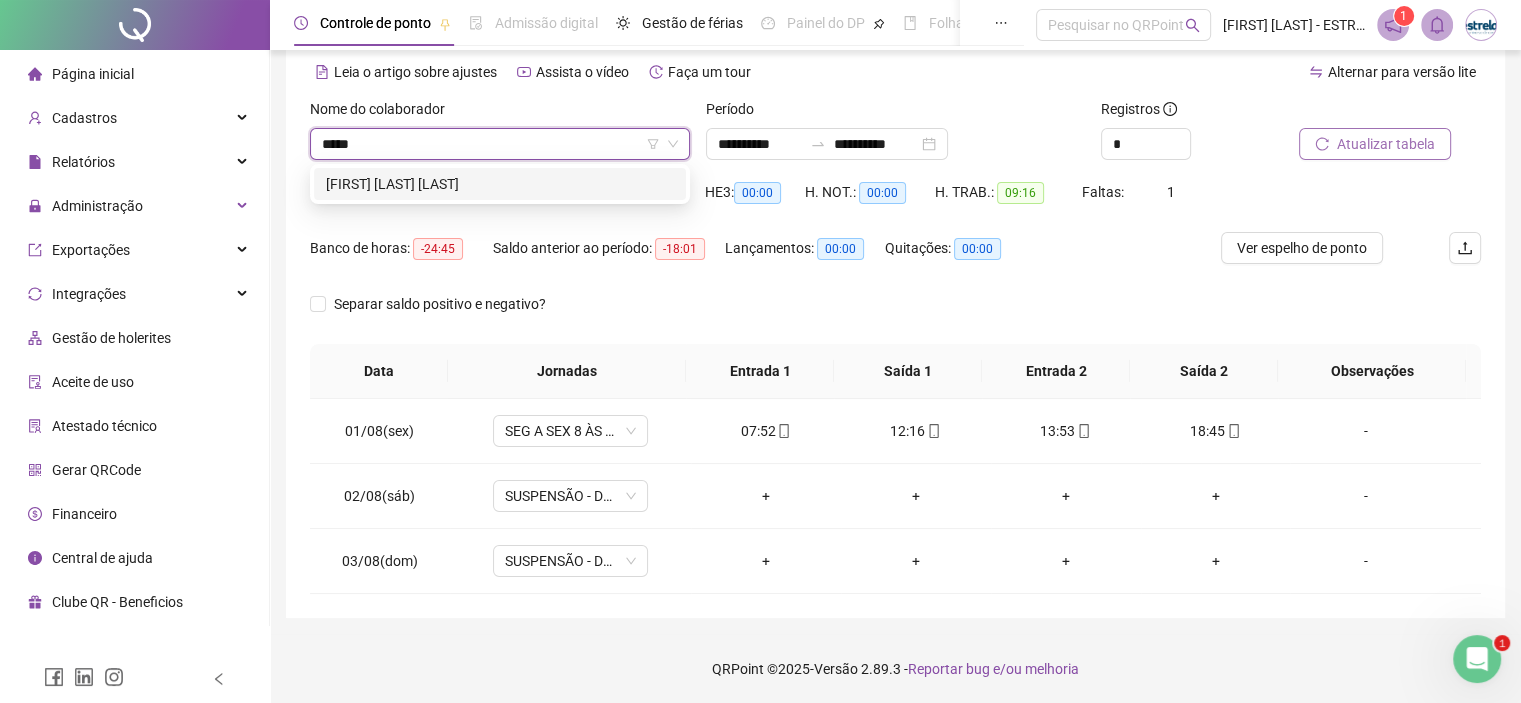 type on "*****" 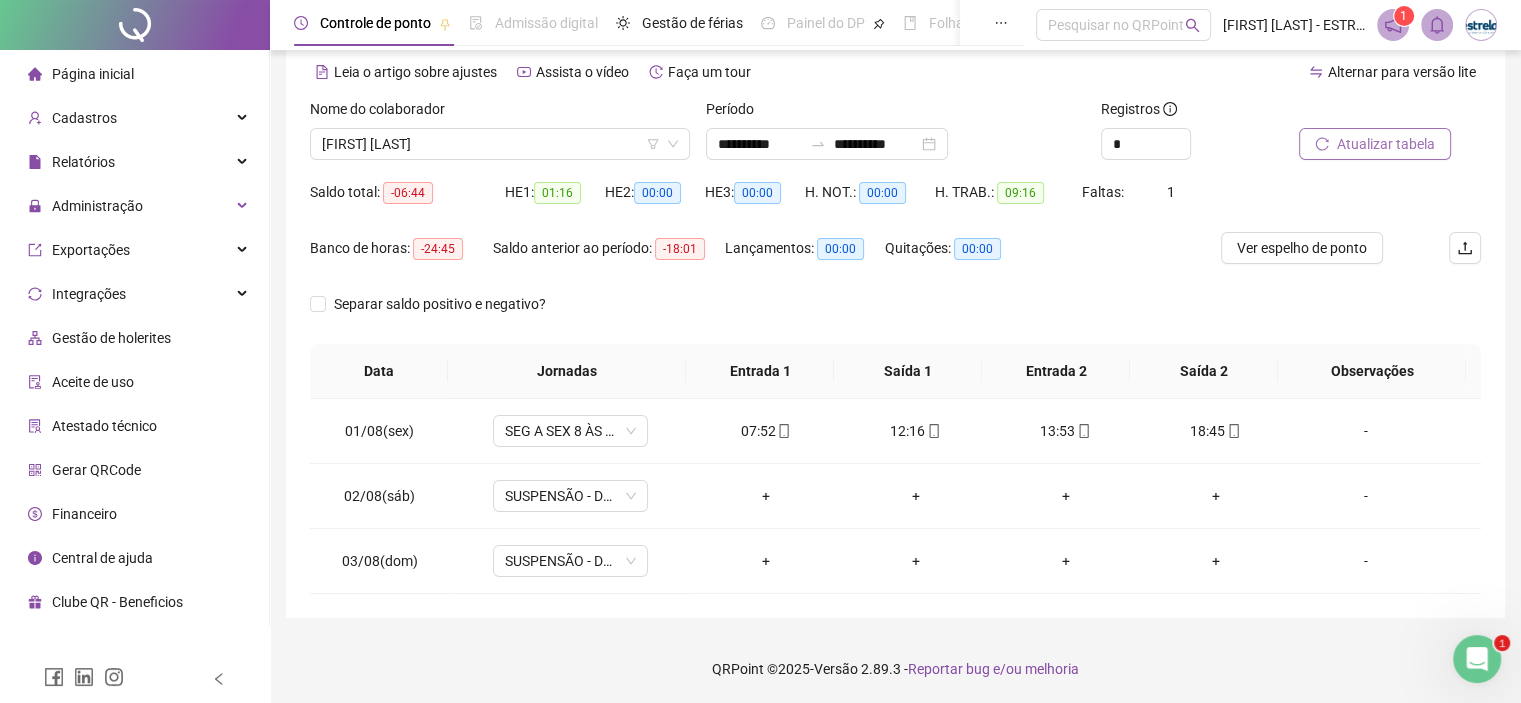 click on "Atualizar tabela" at bounding box center [1375, 144] 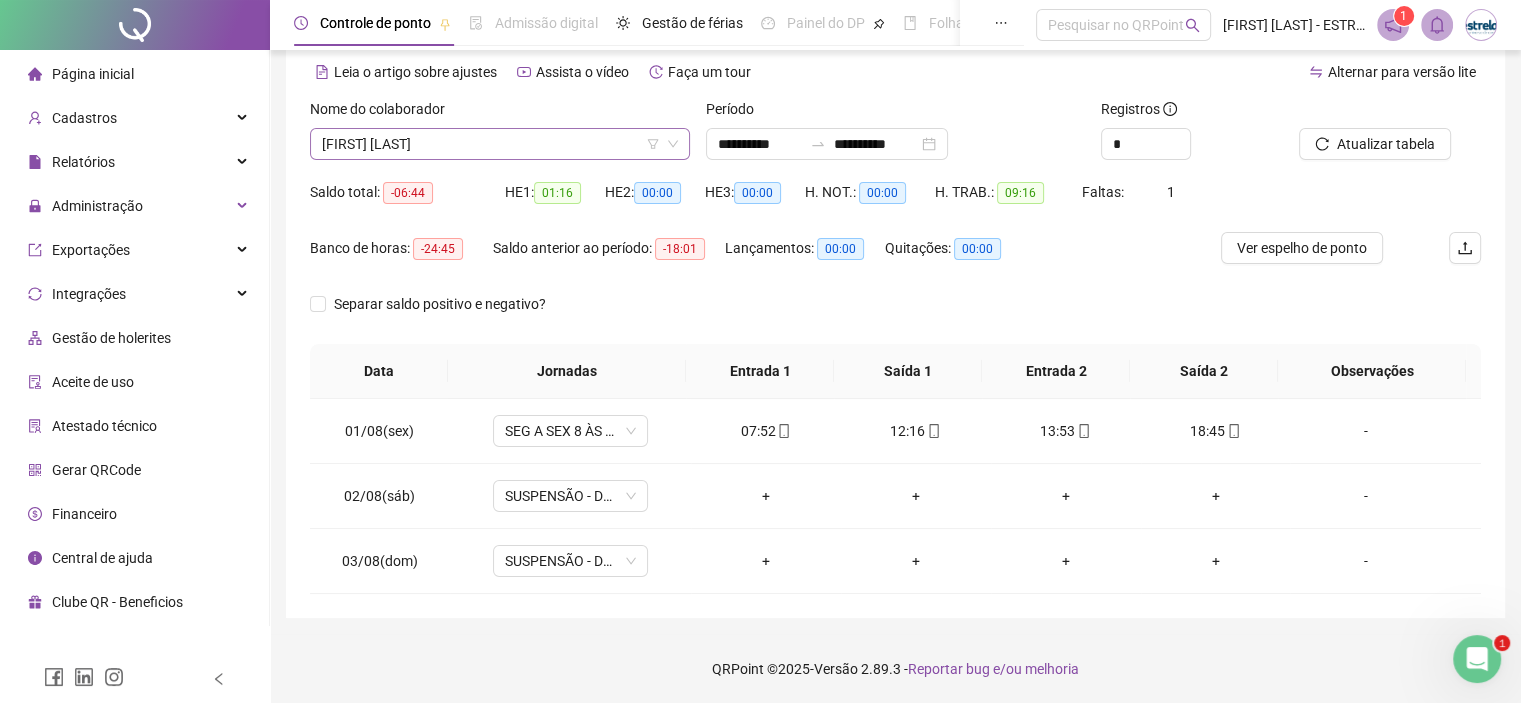 type 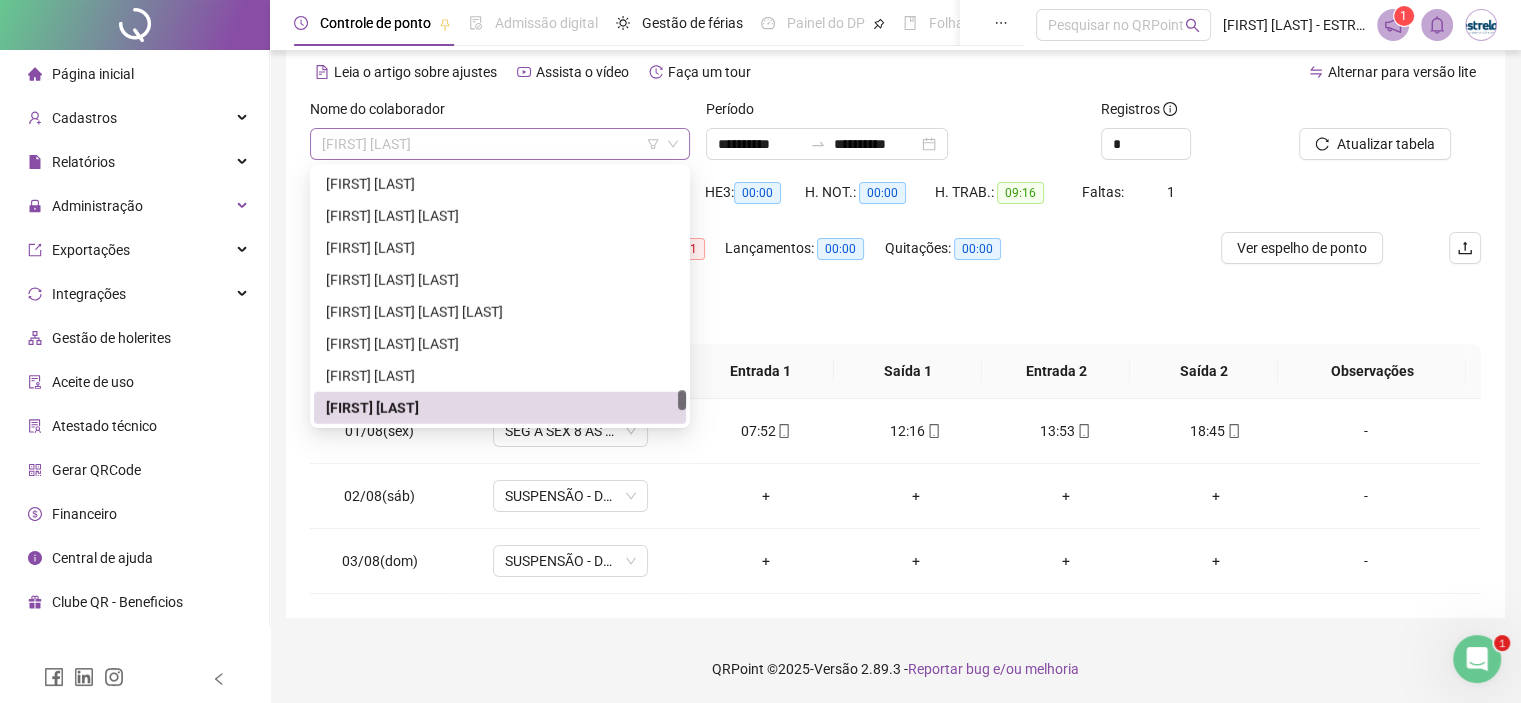 click on "[FIRST] [LAST]" at bounding box center [500, 144] 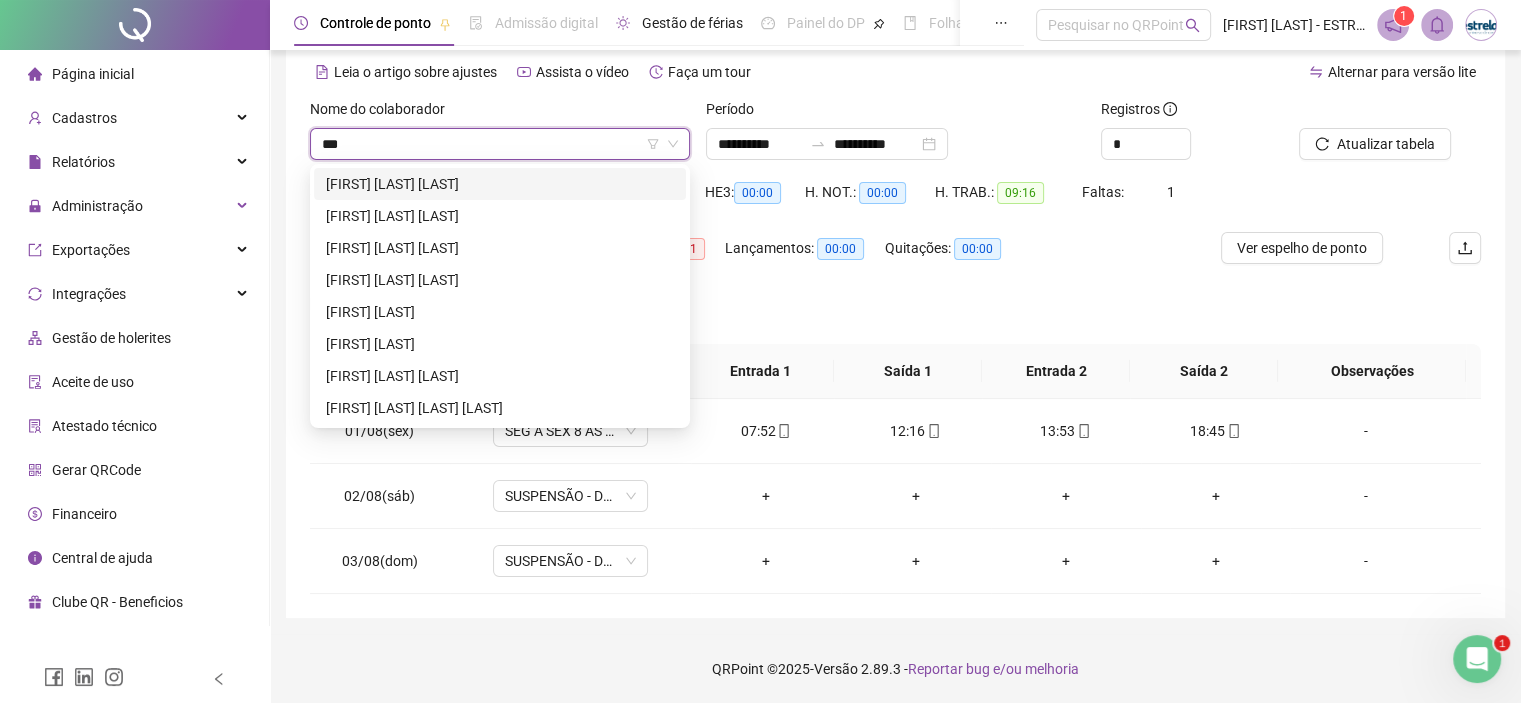 scroll, scrollTop: 0, scrollLeft: 0, axis: both 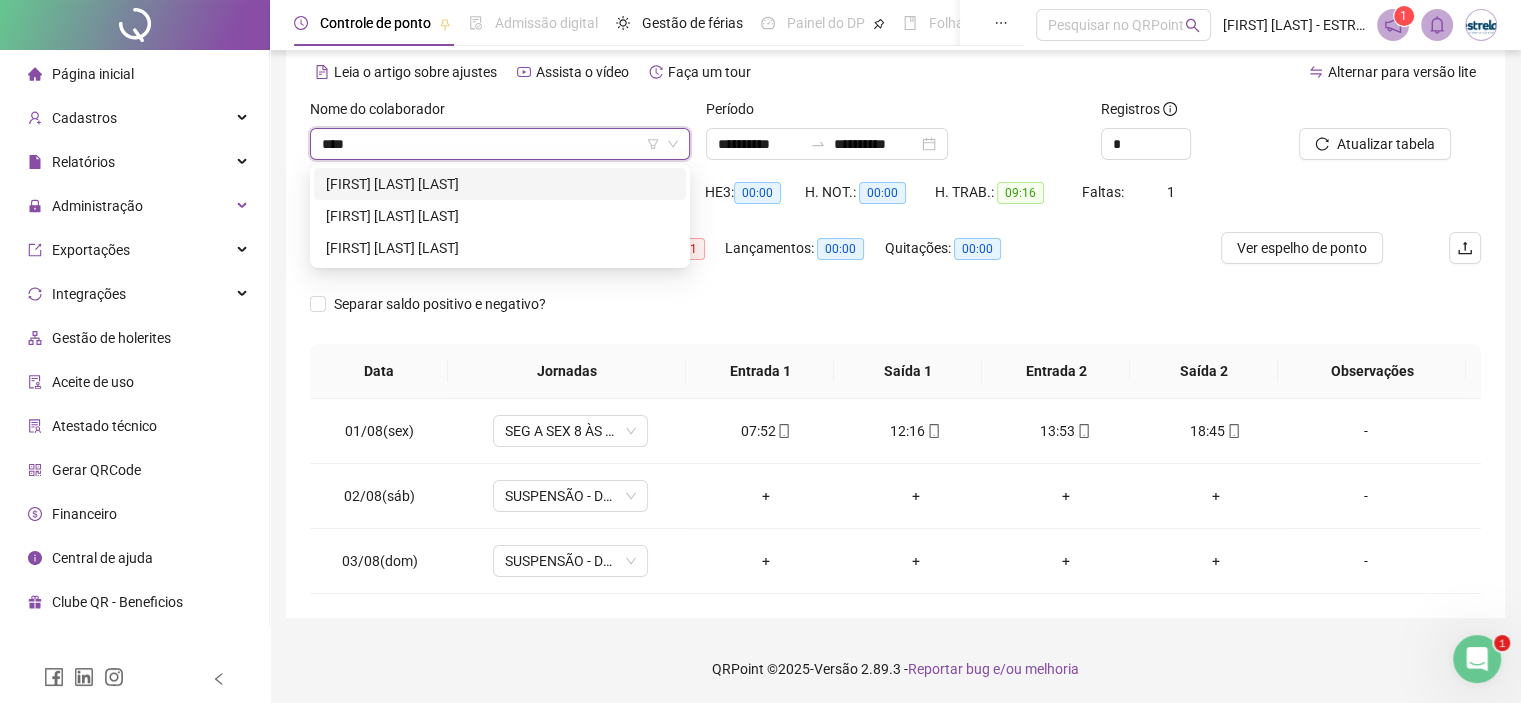 click on "[FIRST] [LAST] [LAST]" at bounding box center (500, 184) 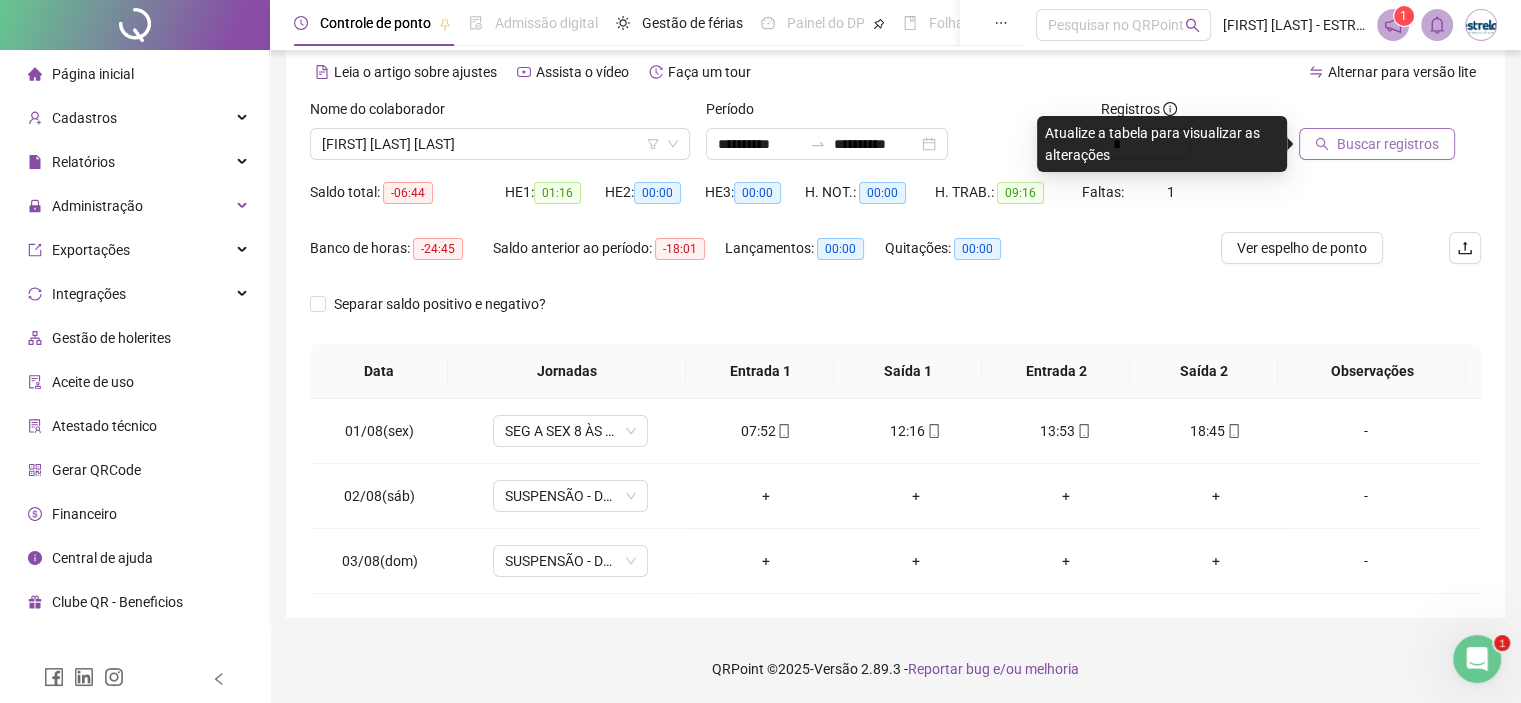 click on "Buscar registros" at bounding box center (1388, 144) 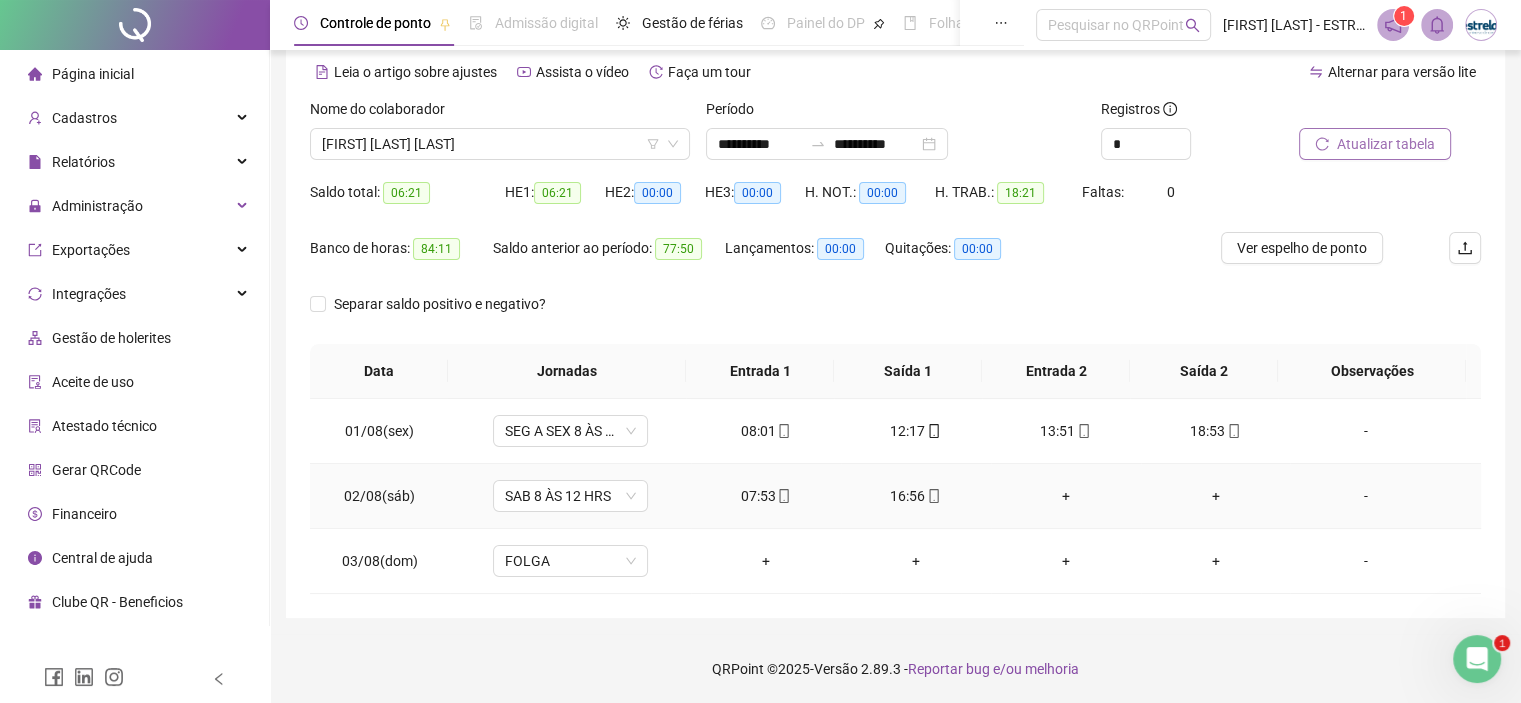 click on "+" at bounding box center (1216, 496) 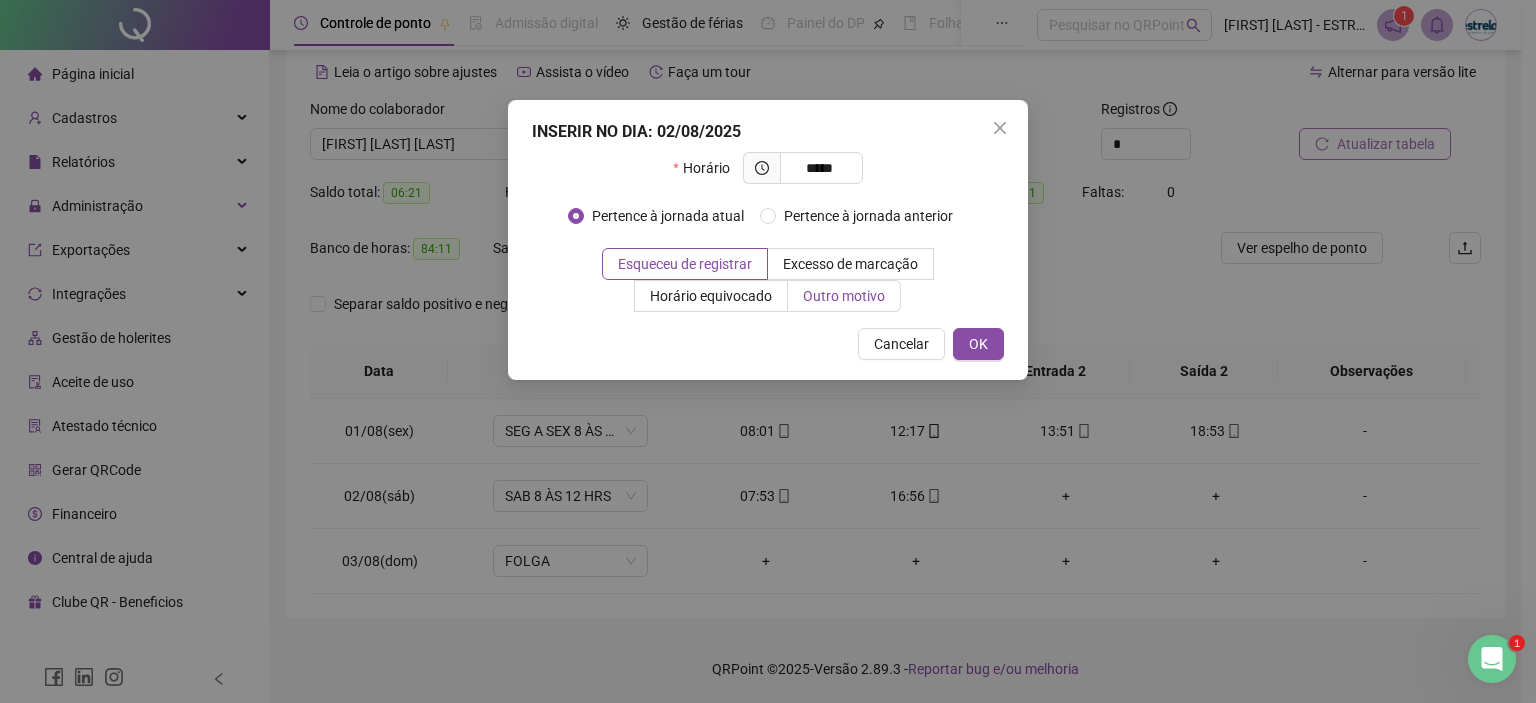 type on "*****" 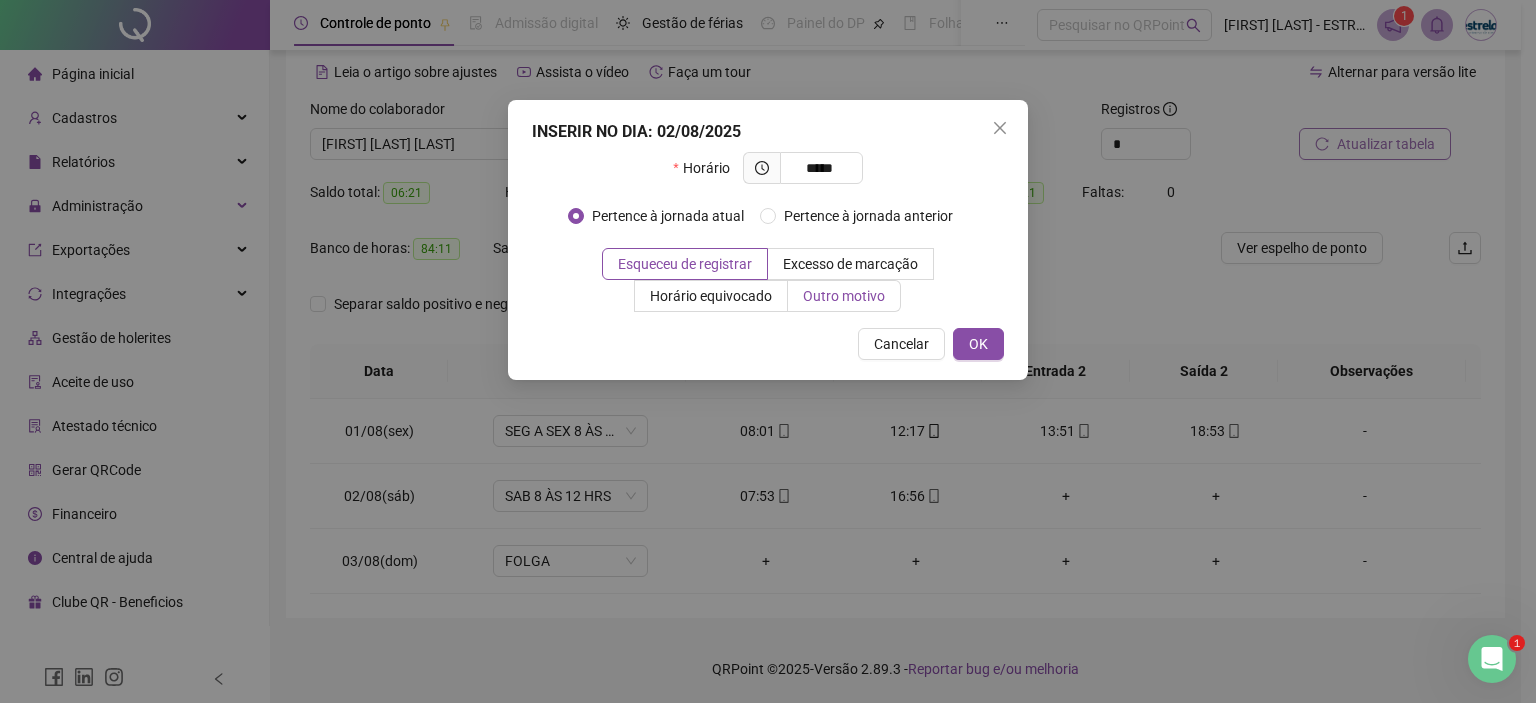 click on "Outro motivo" at bounding box center (844, 296) 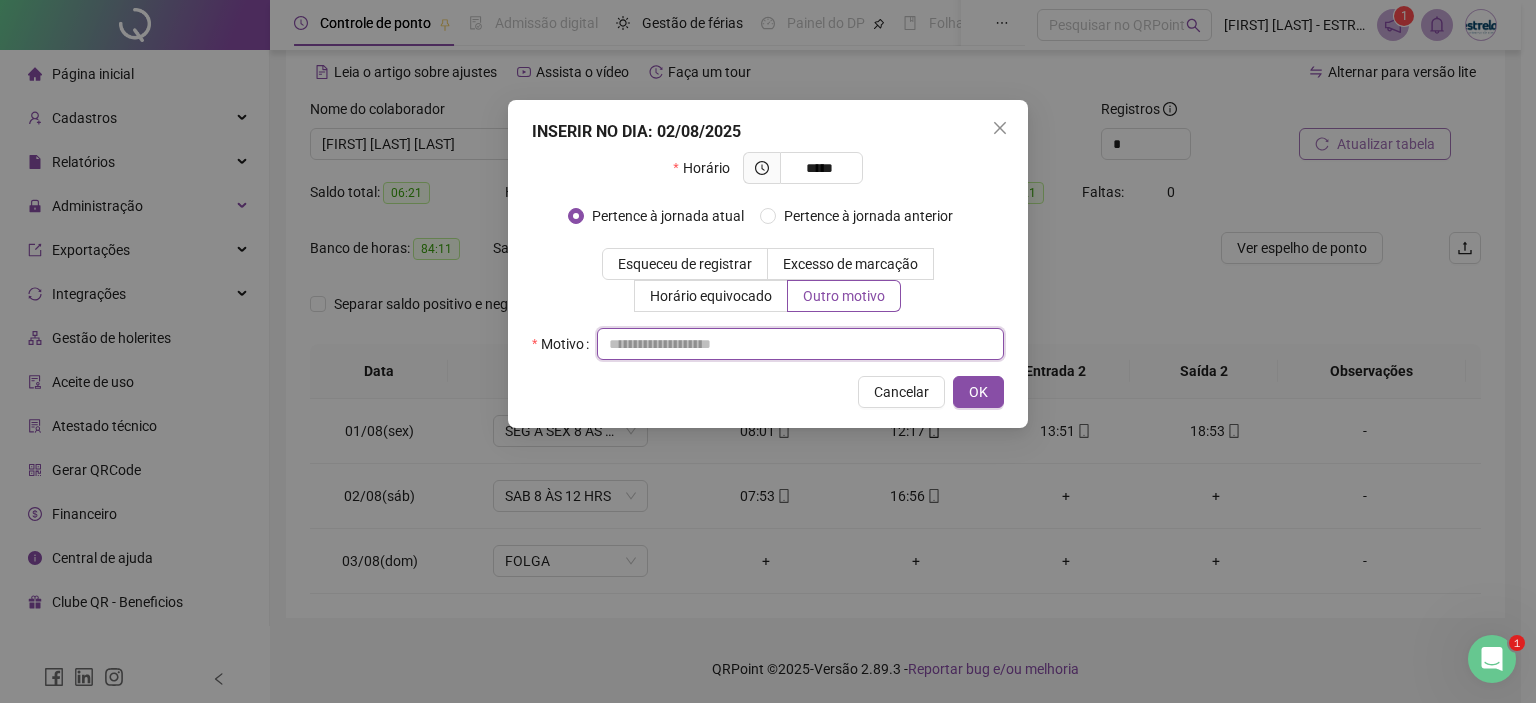 click at bounding box center [800, 344] 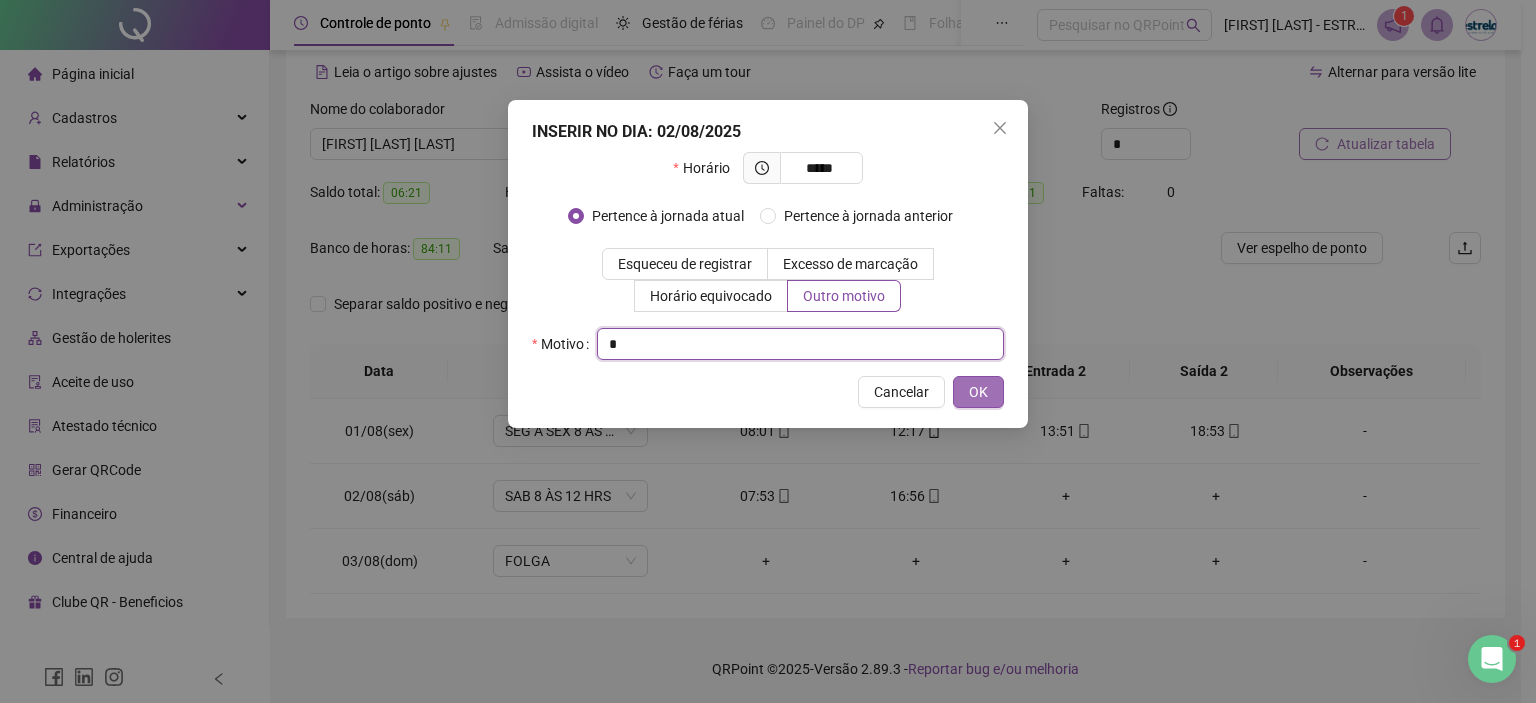 type 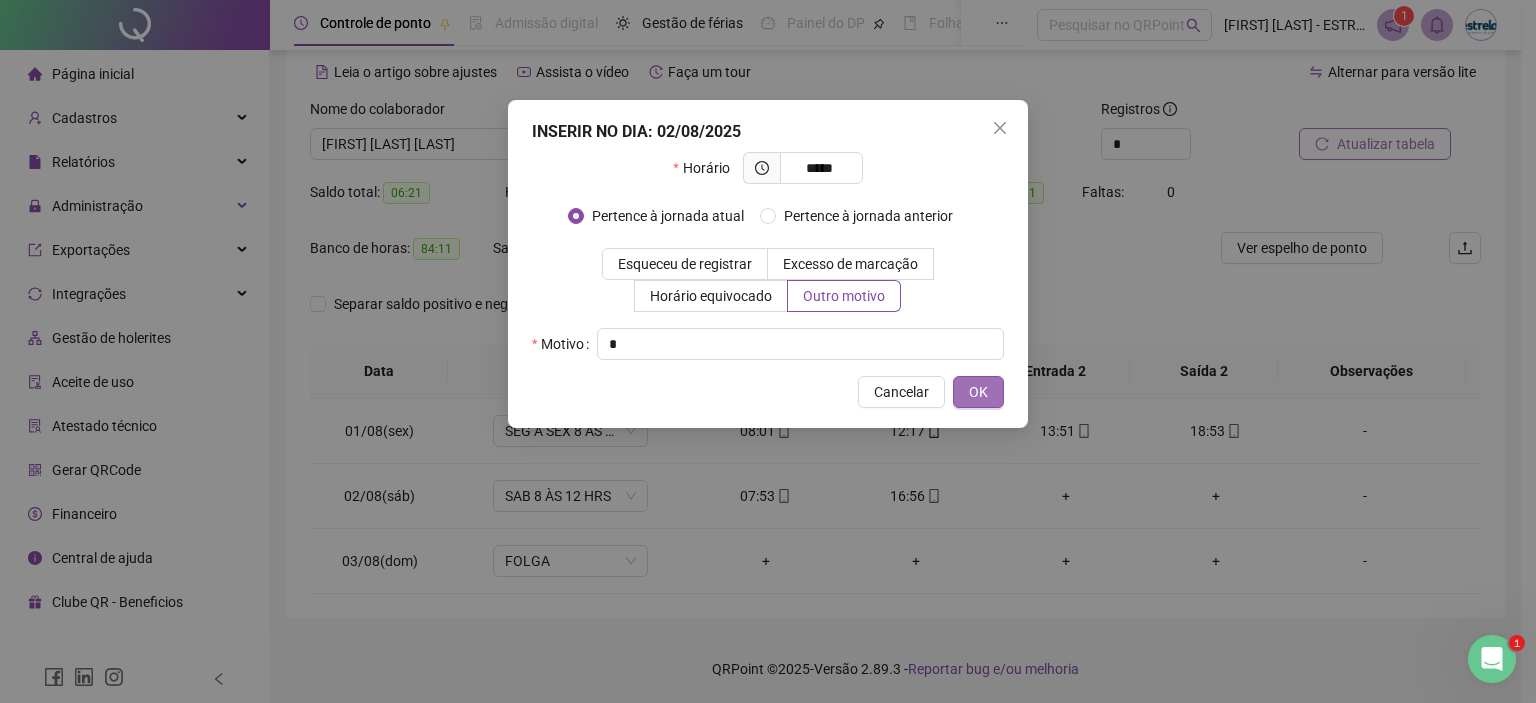 click on "OK" at bounding box center [978, 392] 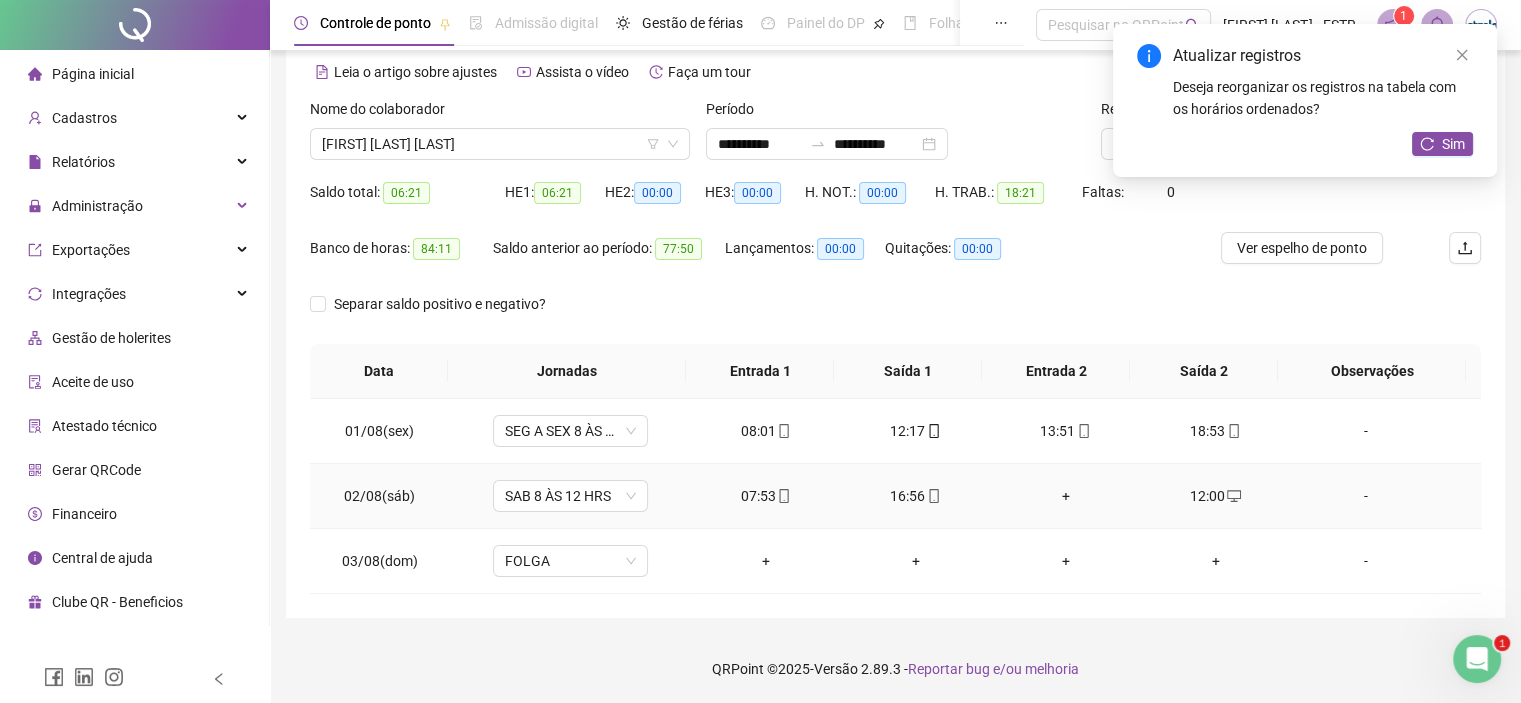 click on "+" at bounding box center [1066, 496] 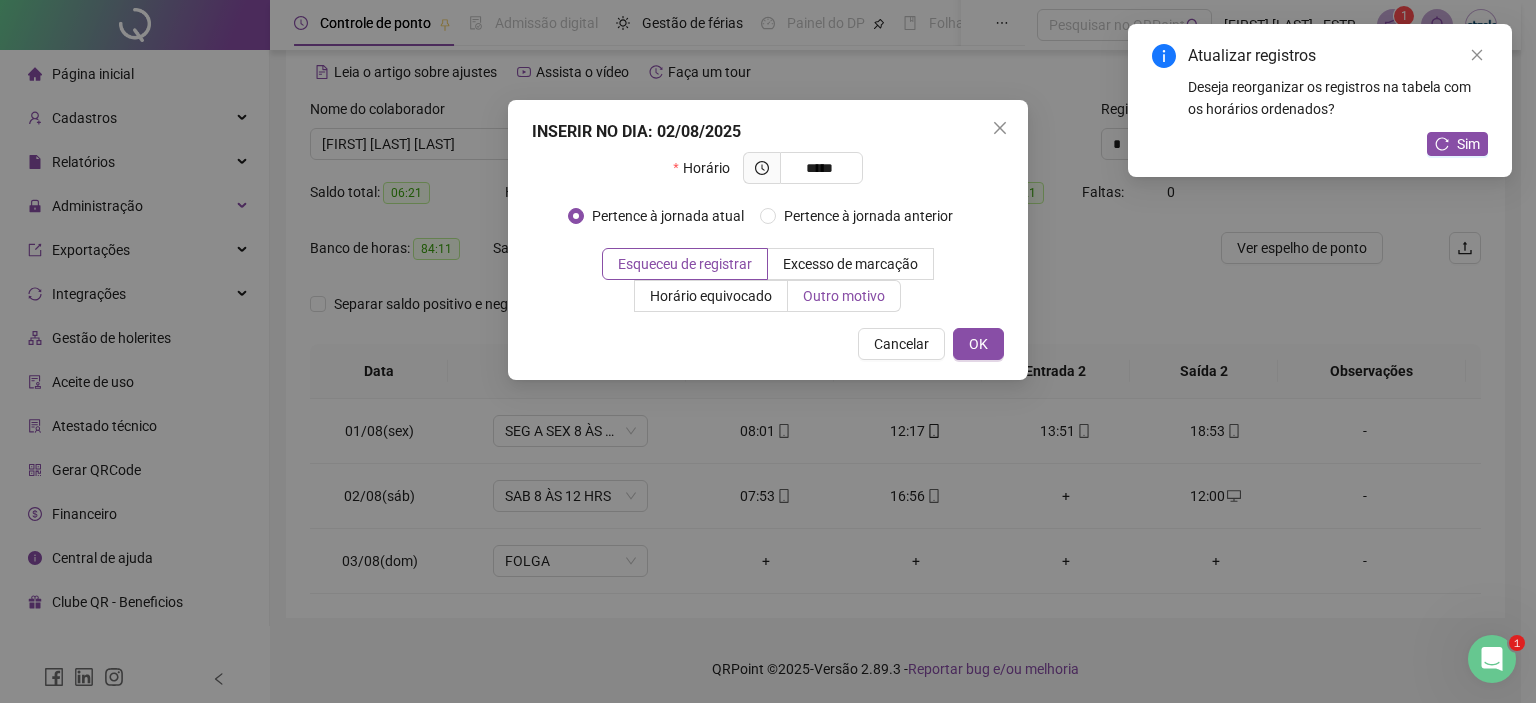 type on "*****" 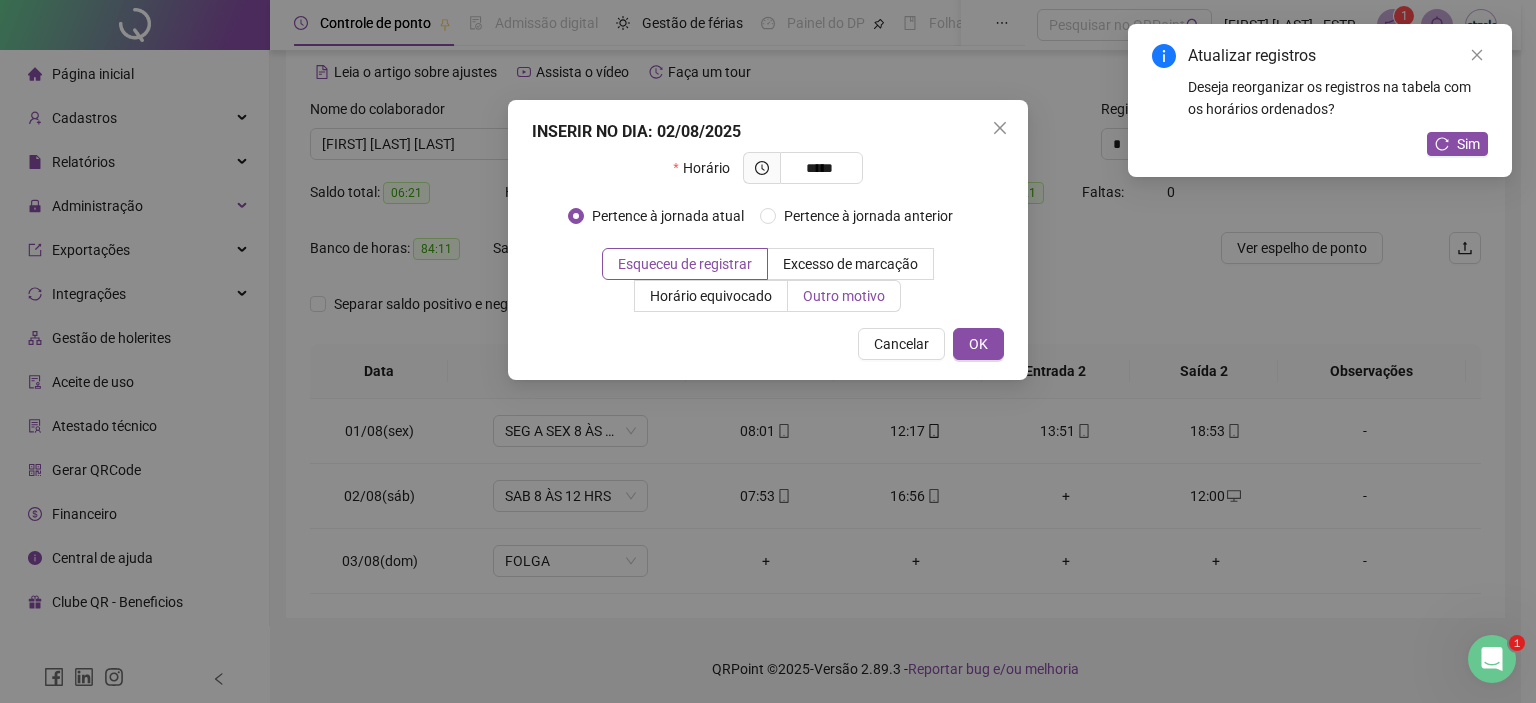 click on "Outro motivo" at bounding box center (844, 296) 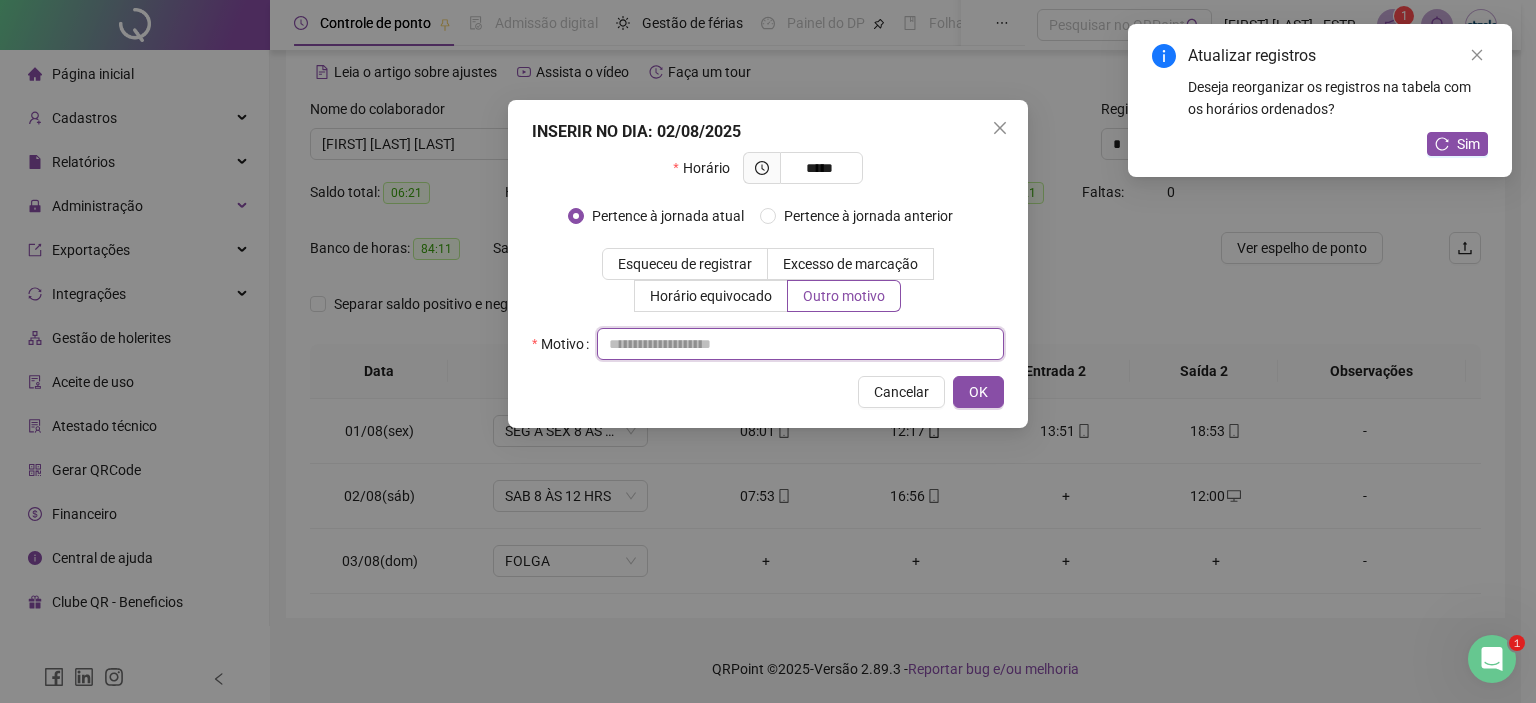 drag, startPoint x: 853, startPoint y: 336, endPoint x: 853, endPoint y: 352, distance: 16 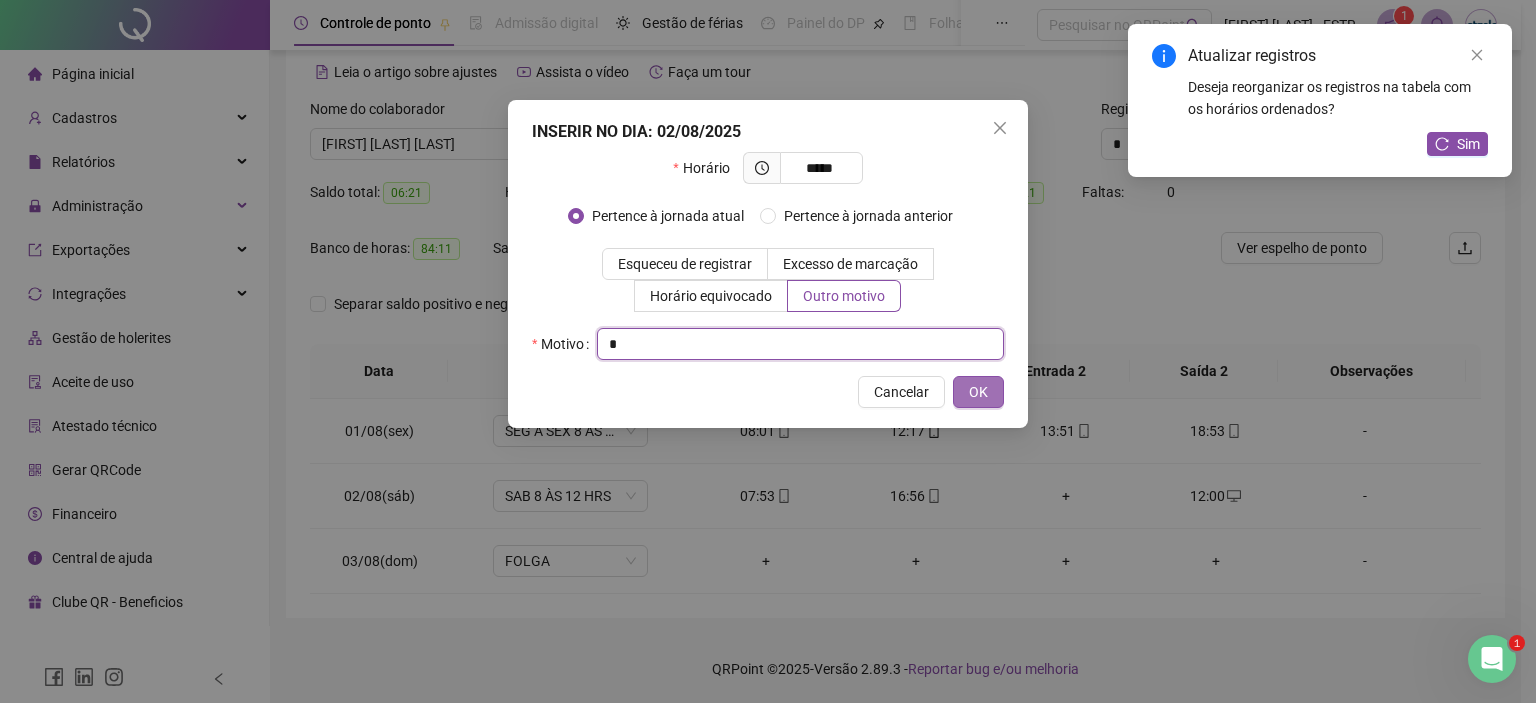 type 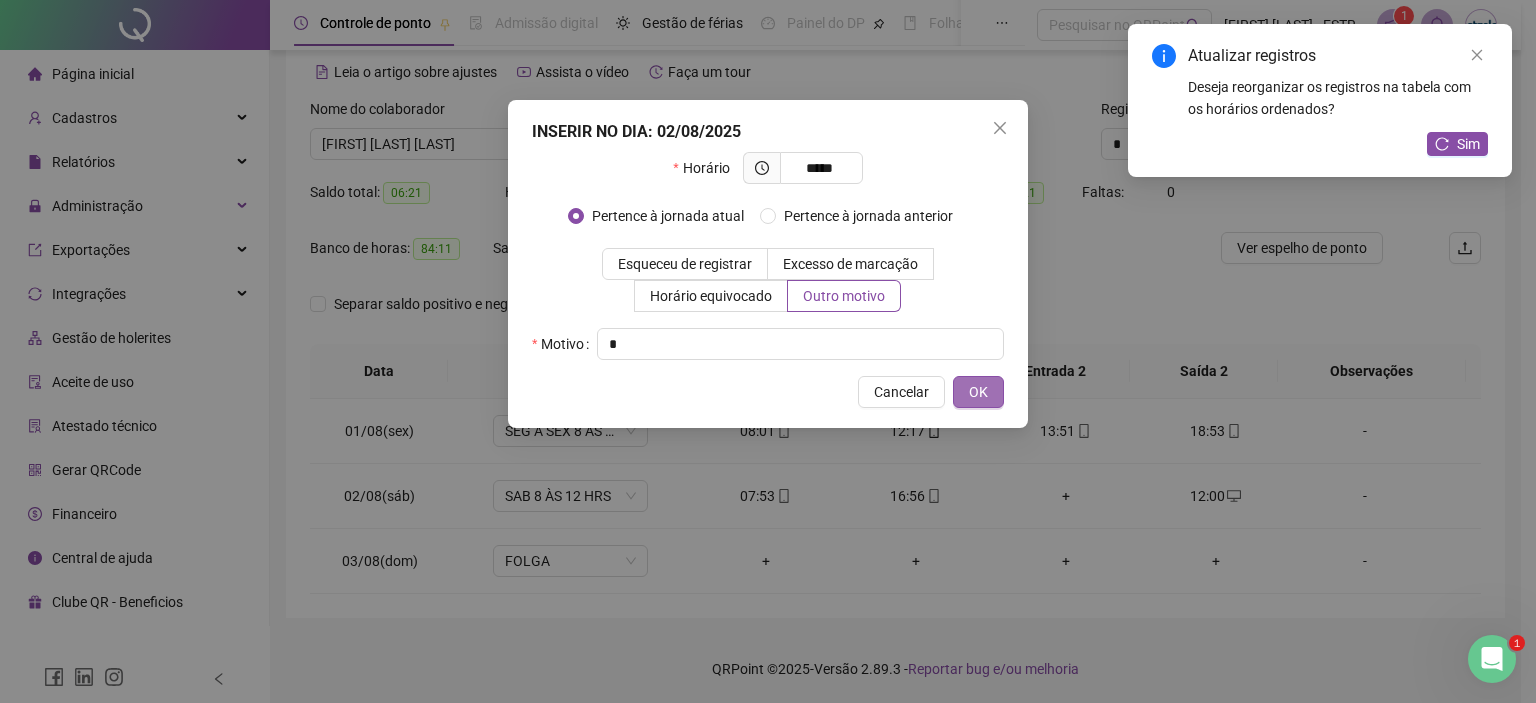 click on "OK" at bounding box center (978, 392) 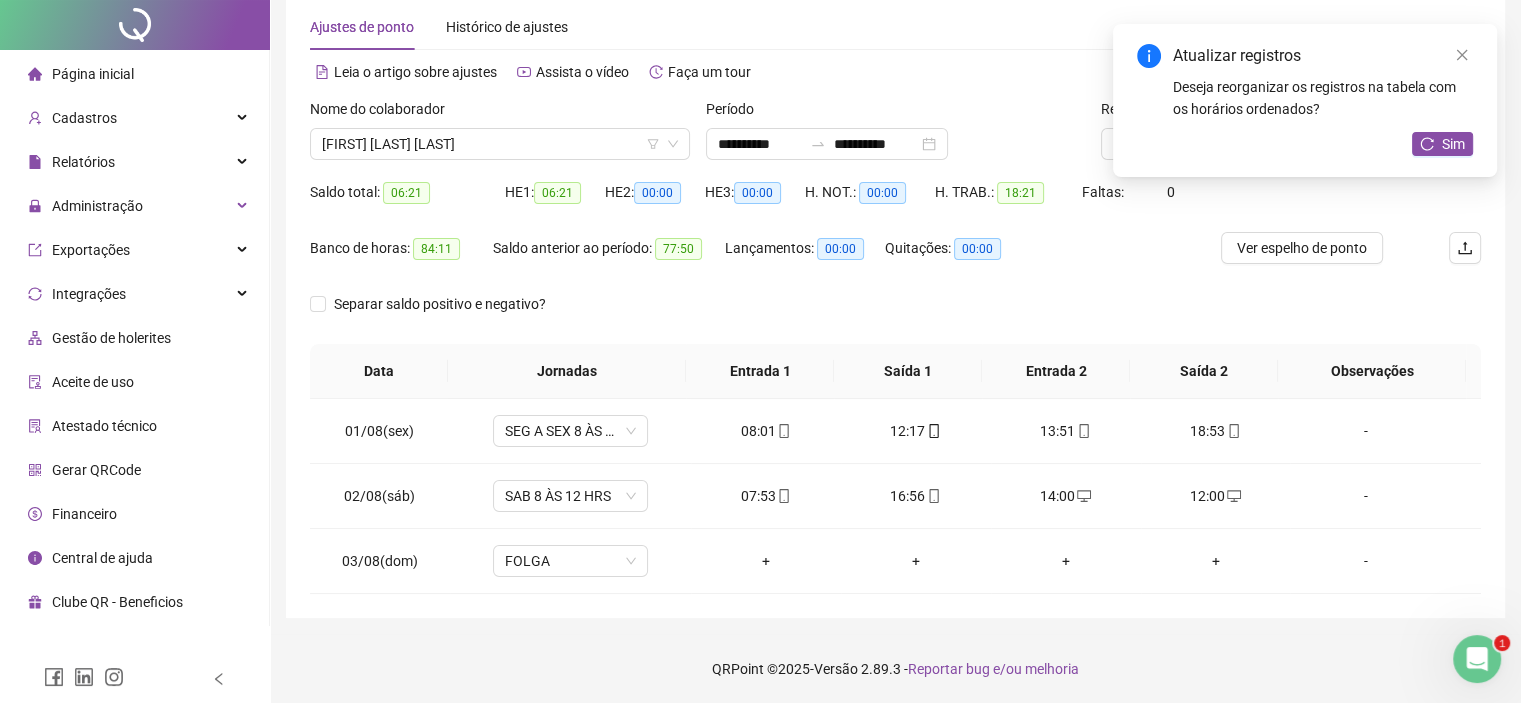 scroll, scrollTop: 0, scrollLeft: 0, axis: both 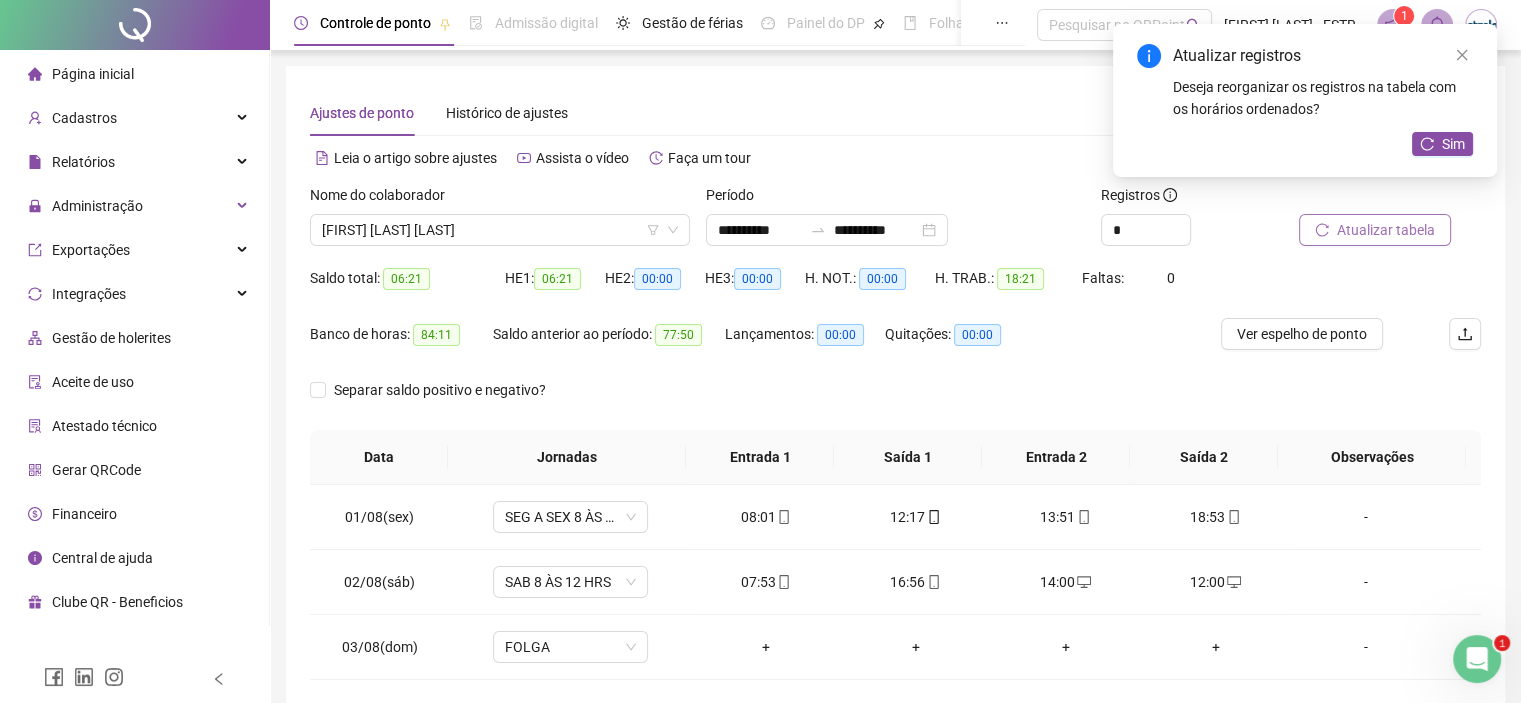 click on "Atualizar tabela" at bounding box center [1386, 230] 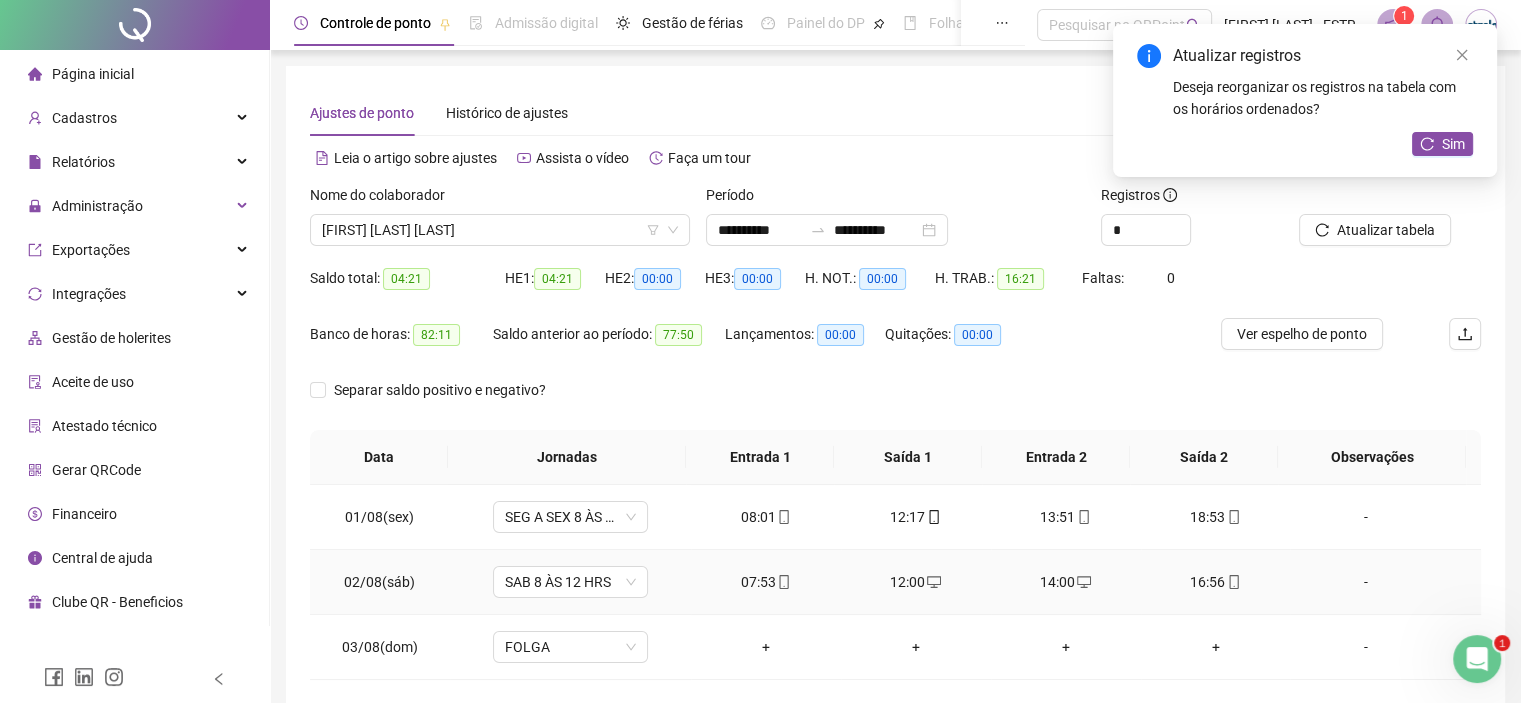 click on "-" at bounding box center (1365, 582) 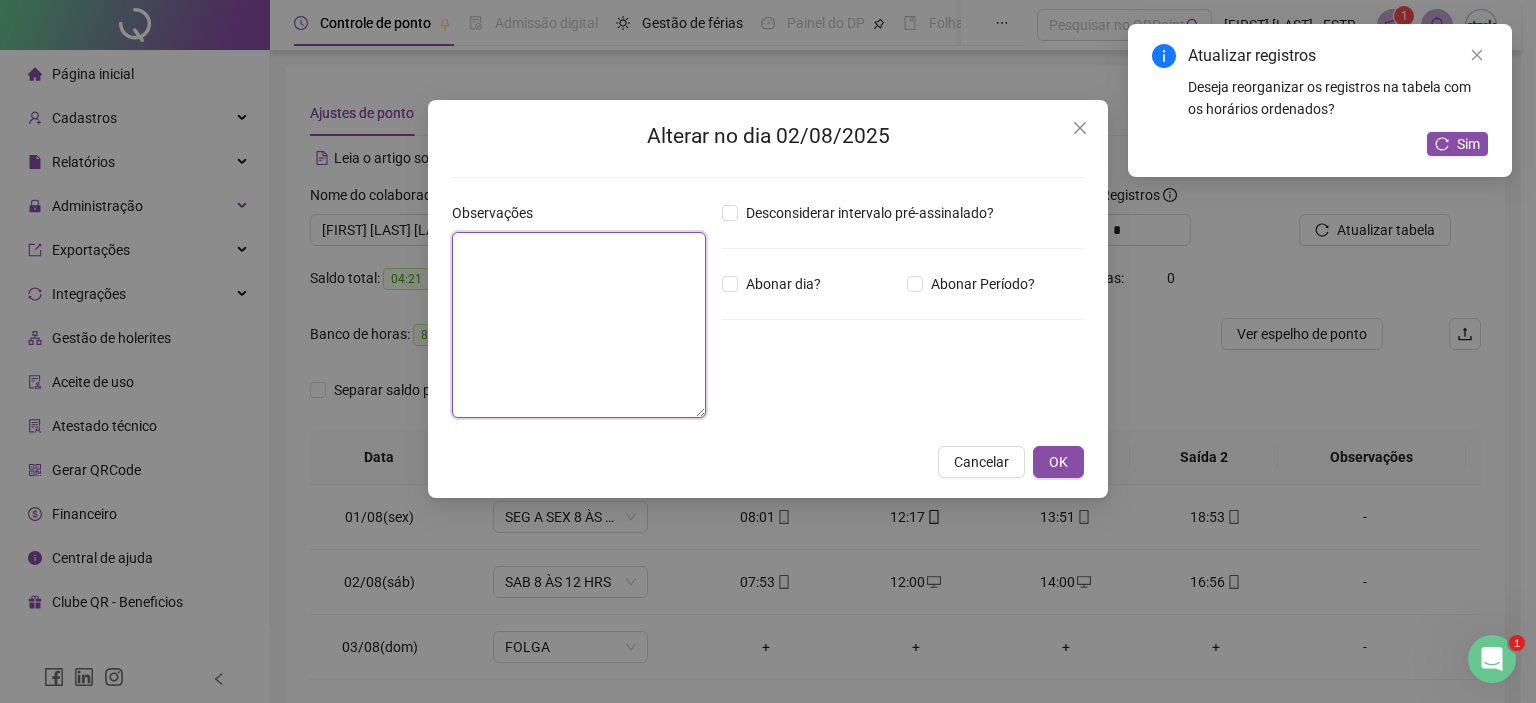 click at bounding box center [579, 325] 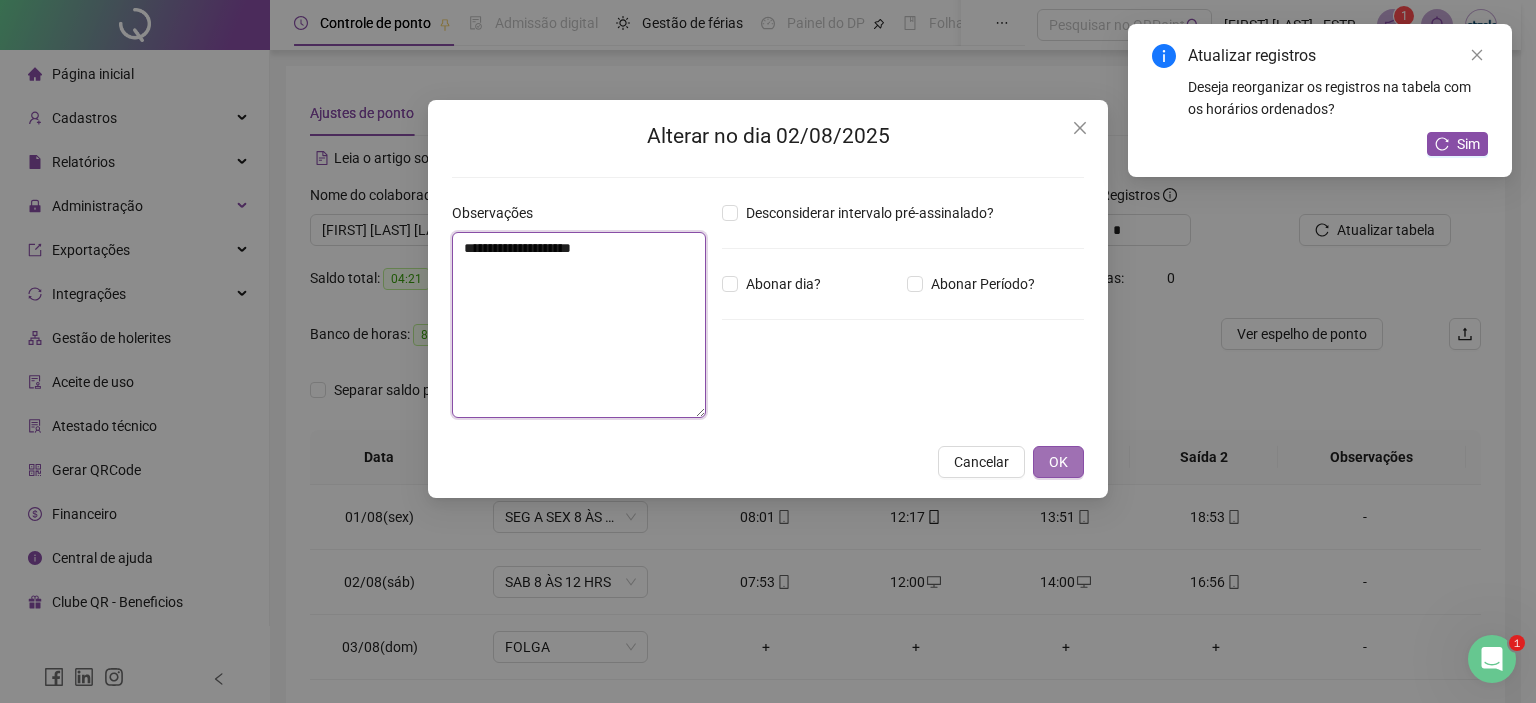 type on "**********" 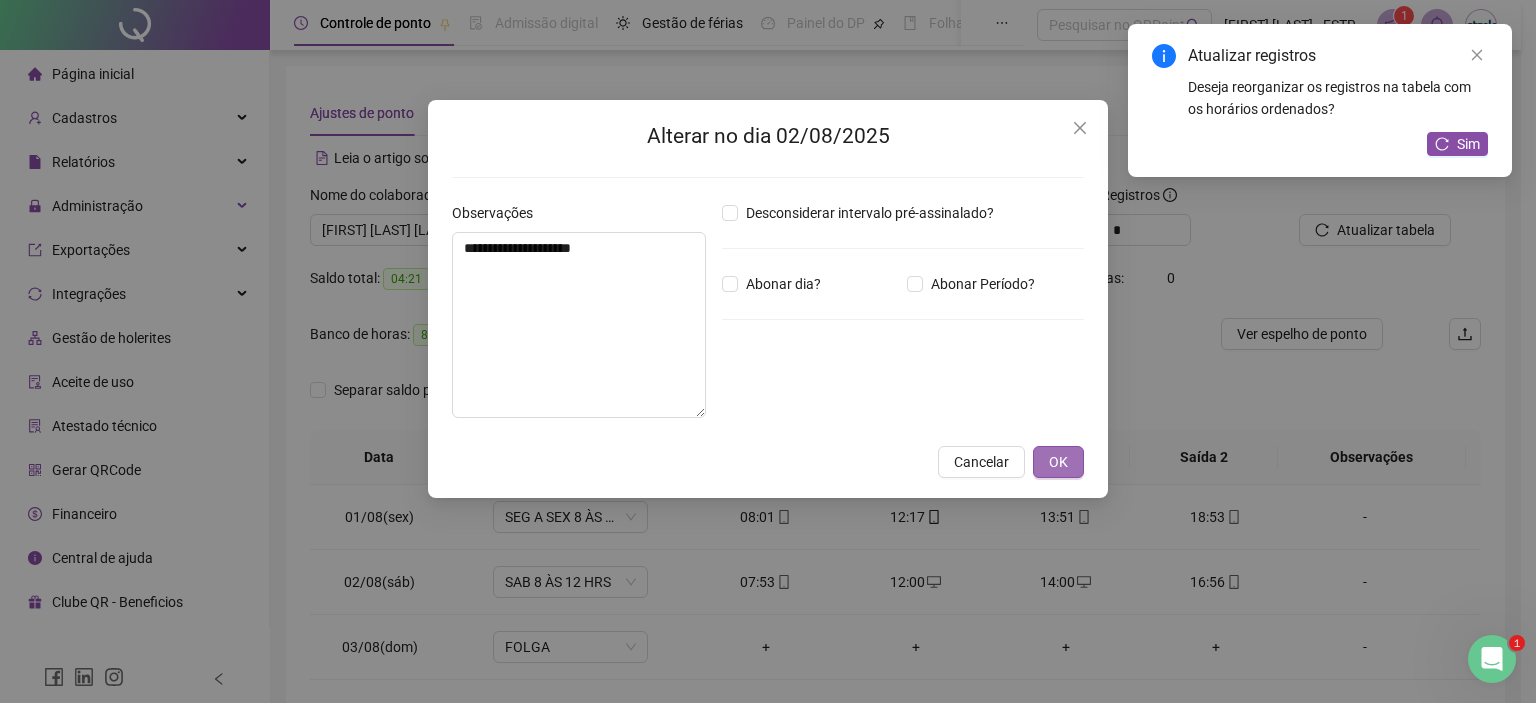 click on "OK" at bounding box center (1058, 462) 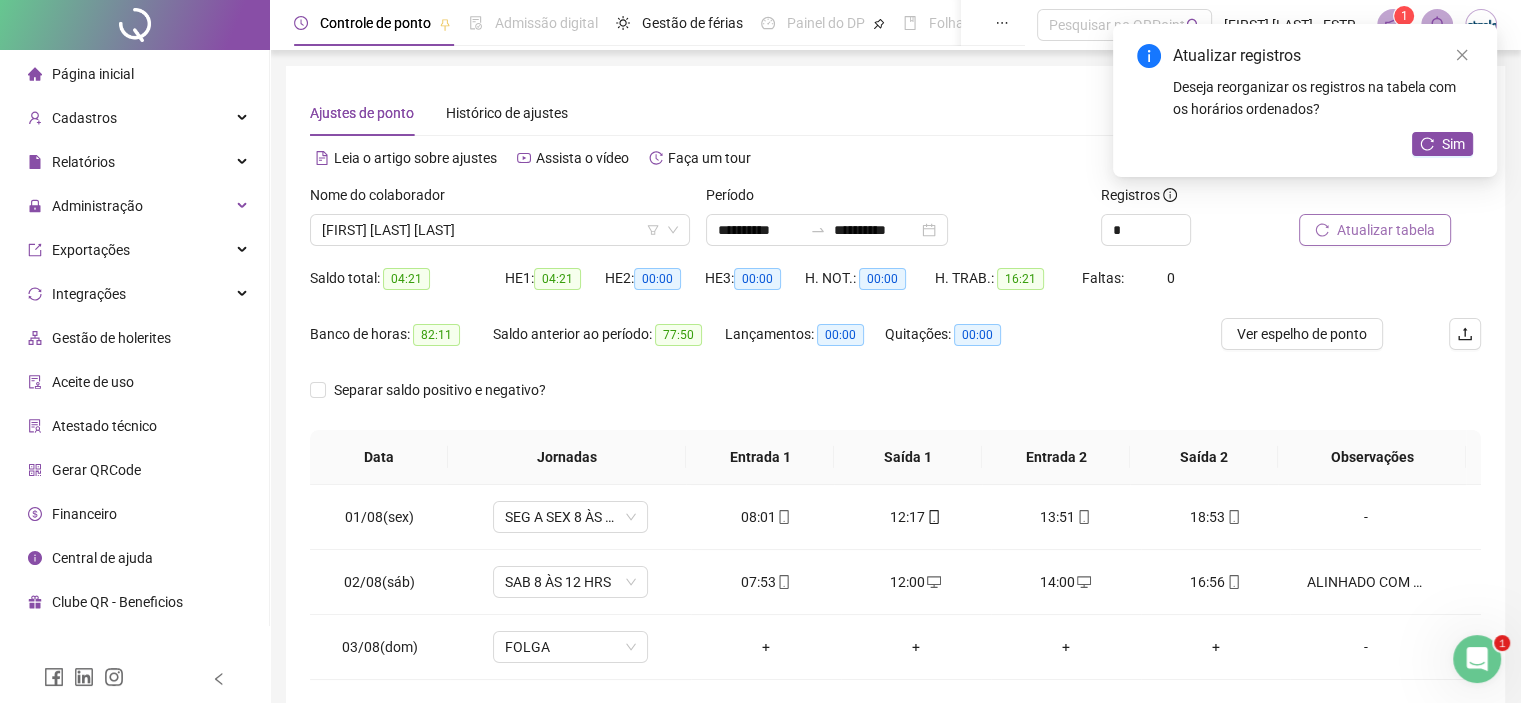 click on "Atualizar tabela" at bounding box center (1375, 230) 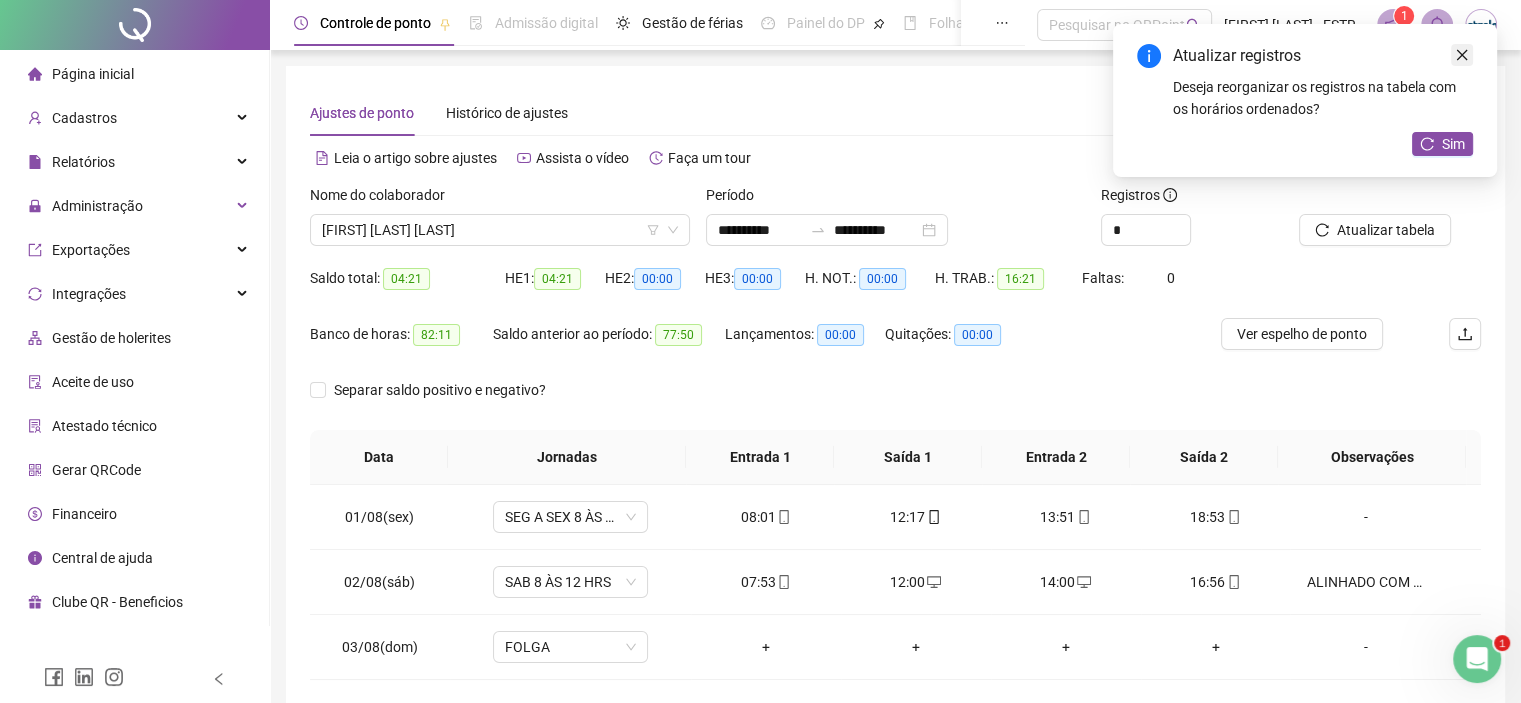 click at bounding box center [1462, 55] 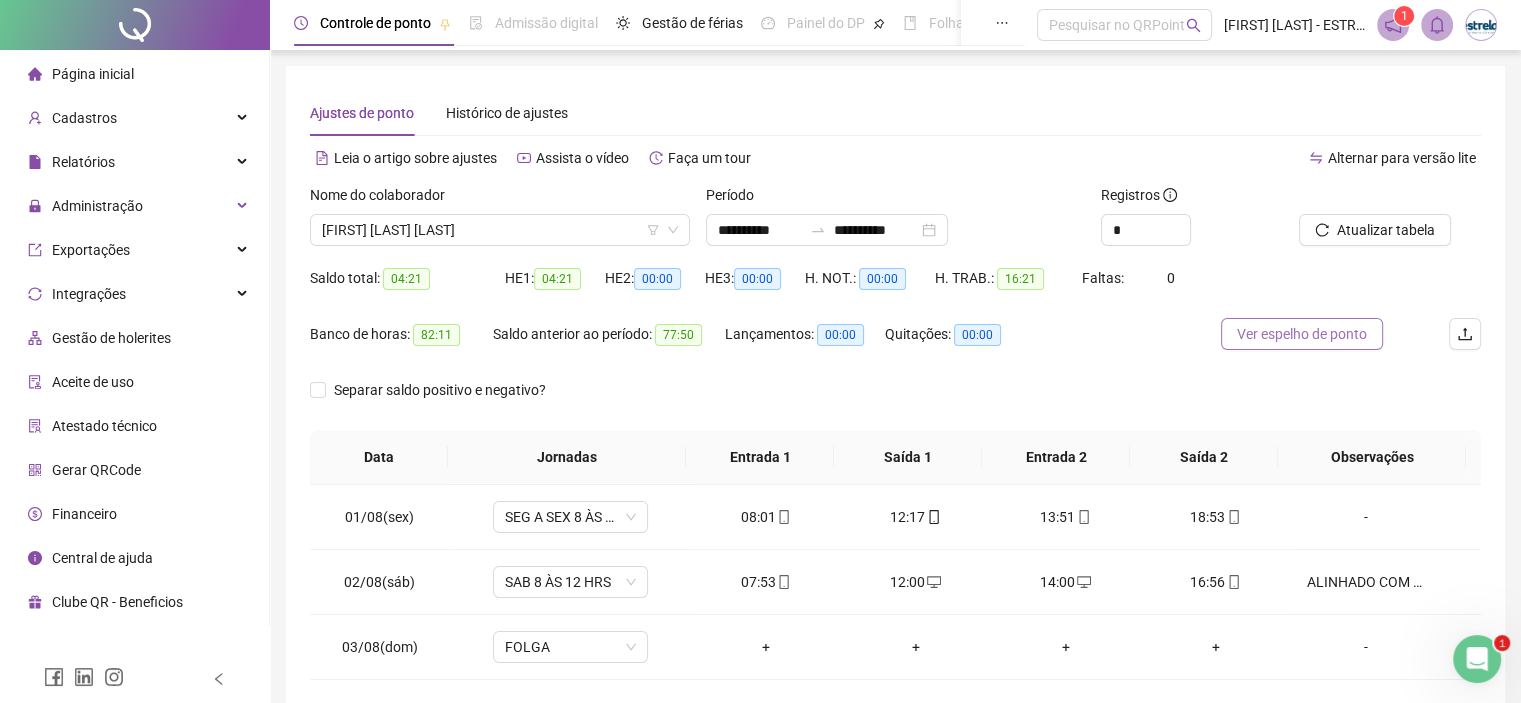 click on "Ver espelho de ponto" at bounding box center [1302, 334] 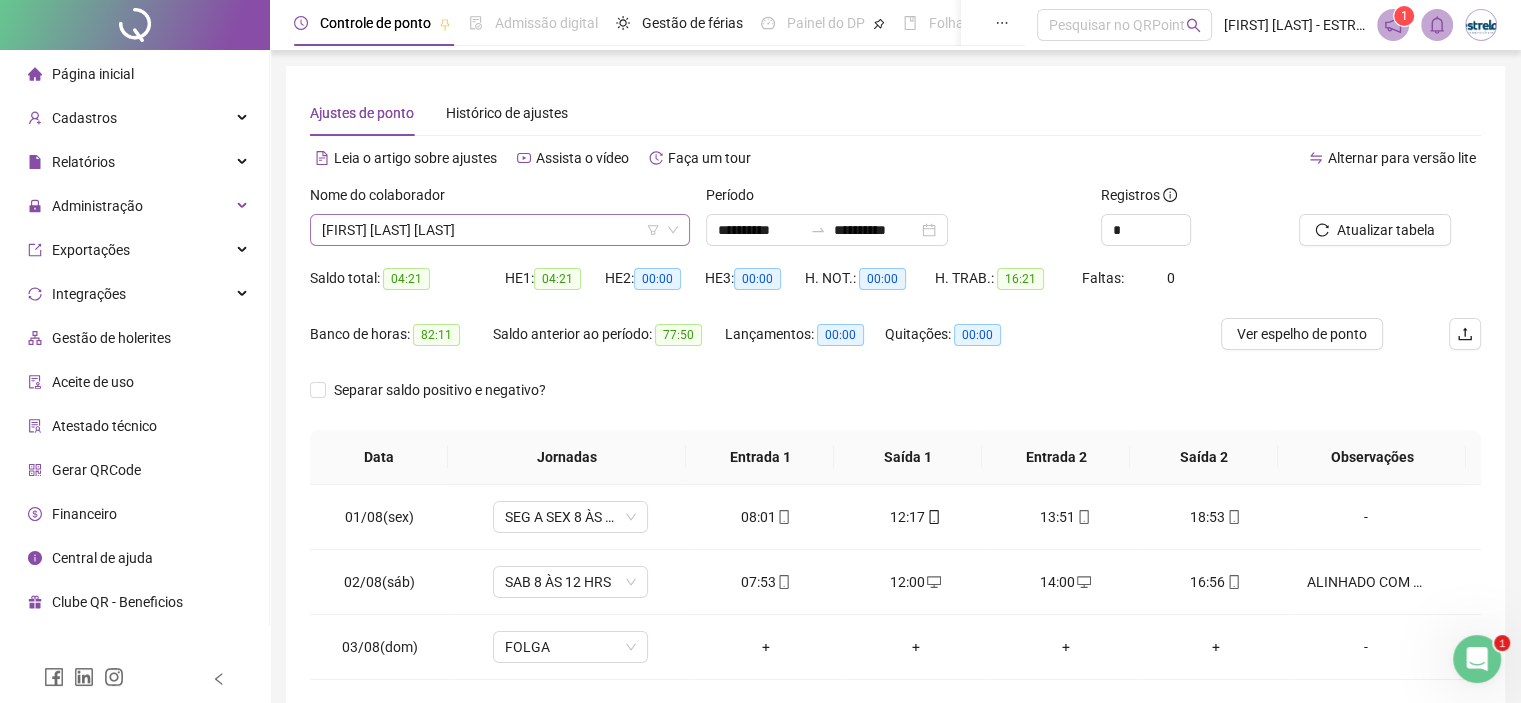 scroll, scrollTop: 576, scrollLeft: 0, axis: vertical 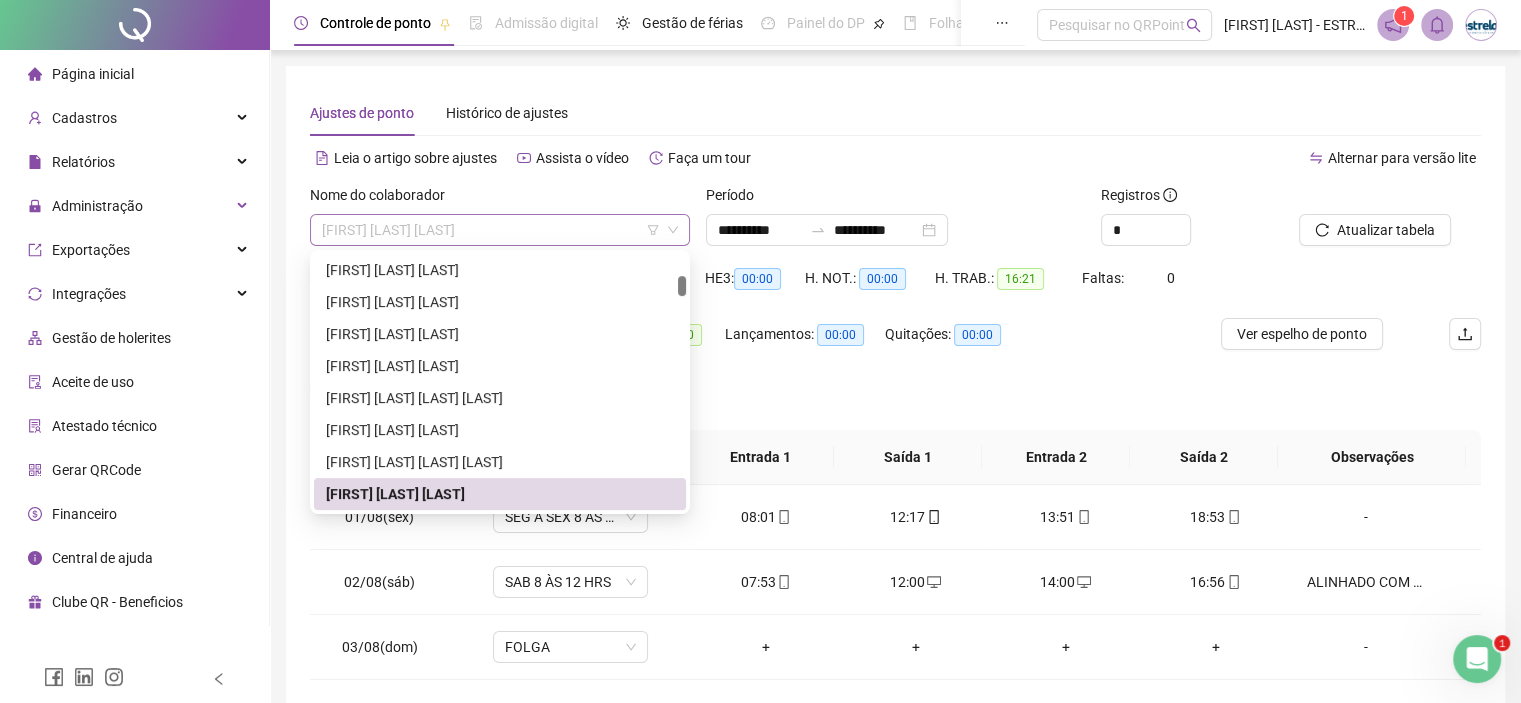 click on "[FIRST] [LAST] [LAST]" at bounding box center [500, 230] 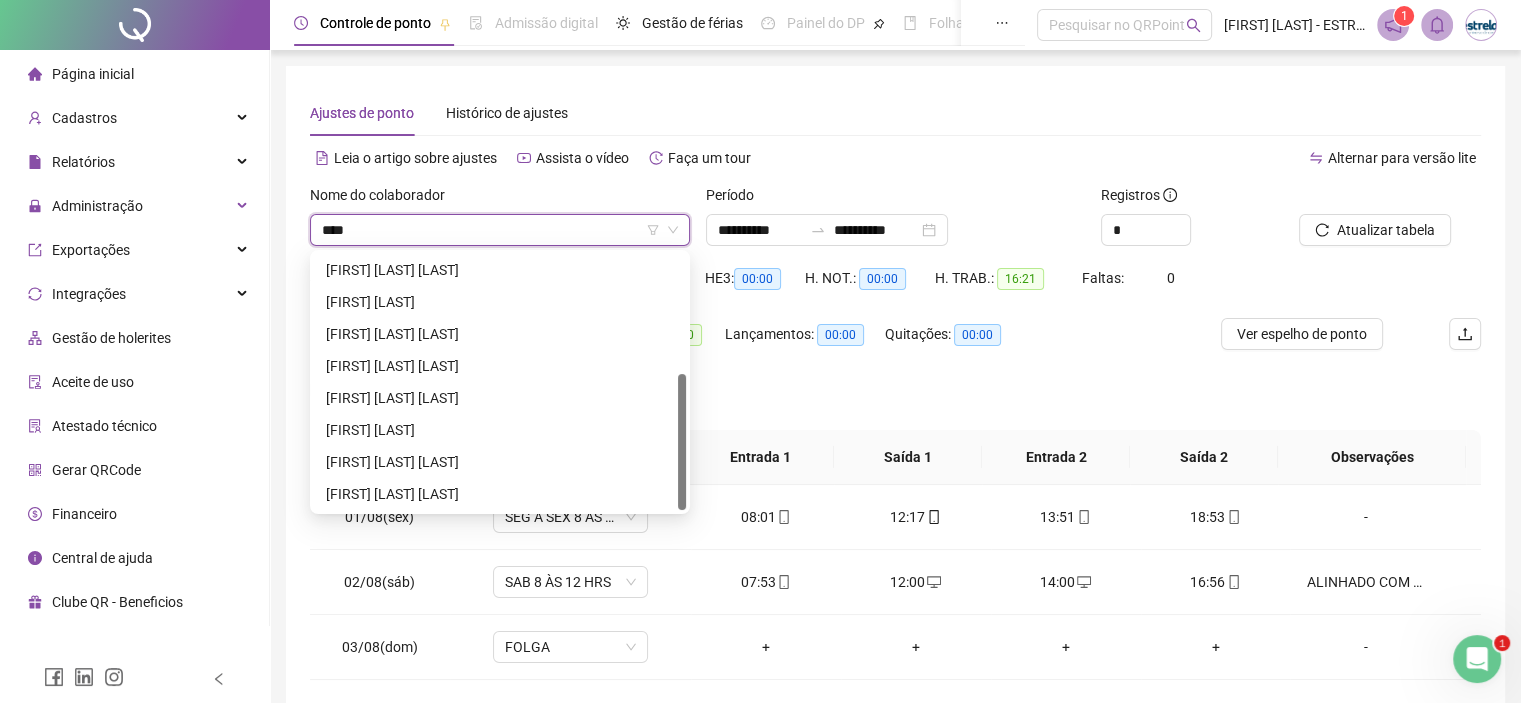 scroll, scrollTop: 0, scrollLeft: 0, axis: both 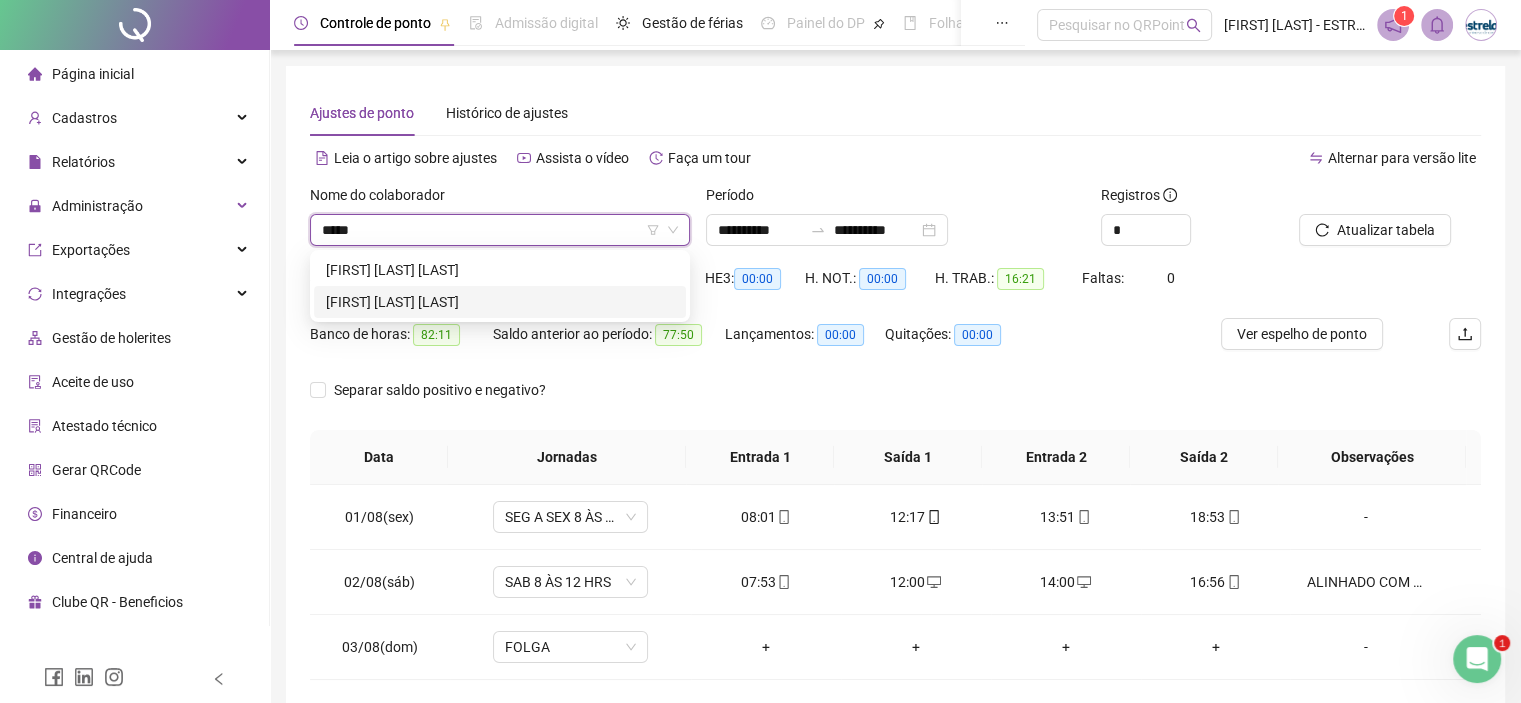 type on "******" 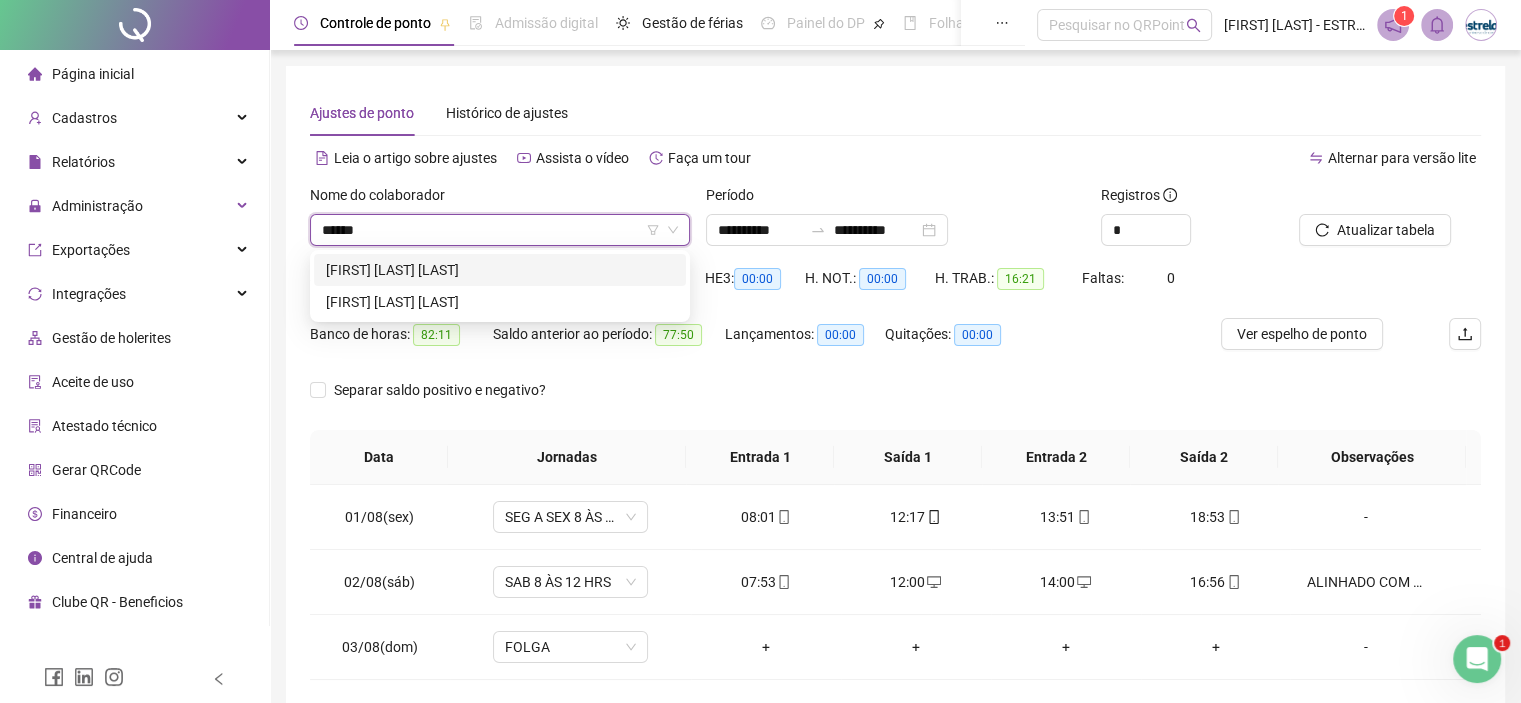 click on "[FIRST] [LAST] [LAST]" at bounding box center [500, 270] 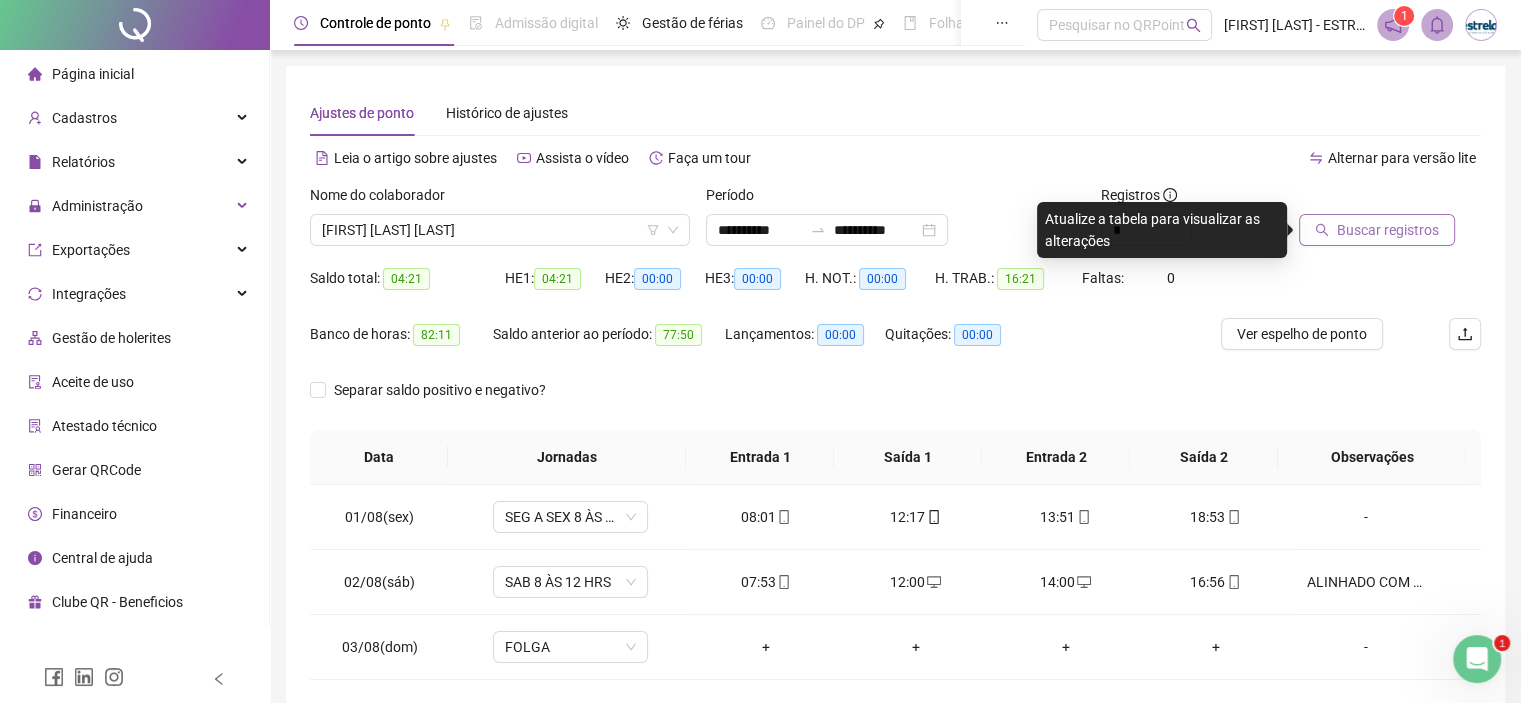 click on "Buscar registros" at bounding box center (1377, 230) 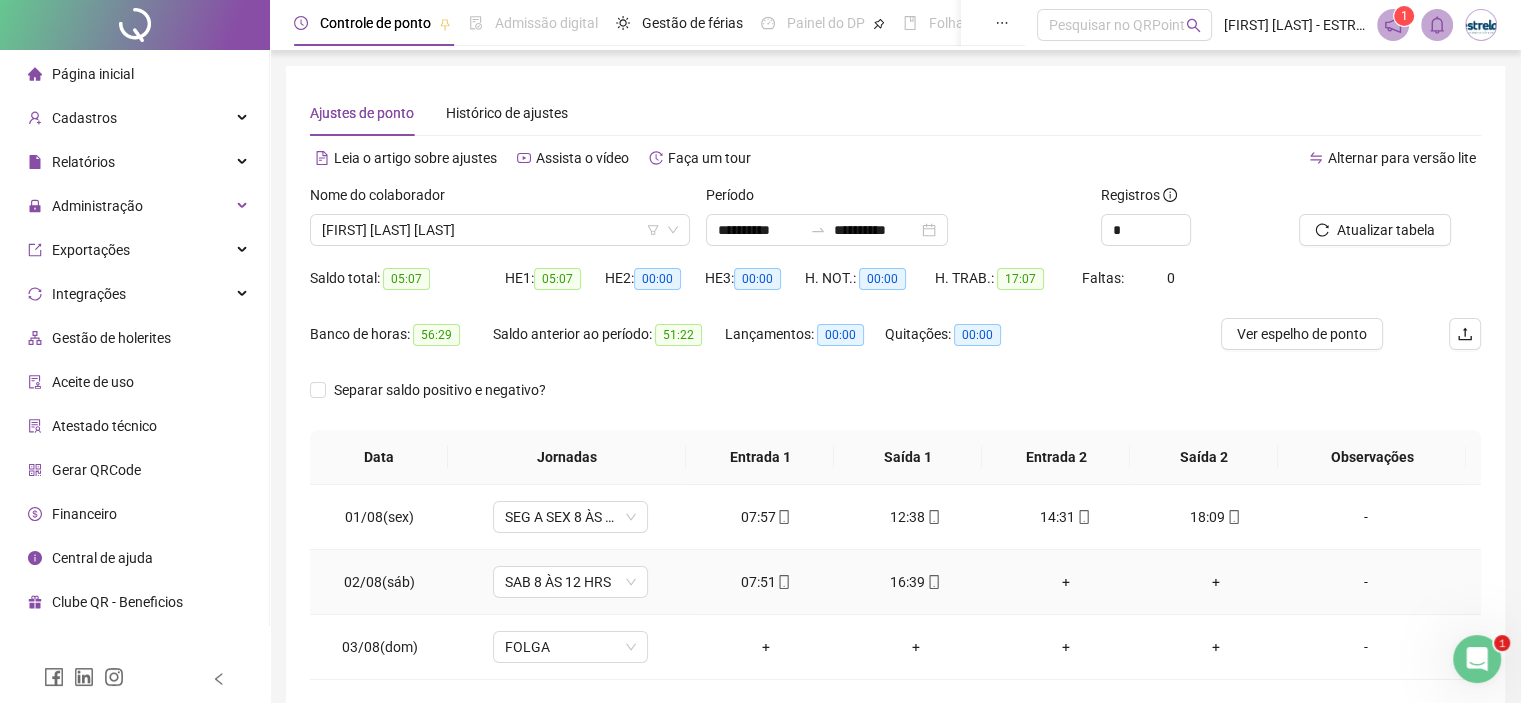 click on "+" at bounding box center [1066, 582] 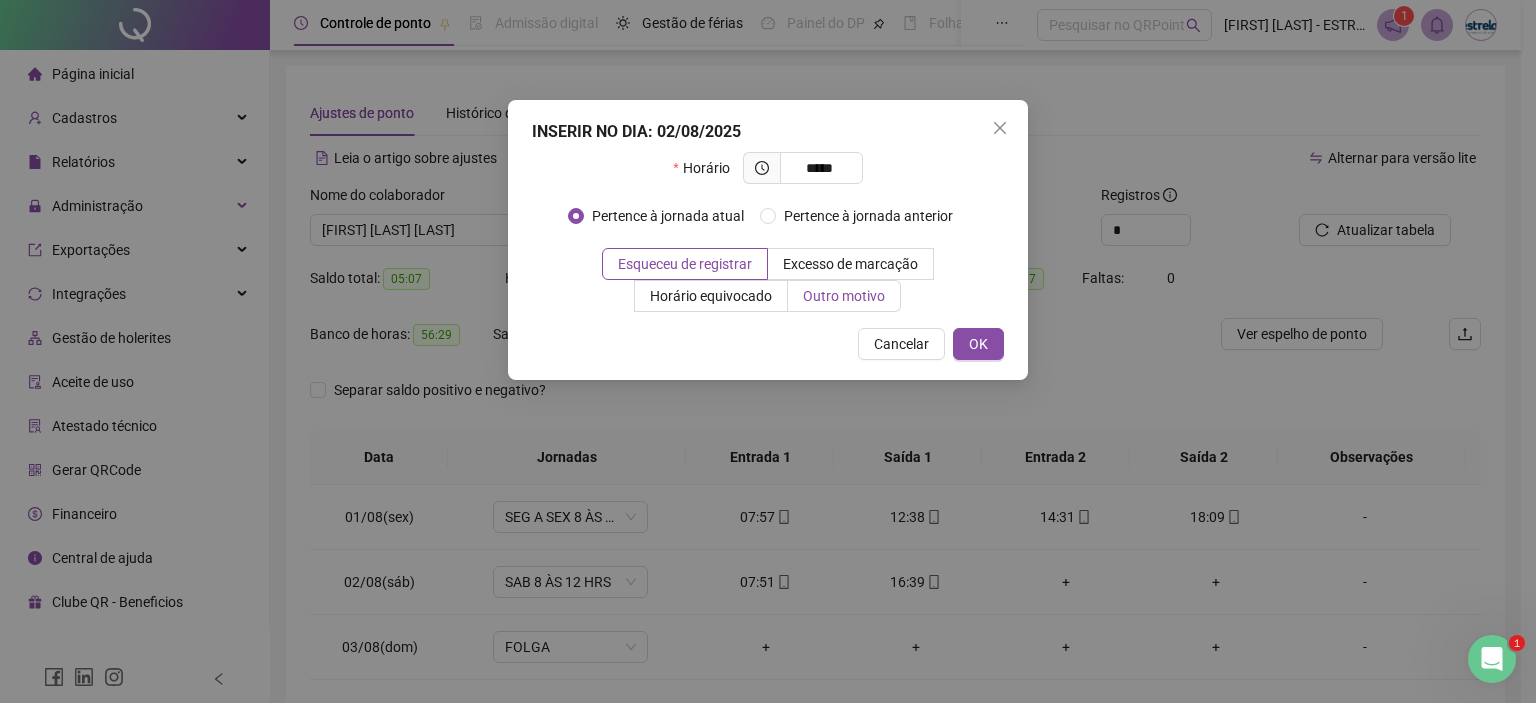 type on "*****" 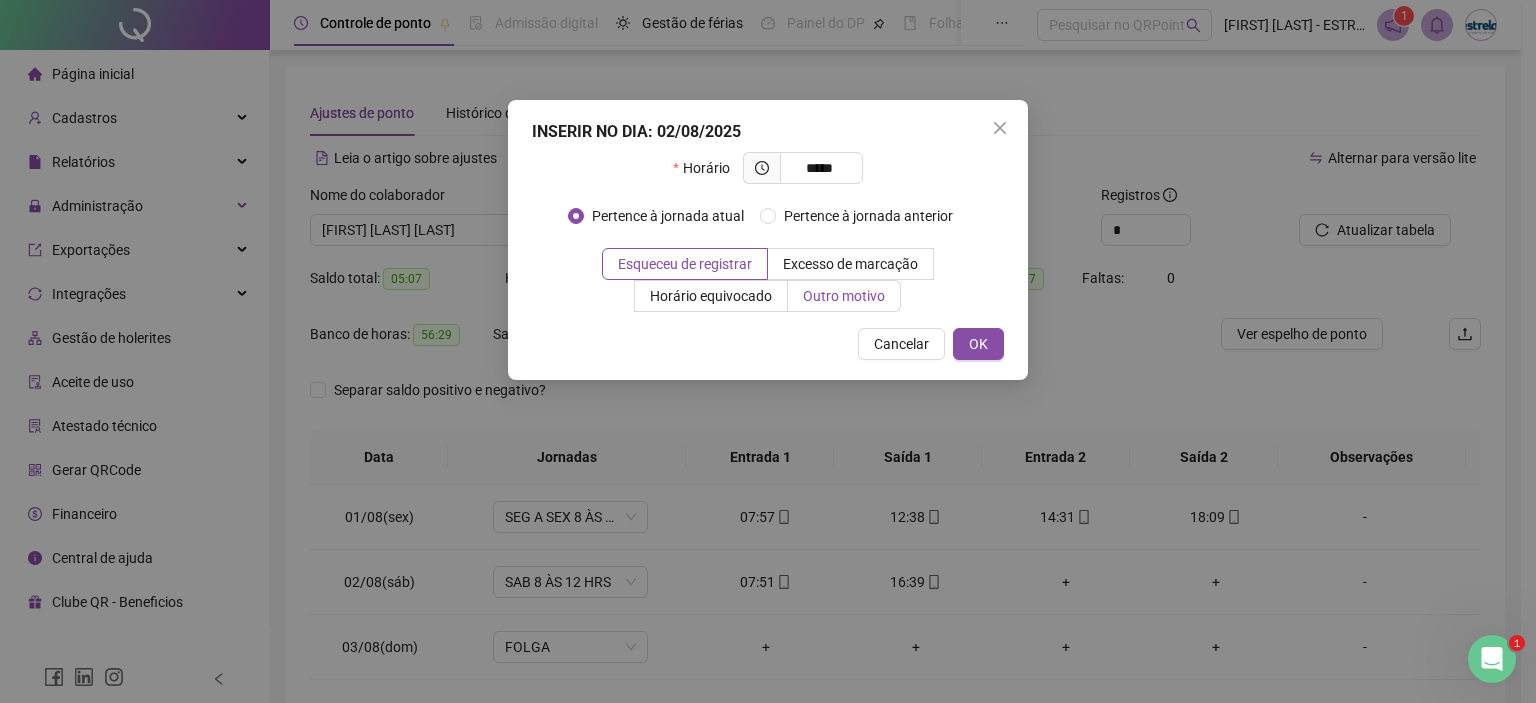 click on "Outro motivo" at bounding box center (844, 296) 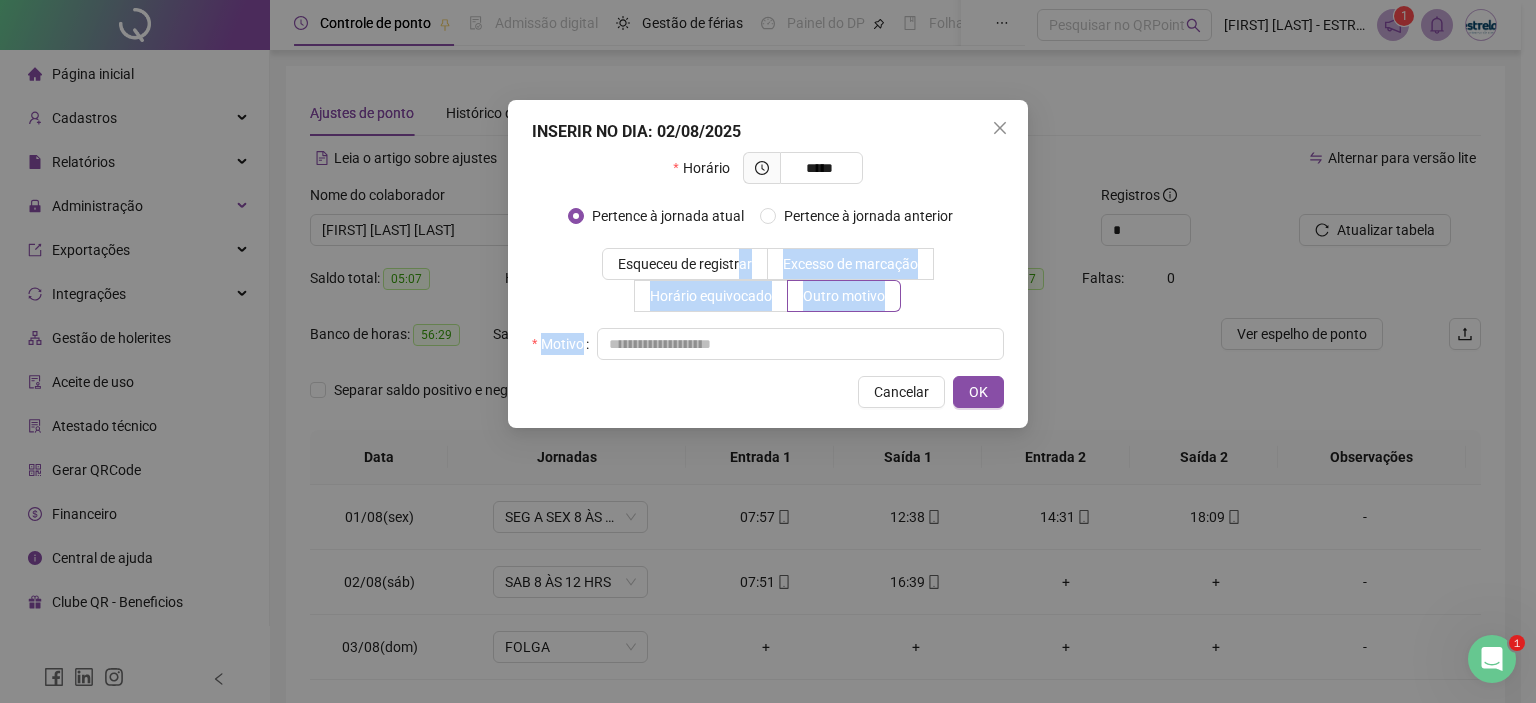 drag, startPoint x: 741, startPoint y: 261, endPoint x: 964, endPoint y: 423, distance: 275.632 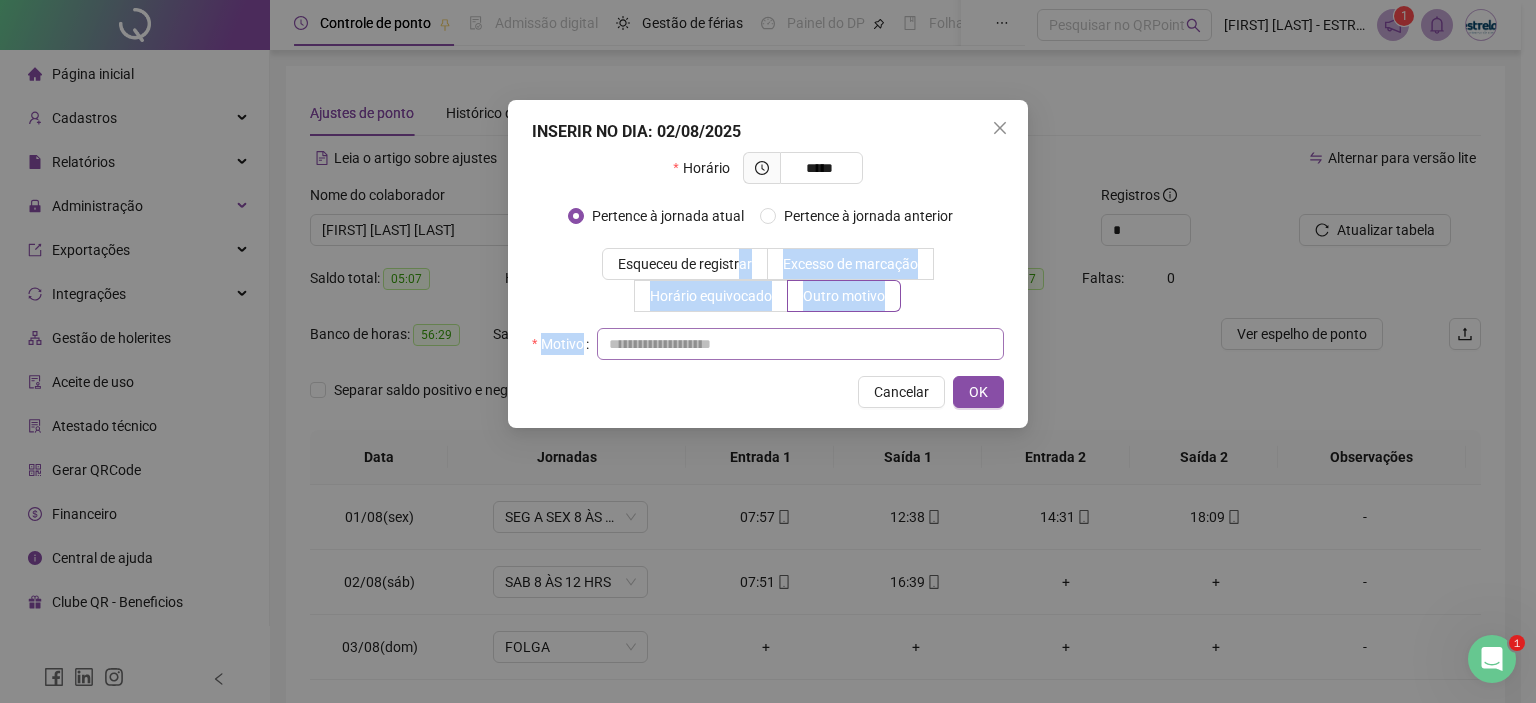click at bounding box center [800, 344] 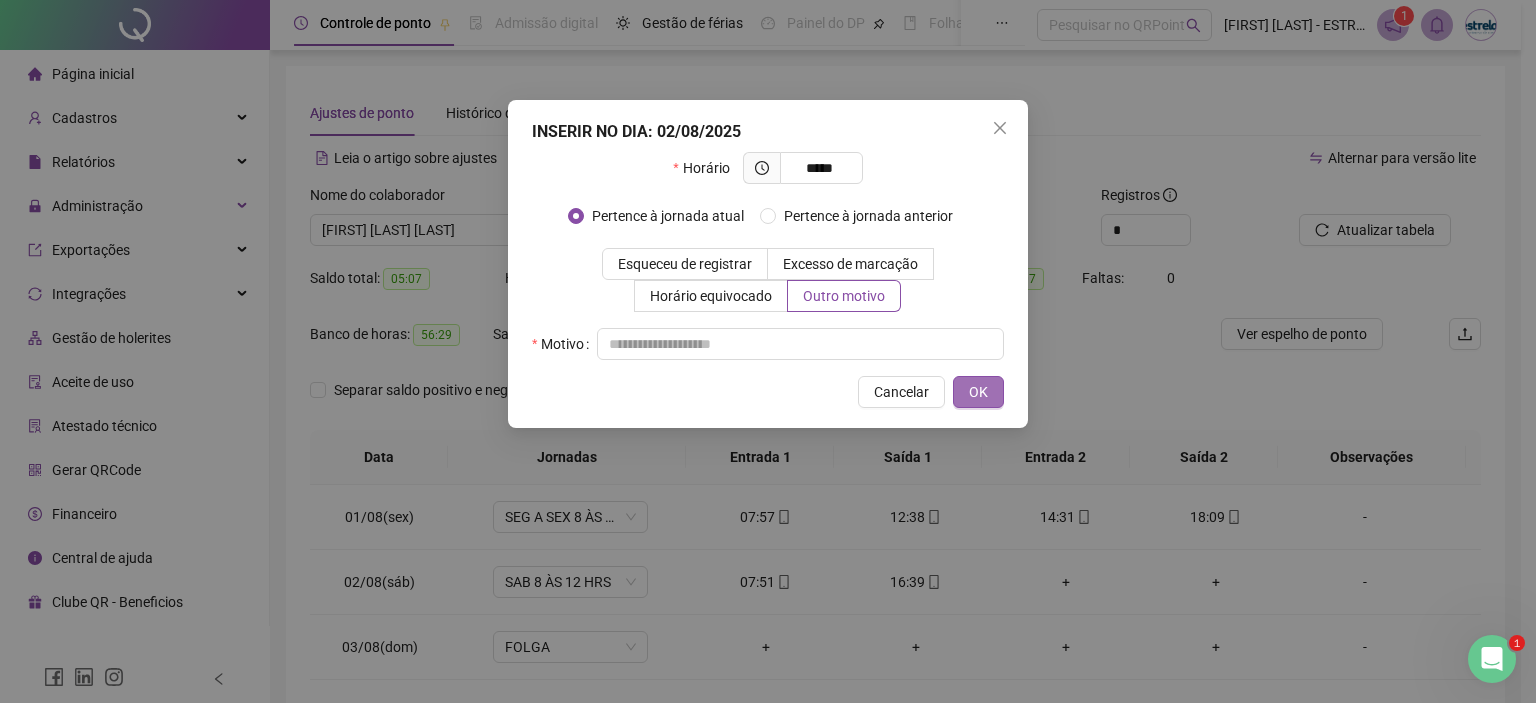 click on "OK" at bounding box center (978, 392) 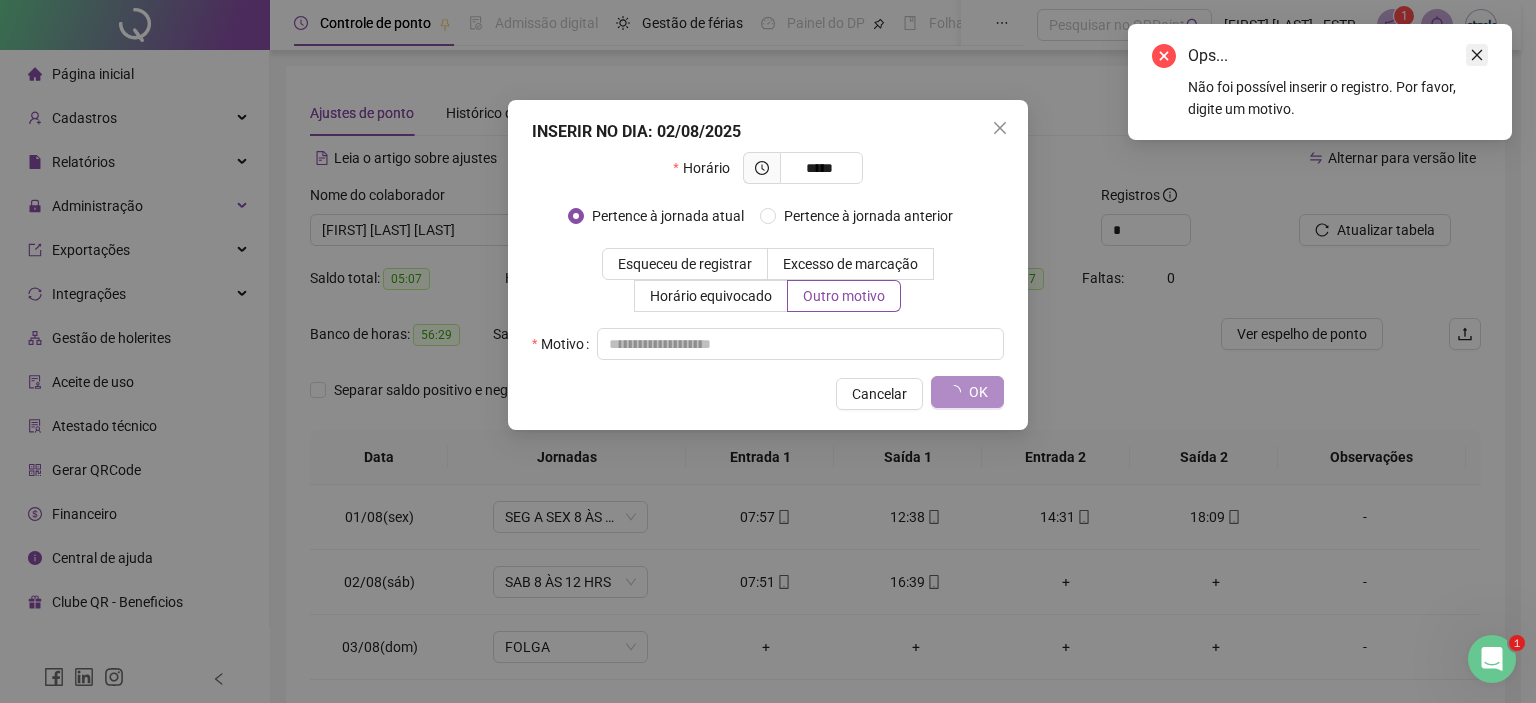 click 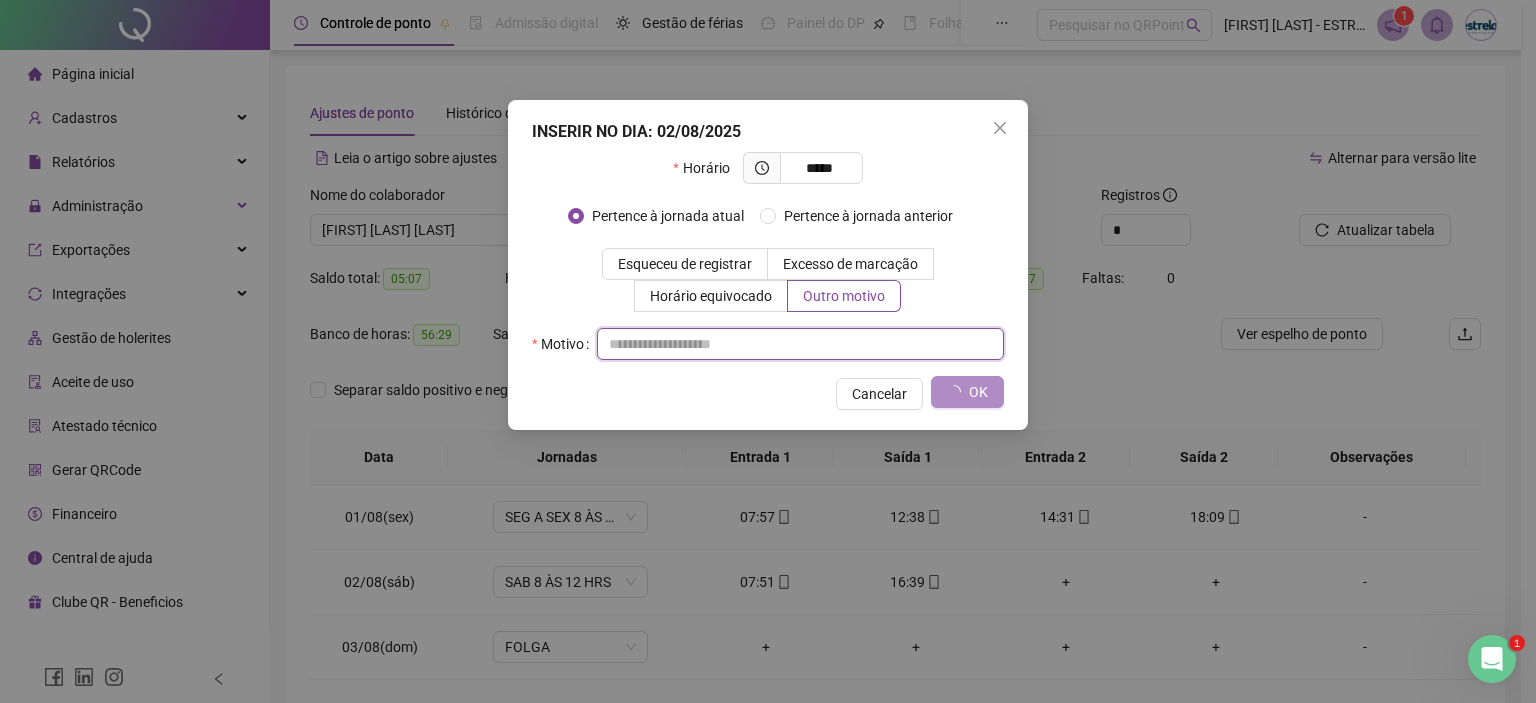 click at bounding box center [800, 344] 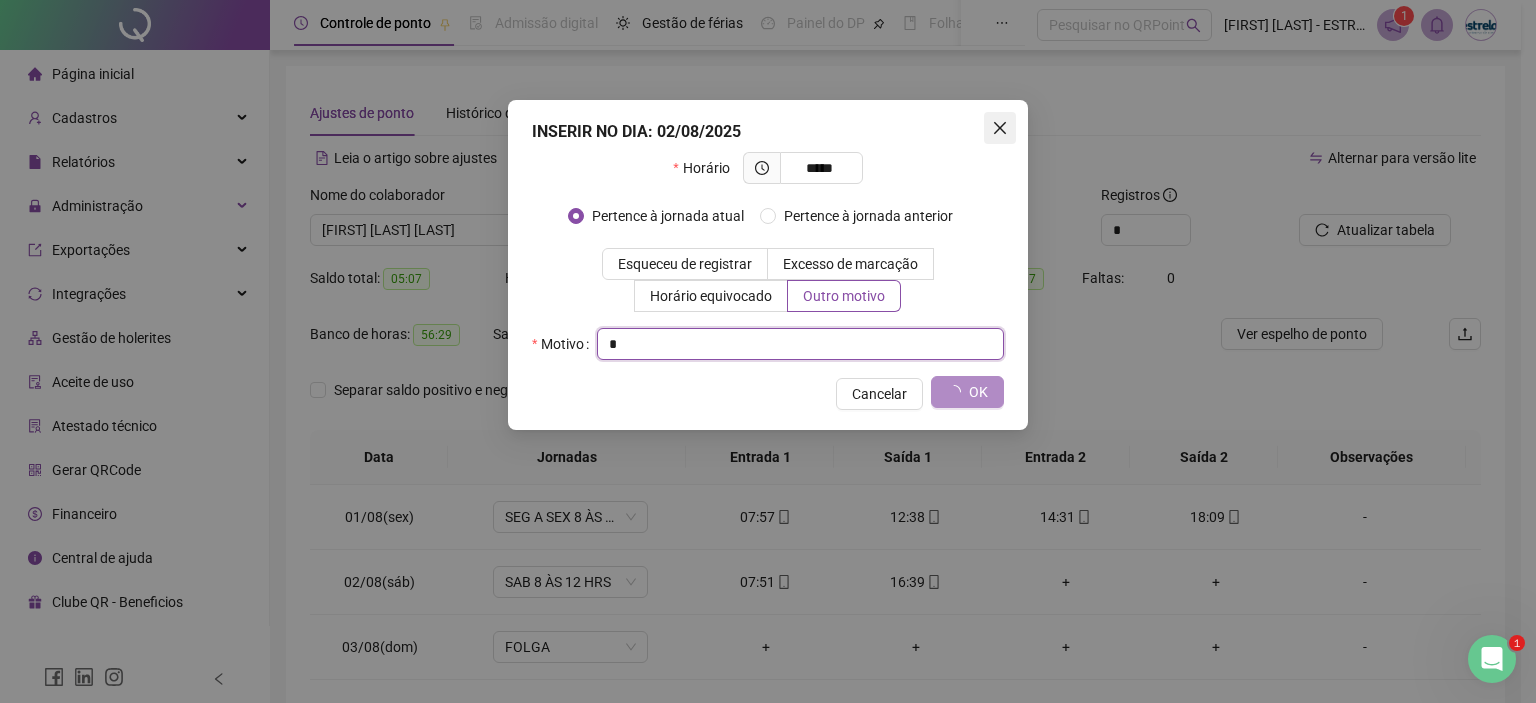 type 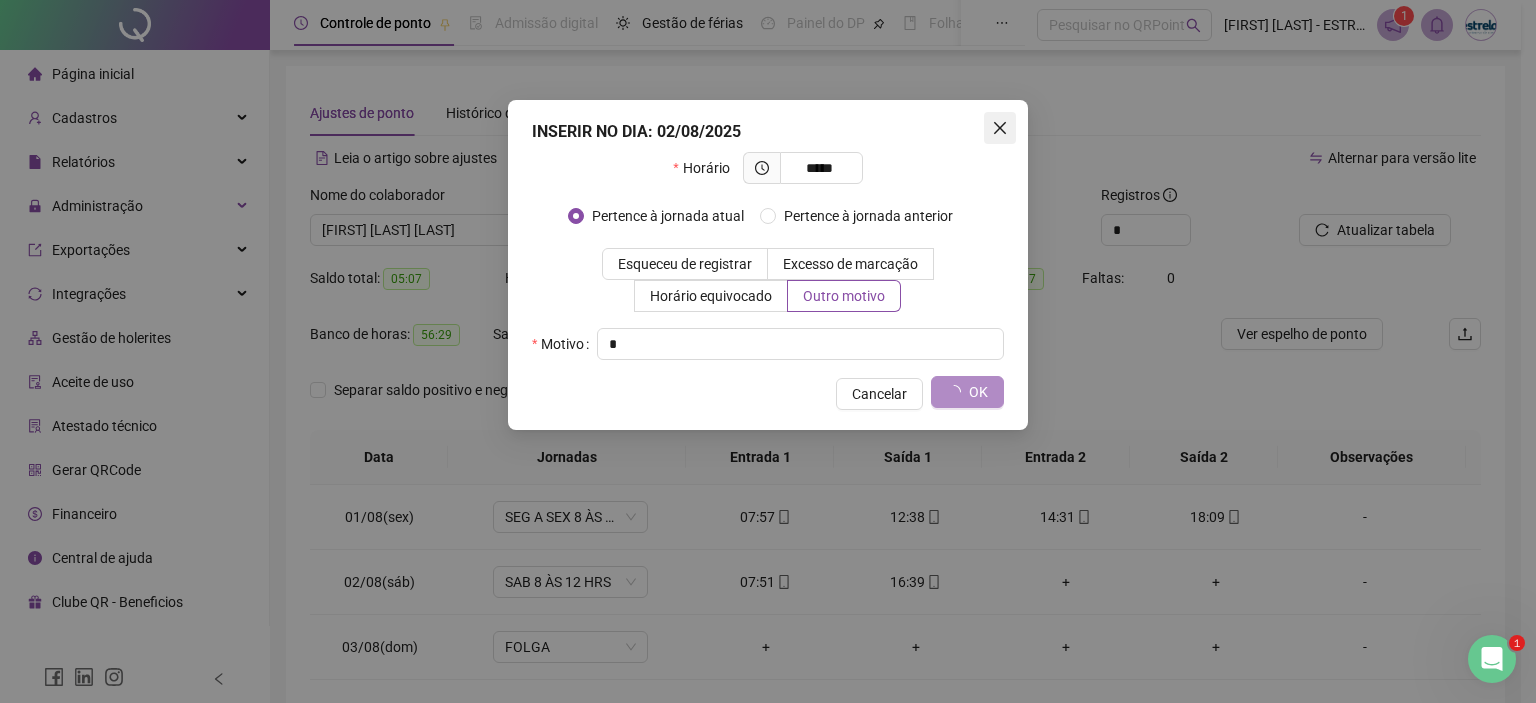 click at bounding box center (1000, 128) 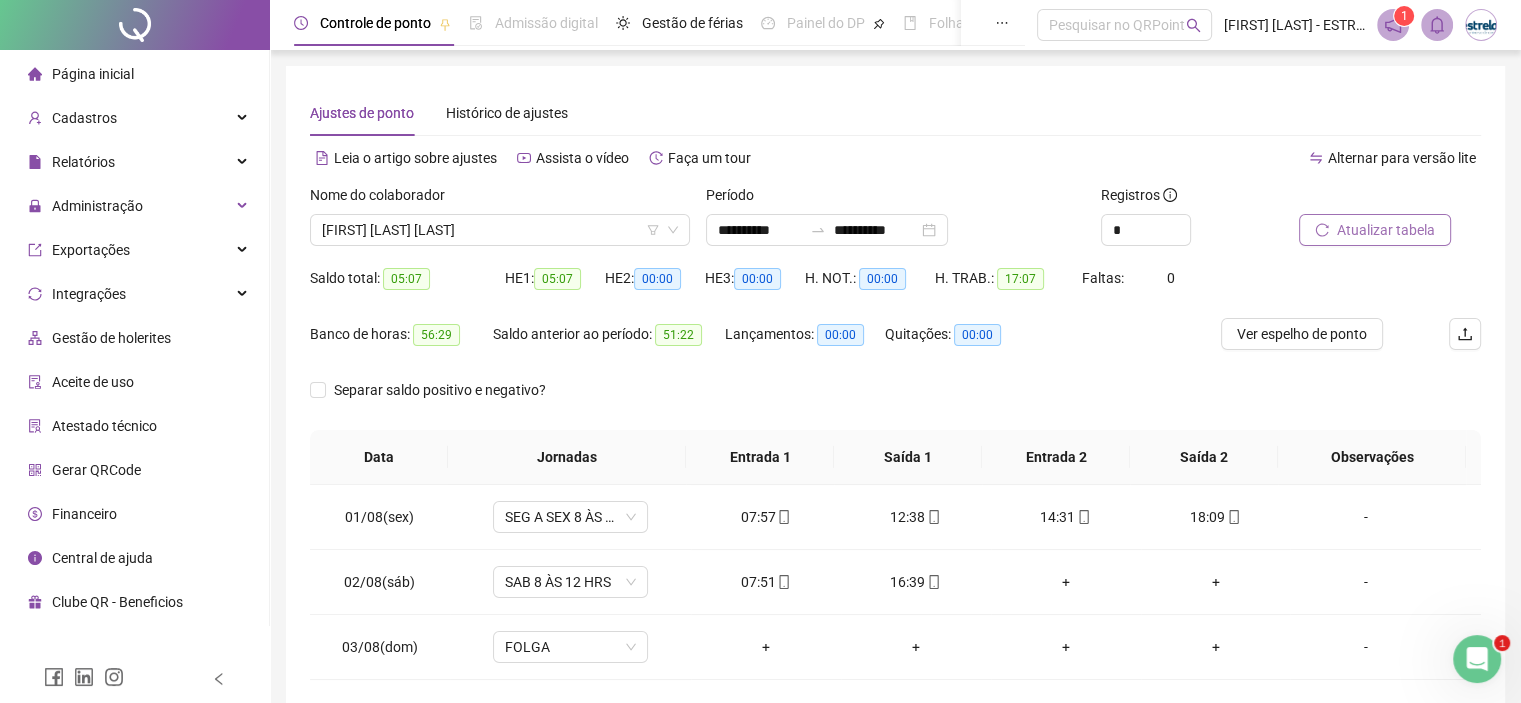 click on "Atualizar tabela" at bounding box center [1386, 230] 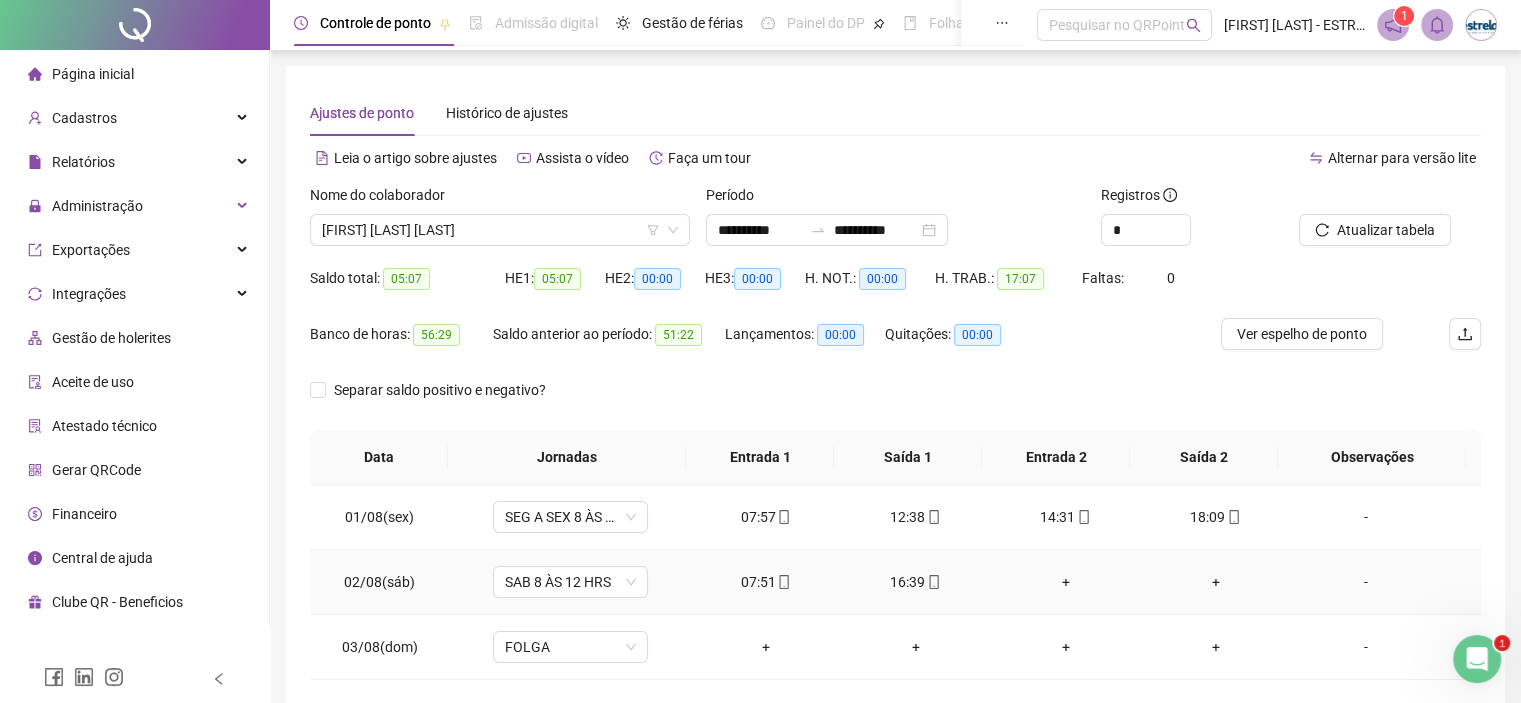 click on "+" at bounding box center [1216, 582] 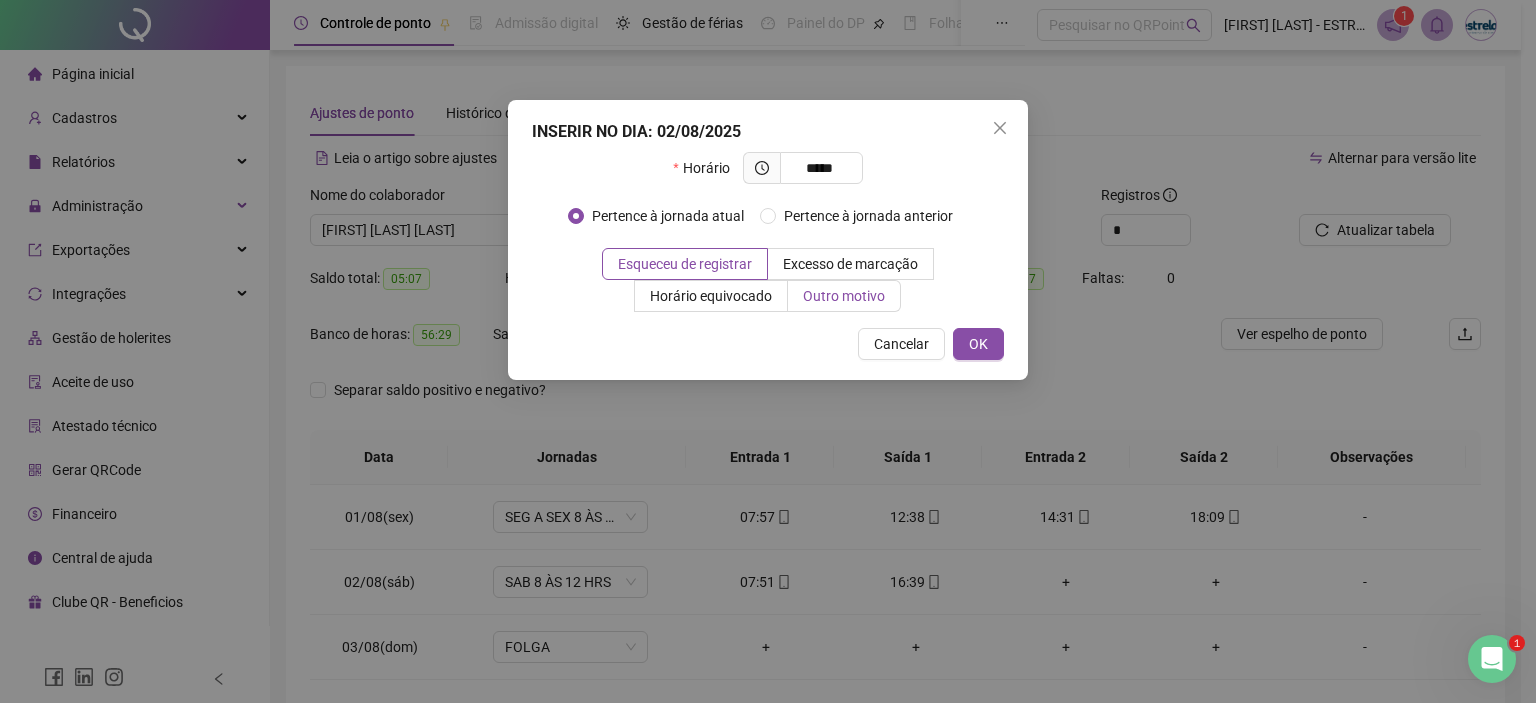 type on "*****" 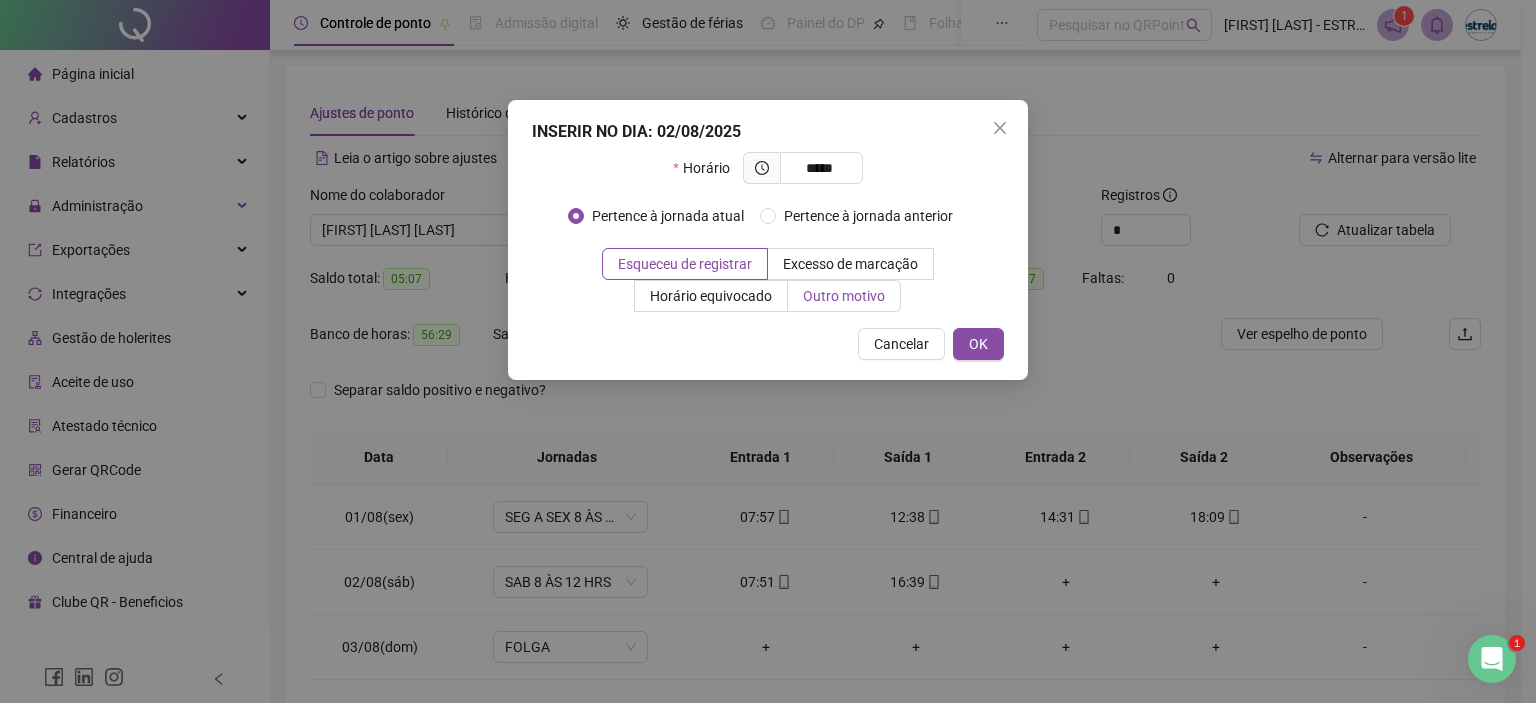 click on "Outro motivo" at bounding box center [844, 296] 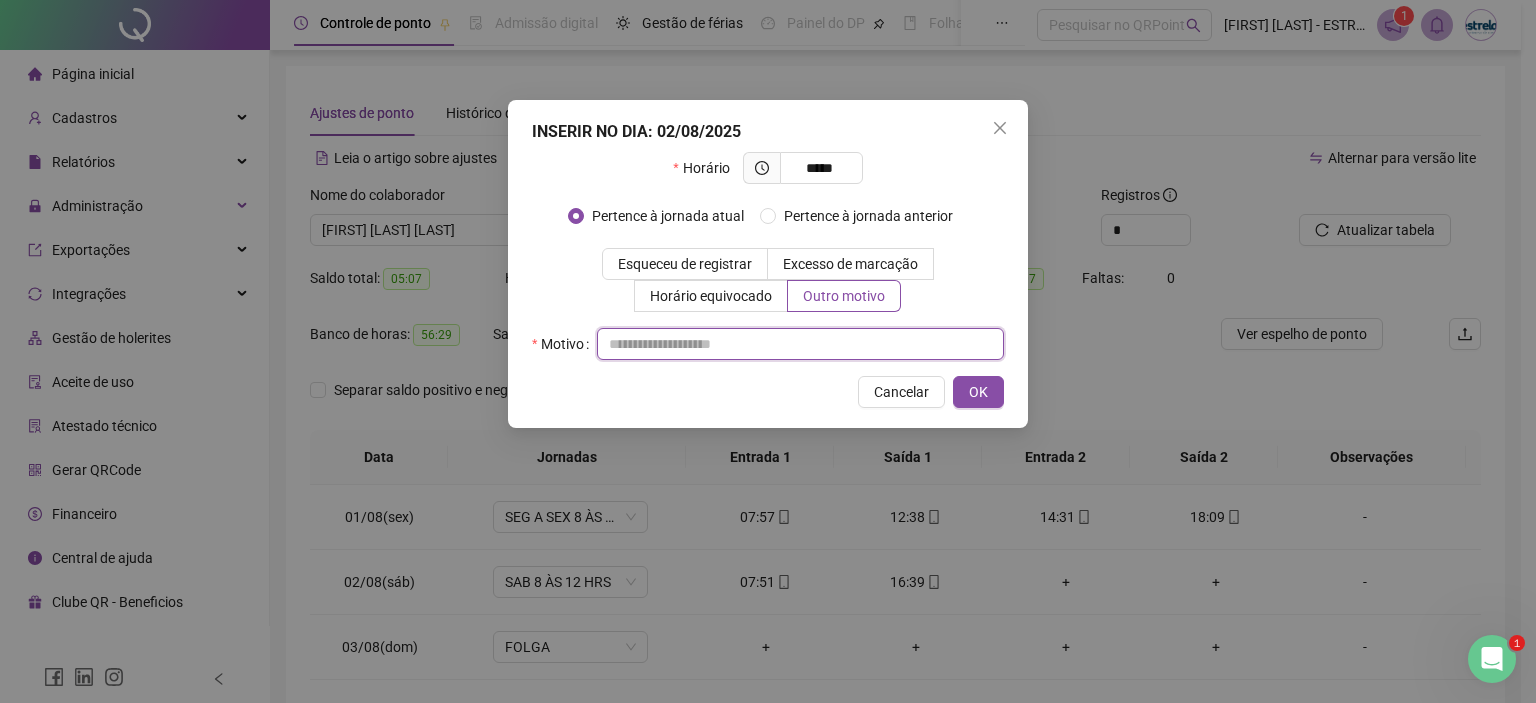 click at bounding box center [800, 344] 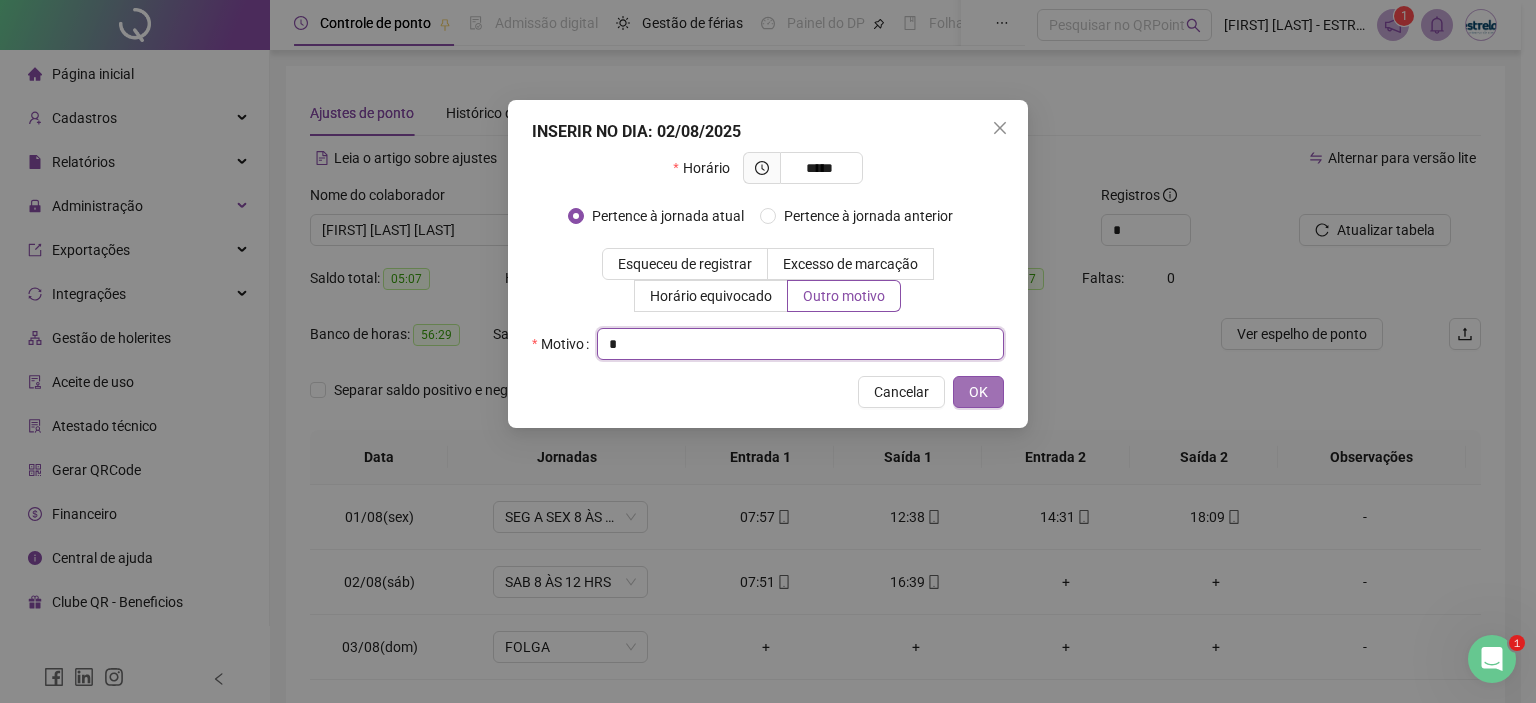 type 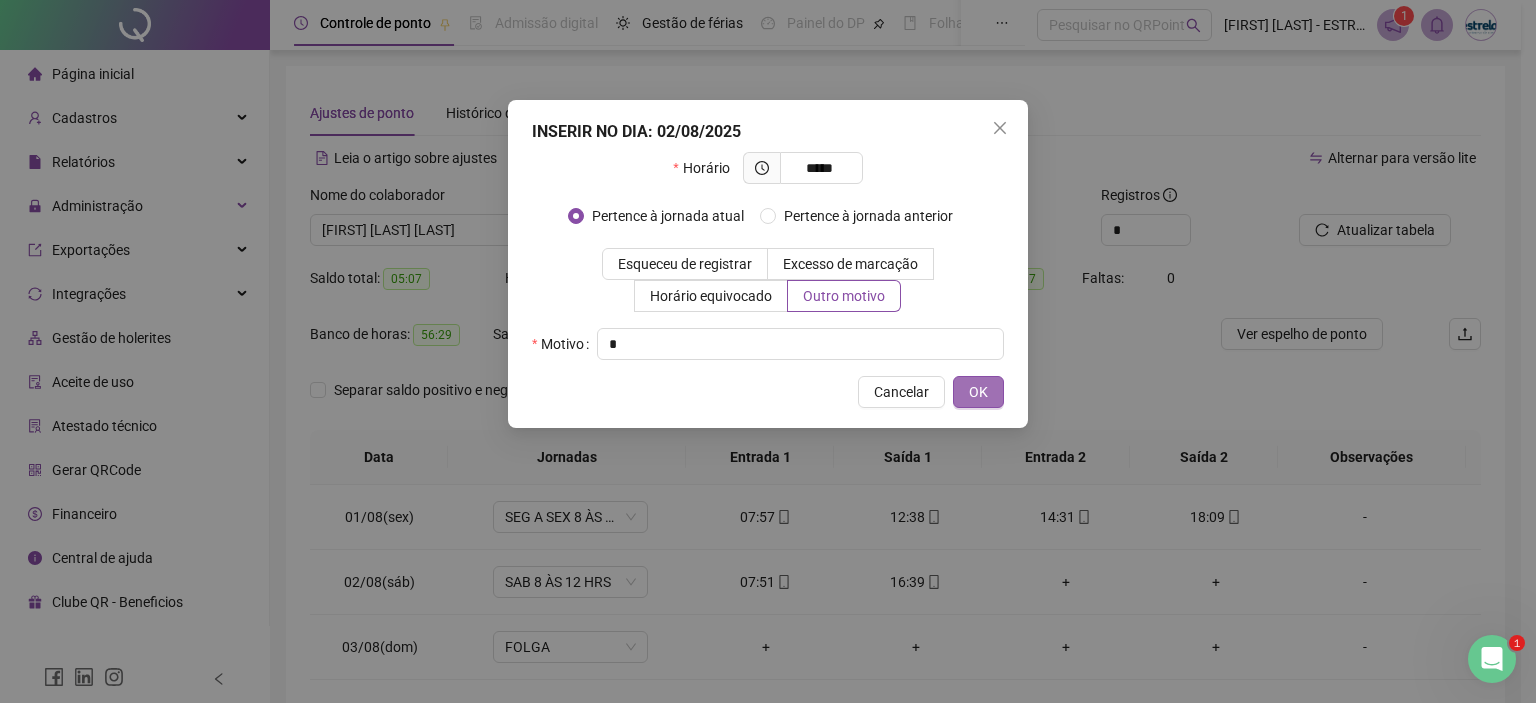 click on "OK" at bounding box center [978, 392] 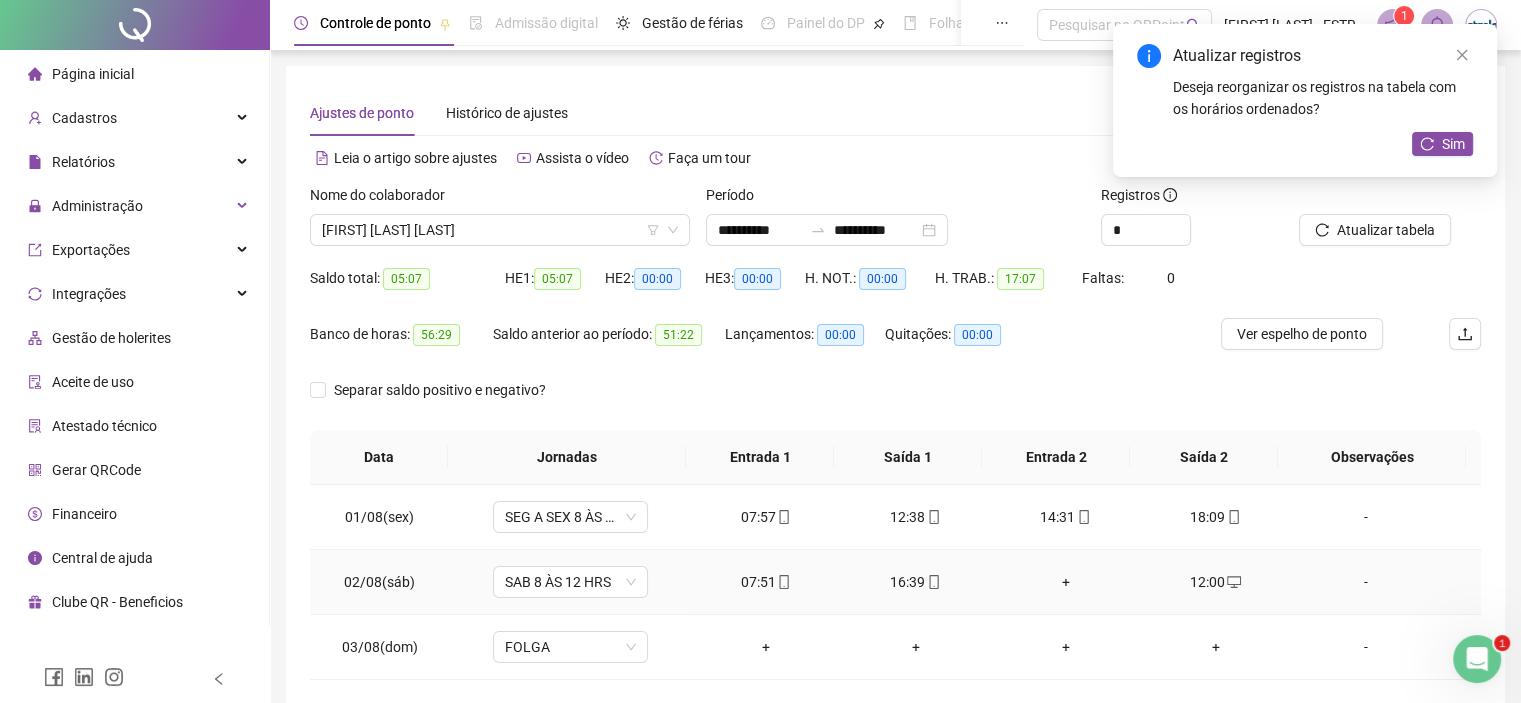 click on "+" at bounding box center [1066, 582] 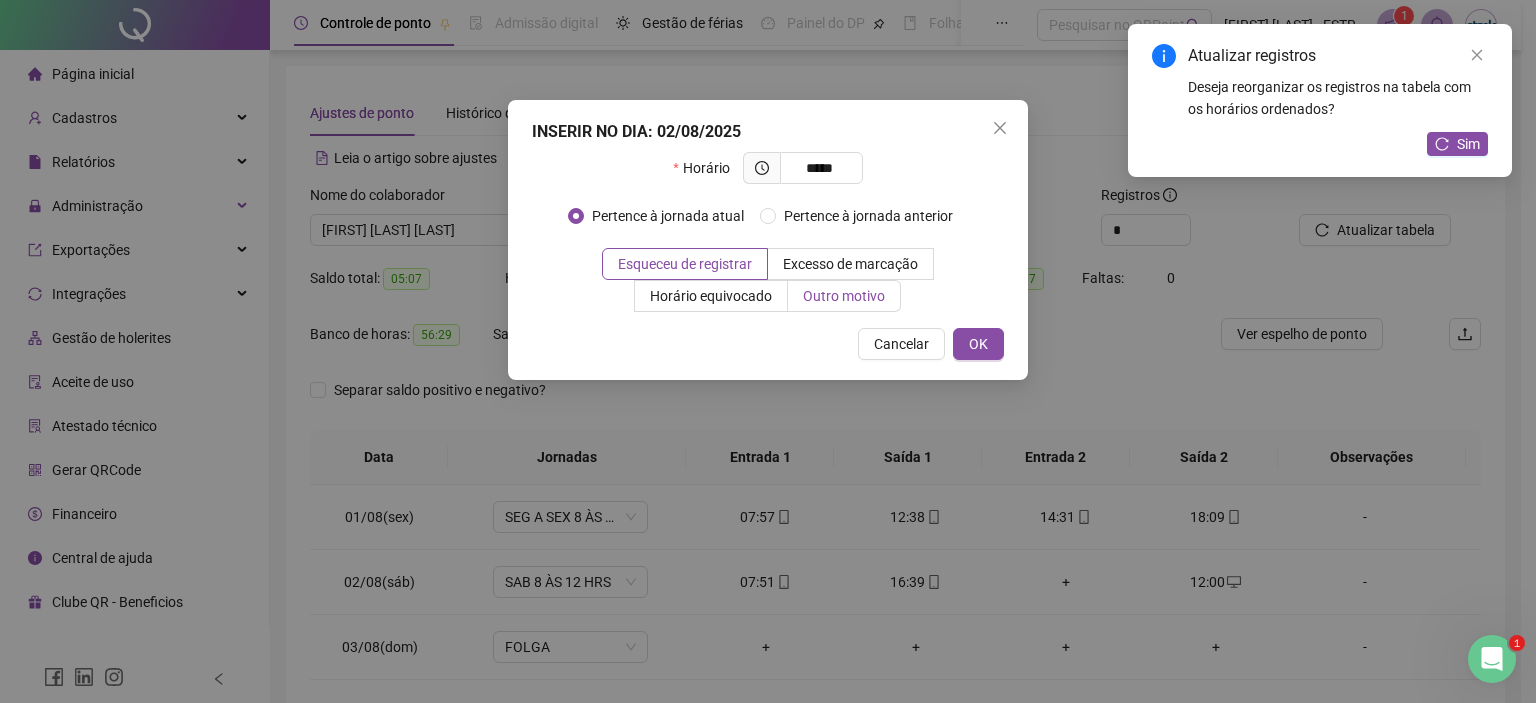 type on "*****" 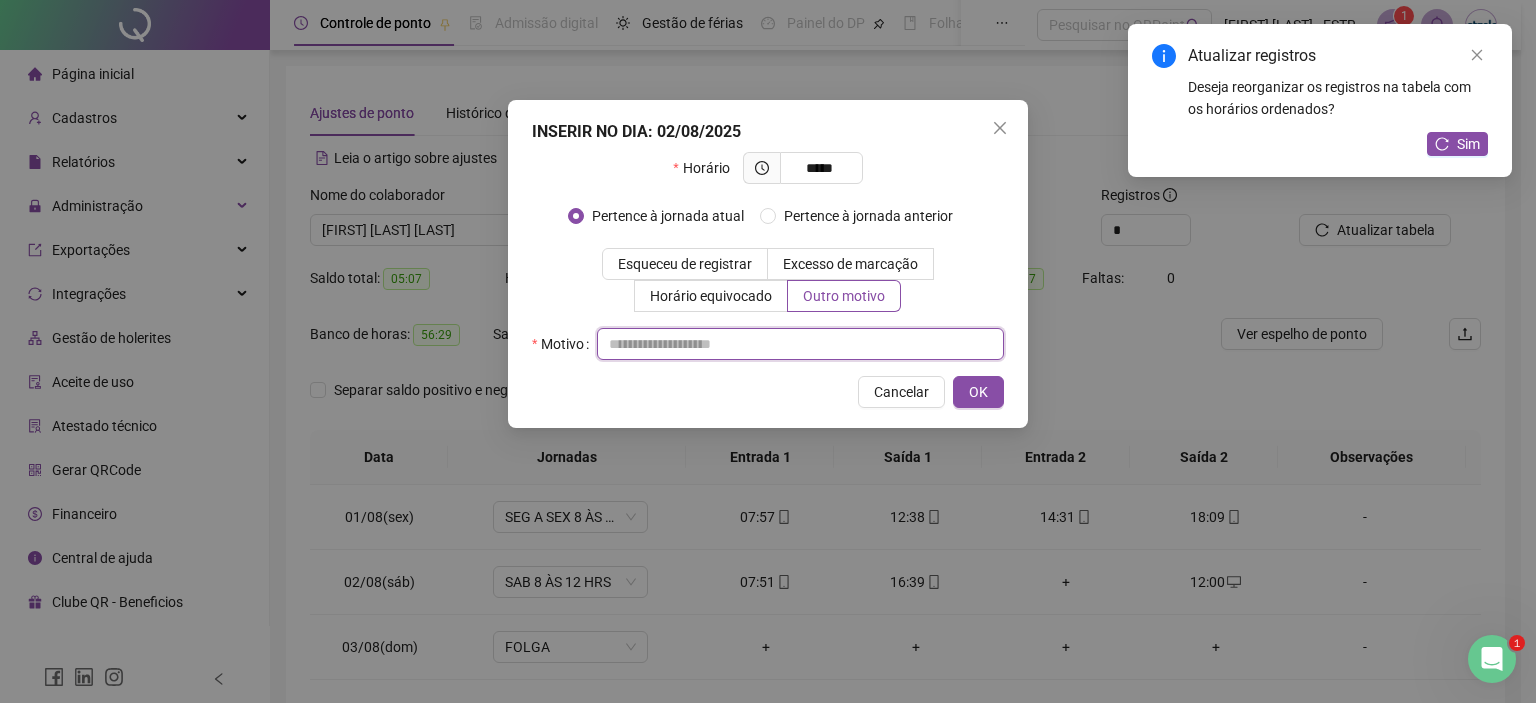 click at bounding box center (800, 344) 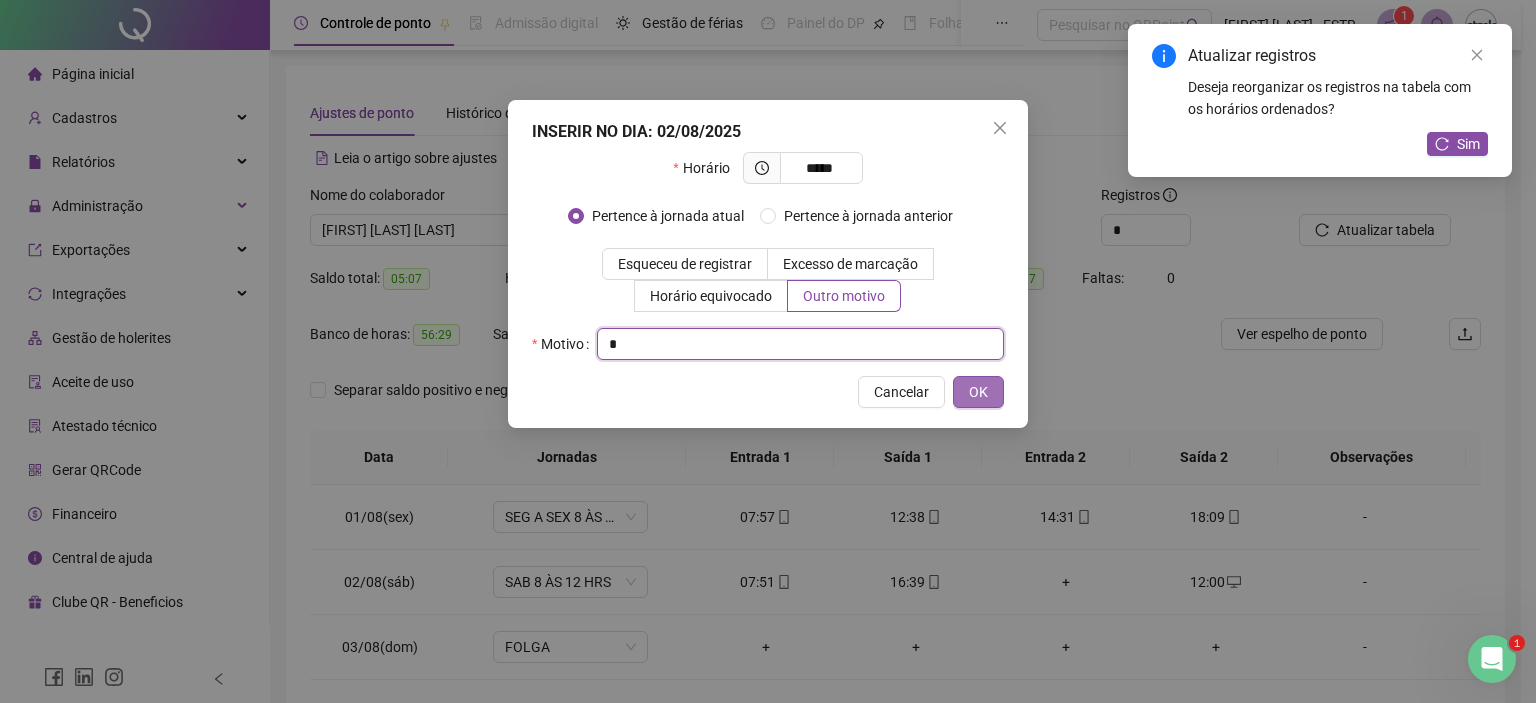 type 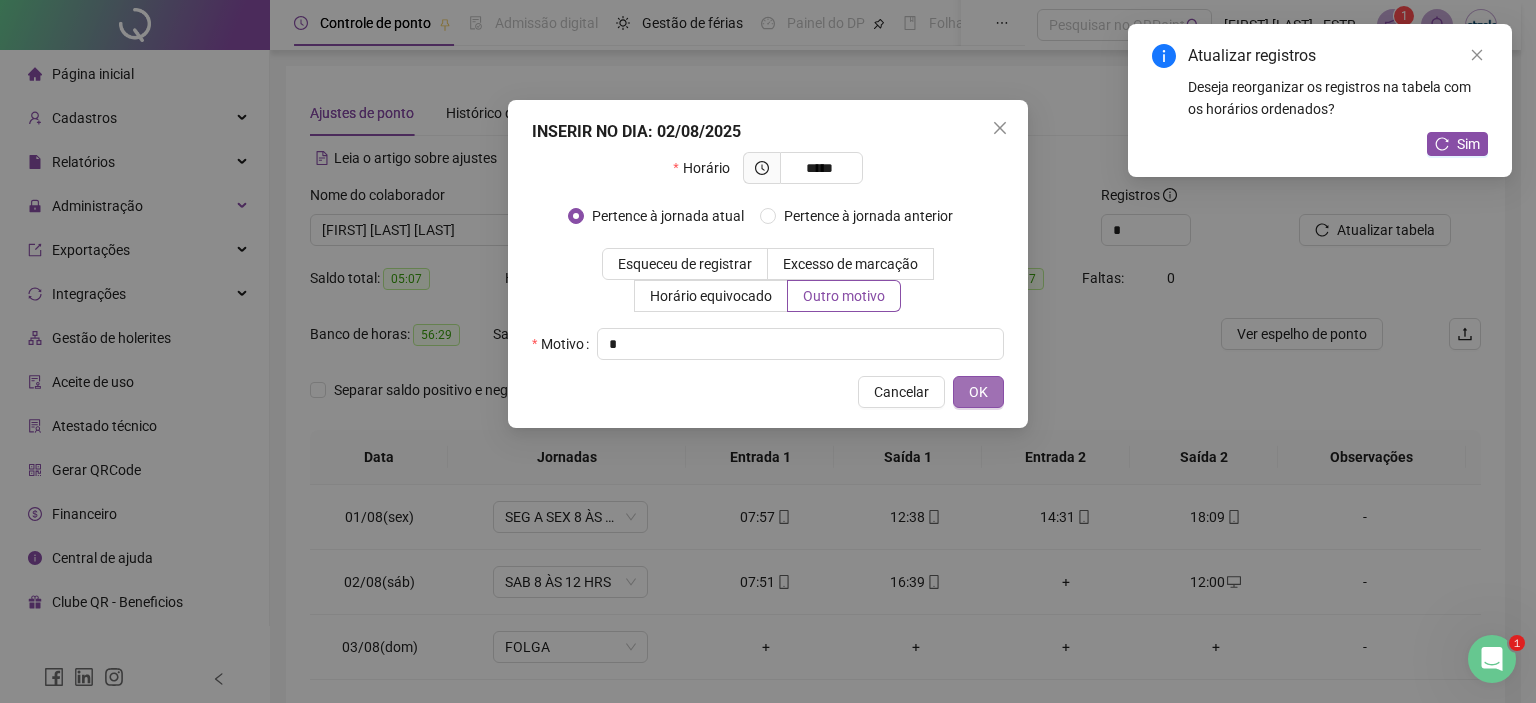 click on "OK" at bounding box center [978, 392] 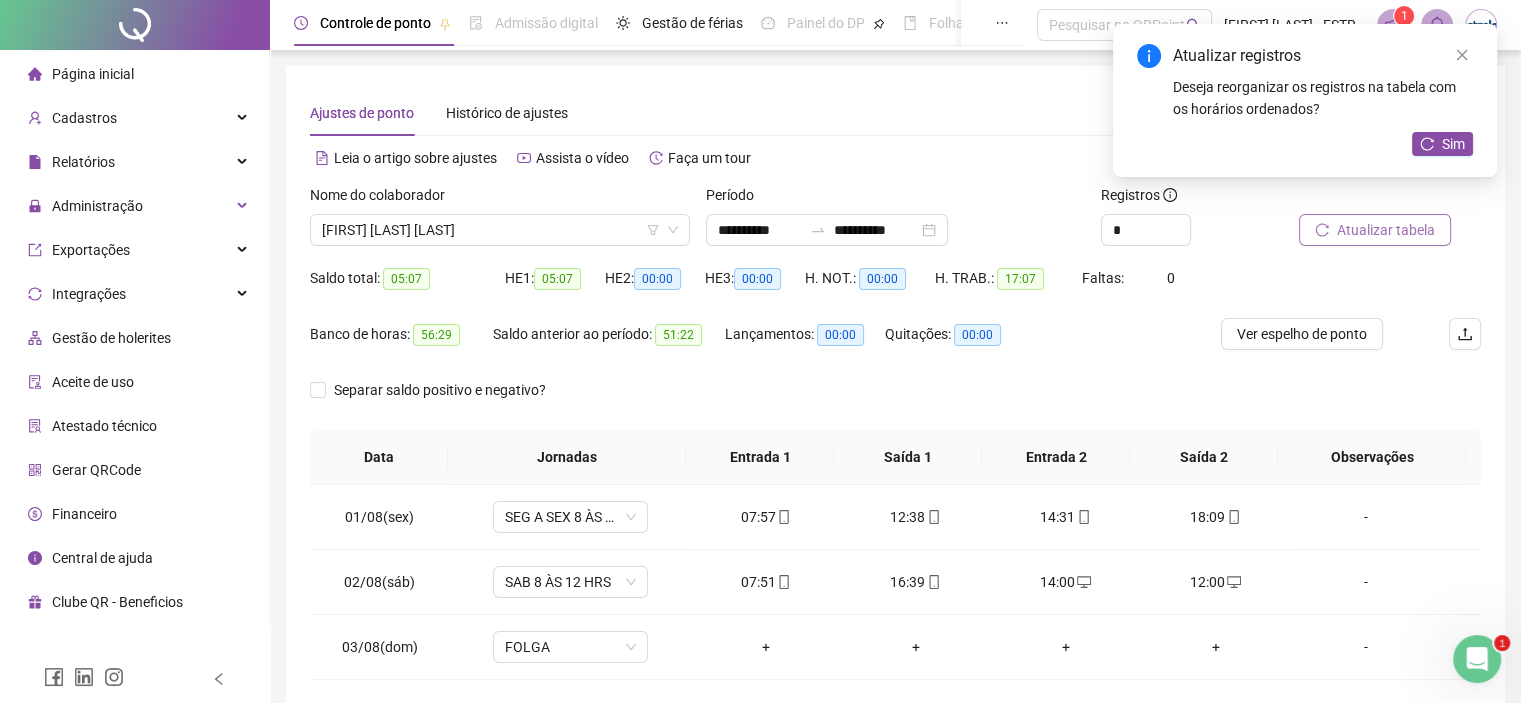 click on "Atualizar tabela" at bounding box center (1386, 230) 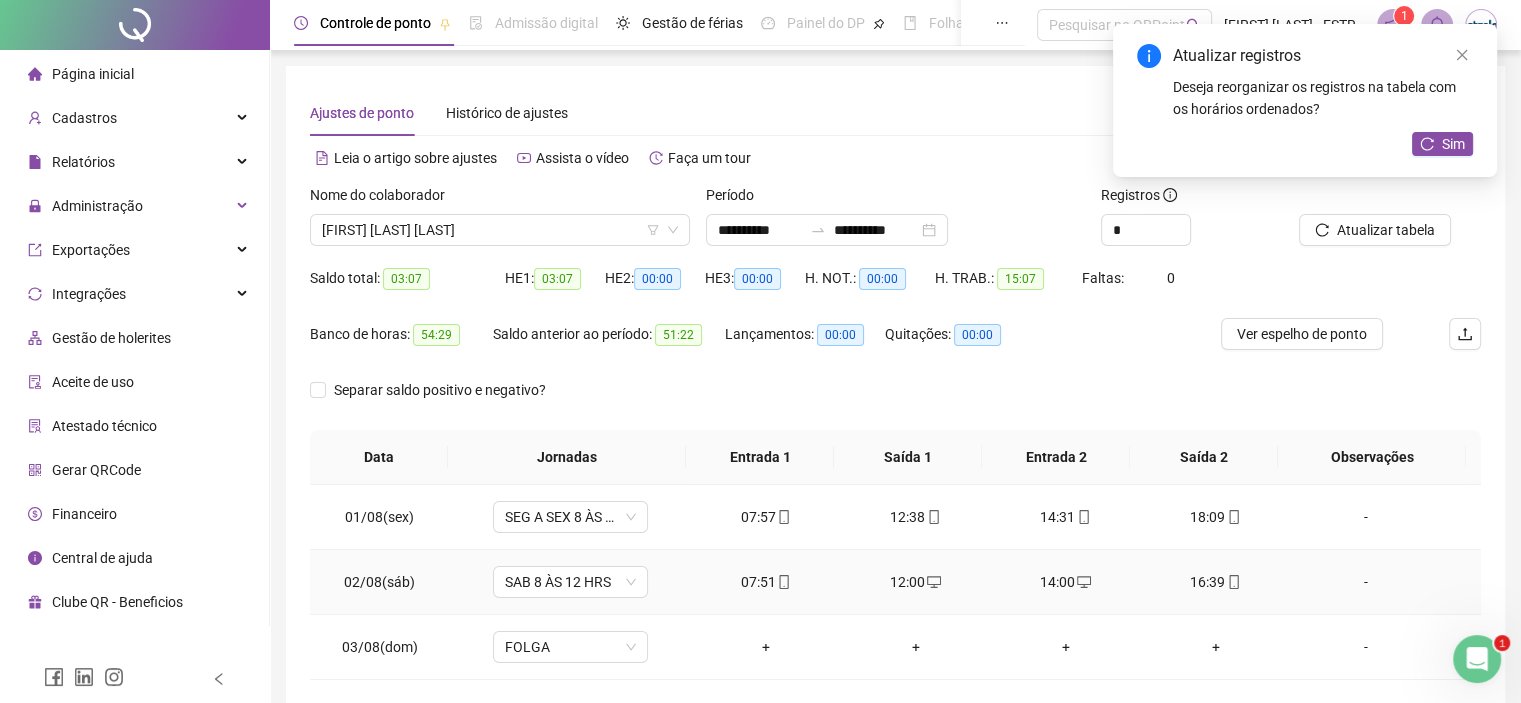 click on "-" at bounding box center (1365, 582) 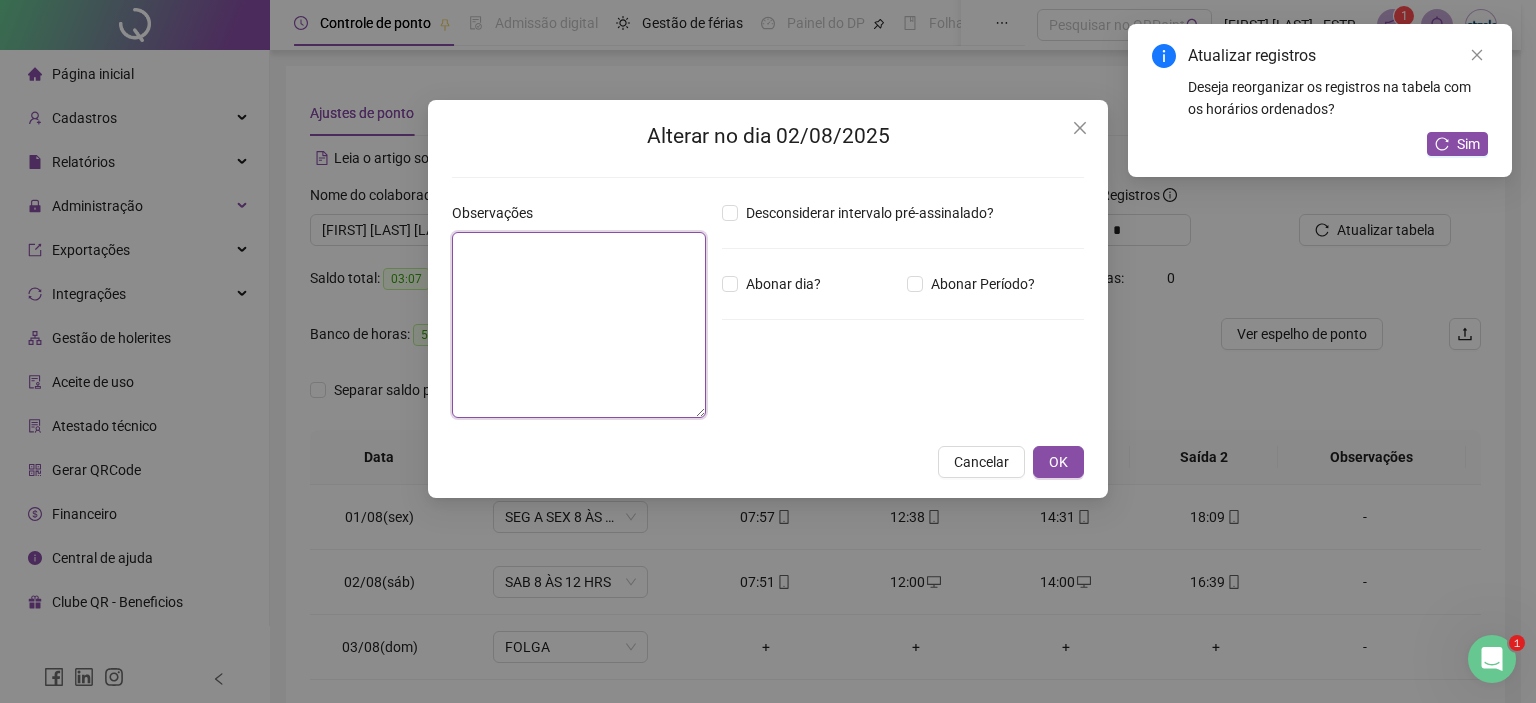 click at bounding box center (579, 325) 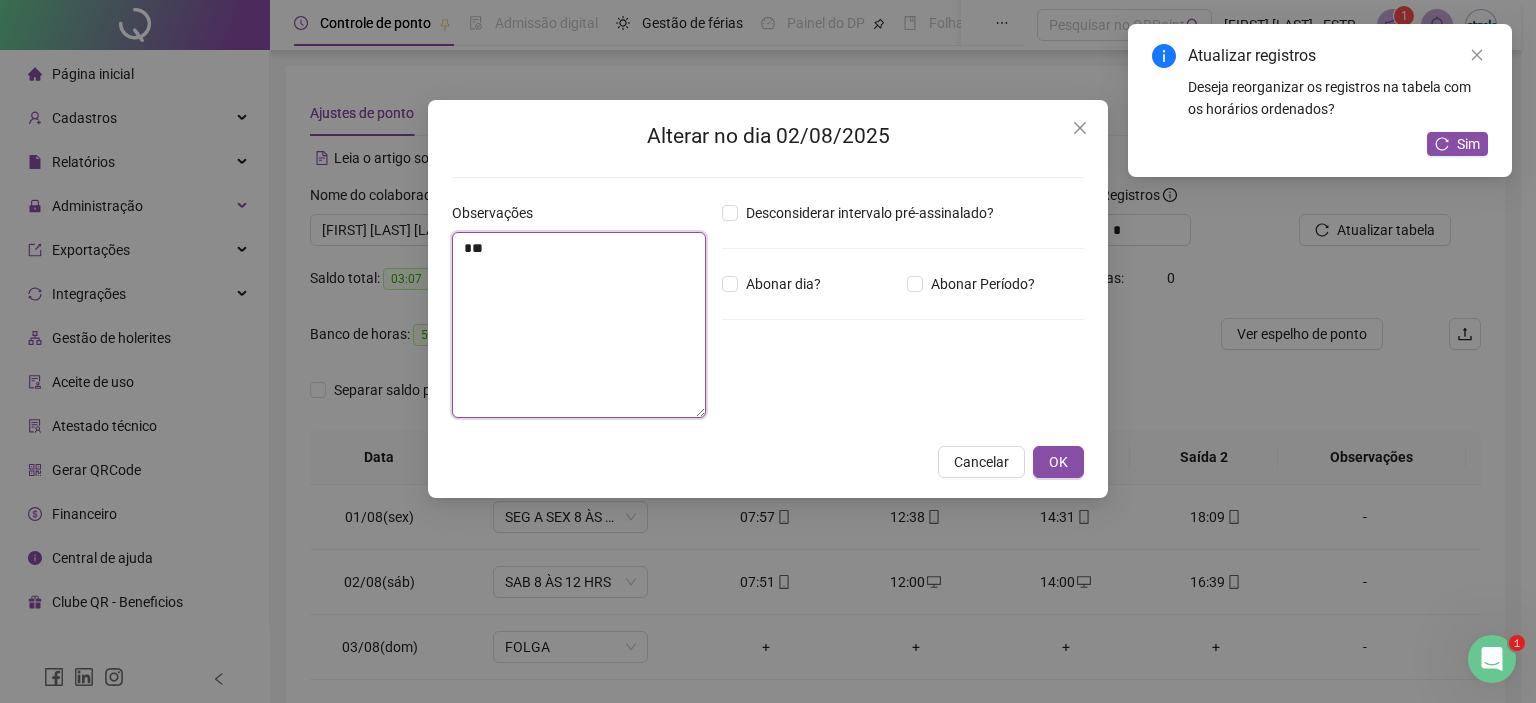 type on "*" 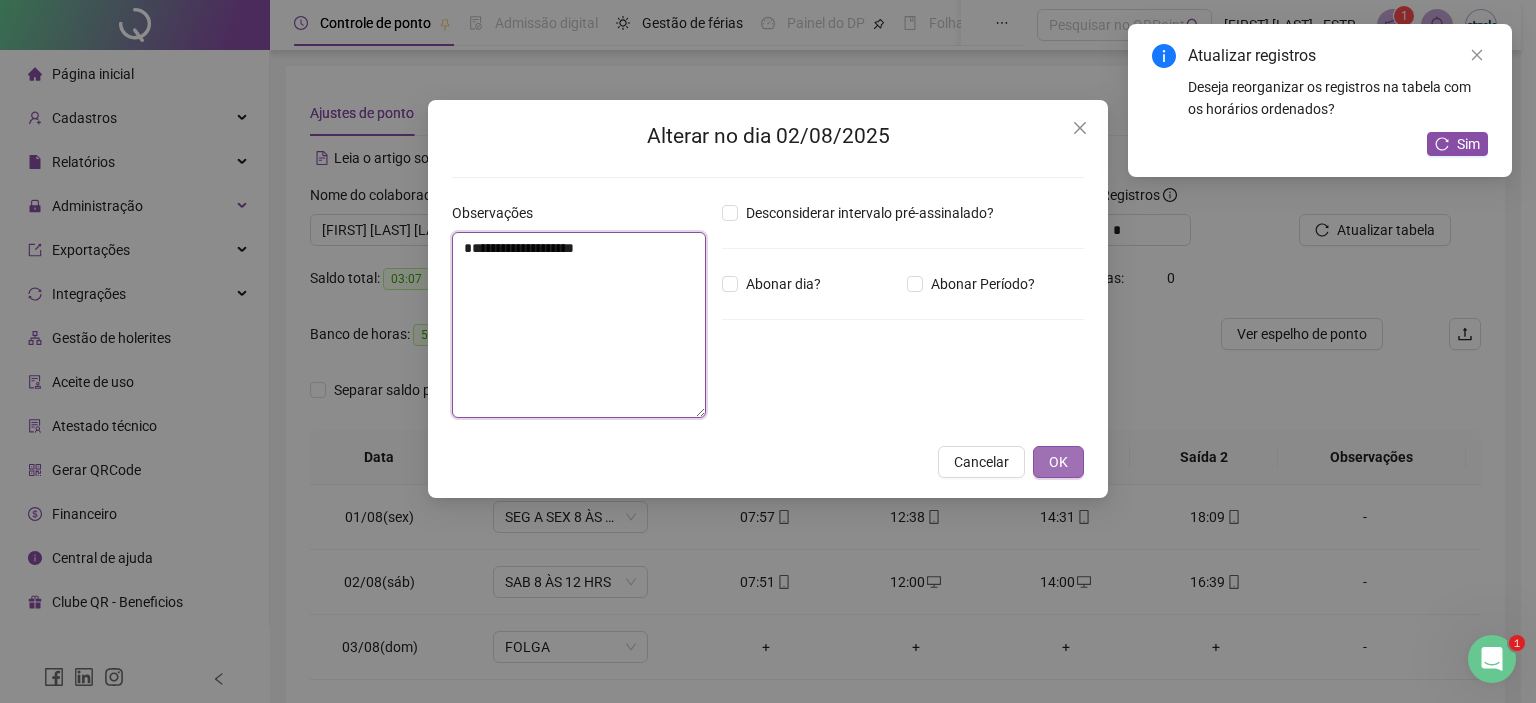 type on "**********" 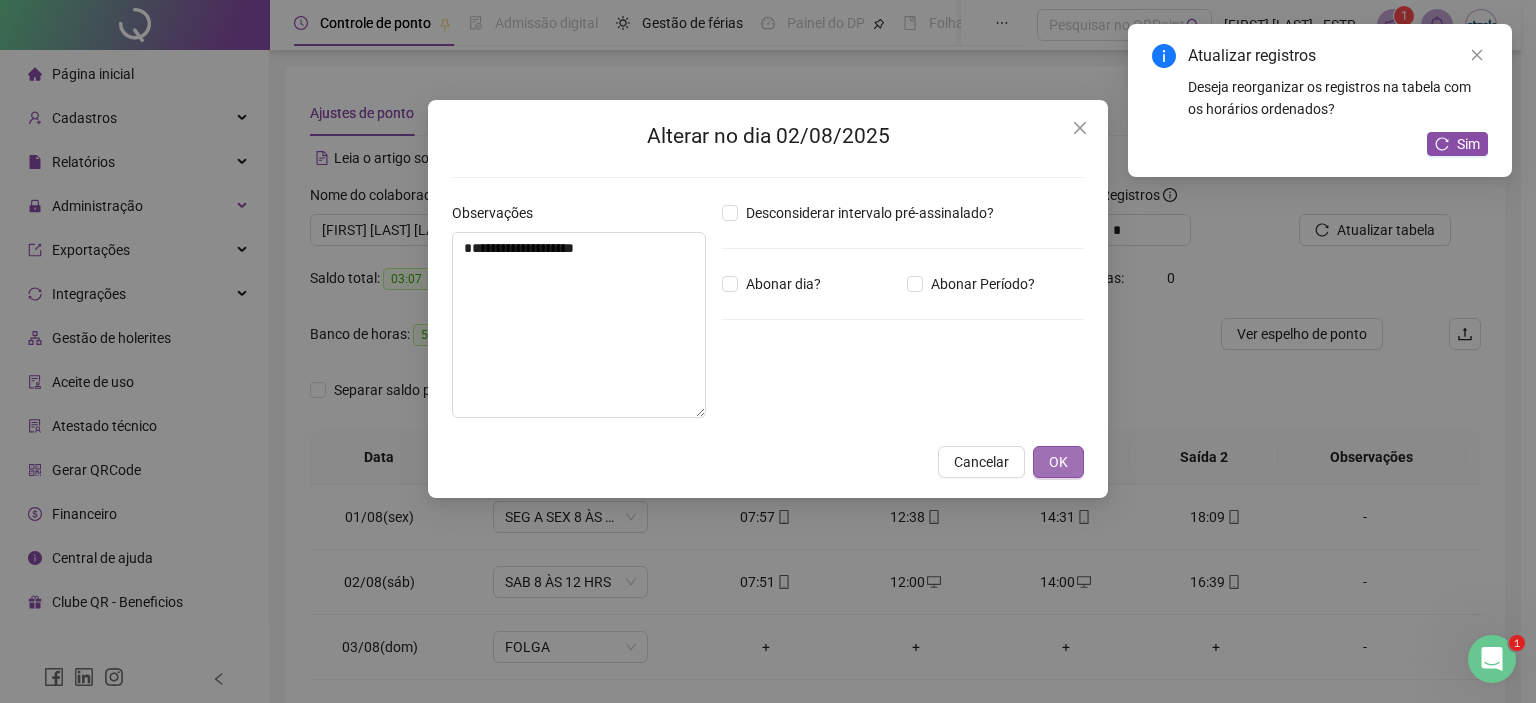 click on "OK" at bounding box center [1058, 462] 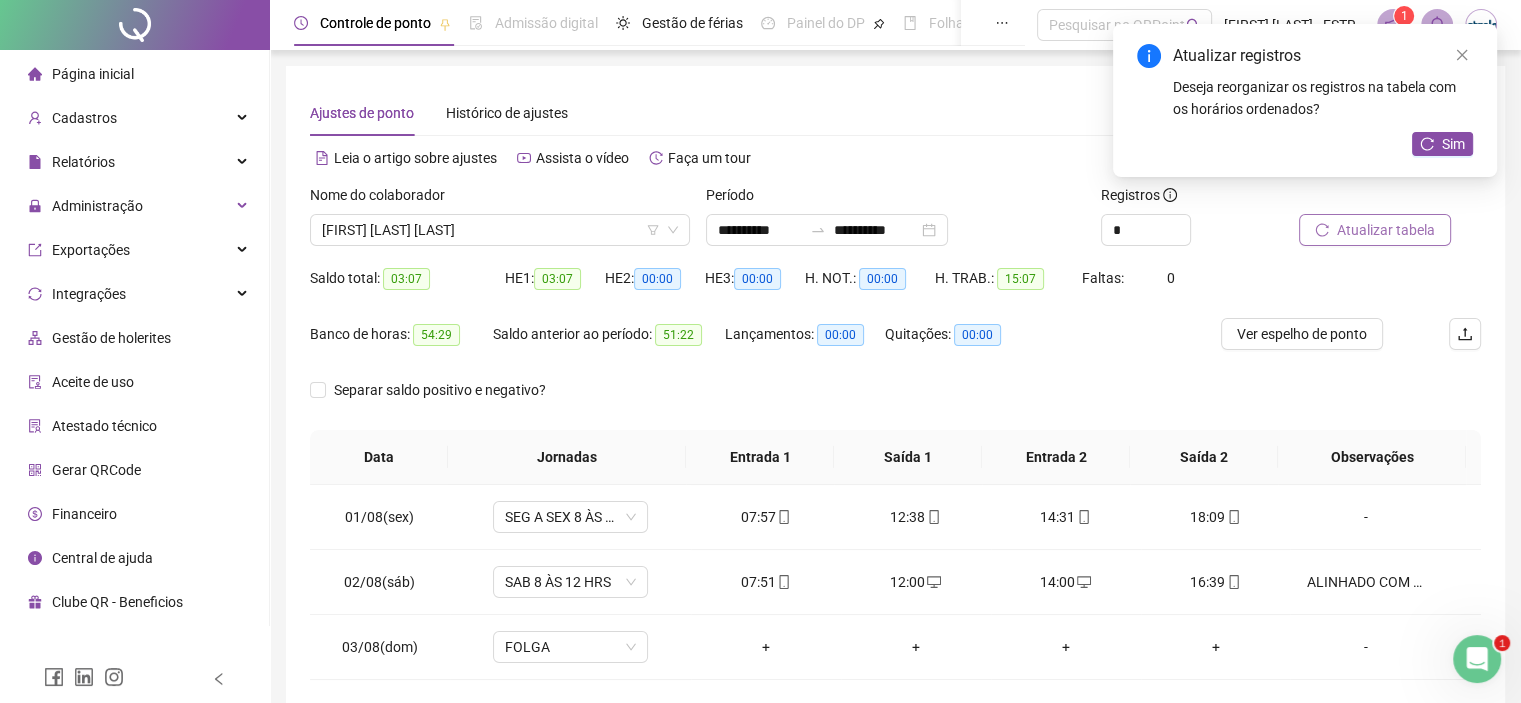 click on "Atualizar tabela" at bounding box center (1386, 230) 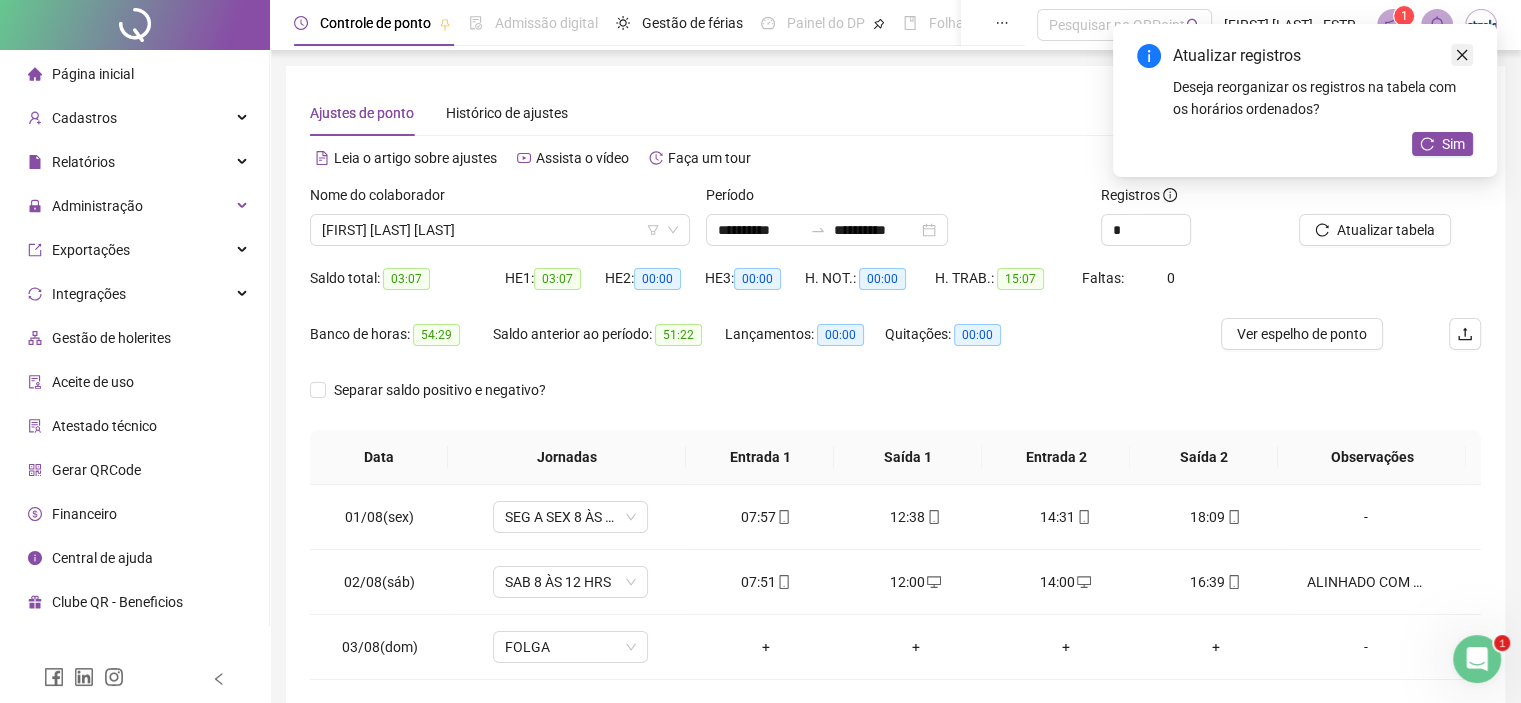 click 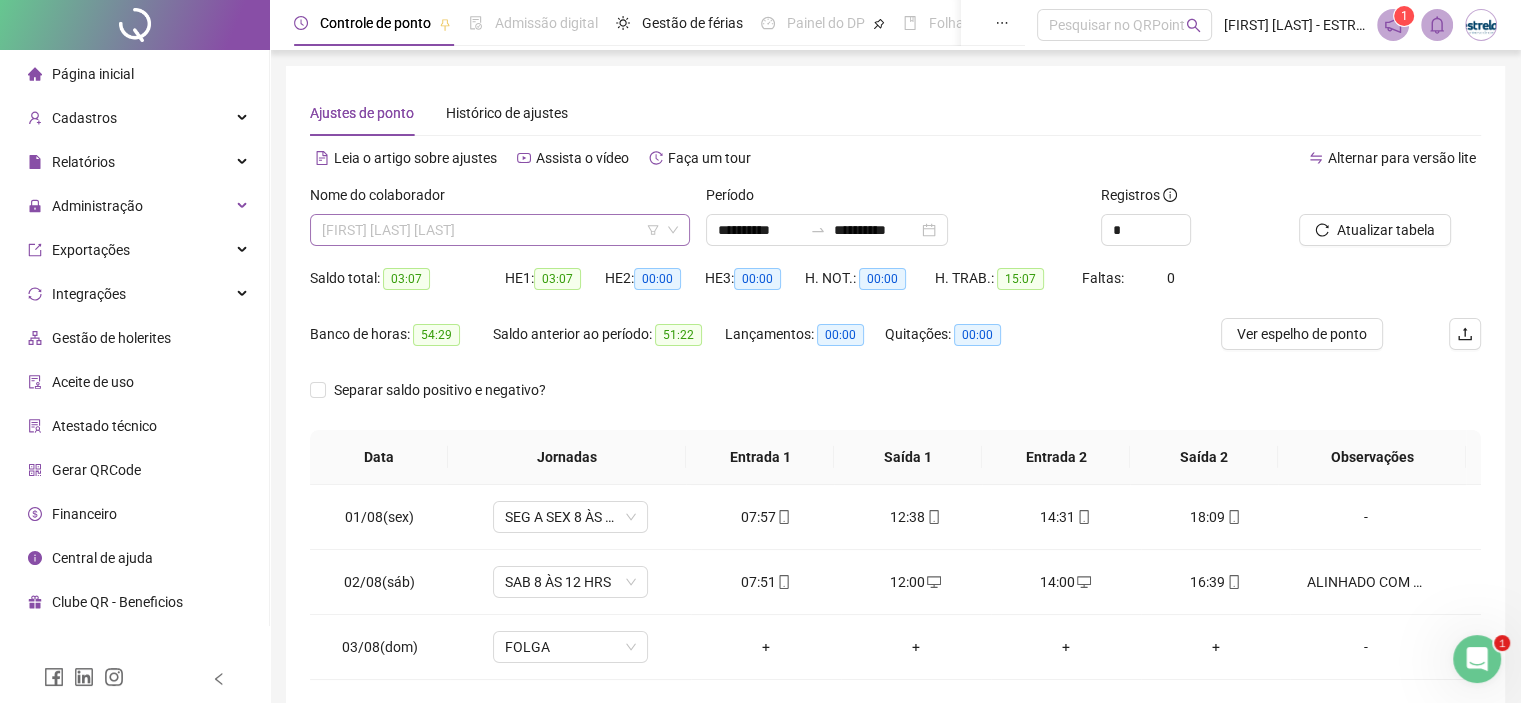 scroll, scrollTop: 864, scrollLeft: 0, axis: vertical 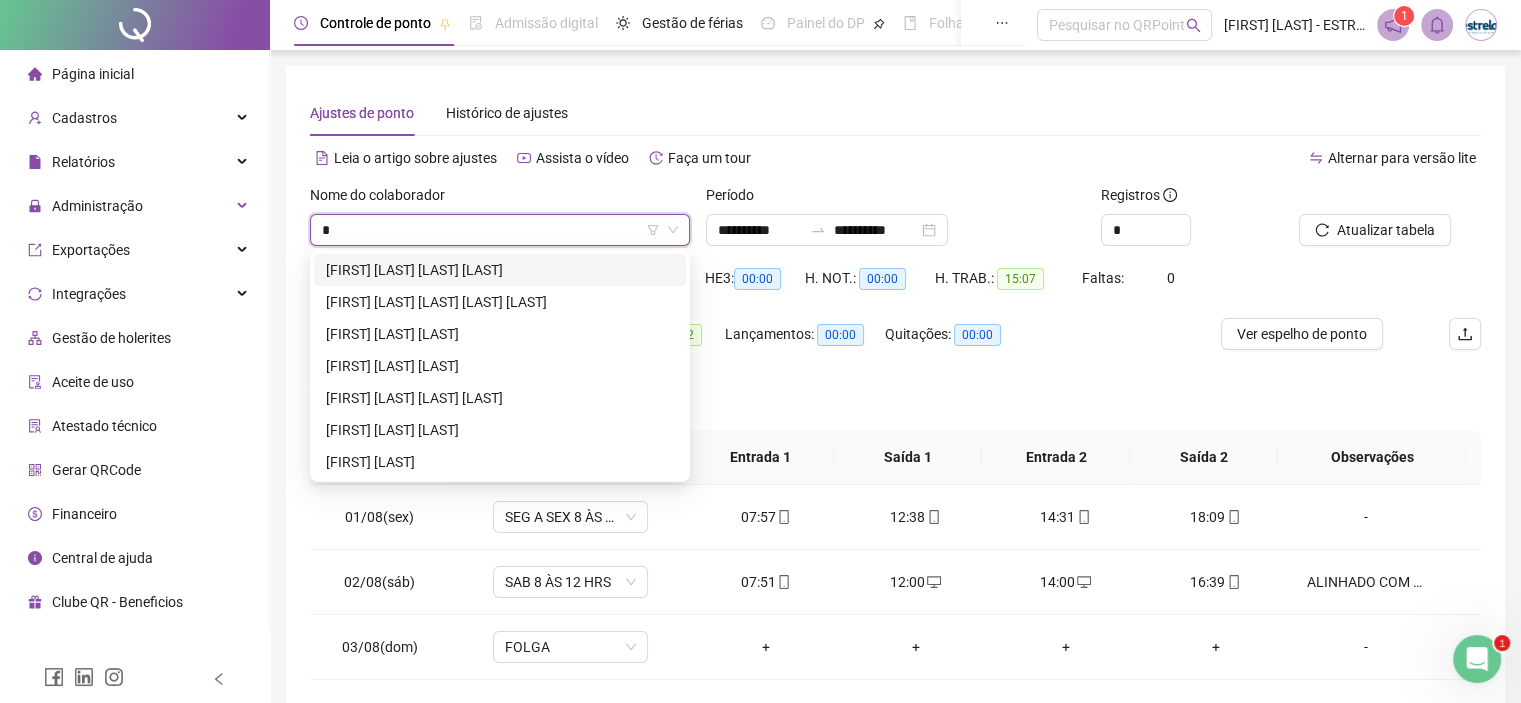 type on "**" 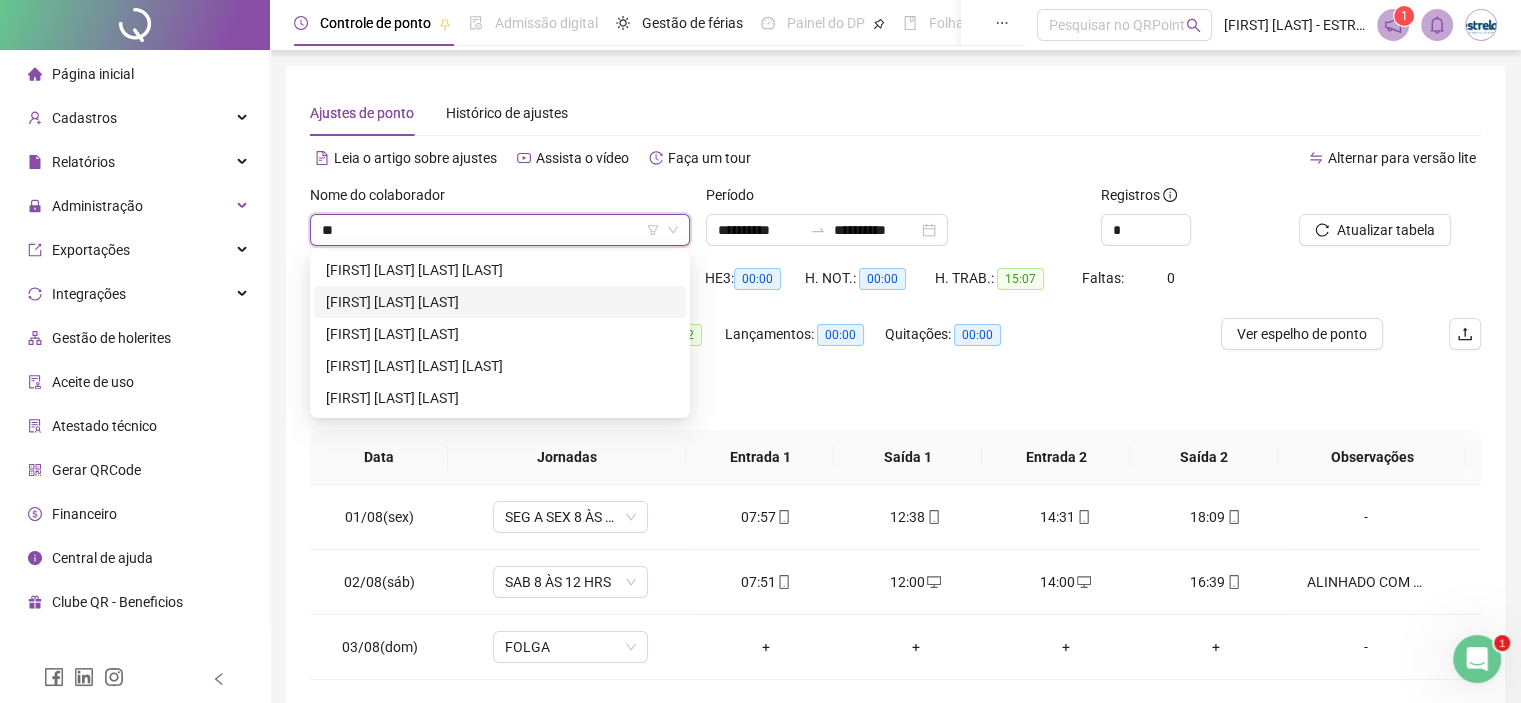 click on "[FIRST] [LAST] [LAST]" at bounding box center (500, 302) 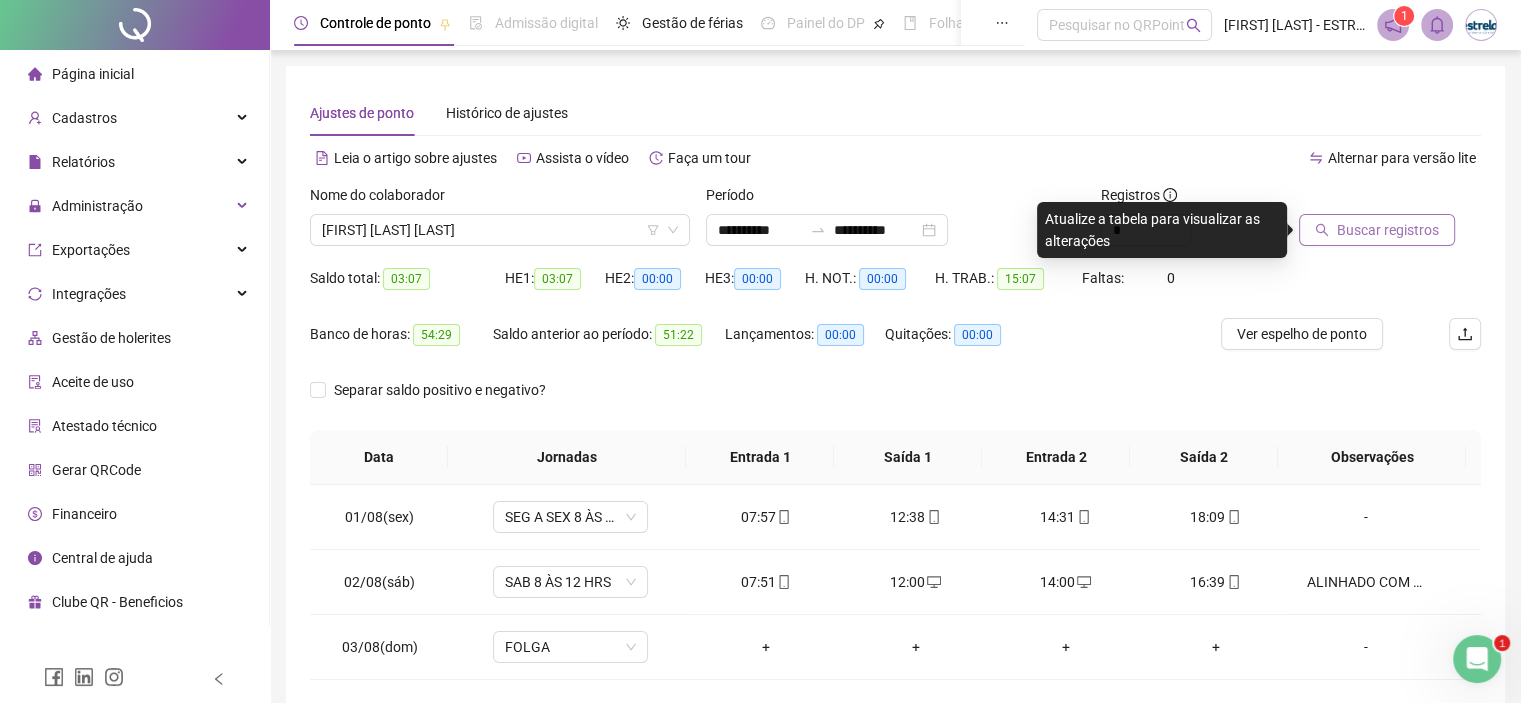 click on "Buscar registros" at bounding box center (1388, 230) 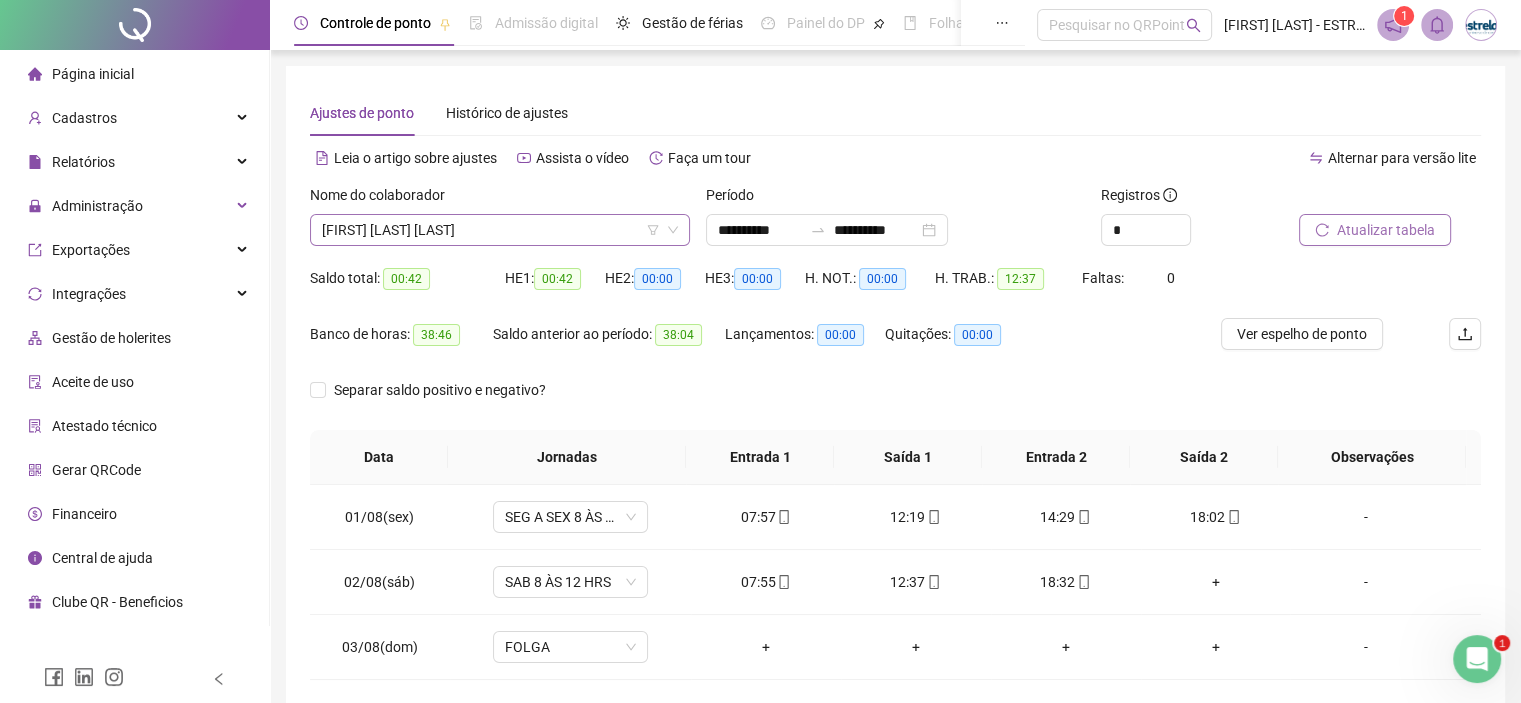 click on "[FIRST] [LAST] [LAST]" at bounding box center (500, 230) 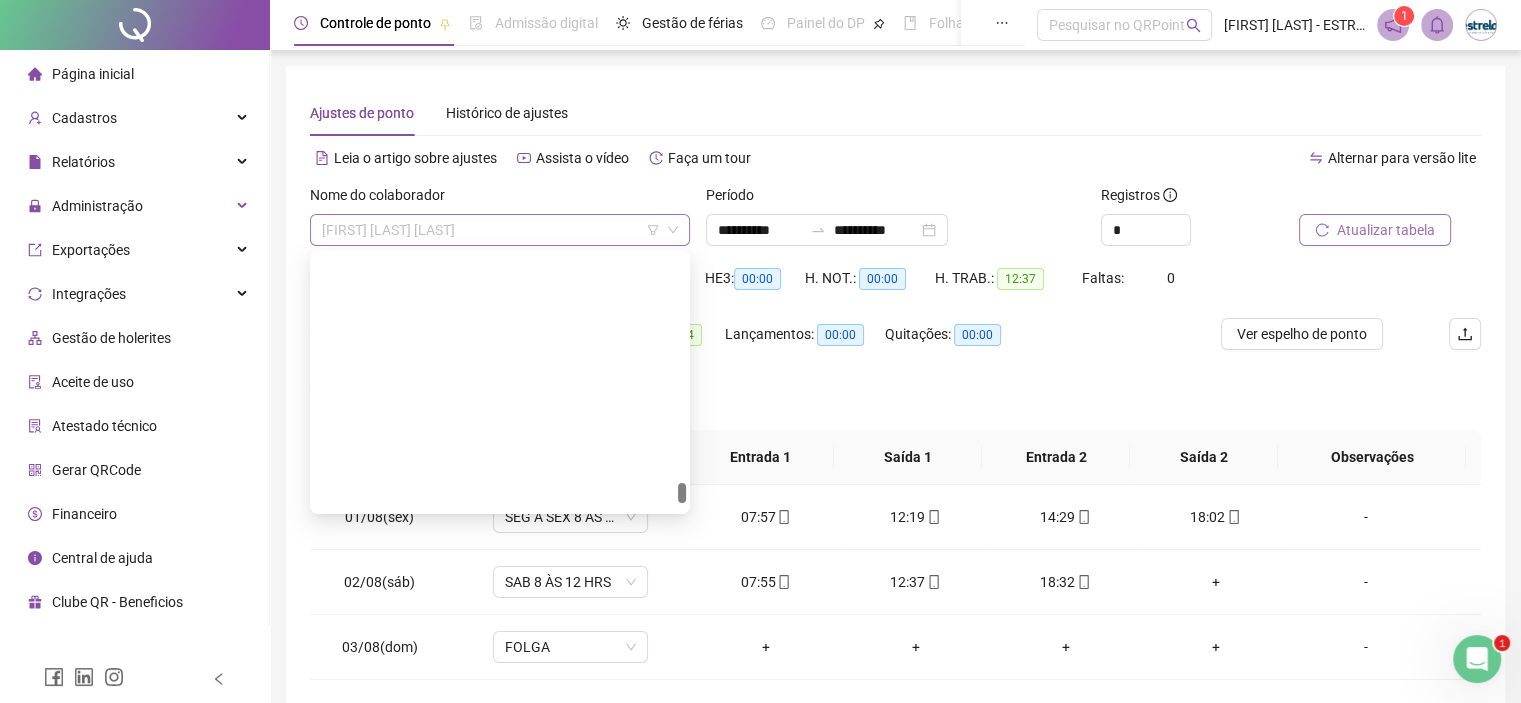 scroll, scrollTop: 5856, scrollLeft: 0, axis: vertical 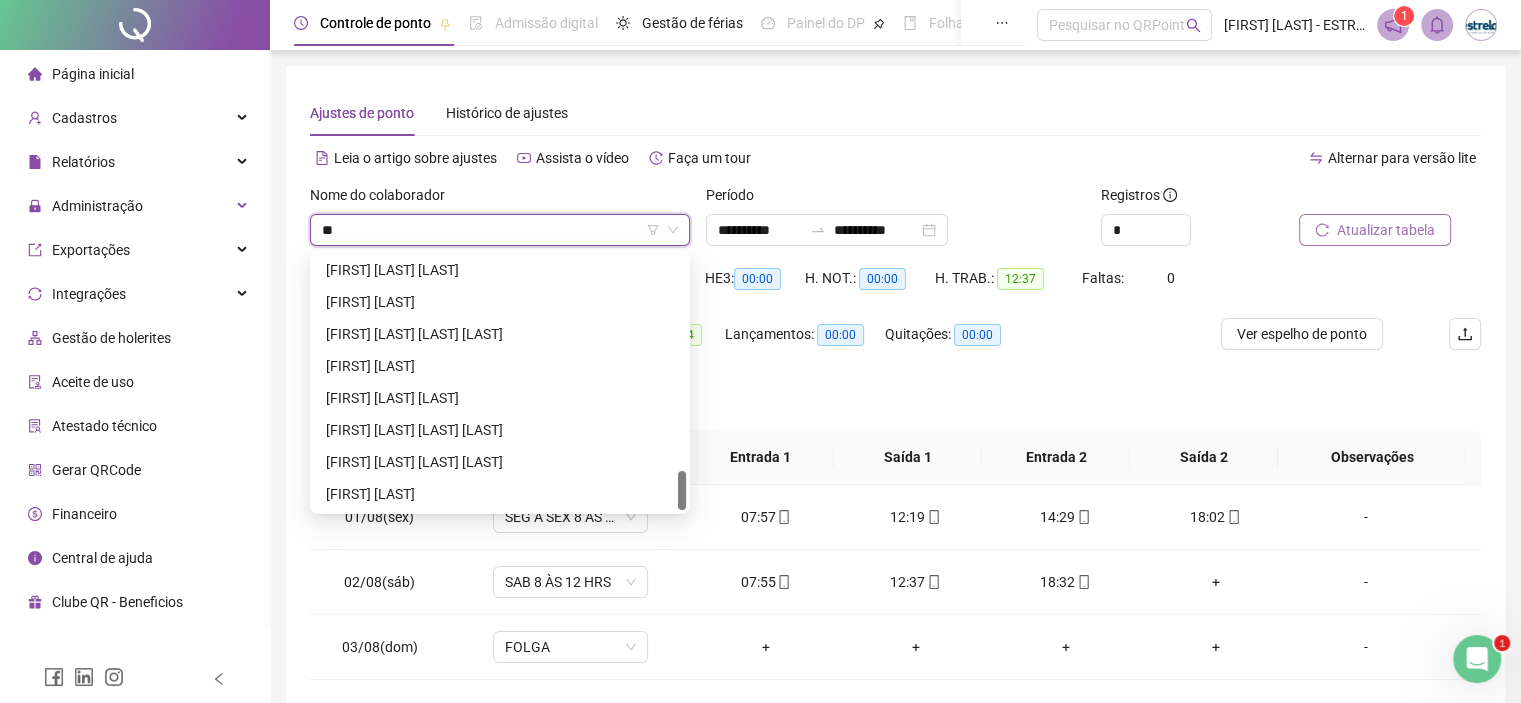 type on "***" 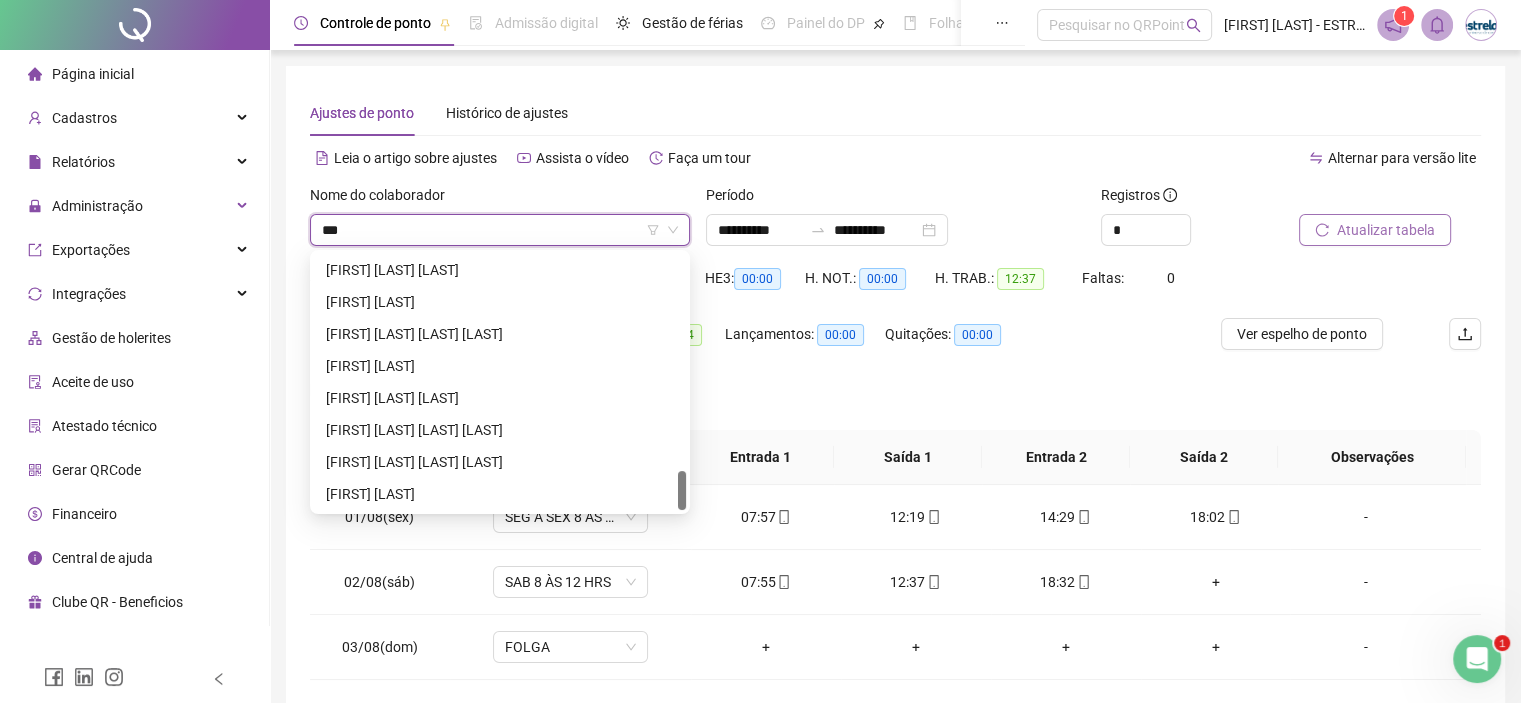 scroll, scrollTop: 384, scrollLeft: 0, axis: vertical 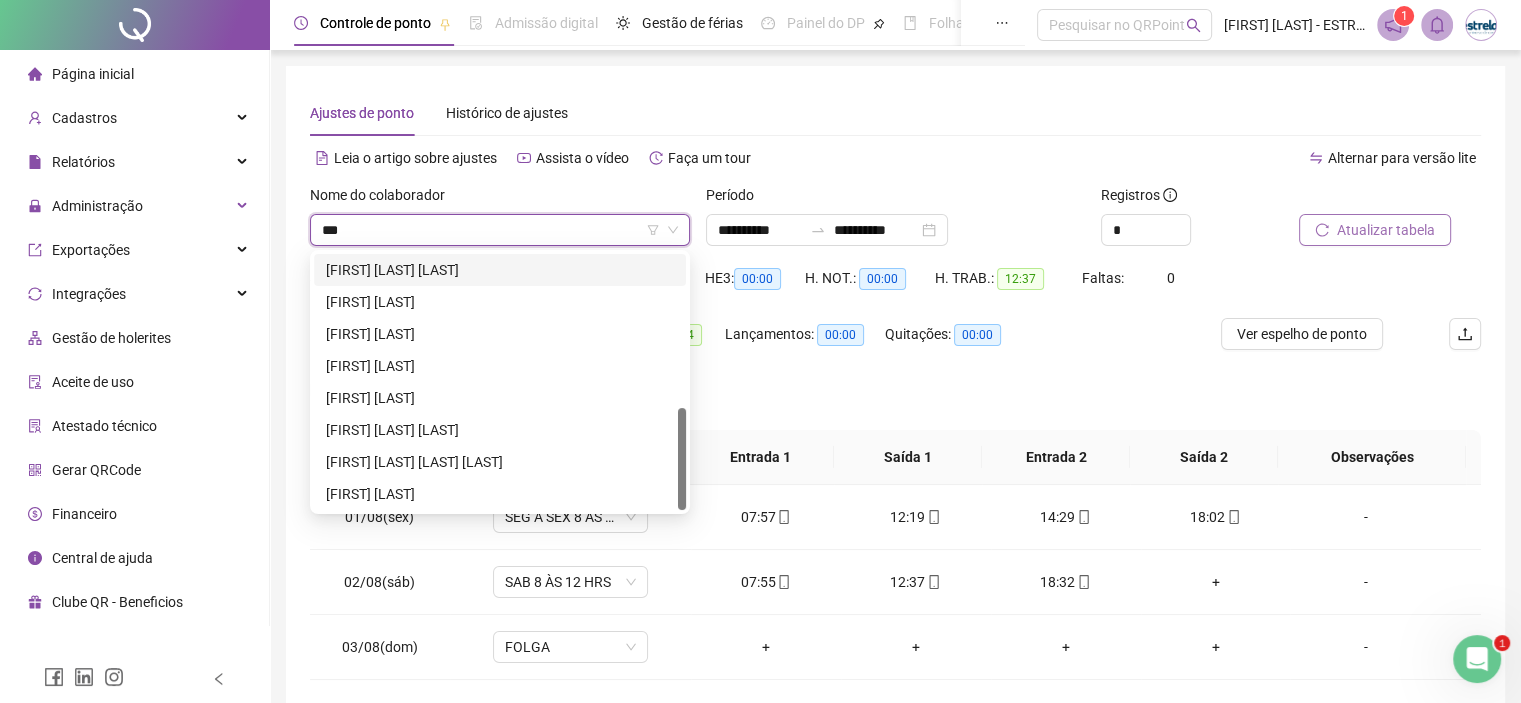 click on "[FIRST] [LAST] [LAST]" at bounding box center [500, 270] 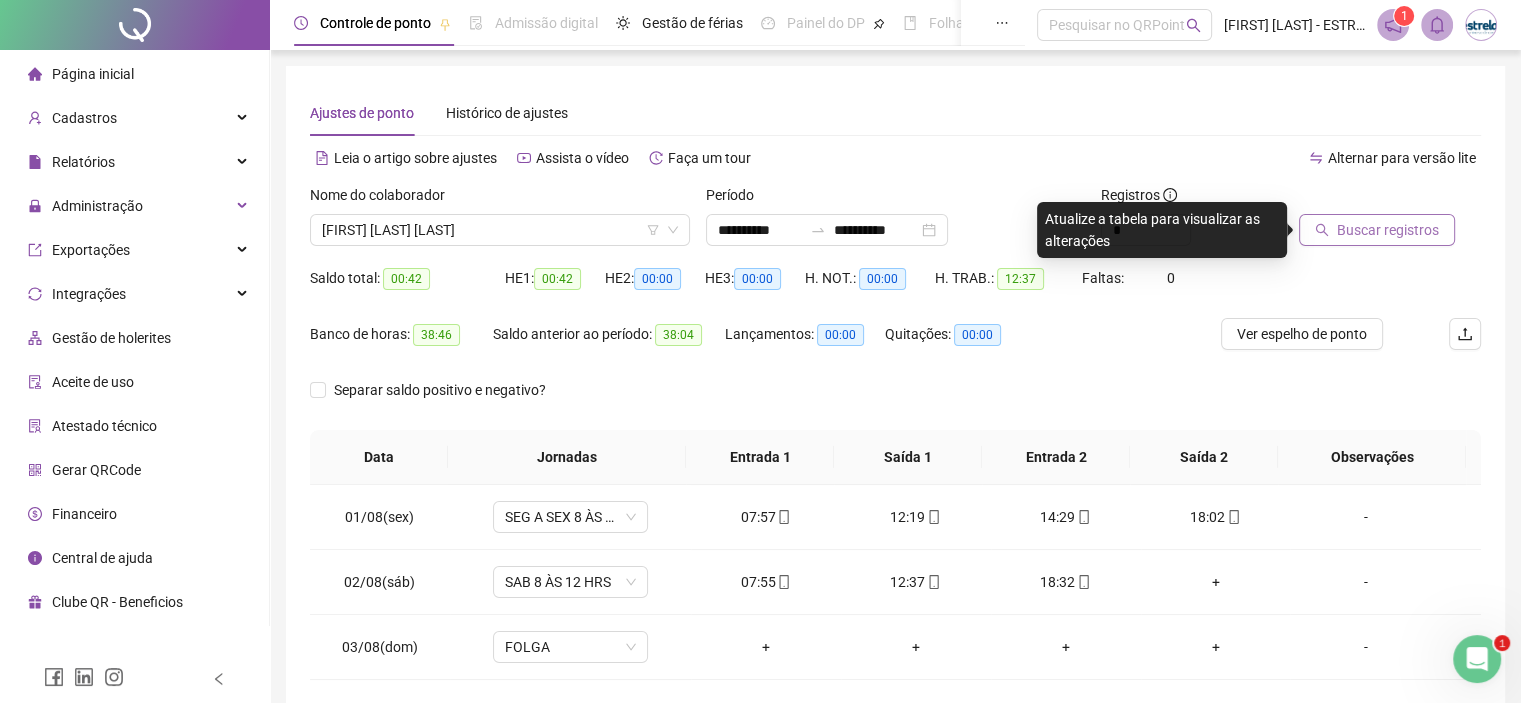 drag, startPoint x: 1307, startPoint y: 255, endPoint x: 1307, endPoint y: 241, distance: 14 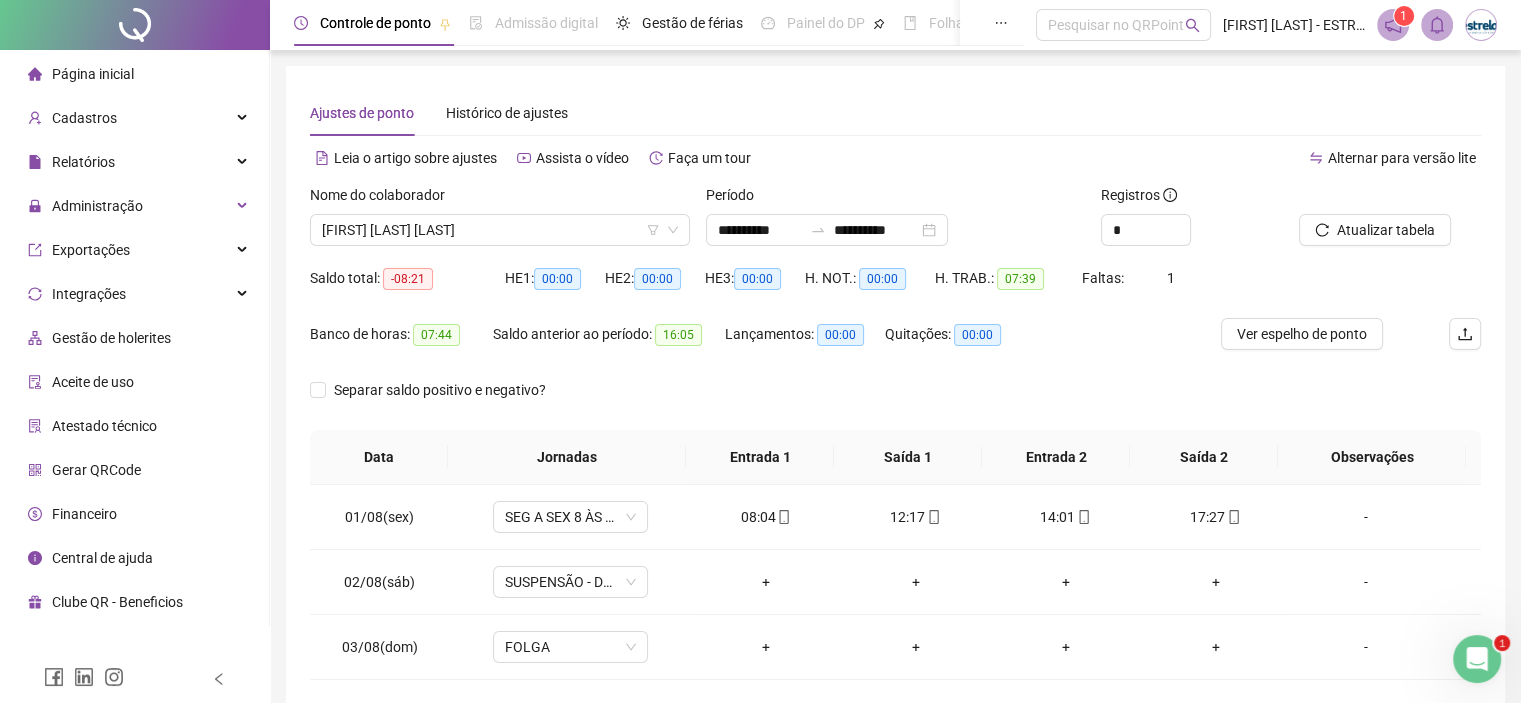 scroll, scrollTop: 86, scrollLeft: 0, axis: vertical 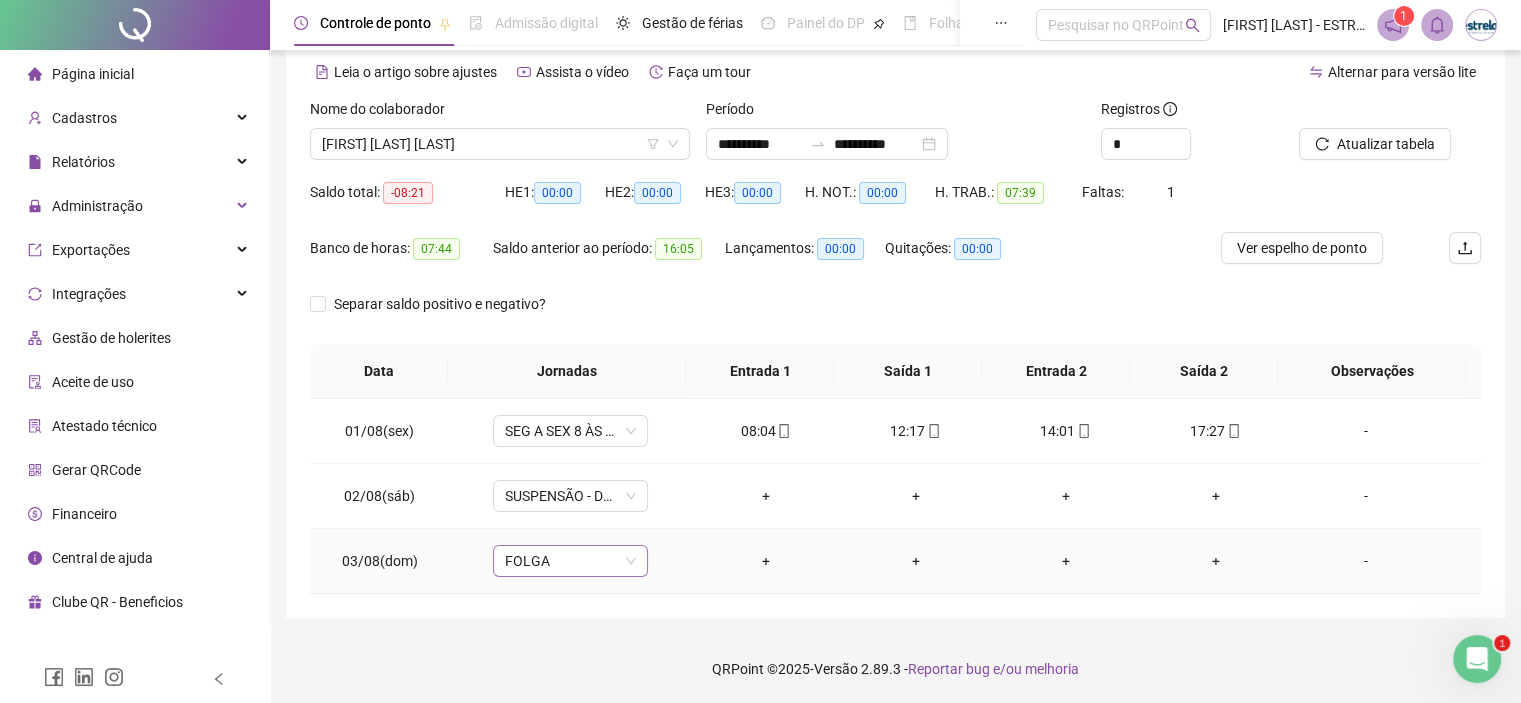 click on "FOLGA" at bounding box center [570, 561] 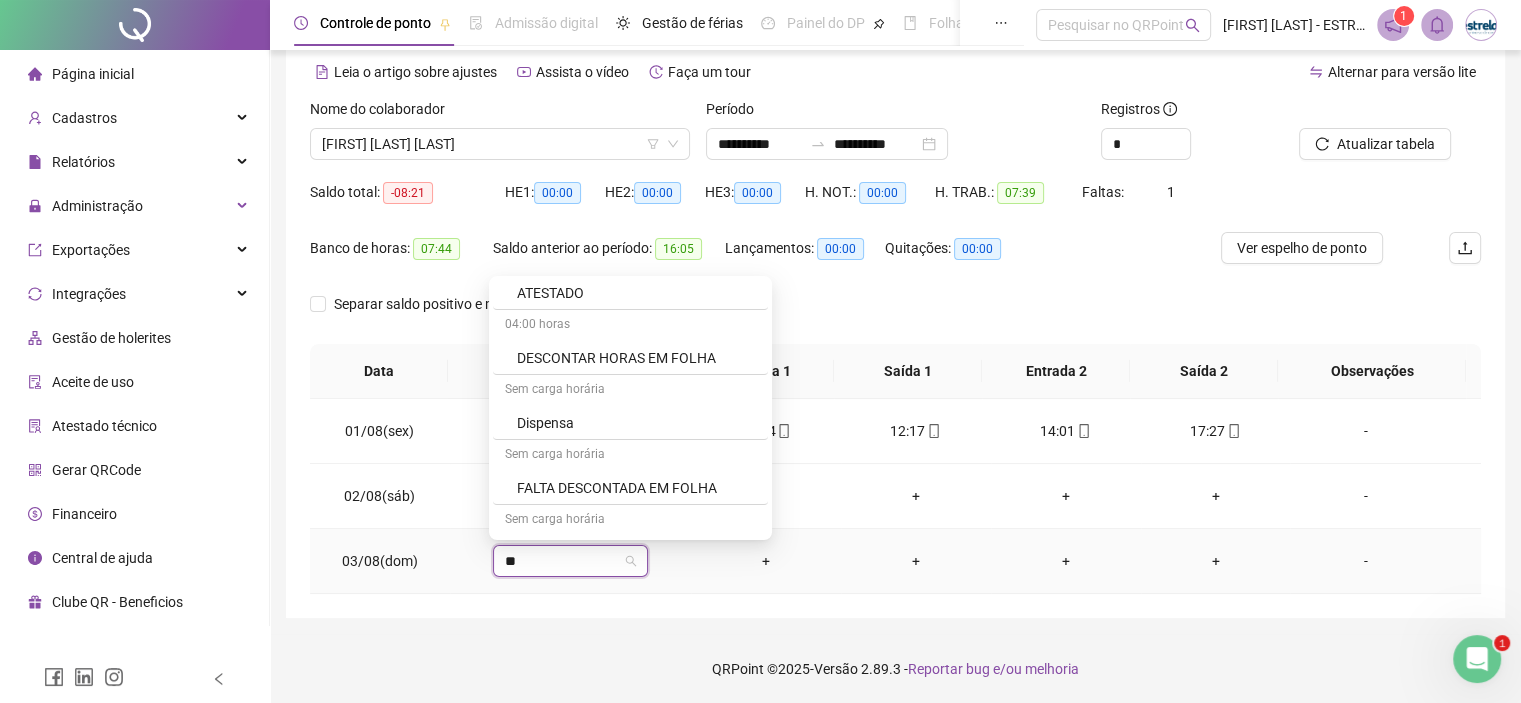 scroll, scrollTop: 0, scrollLeft: 0, axis: both 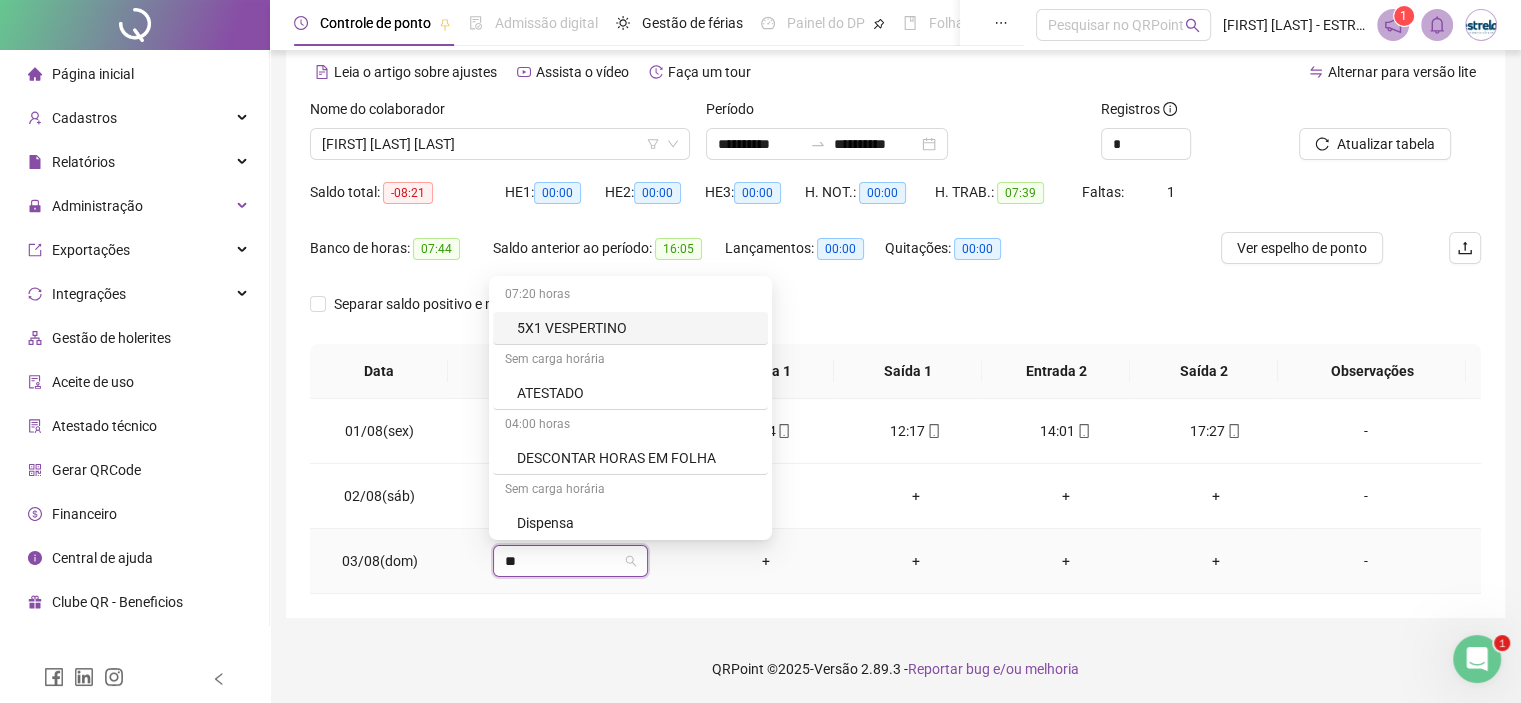 type on "***" 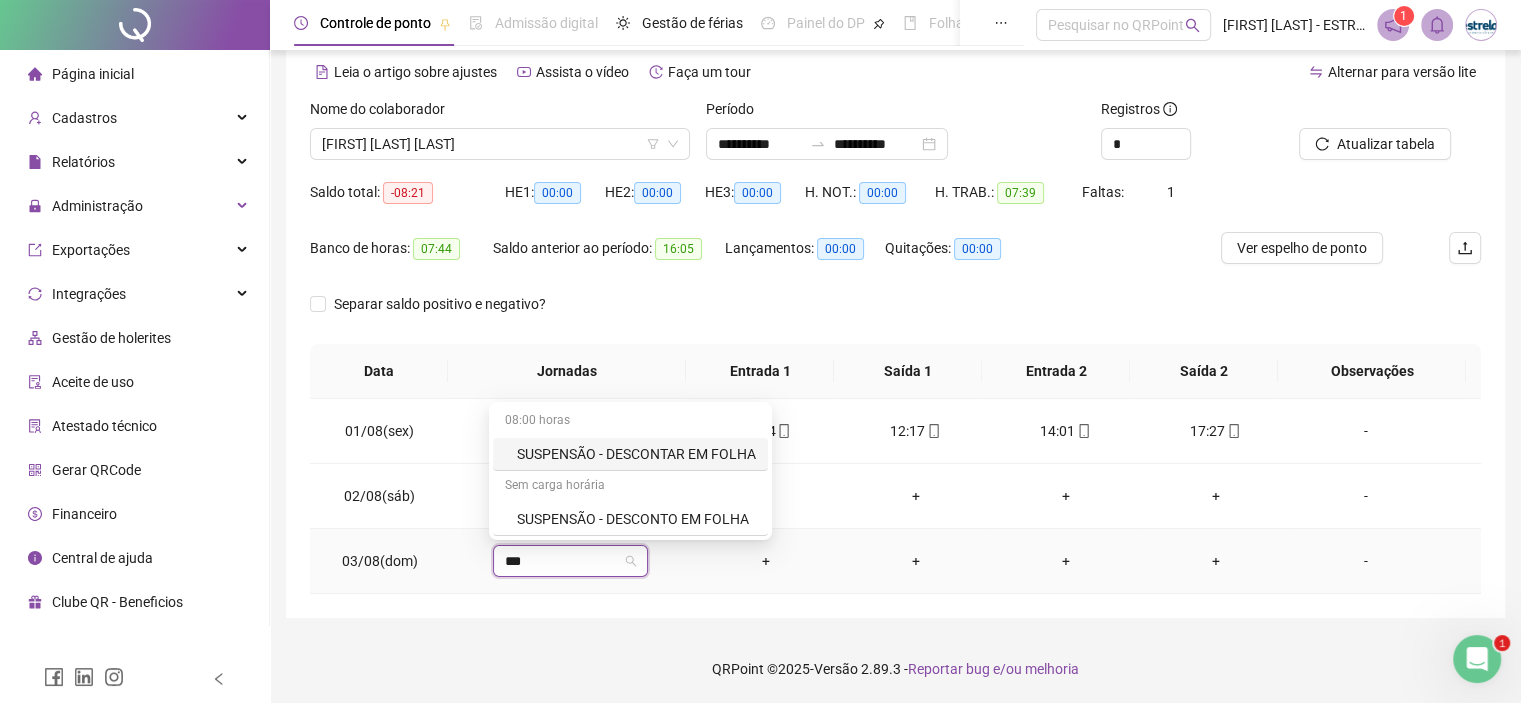click on "SUSPENSÃO - DESCONTAR EM FOLHA" at bounding box center (636, 454) 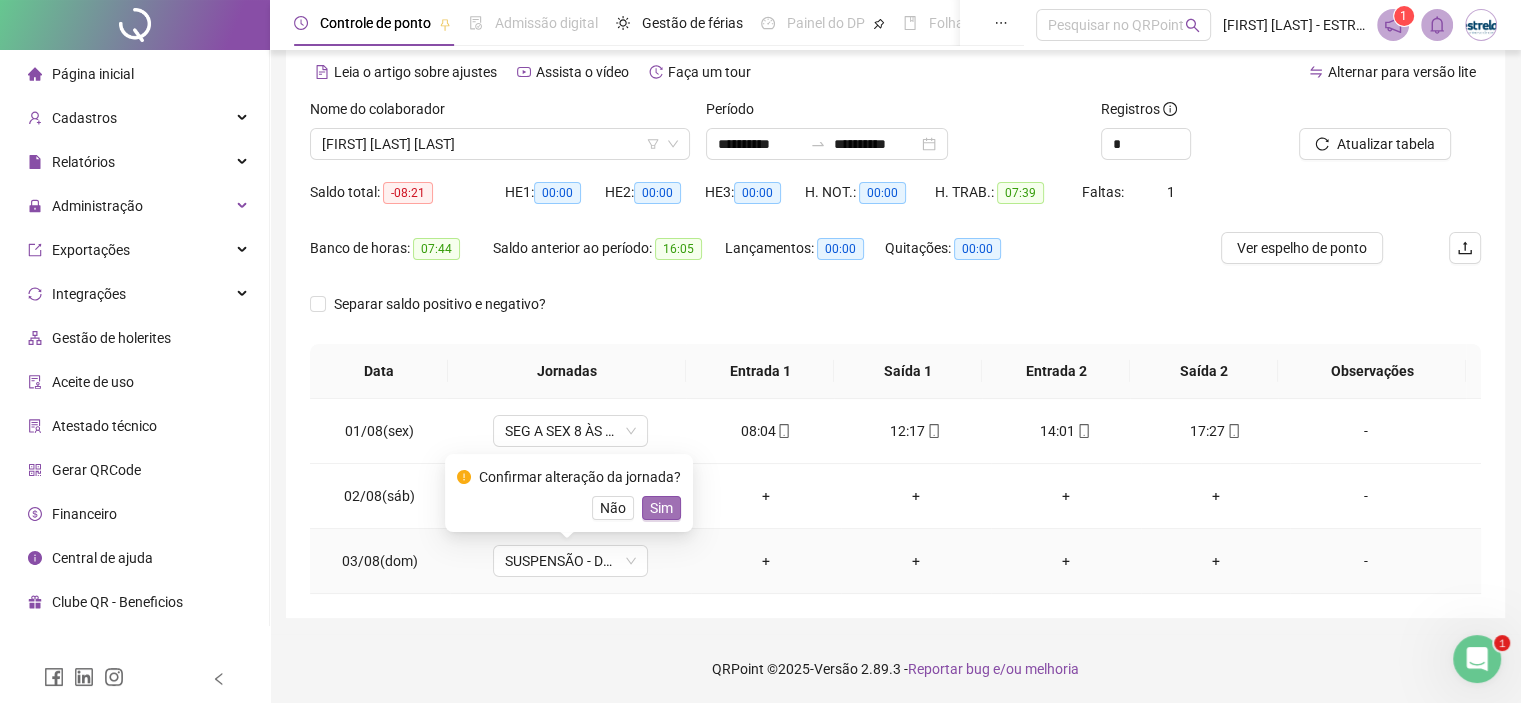 click on "Sim" at bounding box center (661, 508) 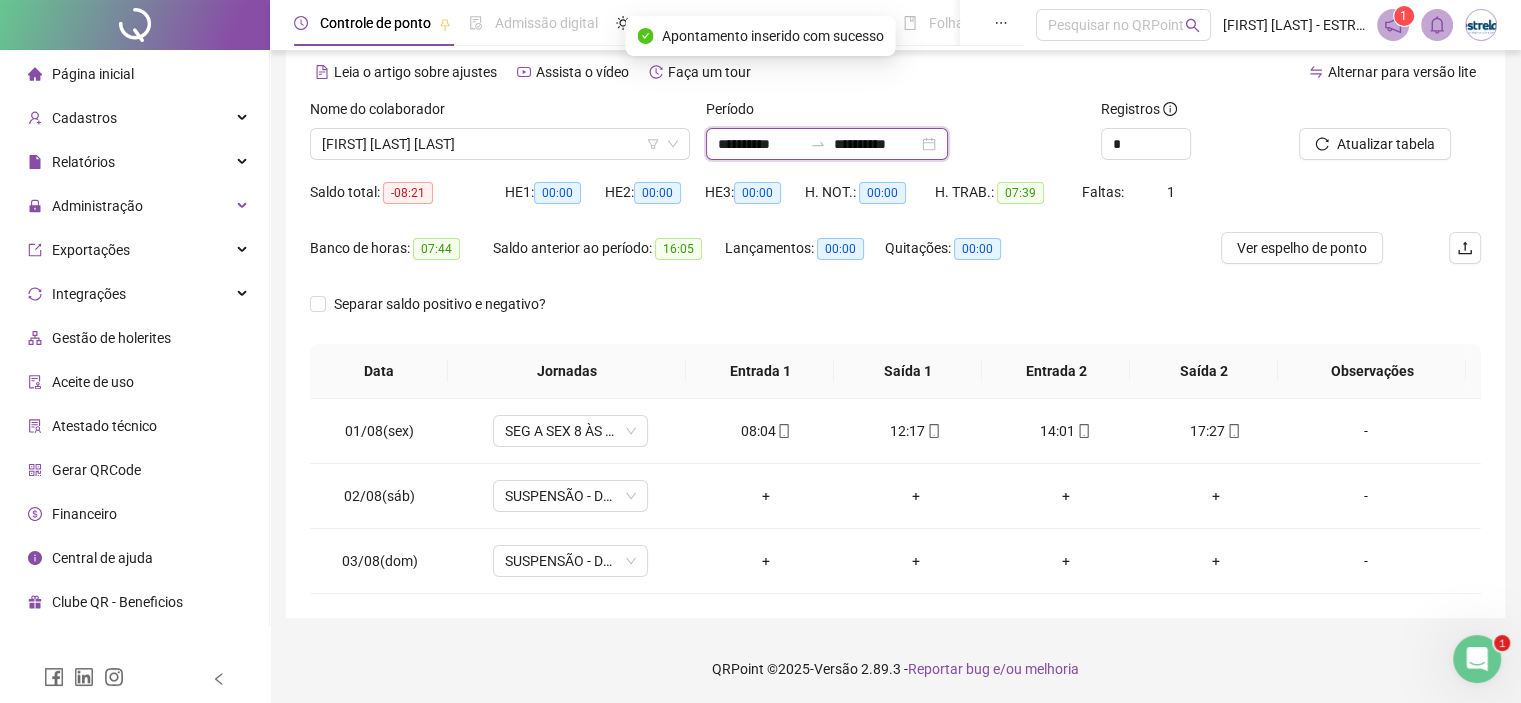 click on "**********" at bounding box center [876, 144] 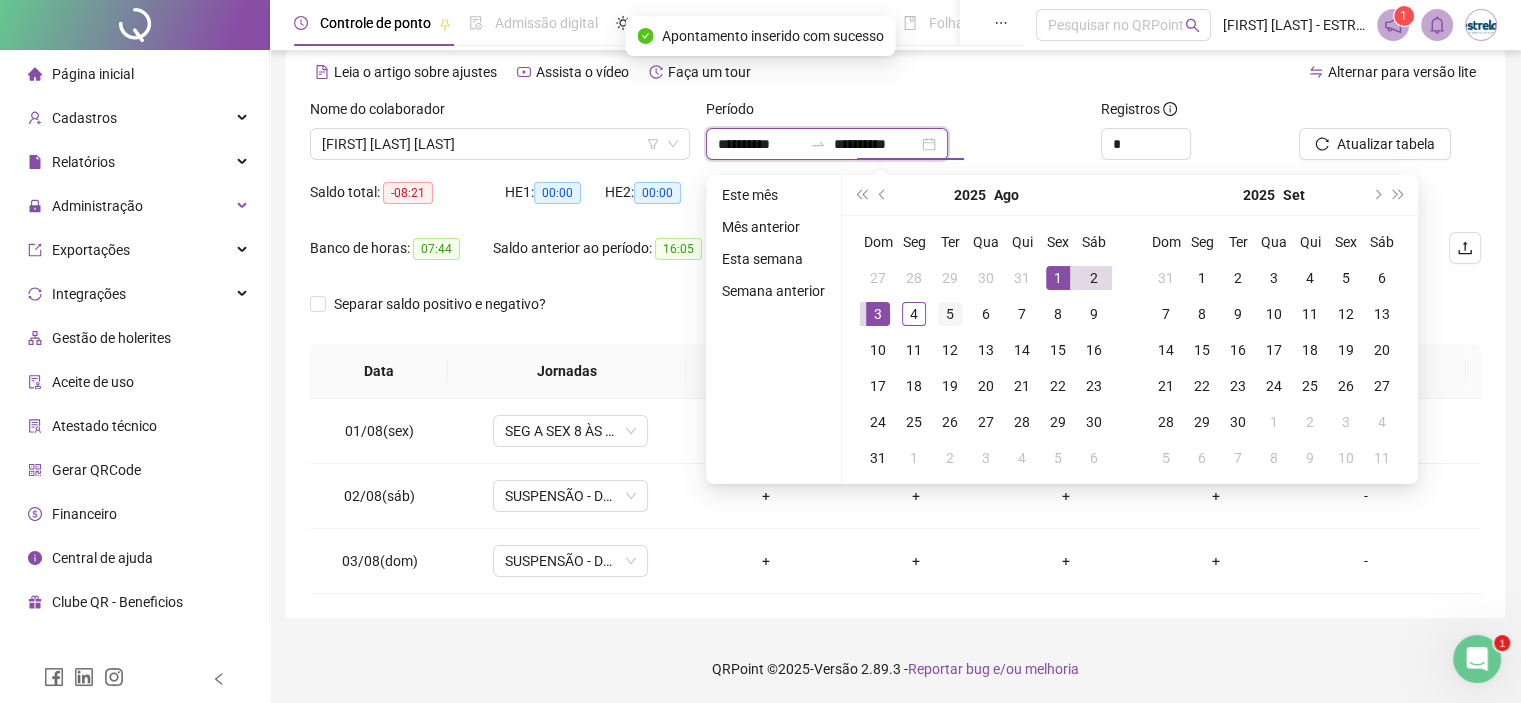type on "**********" 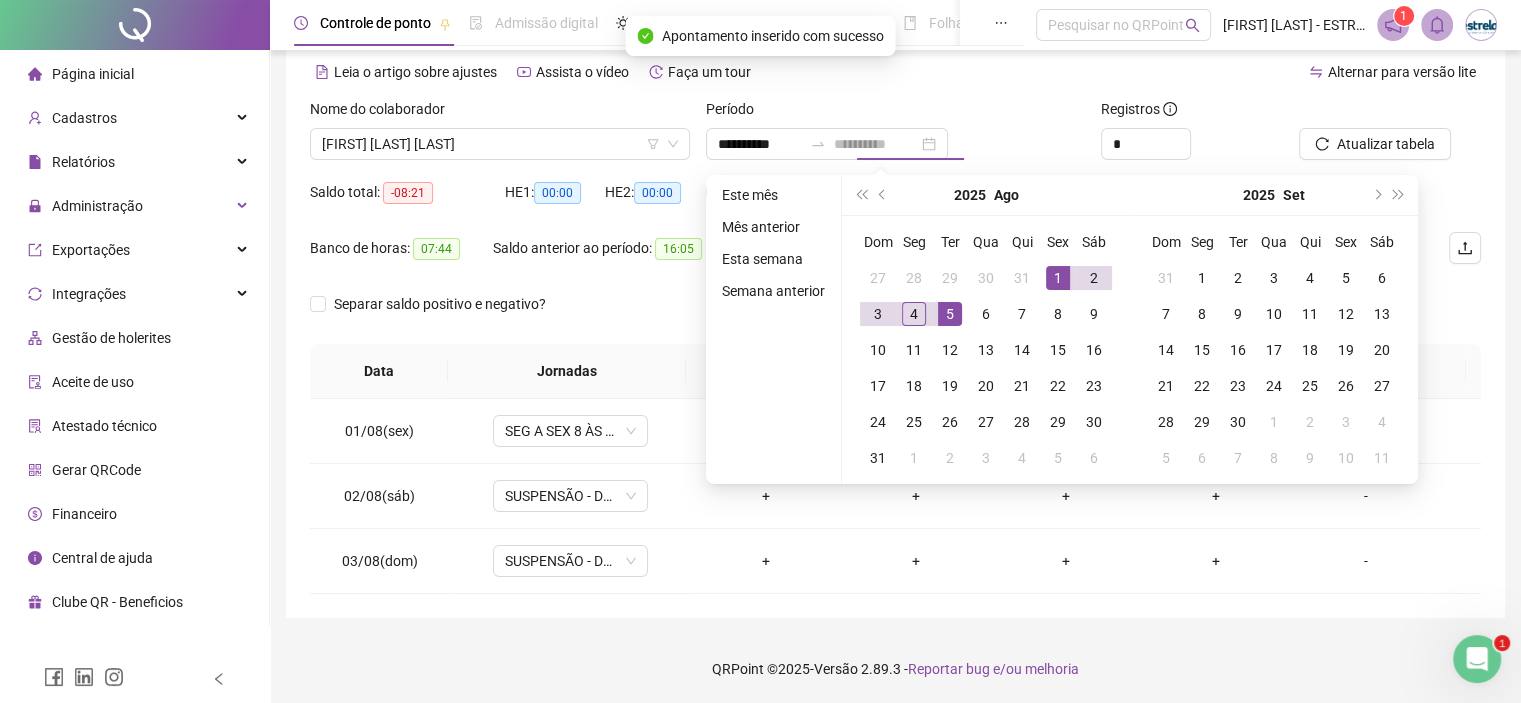 click on "5" at bounding box center (950, 314) 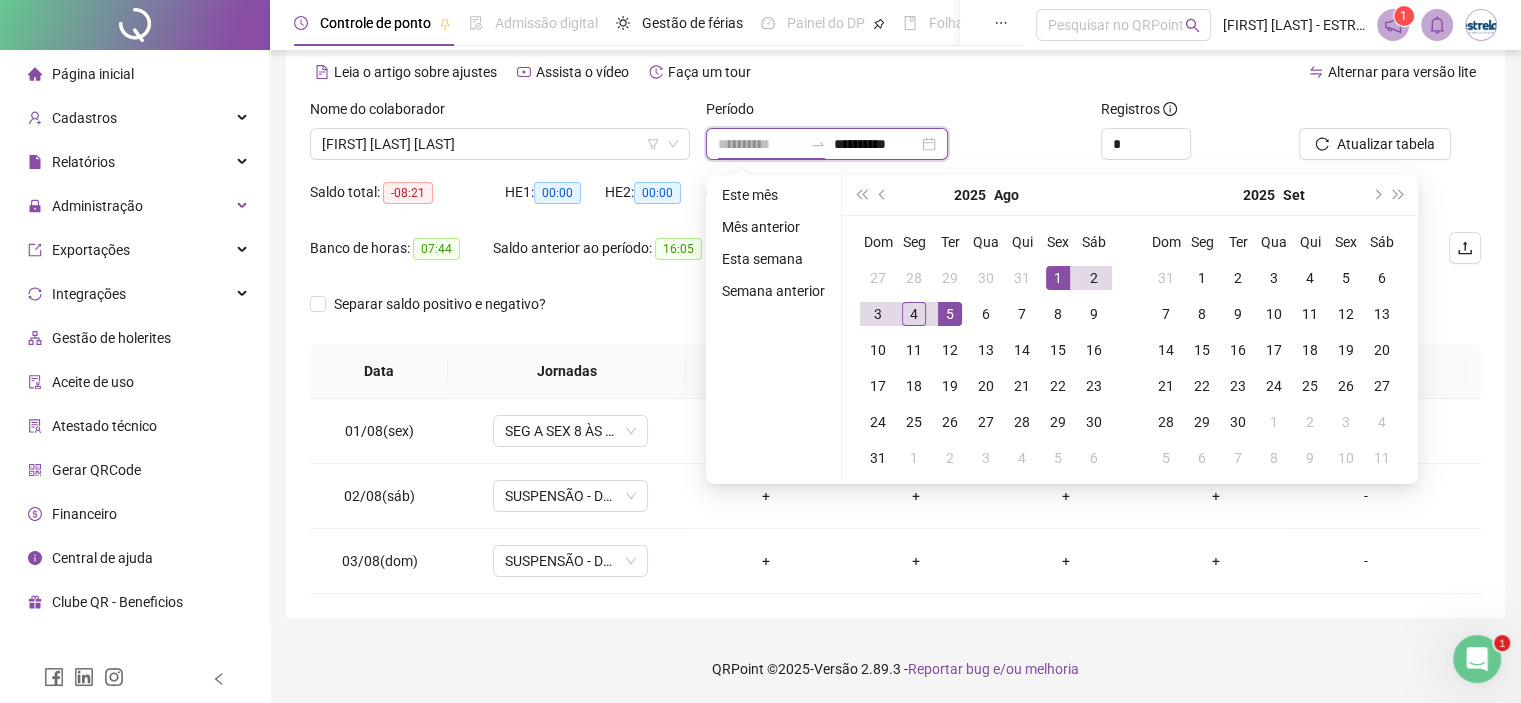 type on "**********" 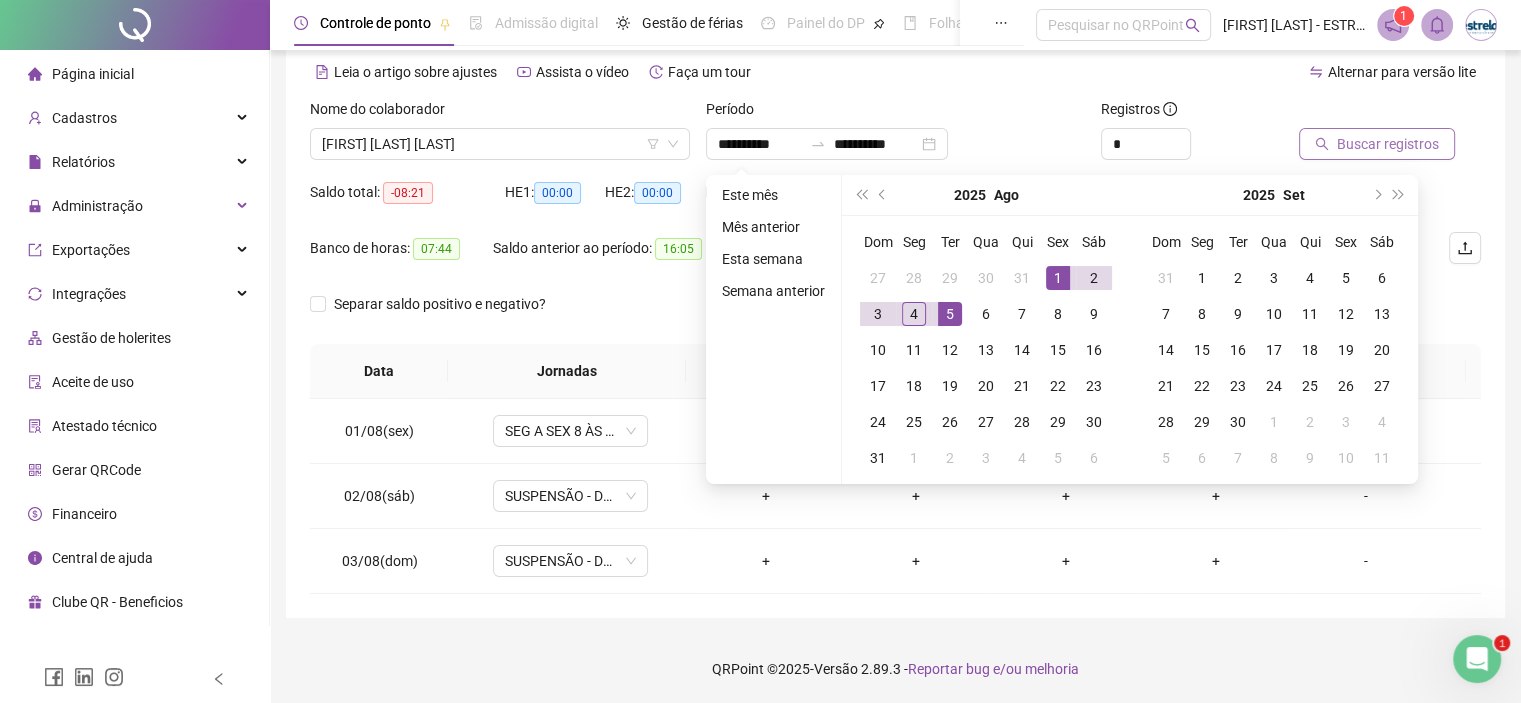 click on "Buscar registros" at bounding box center (1377, 144) 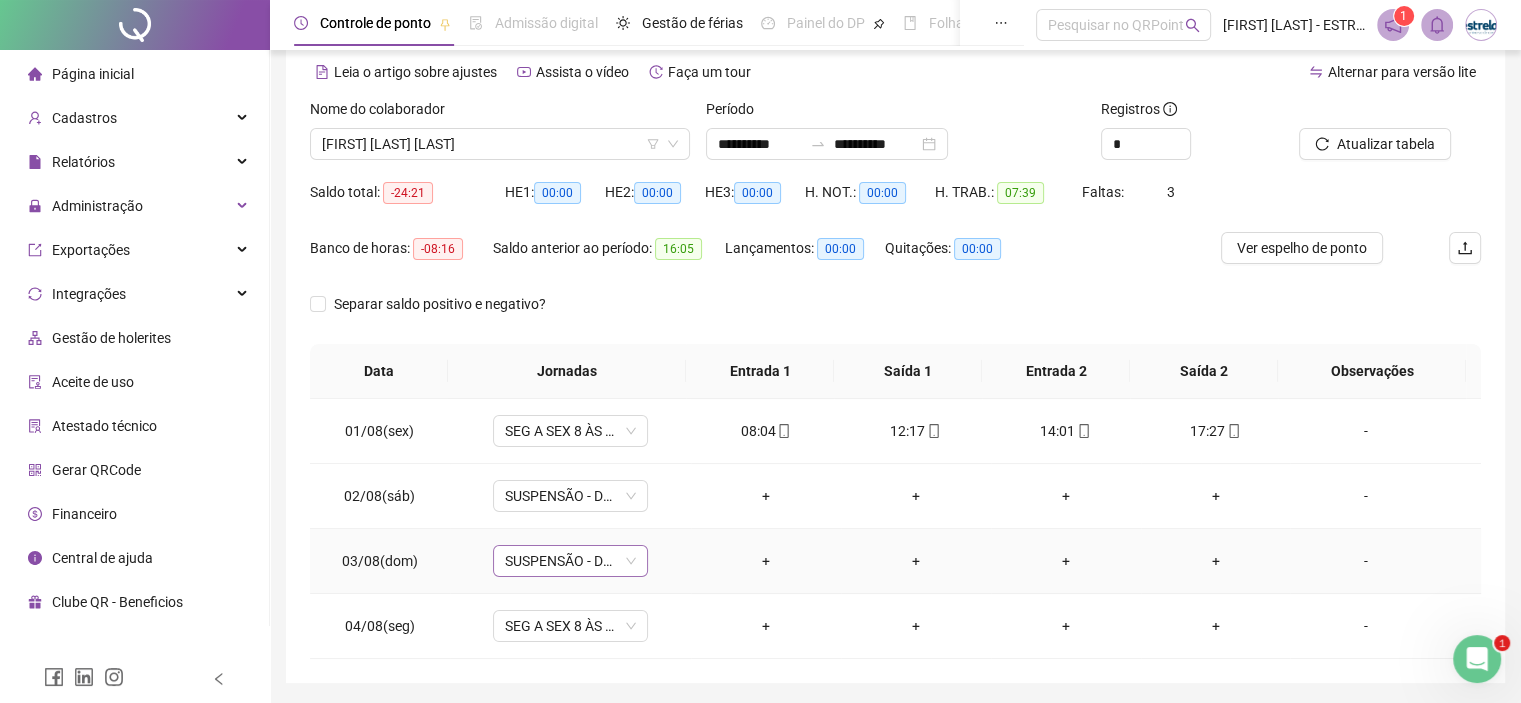 scroll, scrollTop: 151, scrollLeft: 0, axis: vertical 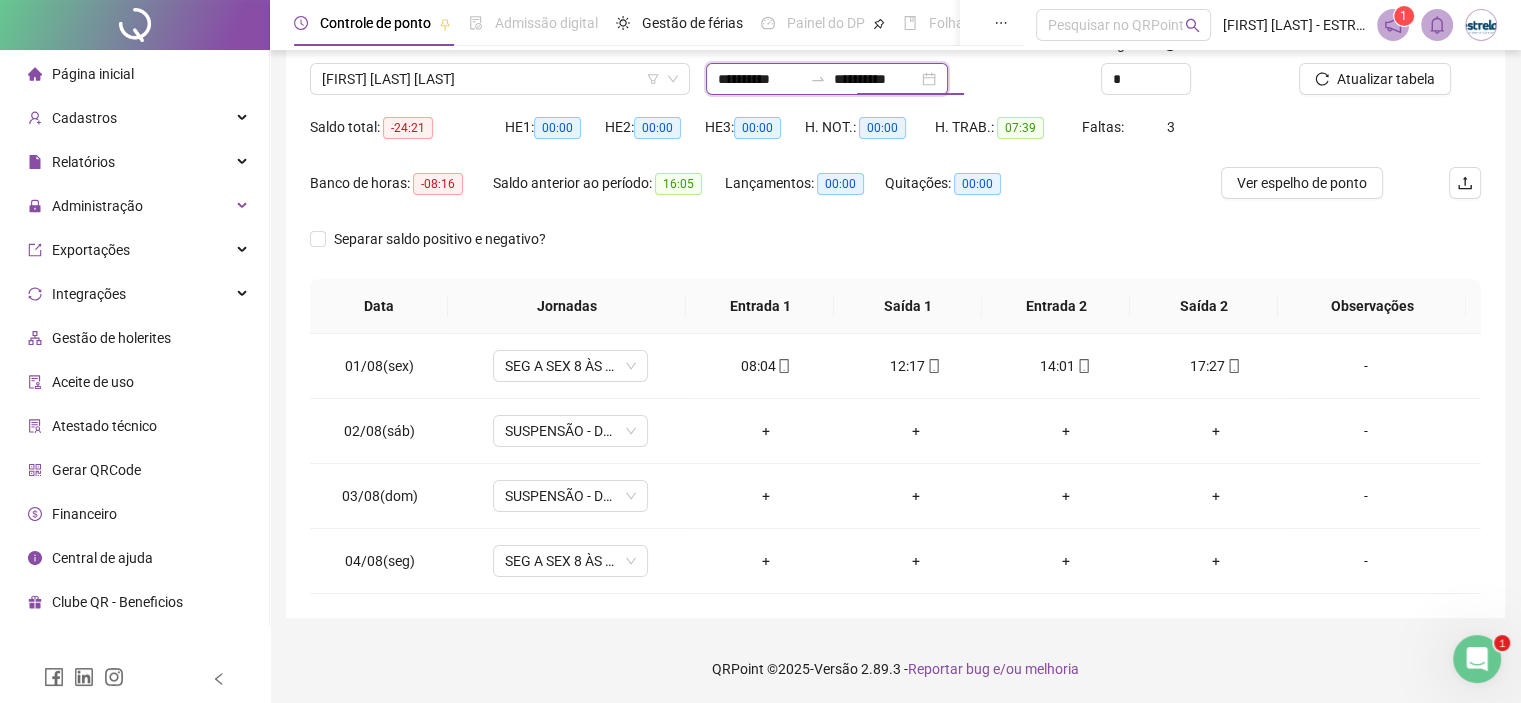 click on "**********" at bounding box center [876, 79] 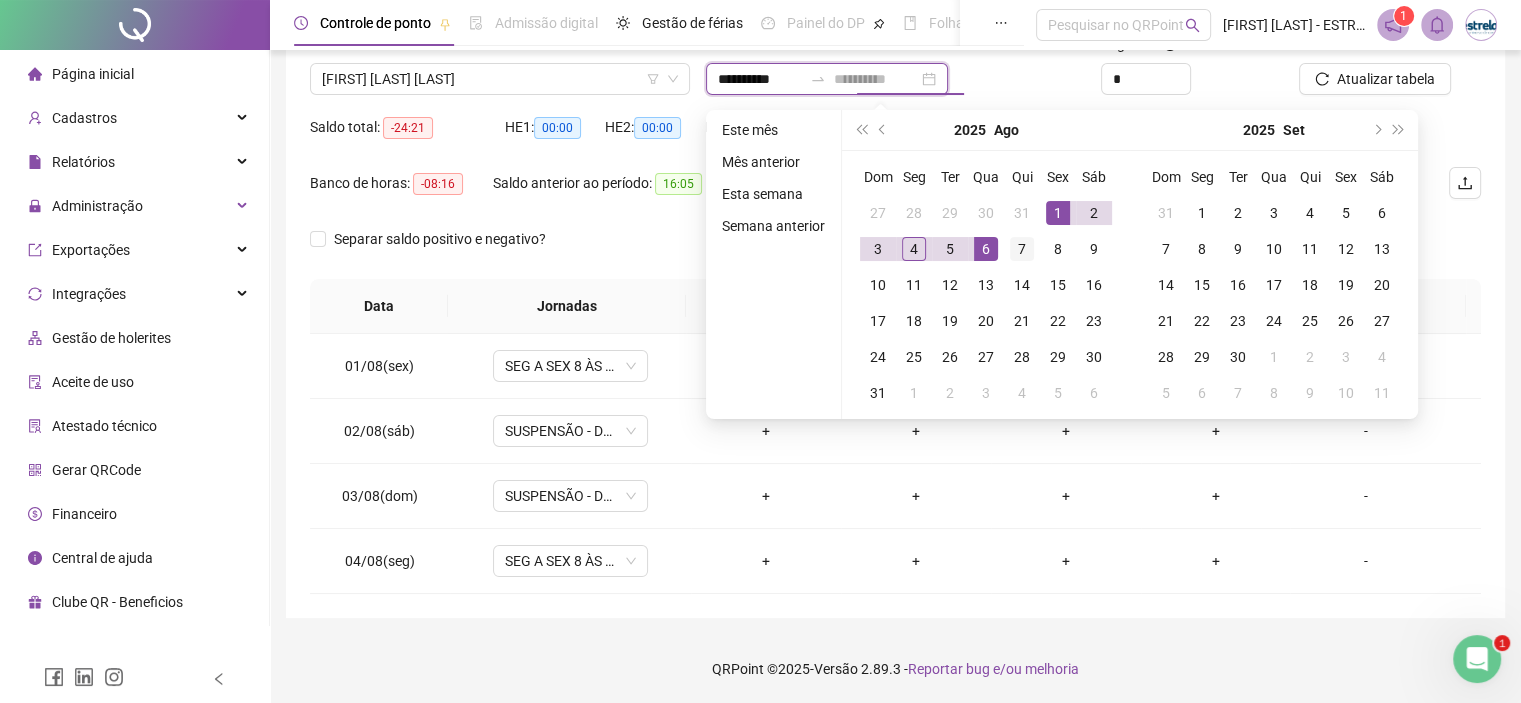 type on "**********" 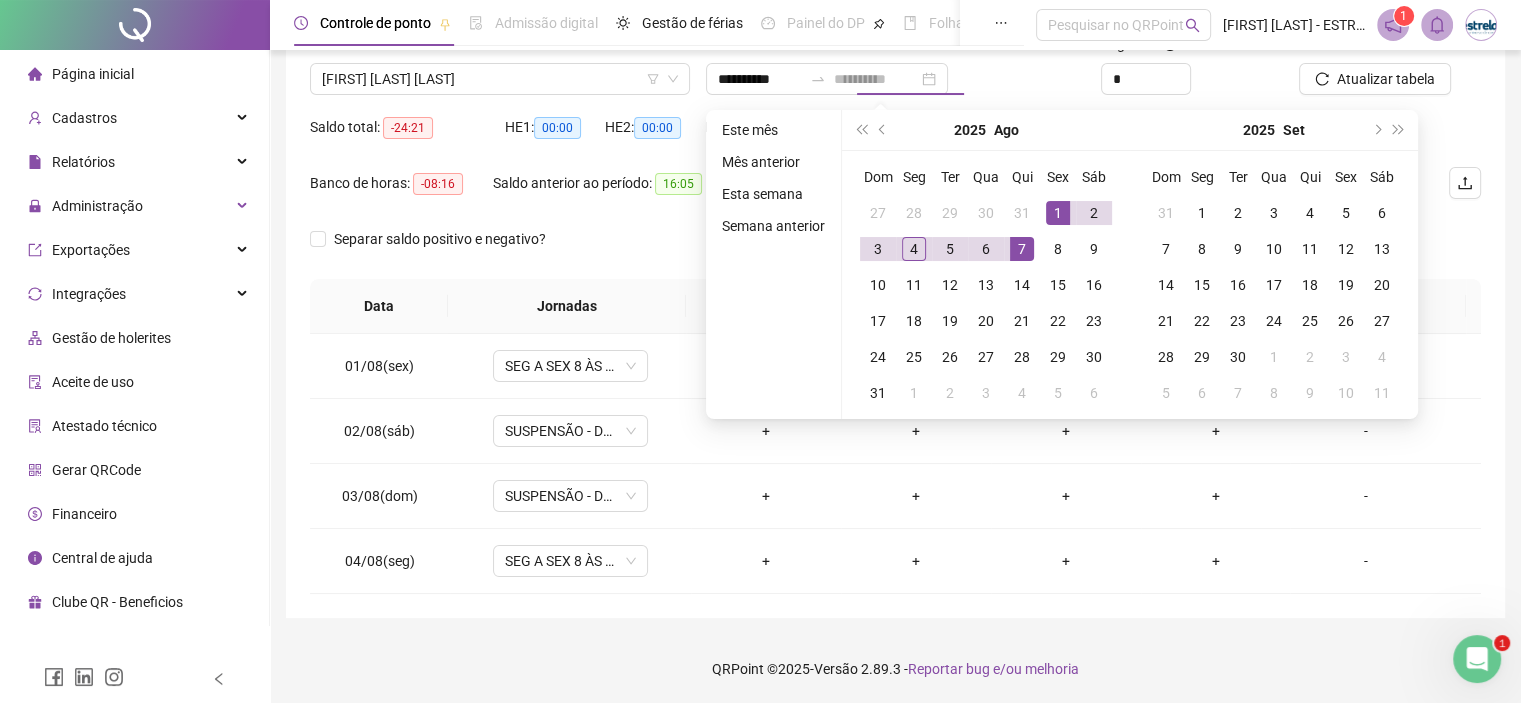 click on "7" at bounding box center (1022, 249) 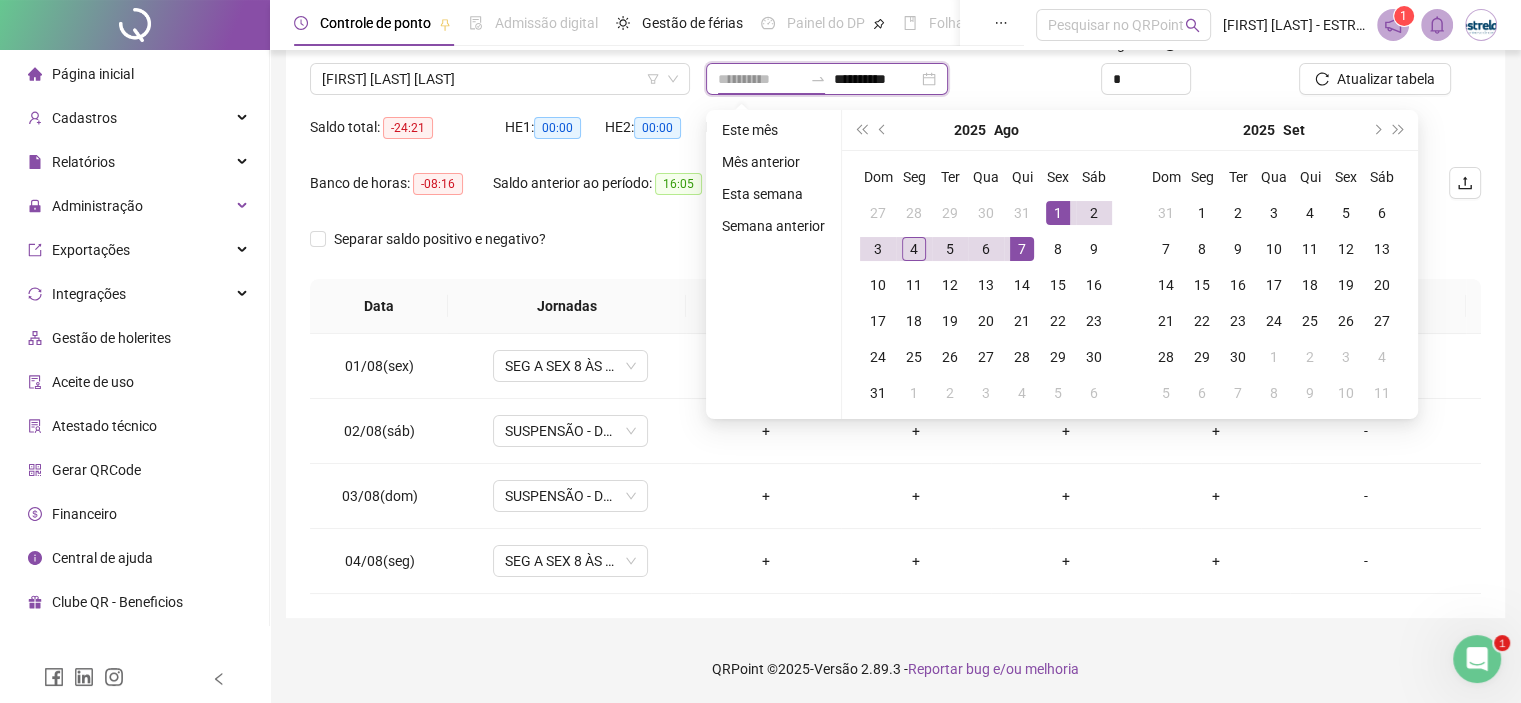 type on "**********" 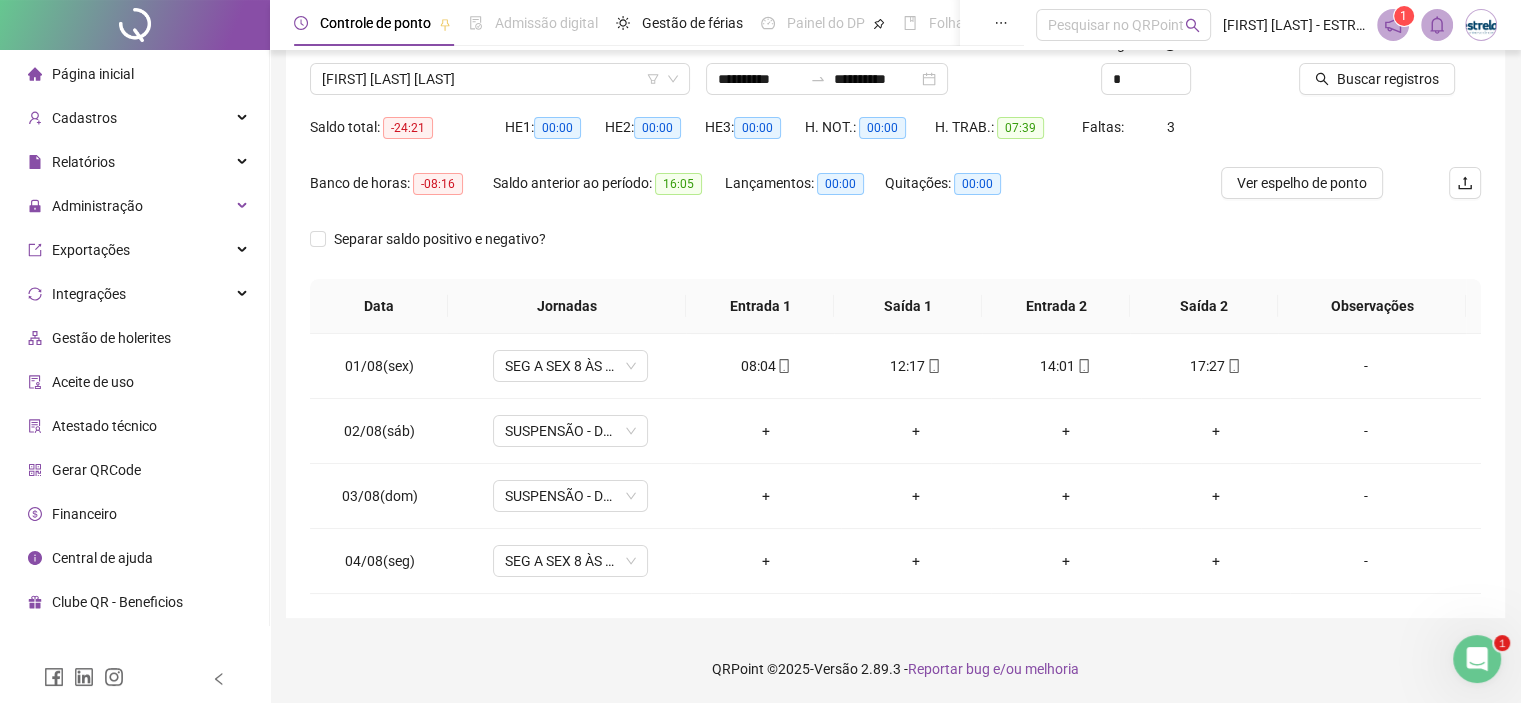 click 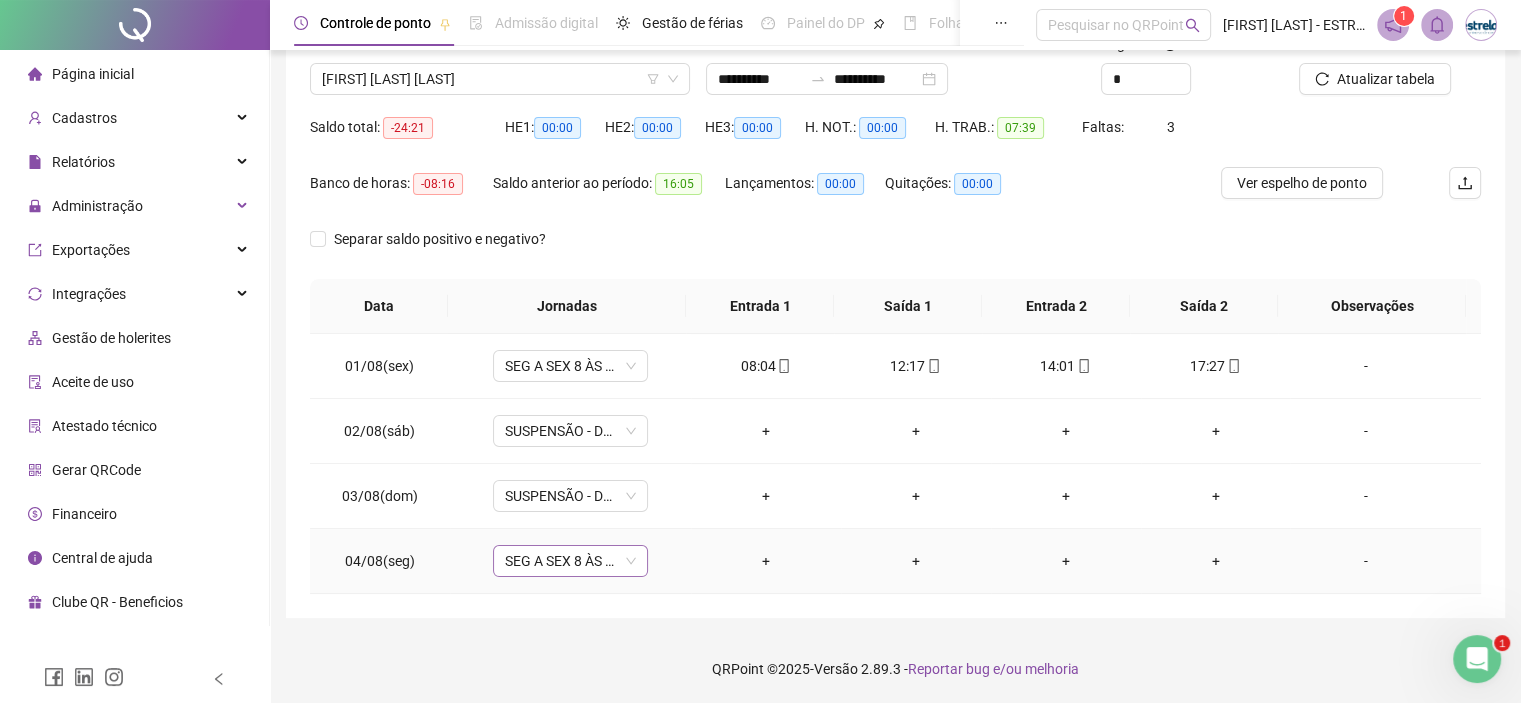 click on "SEG A SEX 8 ÀS 18 HRS" at bounding box center [570, 561] 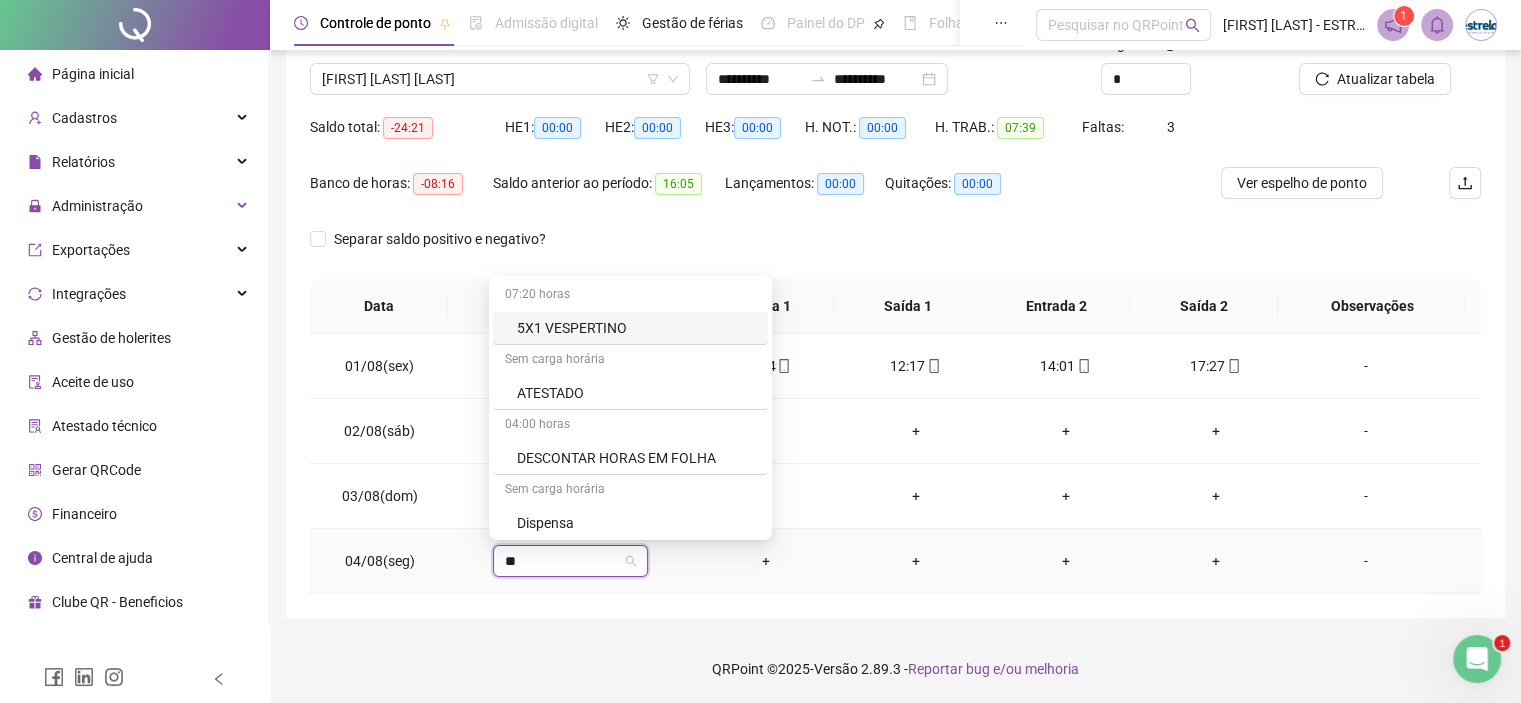 type on "***" 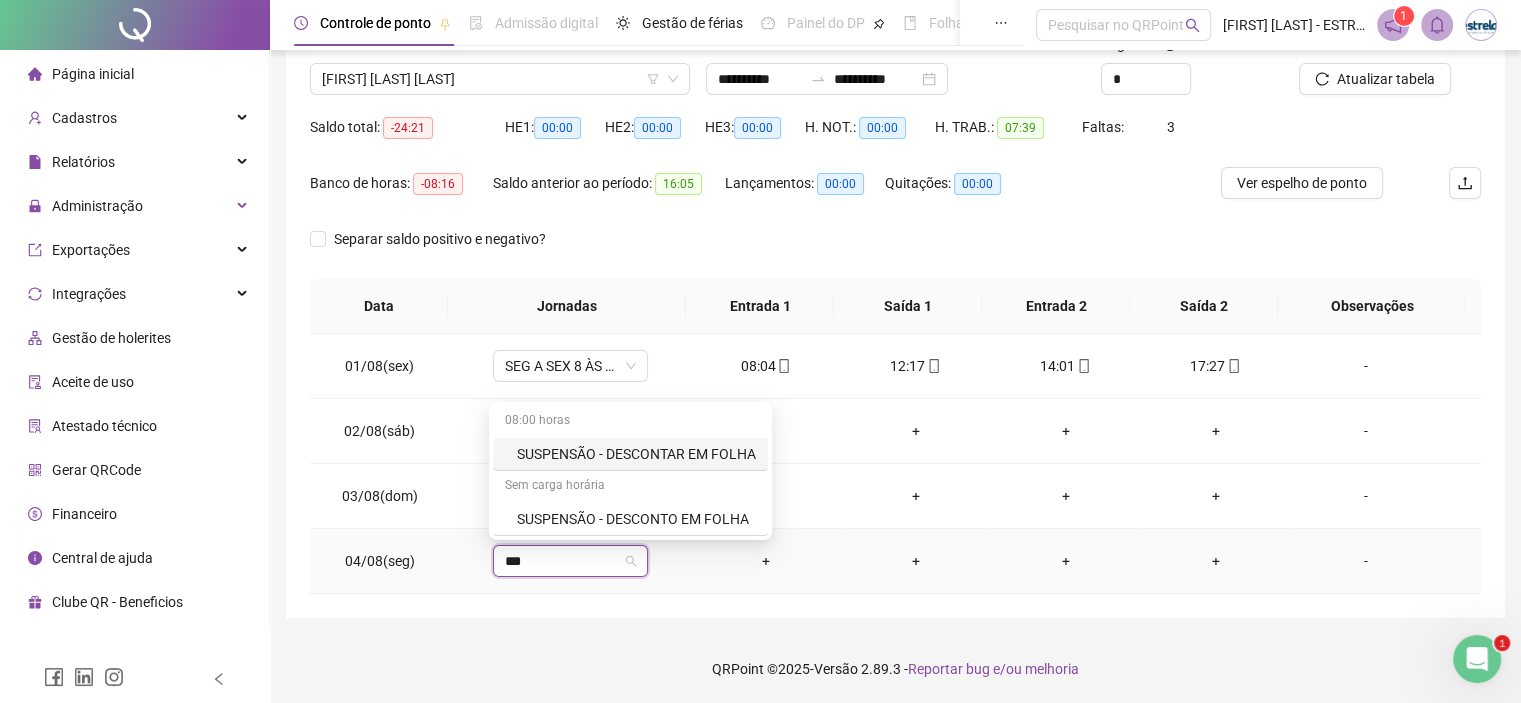 click on "SUSPENSÃO - DESCONTAR EM FOLHA" at bounding box center [636, 454] 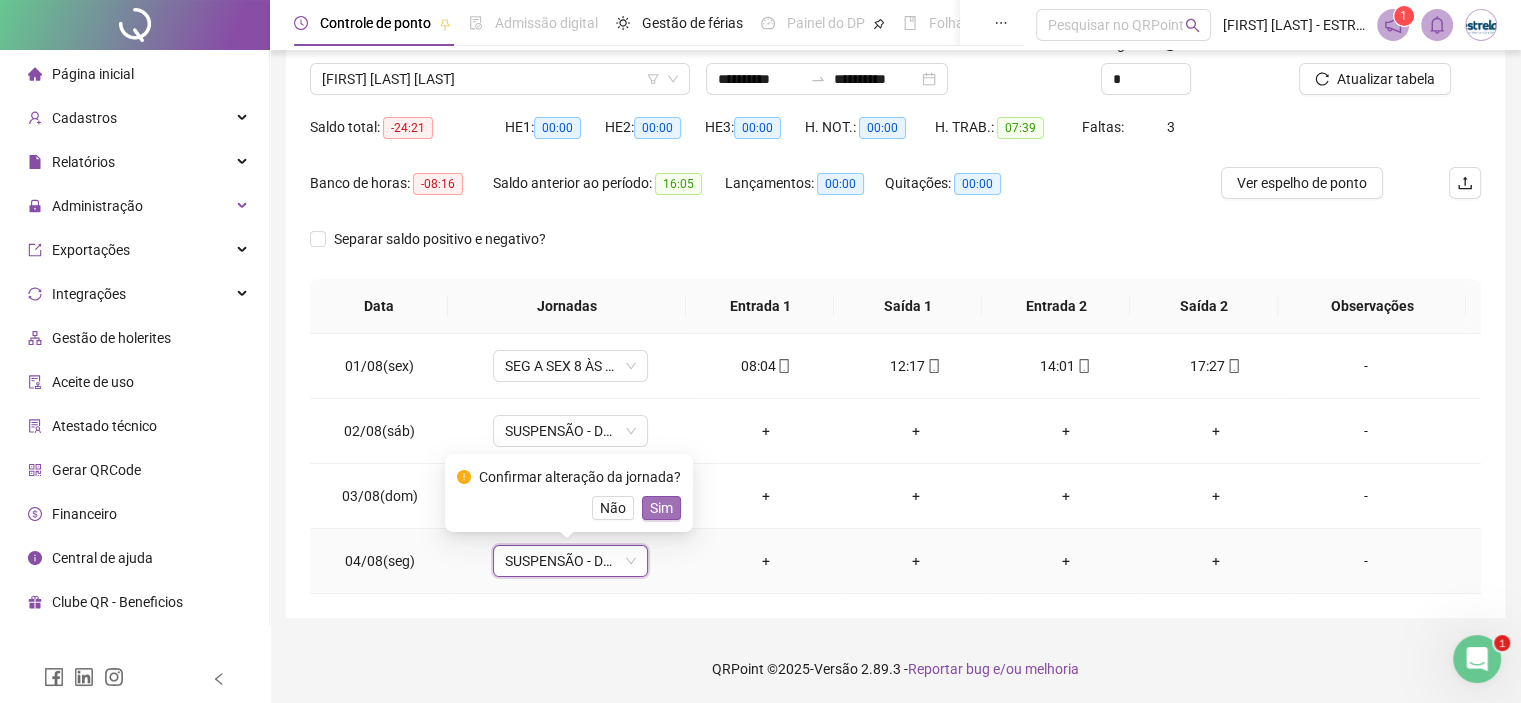 click on "Sim" at bounding box center (661, 508) 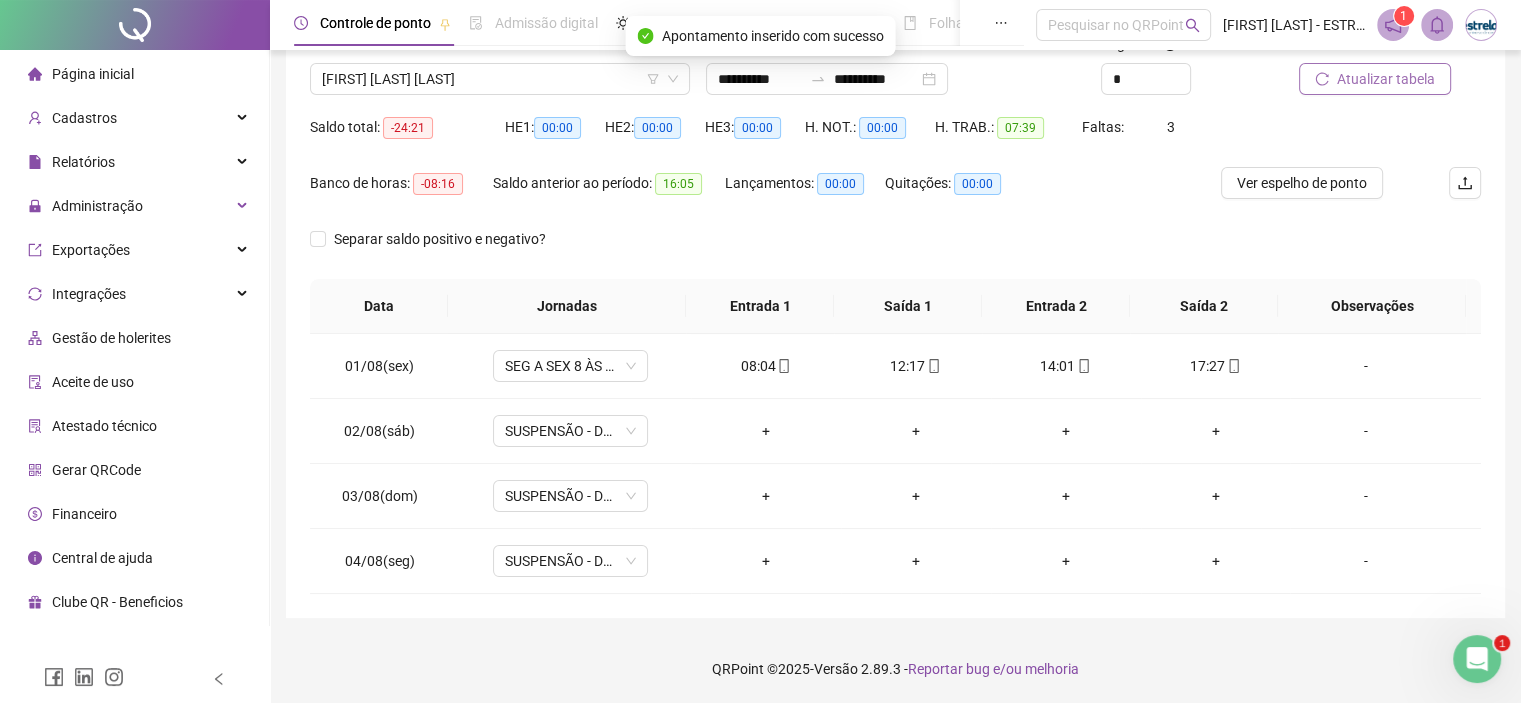 click on "Atualizar tabela" at bounding box center (1375, 79) 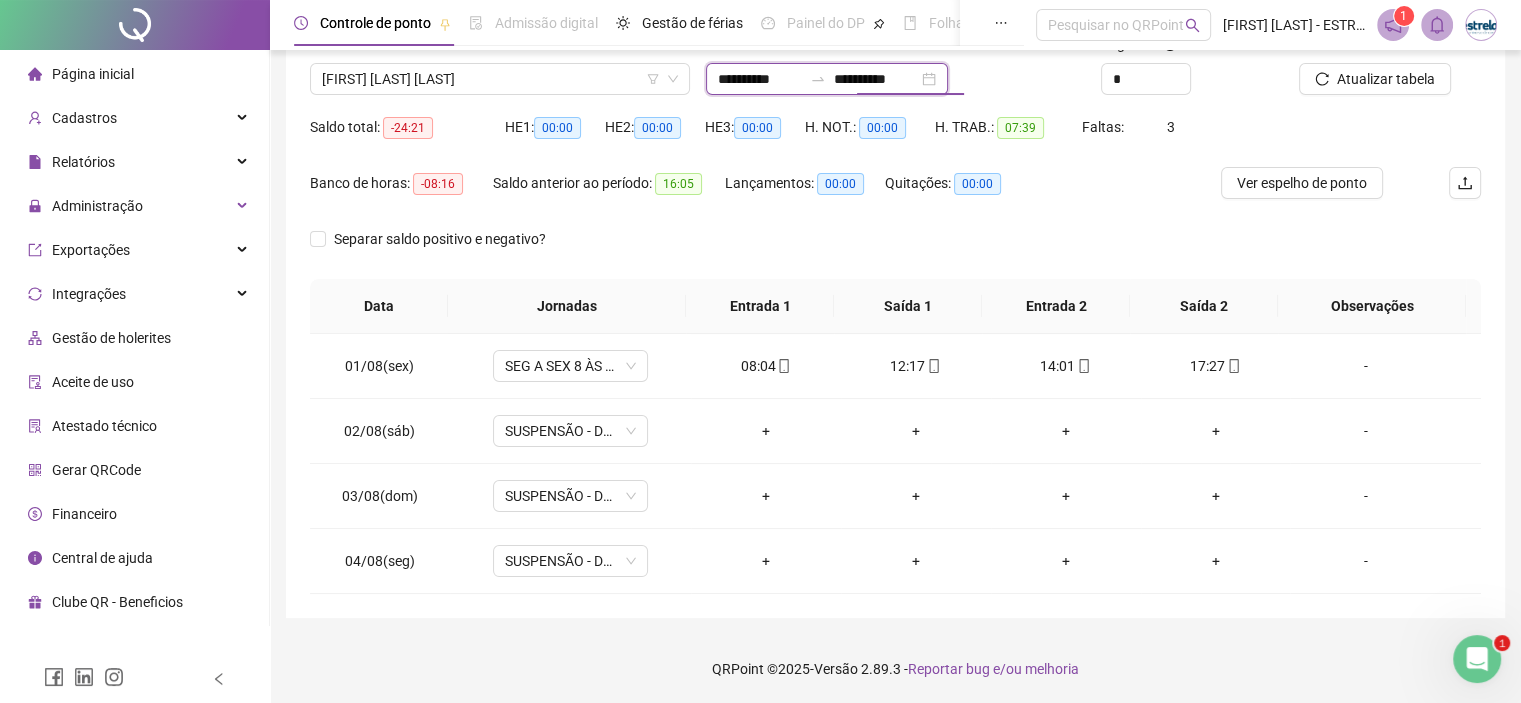 click on "**********" at bounding box center [876, 79] 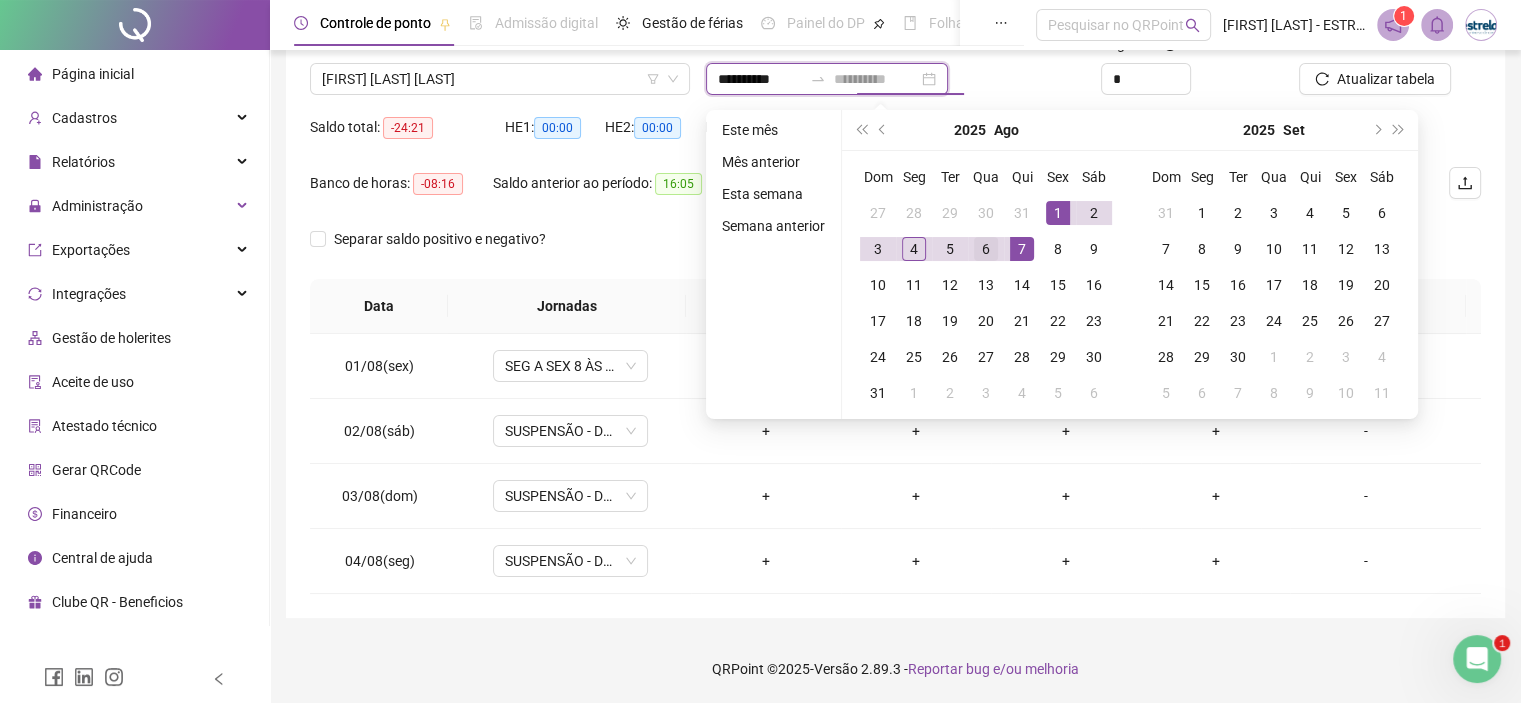 type on "**********" 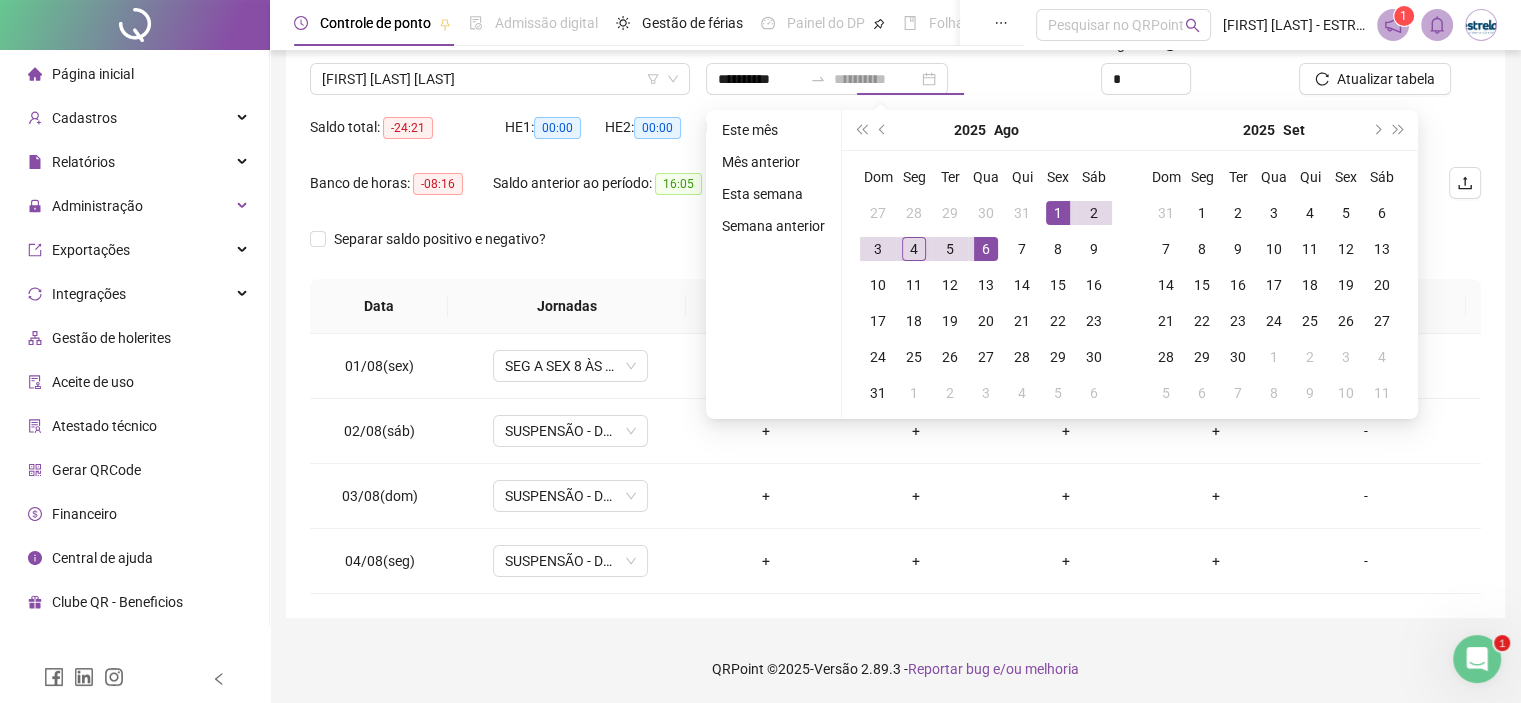click on "6" at bounding box center (986, 249) 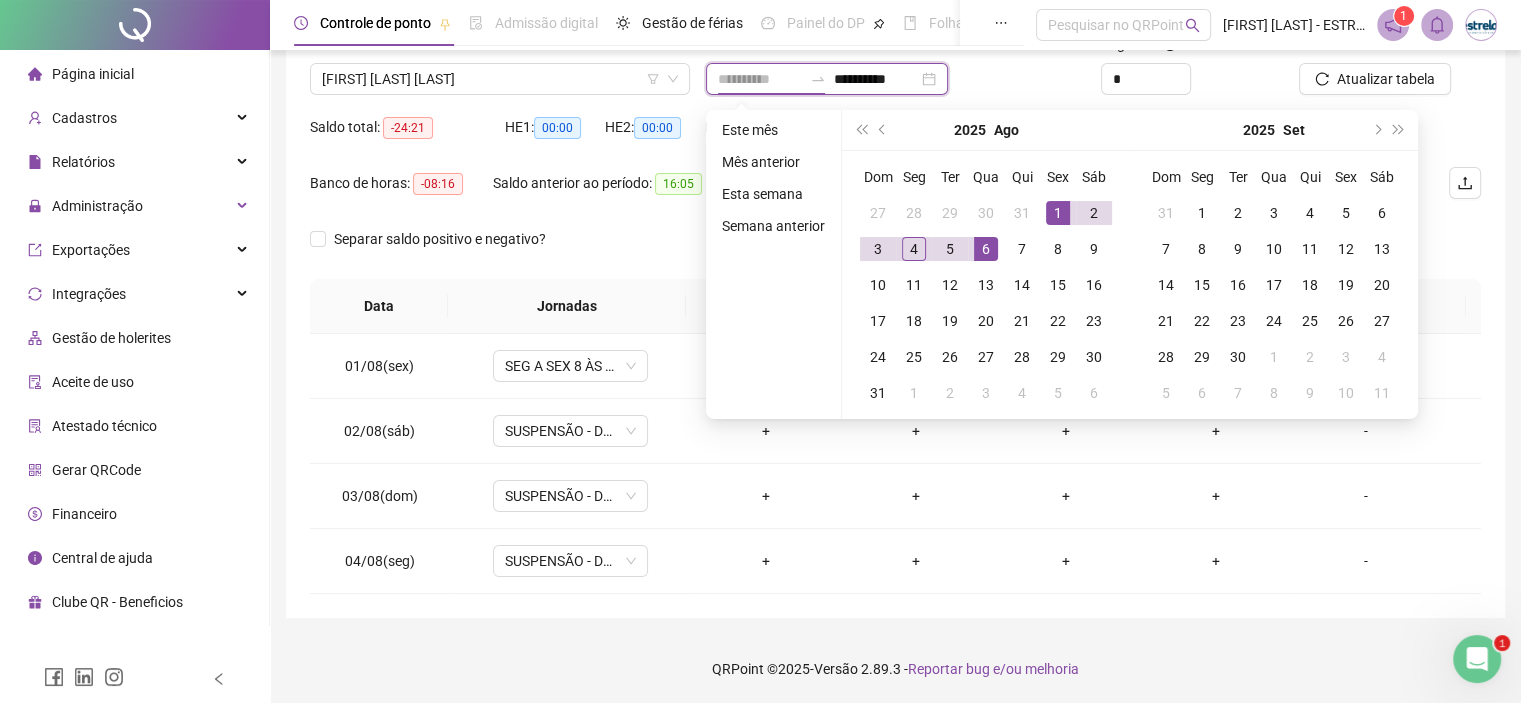 type on "**********" 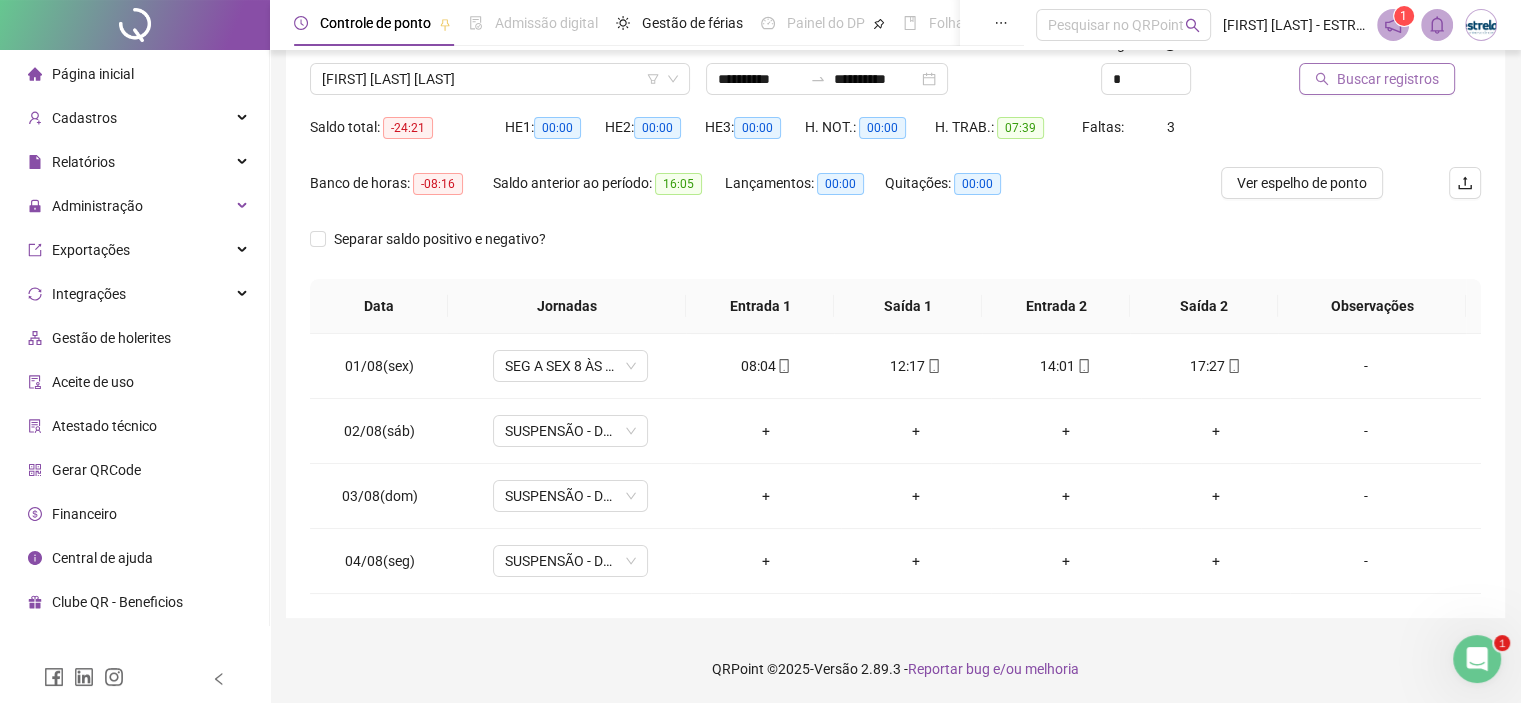 click on "Buscar registros" at bounding box center (1388, 79) 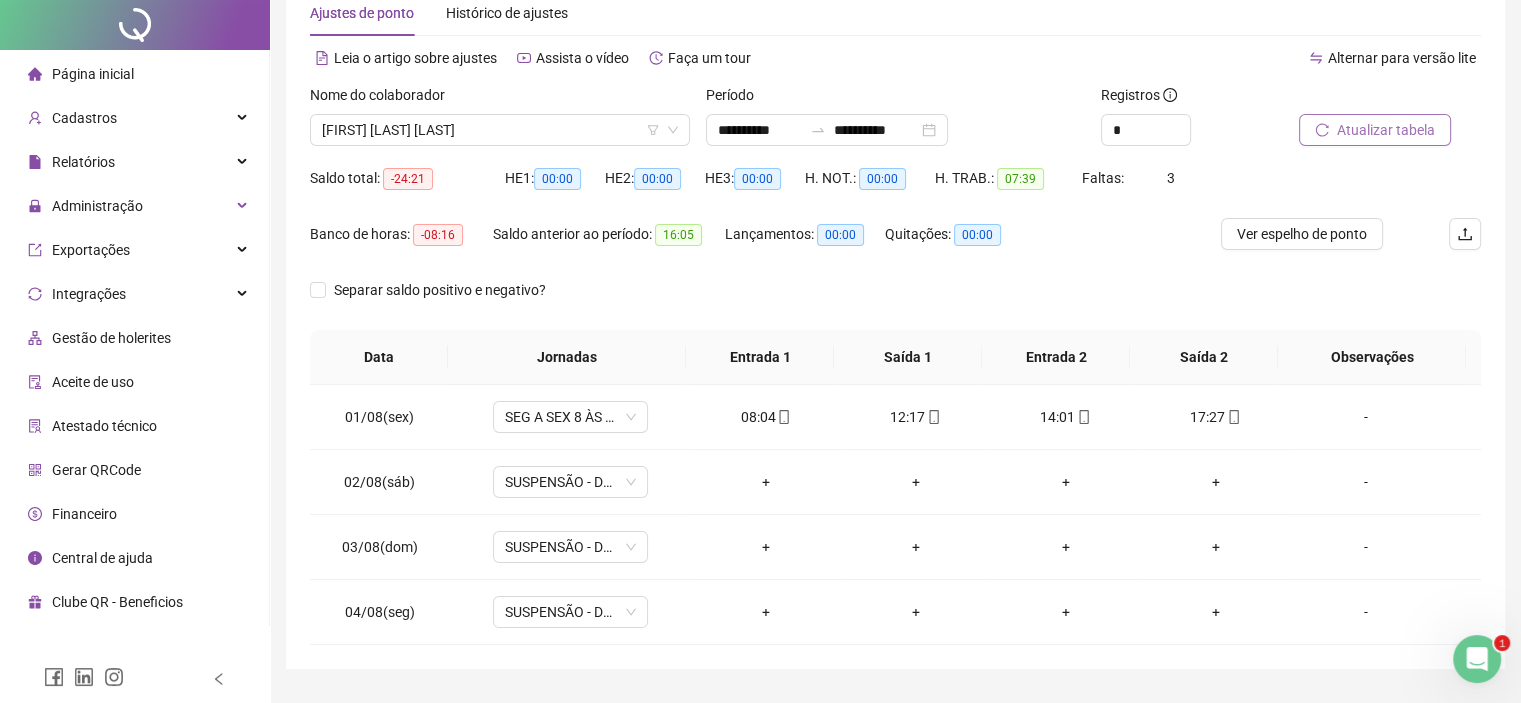 scroll, scrollTop: 151, scrollLeft: 0, axis: vertical 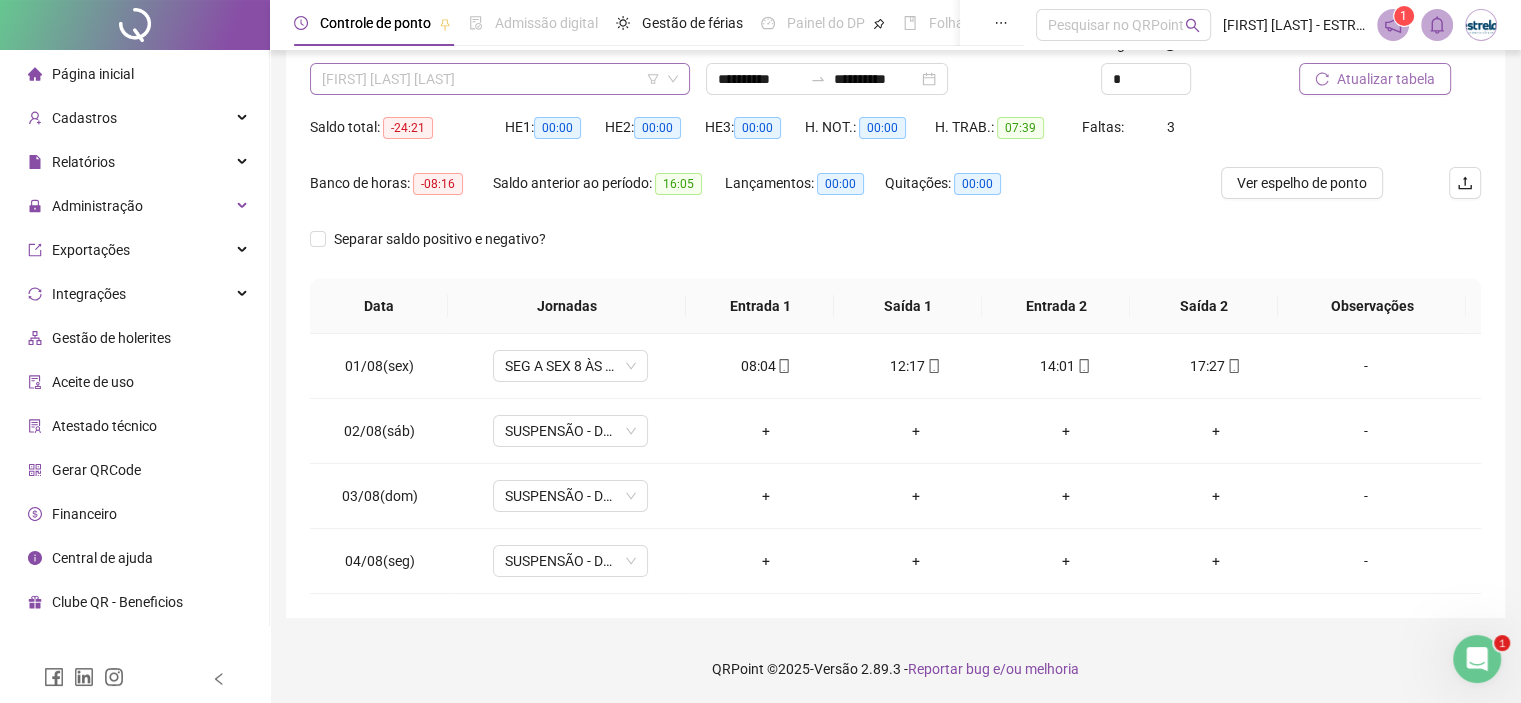 click on "[FIRST] [LAST] [LAST]" at bounding box center [500, 79] 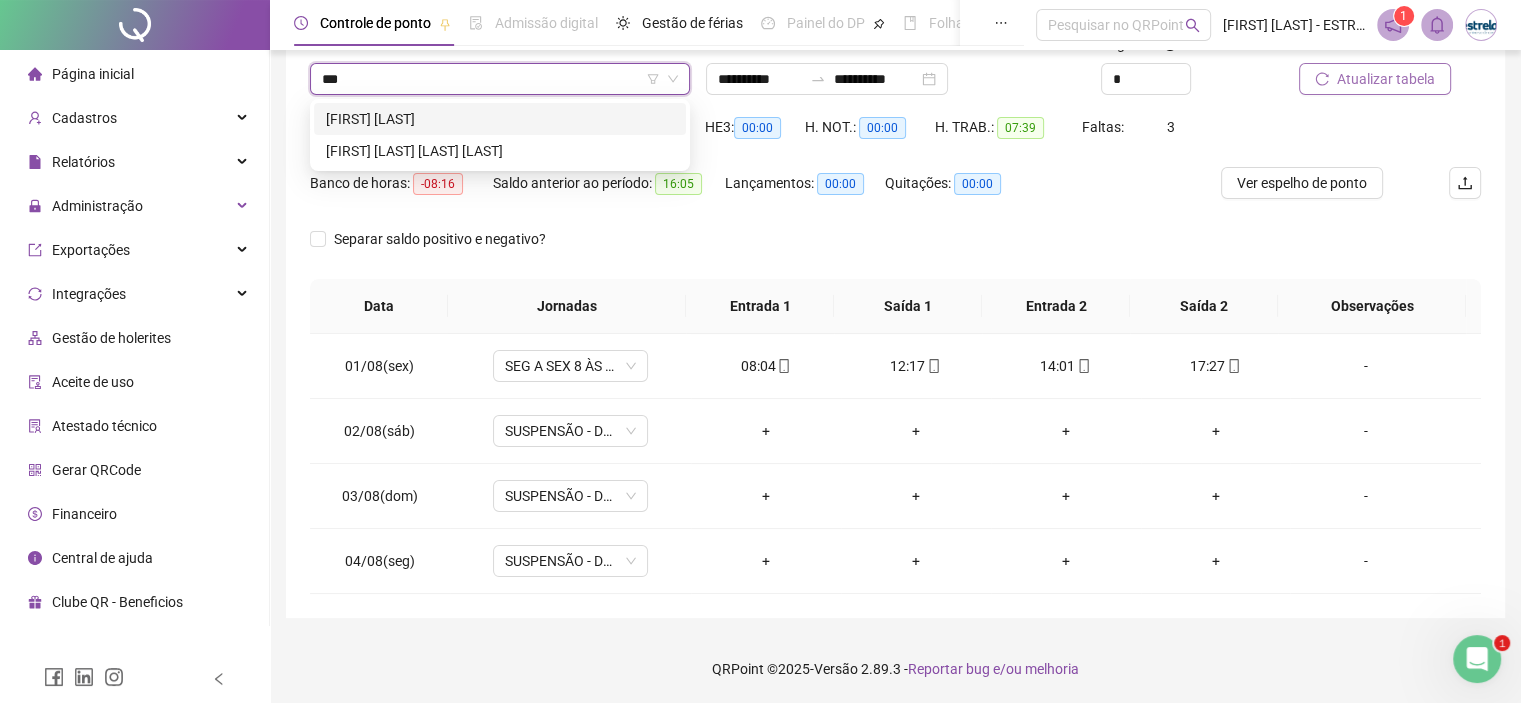 scroll, scrollTop: 0, scrollLeft: 0, axis: both 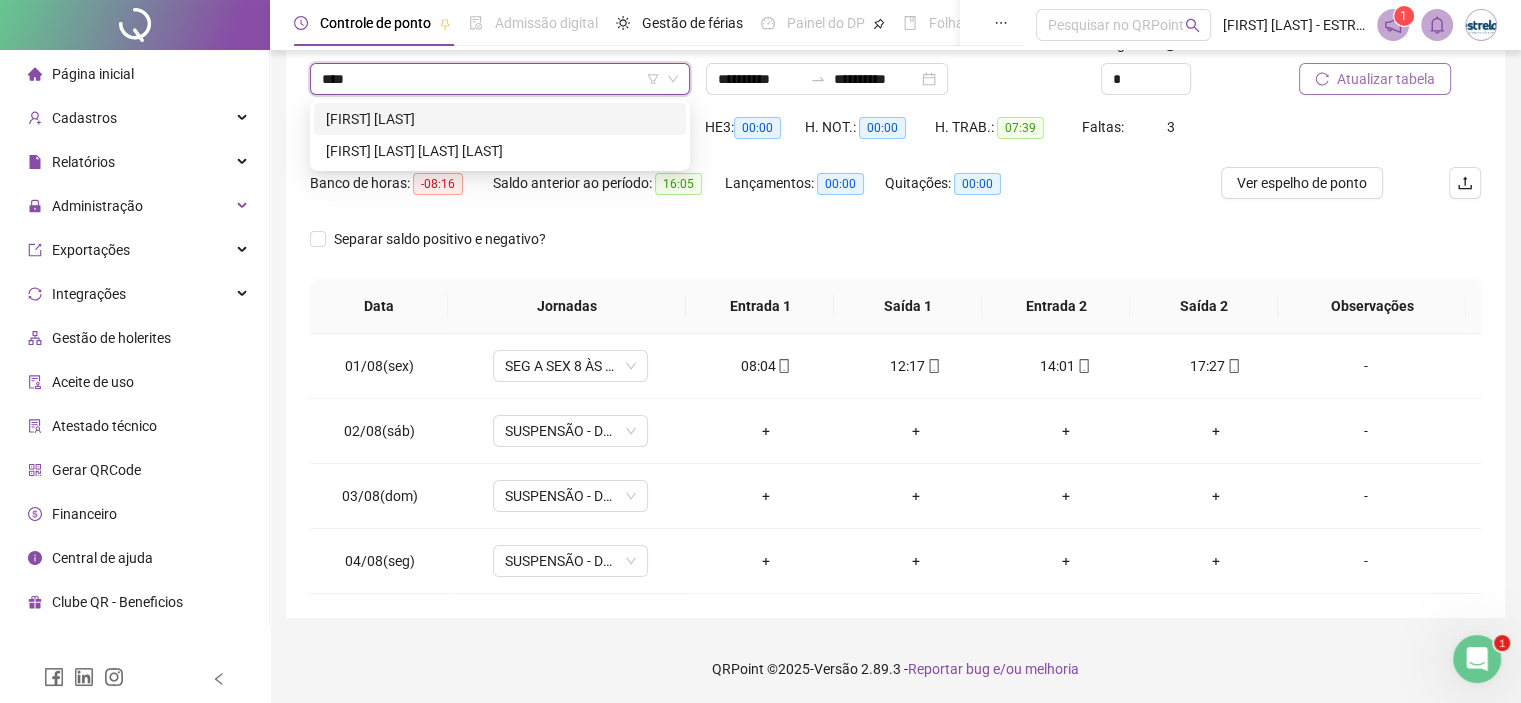type on "*****" 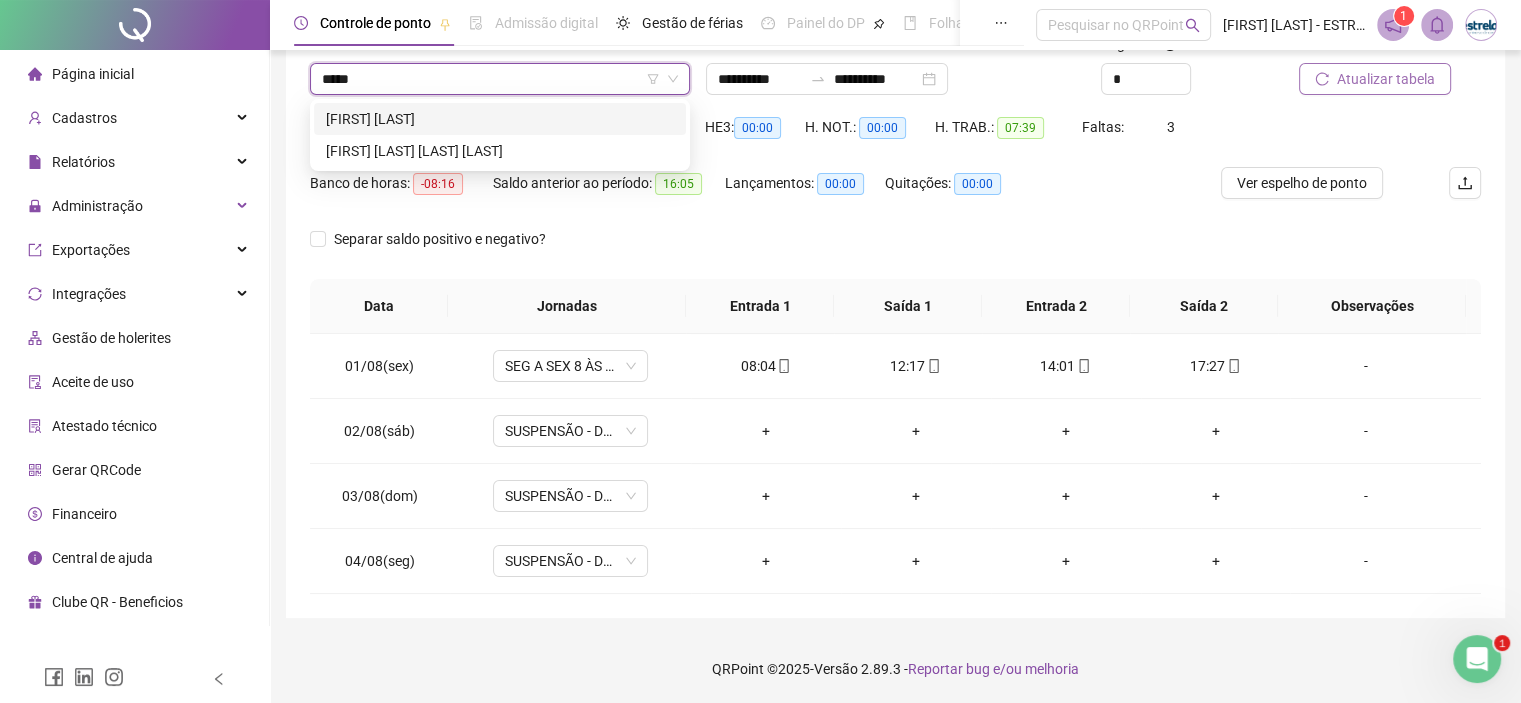 click on "[FIRST] [LAST]" at bounding box center (500, 119) 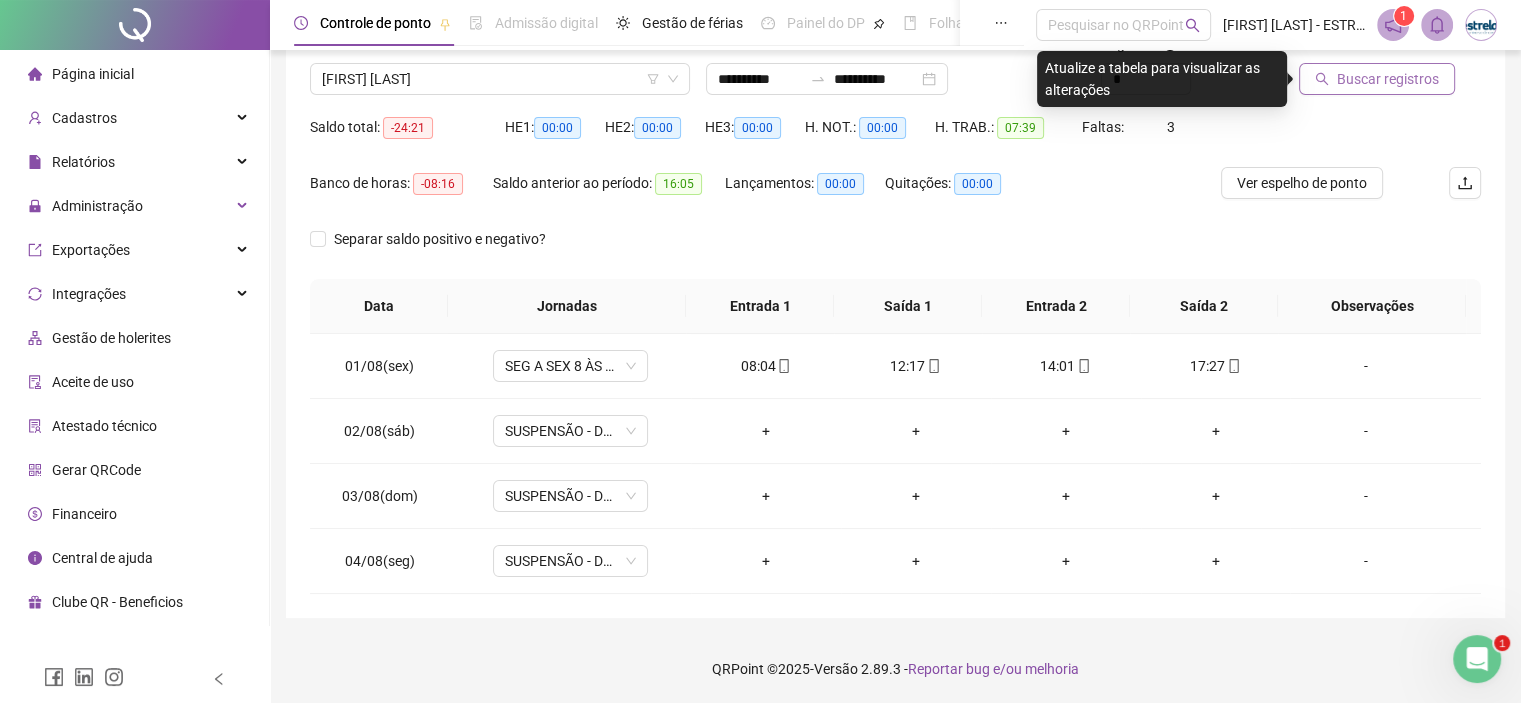 click on "Buscar registros" at bounding box center [1388, 79] 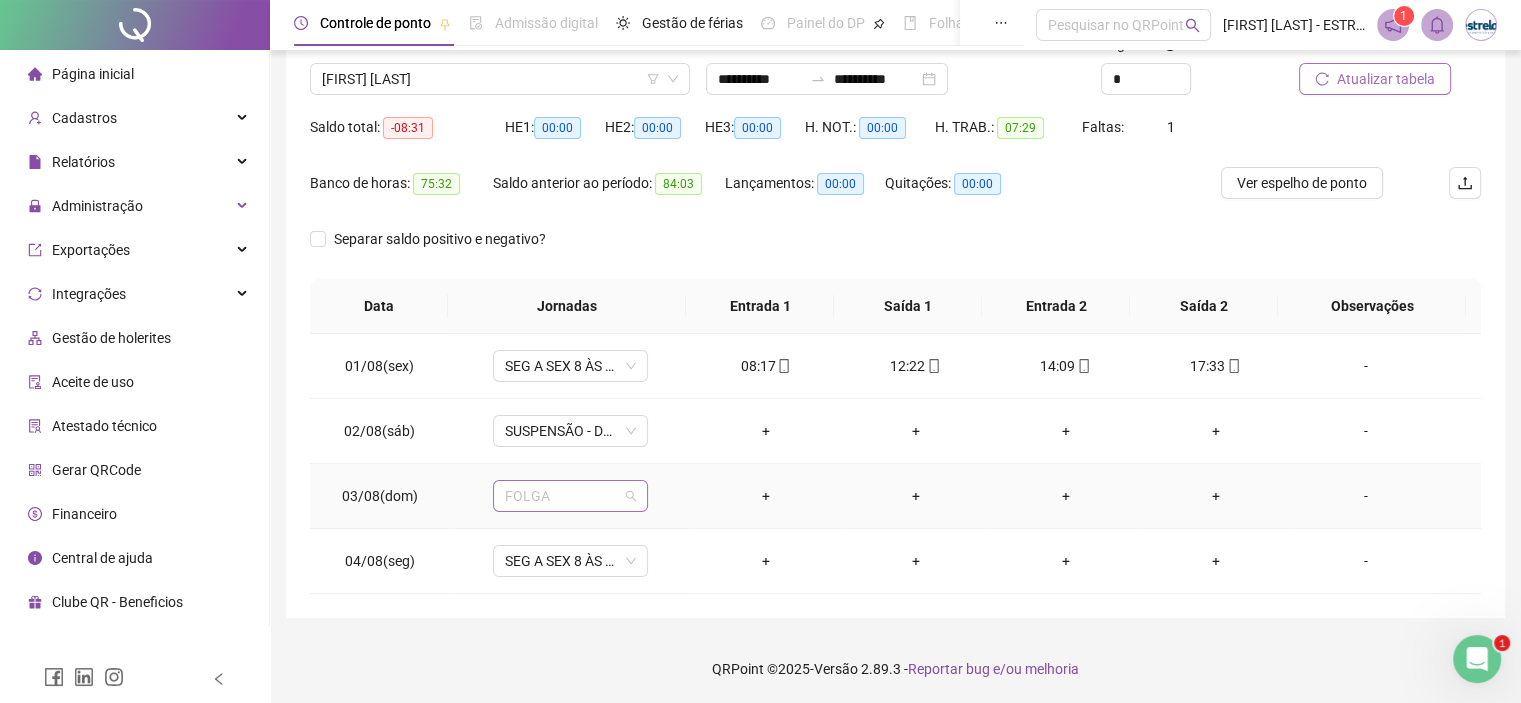 click on "FOLGA" at bounding box center [570, 496] 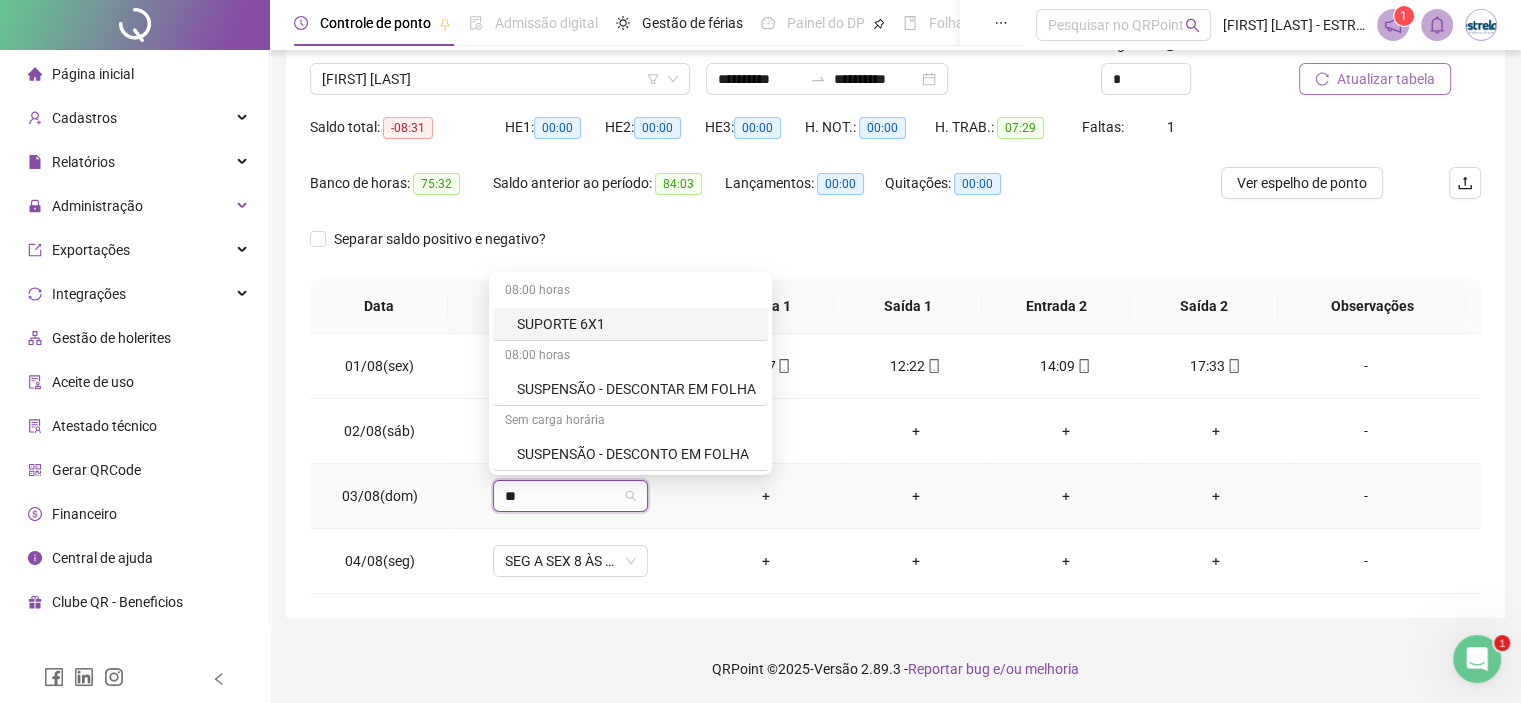 type on "***" 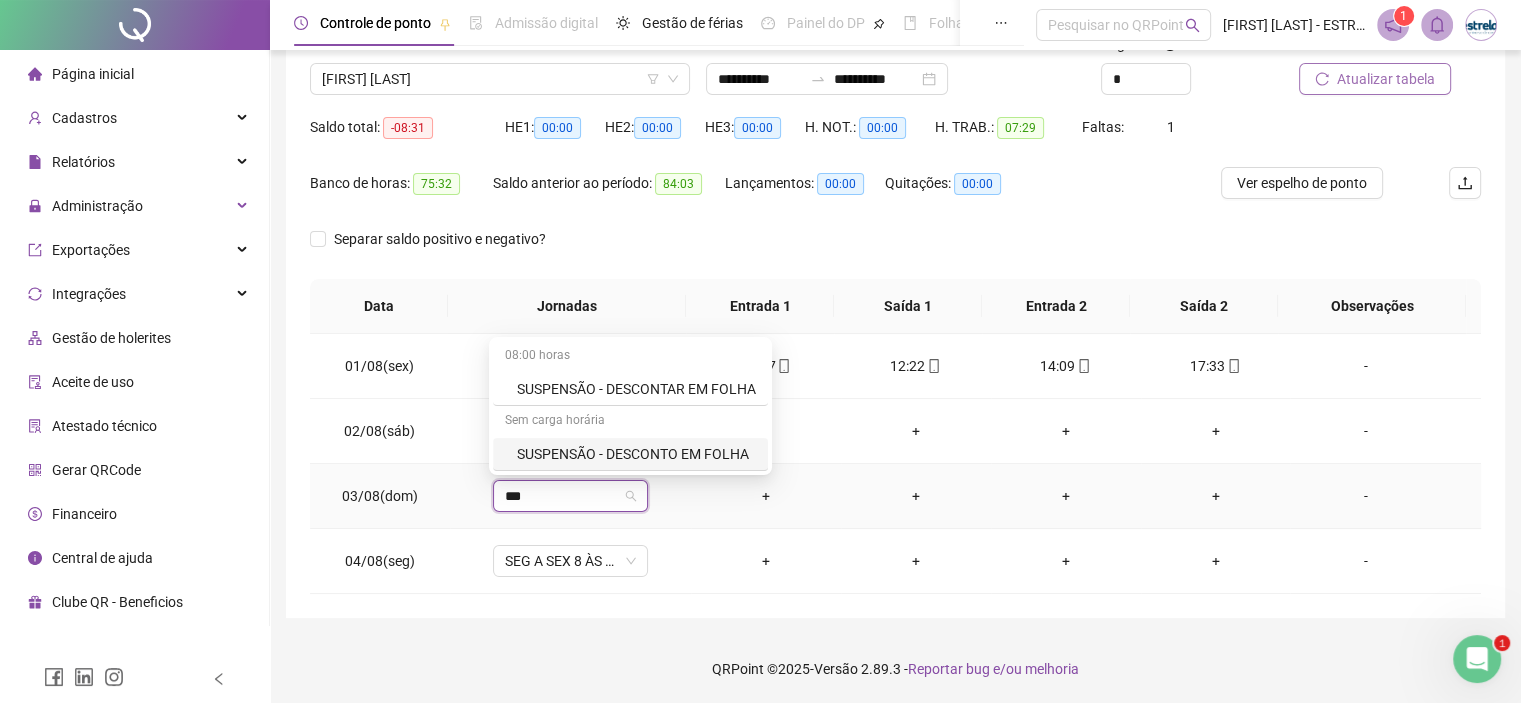 click on "SUSPENSÃO - DESCONTO EM FOLHA" at bounding box center [630, 454] 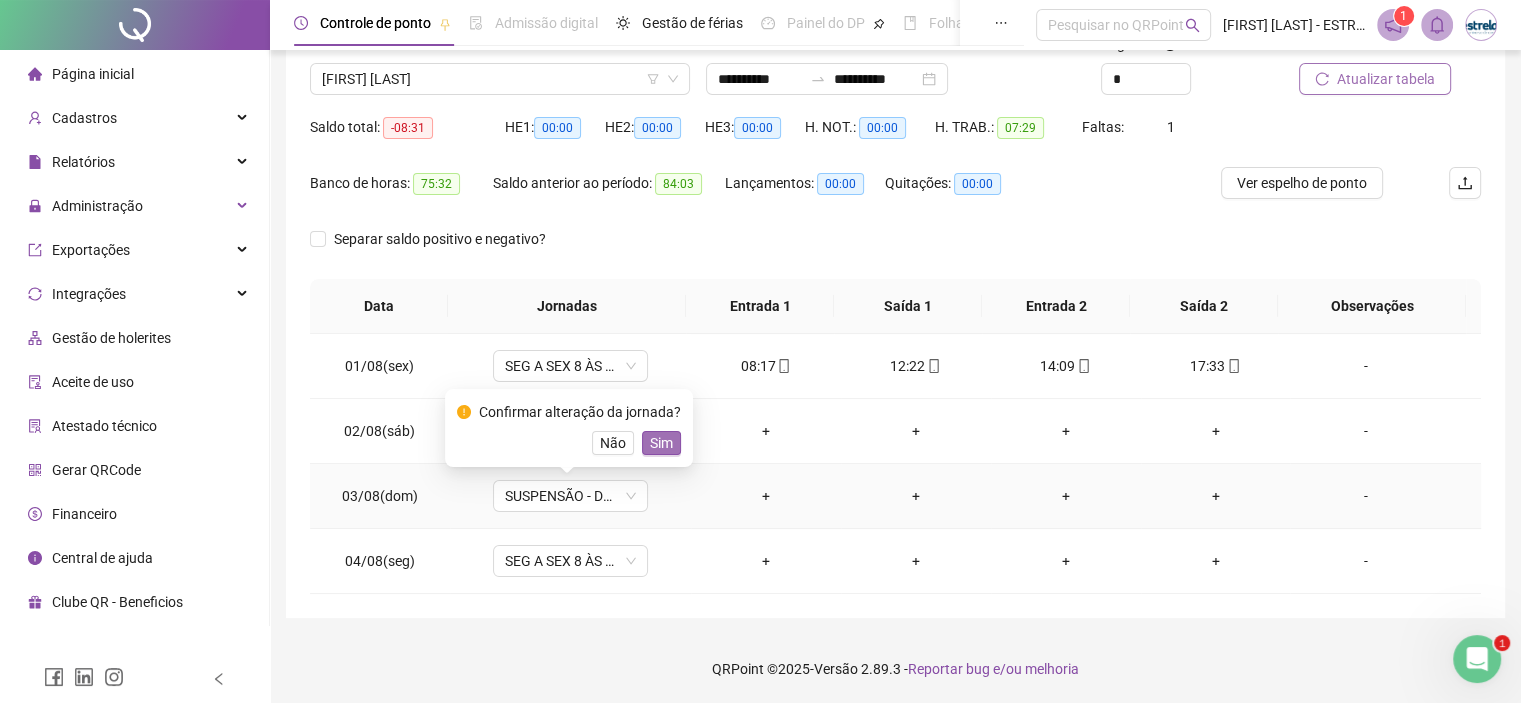 click on "Sim" at bounding box center [661, 443] 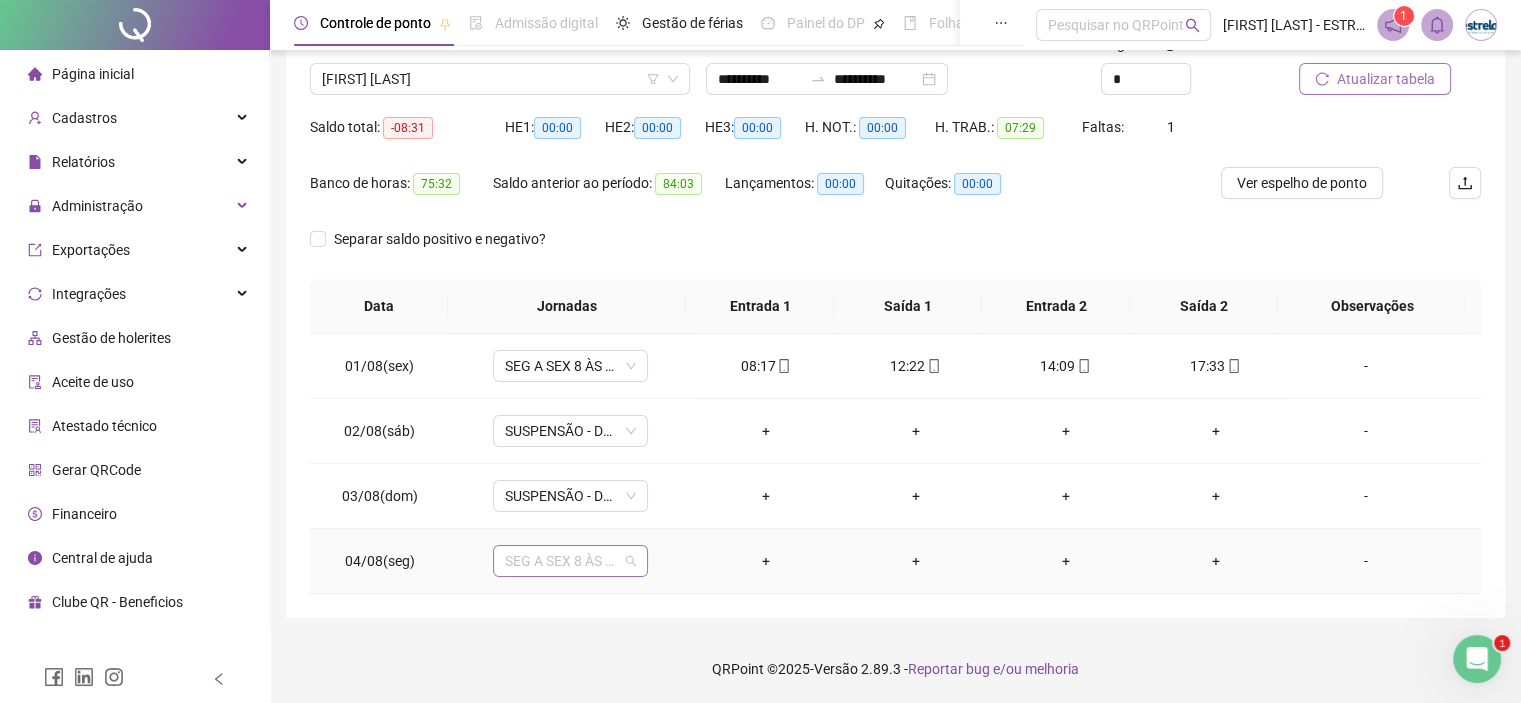 click on "SEG A SEX 8 ÀS 18 HRS" at bounding box center [570, 561] 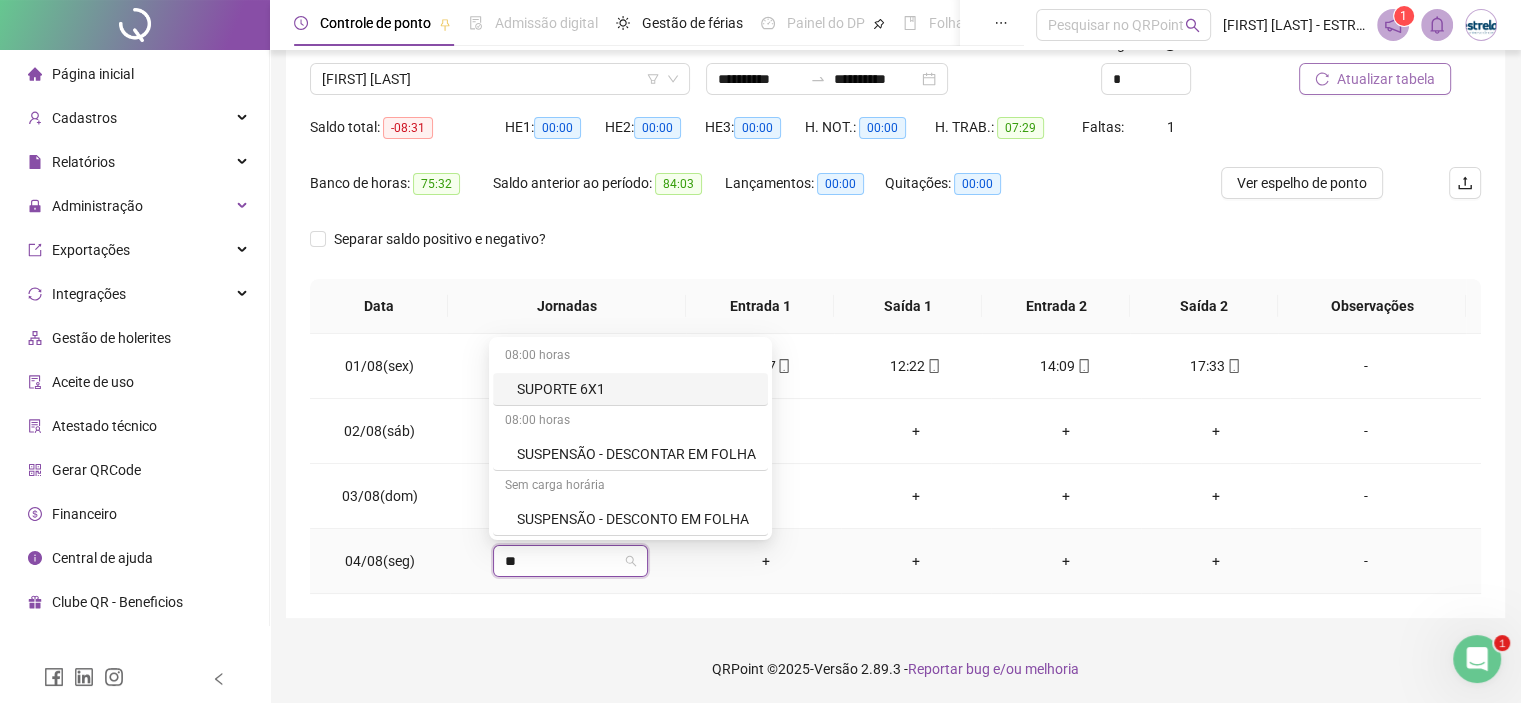 type on "***" 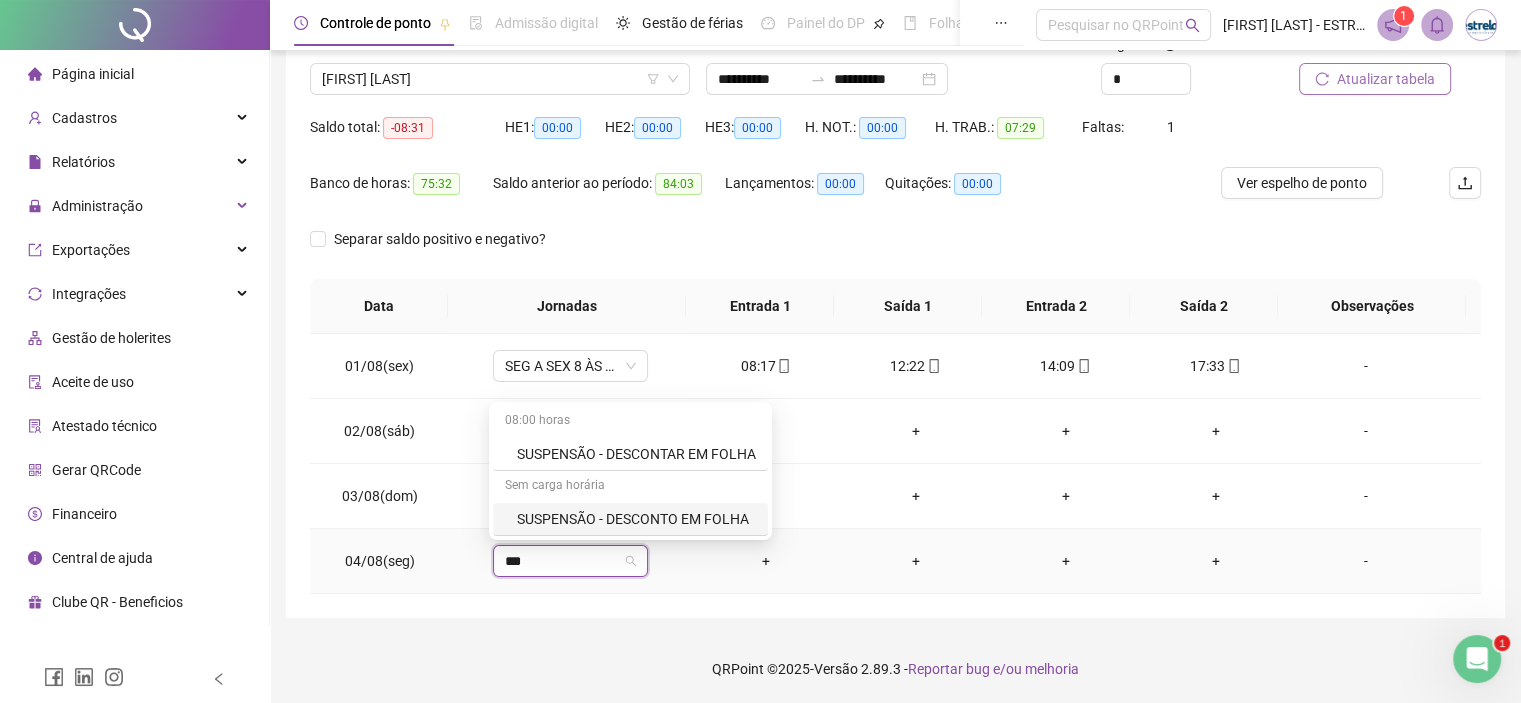 click on "SUSPENSÃO - DESCONTO EM FOLHA" at bounding box center [630, 519] 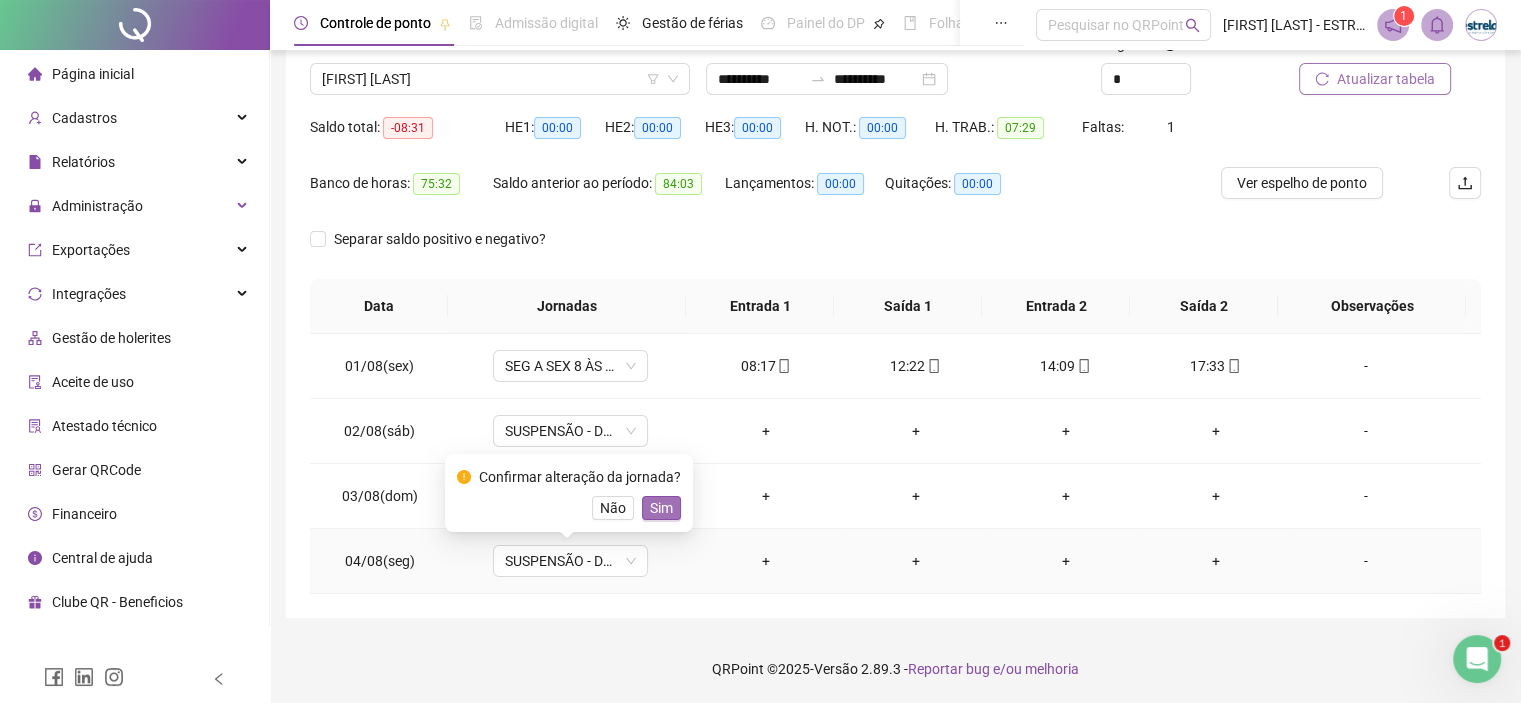 click on "Sim" at bounding box center (661, 508) 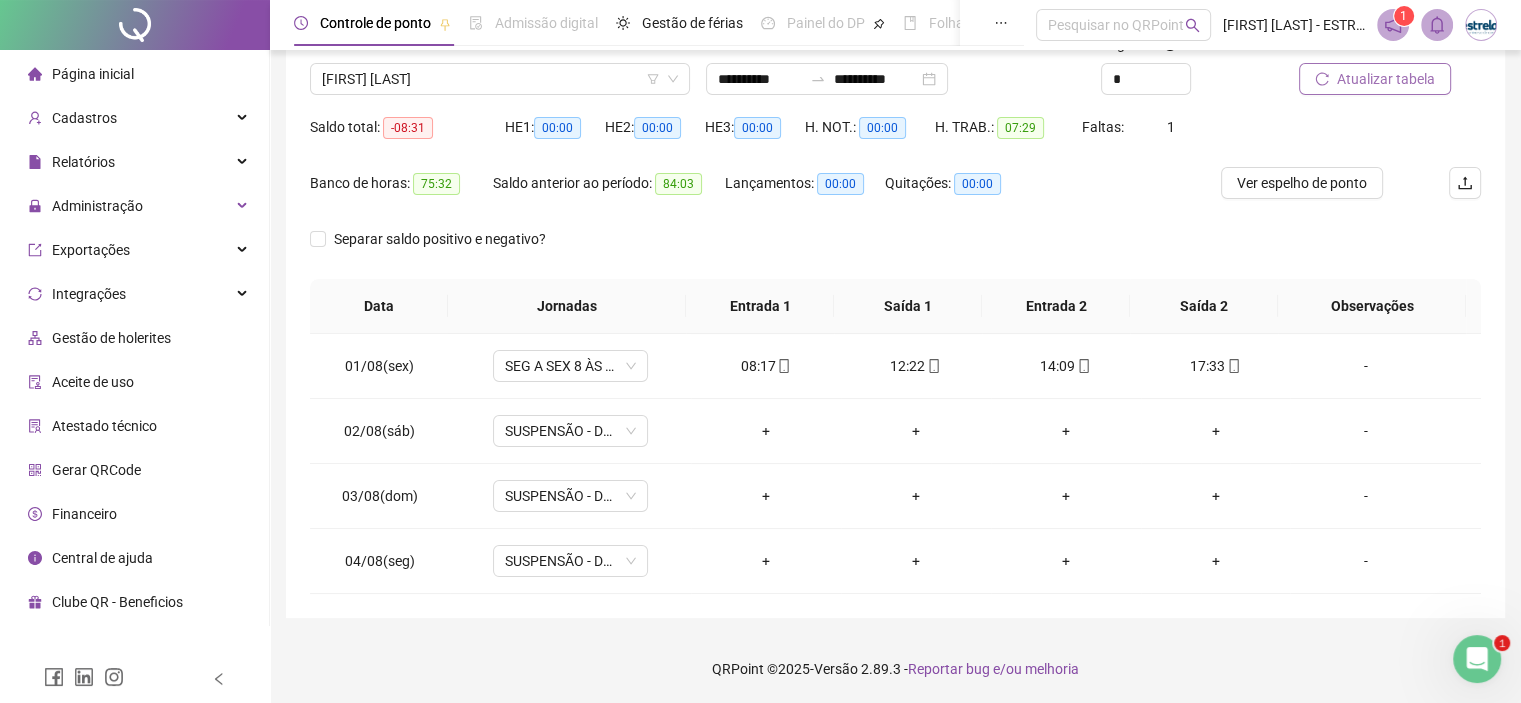 click on "Atualizar tabela" at bounding box center (1386, 79) 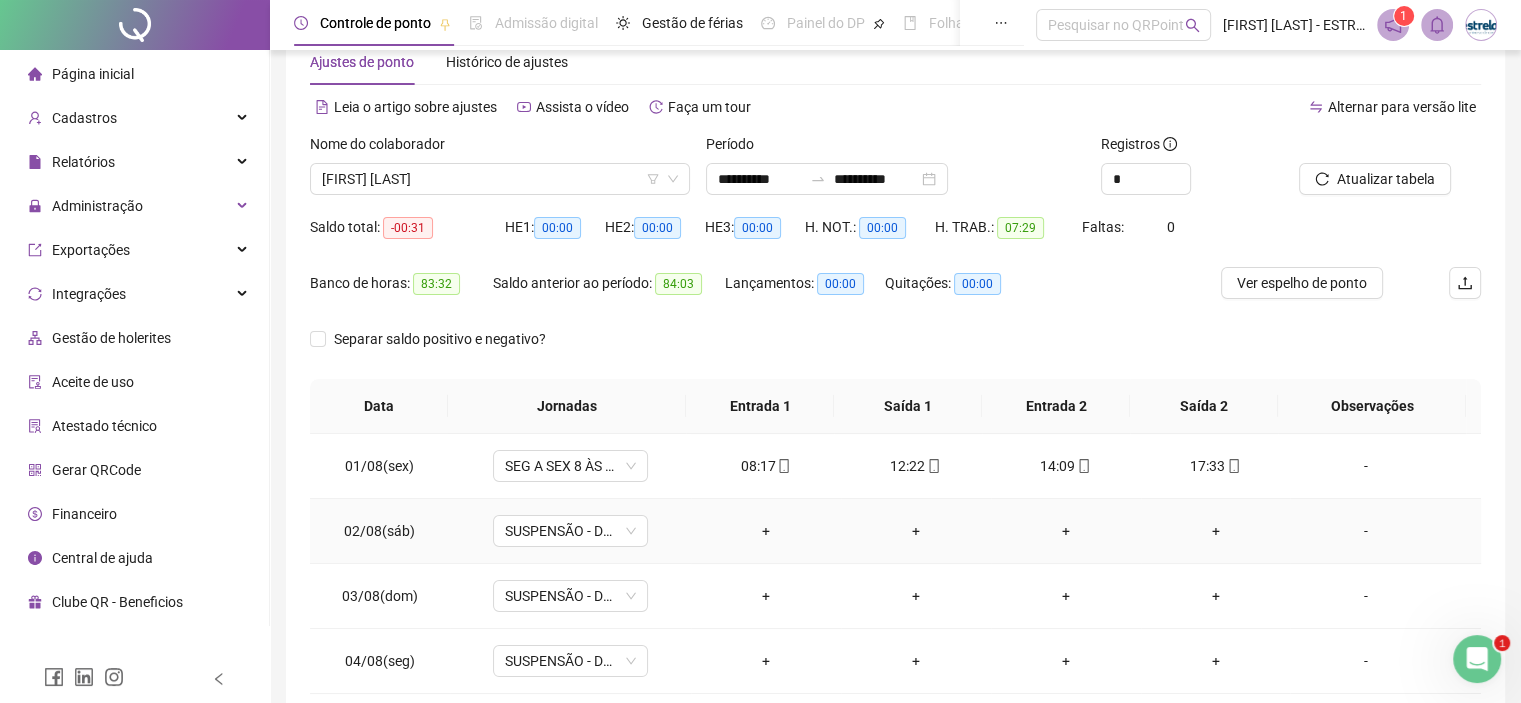 scroll, scrollTop: 151, scrollLeft: 0, axis: vertical 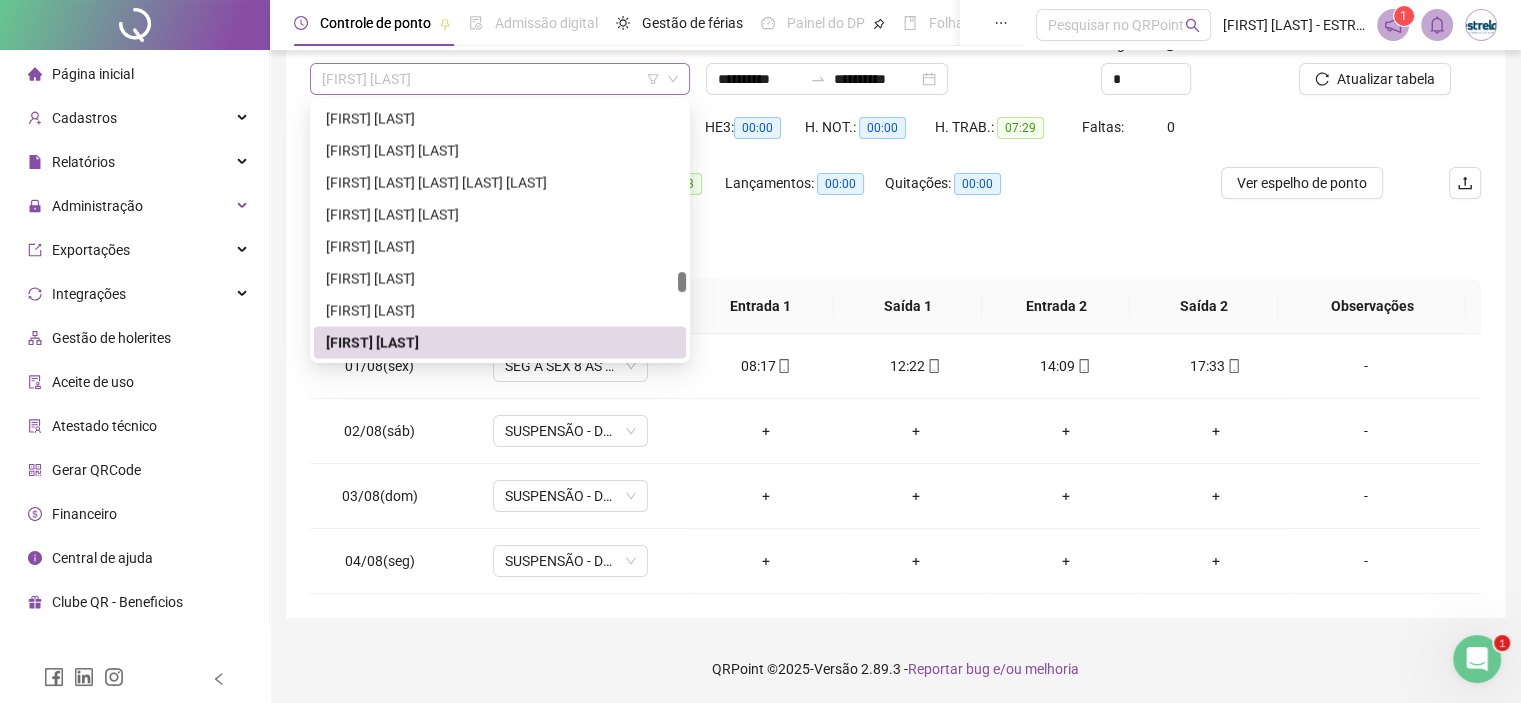 click on "[FIRST] [LAST]" at bounding box center [500, 79] 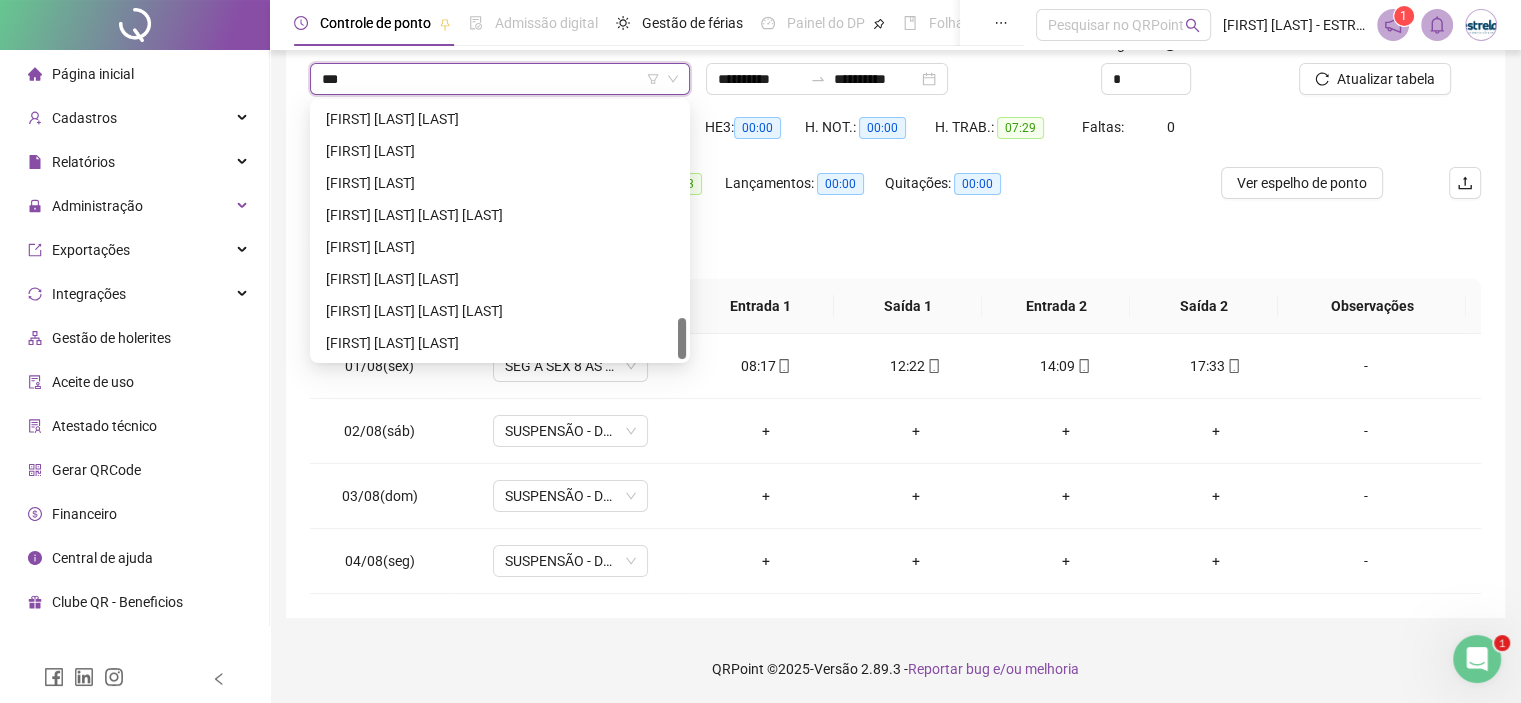 scroll, scrollTop: 0, scrollLeft: 0, axis: both 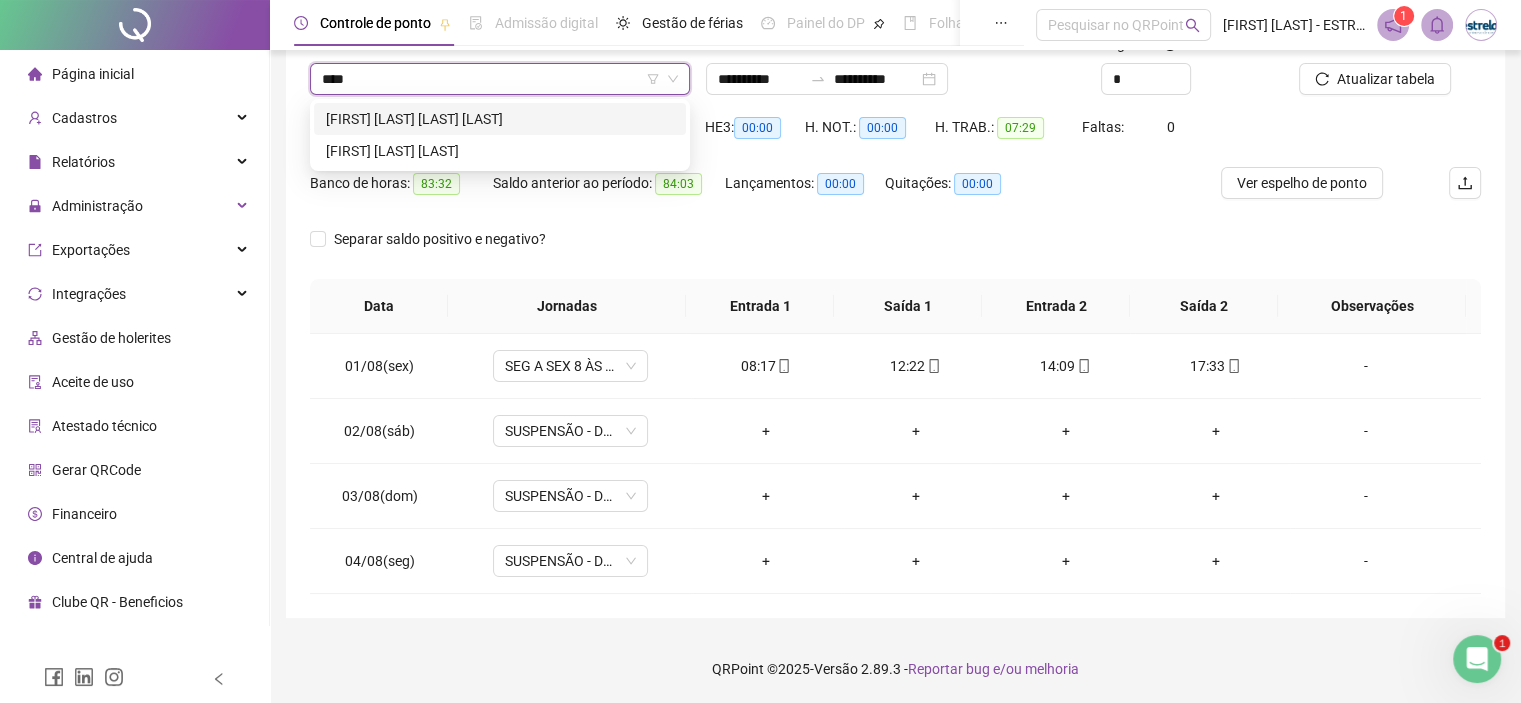 type on "*****" 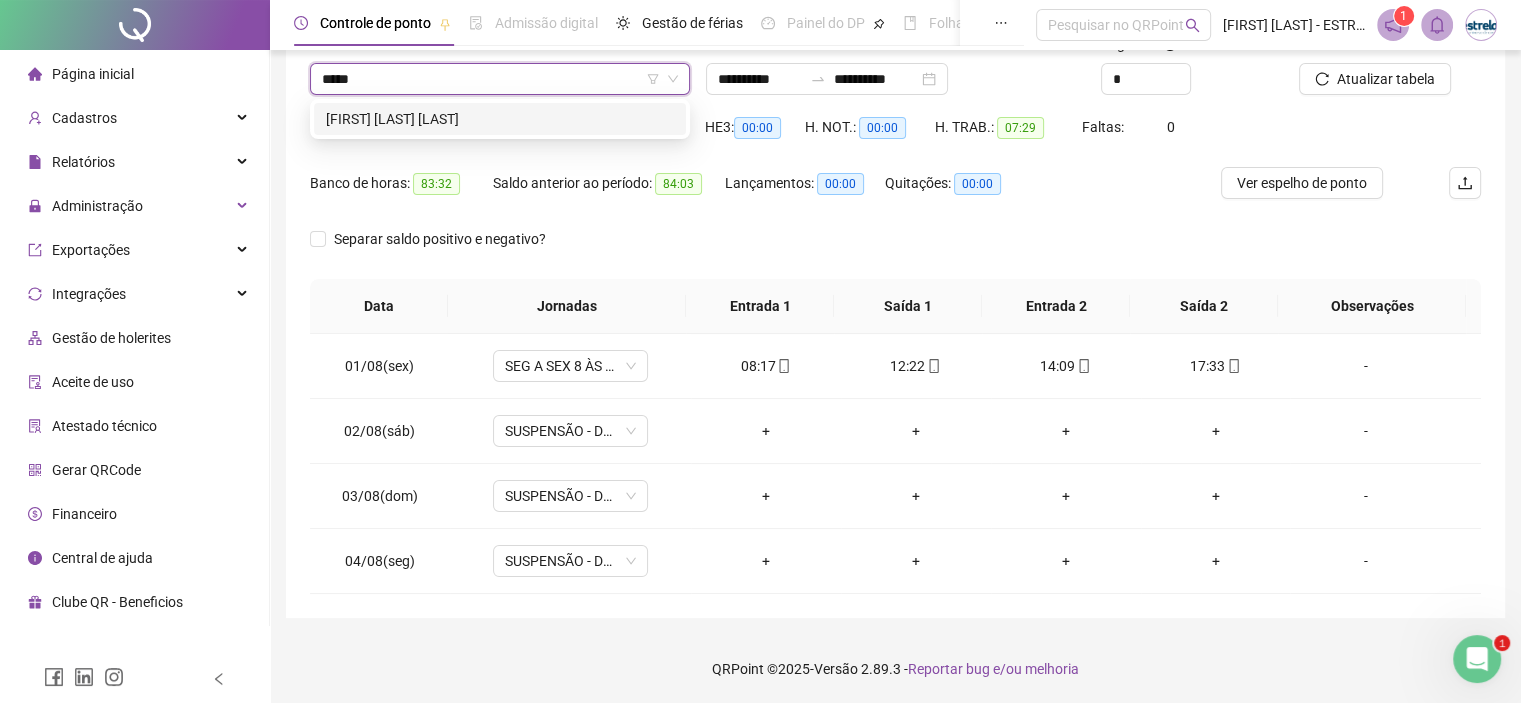 click on "[FIRST] [LAST] [LAST]" at bounding box center (500, 119) 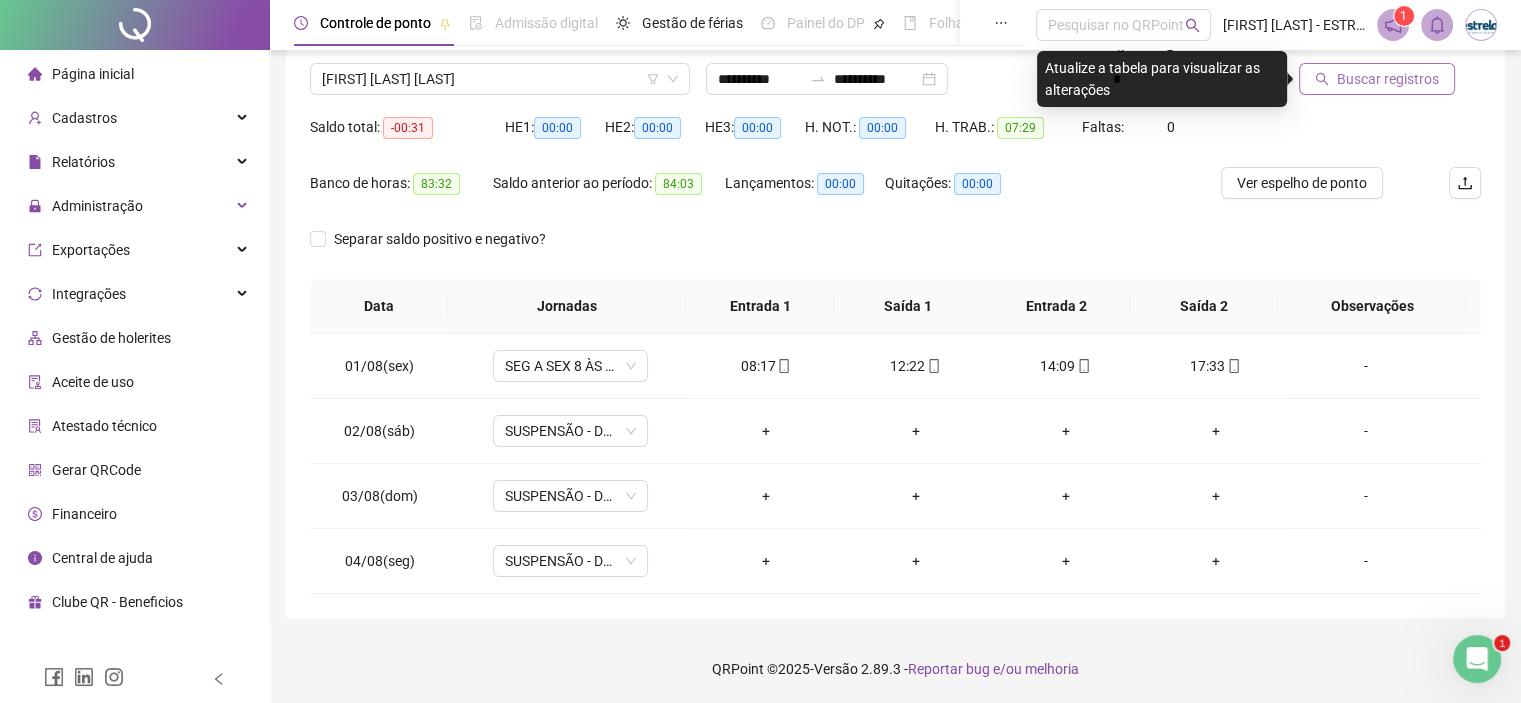 click on "Buscar registros" at bounding box center [1388, 79] 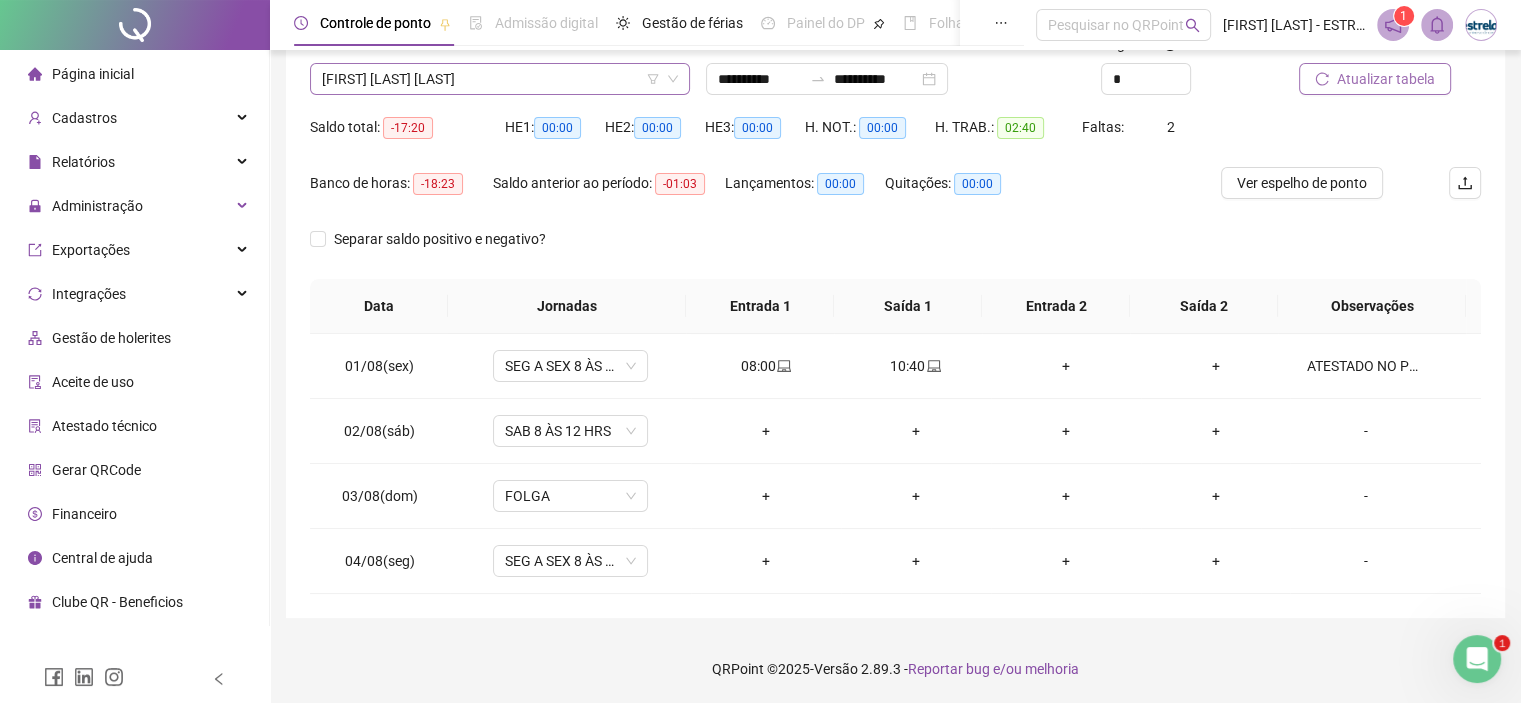 click on "[FIRST] [LAST] [LAST]" at bounding box center [500, 79] 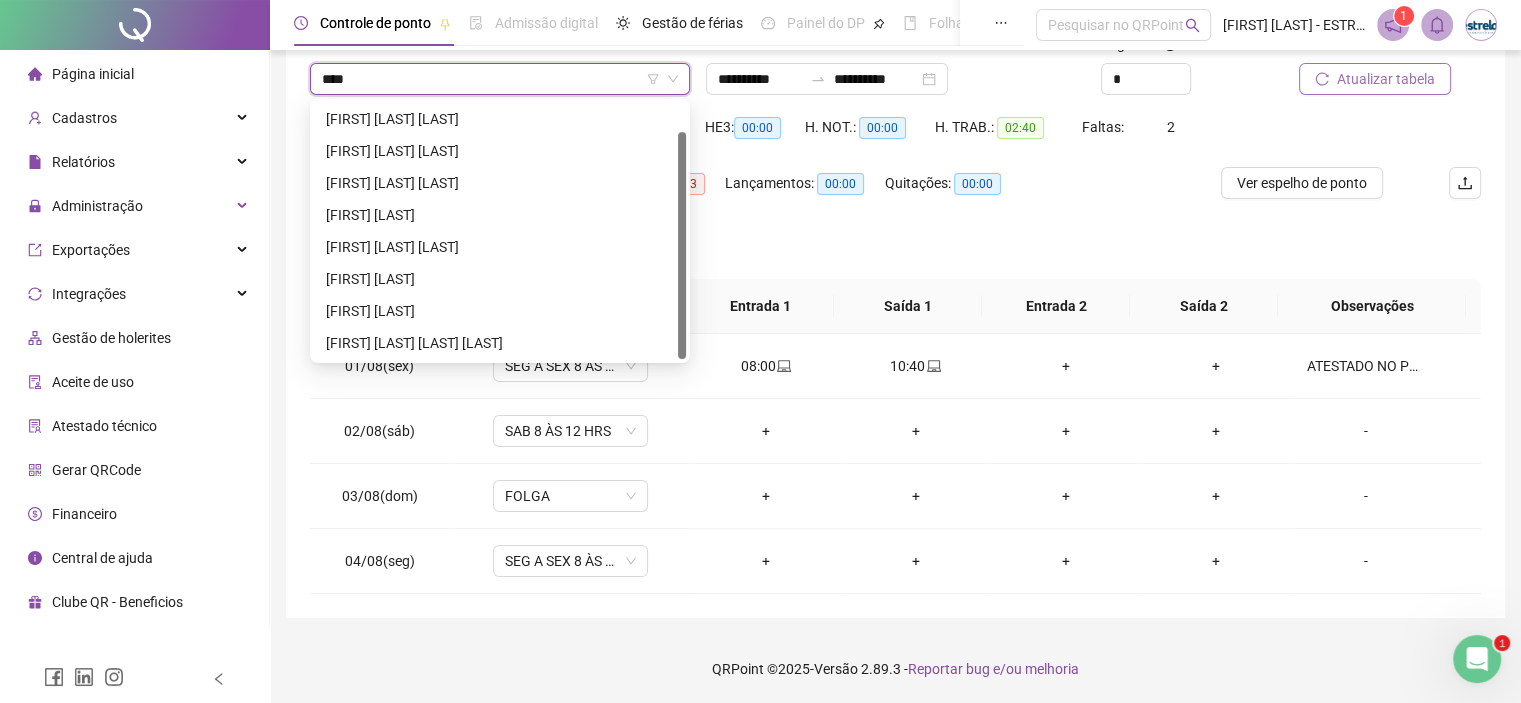 scroll, scrollTop: 0, scrollLeft: 0, axis: both 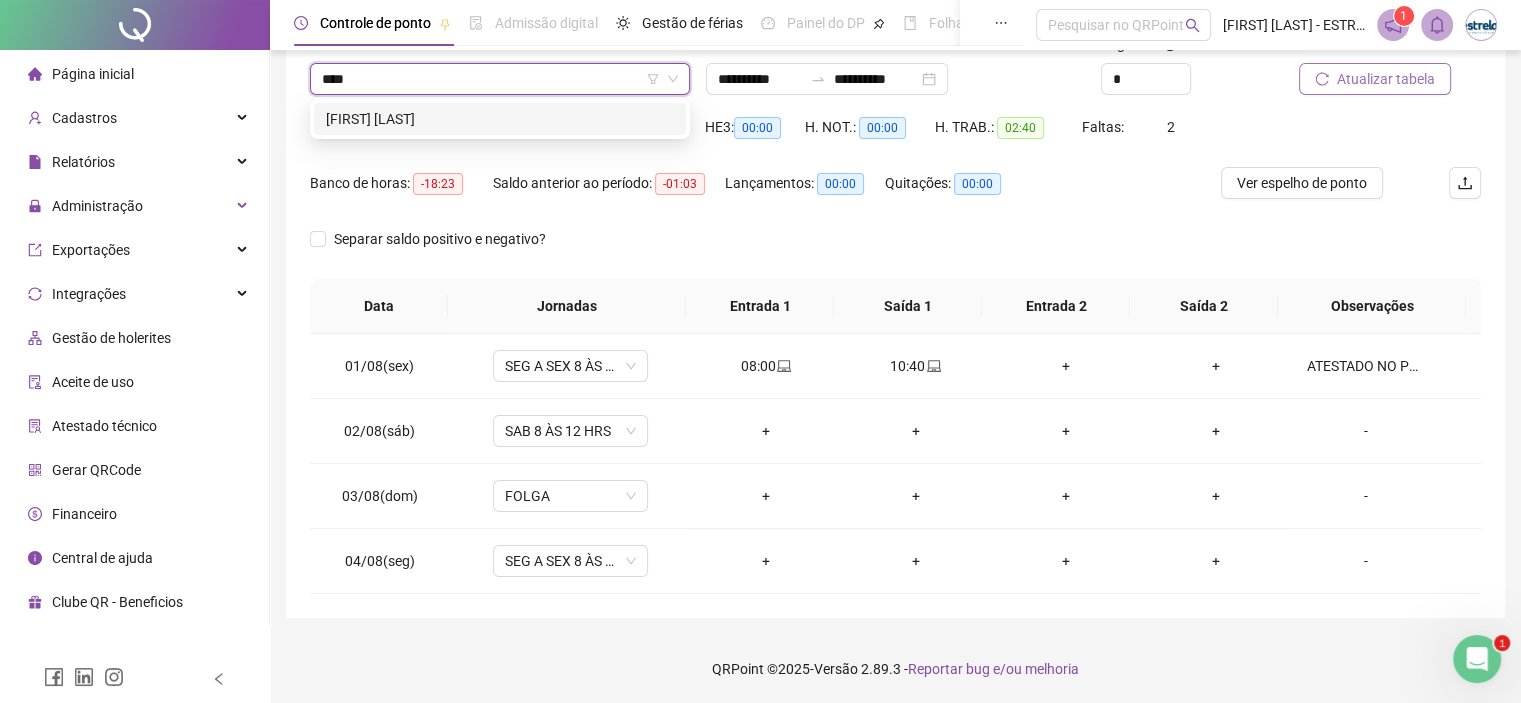 type on "*****" 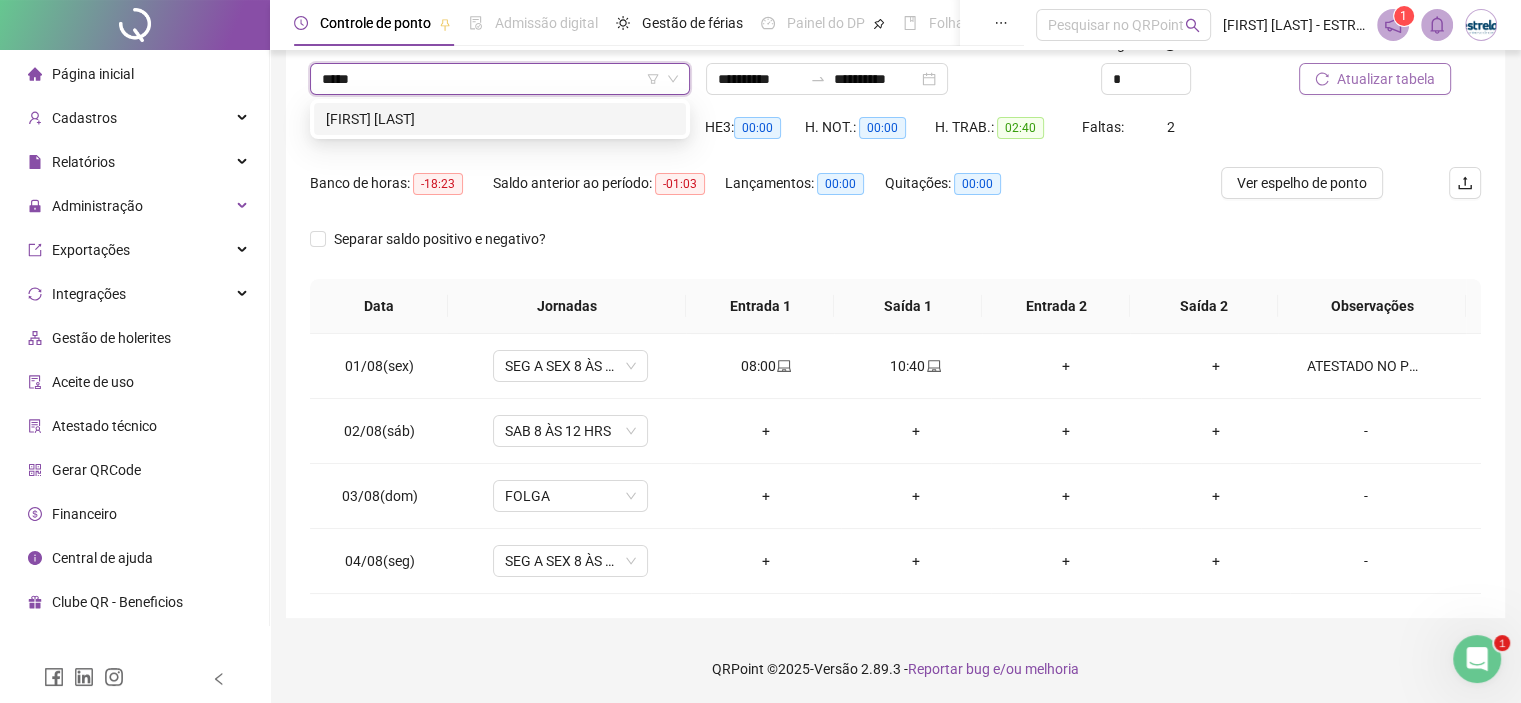 click on "[FIRST] [LAST]" at bounding box center [500, 119] 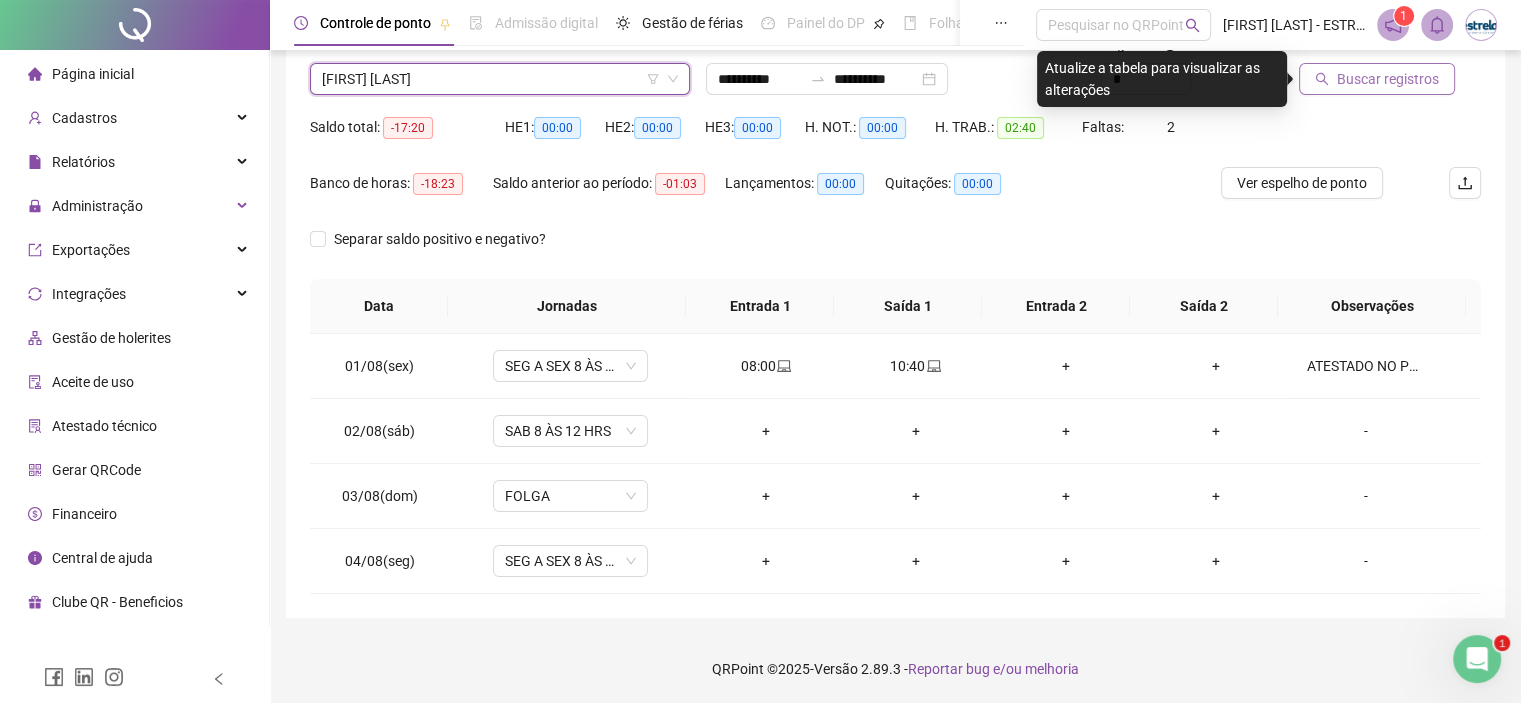 drag, startPoint x: 1372, startPoint y: 99, endPoint x: 1367, endPoint y: 84, distance: 15.811388 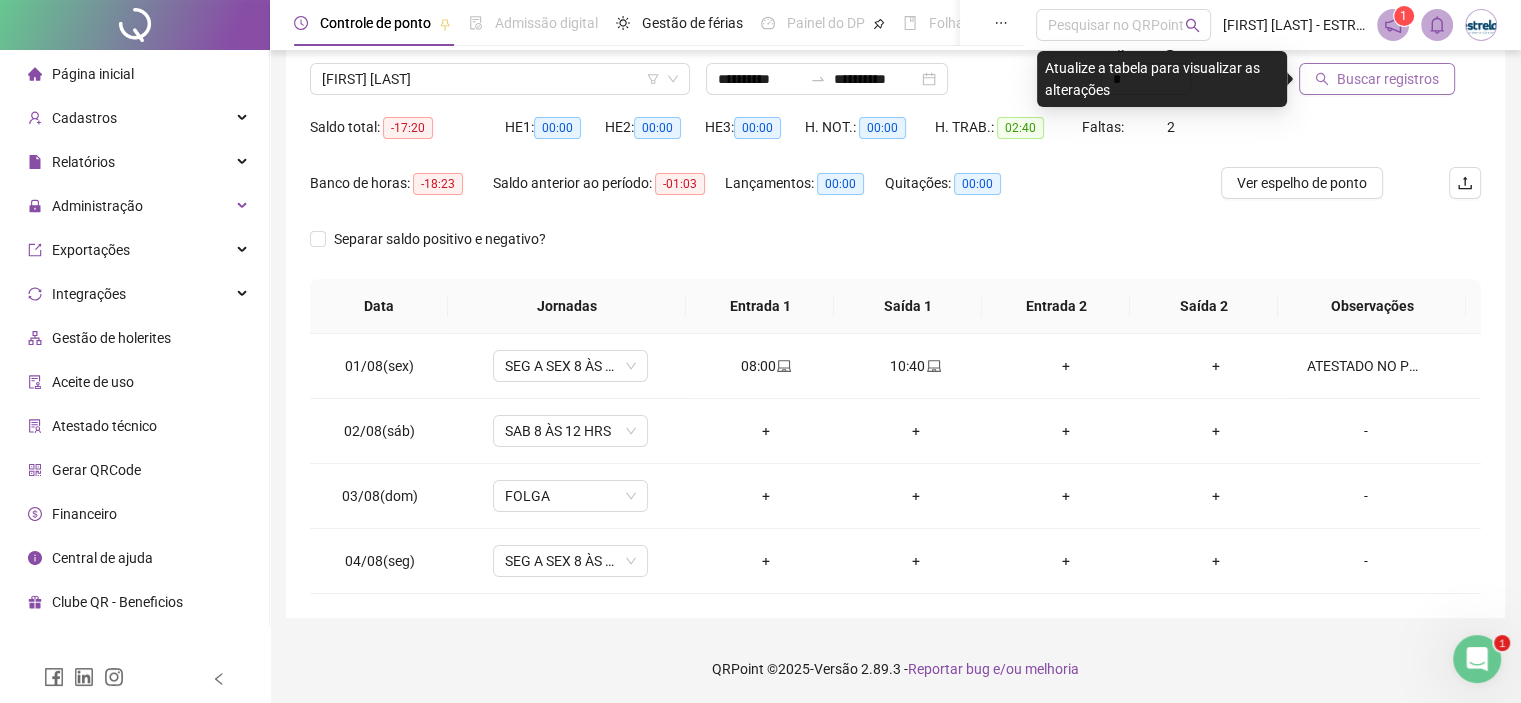 click on "Buscar registros" at bounding box center (1388, 79) 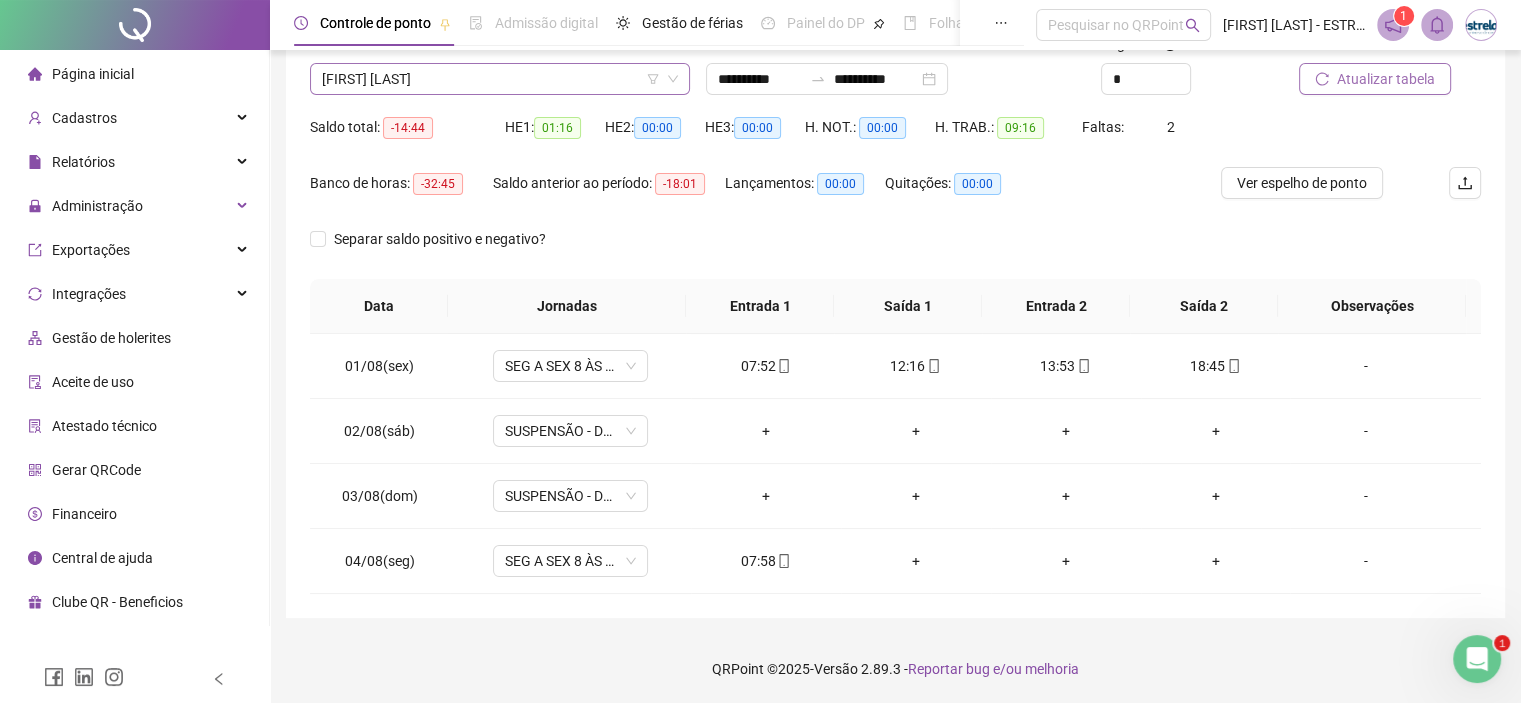 click on "[FIRST] [LAST]" at bounding box center (500, 79) 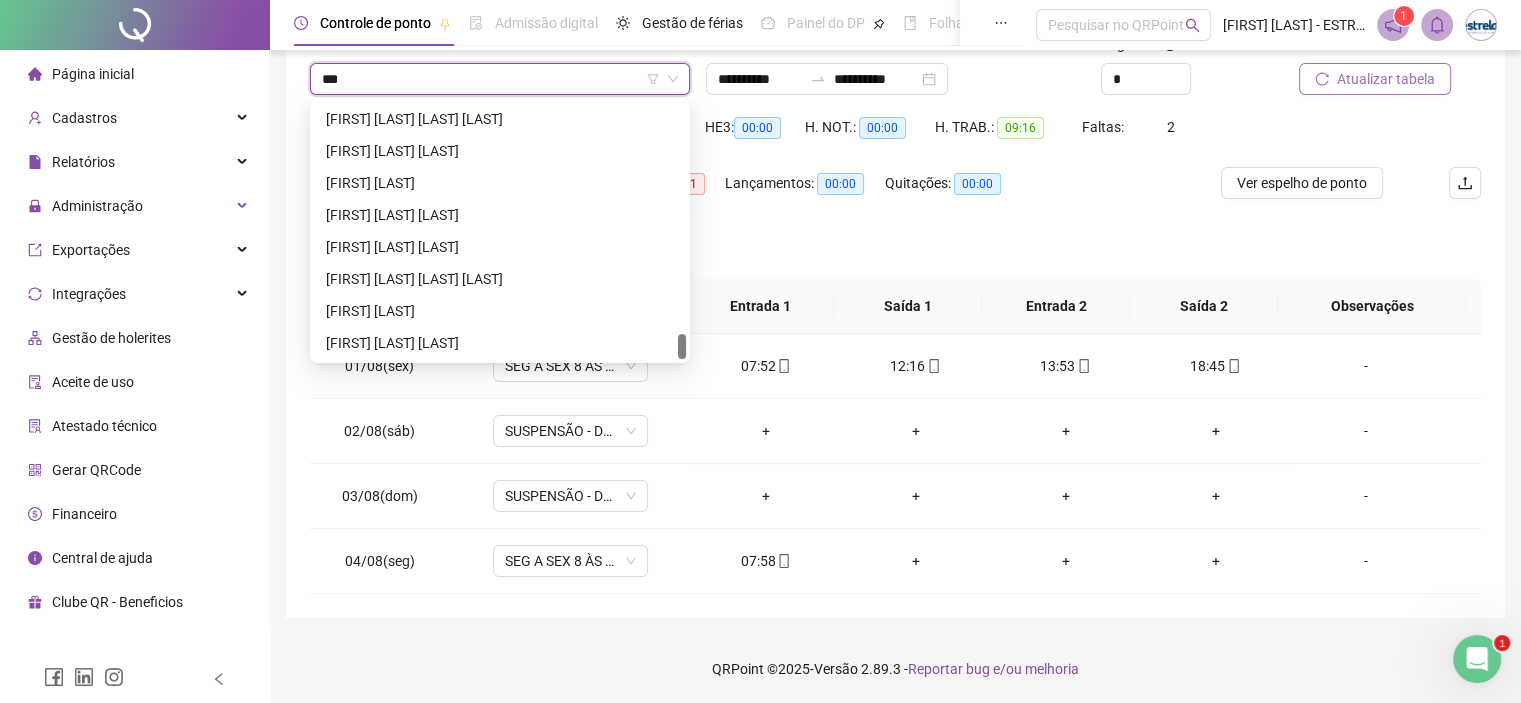 scroll, scrollTop: 0, scrollLeft: 0, axis: both 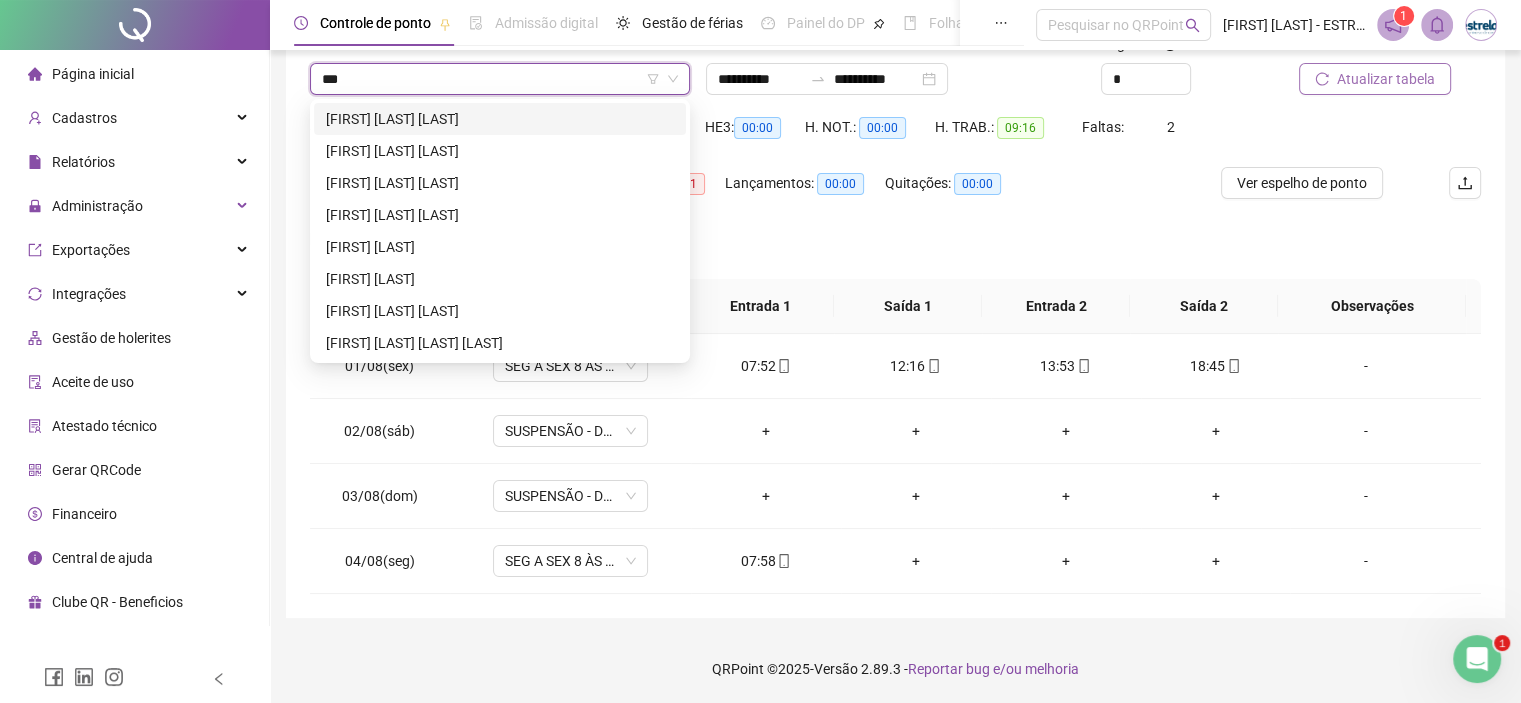 type on "****" 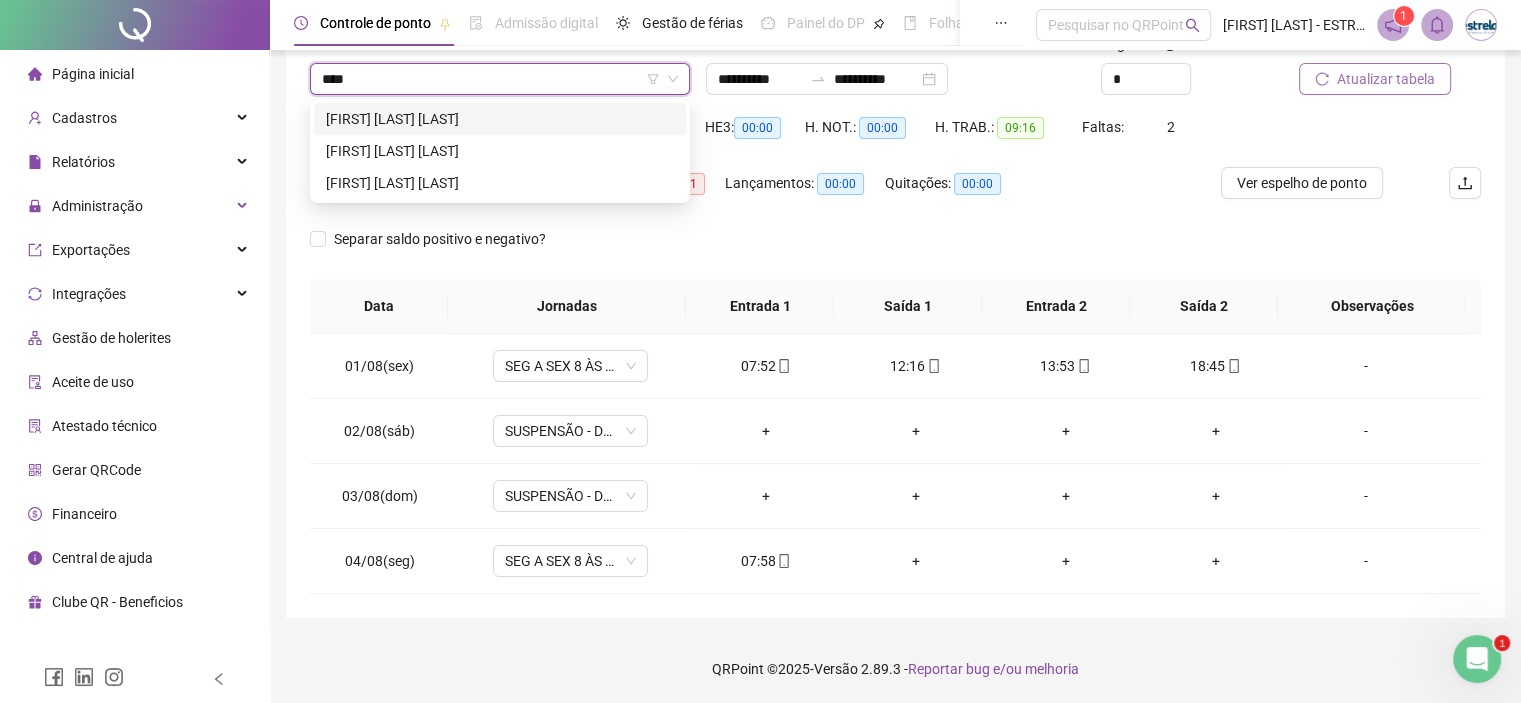 click on "[FIRST] [LAST] [LAST]" at bounding box center [500, 119] 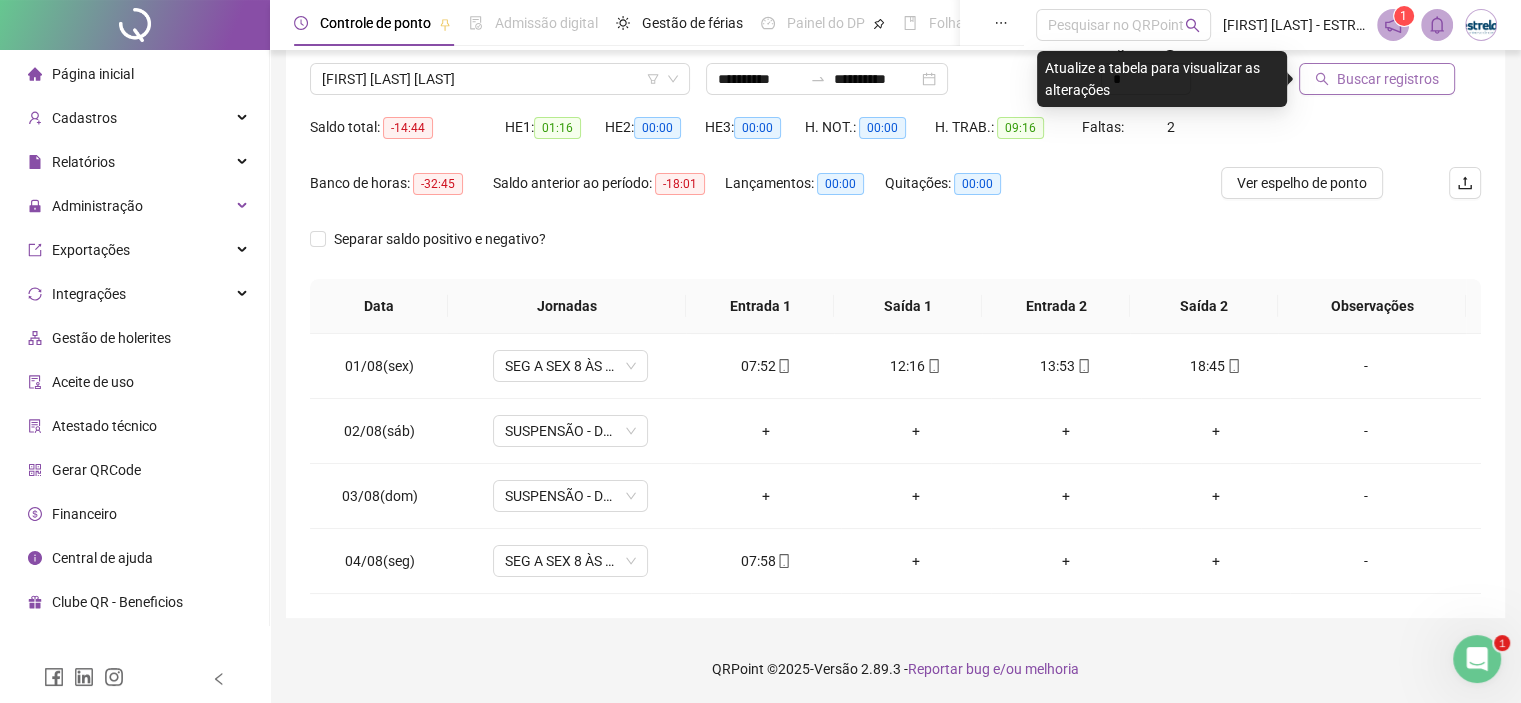 click on "Buscar registros" at bounding box center (1377, 79) 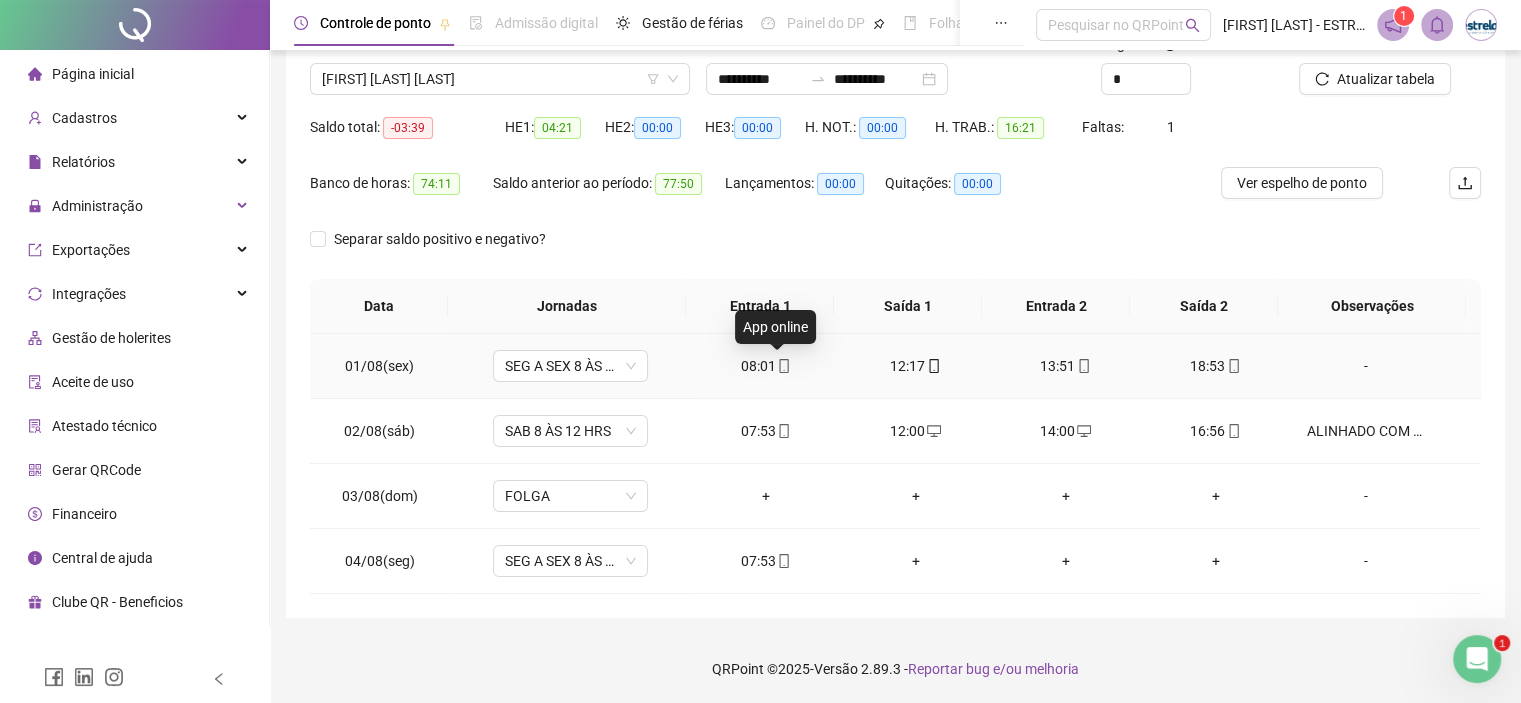 click 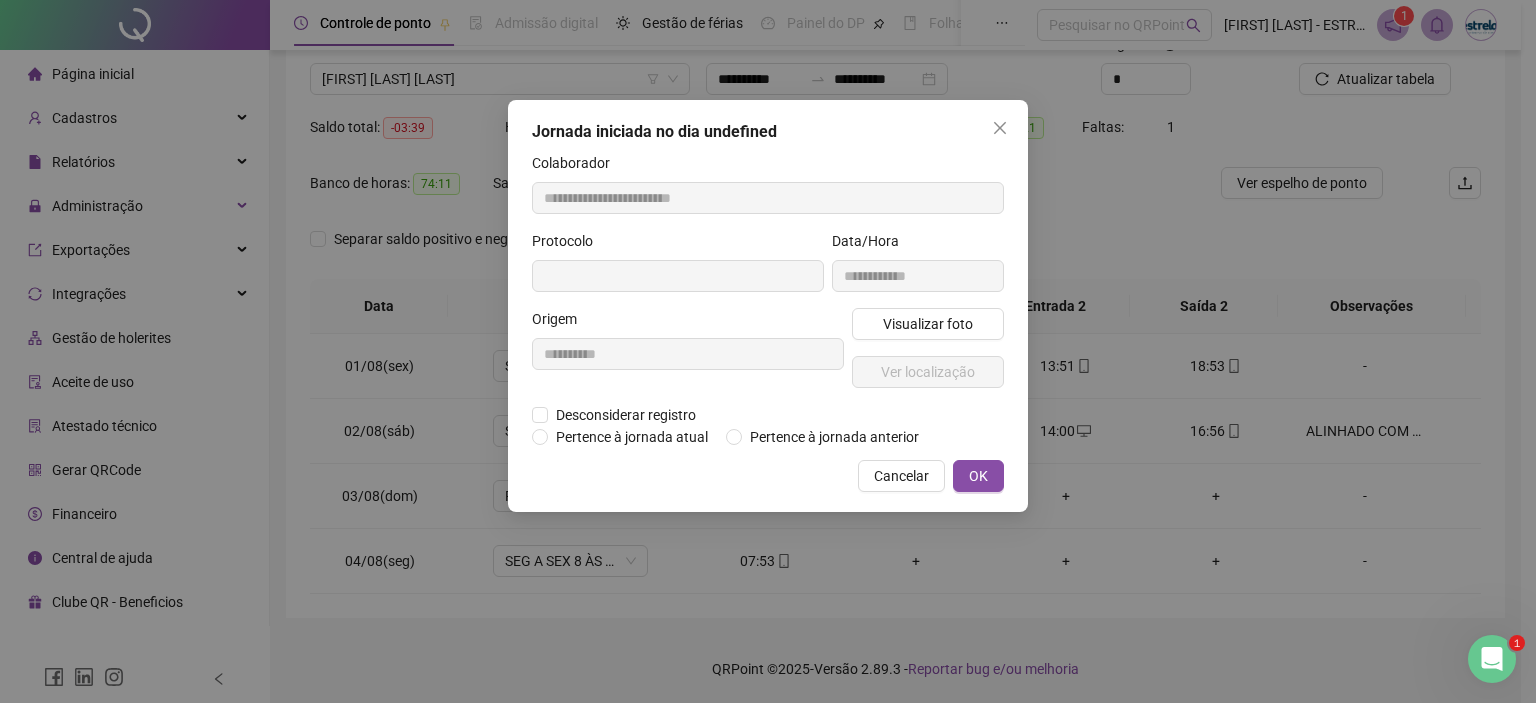 type on "**********" 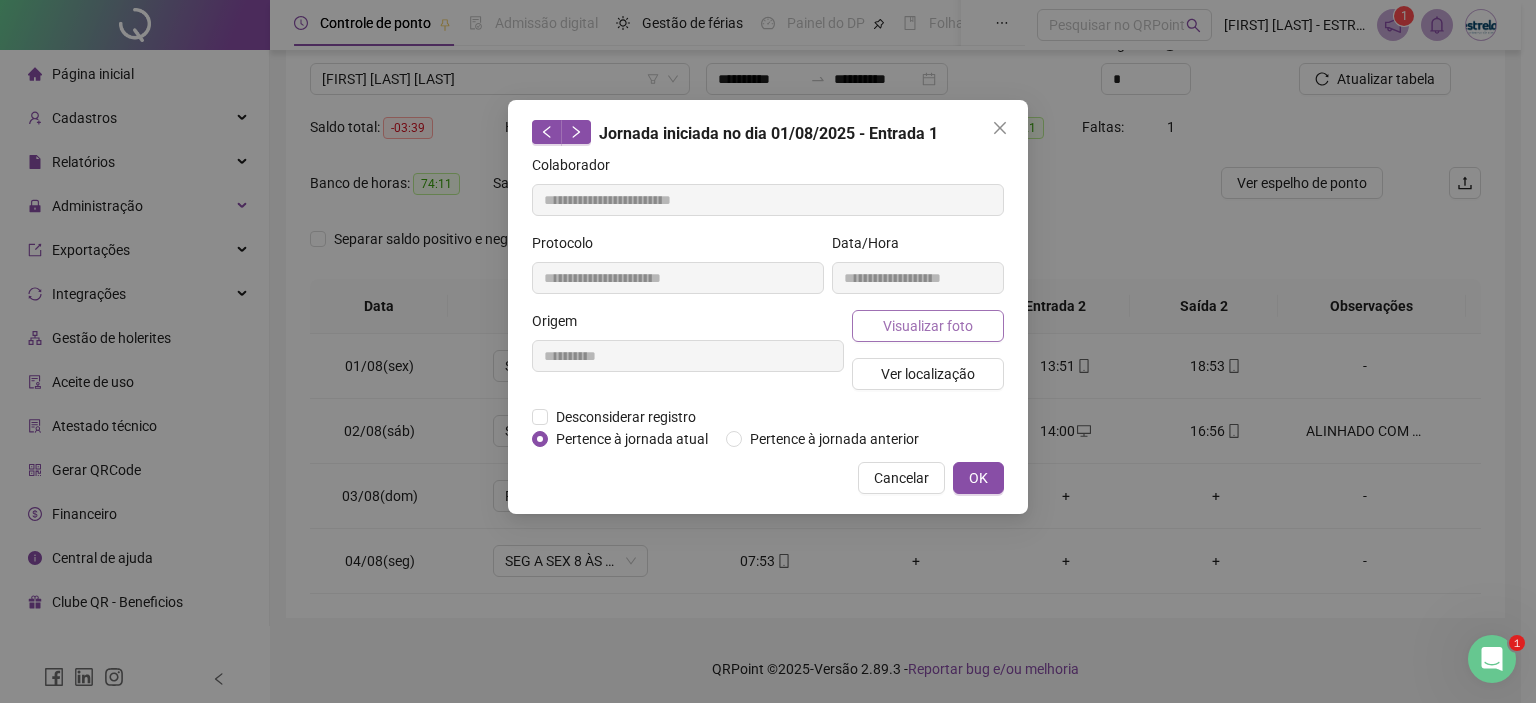 click on "Visualizar foto" at bounding box center [928, 326] 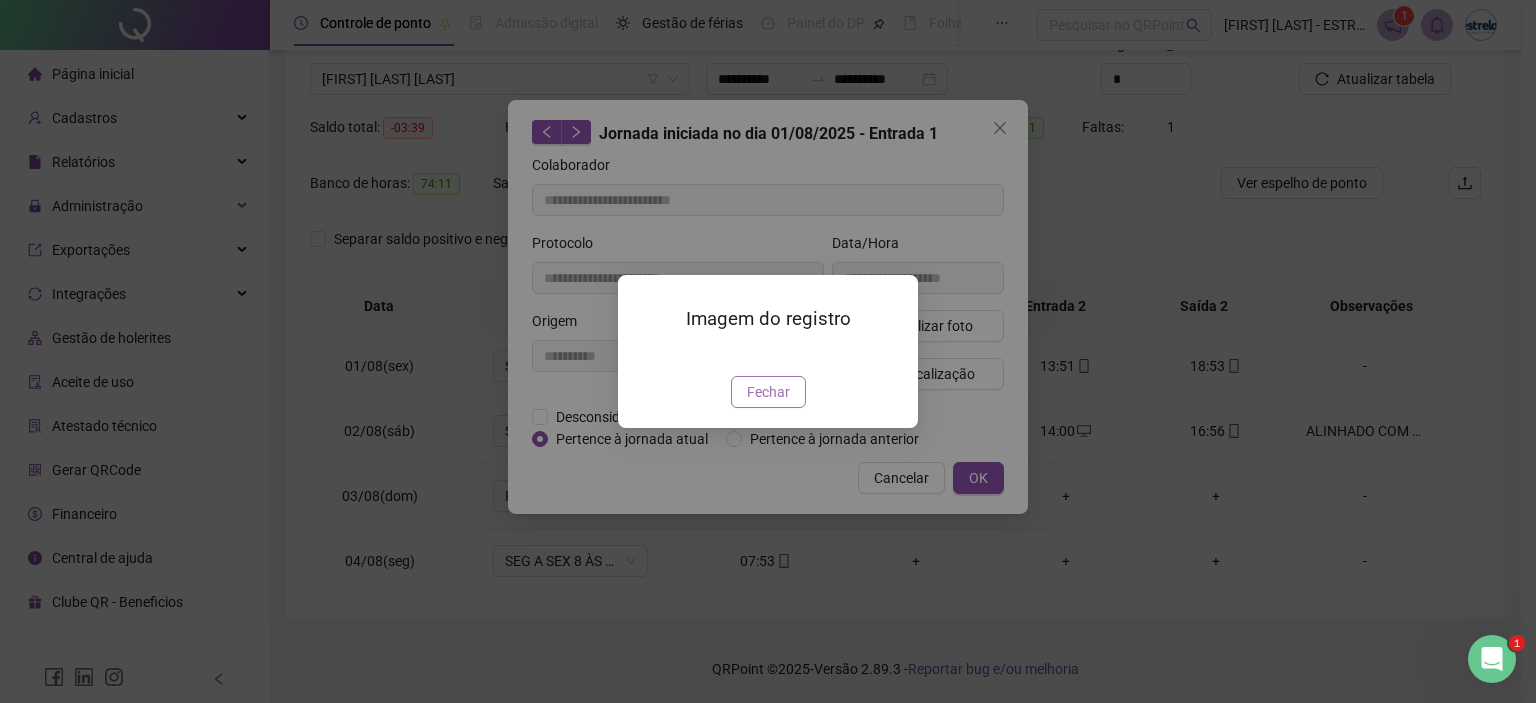 click on "Fechar" at bounding box center [768, 392] 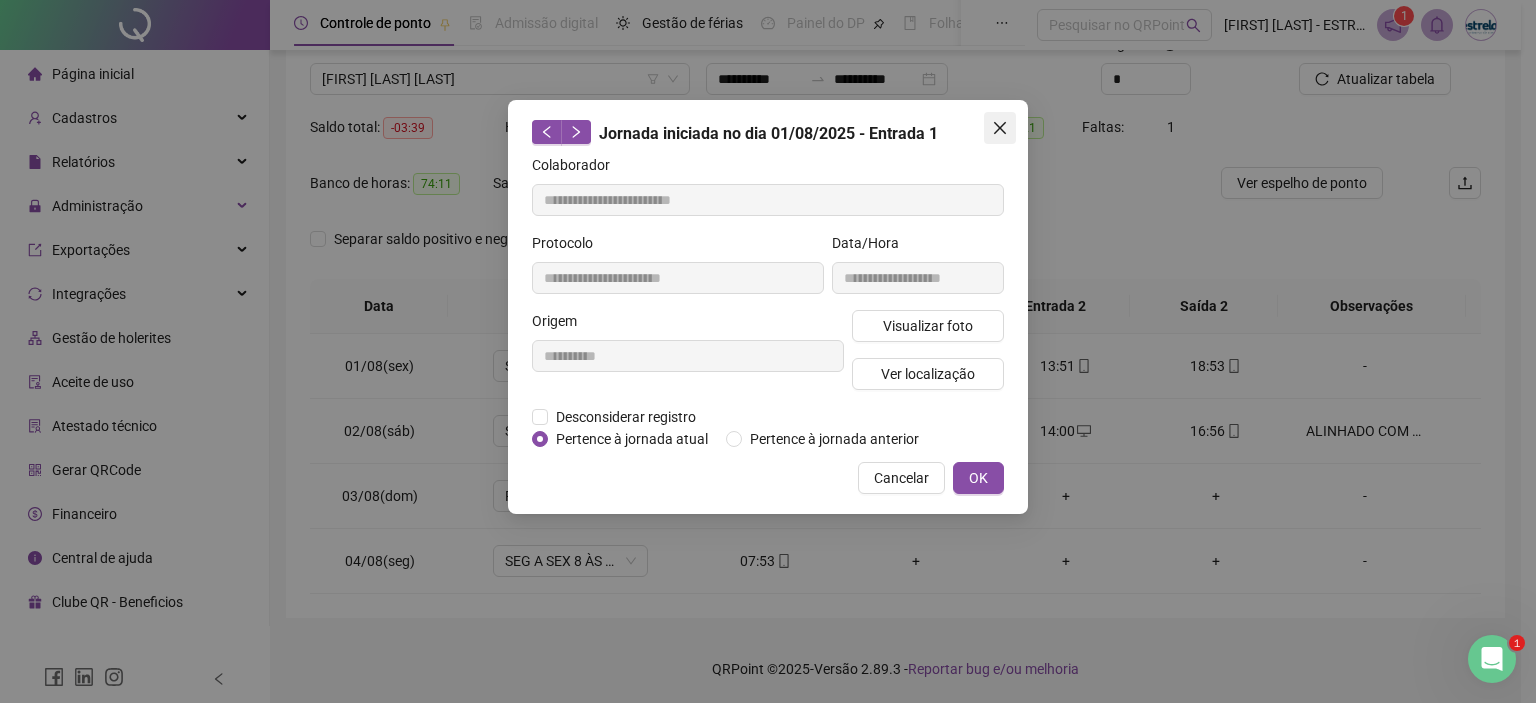 click 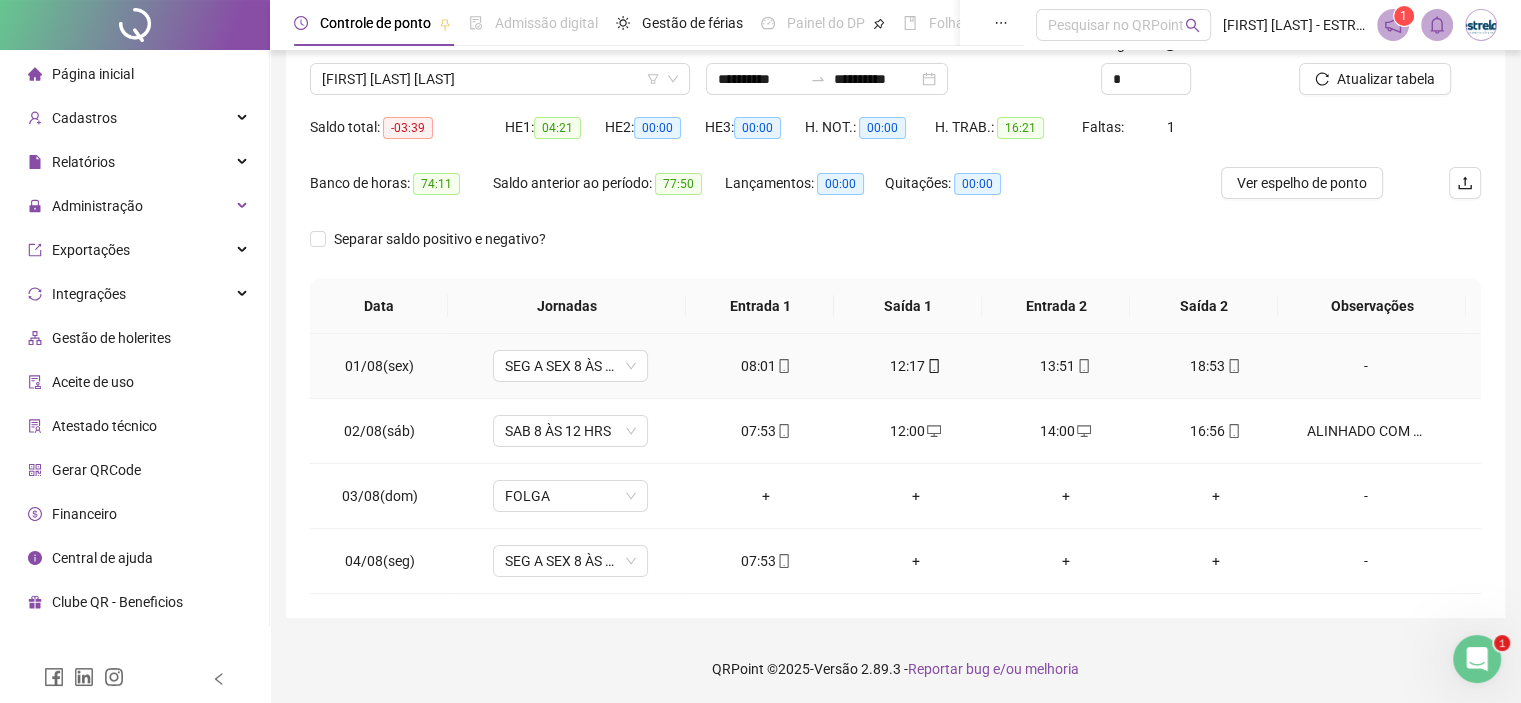 click on "12:17" at bounding box center (916, 366) 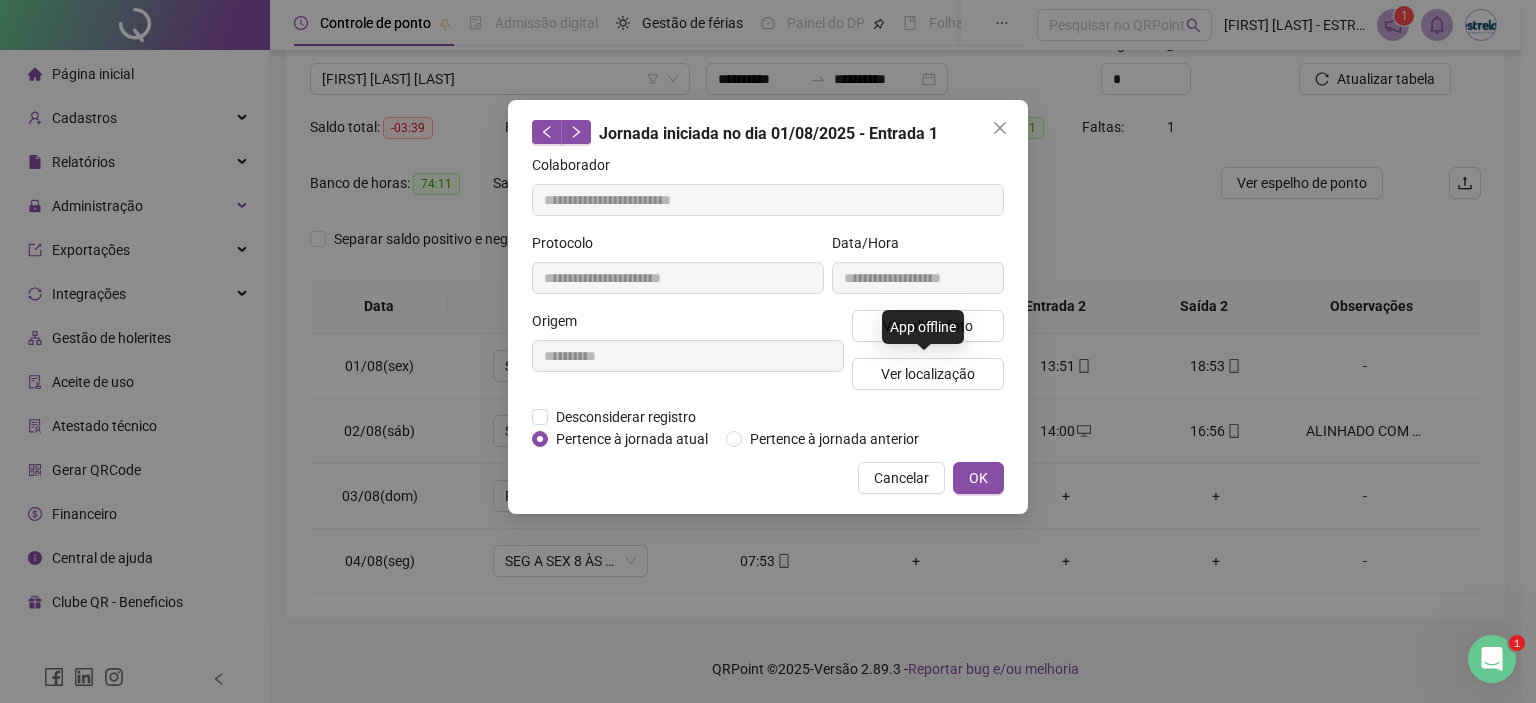 type on "**********" 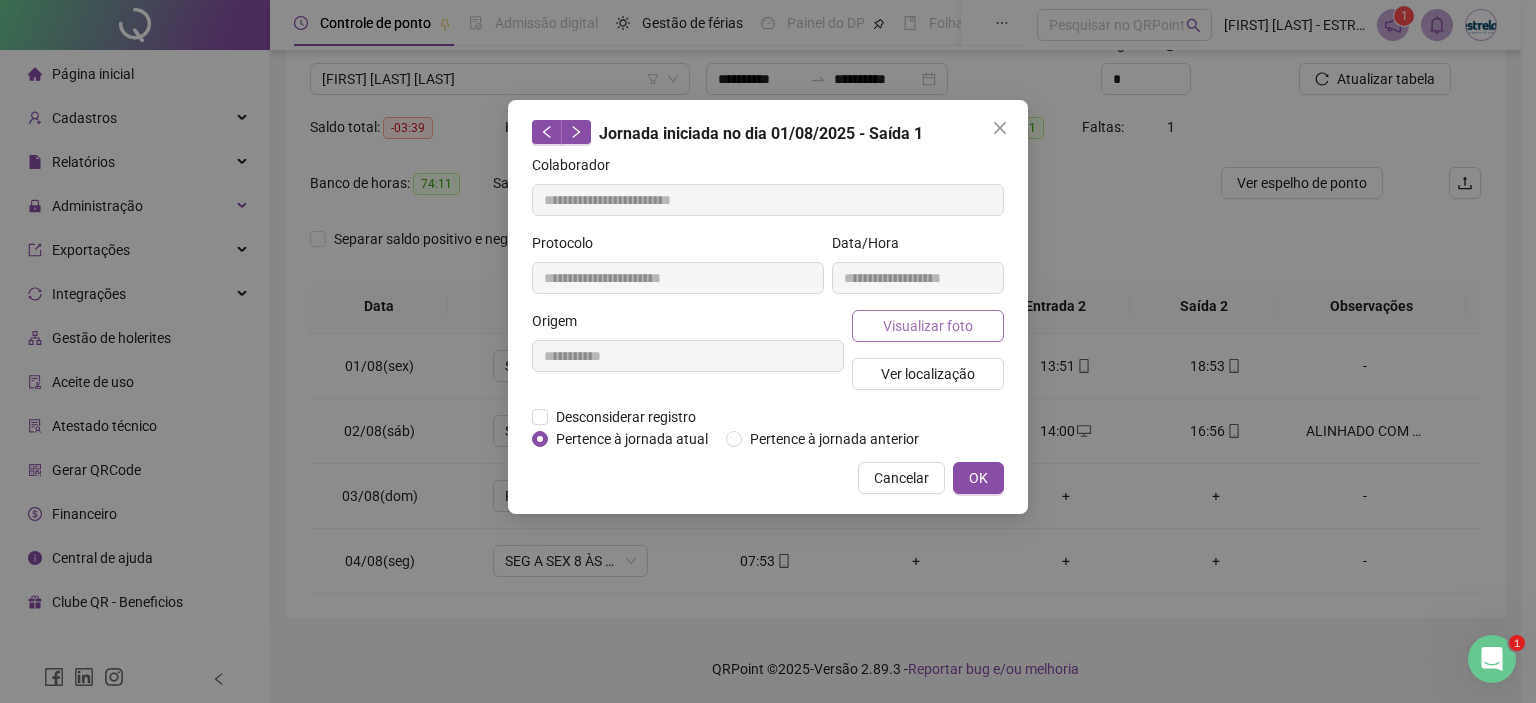 click on "Visualizar foto" at bounding box center [928, 326] 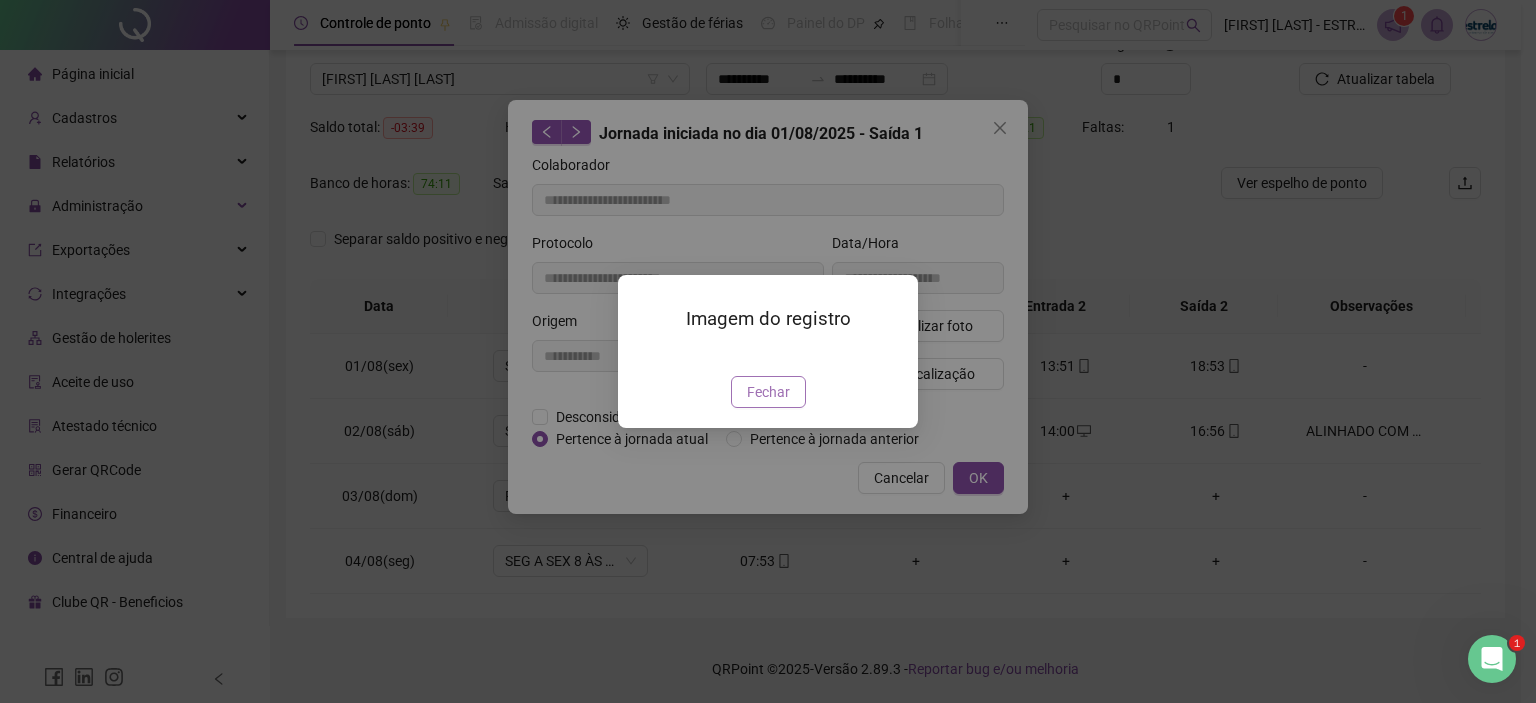 click on "Fechar" at bounding box center [768, 392] 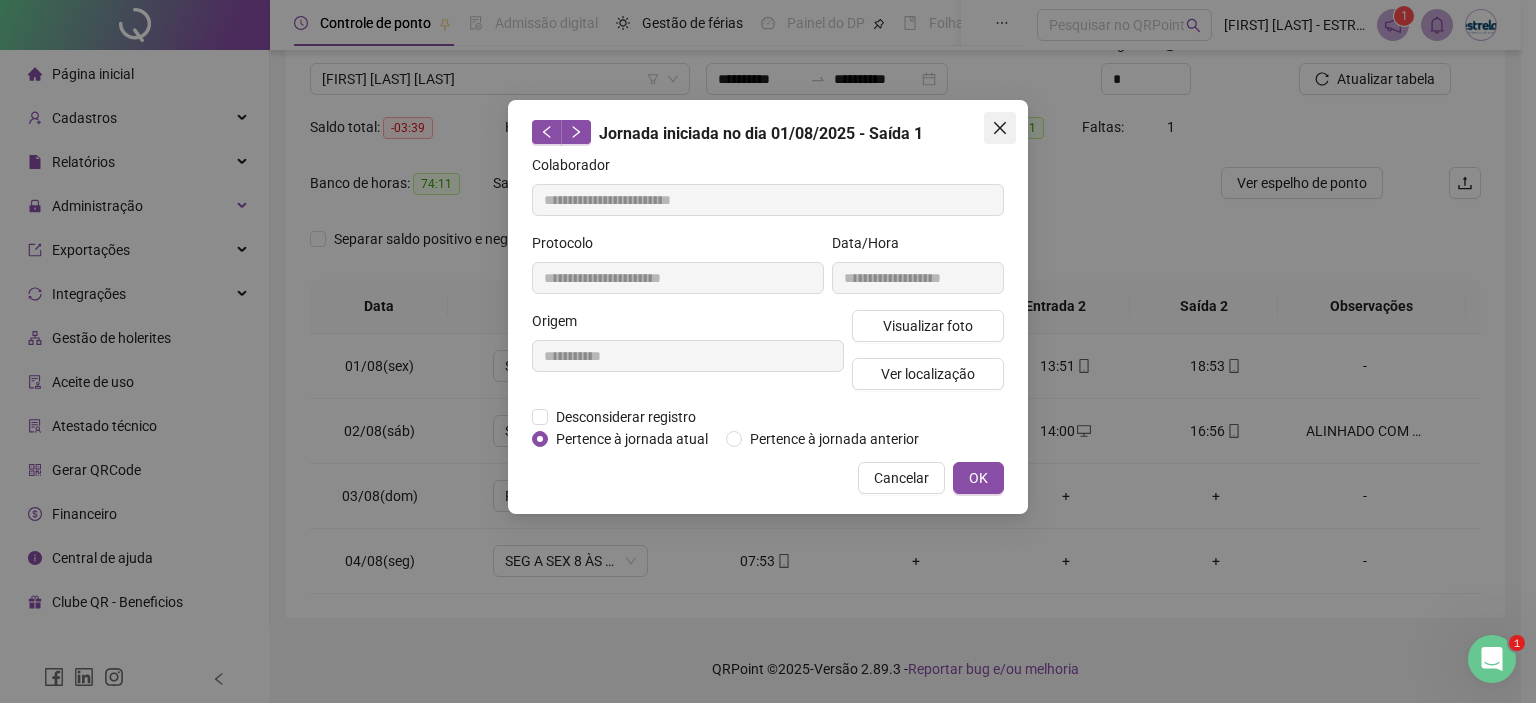 click 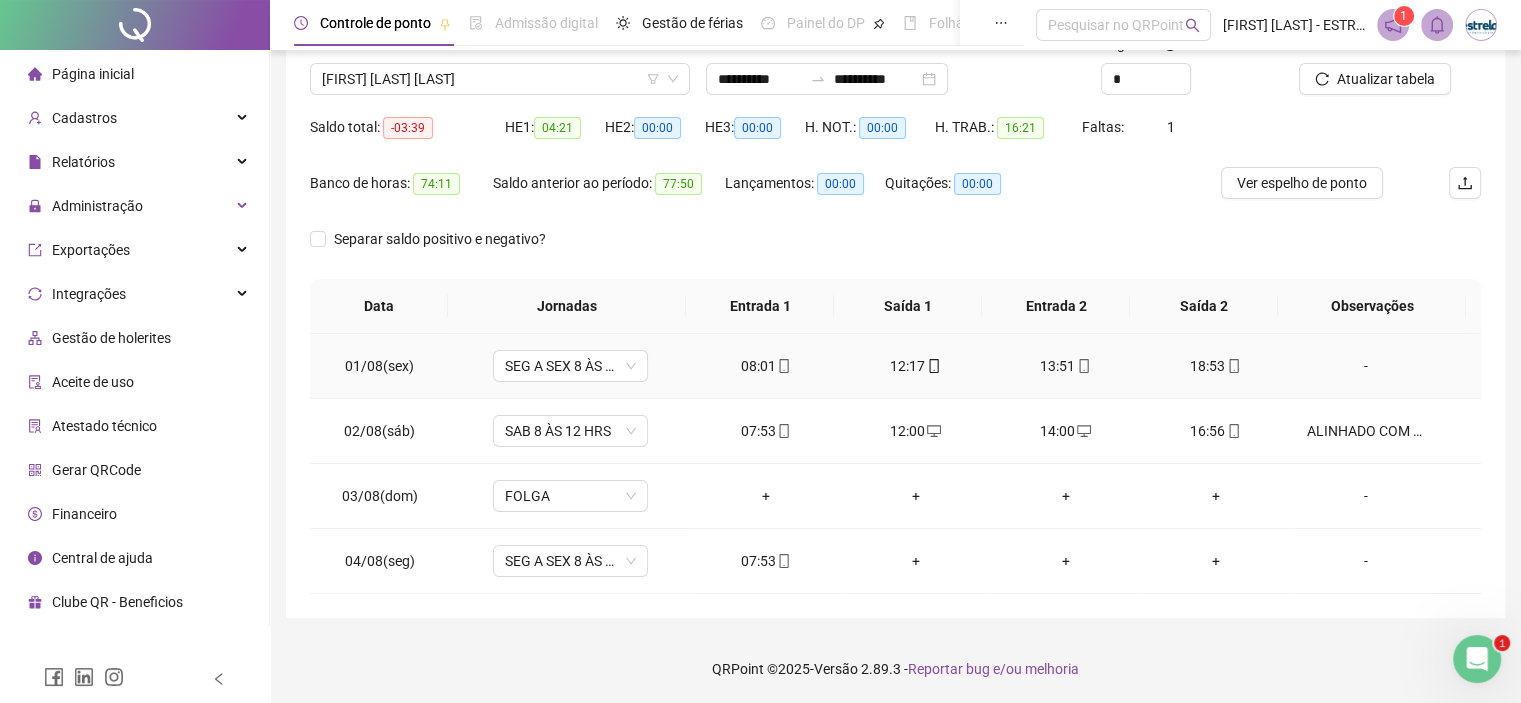 click on "13:51" at bounding box center [1066, 366] 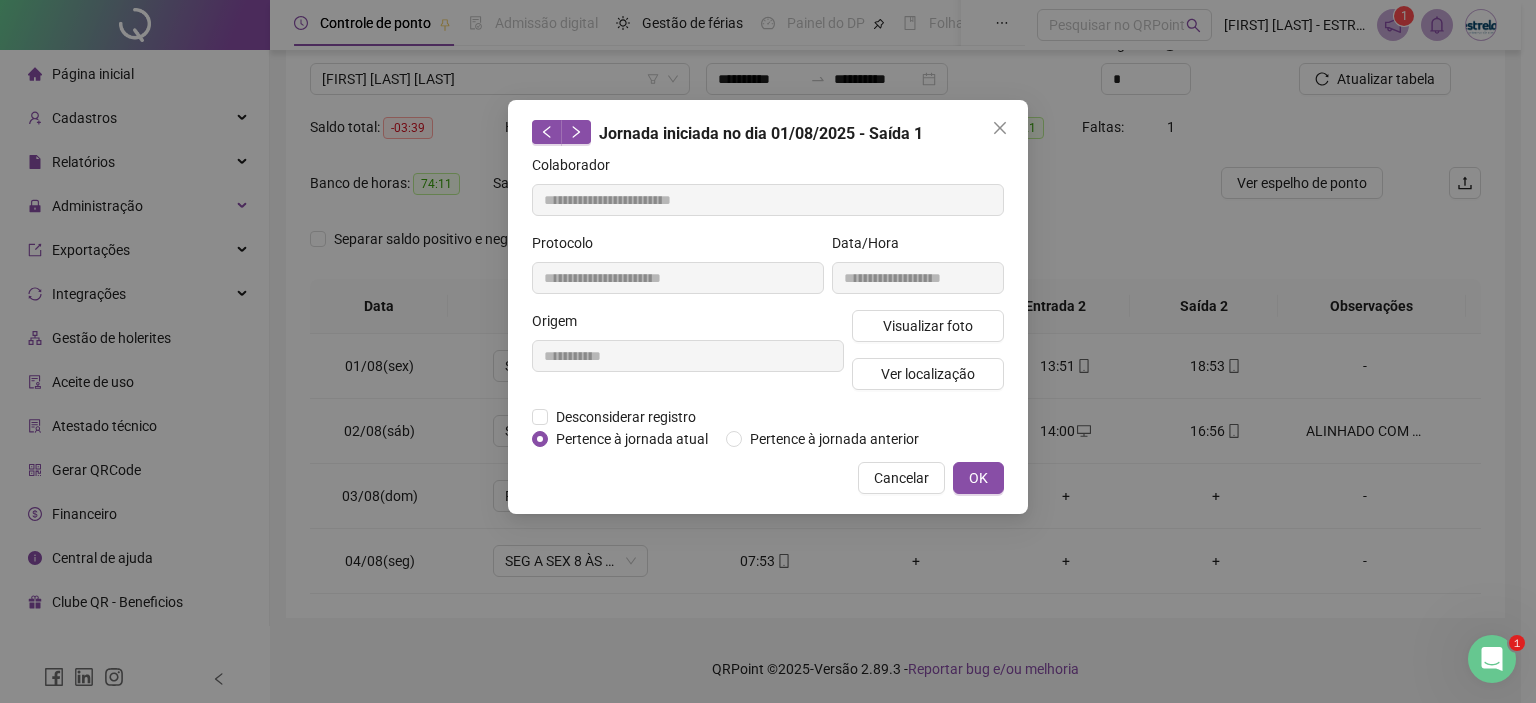 type on "**********" 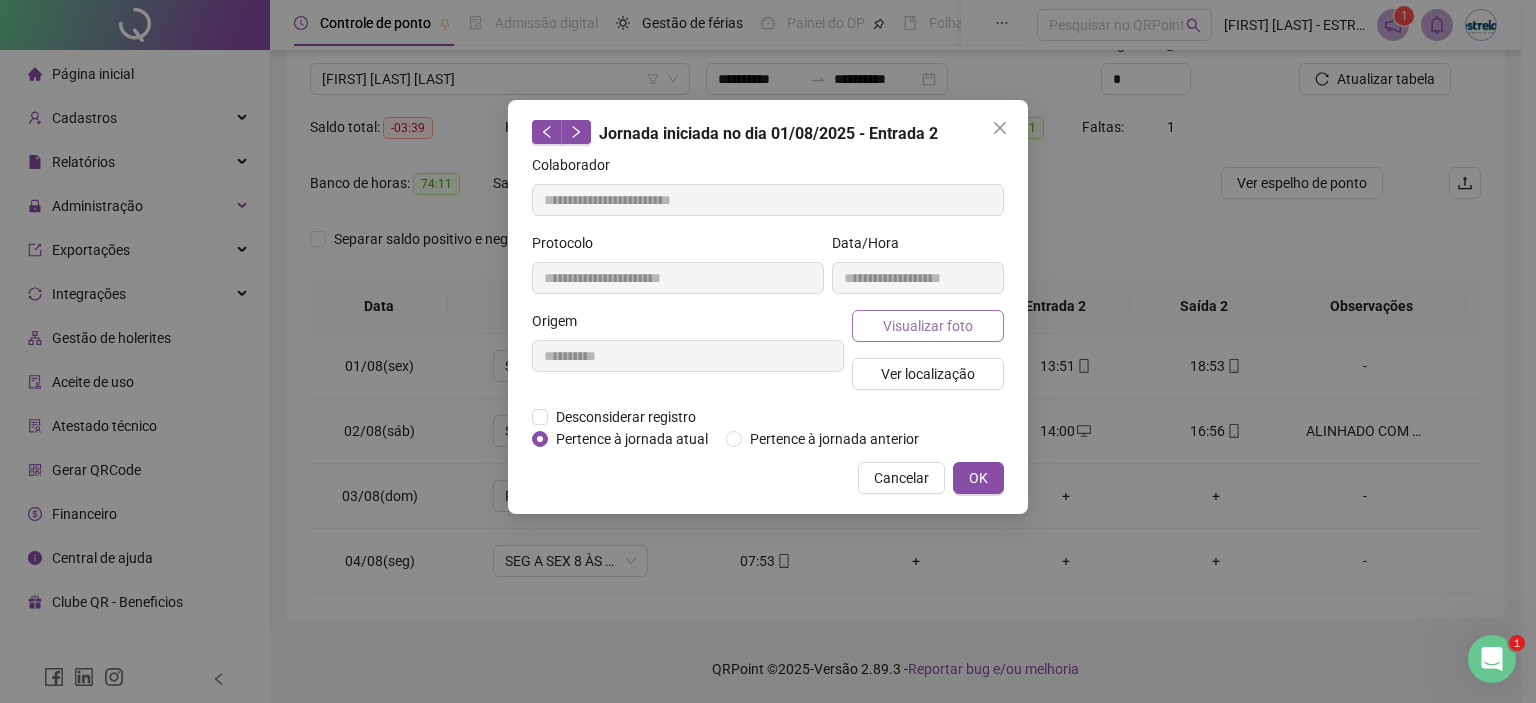 click on "Visualizar foto" at bounding box center [928, 326] 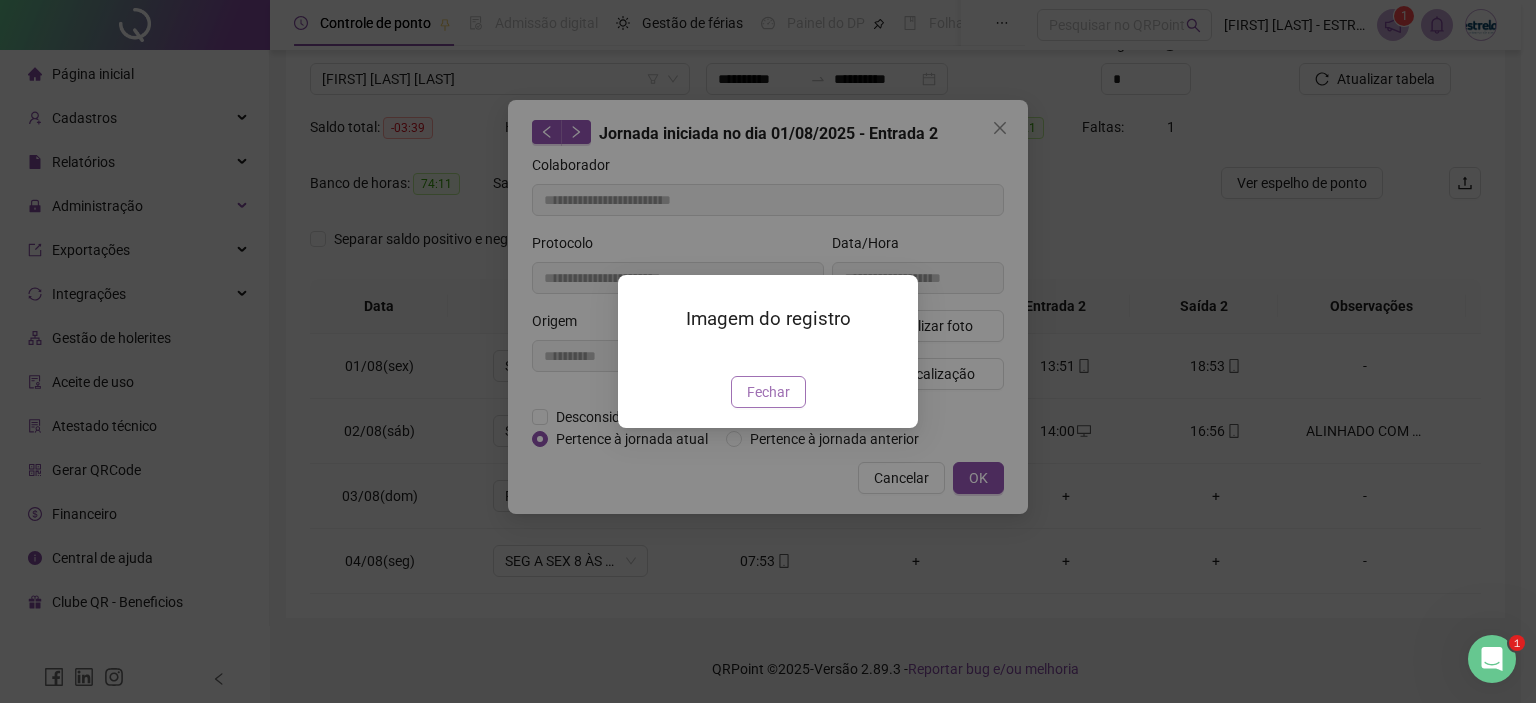 click on "Imagem do registro Fechar" at bounding box center (768, 351) 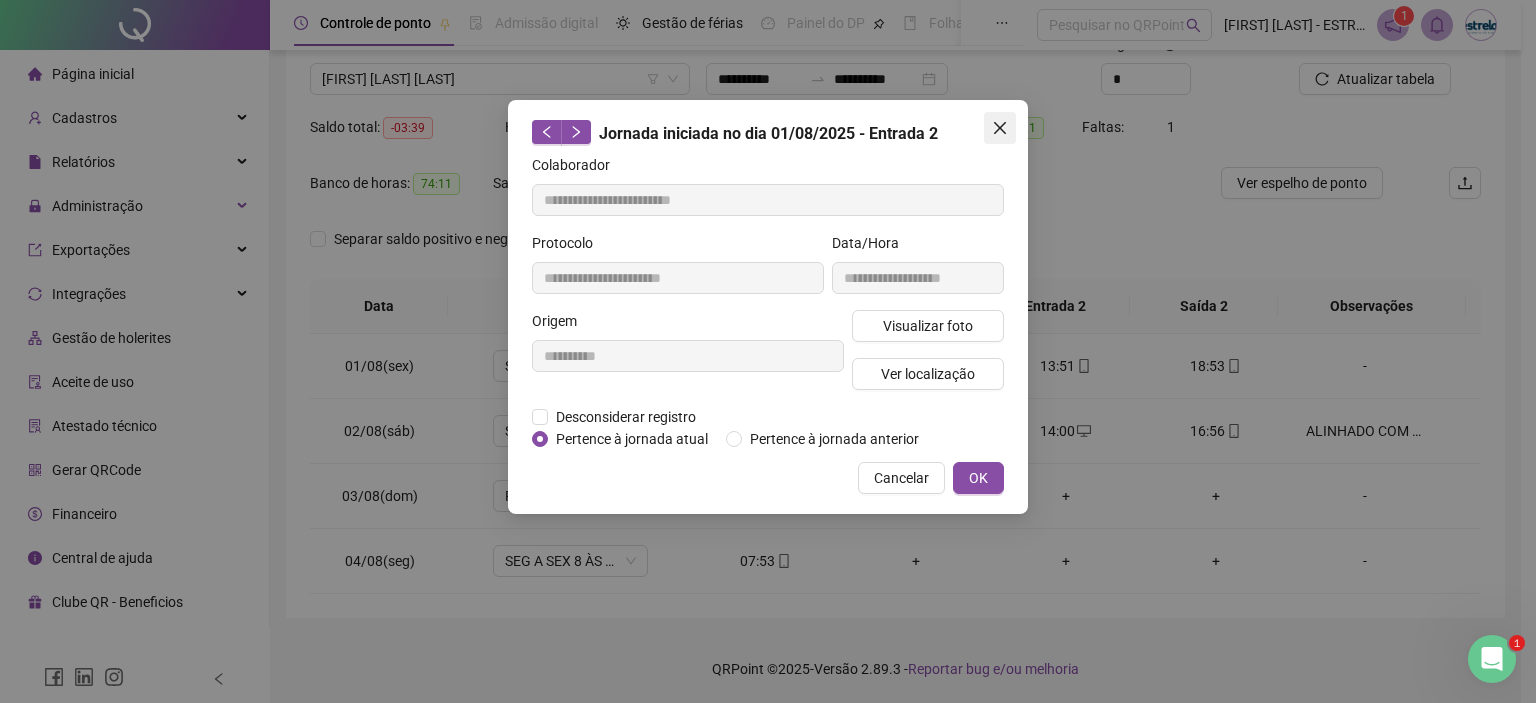 click at bounding box center [1000, 128] 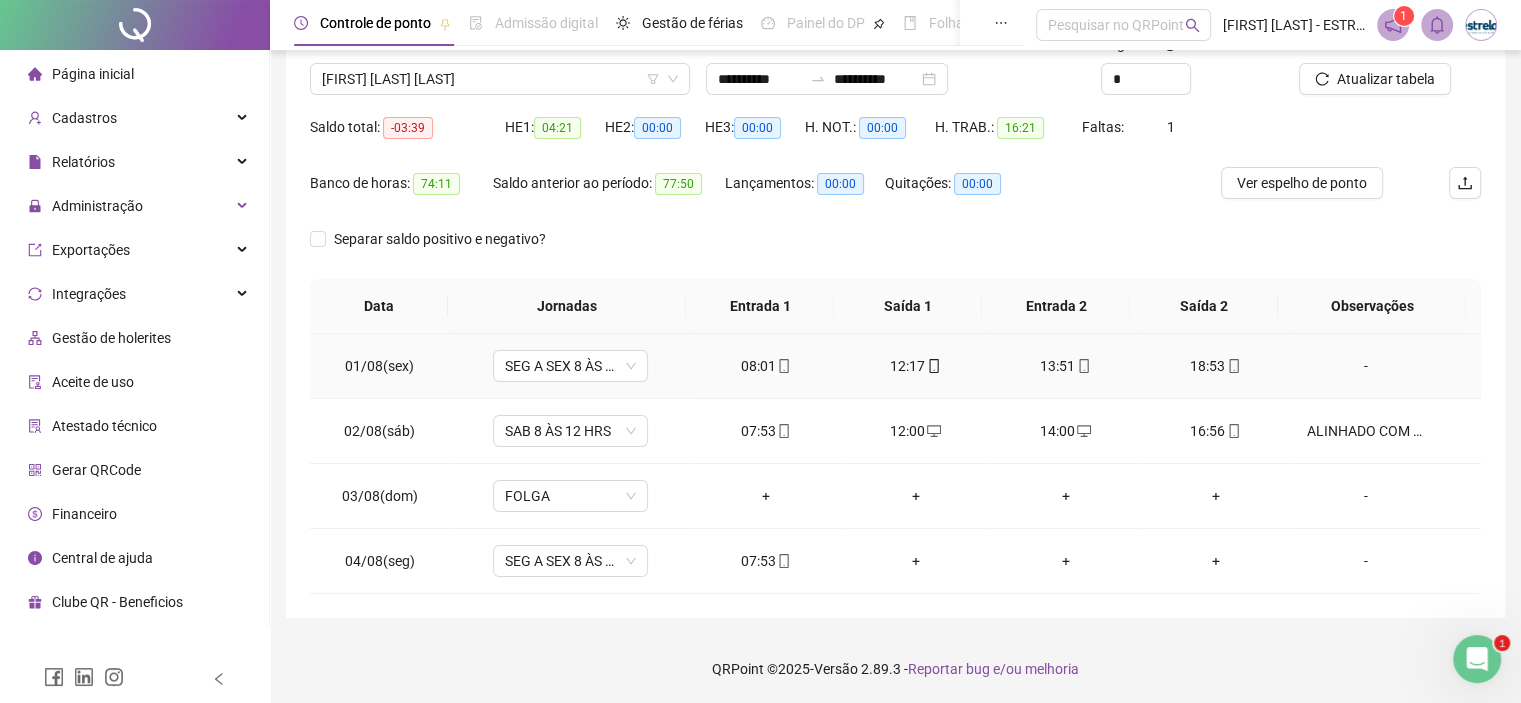 click on "18:53" at bounding box center [1216, 366] 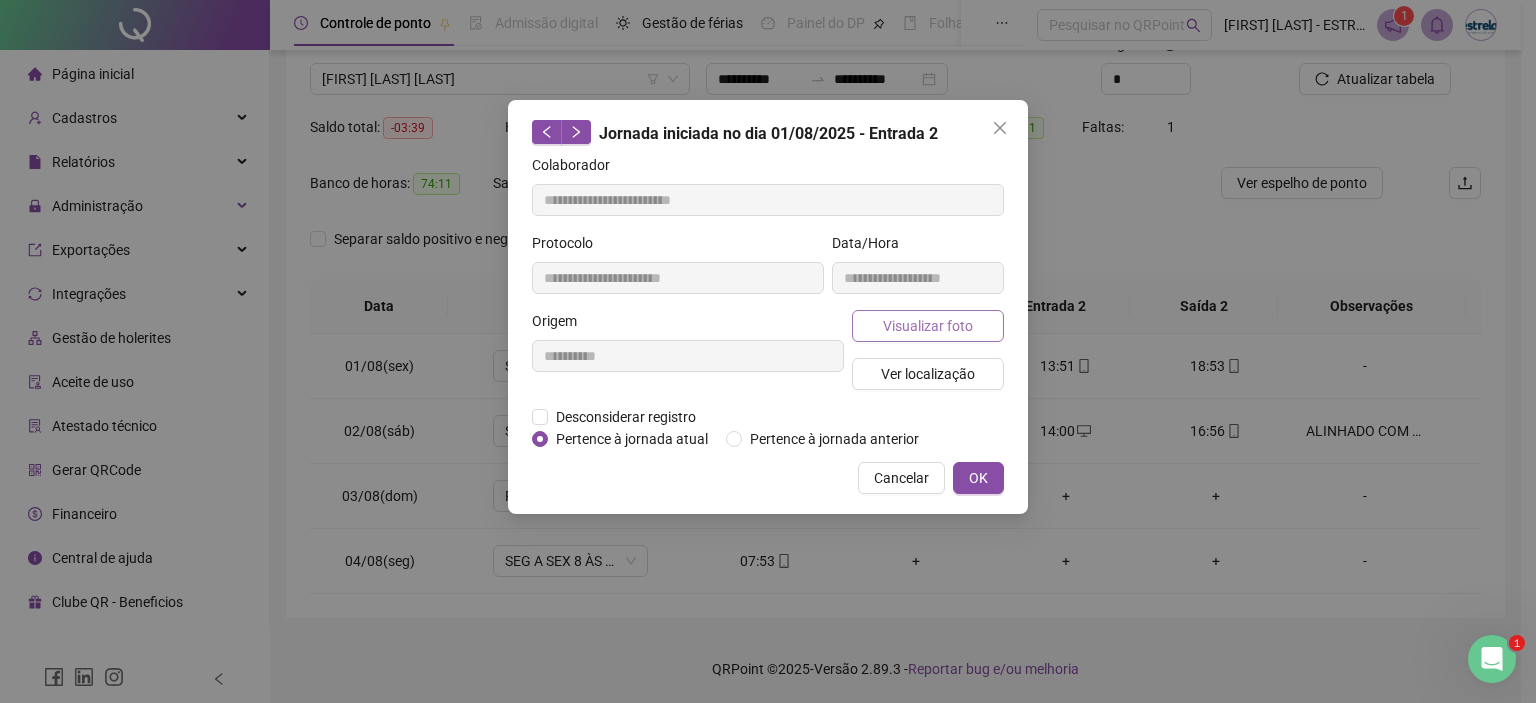 type on "**********" 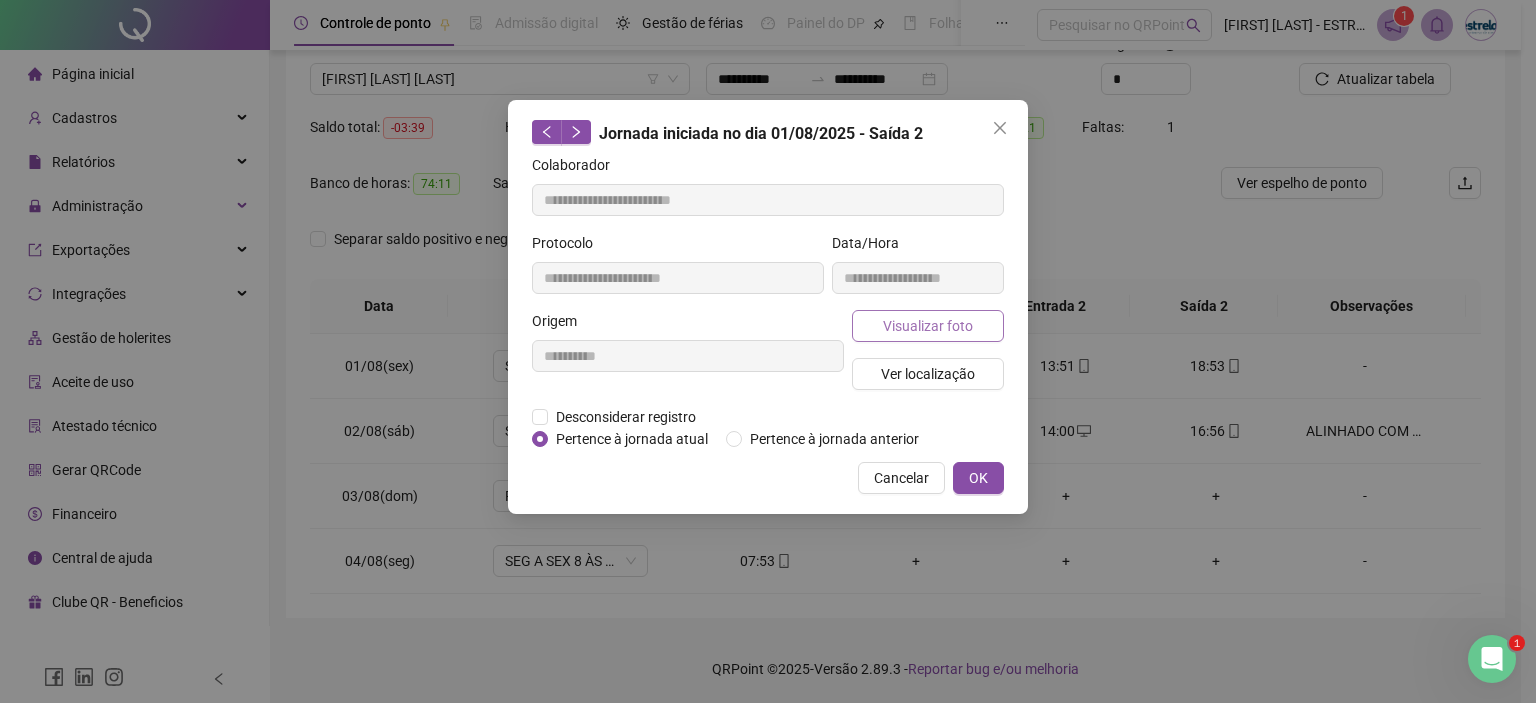 click on "Visualizar foto" at bounding box center [928, 326] 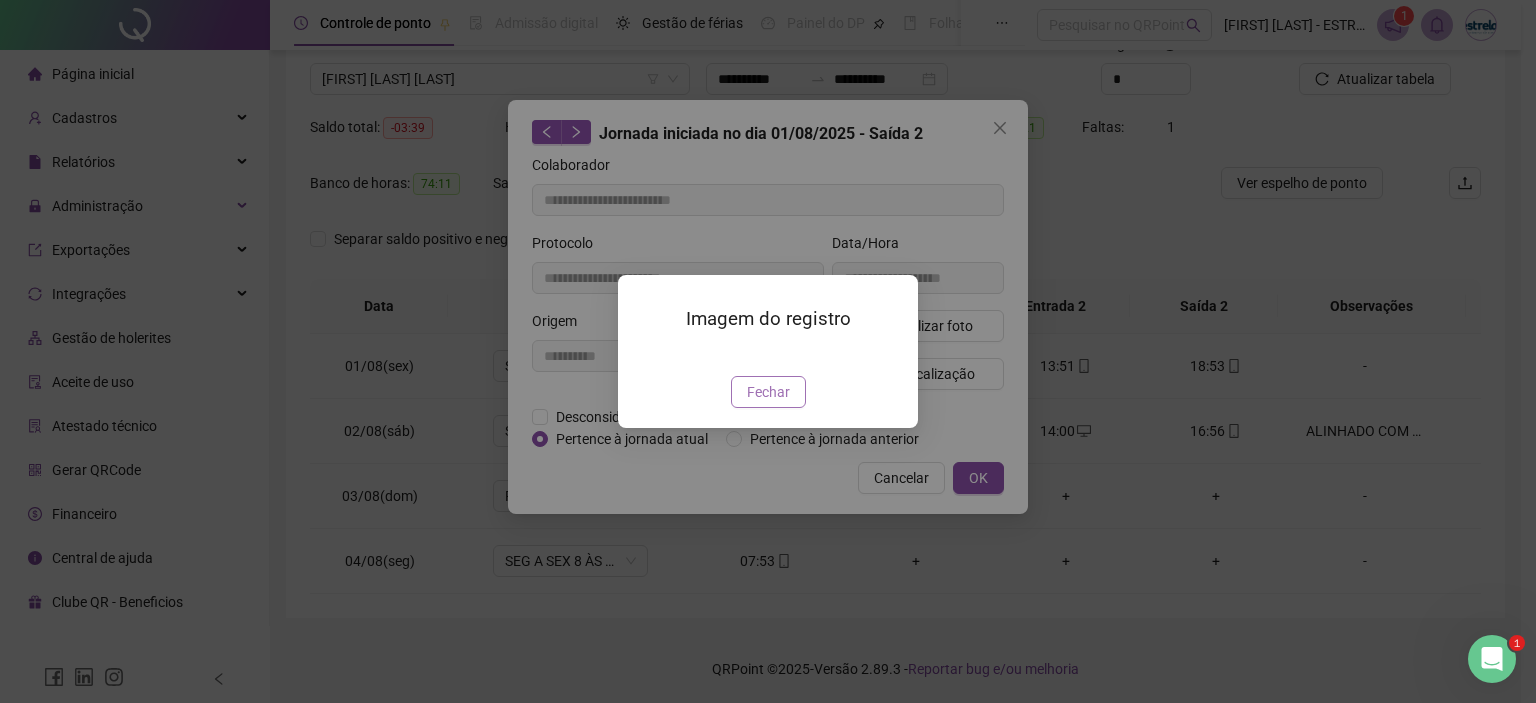 drag, startPoint x: 788, startPoint y: 526, endPoint x: 787, endPoint y: 514, distance: 12.0415945 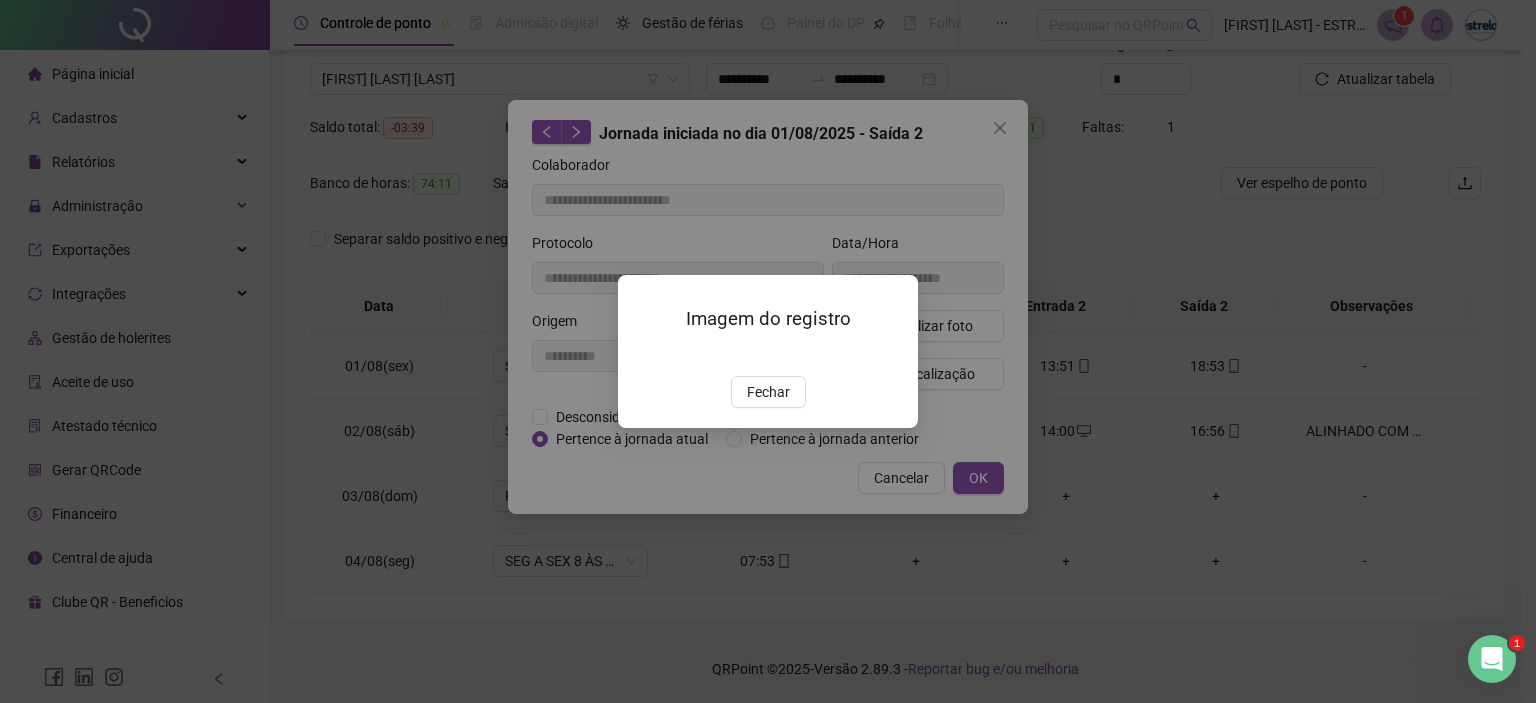 drag, startPoint x: 787, startPoint y: 514, endPoint x: 787, endPoint y: 487, distance: 27 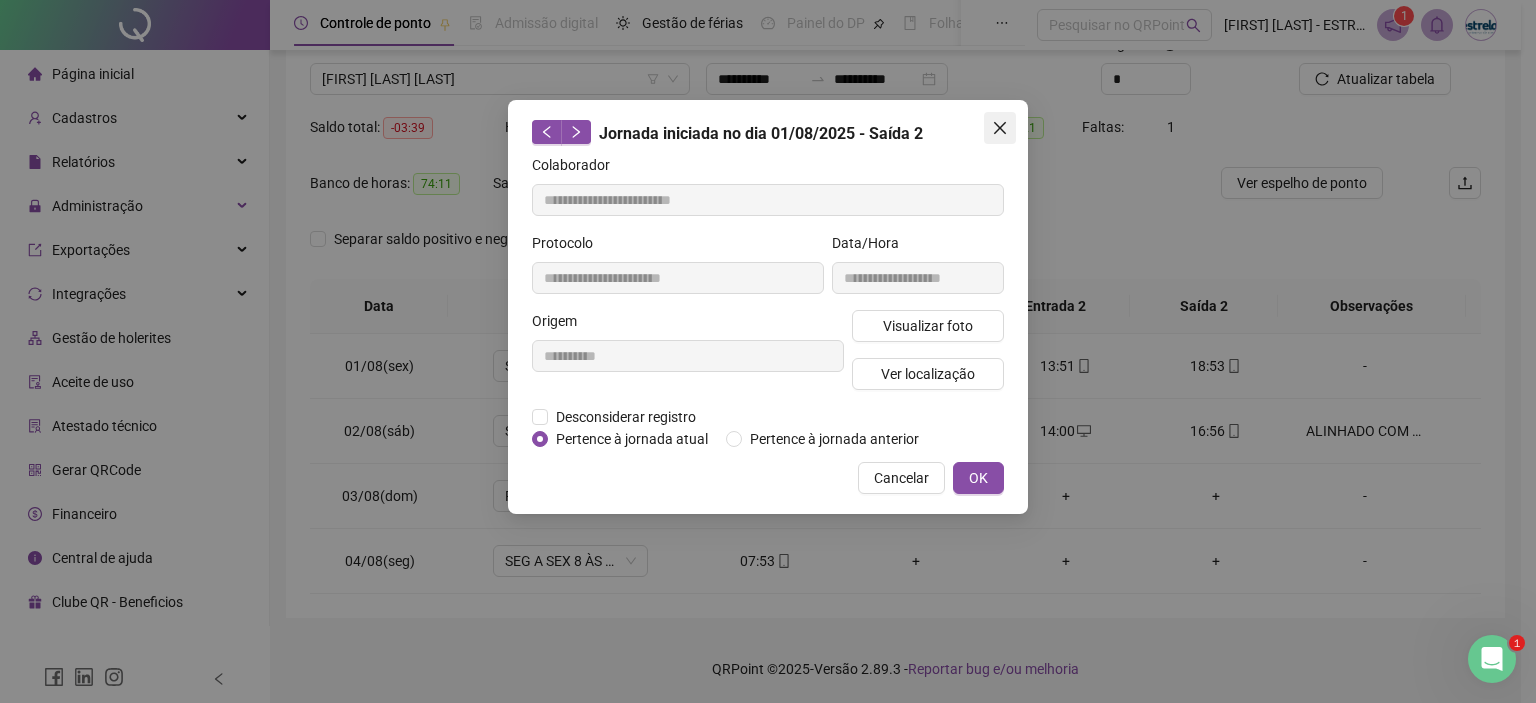 click 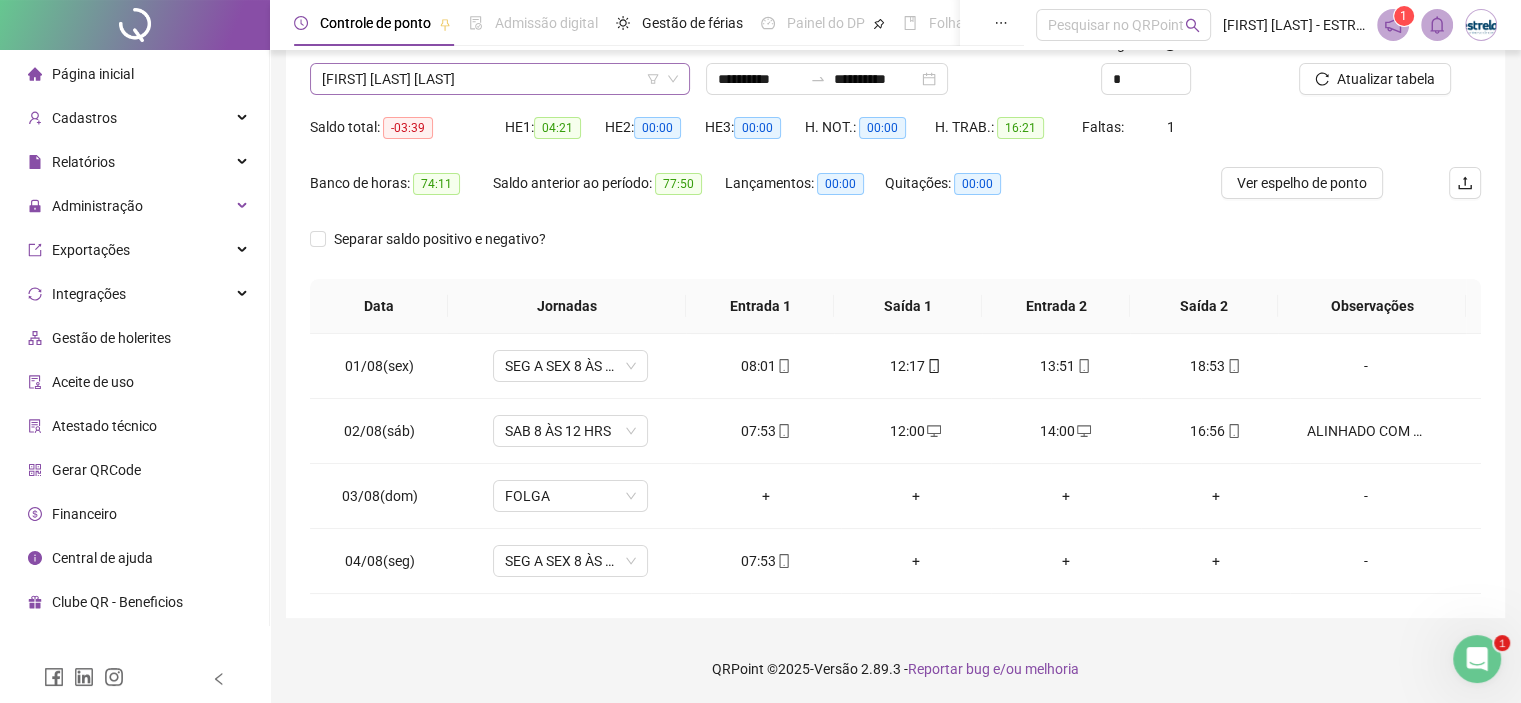 scroll, scrollTop: 576, scrollLeft: 0, axis: vertical 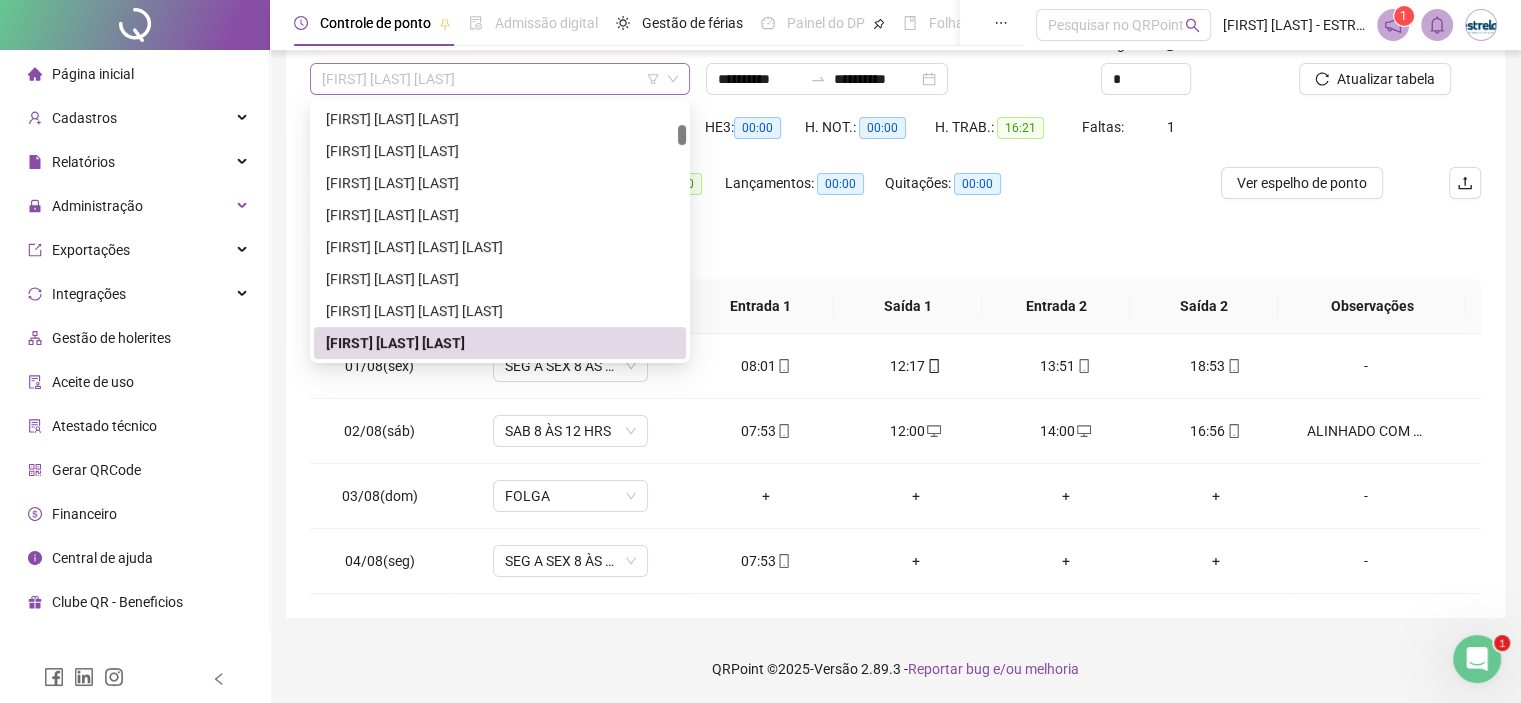 click on "[FIRST] [LAST] [LAST]" at bounding box center (500, 79) 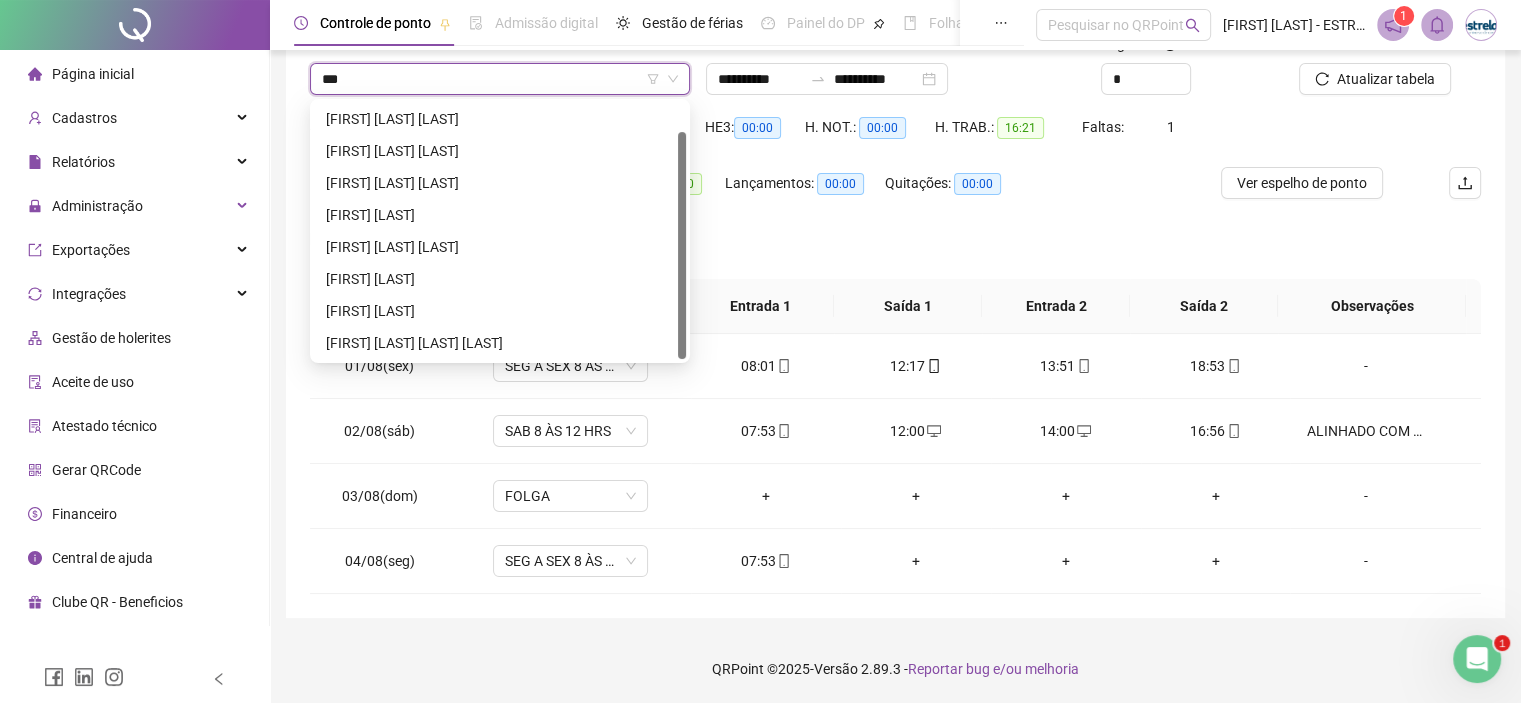 scroll, scrollTop: 32, scrollLeft: 0, axis: vertical 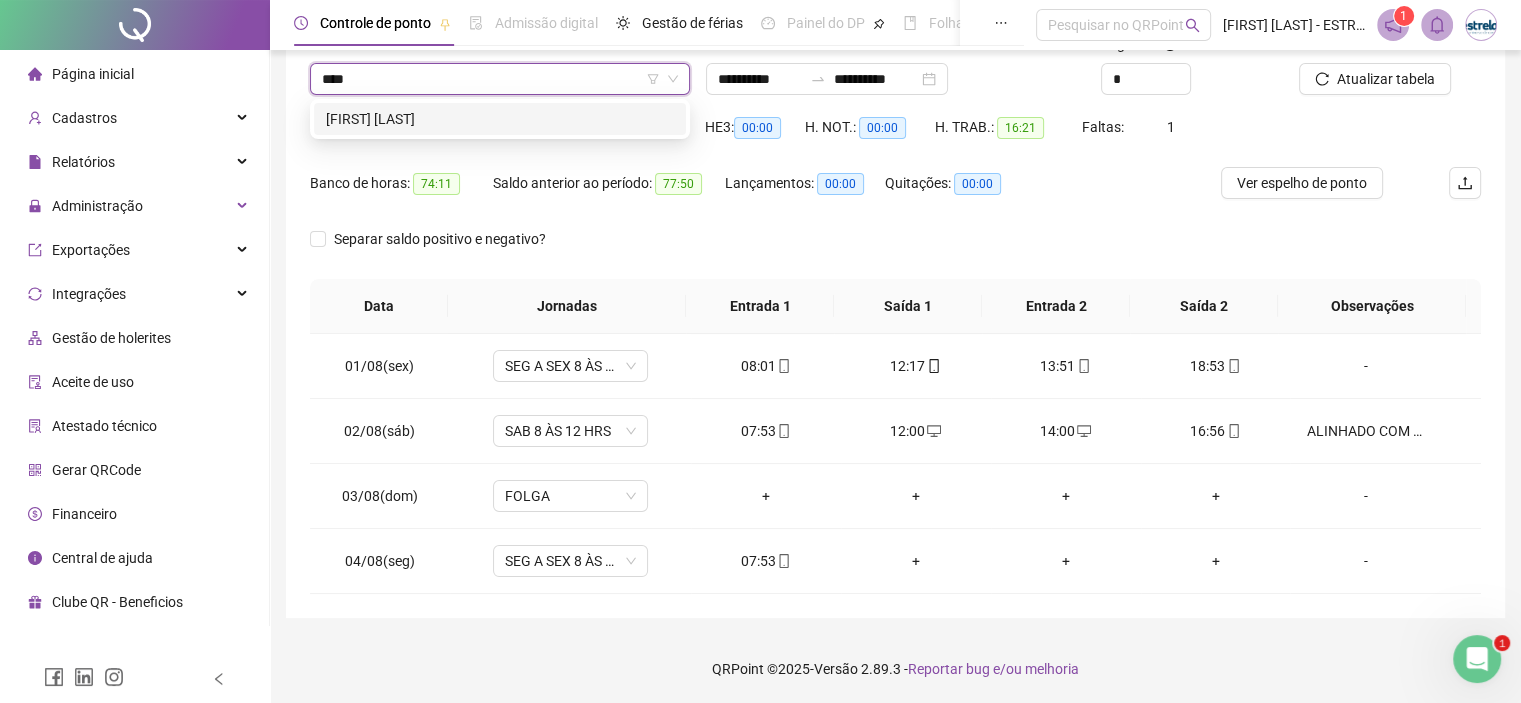 type on "*****" 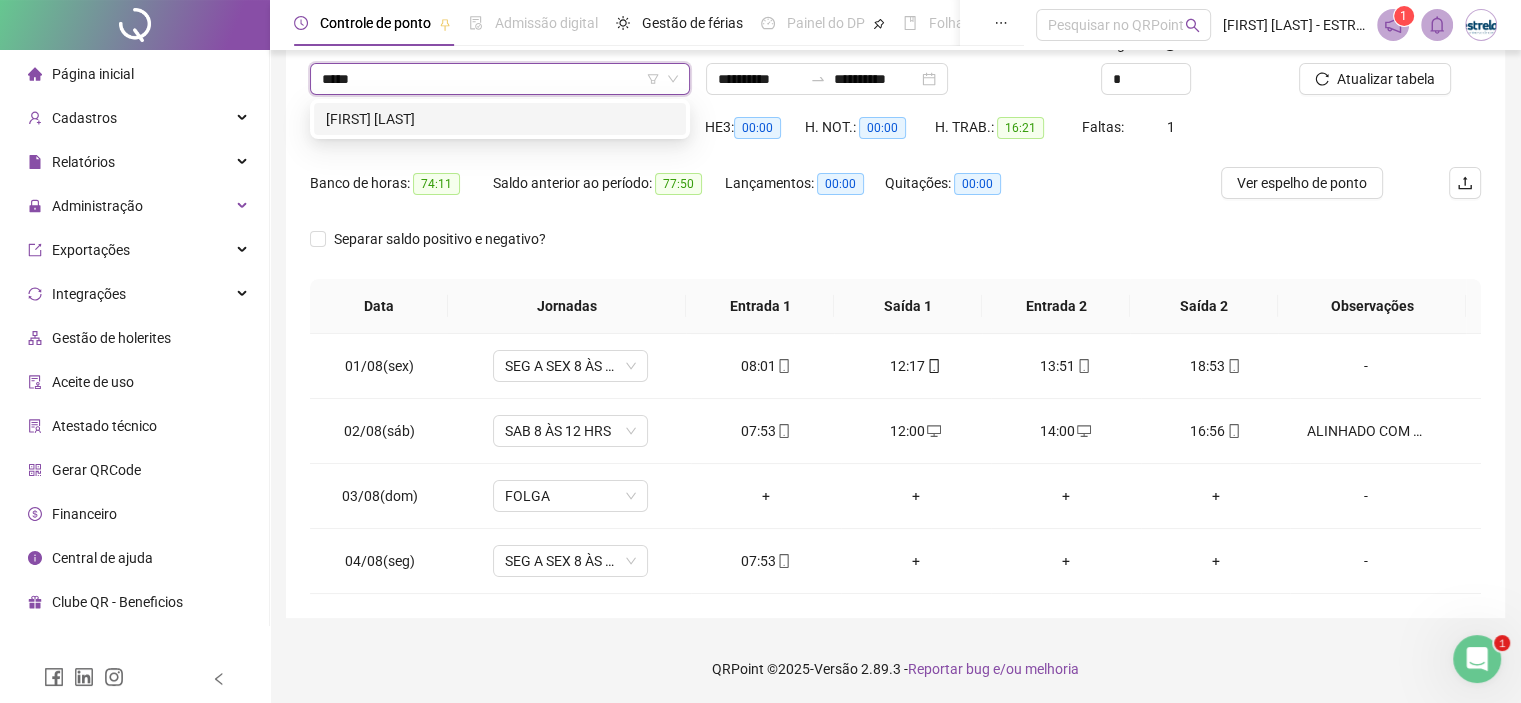 scroll, scrollTop: 0, scrollLeft: 0, axis: both 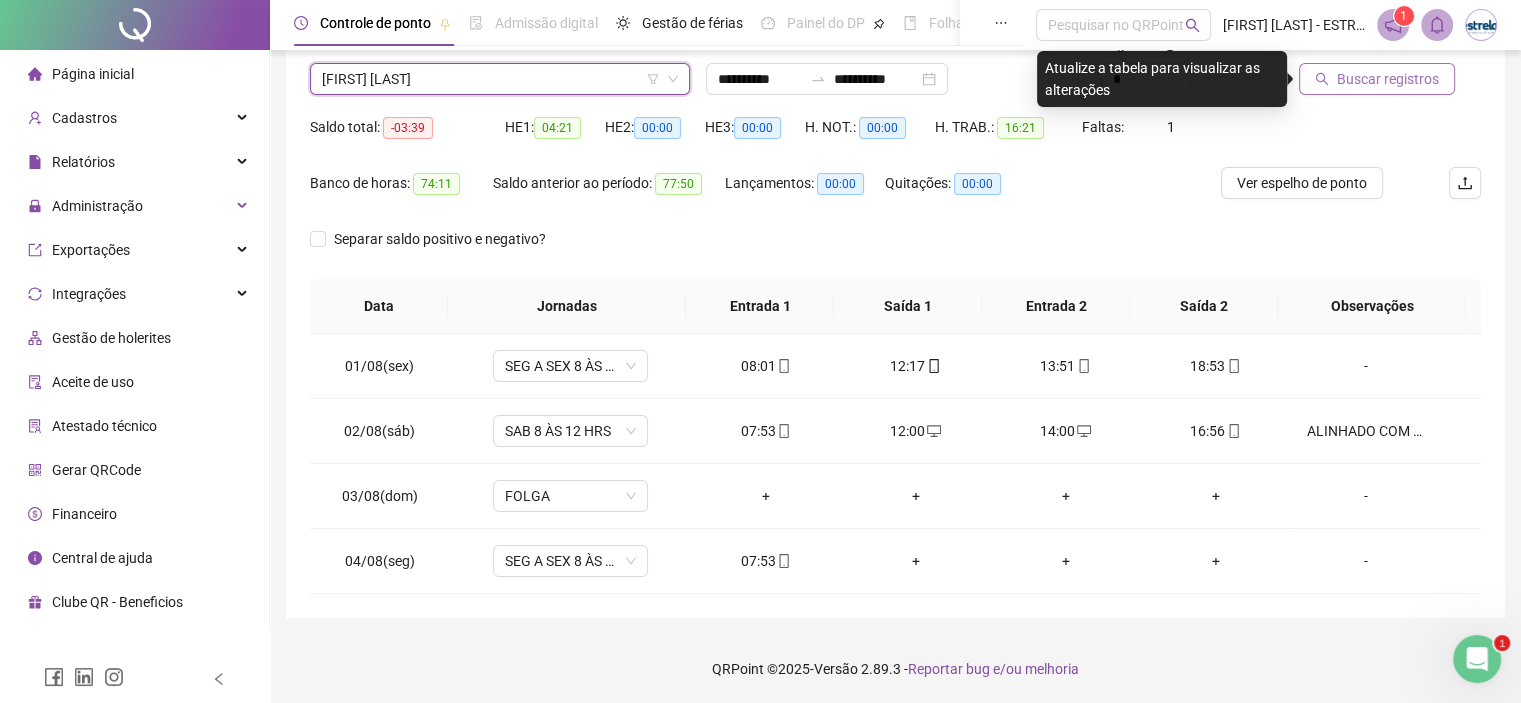 click on "Buscar registros" at bounding box center [1388, 79] 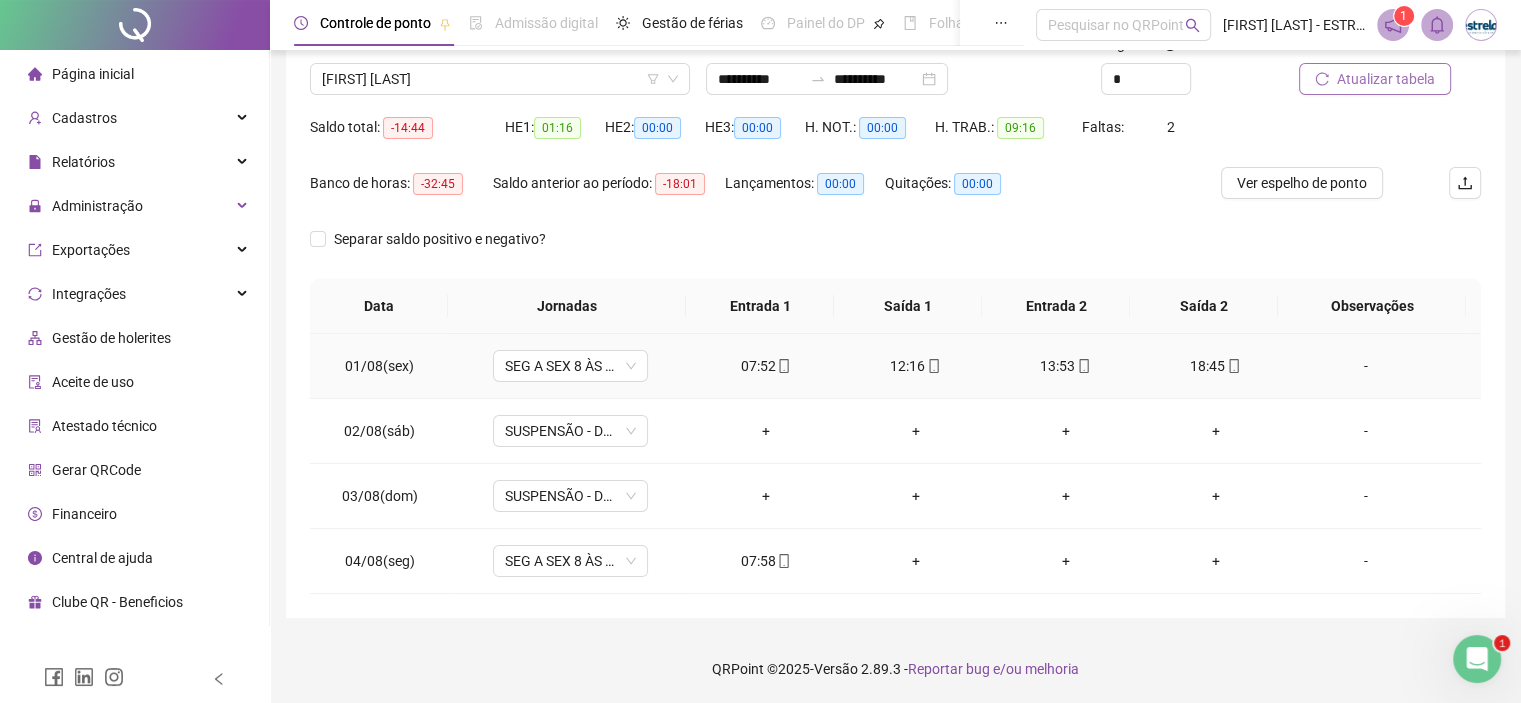 click on "07:52" at bounding box center (766, 366) 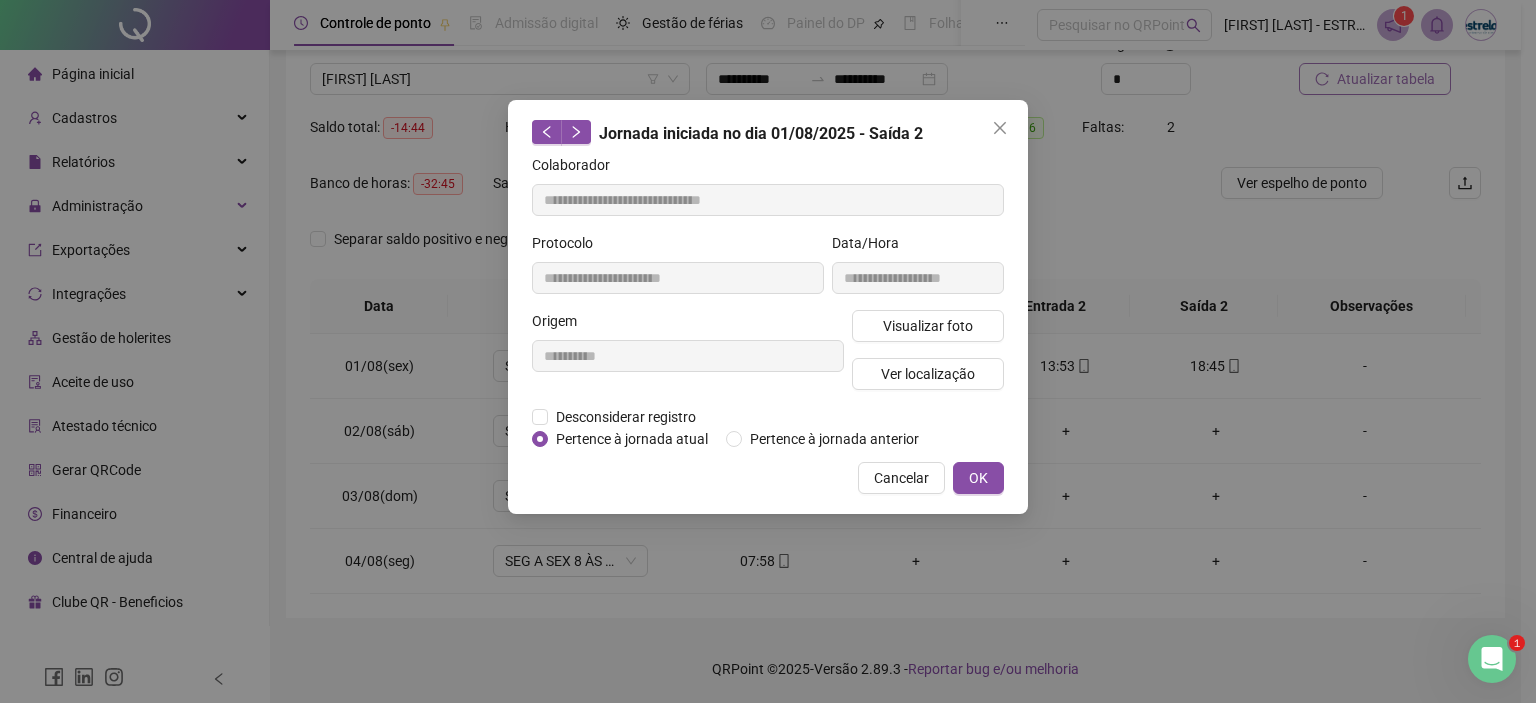type on "**********" 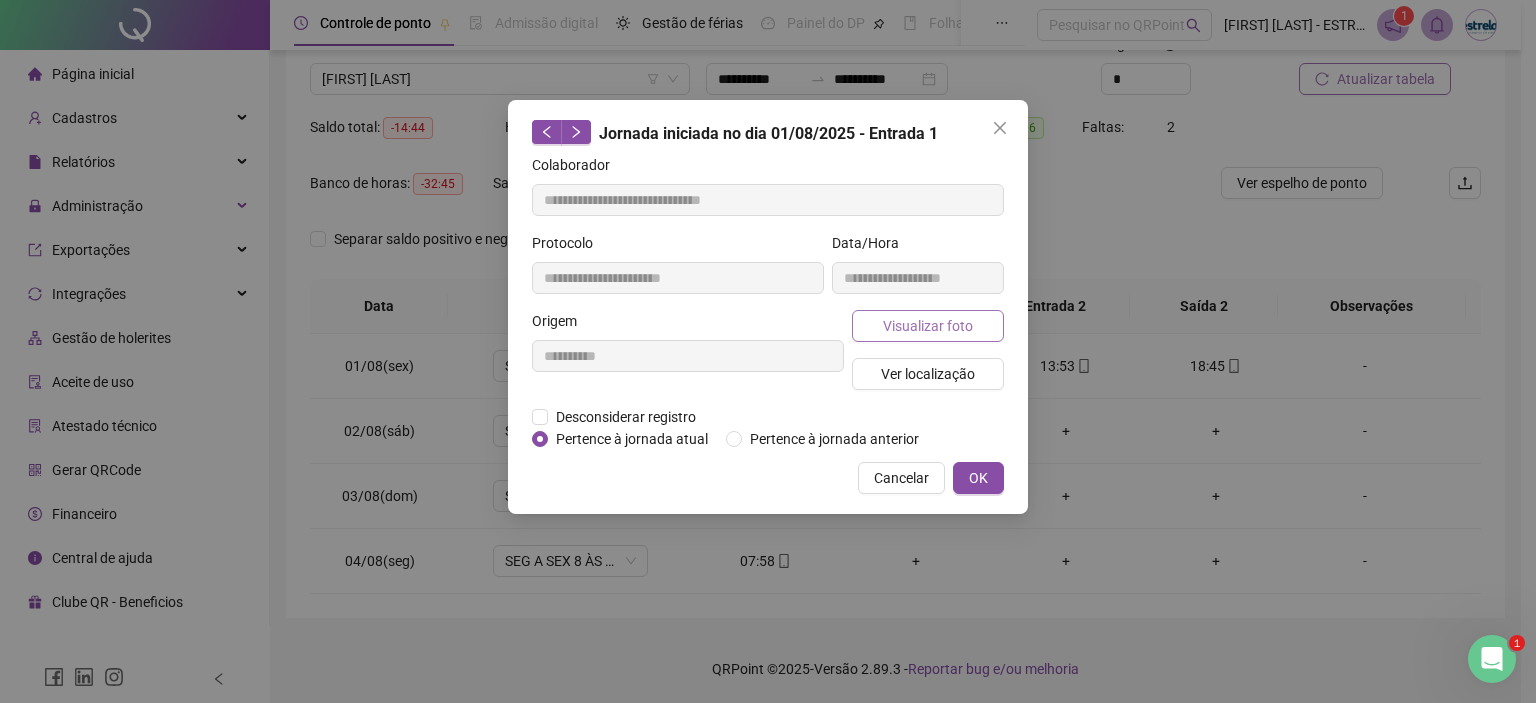 click on "Visualizar foto" at bounding box center (928, 326) 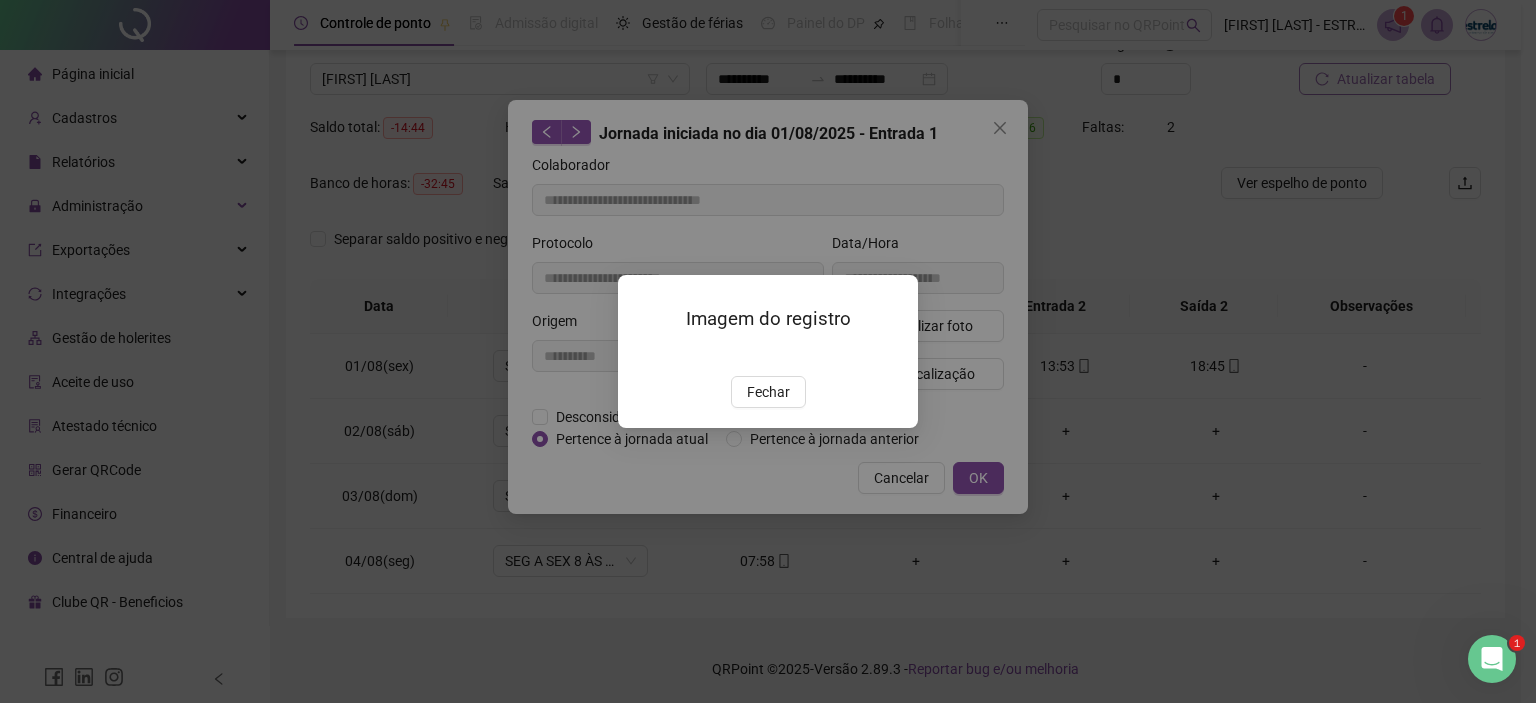 drag, startPoint x: 792, startPoint y: 492, endPoint x: 1534, endPoint y: 113, distance: 833.18964 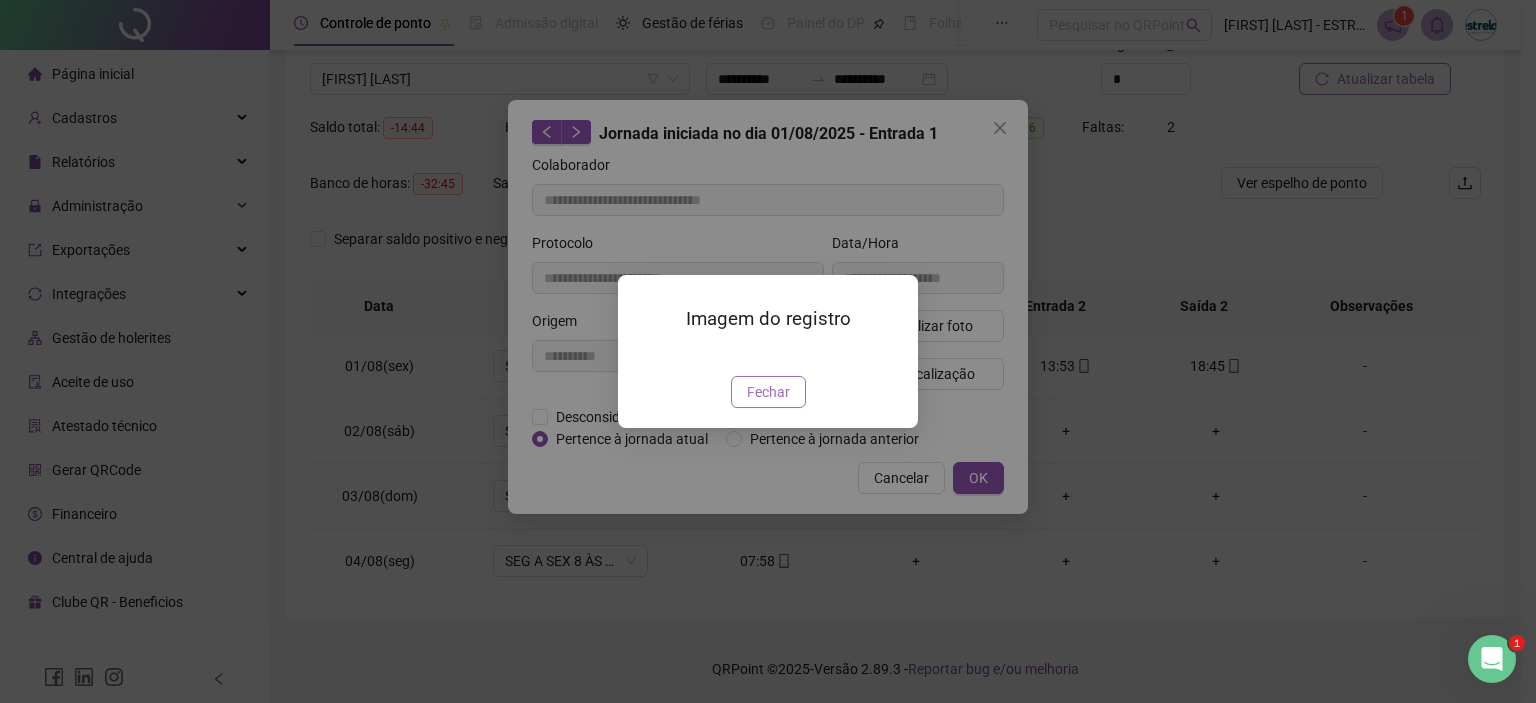 click on "Fechar" at bounding box center (768, 392) 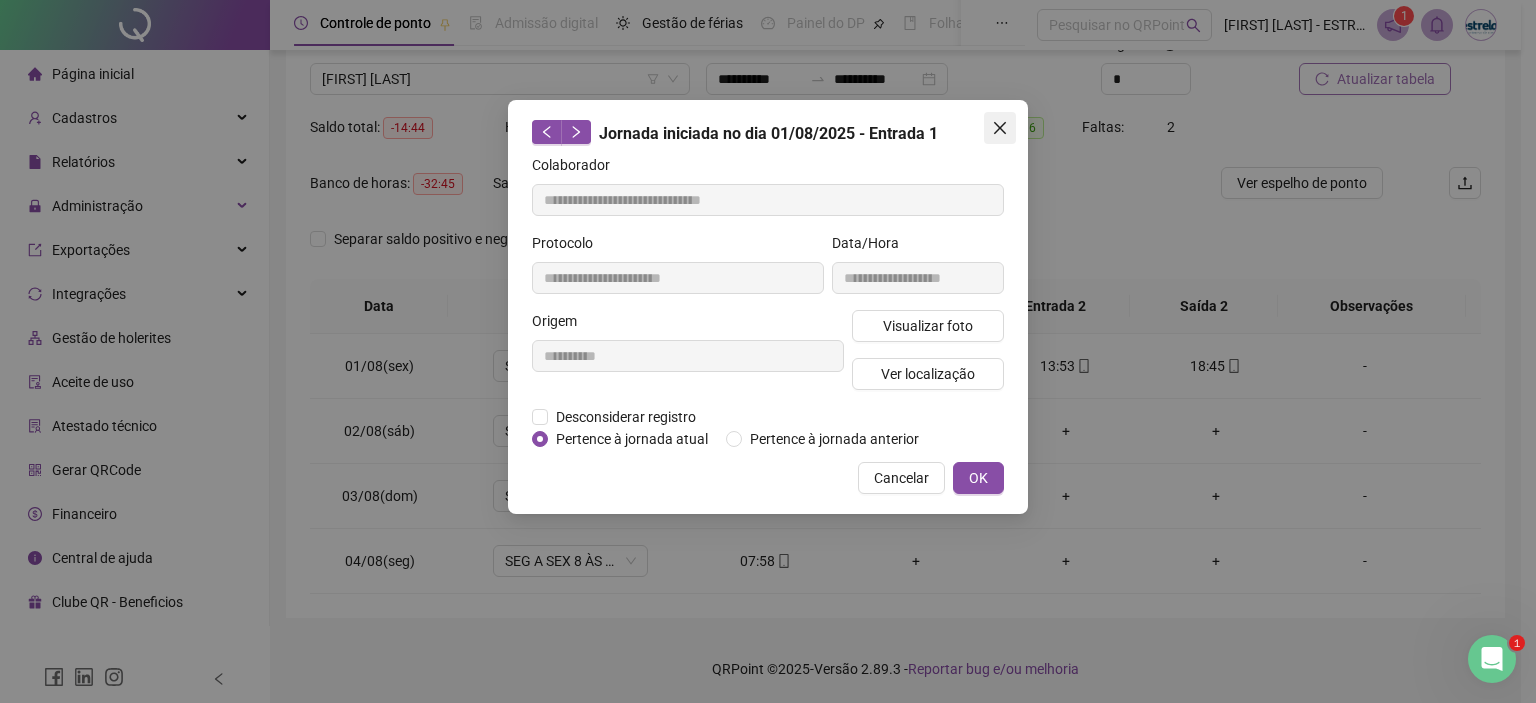 drag, startPoint x: 1016, startPoint y: 131, endPoint x: 998, endPoint y: 130, distance: 18.027756 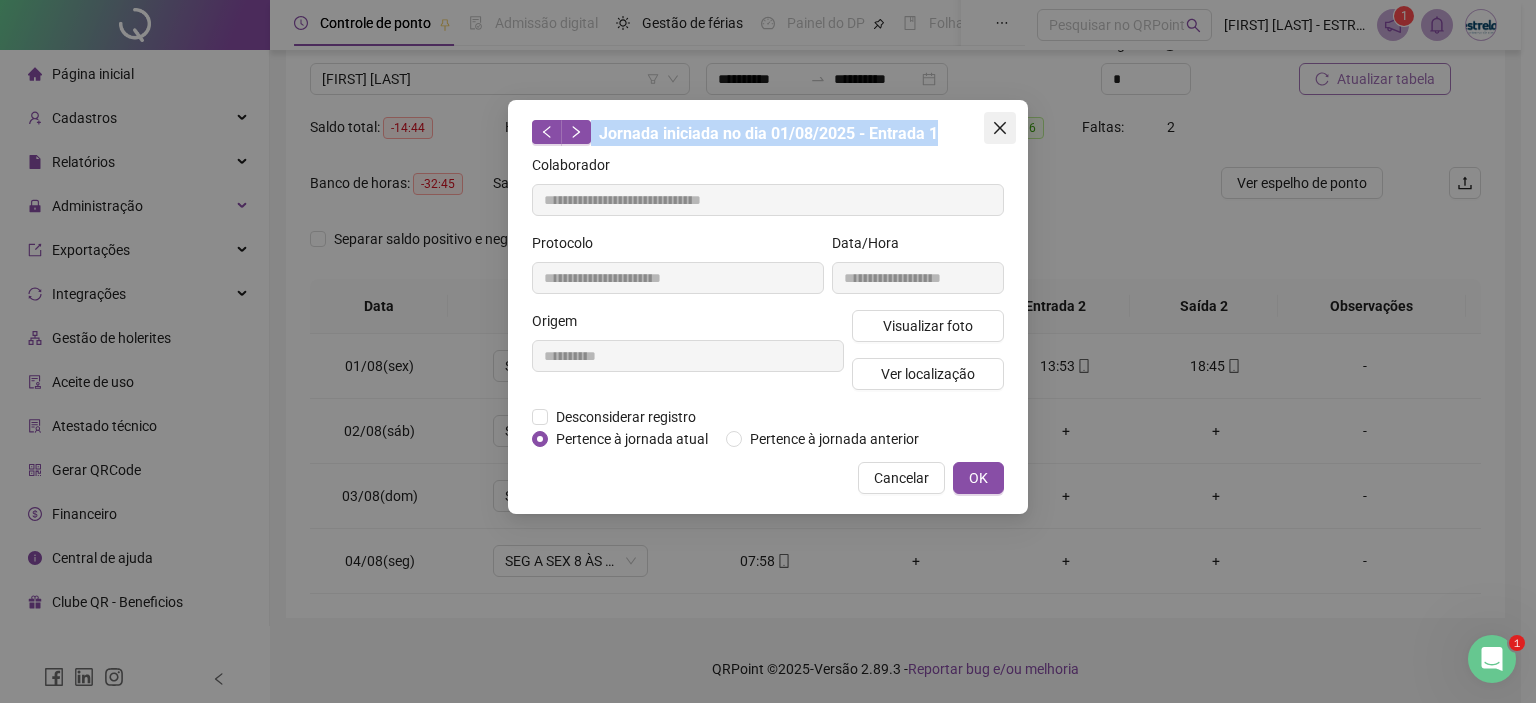 click 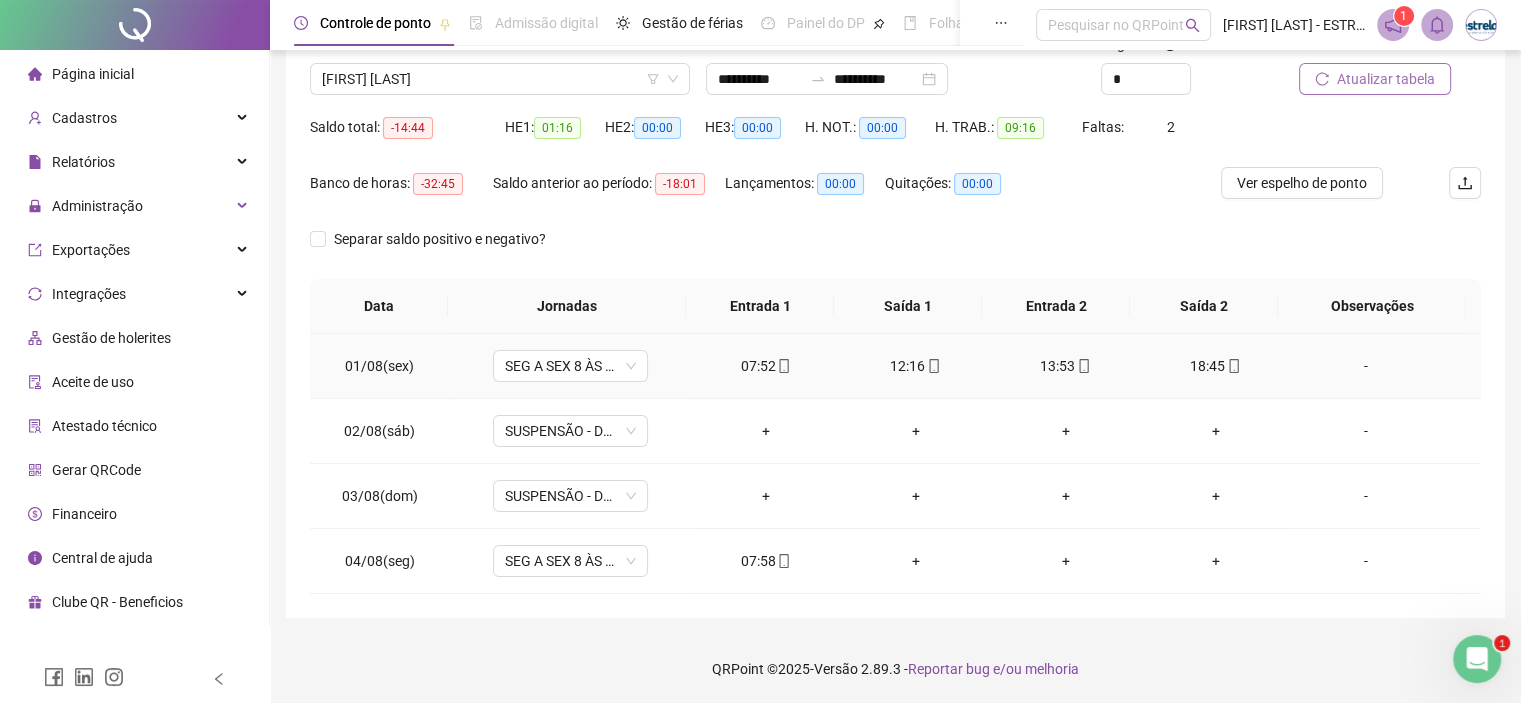 click on "12:16" at bounding box center (916, 366) 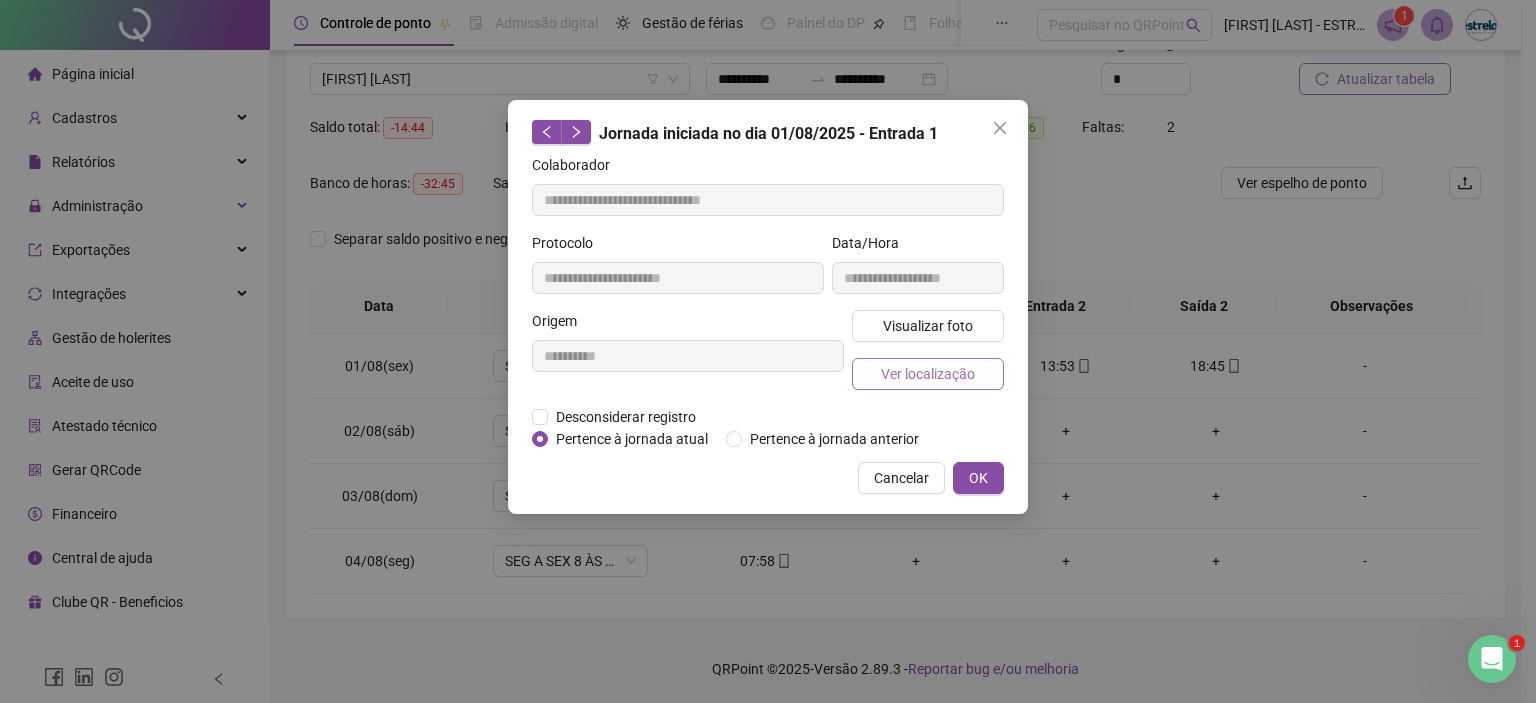 type on "**********" 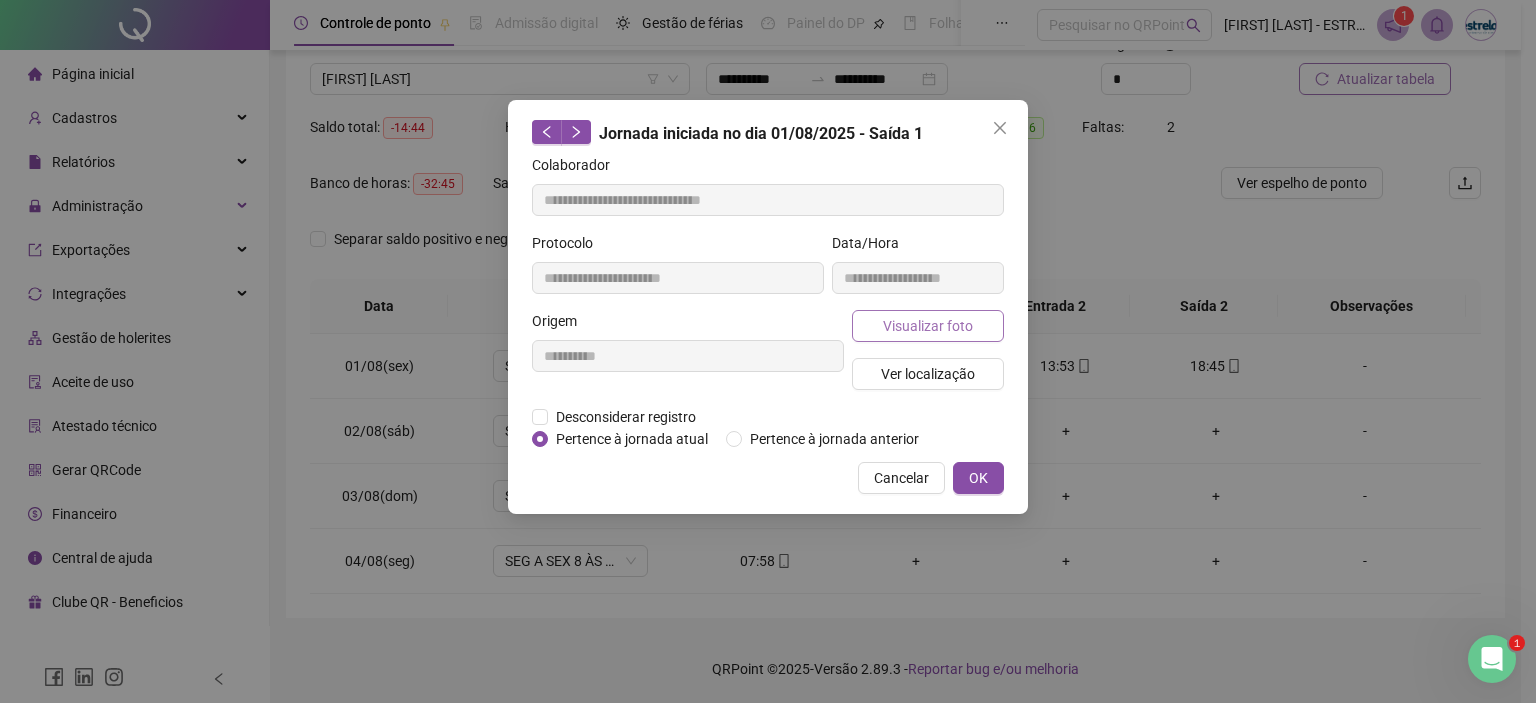 click on "Visualizar foto" at bounding box center [928, 326] 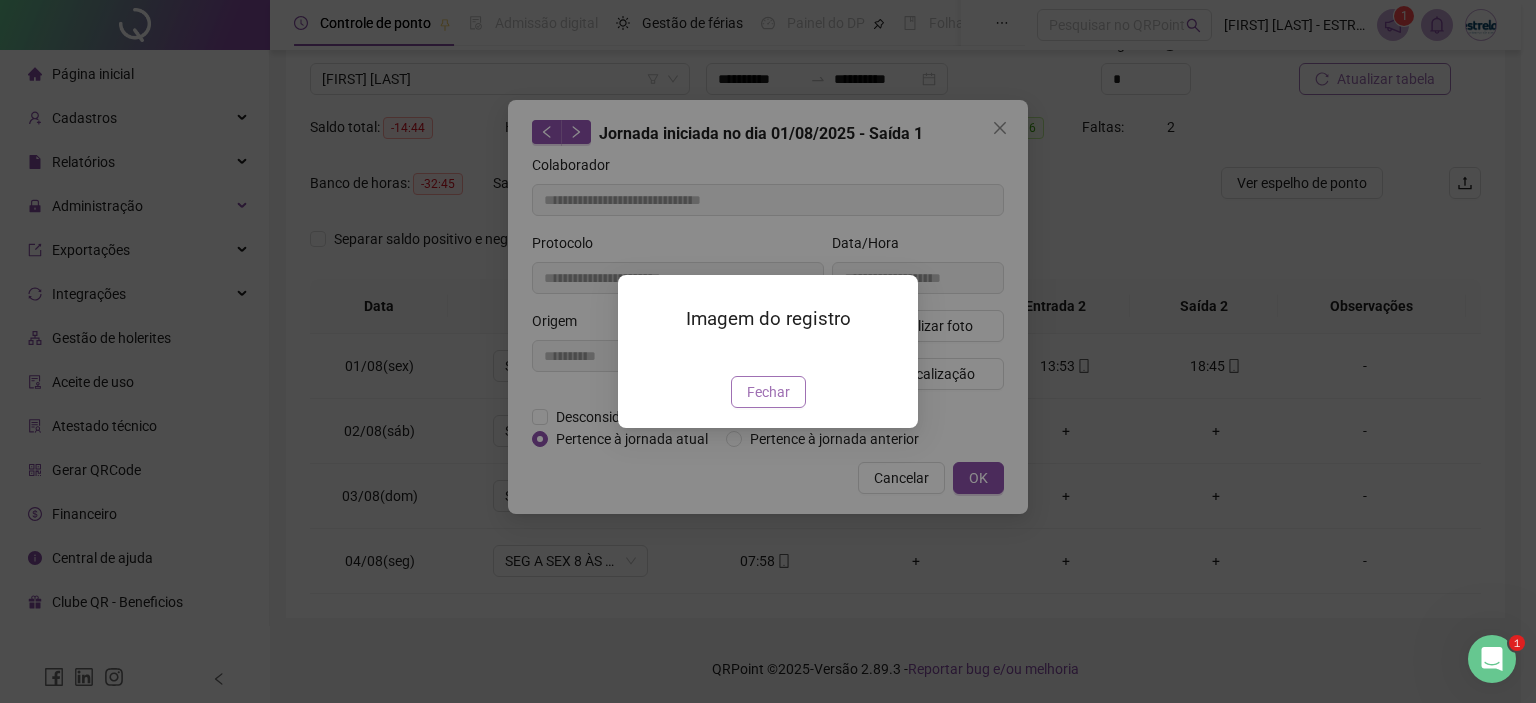 click on "Fechar" at bounding box center [768, 392] 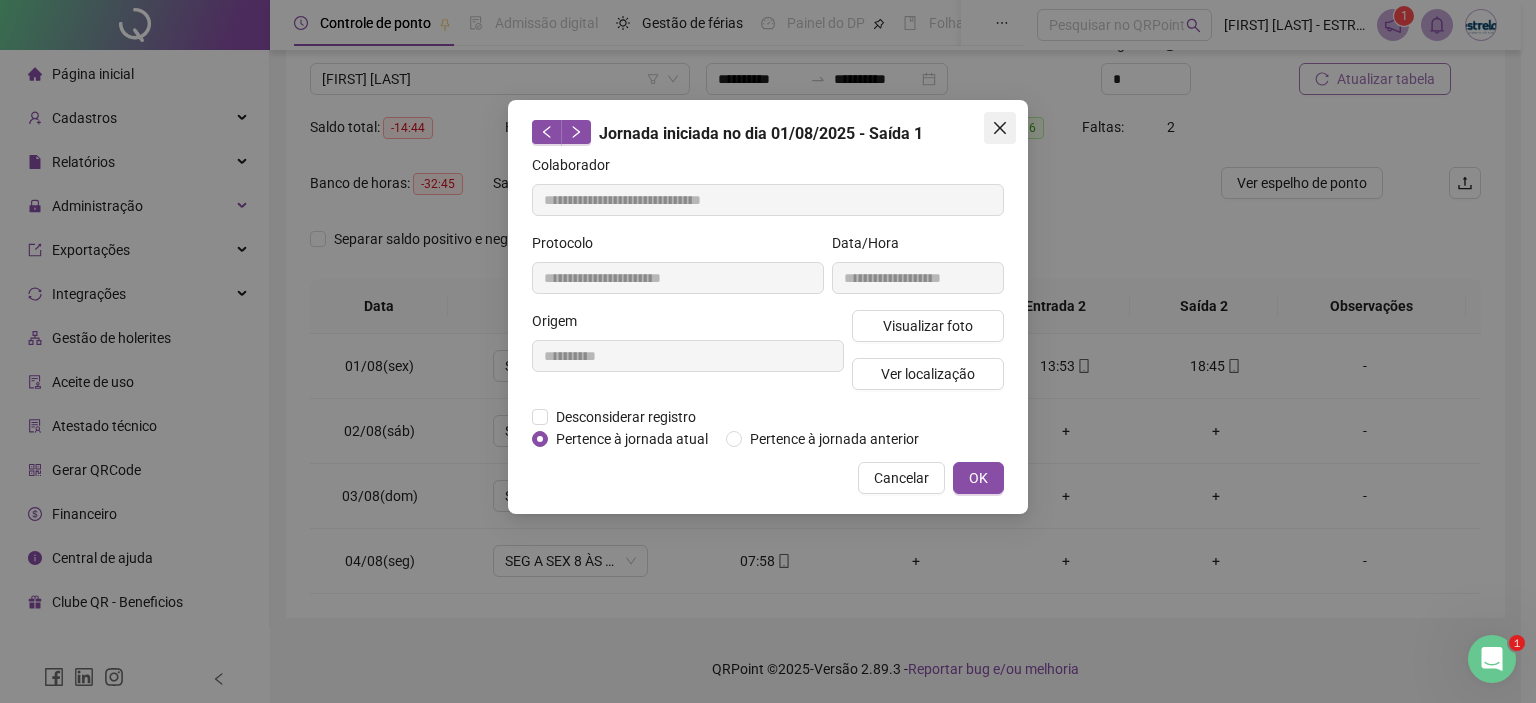 click at bounding box center (1000, 128) 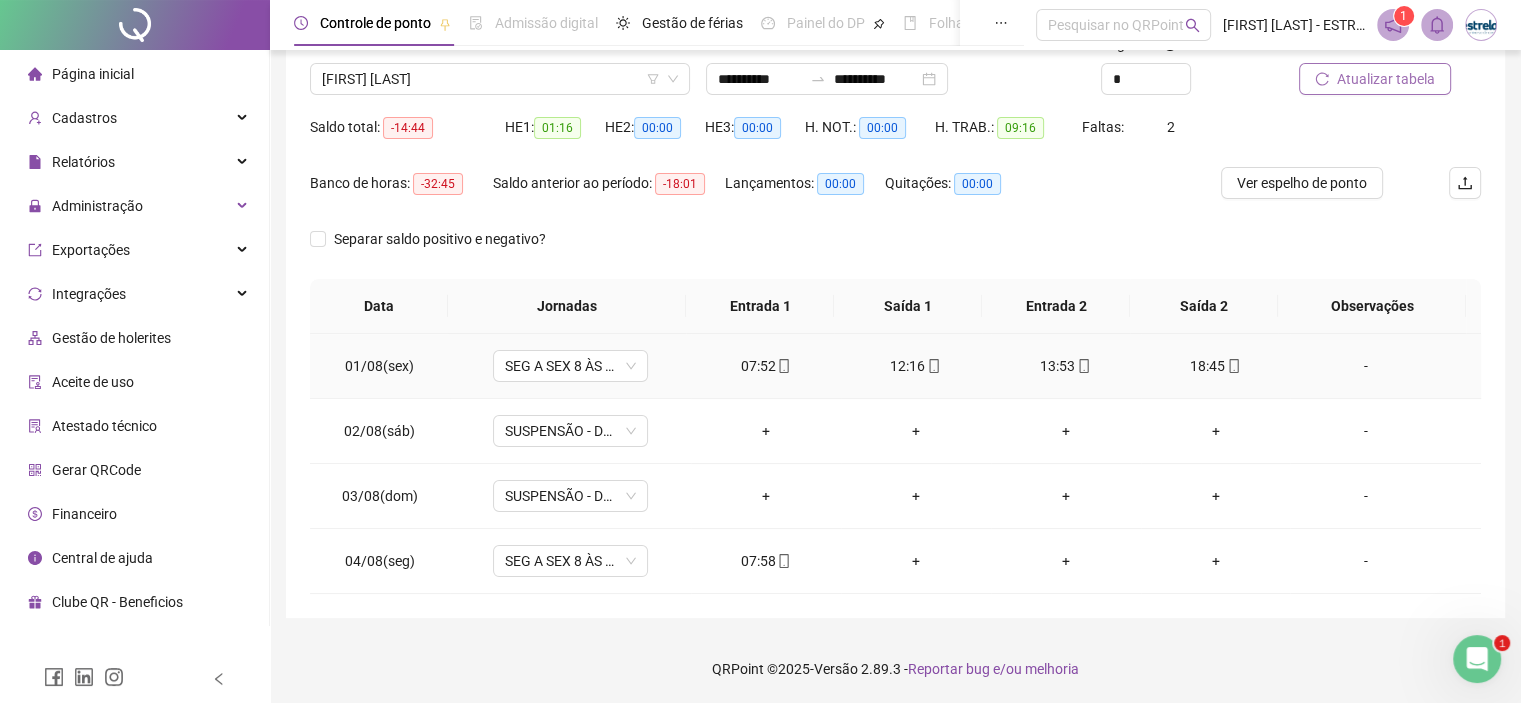 click on "13:53" at bounding box center (1066, 366) 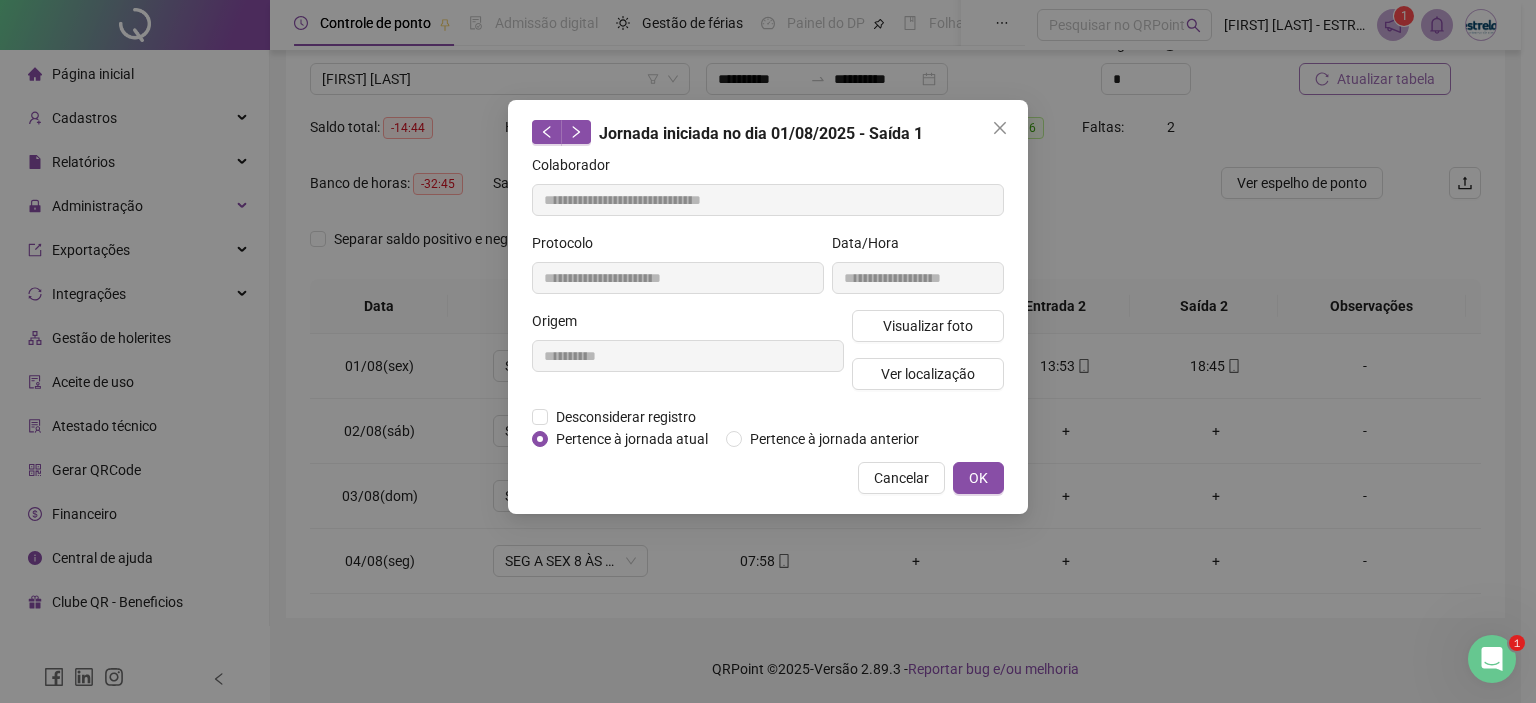 type on "**********" 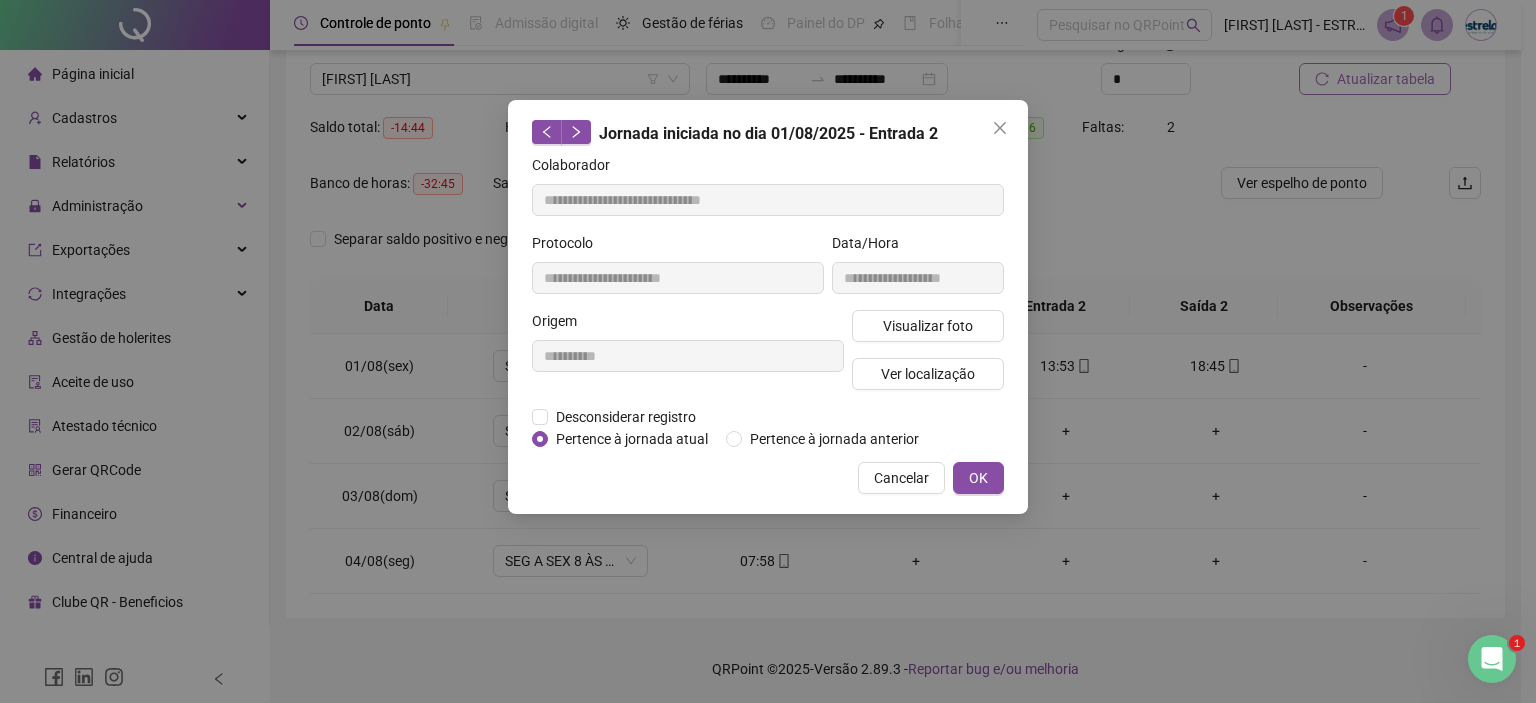 click on "**********" at bounding box center (918, 271) 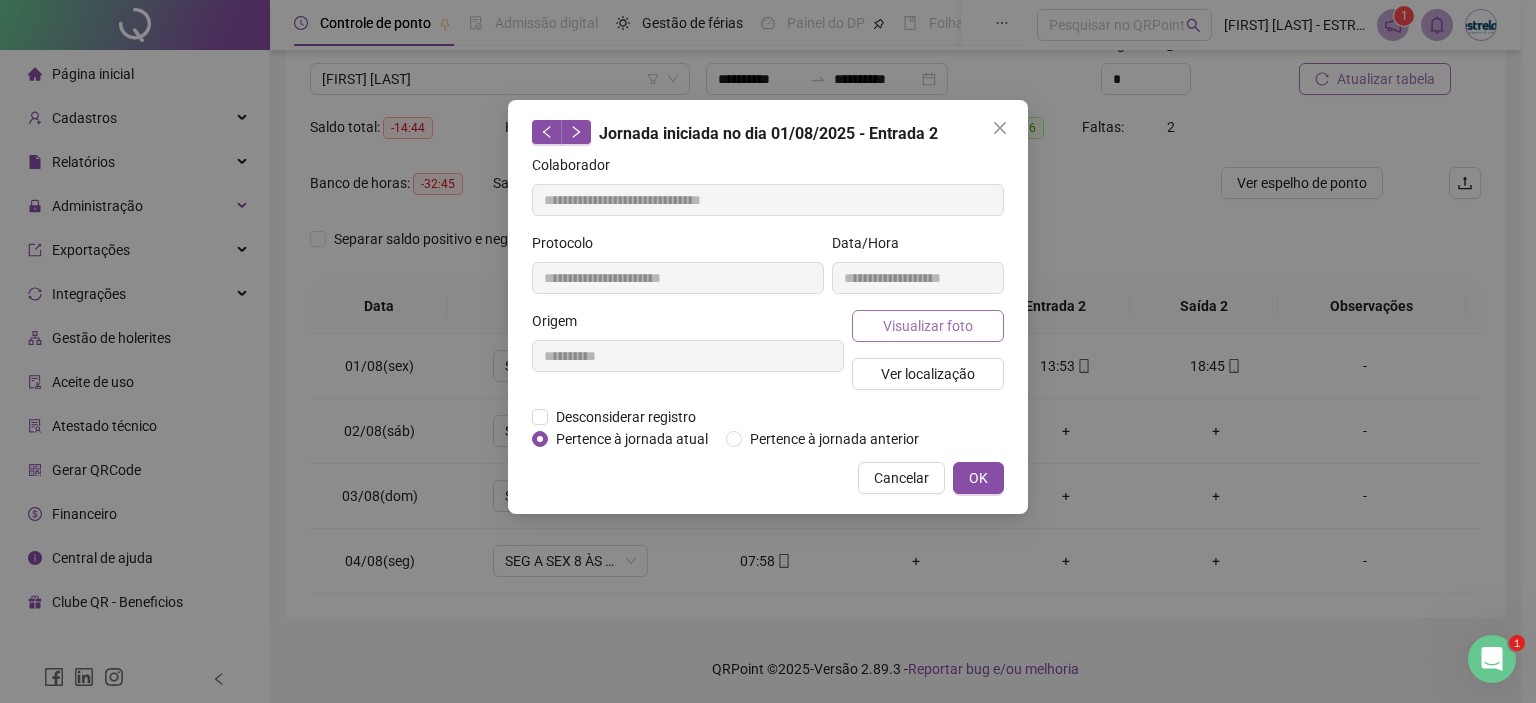click on "Visualizar foto" at bounding box center (928, 326) 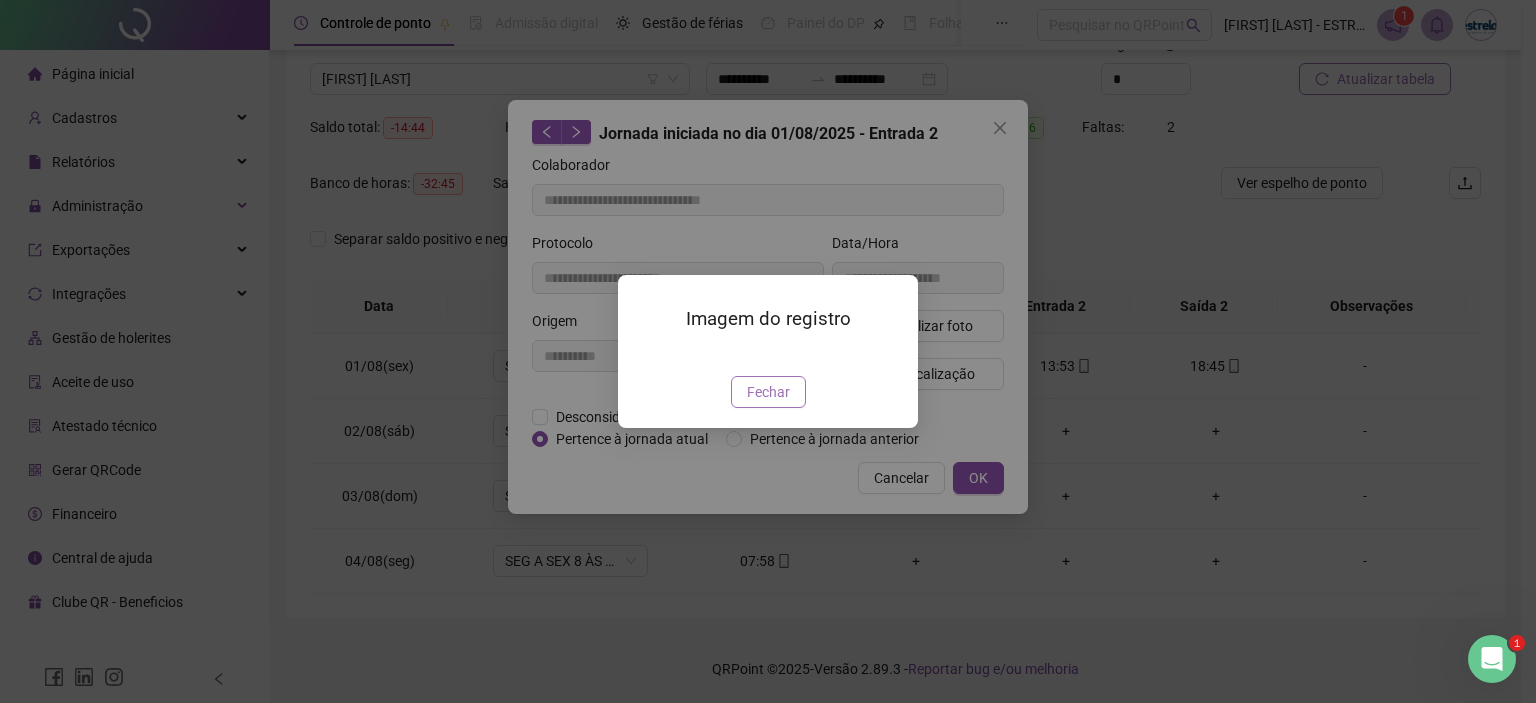 click on "Fechar" at bounding box center [768, 392] 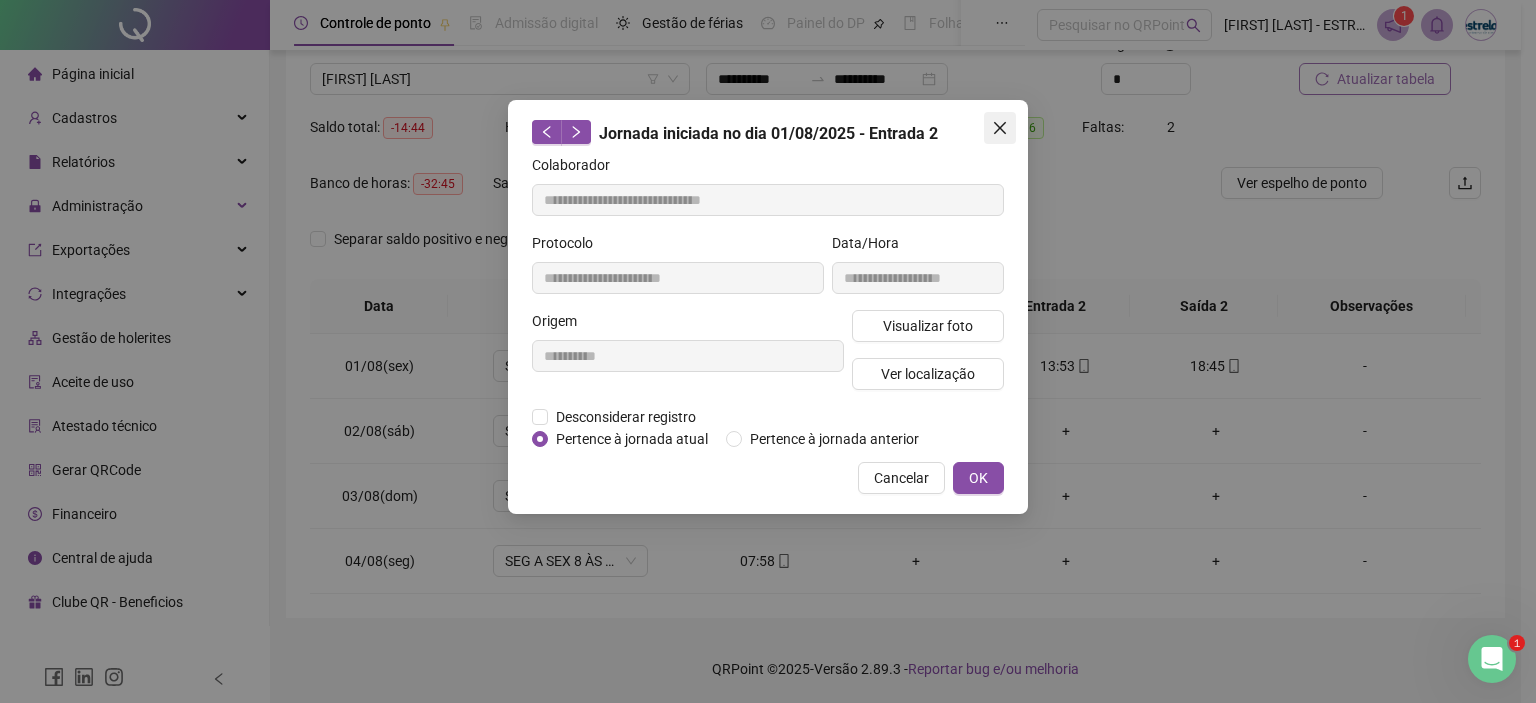 click 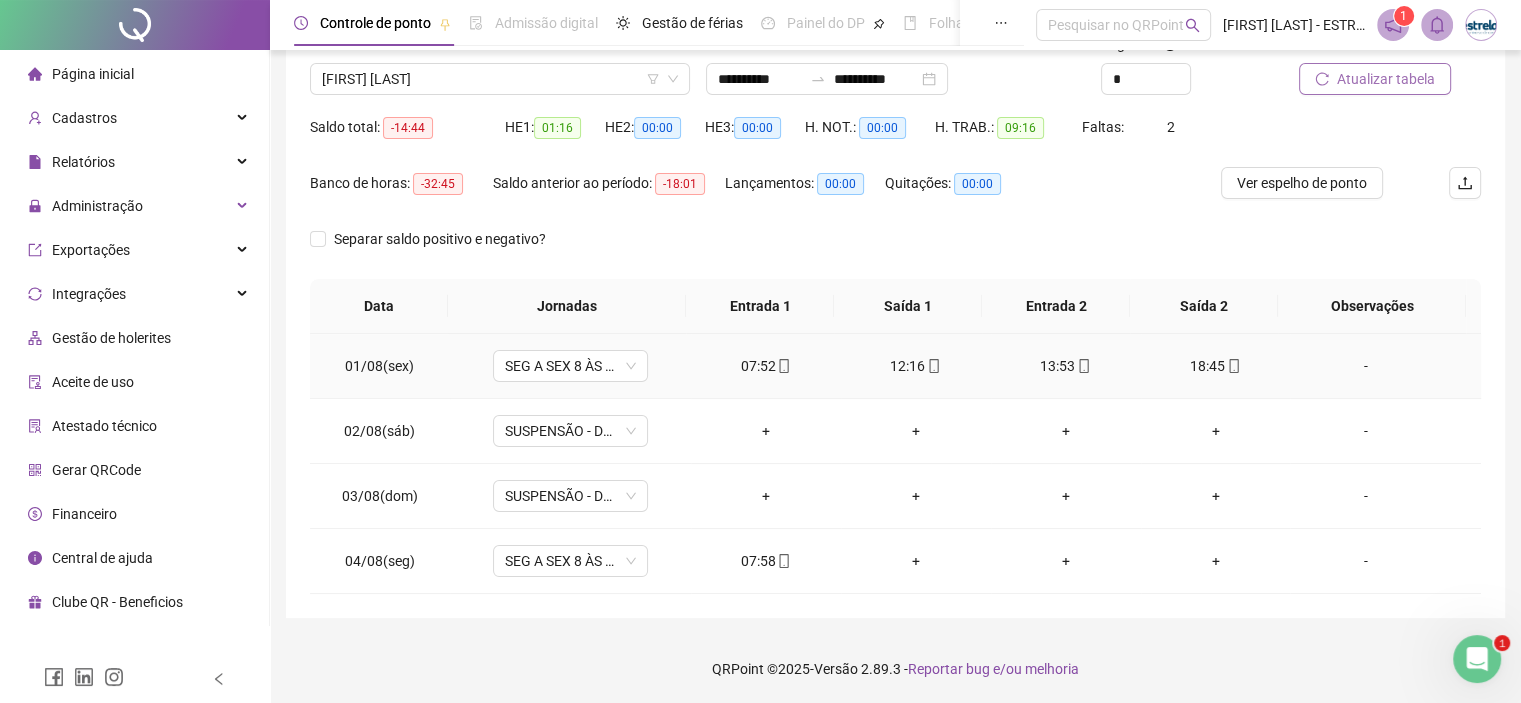 click on "18:45" at bounding box center (1216, 366) 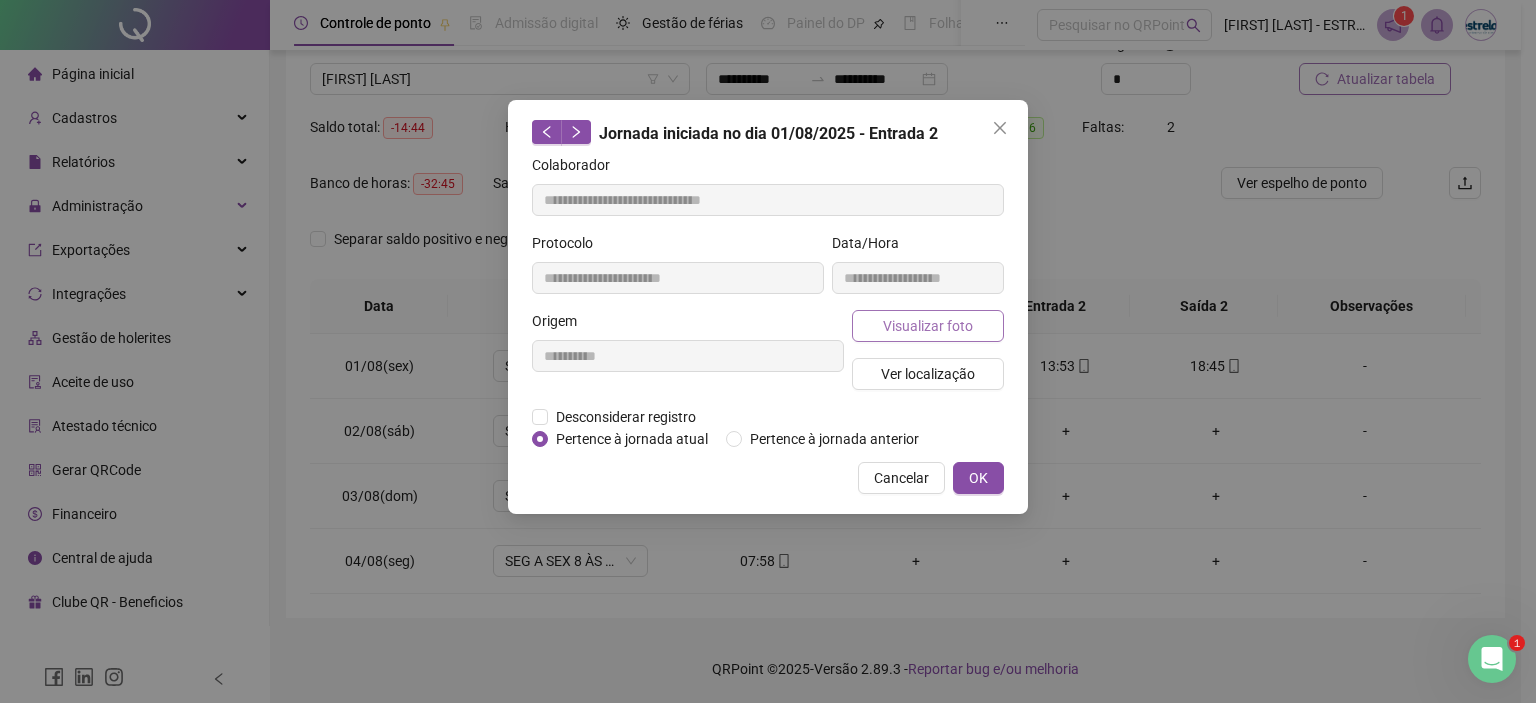 click on "Visualizar foto" at bounding box center [928, 326] 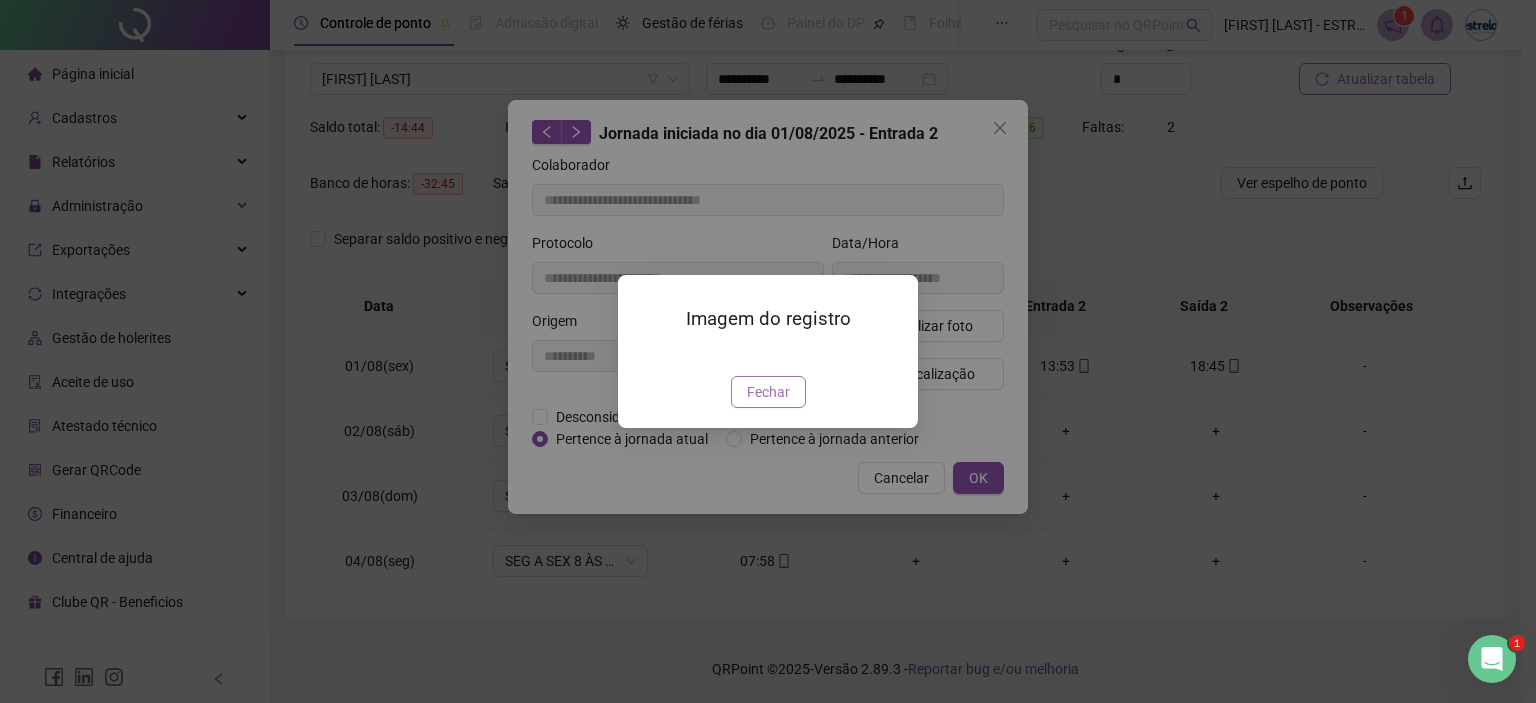 type on "**********" 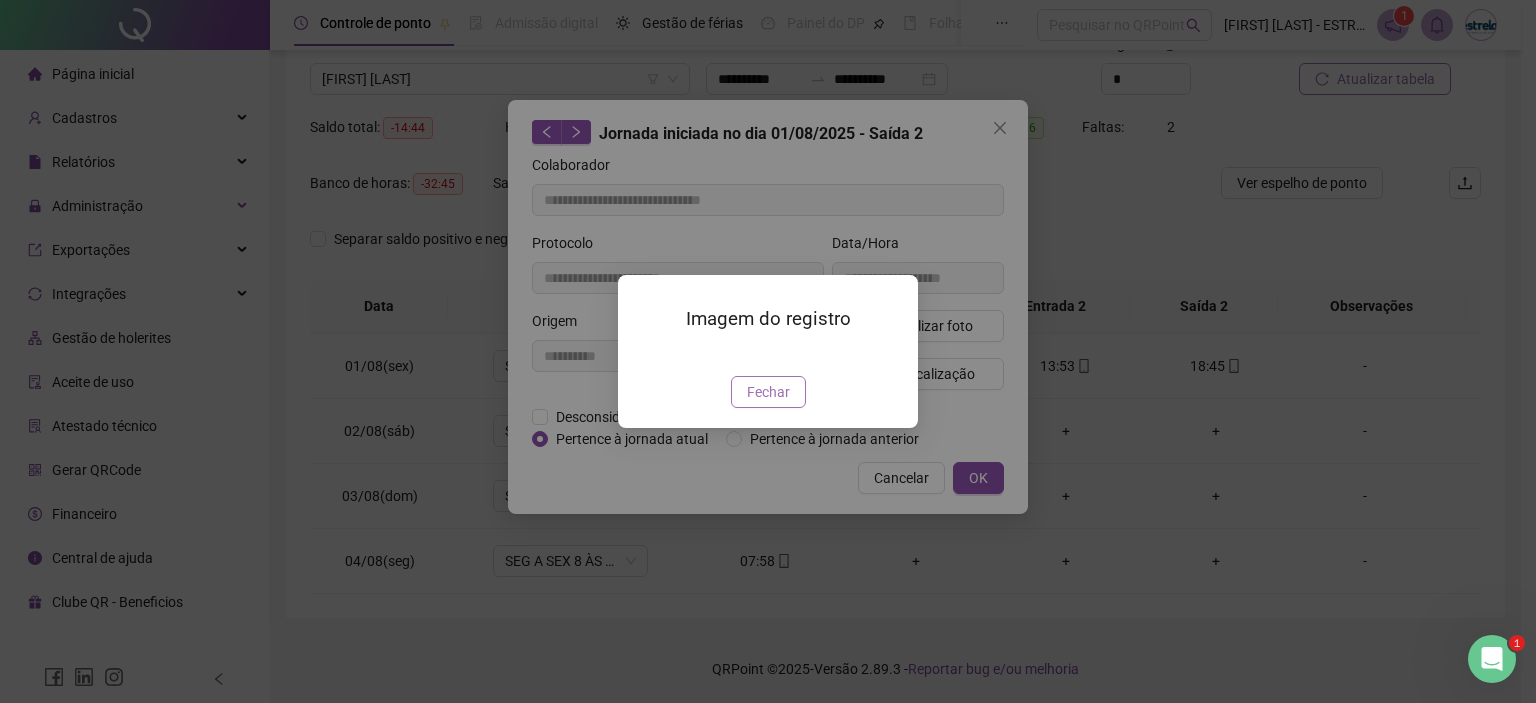 click on "Fechar" at bounding box center (768, 392) 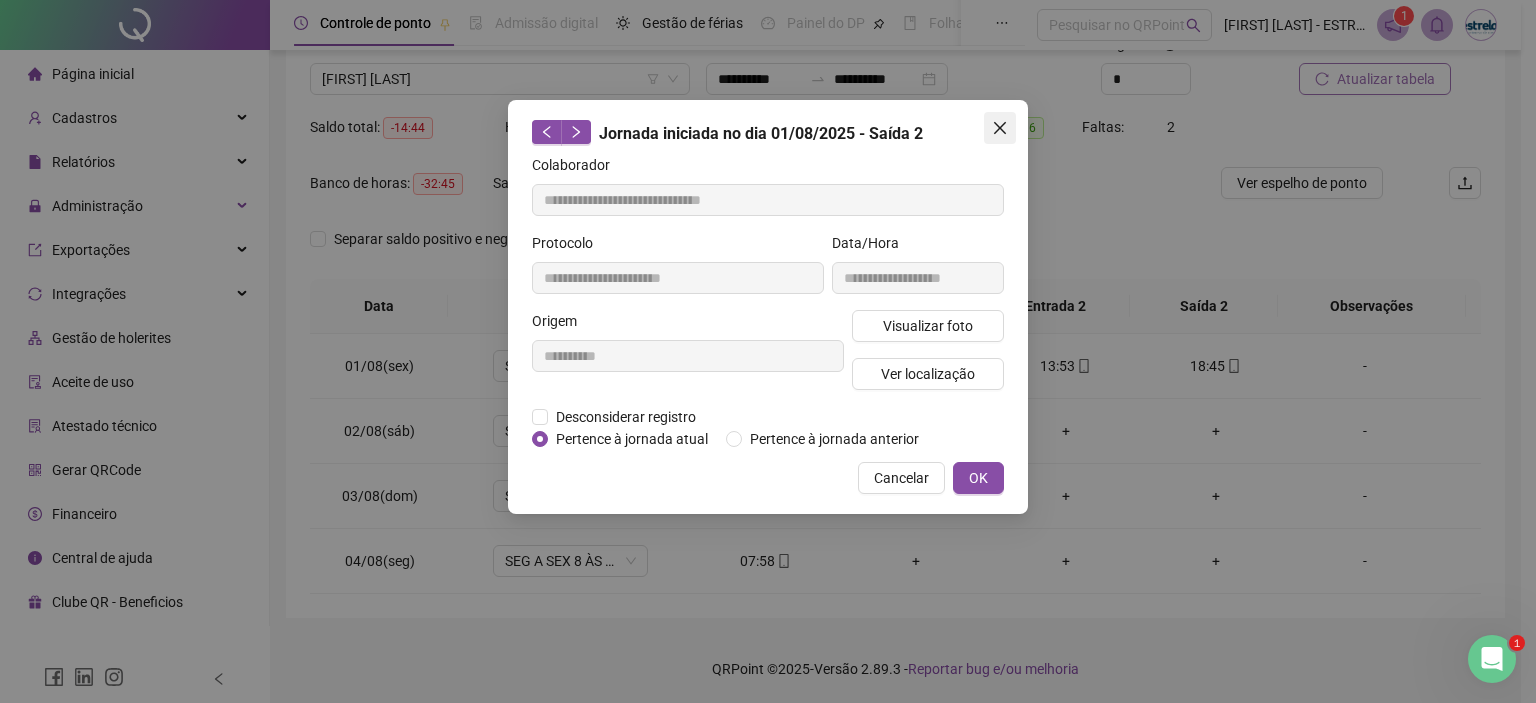 click 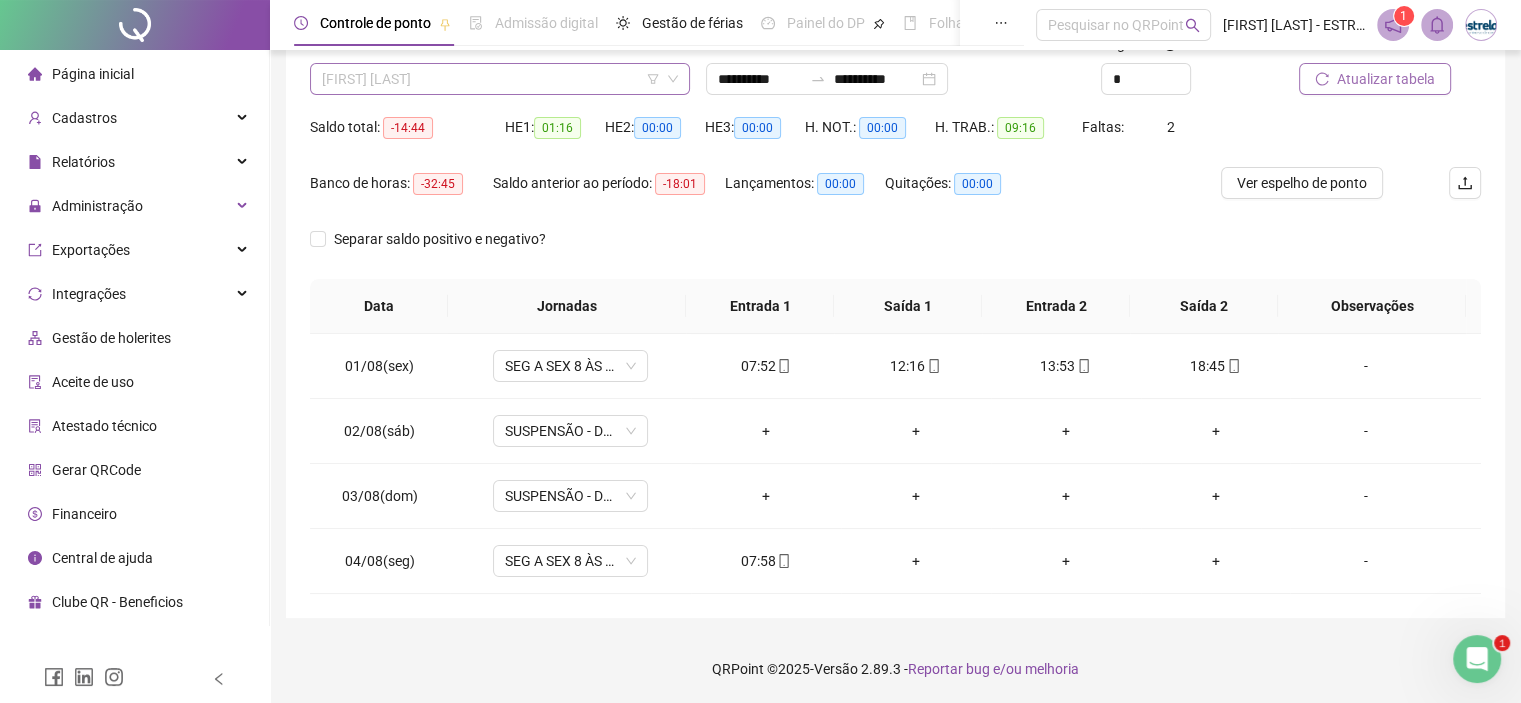scroll, scrollTop: 5696, scrollLeft: 0, axis: vertical 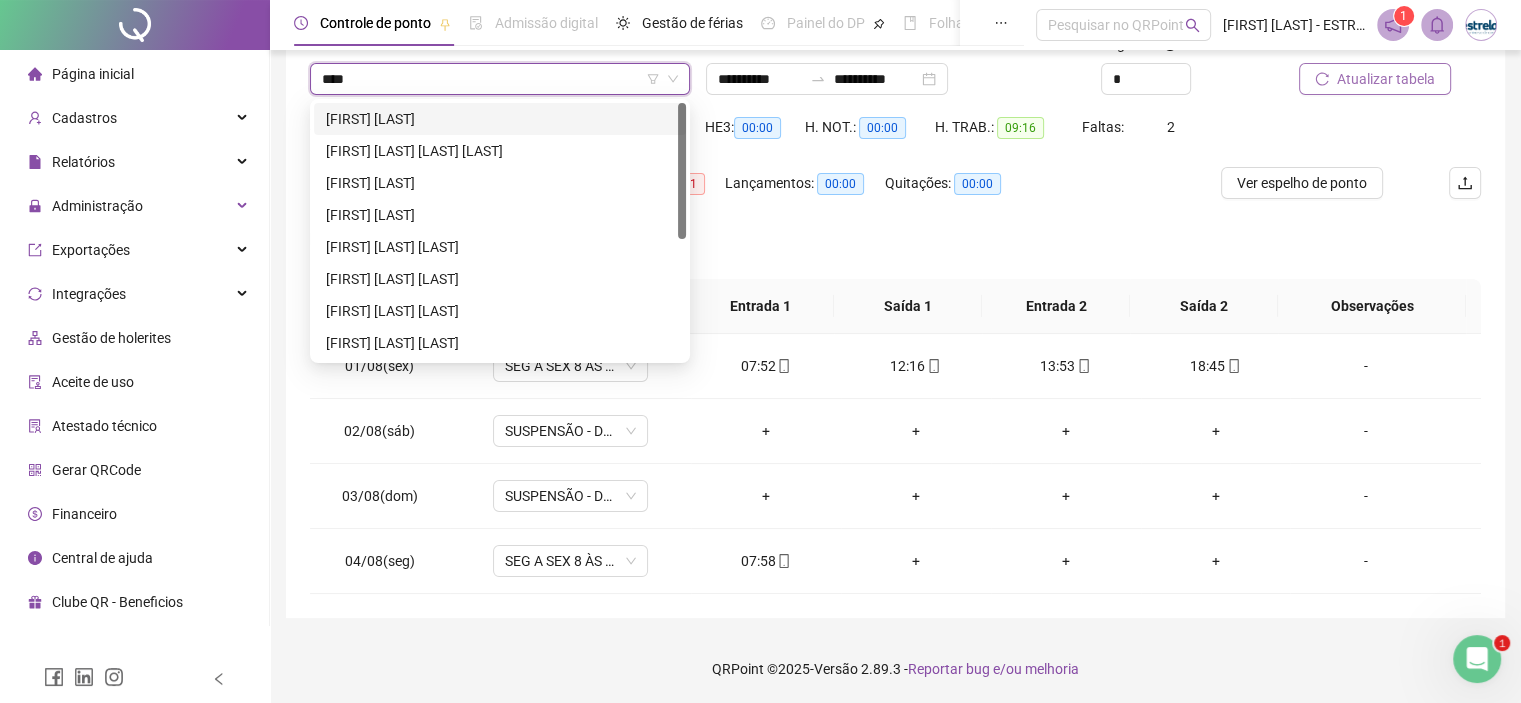 type on "*****" 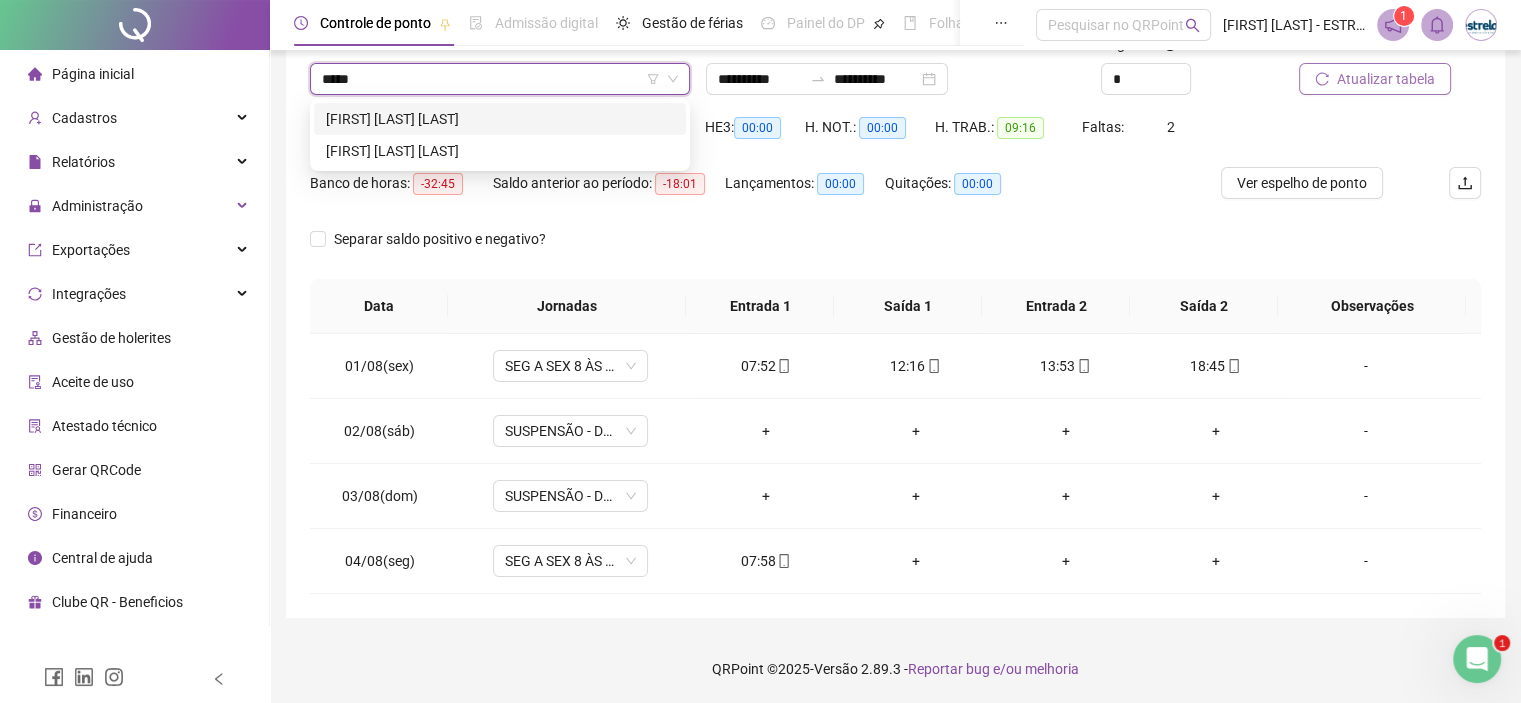 click on "[FIRST] [LAST] [LAST]" at bounding box center (500, 151) 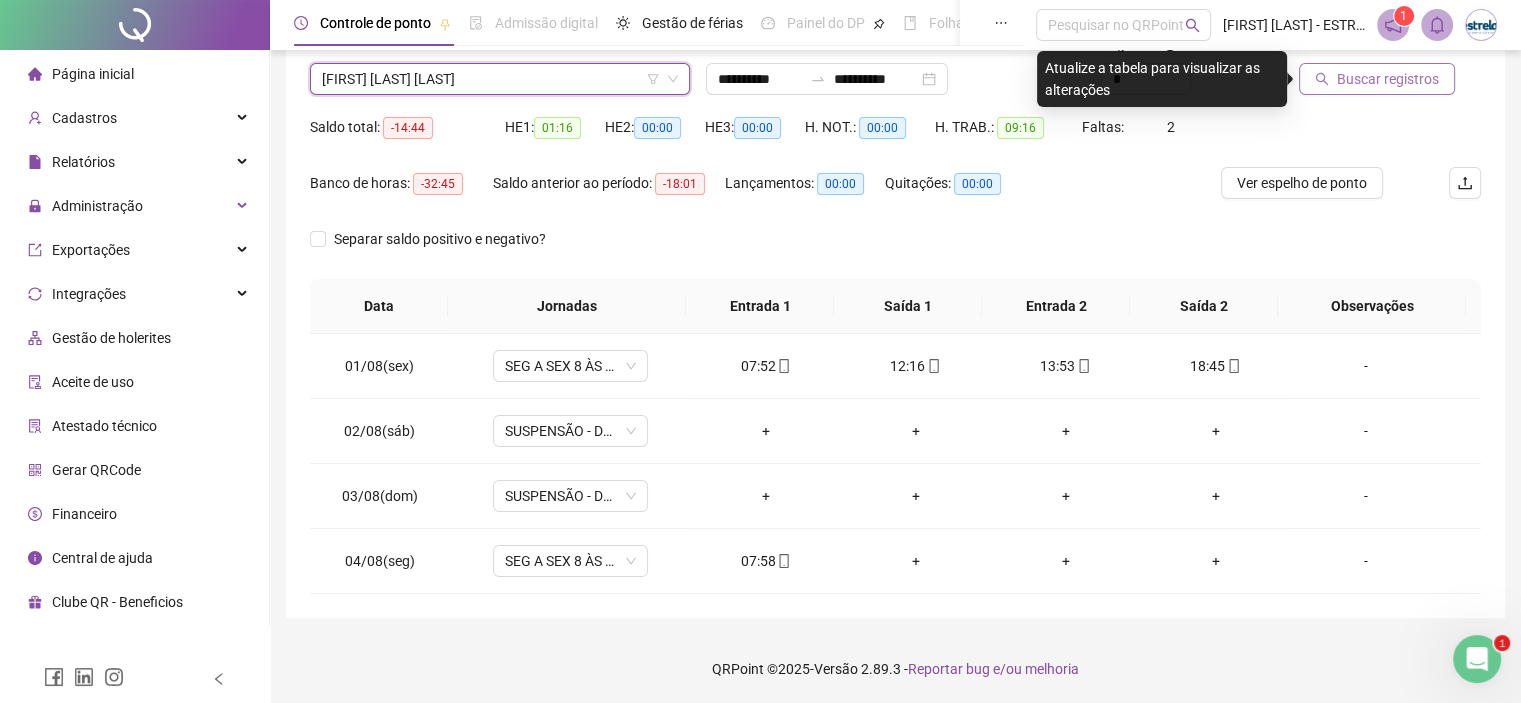 click on "Buscar registros" at bounding box center [1377, 79] 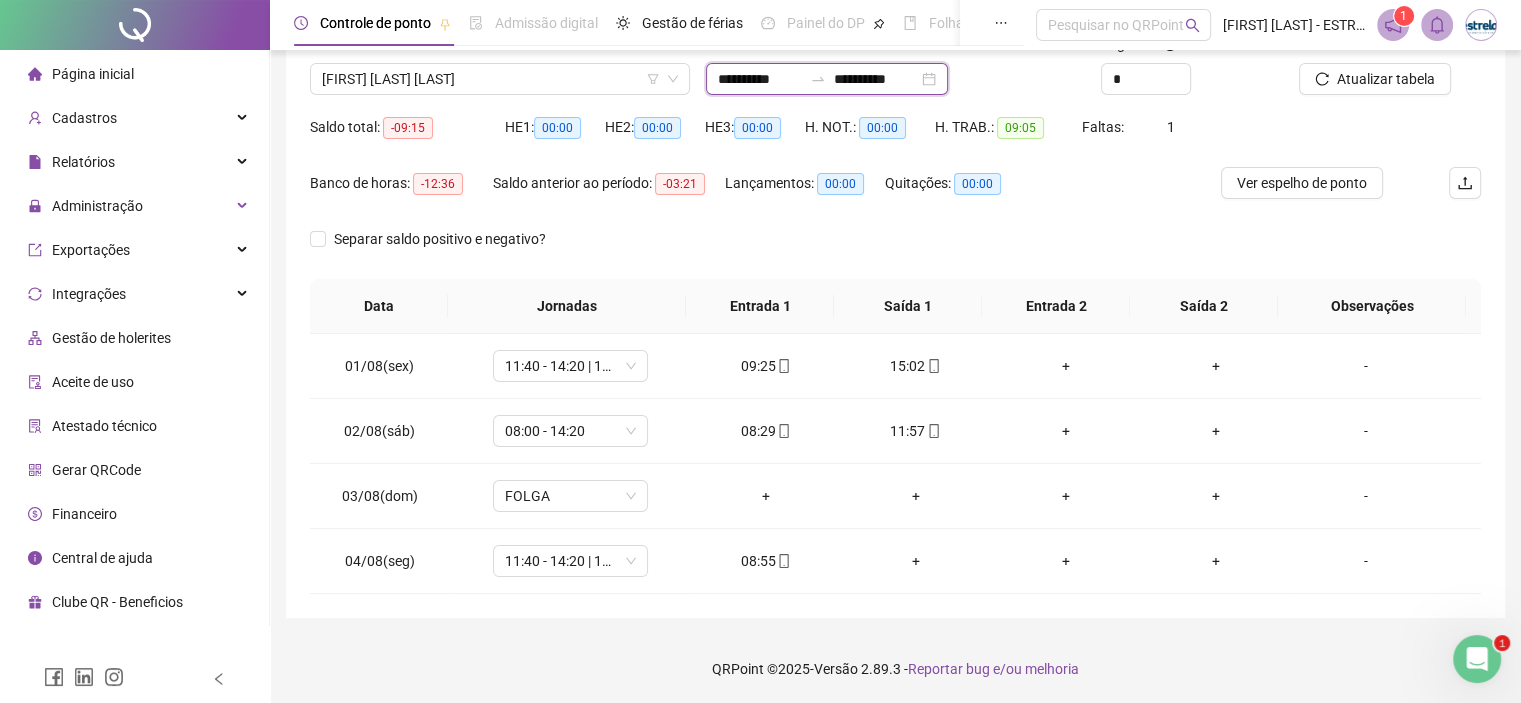 scroll, scrollTop: 51, scrollLeft: 0, axis: vertical 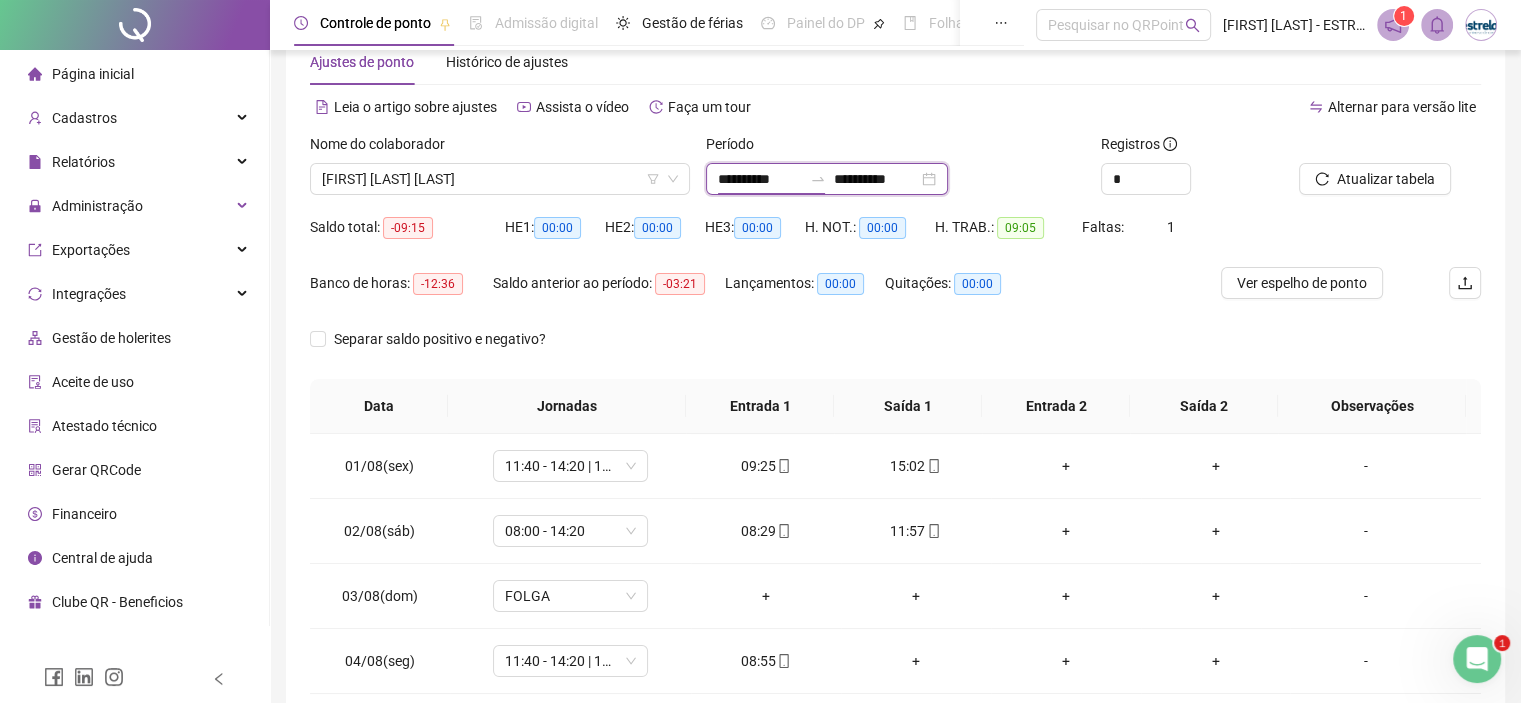 click on "**********" at bounding box center (895, 366) 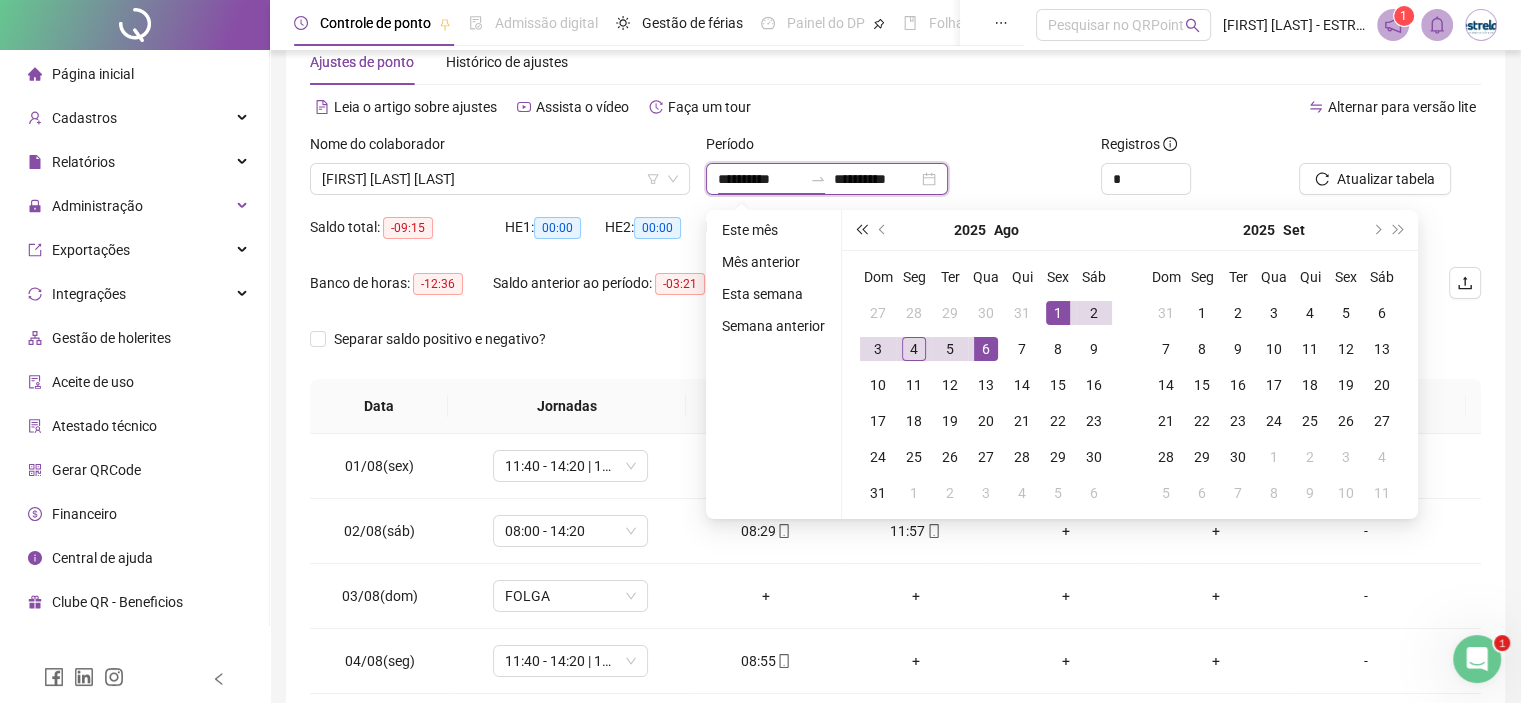 type on "**********" 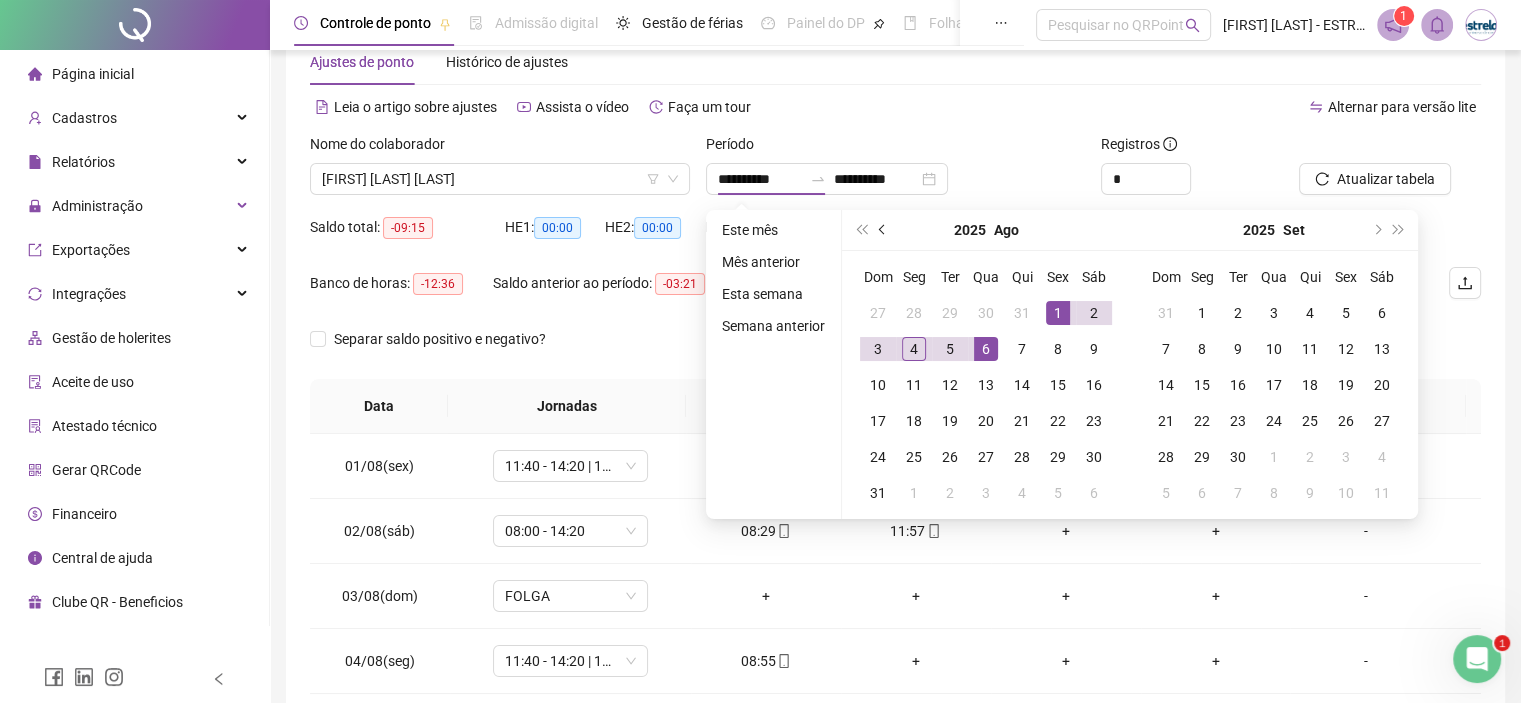 click at bounding box center (883, 230) 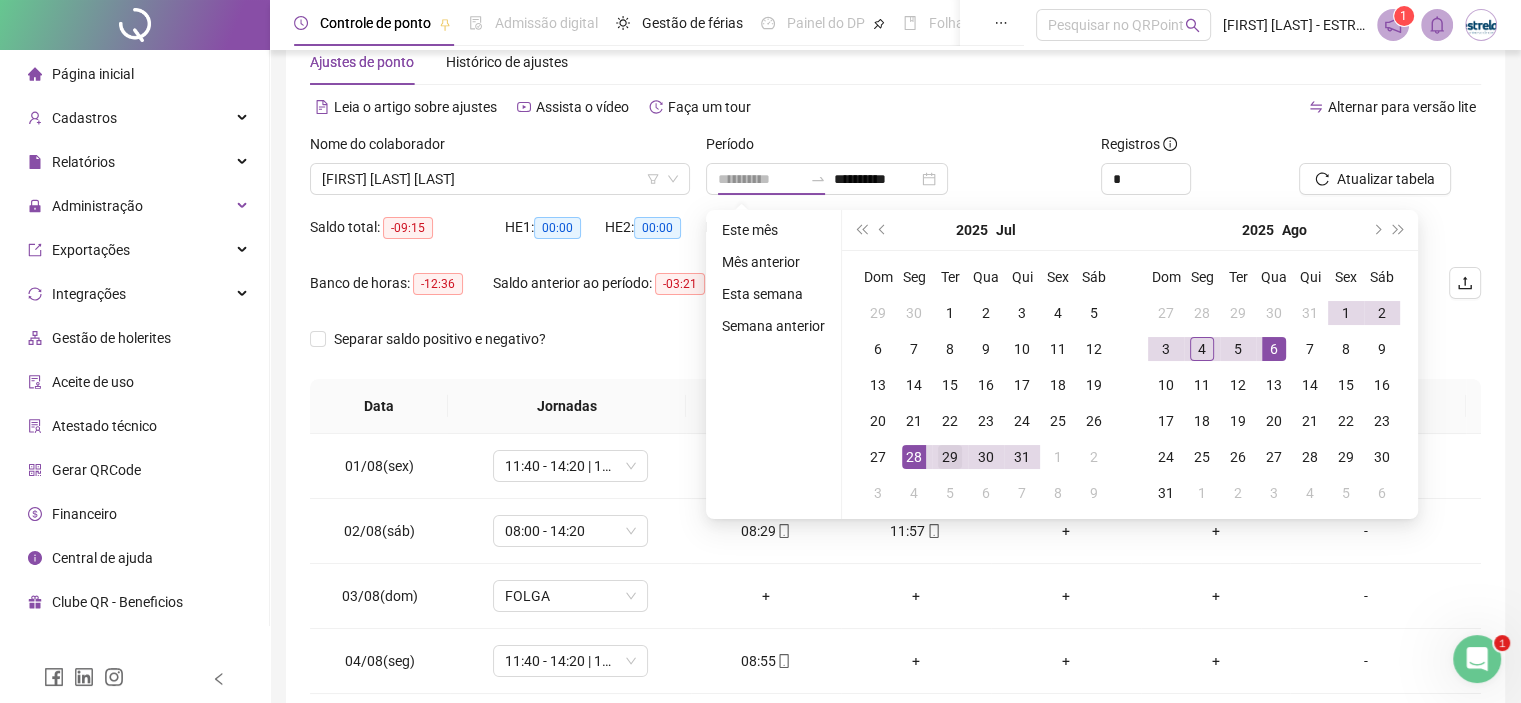type on "**********" 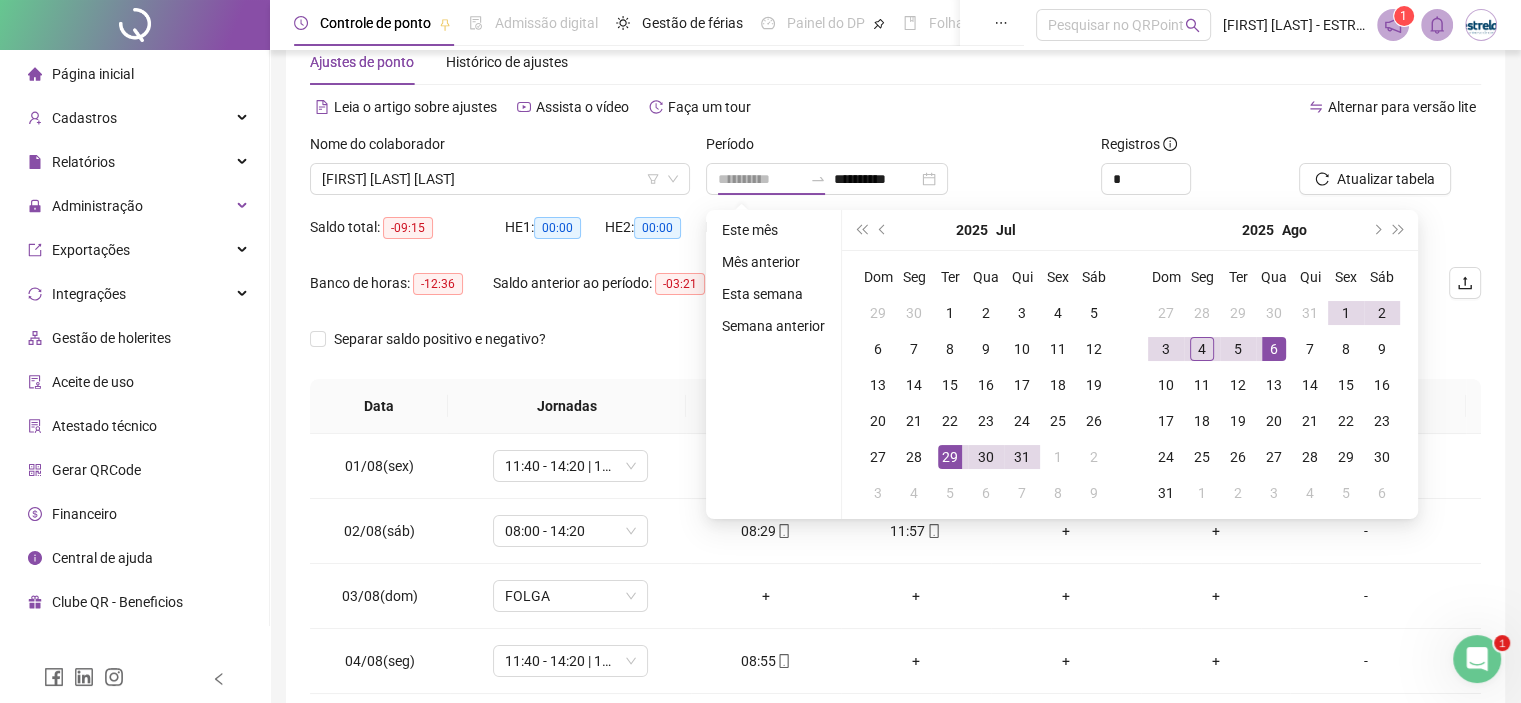 click on "29" at bounding box center (950, 457) 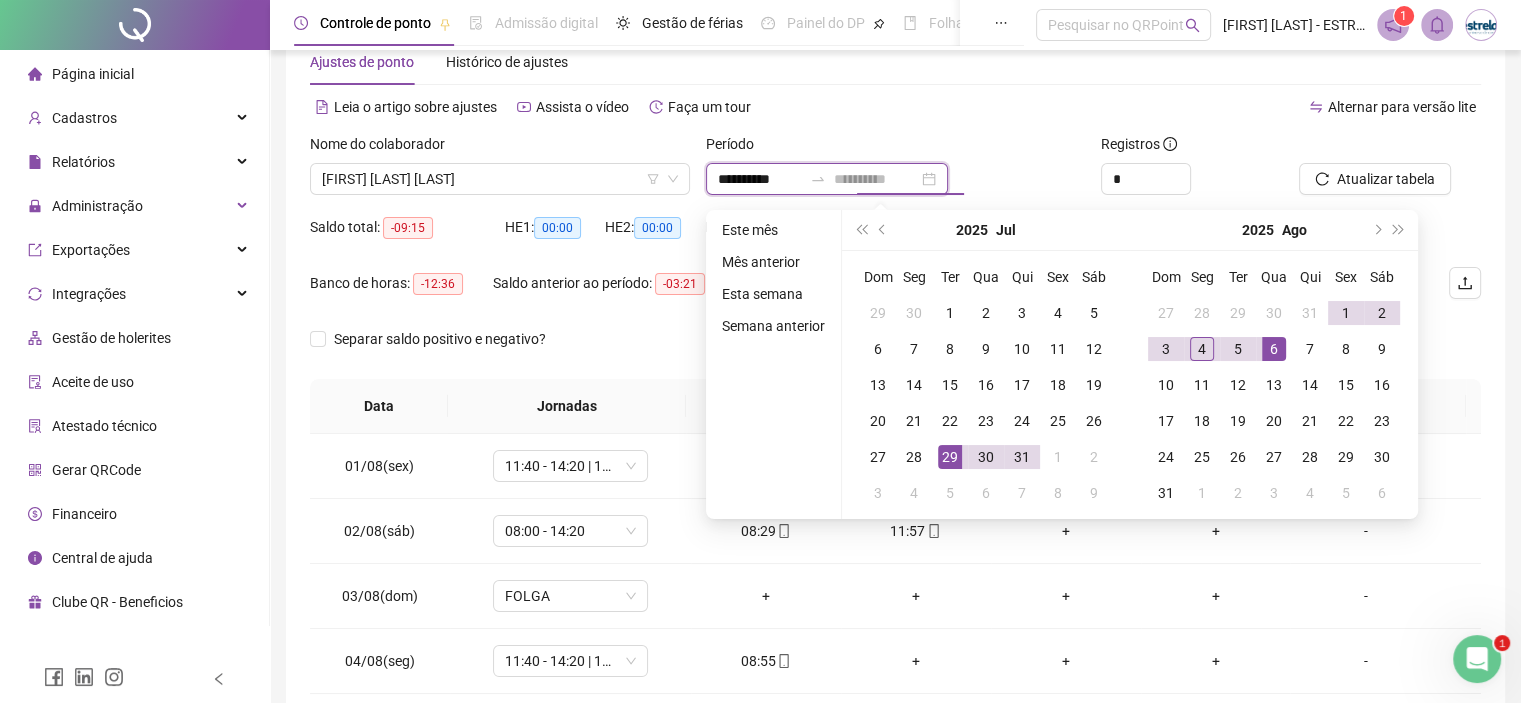 type on "**********" 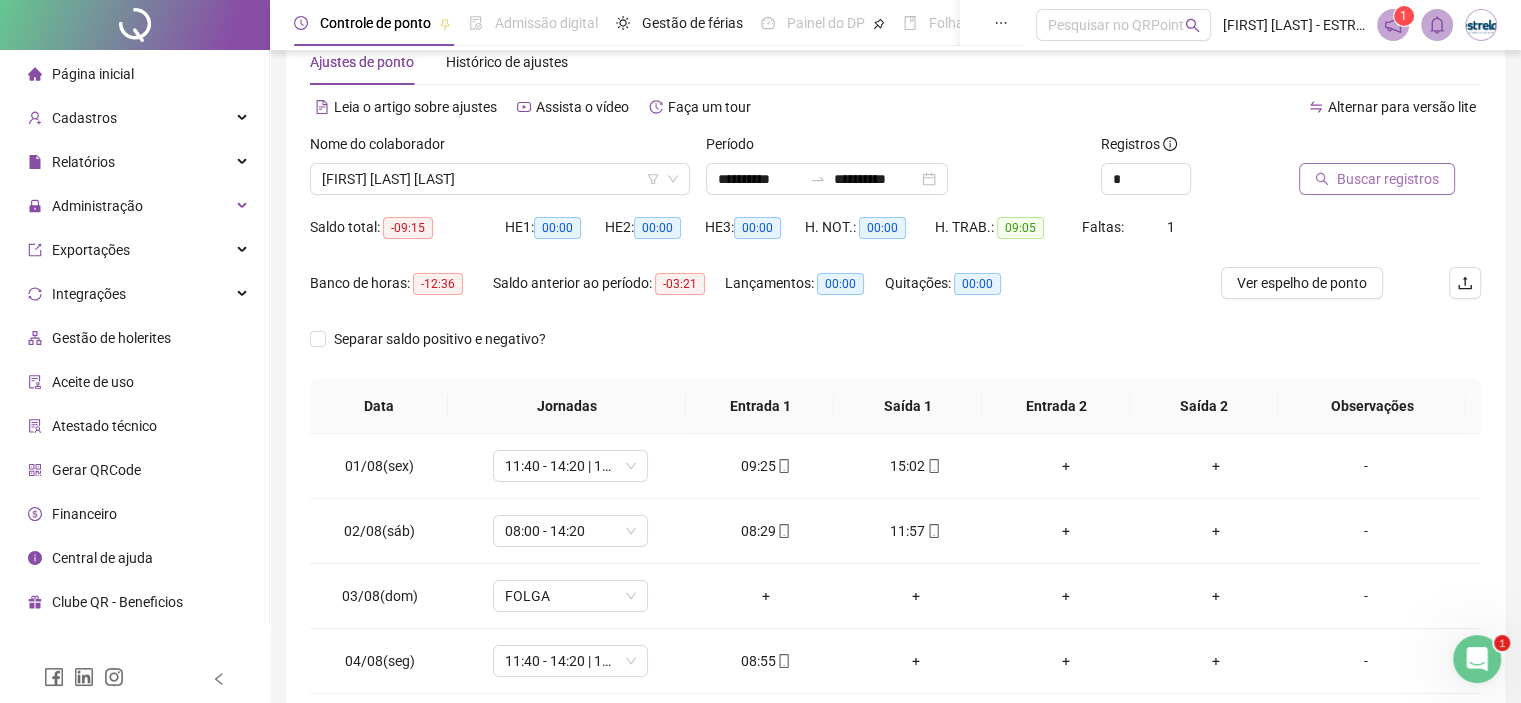 click on "Buscar registros" at bounding box center (1377, 179) 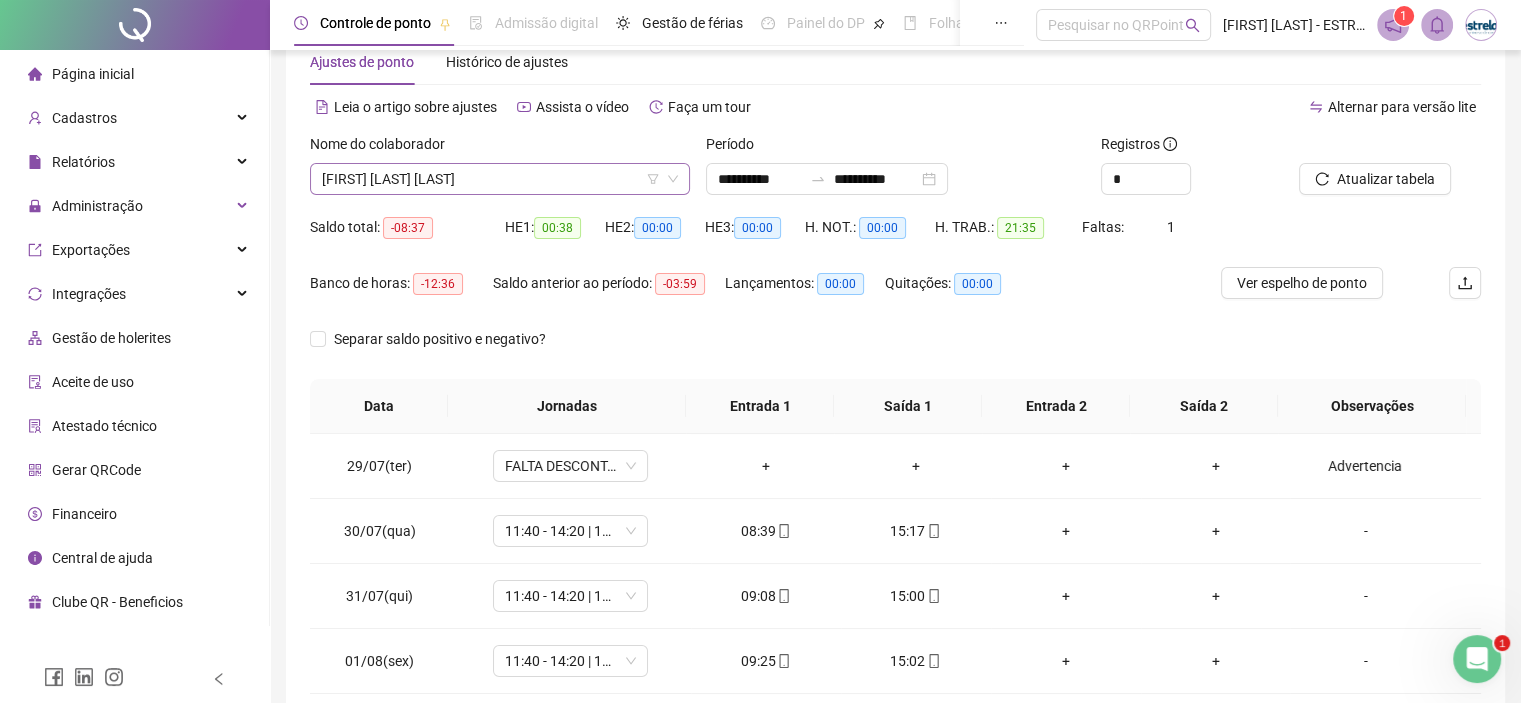 scroll, scrollTop: 384, scrollLeft: 0, axis: vertical 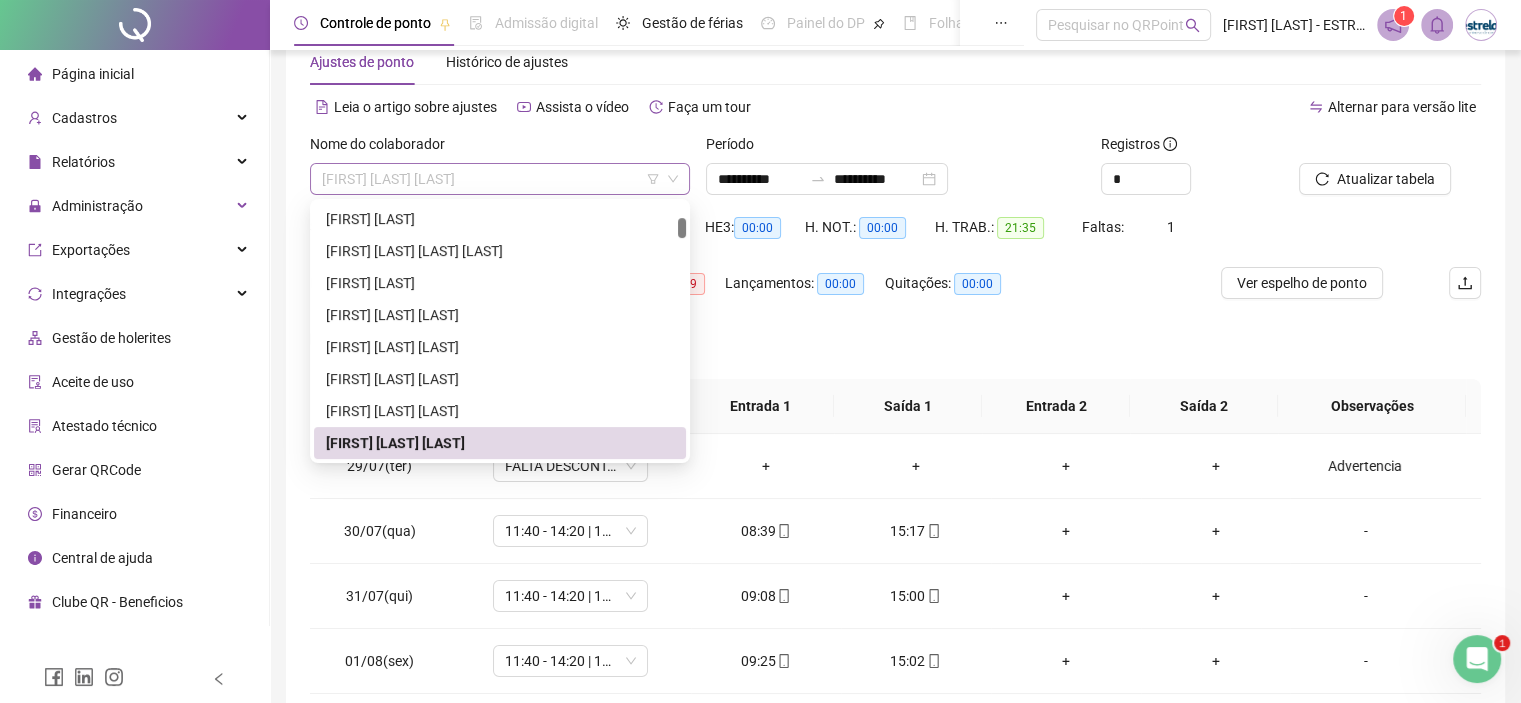 click on "[FIRST] [LAST] [LAST]" at bounding box center [500, 179] 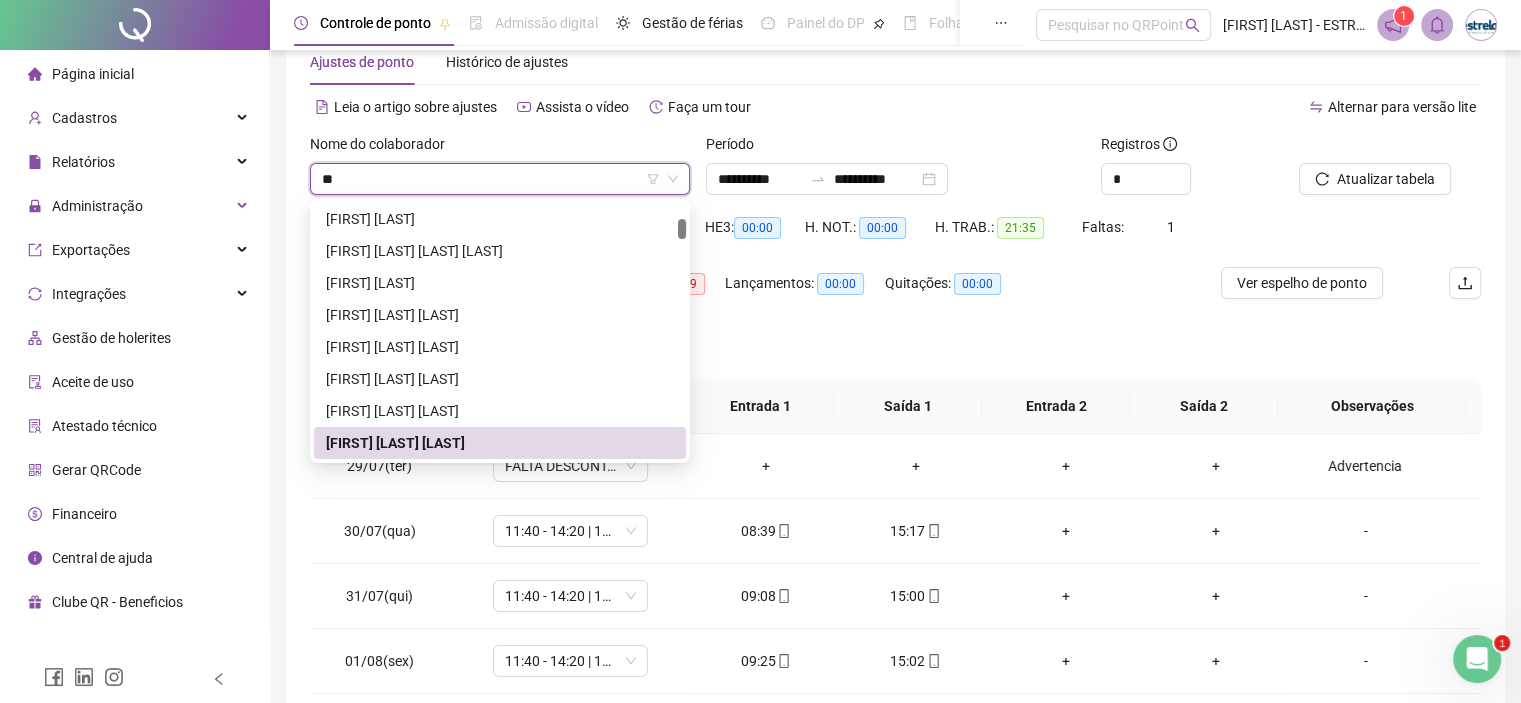 scroll, scrollTop: 0, scrollLeft: 0, axis: both 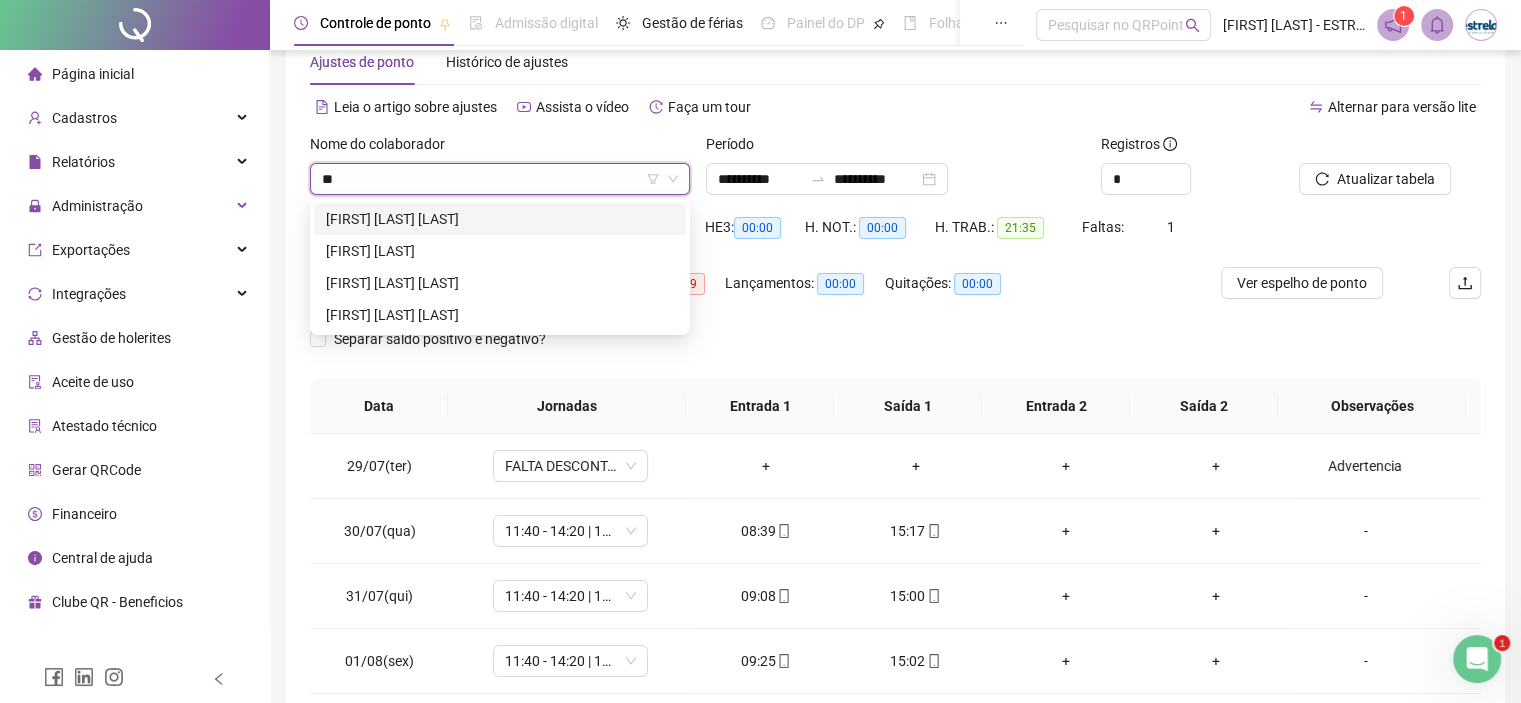 type on "***" 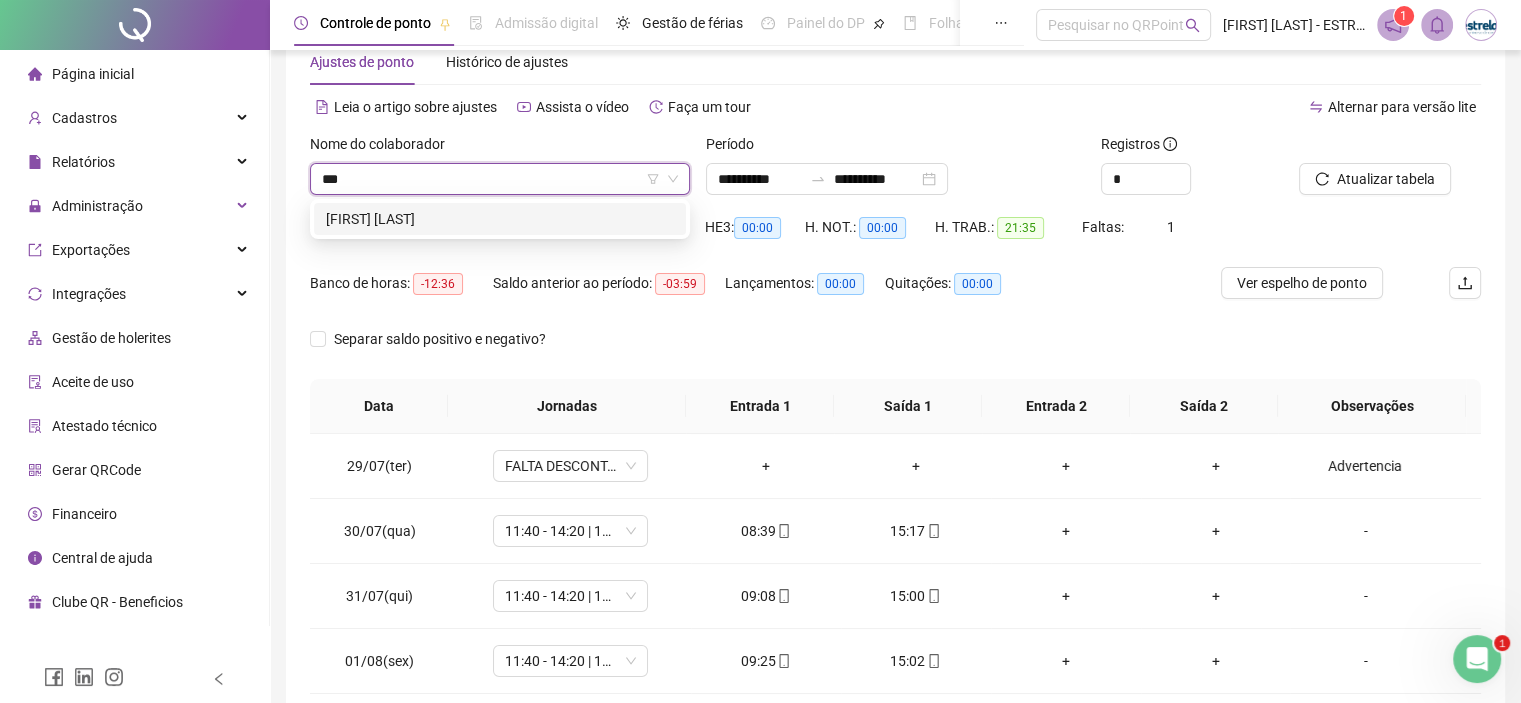 click on "[FIRST] [LAST]" at bounding box center [500, 219] 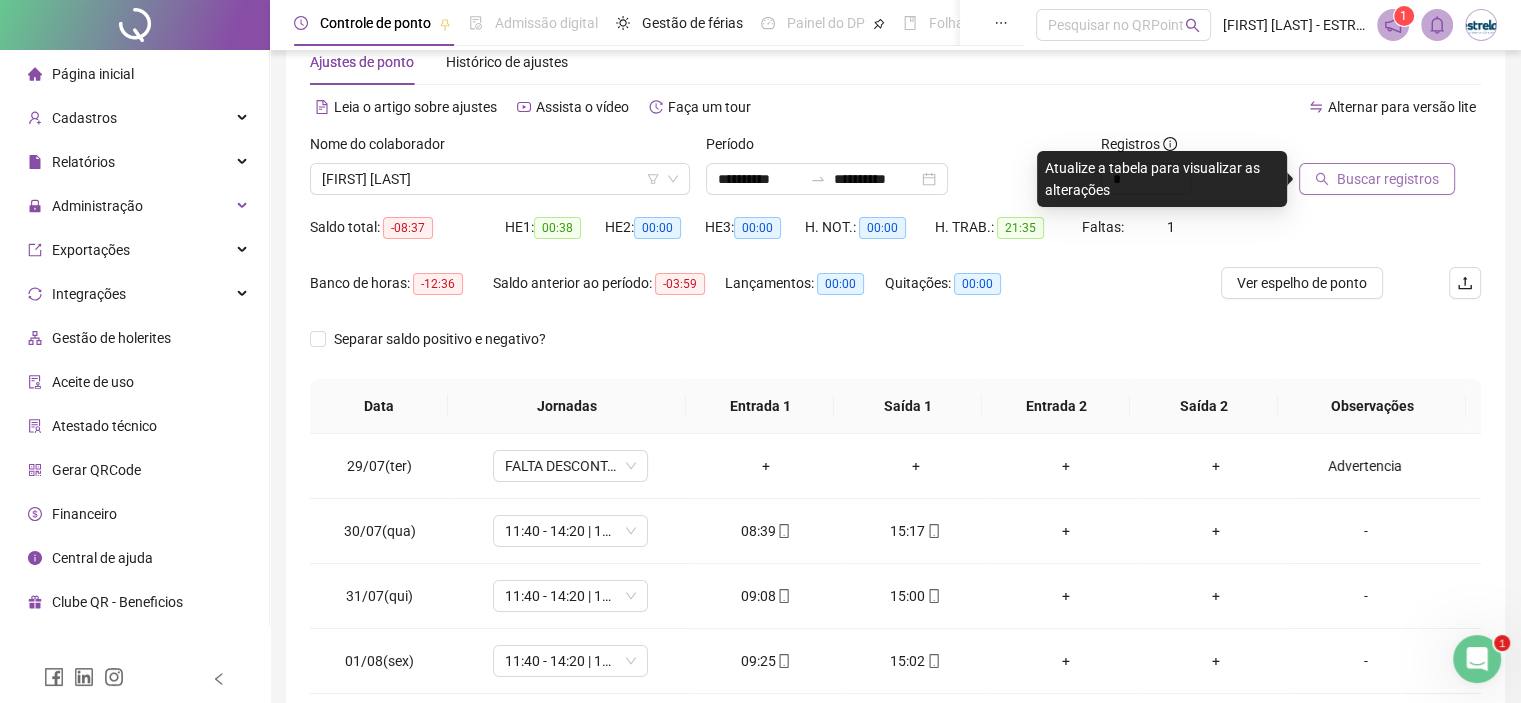 click on "Buscar registros" at bounding box center (1377, 179) 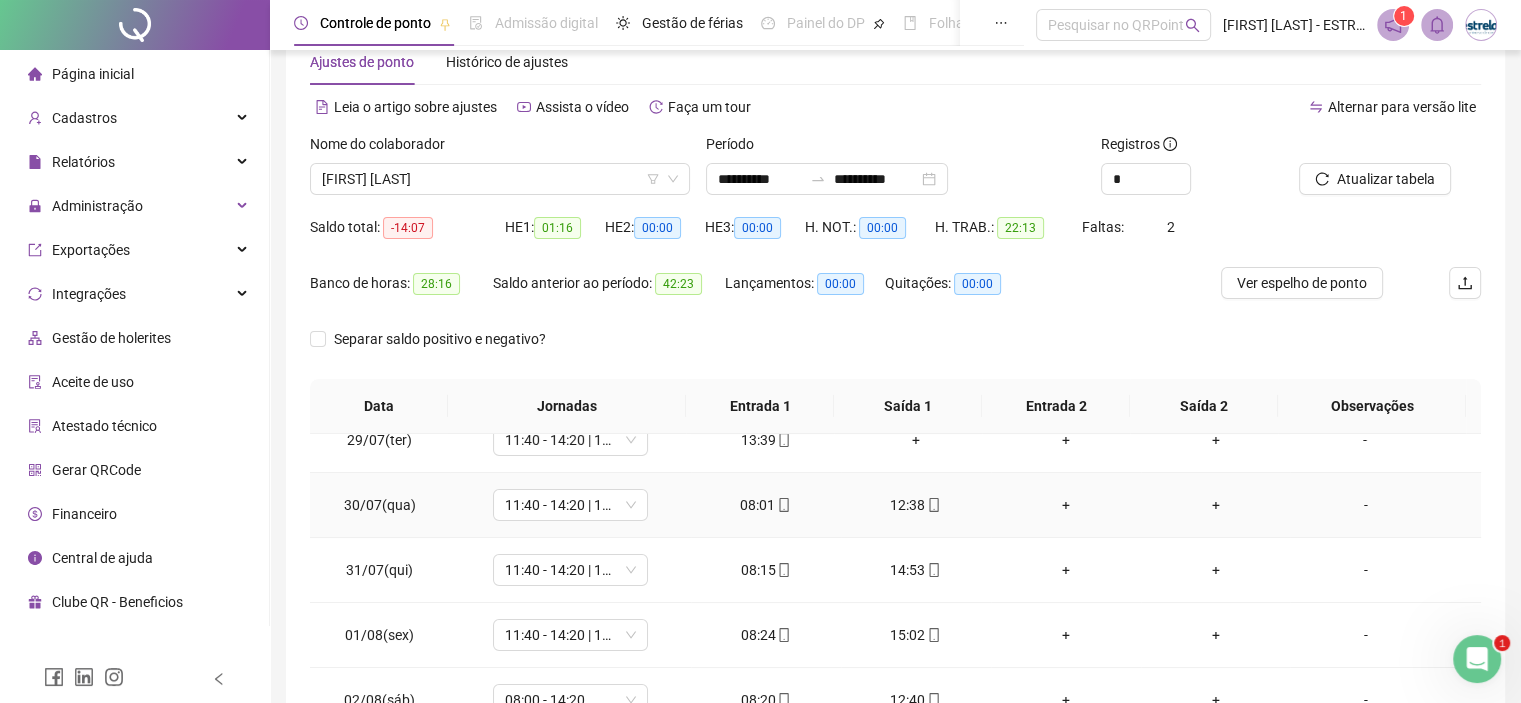 scroll, scrollTop: 0, scrollLeft: 0, axis: both 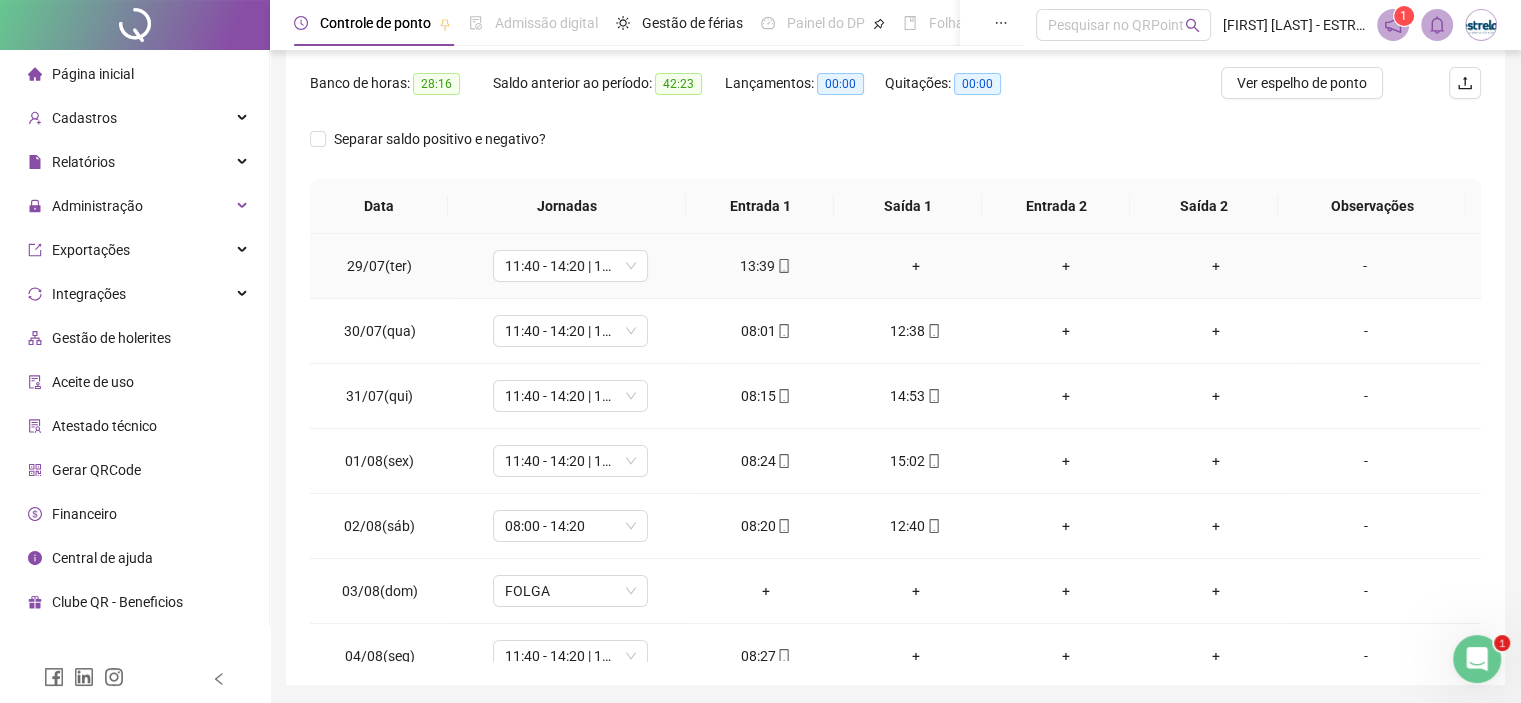 click on "+" at bounding box center [916, 266] 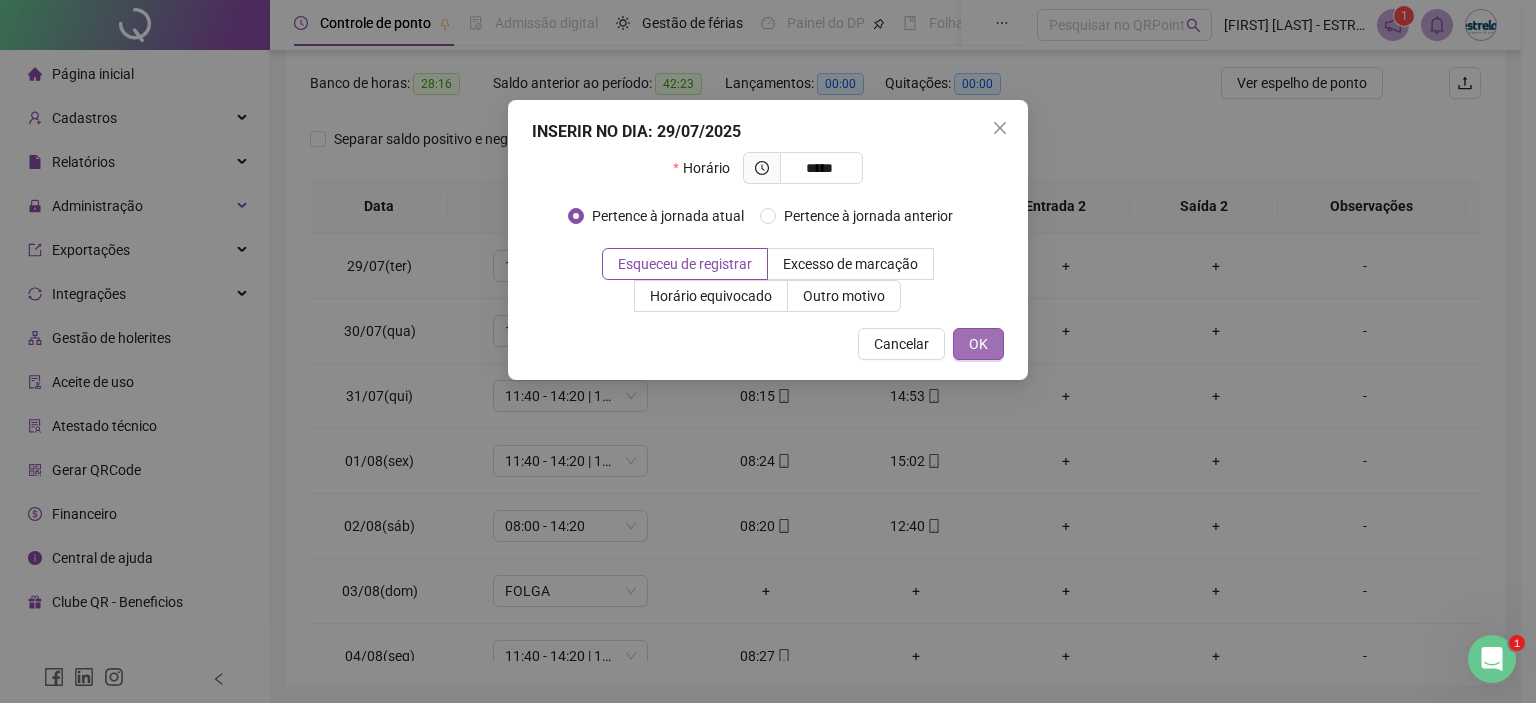 type on "*****" 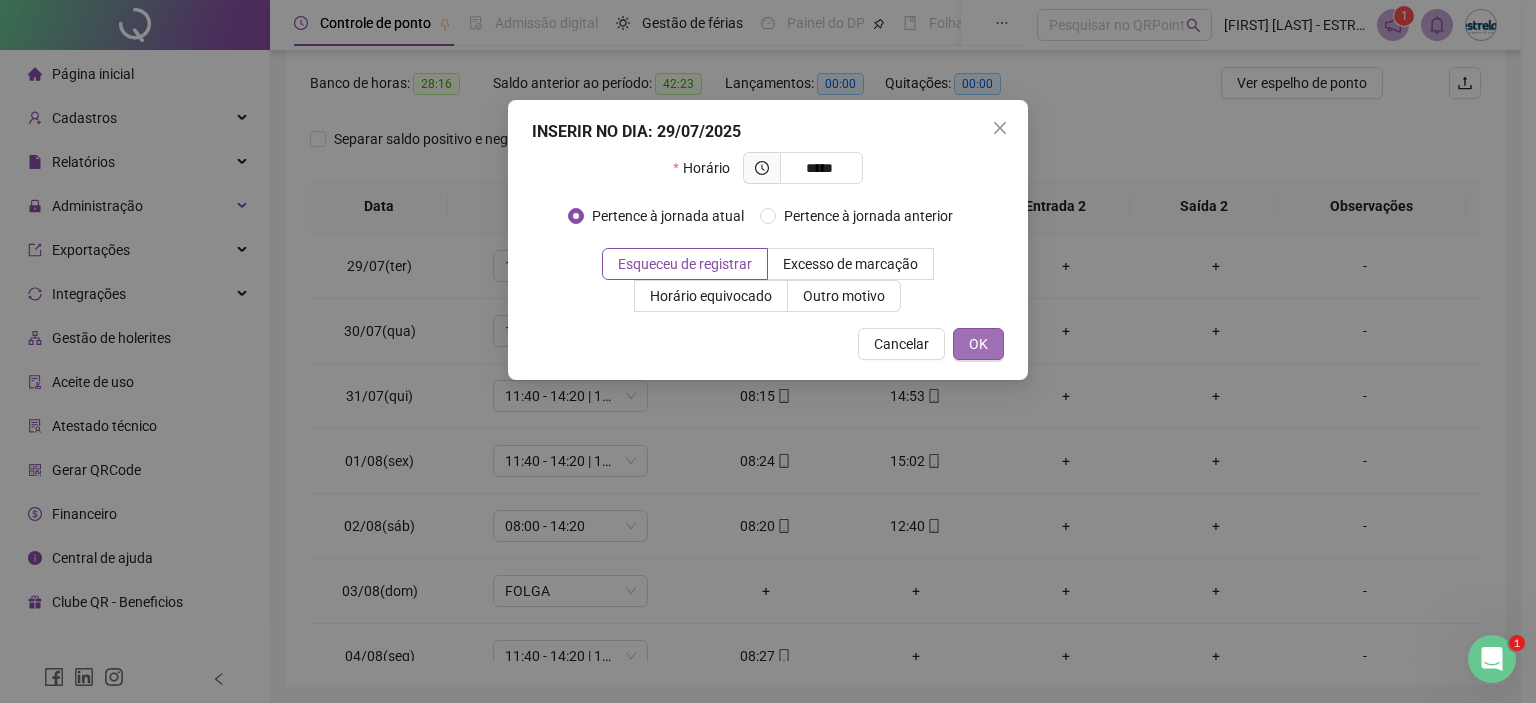 click on "OK" at bounding box center (978, 344) 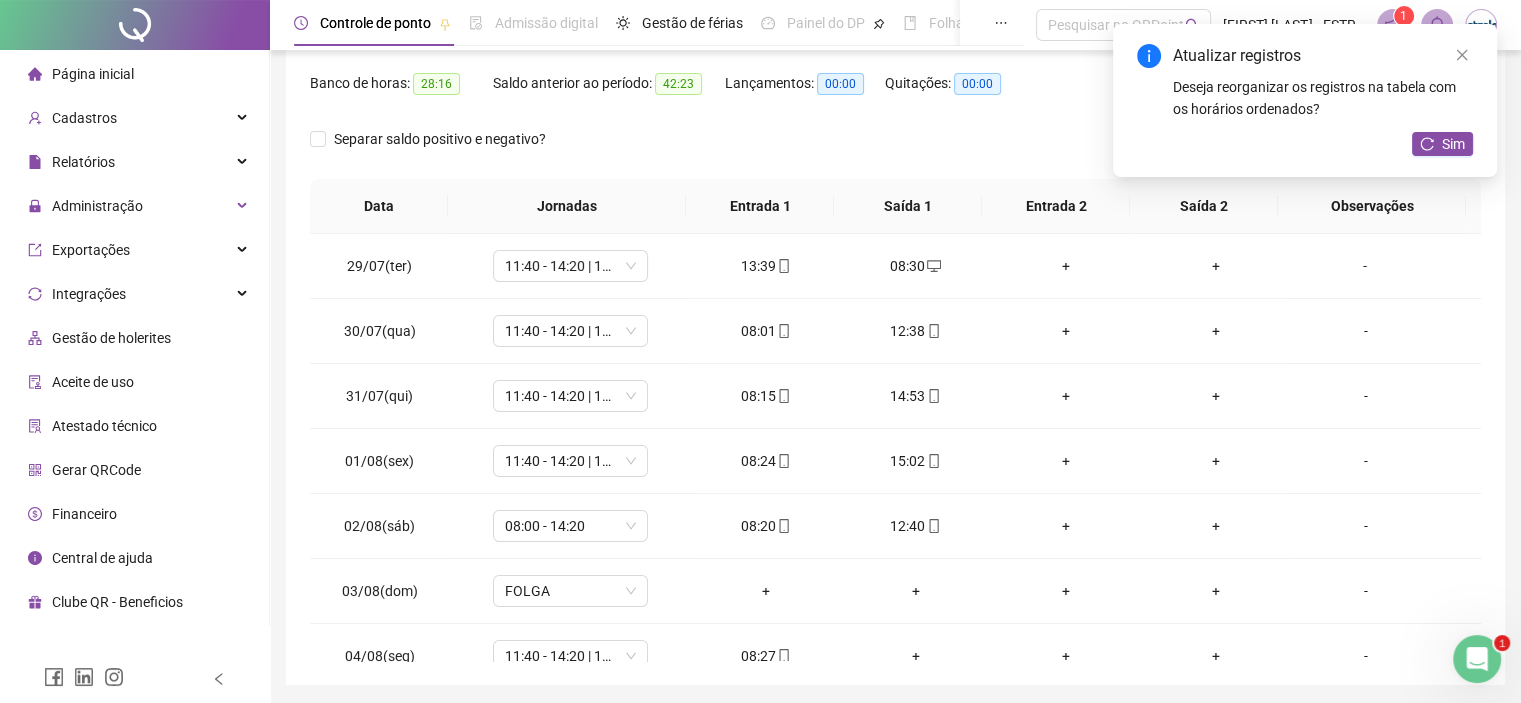 scroll, scrollTop: 51, scrollLeft: 0, axis: vertical 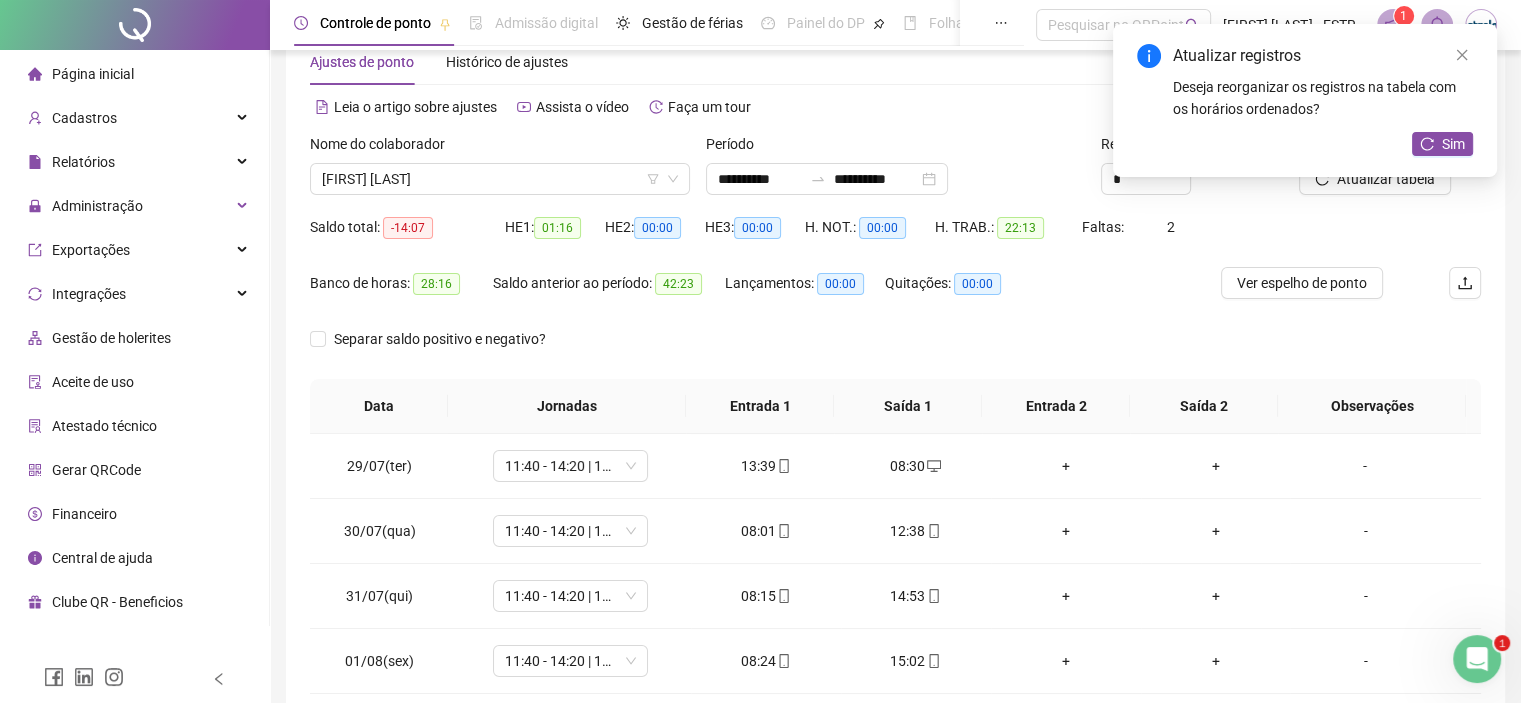 click on "Atualizar registros Deseja reorganizar os registros na tabela com os horários ordenados? Sim" at bounding box center [1305, 100] 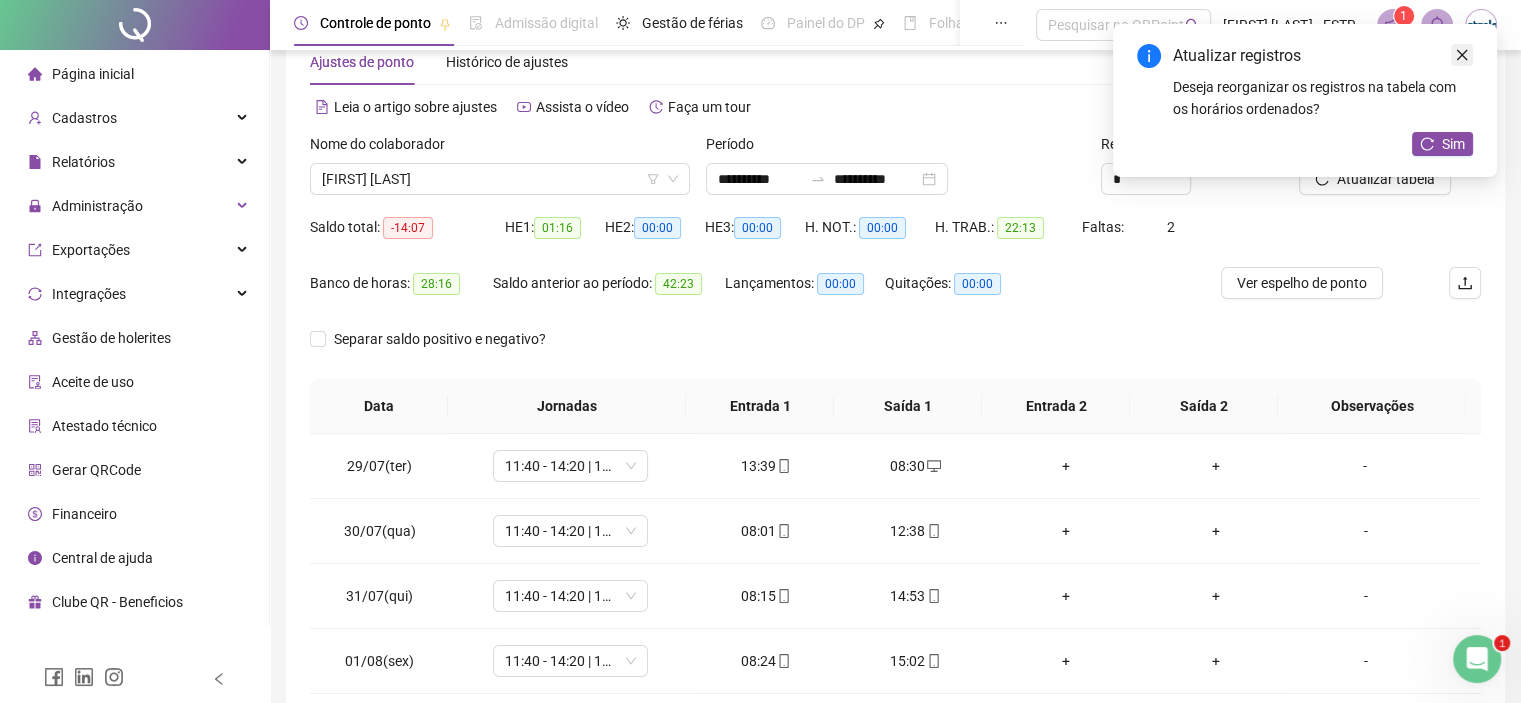 click 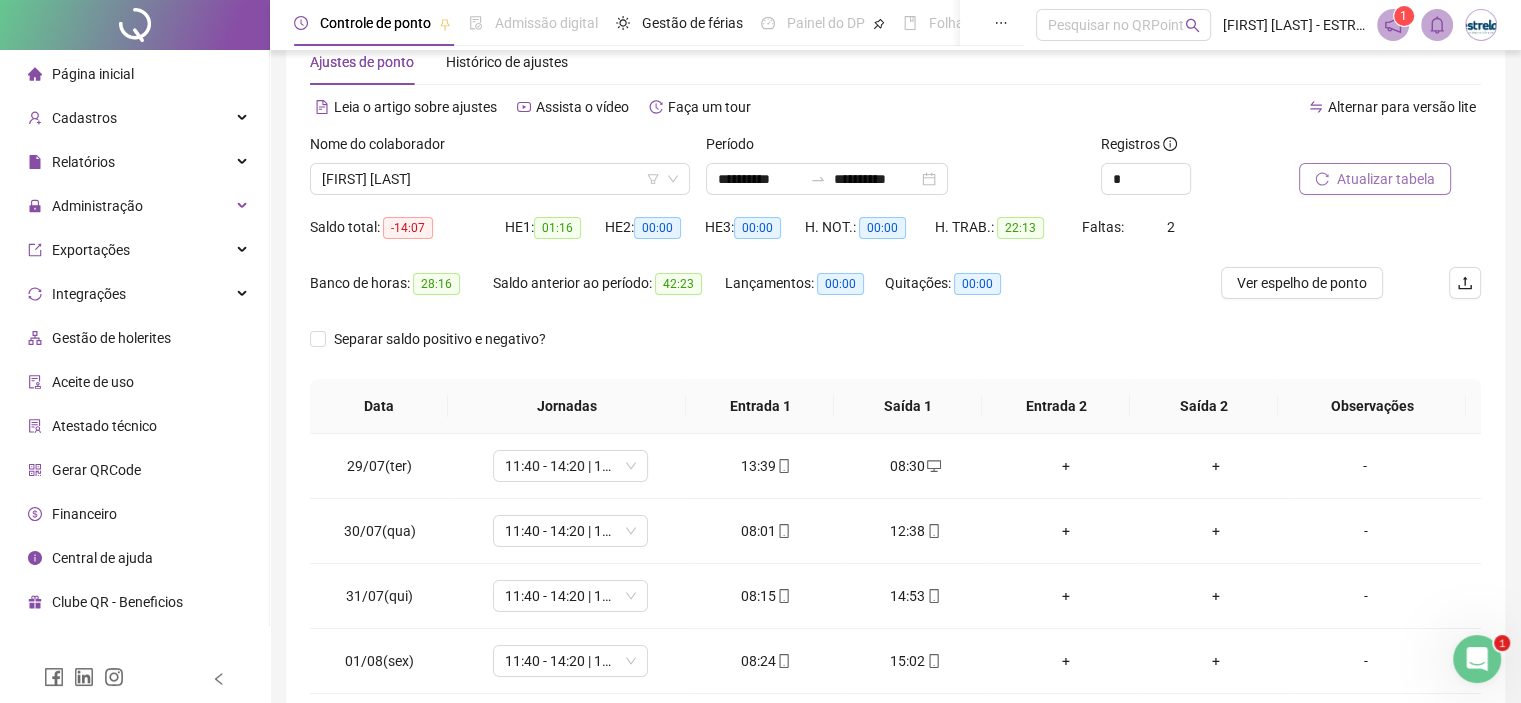 drag, startPoint x: 1404, startPoint y: 158, endPoint x: 1398, endPoint y: 171, distance: 14.3178215 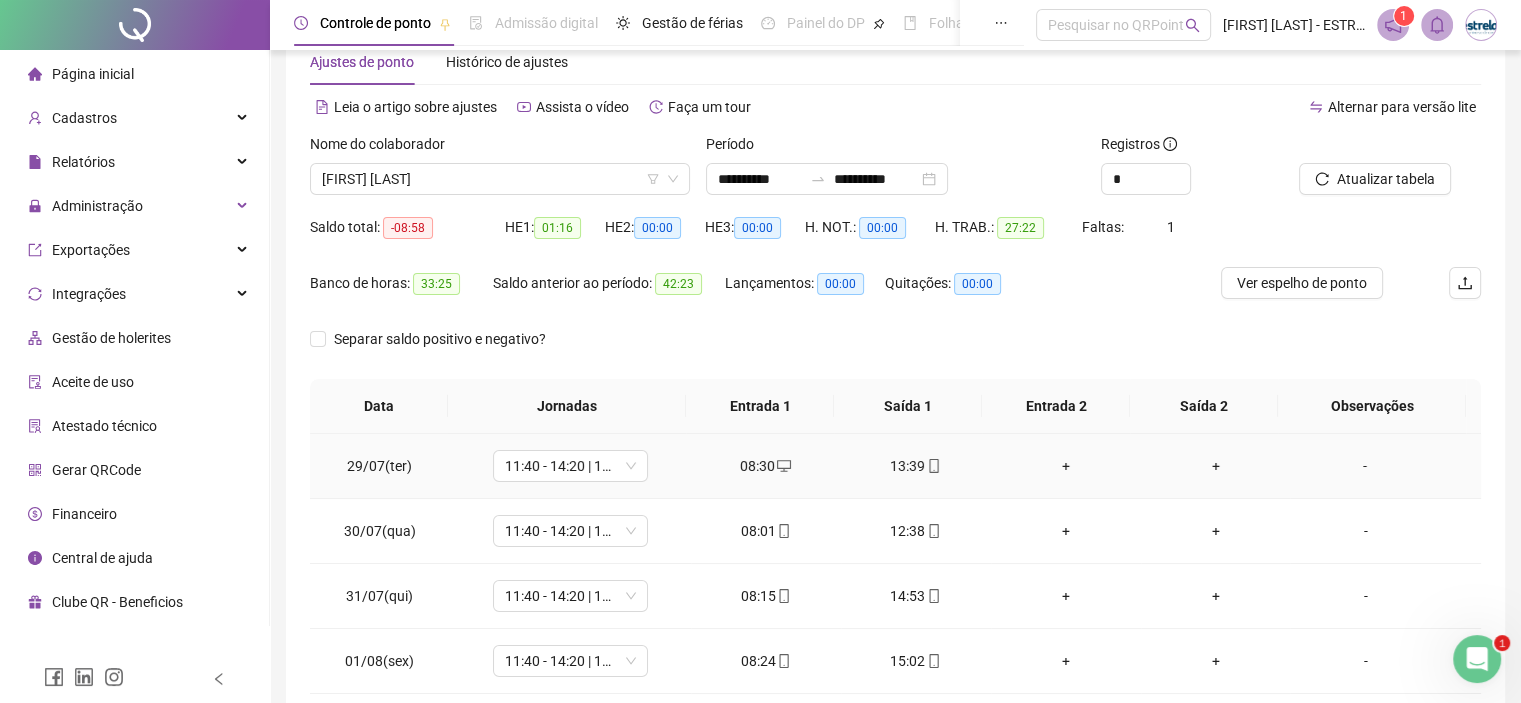 click on "-" at bounding box center [1365, 466] 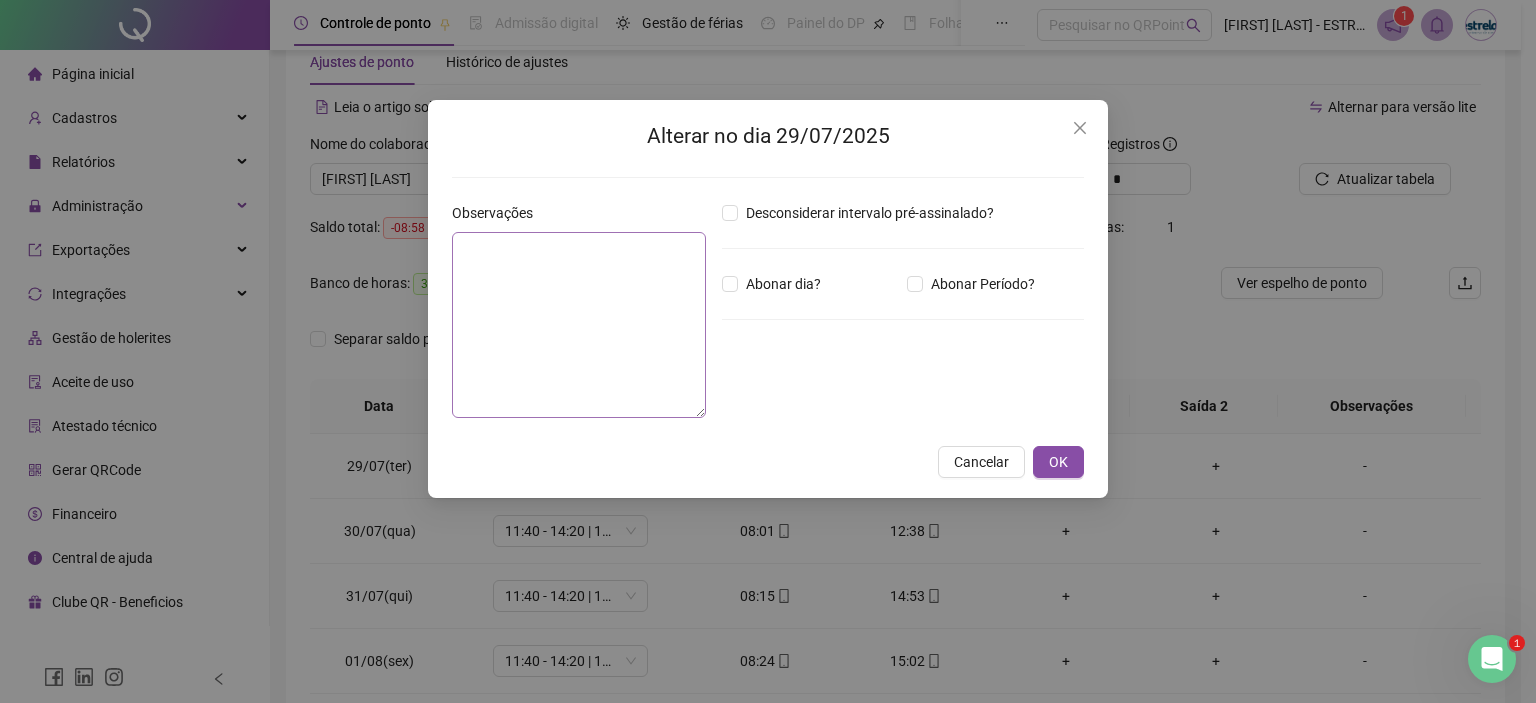drag, startPoint x: 440, startPoint y: 327, endPoint x: 511, endPoint y: 295, distance: 77.87811 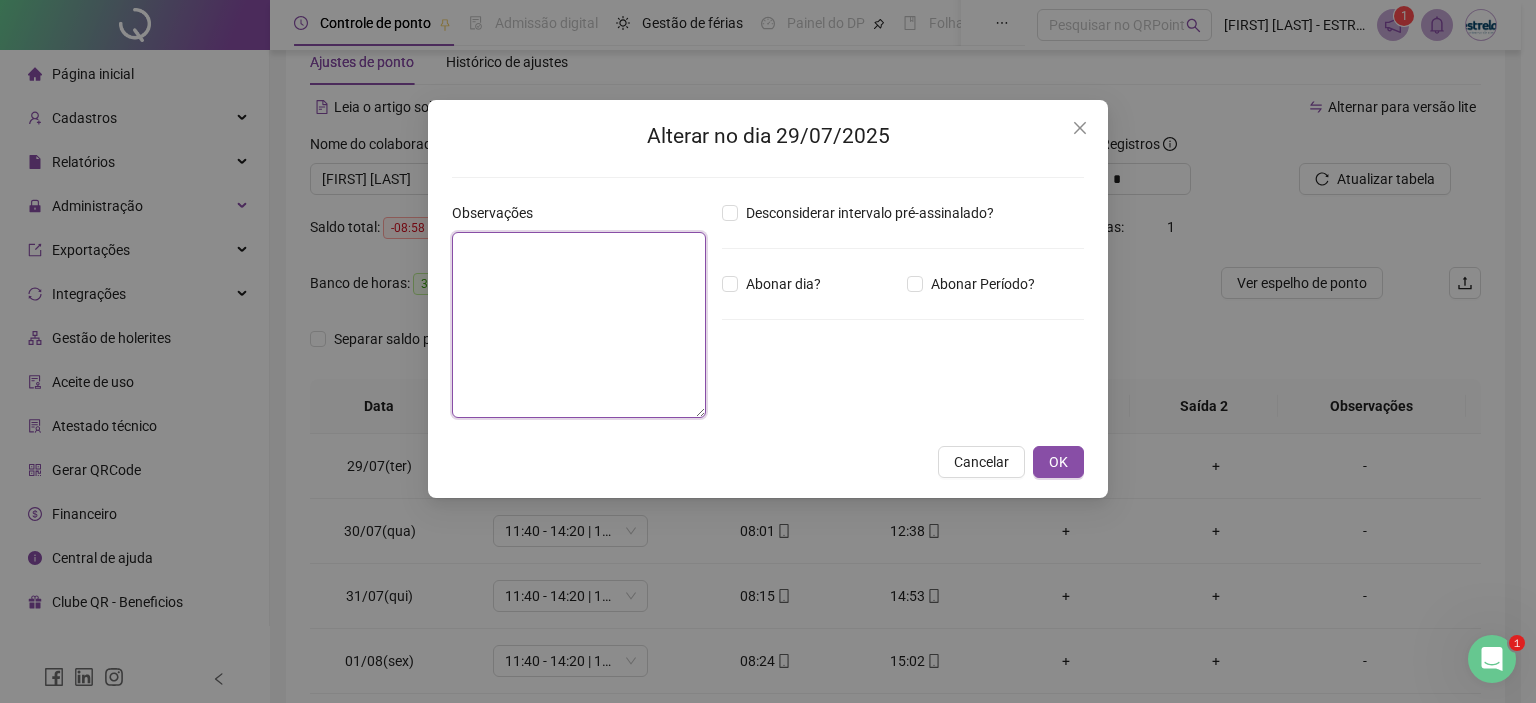 click at bounding box center [579, 325] 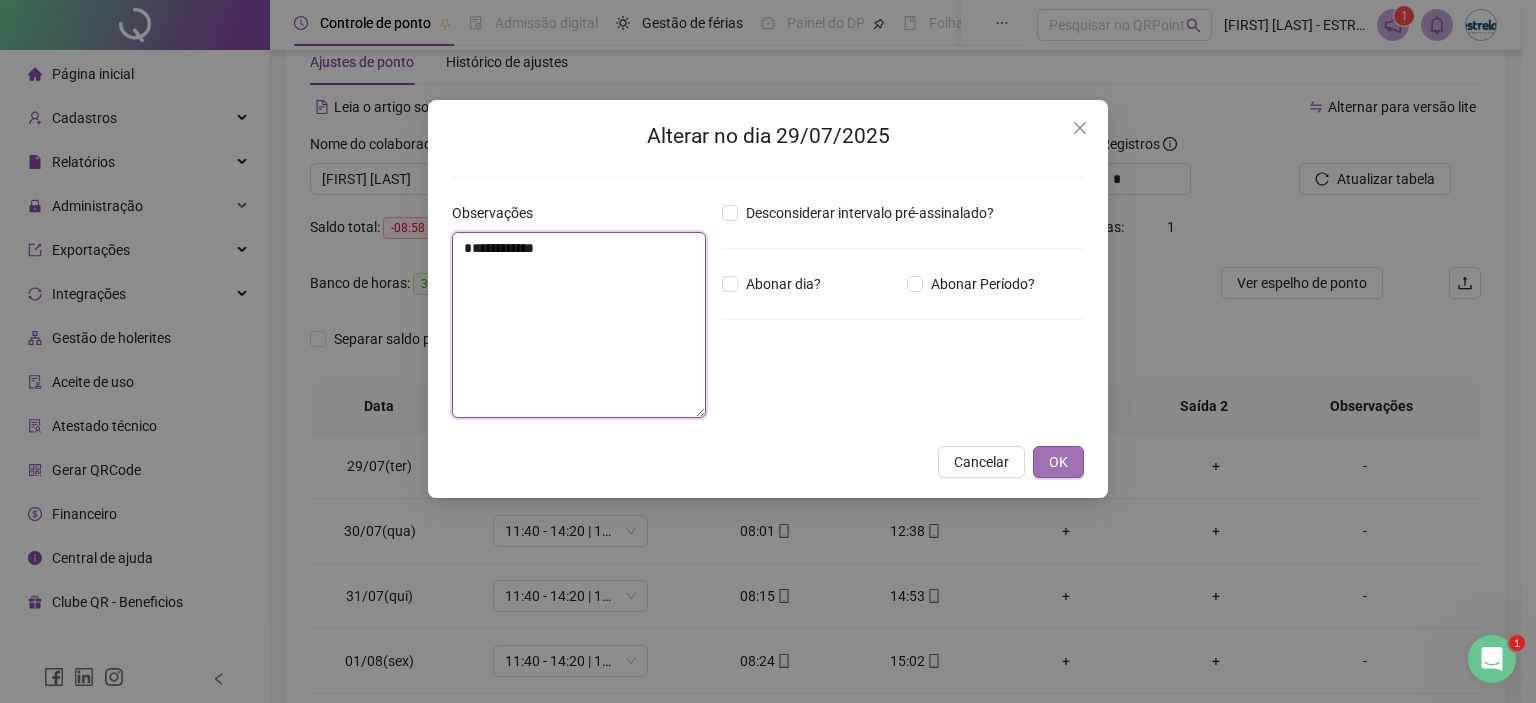 type on "**********" 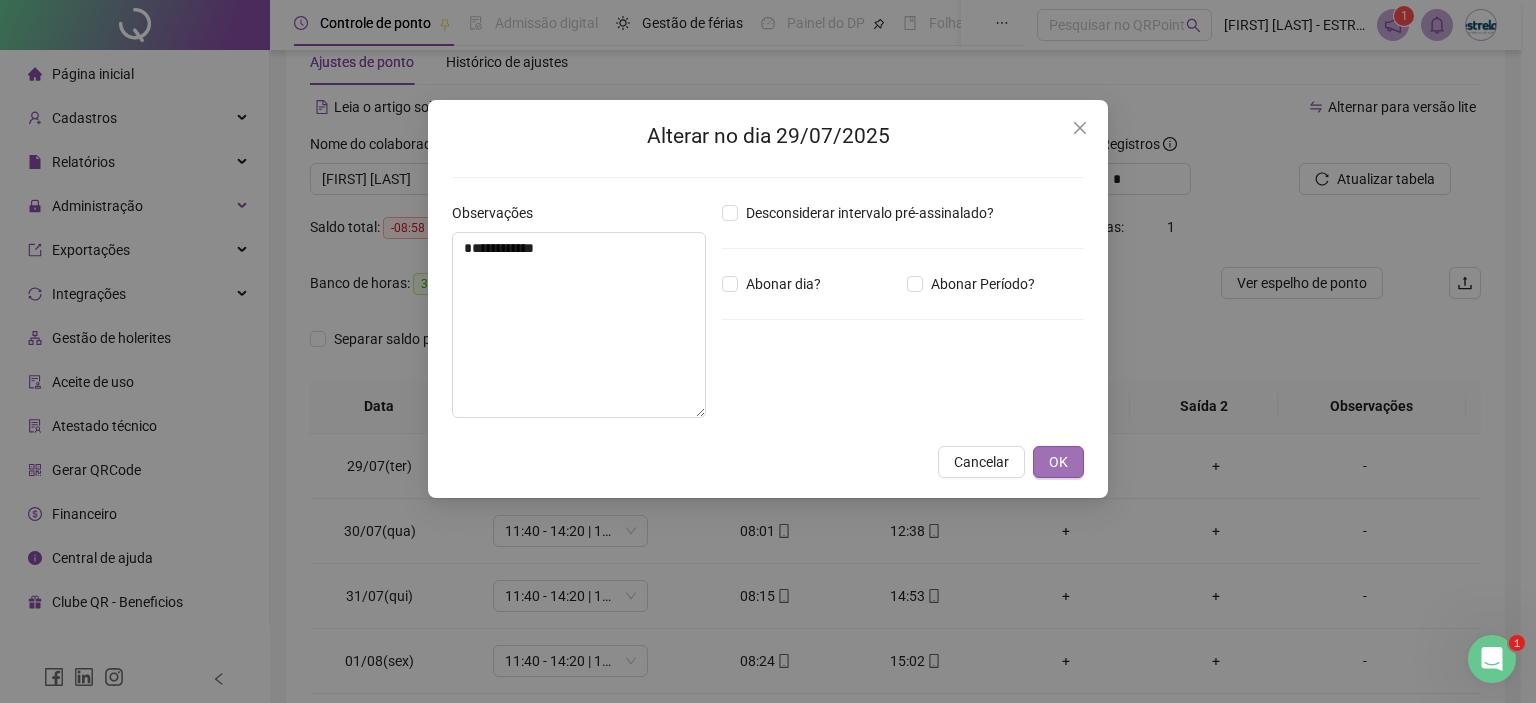 click on "OK" at bounding box center (1058, 462) 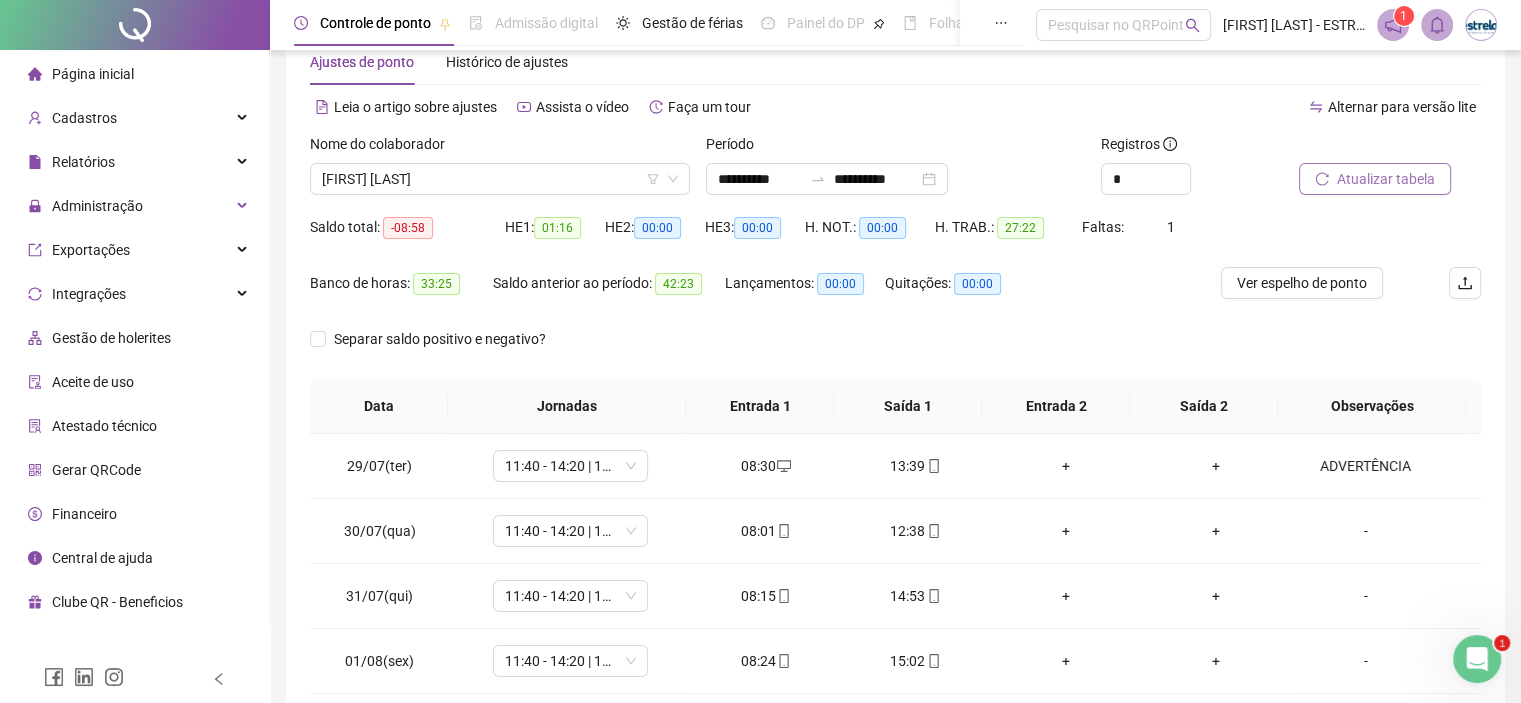 click on "Atualizar tabela" at bounding box center [1375, 179] 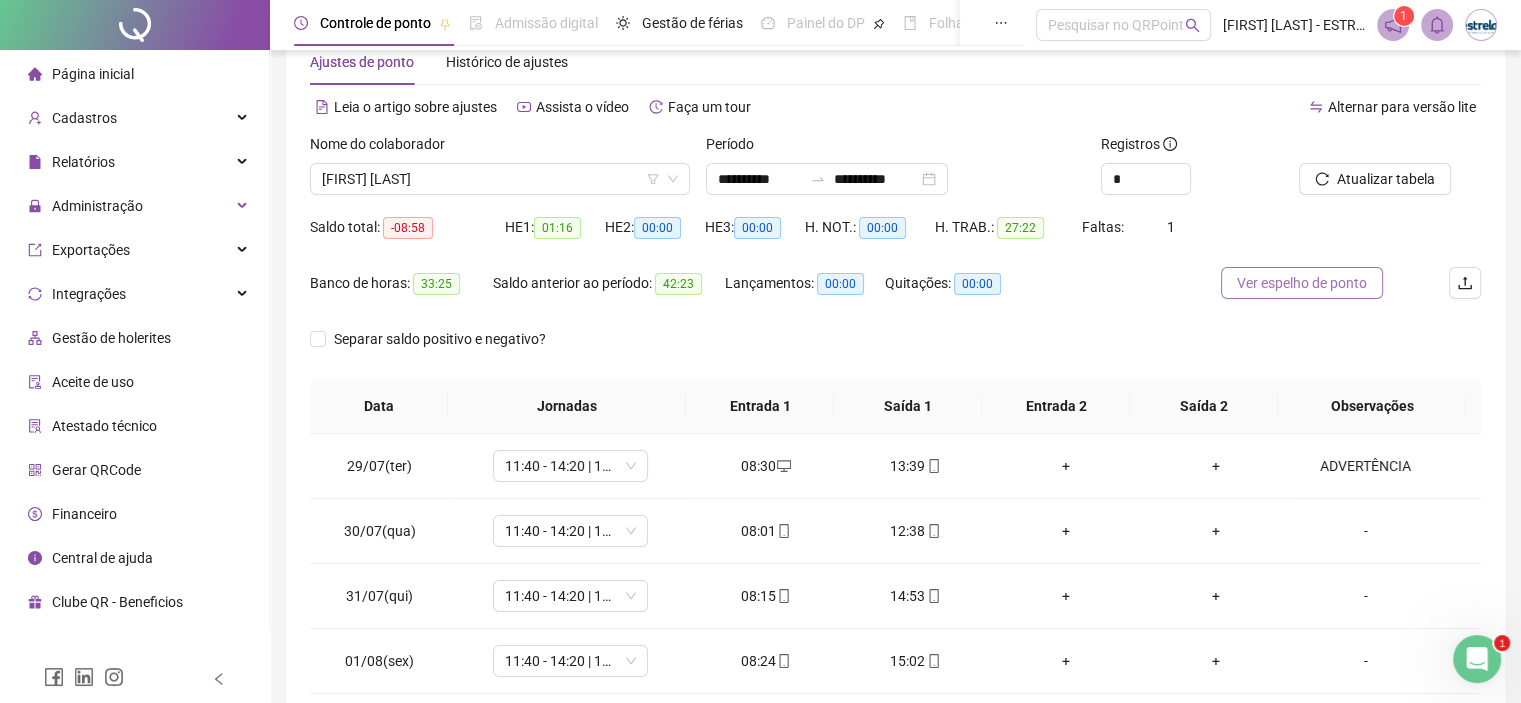 click on "Ver espelho de ponto" at bounding box center (1302, 283) 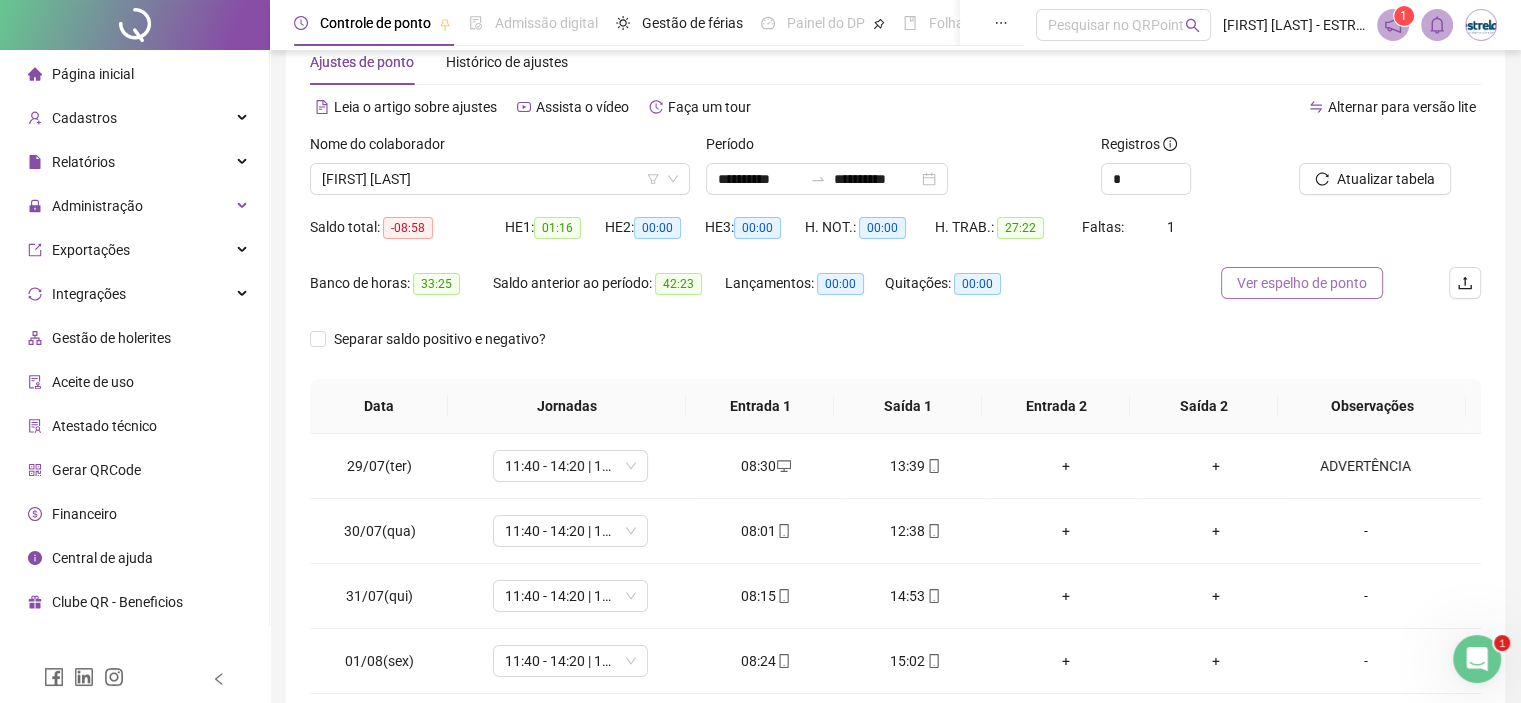 click on "Ver espelho de ponto" at bounding box center [1302, 283] 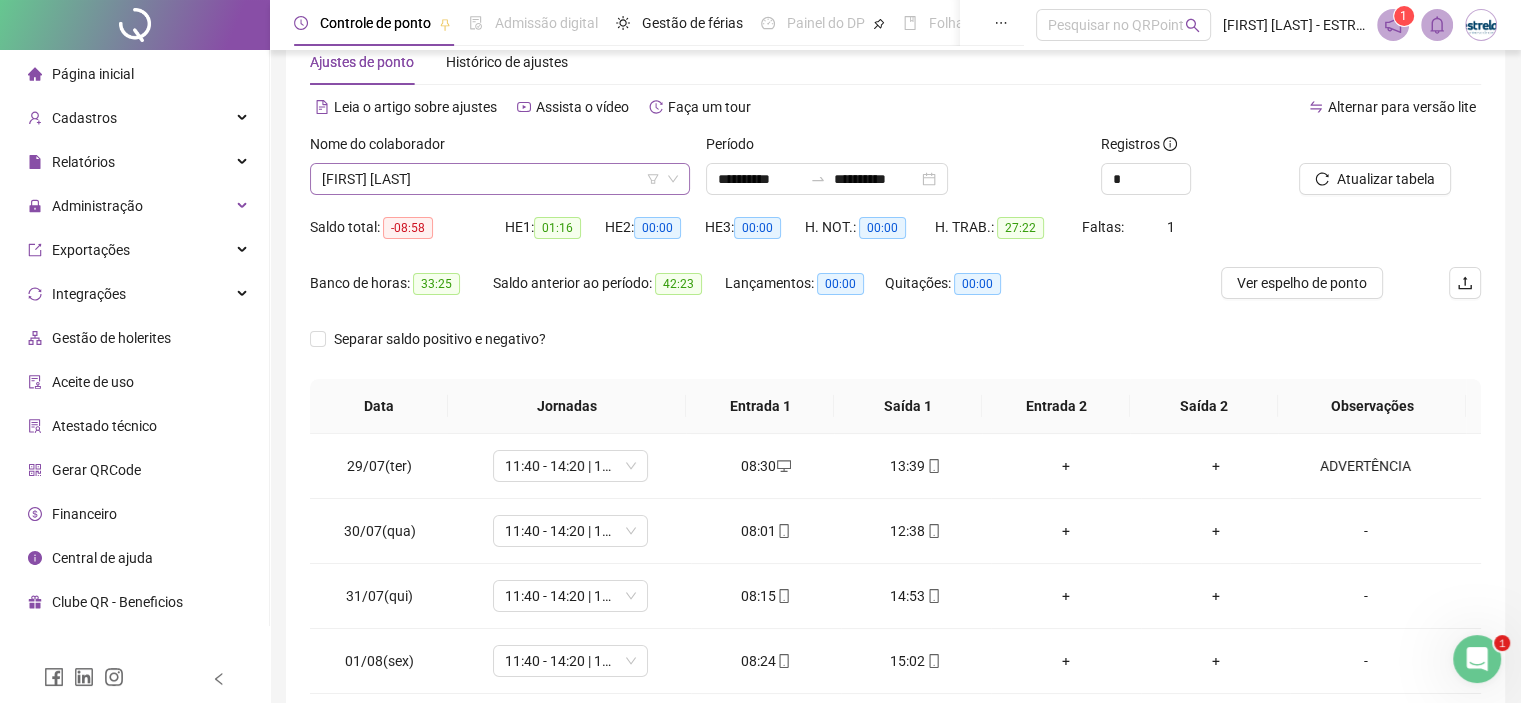 scroll, scrollTop: 1920, scrollLeft: 0, axis: vertical 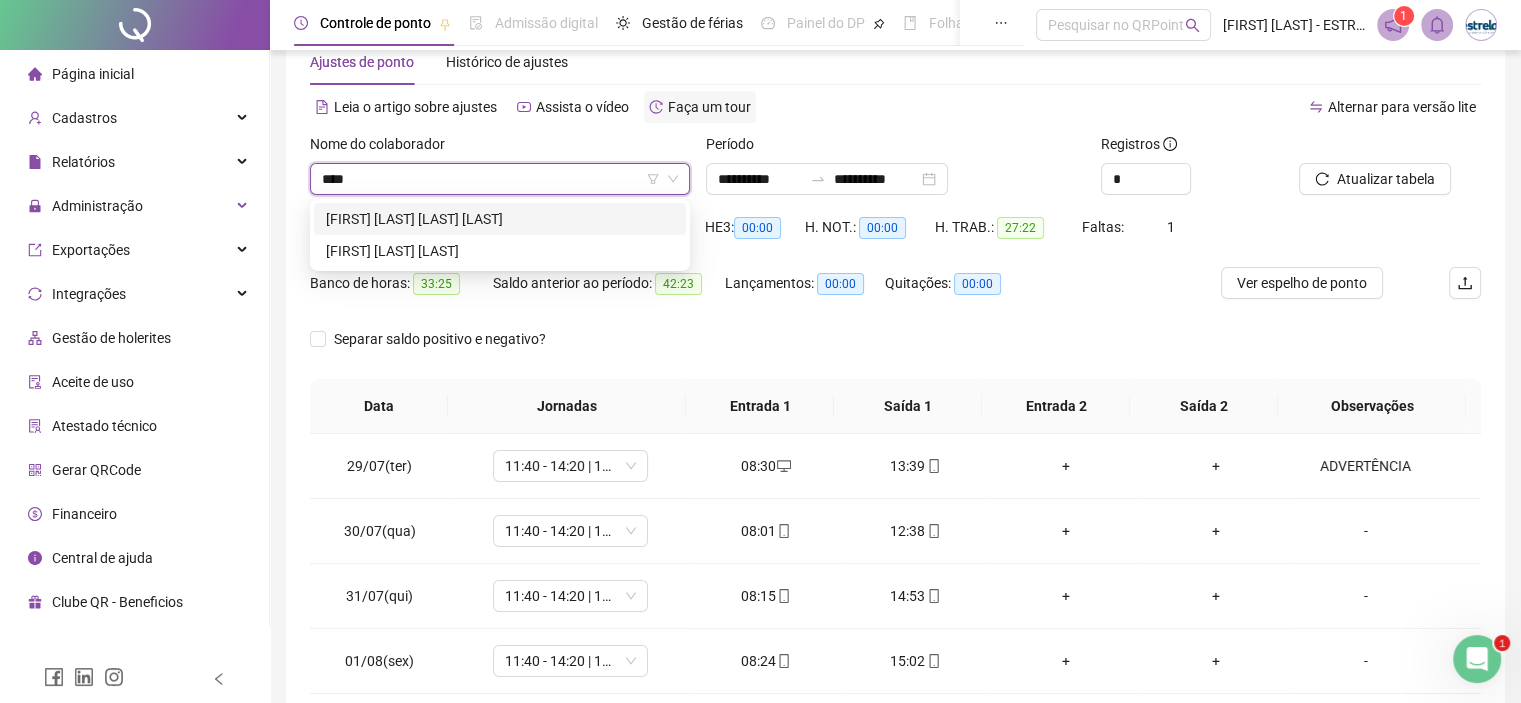 type on "*****" 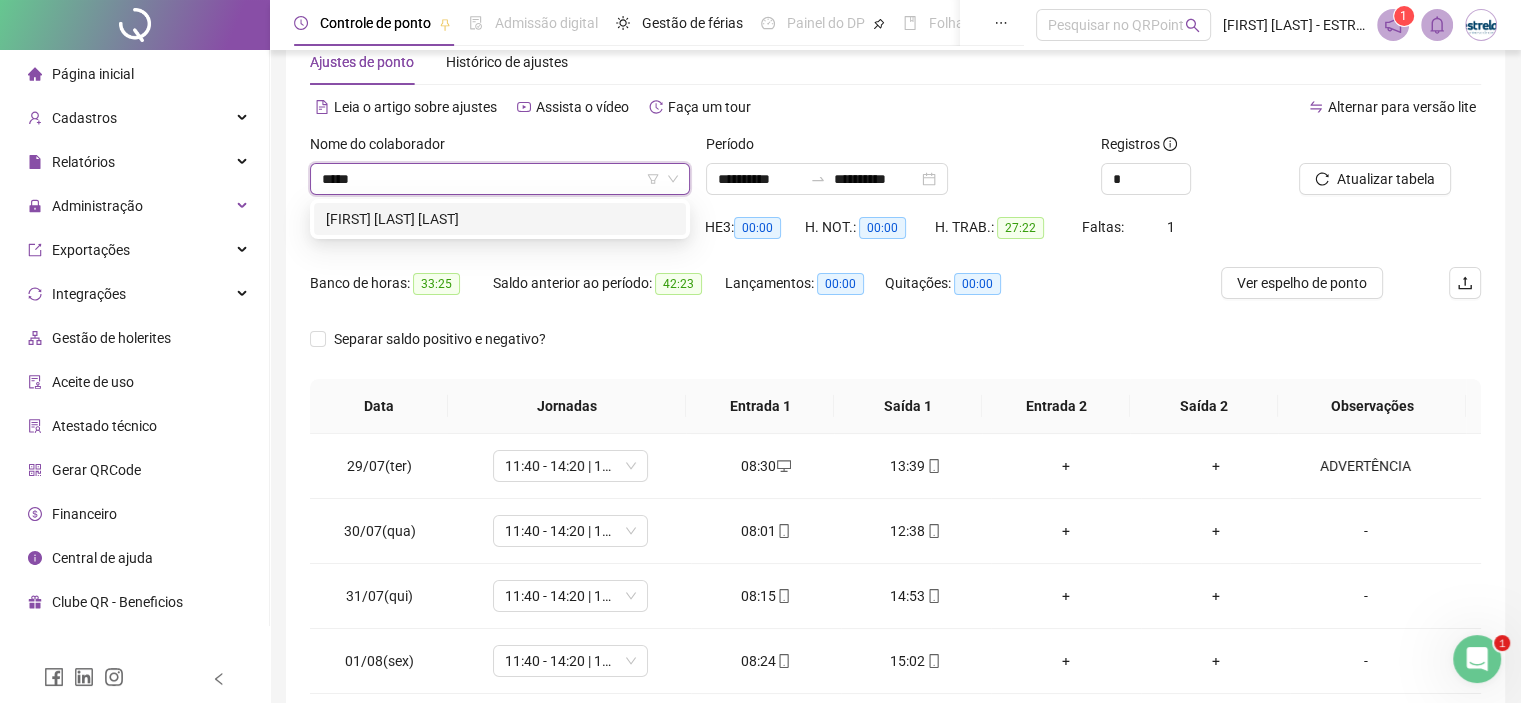 click on "[FIRST] [LAST] [LAST]" at bounding box center [500, 219] 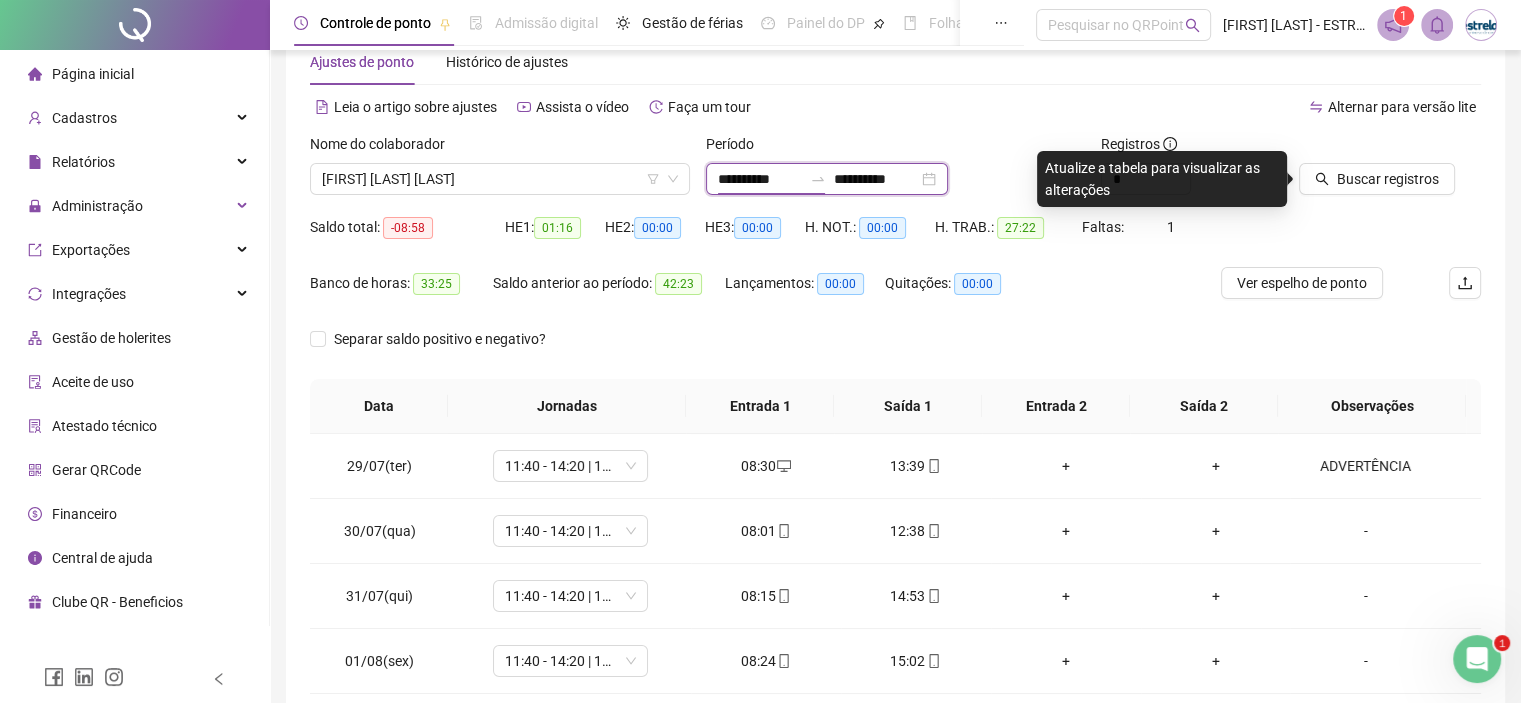click on "**********" at bounding box center [760, 179] 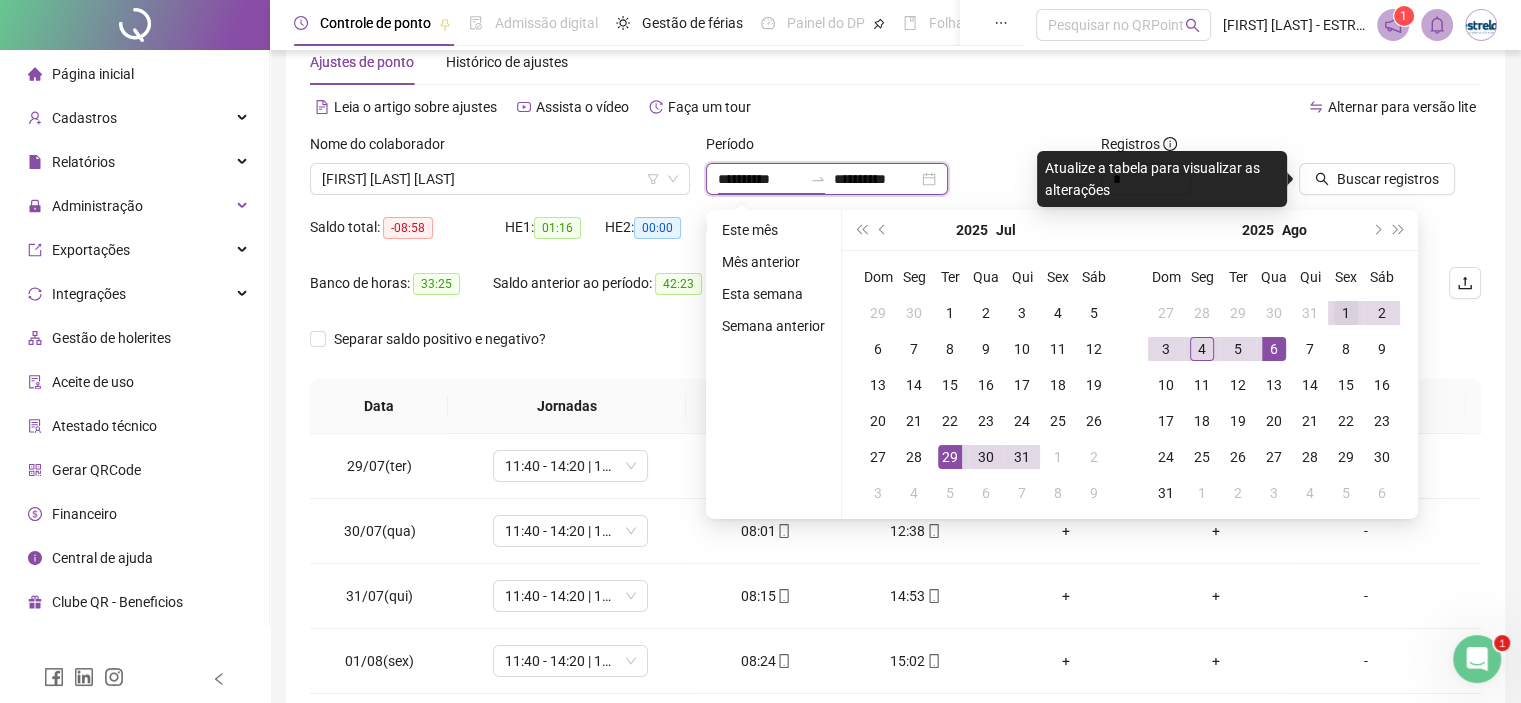 type on "**********" 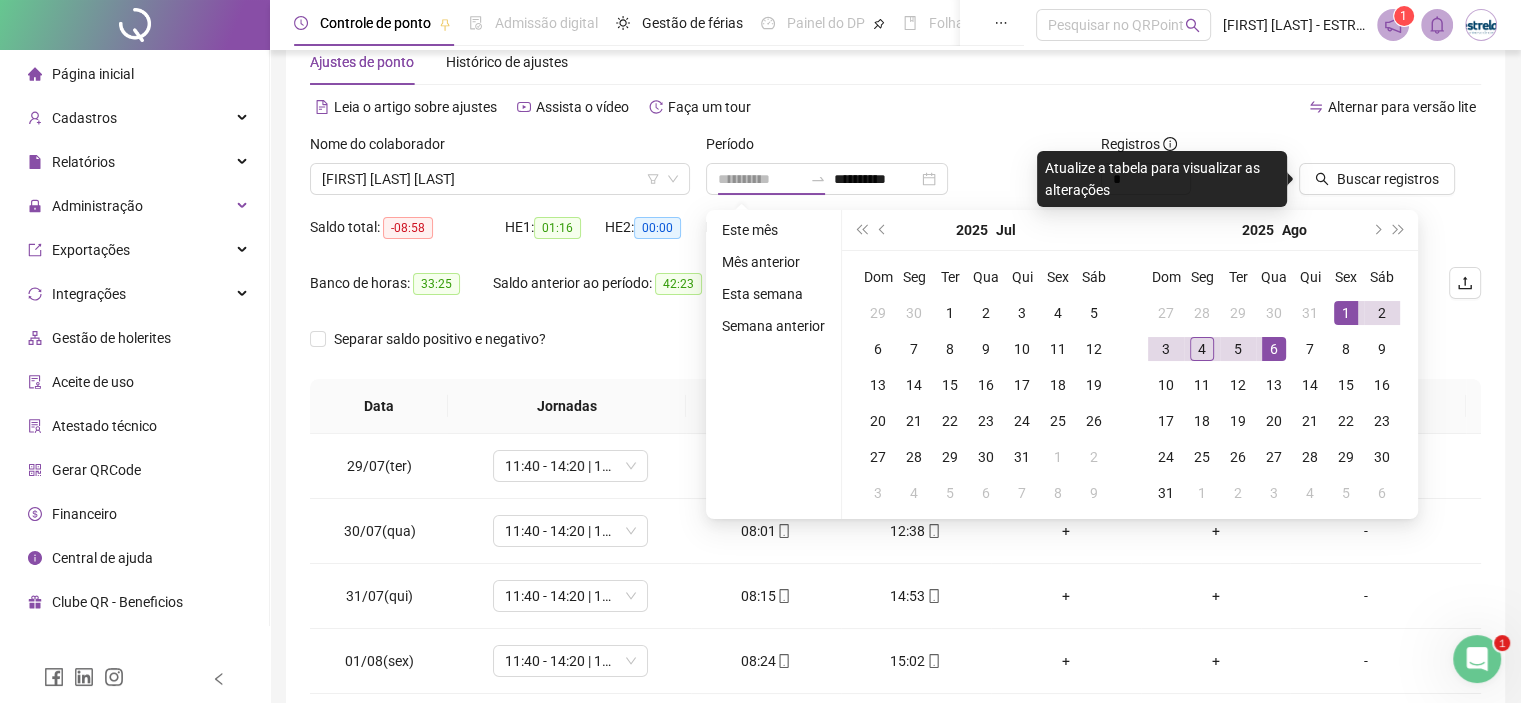 click on "1" at bounding box center (1346, 313) 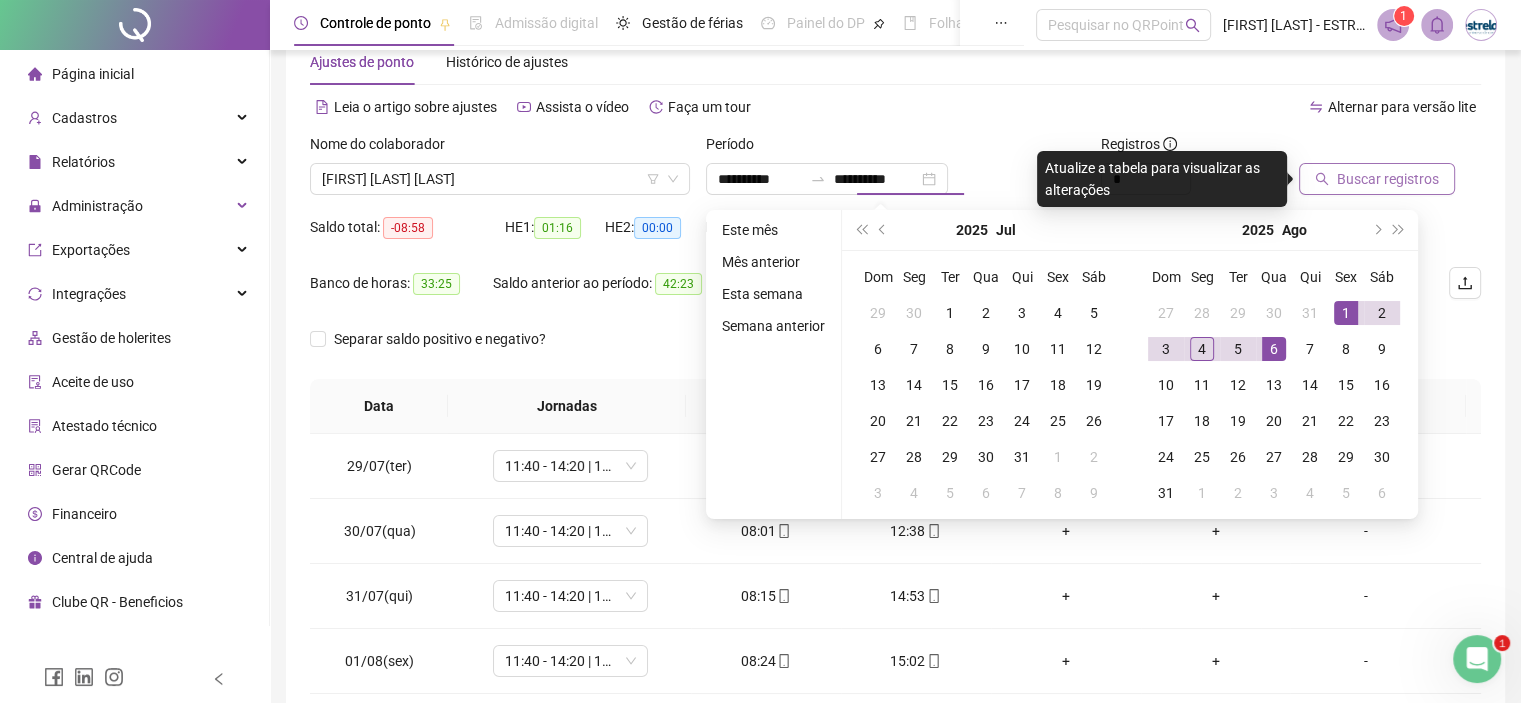 click on "Buscar registros" at bounding box center (1377, 179) 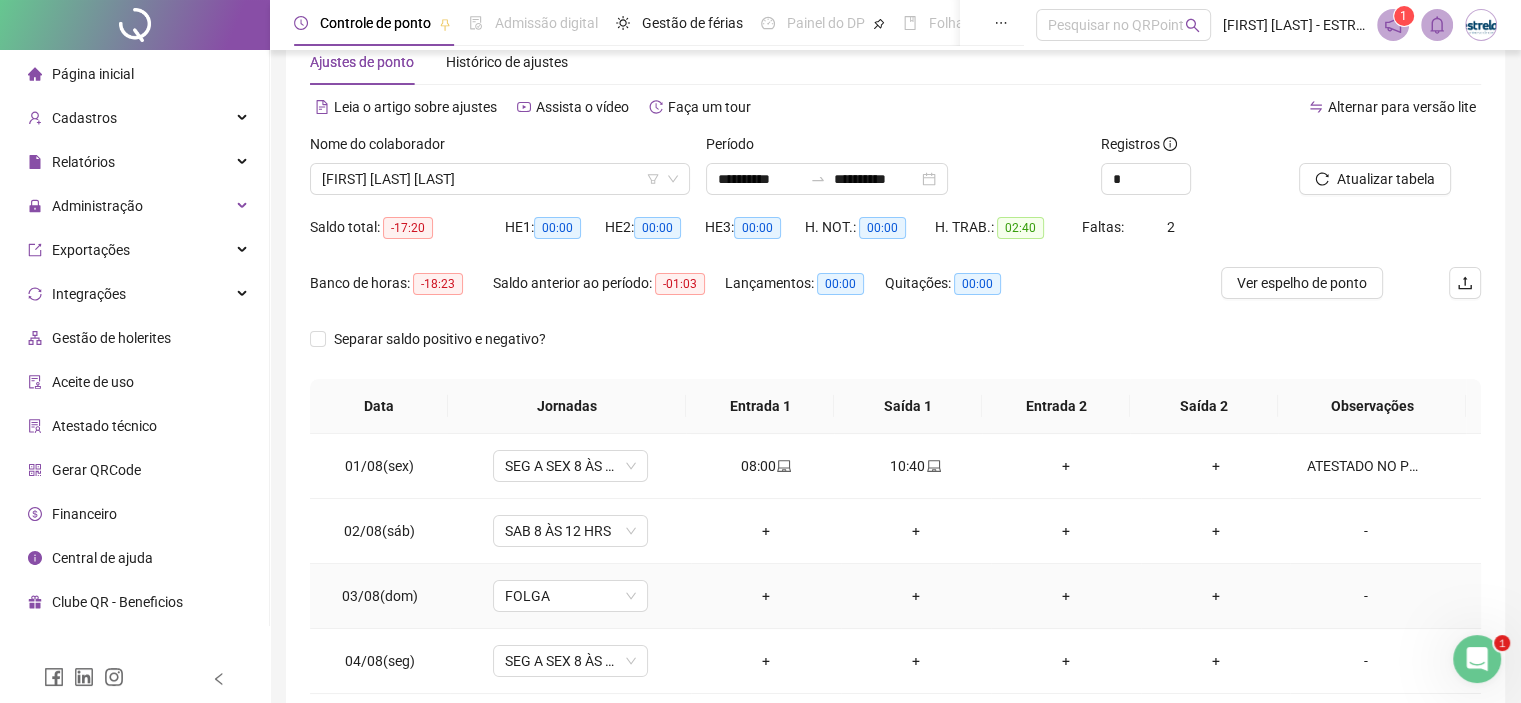 scroll, scrollTop: 151, scrollLeft: 0, axis: vertical 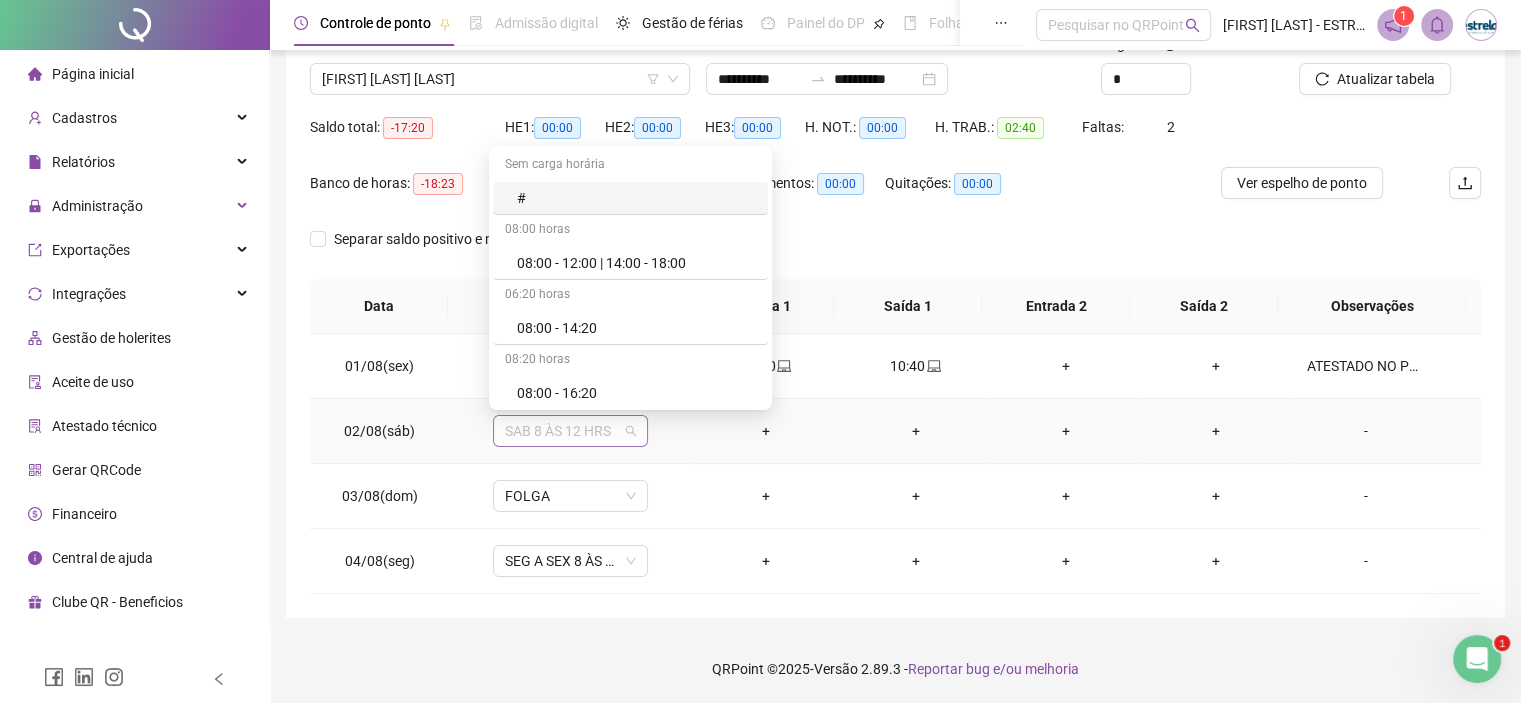click on "SAB 8 ÀS 12 HRS" at bounding box center (570, 431) 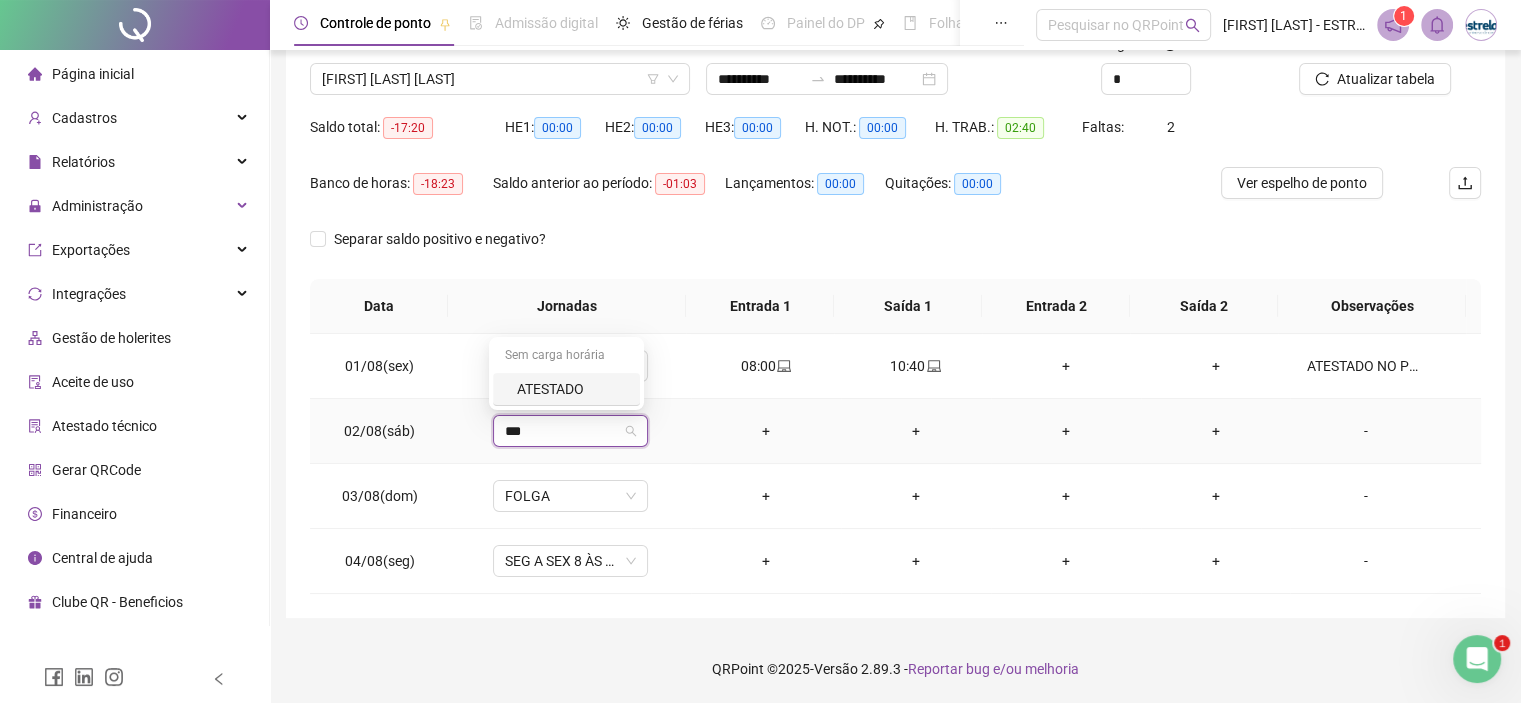 type on "****" 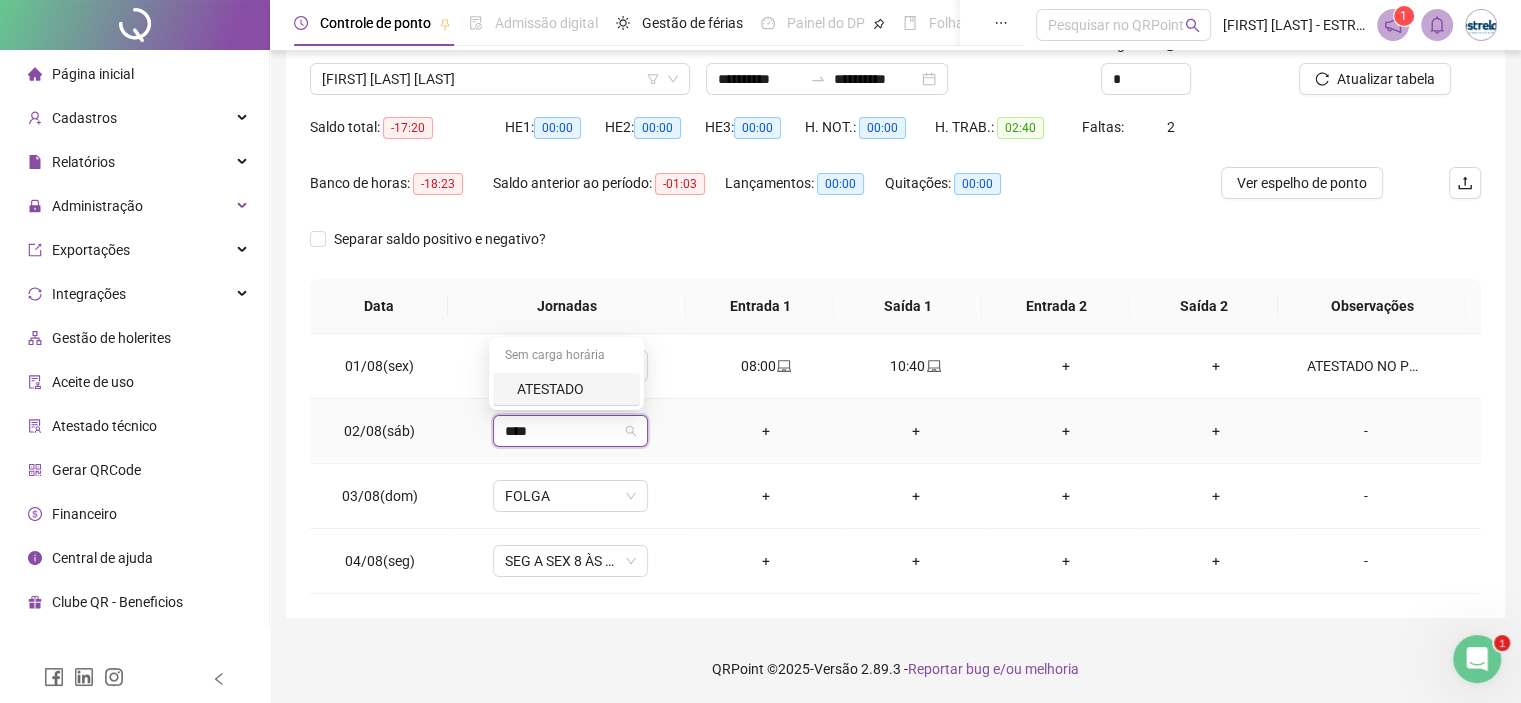 click on "ATESTADO" at bounding box center [572, 389] 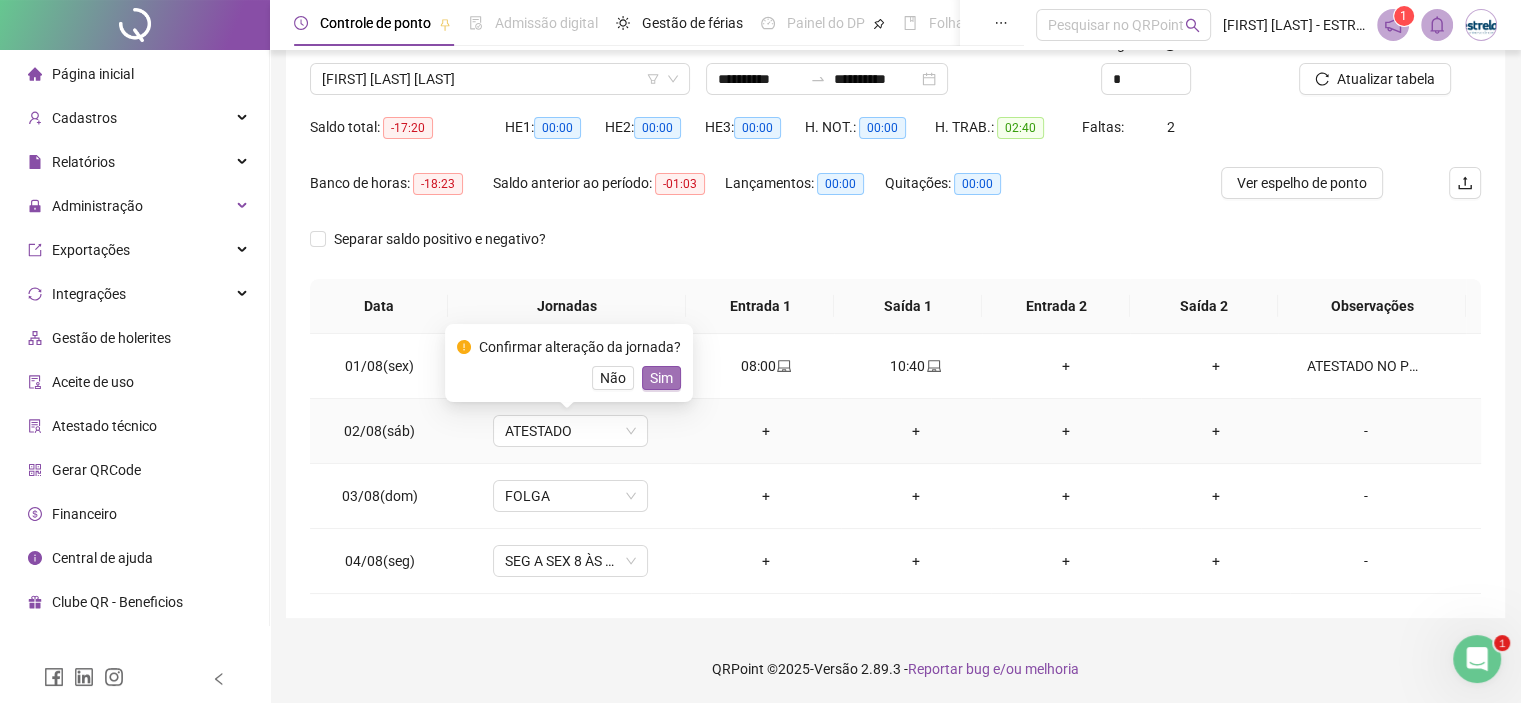 click on "Sim" at bounding box center [661, 378] 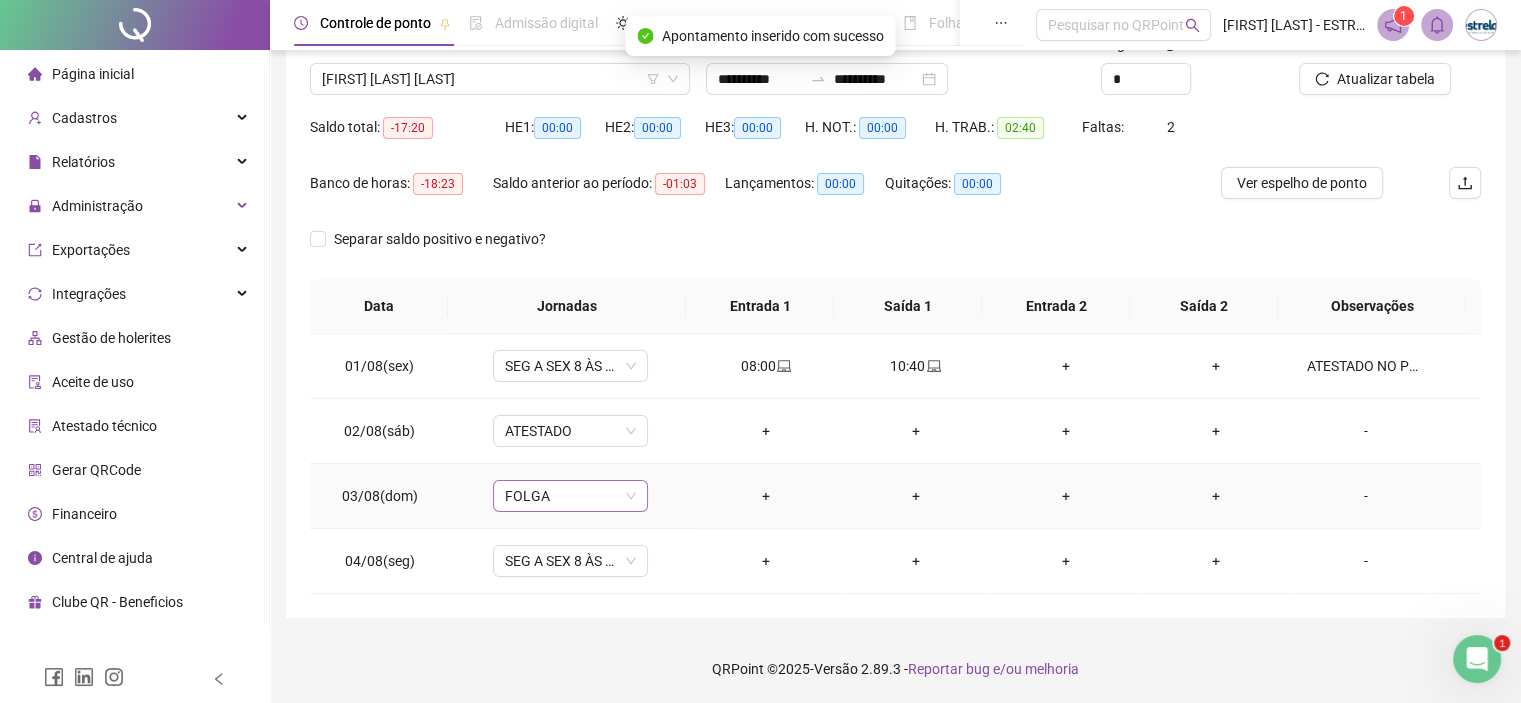 click on "FOLGA" at bounding box center (570, 496) 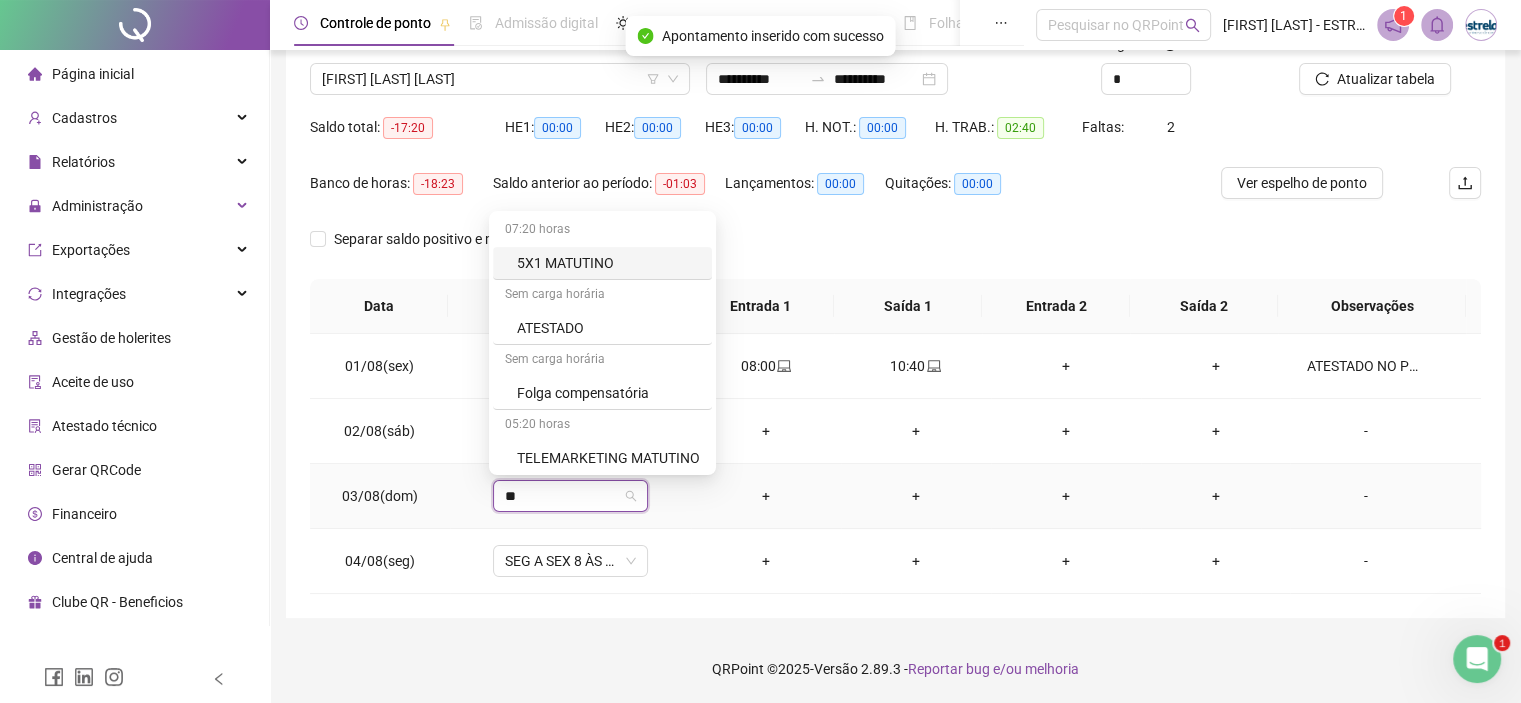 type on "***" 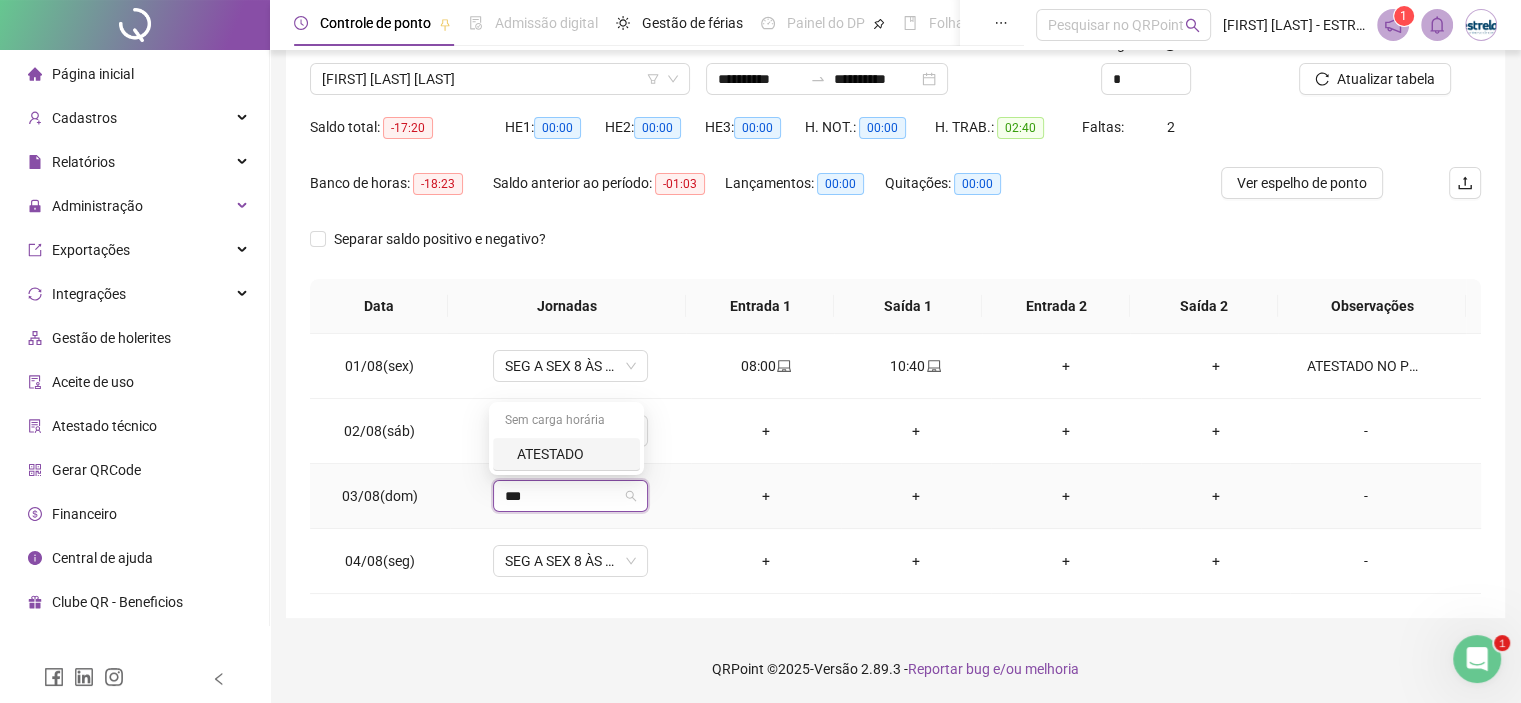 click on "ATESTADO" at bounding box center (572, 454) 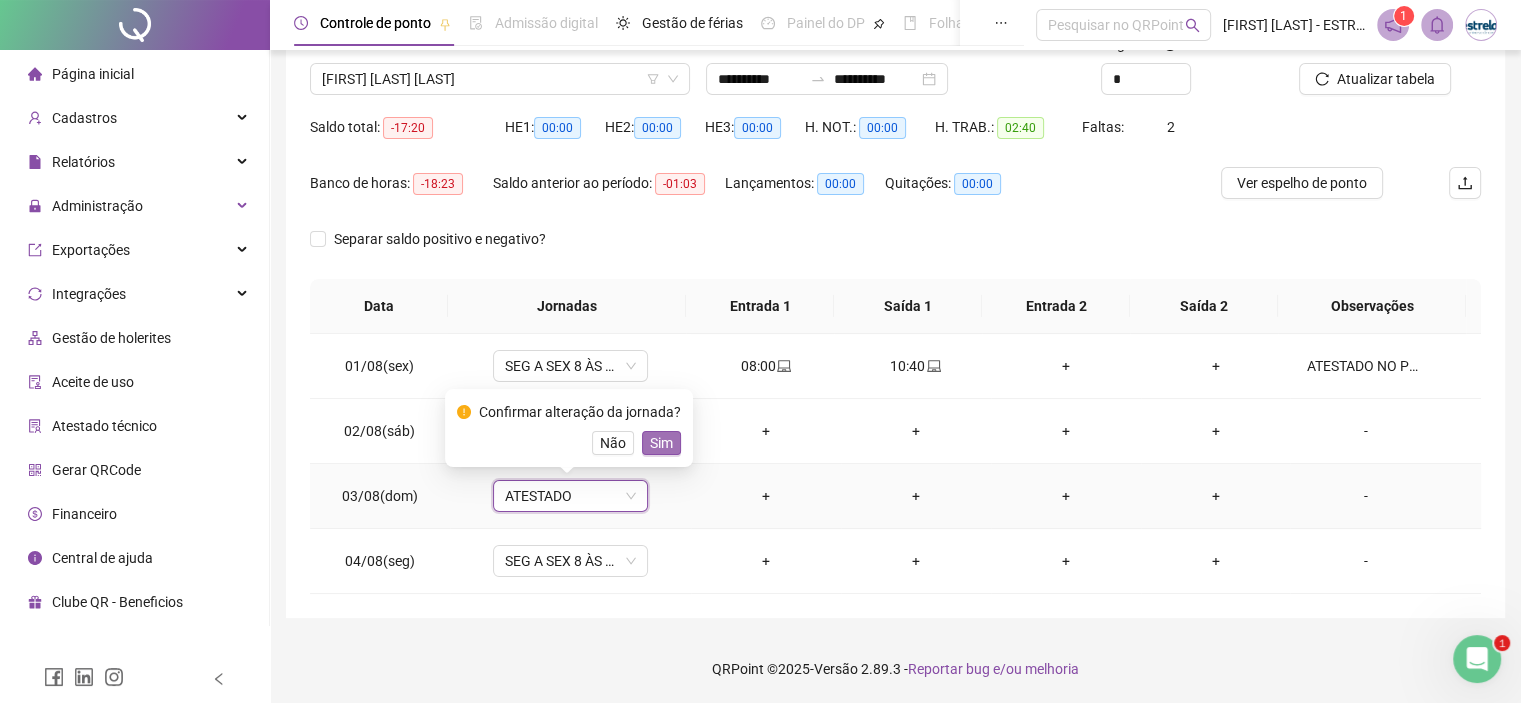 click on "Sim" at bounding box center [661, 443] 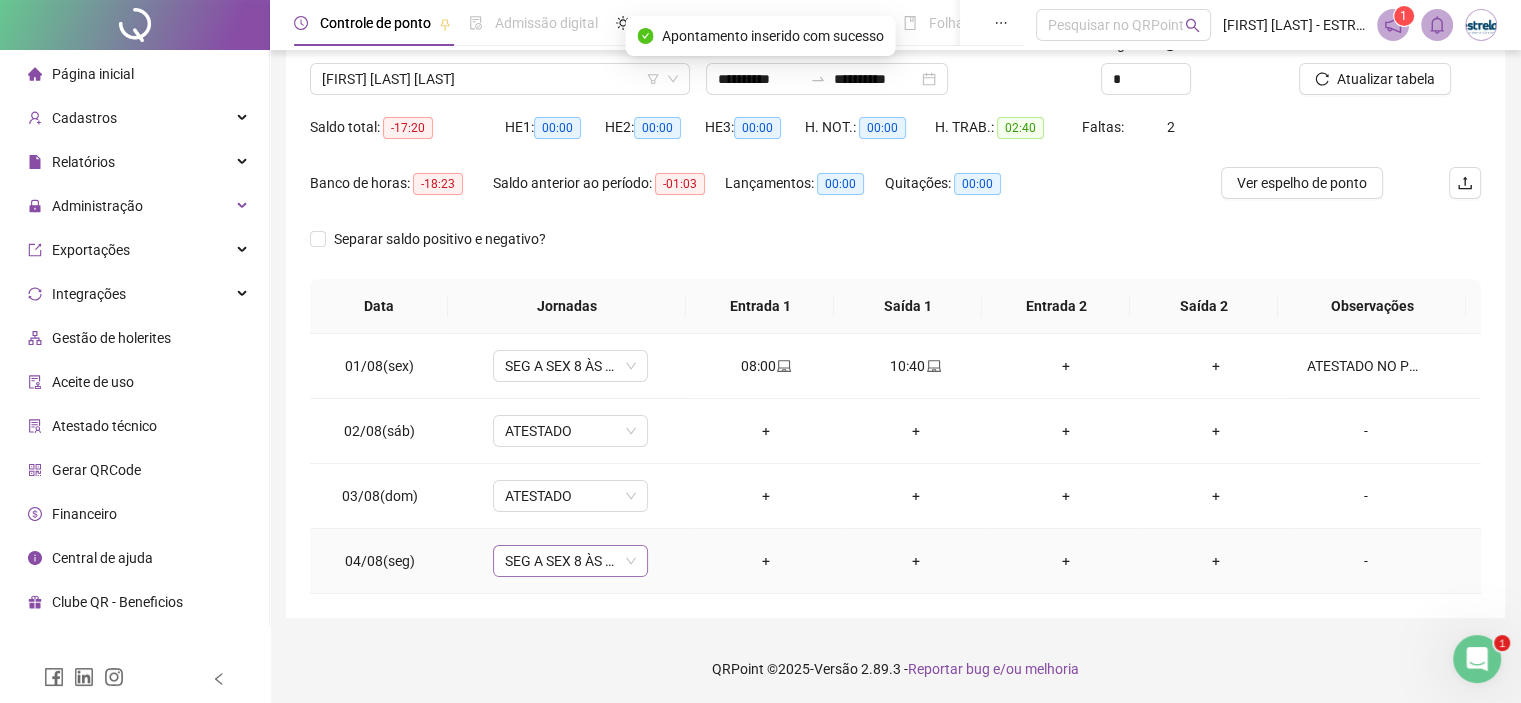 click on "SEG A SEX 8 ÀS 18 HRS" at bounding box center [570, 561] 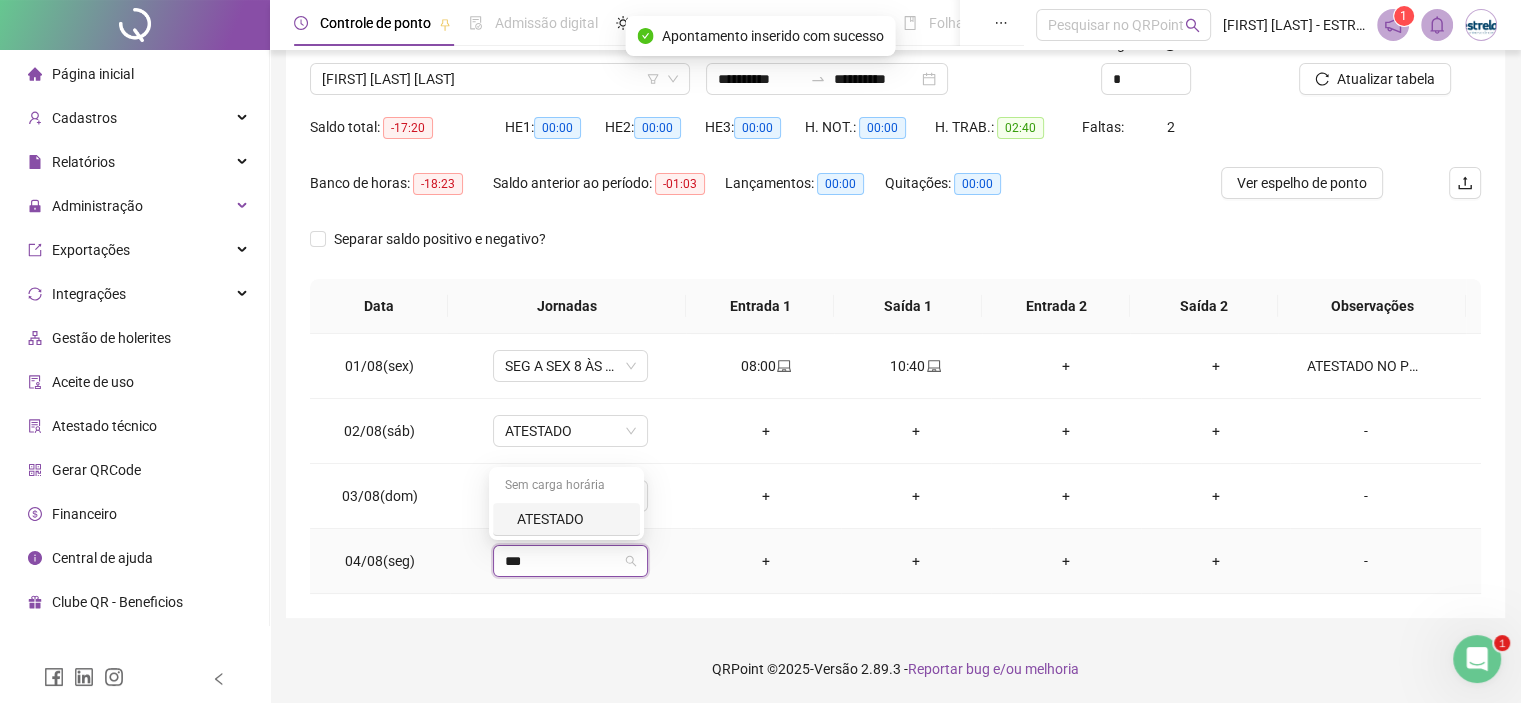 type on "****" 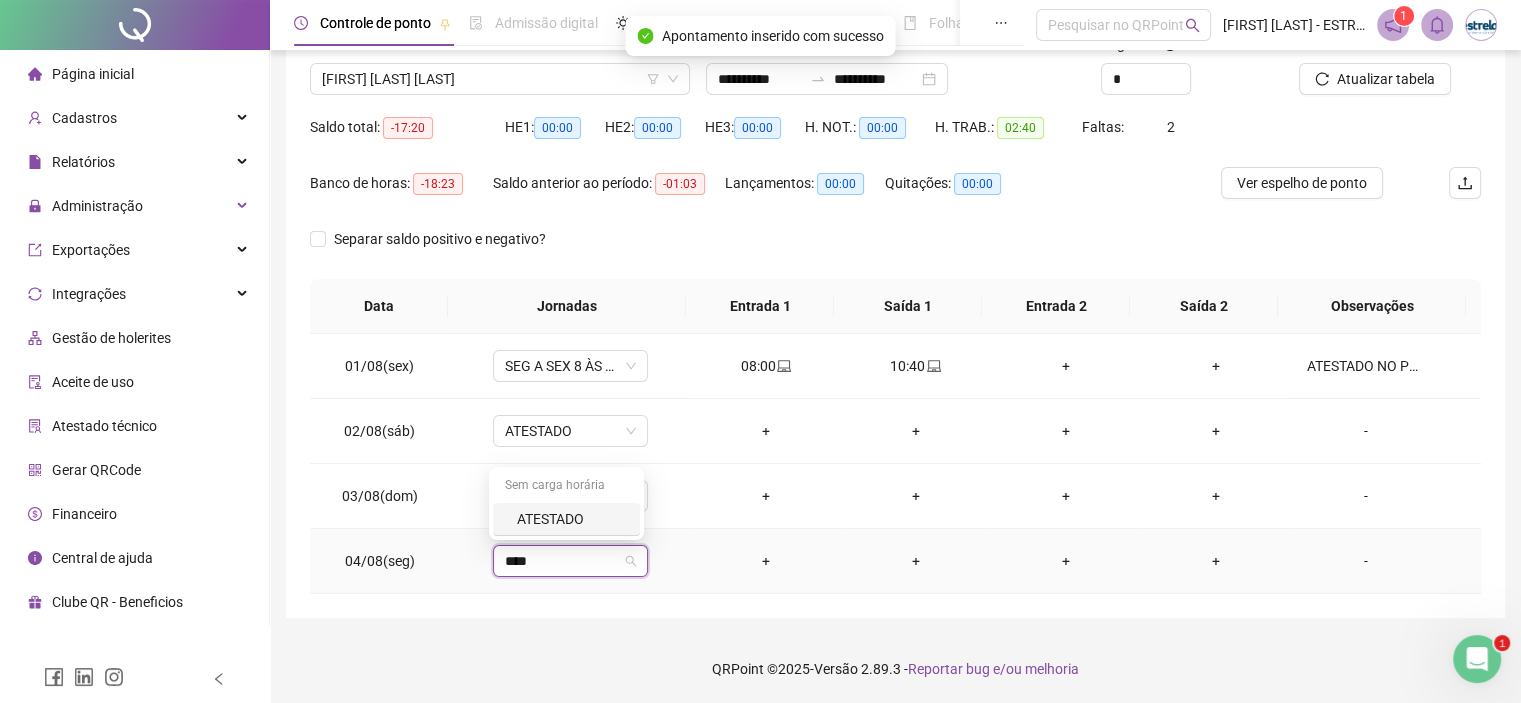 click on "ATESTADO" at bounding box center [572, 519] 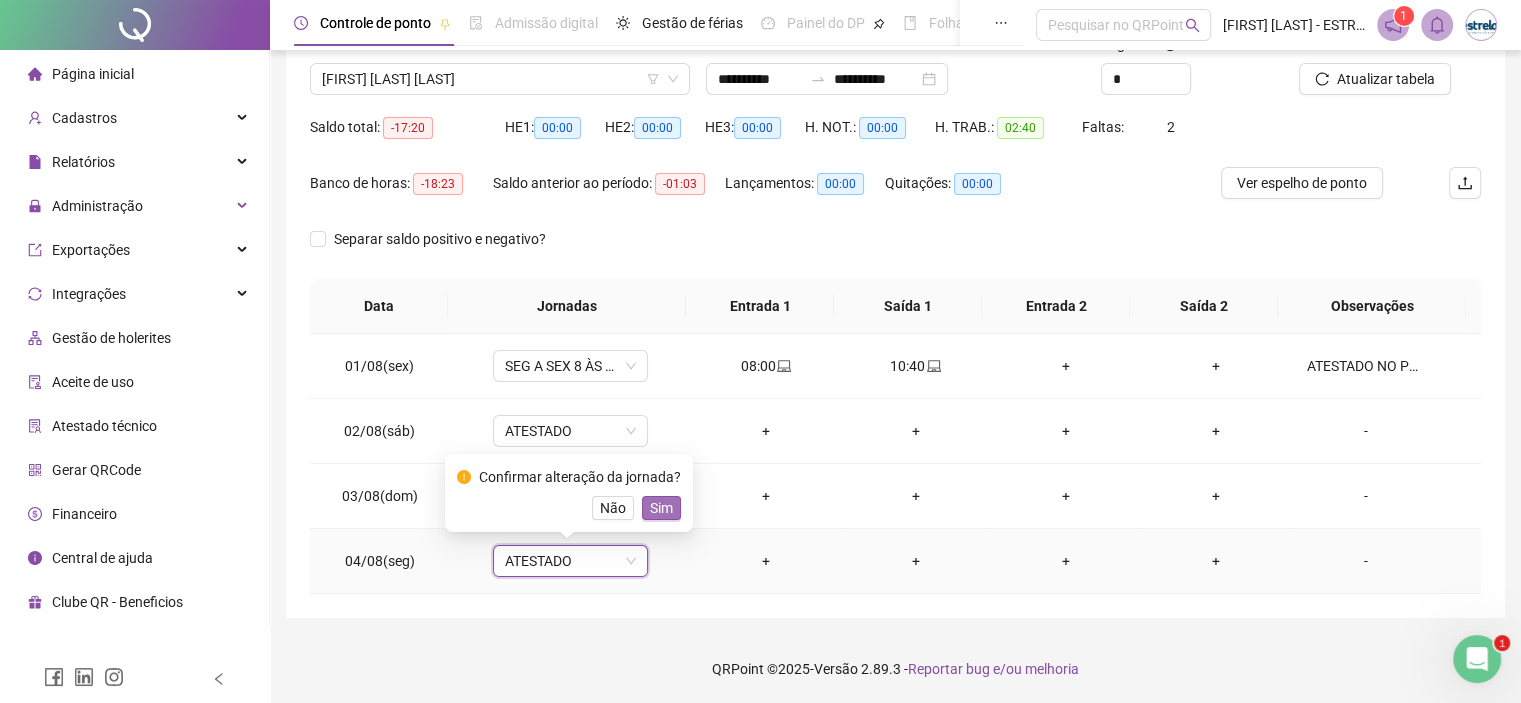 click on "Sim" at bounding box center (661, 508) 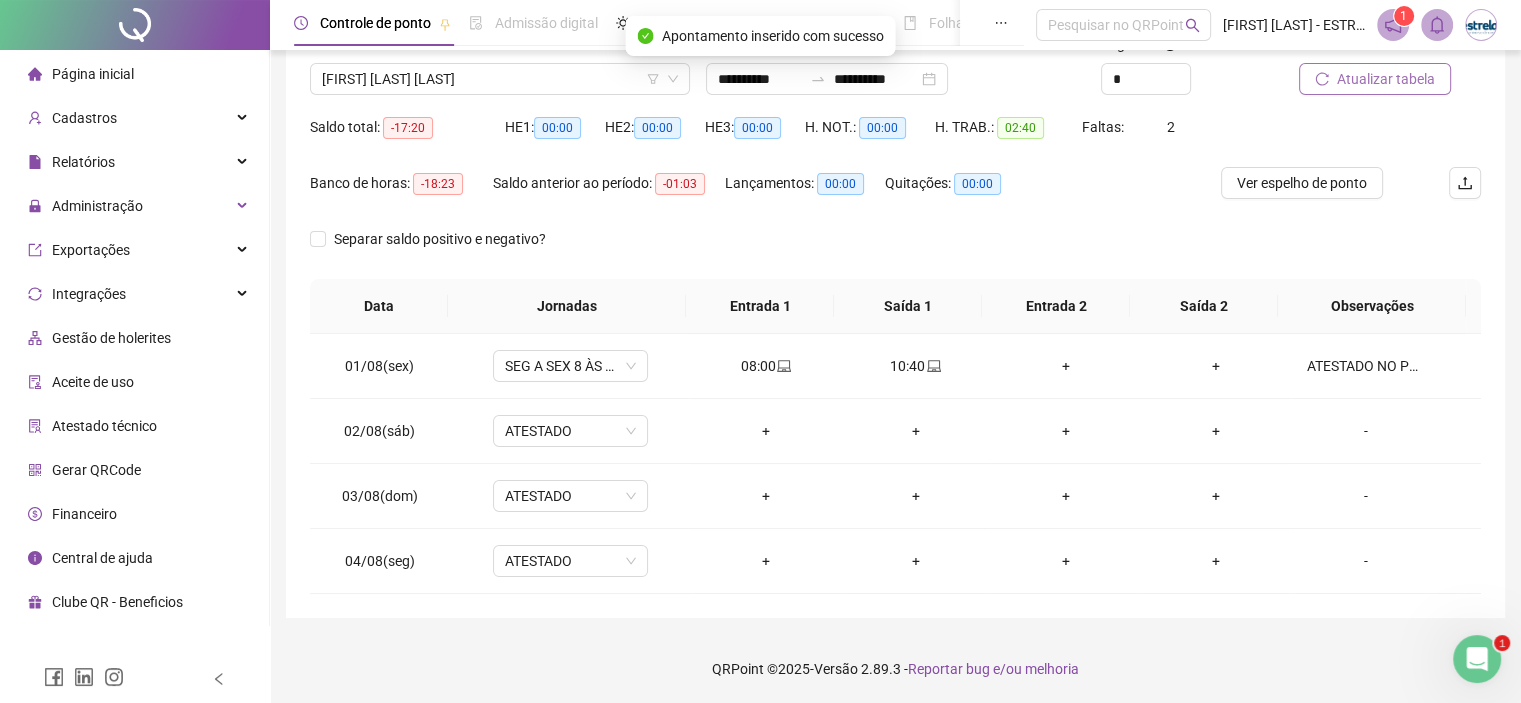 click on "Atualizar tabela" at bounding box center [1375, 79] 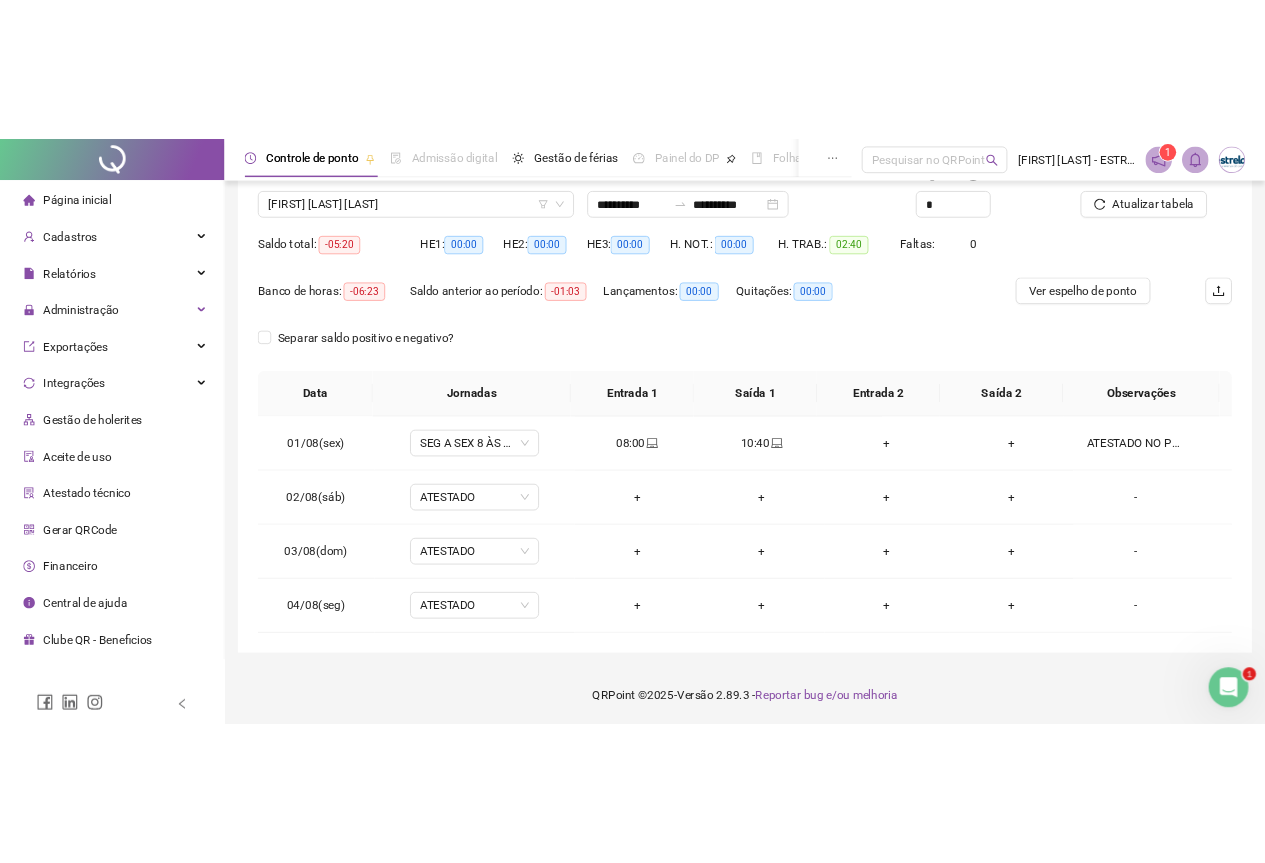 scroll, scrollTop: 0, scrollLeft: 0, axis: both 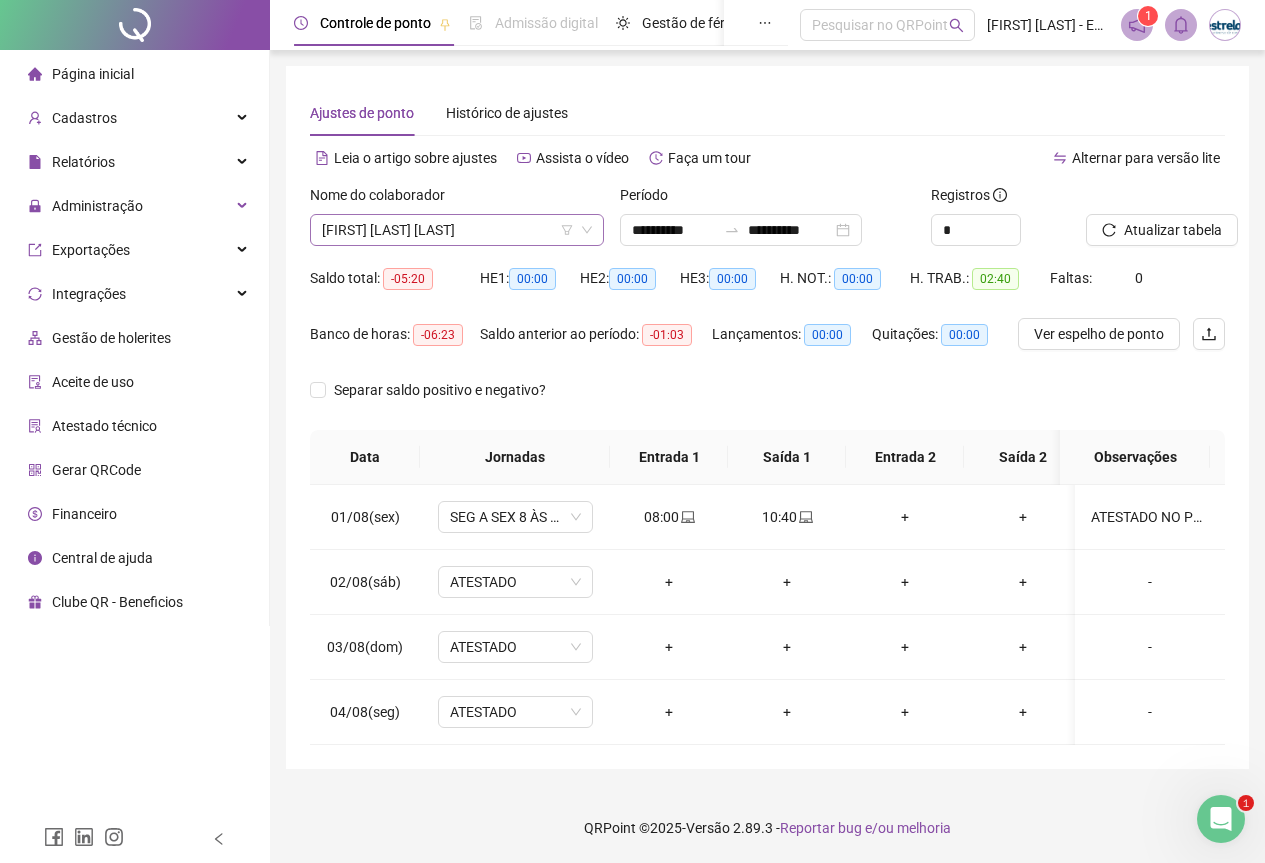 click on "[FIRST] [LAST] [LAST]" at bounding box center (457, 230) 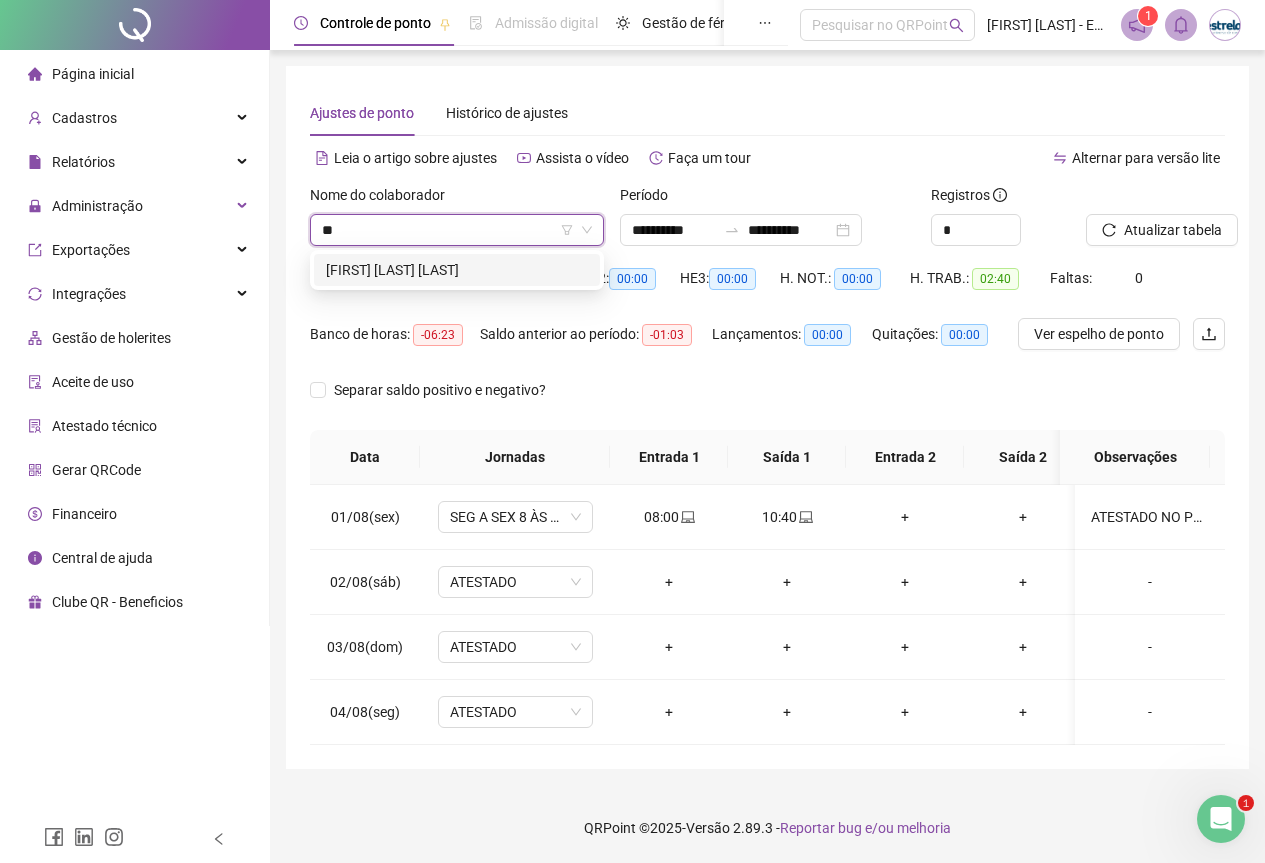 scroll, scrollTop: 0, scrollLeft: 0, axis: both 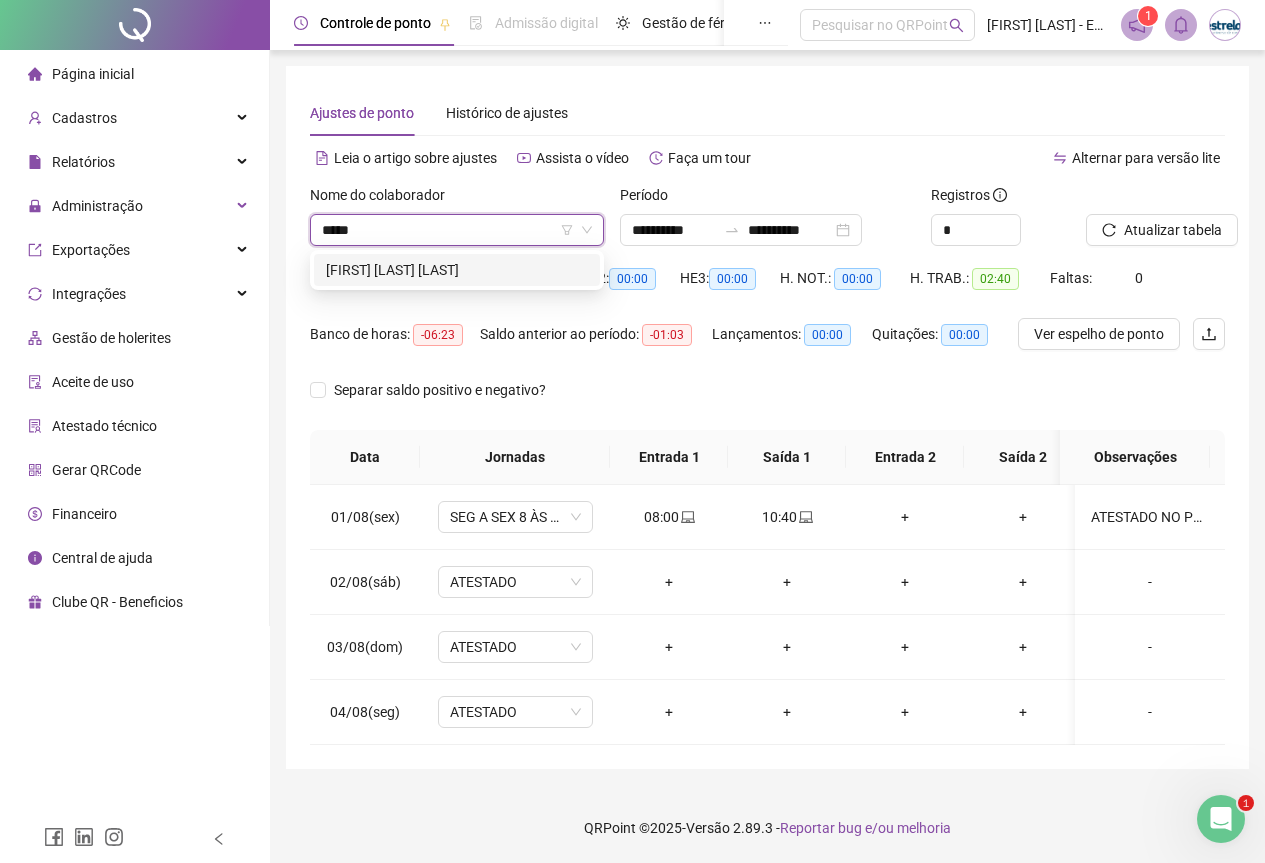 type on "******" 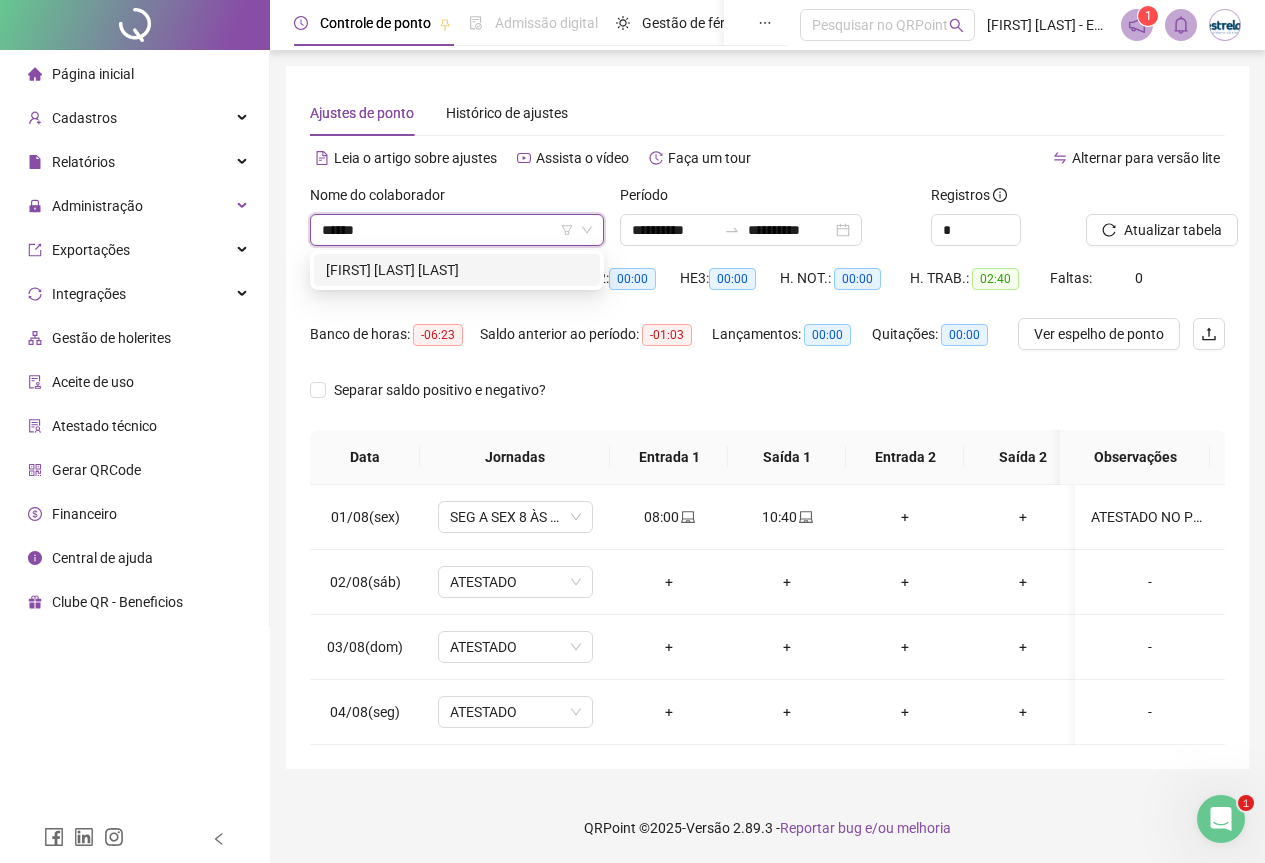 click on "[FIRST] [LAST] [LAST]" at bounding box center (457, 270) 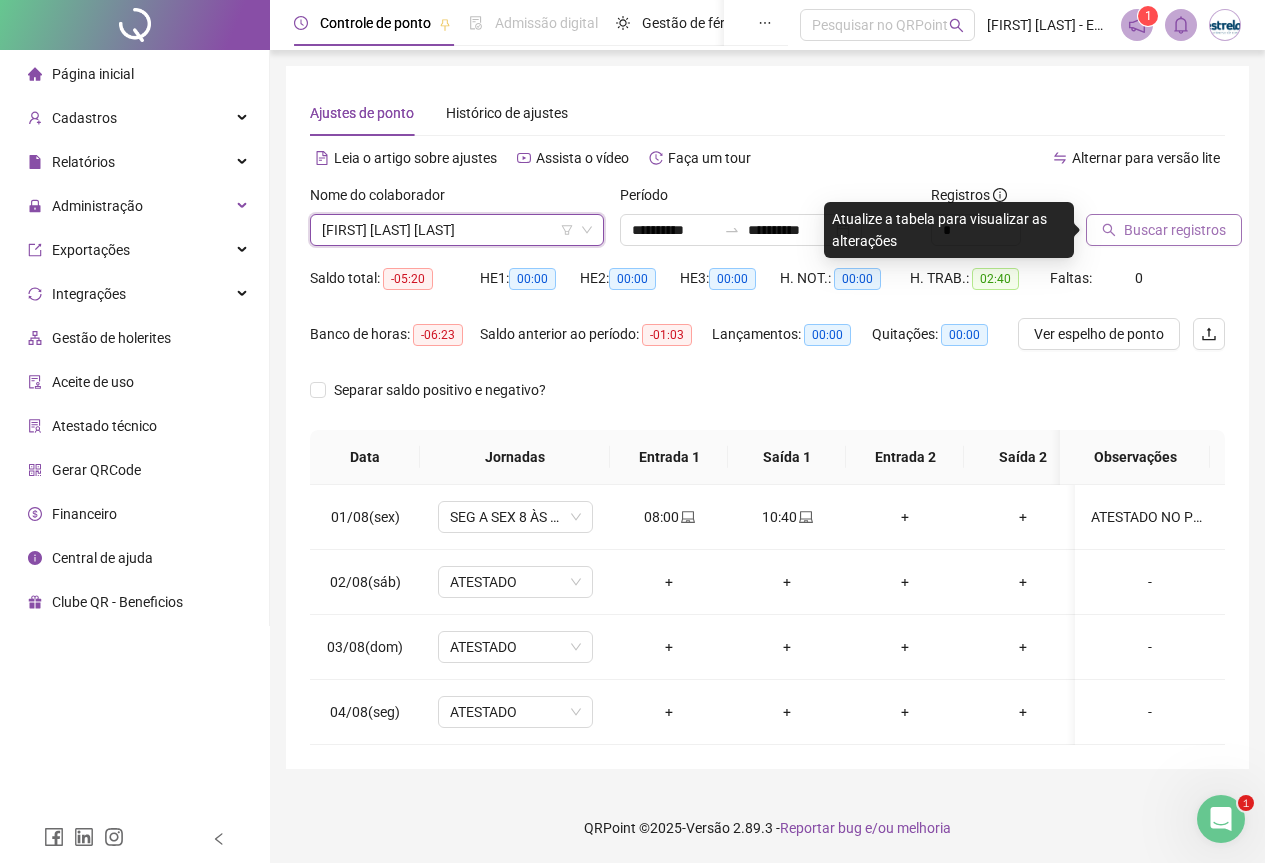click on "Buscar registros" at bounding box center (1164, 230) 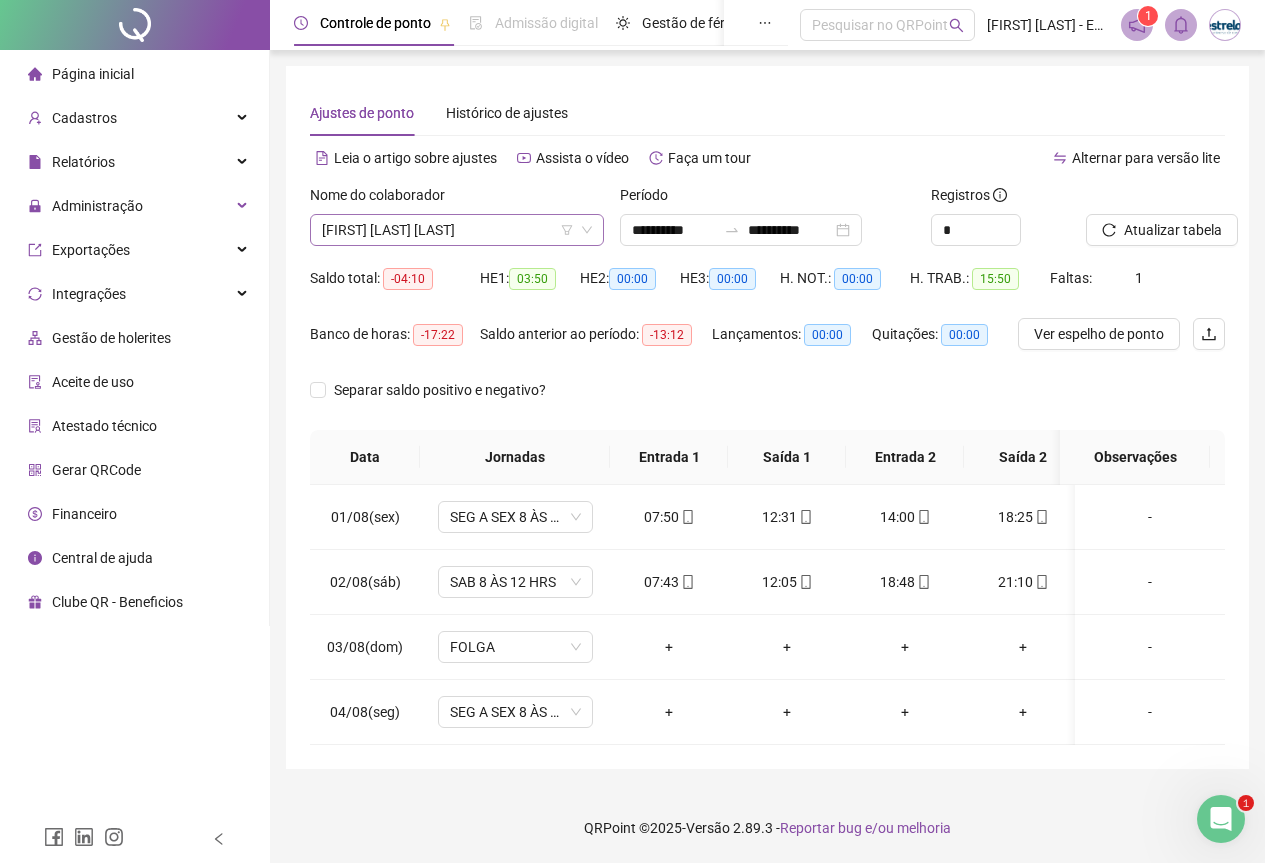 scroll, scrollTop: 2080, scrollLeft: 0, axis: vertical 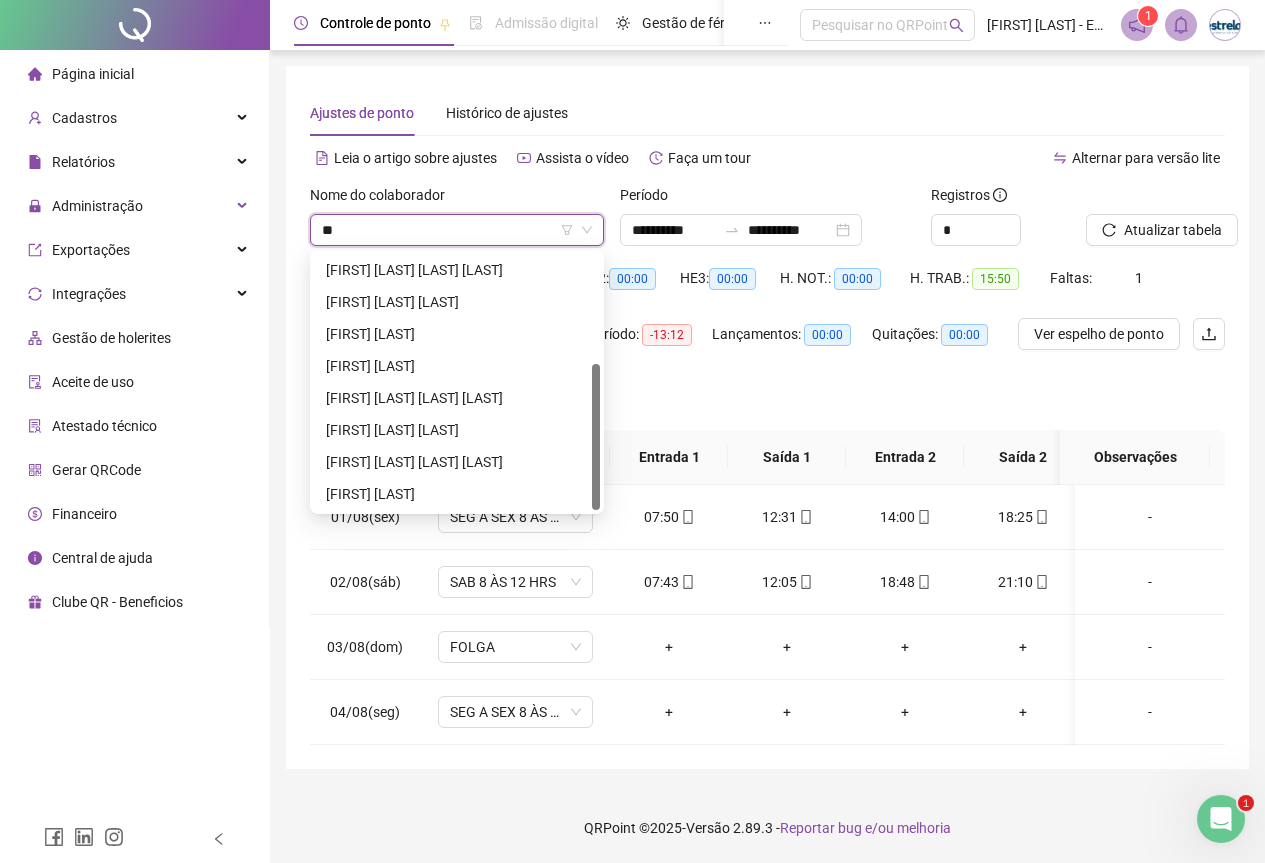 type on "***" 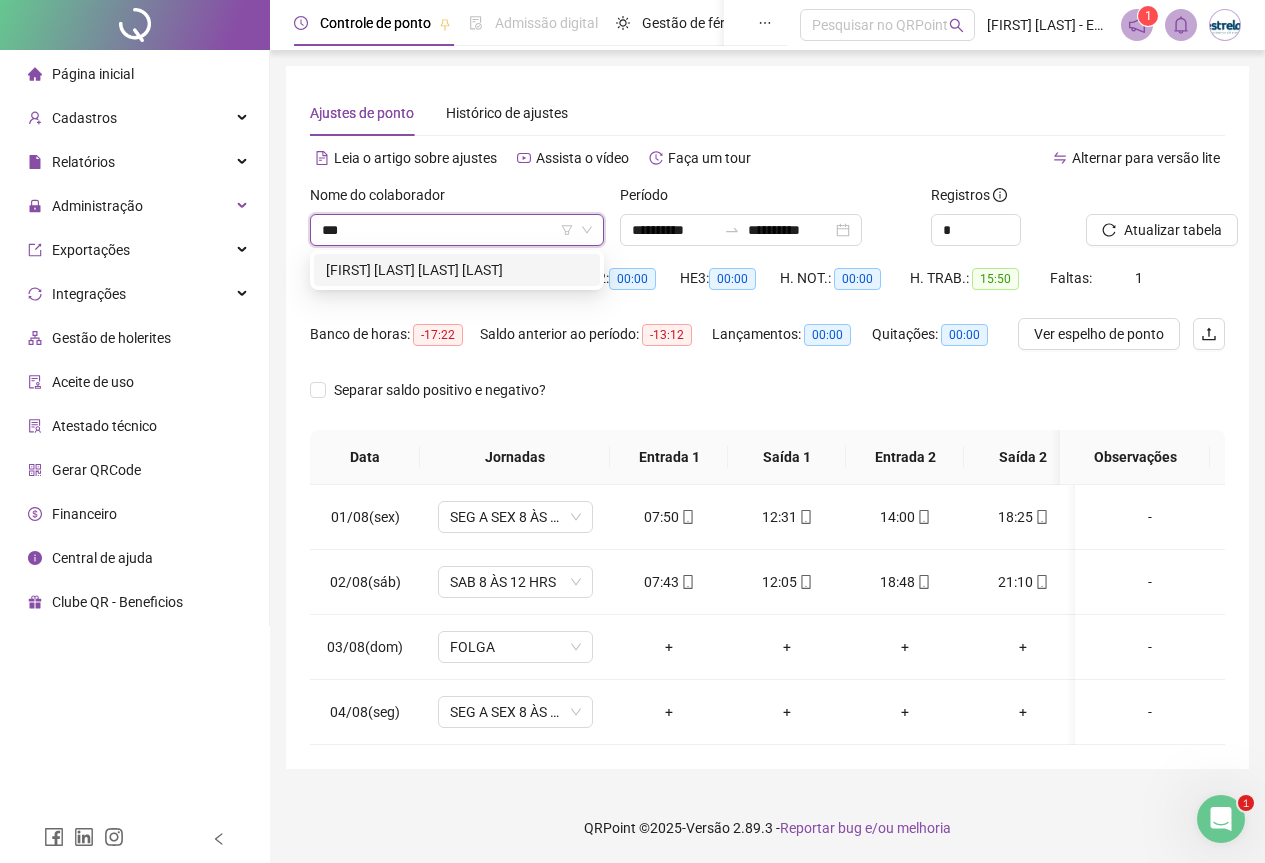 scroll, scrollTop: 0, scrollLeft: 0, axis: both 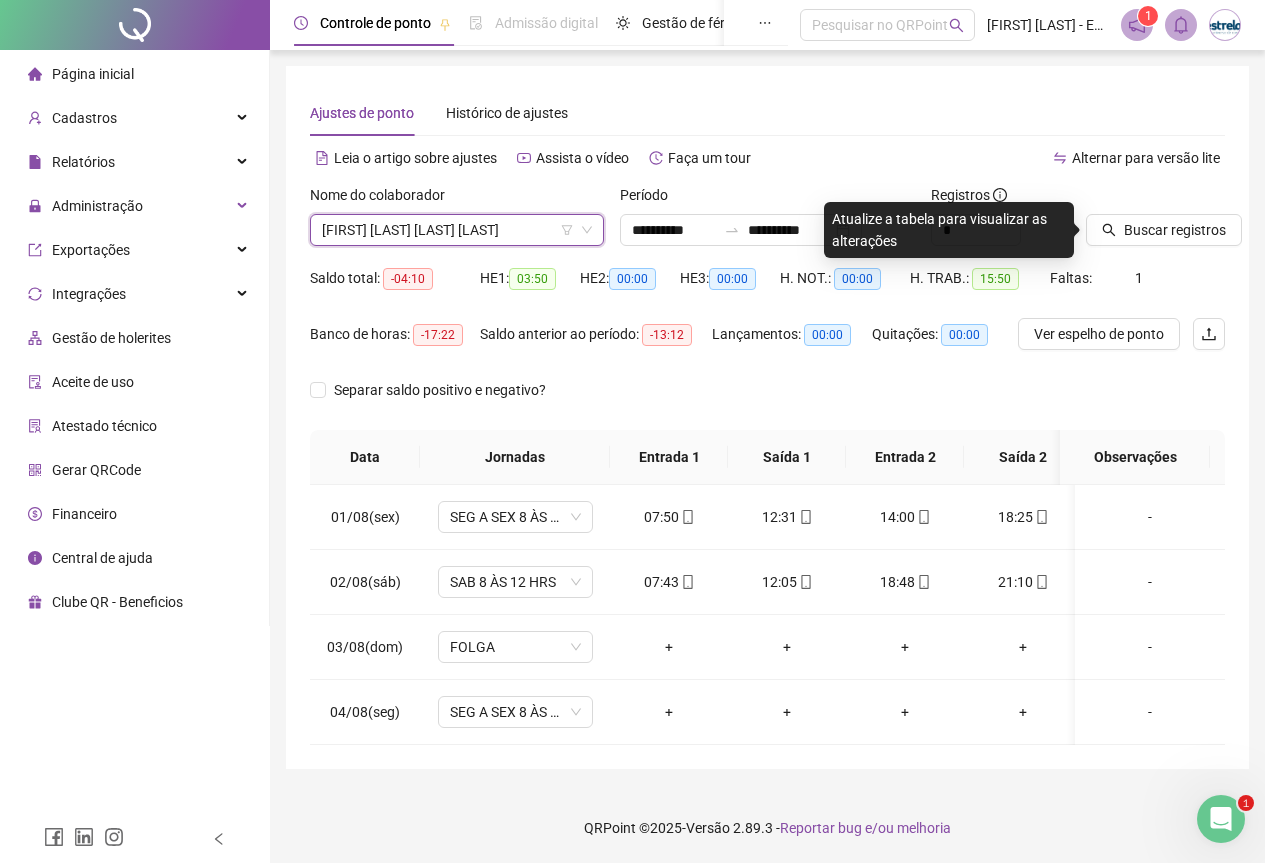 click 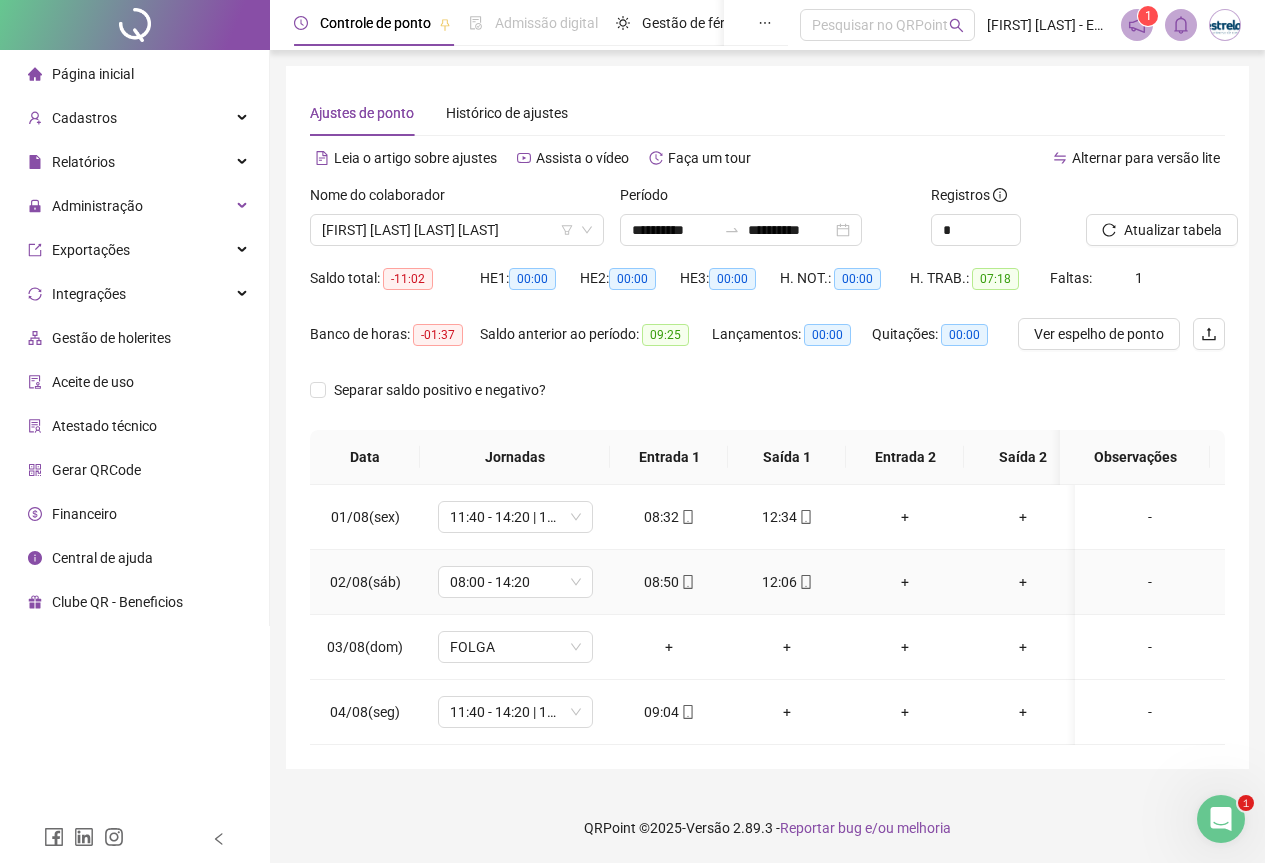 click on "12:06" at bounding box center (787, 582) 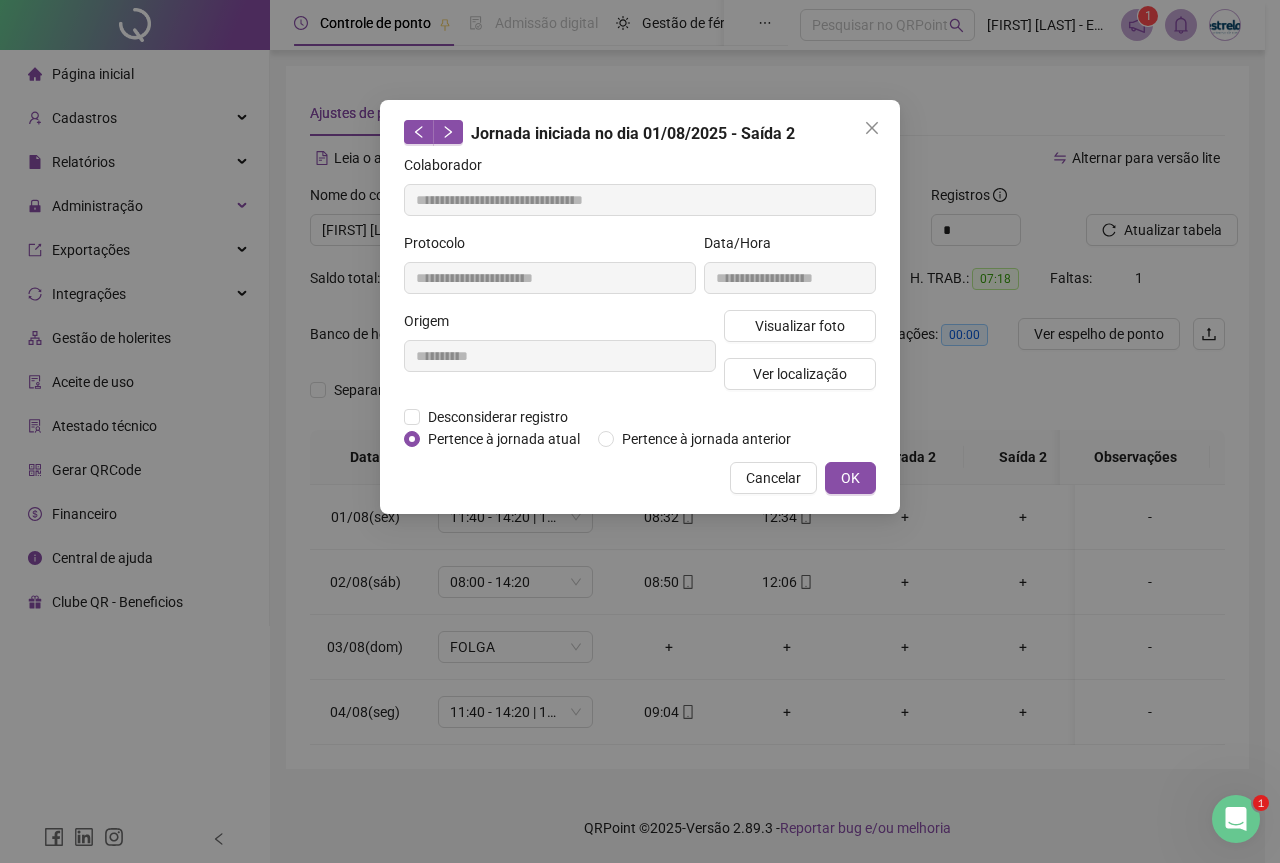type on "**********" 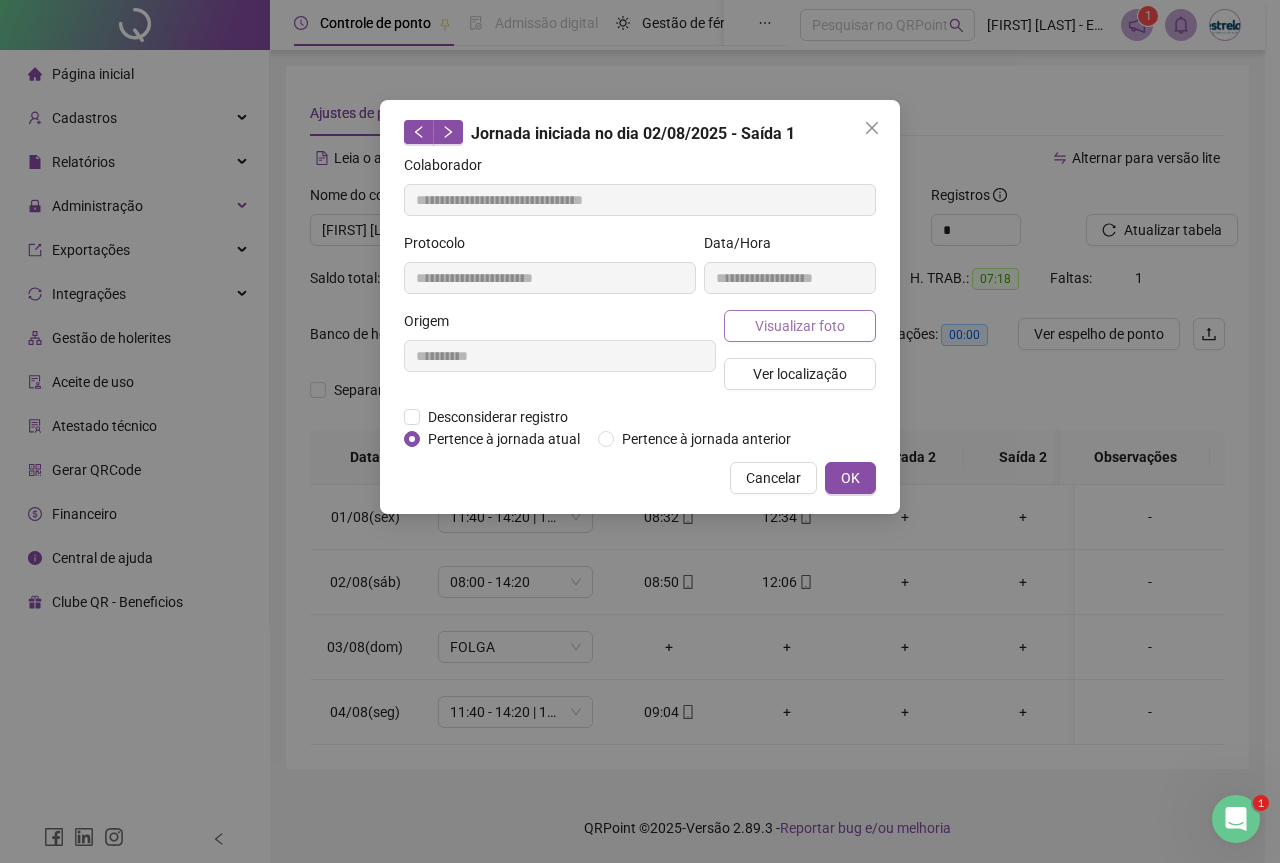 click on "Visualizar foto" at bounding box center (800, 326) 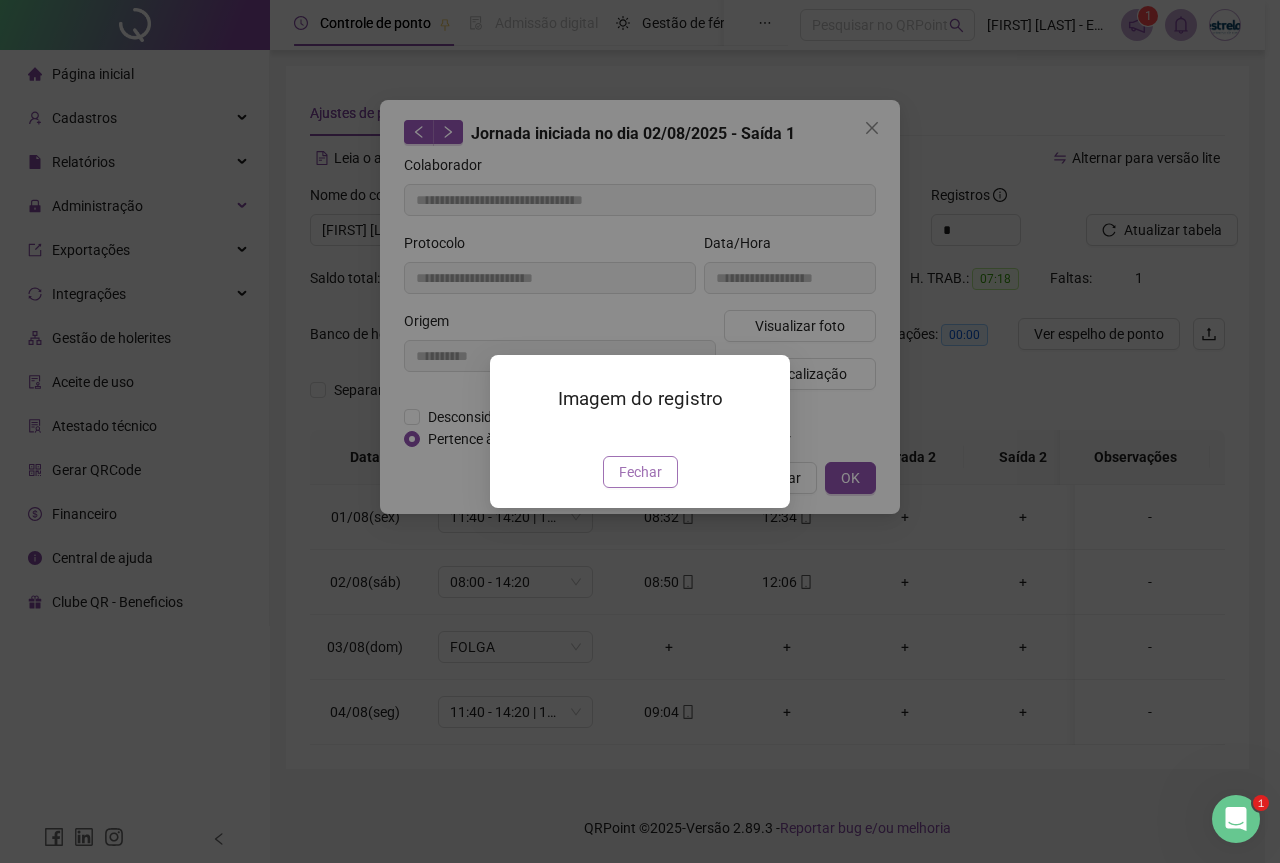 click on "Fechar" at bounding box center [640, 472] 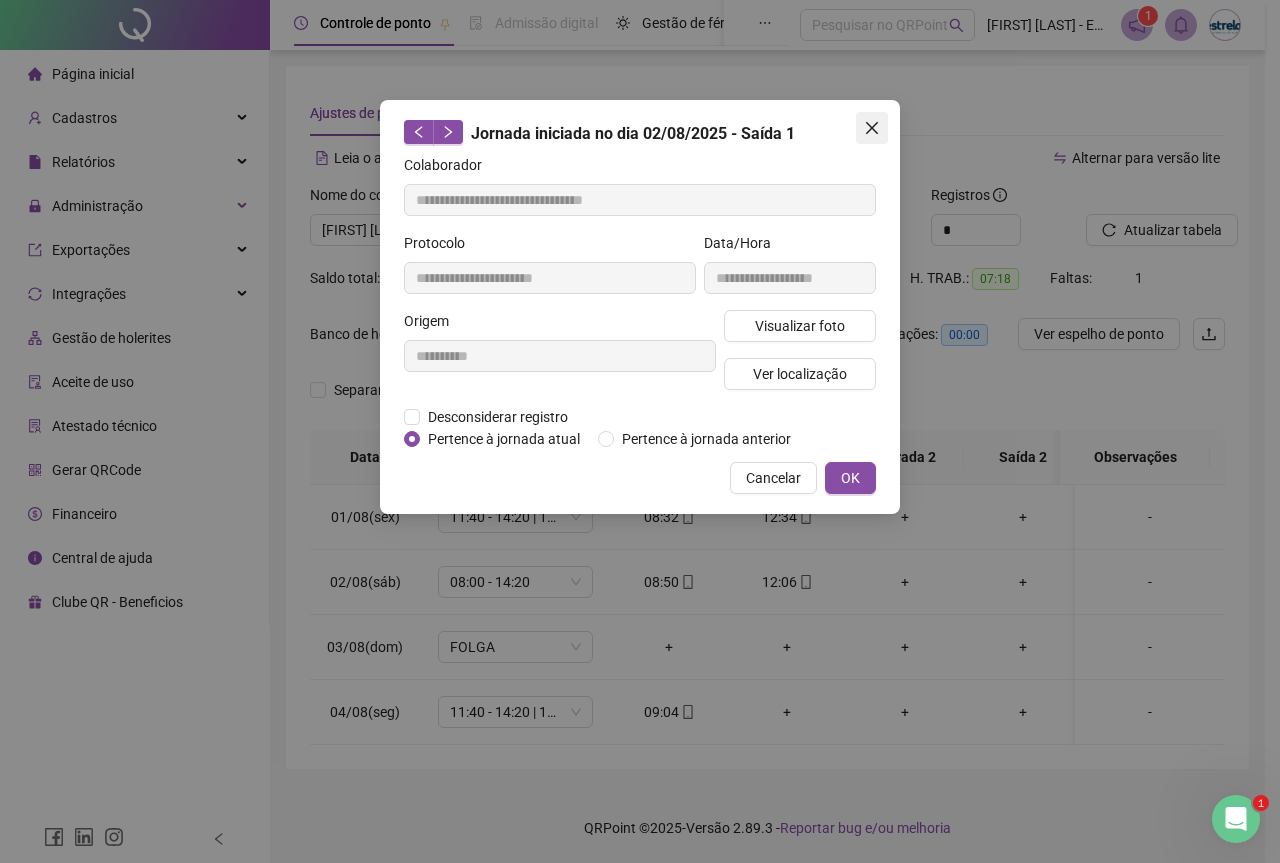 click at bounding box center [872, 128] 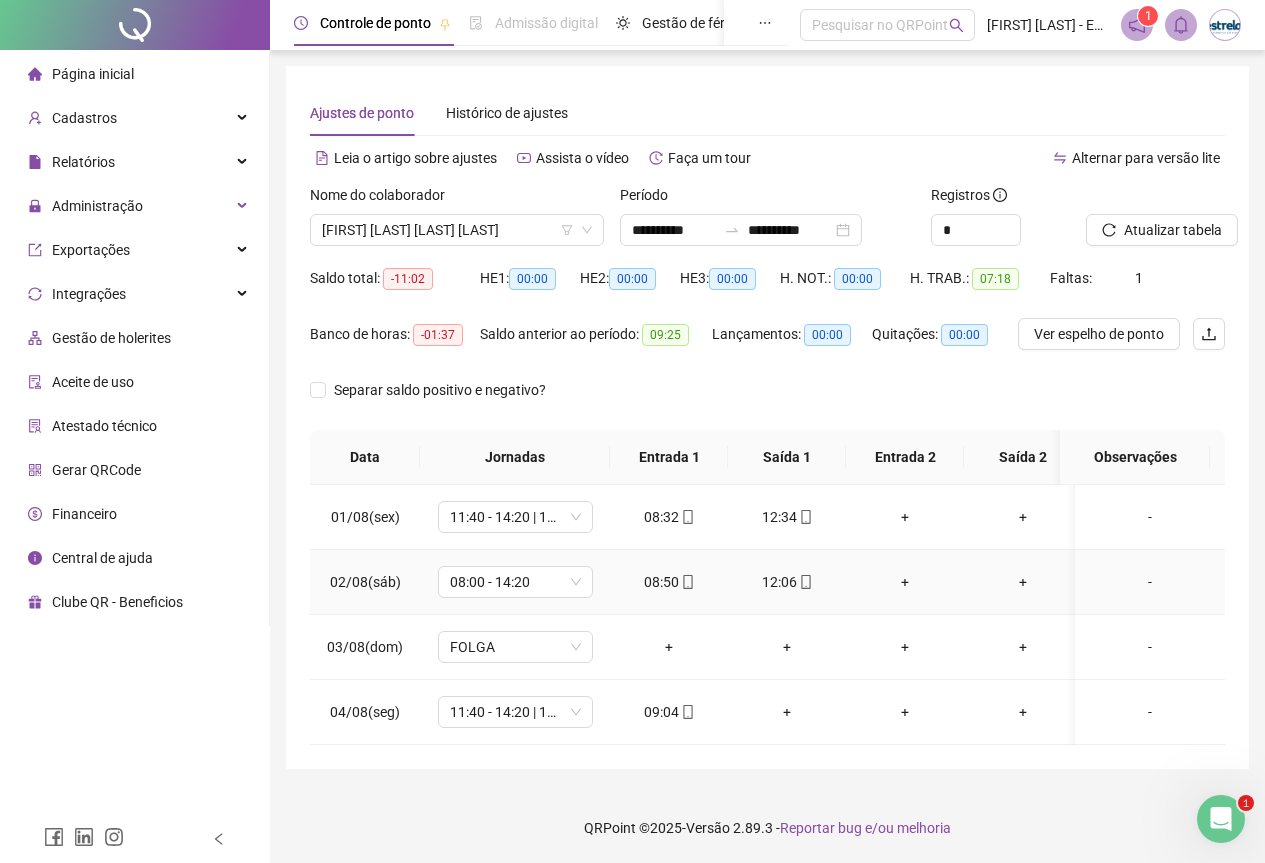 click on "08:50" at bounding box center [669, 582] 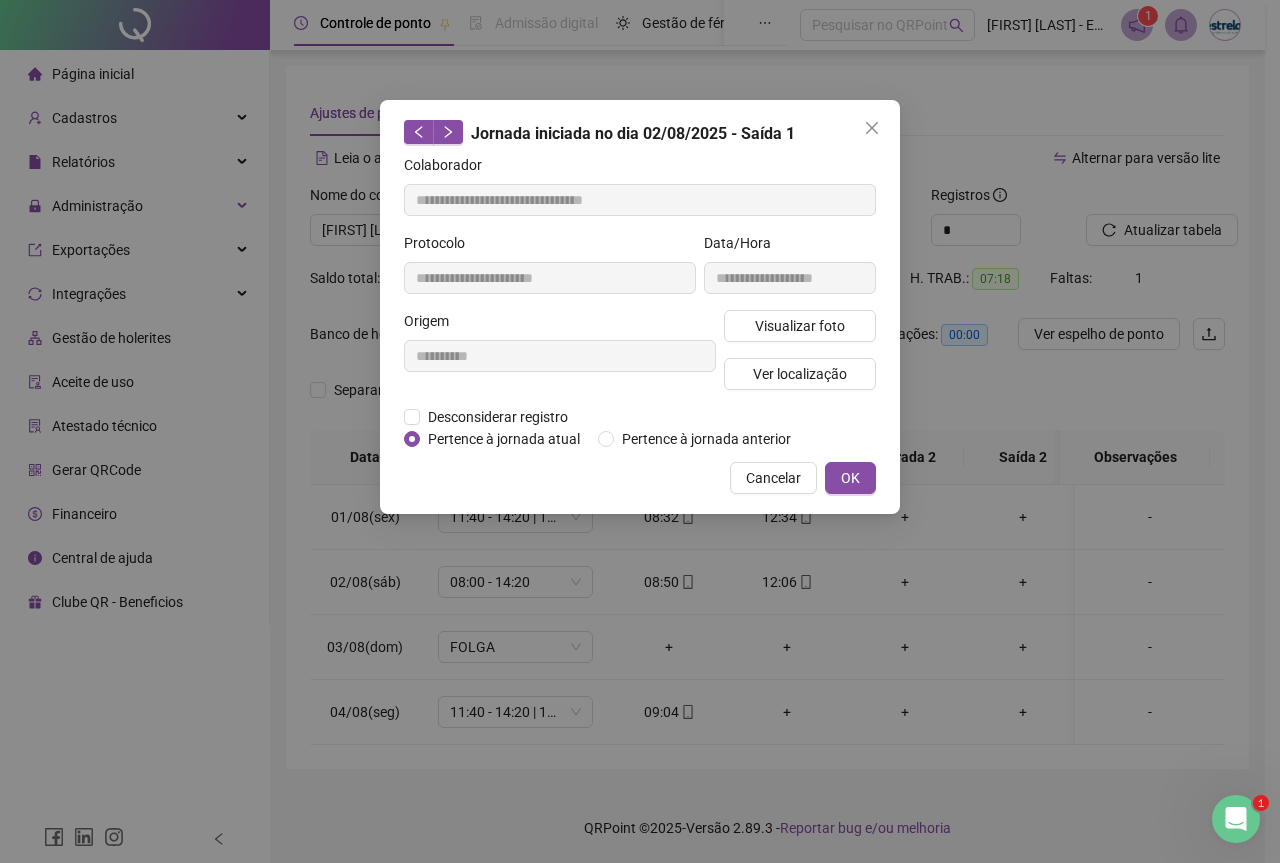type on "**********" 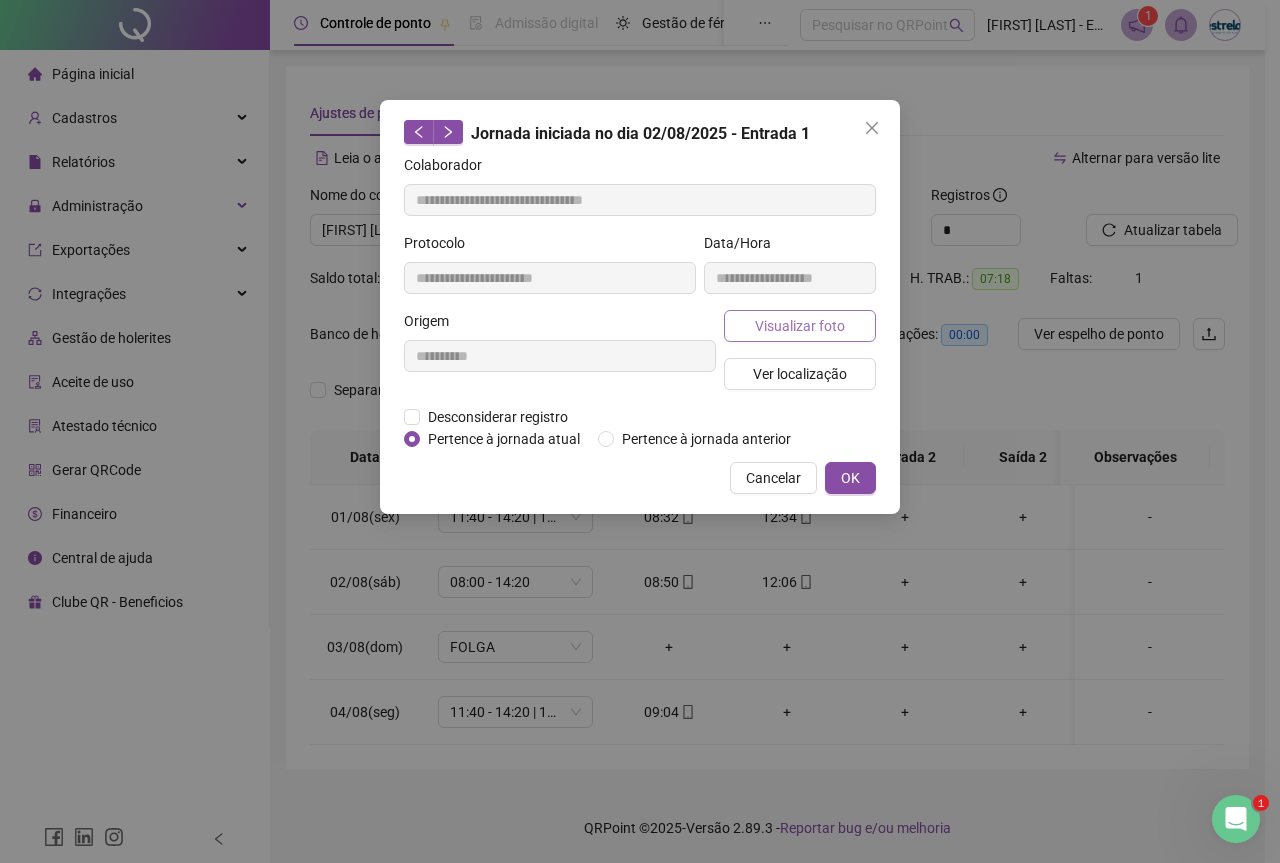 click on "Visualizar foto" at bounding box center [800, 326] 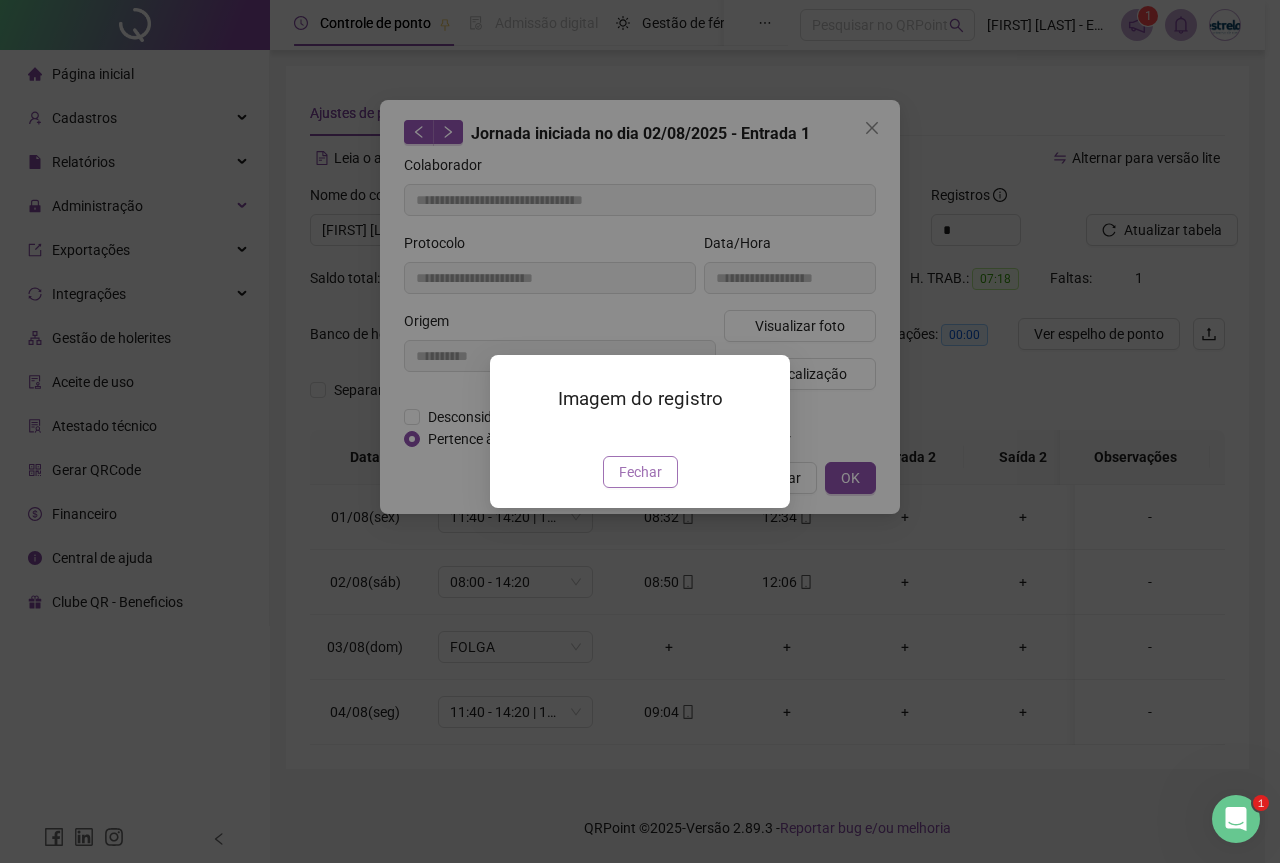 click on "Fechar" at bounding box center [640, 472] 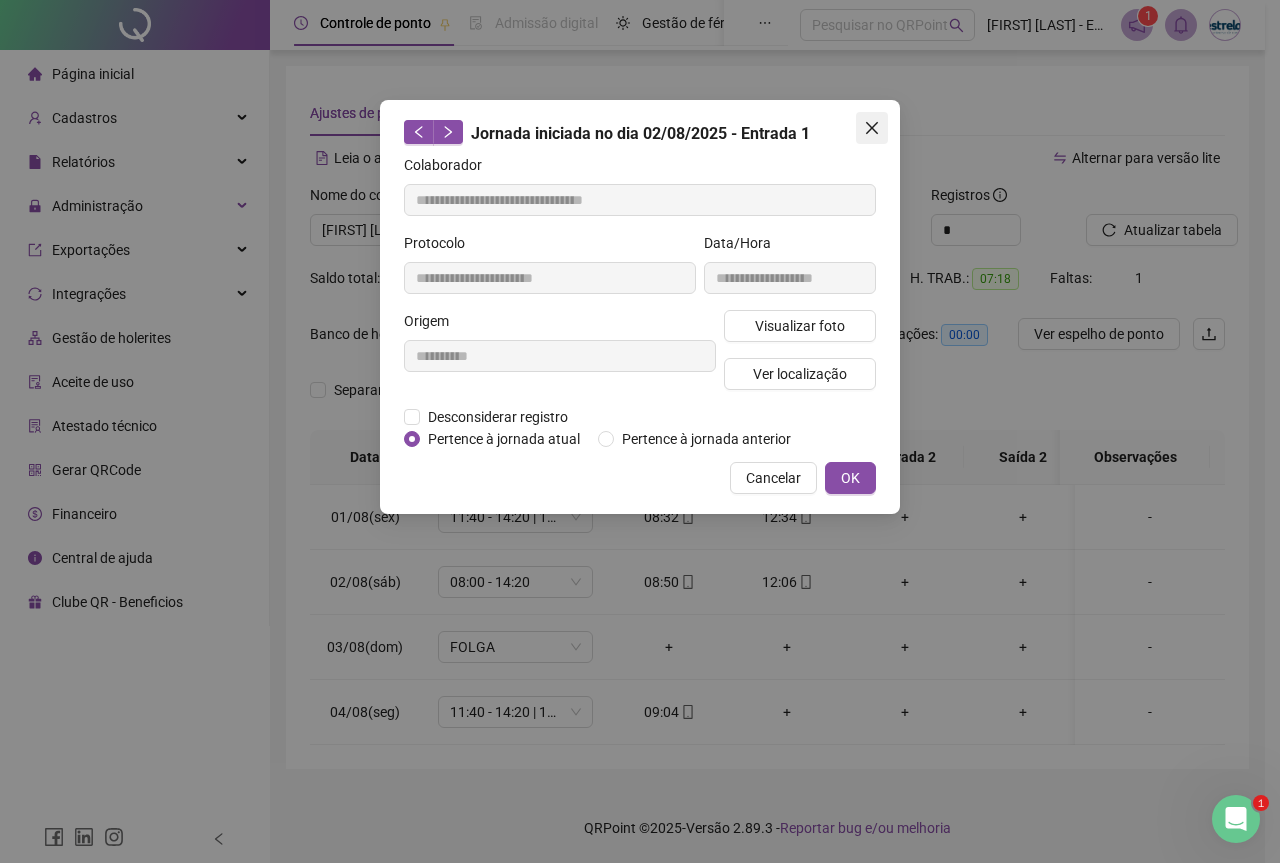 click 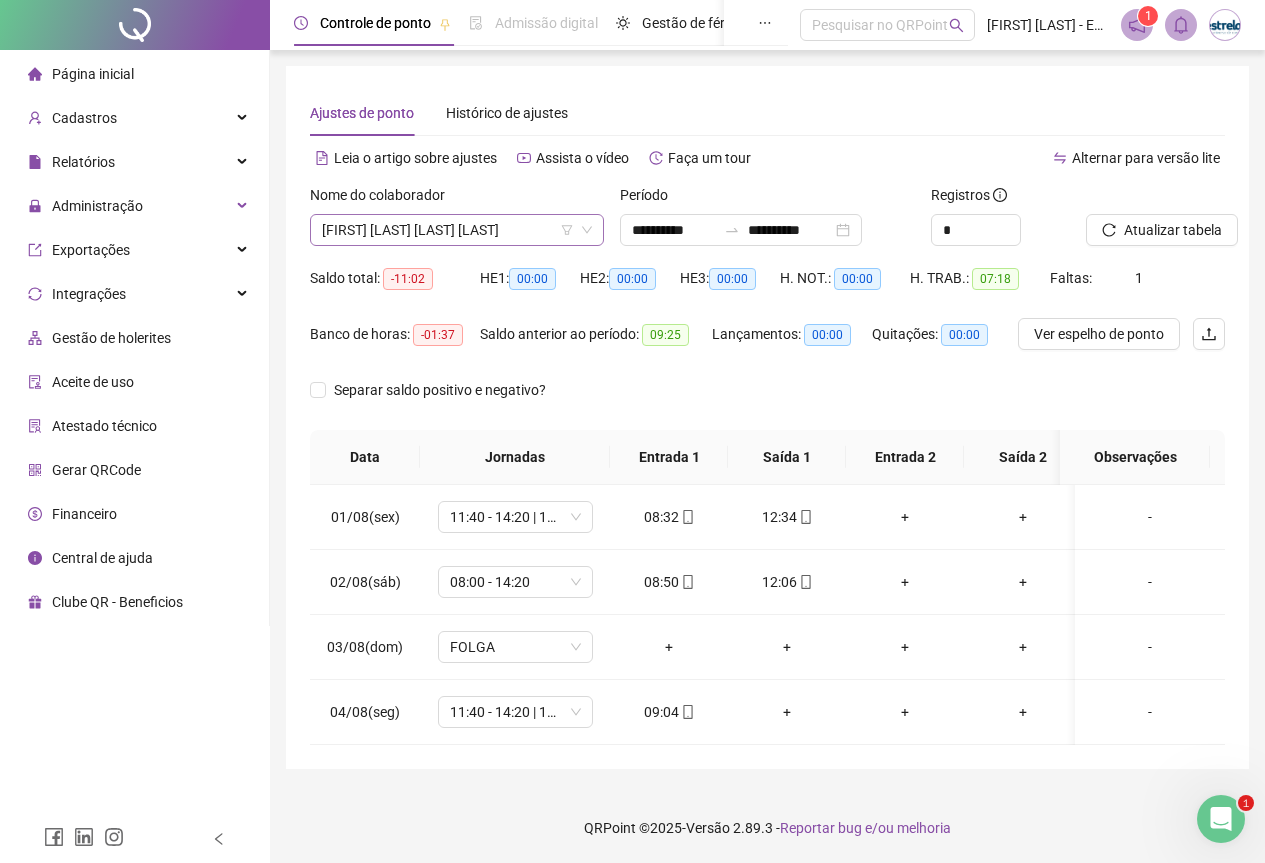 drag, startPoint x: 439, startPoint y: 261, endPoint x: 435, endPoint y: 239, distance: 22.36068 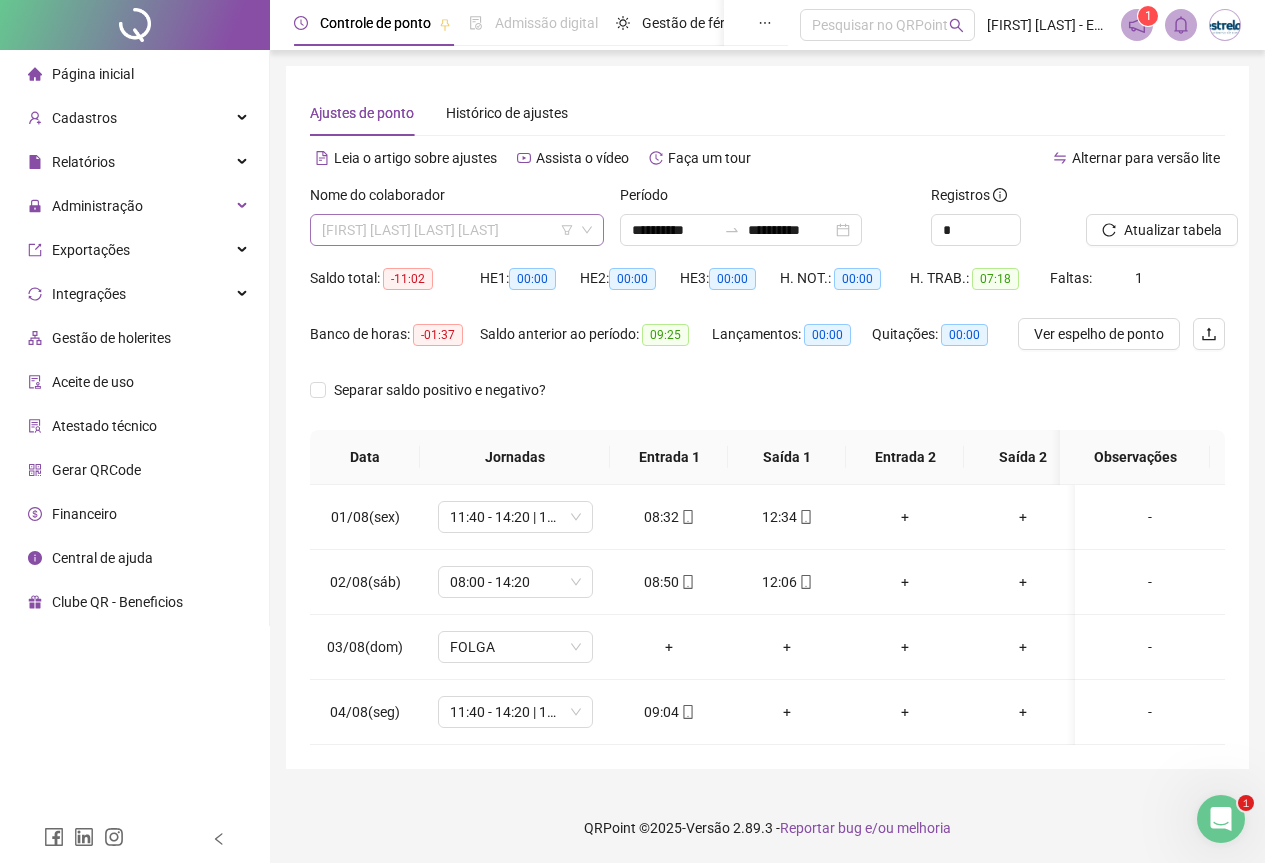 click on "[FIRST] [LAST] [LAST] [LAST]" at bounding box center (457, 230) 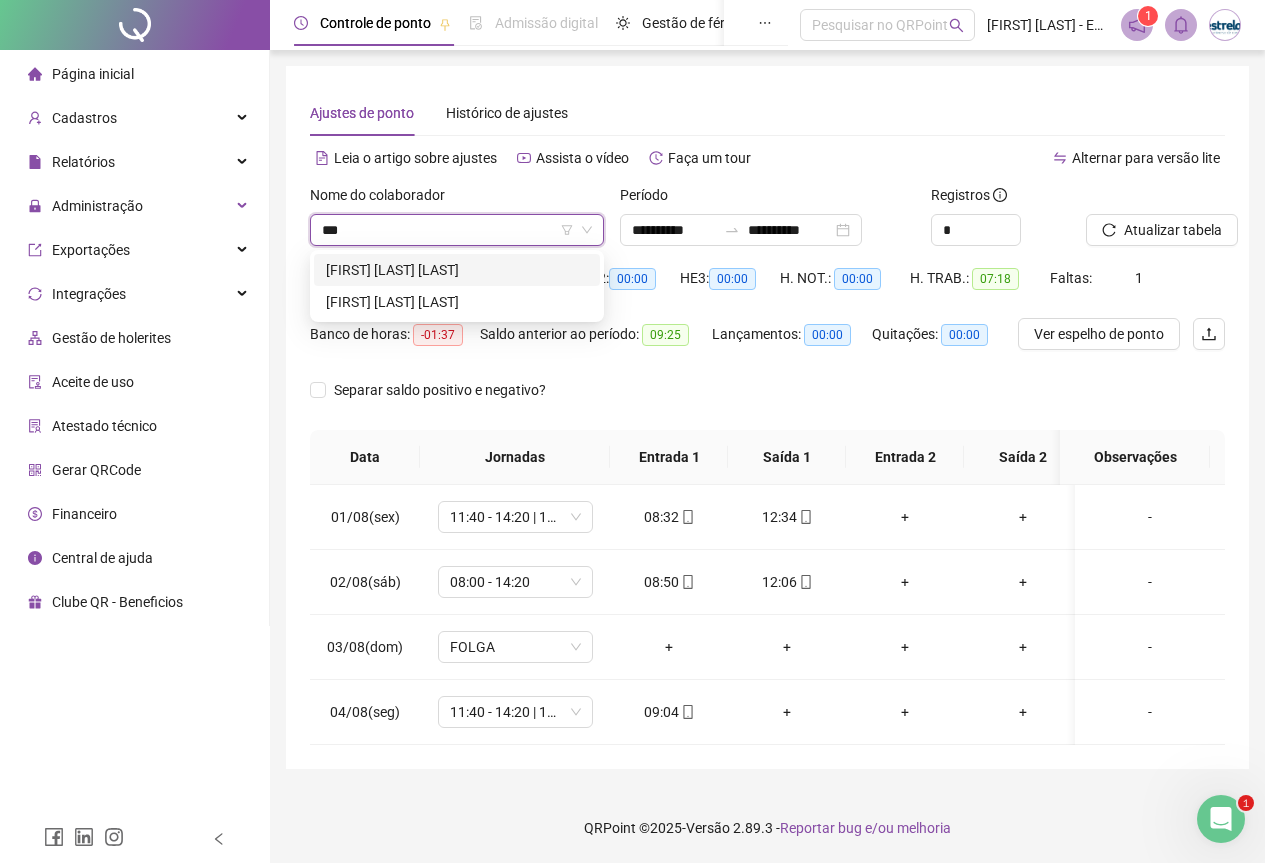 scroll, scrollTop: 0, scrollLeft: 0, axis: both 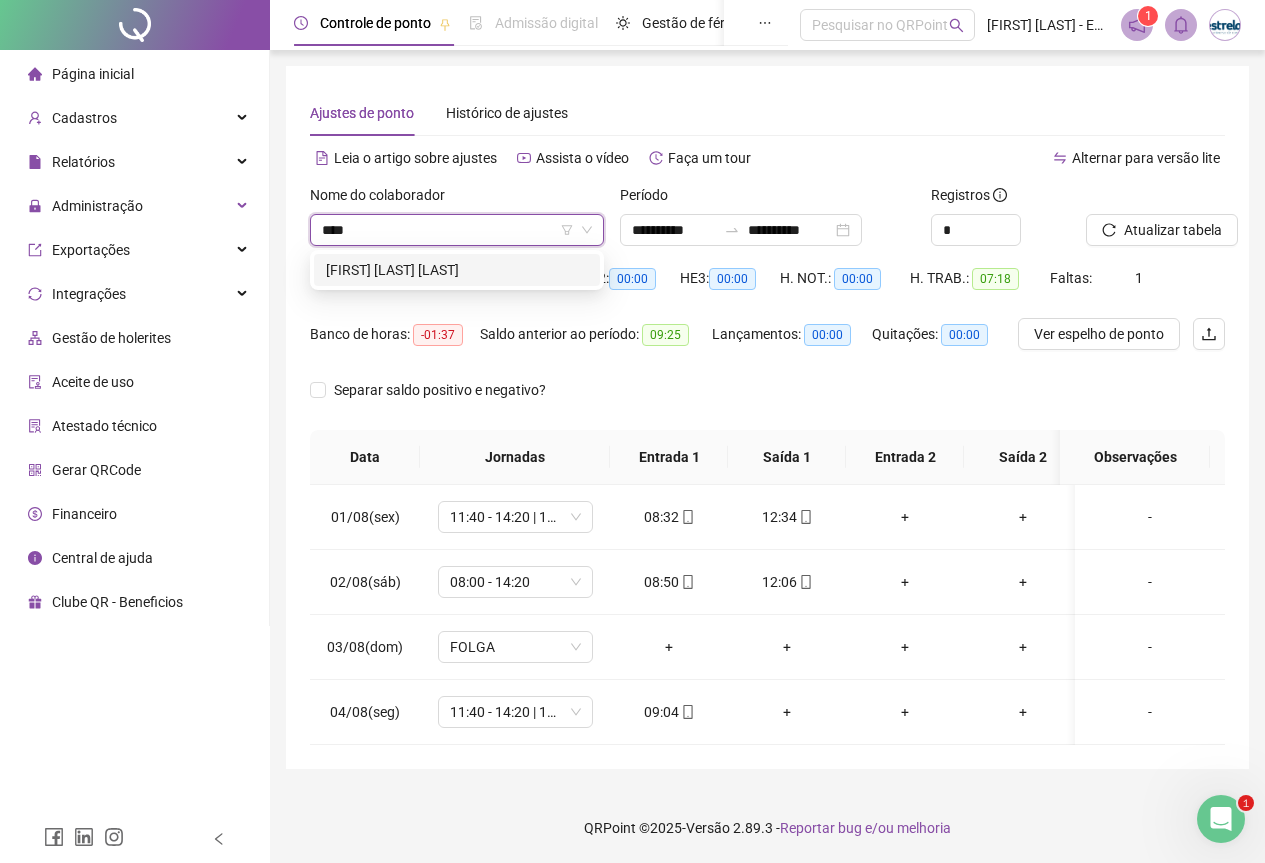 click on "[FIRST] [LAST] [LAST]" at bounding box center [457, 270] 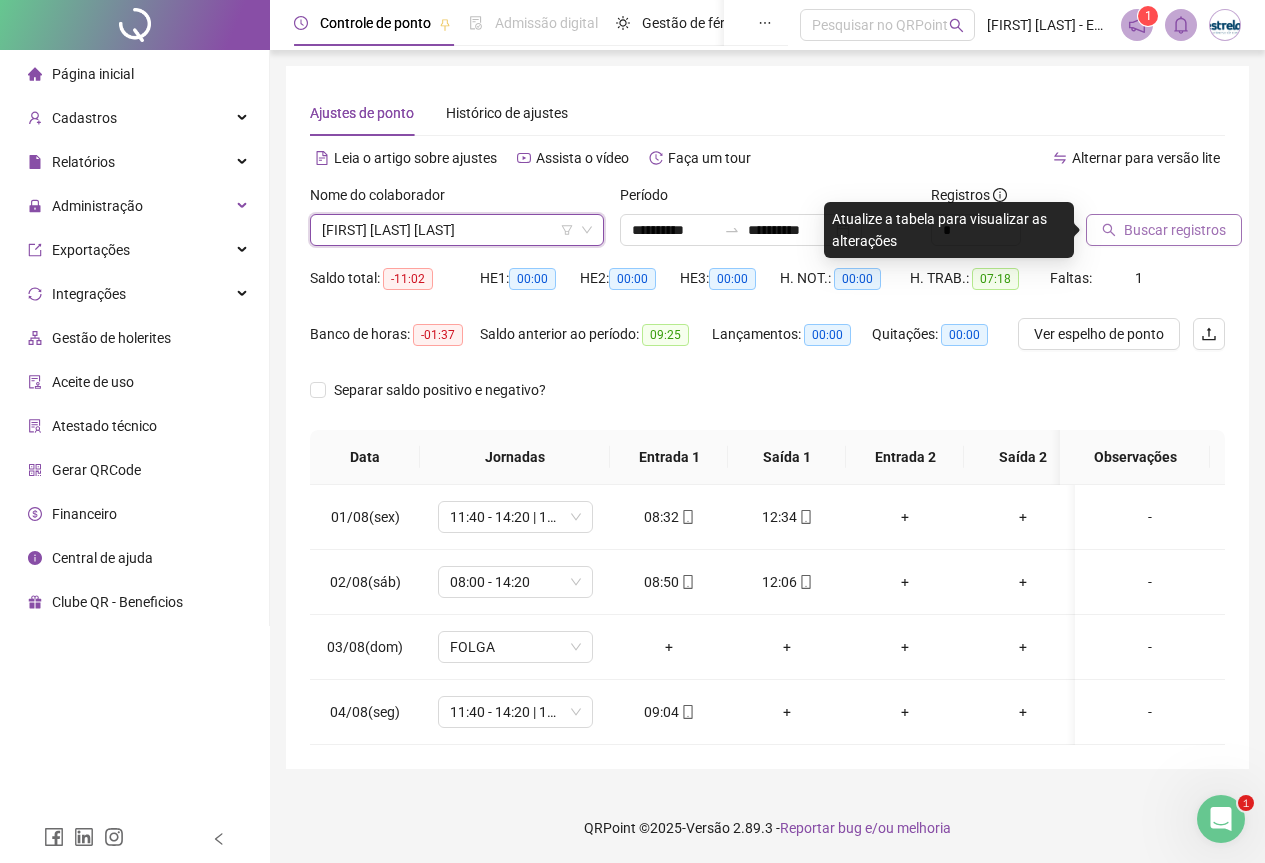 click on "Buscar registros" at bounding box center [1175, 230] 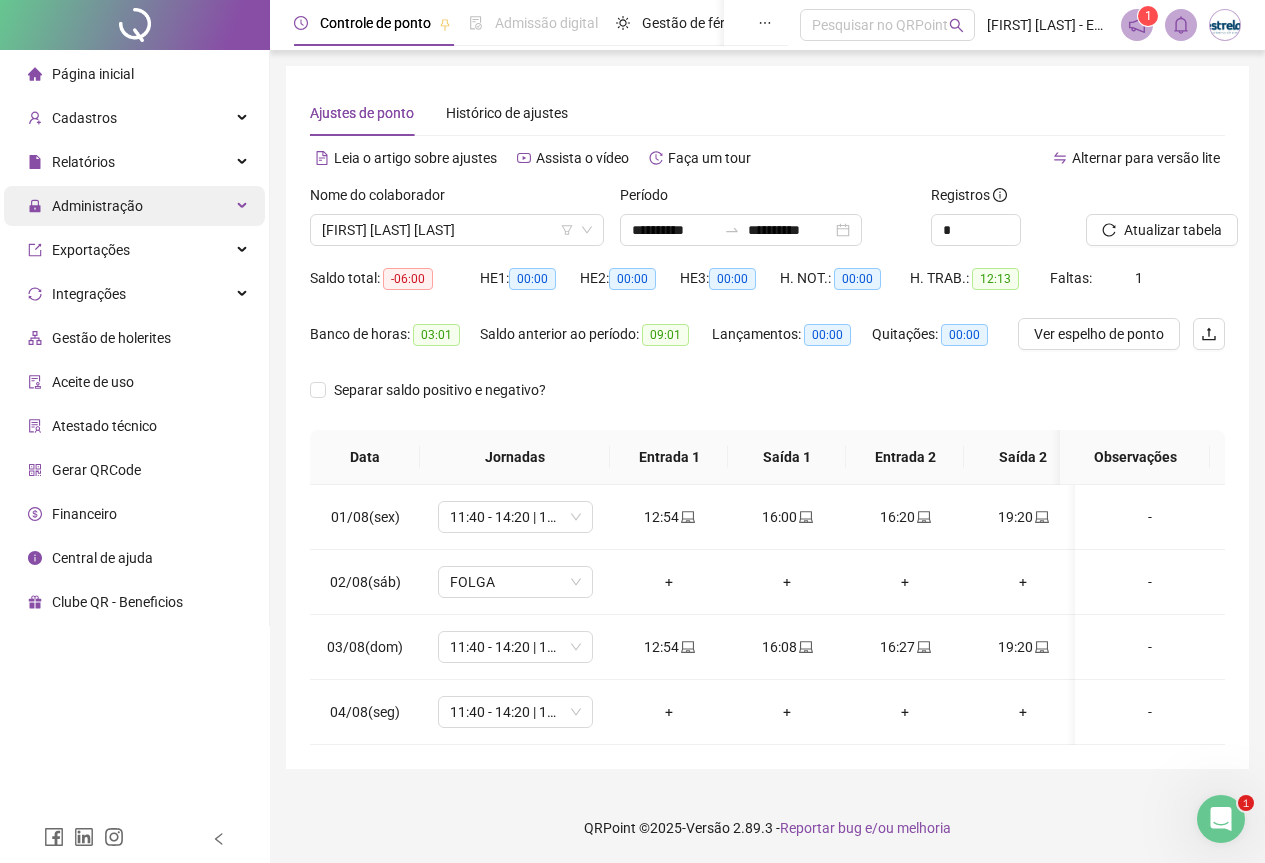 click on "Administração" at bounding box center (134, 206) 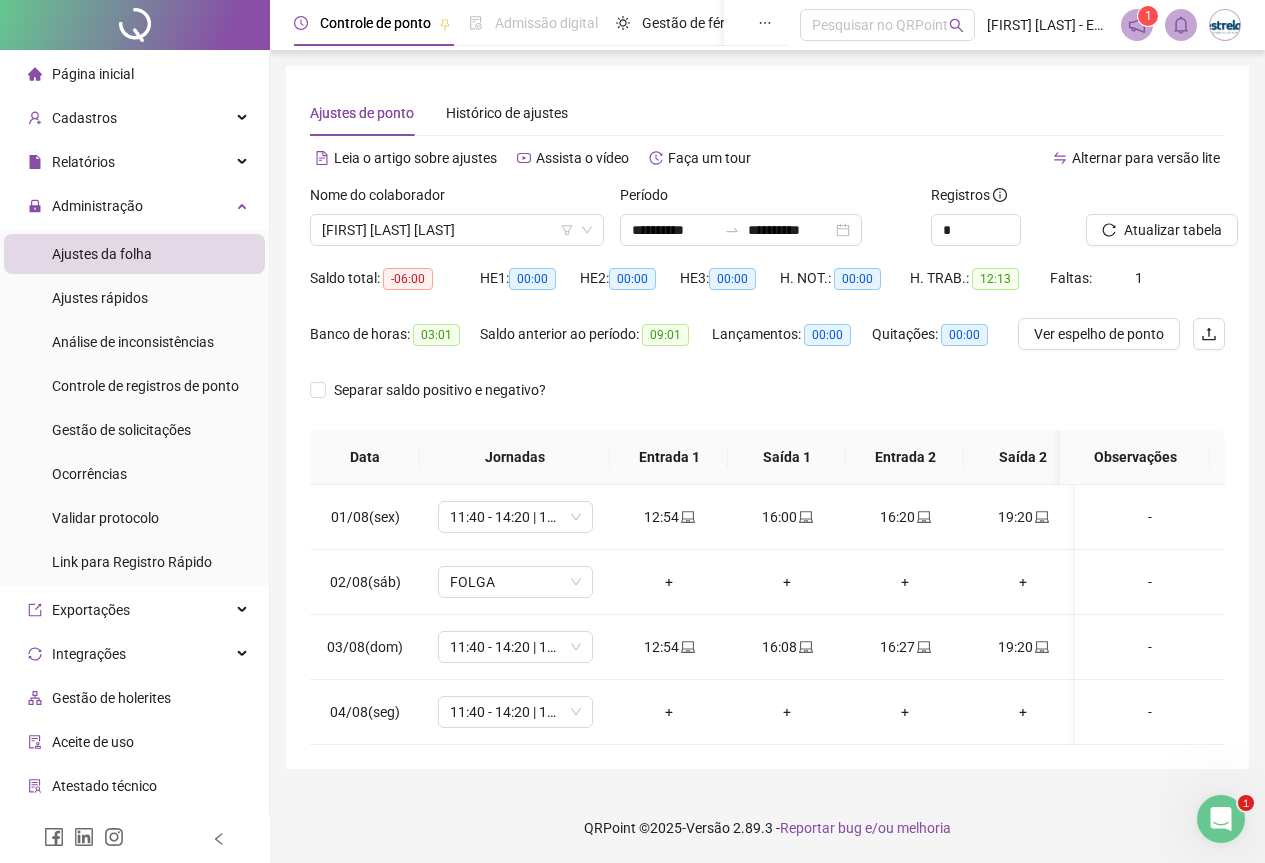 click on "Página inicial Cadastros Relatórios Administração Ajustes da folha Ajustes rápidos Análise de inconsistências Controle de registros de ponto Gestão de solicitações Ocorrências Validar protocolo Link para Registro Rápido Exportações Integrações Gestão de holerites Aceite de uso Atestado técnico Gerar QRCode Financeiro Central de ajuda Clube QR - Beneficios" at bounding box center [135, 518] 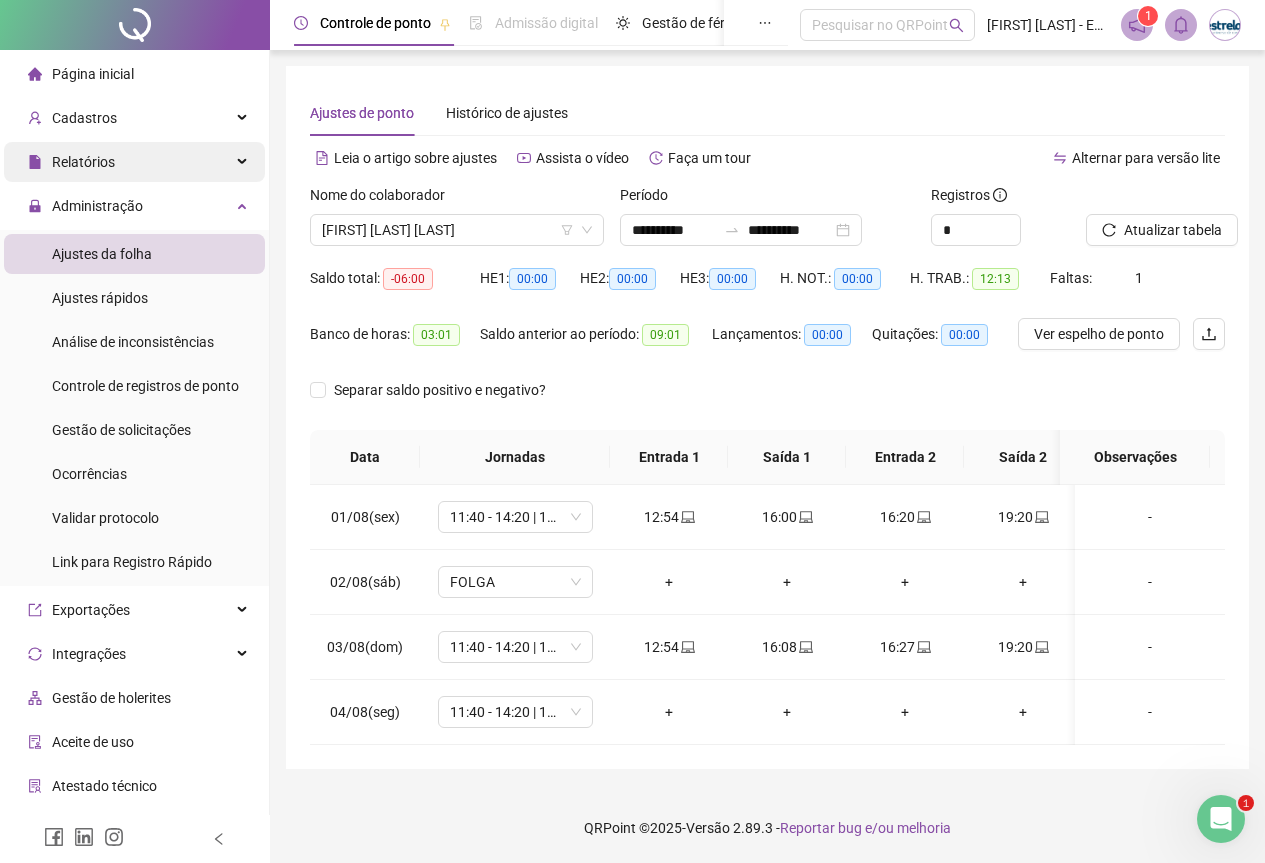 click on "Relatórios" at bounding box center [134, 162] 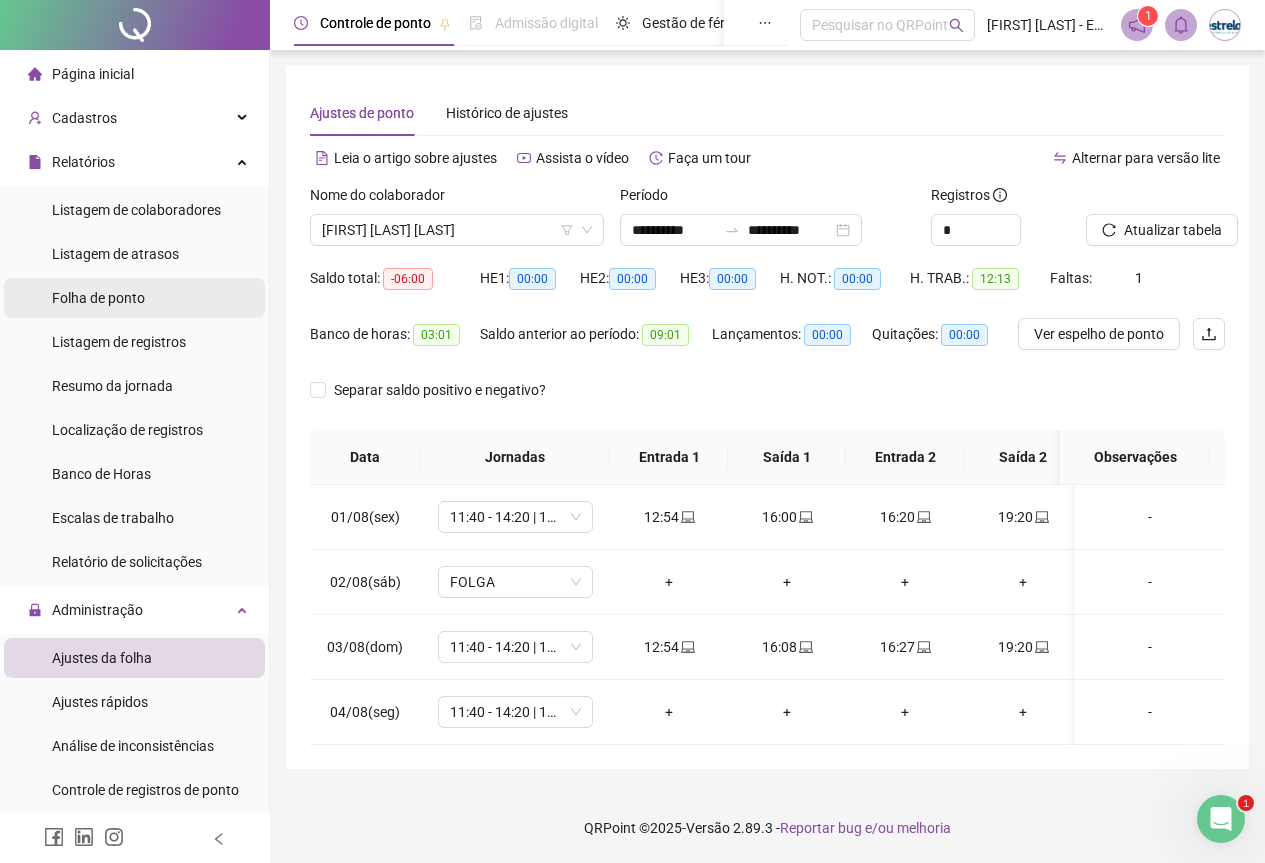 click on "Folha de ponto" at bounding box center (98, 298) 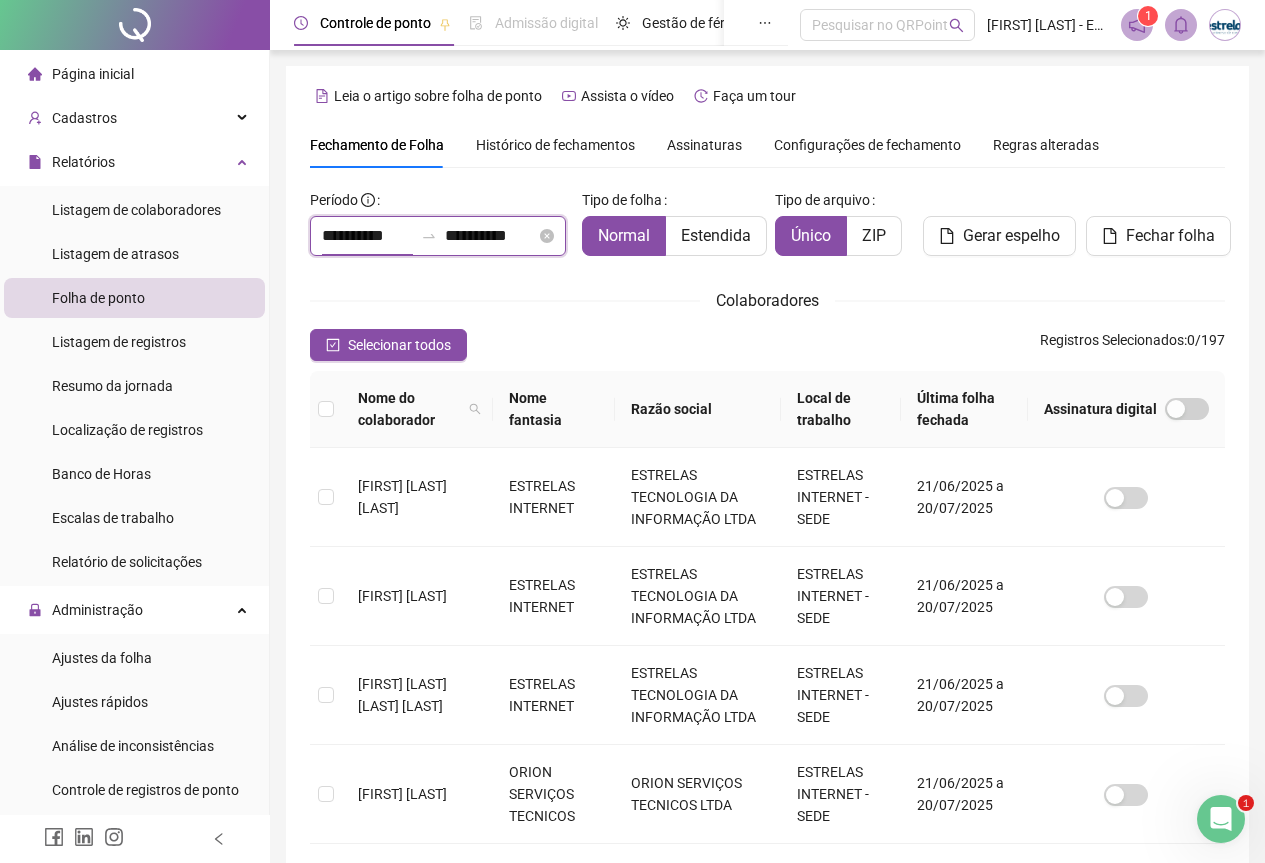 click on "**********" at bounding box center [367, 236] 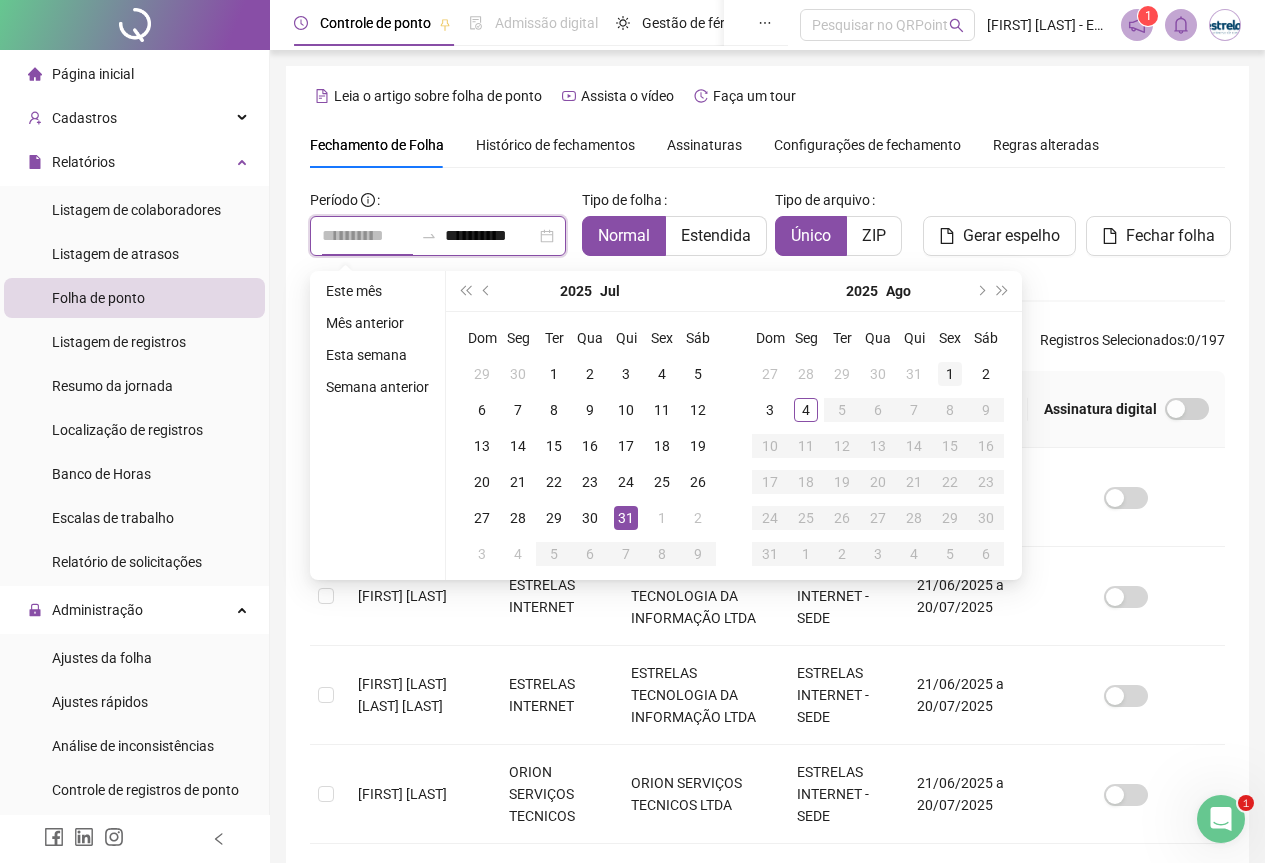 type on "**********" 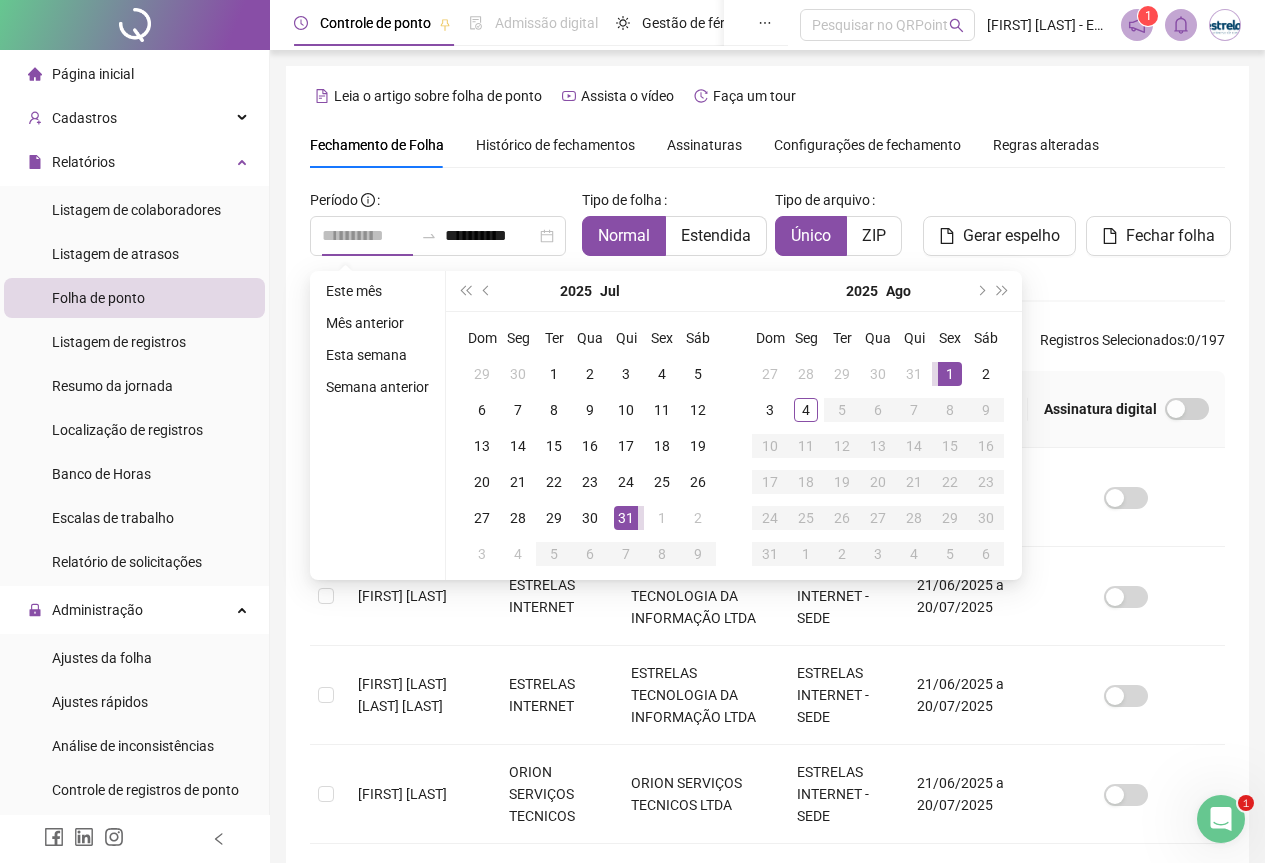 click on "1" at bounding box center (950, 374) 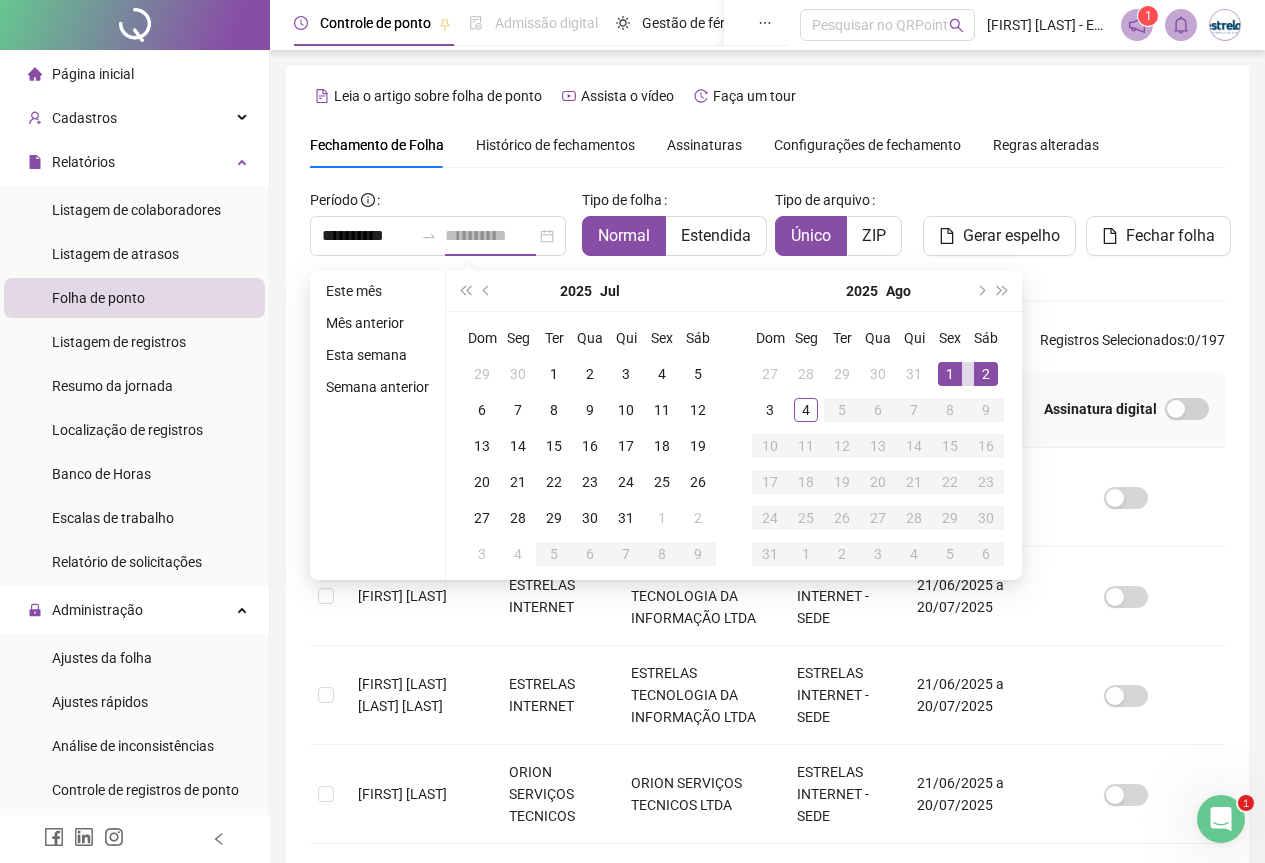 click on "2" at bounding box center (986, 374) 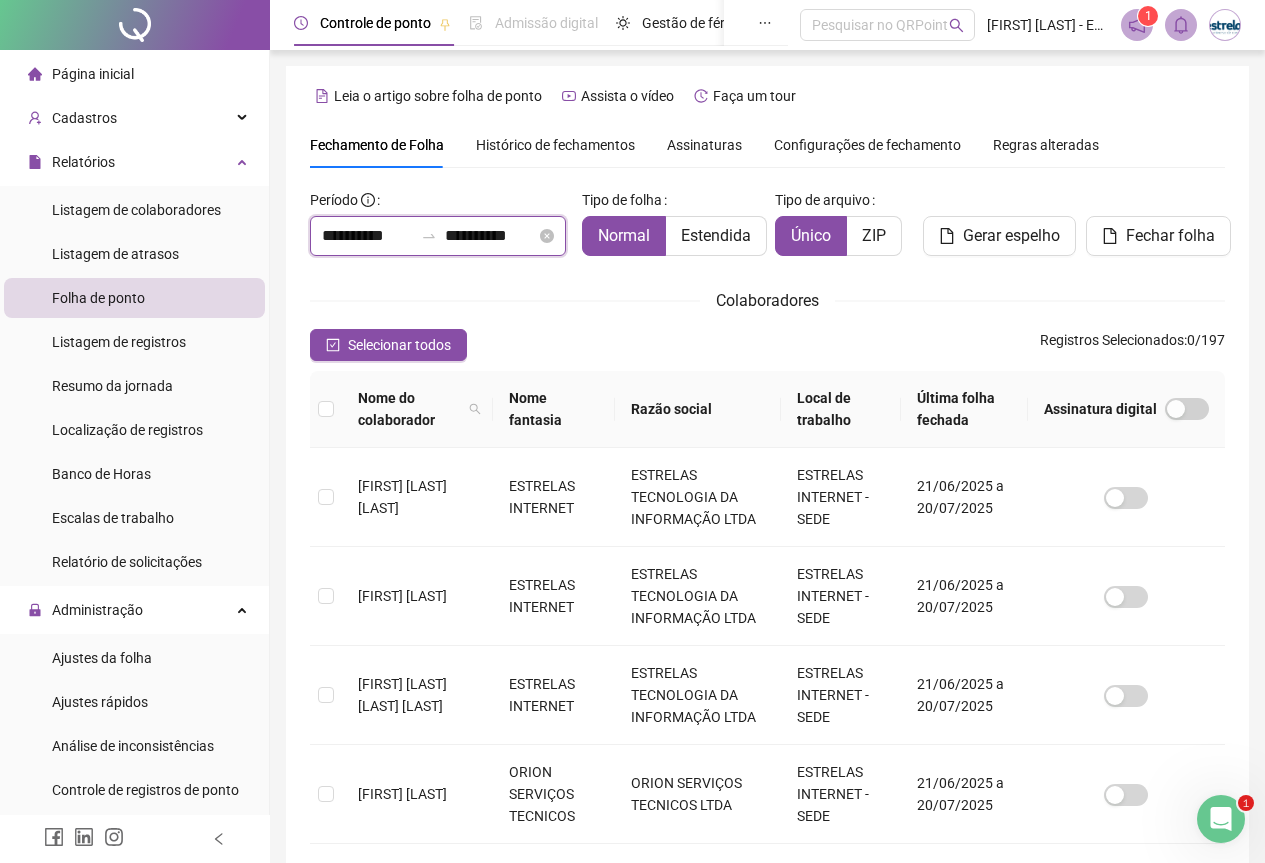 click on "**********" at bounding box center (490, 236) 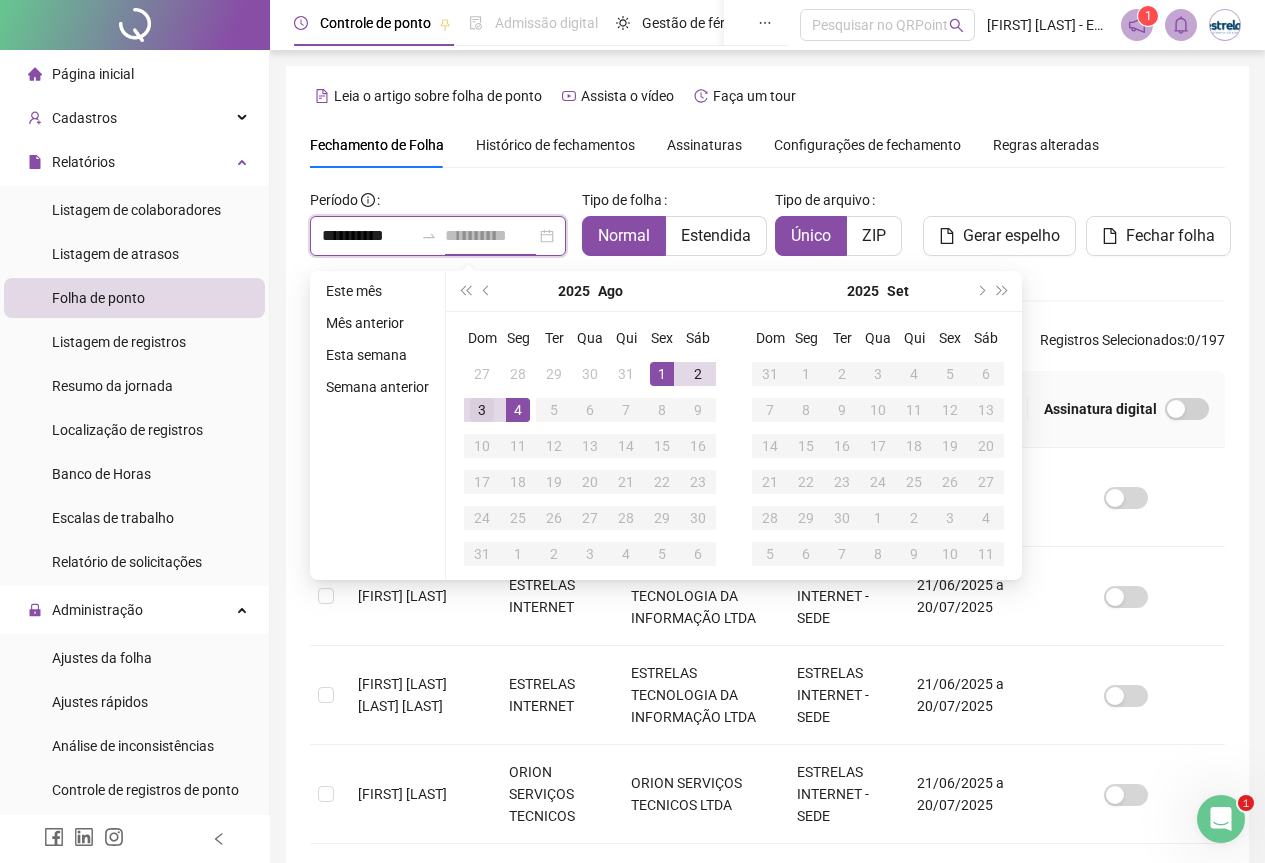 type on "**********" 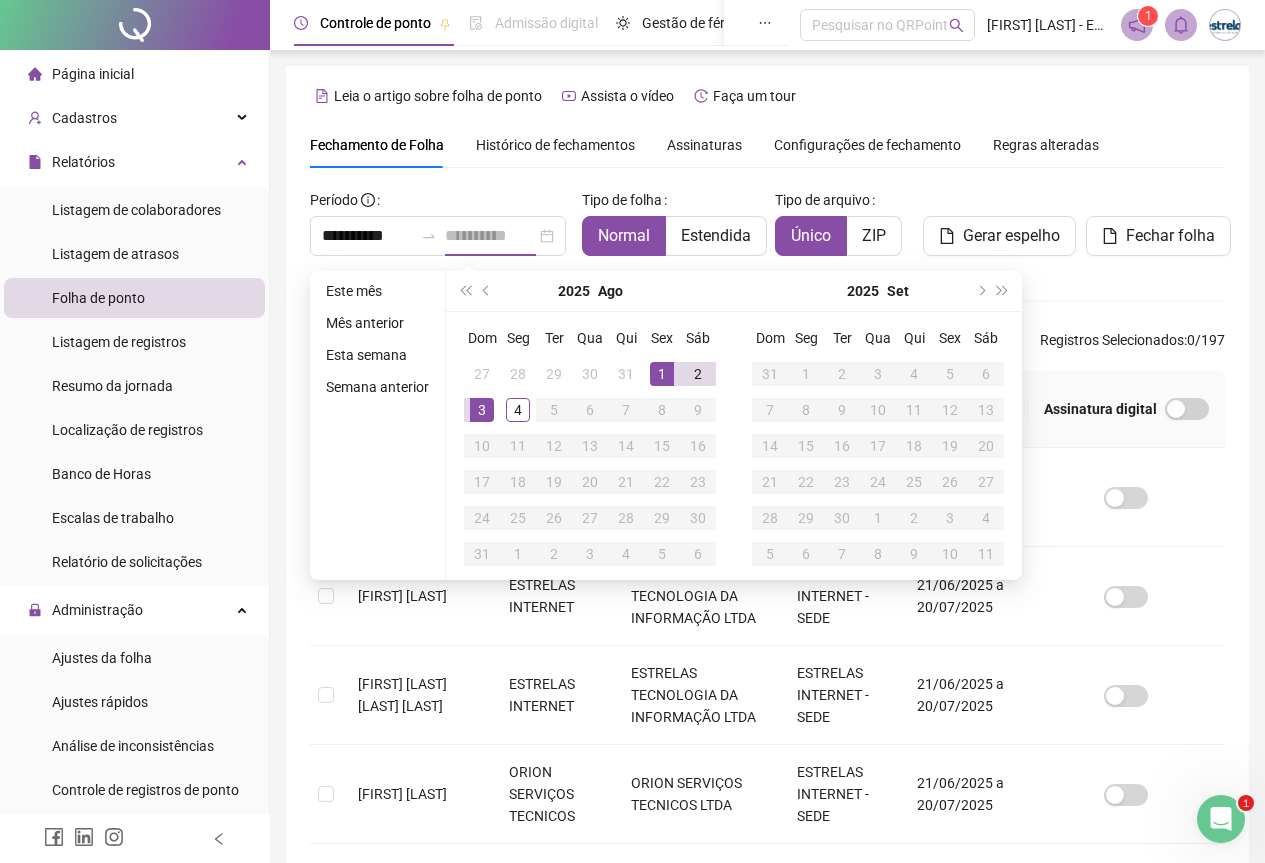 click on "3" at bounding box center [482, 410] 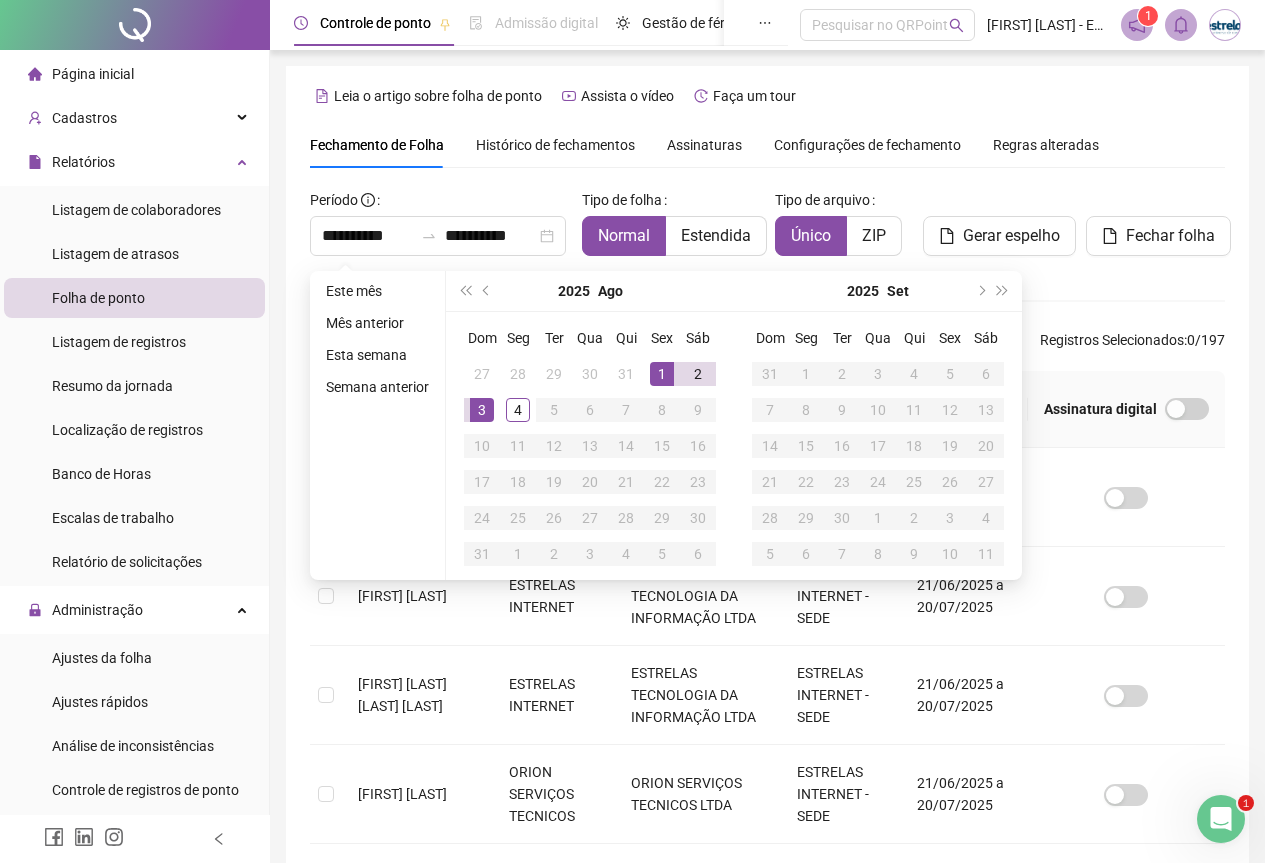 drag, startPoint x: 995, startPoint y: 208, endPoint x: 999, endPoint y: 196, distance: 12.649111 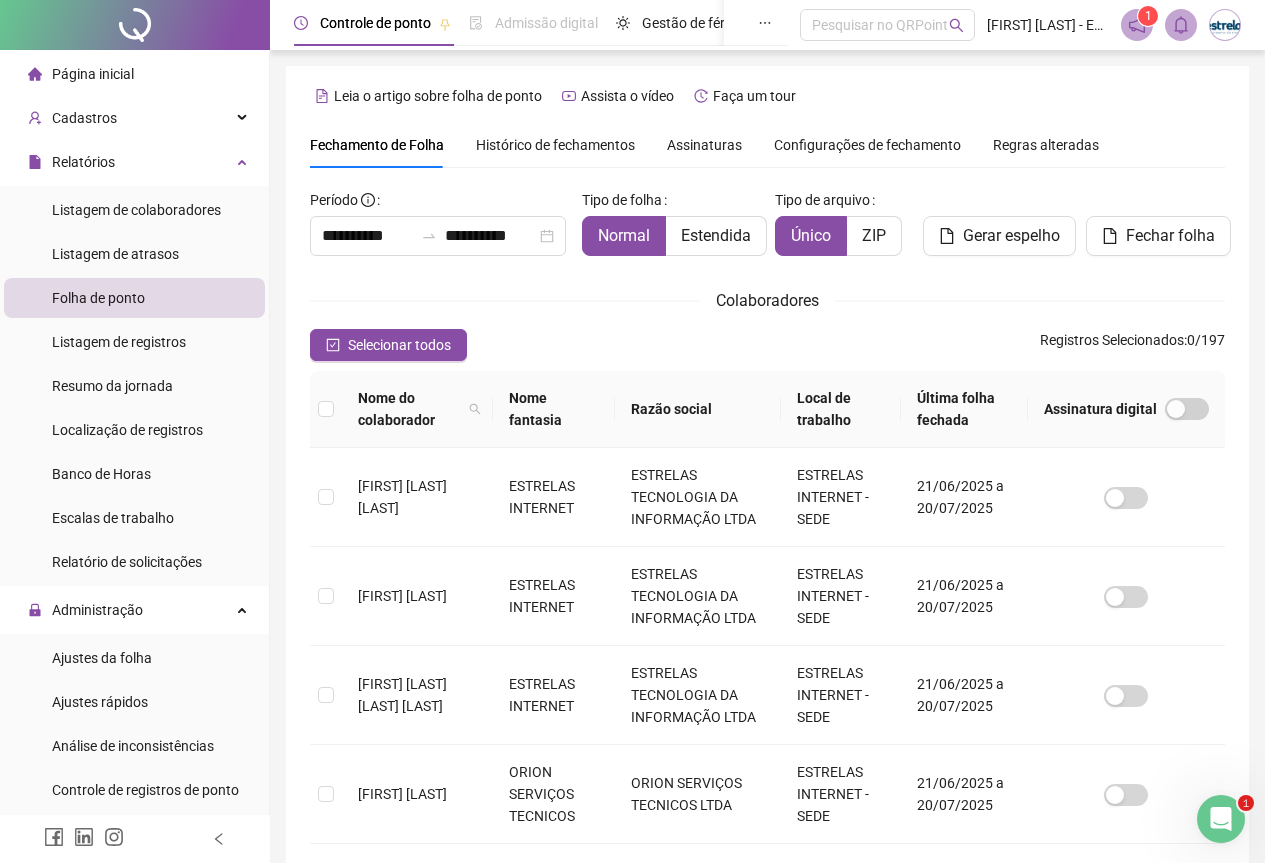 click on "Nome do colaborador" at bounding box center (417, 409) 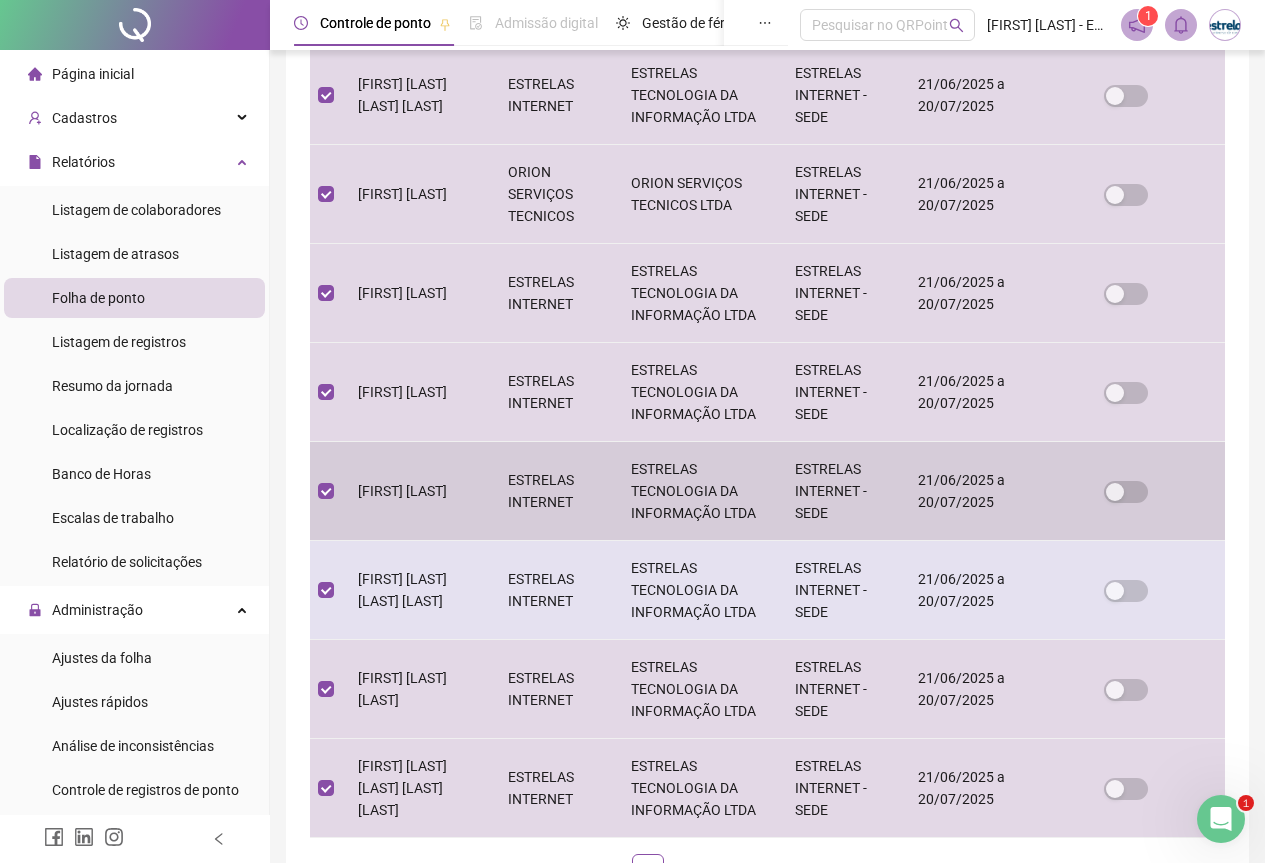 scroll, scrollTop: 749, scrollLeft: 0, axis: vertical 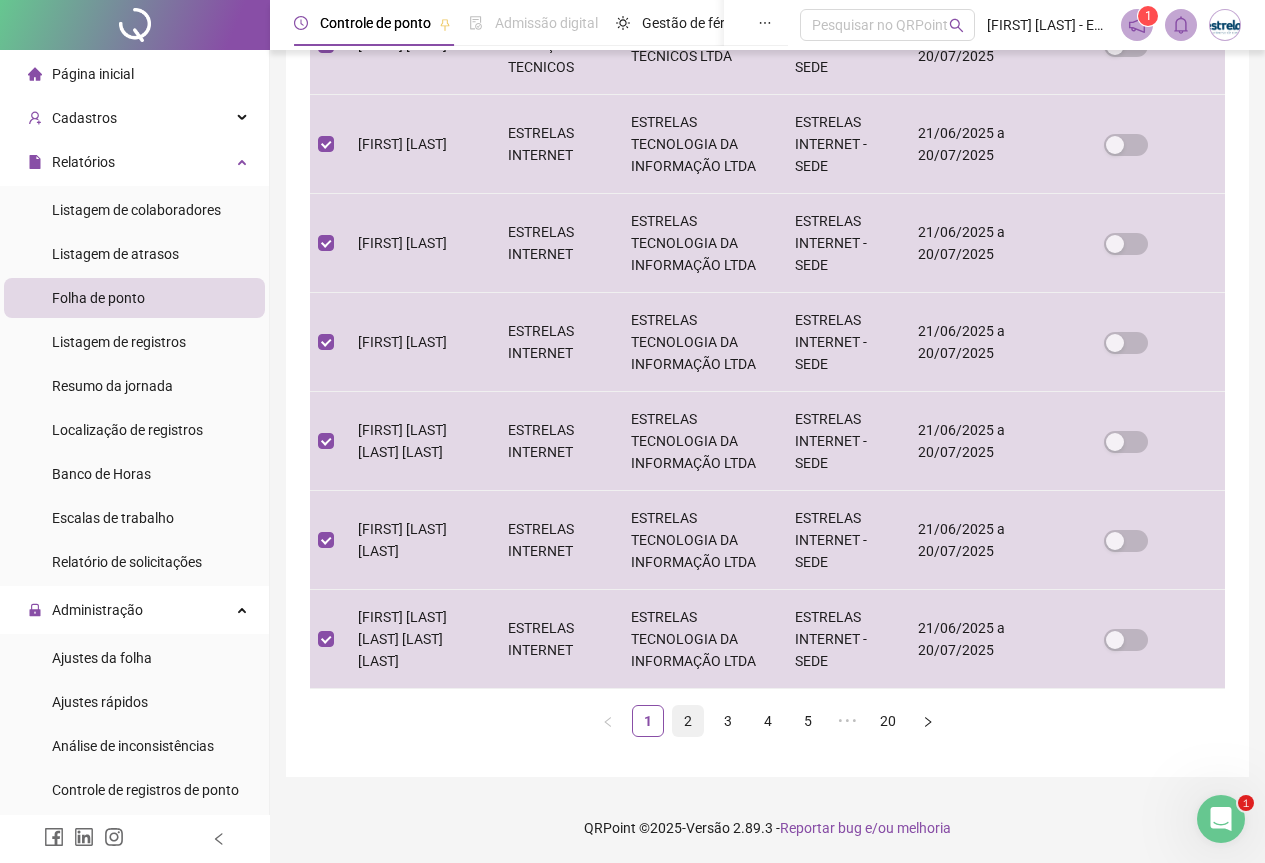 click on "2" at bounding box center [688, 721] 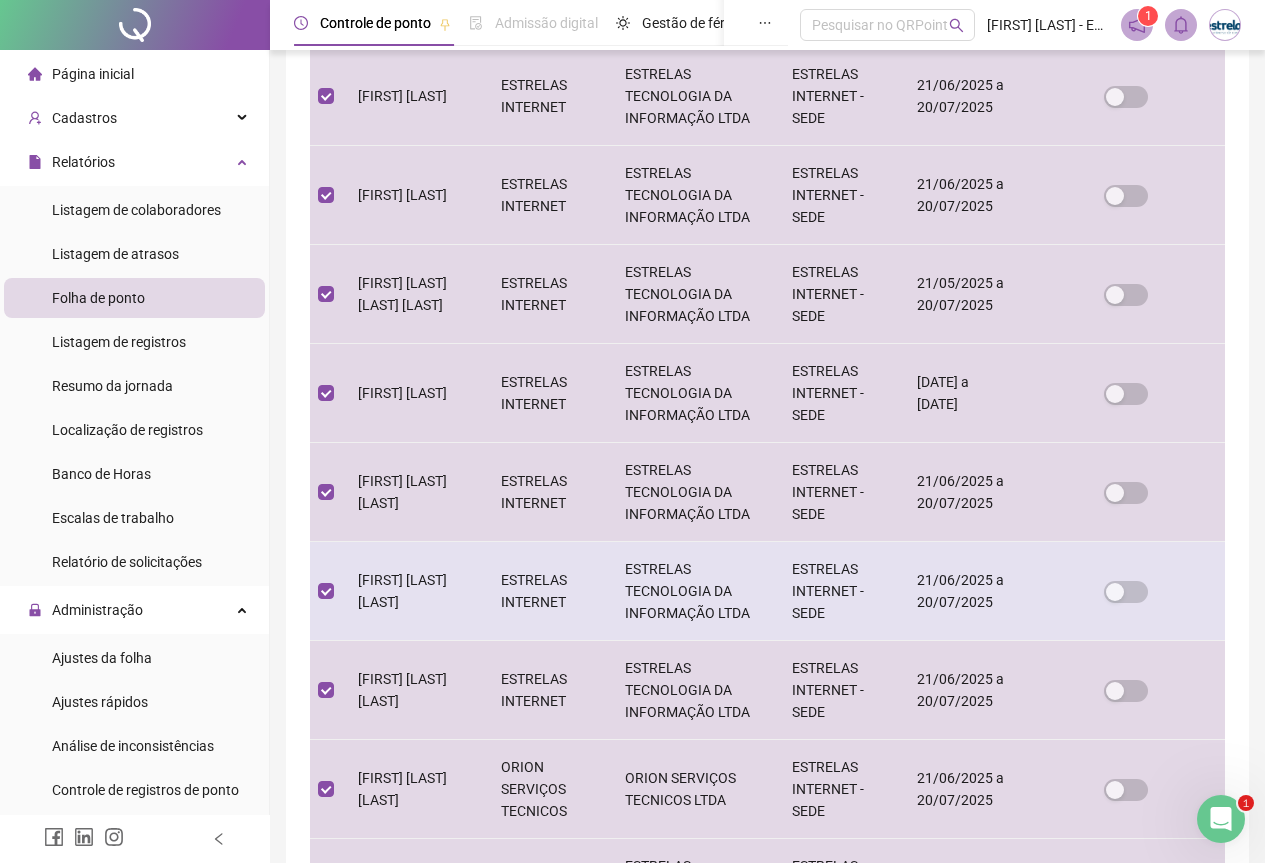 scroll, scrollTop: 749, scrollLeft: 0, axis: vertical 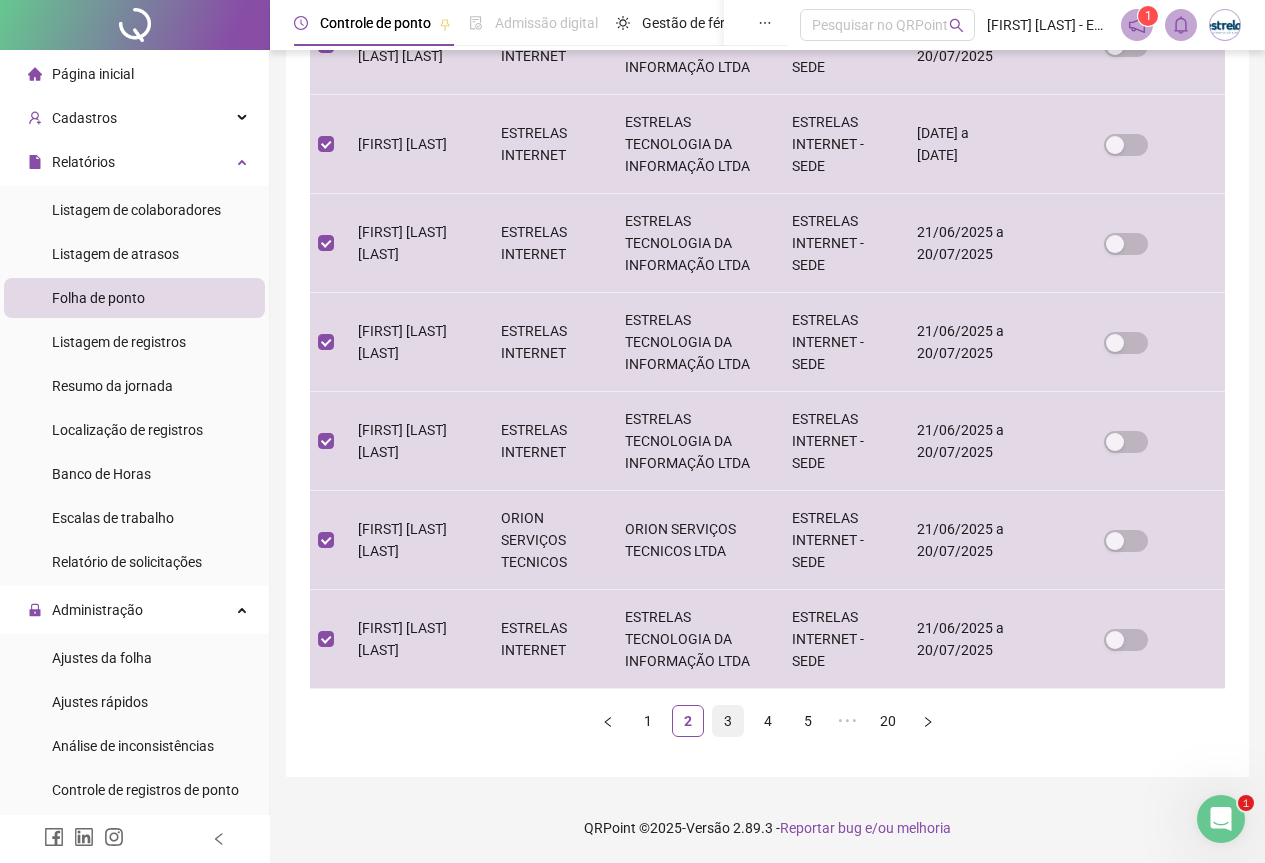 click on "3" at bounding box center (728, 721) 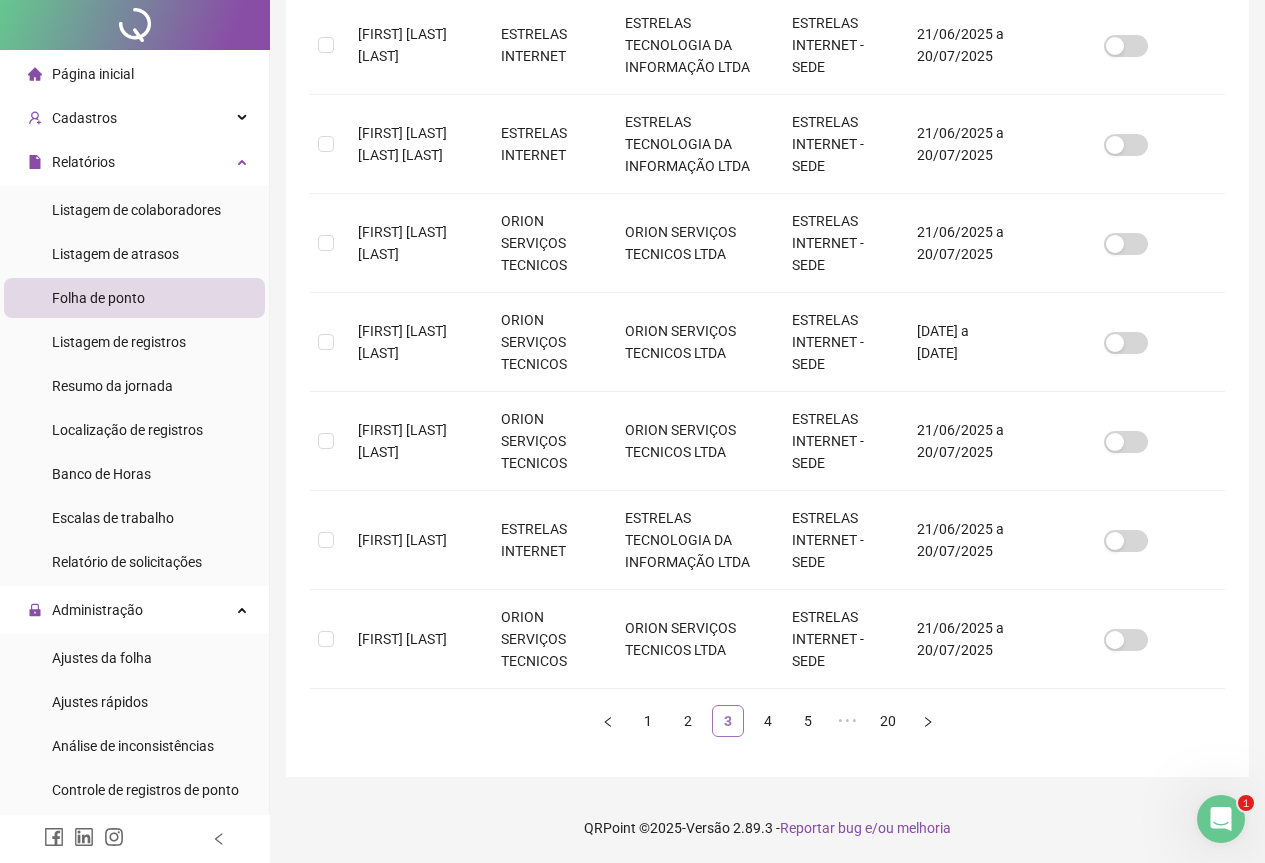 scroll, scrollTop: 0, scrollLeft: 0, axis: both 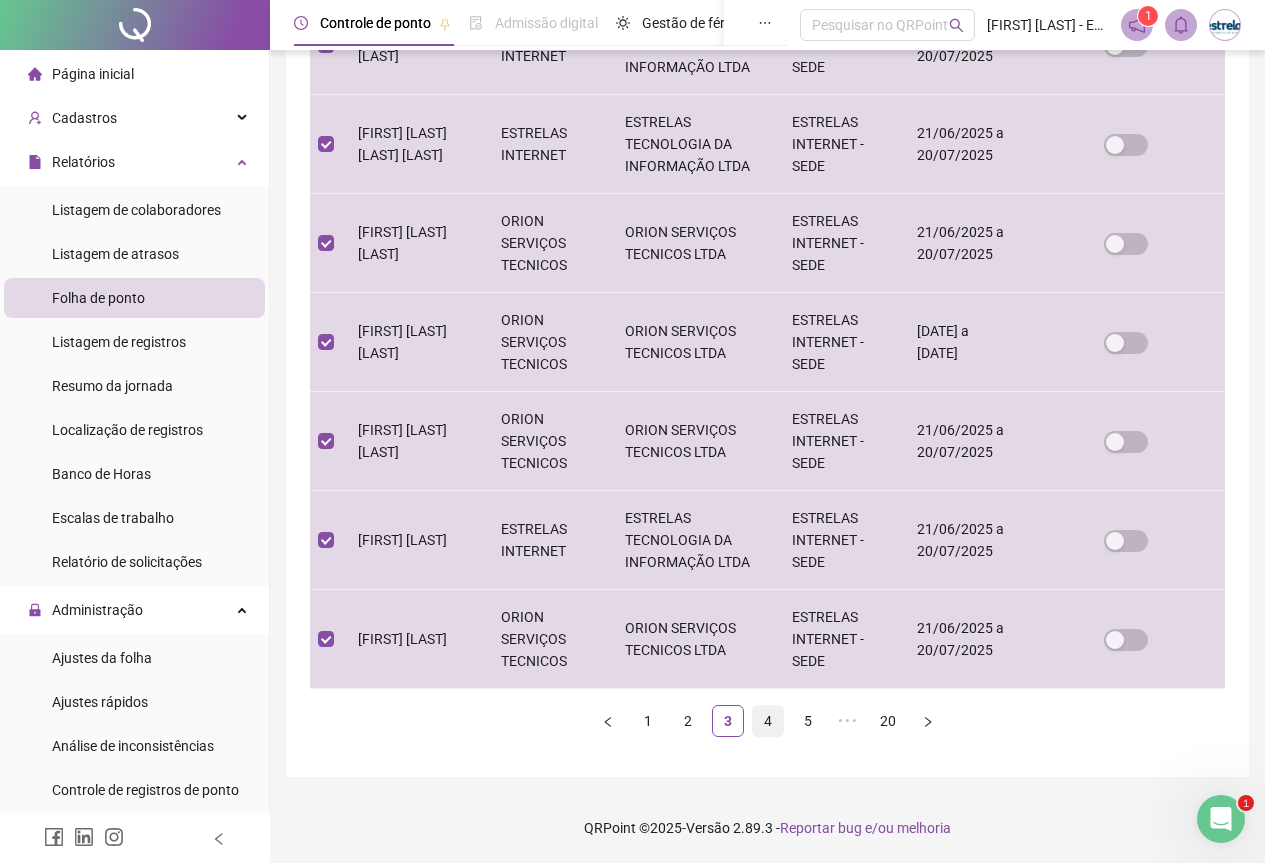 click on "4" at bounding box center (768, 721) 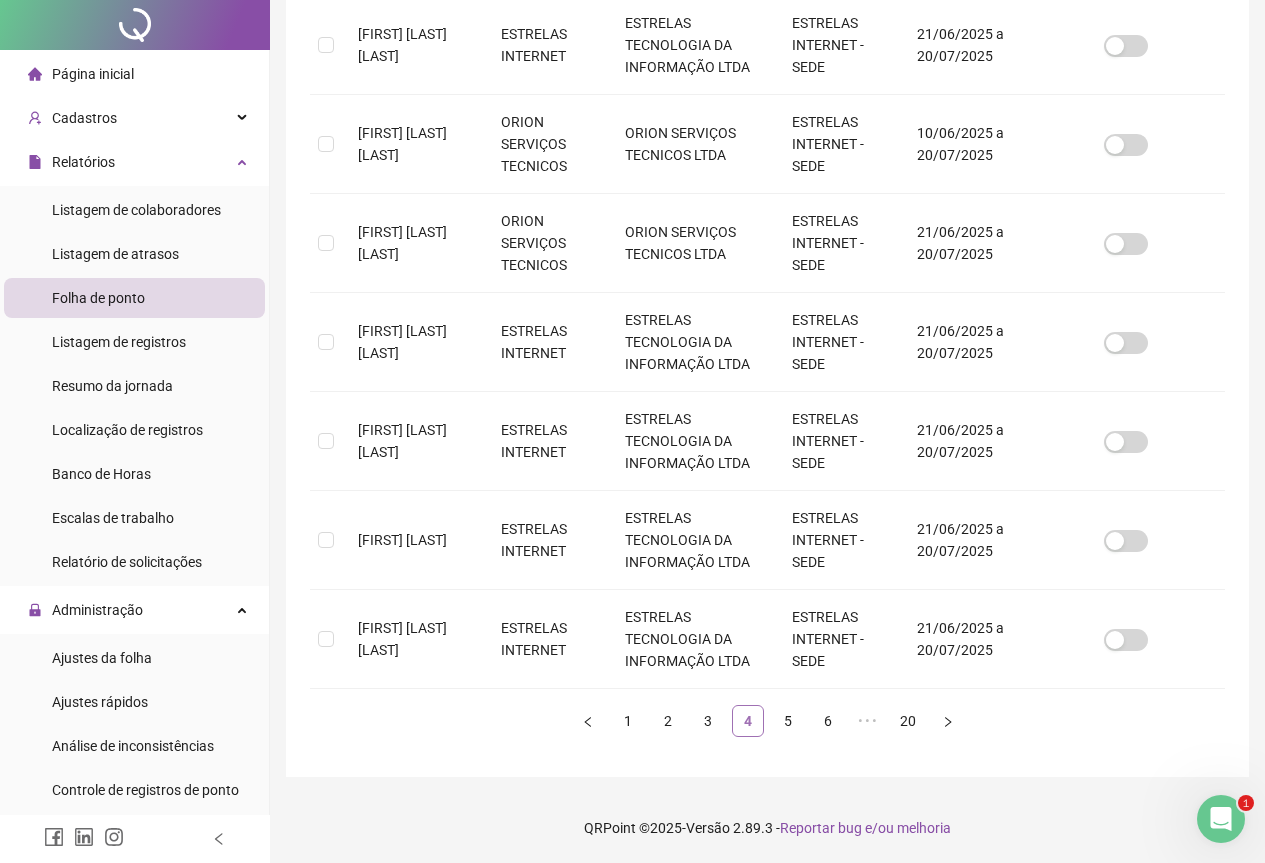 scroll, scrollTop: 0, scrollLeft: 0, axis: both 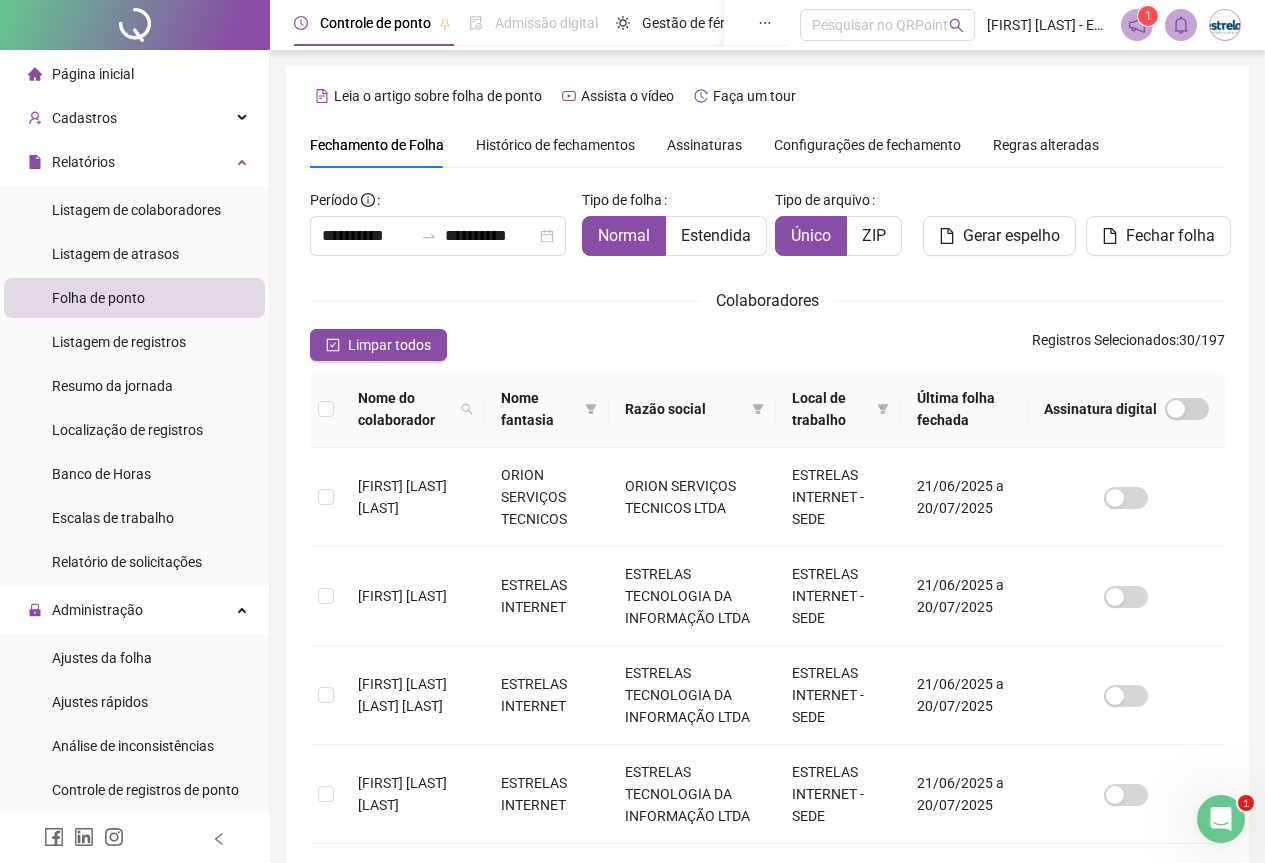 click at bounding box center (326, 409) 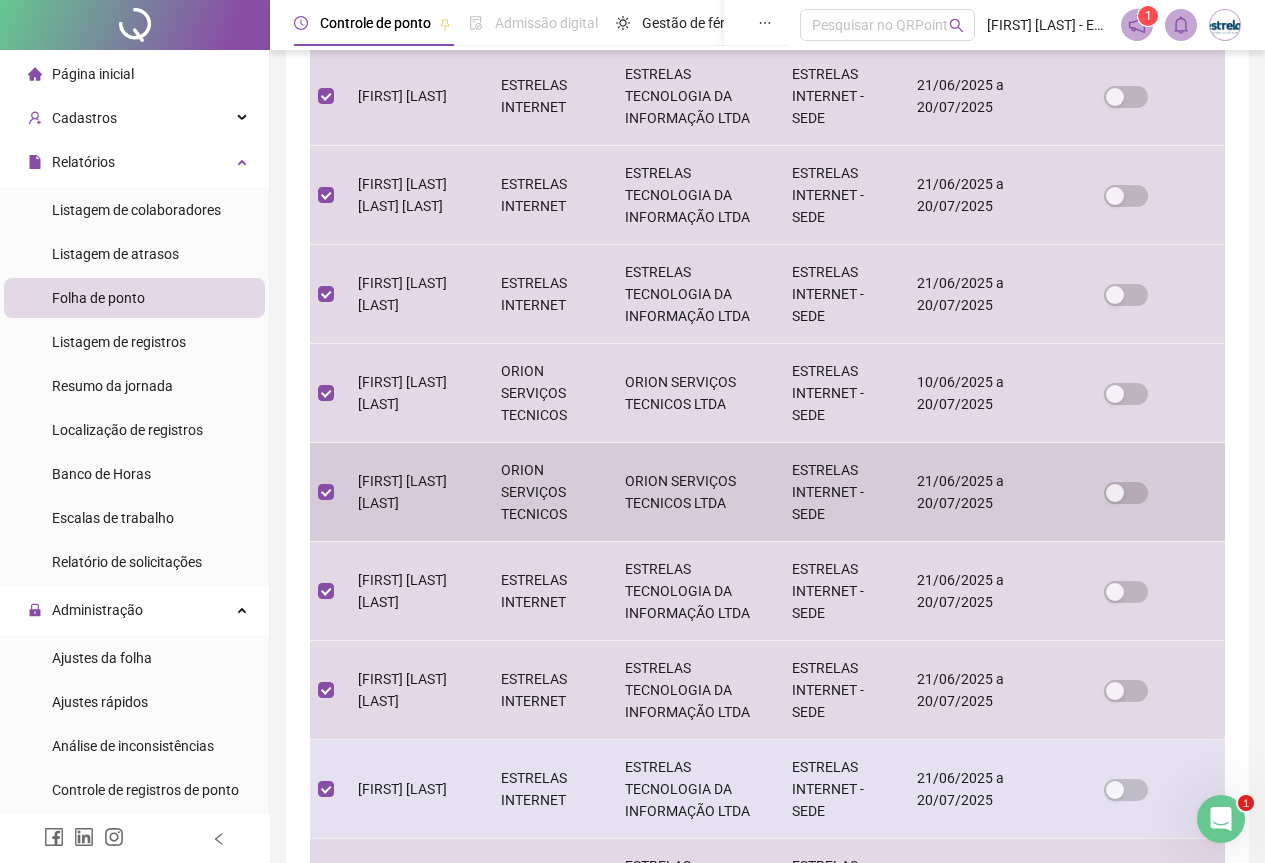 scroll, scrollTop: 749, scrollLeft: 0, axis: vertical 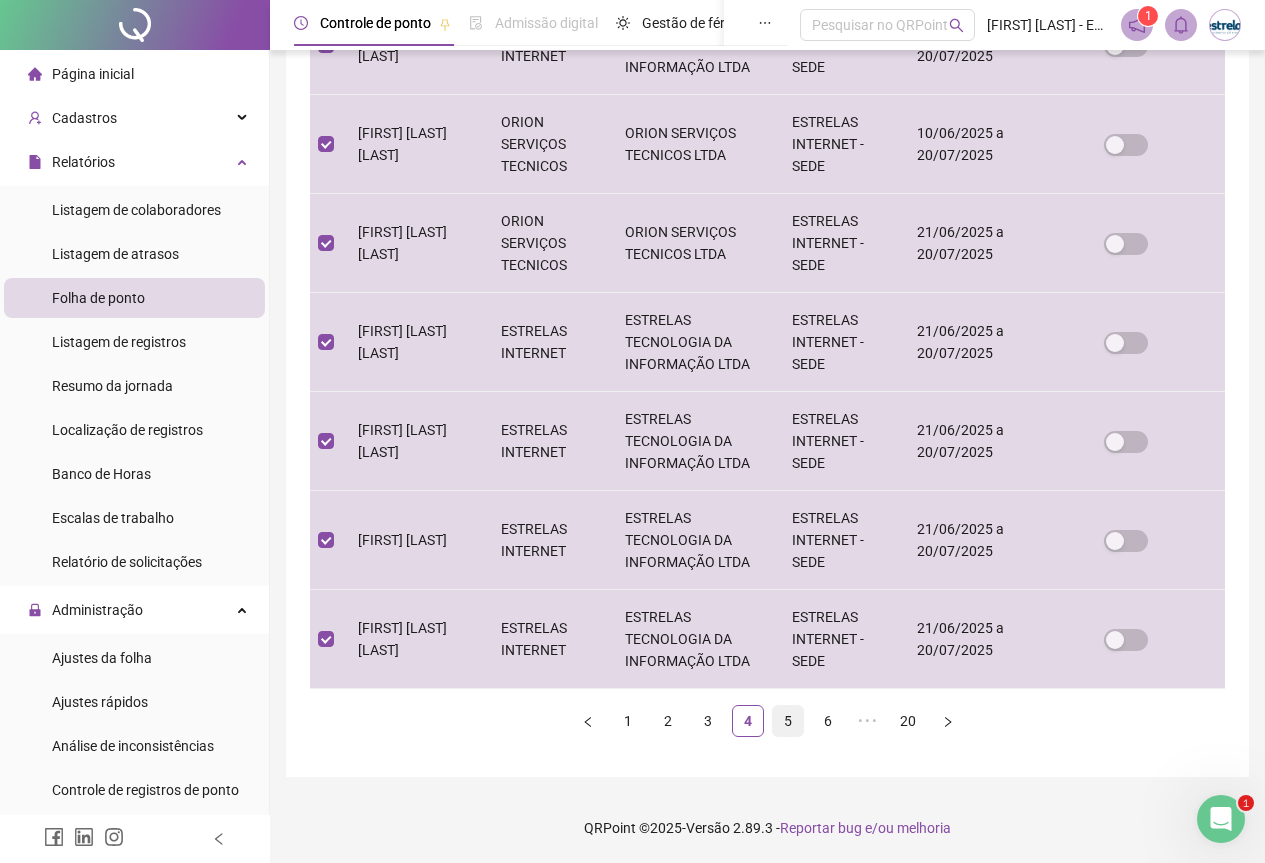 click on "5" at bounding box center (788, 721) 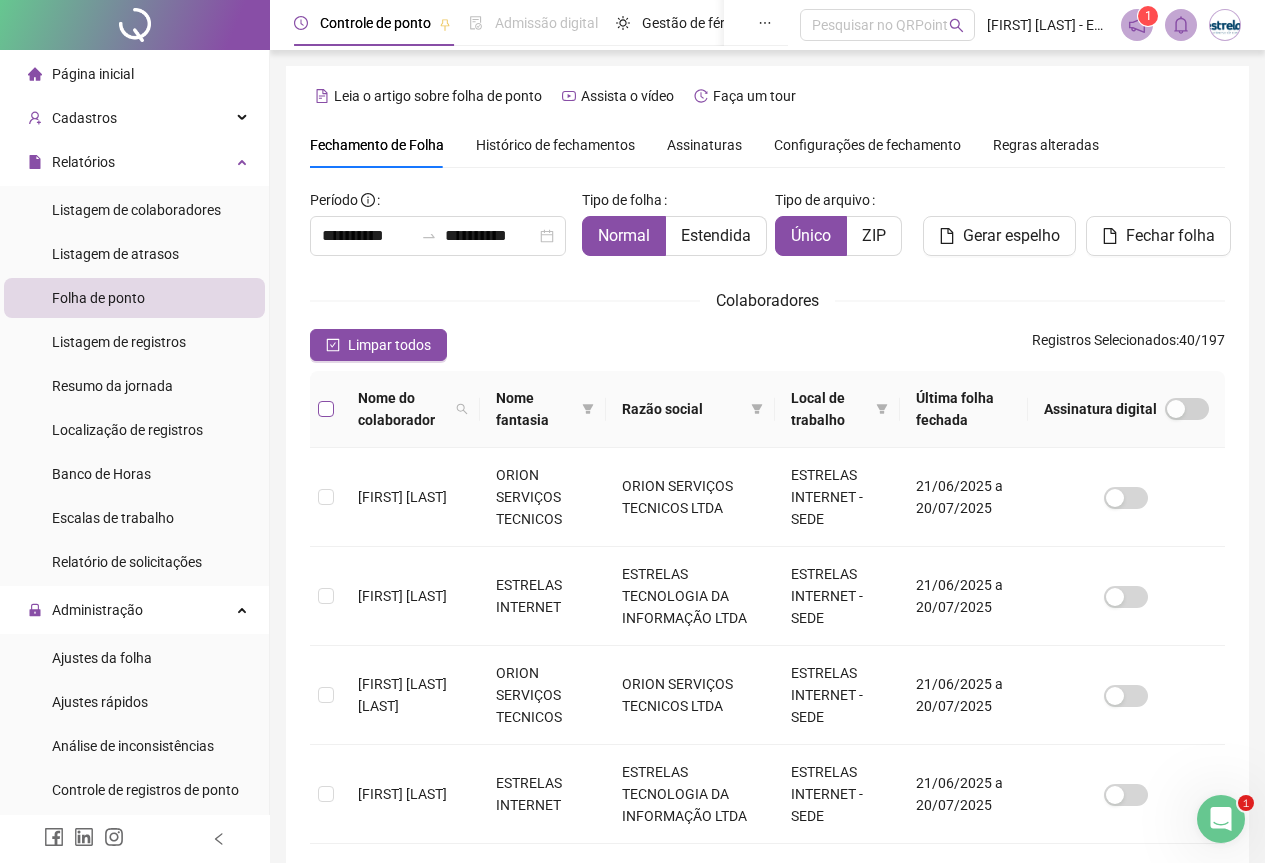 click at bounding box center [326, 409] 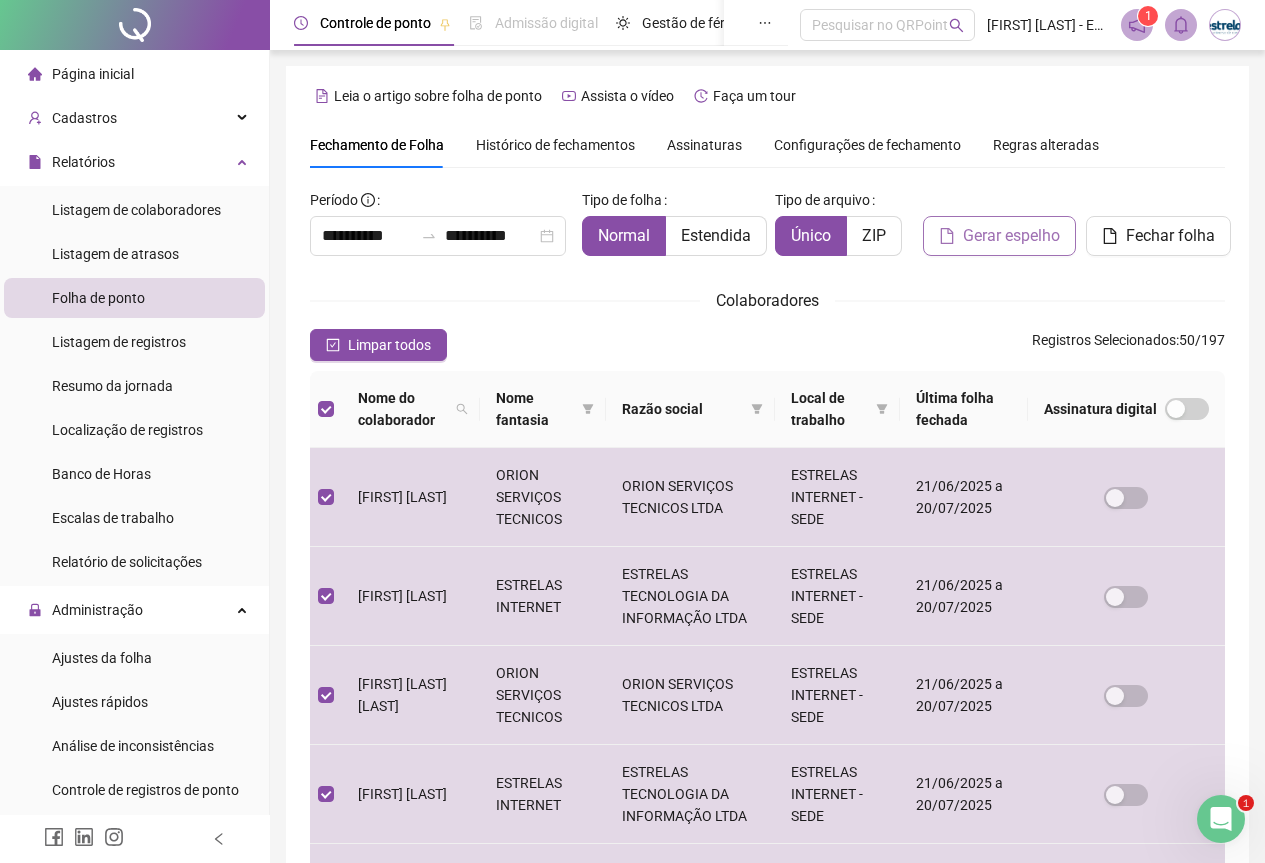 click on "Gerar espelho" at bounding box center (999, 236) 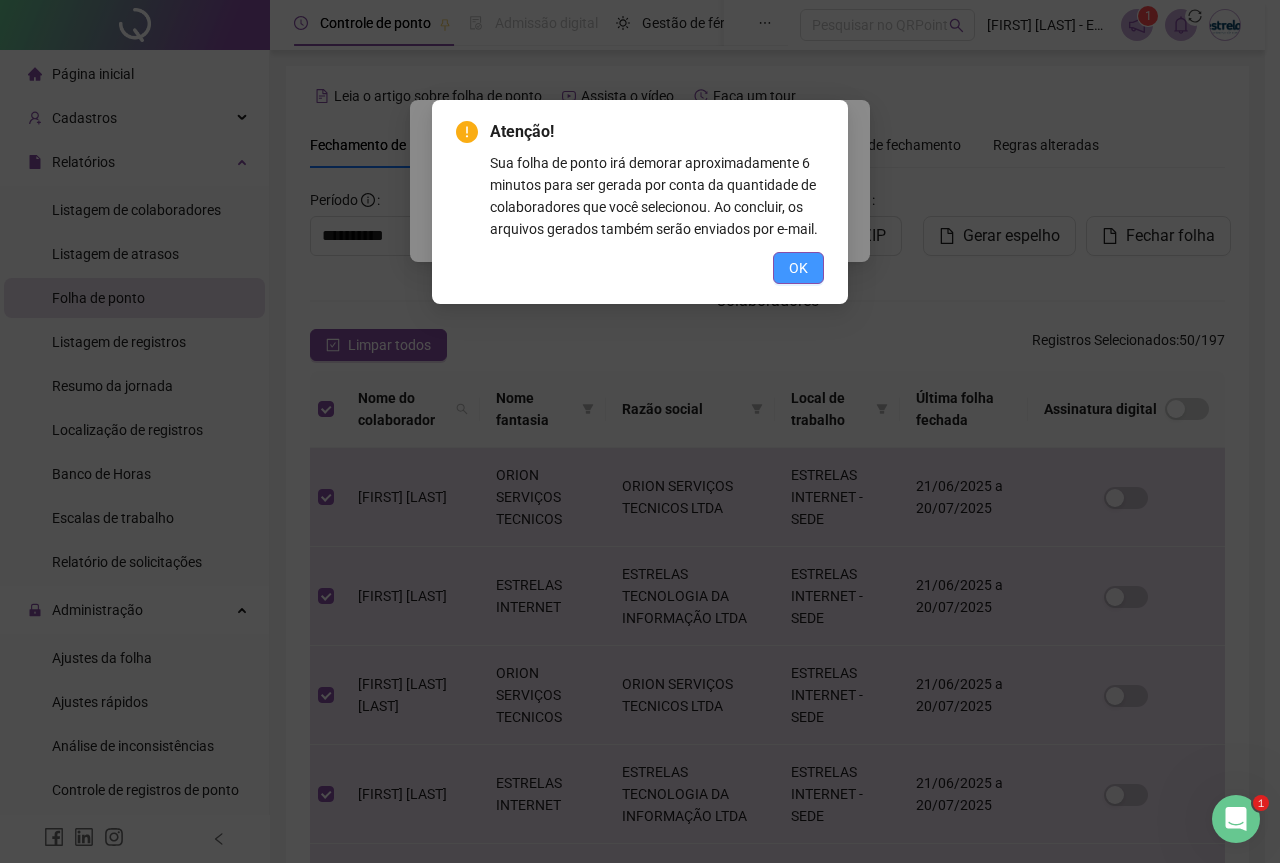 click on "OK" at bounding box center (798, 268) 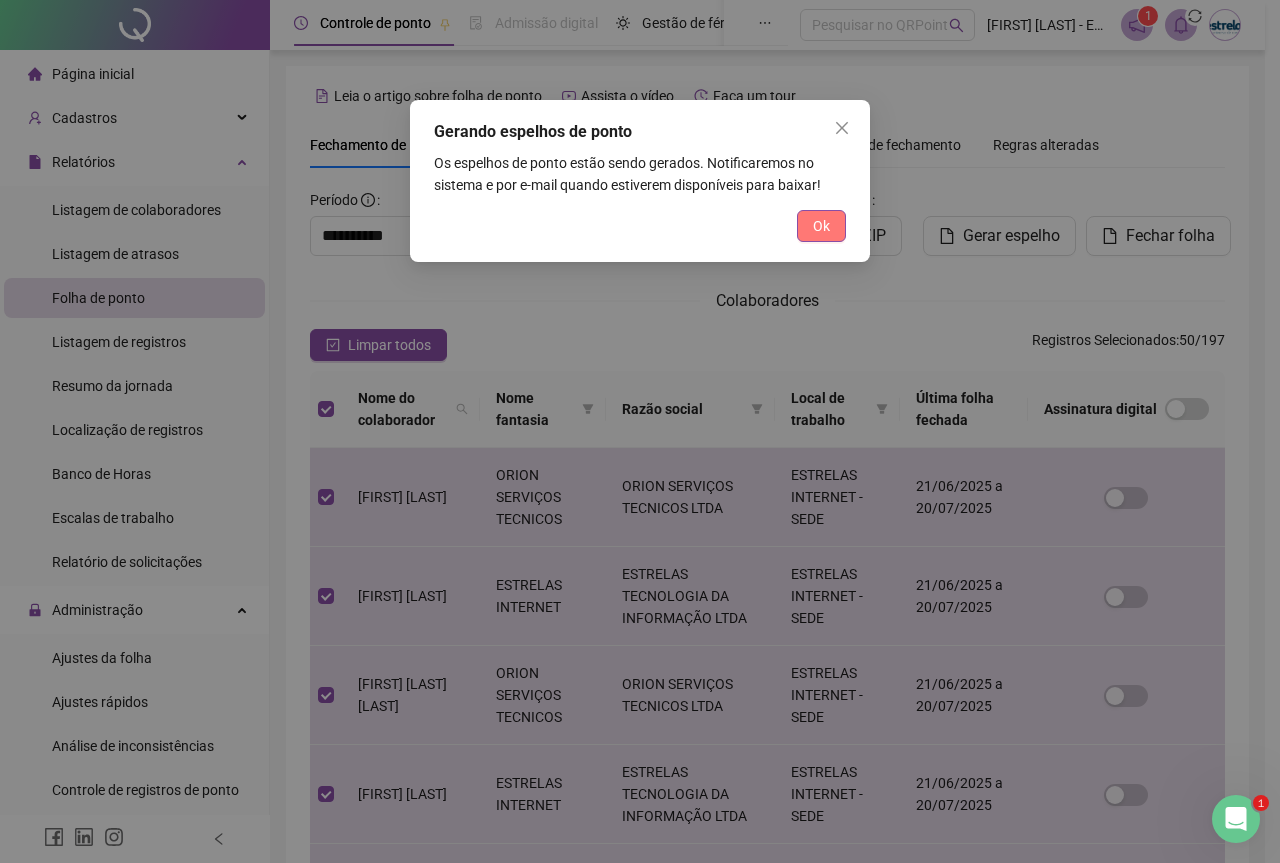 click on "Ok" at bounding box center (821, 226) 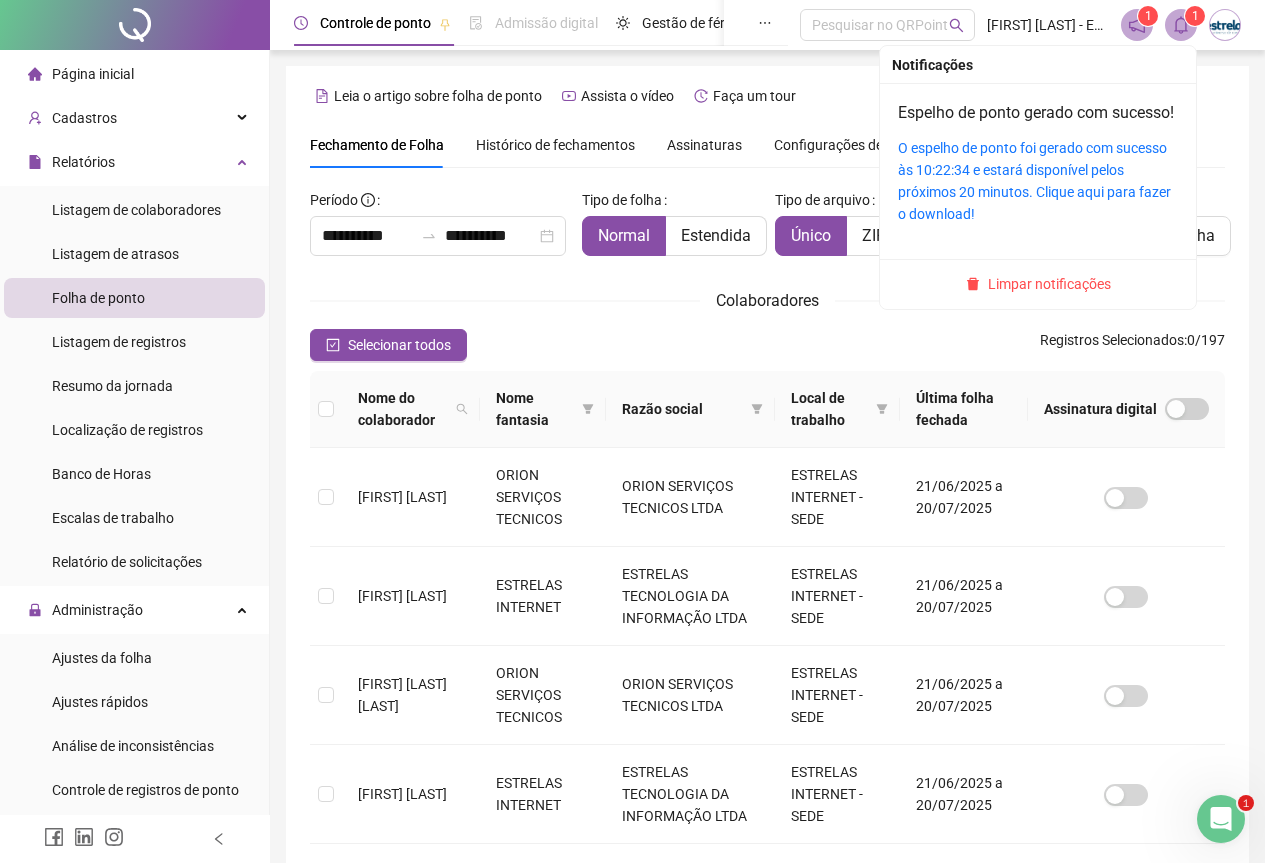 click on "1" at bounding box center [1195, 16] 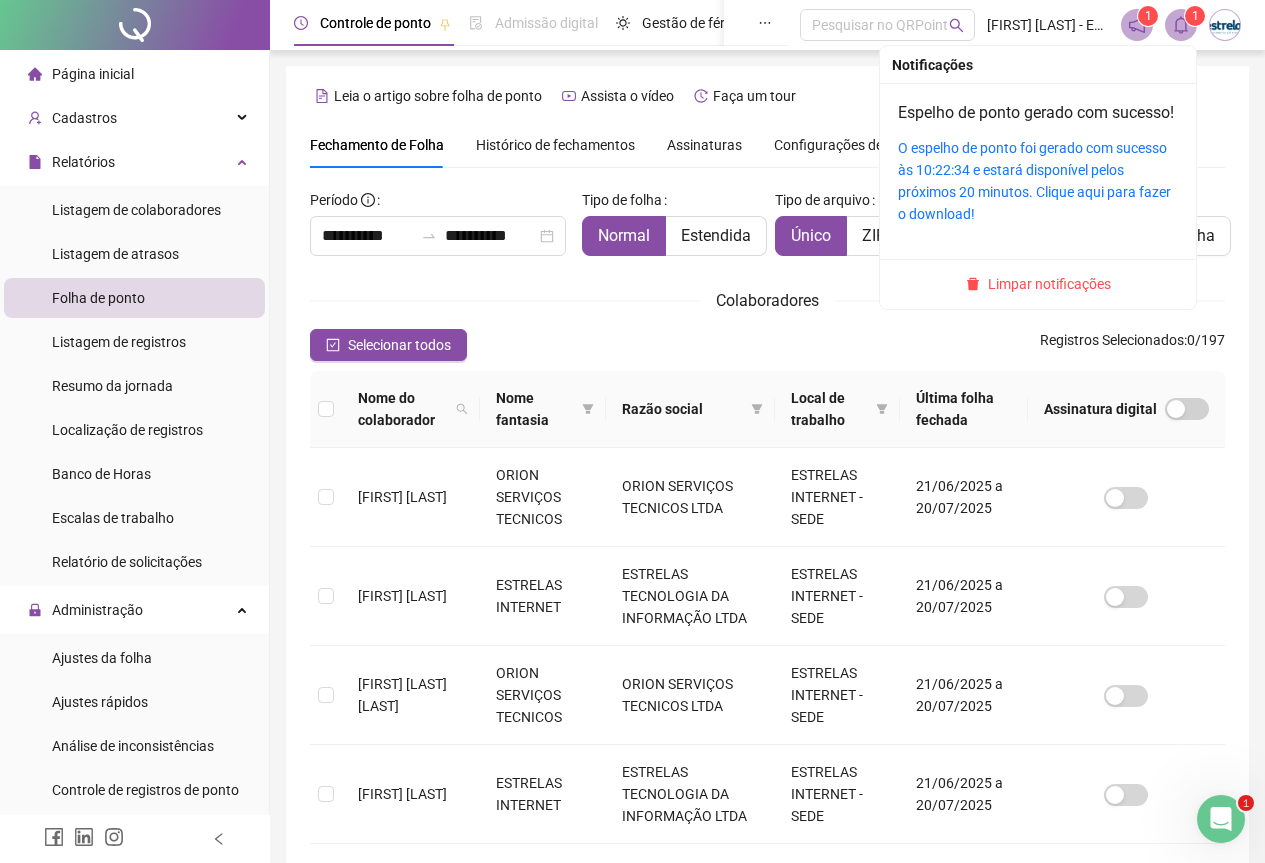 click at bounding box center (1181, 25) 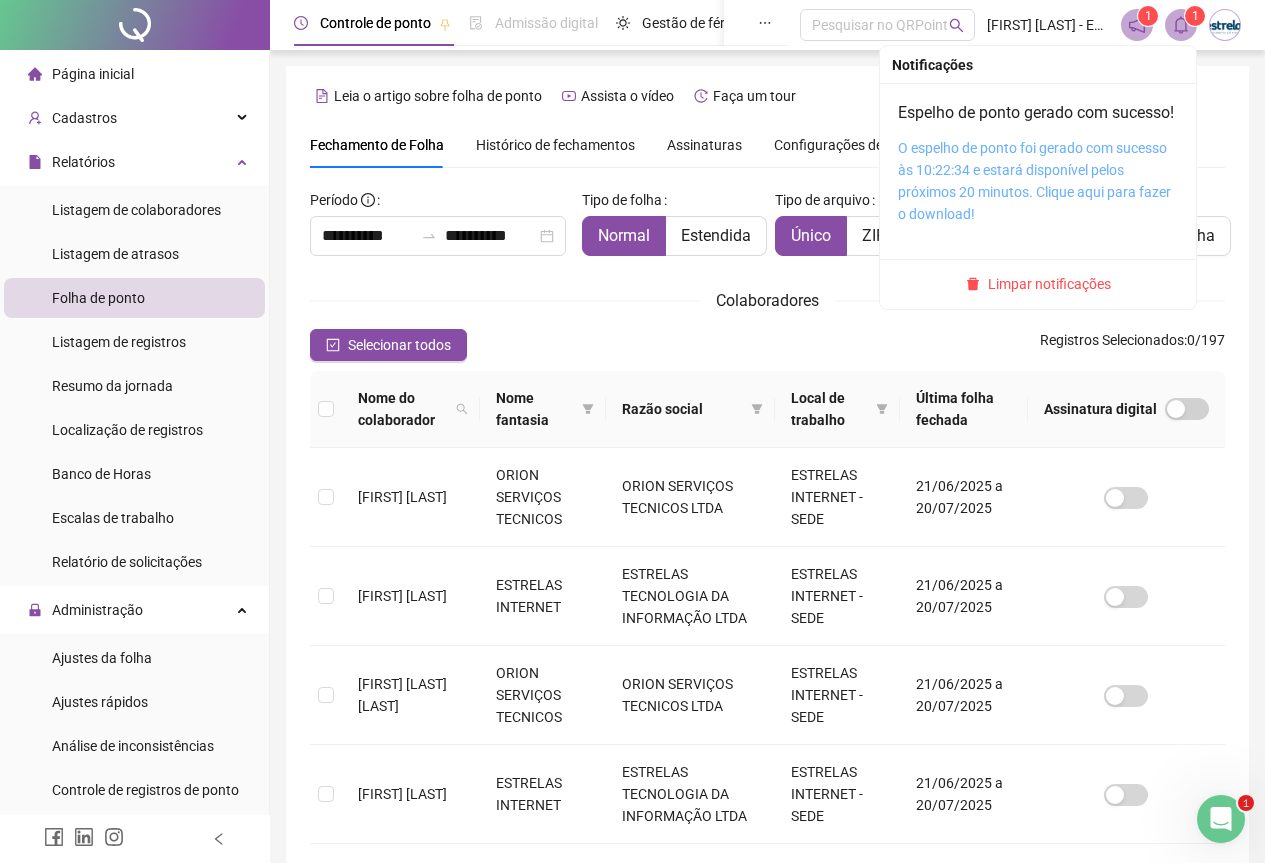 click on "O espelho de ponto foi gerado com sucesso às 10:22:34 e estará disponível pelos próximos 20 minutos.
Clique aqui para fazer o download!" at bounding box center [1034, 181] 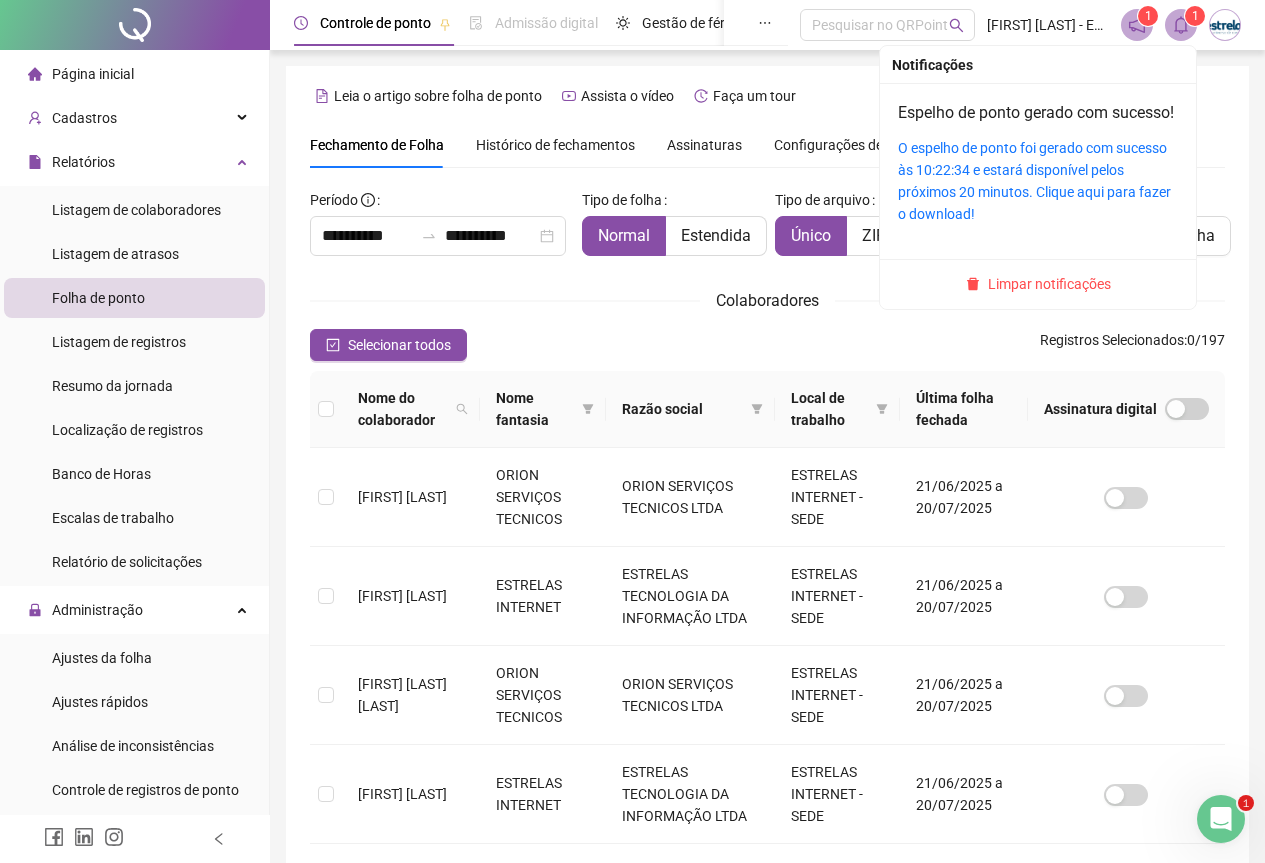 click on "1" at bounding box center [1195, 16] 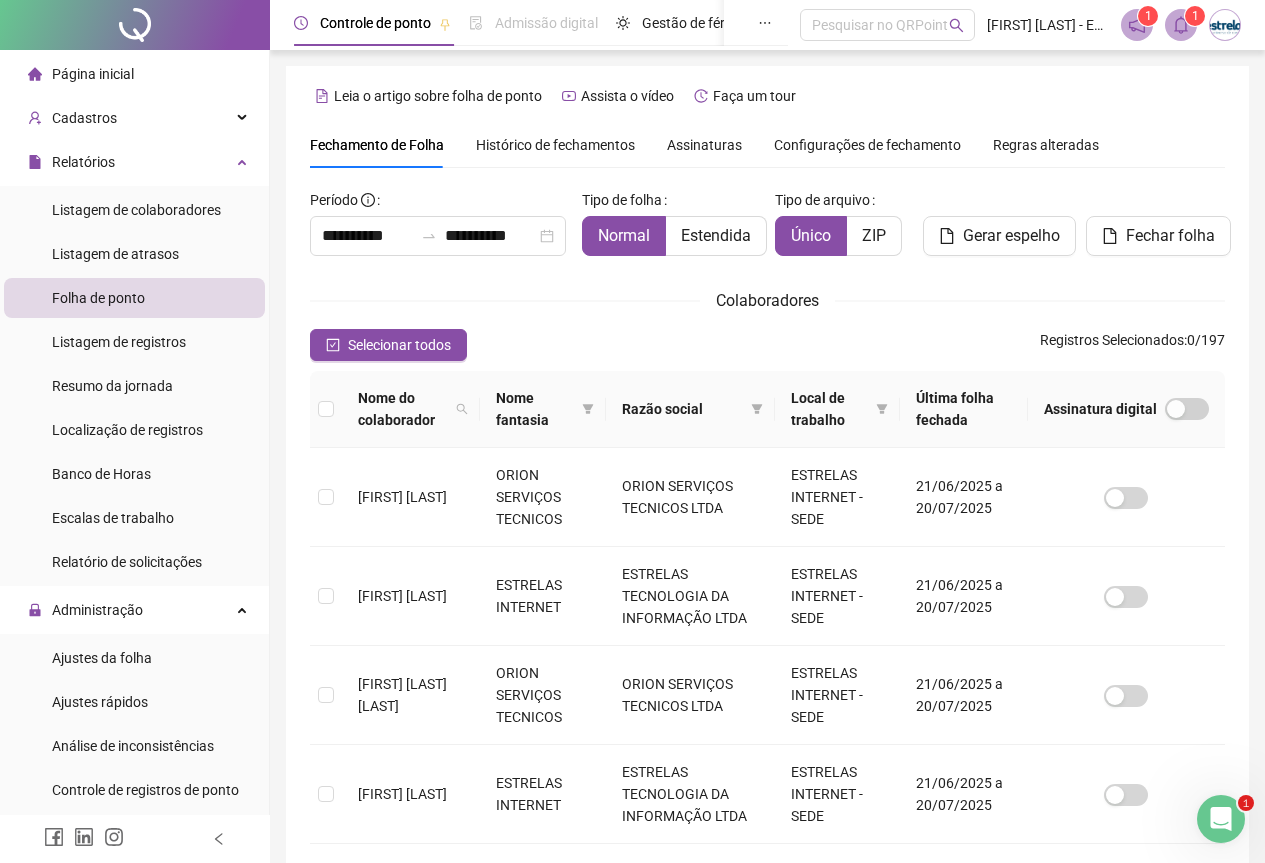 click 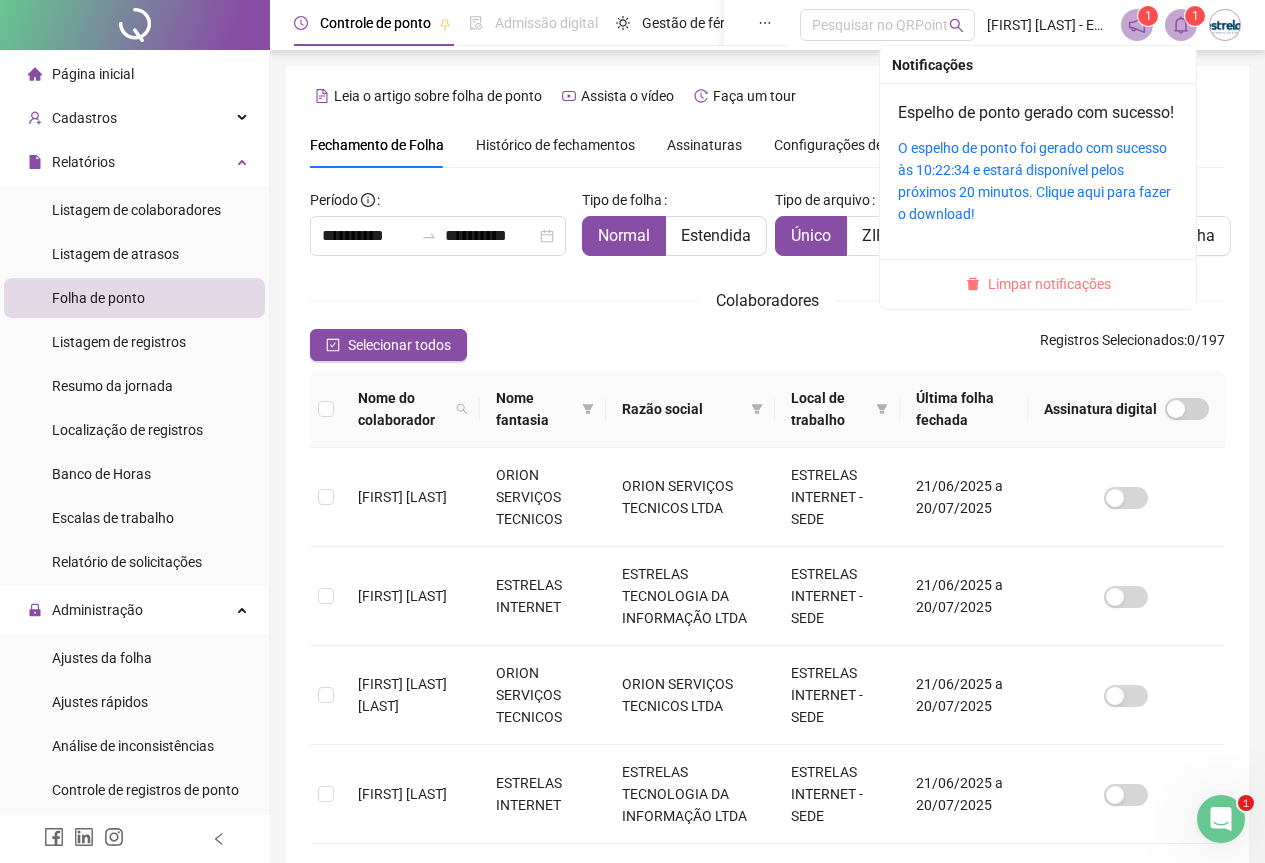 click on "Limpar notificações" at bounding box center [1049, 284] 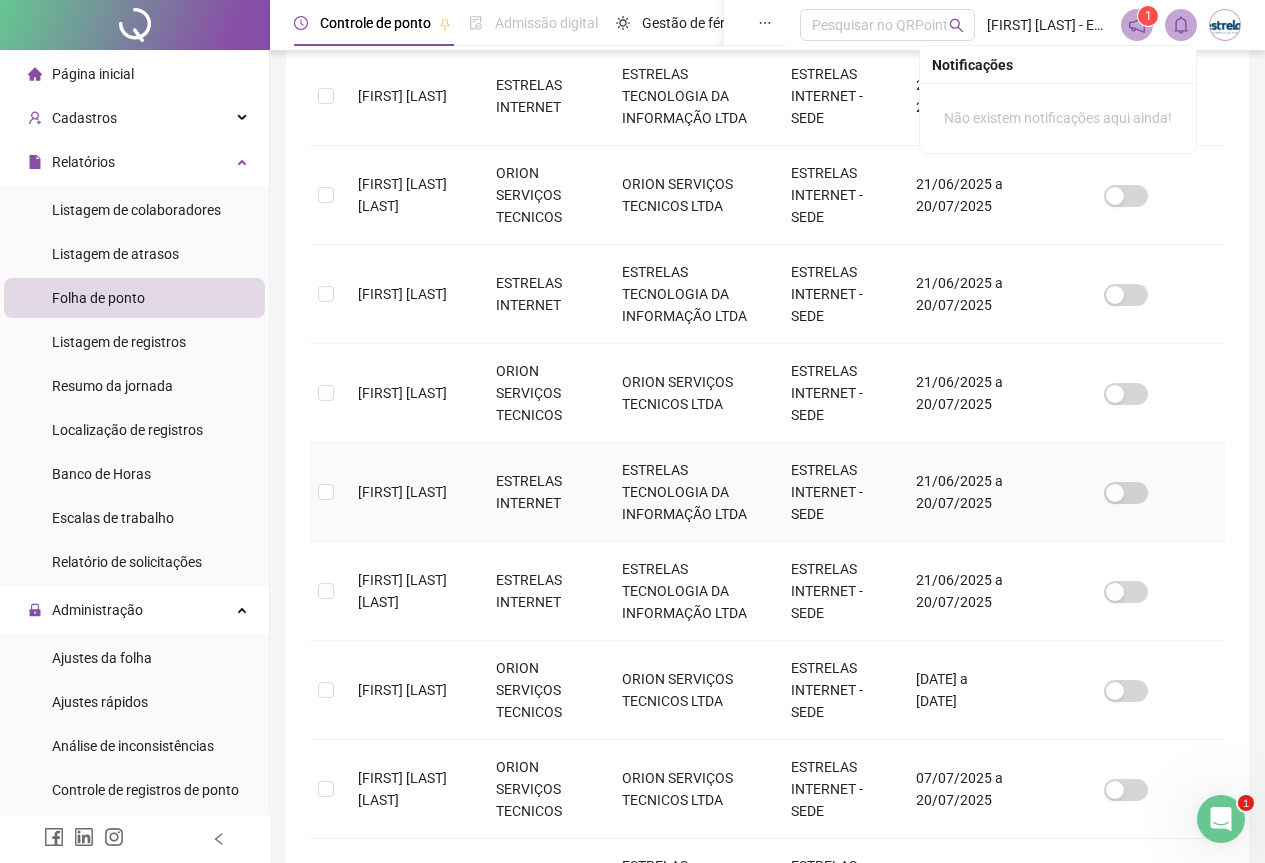 scroll, scrollTop: 749, scrollLeft: 0, axis: vertical 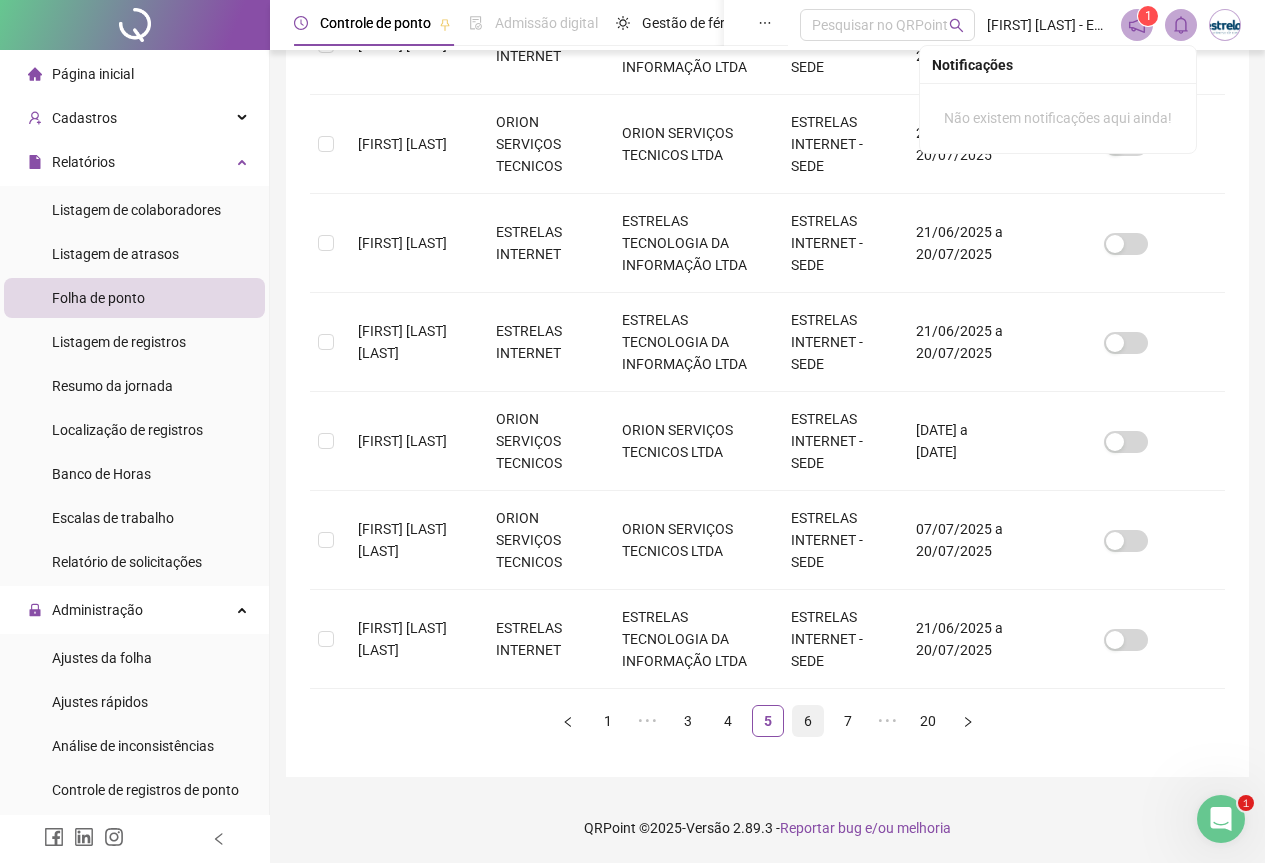 click on "6" at bounding box center [808, 721] 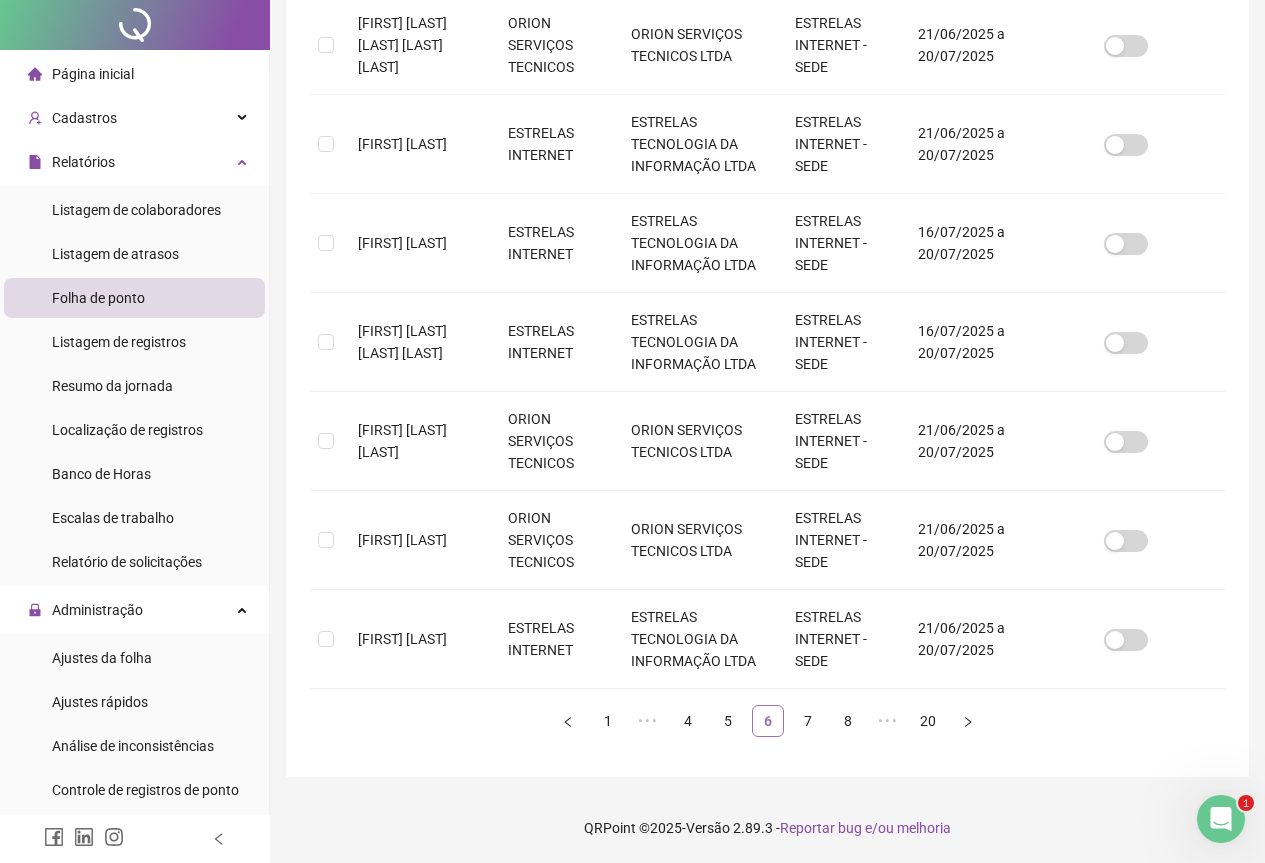 scroll, scrollTop: 0, scrollLeft: 0, axis: both 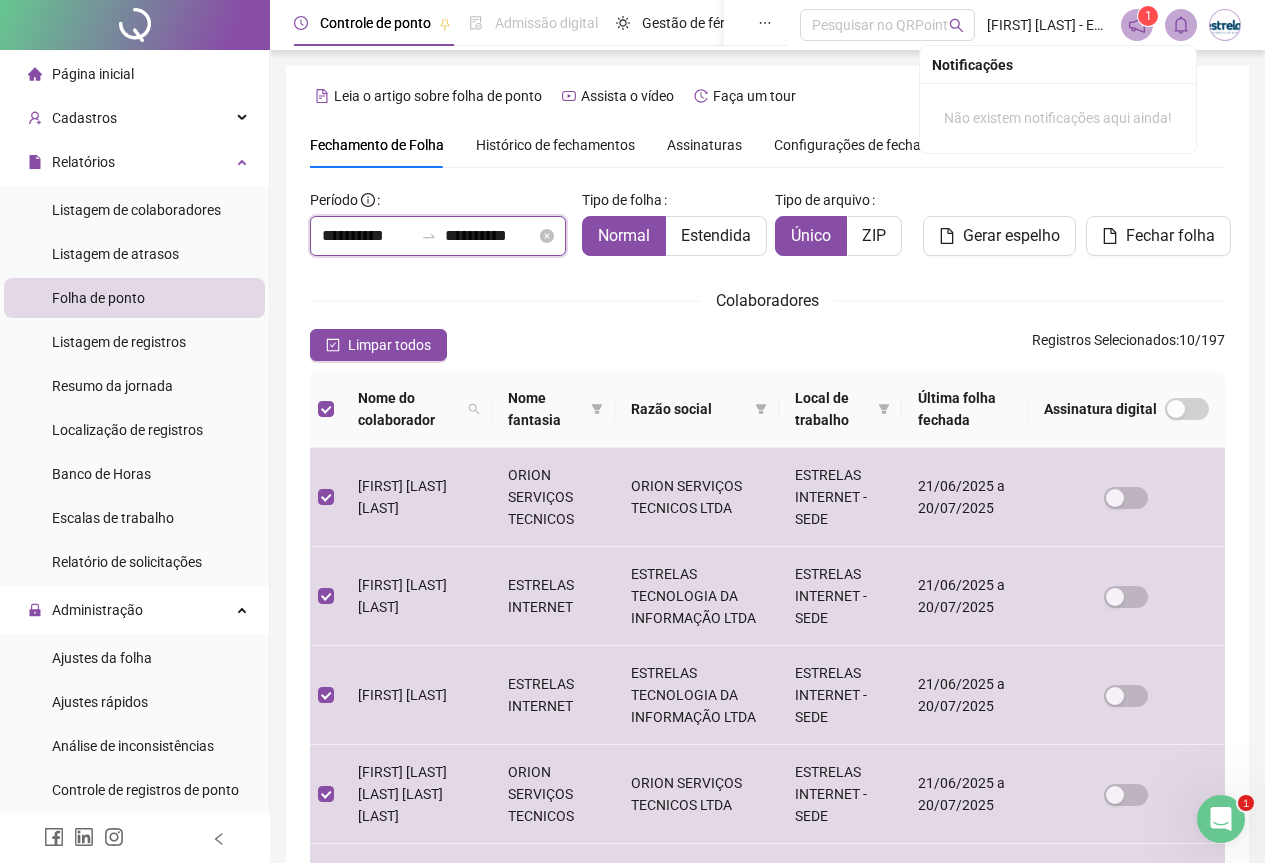 click on "**********" at bounding box center (367, 236) 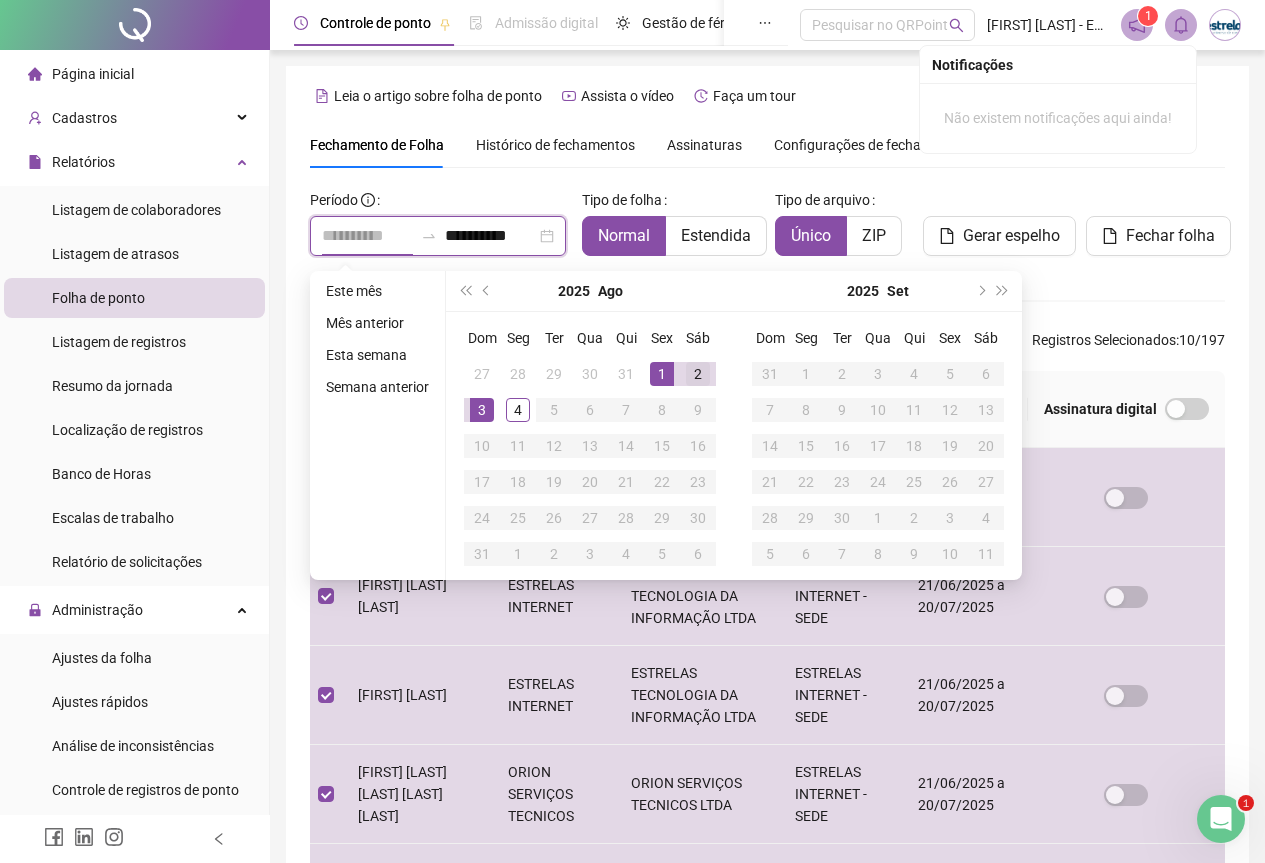 type on "**********" 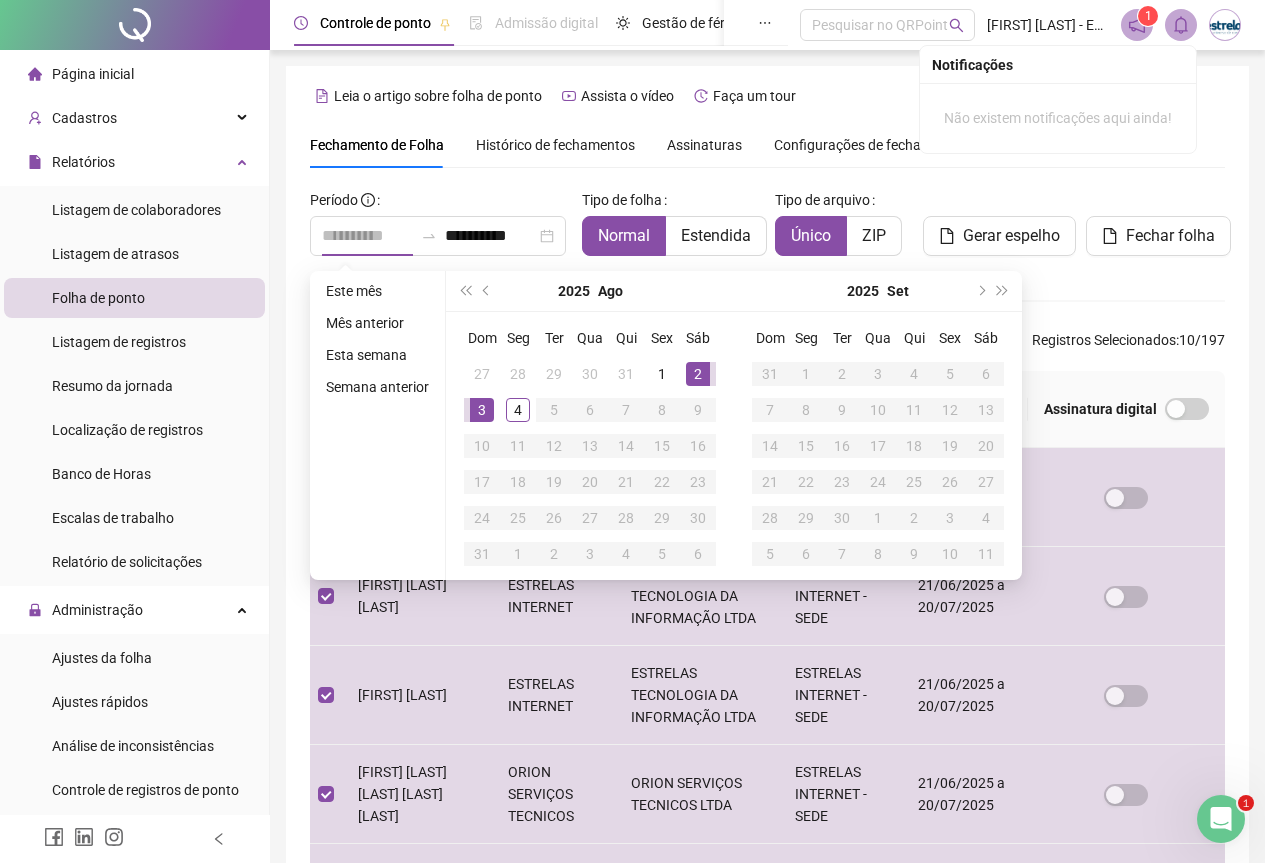 click on "2" at bounding box center (698, 374) 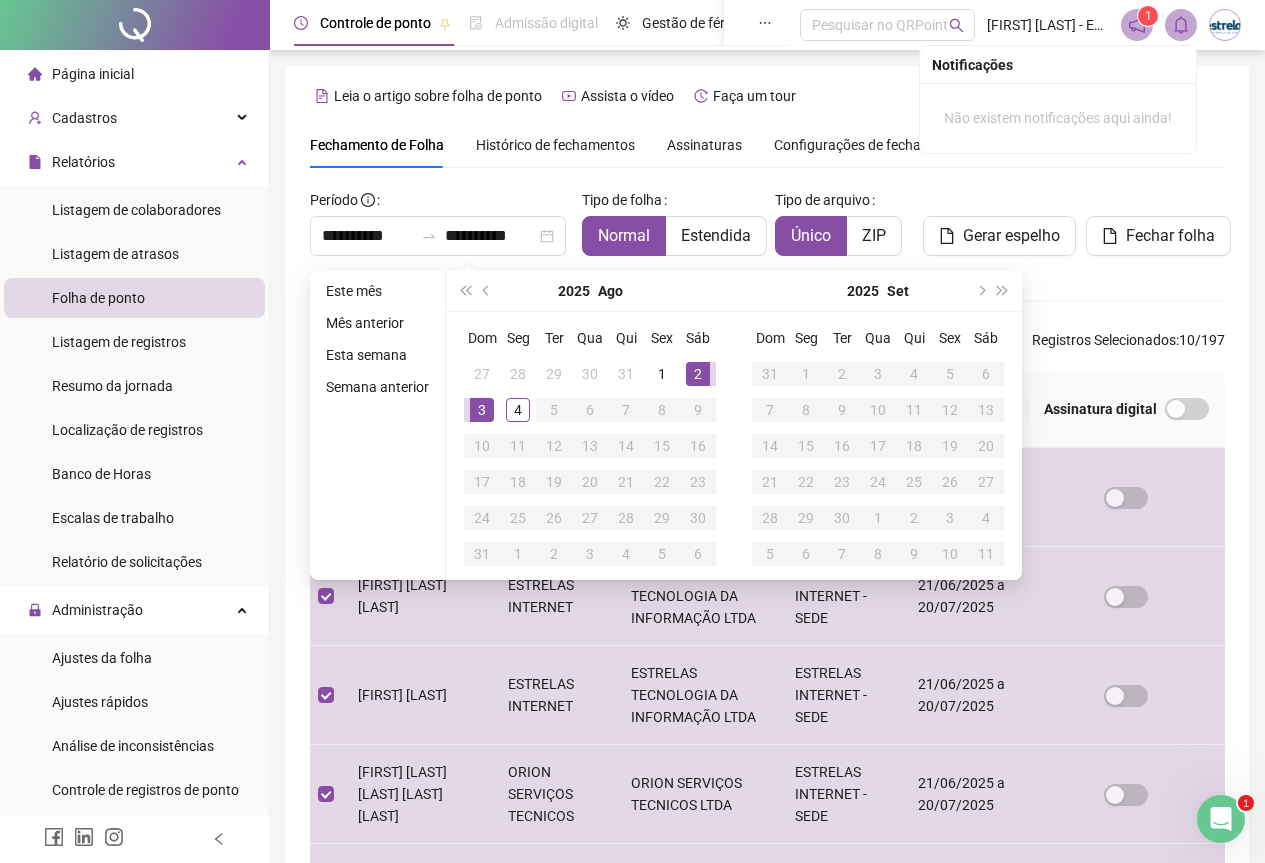 click on "Colaboradores" at bounding box center (767, 300) 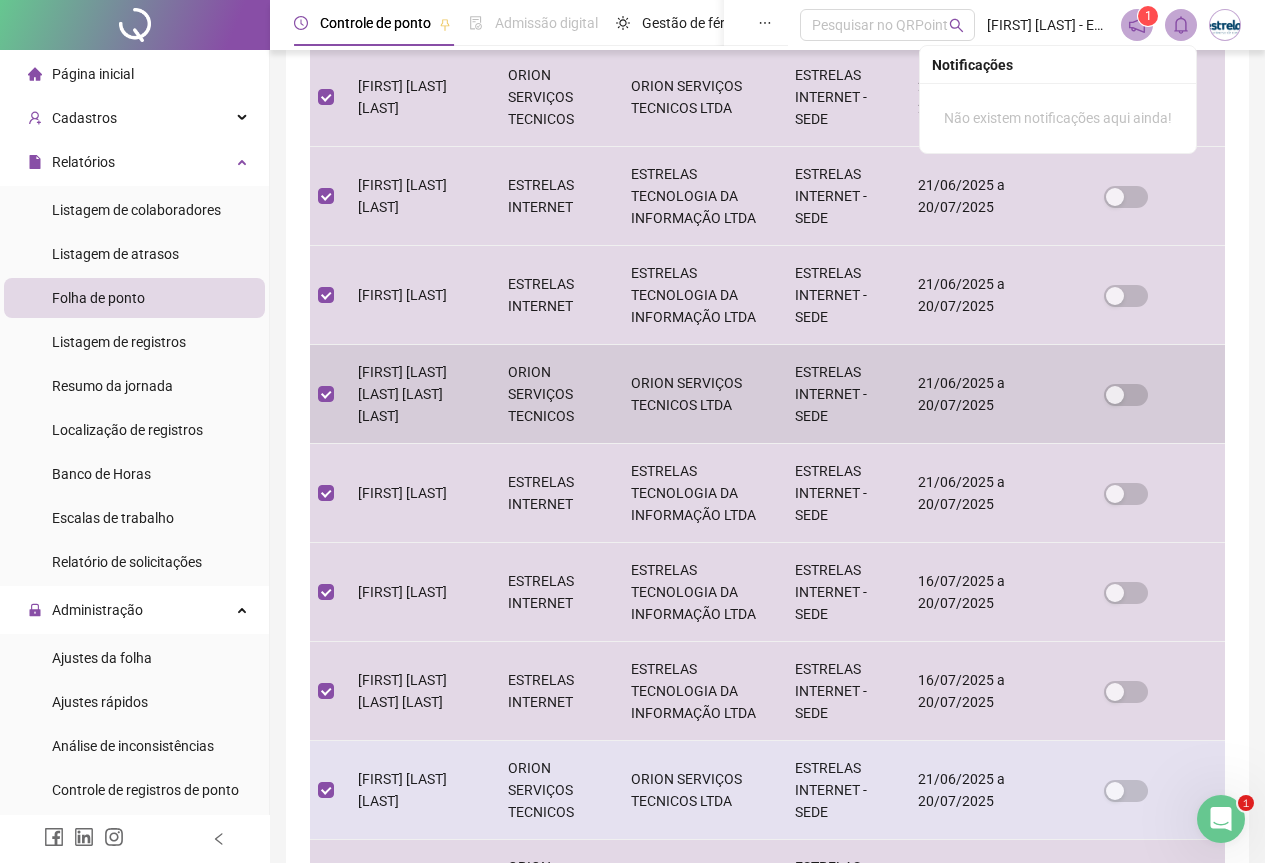 scroll, scrollTop: 749, scrollLeft: 0, axis: vertical 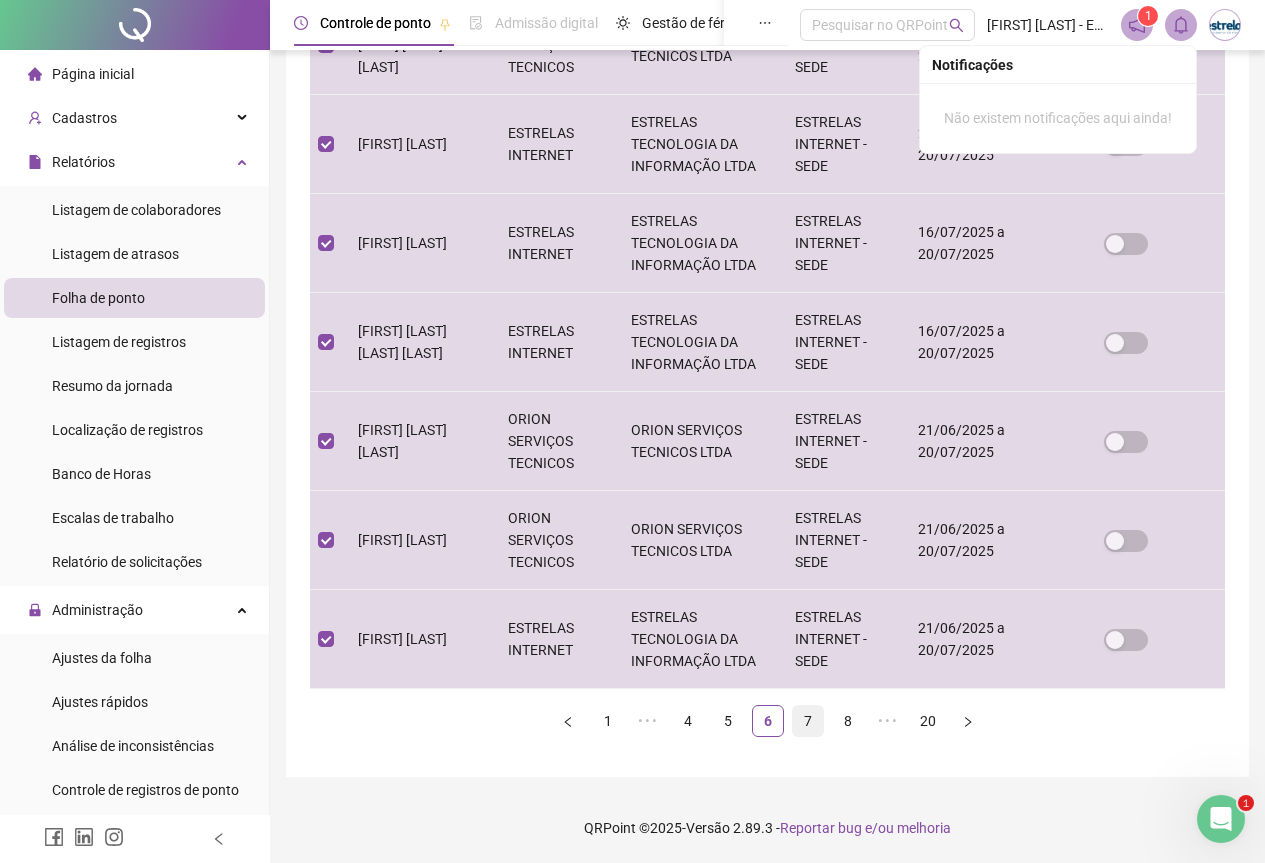 click on "7" at bounding box center [808, 721] 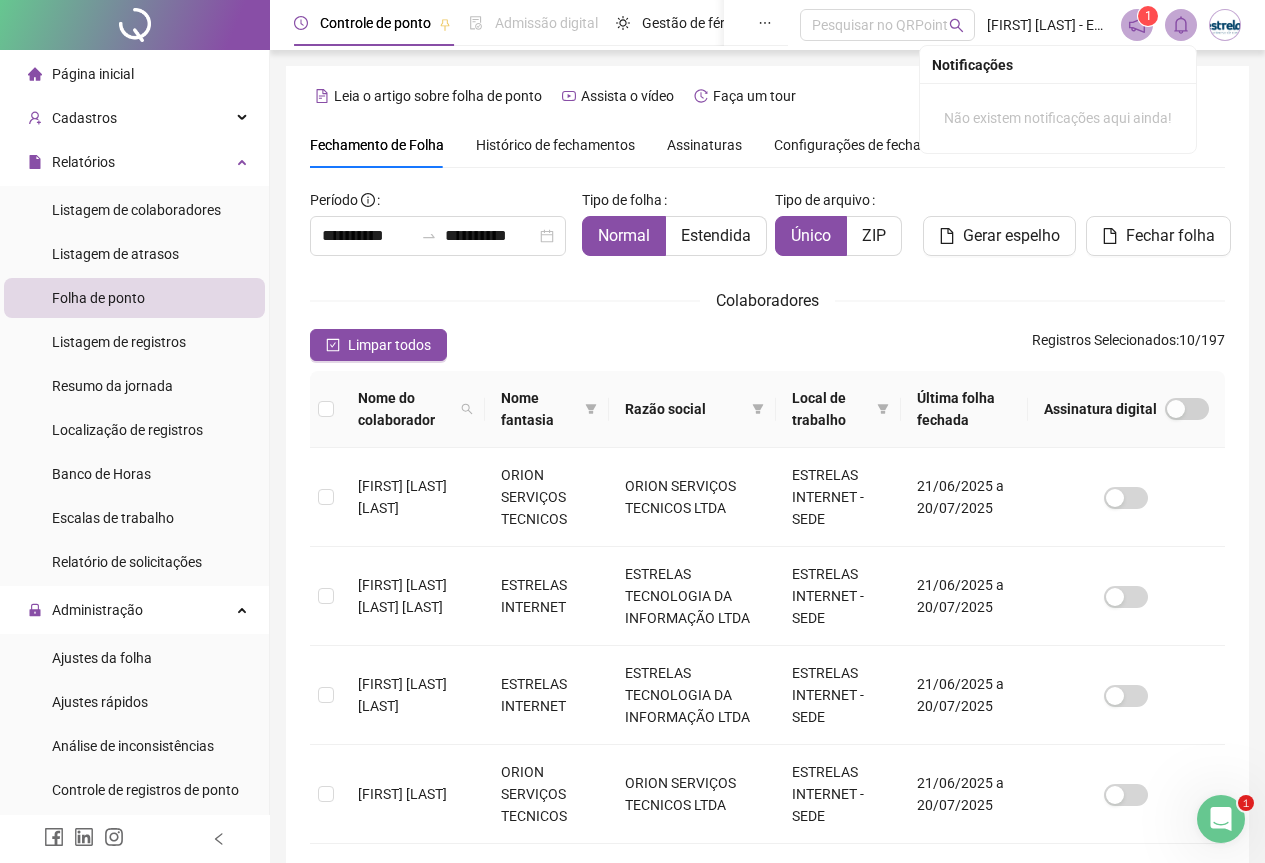 click on "Nome do colaborador" at bounding box center (413, 409) 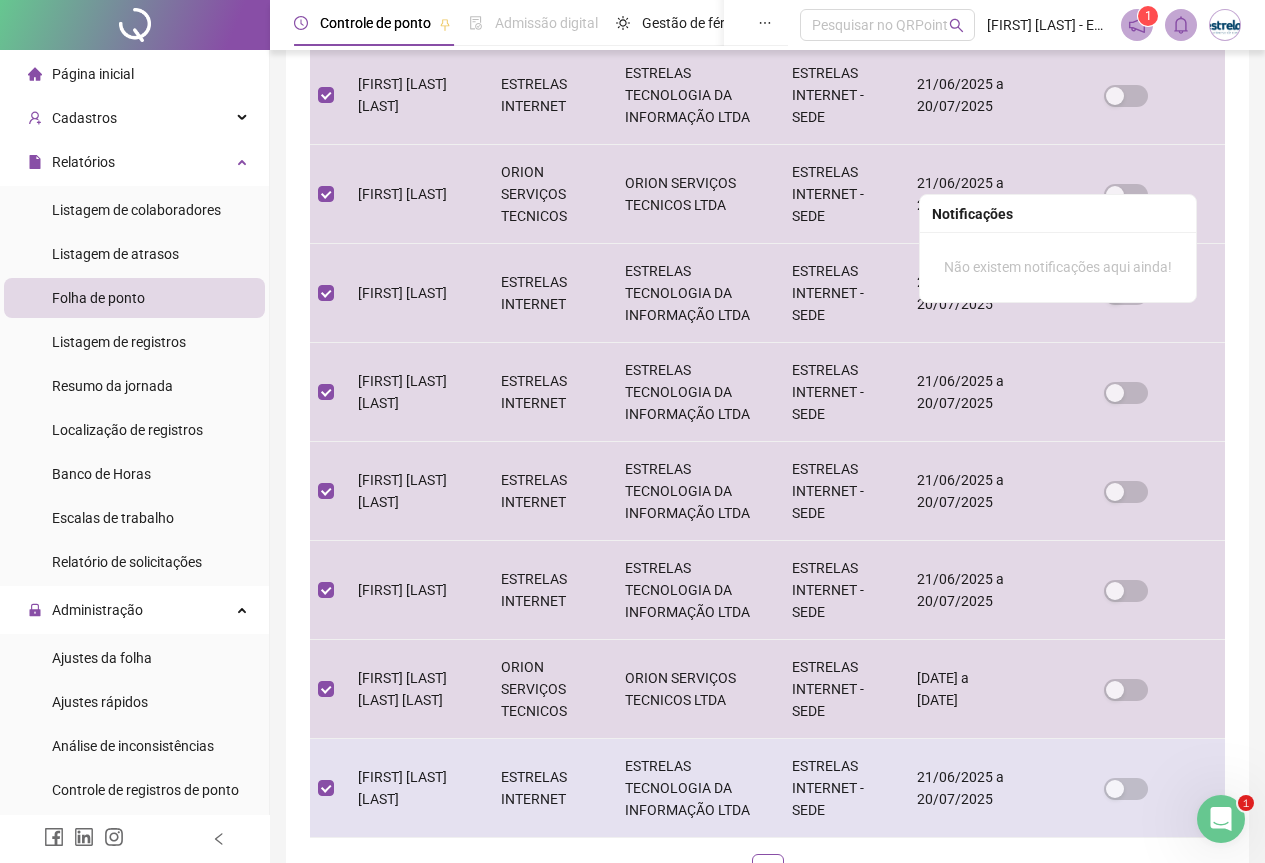 scroll, scrollTop: 749, scrollLeft: 0, axis: vertical 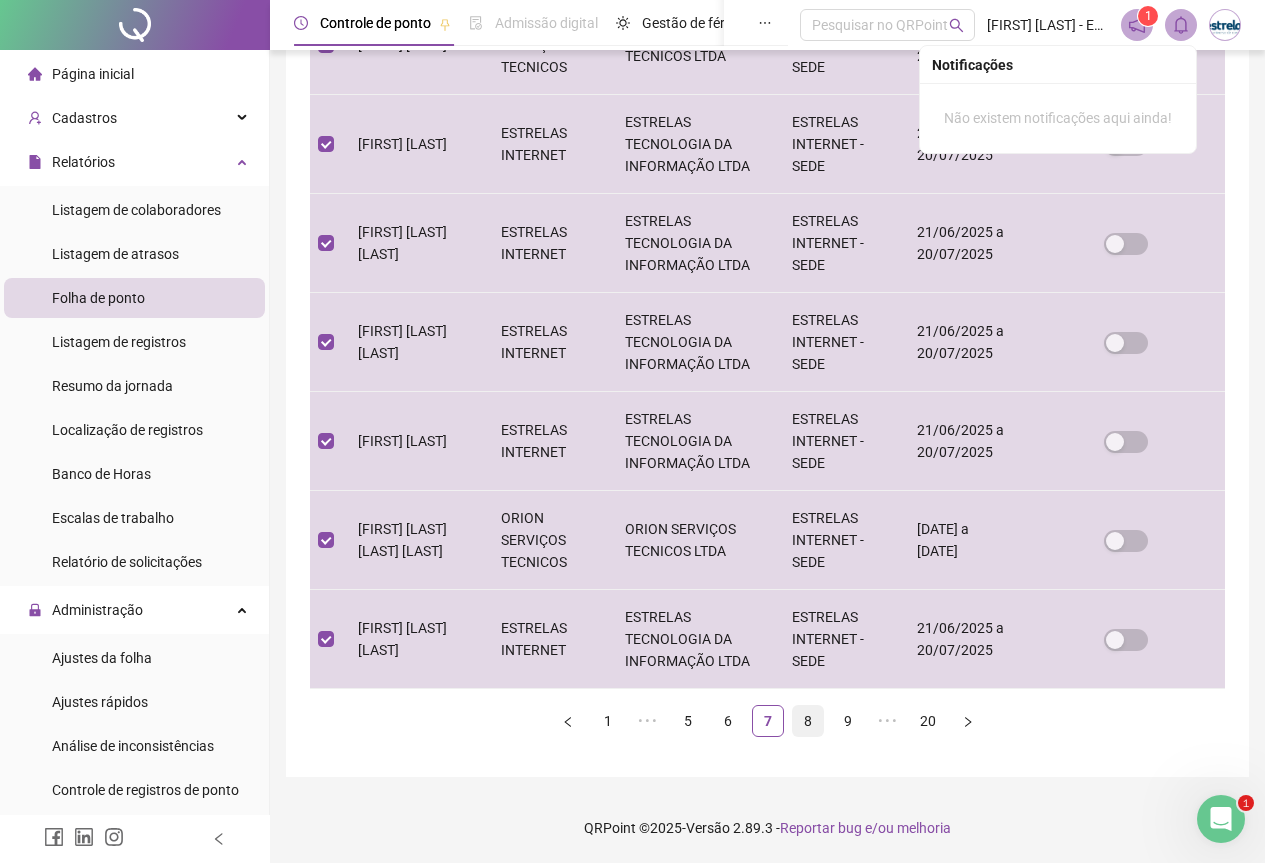click on "8" at bounding box center (808, 721) 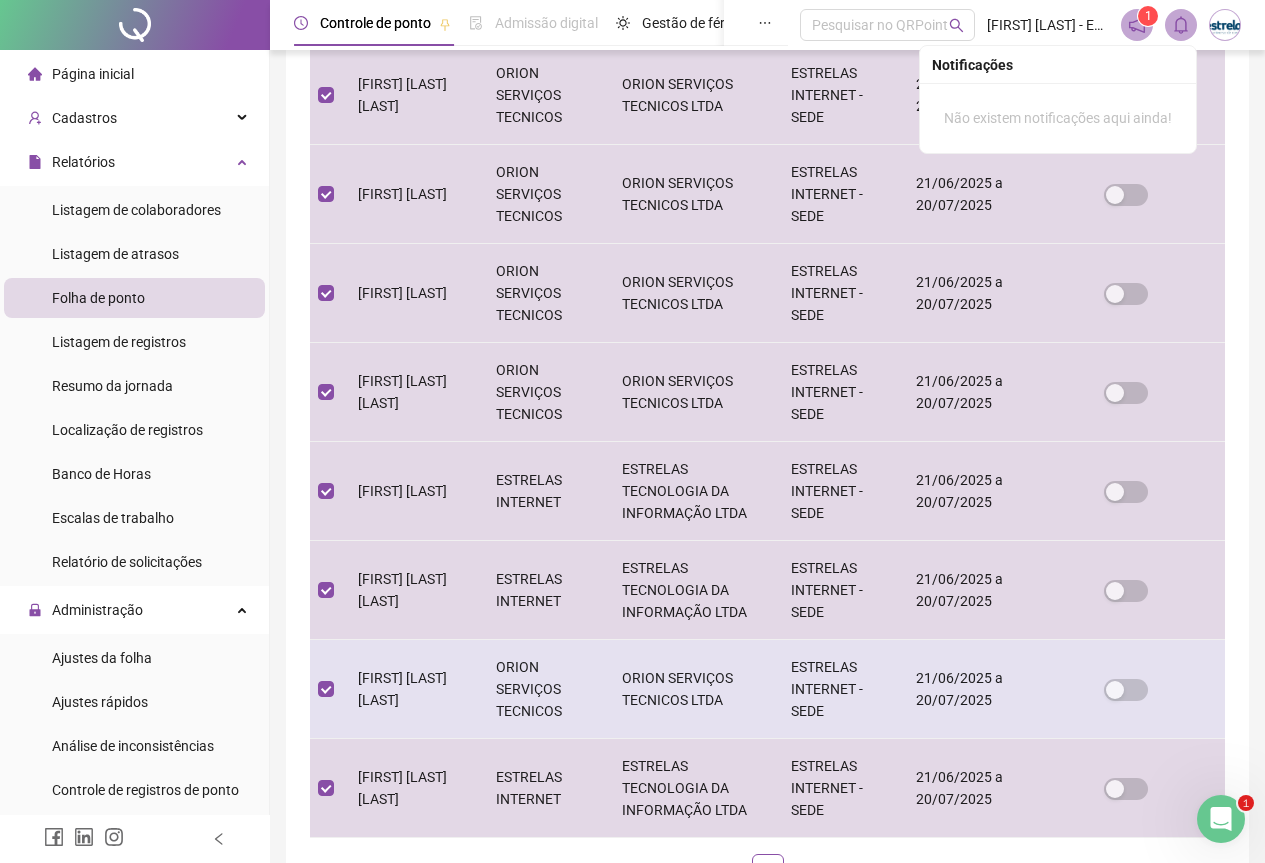 scroll, scrollTop: 749, scrollLeft: 0, axis: vertical 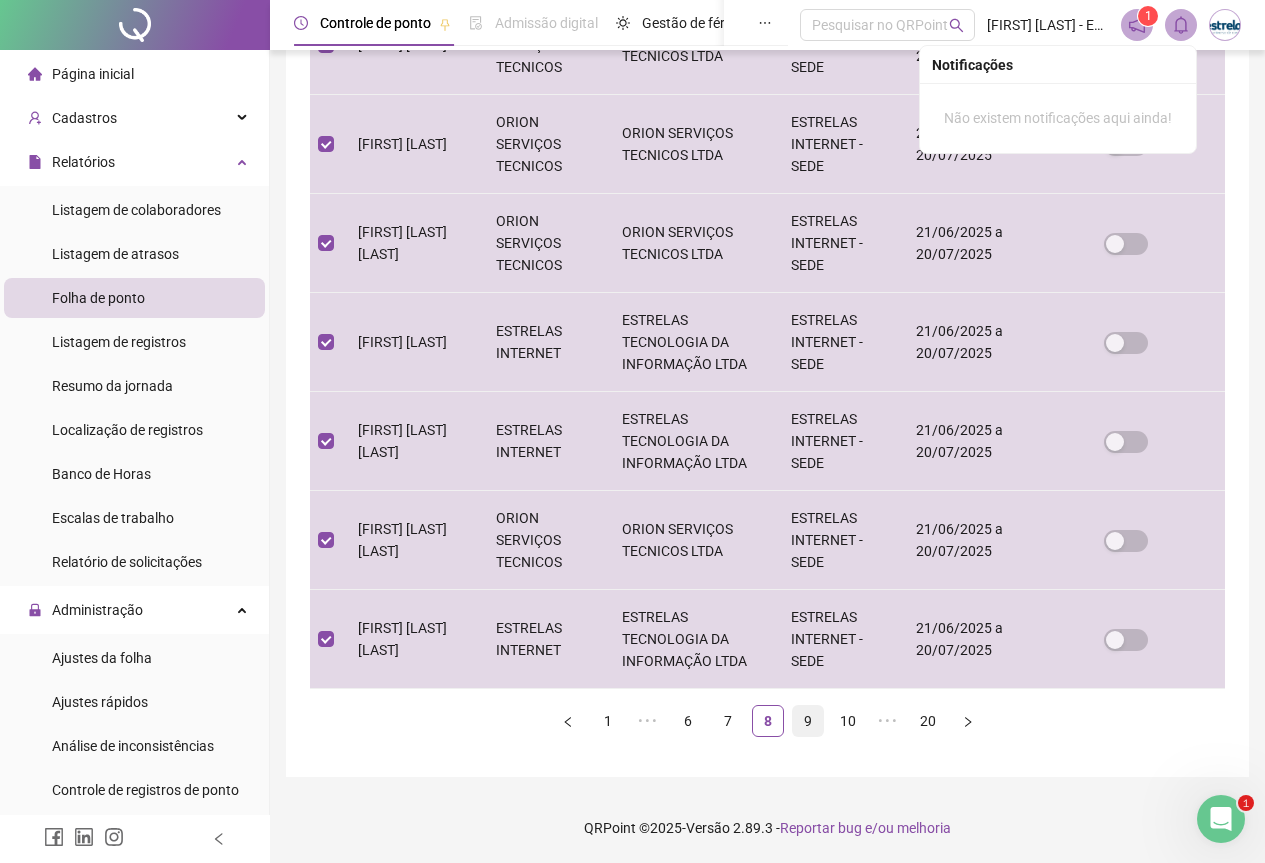 click on "9" at bounding box center (808, 721) 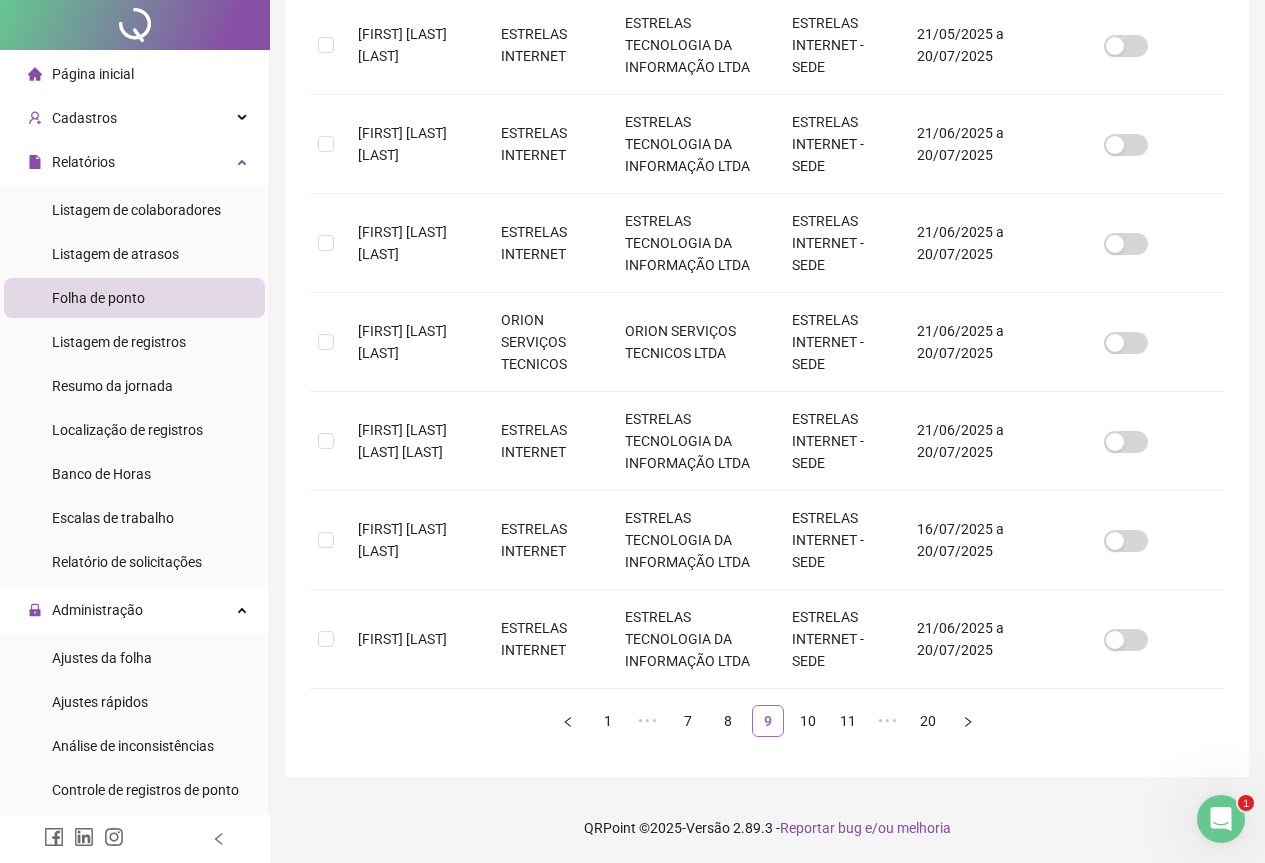 scroll, scrollTop: 0, scrollLeft: 0, axis: both 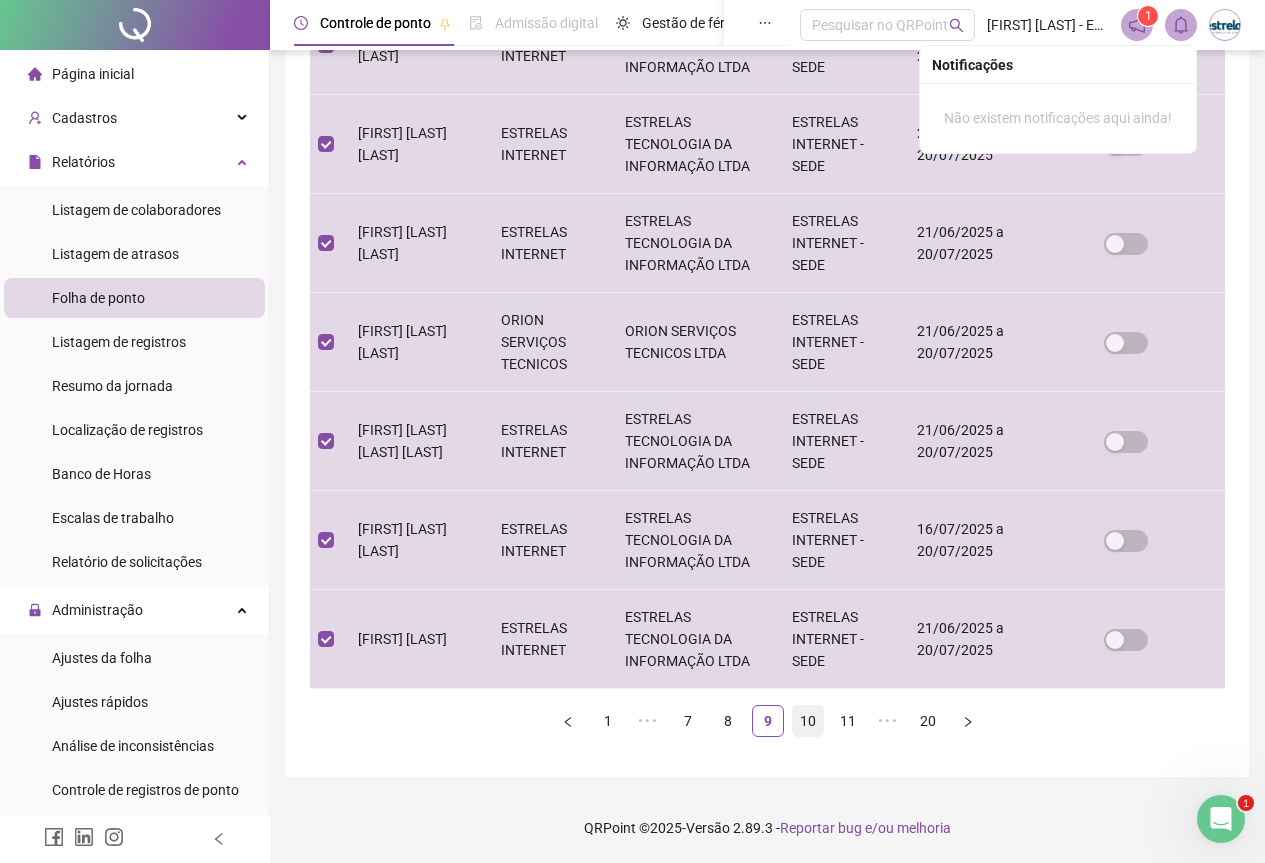 click on "10" at bounding box center (808, 721) 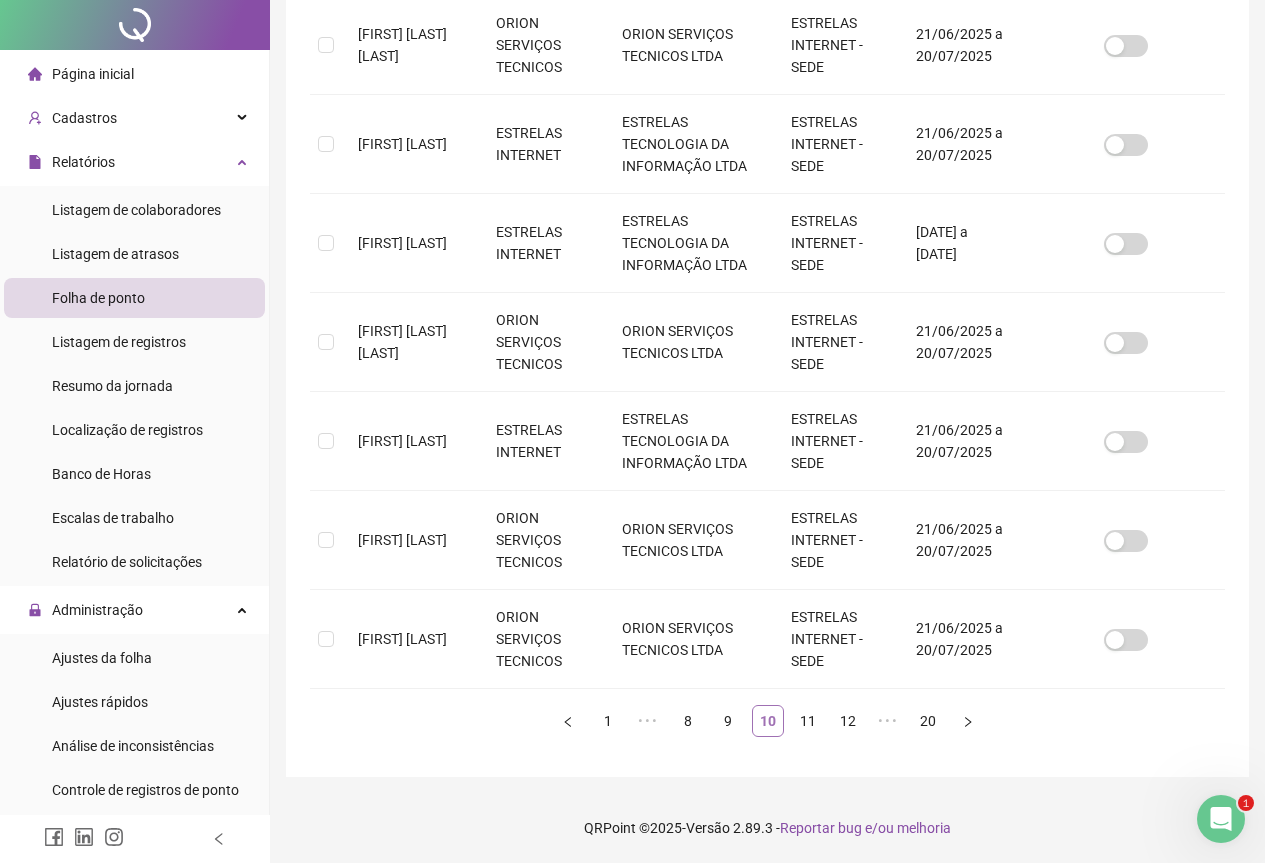scroll, scrollTop: 0, scrollLeft: 0, axis: both 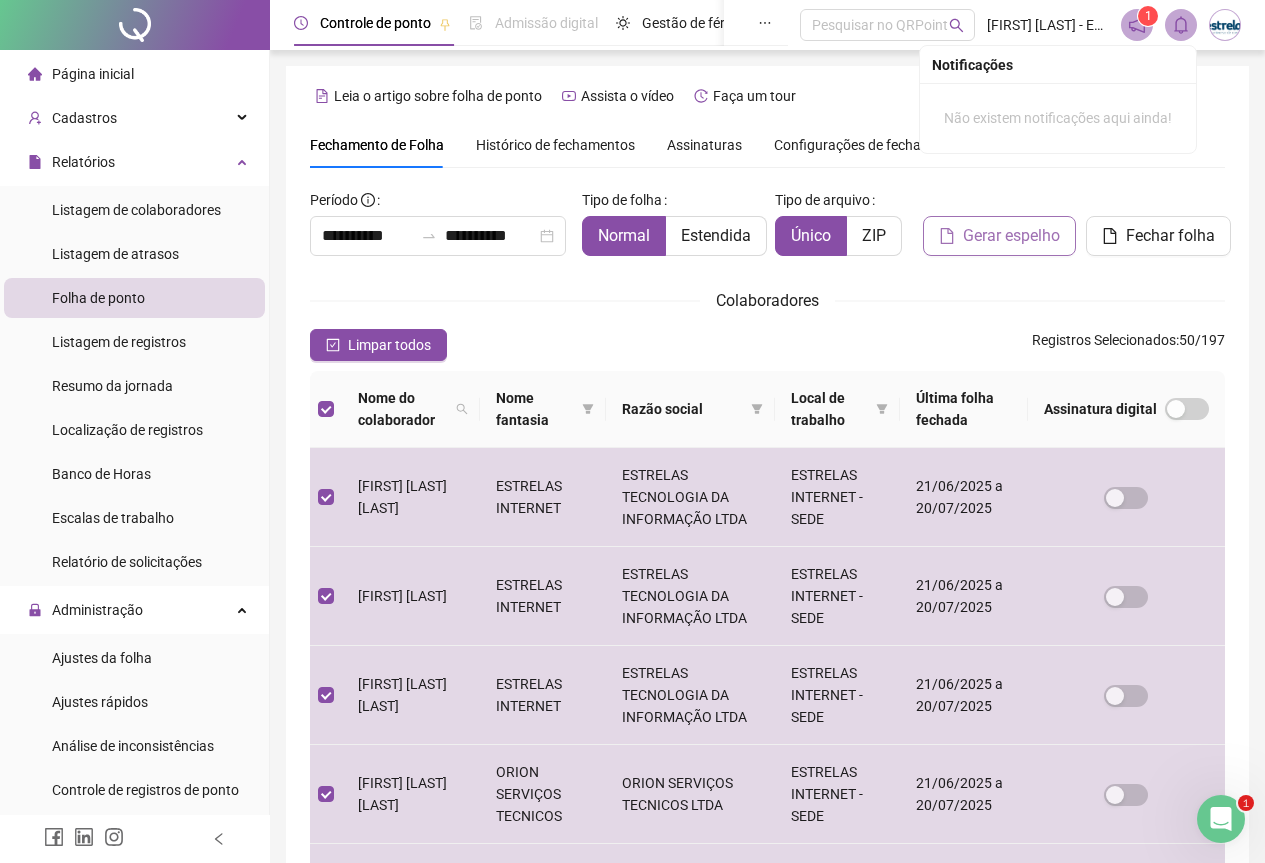 click on "Gerar espelho" at bounding box center (1011, 236) 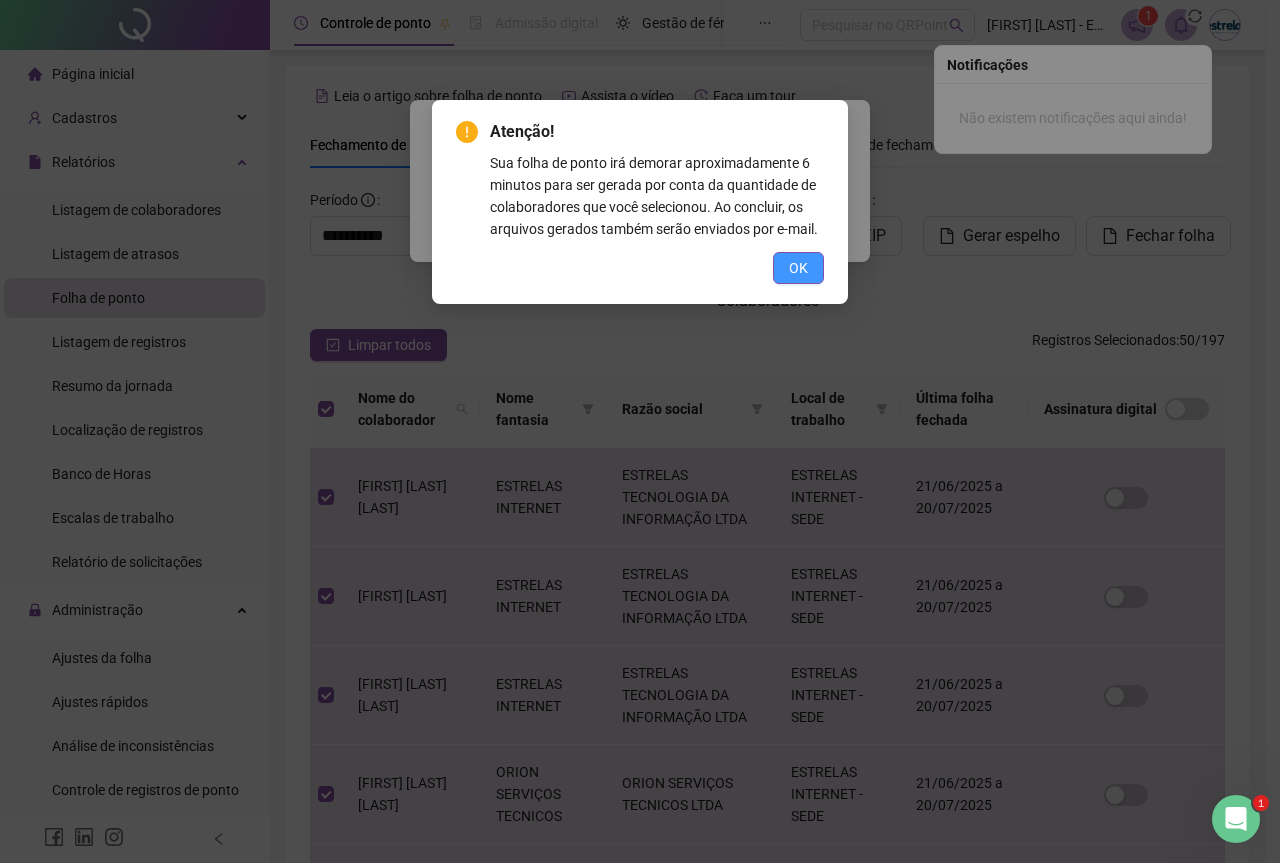 click on "OK" at bounding box center (798, 268) 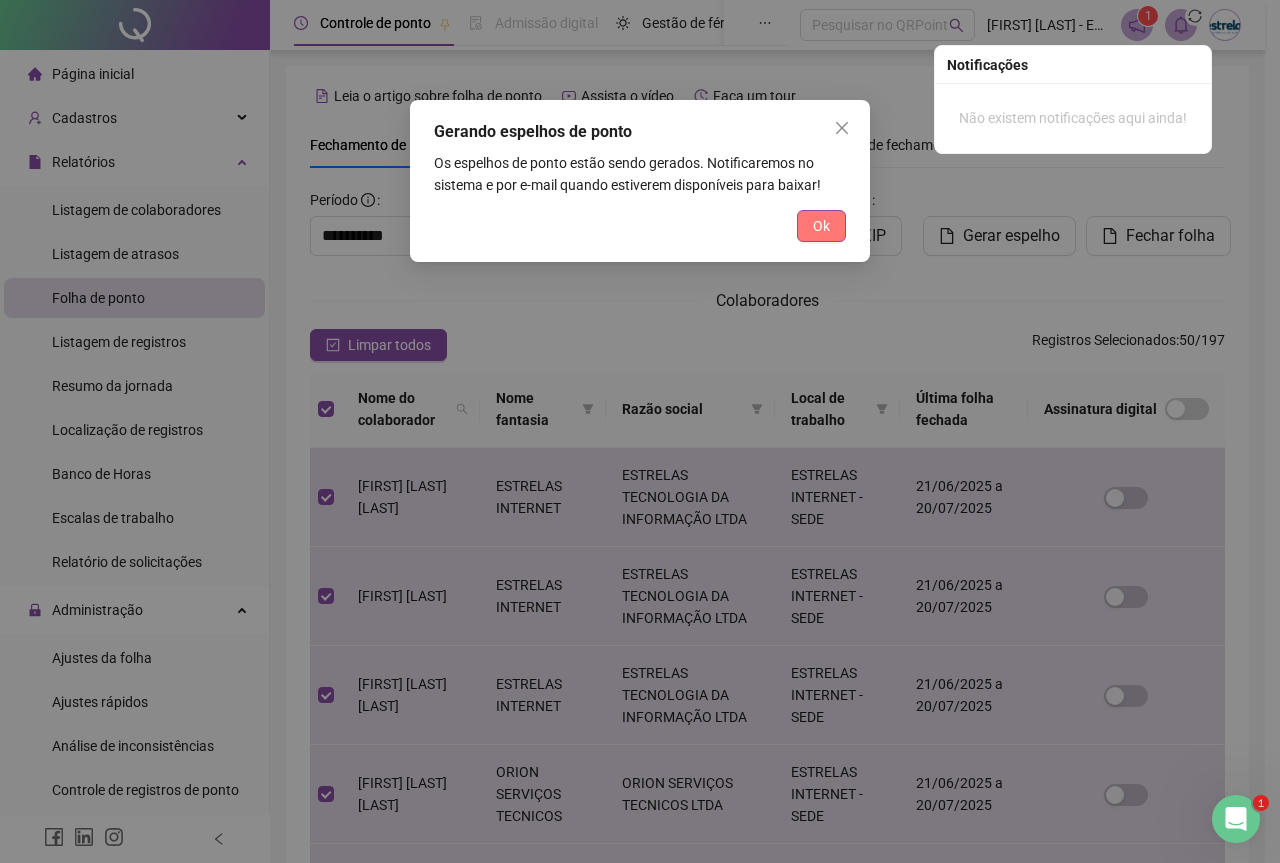 click on "Ok" at bounding box center (821, 226) 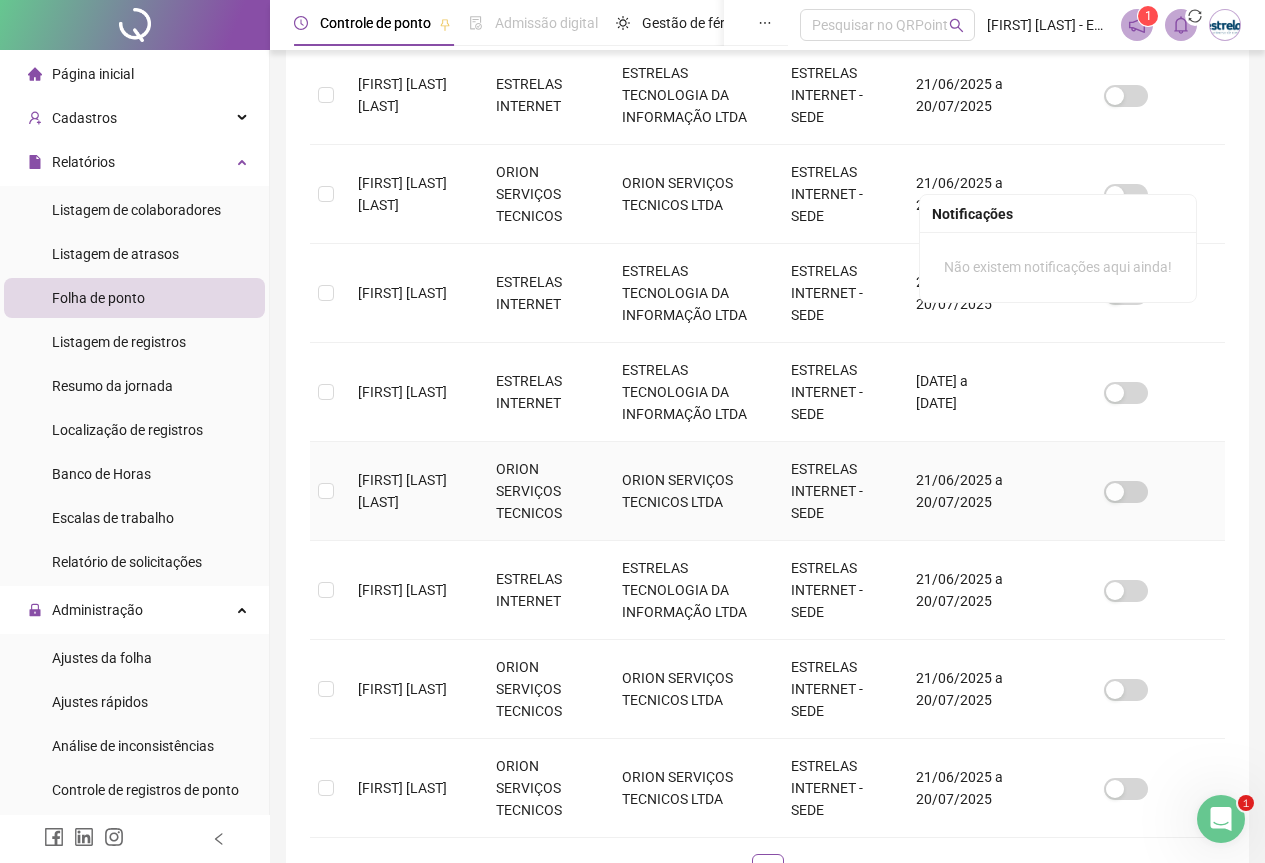 scroll, scrollTop: 749, scrollLeft: 0, axis: vertical 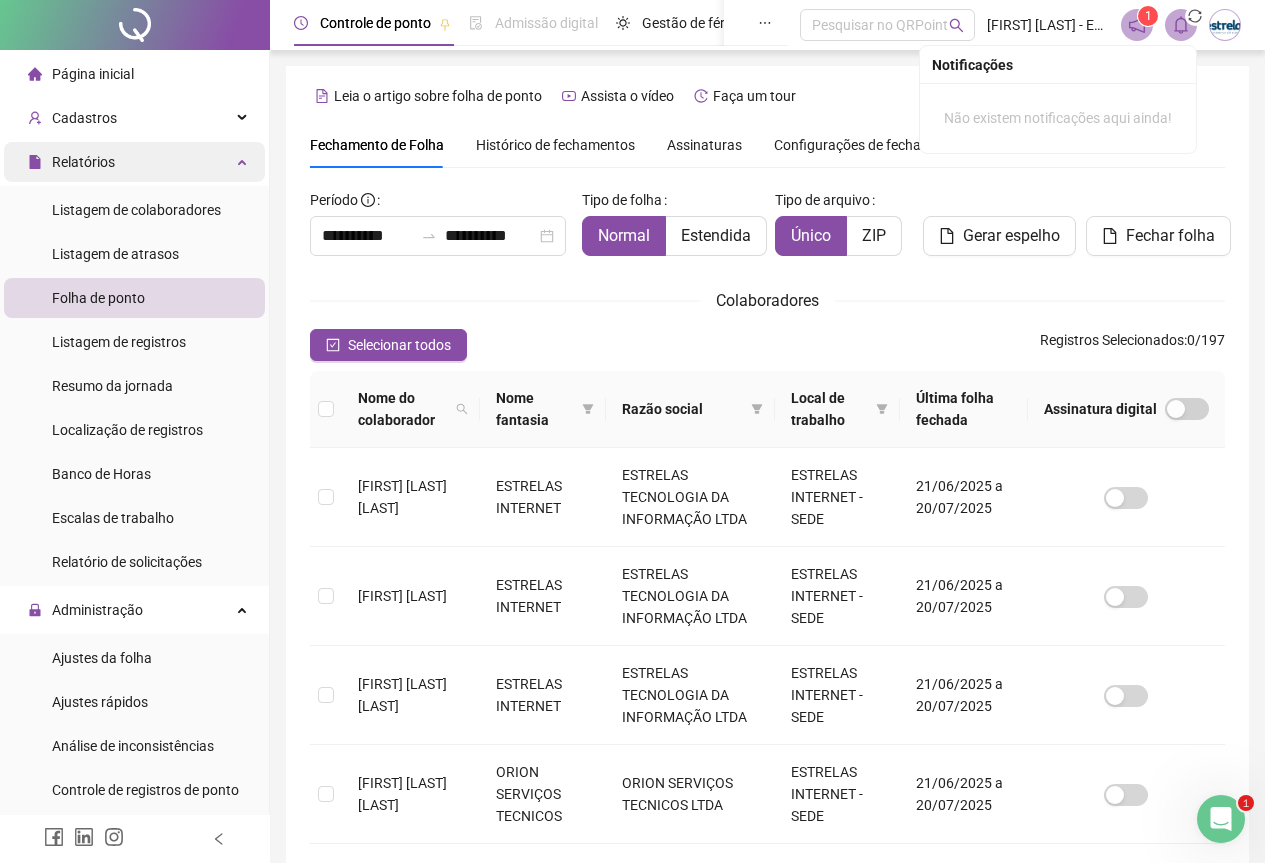 click at bounding box center [244, 160] 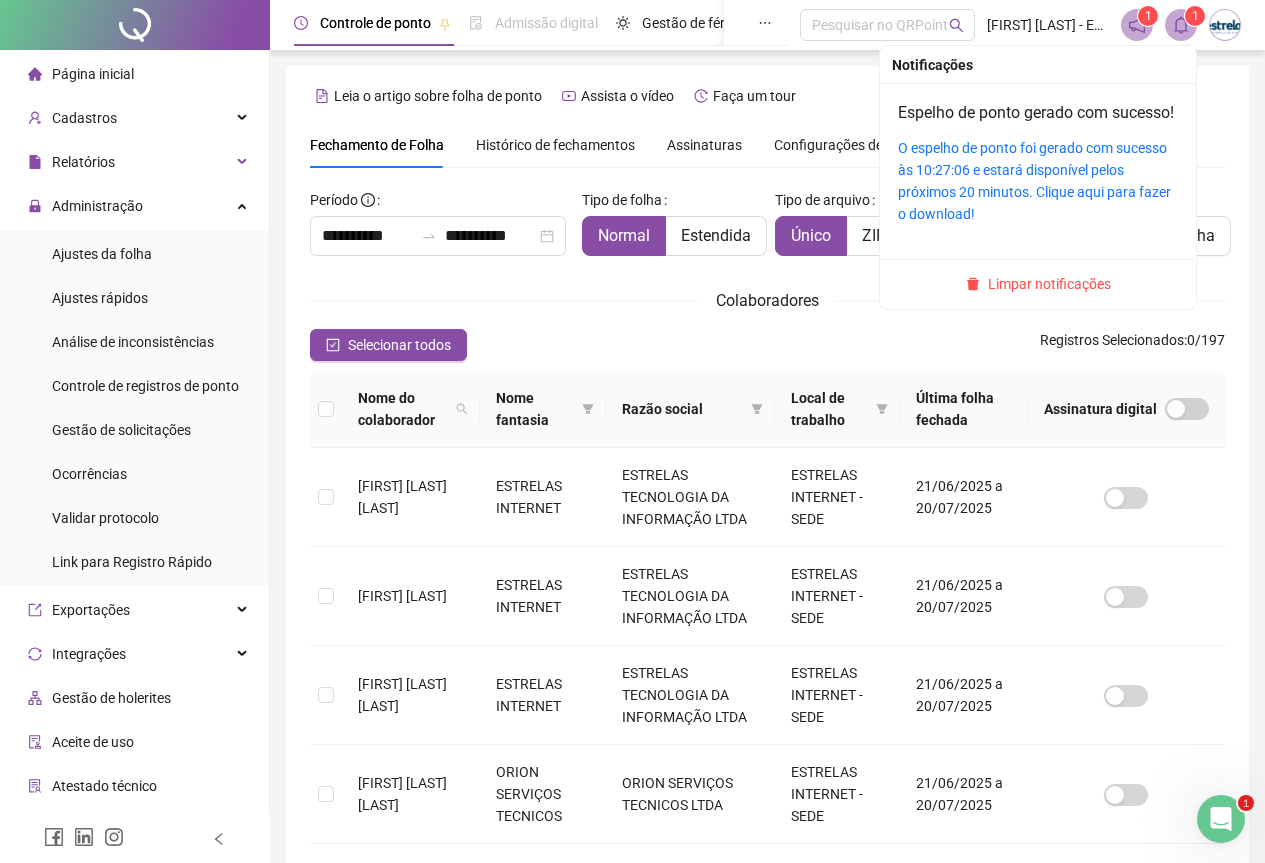 click on "O espelho de ponto foi gerado com sucesso às 10:27:06 e estará disponível pelos próximos 20 minutos.
Clique aqui para fazer o download!" at bounding box center [1038, 181] 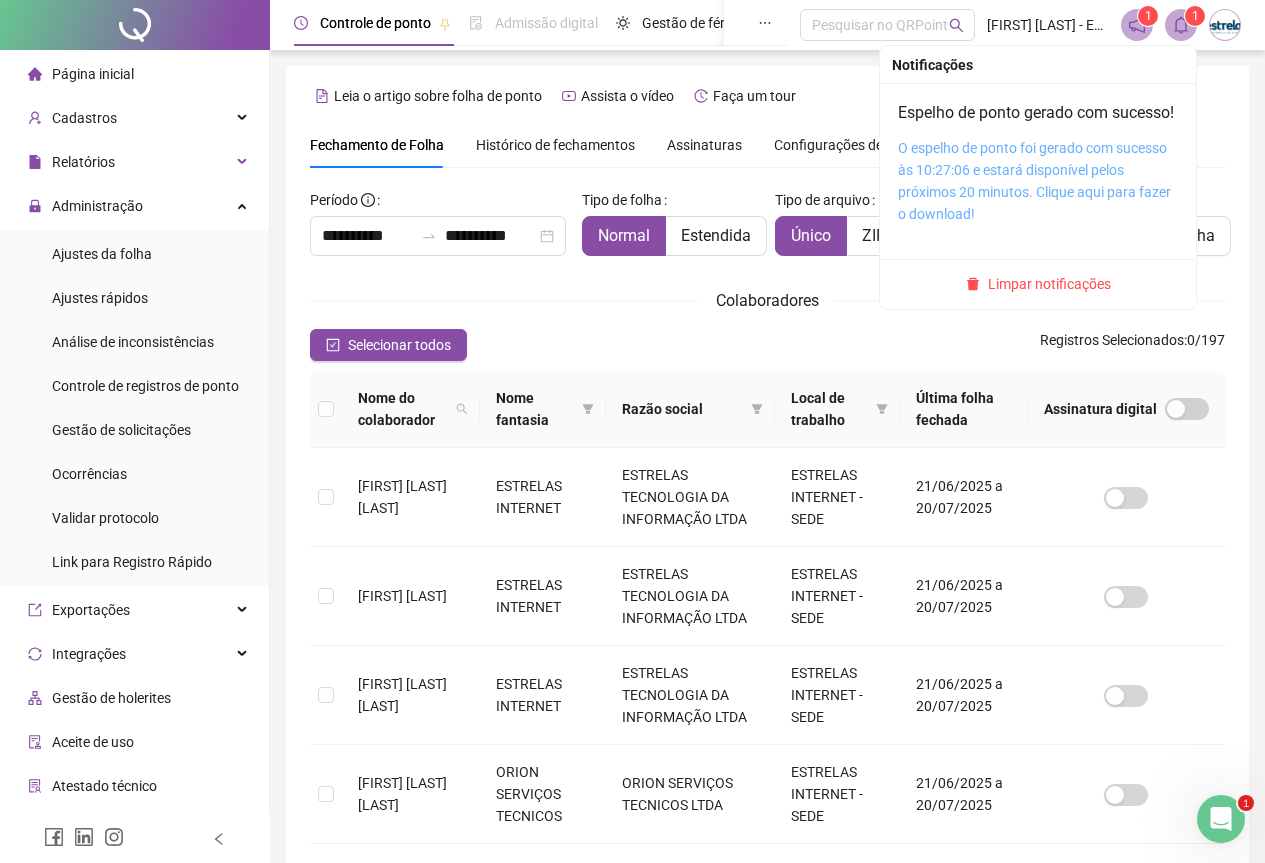 click on "O espelho de ponto foi gerado com sucesso às 10:27:06 e estará disponível pelos próximos 20 minutos.
Clique aqui para fazer o download!" at bounding box center [1034, 181] 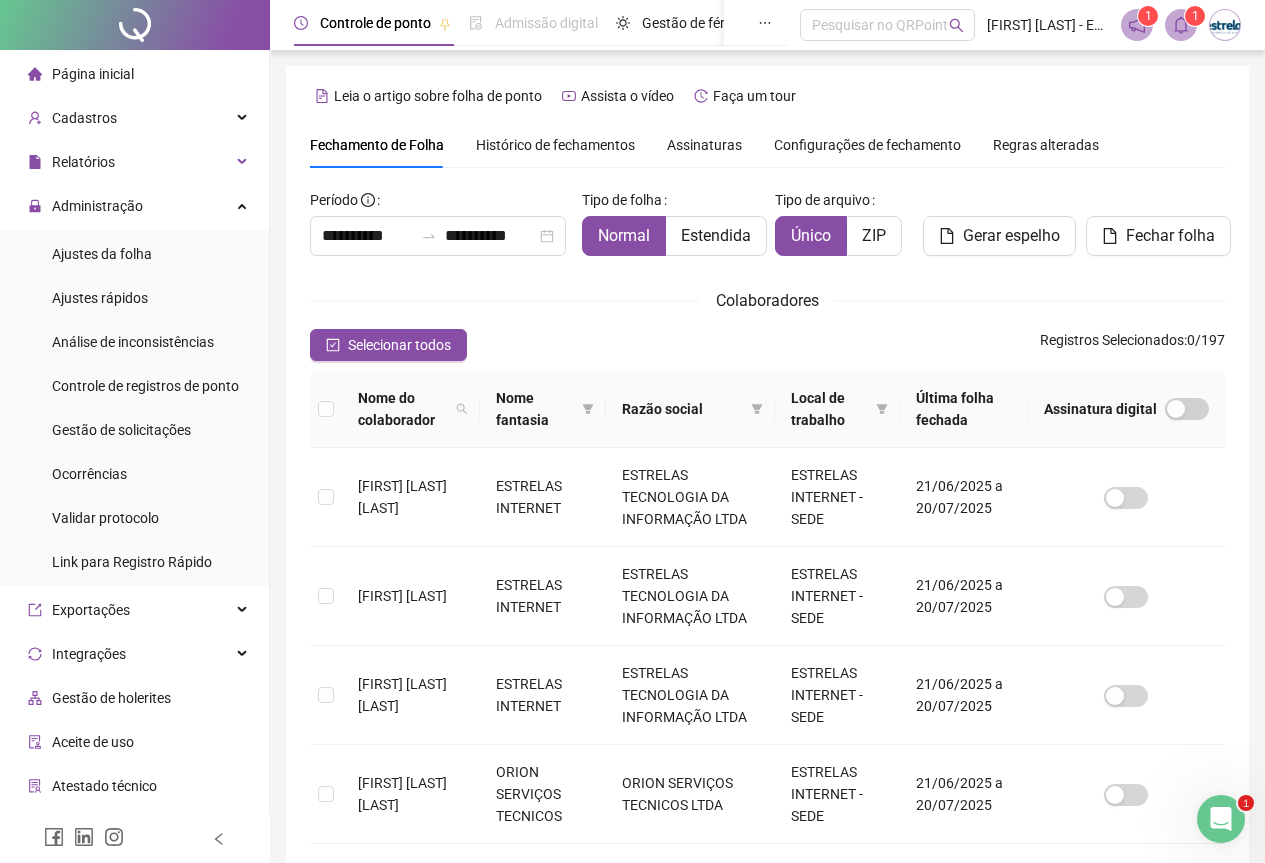 click at bounding box center [1181, 25] 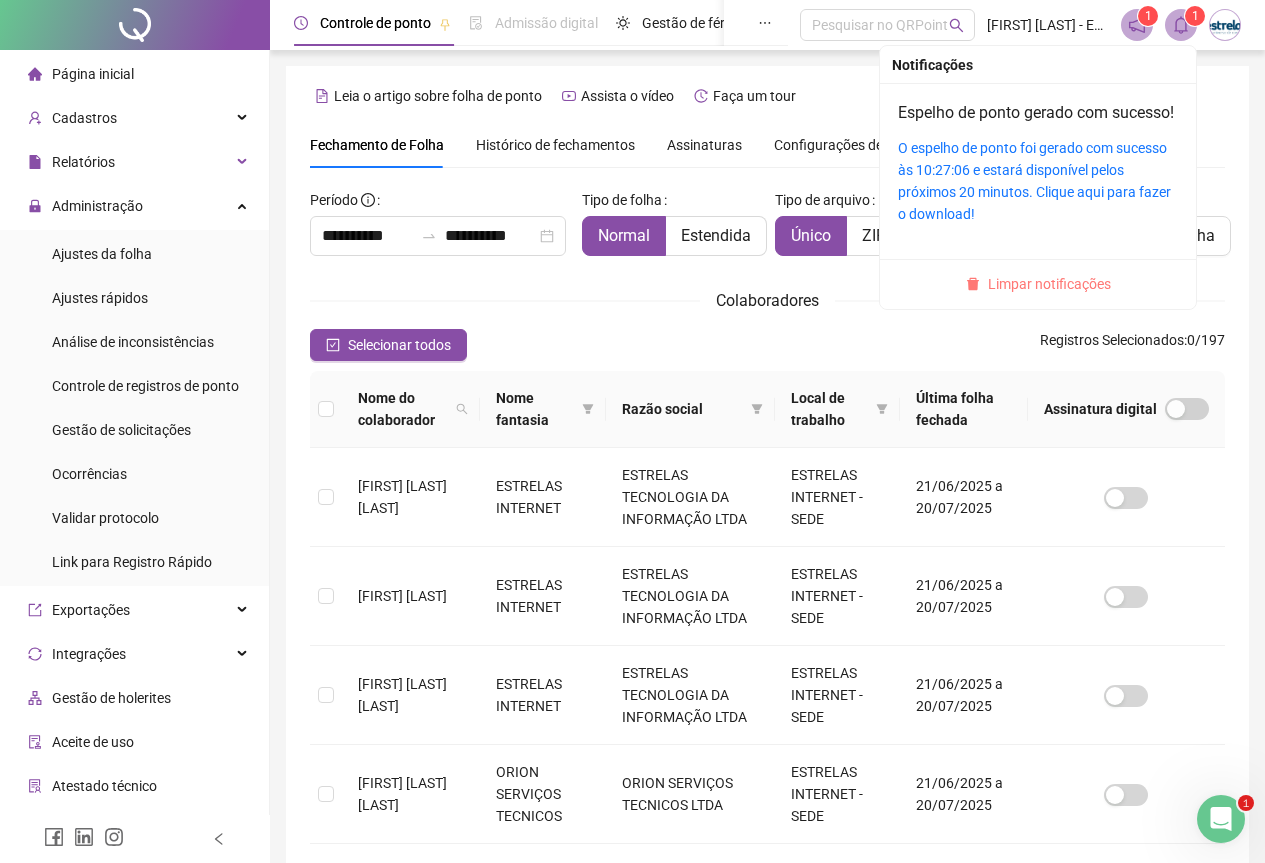 click on "Limpar notificações" at bounding box center [1049, 284] 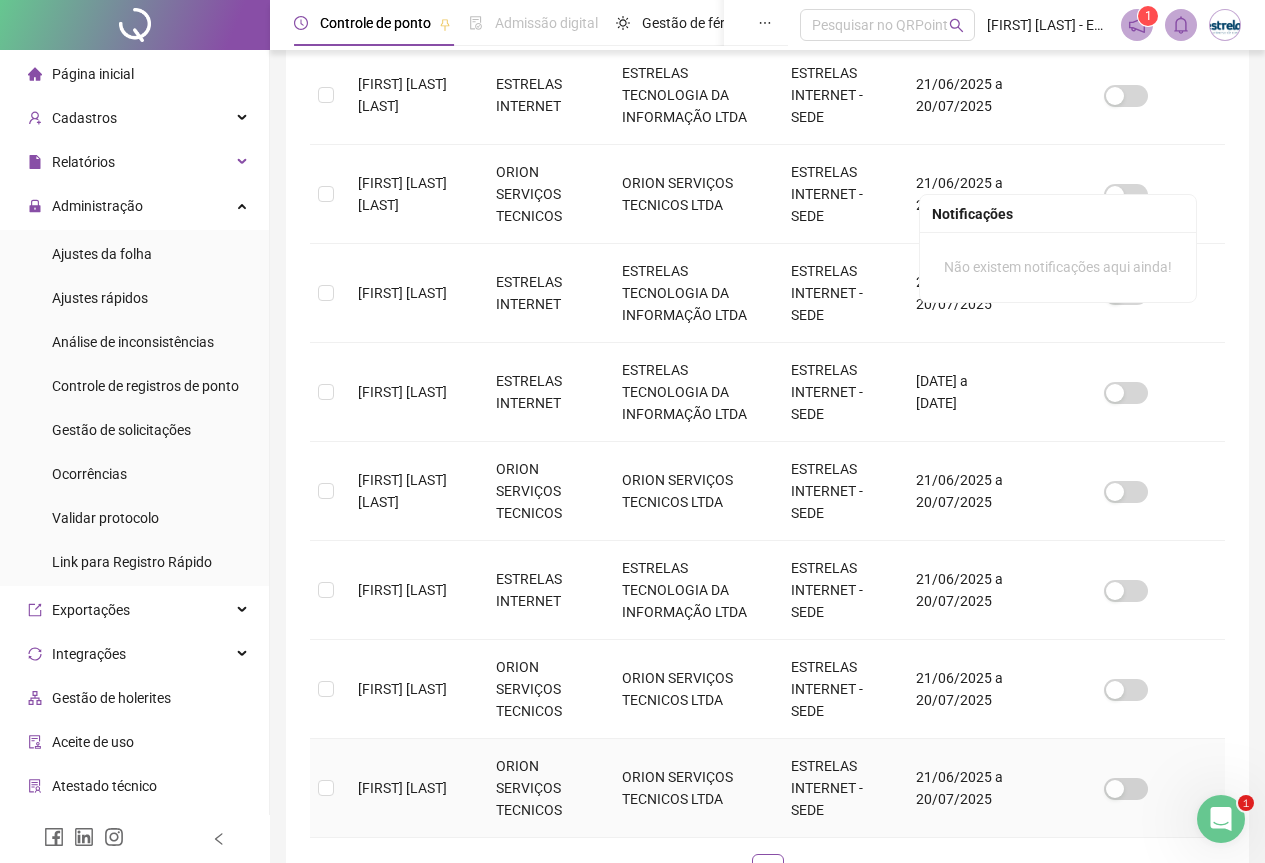 scroll, scrollTop: 749, scrollLeft: 0, axis: vertical 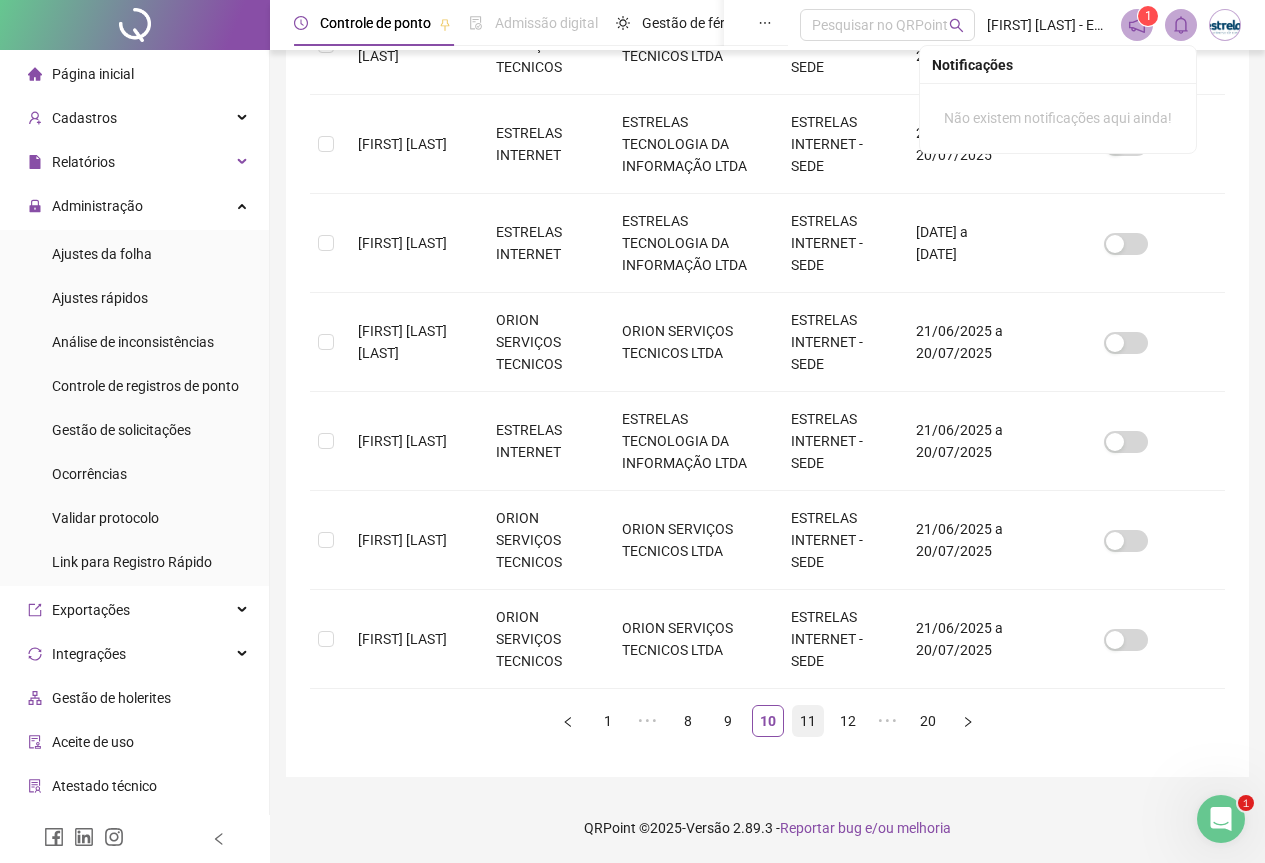 click on "11" at bounding box center [808, 721] 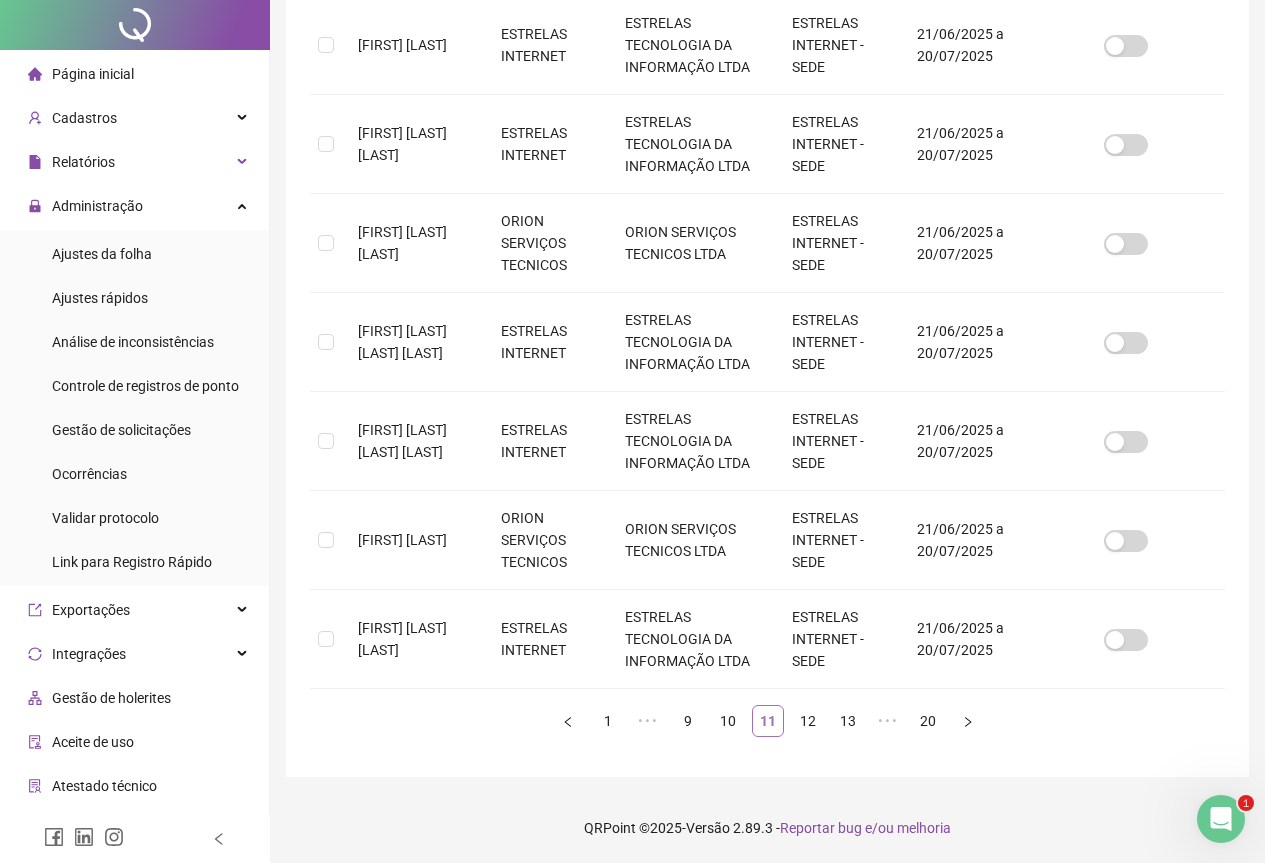 scroll, scrollTop: 0, scrollLeft: 0, axis: both 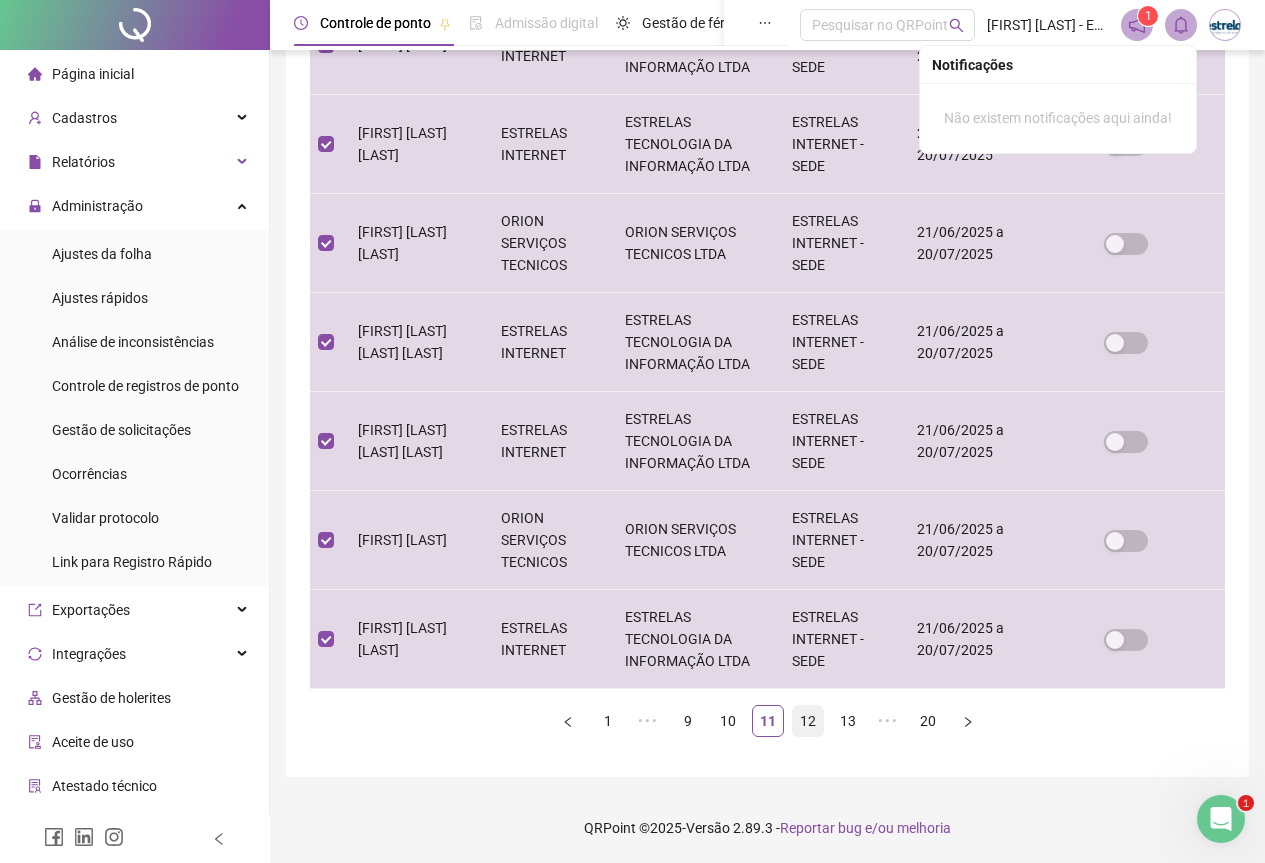 click on "12" at bounding box center [808, 721] 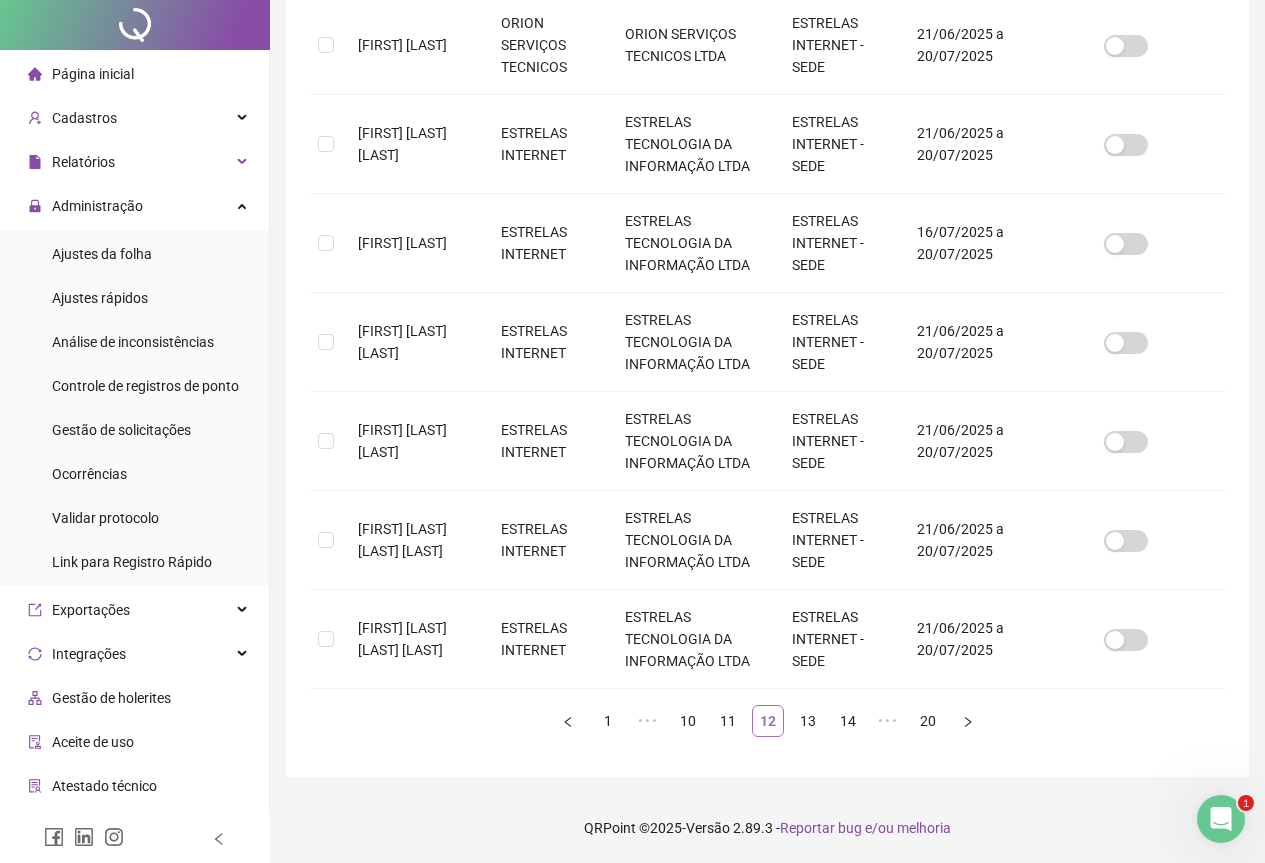 scroll, scrollTop: 0, scrollLeft: 0, axis: both 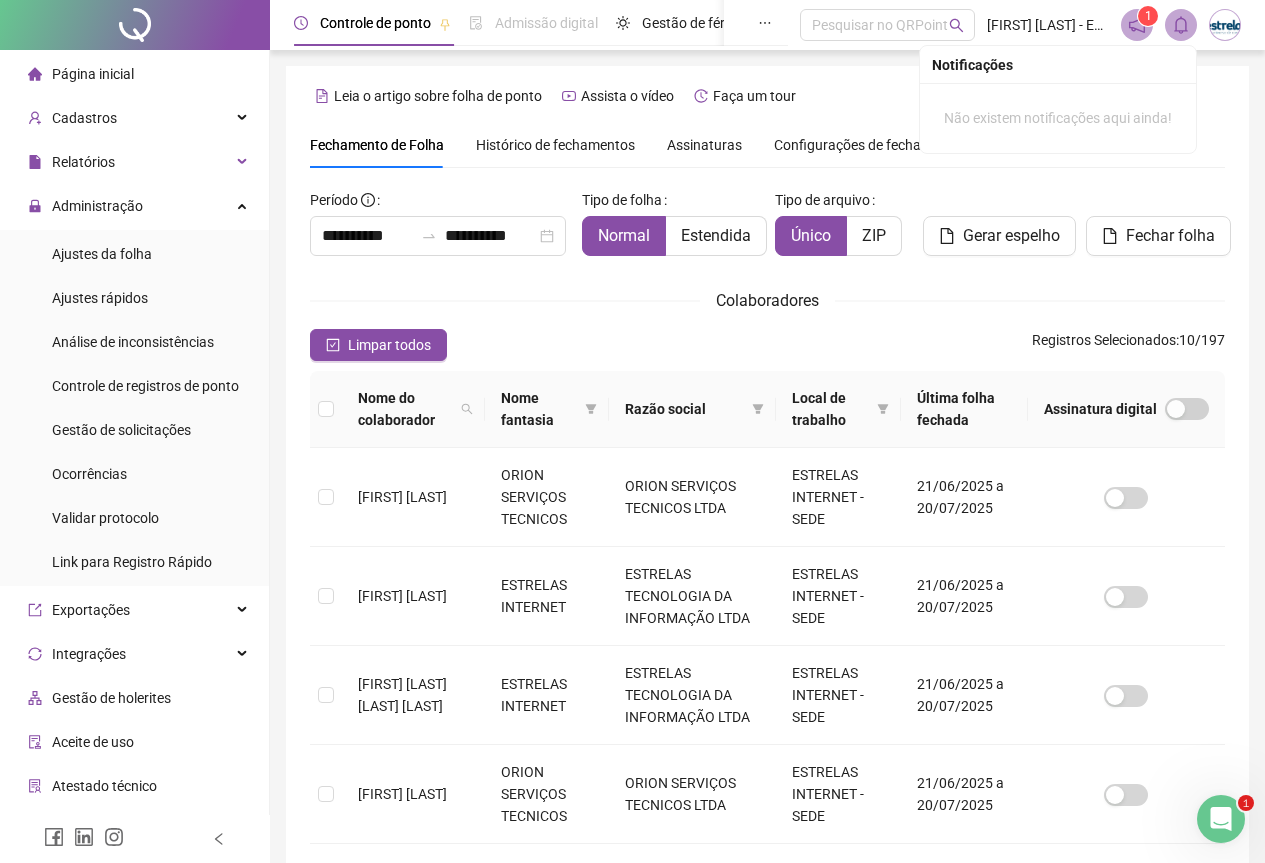 click at bounding box center [326, 409] 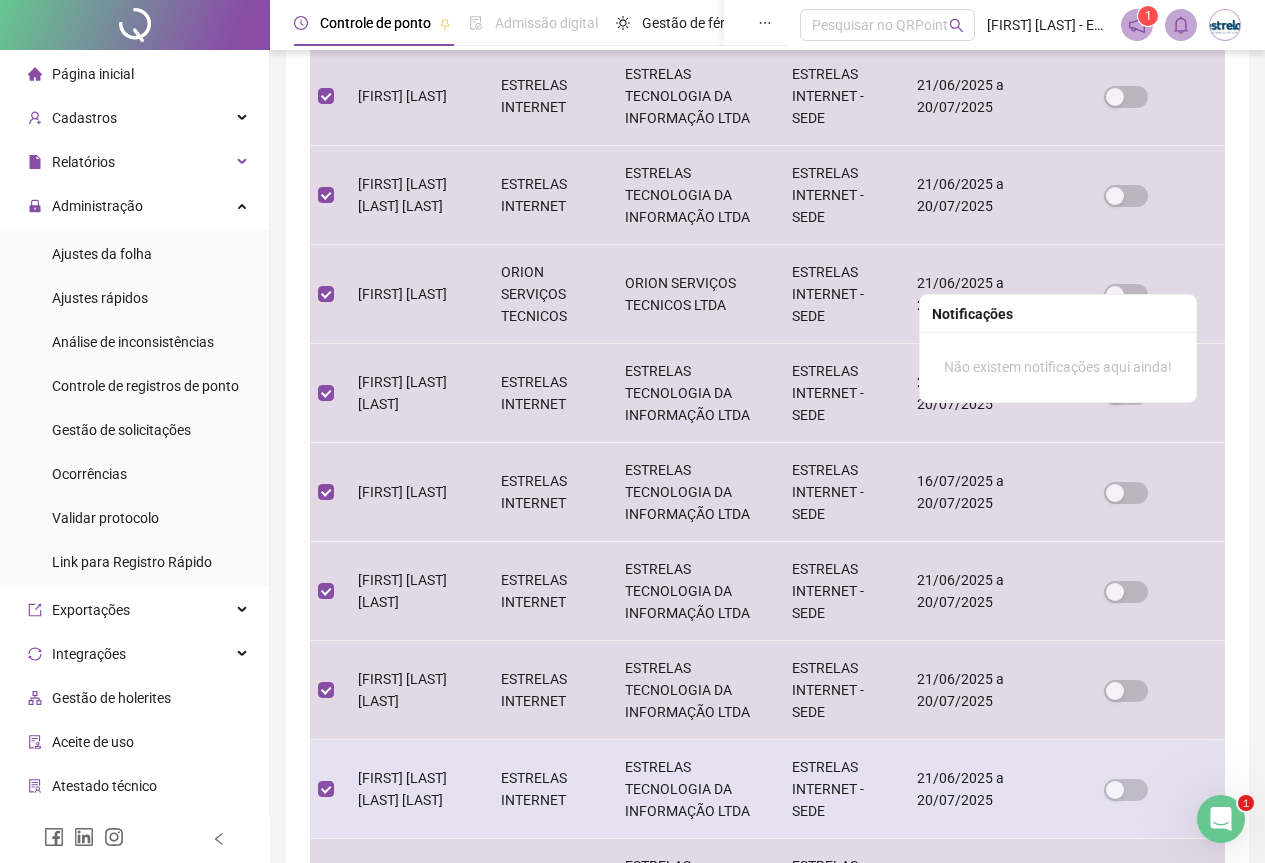 scroll, scrollTop: 749, scrollLeft: 0, axis: vertical 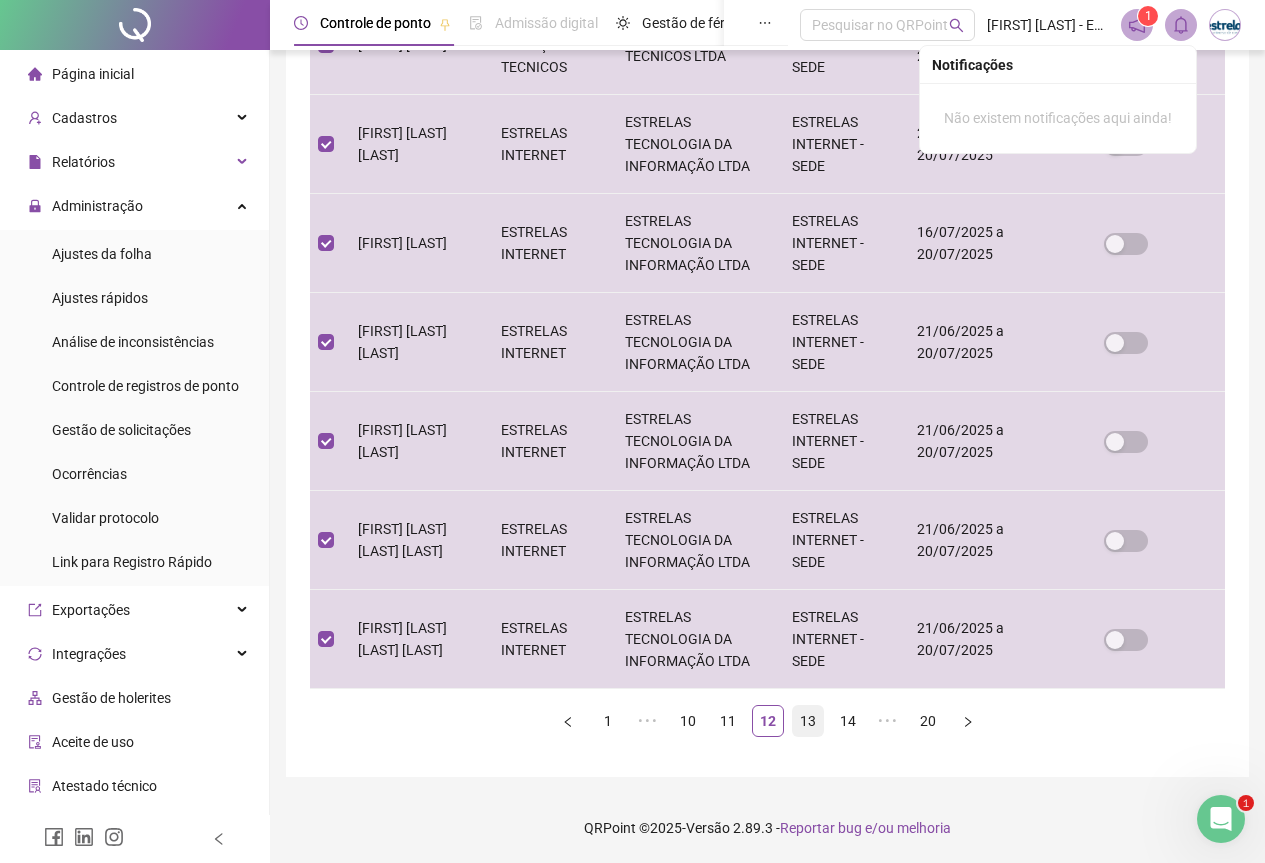 click on "13" at bounding box center [808, 721] 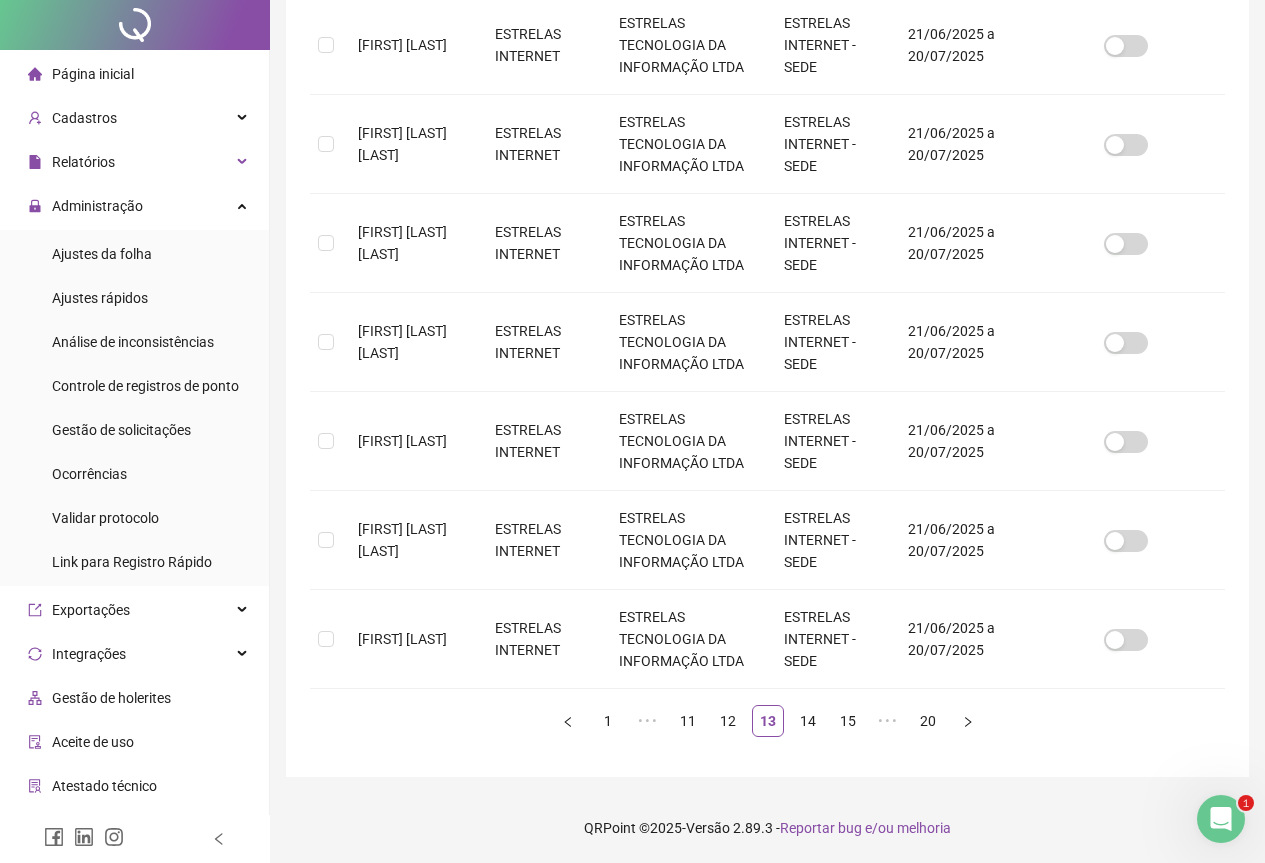scroll, scrollTop: 0, scrollLeft: 0, axis: both 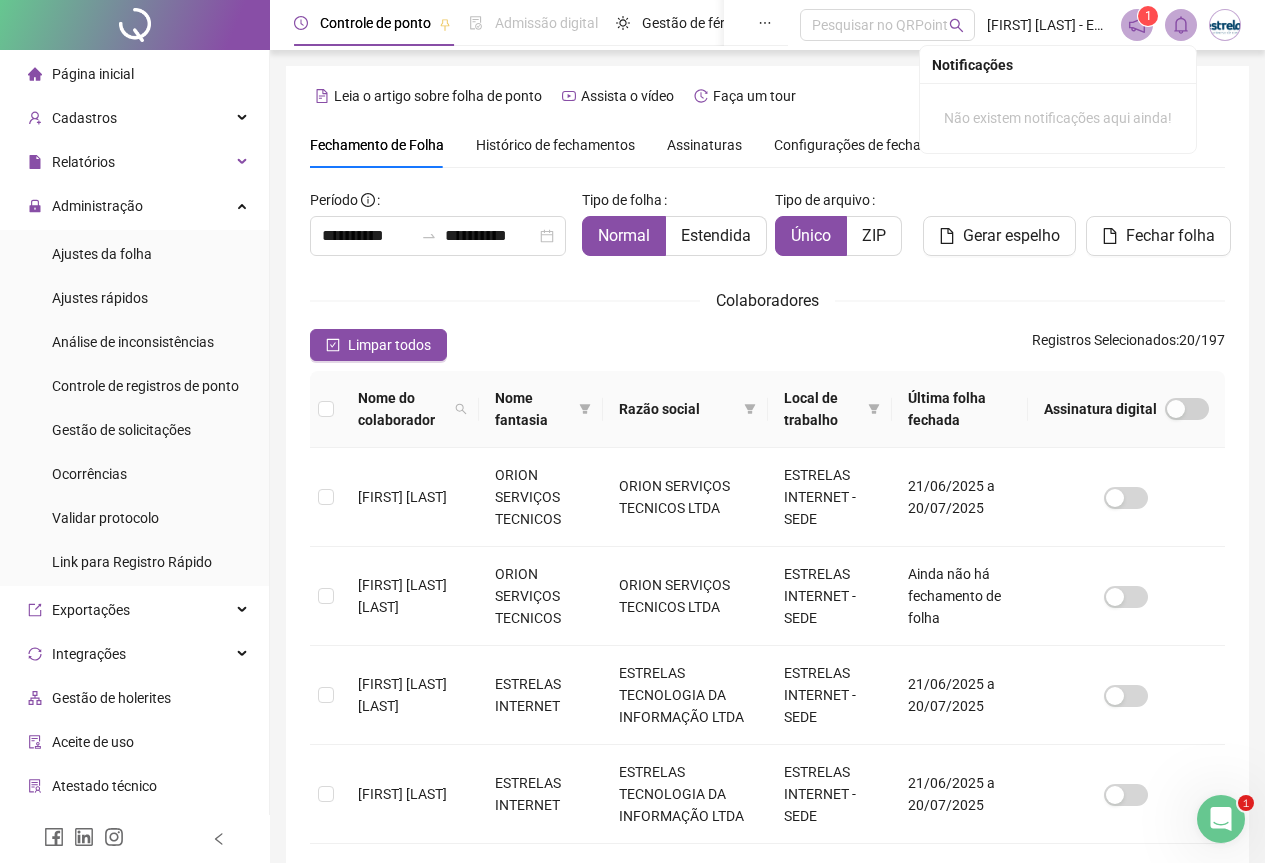 click at bounding box center [326, 409] 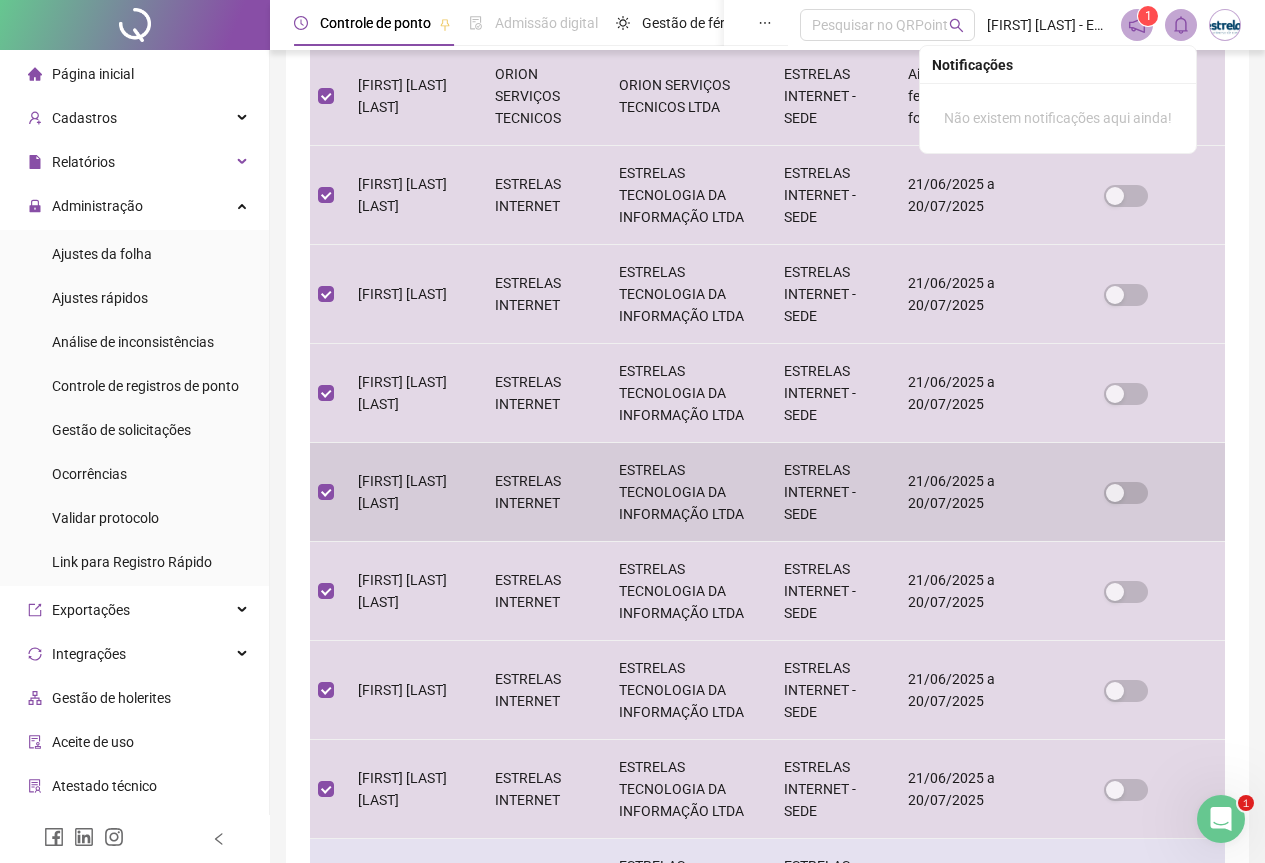 scroll, scrollTop: 749, scrollLeft: 0, axis: vertical 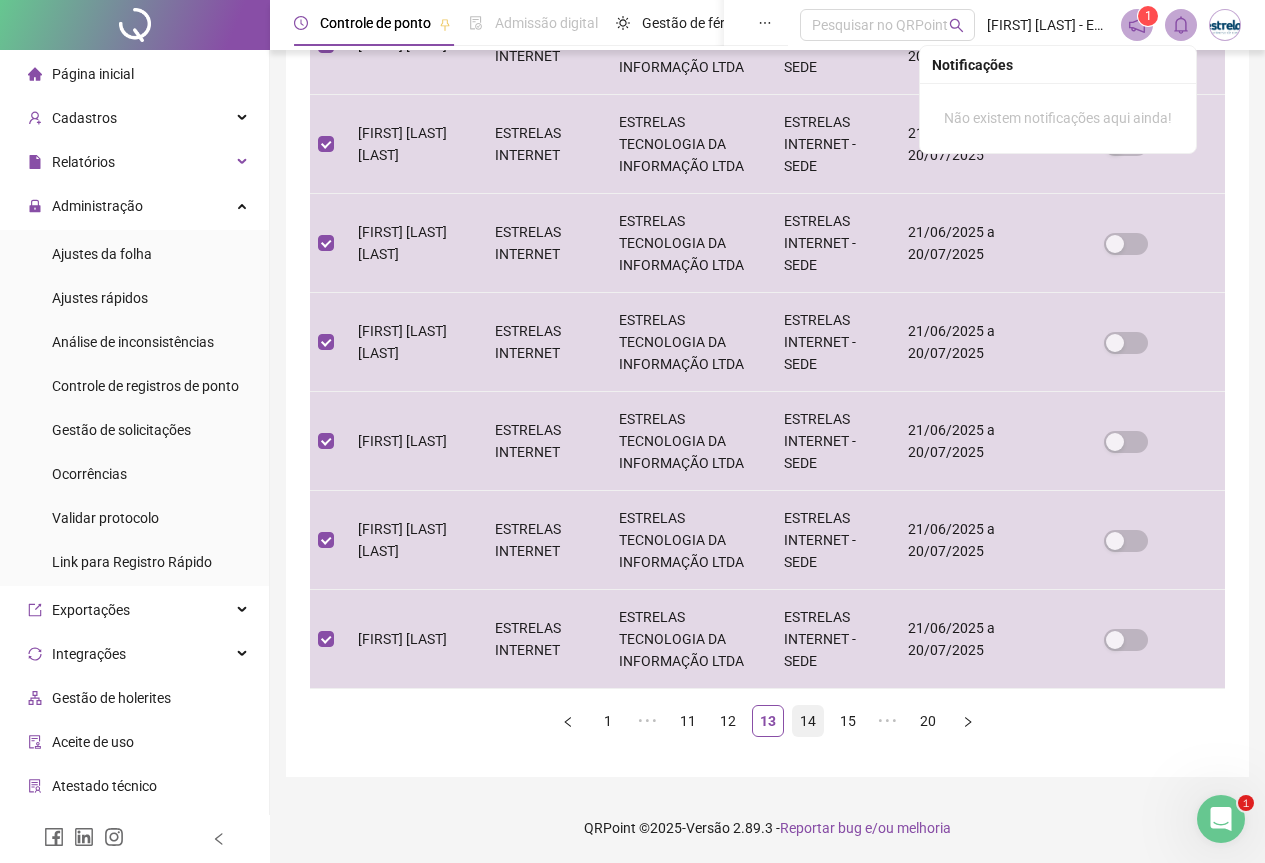 click on "14" at bounding box center (808, 721) 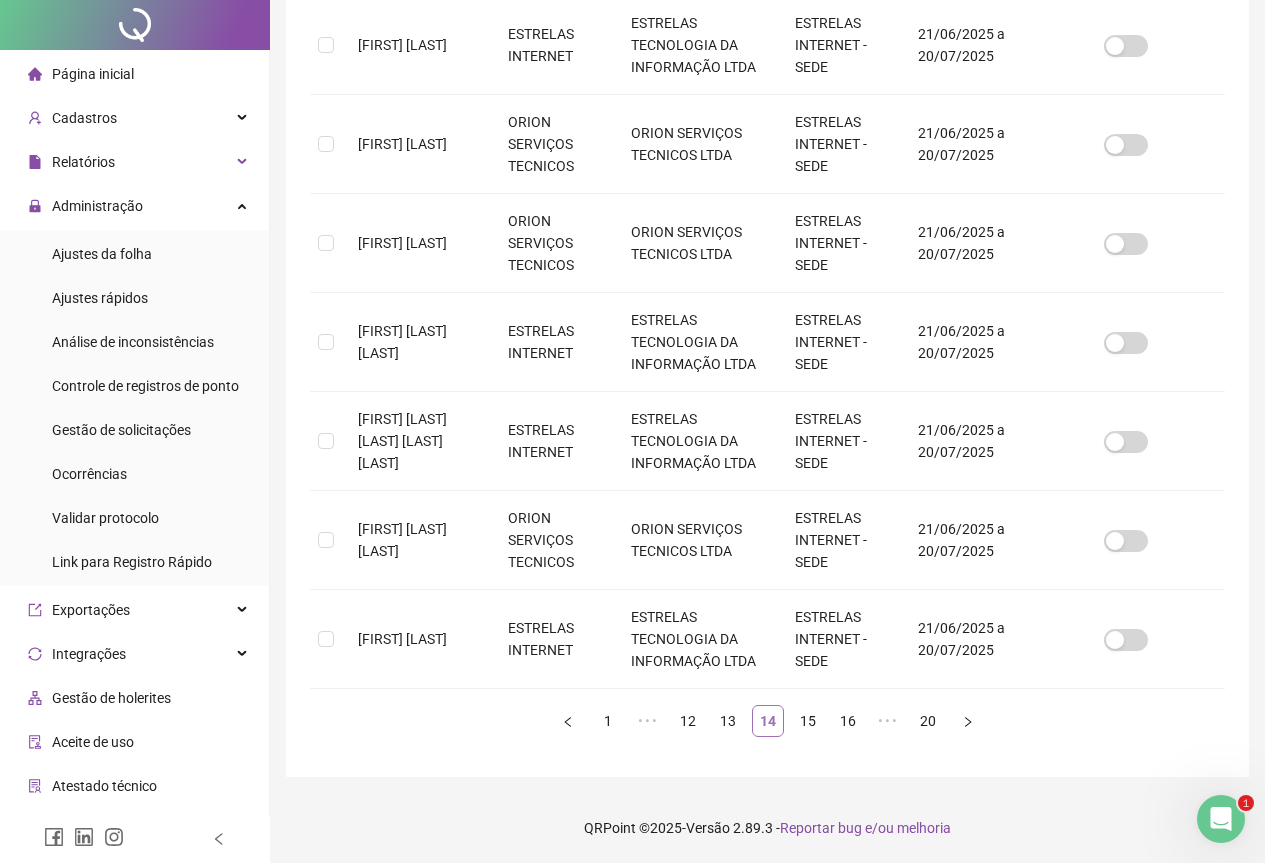 scroll, scrollTop: 0, scrollLeft: 0, axis: both 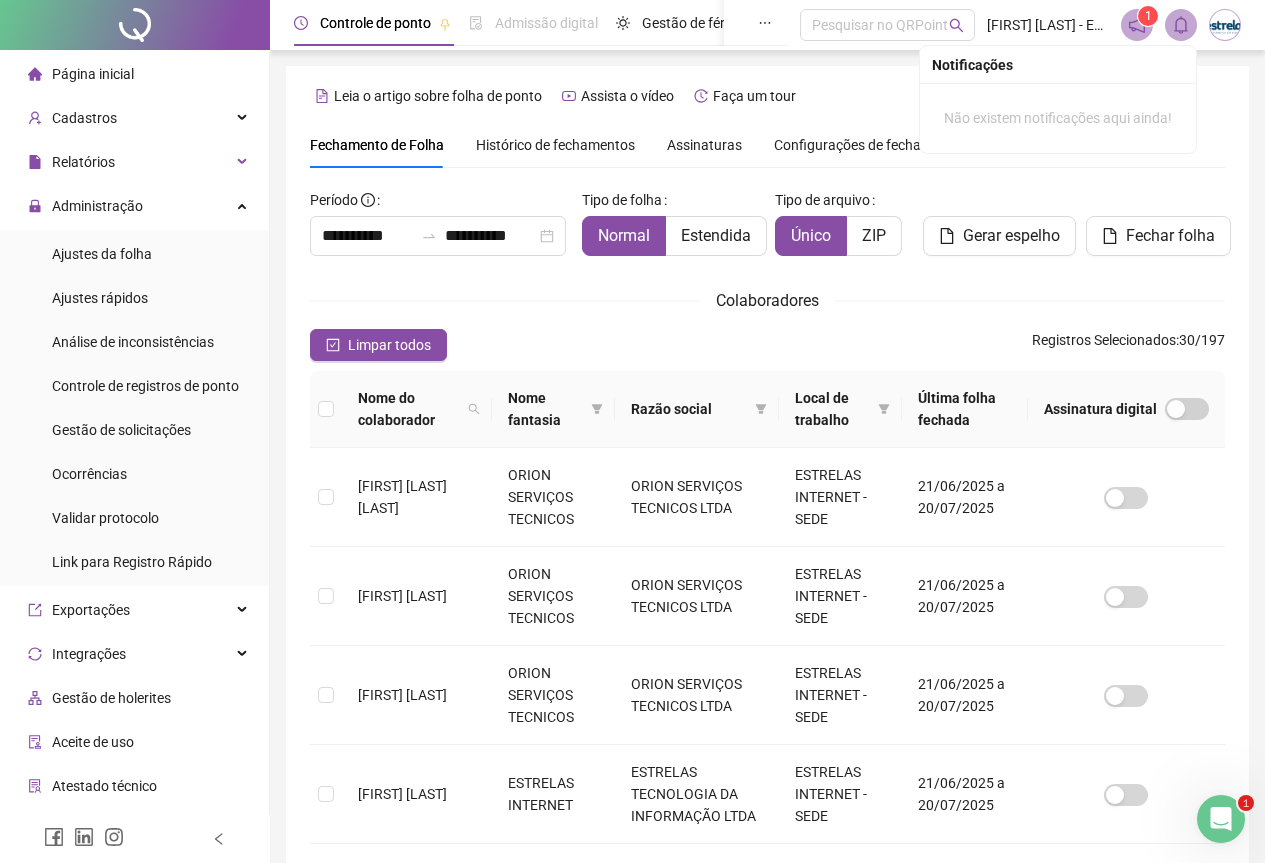 click at bounding box center [326, 409] 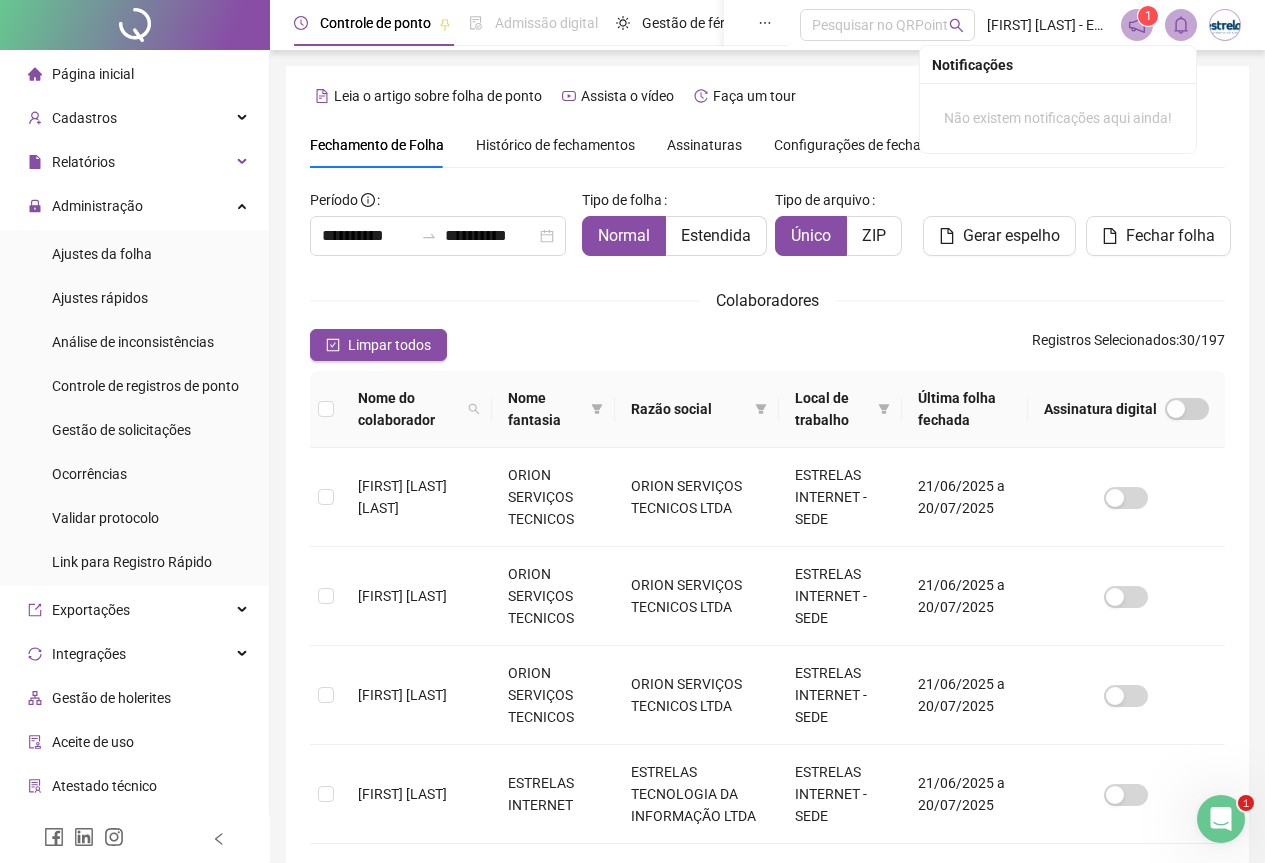 click at bounding box center (326, 409) 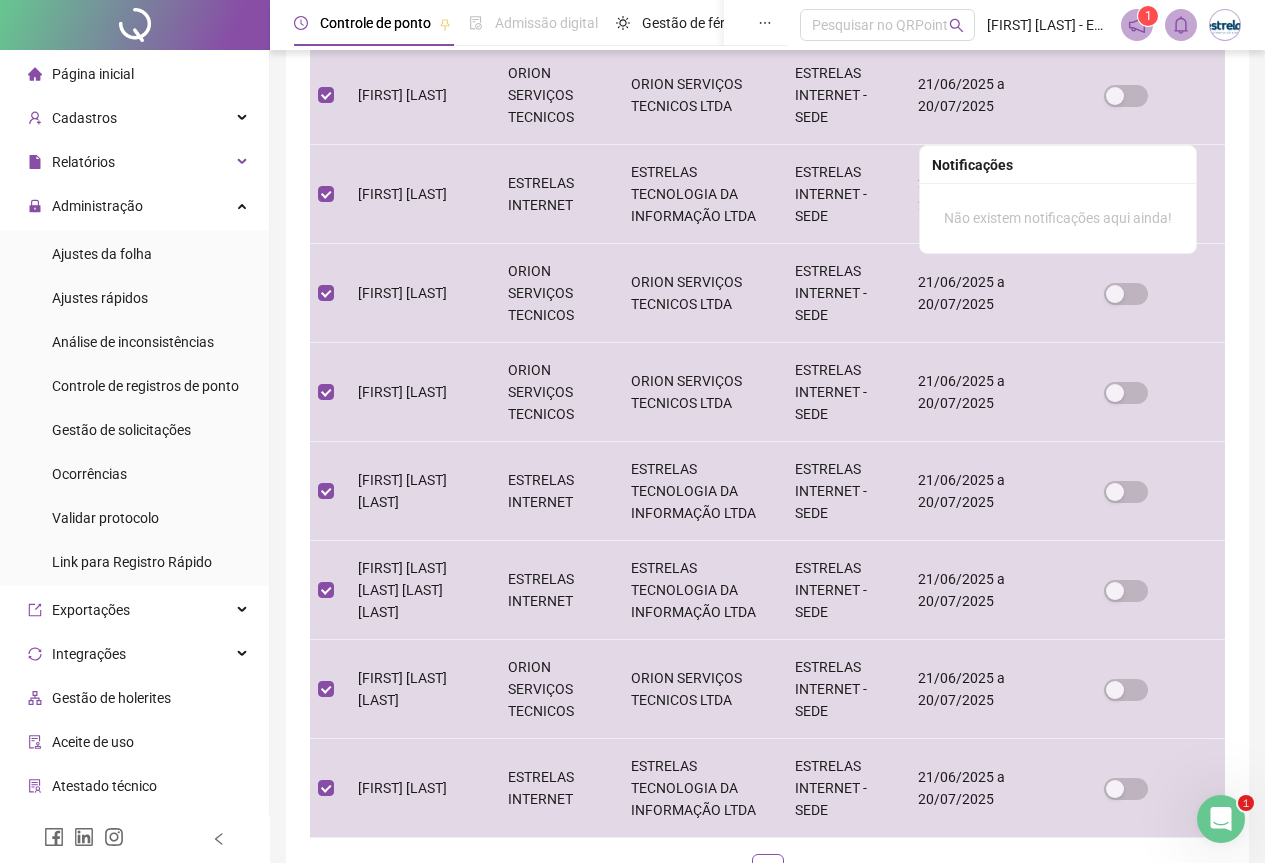 scroll, scrollTop: 749, scrollLeft: 0, axis: vertical 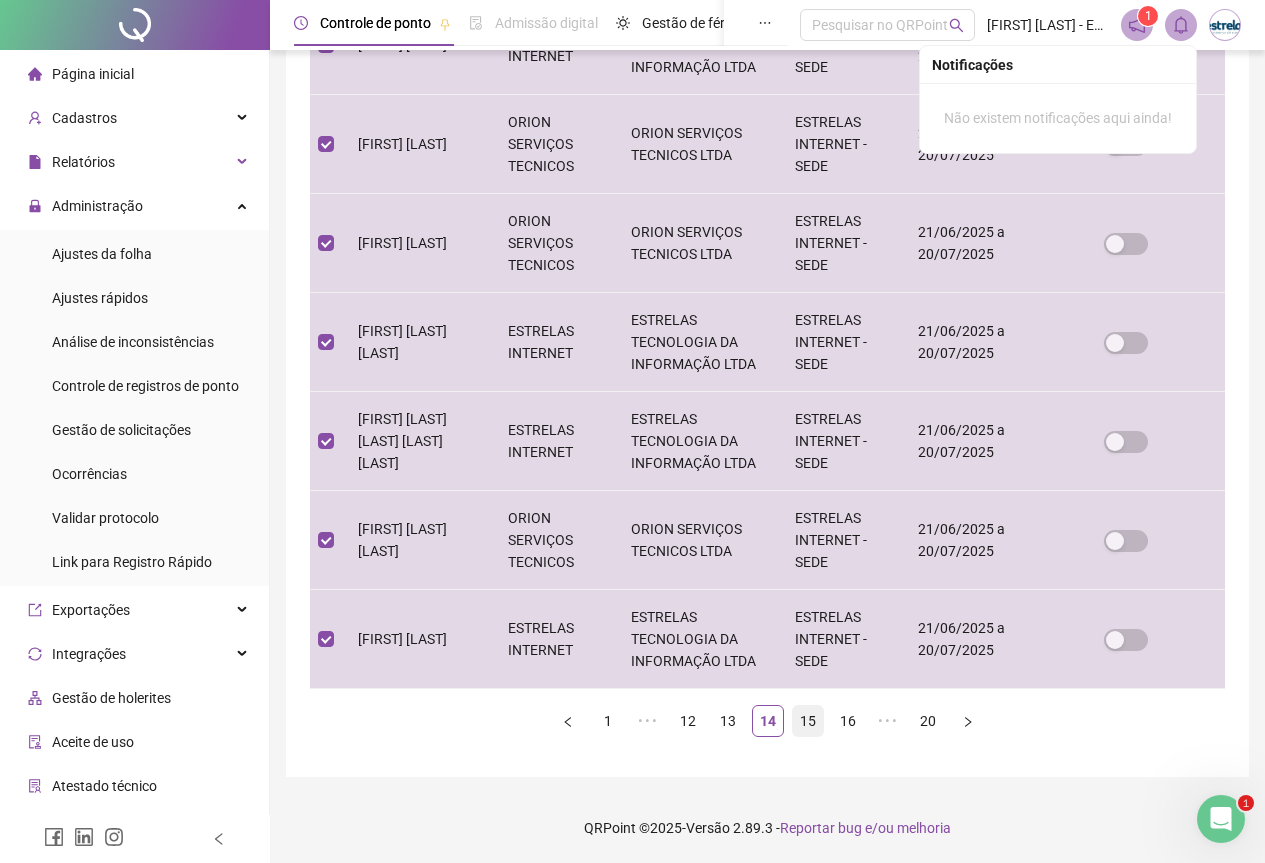 click on "15" at bounding box center [808, 721] 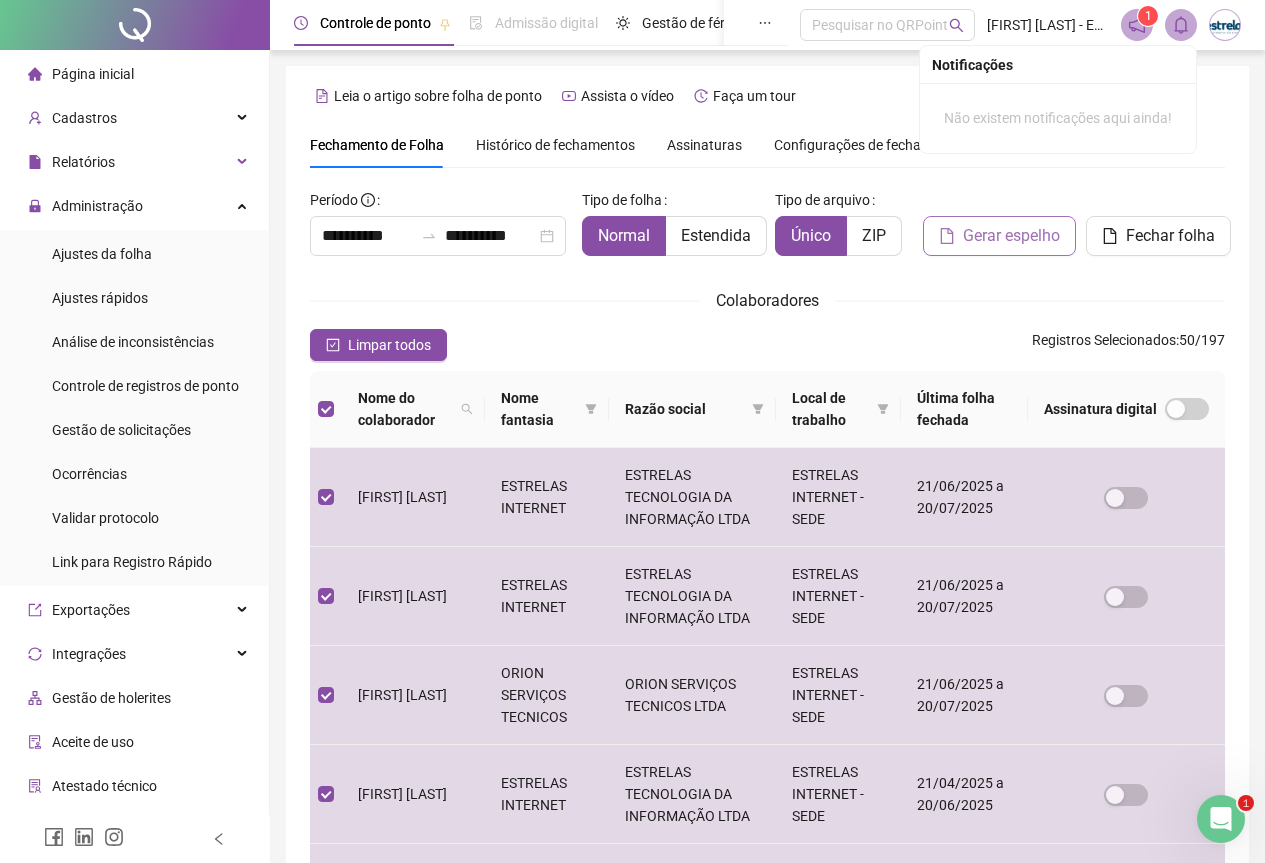 click on "Gerar espelho" at bounding box center [1011, 236] 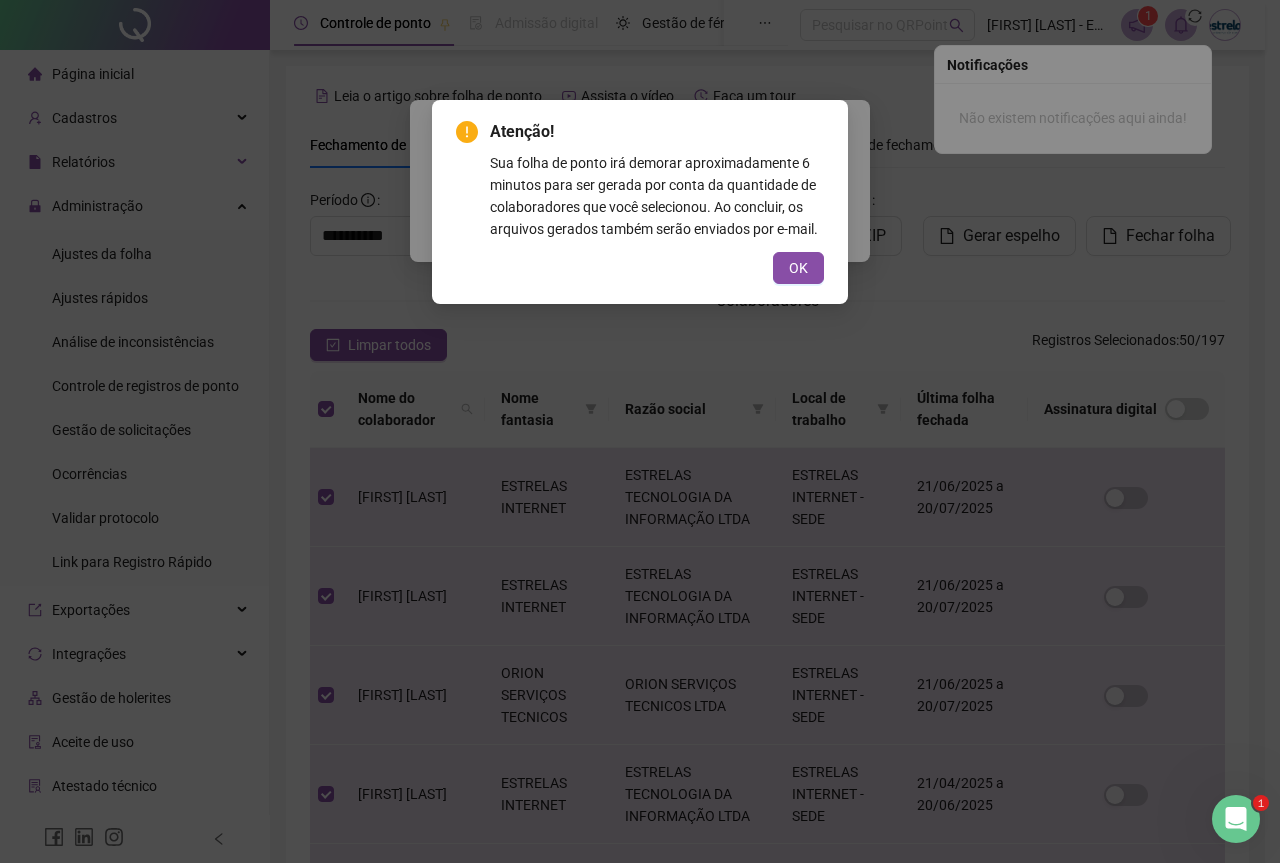 click on "OK" at bounding box center [798, 268] 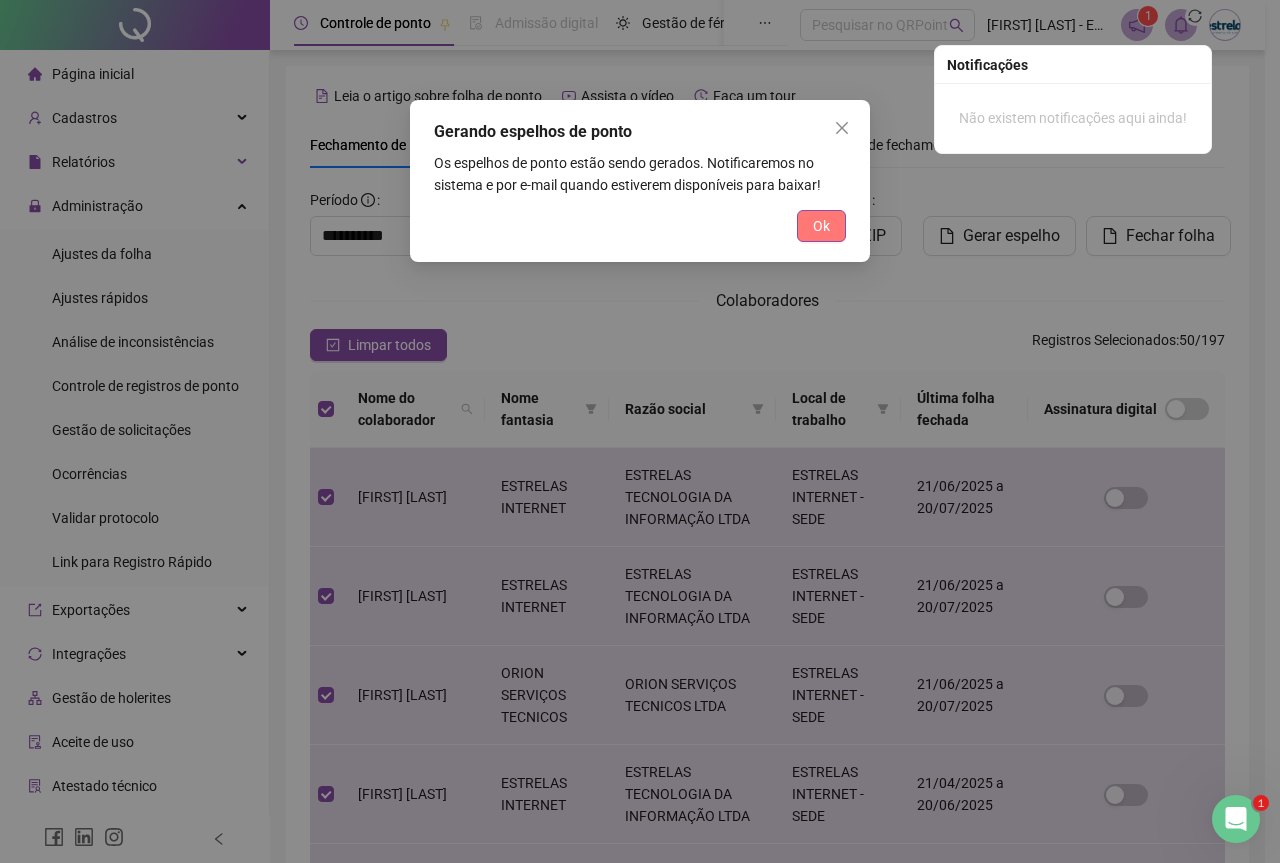 click on "Ok" at bounding box center (821, 226) 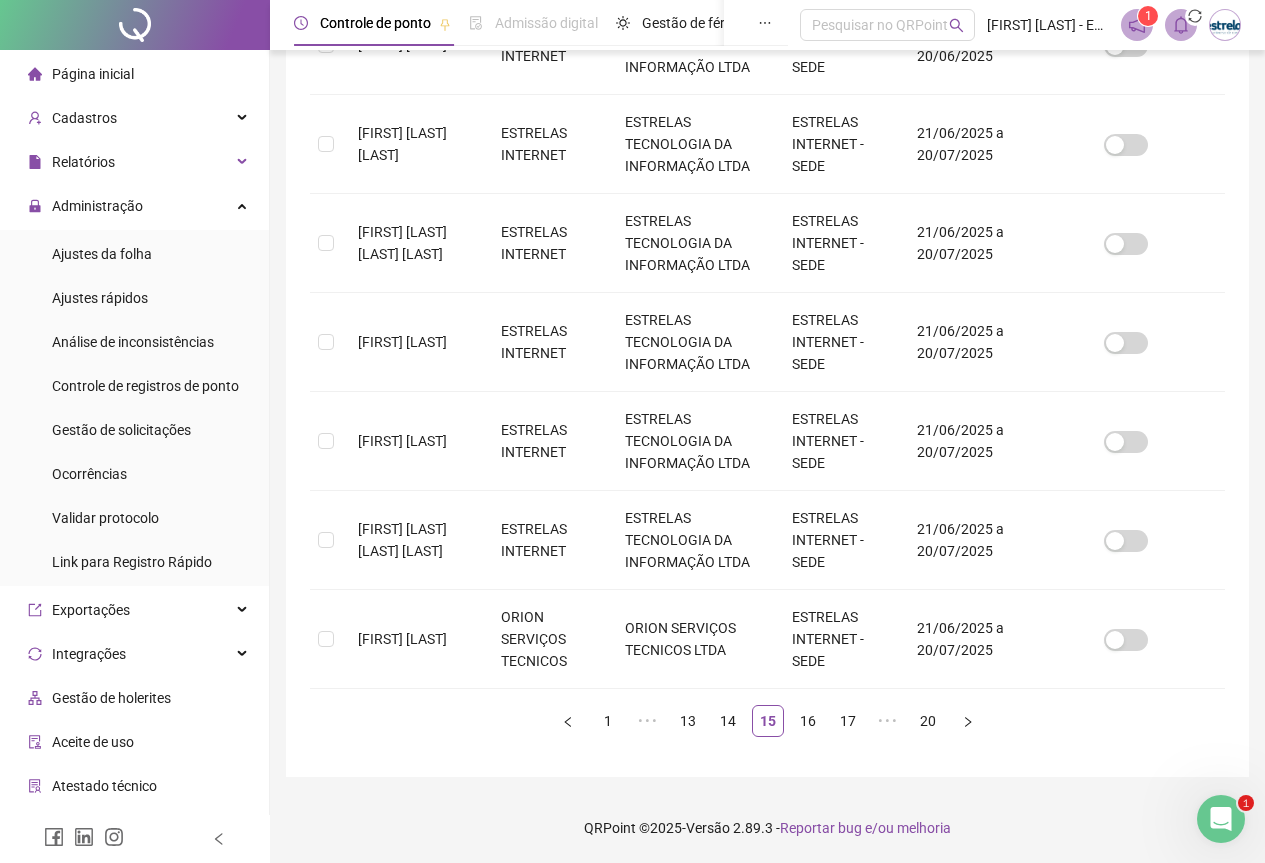 scroll, scrollTop: 349, scrollLeft: 0, axis: vertical 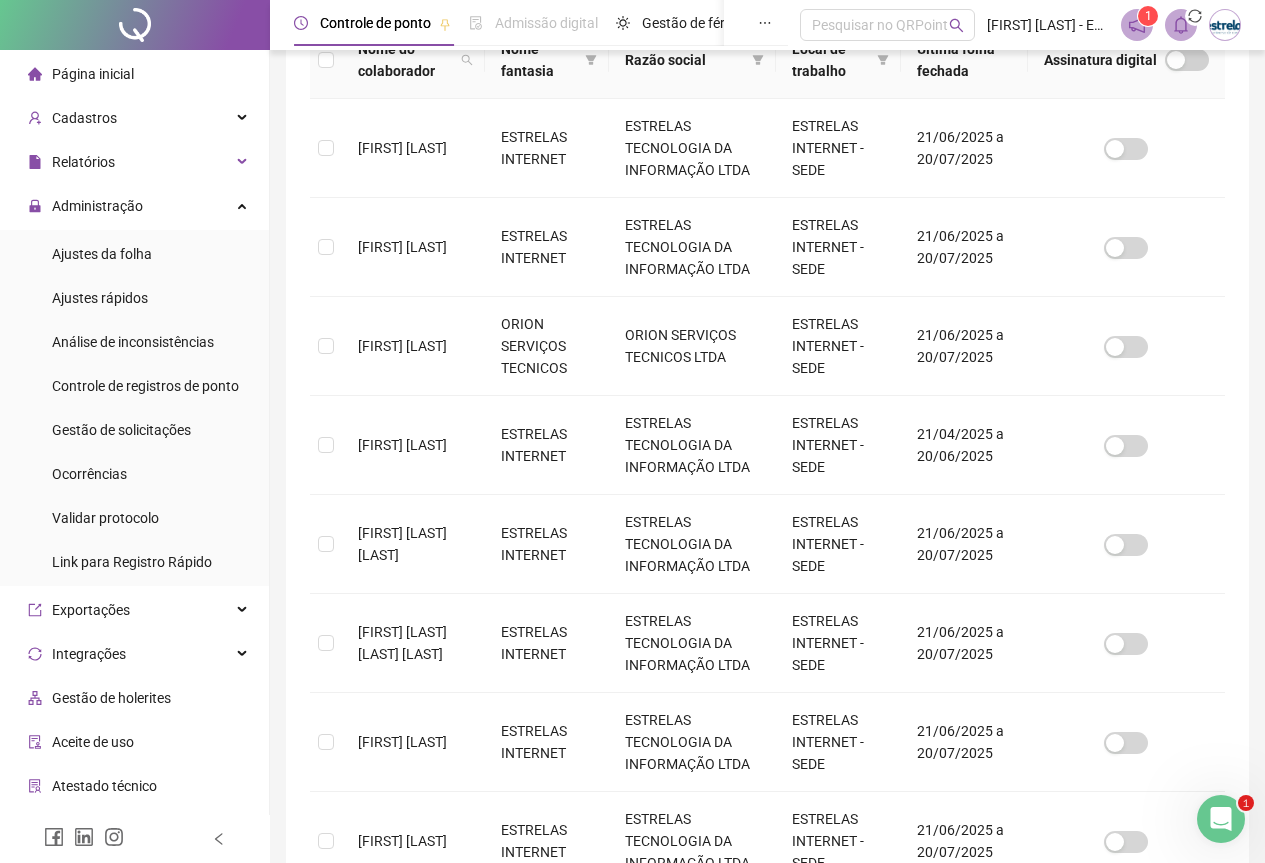 click 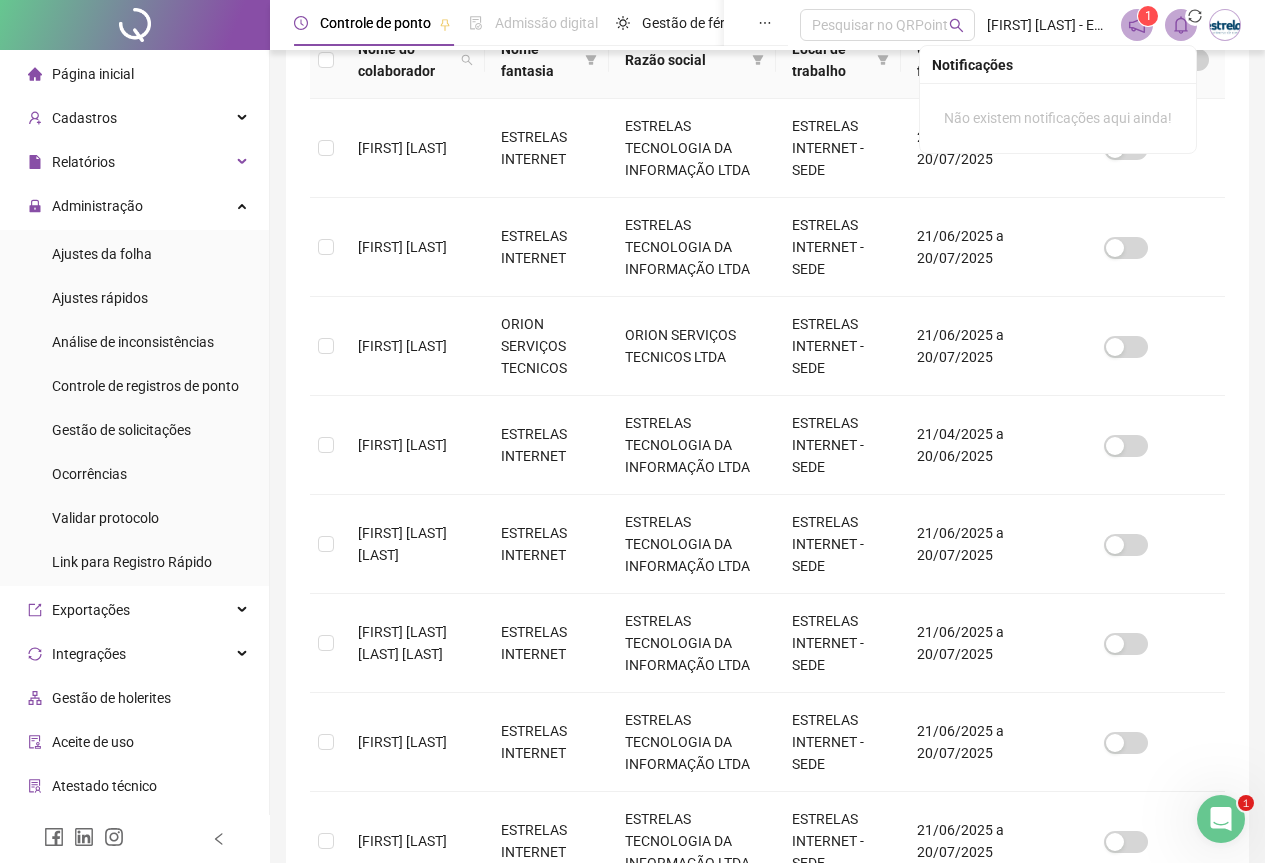 click 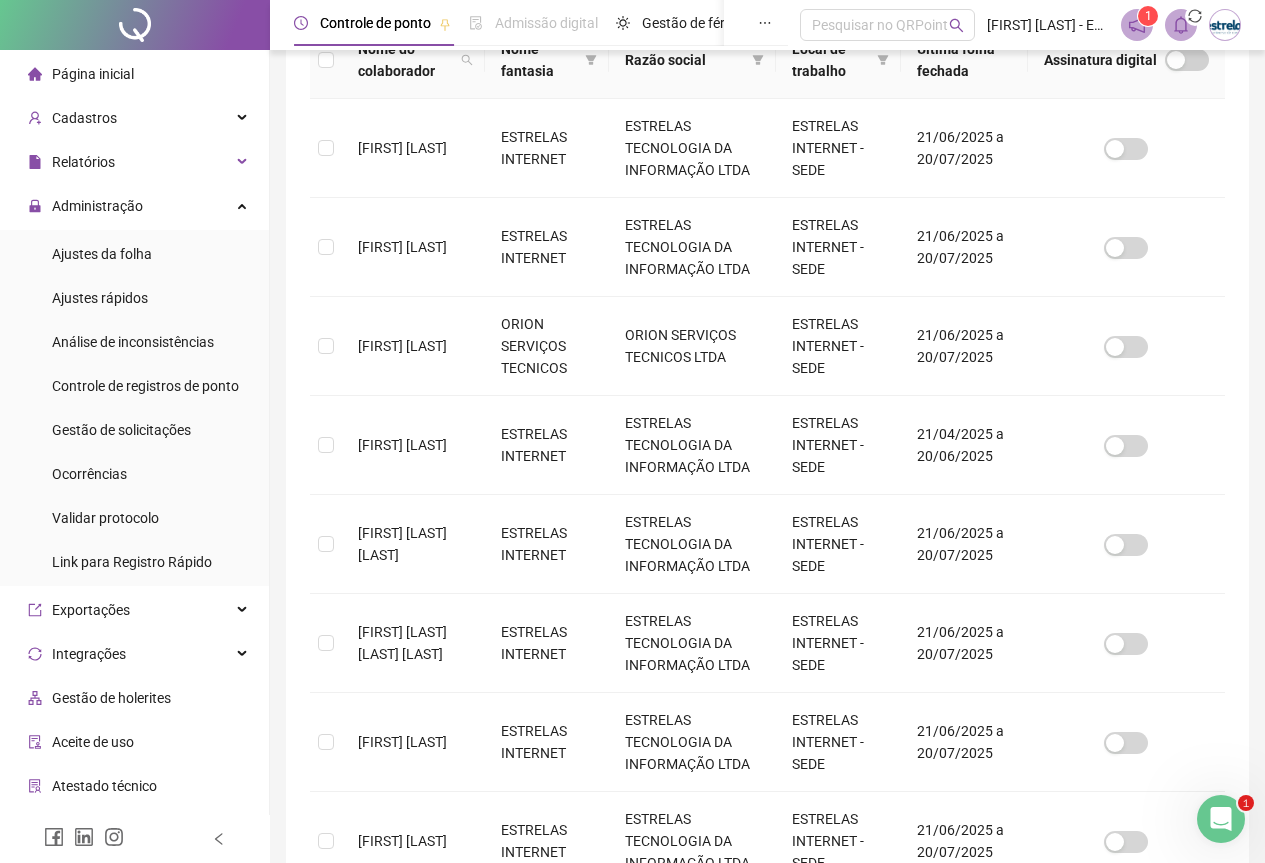scroll, scrollTop: 0, scrollLeft: 0, axis: both 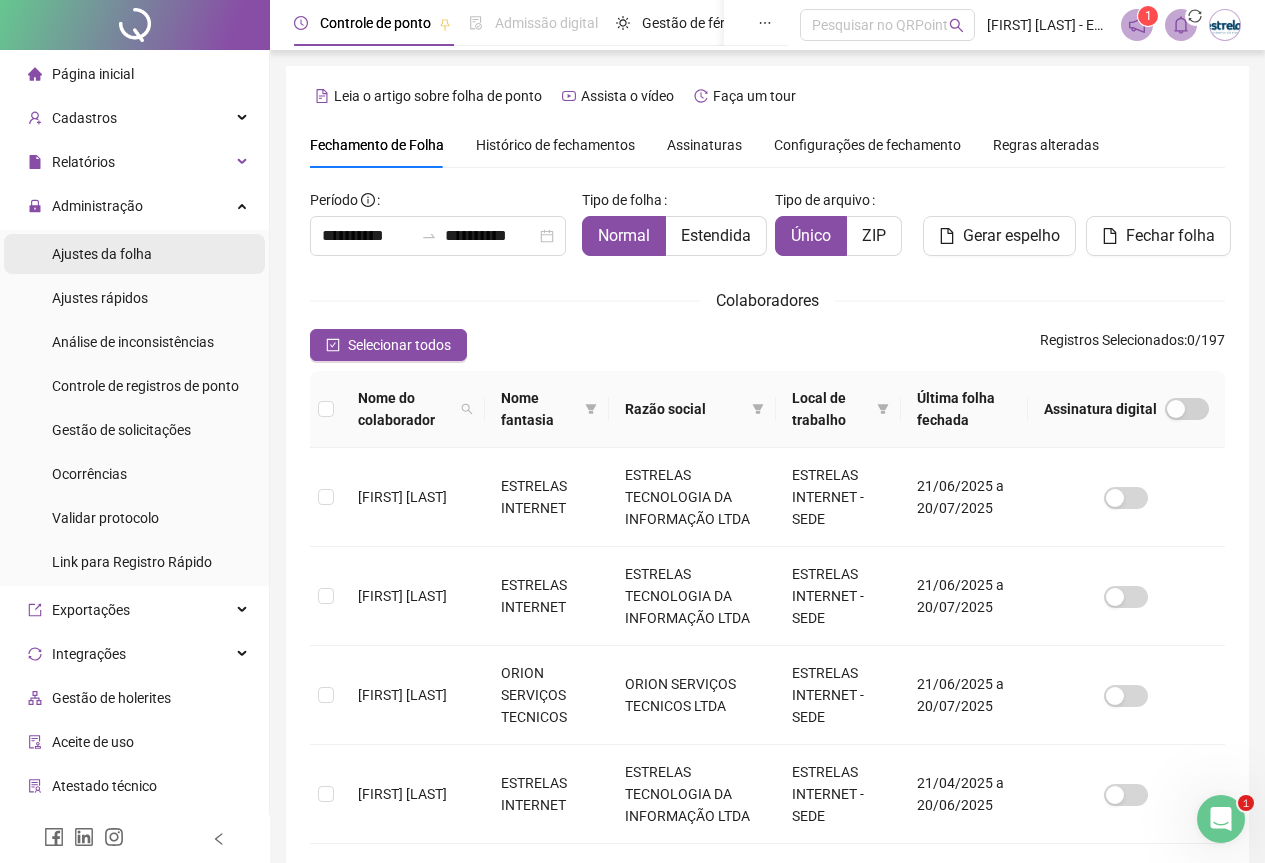 click on "Ajustes da folha" at bounding box center [134, 254] 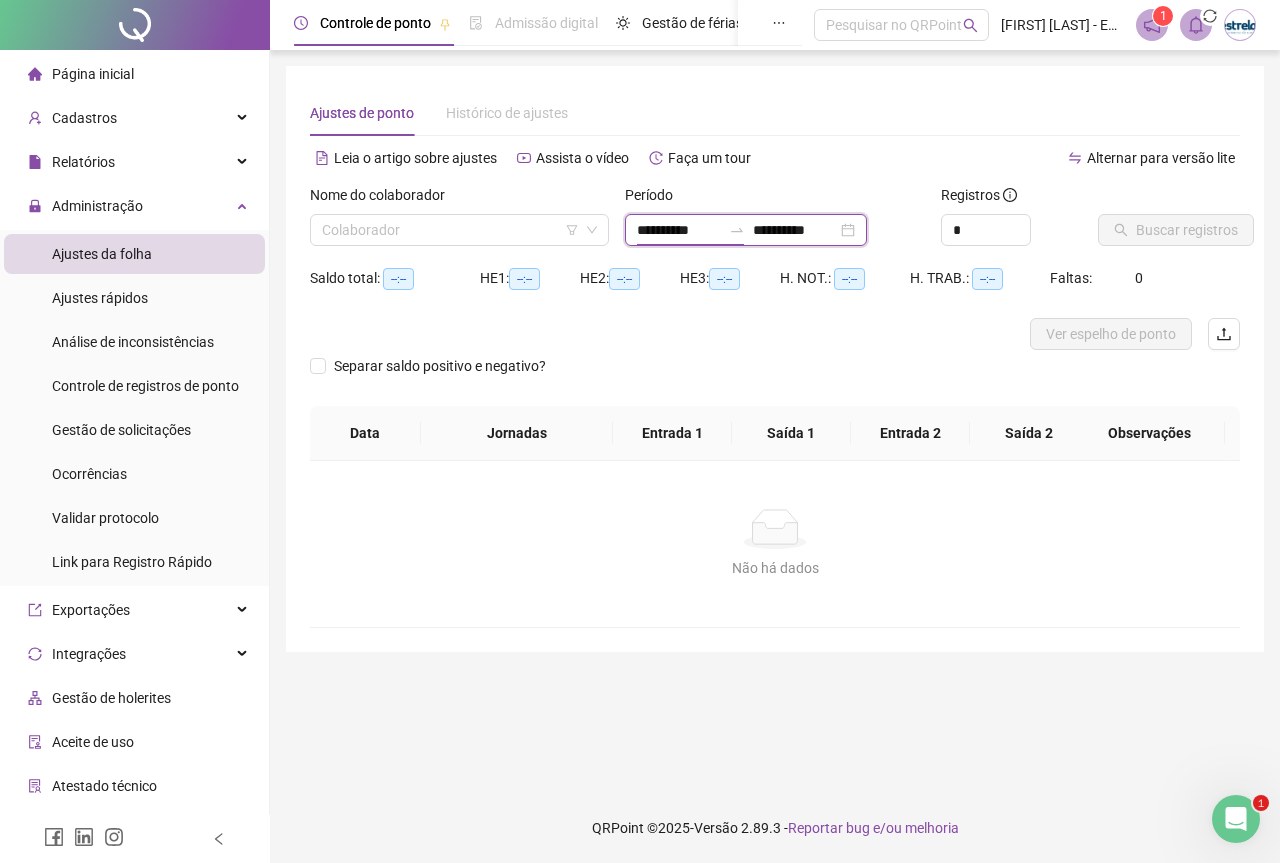 click on "**********" at bounding box center (679, 230) 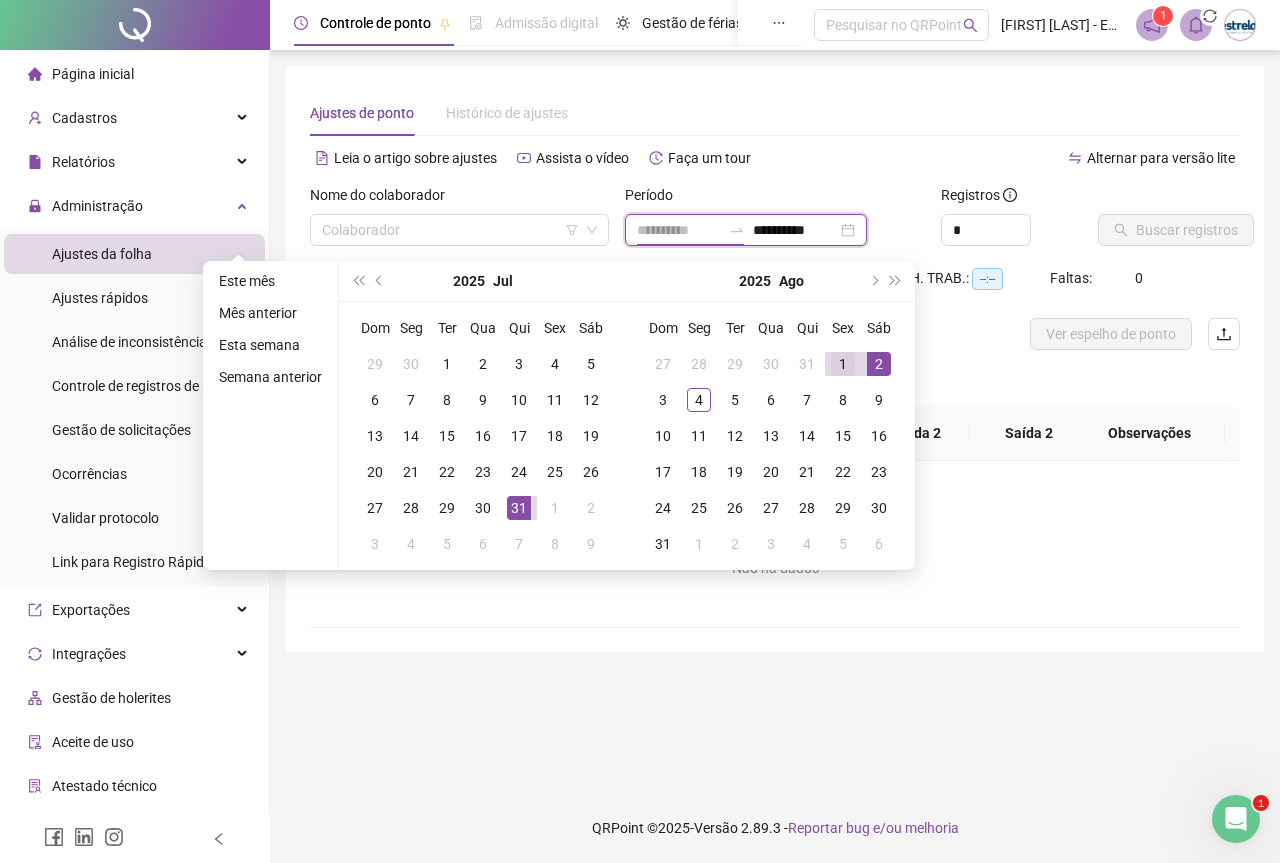 type on "**********" 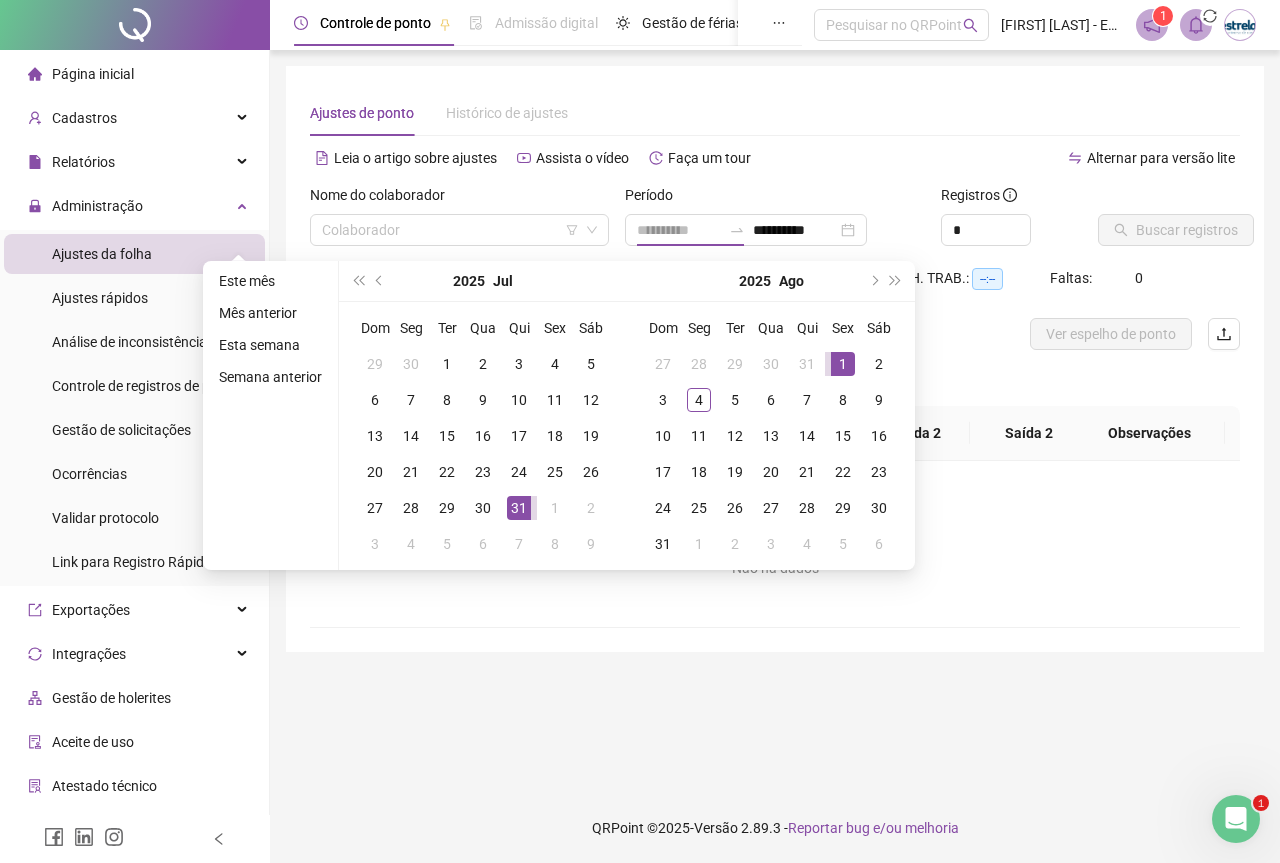 click on "1" at bounding box center [843, 364] 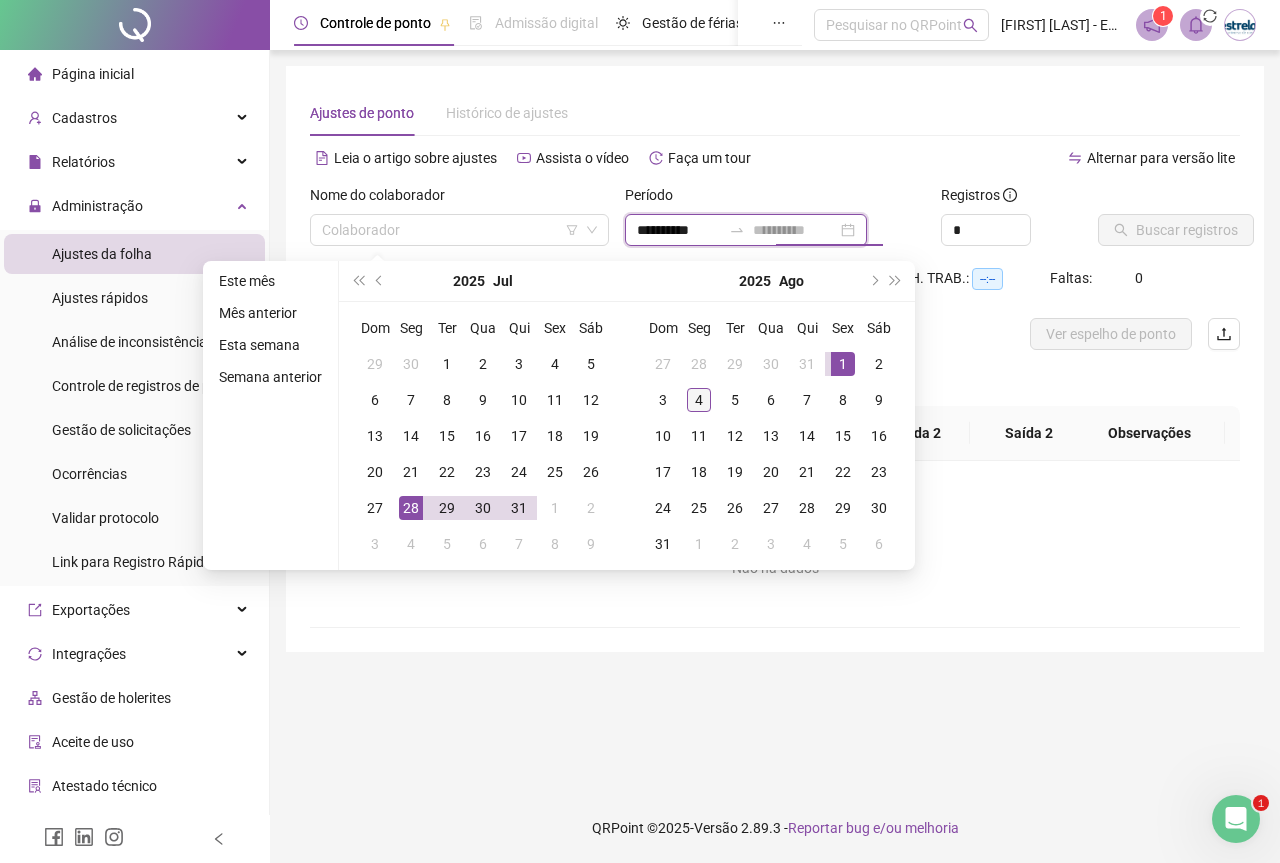 type on "**********" 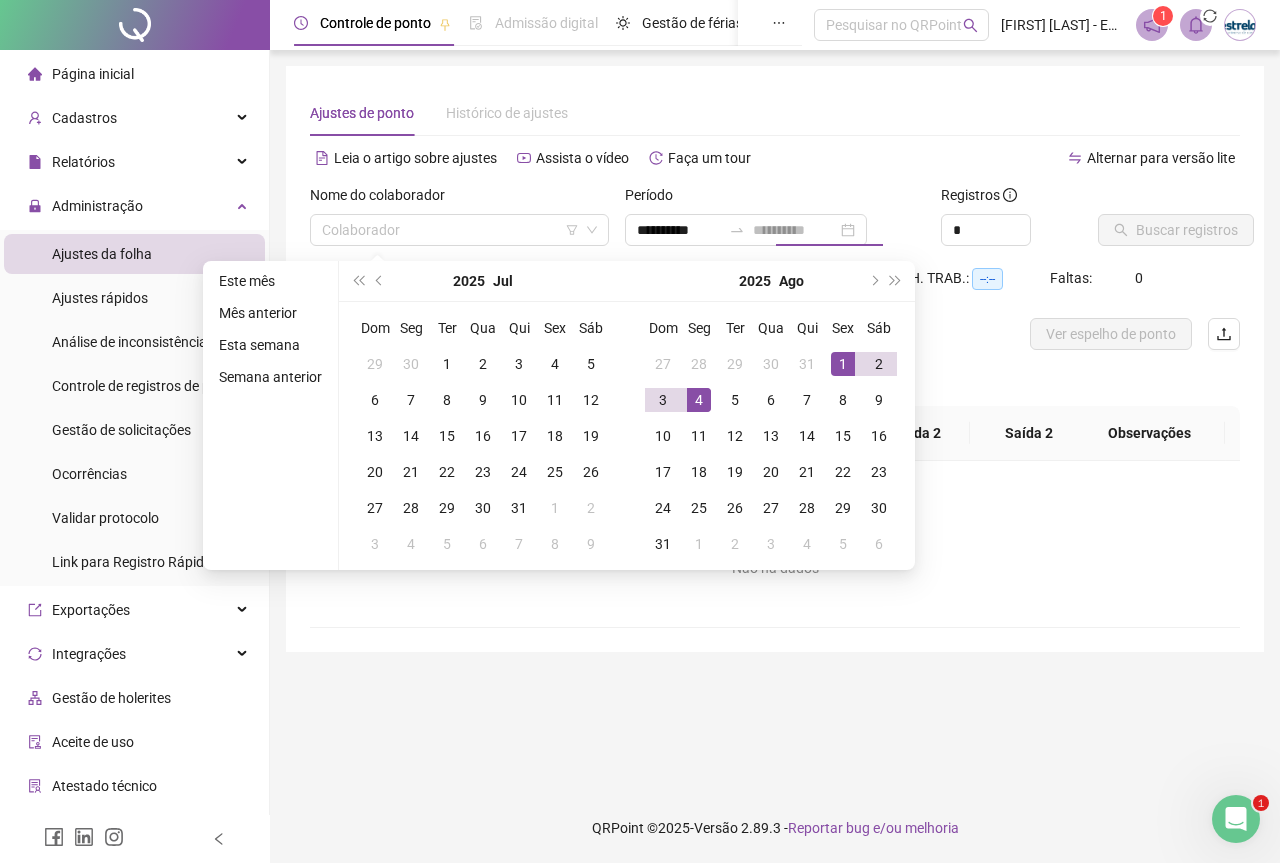 click on "4" at bounding box center [699, 400] 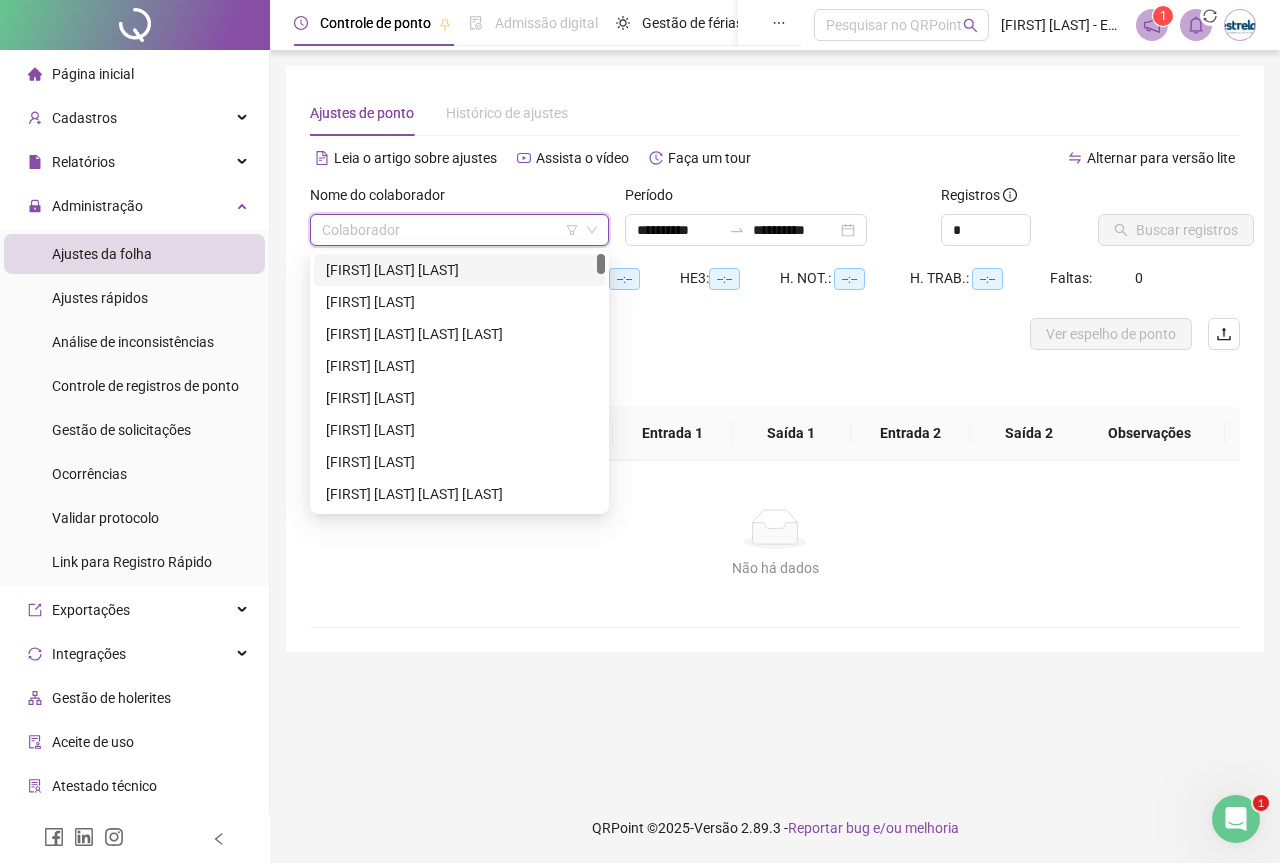click at bounding box center (450, 230) 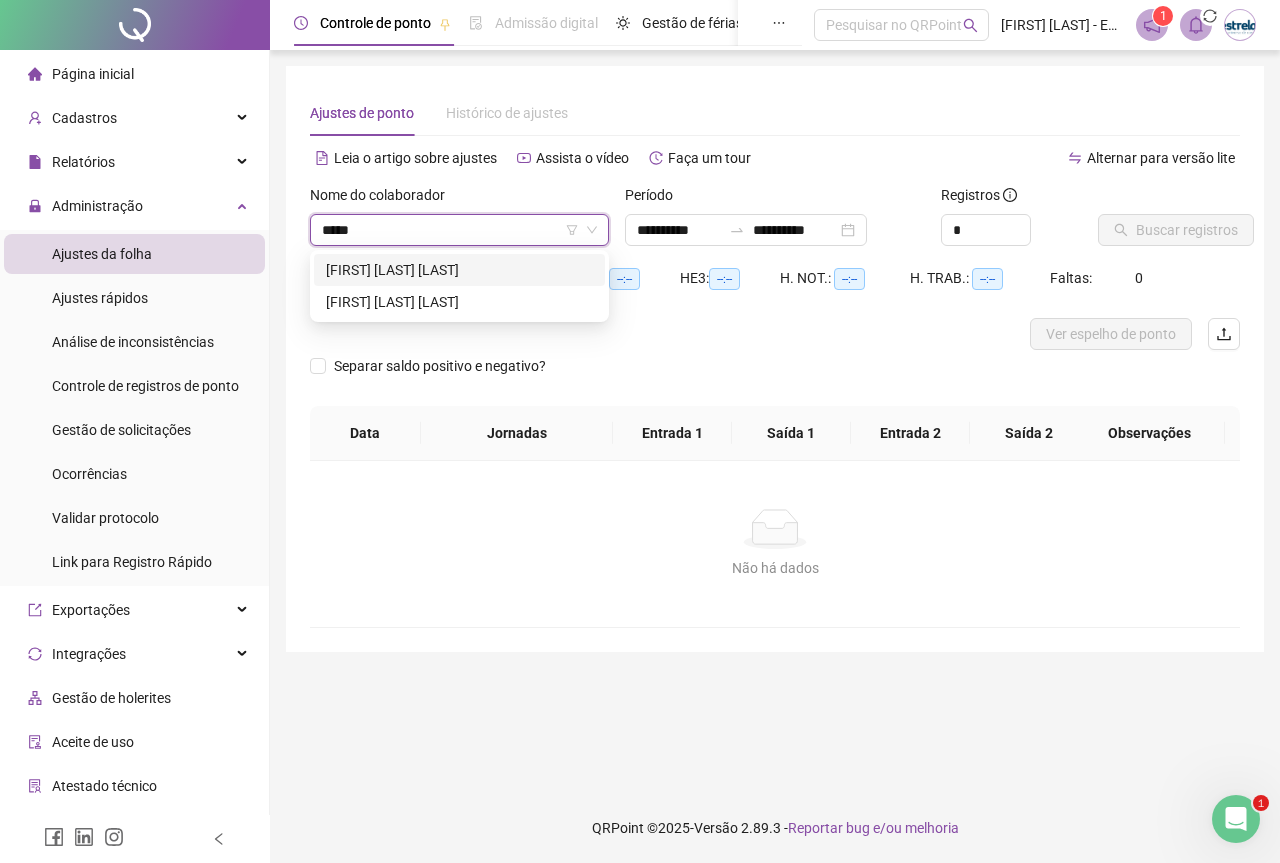 type on "******" 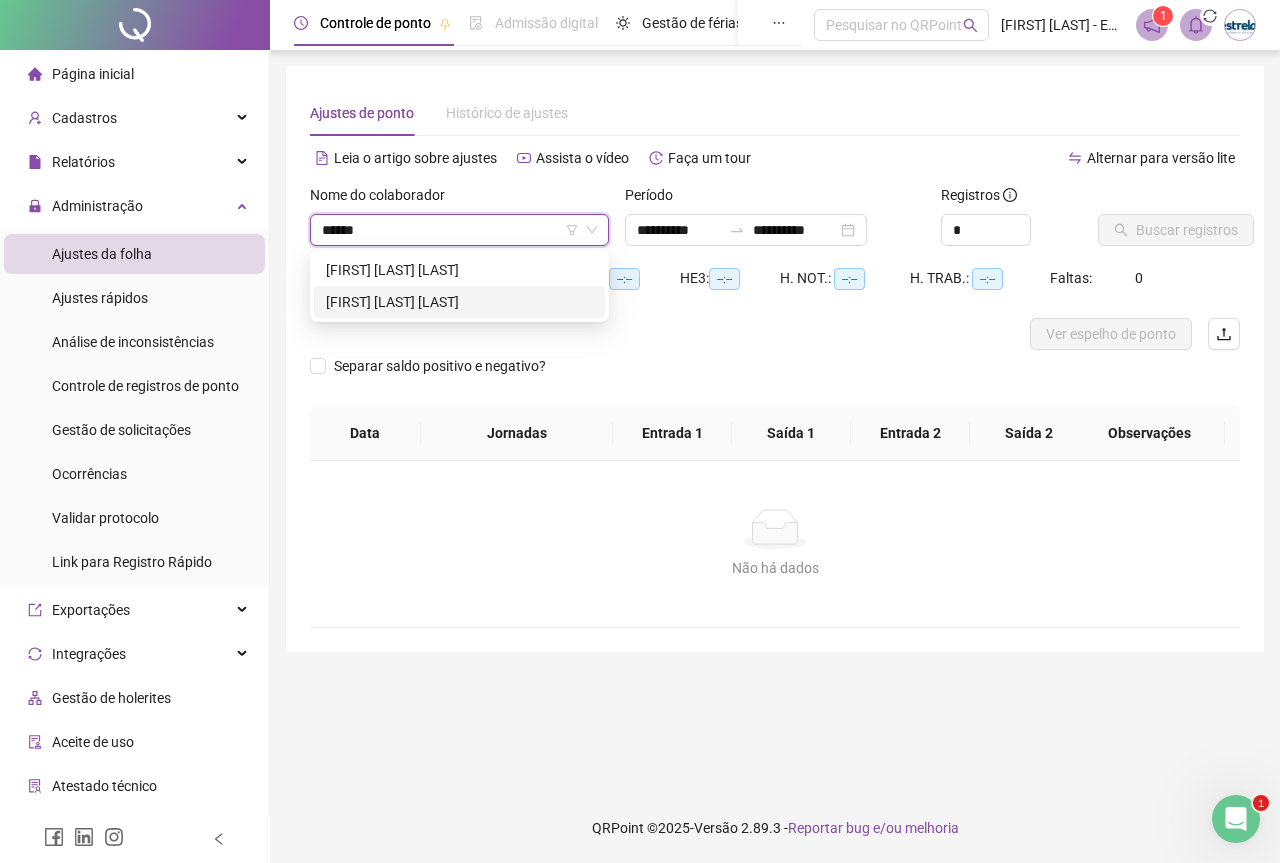 click on "[FIRST] [LAST] [LAST]" at bounding box center (459, 302) 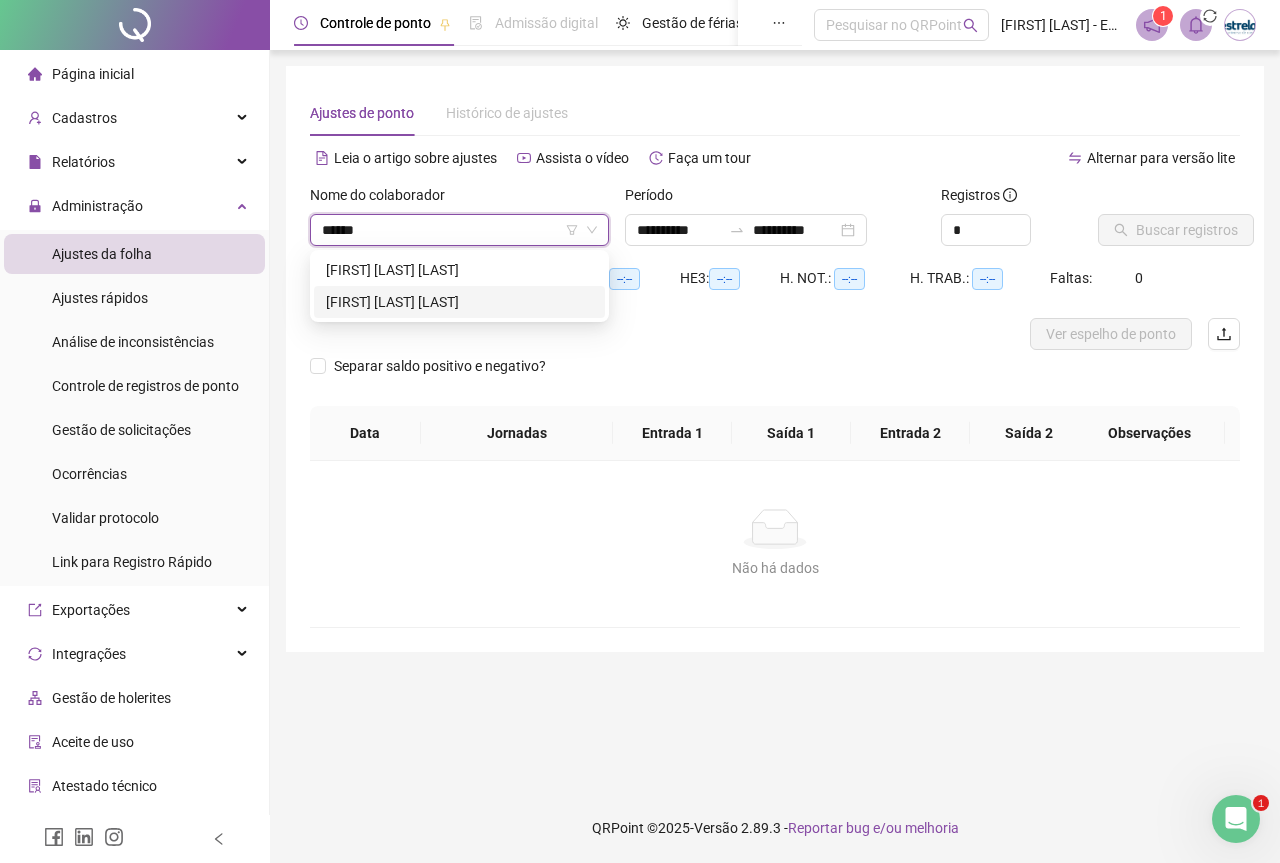 type 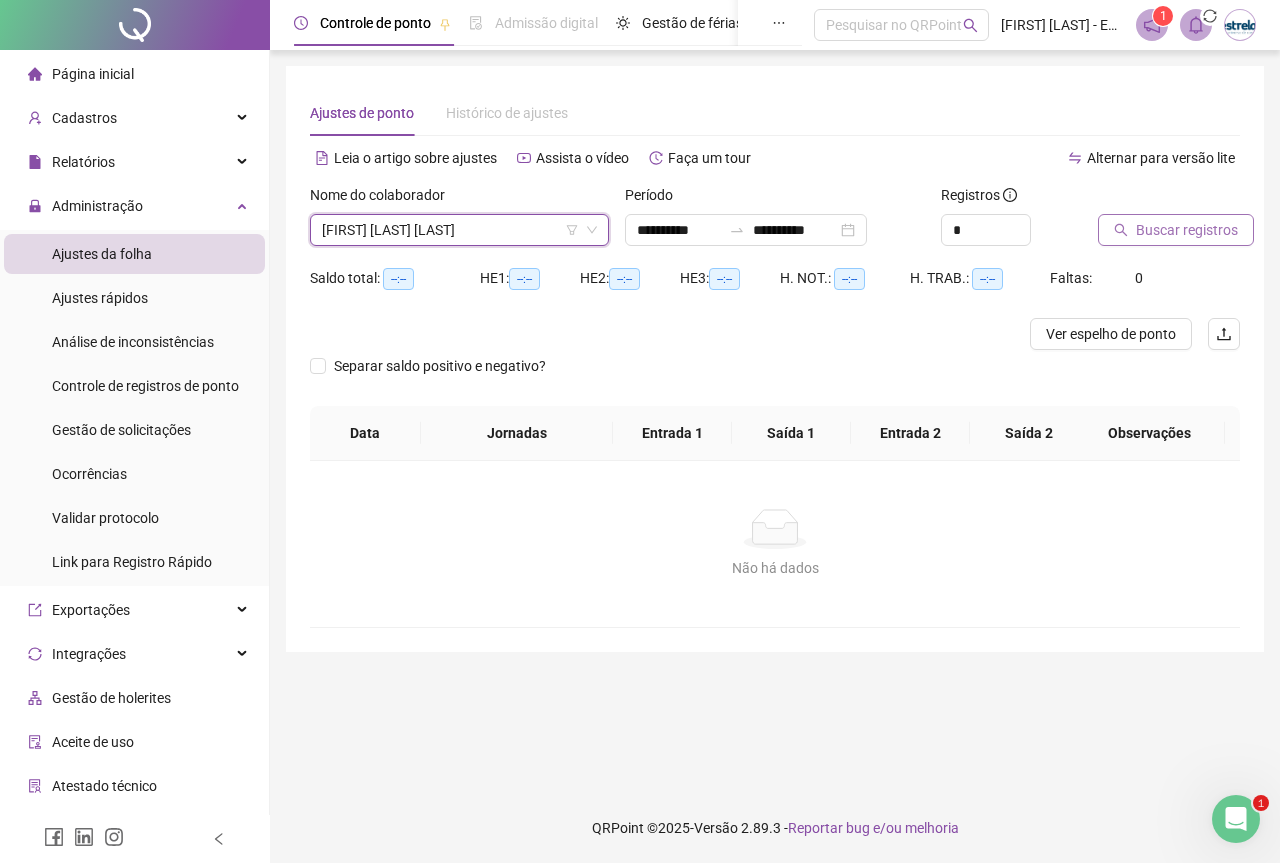 click on "Buscar registros" at bounding box center [1187, 230] 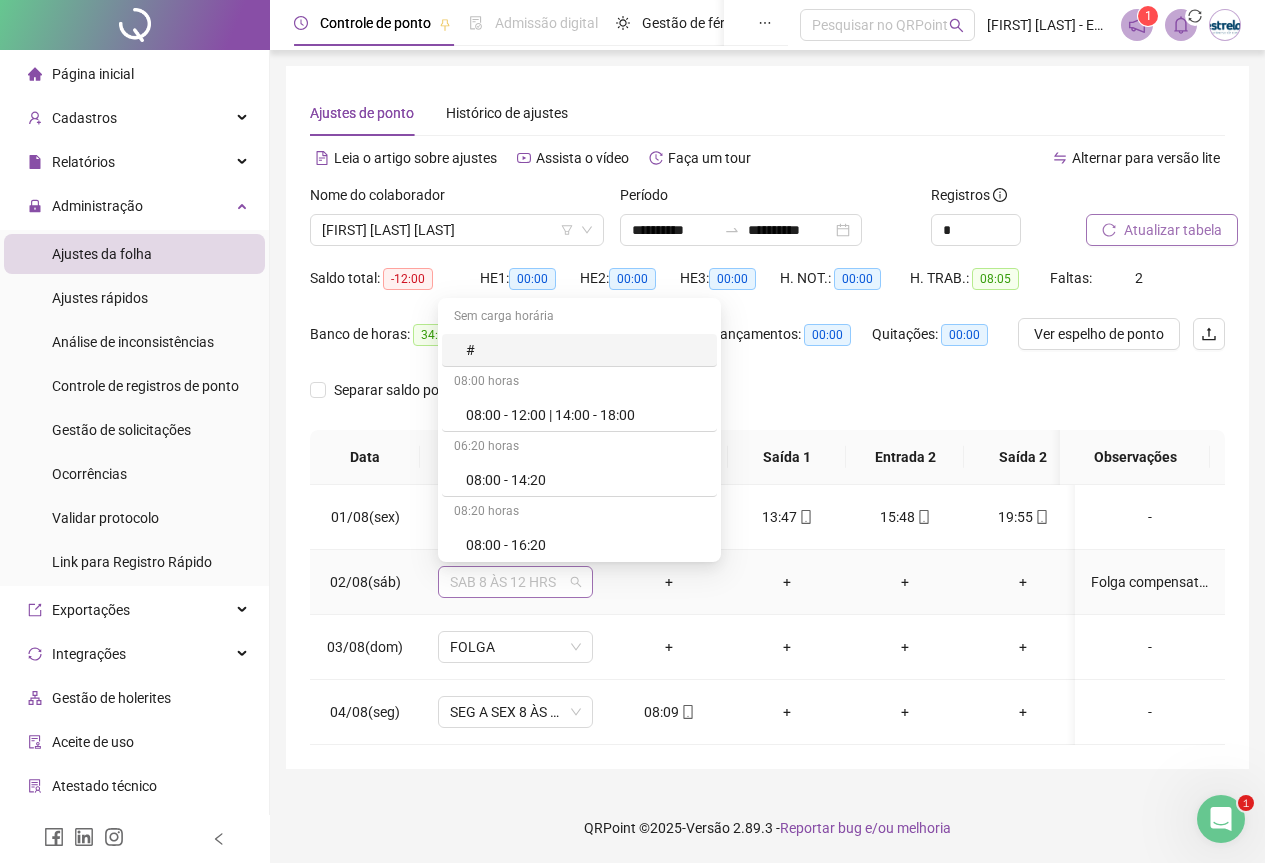 click on "SAB 8 ÀS 12 HRS" at bounding box center (515, 582) 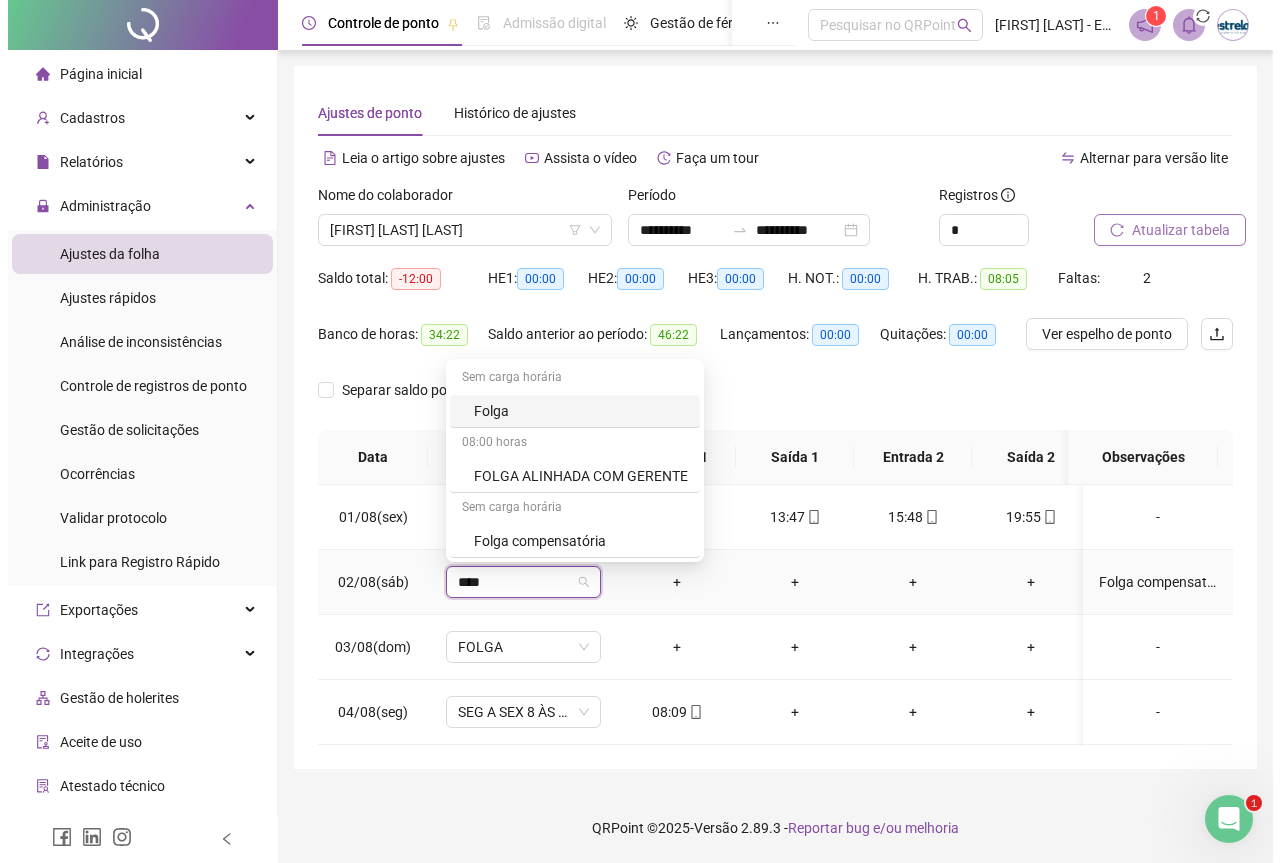 scroll, scrollTop: 0, scrollLeft: 0, axis: both 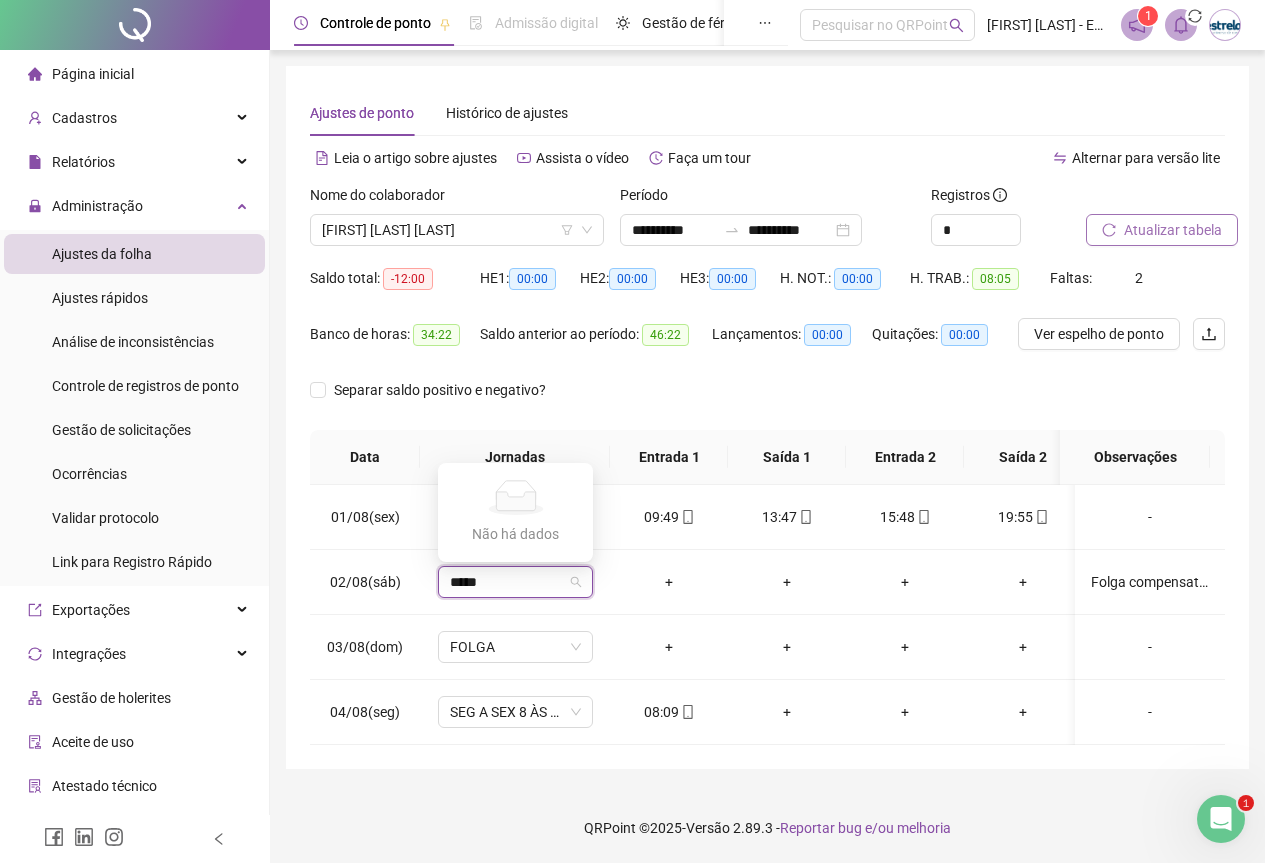 type on "****" 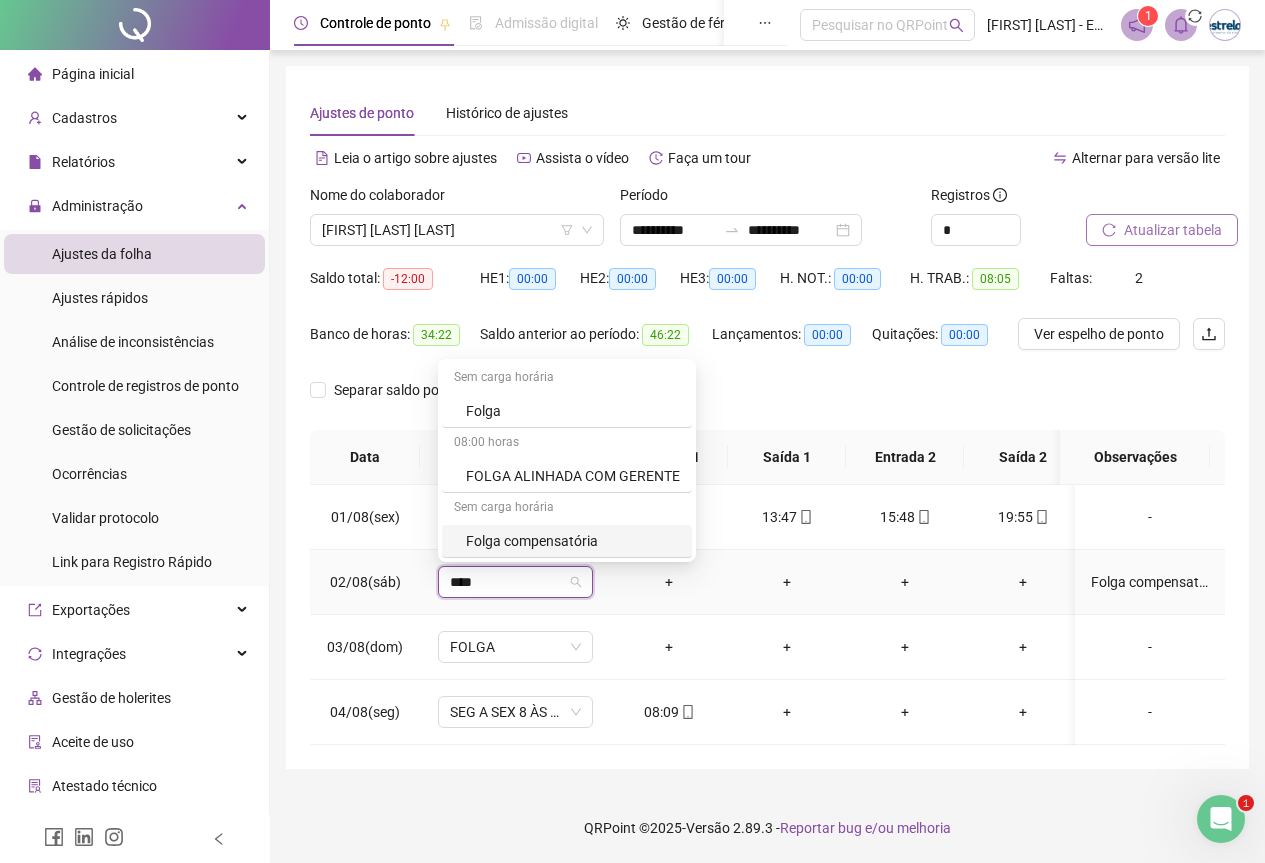 click on "Folga compensatória" at bounding box center [573, 541] 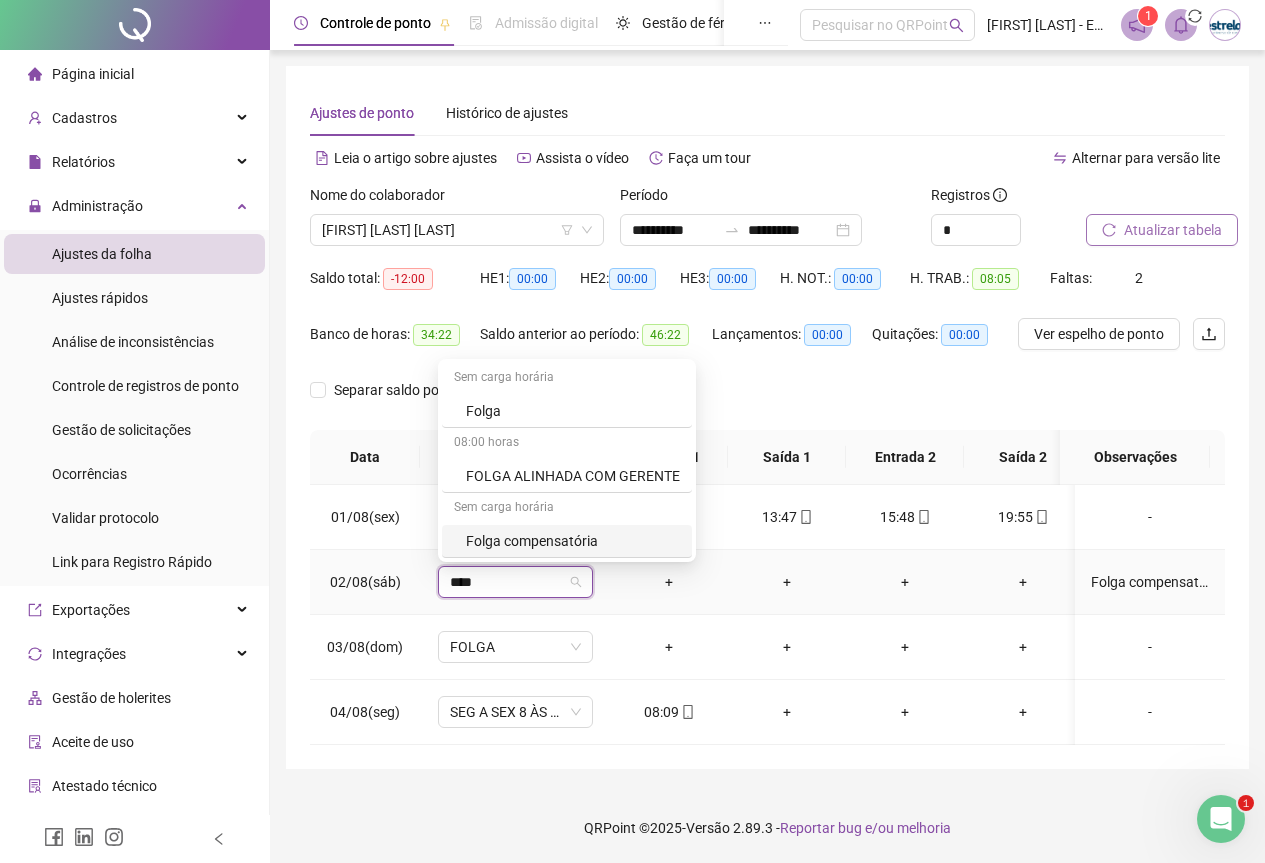type 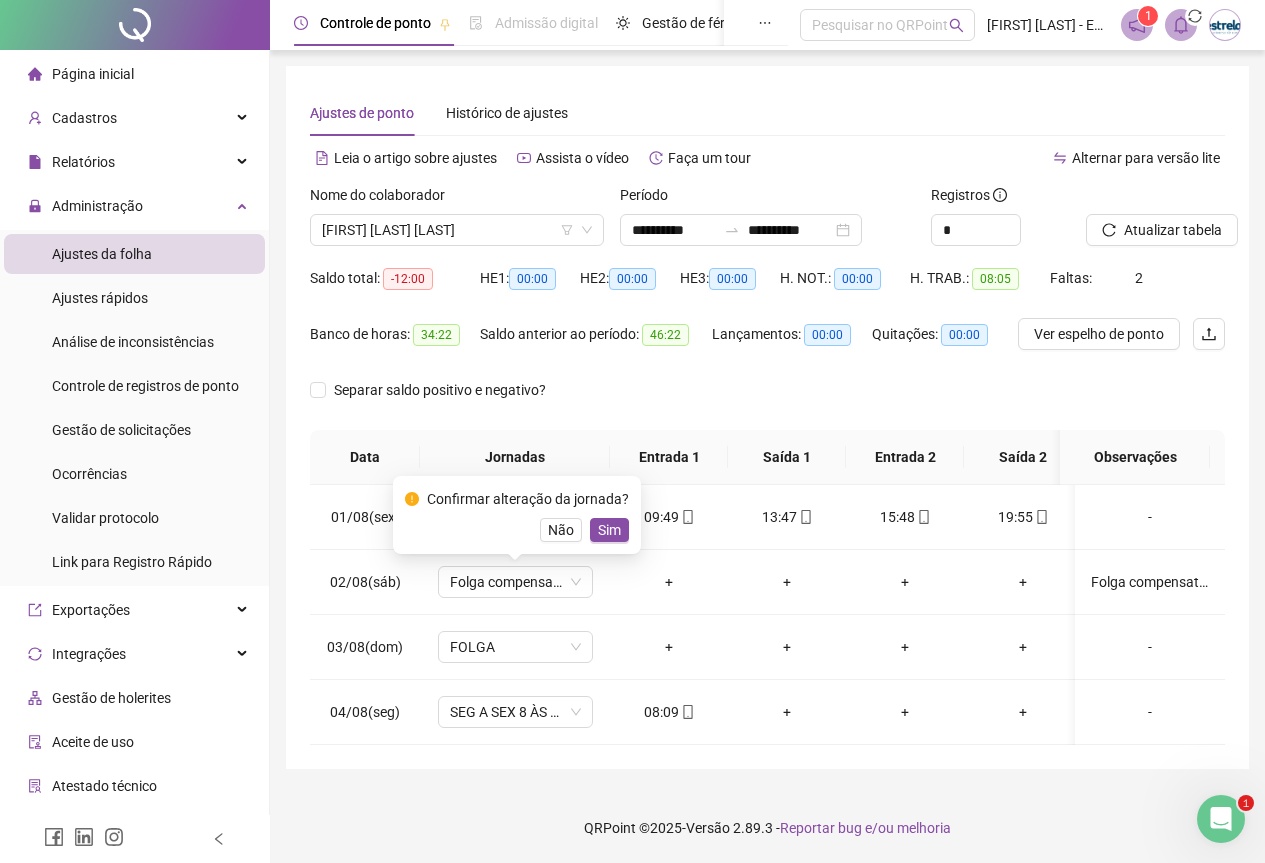 drag, startPoint x: 1183, startPoint y: 235, endPoint x: 723, endPoint y: 462, distance: 512.961 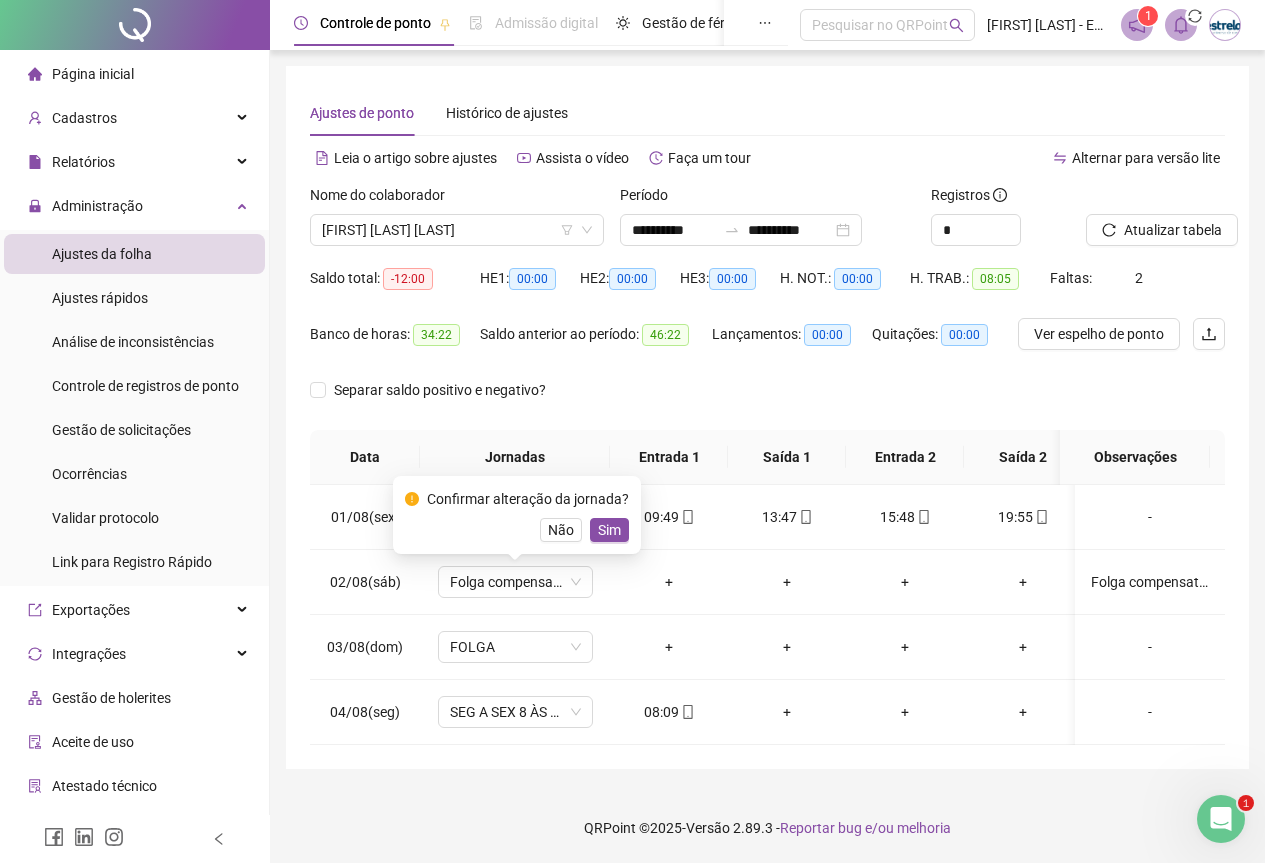 click on "**********" at bounding box center (767, 307) 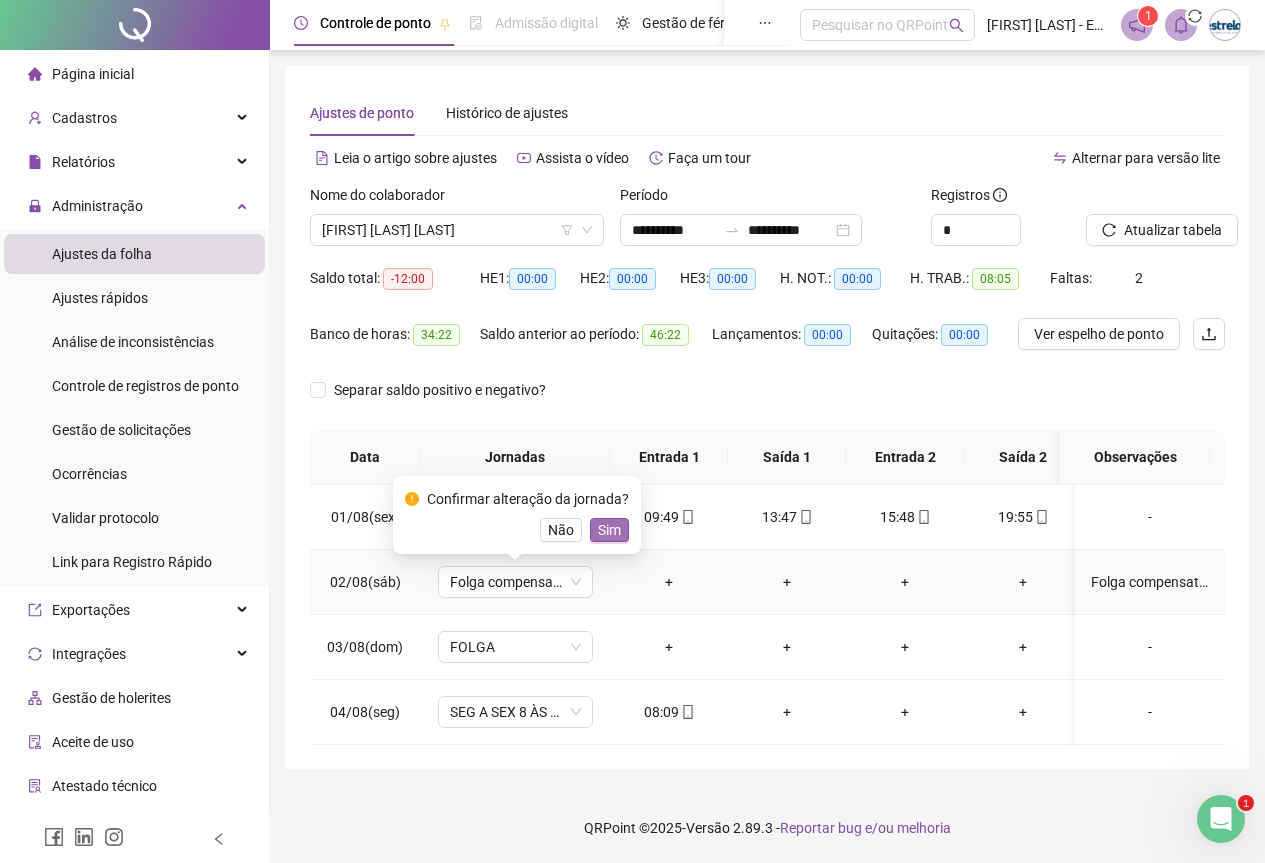 click on "Sim" at bounding box center [609, 530] 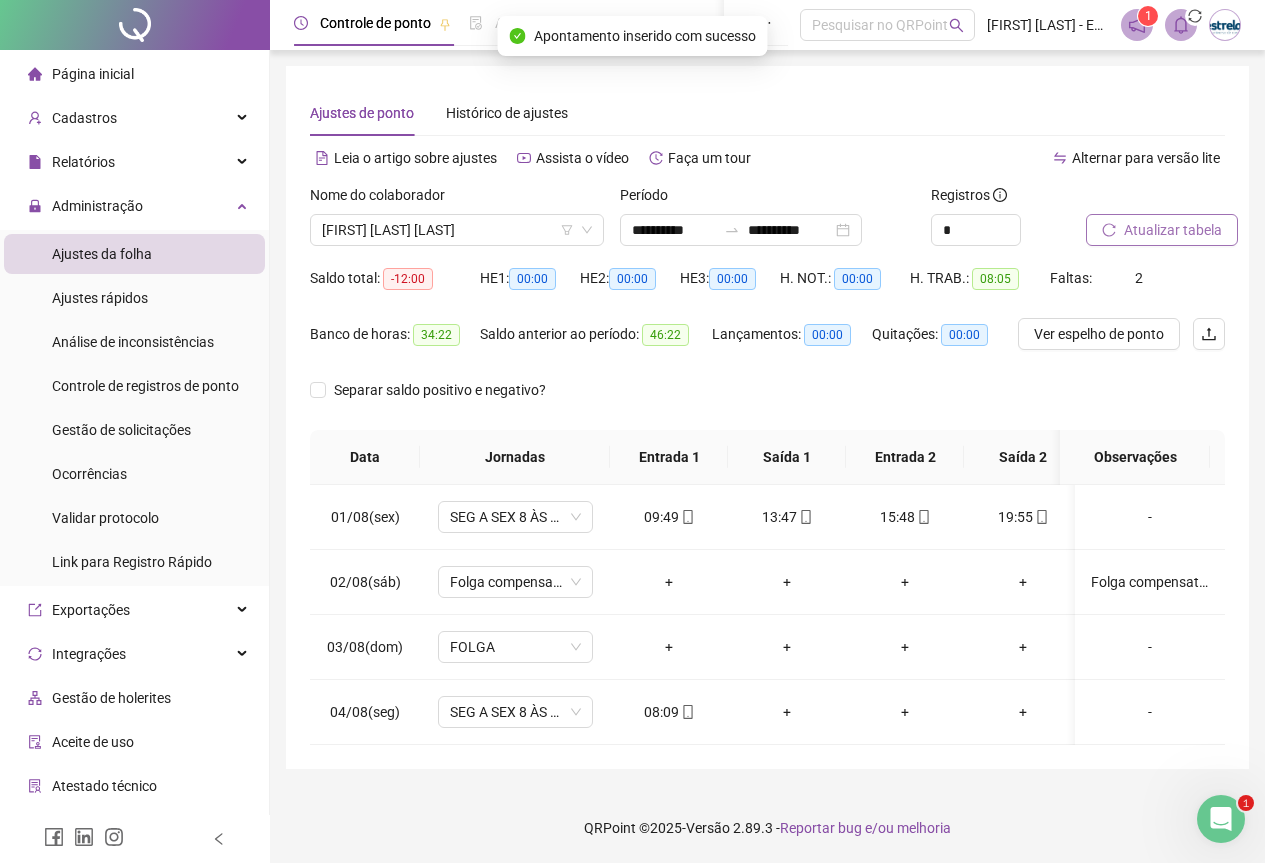 click on "Atualizar tabela" at bounding box center (1162, 230) 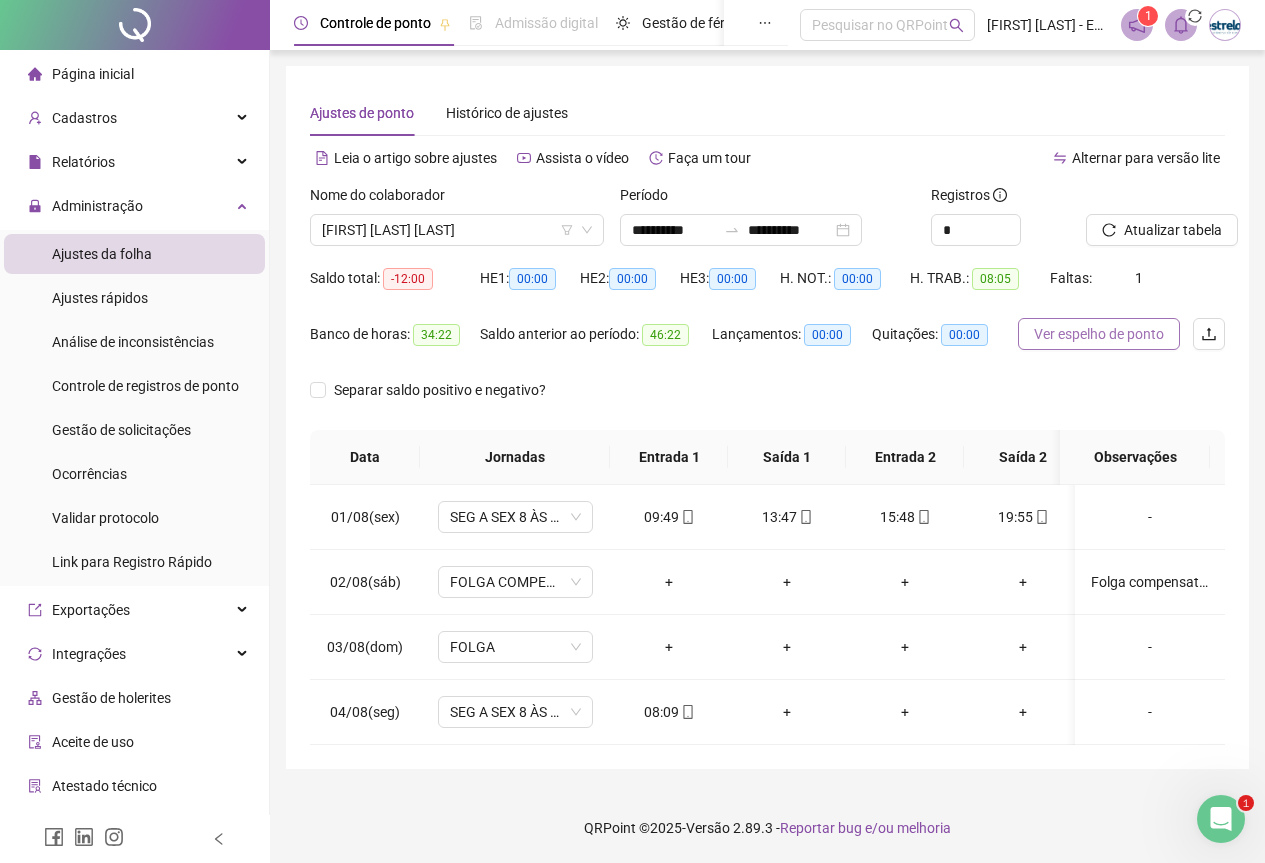 click on "Ver espelho de ponto" at bounding box center [1099, 334] 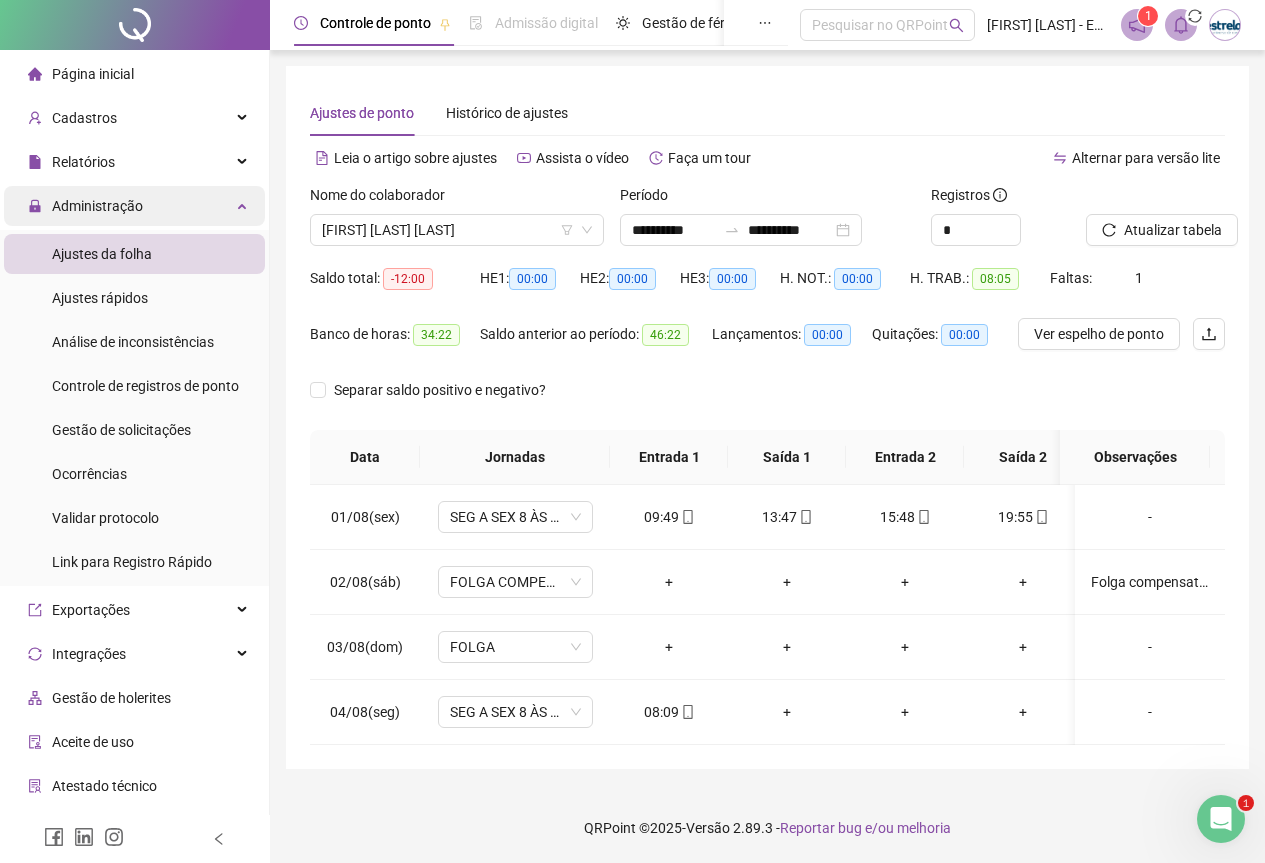 click on "Administração" at bounding box center [134, 206] 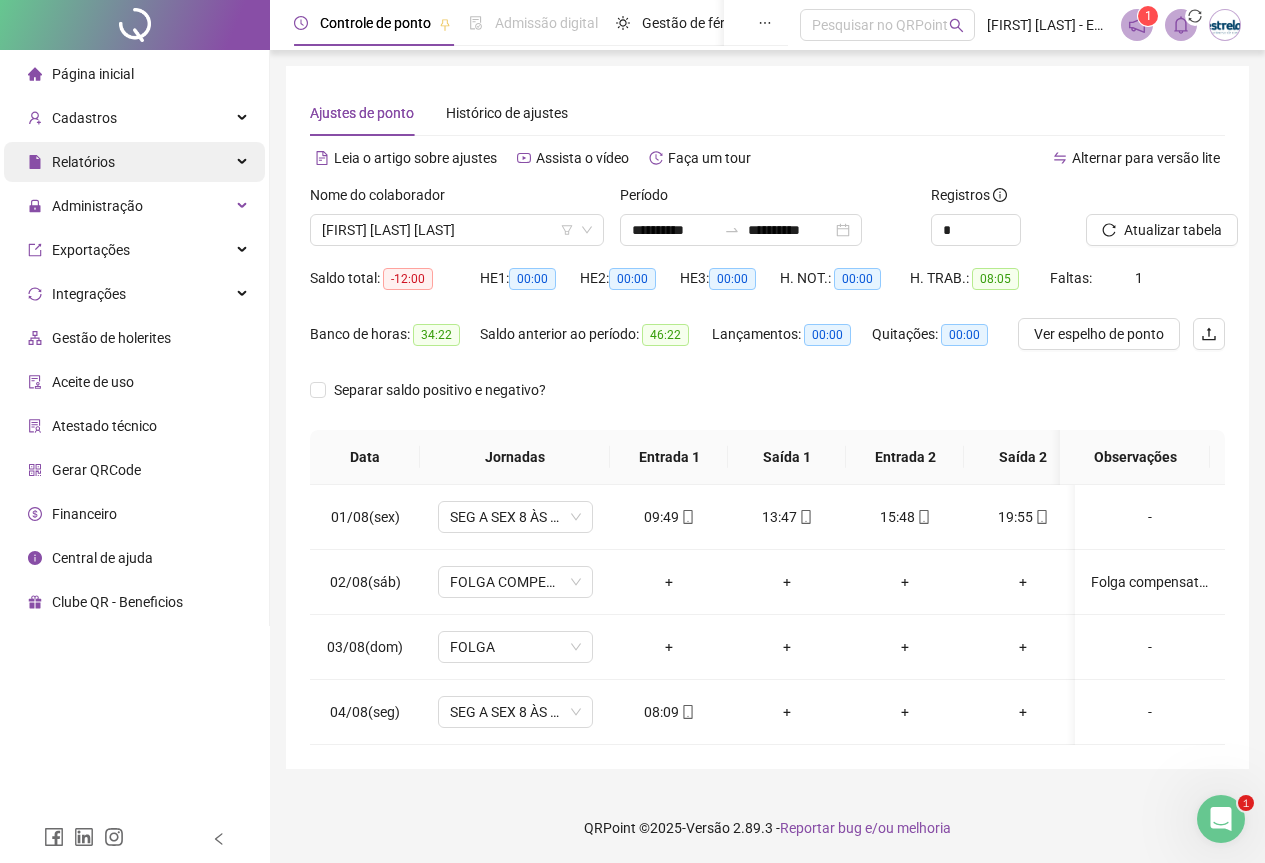 drag, startPoint x: 228, startPoint y: 190, endPoint x: 228, endPoint y: 176, distance: 14 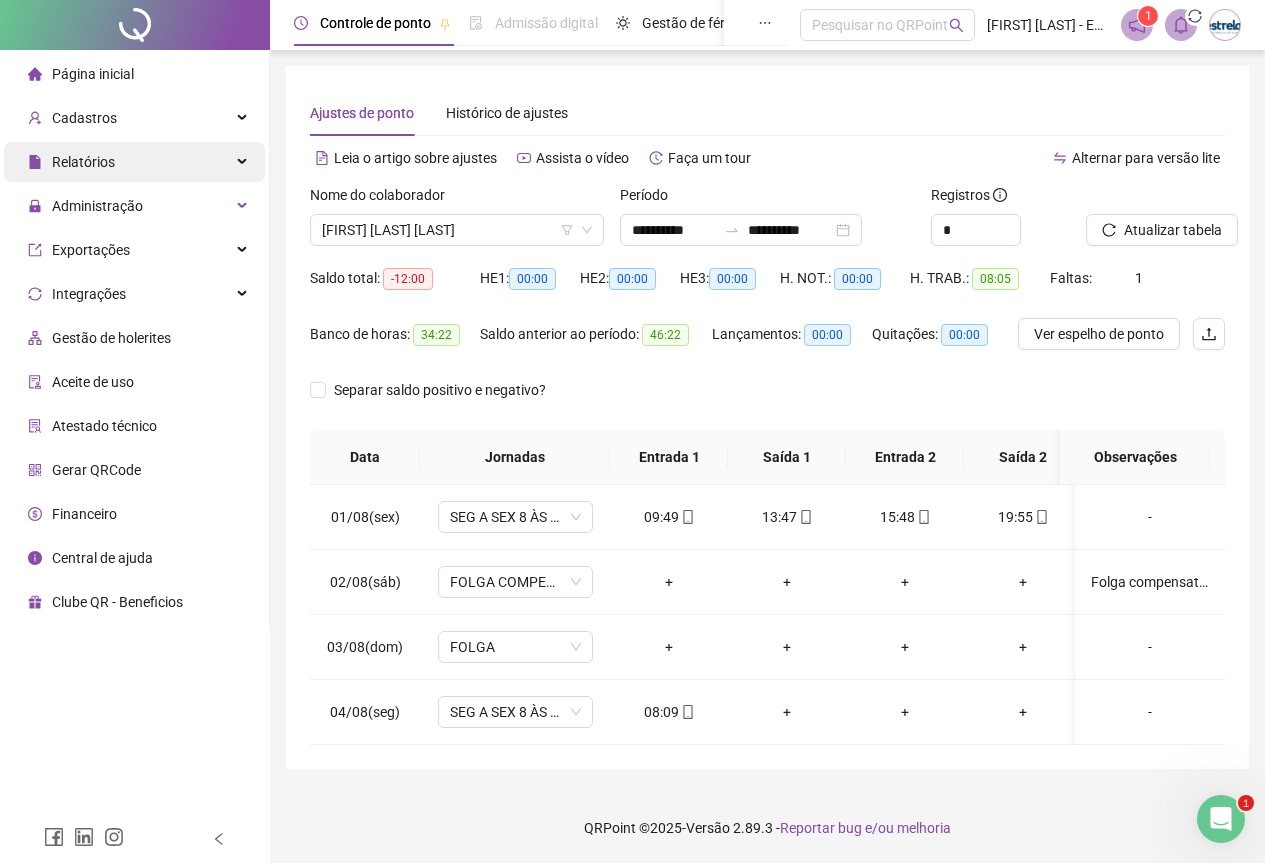 click on "Administração" at bounding box center (134, 206) 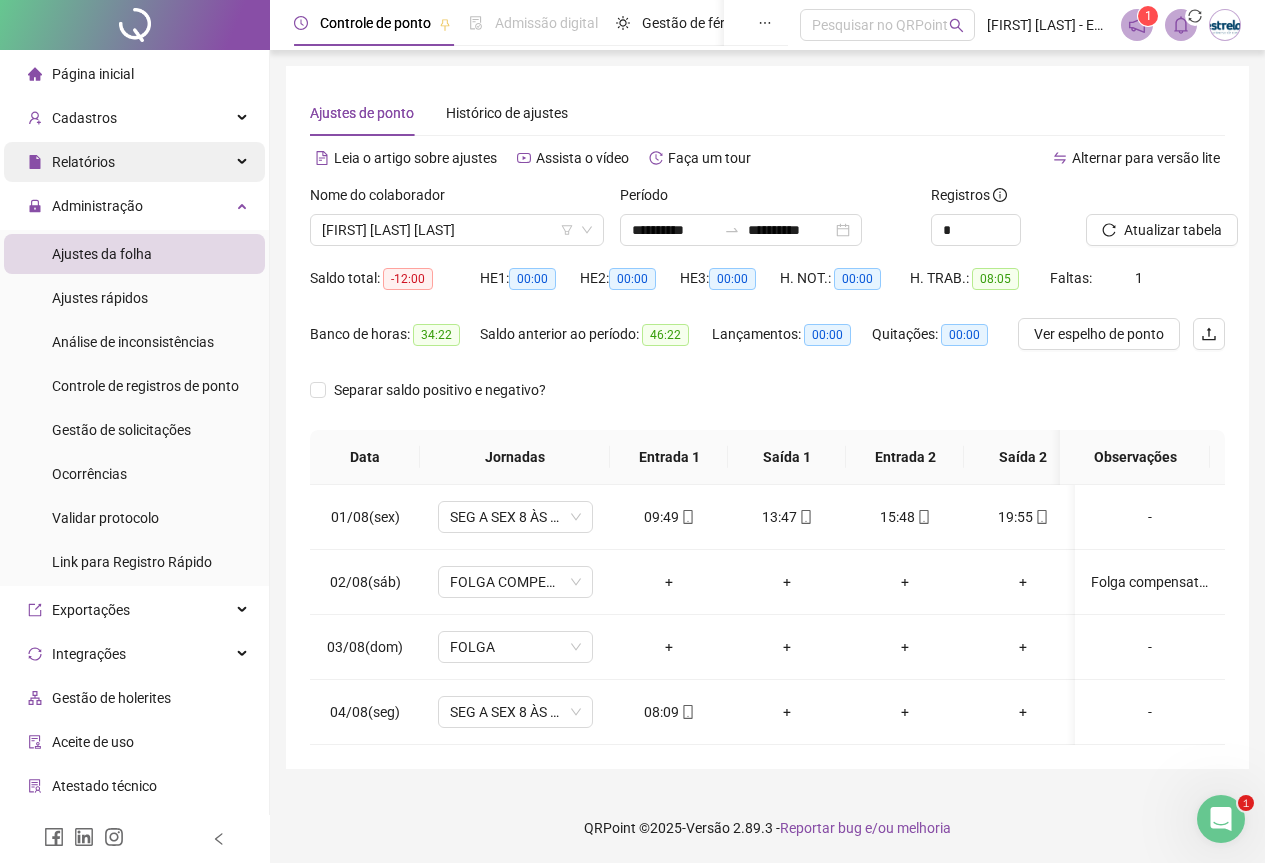 click on "Relatórios" at bounding box center [134, 162] 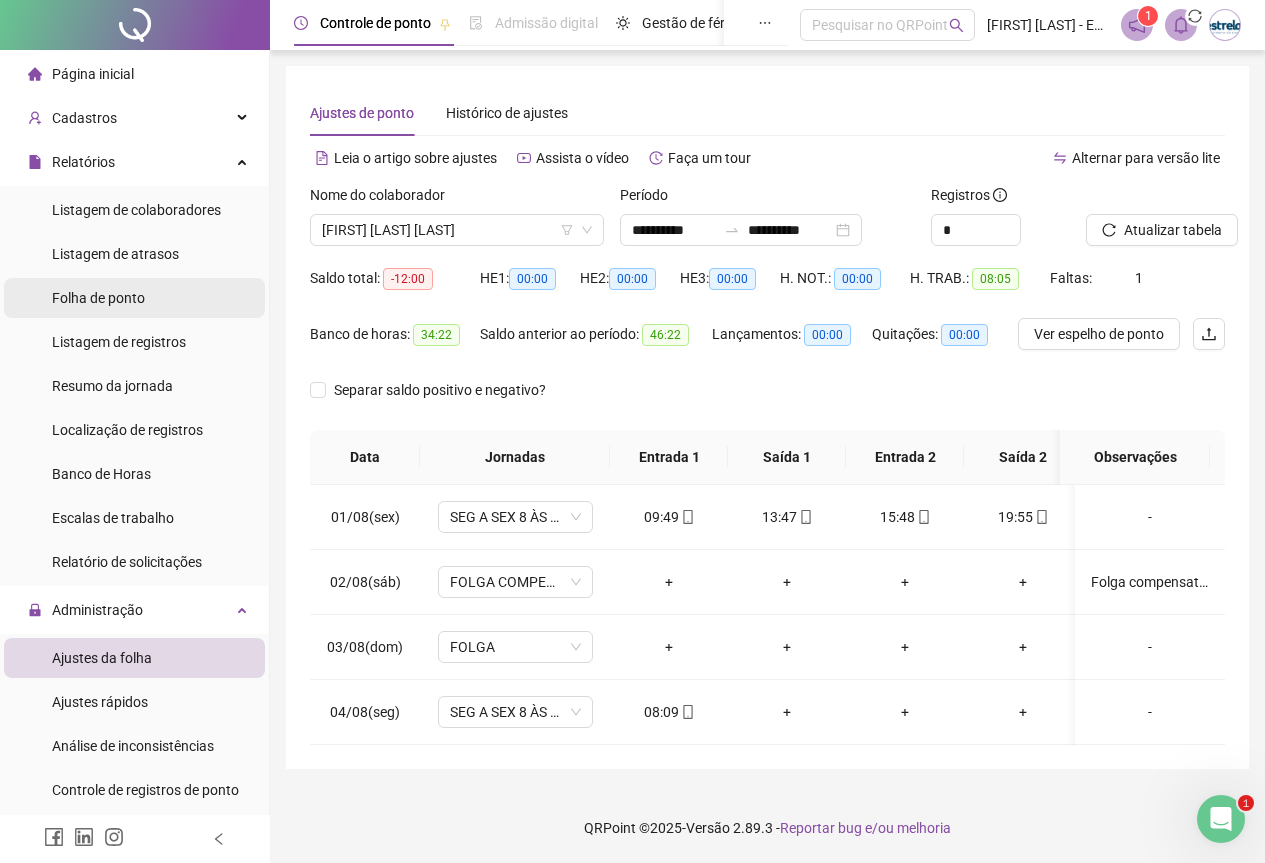 click on "Folha de ponto" at bounding box center (134, 298) 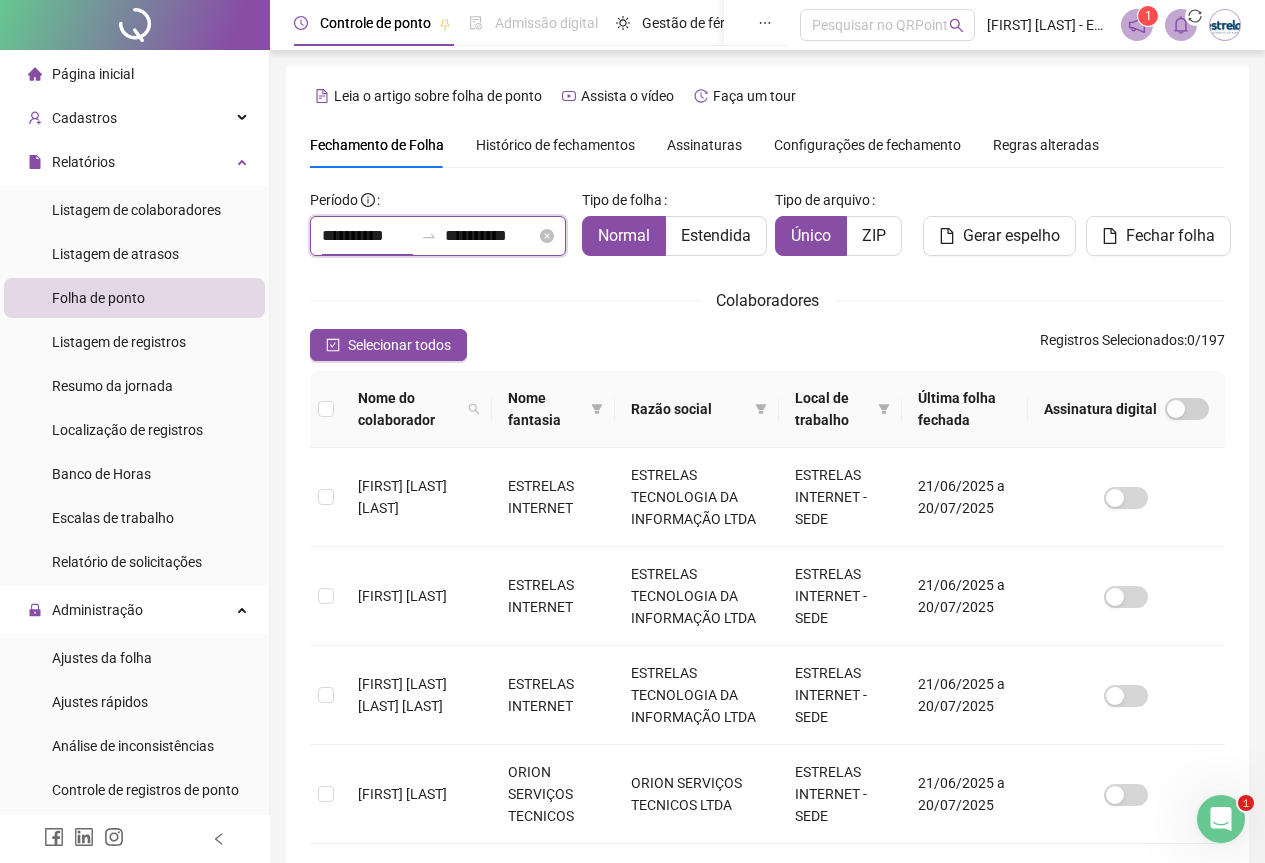click on "**********" at bounding box center (367, 236) 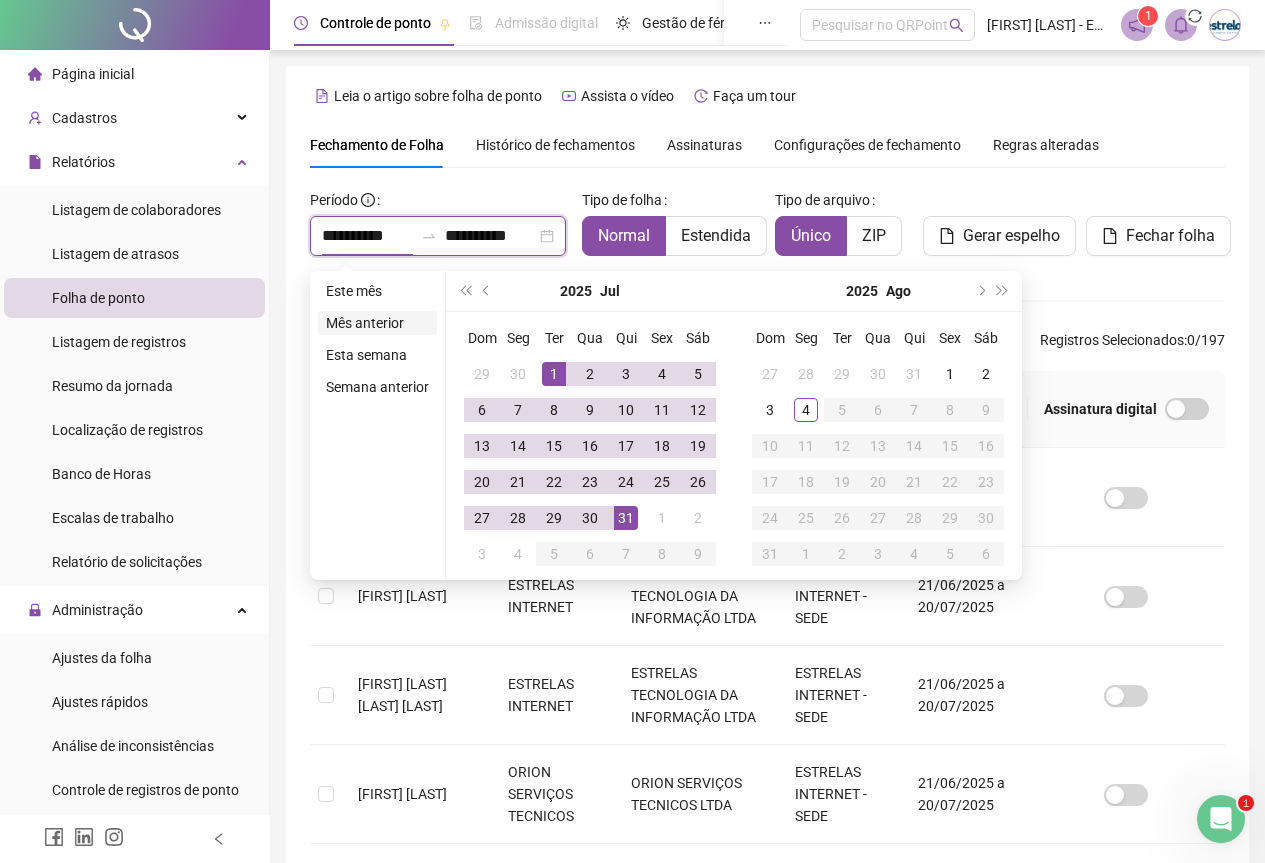 type on "**********" 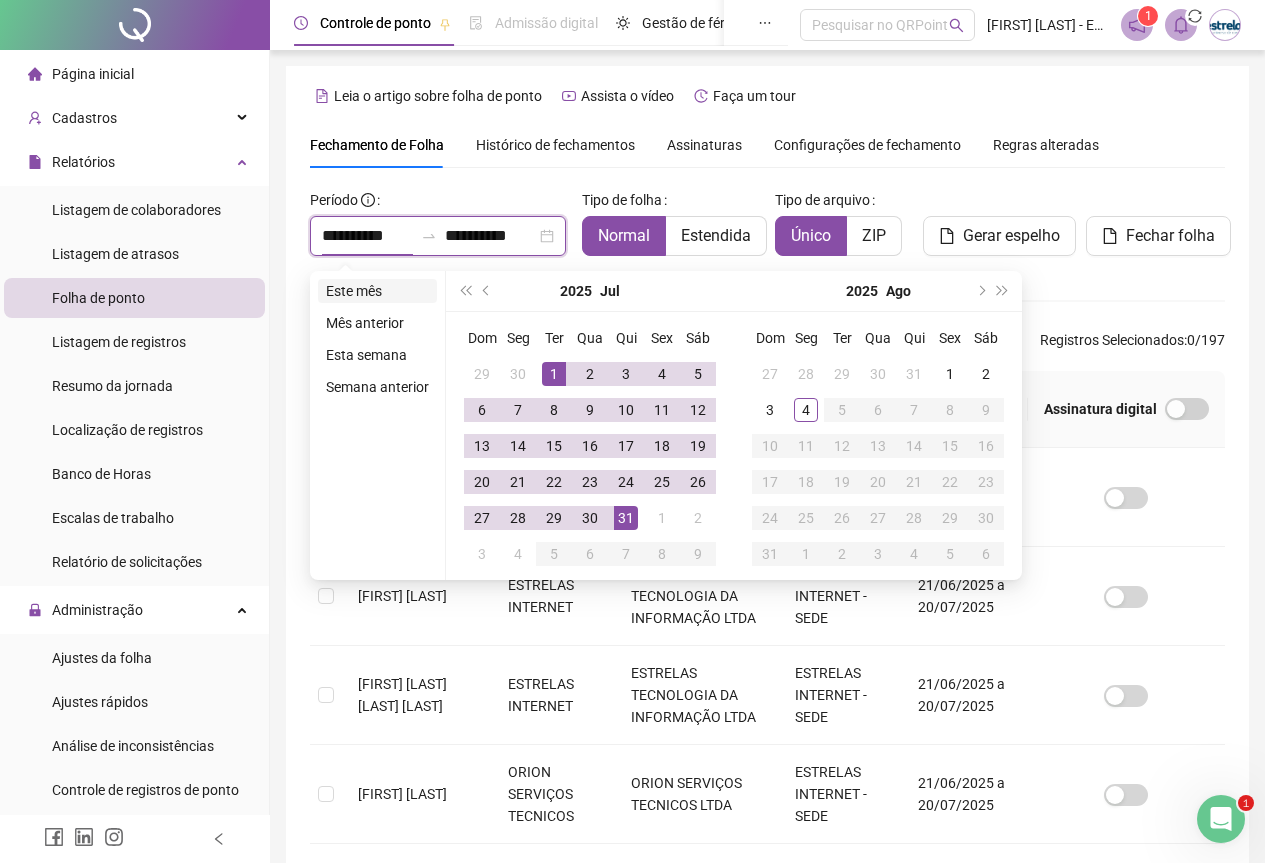 type on "**********" 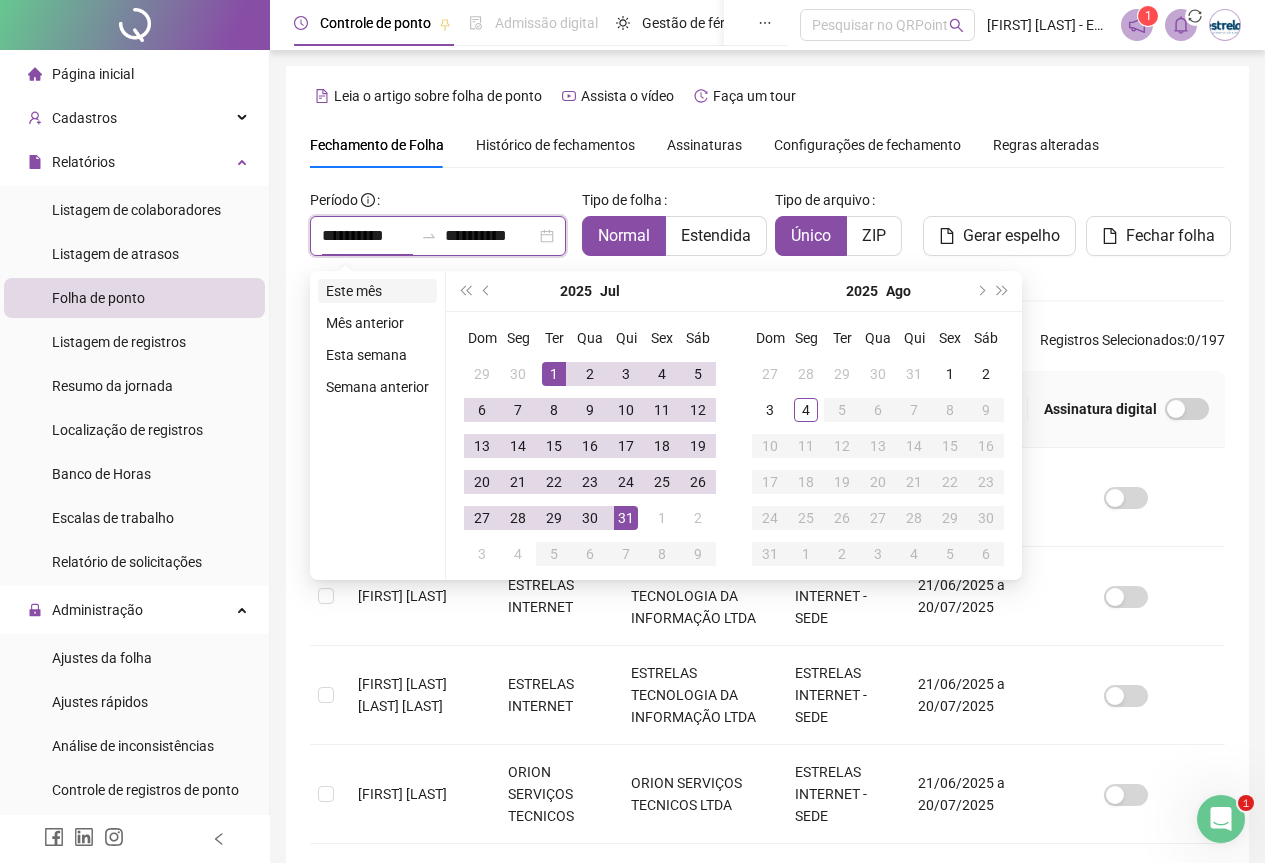 type on "**********" 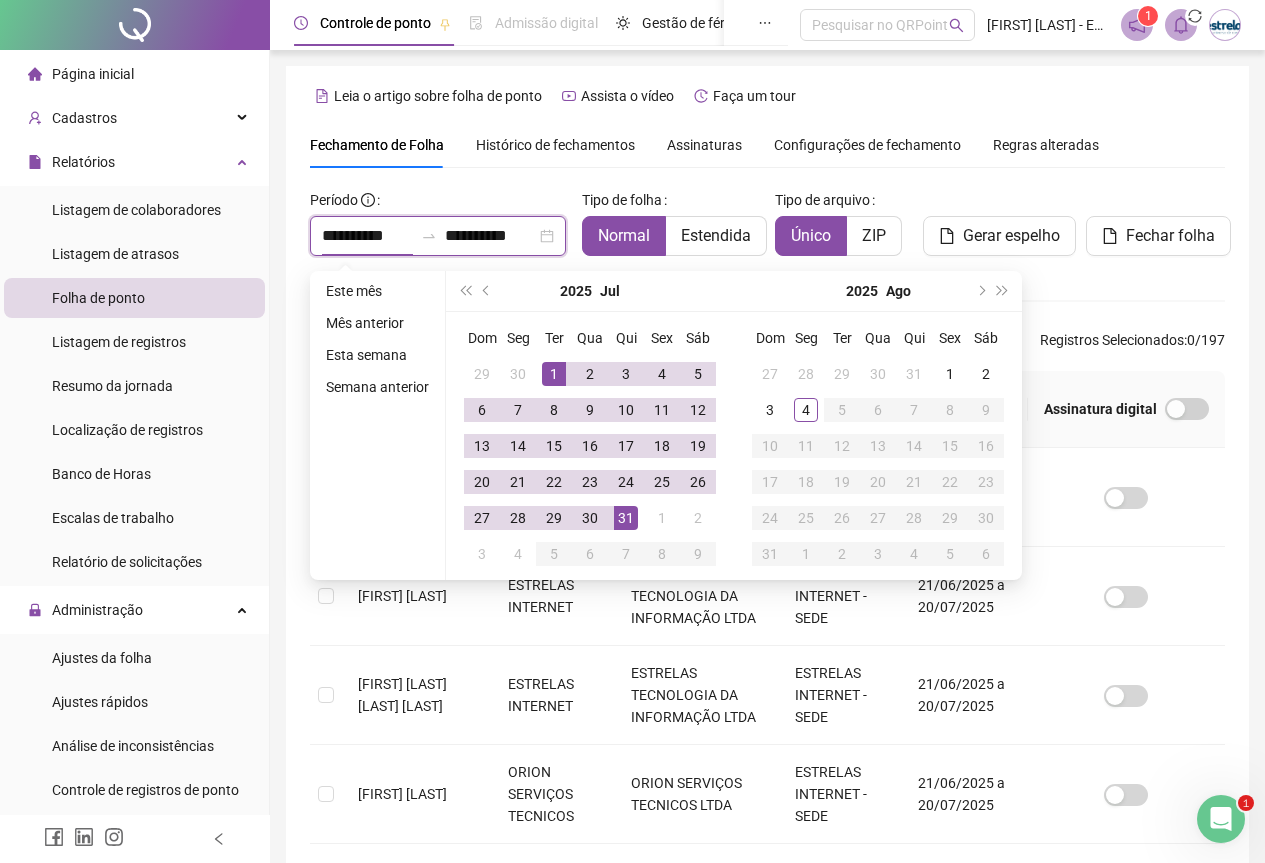 type on "**********" 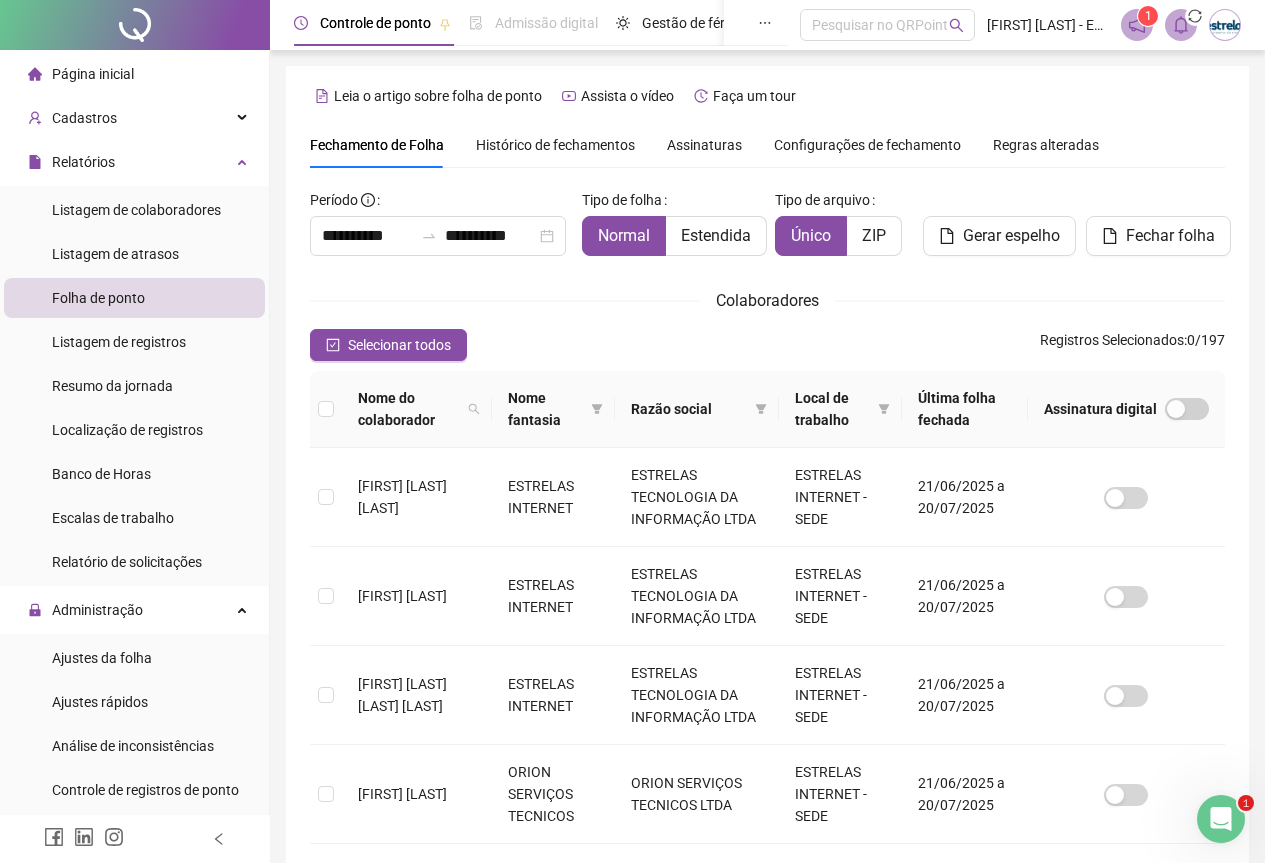 click on "Tipo de folha Normal Estendida" at bounding box center [671, 220] 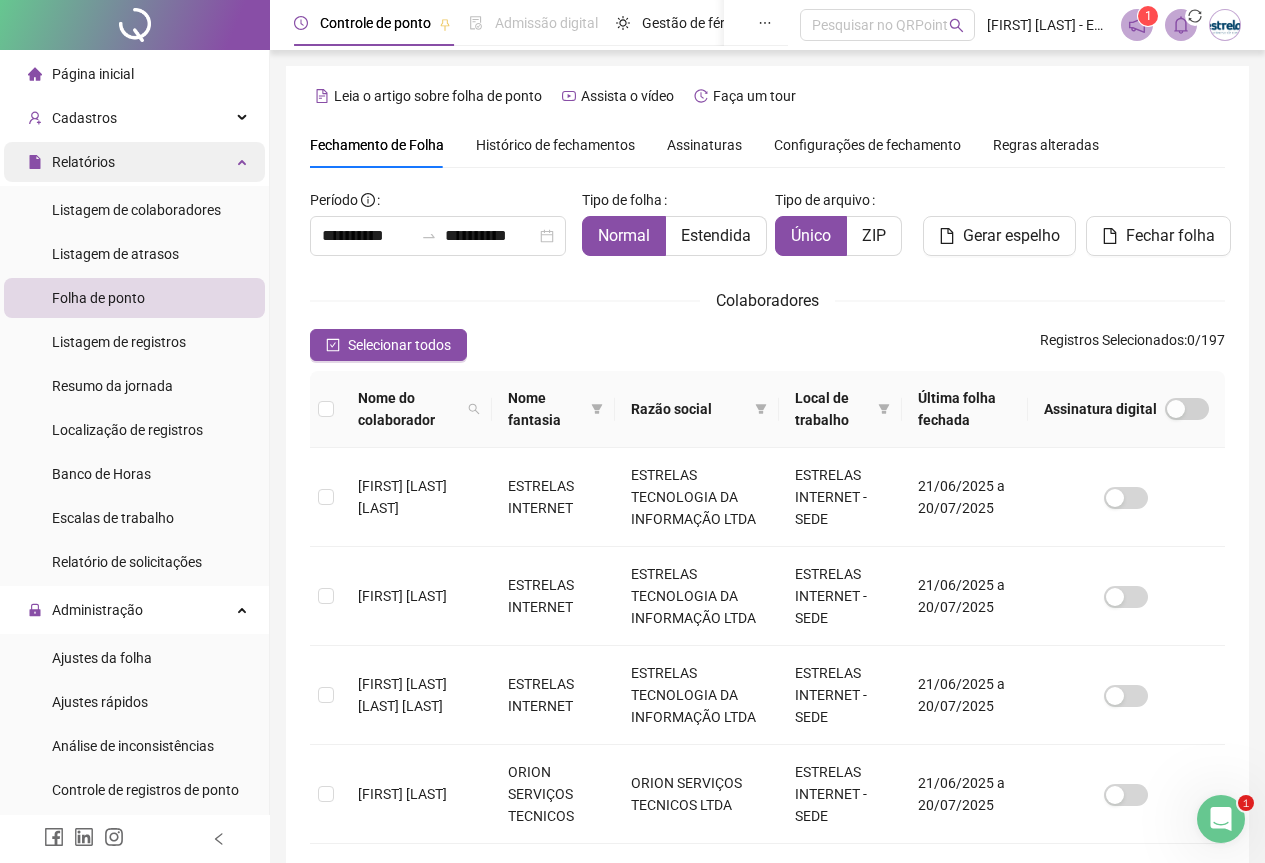 click on "Relatórios" at bounding box center [134, 162] 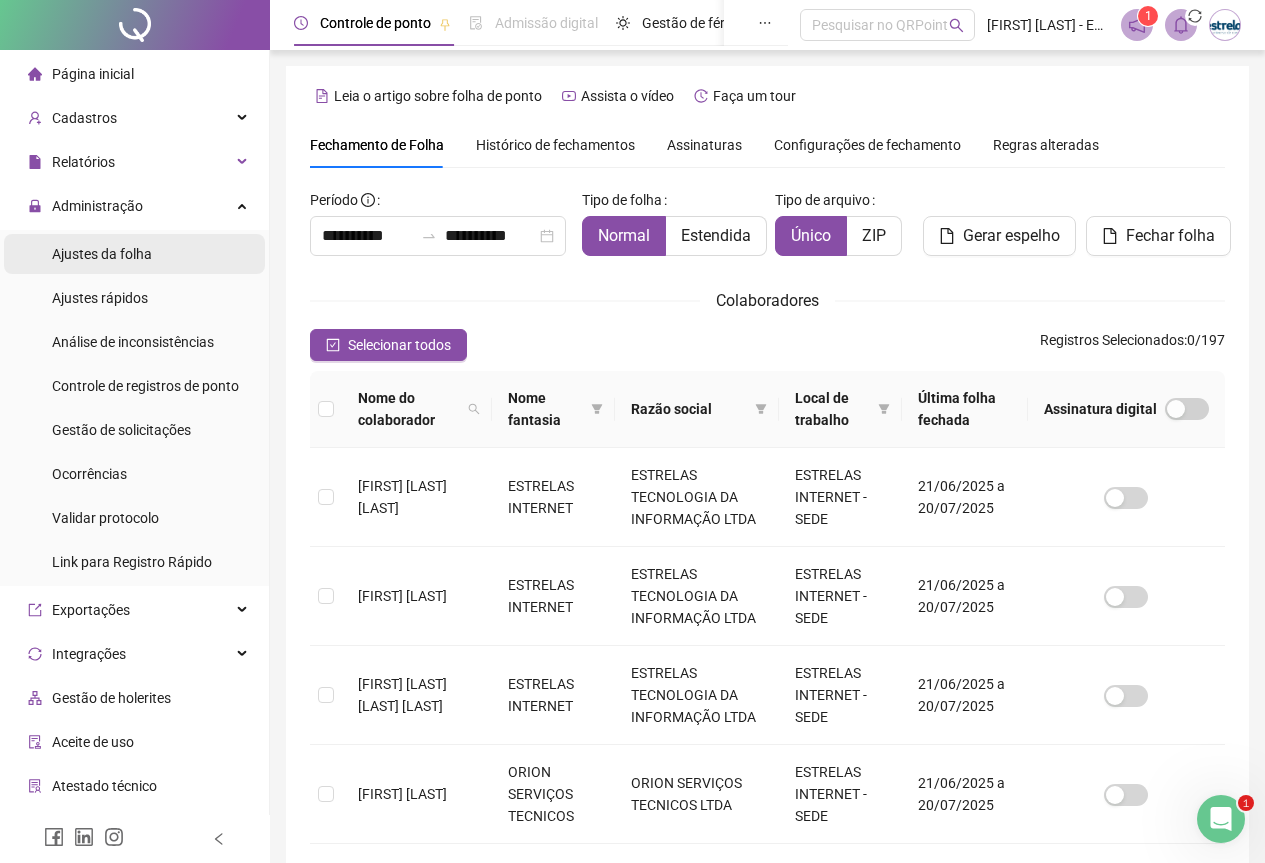 click on "Ajustes da folha" at bounding box center [134, 254] 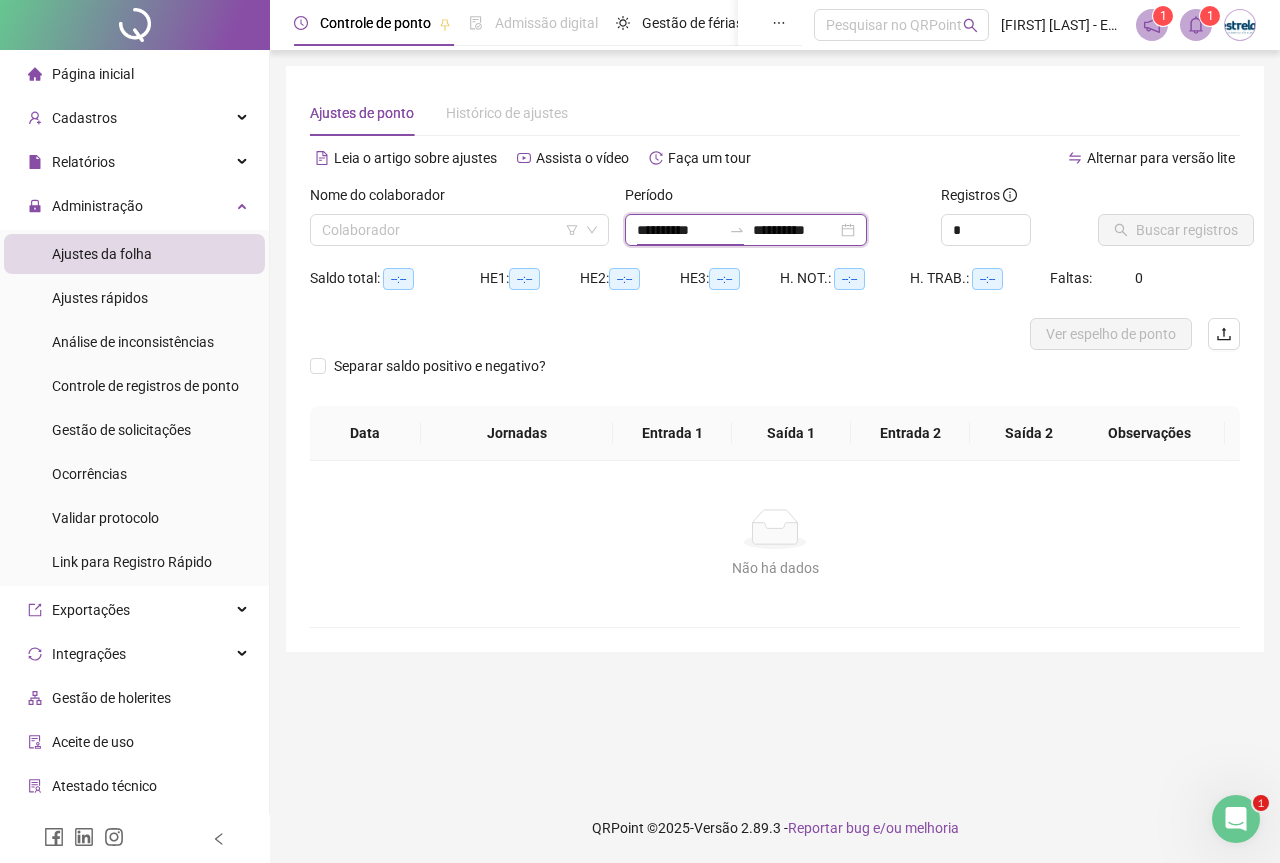 click on "**********" at bounding box center (679, 230) 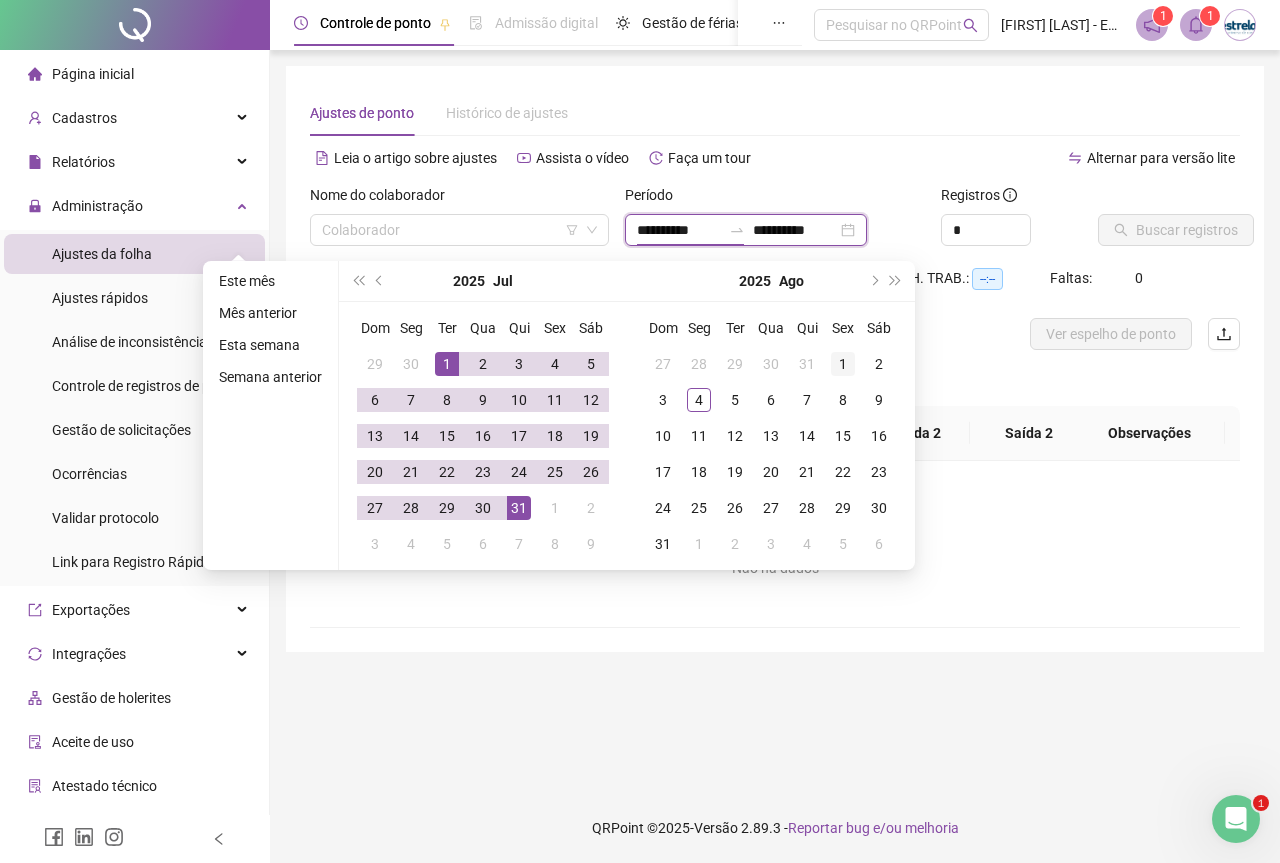 type on "**********" 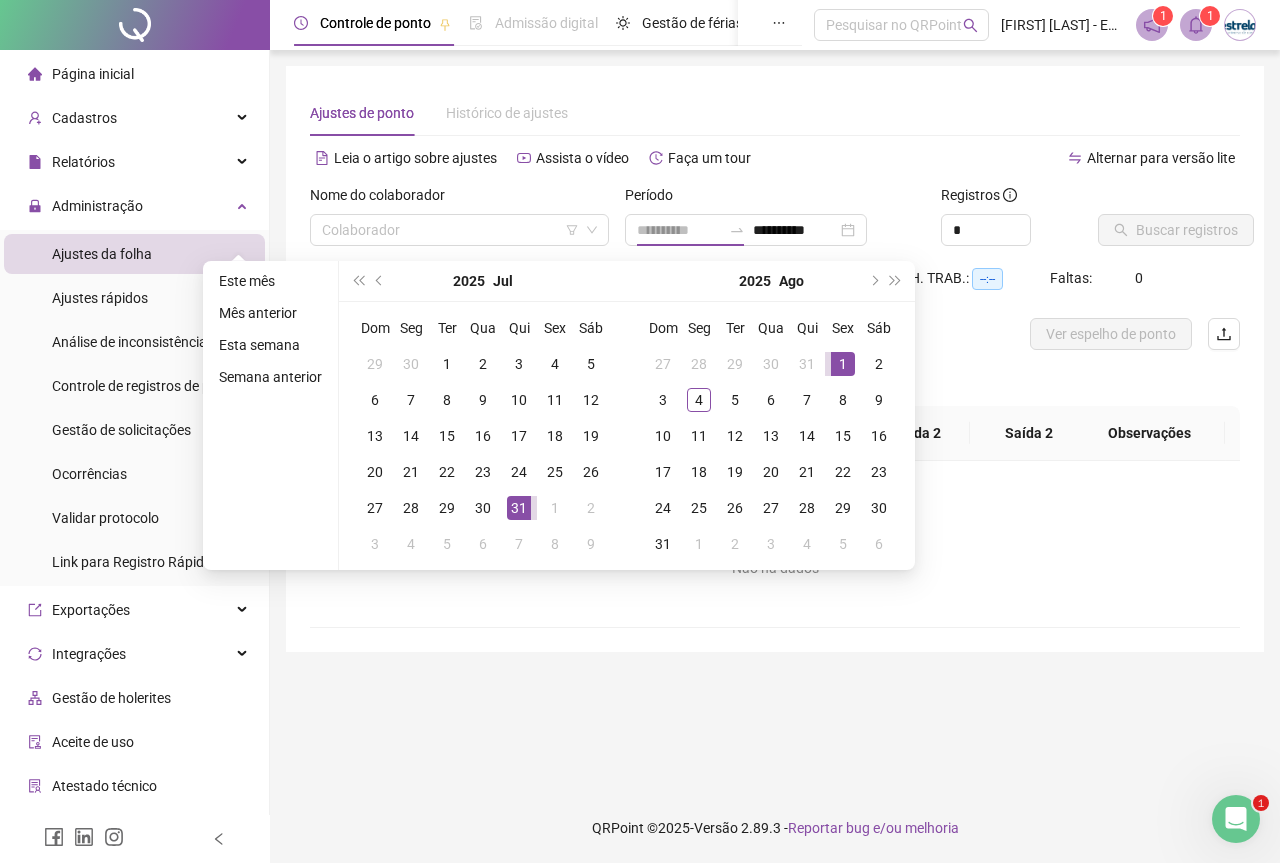 click on "1" at bounding box center [843, 364] 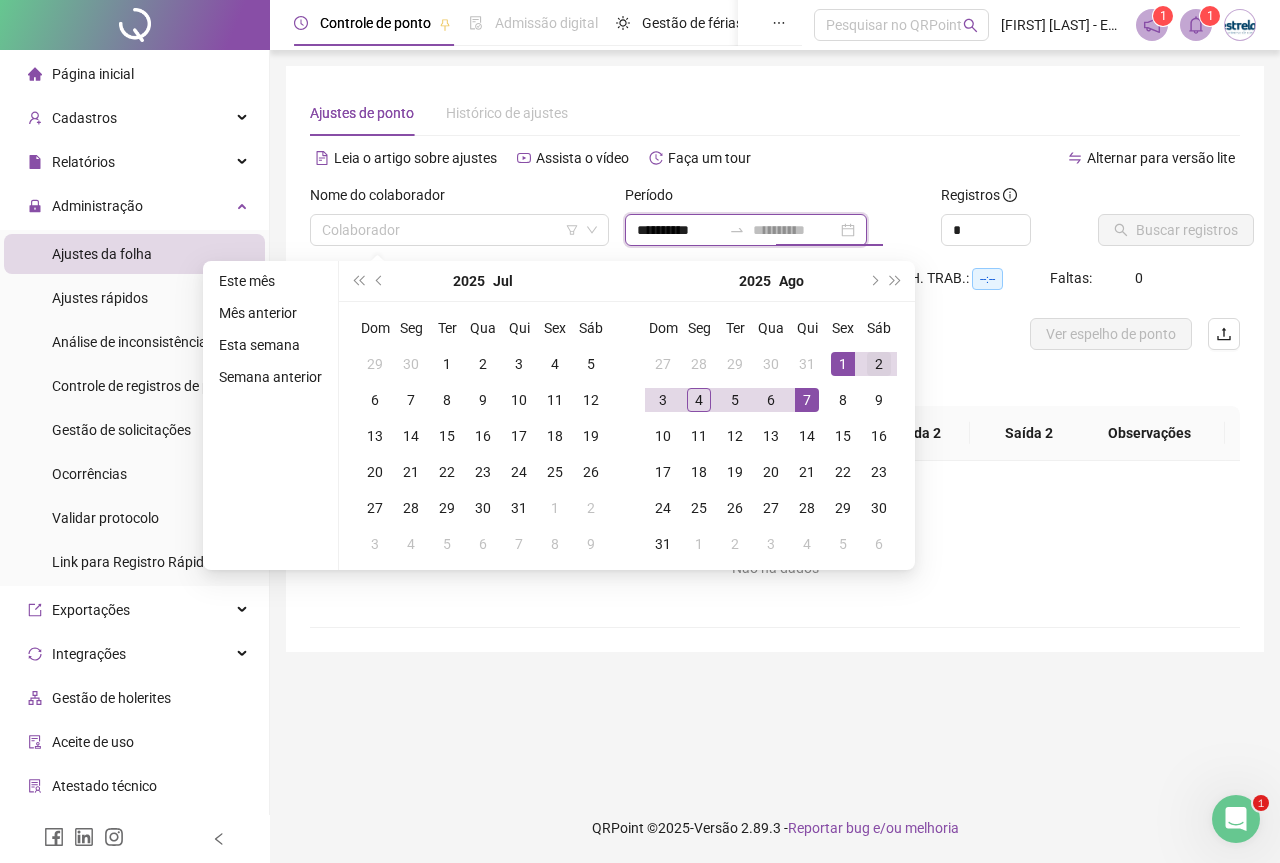 type on "**********" 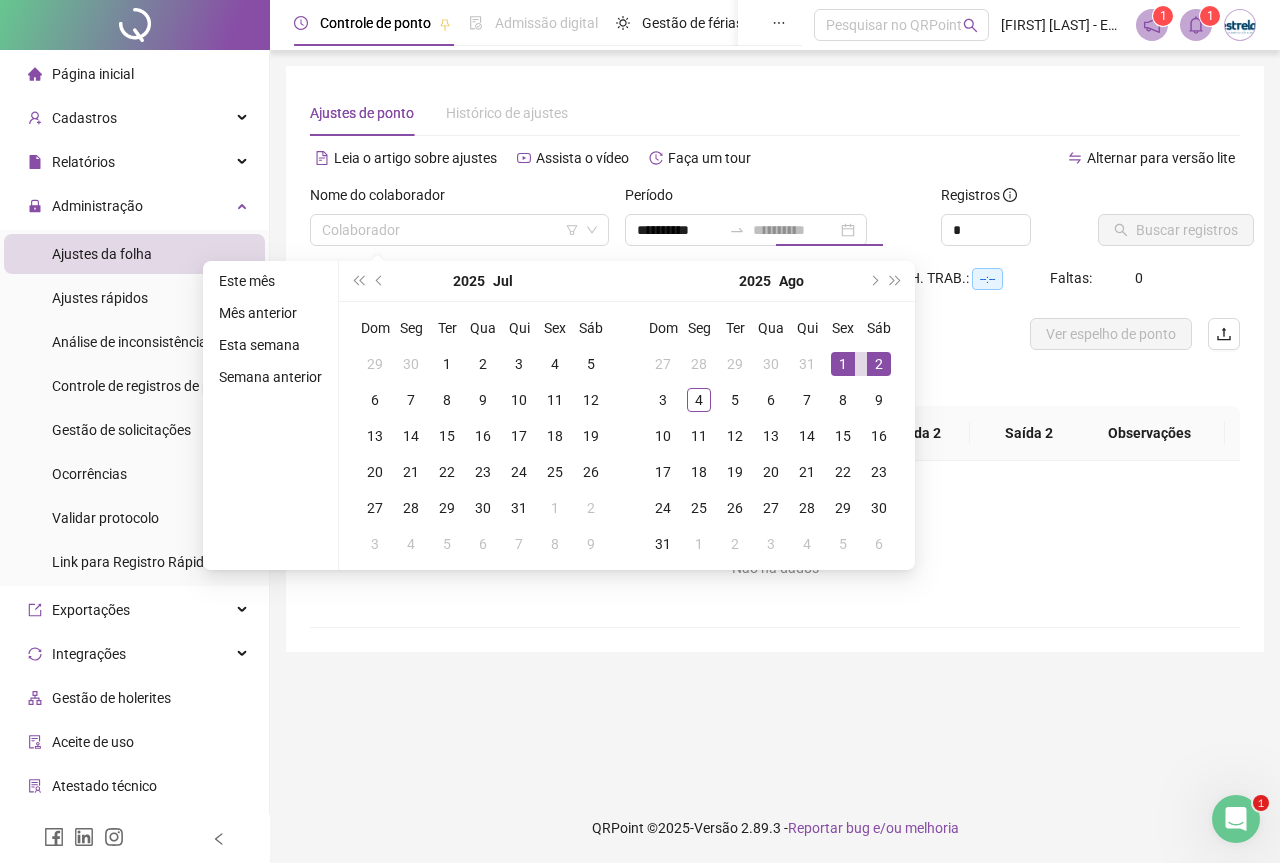 click on "2" at bounding box center [879, 364] 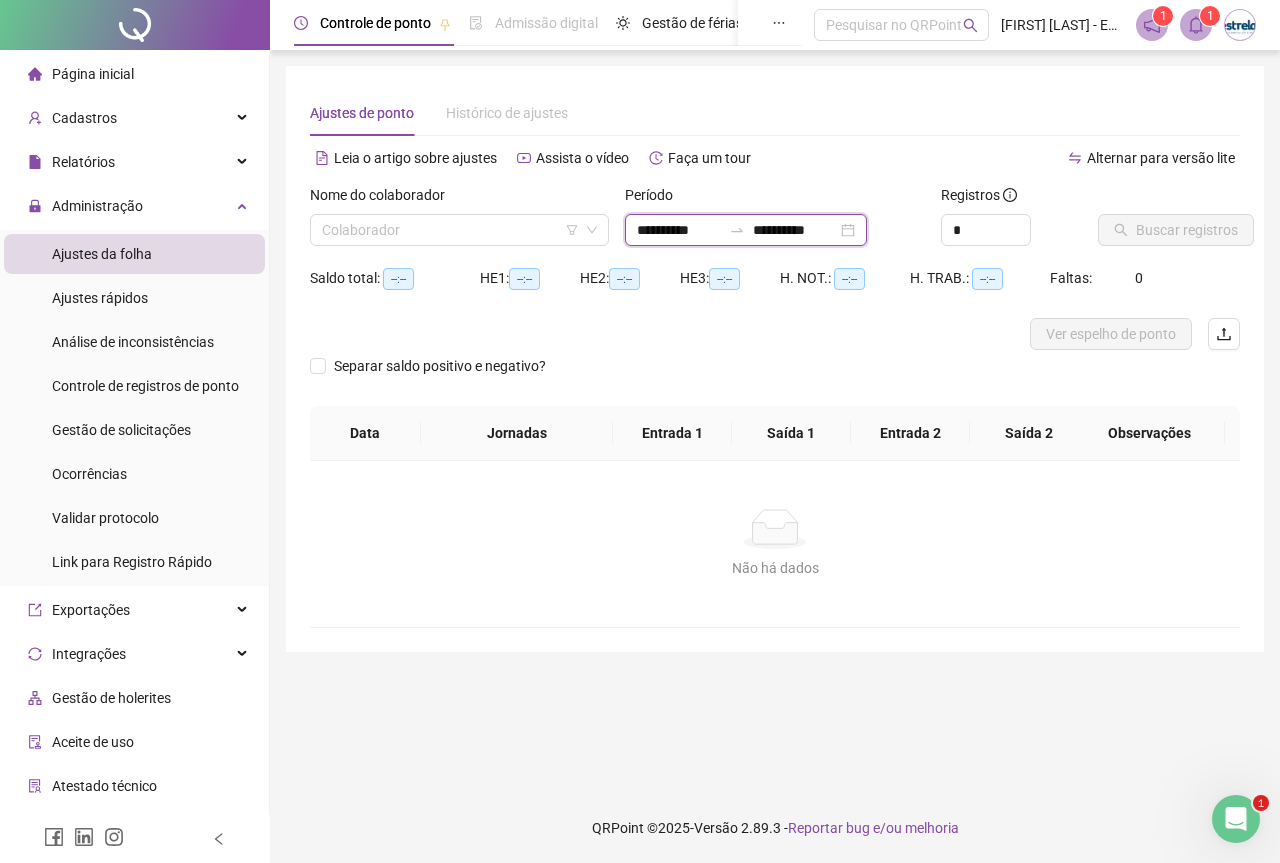 click on "**********" at bounding box center (679, 230) 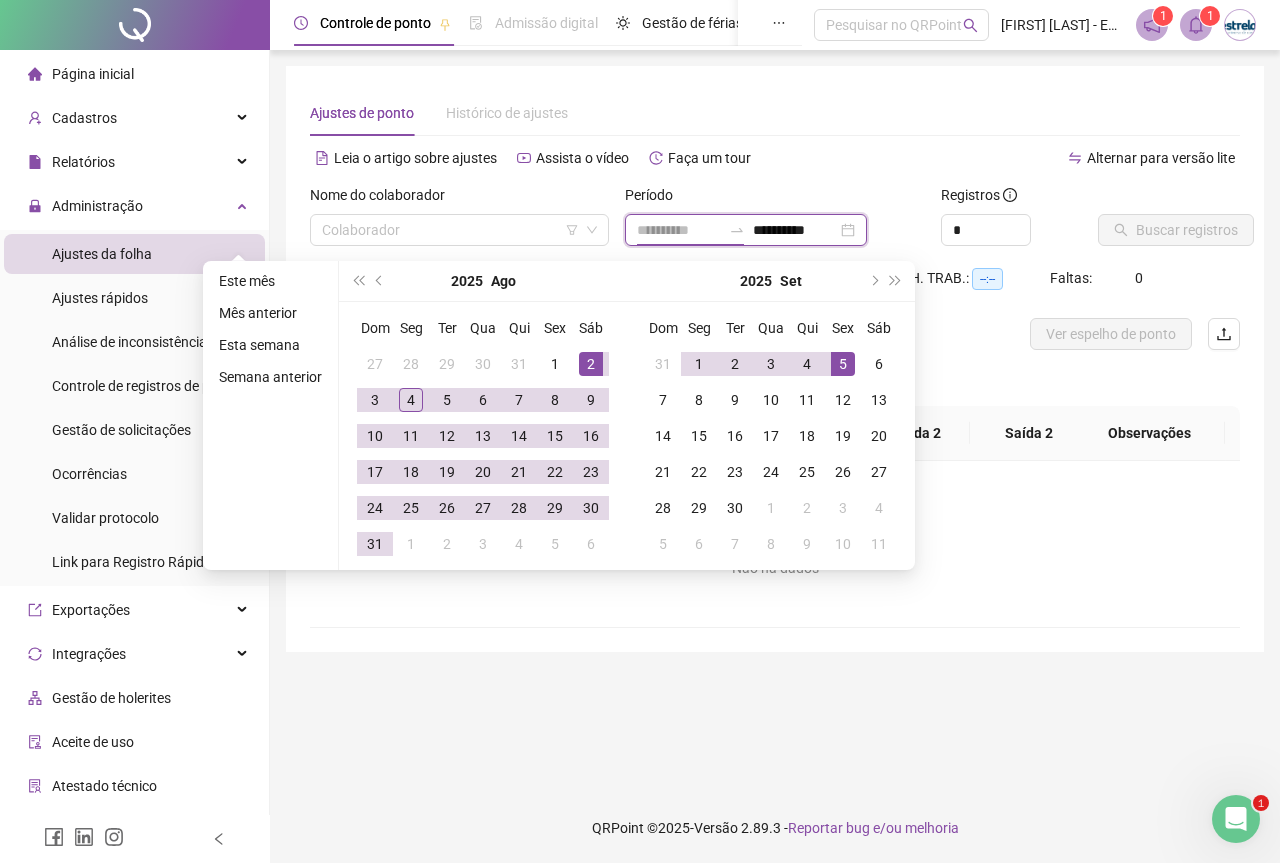 type on "**********" 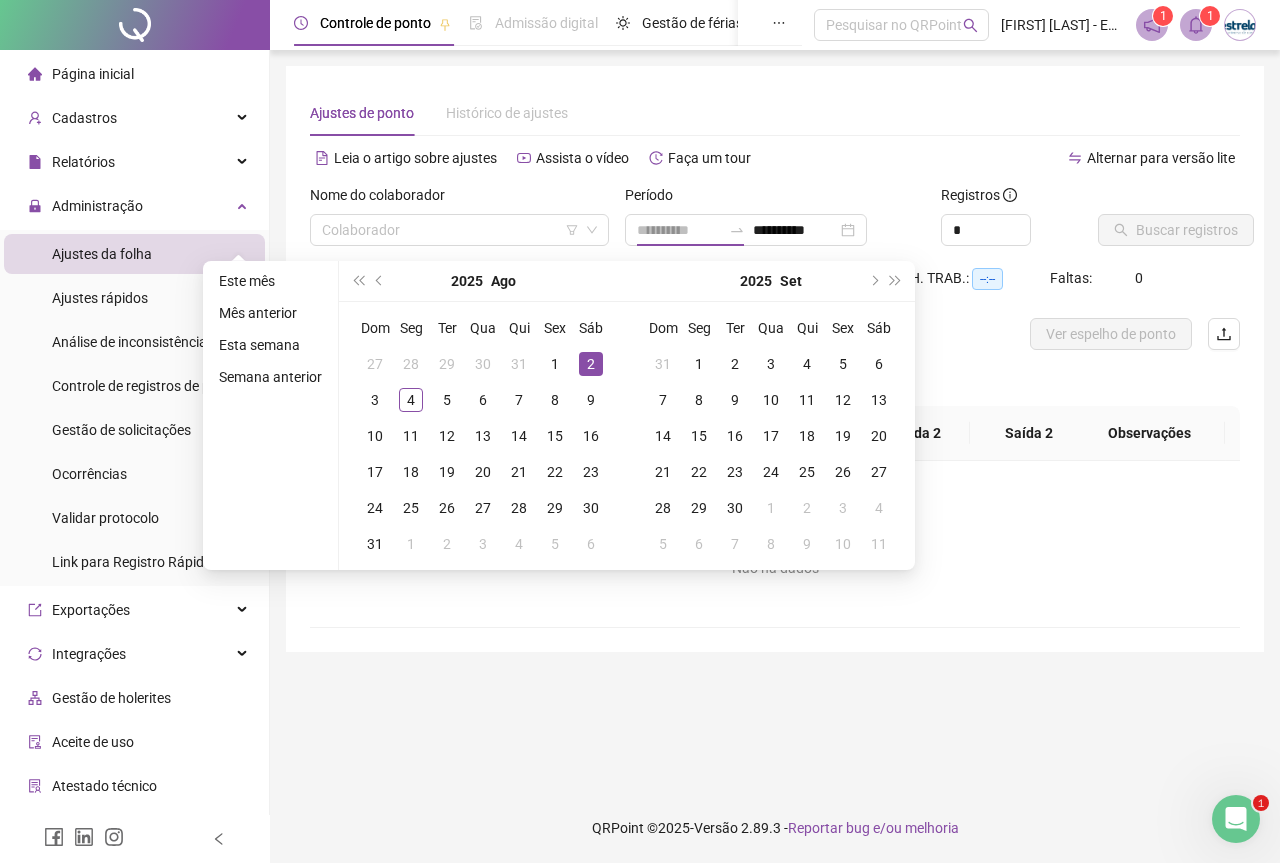 click on "2" at bounding box center (591, 364) 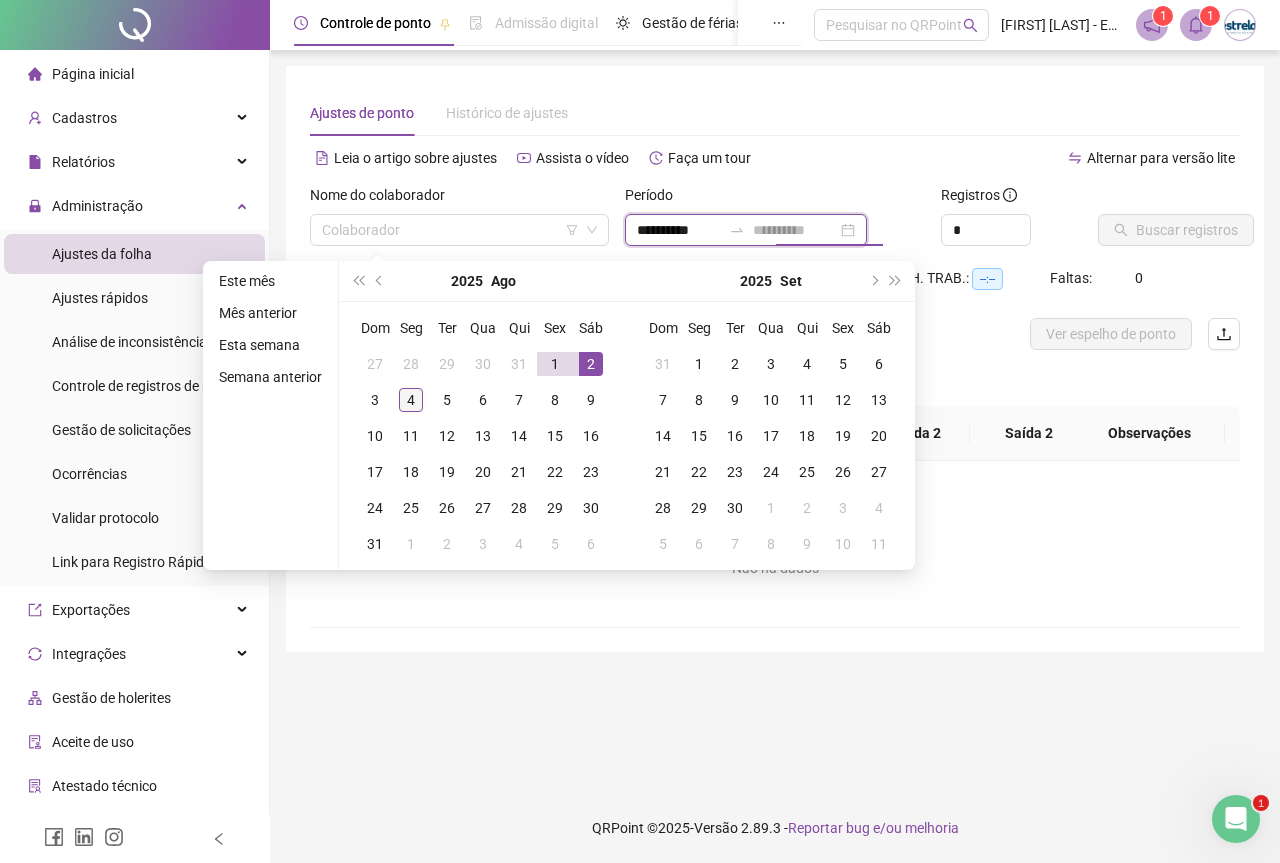type on "**********" 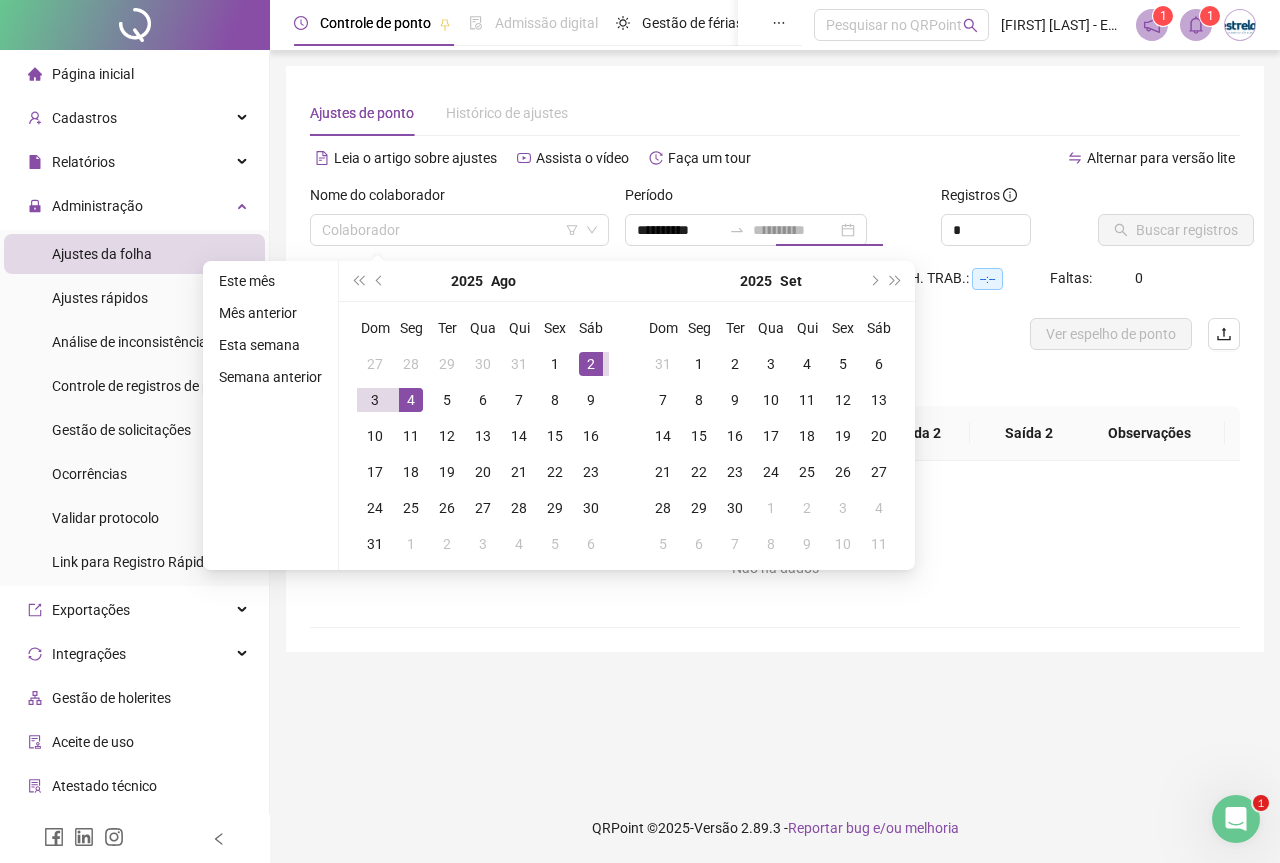 click on "4" at bounding box center (411, 400) 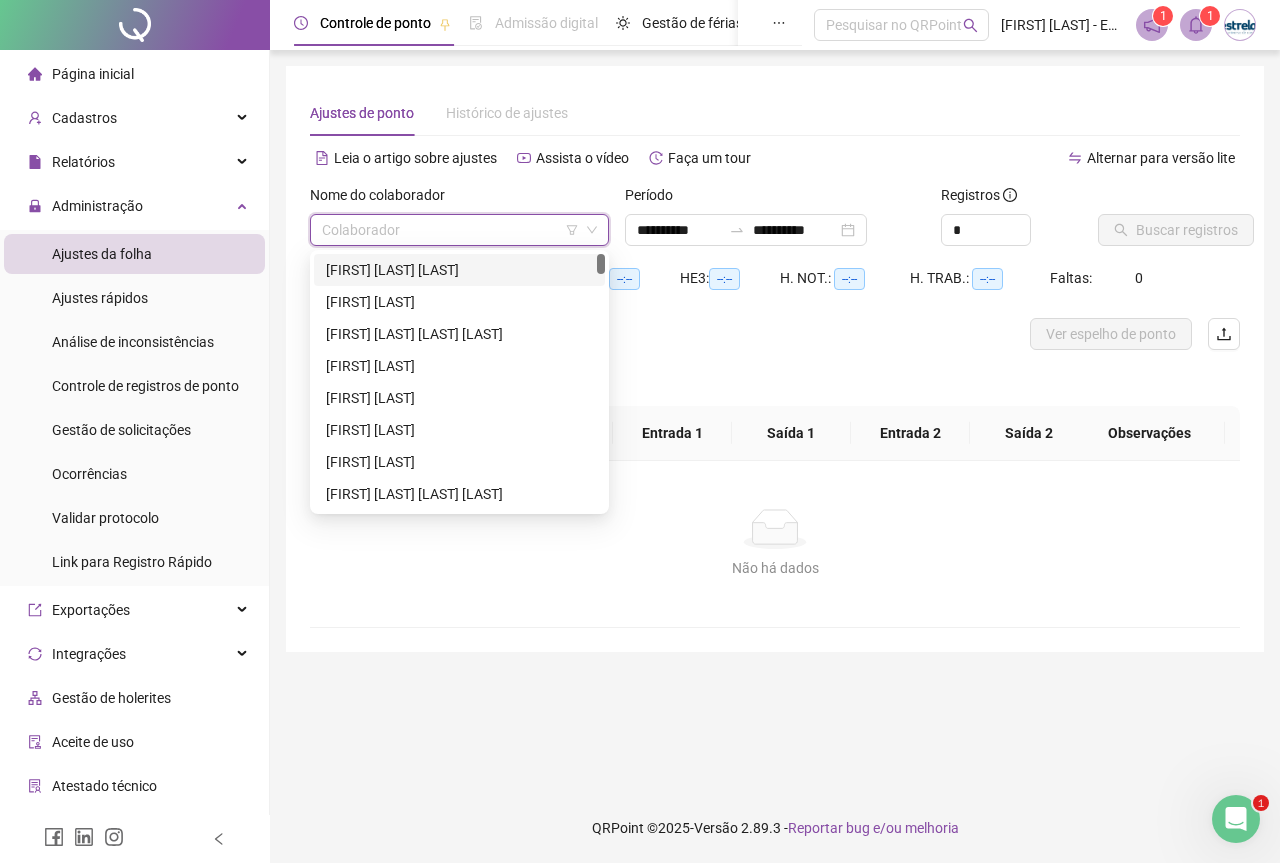 click at bounding box center [450, 230] 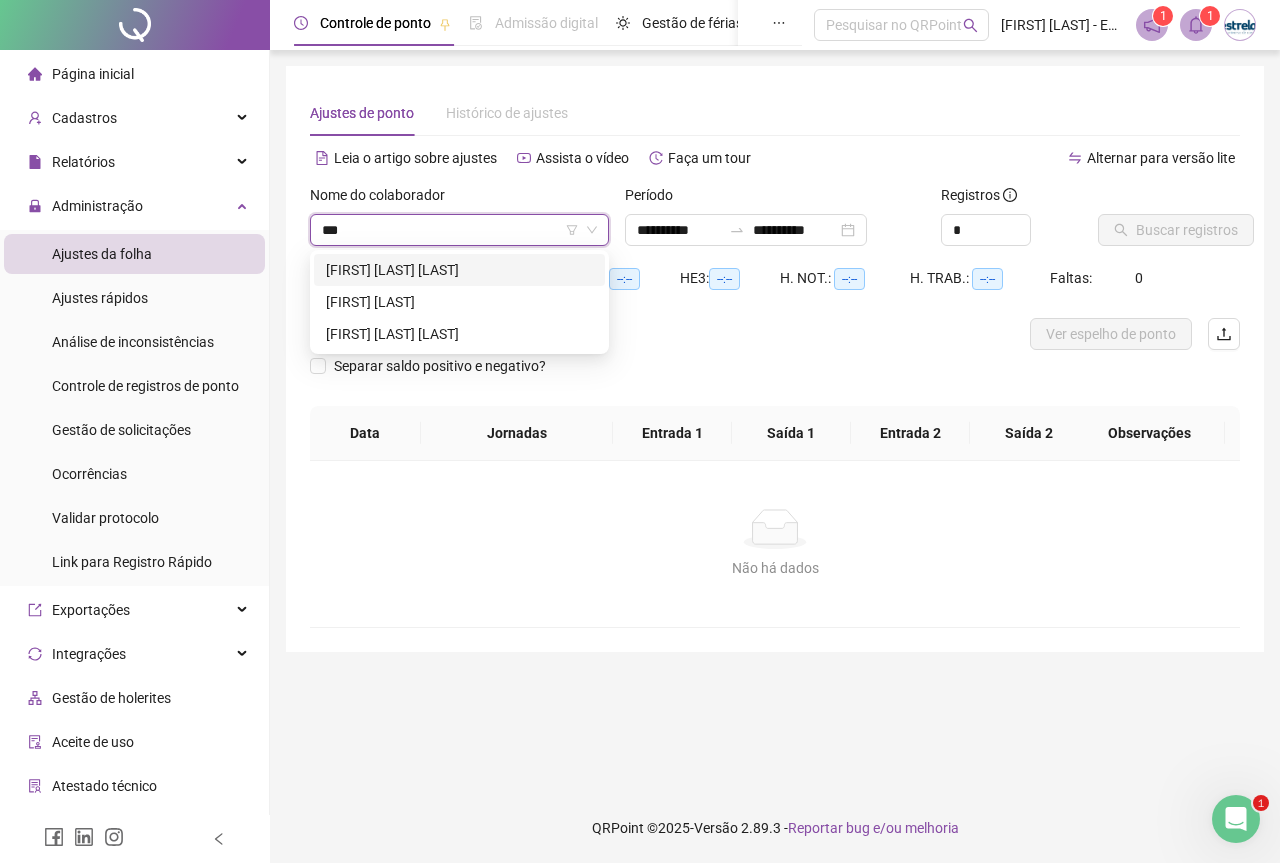 type on "****" 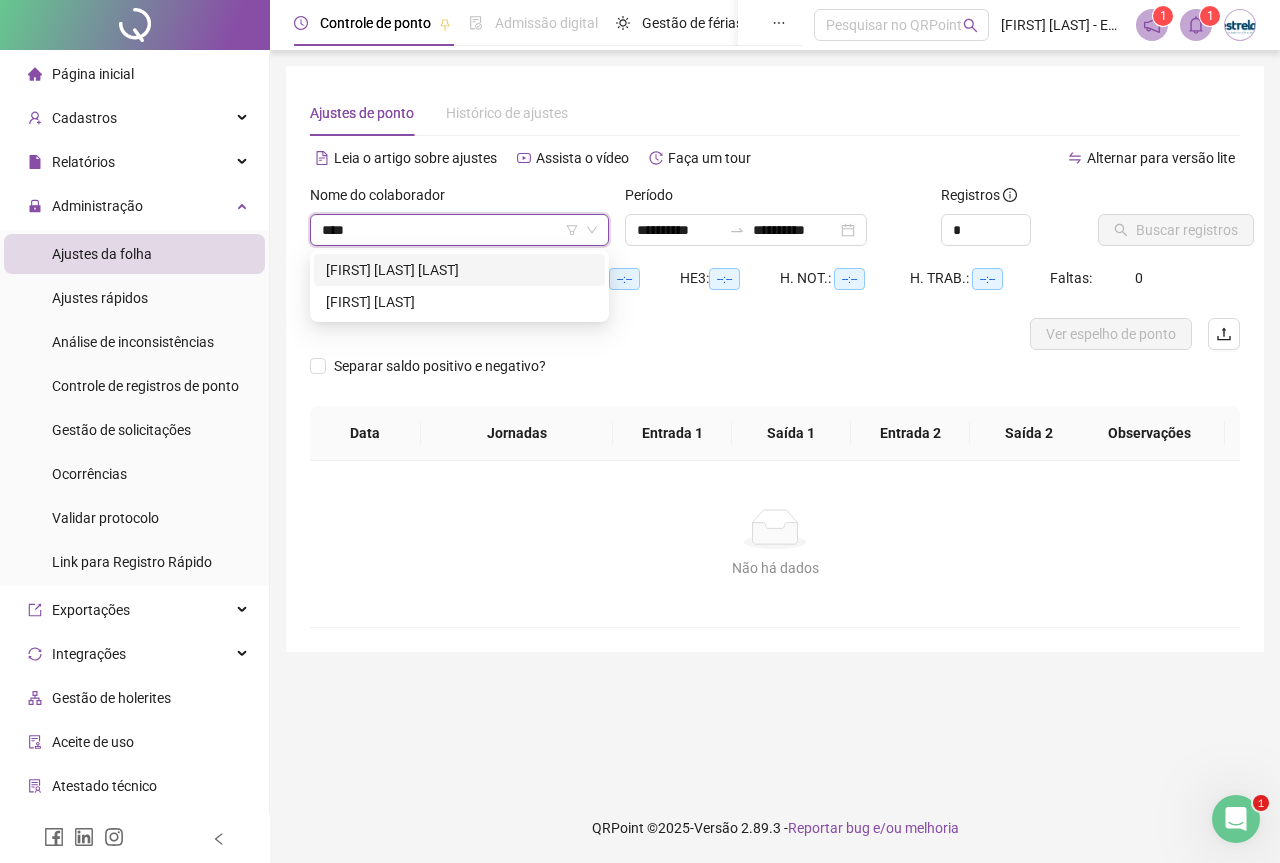 click on "[FIRST] [LAST] [LAST]" at bounding box center [459, 270] 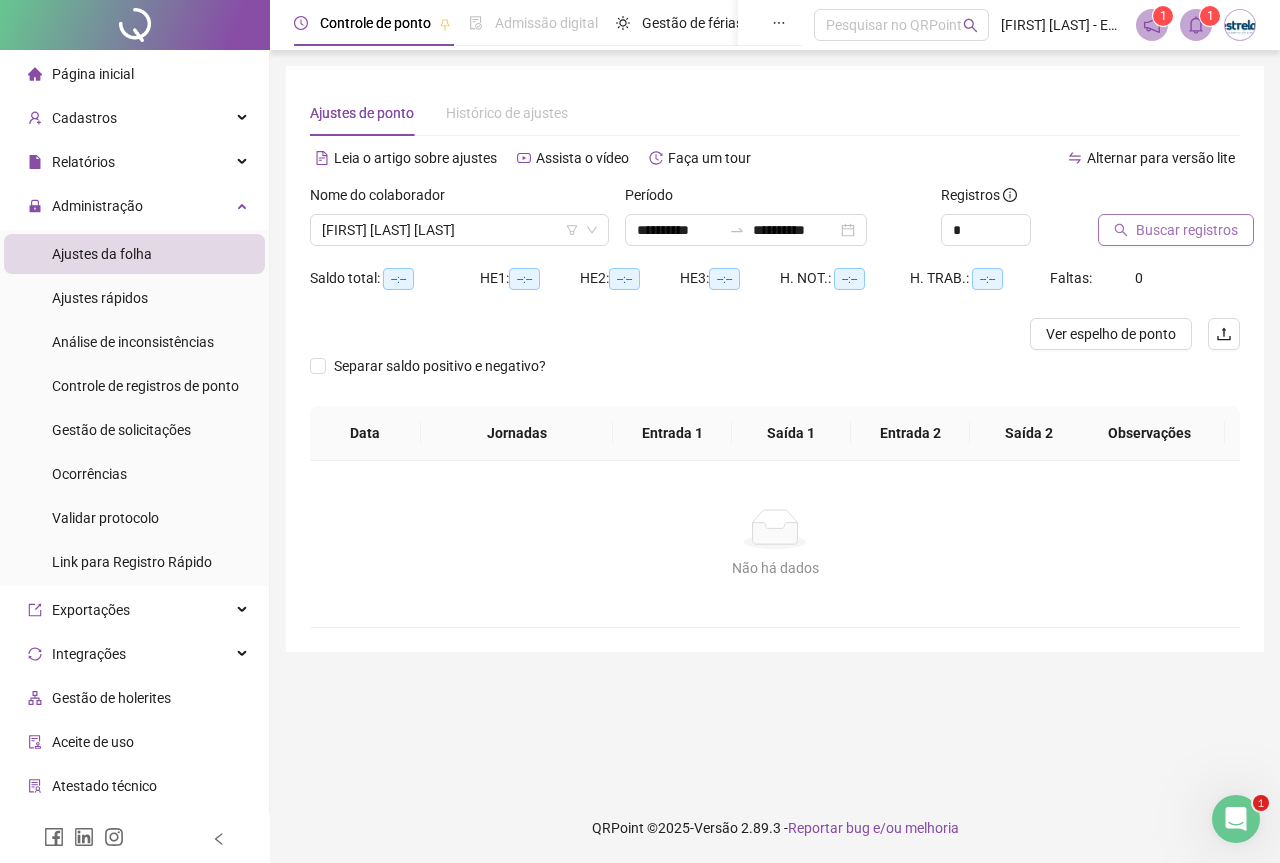click on "Buscar registros" at bounding box center (1187, 230) 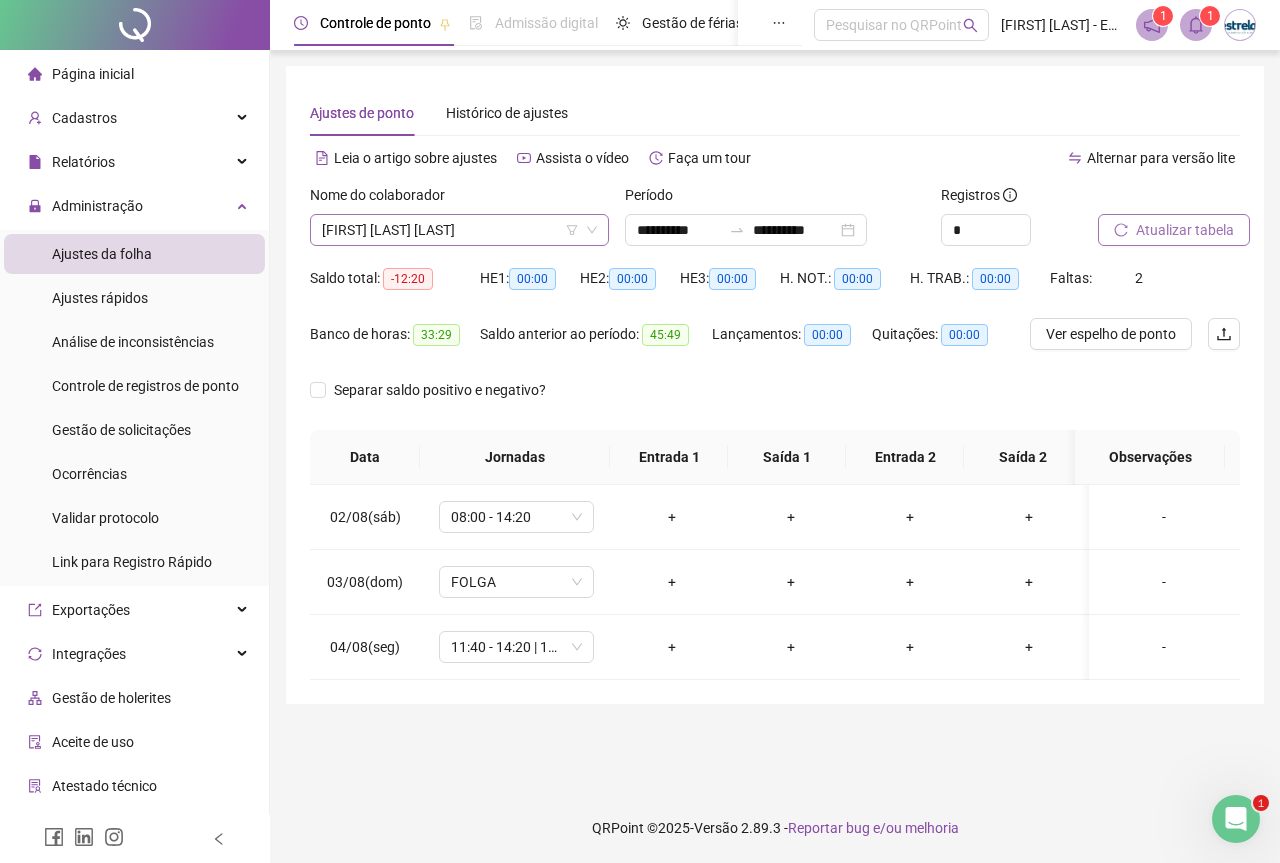scroll, scrollTop: 960, scrollLeft: 0, axis: vertical 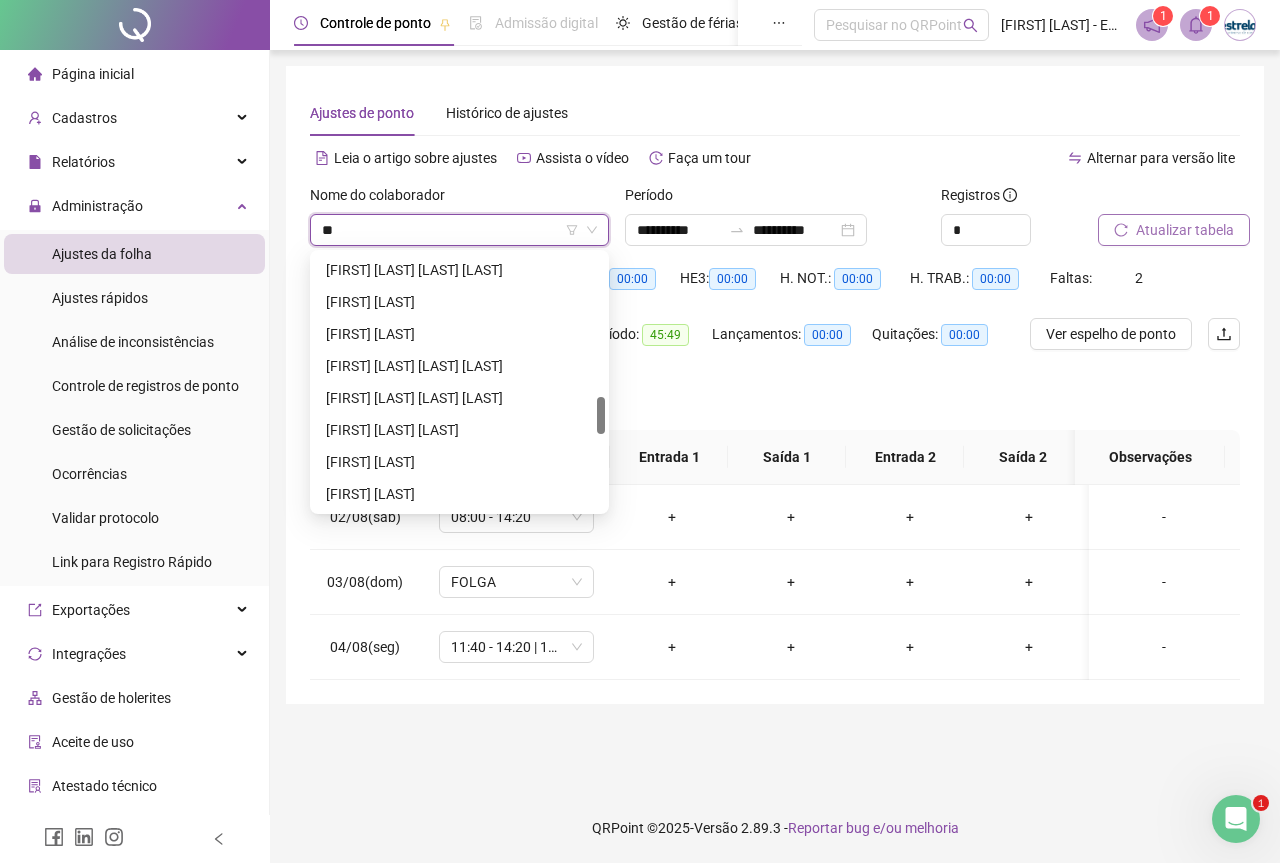 type on "***" 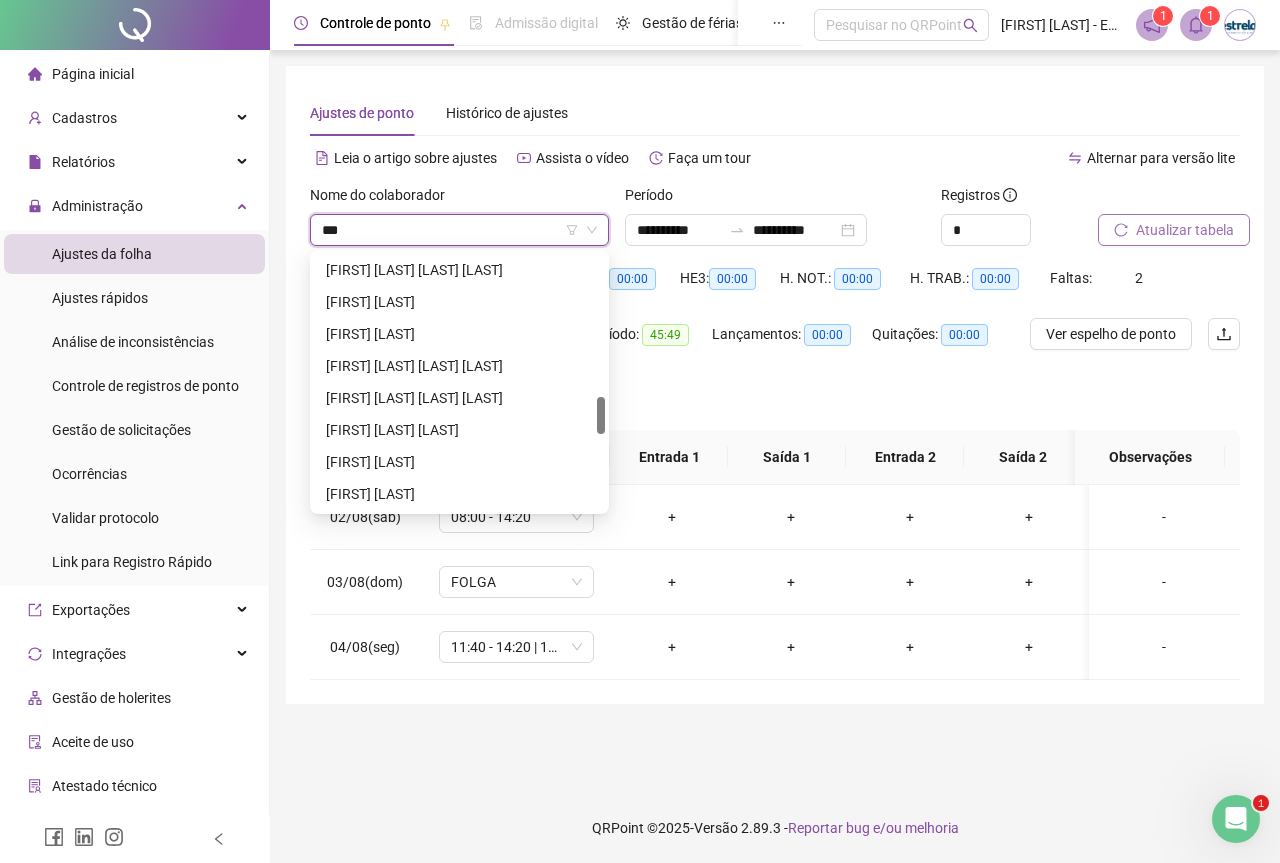 scroll, scrollTop: 0, scrollLeft: 0, axis: both 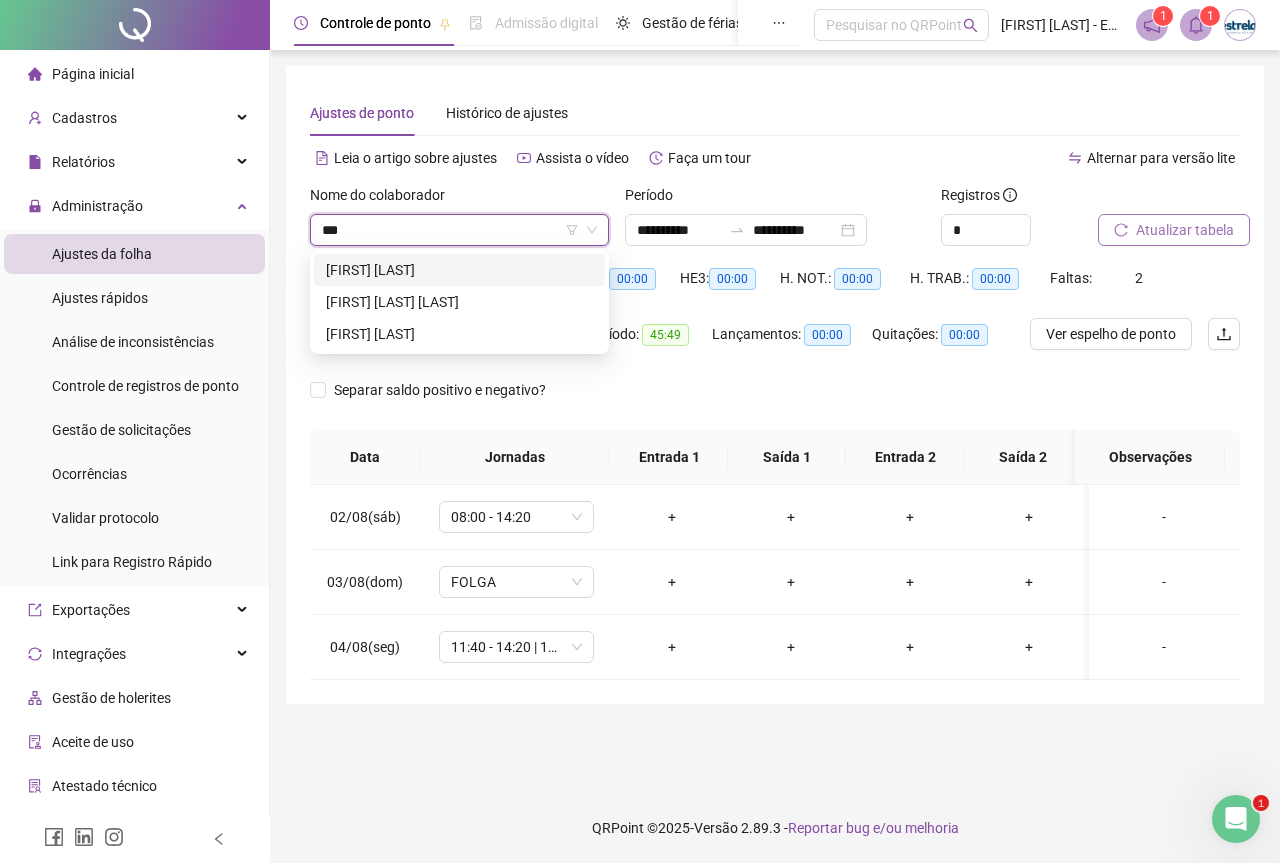 click on "[FIRST] [LAST]" at bounding box center (459, 270) 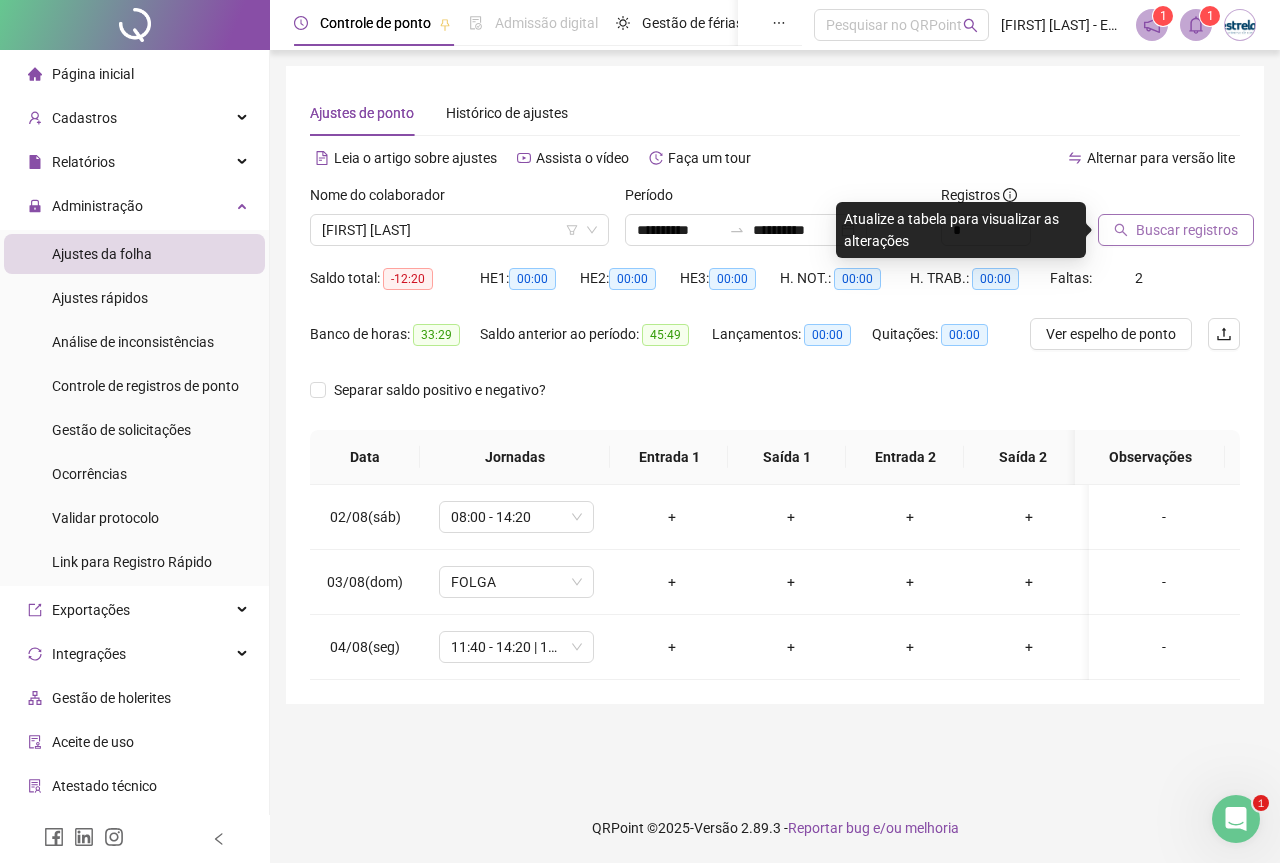 click on "Buscar registros" at bounding box center [1187, 230] 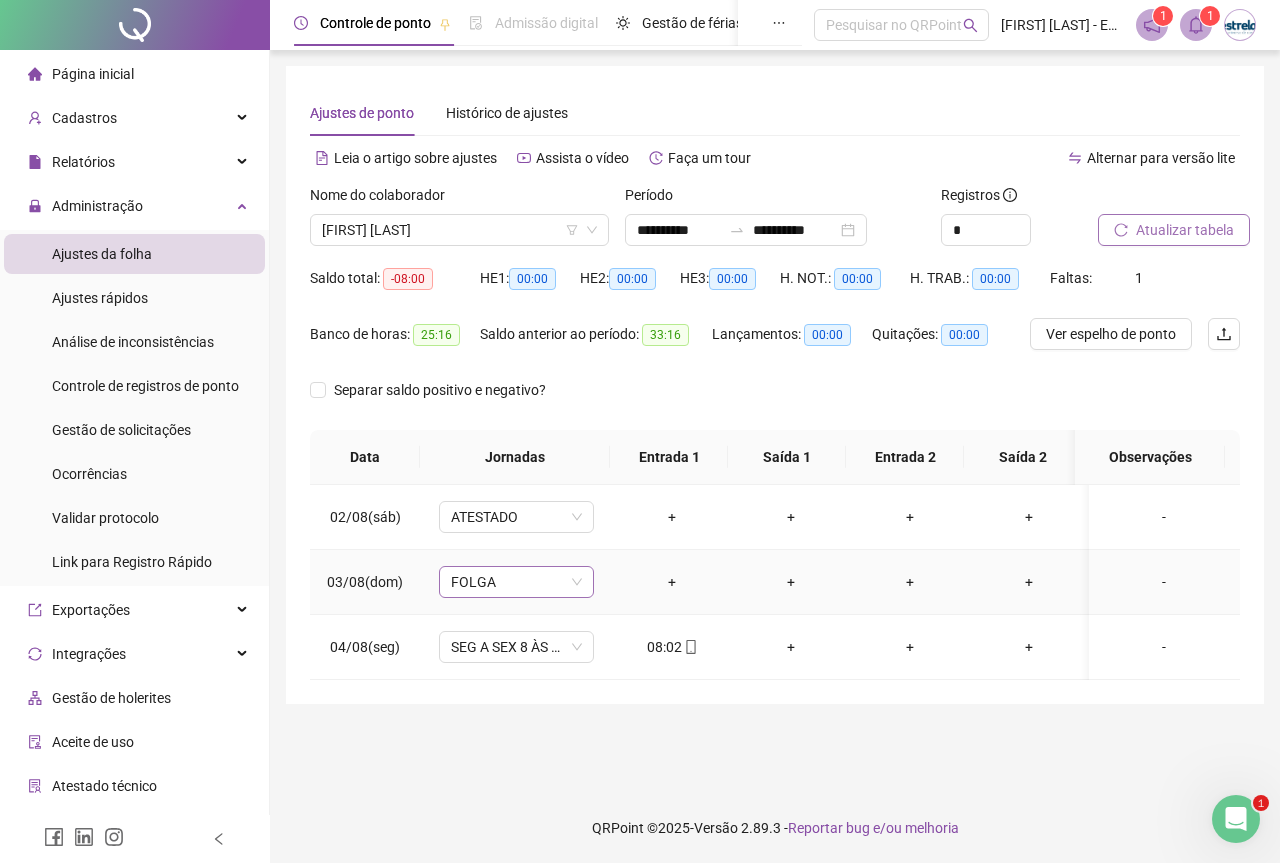 click on "FOLGA" at bounding box center [516, 582] 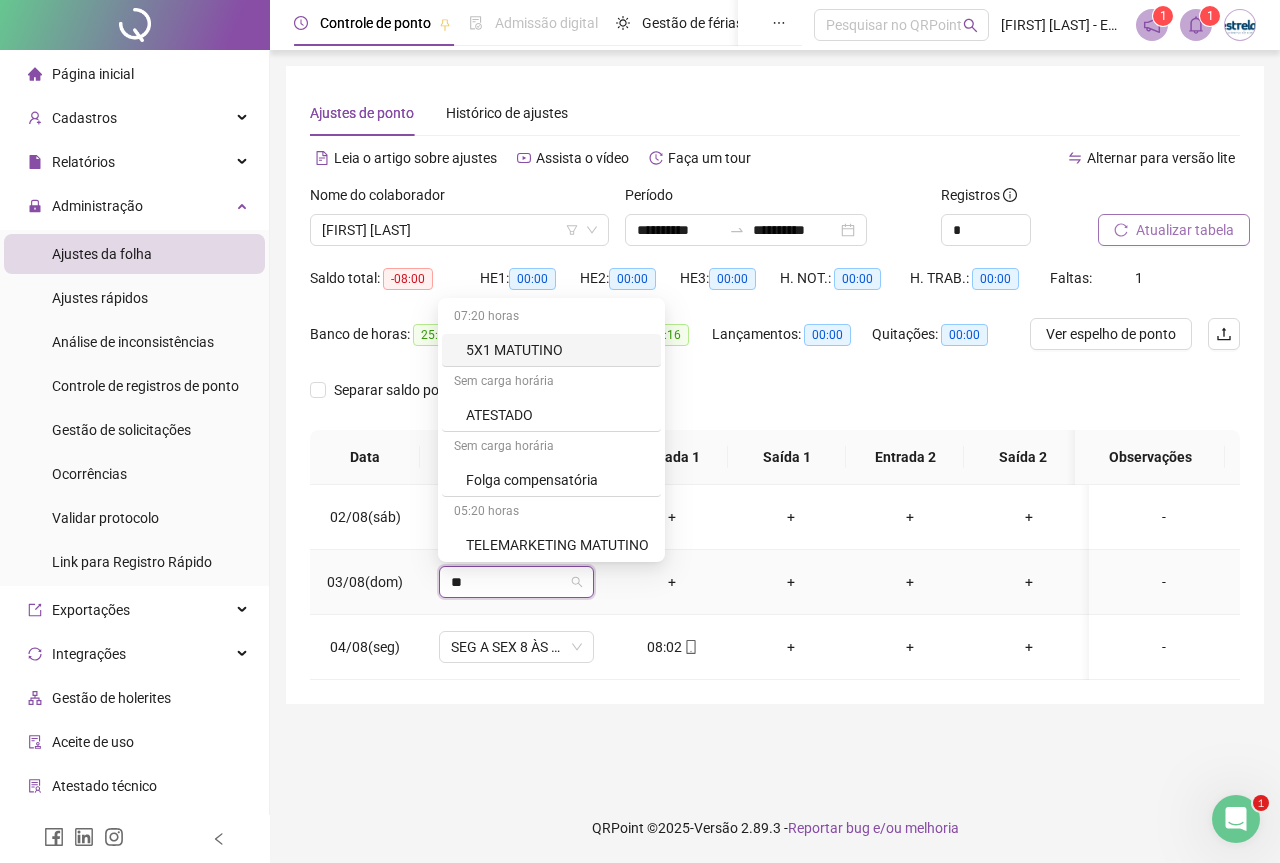 type on "***" 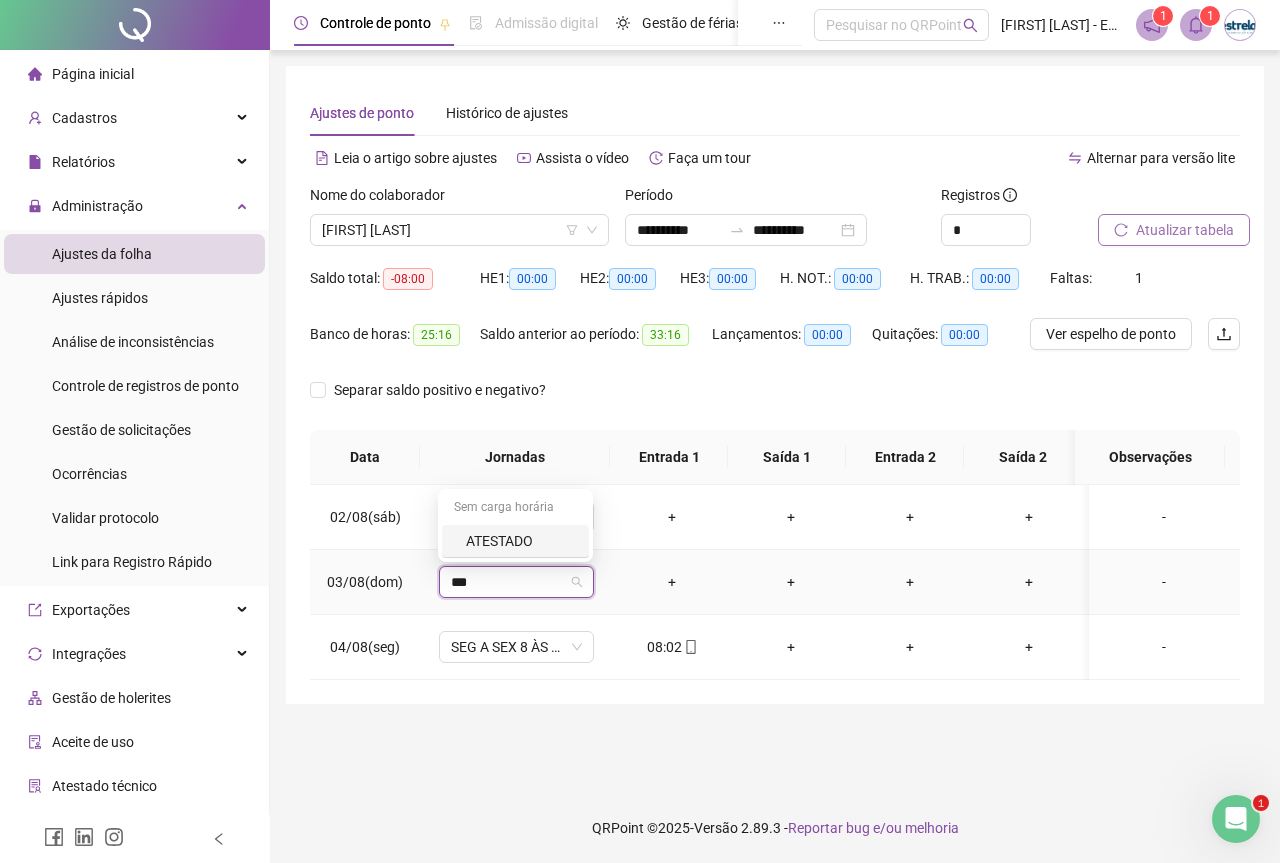 click on "ATESTADO" at bounding box center (521, 541) 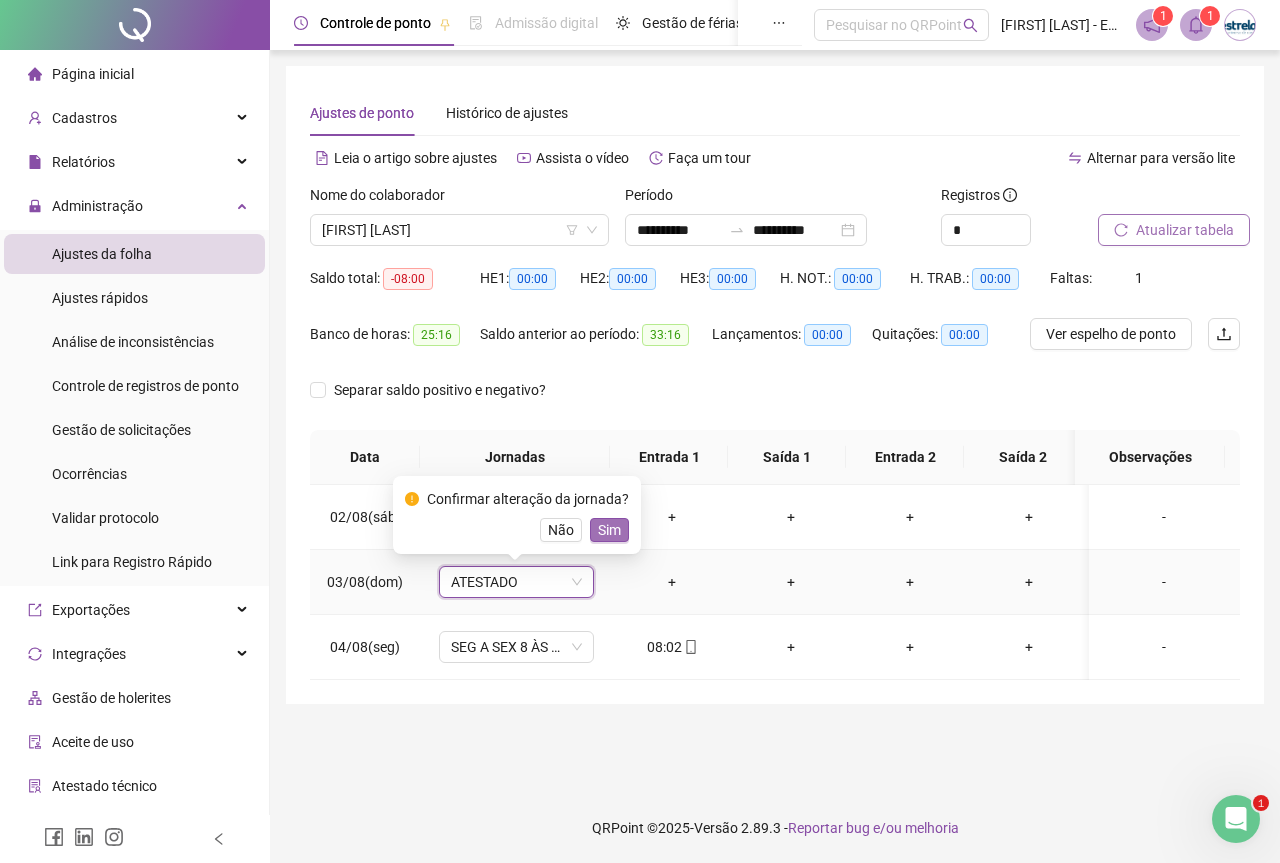 click on "Sim" at bounding box center [609, 530] 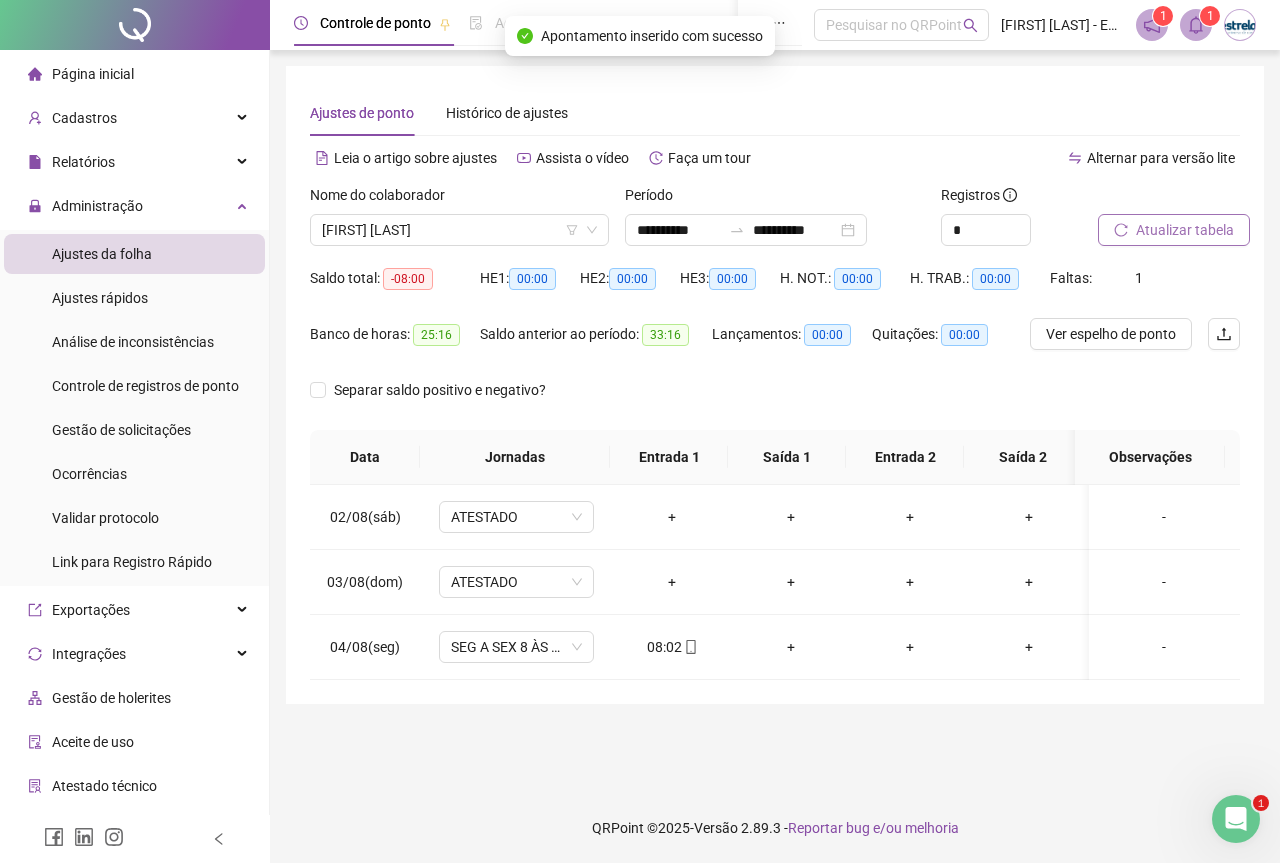 click on "Atualizar tabela" at bounding box center [1185, 230] 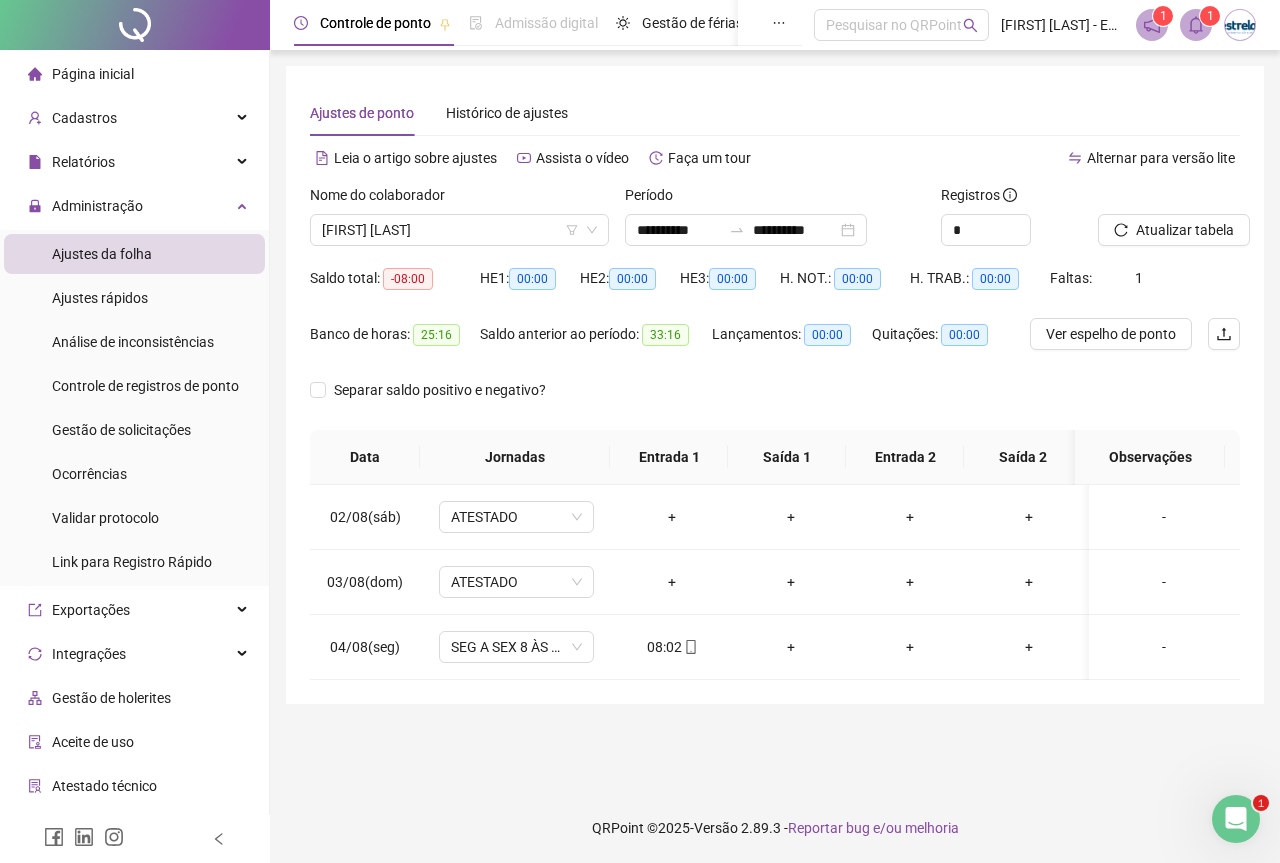 click on "Nome do colaborador" at bounding box center (459, 199) 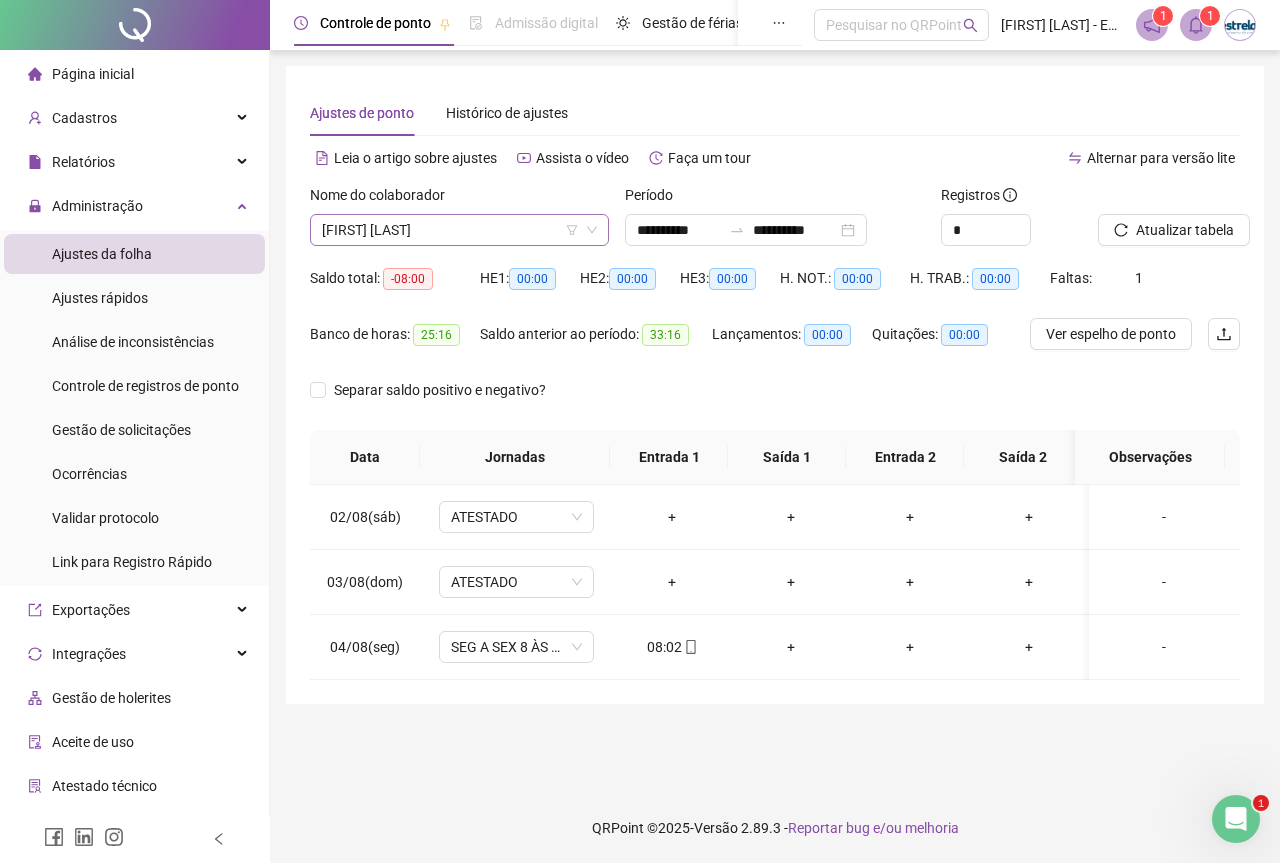 scroll, scrollTop: 1280, scrollLeft: 0, axis: vertical 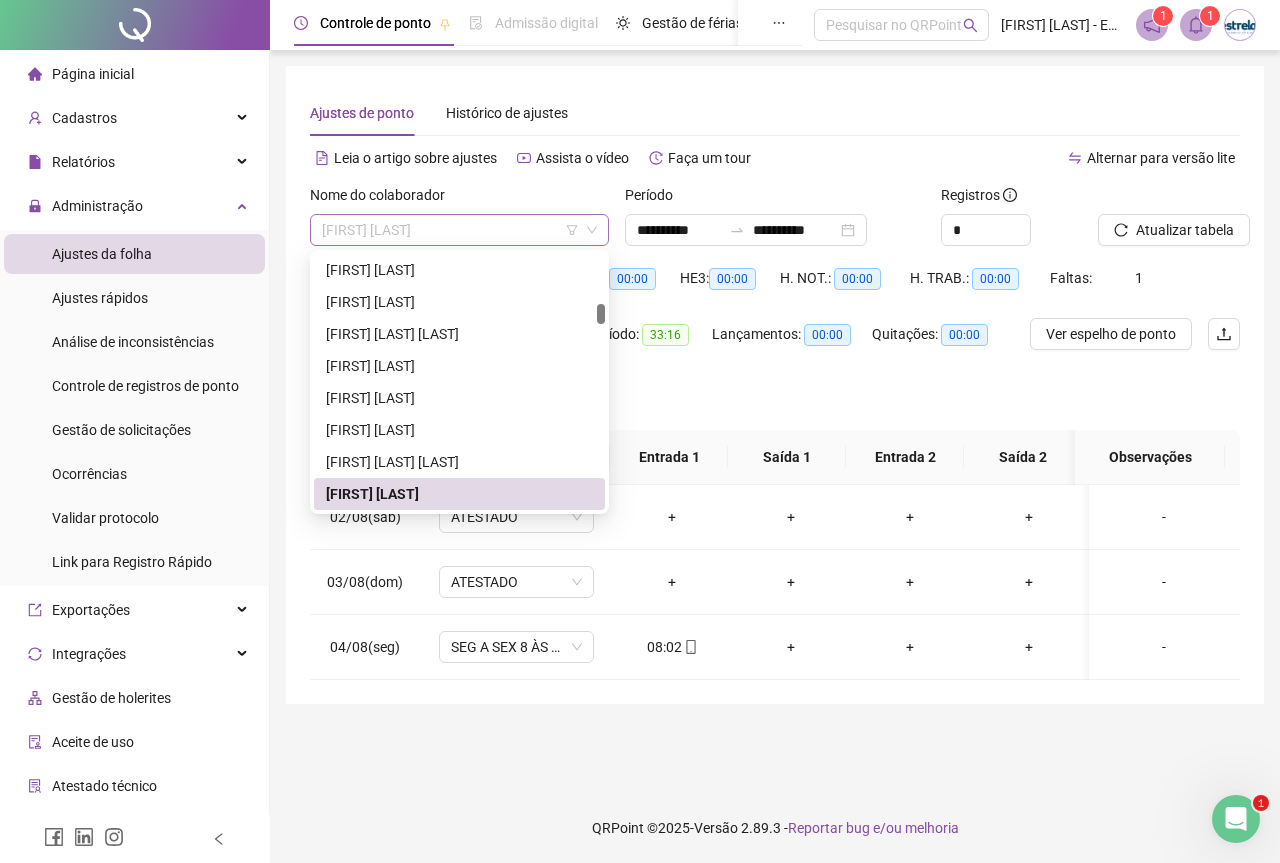 click on "[FIRST] [LAST]" at bounding box center [459, 230] 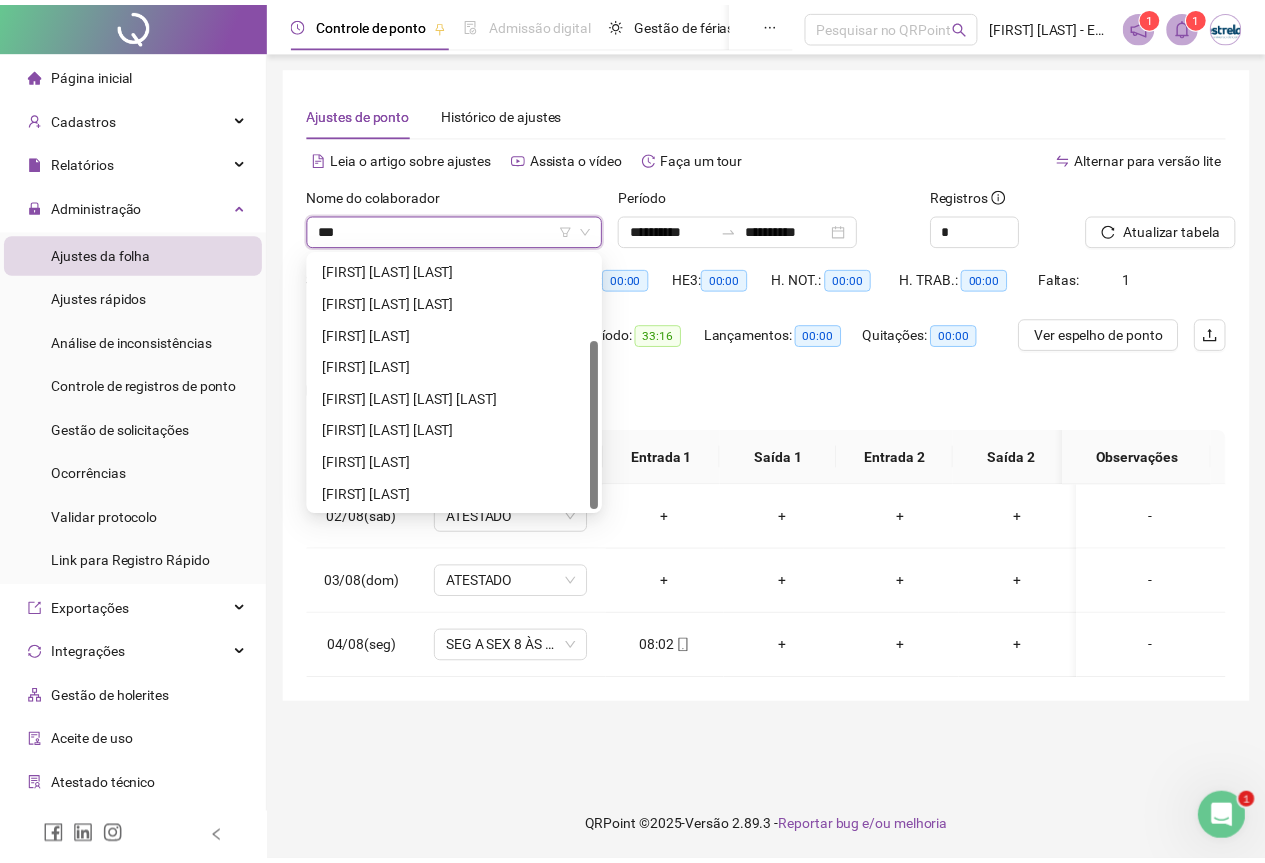 scroll, scrollTop: 0, scrollLeft: 0, axis: both 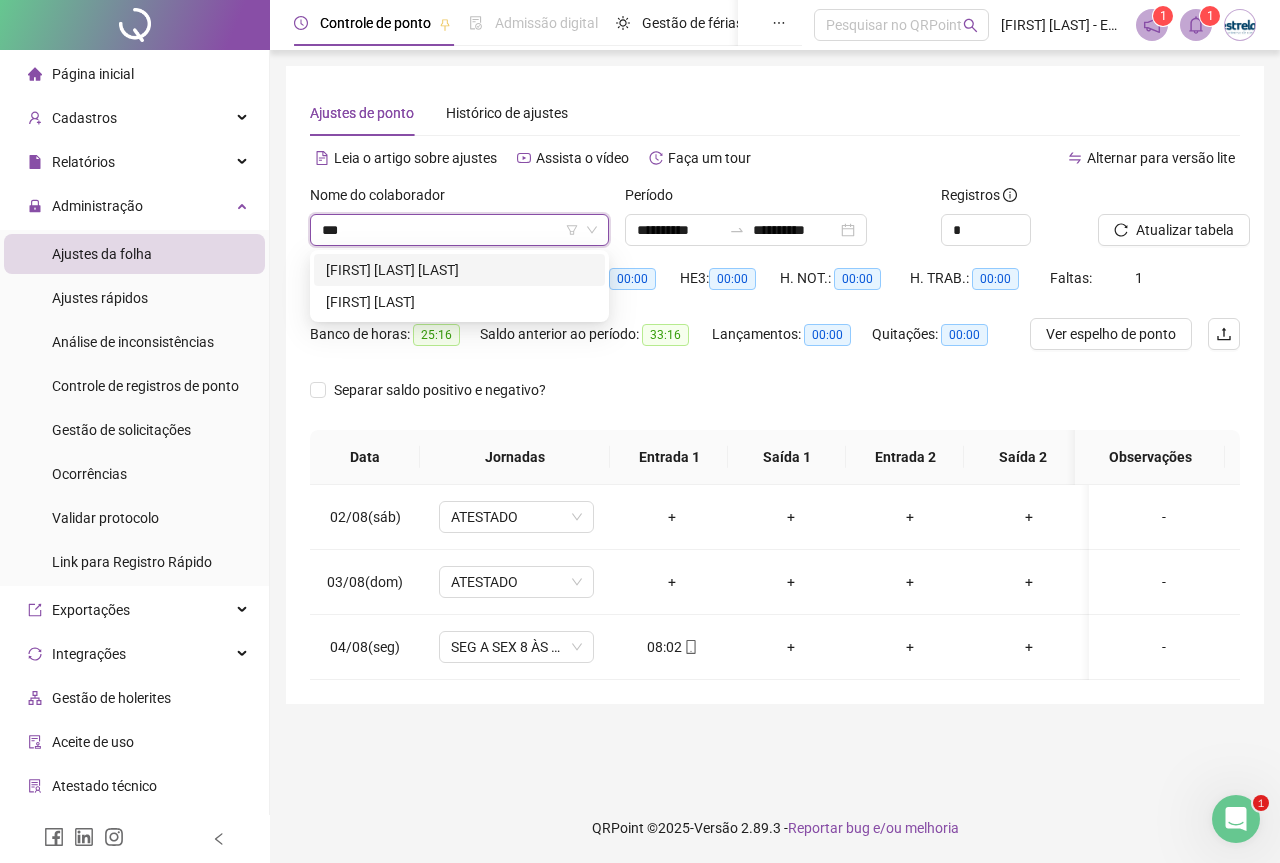 type on "****" 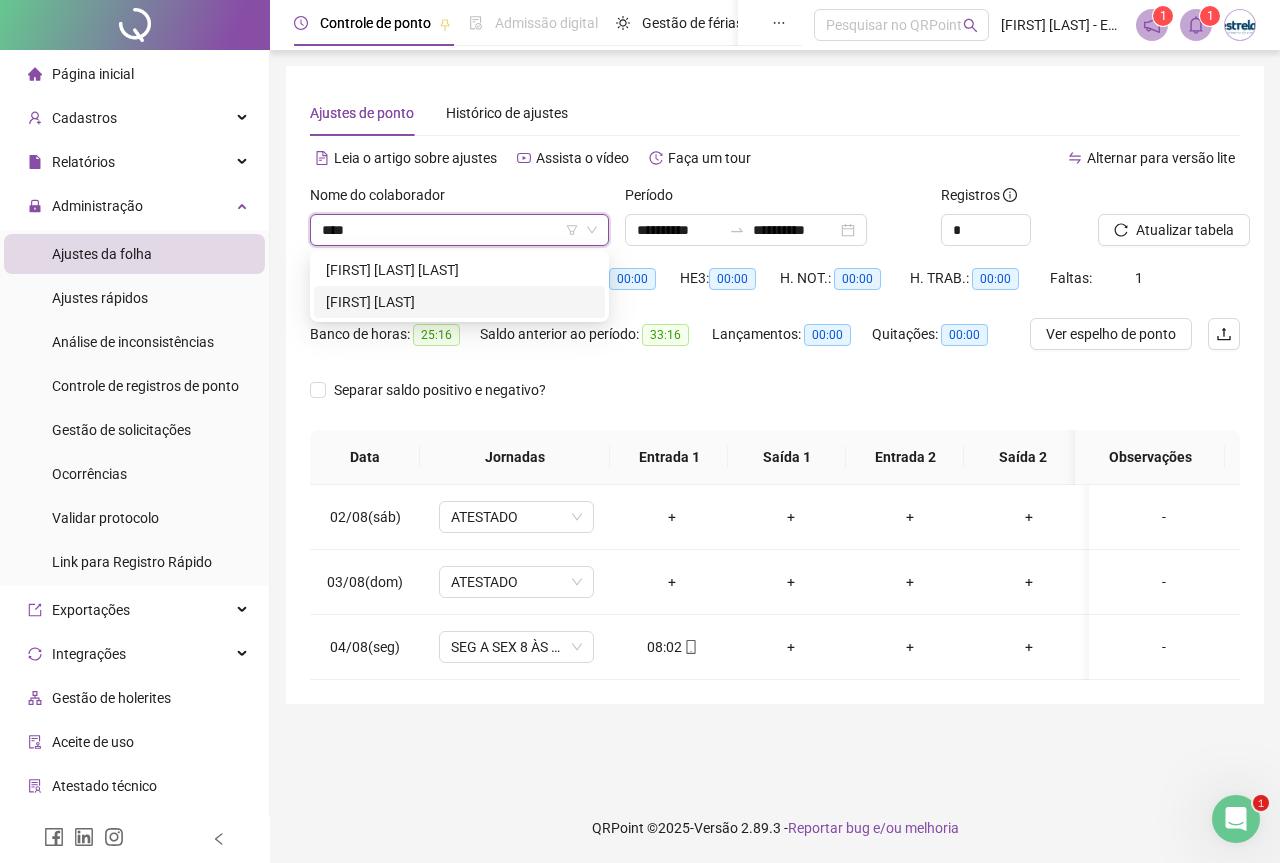 click on "[FIRST] [LAST]" at bounding box center (459, 302) 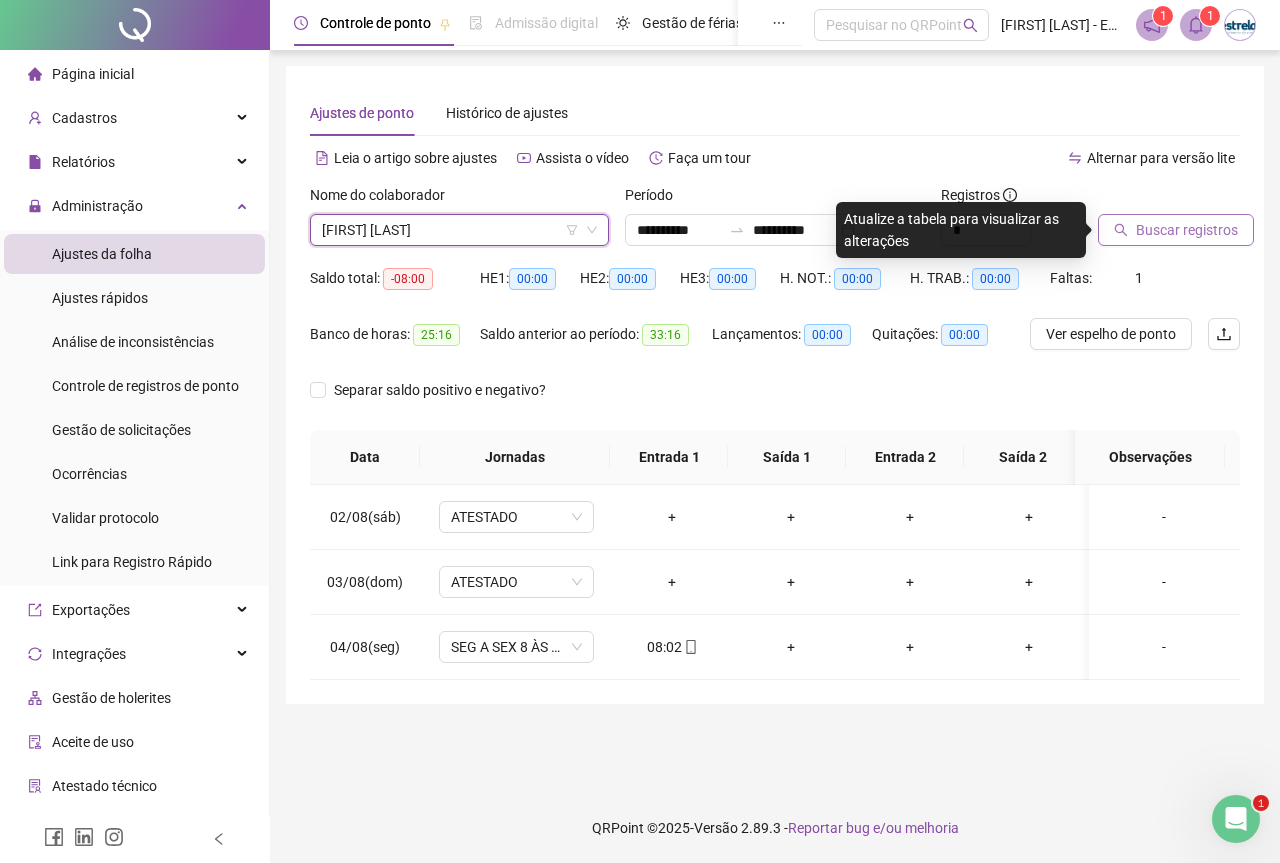 click on "Buscar registros" at bounding box center (1187, 230) 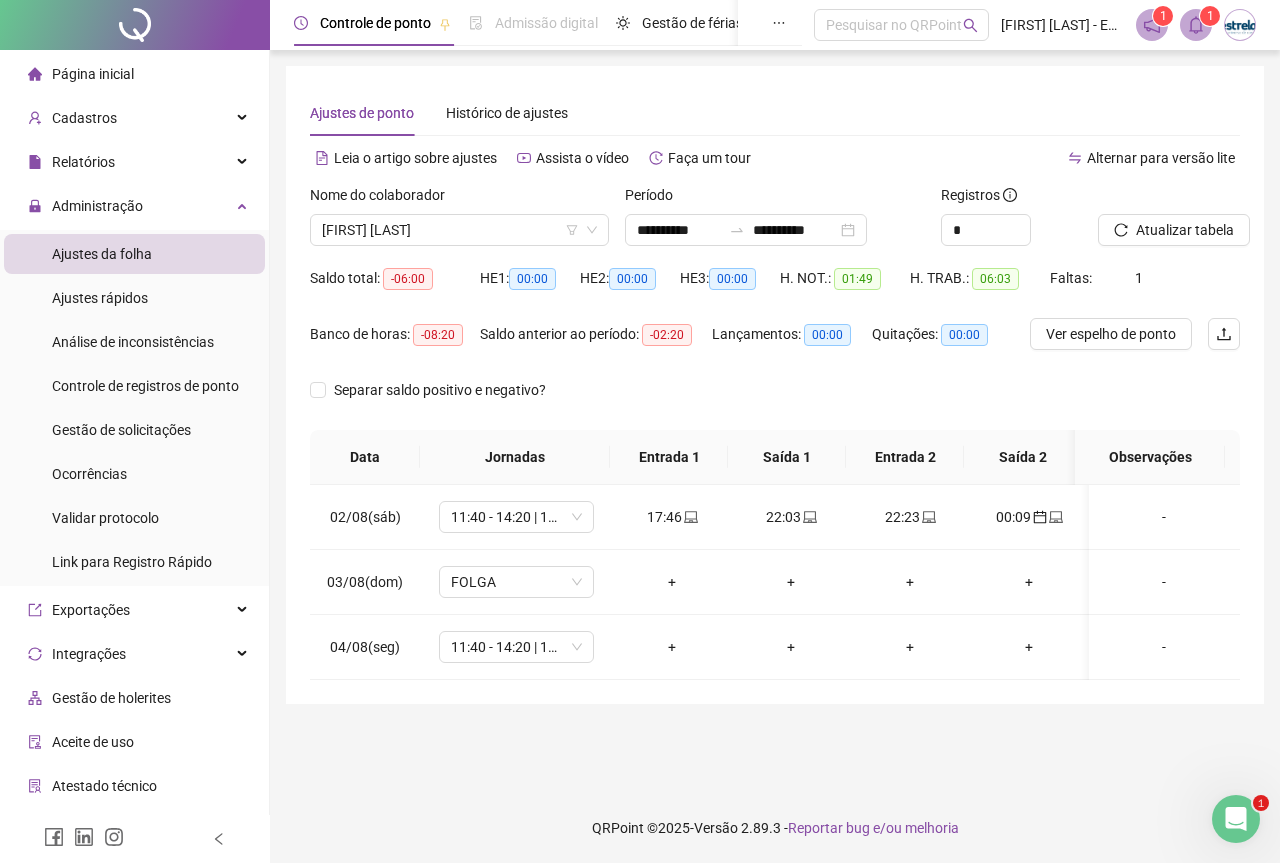 click on "1 1" at bounding box center (1196, 25) 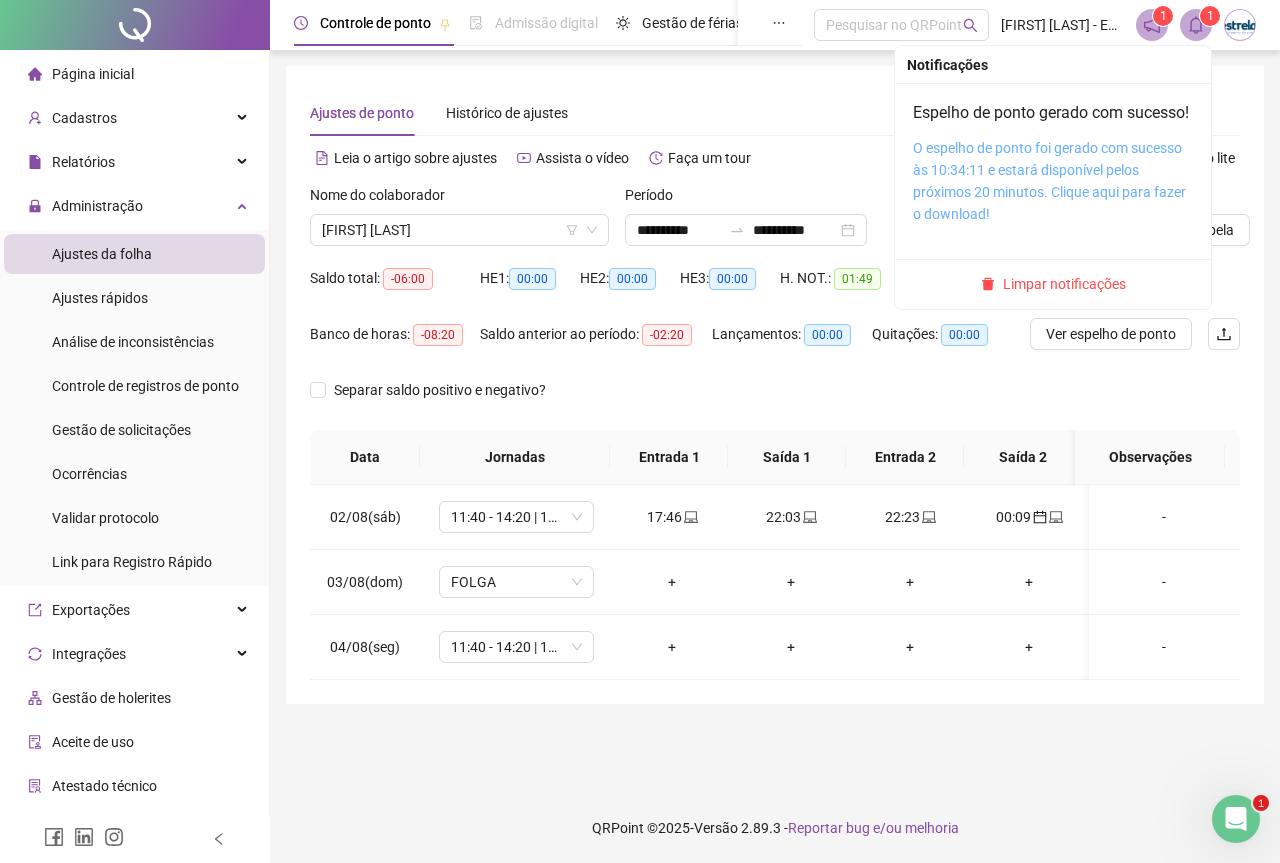 click on "O espelho de ponto foi gerado com sucesso às 10:34:11 e estará disponível pelos próximos 20 minutos.
Clique aqui para fazer o download!" at bounding box center [1049, 181] 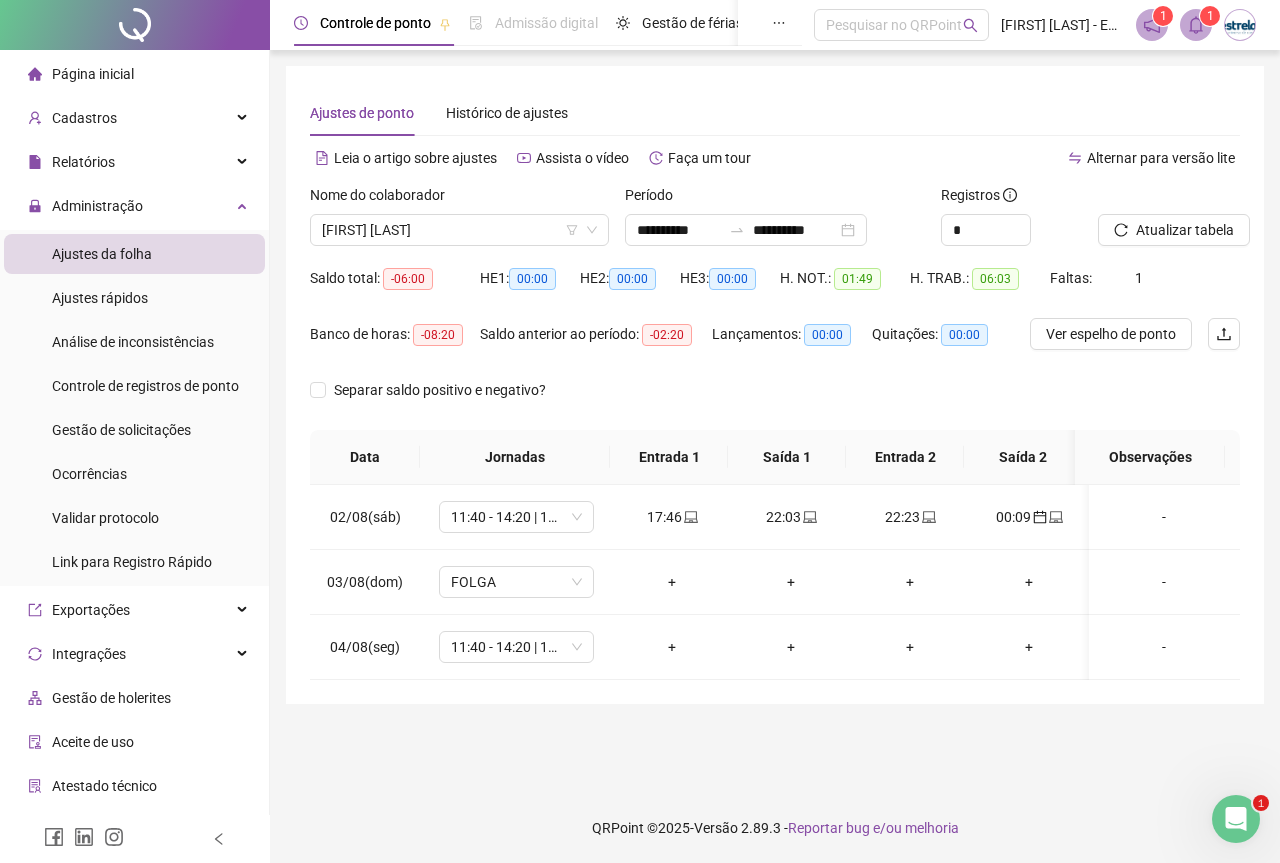 click on "Página inicial Cadastros Relatórios Listagem de colaboradores Listagem de atrasos Folha de ponto Listagem de registros Resumo da jornada Localização de registros Banco de Horas Escalas de trabalho Relatório de solicitações Administração Ajustes da folha Ajustes rápidos Análise de inconsistências Controle de registros de ponto Gestão de solicitações Ocorrências Validar protocolo Link para Registro Rápido Exportações Integrações Gestão de holerites Aceite de uso Atestado técnico Gerar QRCode Financeiro Central de ajuda Clube QR - Beneficios" at bounding box center [135, 518] 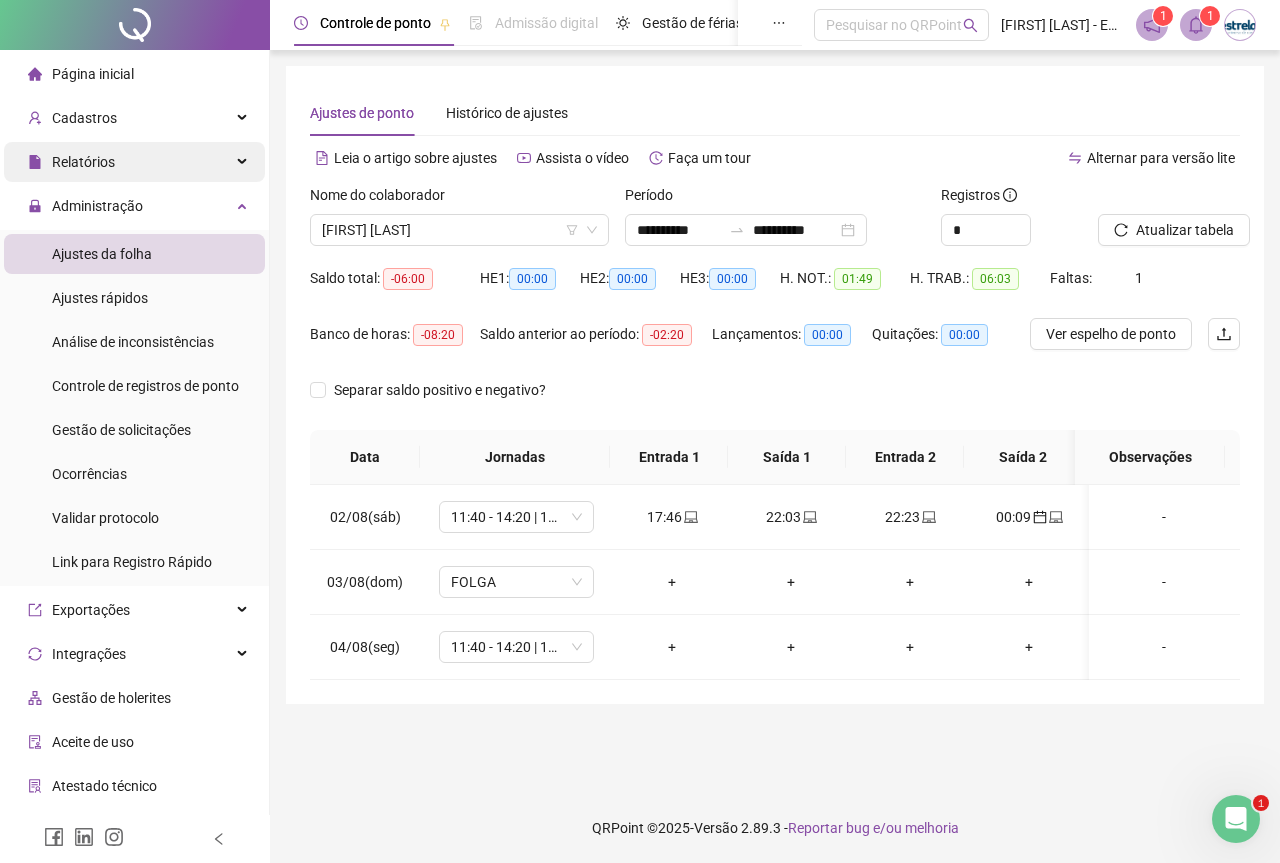 click on "Página inicial Cadastros Relatórios Listagem de colaboradores Listagem de atrasos Folha de ponto Listagem de registros Resumo da jornada Localização de registros Banco de Horas Escalas de trabalho Relatório de solicitações Administração Ajustes da folha Ajustes rápidos Análise de inconsistências Controle de registros de ponto Gestão de solicitações Ocorrências Validar protocolo Link para Registro Rápido Exportações Integrações Gestão de holerites Aceite de uso Atestado técnico Gerar QRCode Financeiro Central de ajuda Clube QR - Beneficios" at bounding box center (135, 518) 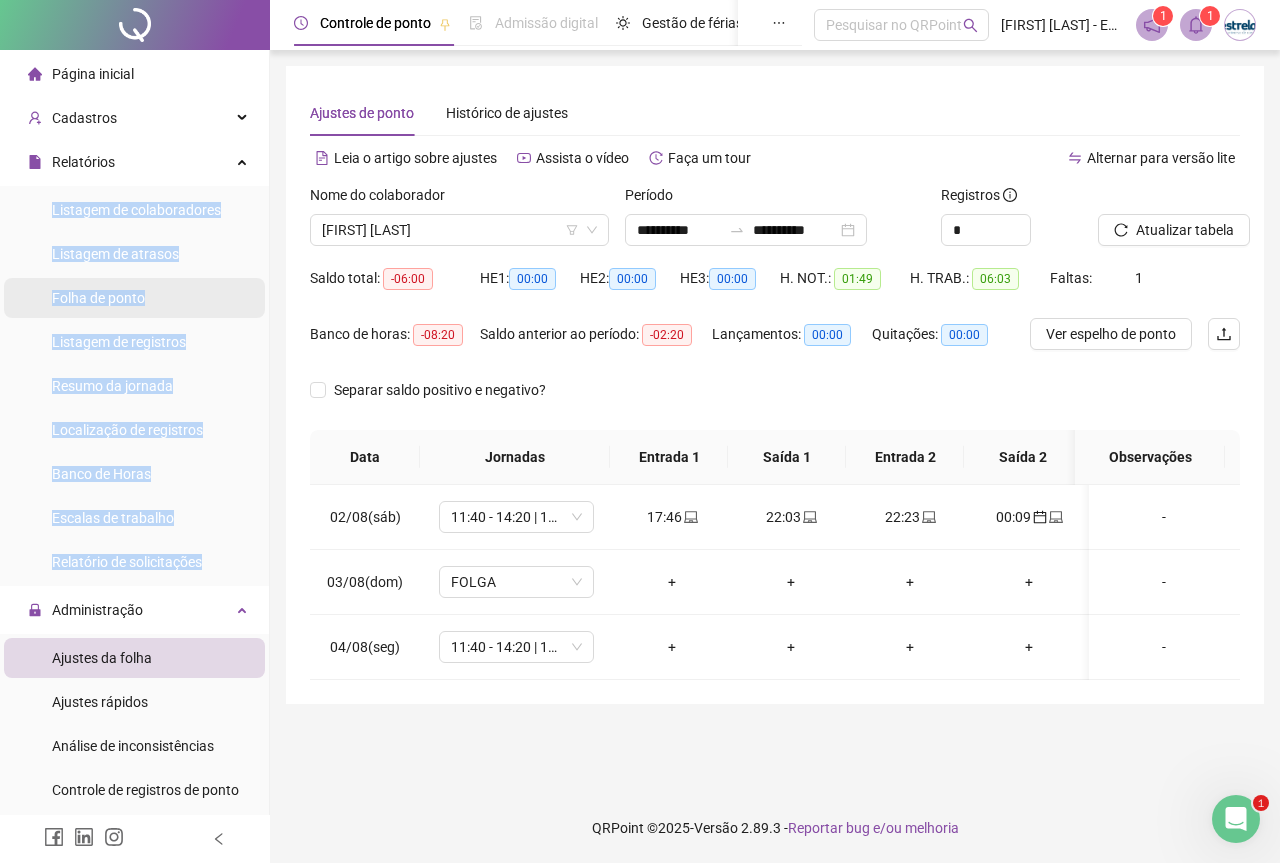 click on "Folha de ponto" at bounding box center [98, 298] 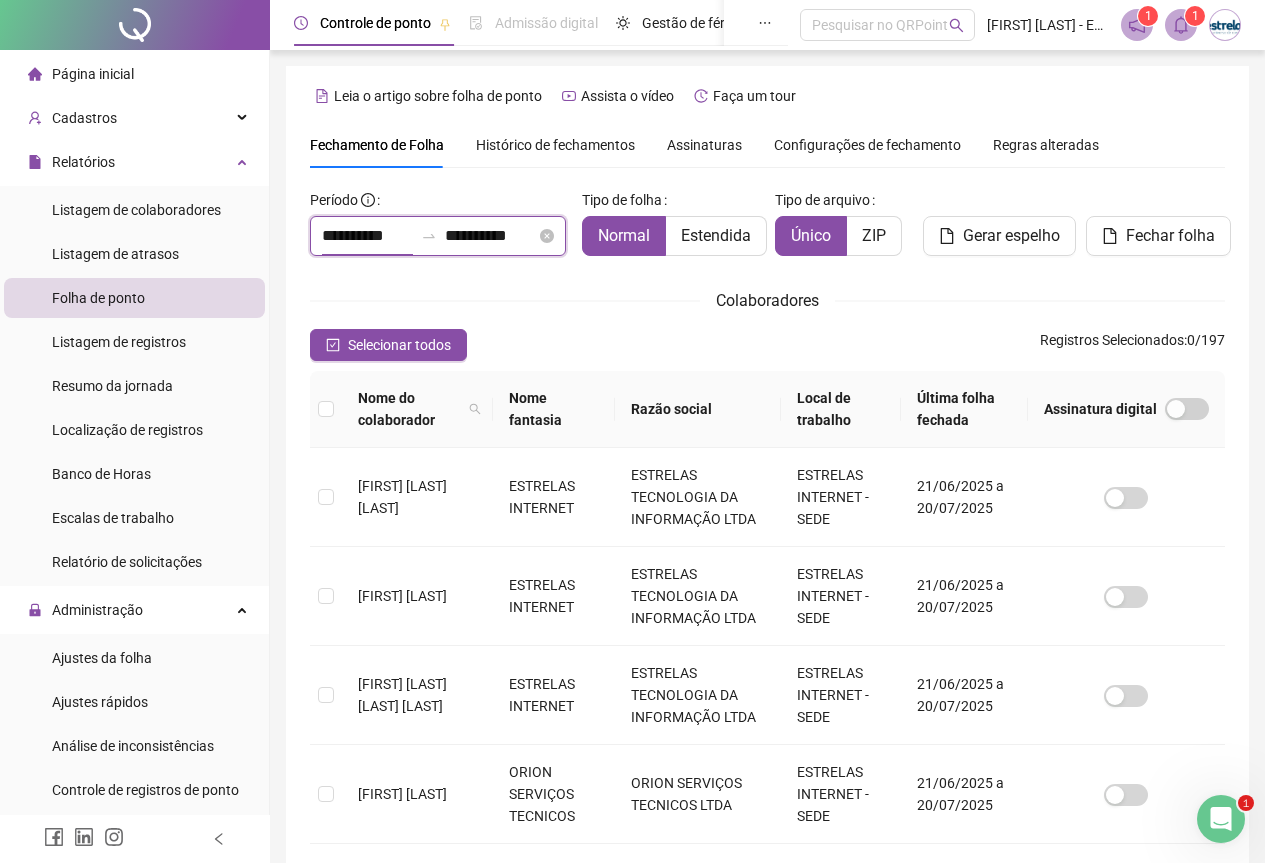 click on "**********" at bounding box center [367, 236] 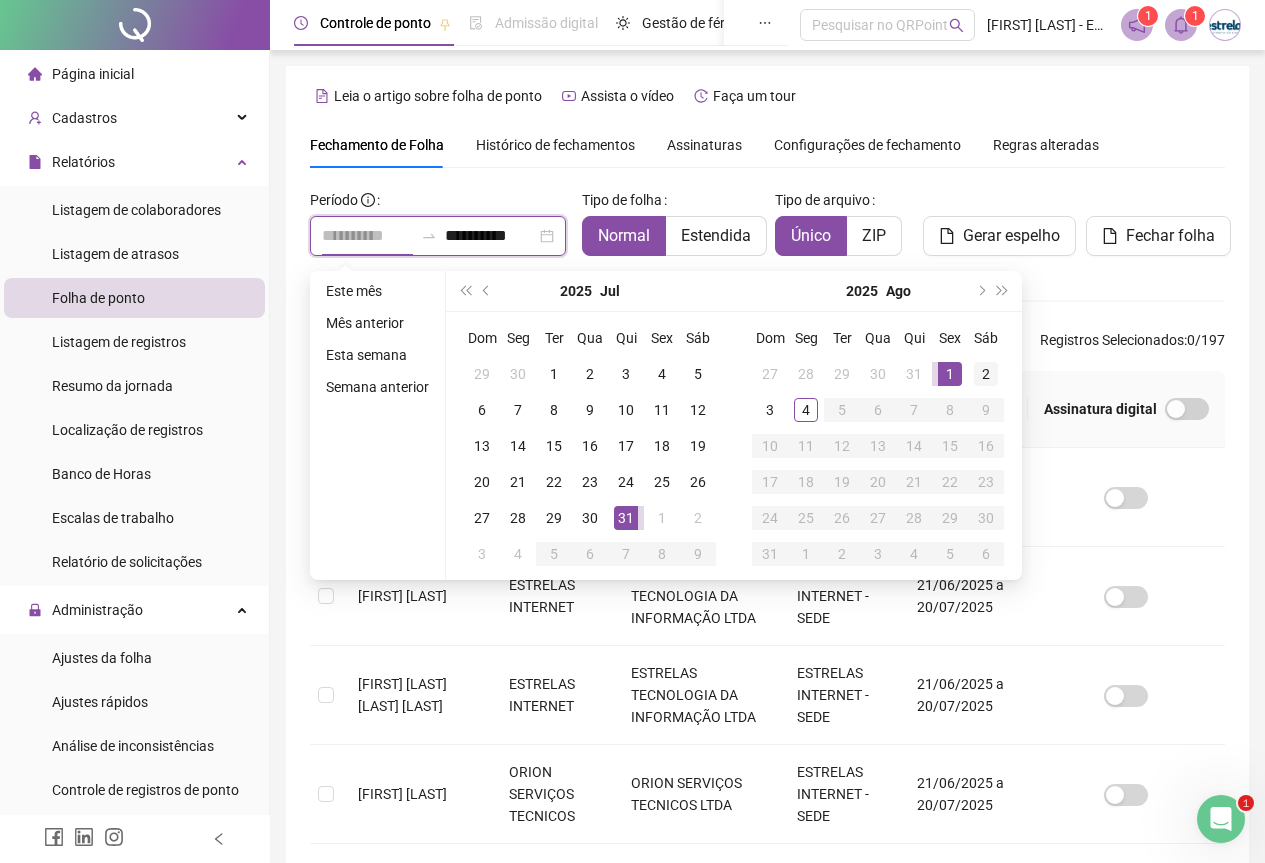 type on "**********" 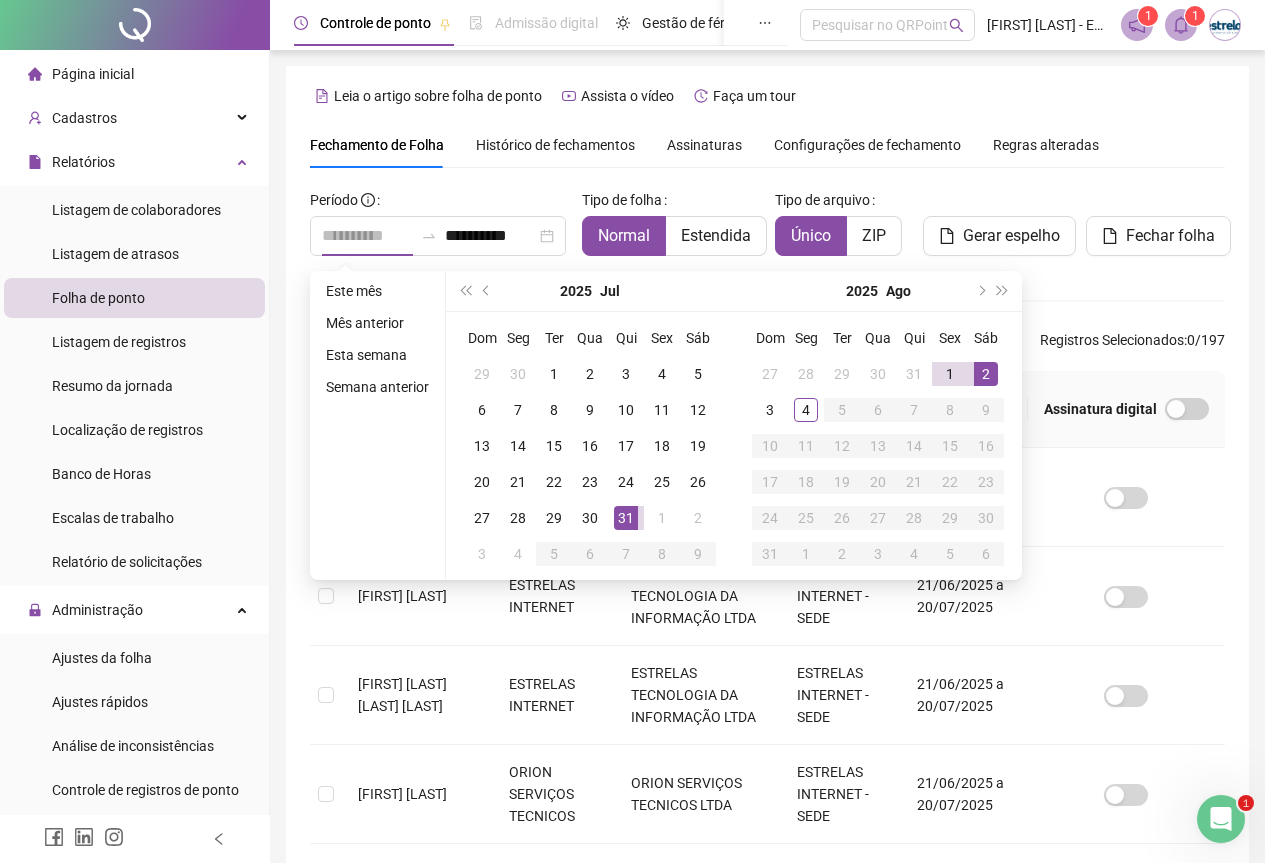 click on "2" at bounding box center (986, 374) 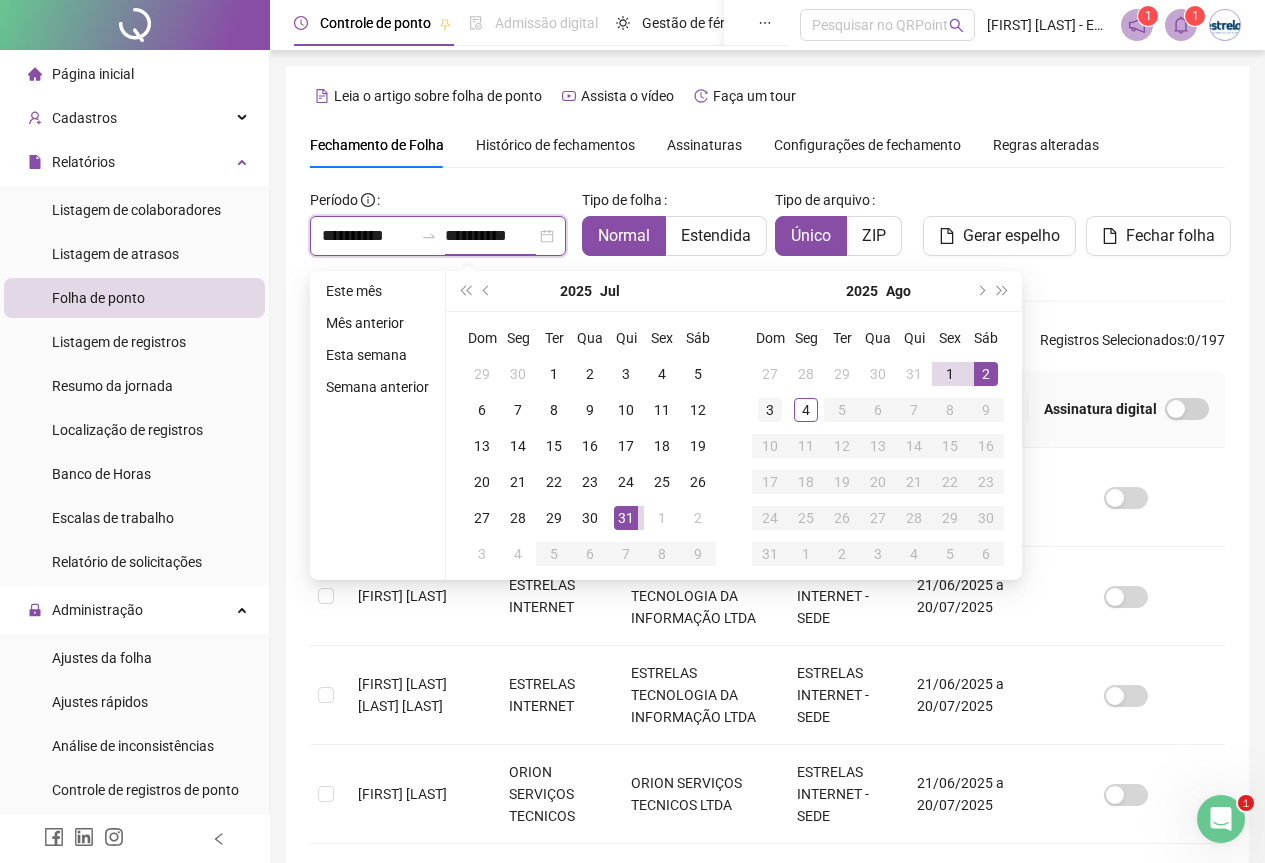 type on "**********" 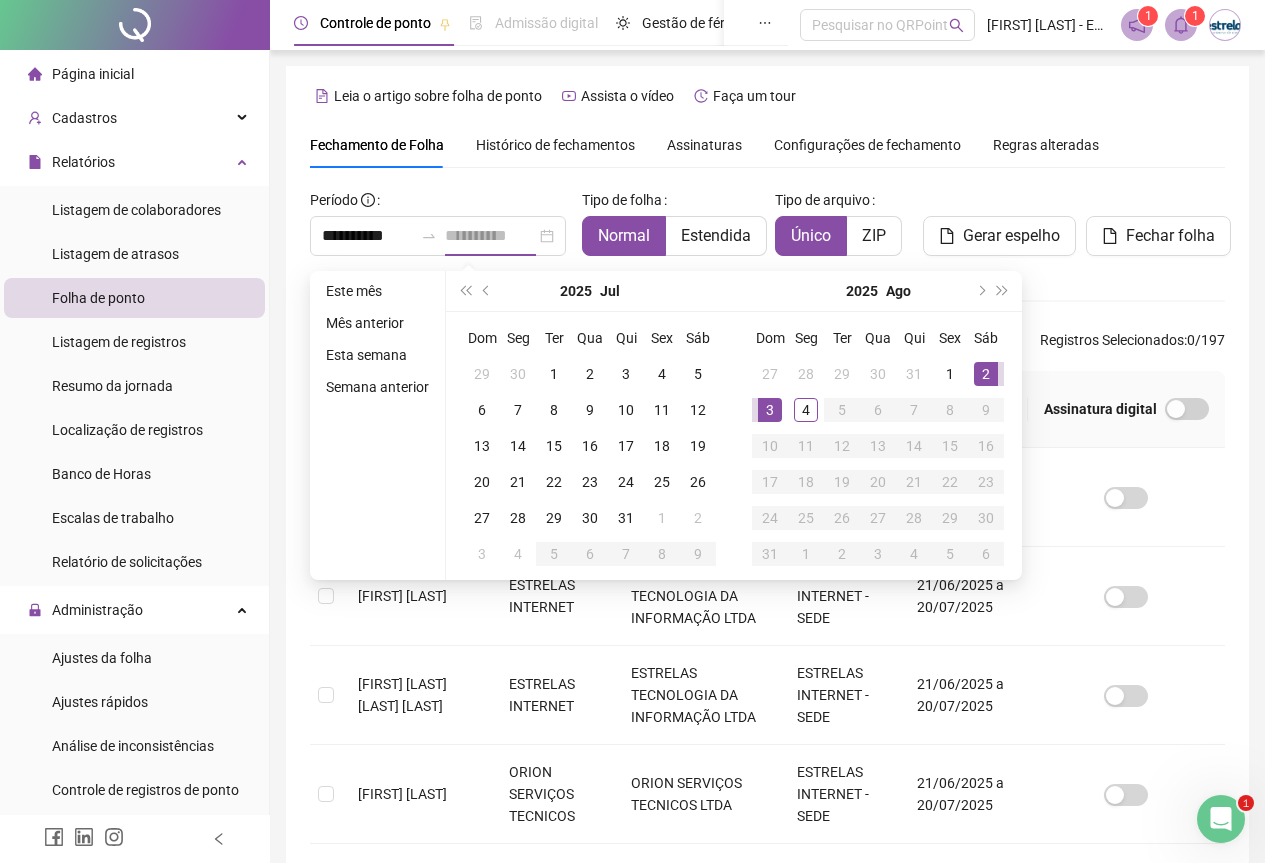 click on "3" at bounding box center [770, 410] 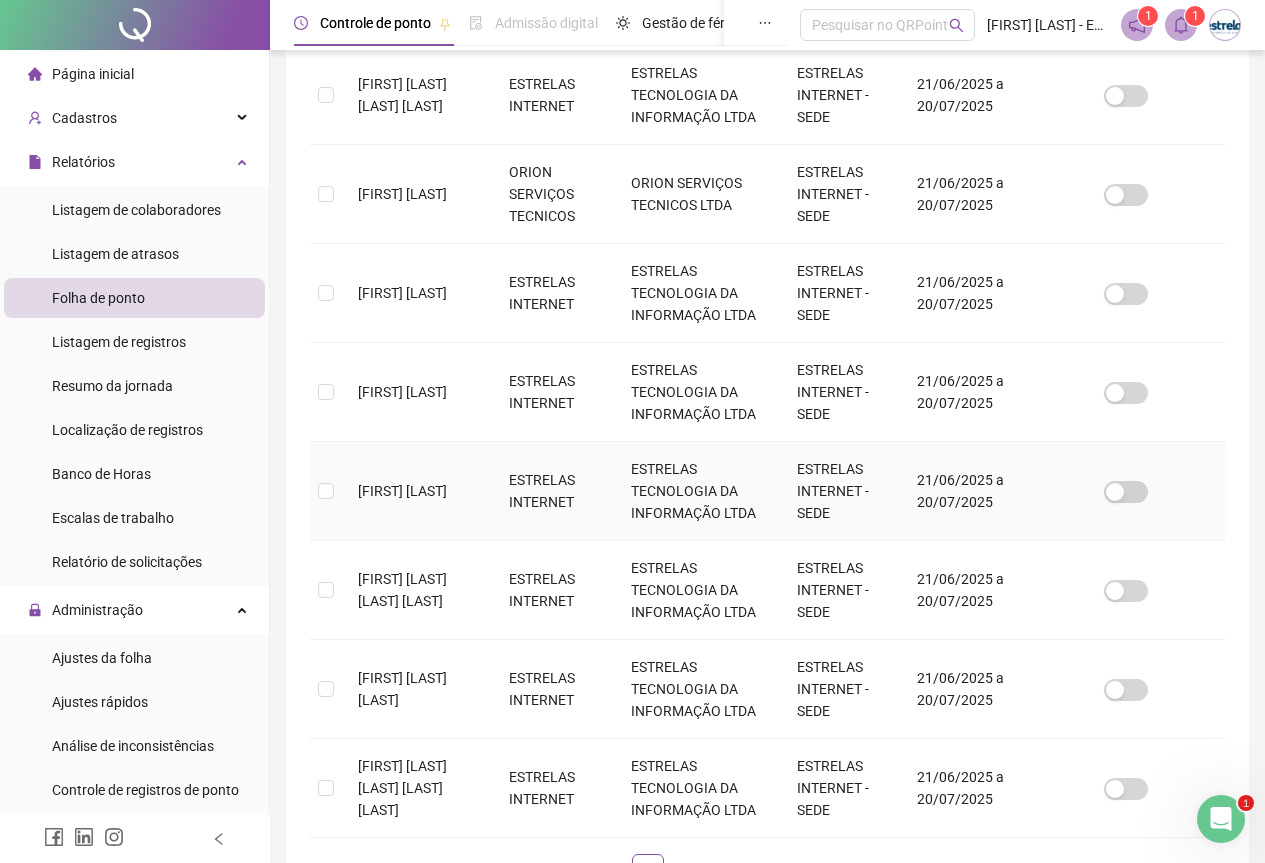 scroll, scrollTop: 749, scrollLeft: 0, axis: vertical 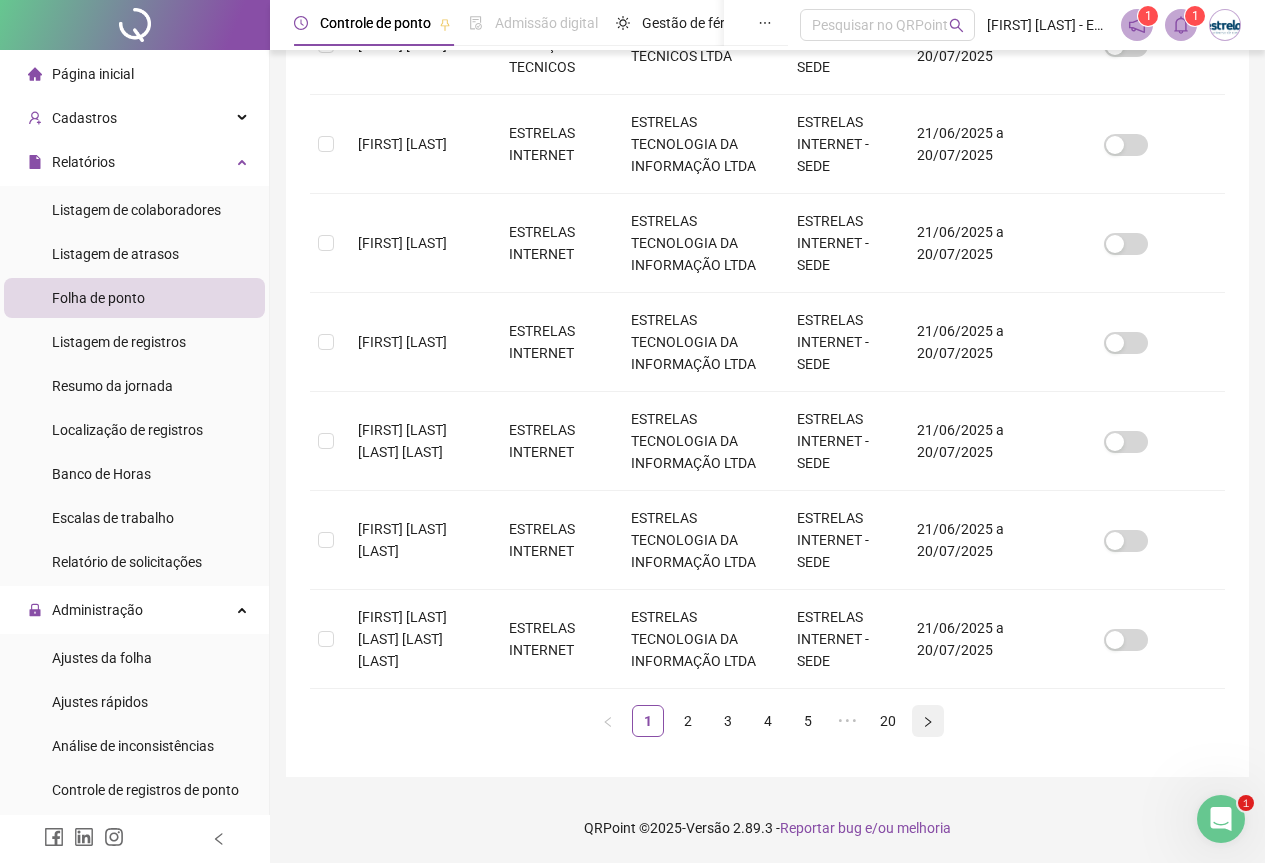 click 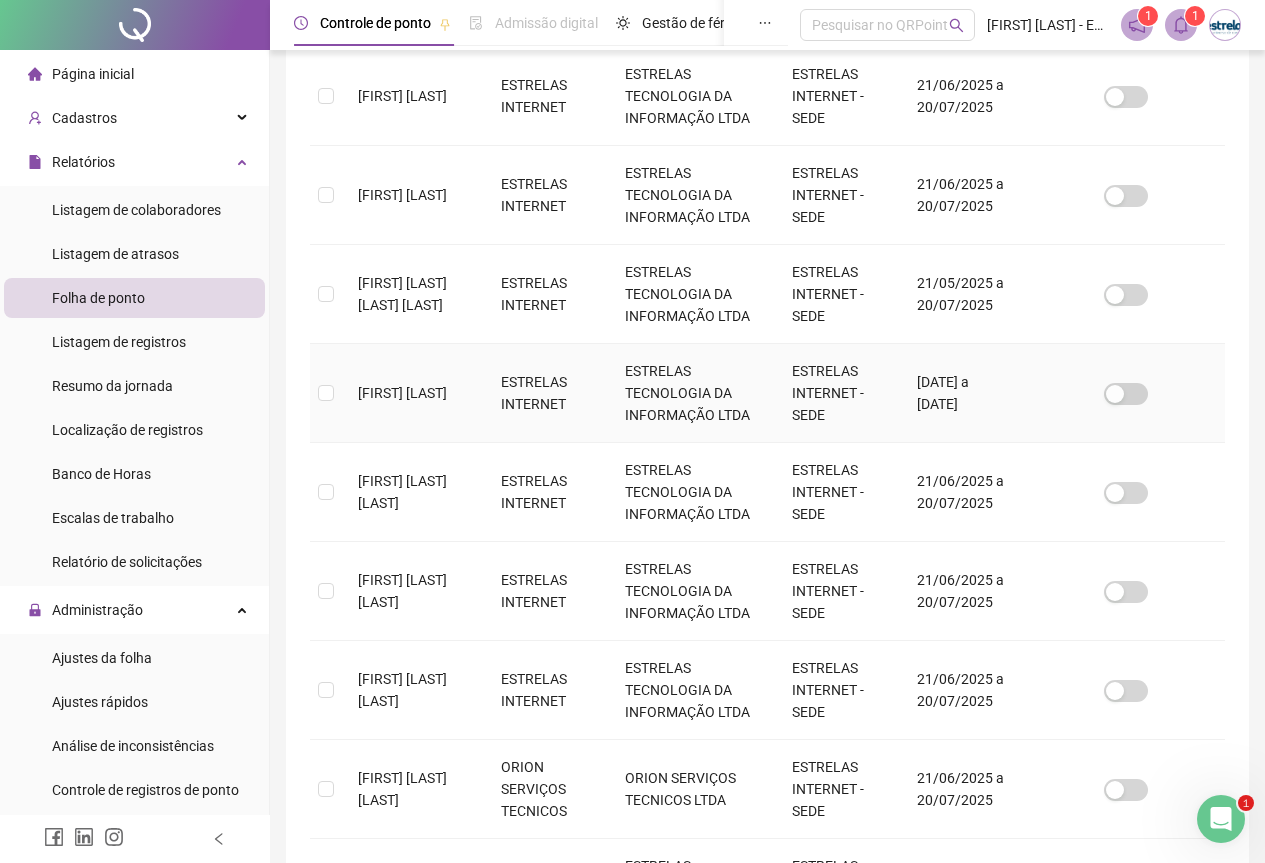 scroll, scrollTop: 749, scrollLeft: 0, axis: vertical 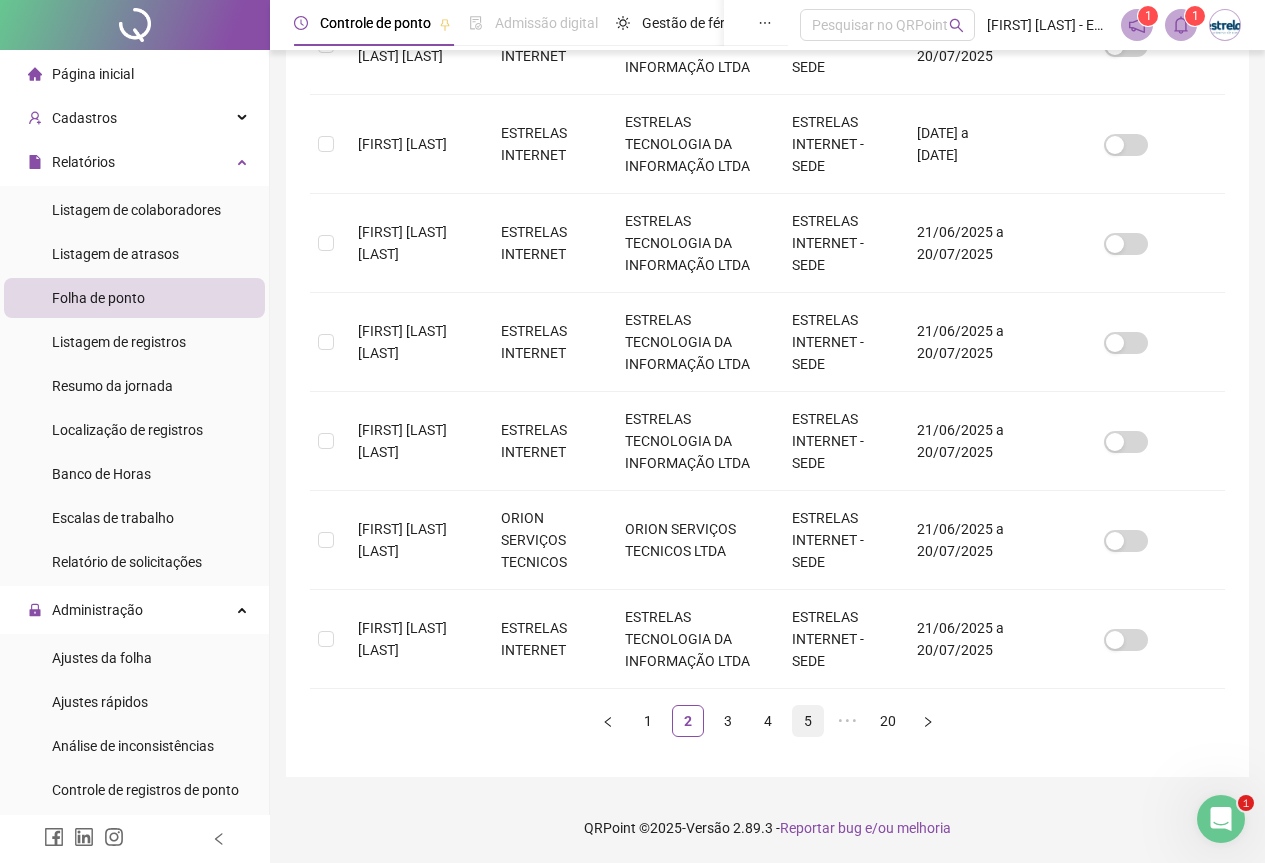 click on "5" at bounding box center [808, 721] 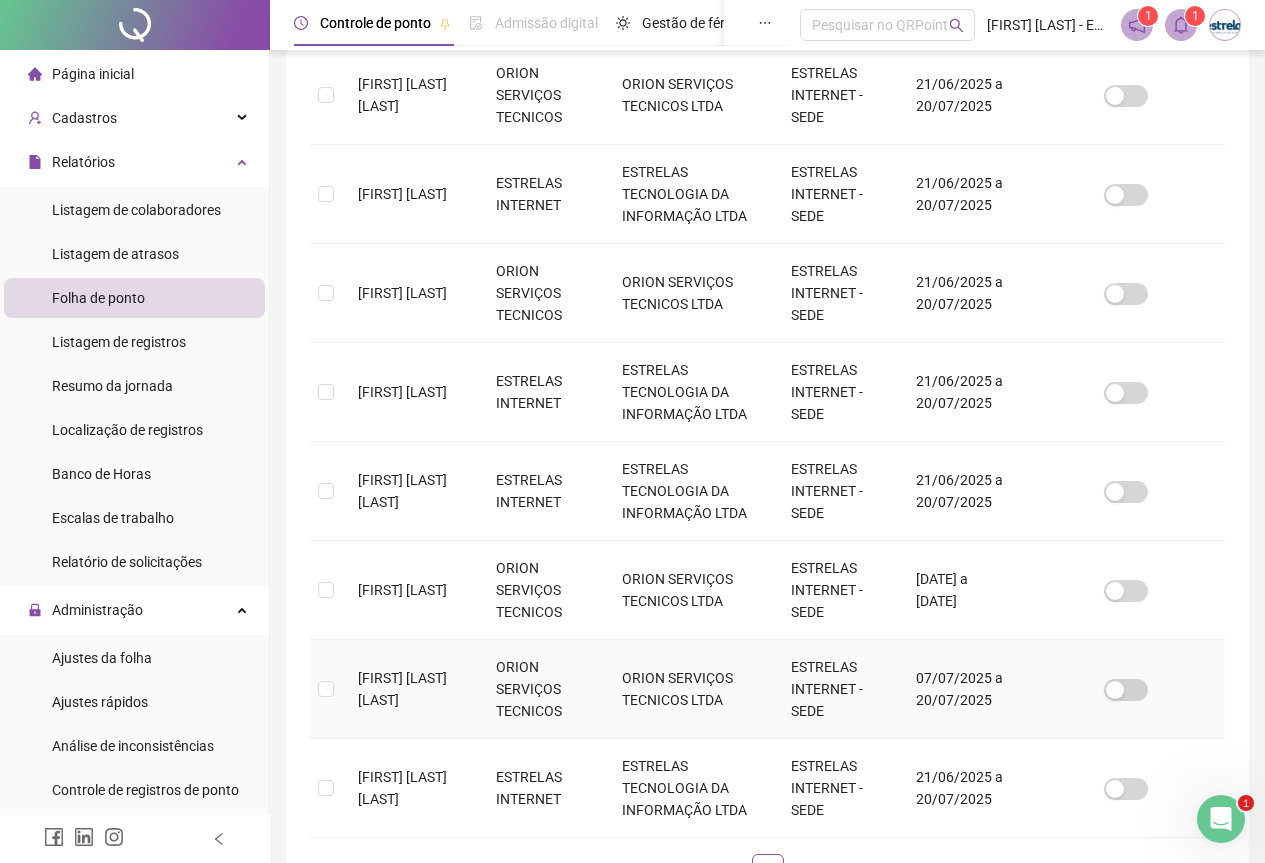 scroll, scrollTop: 749, scrollLeft: 0, axis: vertical 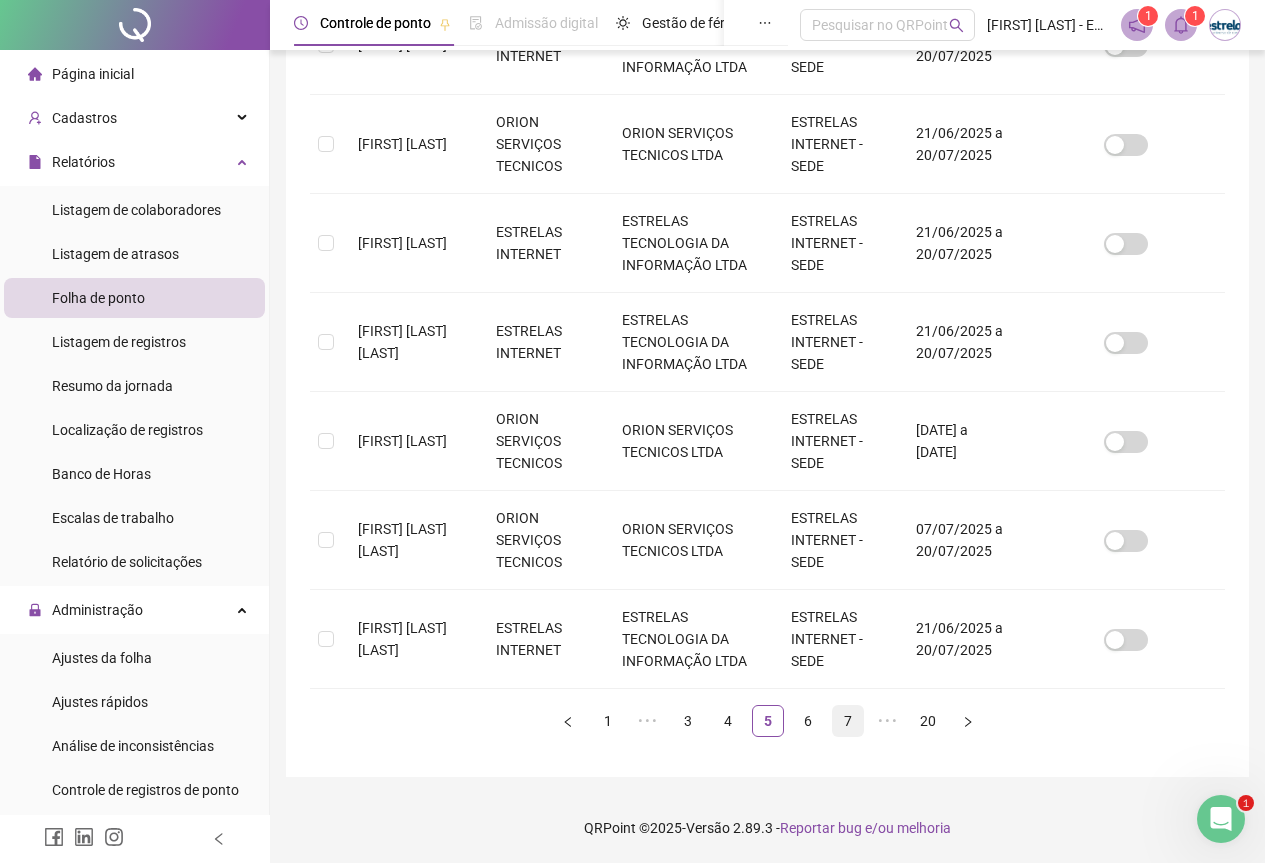 click on "7" at bounding box center (848, 721) 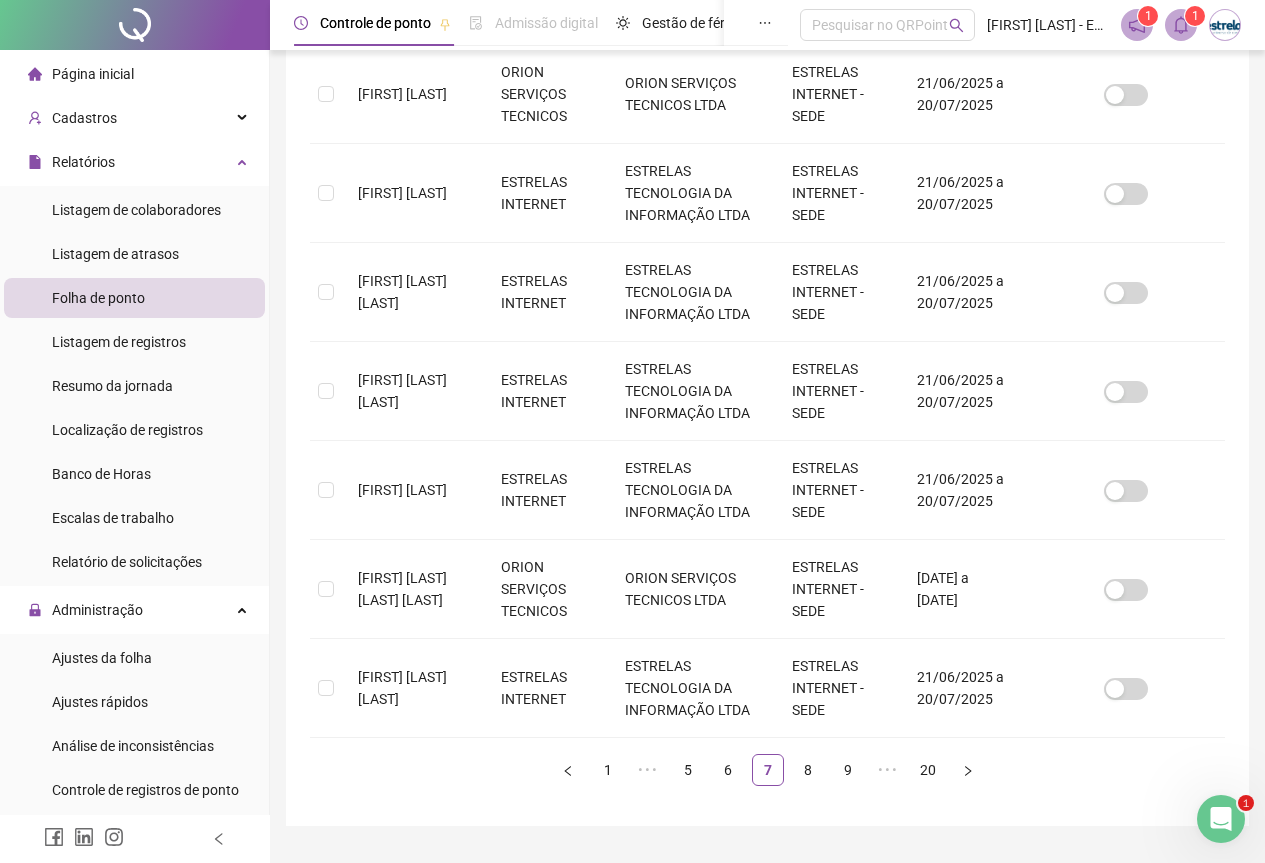 scroll, scrollTop: 749, scrollLeft: 0, axis: vertical 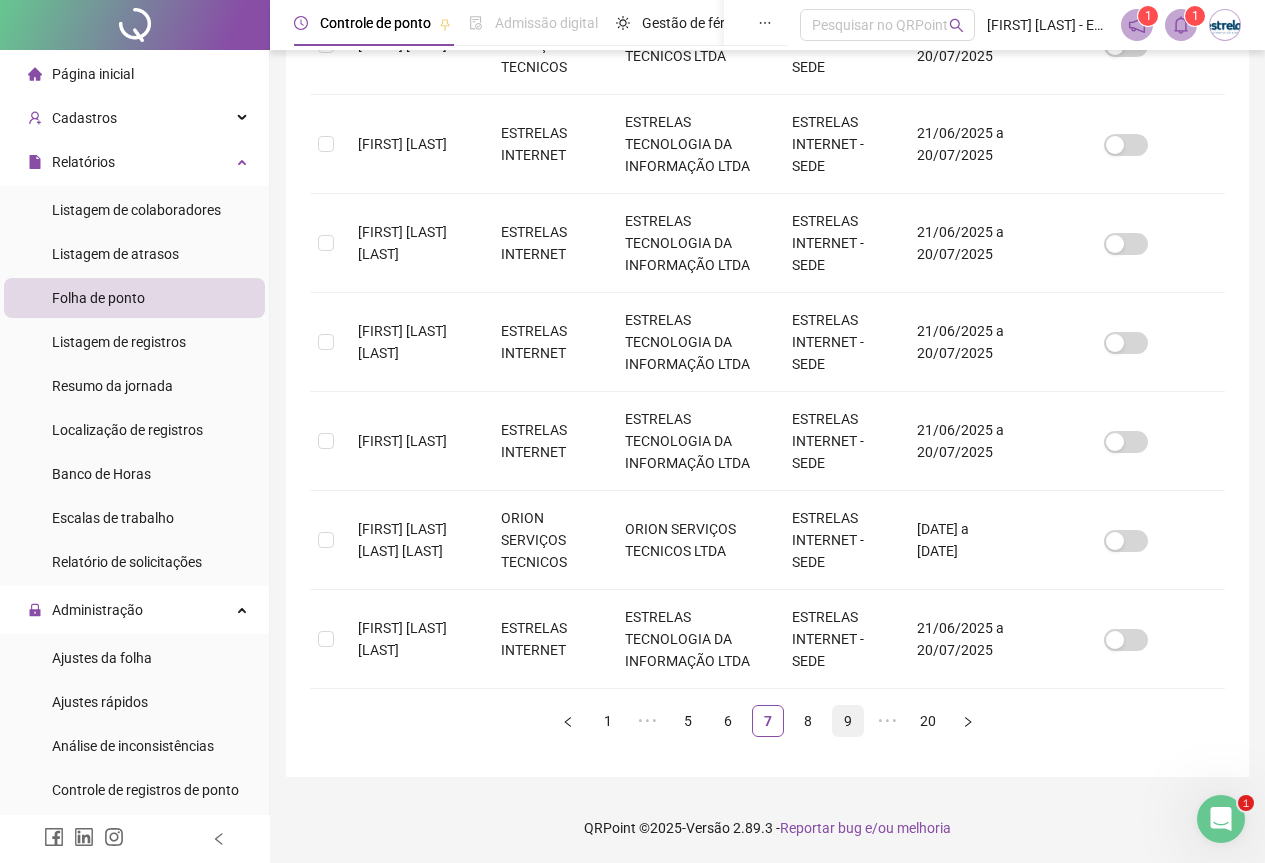 click on "9" at bounding box center [848, 721] 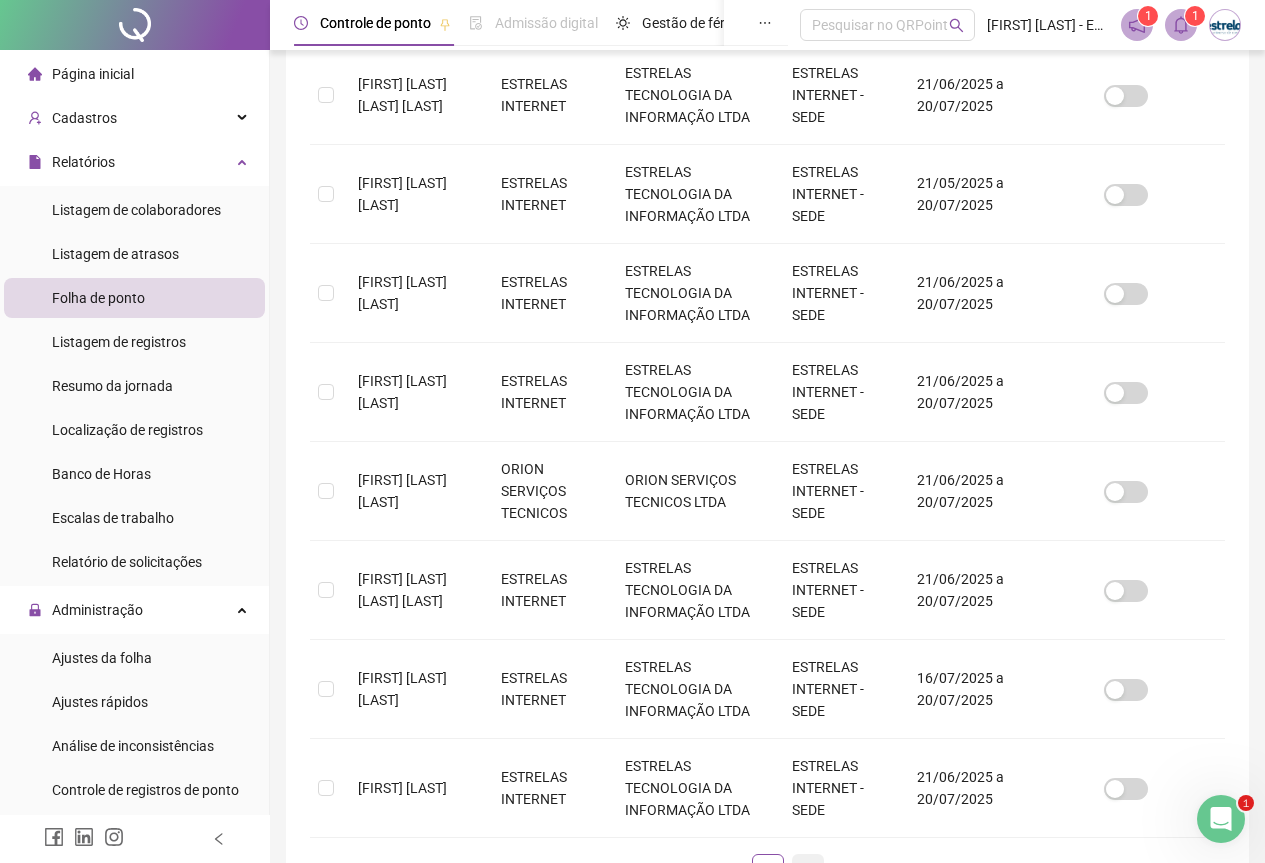 scroll, scrollTop: 749, scrollLeft: 0, axis: vertical 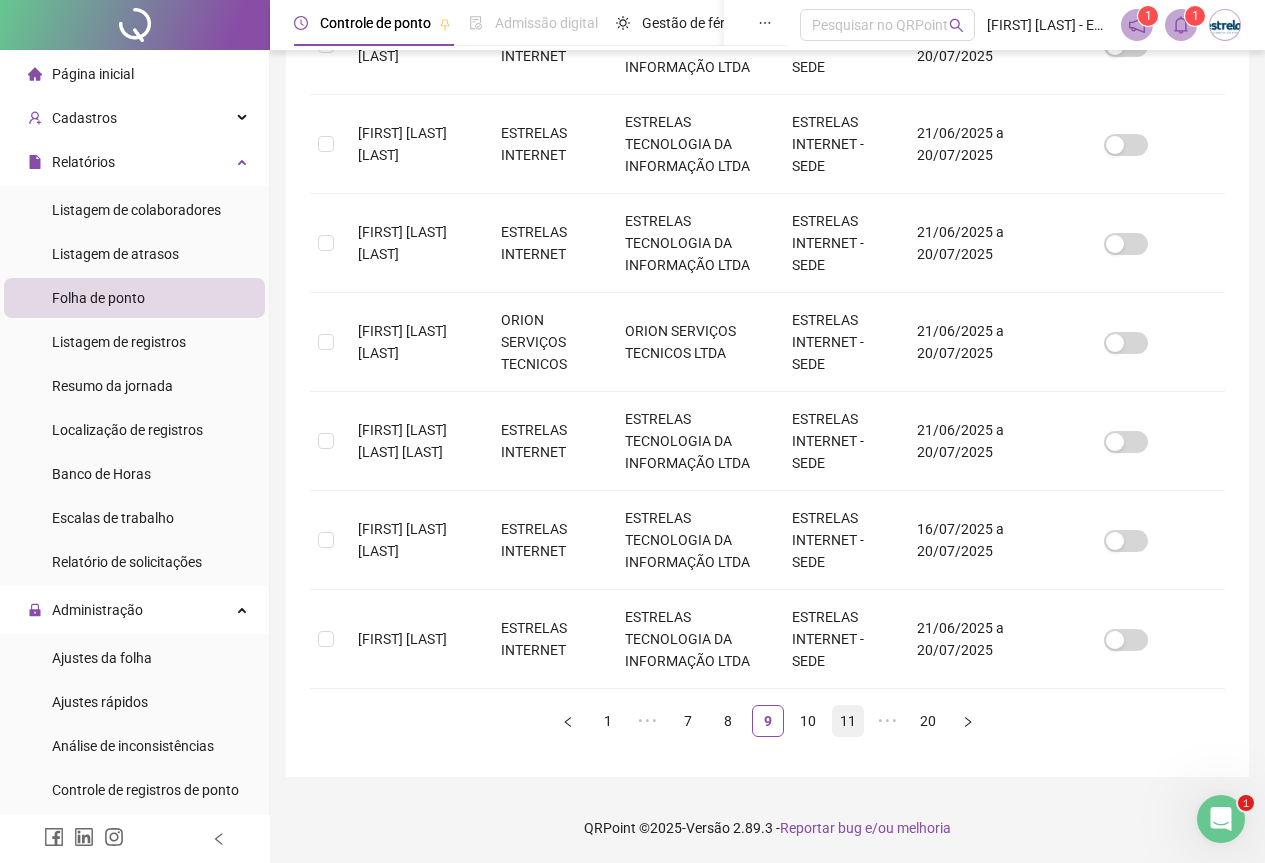 click on "11" at bounding box center [848, 721] 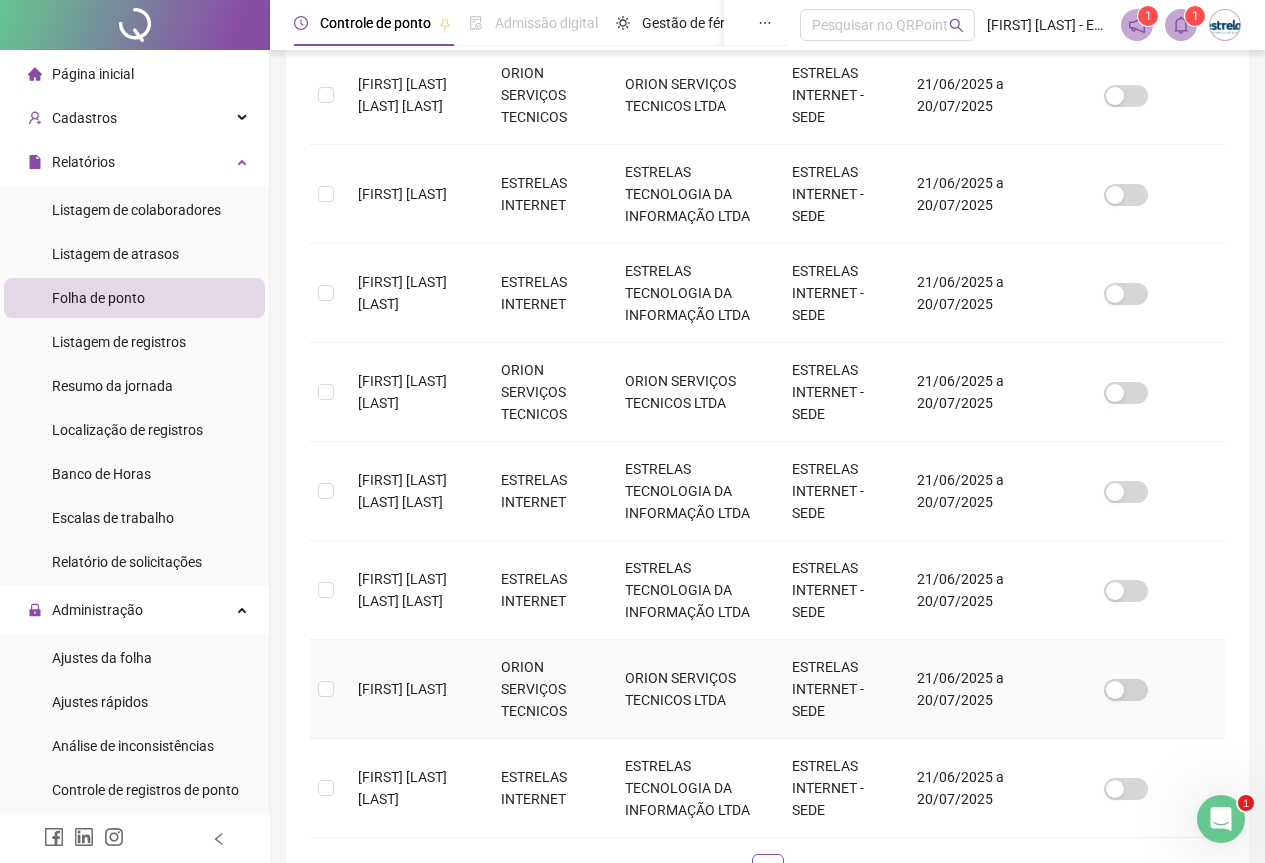 scroll, scrollTop: 749, scrollLeft: 0, axis: vertical 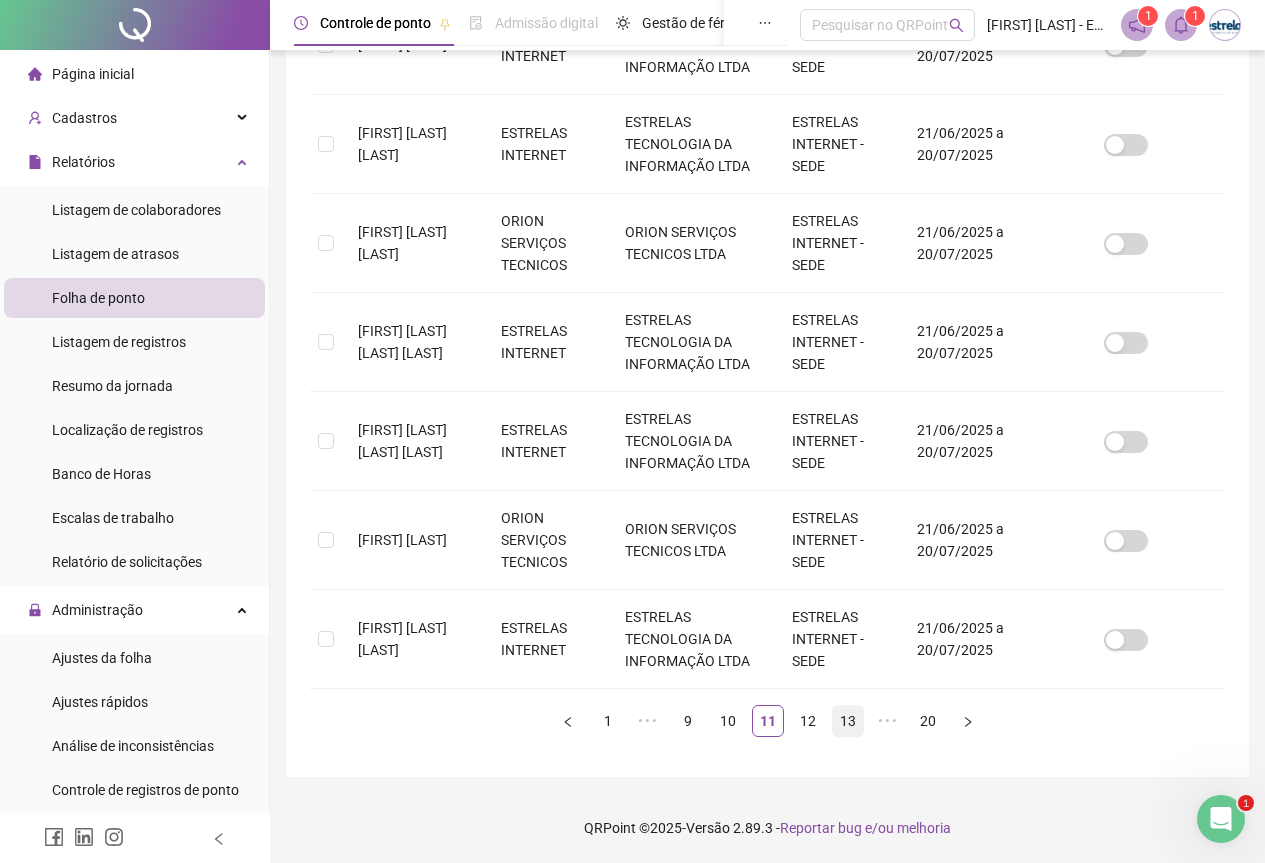 click on "13" at bounding box center [848, 721] 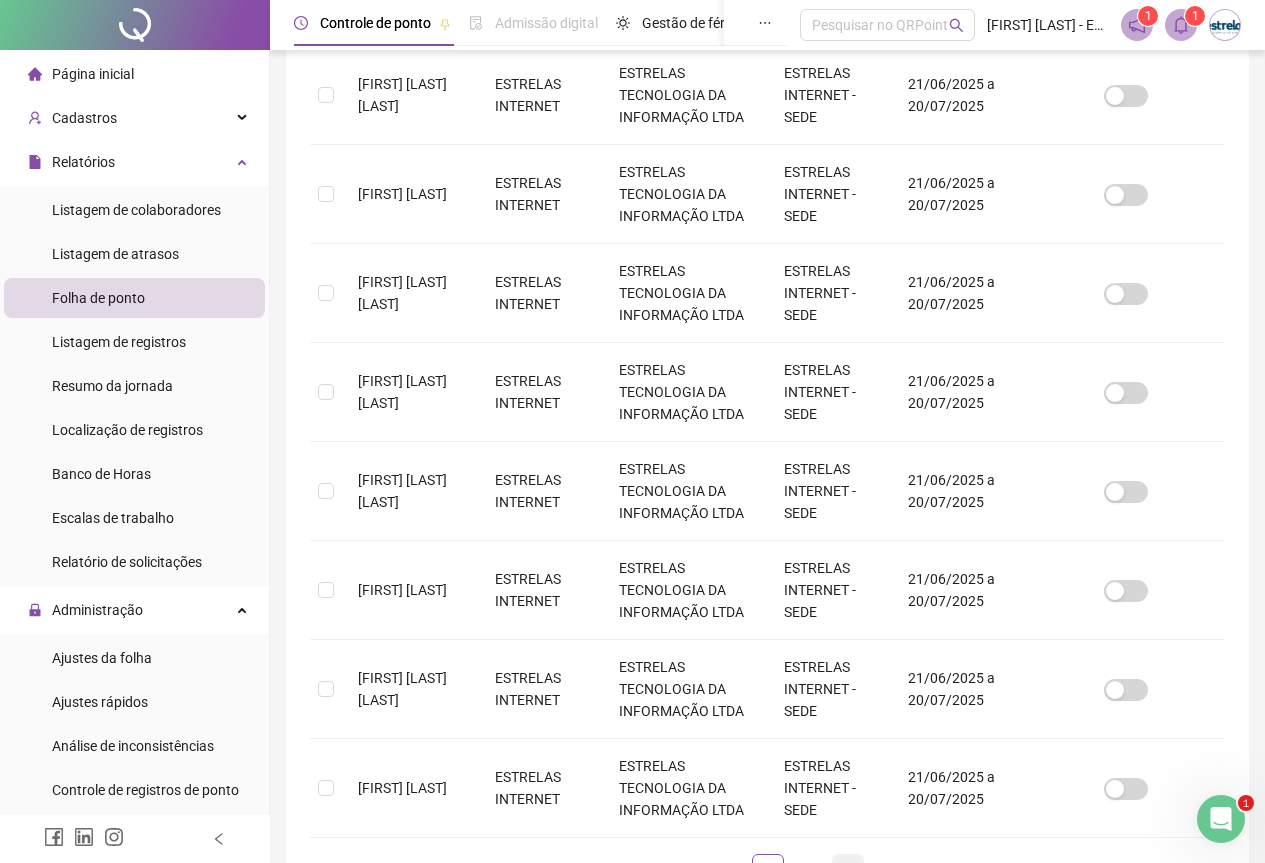 scroll, scrollTop: 749, scrollLeft: 0, axis: vertical 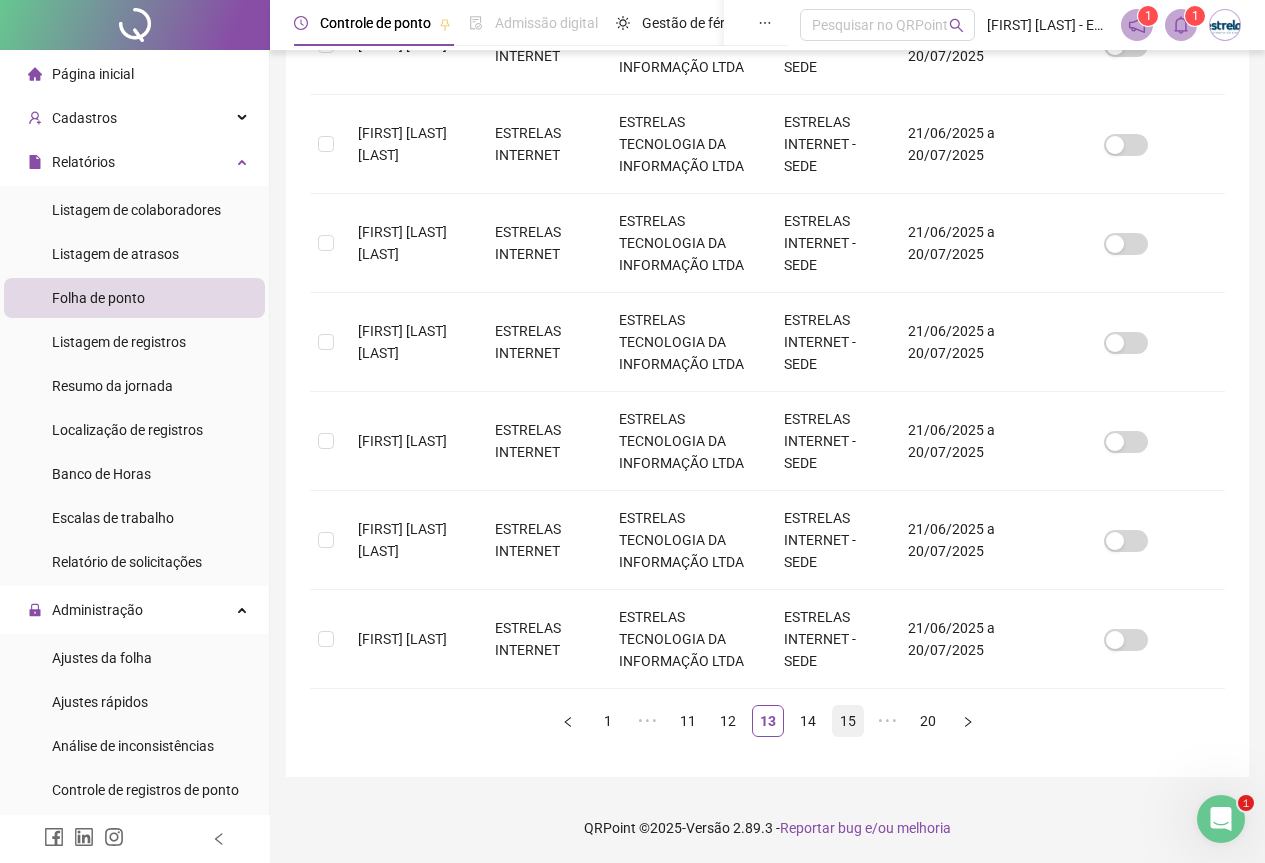 click on "15" at bounding box center [848, 721] 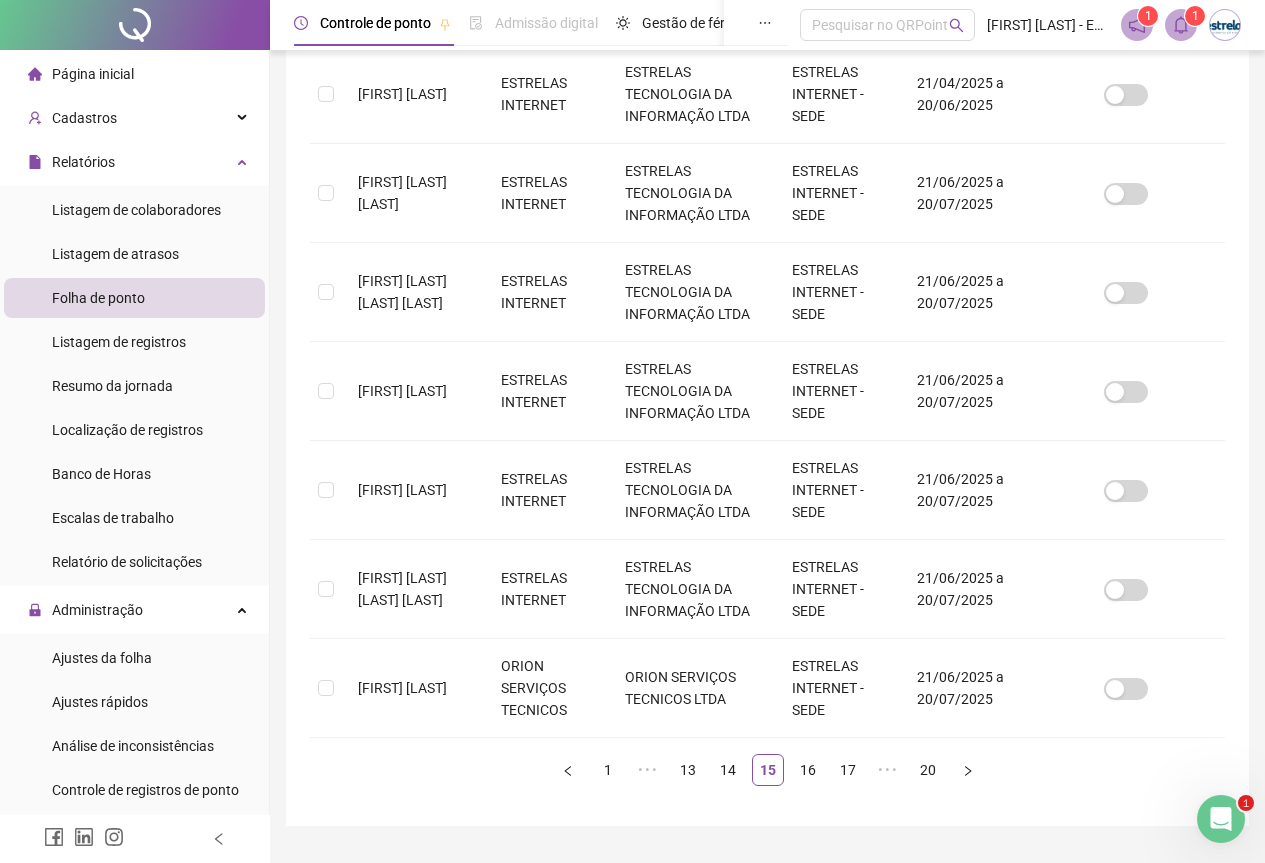 scroll, scrollTop: 749, scrollLeft: 0, axis: vertical 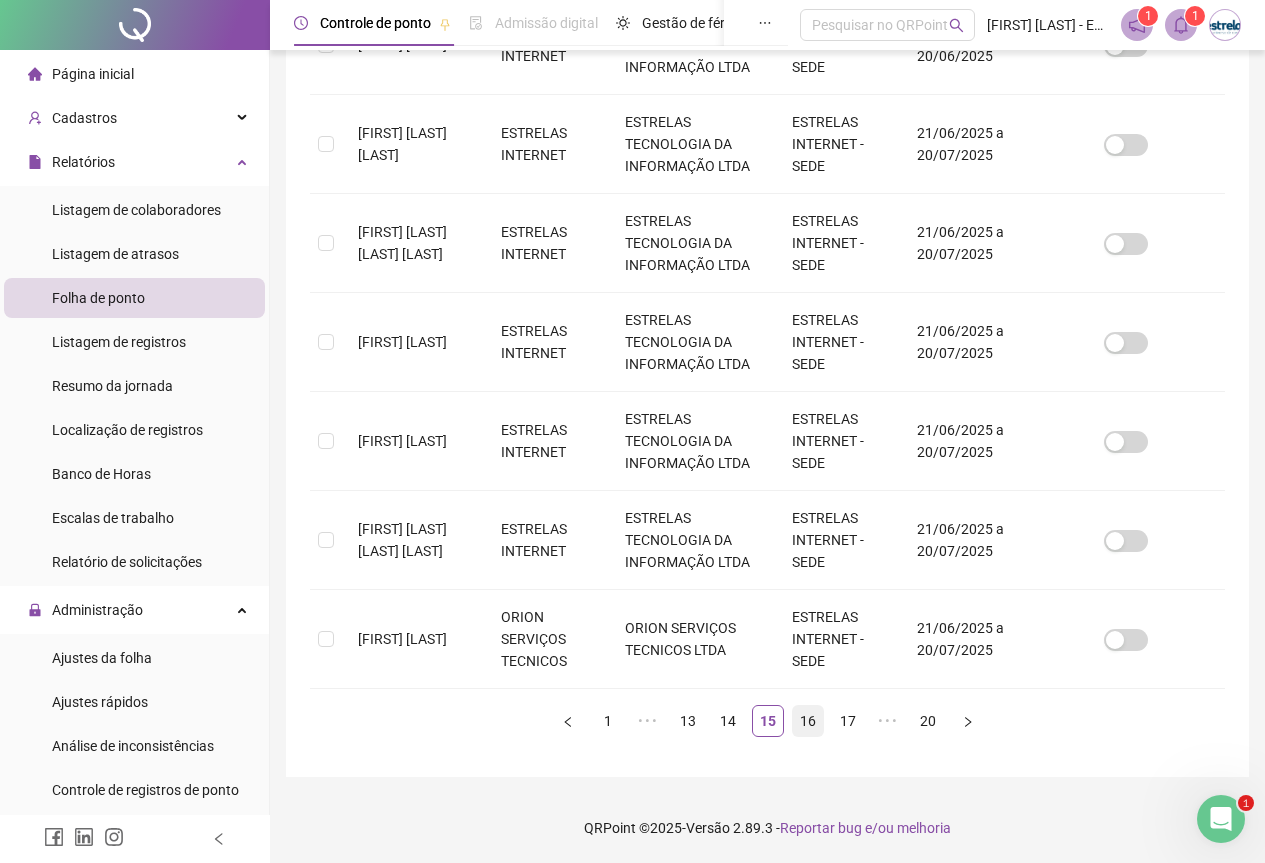 click on "16" at bounding box center [808, 721] 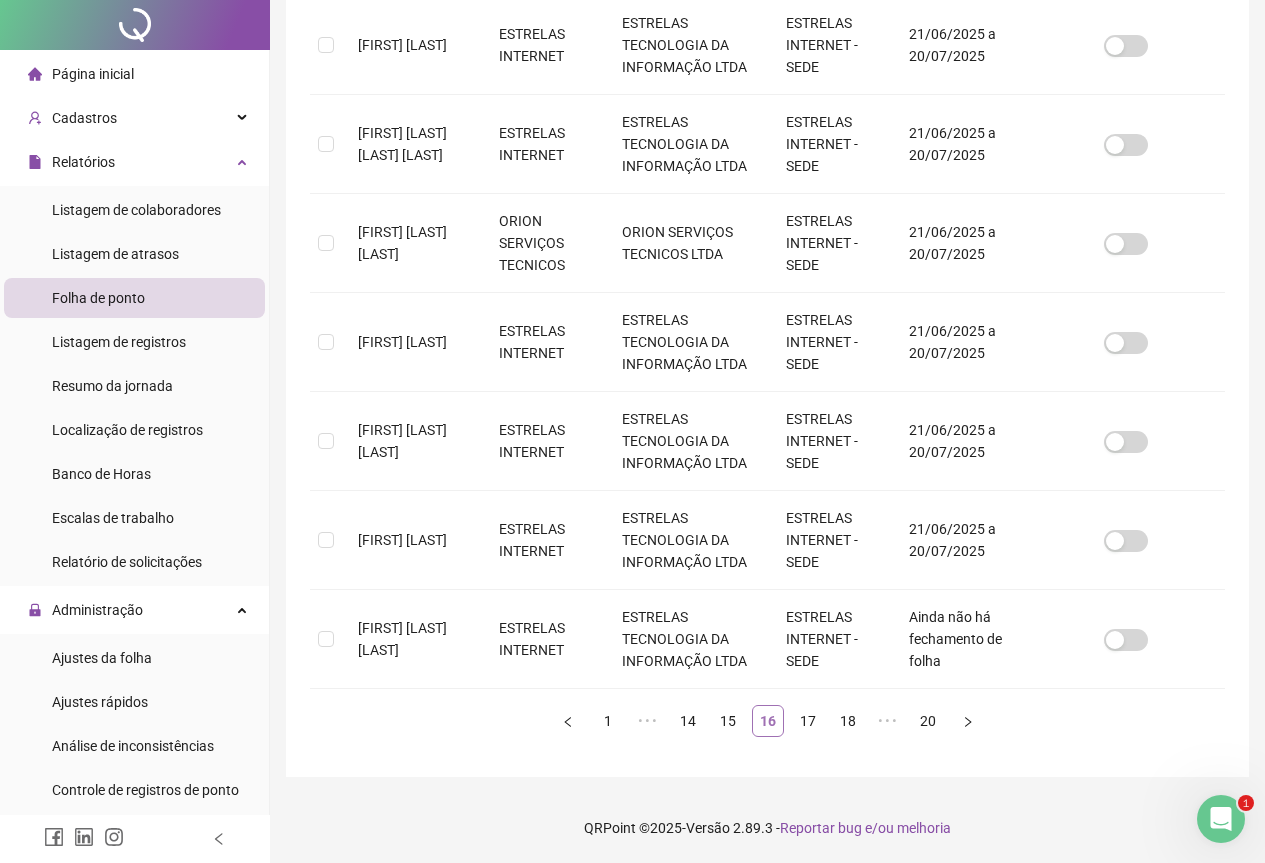 scroll, scrollTop: 0, scrollLeft: 0, axis: both 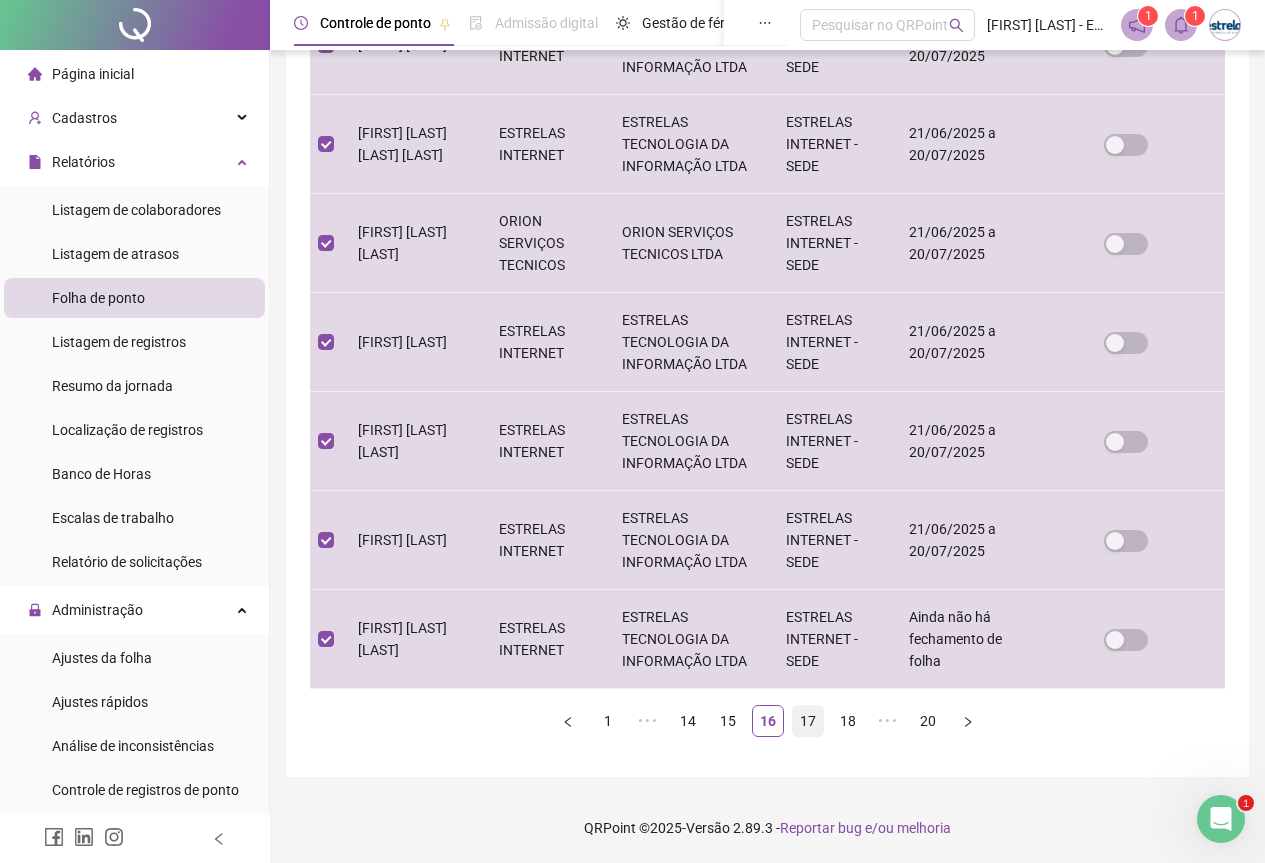 click on "17" at bounding box center (808, 721) 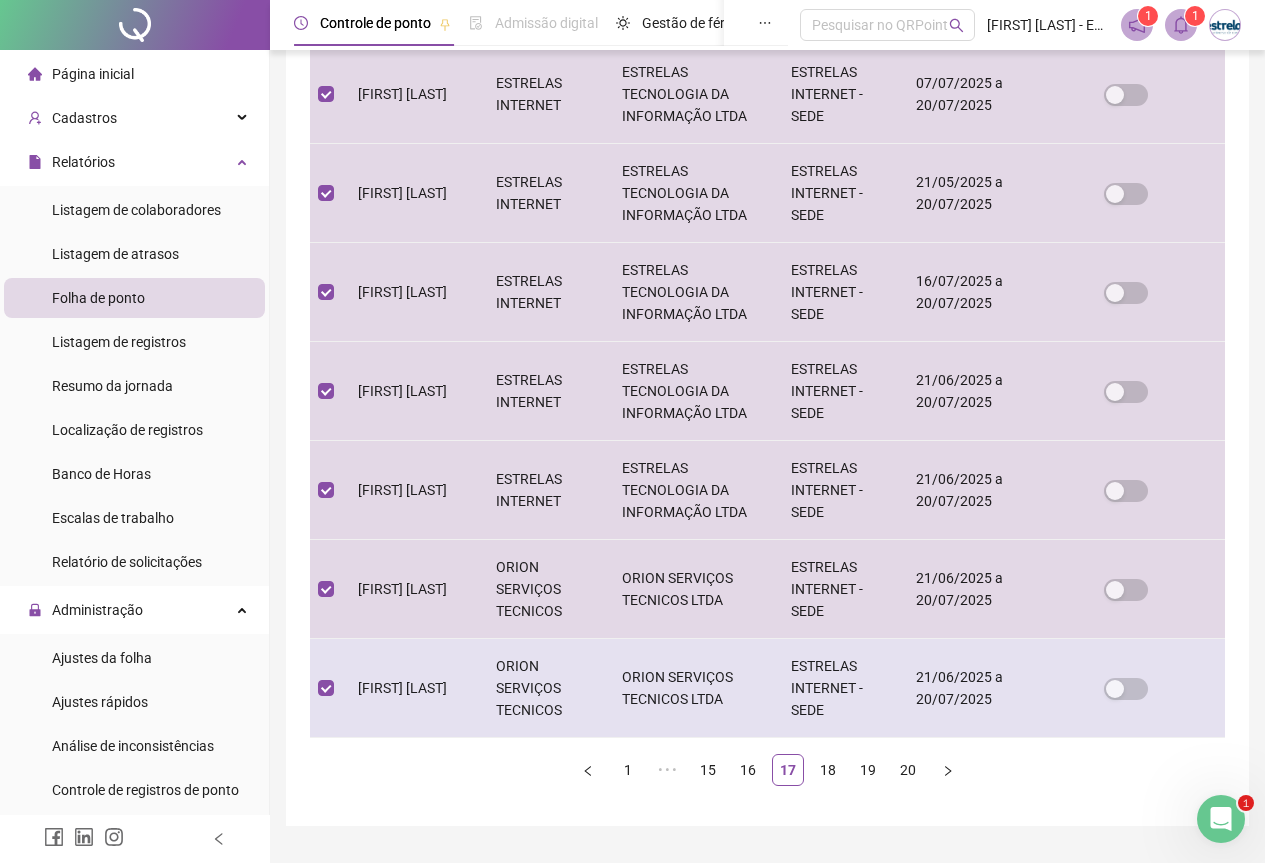scroll, scrollTop: 749, scrollLeft: 0, axis: vertical 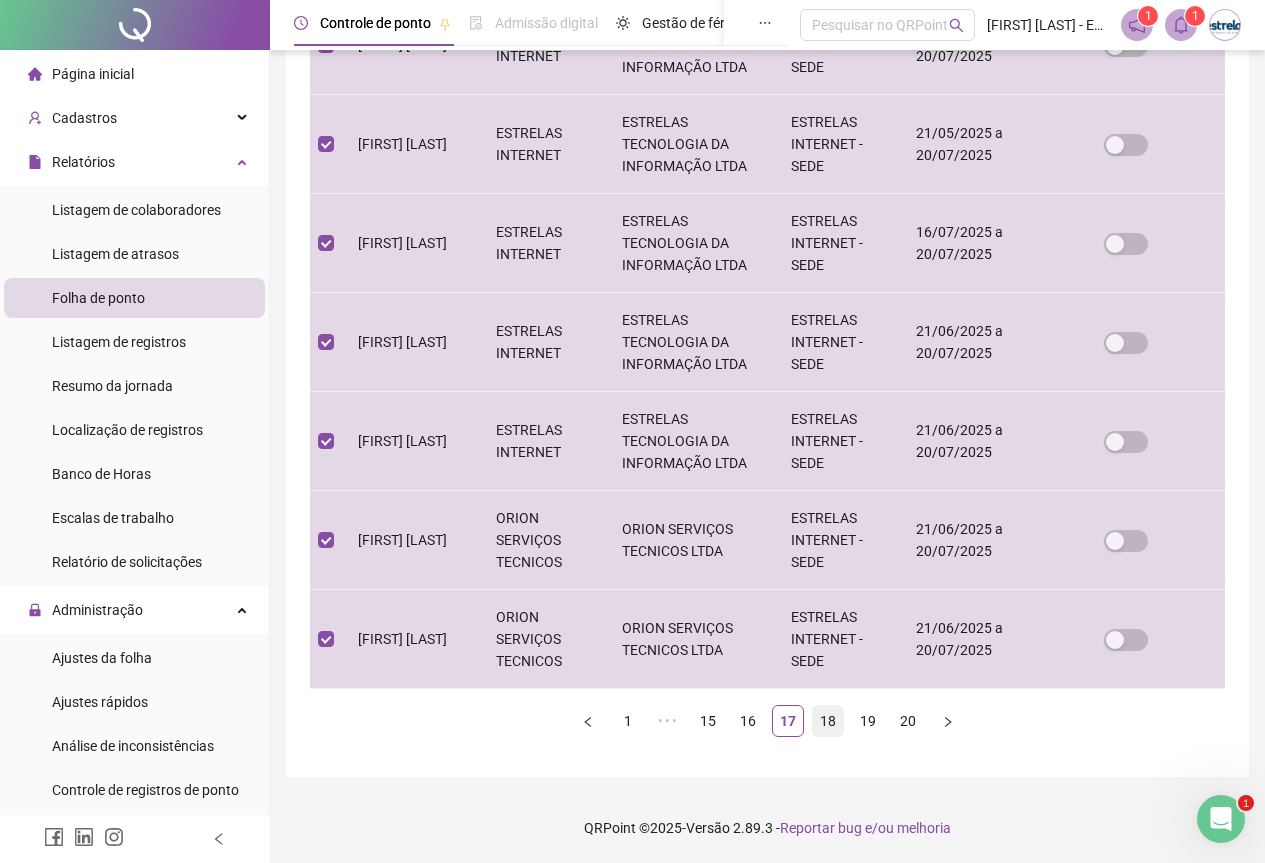 click on "18" at bounding box center (828, 721) 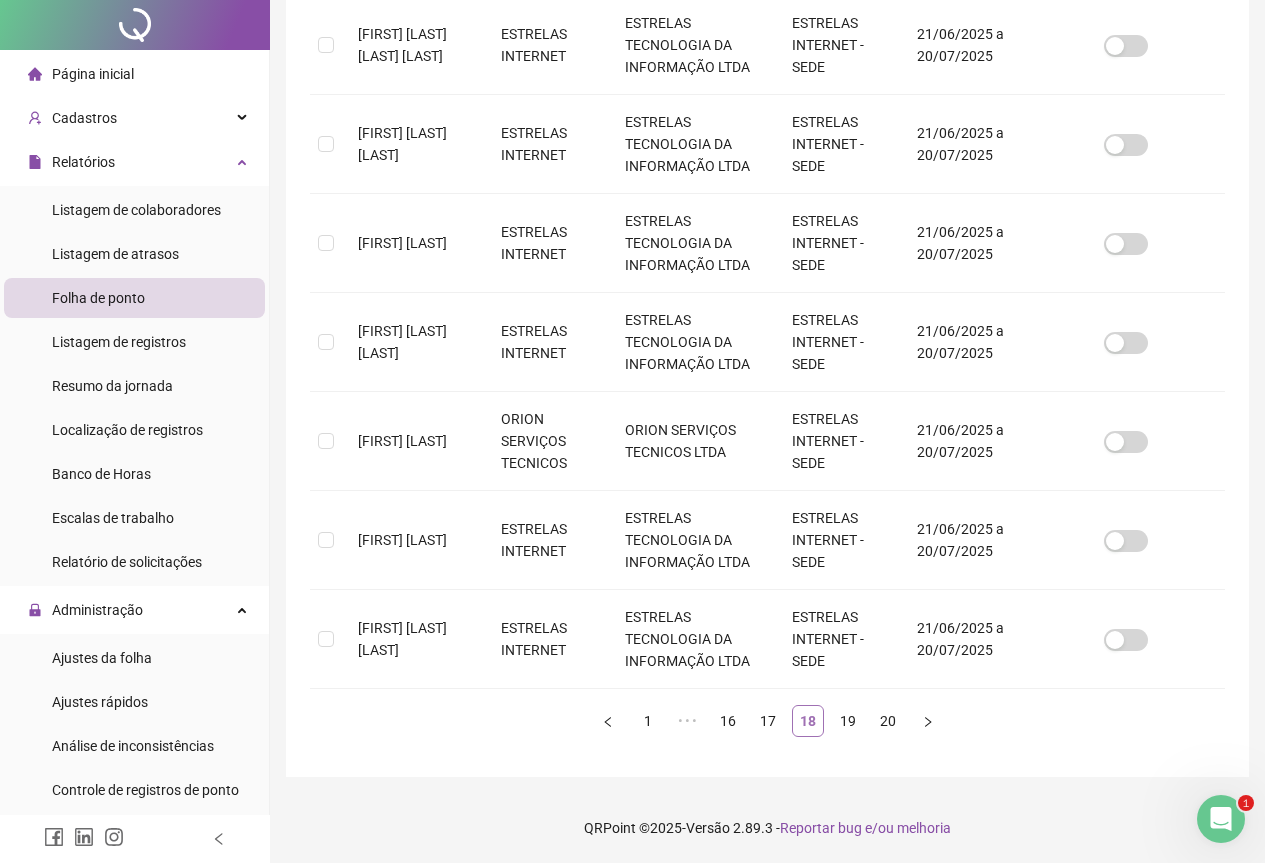 scroll, scrollTop: 0, scrollLeft: 0, axis: both 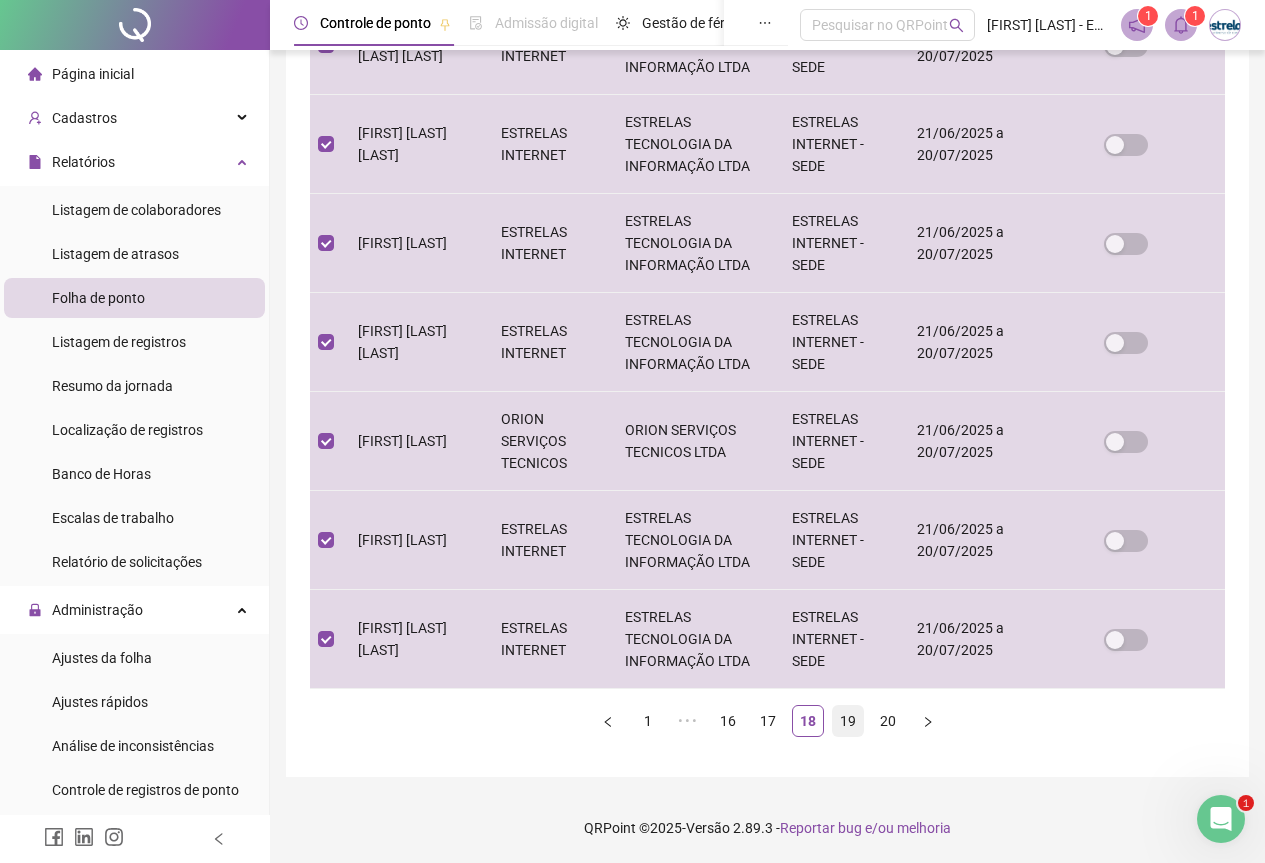 click on "19" at bounding box center [848, 721] 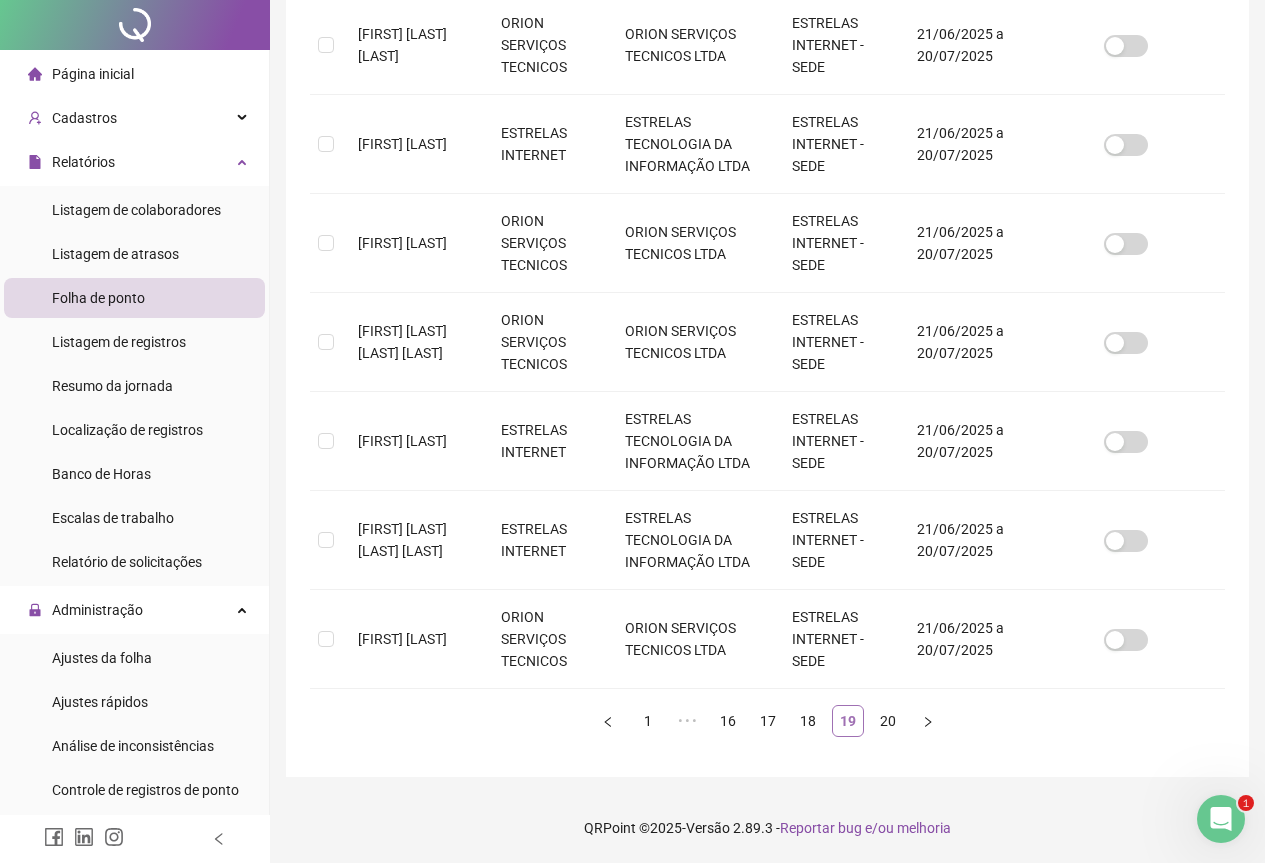 scroll, scrollTop: 0, scrollLeft: 0, axis: both 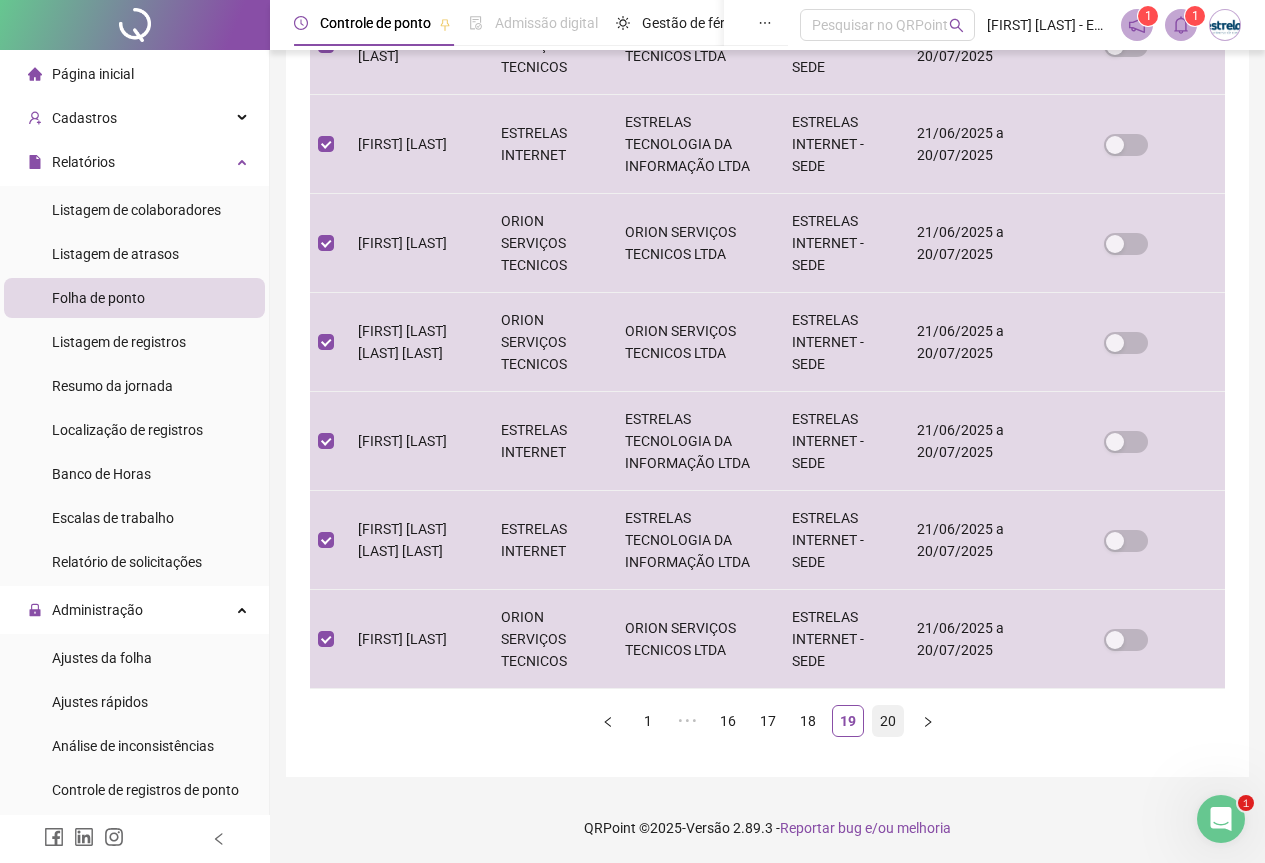 click on "20" at bounding box center [888, 721] 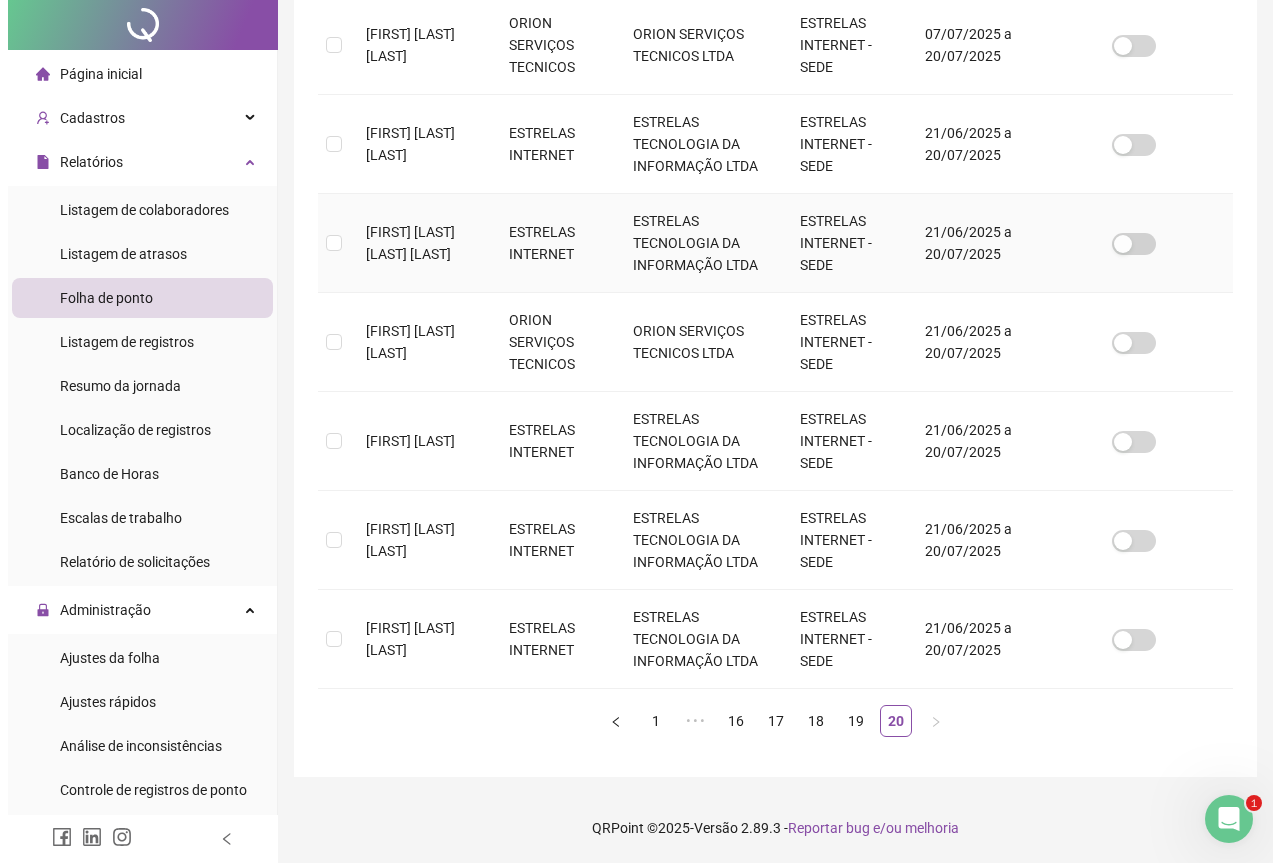 scroll, scrollTop: 0, scrollLeft: 0, axis: both 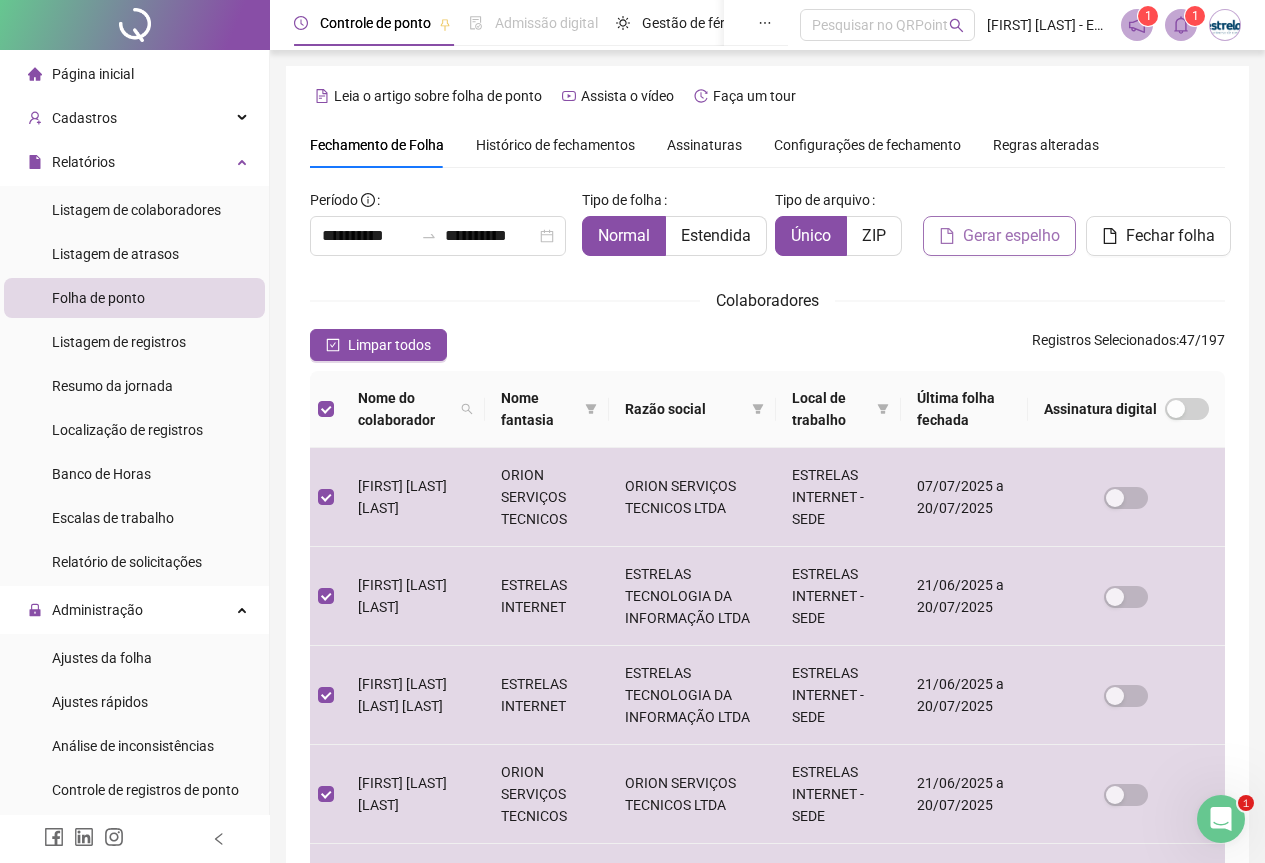 click on "Gerar espelho" at bounding box center (1011, 236) 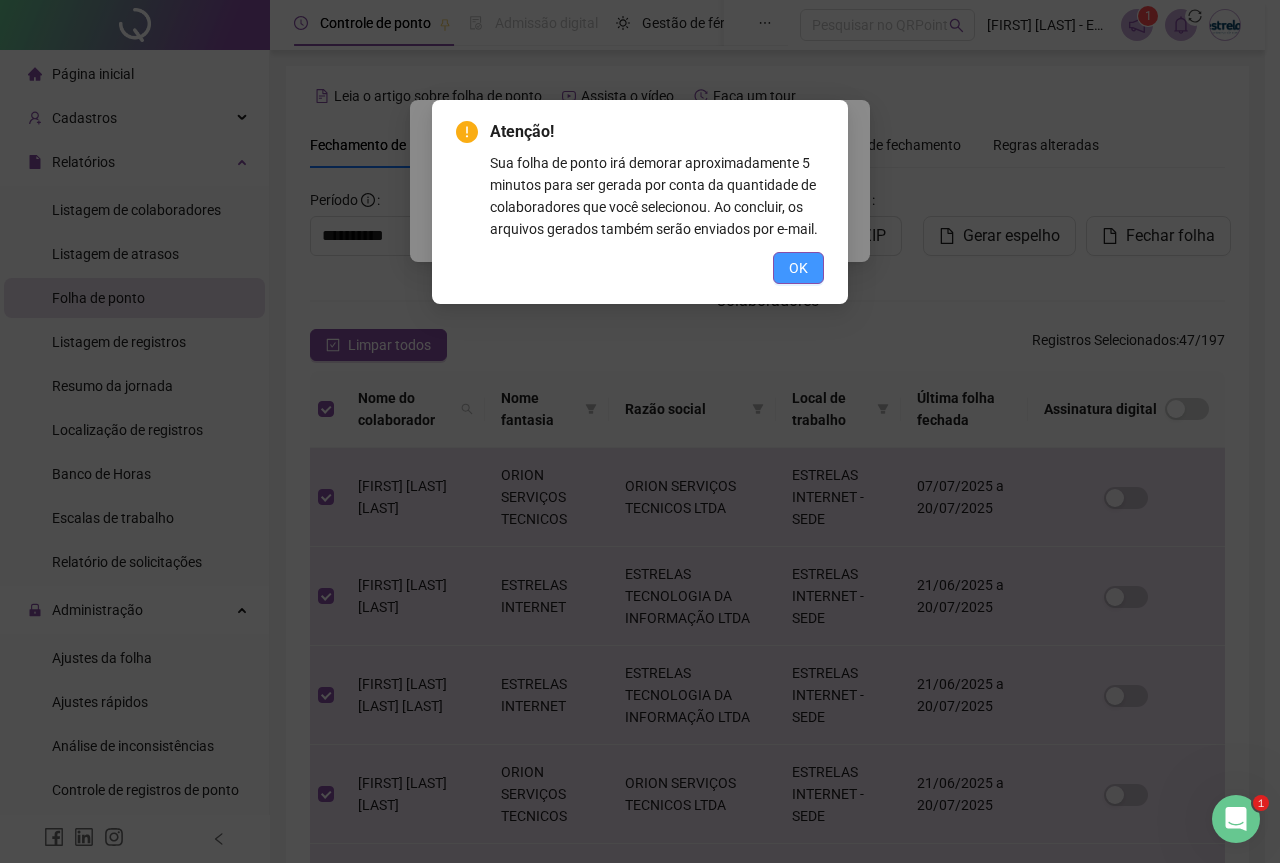 click on "OK" at bounding box center [798, 268] 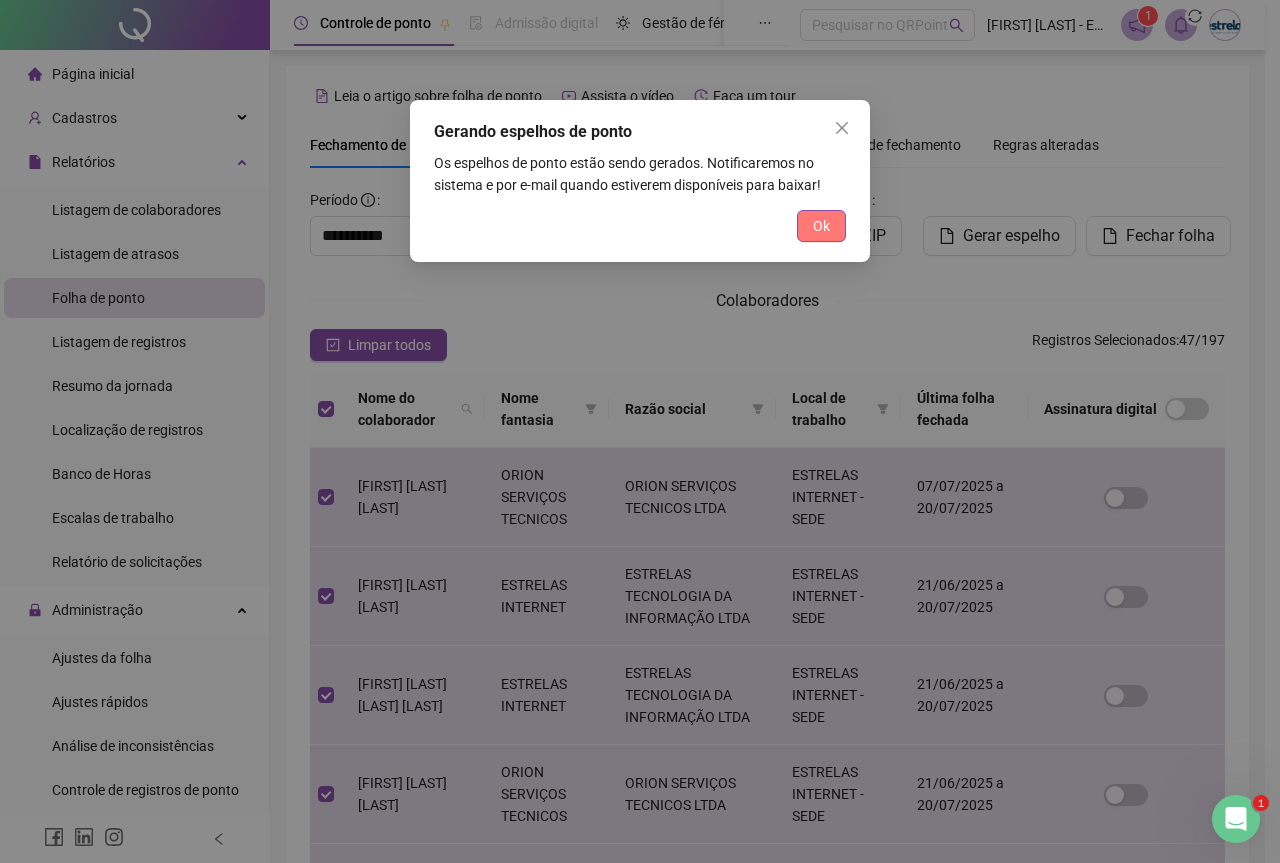 click on "Ok" at bounding box center (821, 226) 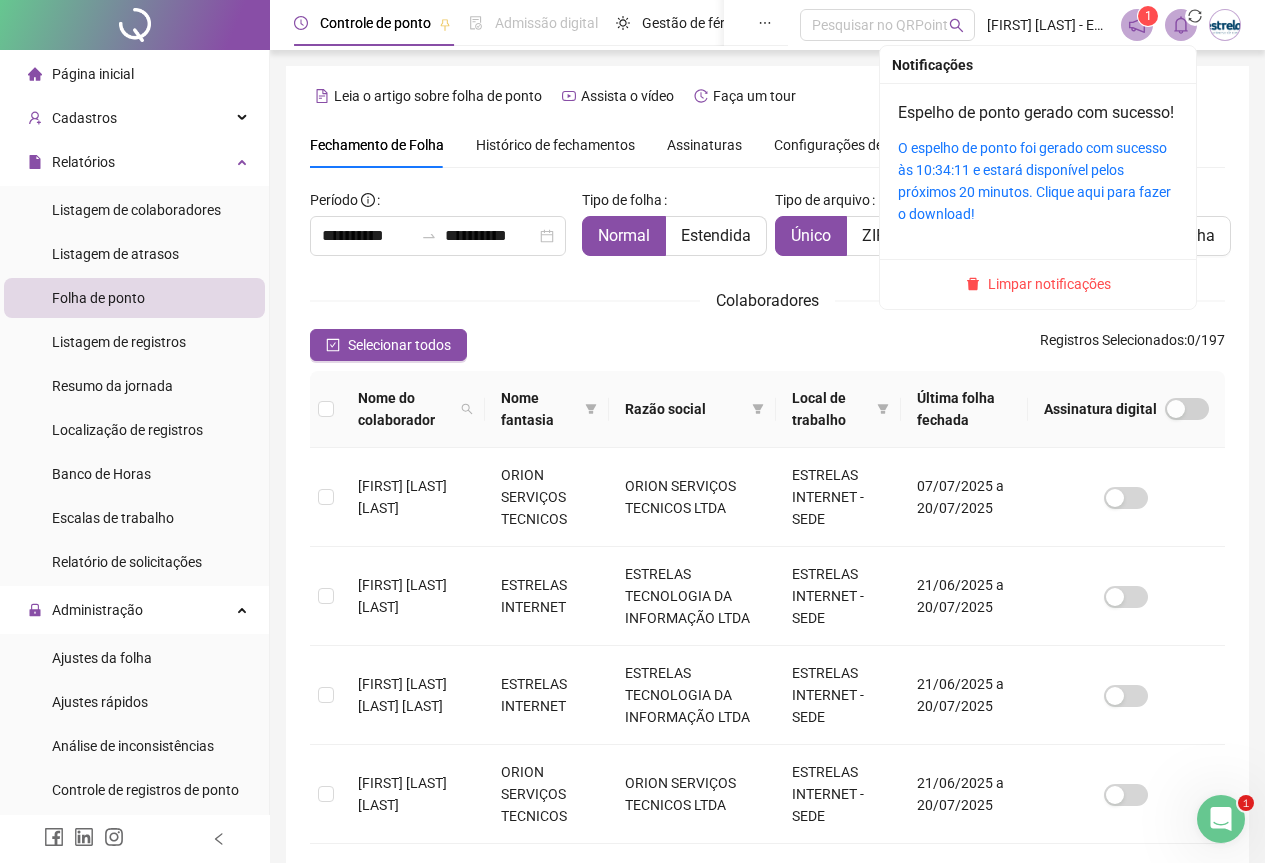 click at bounding box center (1181, 25) 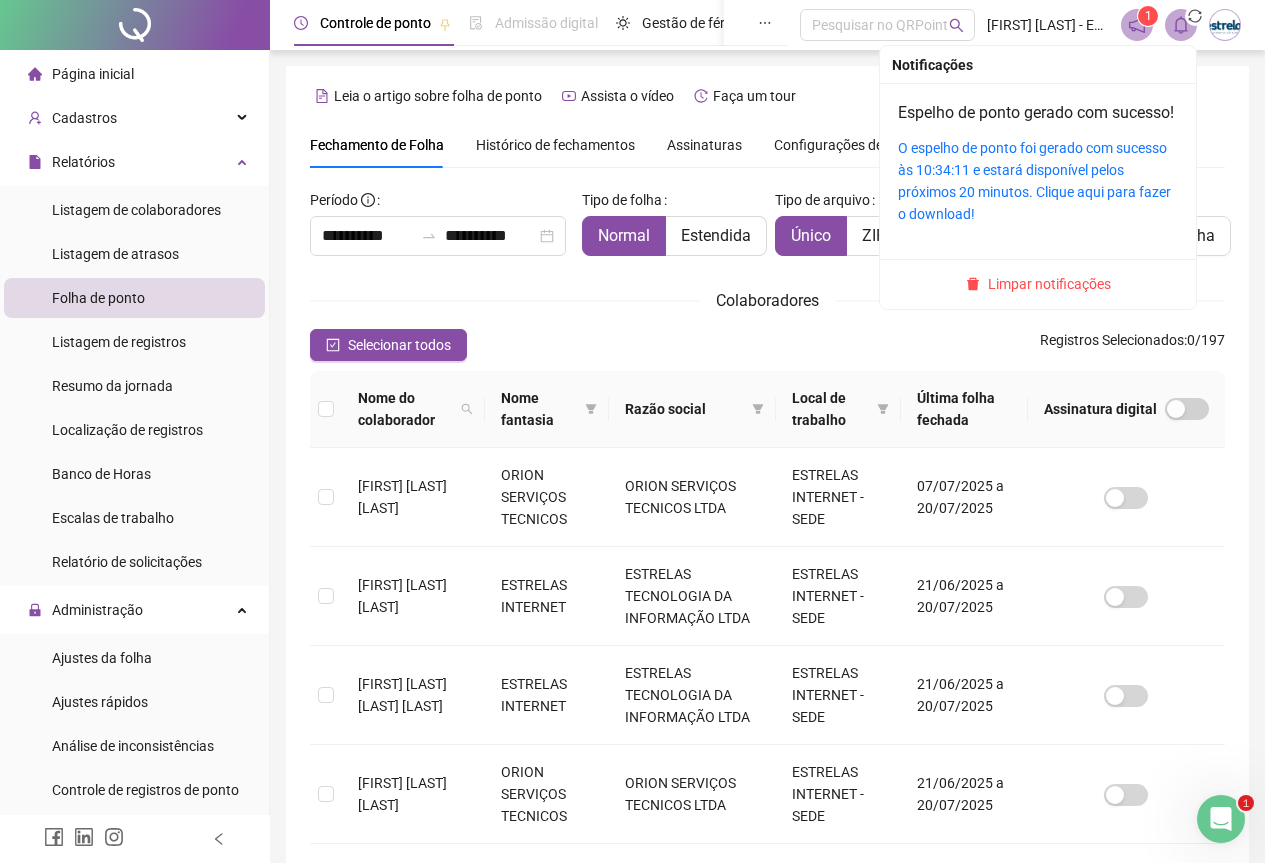 click on "Limpar notificações" at bounding box center [1038, 284] 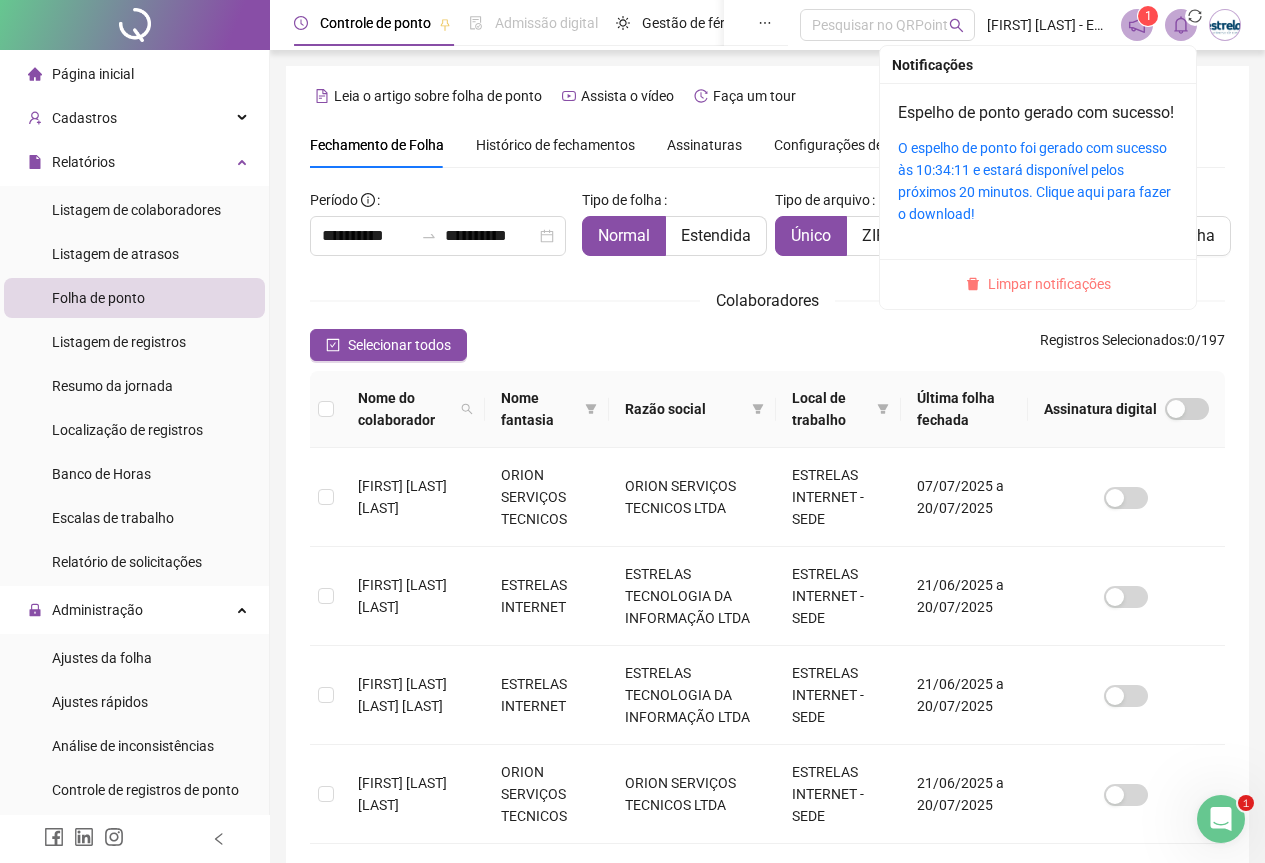 click on "Limpar notificações" at bounding box center (1049, 284) 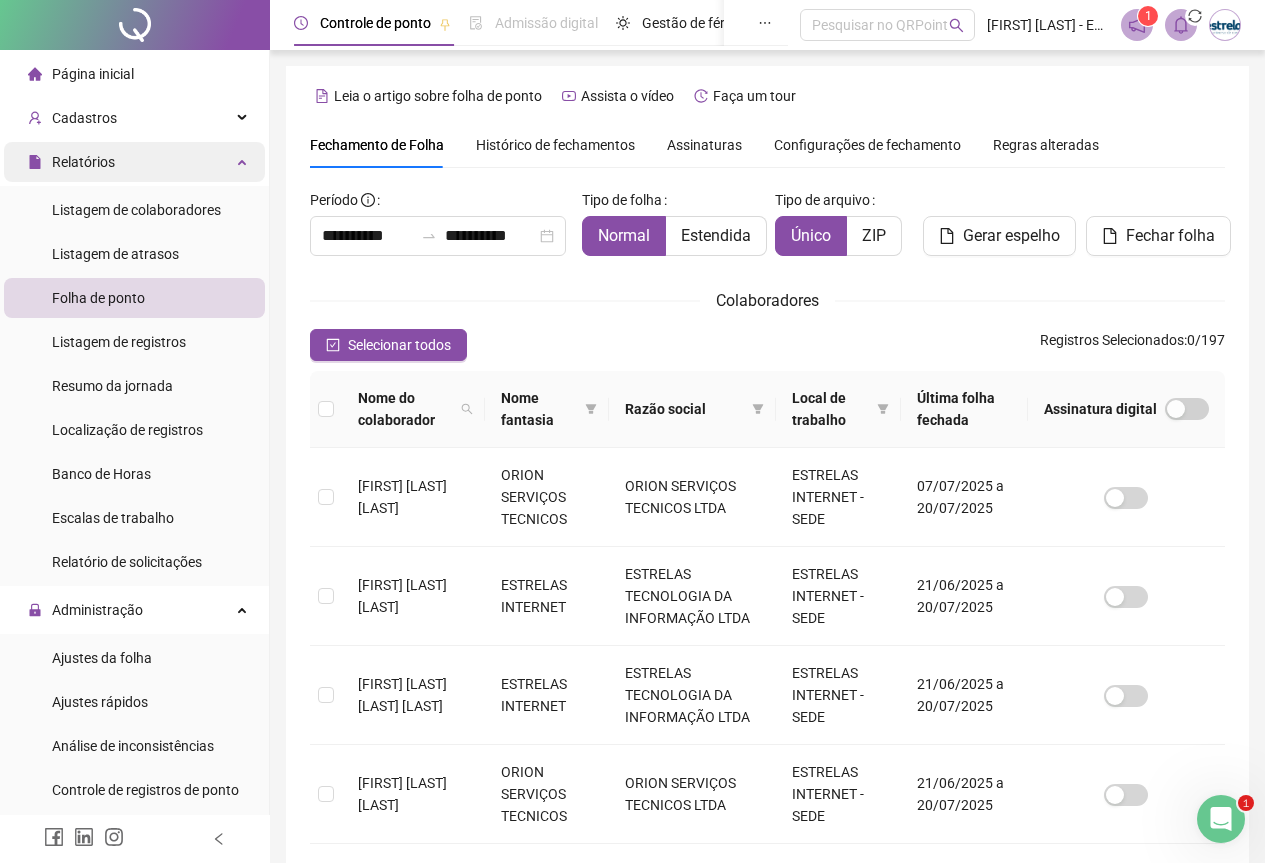 click on "Relatórios" at bounding box center (134, 162) 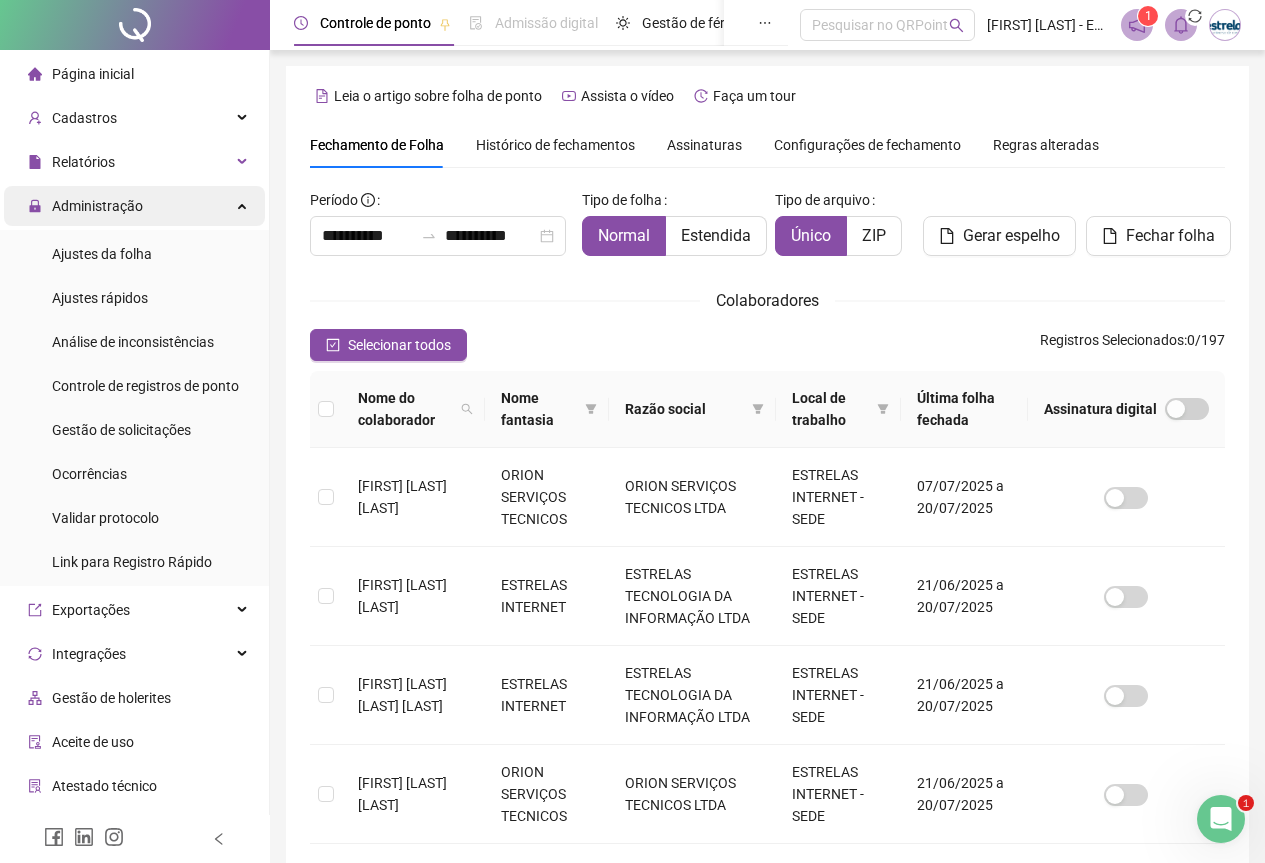 click on "Administração" at bounding box center [134, 206] 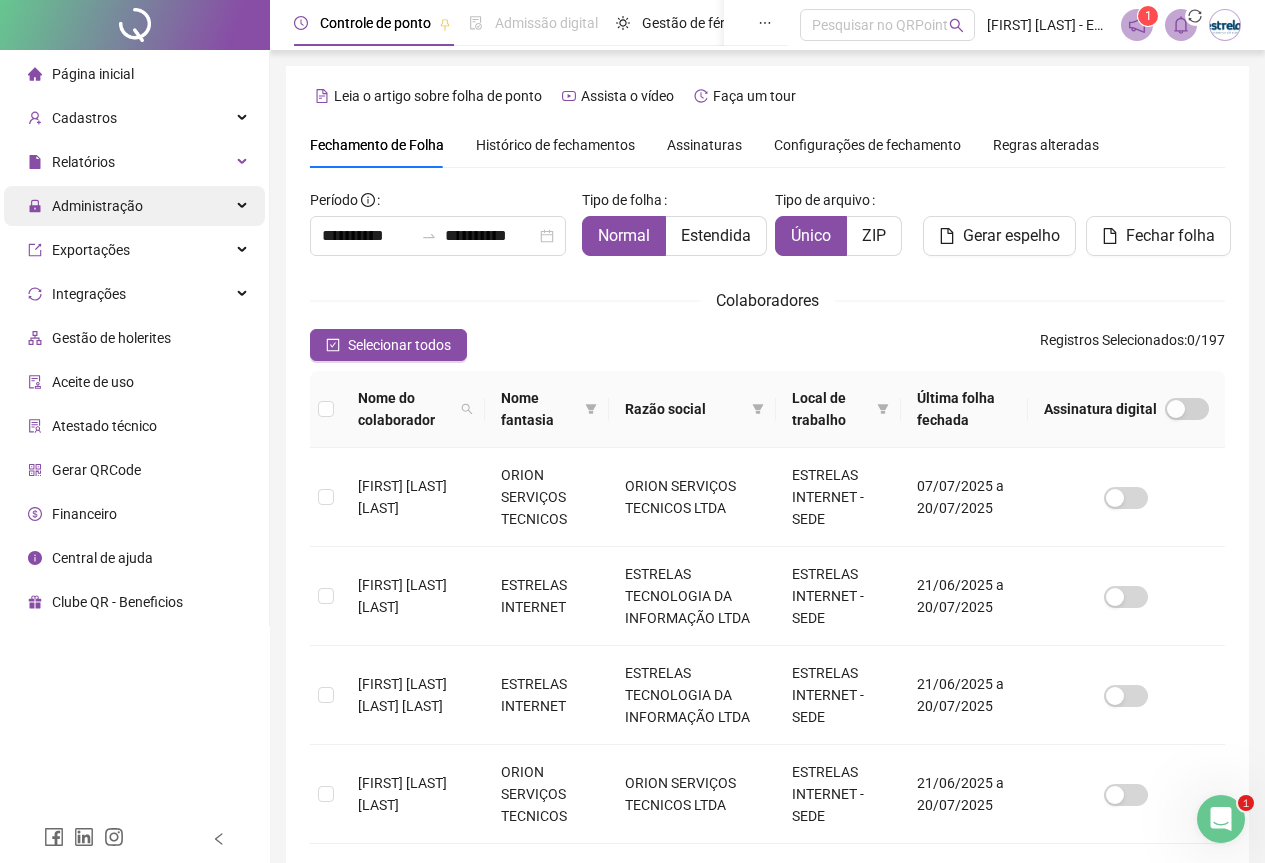 click on "Administração" at bounding box center [134, 206] 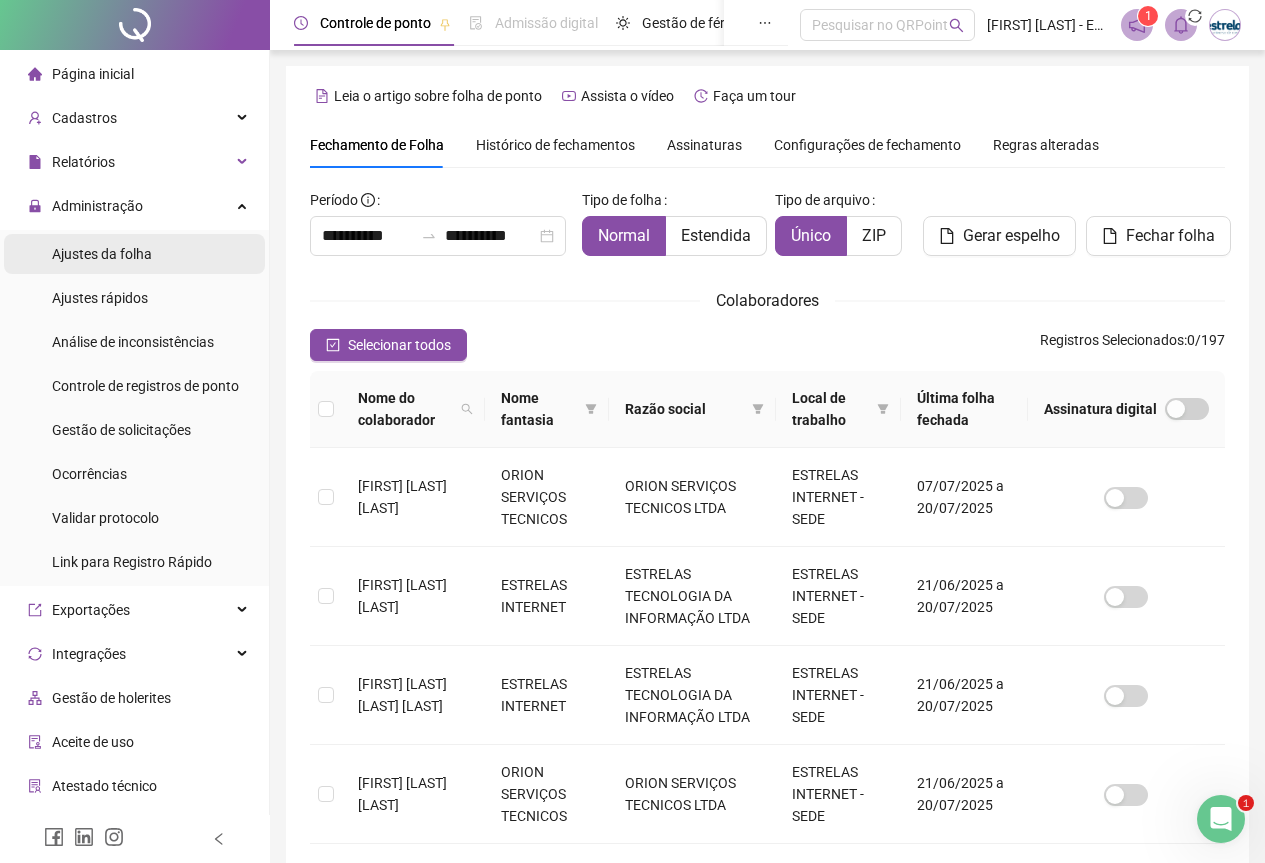 click on "Ajustes da folha" at bounding box center (134, 254) 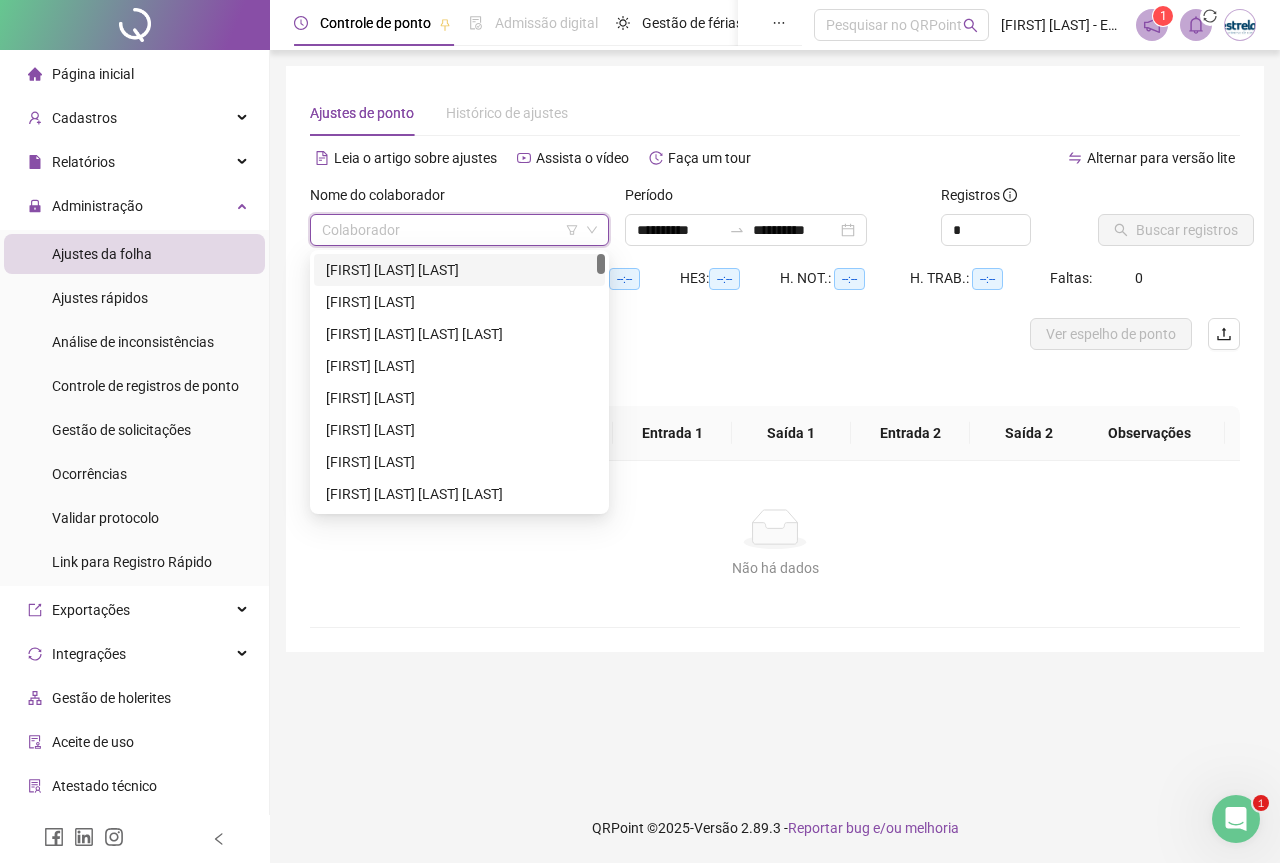 click at bounding box center (450, 230) 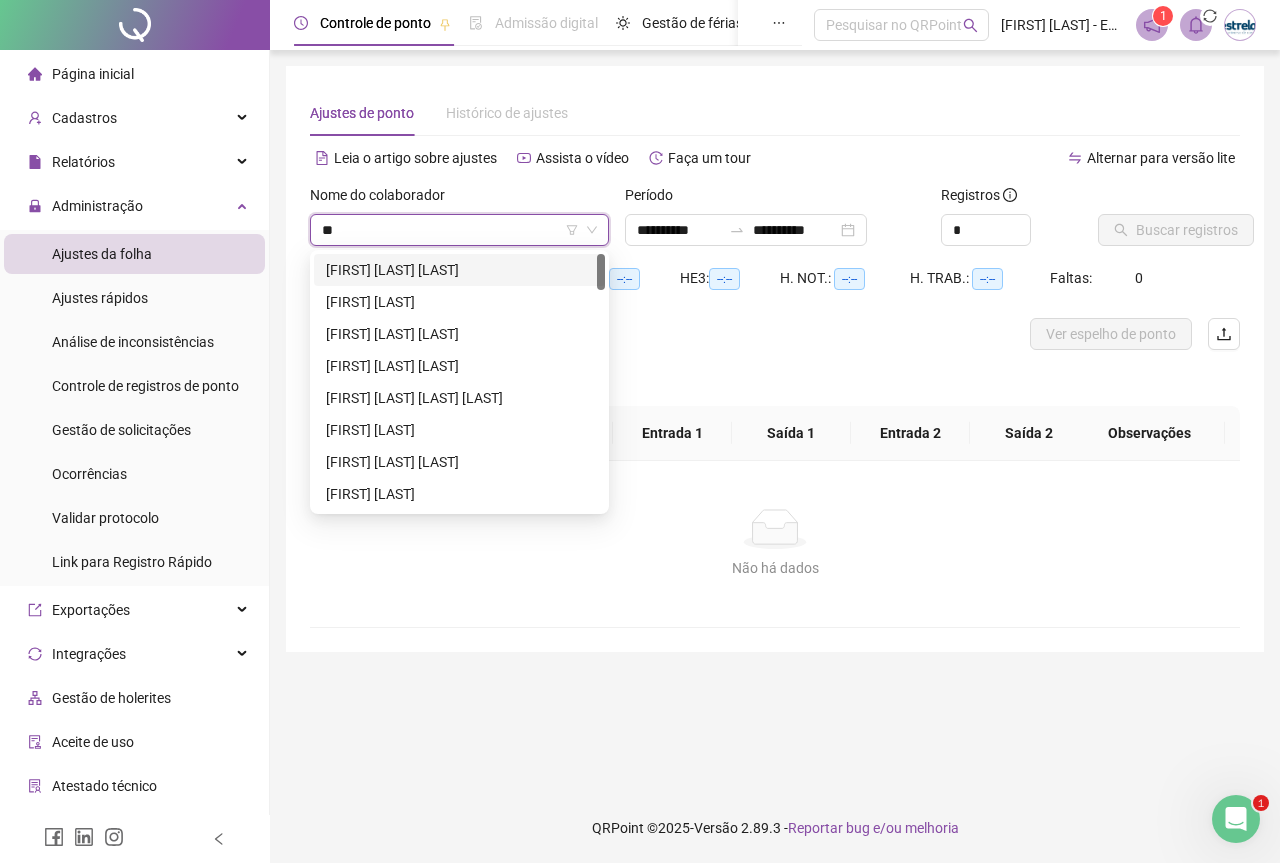 type on "***" 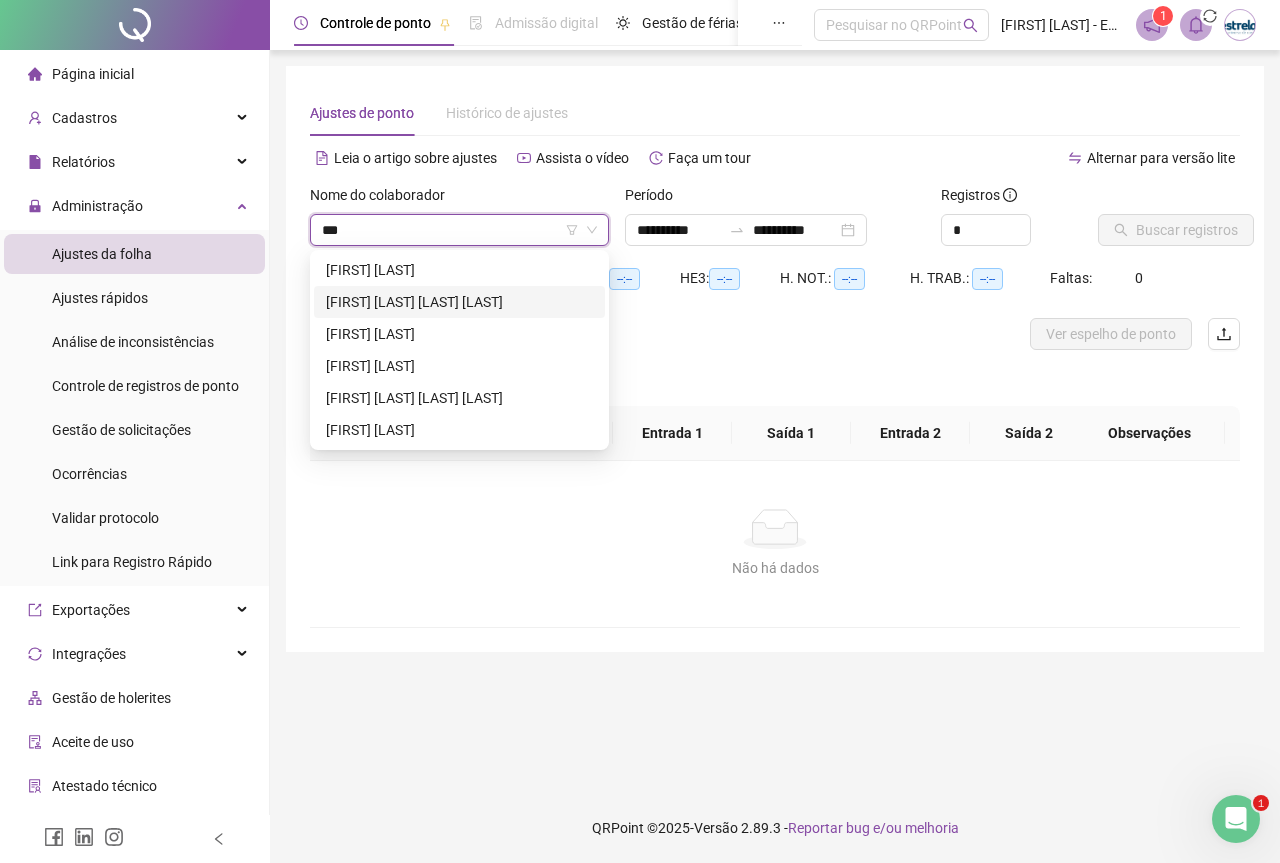 click on "[FIRST] [LAST] [LAST] [LAST]" at bounding box center [459, 302] 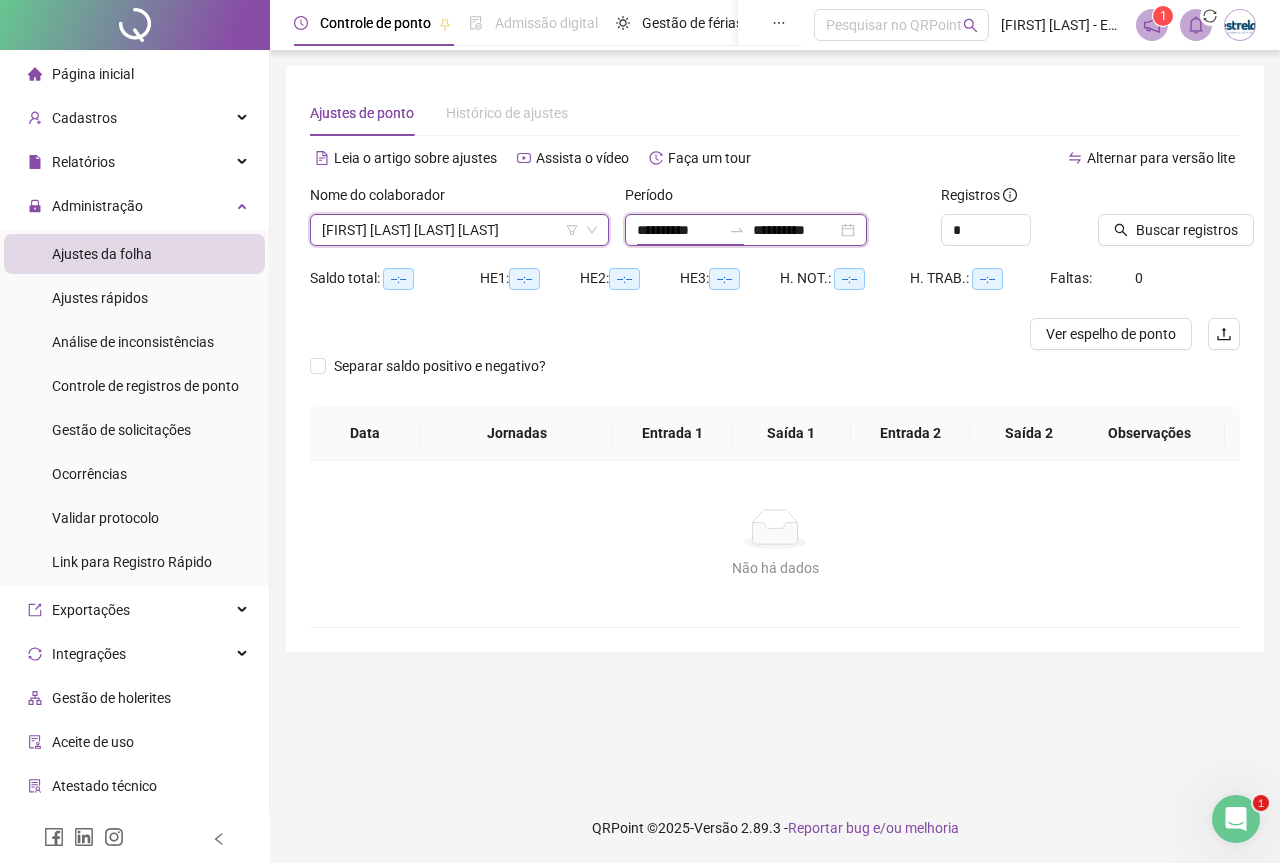 click on "**********" at bounding box center (679, 230) 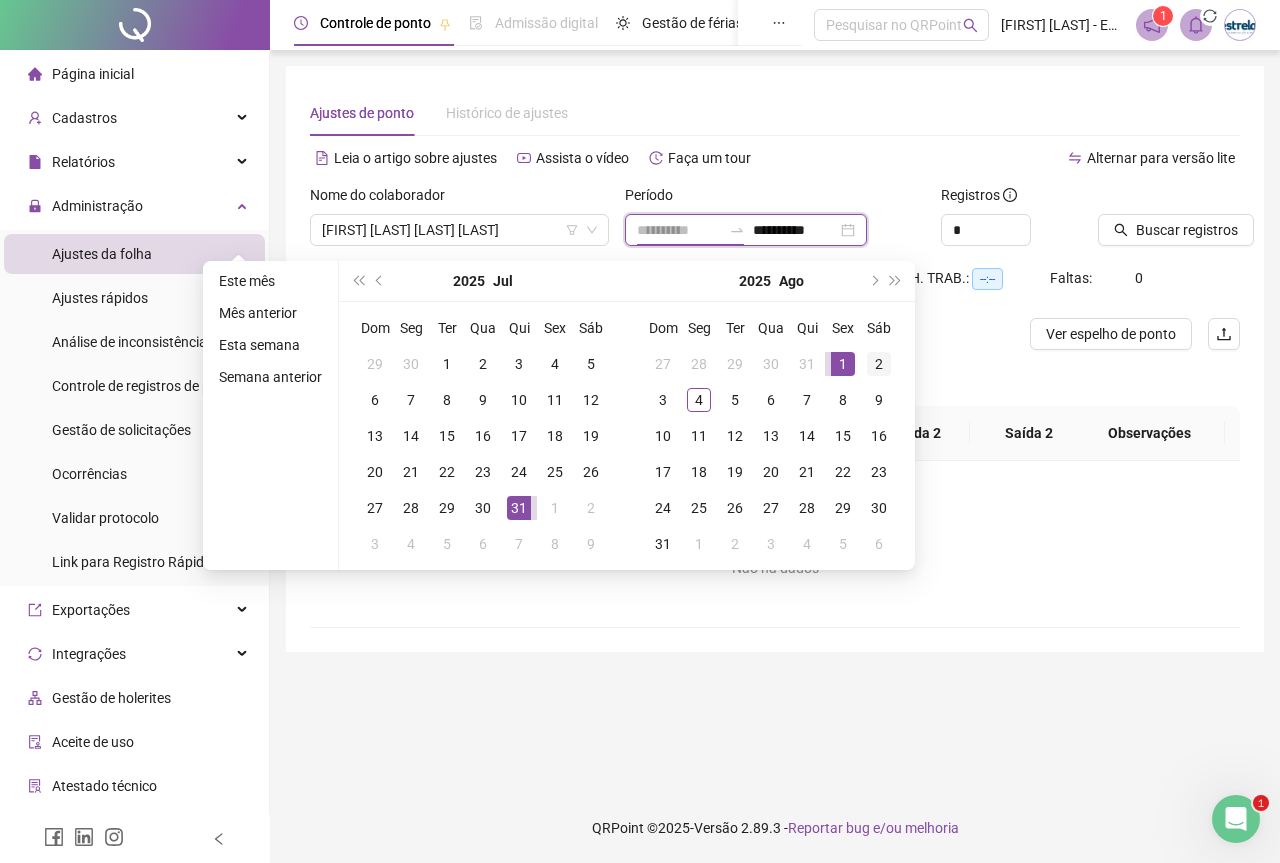 type on "**********" 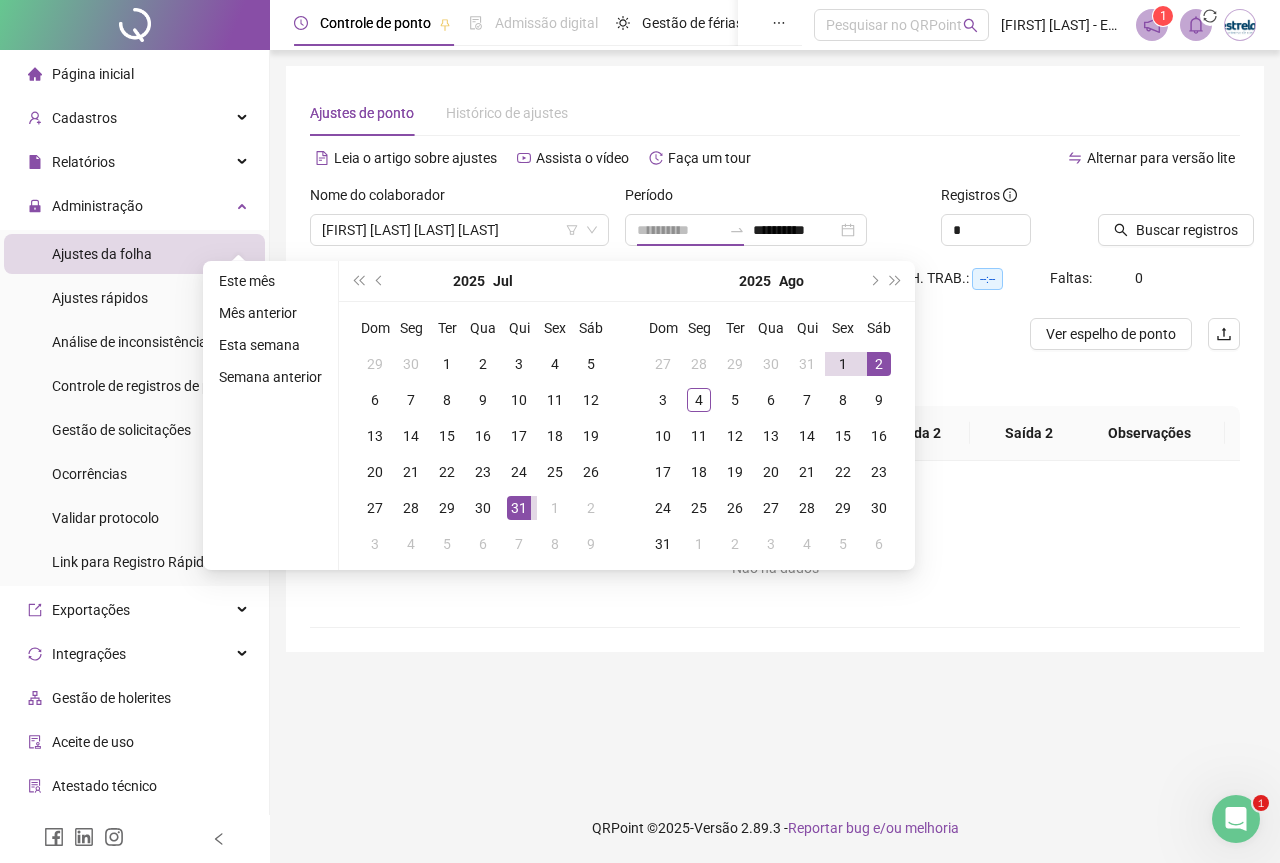 click on "2" at bounding box center [879, 364] 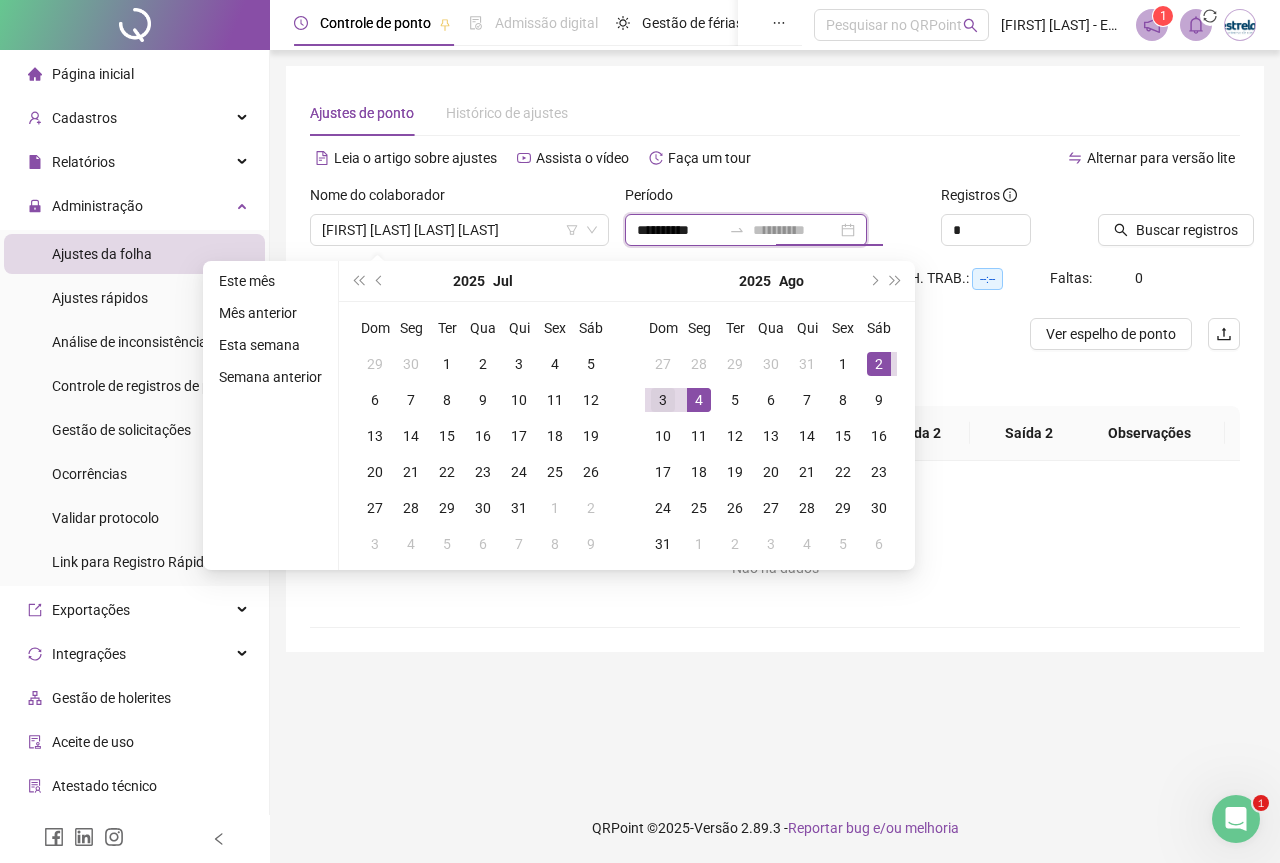 type on "**********" 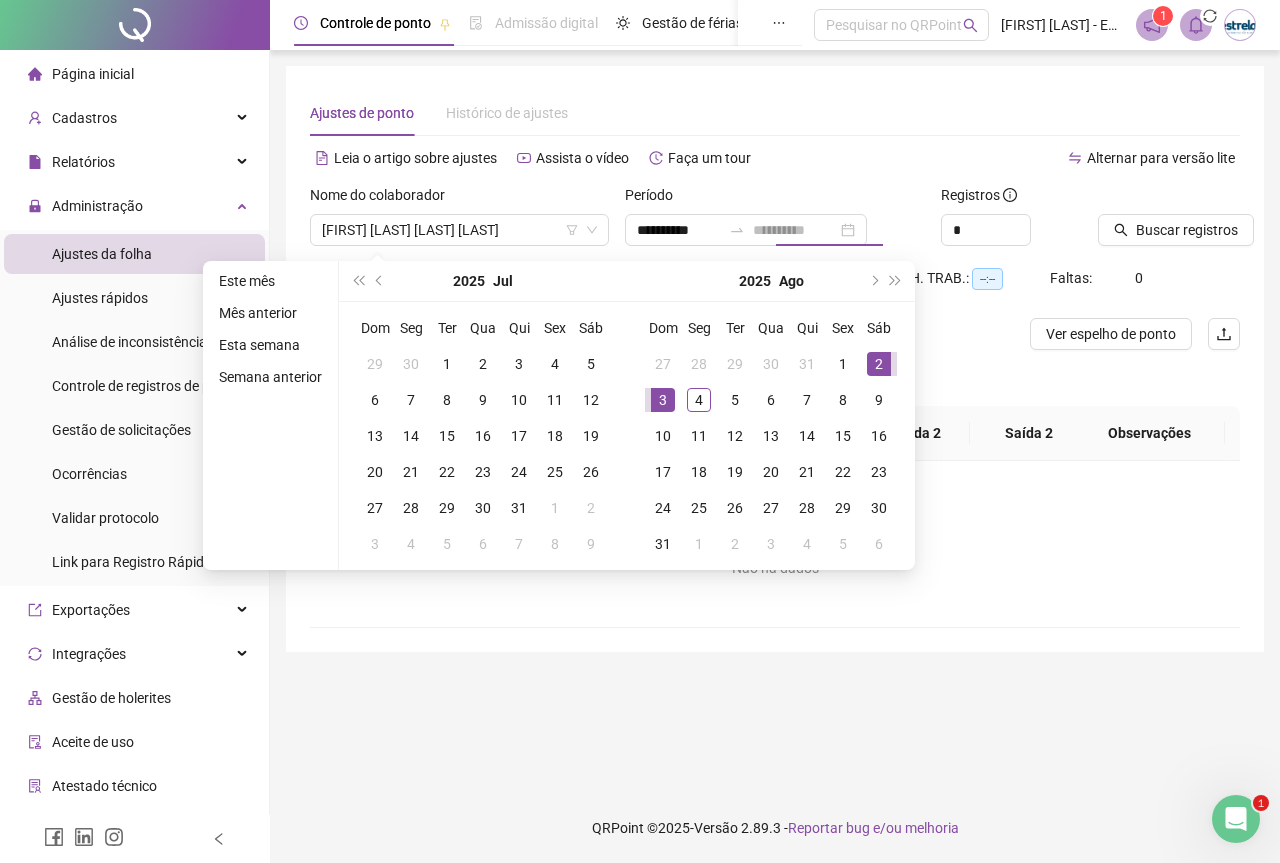 click on "3" at bounding box center [663, 400] 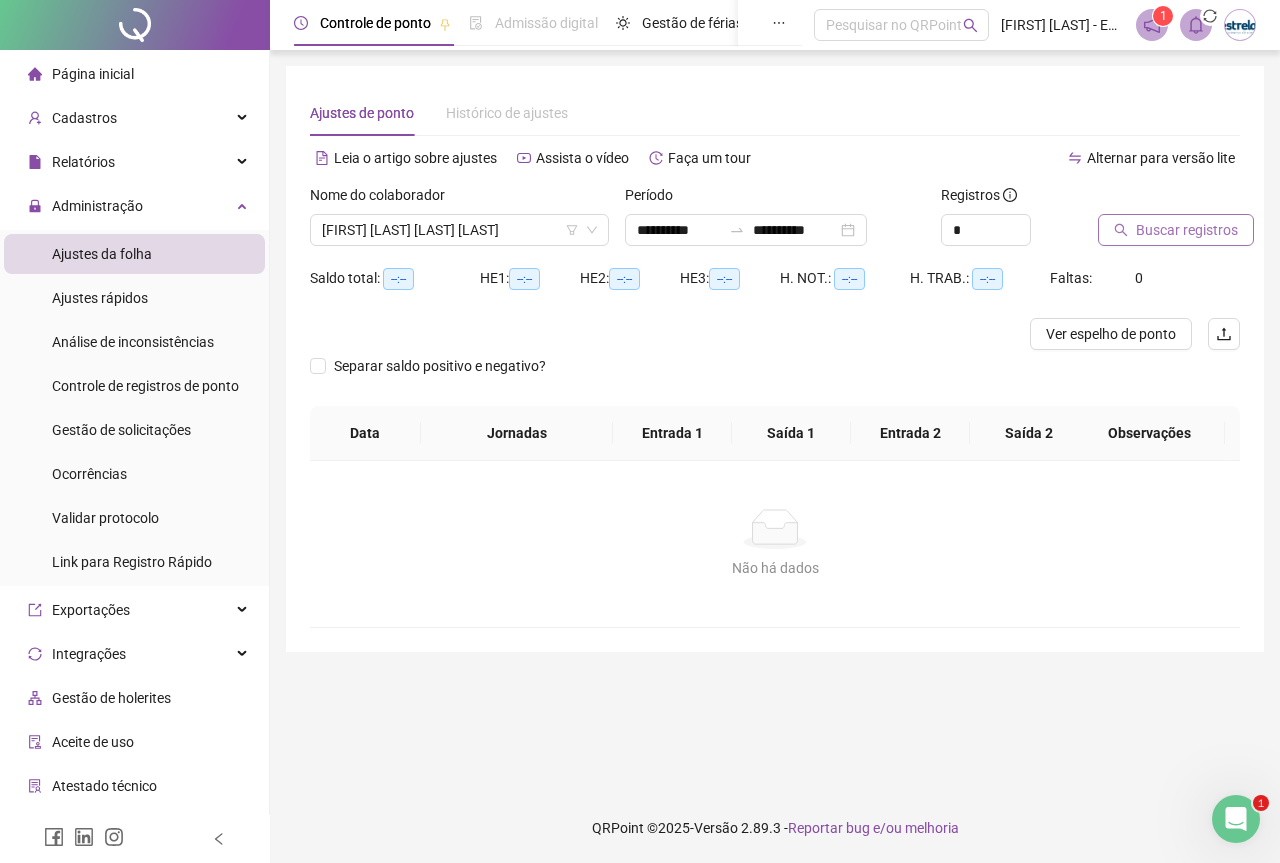 click on "Buscar registros" at bounding box center [1187, 230] 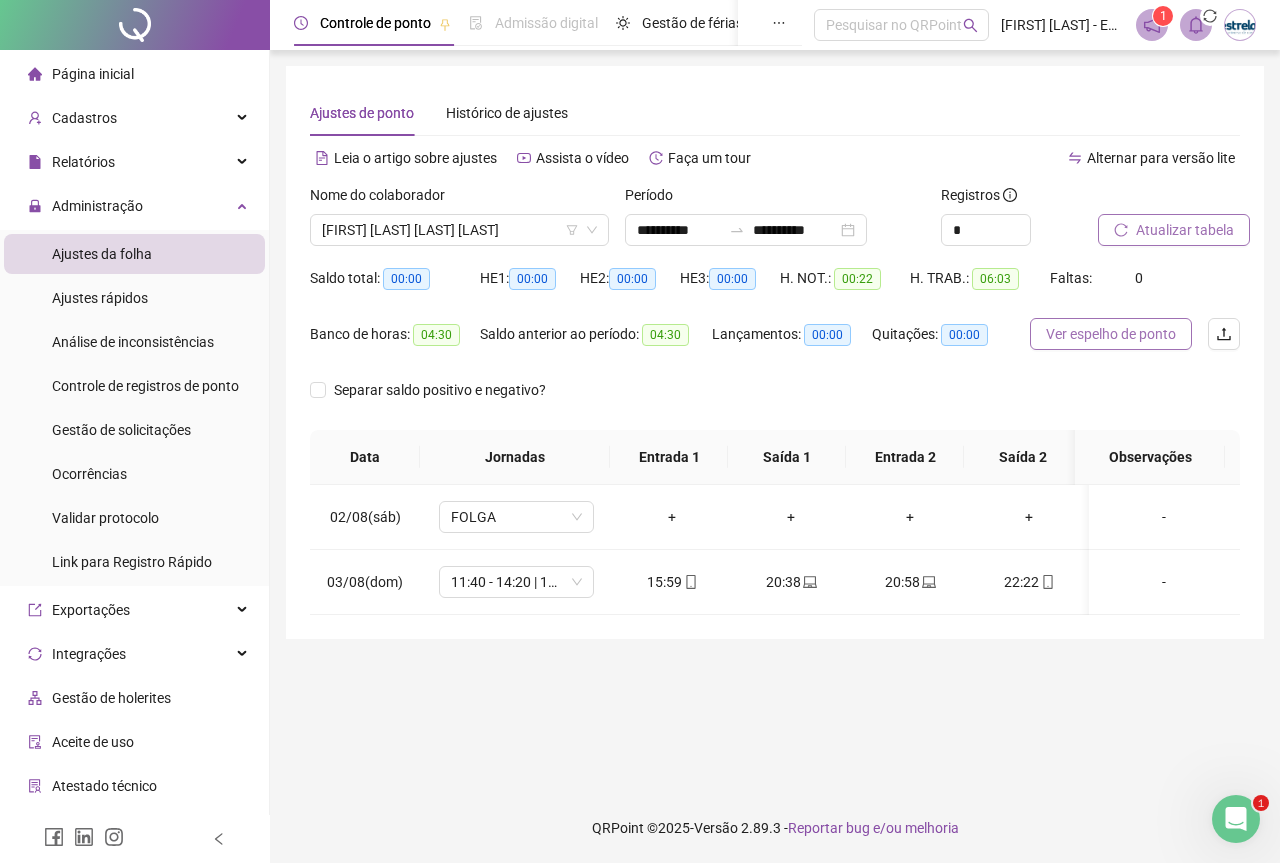 click on "Ver espelho de ponto" at bounding box center (1111, 334) 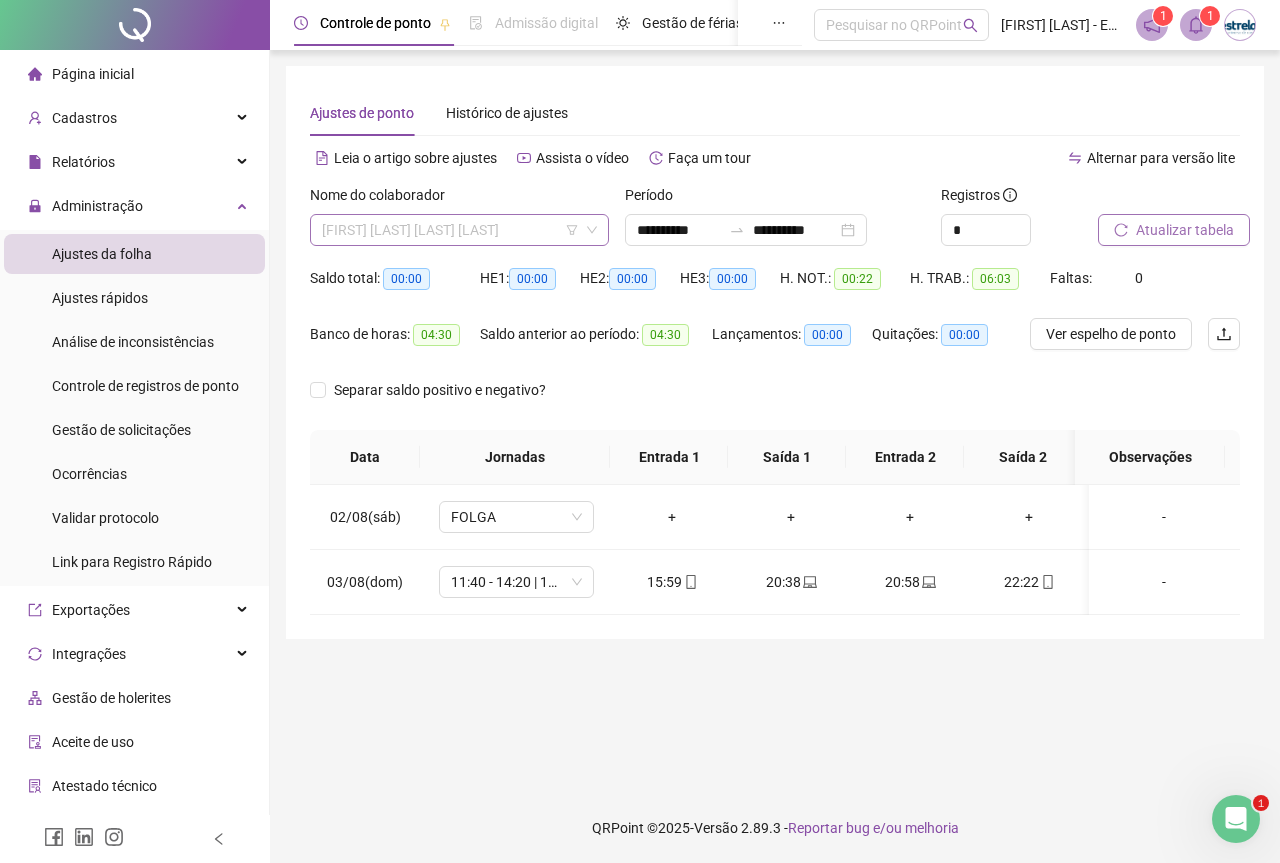 click on "[FIRST] [LAST] [LAST] [LAST]" at bounding box center [459, 230] 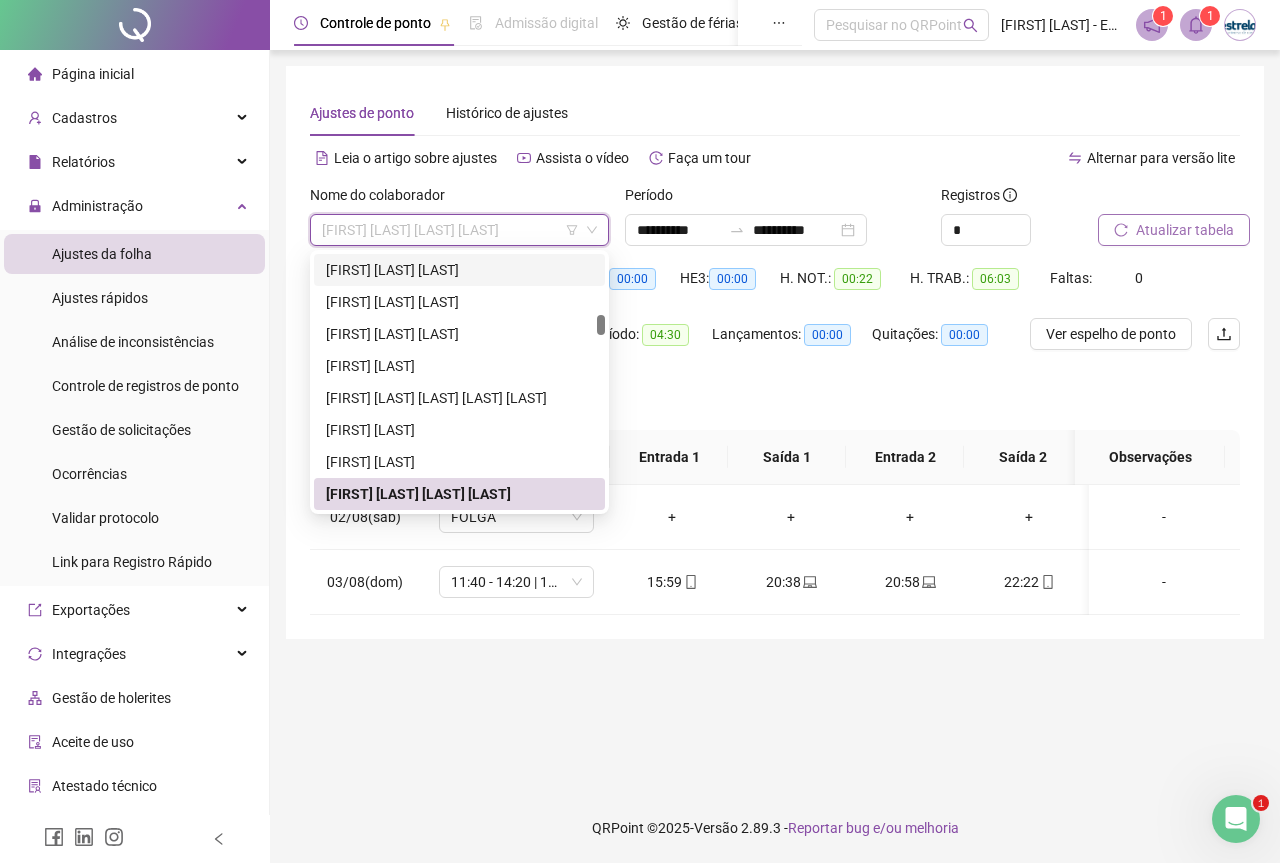 click on "[FIRST] [LAST] [LAST] [LAST]" at bounding box center [459, 230] 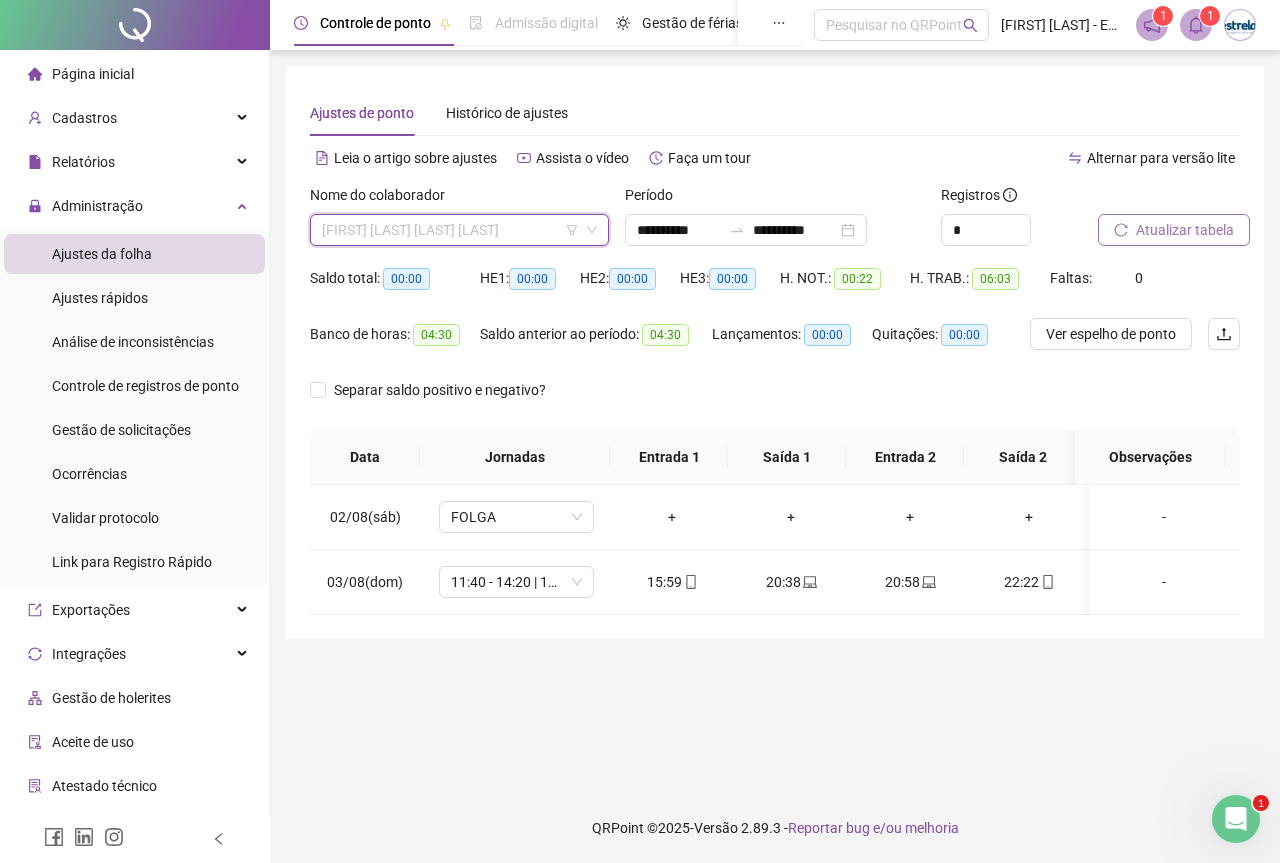 click on "[FIRST] [LAST] [LAST] [LAST]" at bounding box center [459, 230] 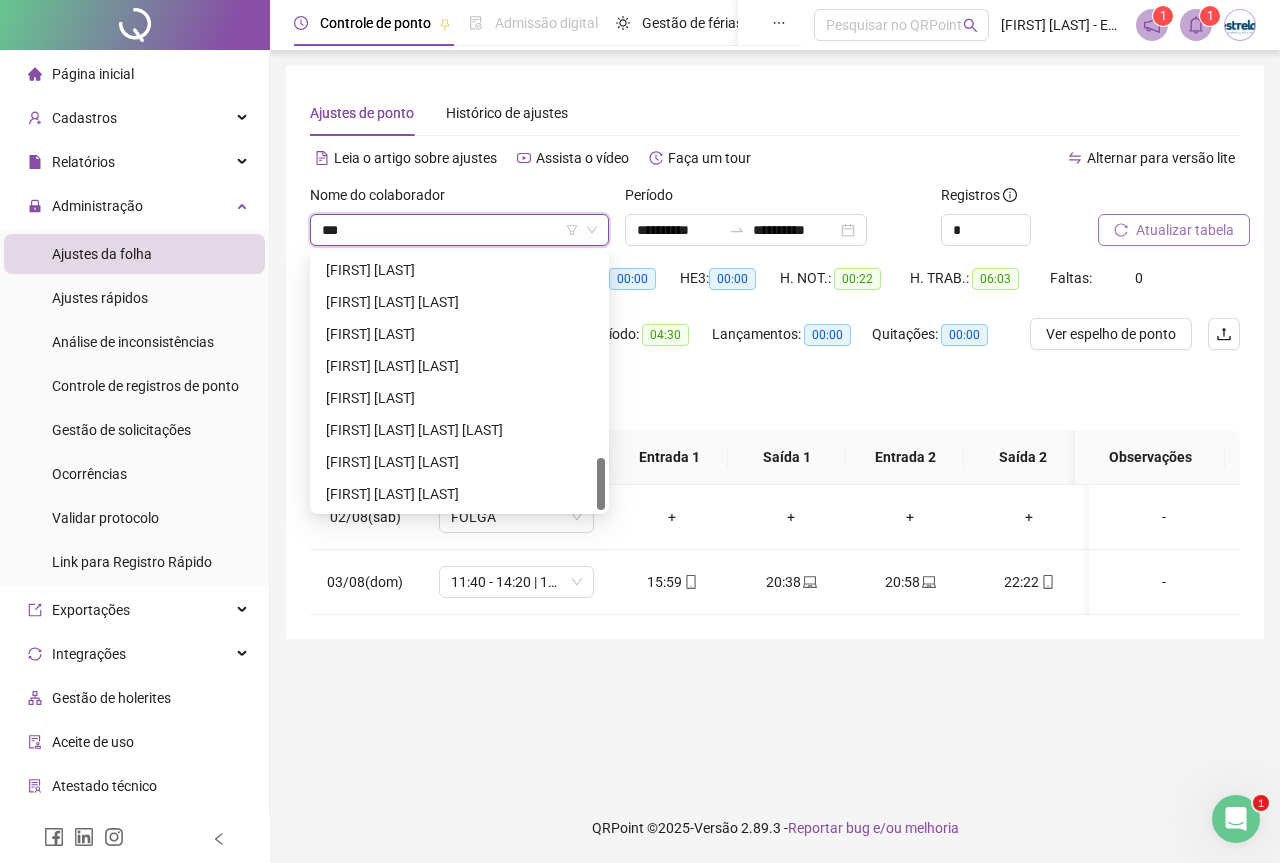 scroll, scrollTop: 0, scrollLeft: 0, axis: both 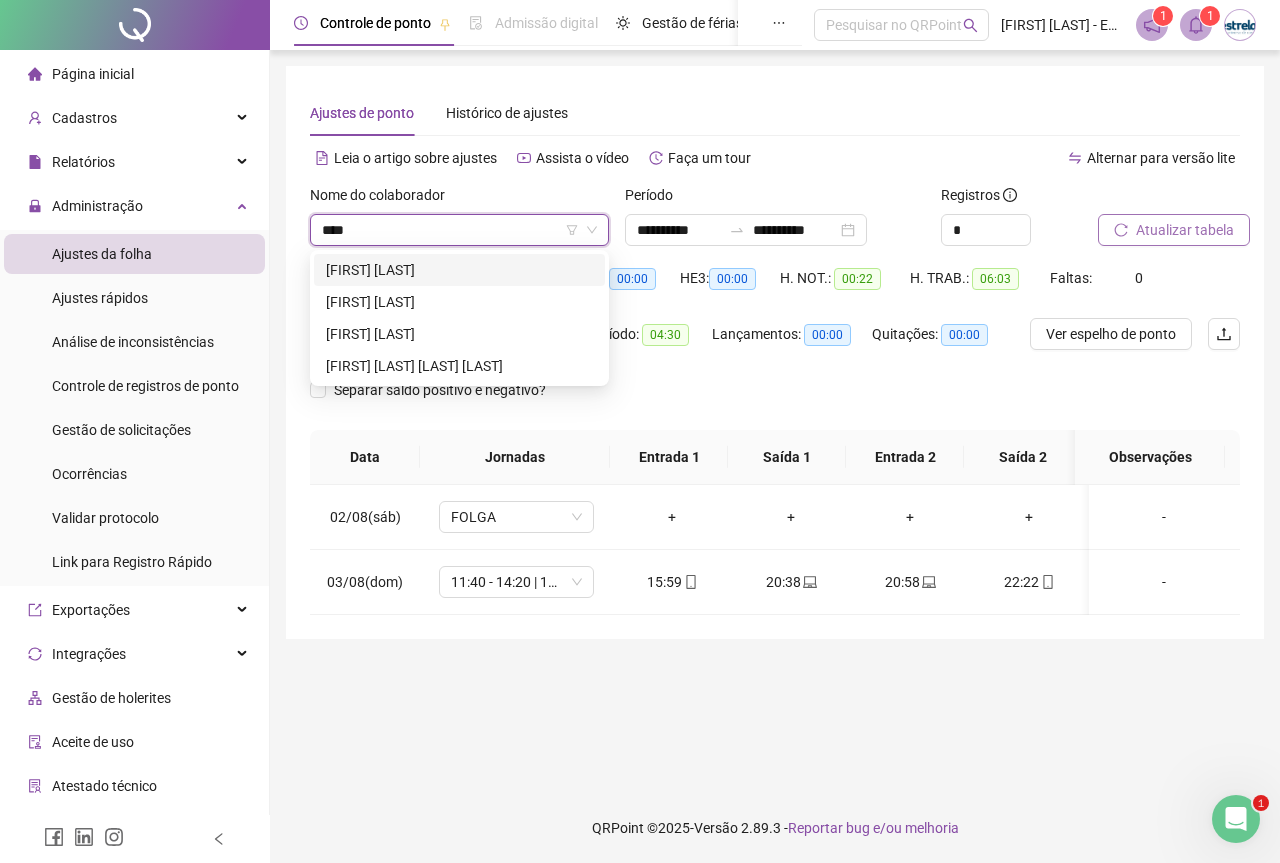 type on "*****" 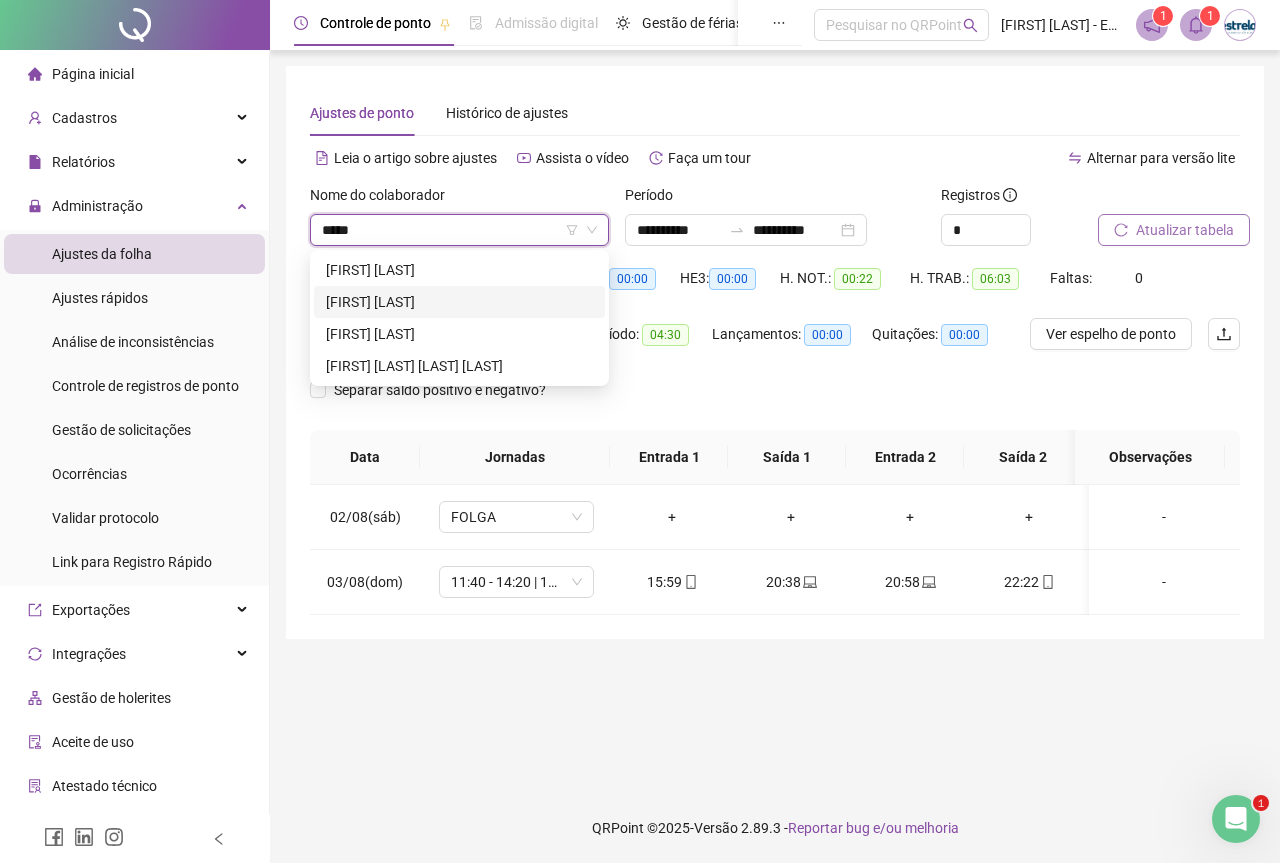 click on "[FIRST] [LAST]" at bounding box center (459, 302) 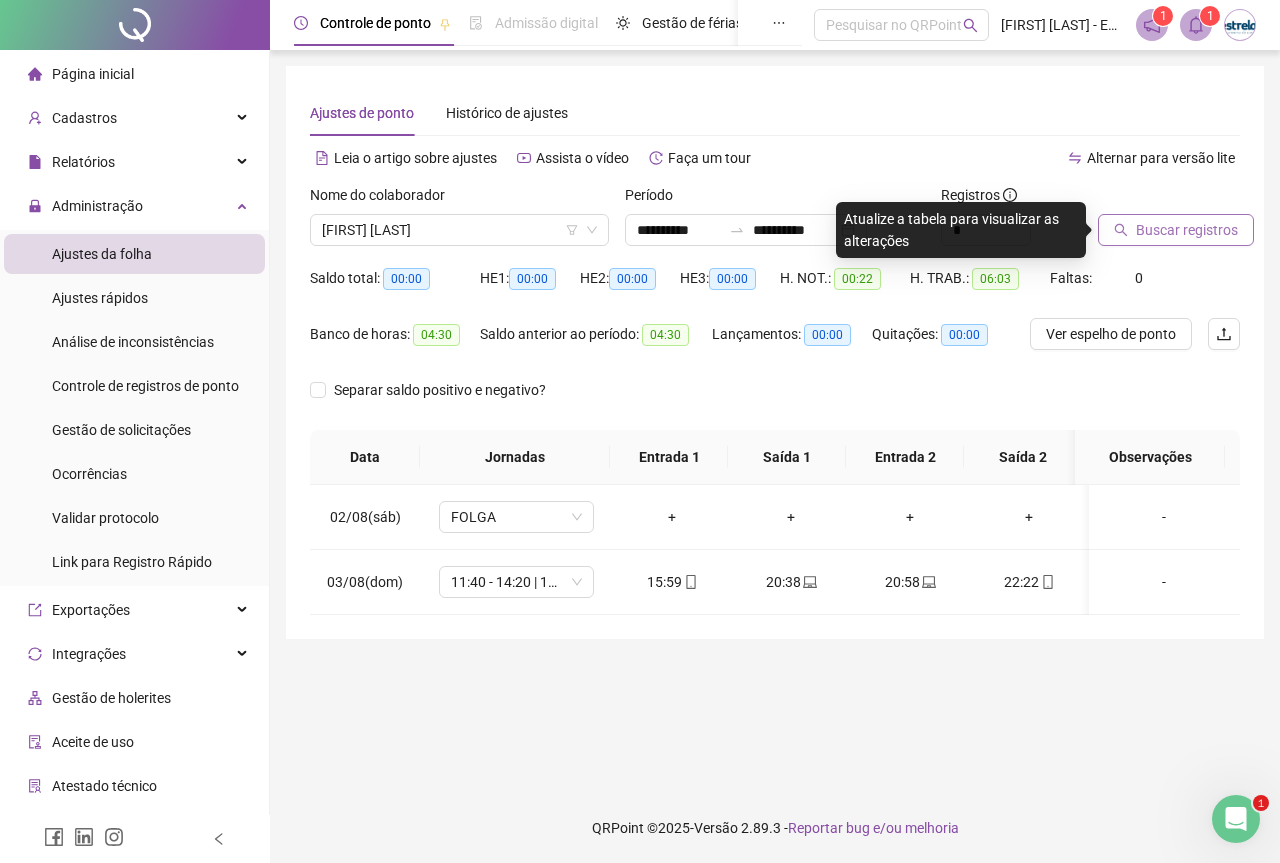 click on "Buscar registros" at bounding box center [1176, 230] 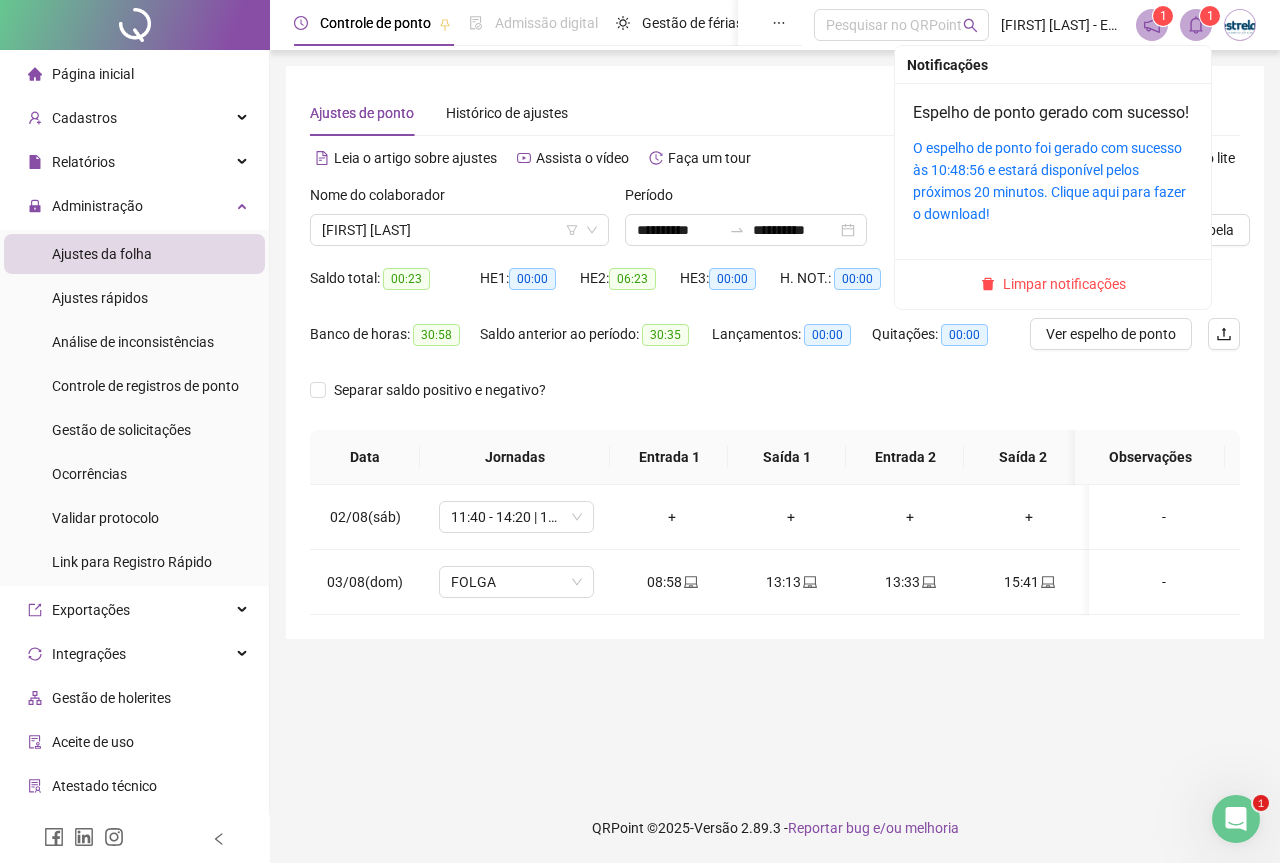 click 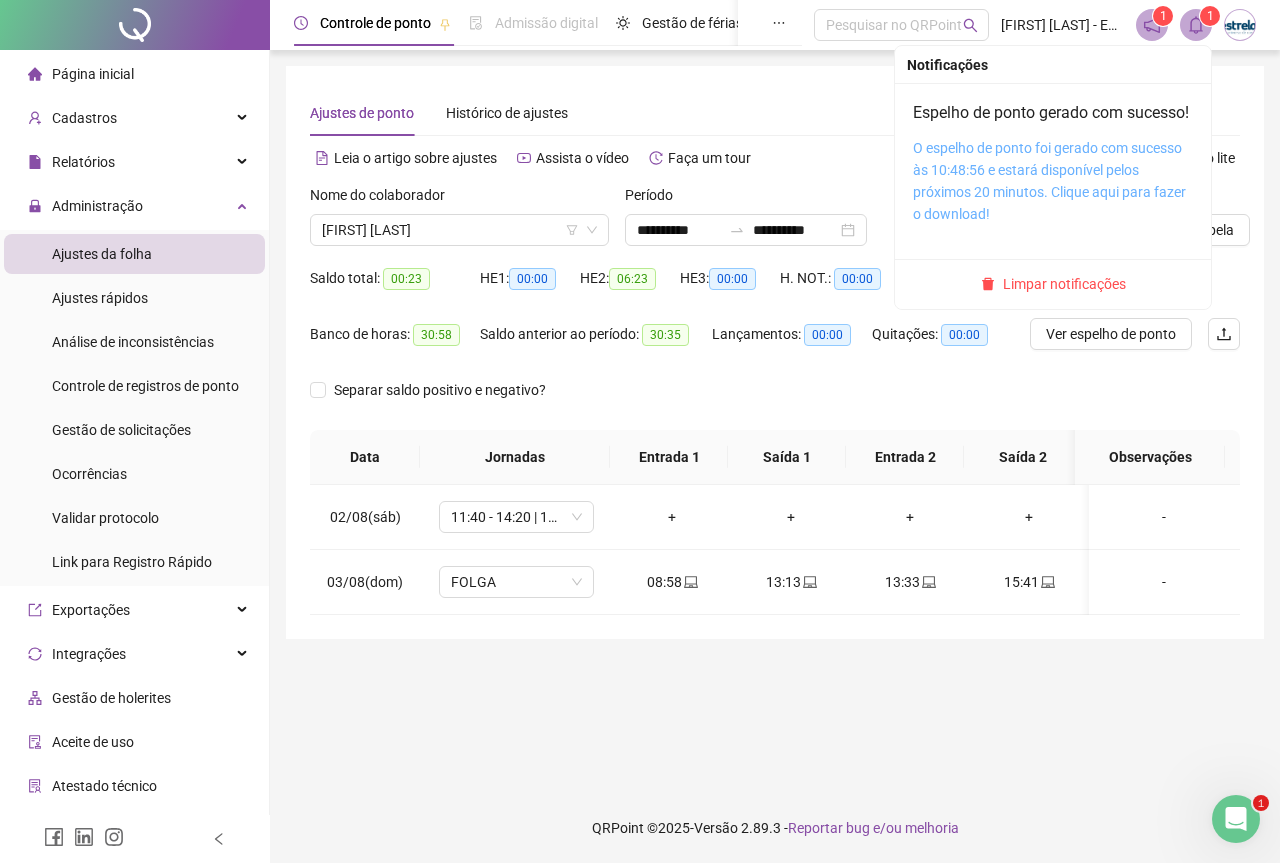click on "O espelho de ponto foi gerado com sucesso às 10:48:56 e estará disponível pelos próximos 20 minutos.
Clique aqui para fazer o download!" at bounding box center [1049, 181] 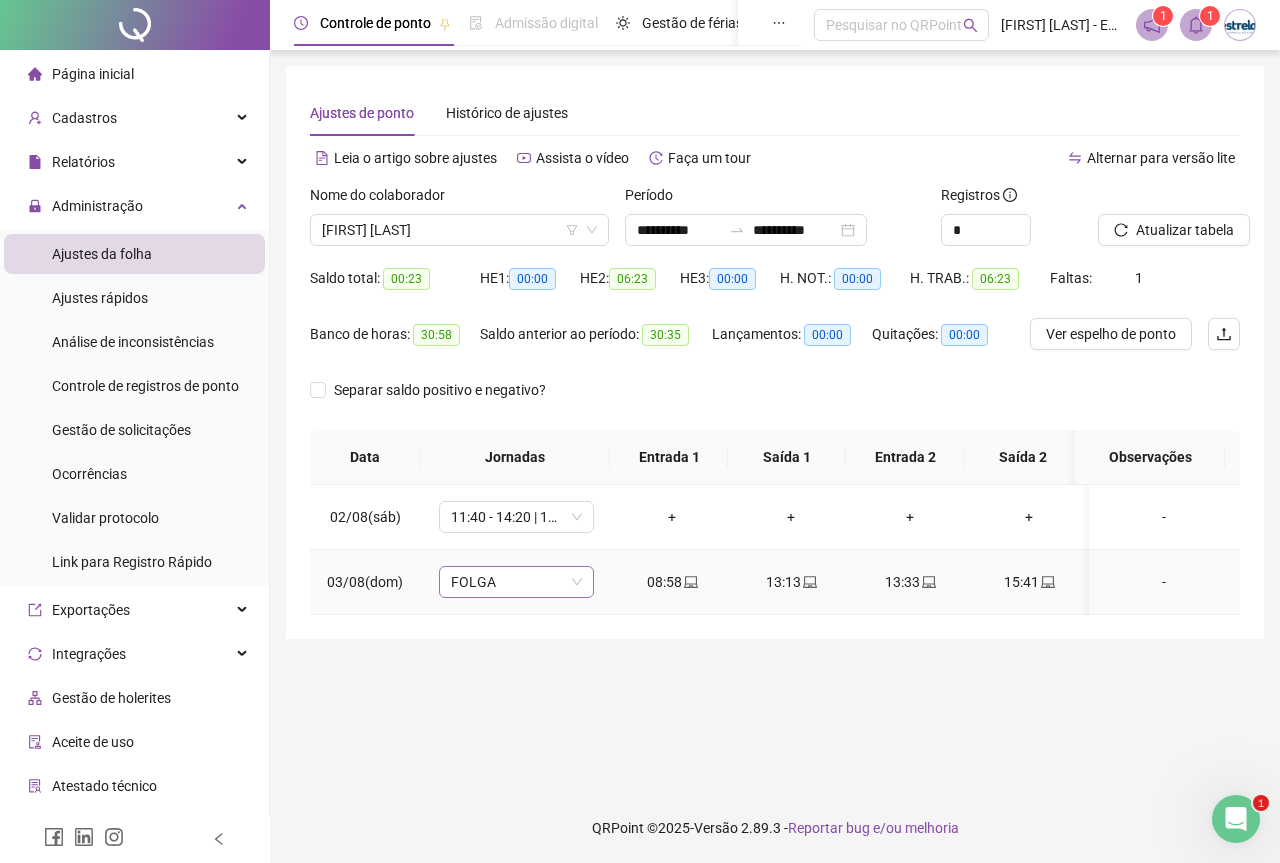 click on "FOLGA" at bounding box center [516, 582] 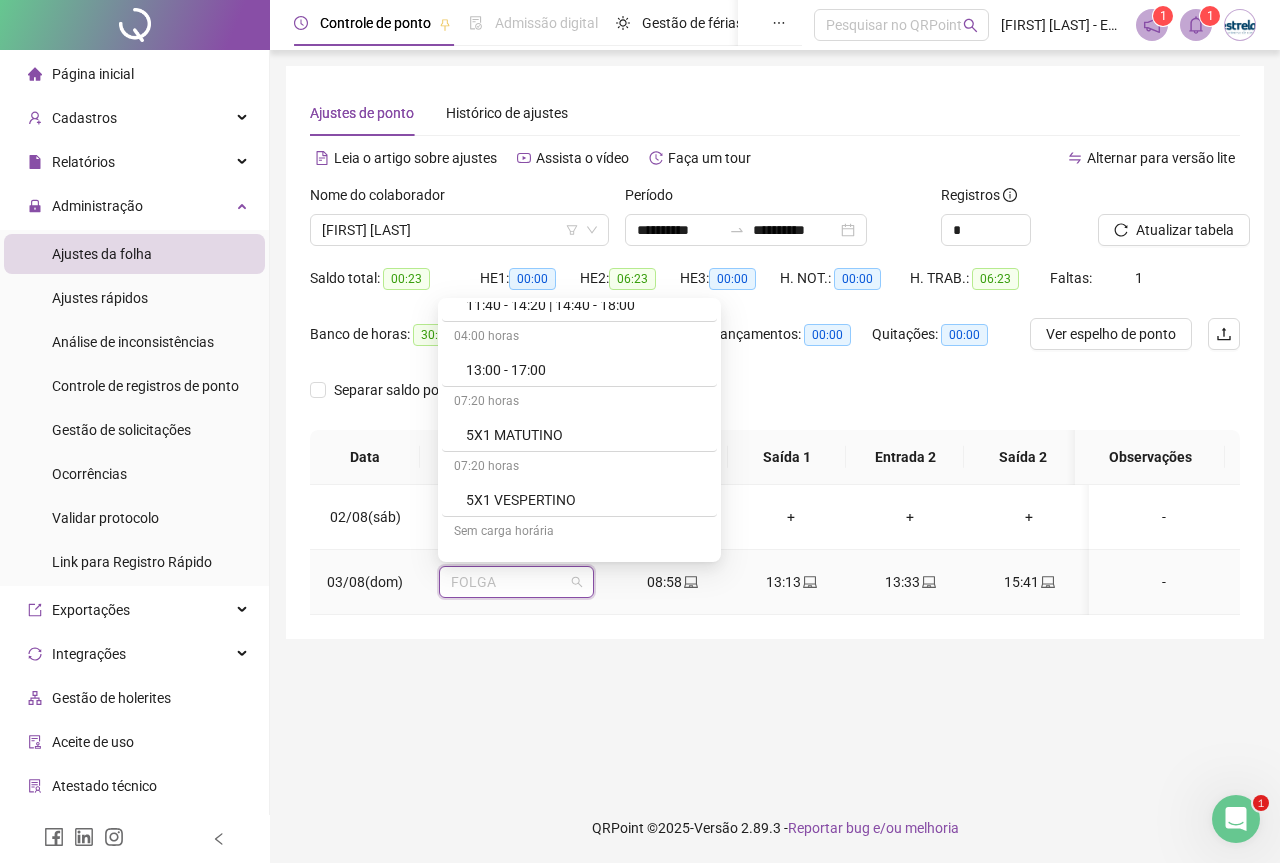 scroll, scrollTop: 300, scrollLeft: 0, axis: vertical 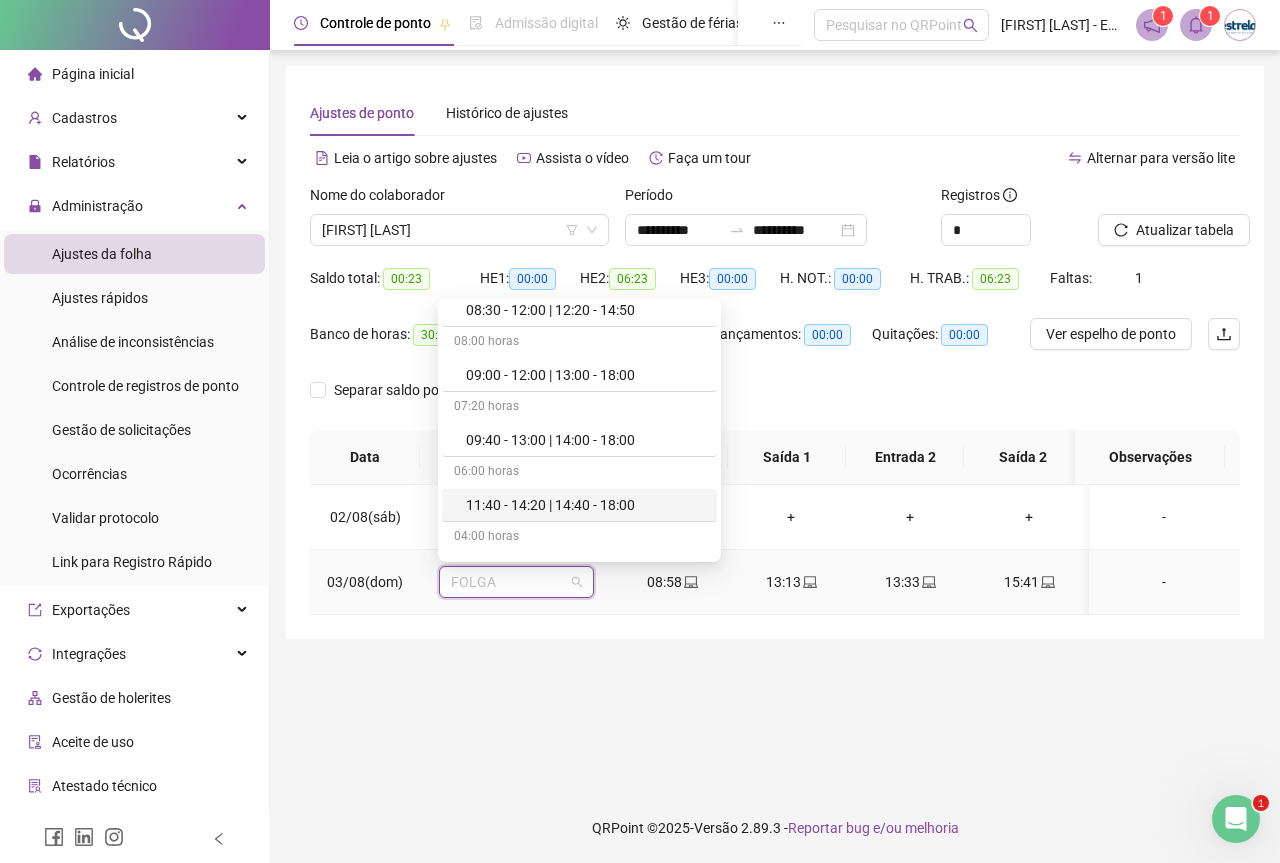 click on "11:40 - 14:20 | 14:40 - 18:00" at bounding box center [585, 505] 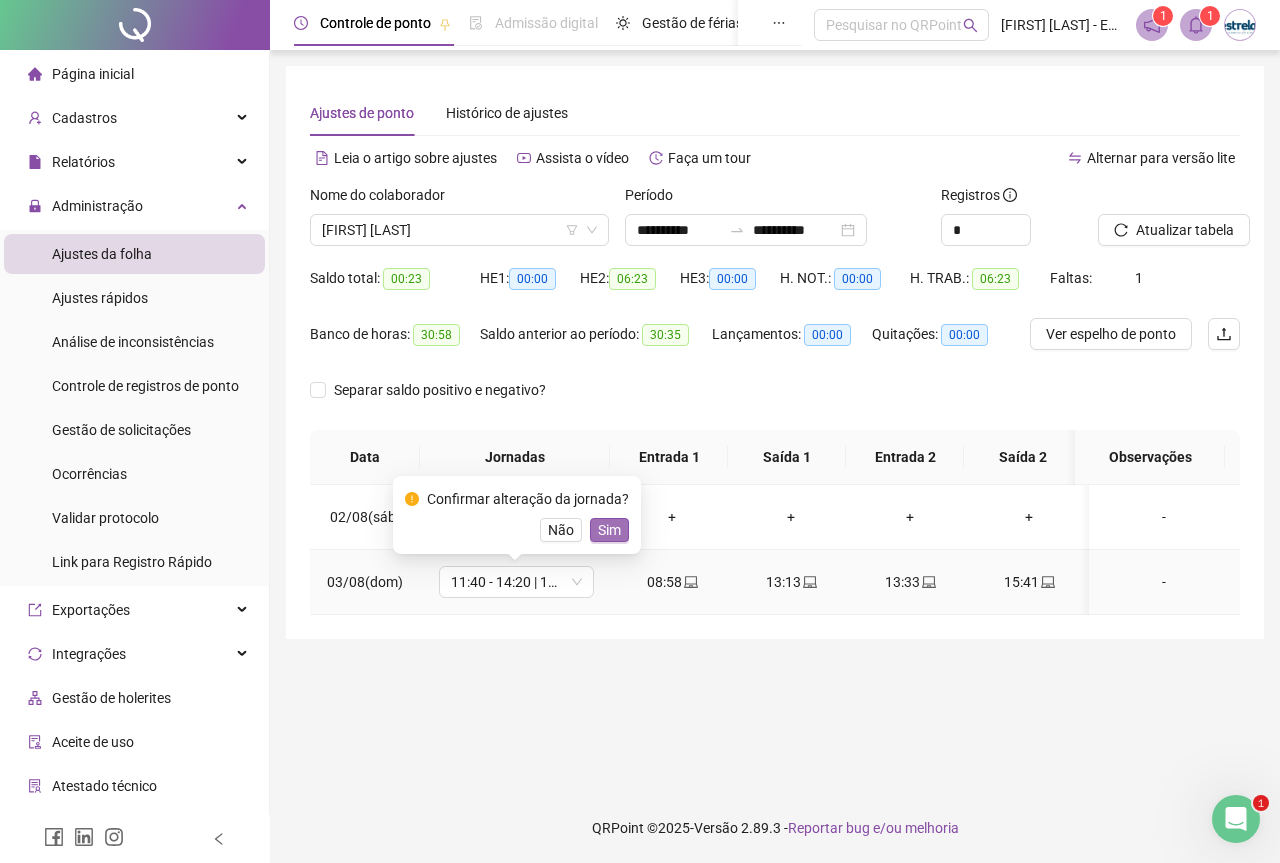 click on "Sim" at bounding box center (609, 530) 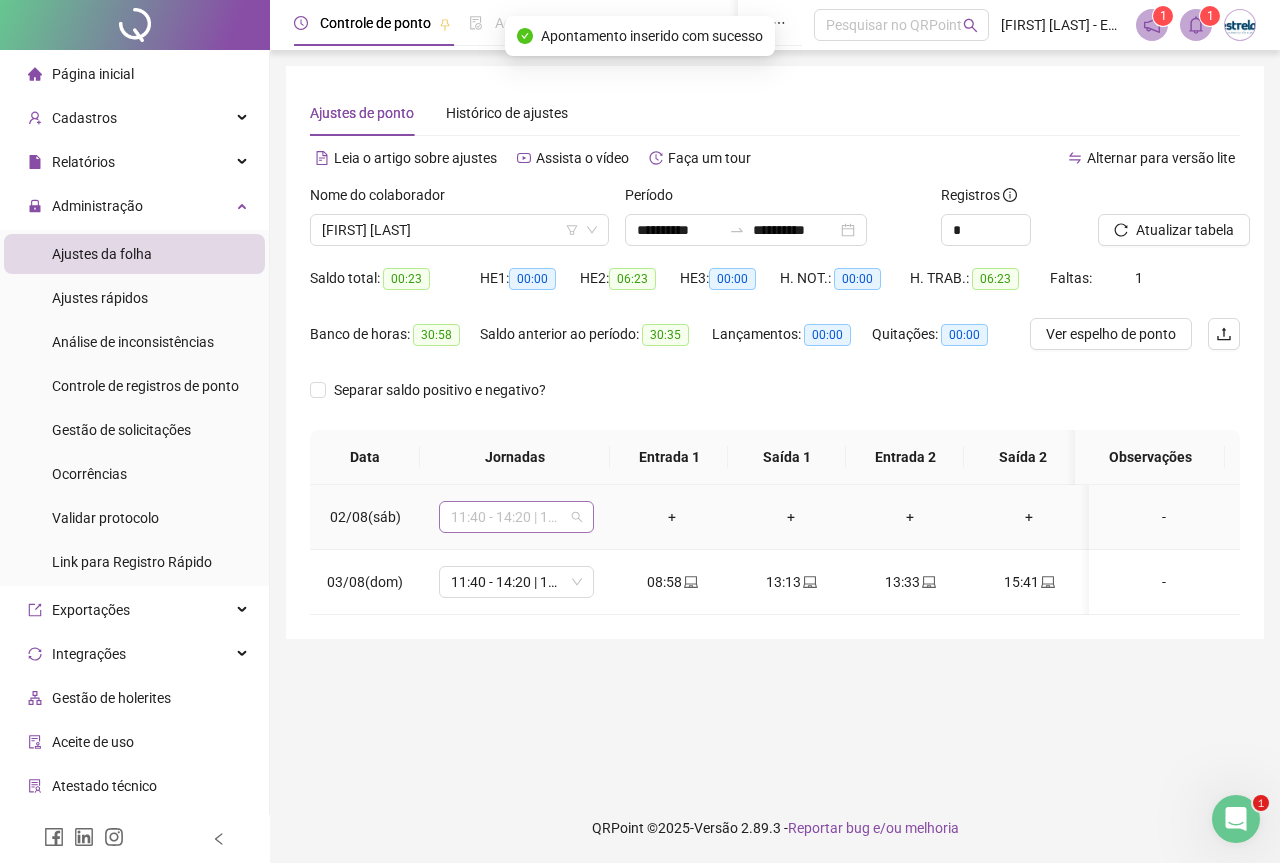 click on "11:40 - 14:20 | 14:40 - 18:00" at bounding box center (516, 517) 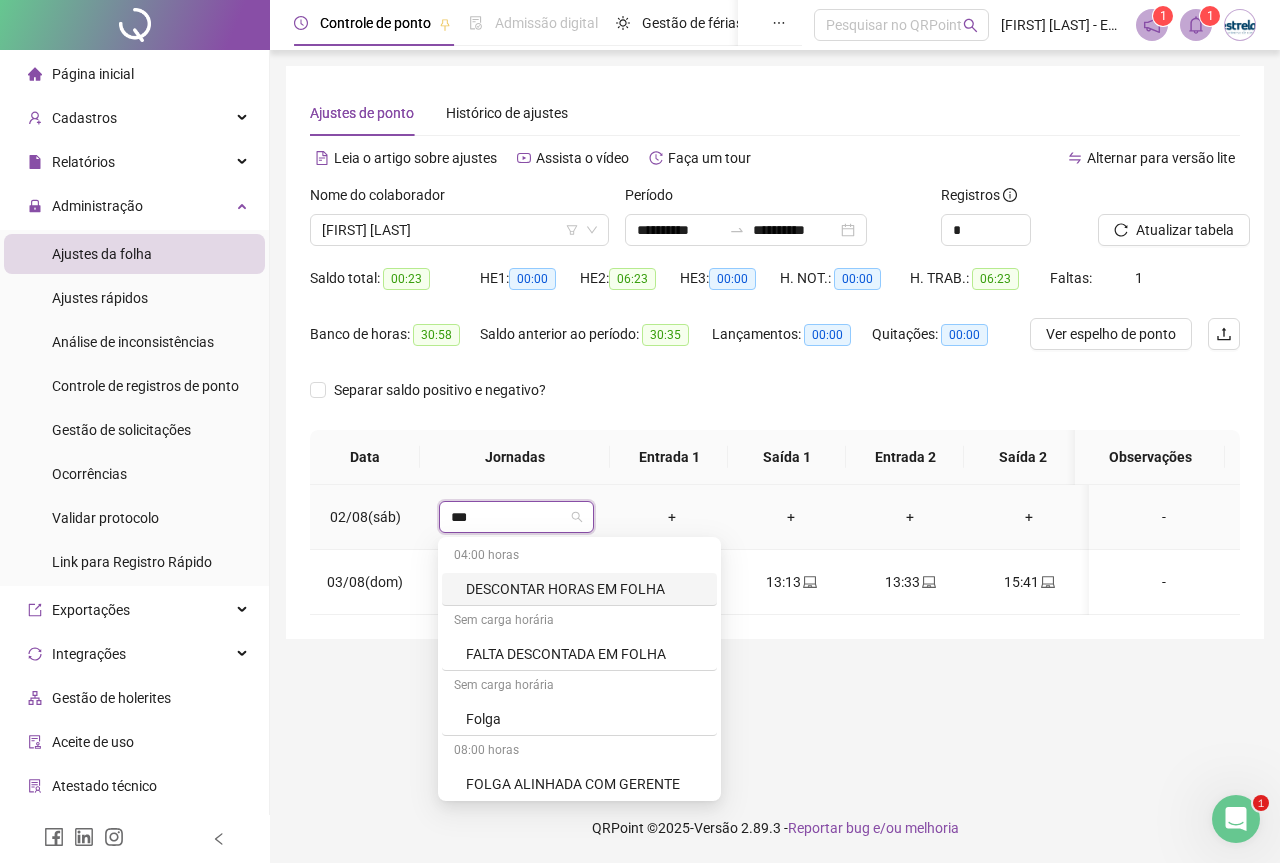 type on "****" 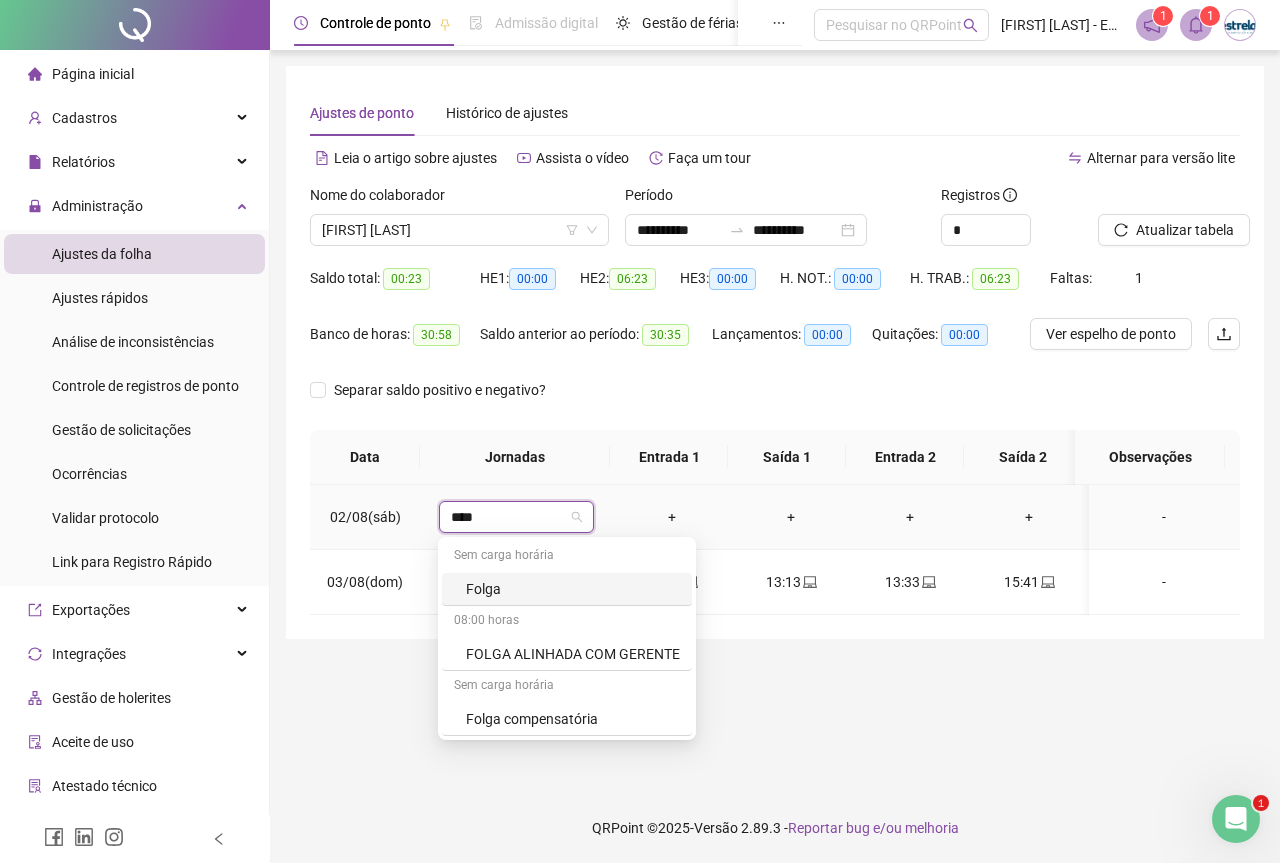 click on "Folga" at bounding box center (573, 589) 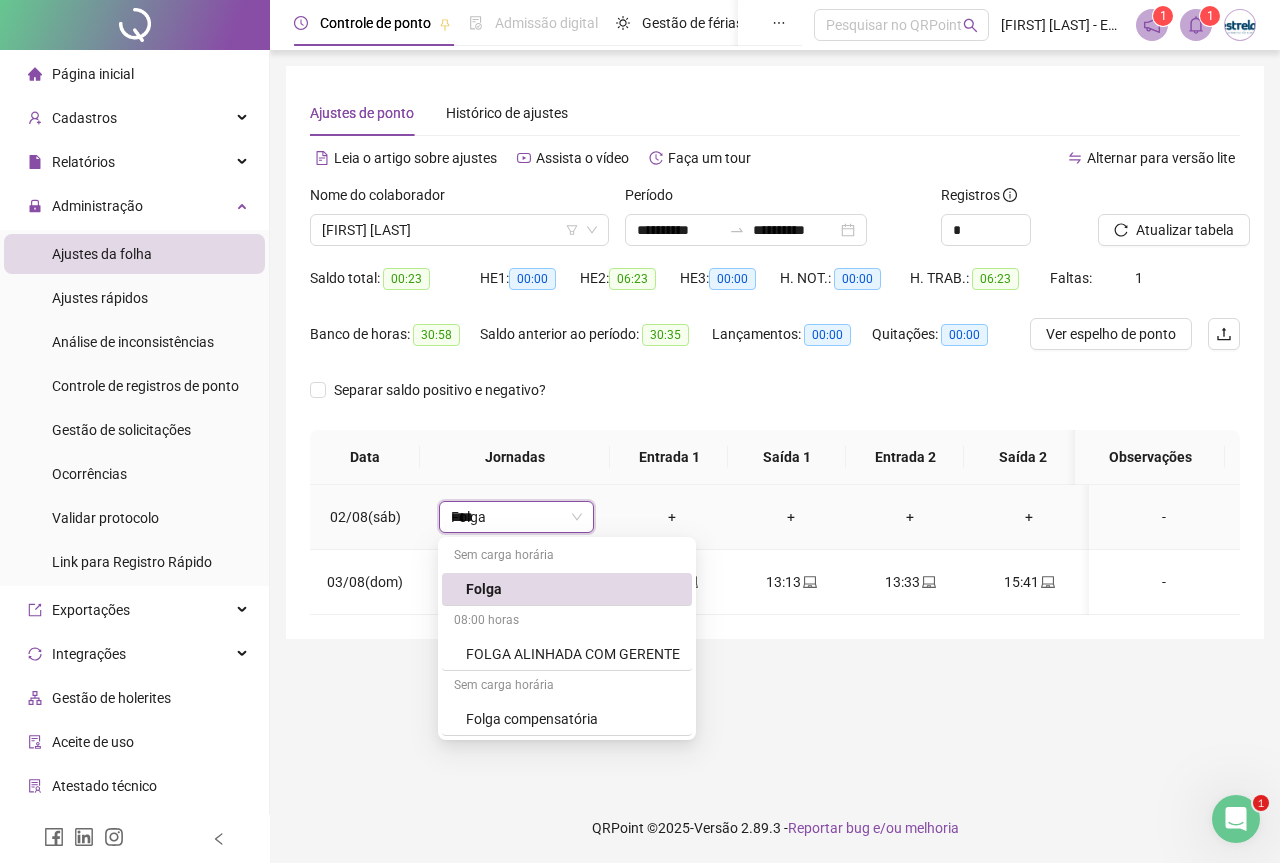 type 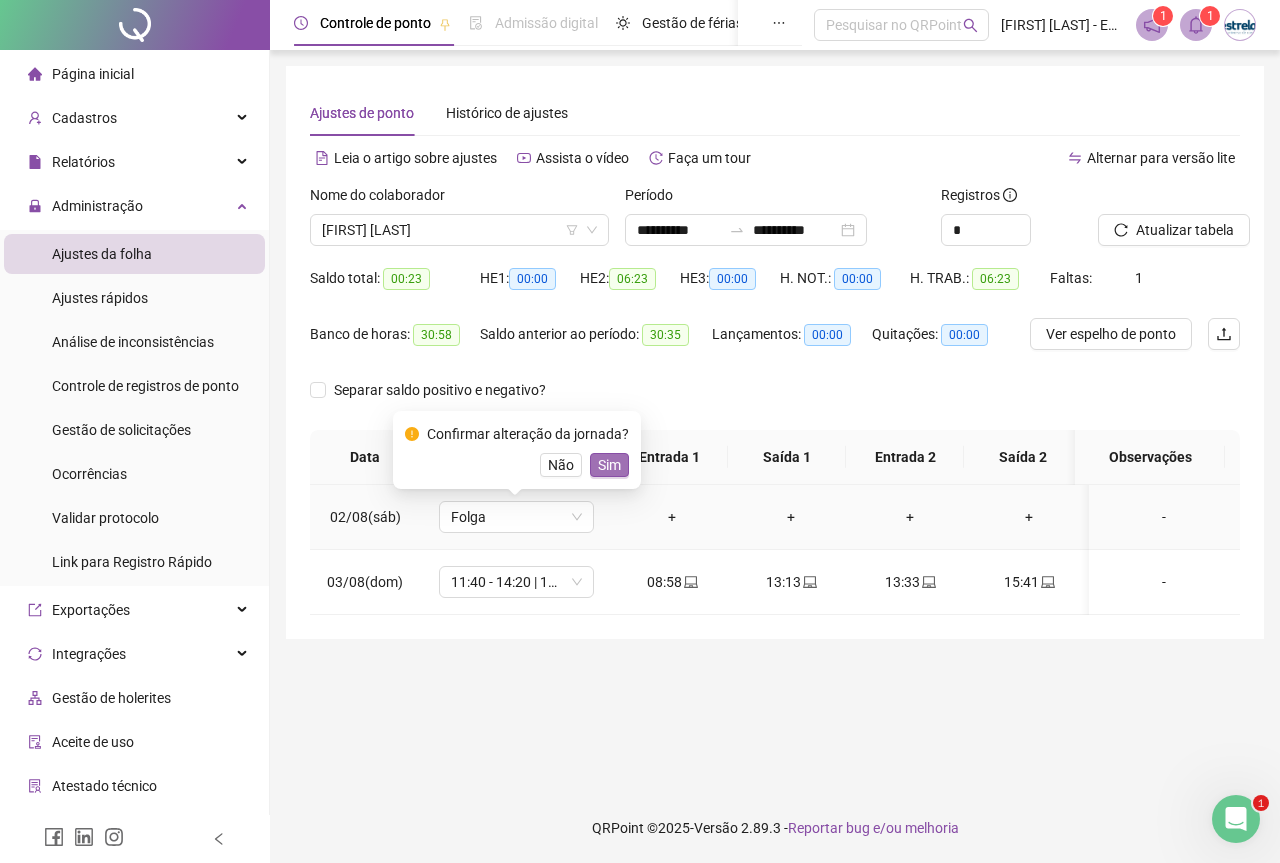 click on "Sim" at bounding box center (609, 465) 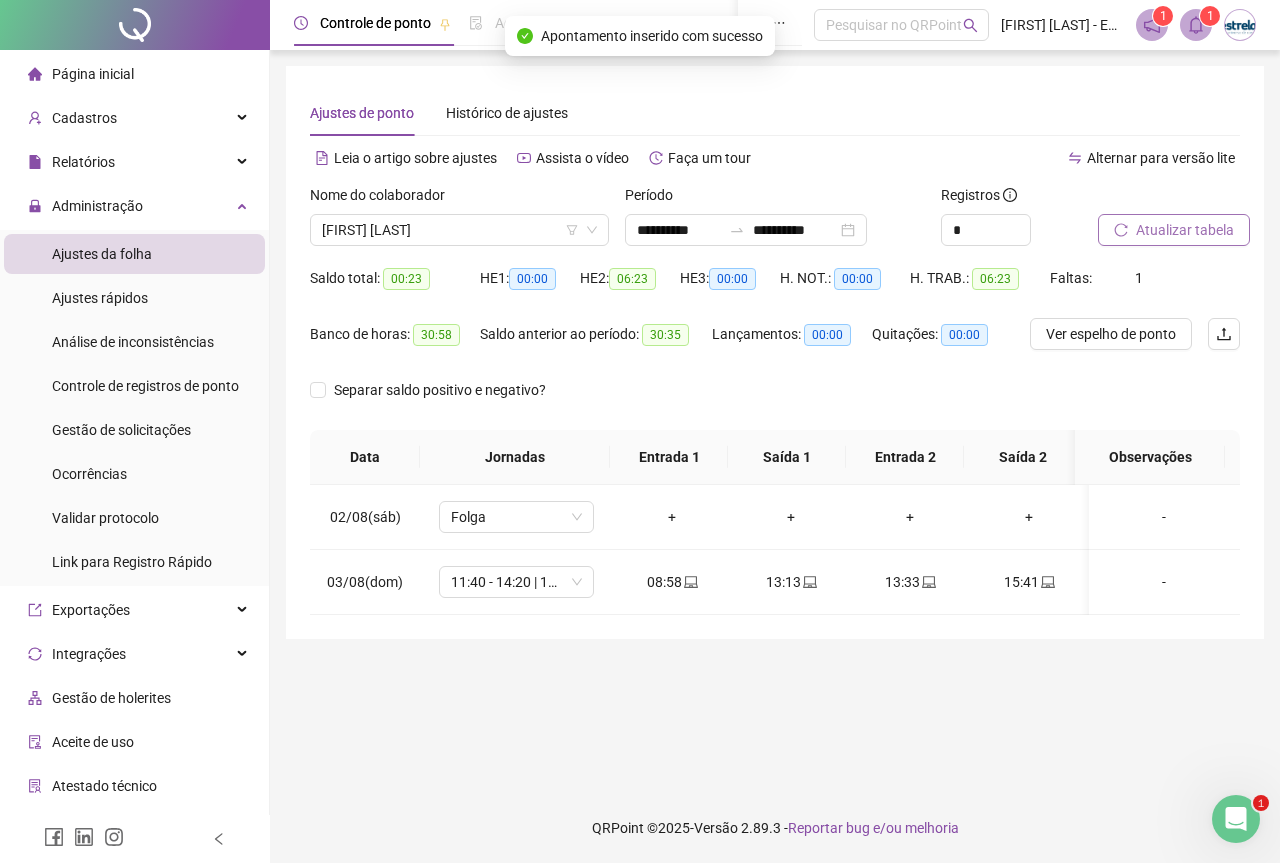 click on "Atualizar tabela" at bounding box center [1185, 230] 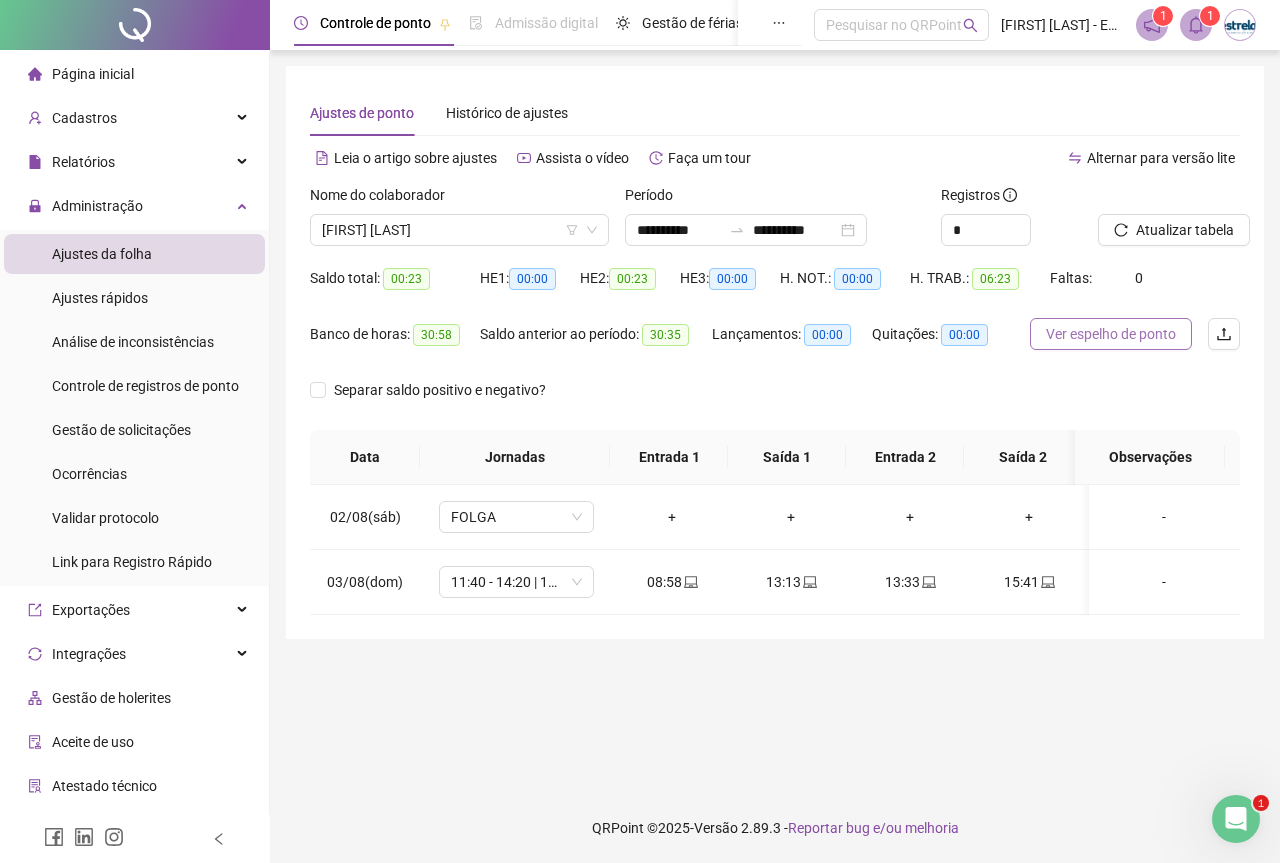 click on "Ver espelho de ponto" at bounding box center [1111, 334] 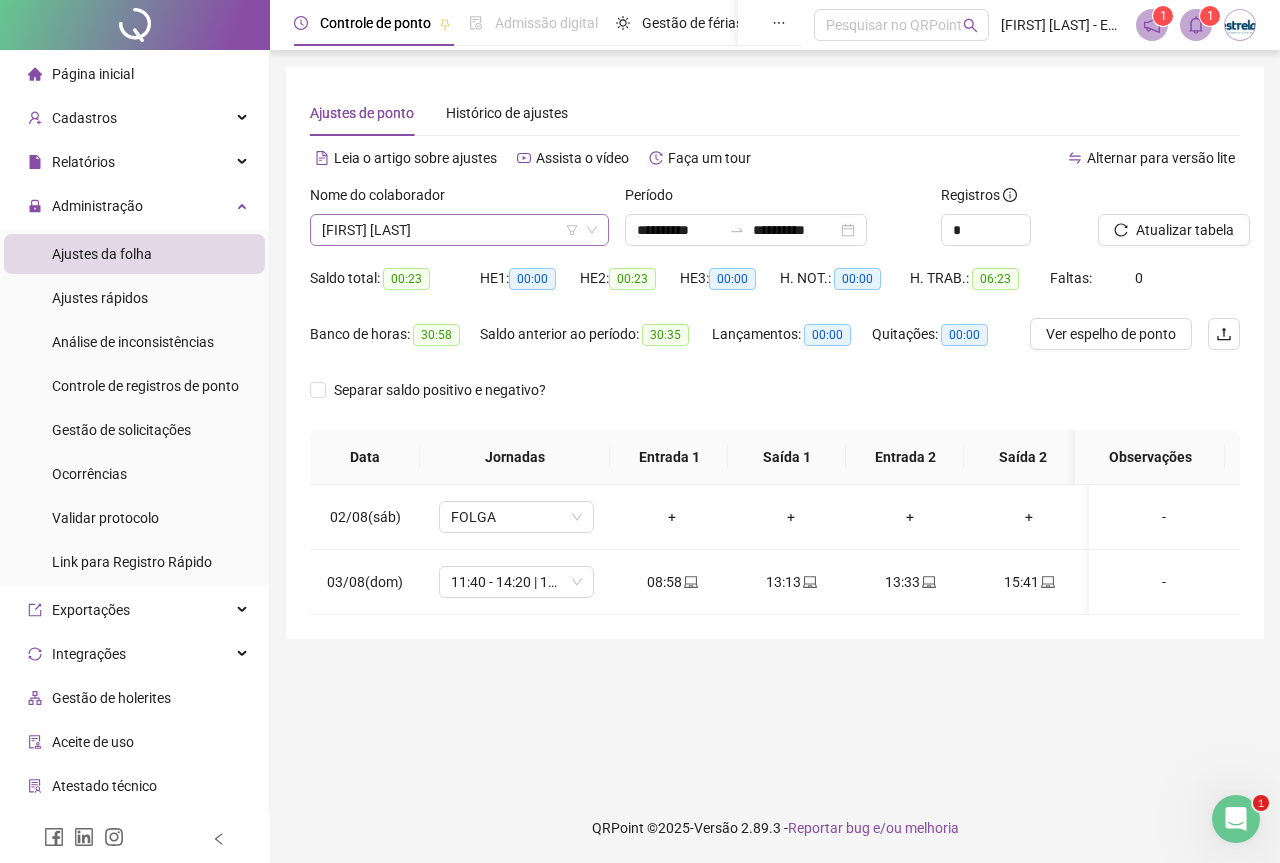 click on "[FIRST] [LAST]" at bounding box center (459, 230) 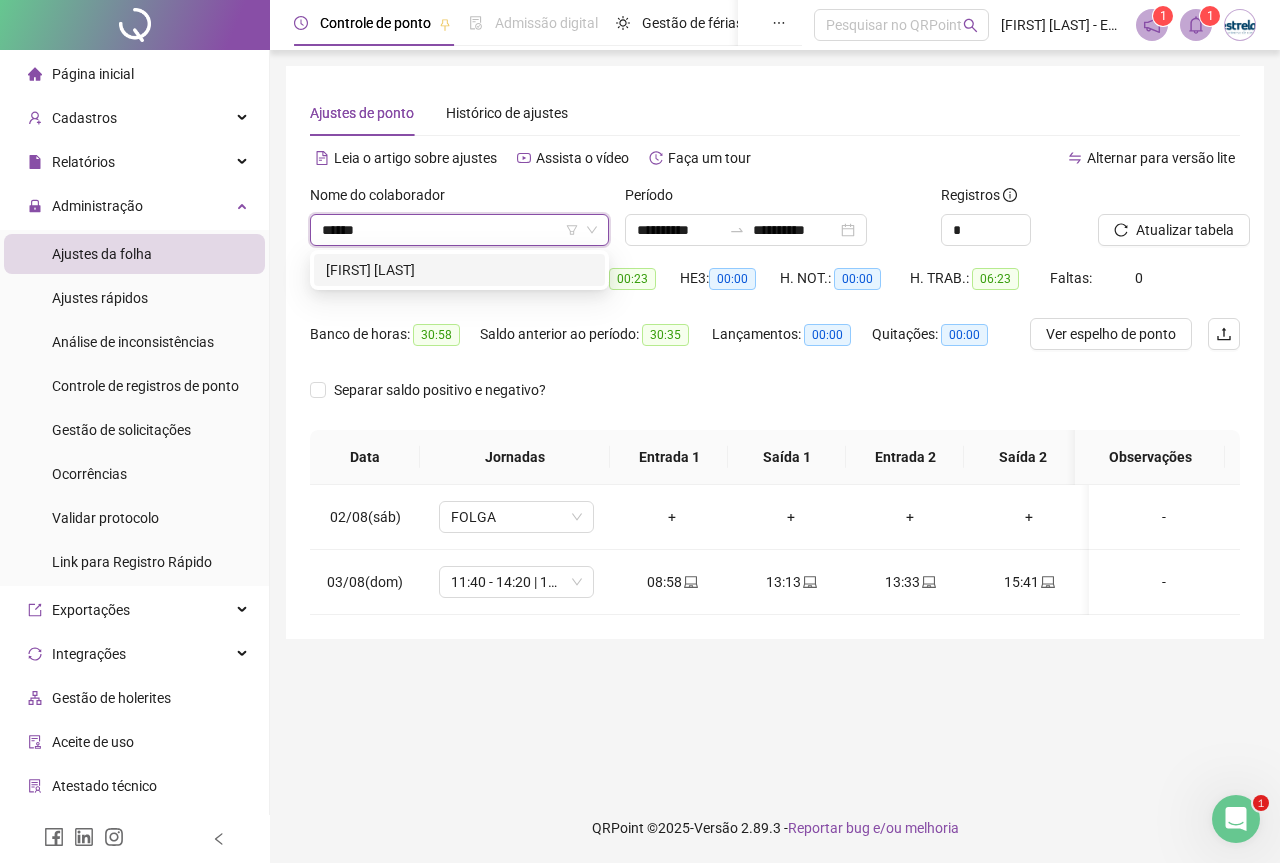 type on "*******" 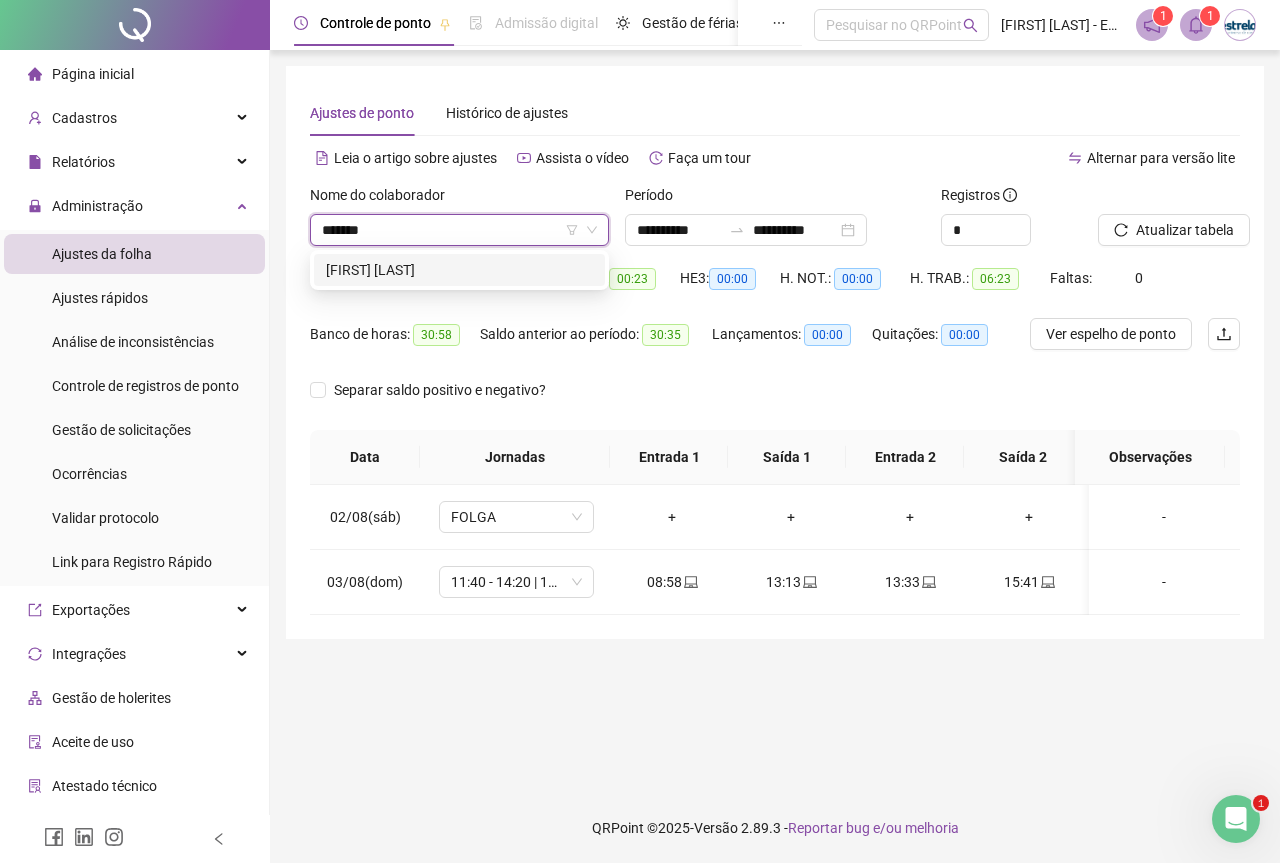 click on "[FIRST] [LAST]" at bounding box center (459, 270) 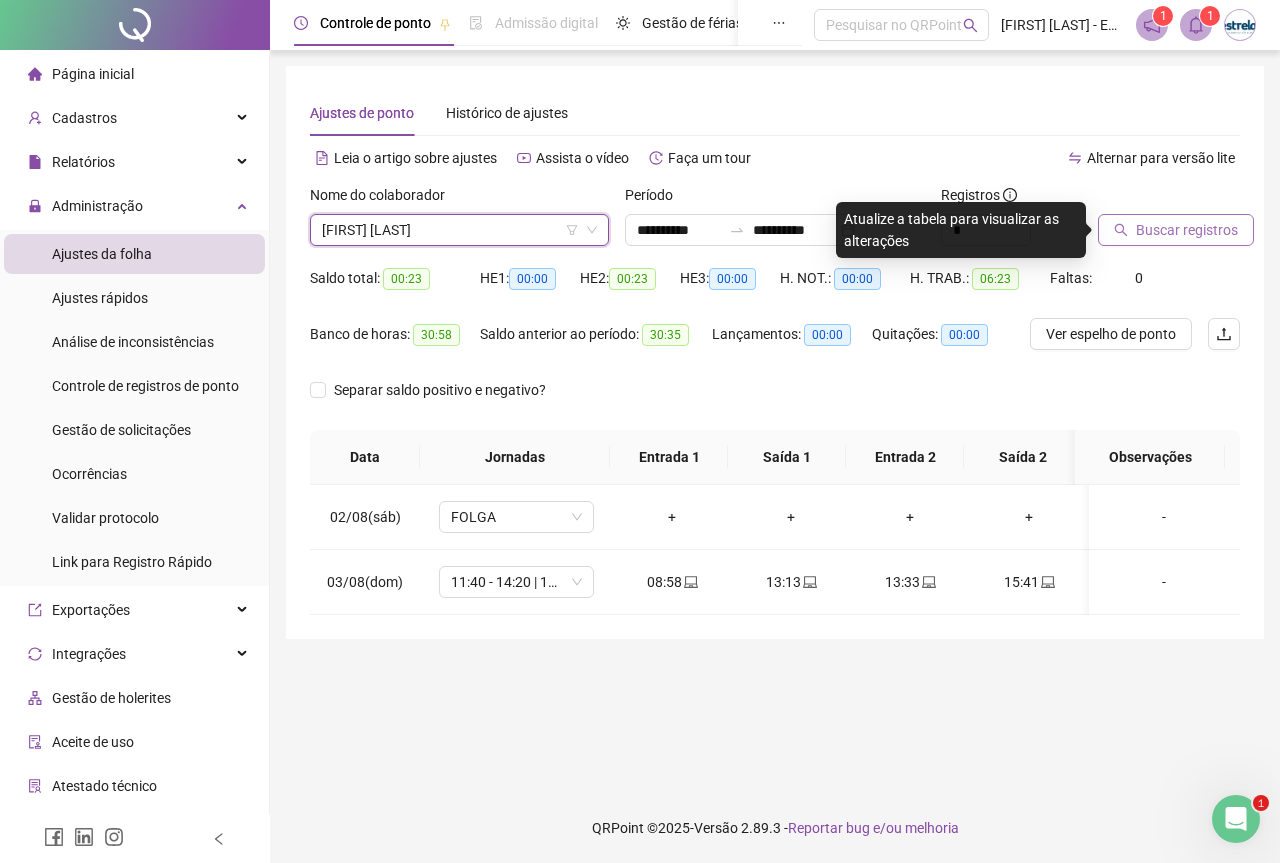 drag, startPoint x: 1116, startPoint y: 211, endPoint x: 1123, endPoint y: 226, distance: 16.552946 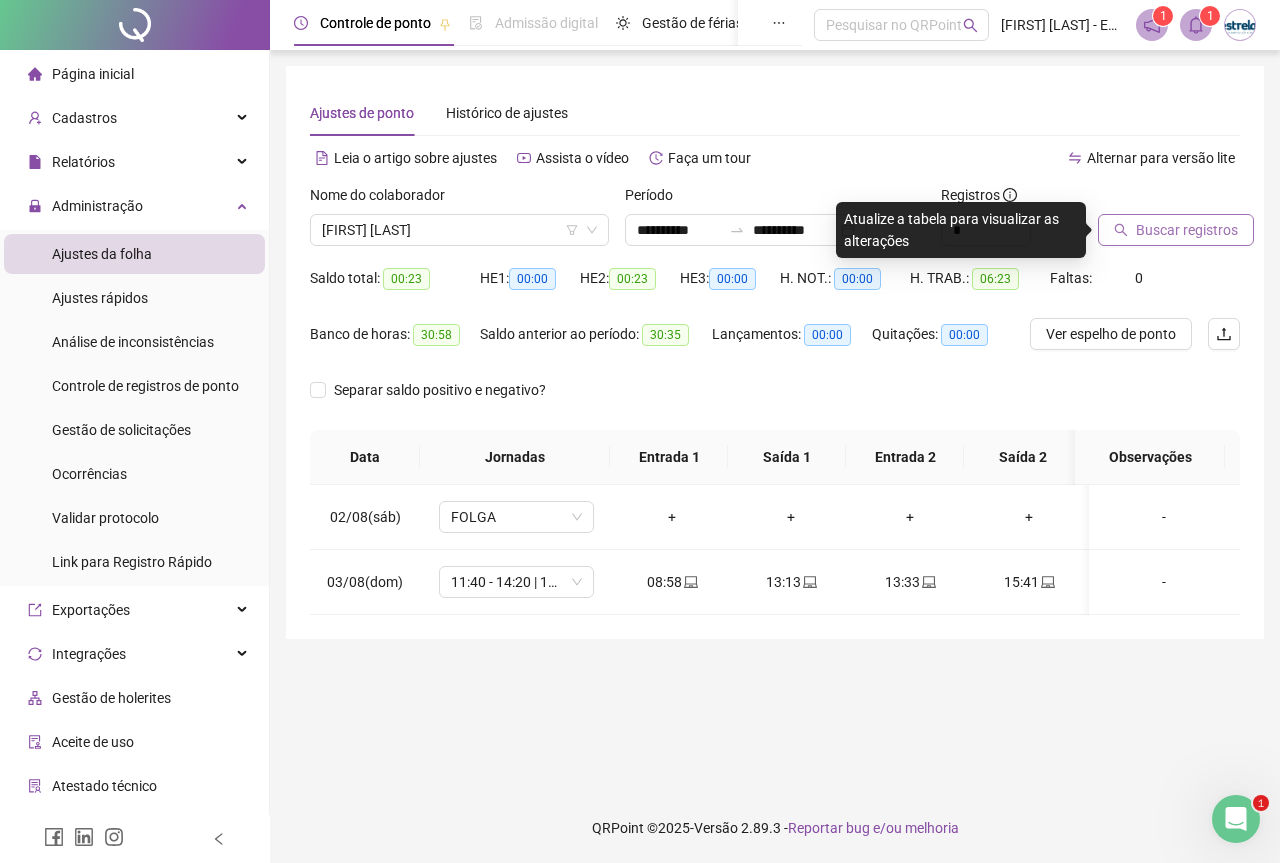 click 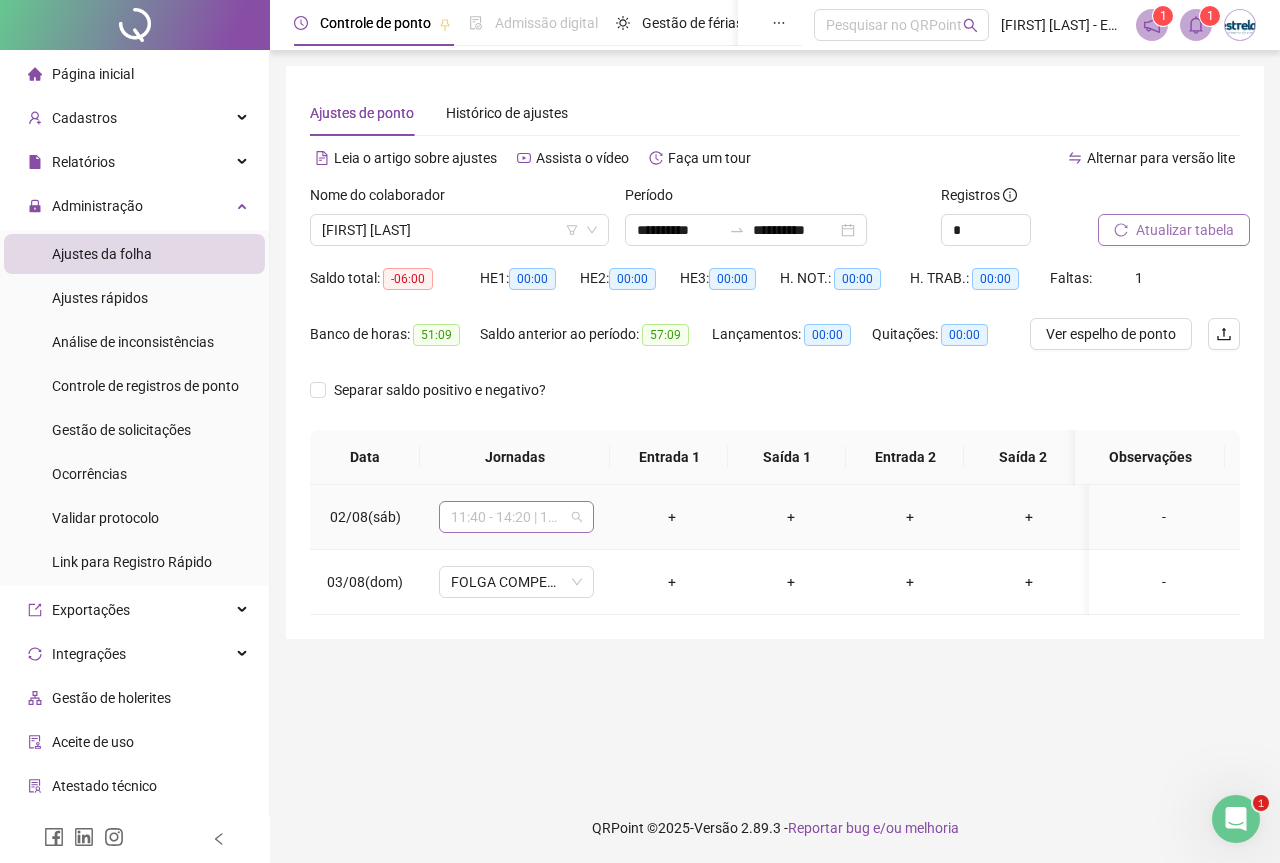 click on "11:40 - 14:20 | 14:40 - 18:00" at bounding box center (516, 517) 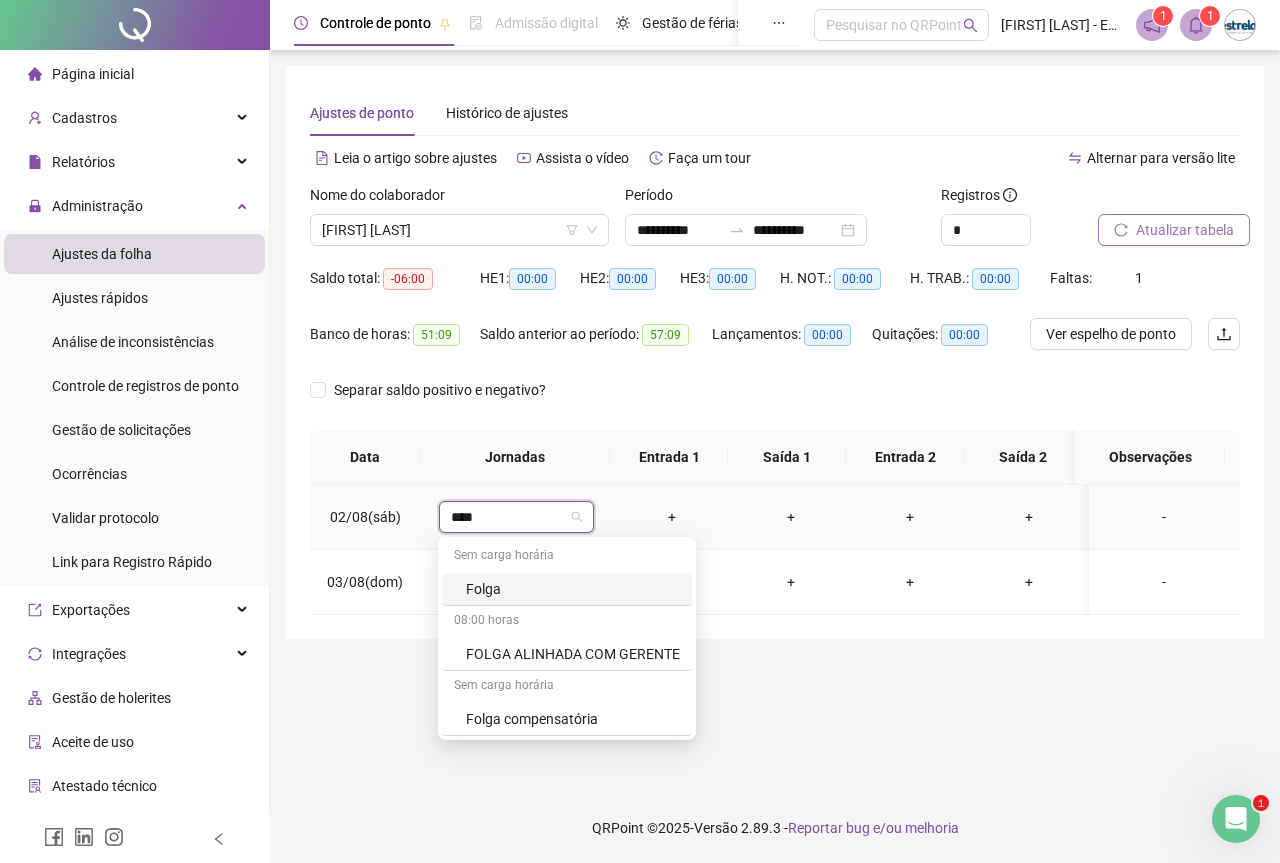 type on "*****" 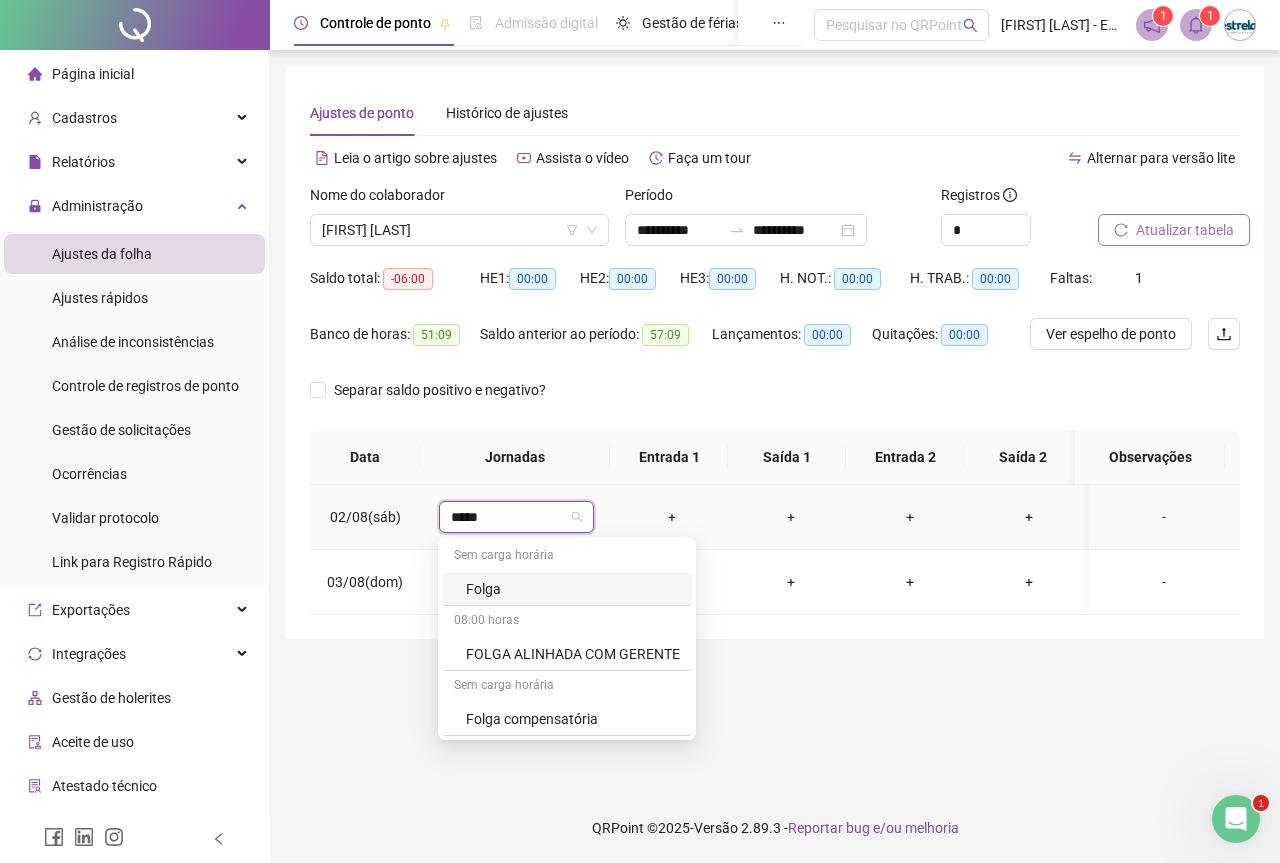 click on "08:00 horas" at bounding box center (567, 622) 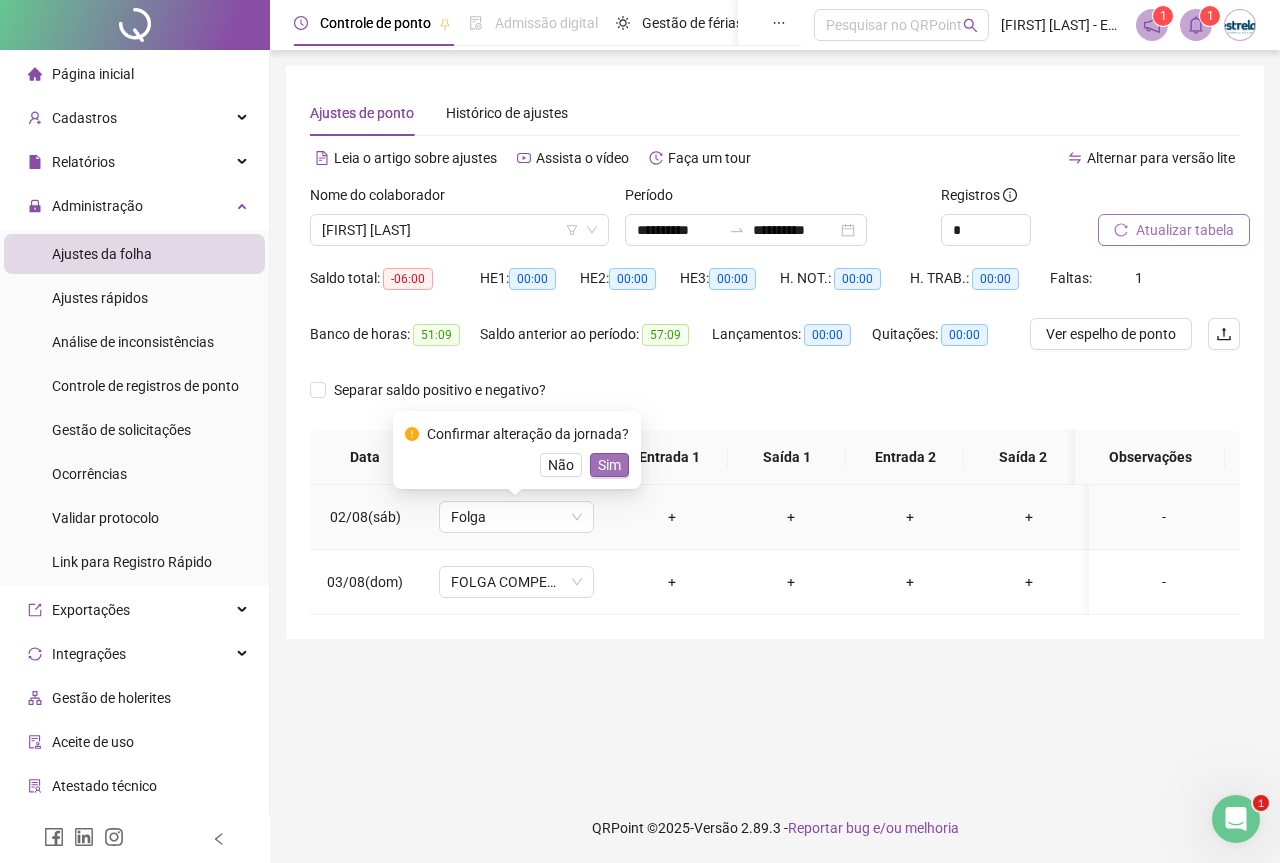 click on "Sim" at bounding box center [609, 465] 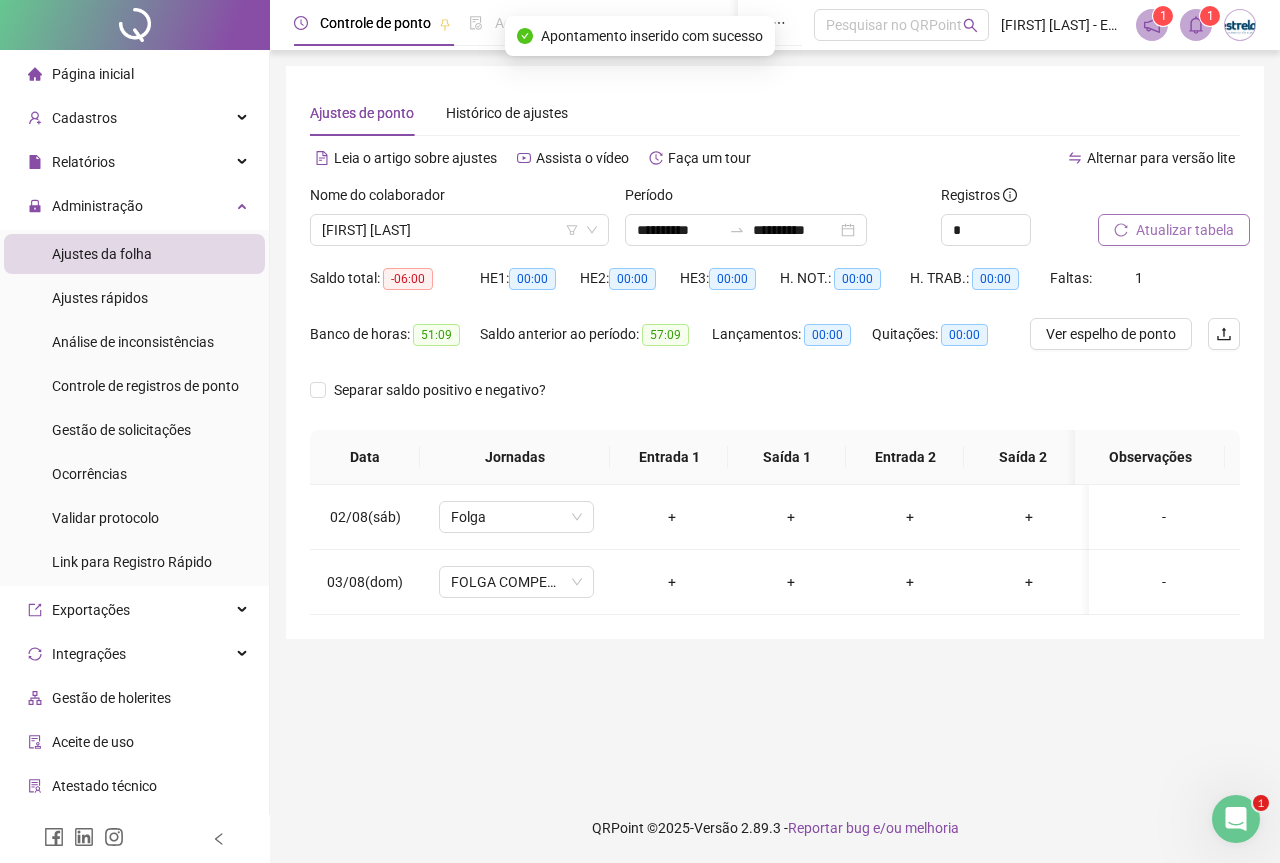 click on "Atualizar tabela" at bounding box center [1185, 230] 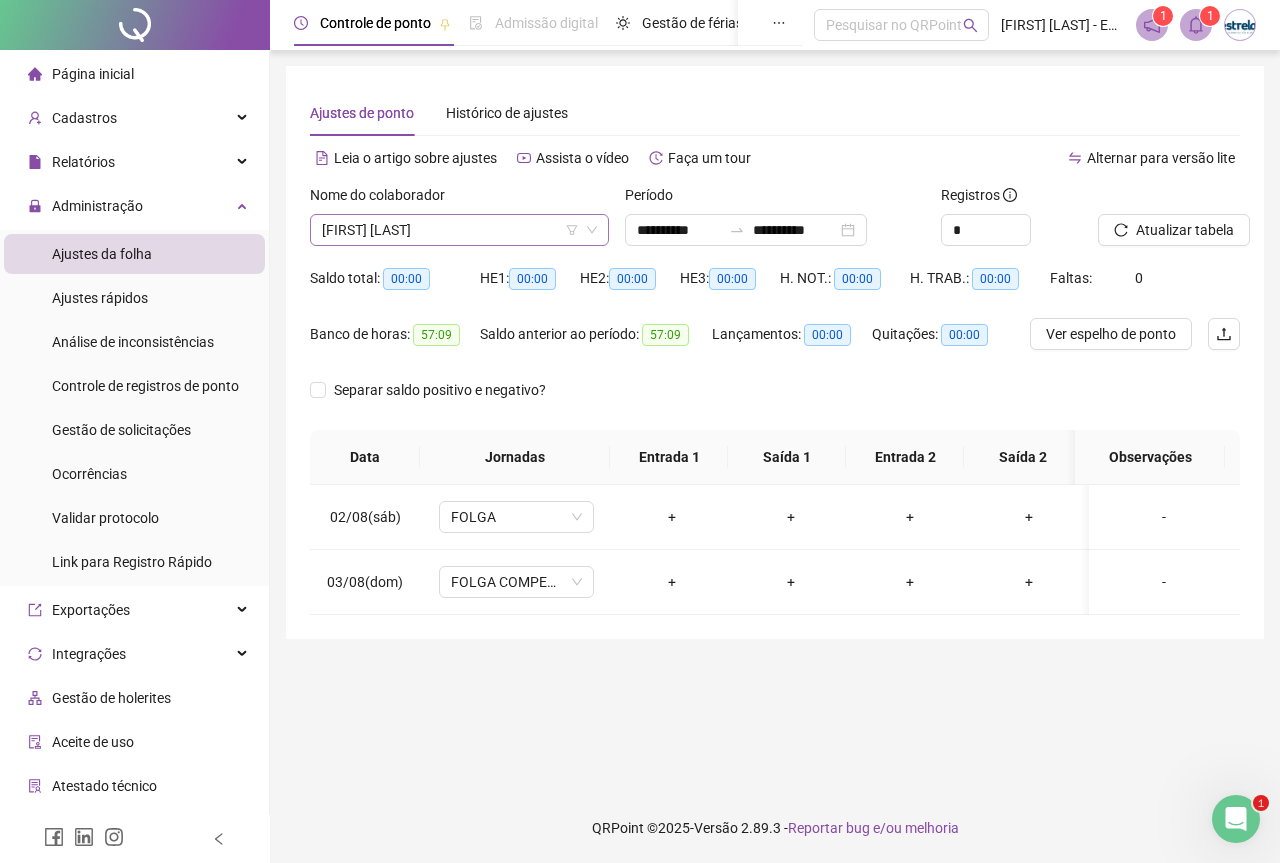 scroll, scrollTop: 160, scrollLeft: 0, axis: vertical 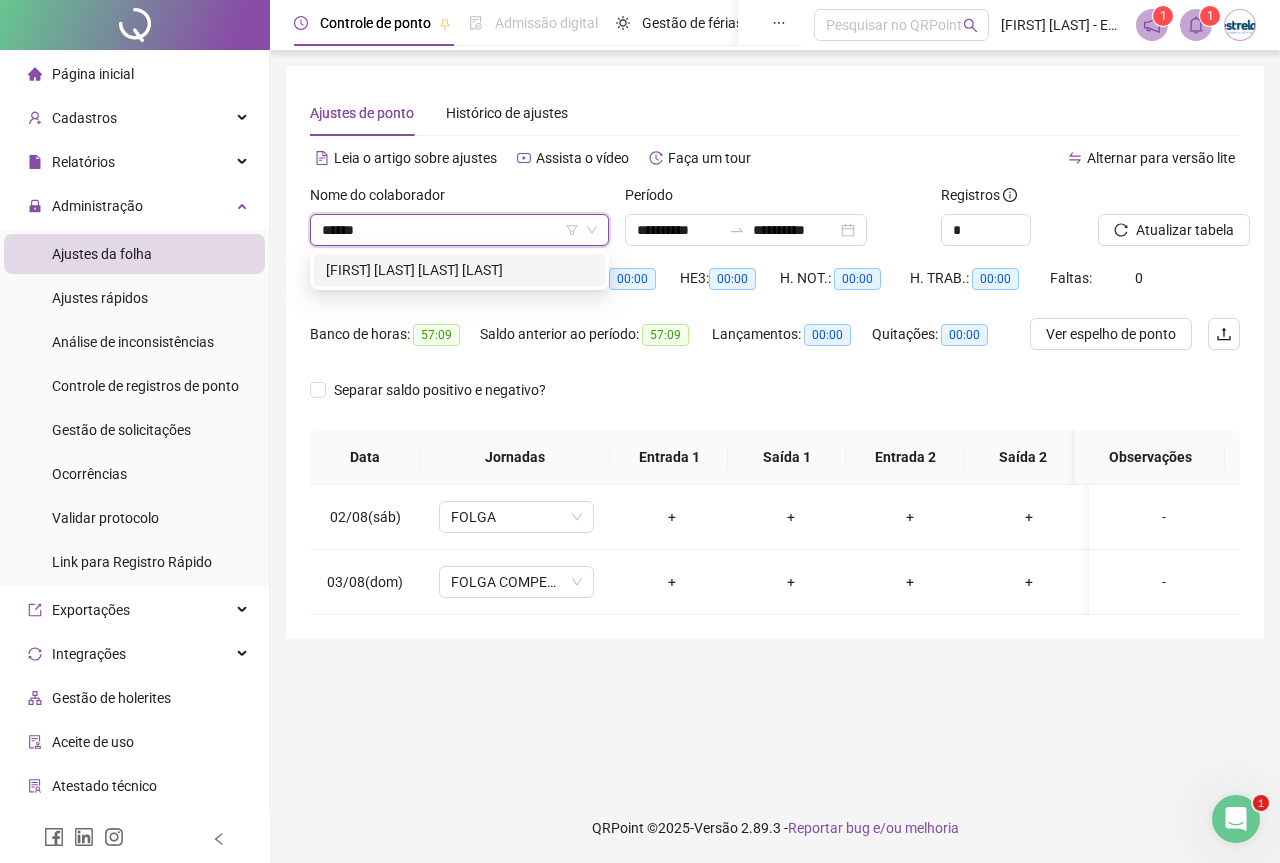 type on "*******" 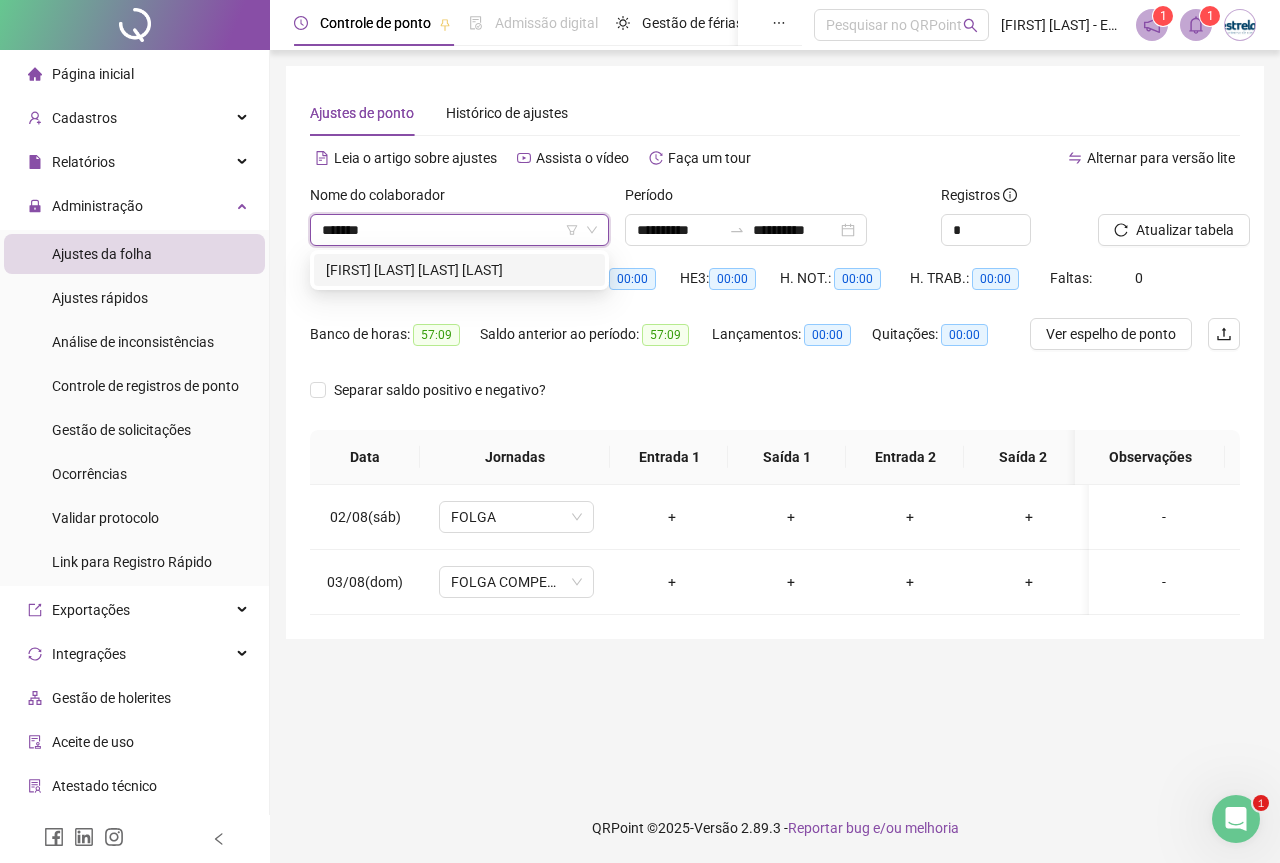 click on "[FIRST] [LAST] [LAST] [LAST]" at bounding box center [459, 270] 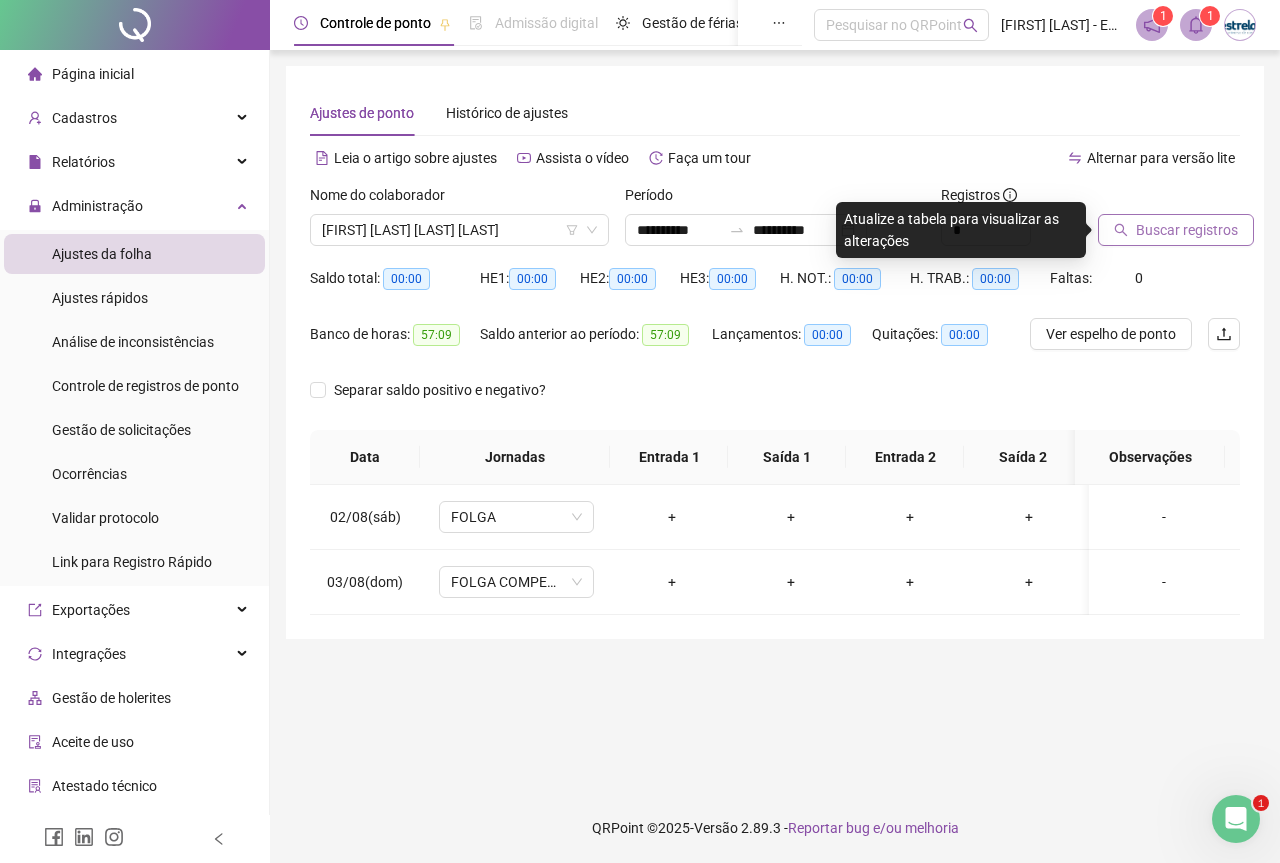 click on "Buscar registros" at bounding box center [1187, 230] 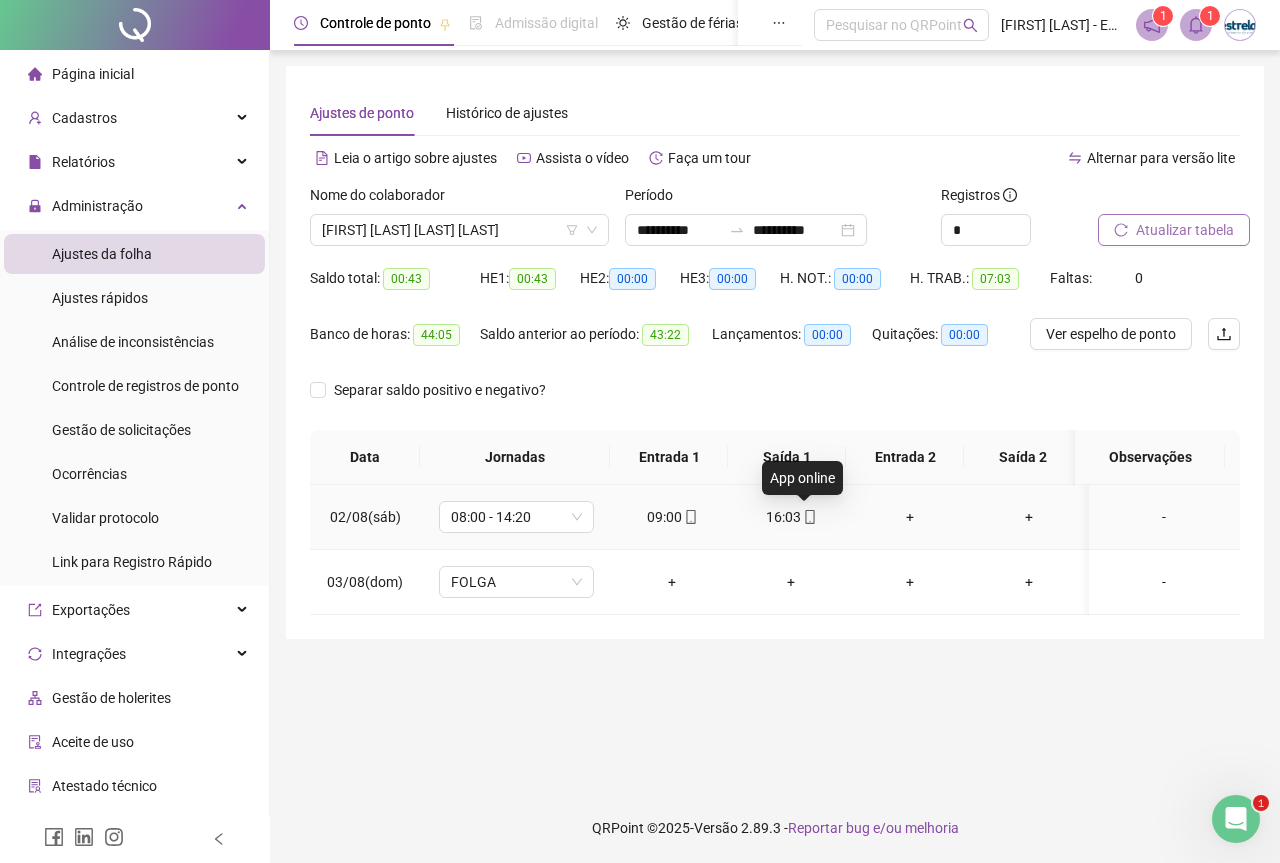 click 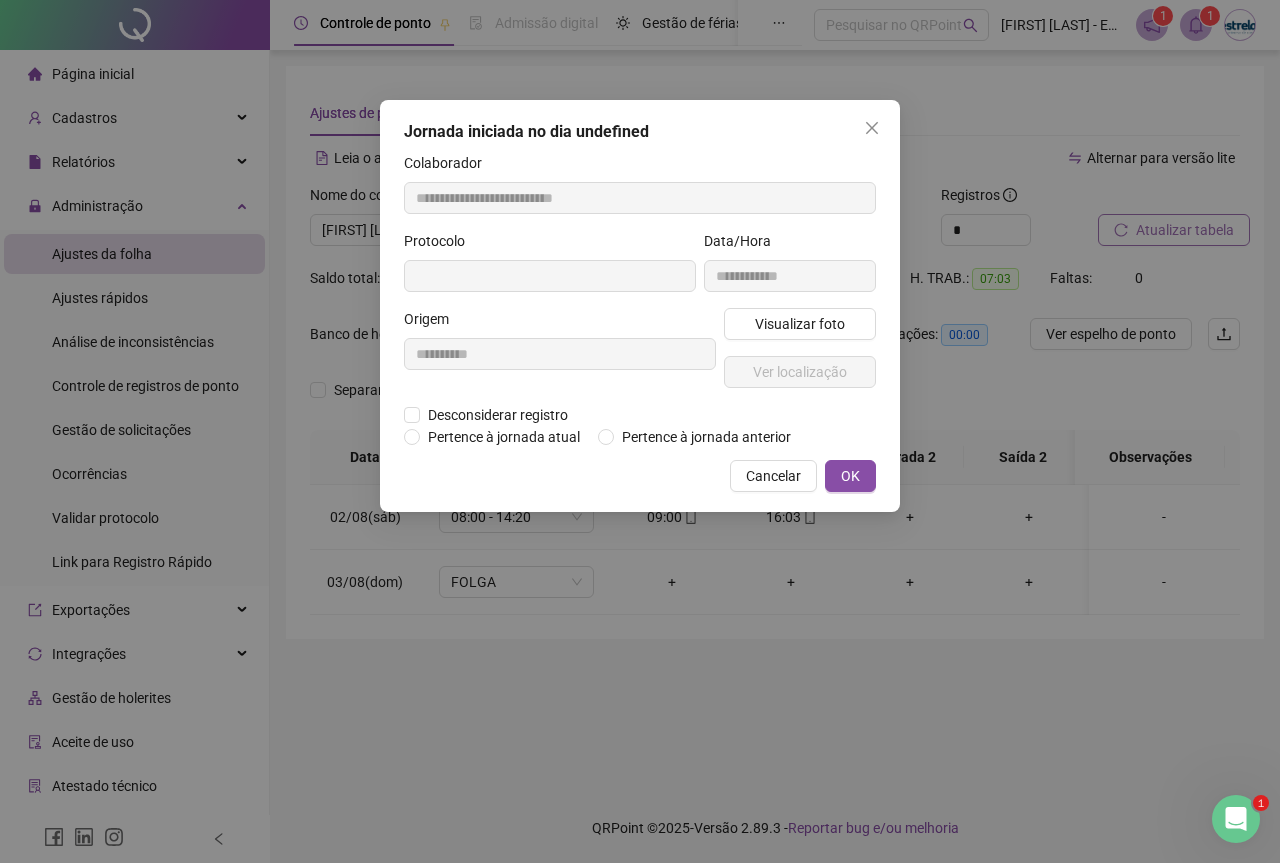 type on "**********" 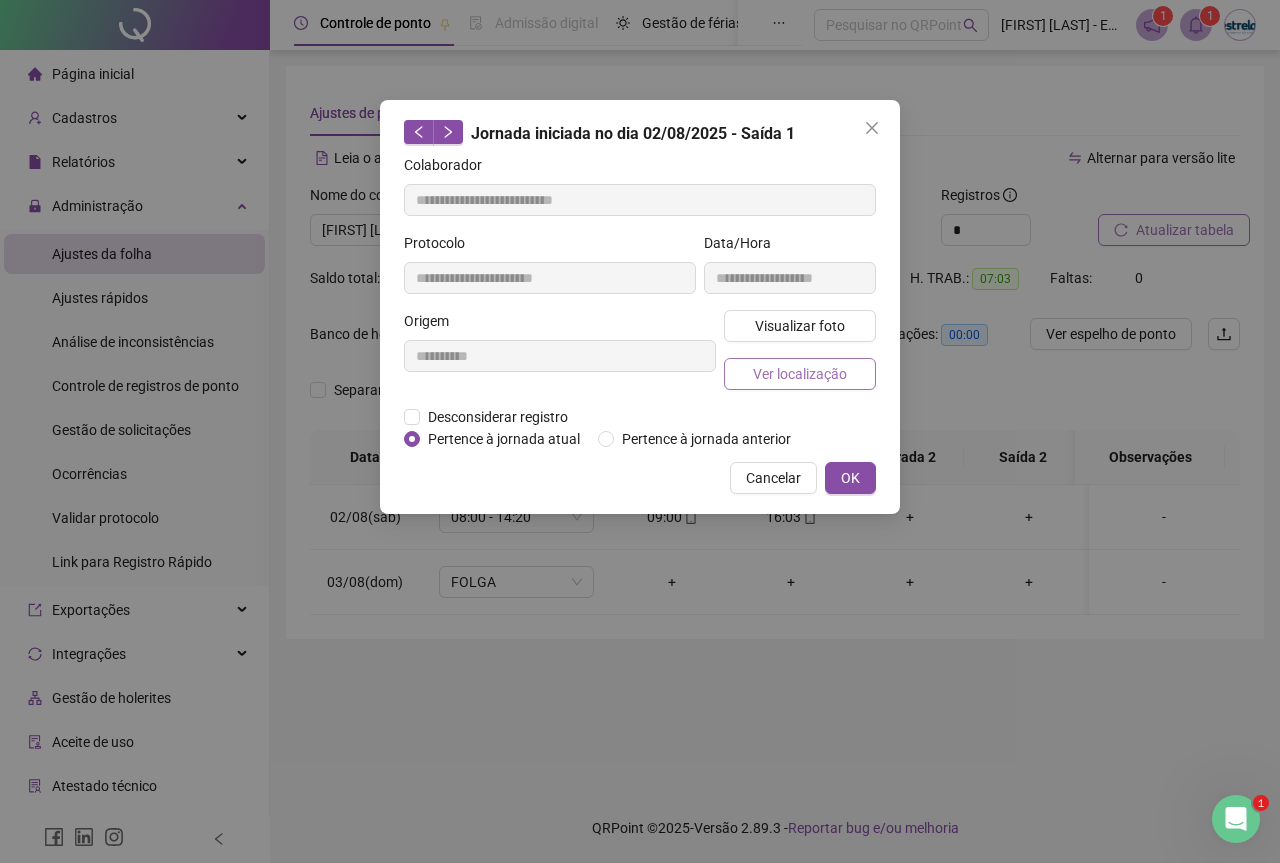 click on "Ver localização" at bounding box center [800, 374] 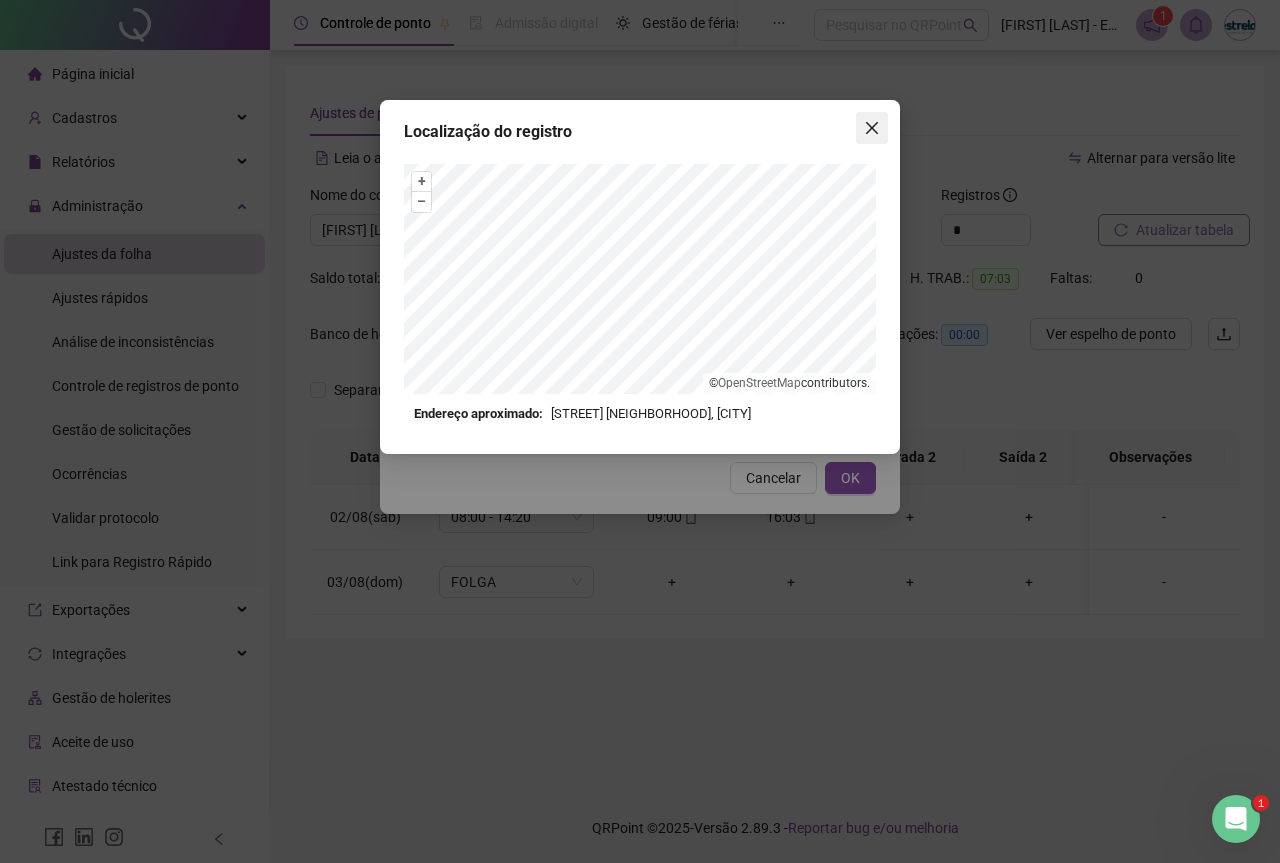 click 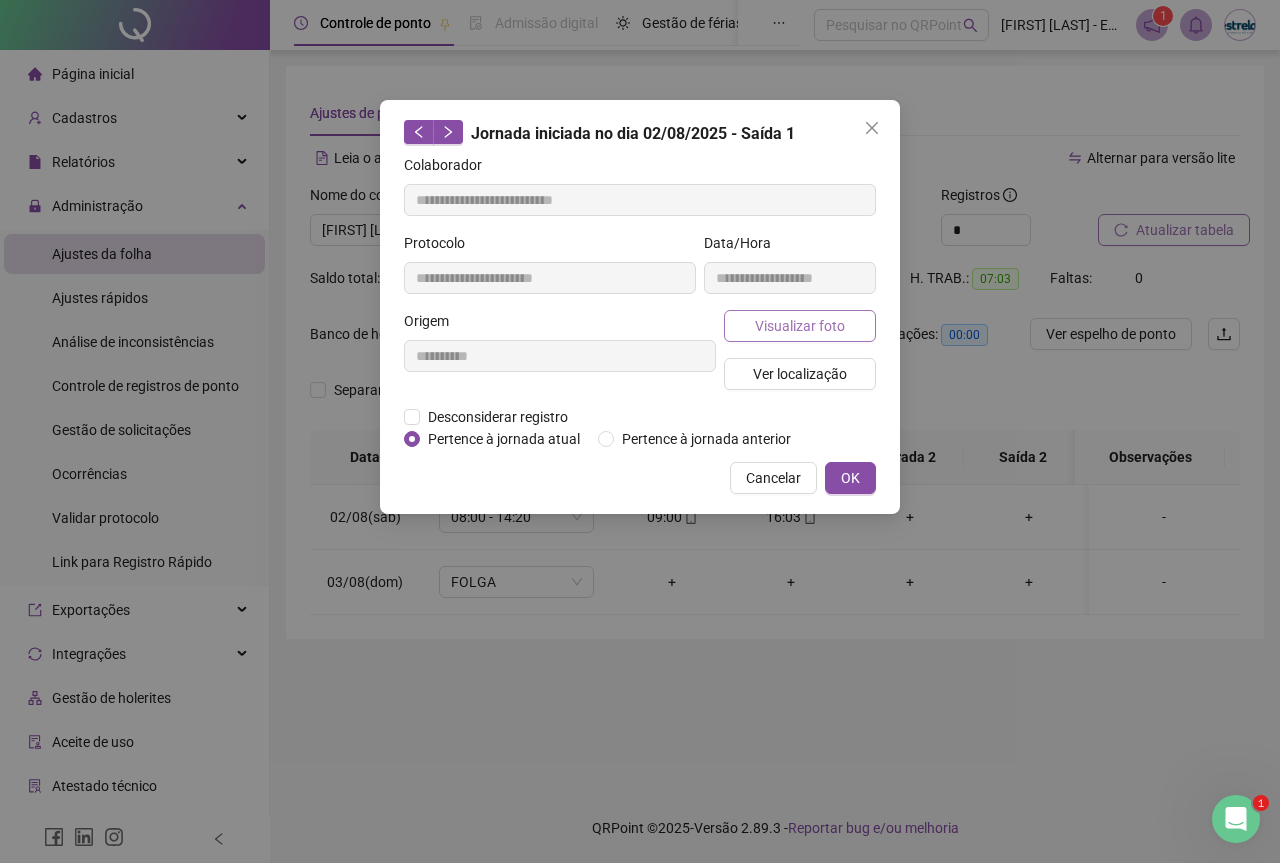 click on "Visualizar foto" at bounding box center (800, 326) 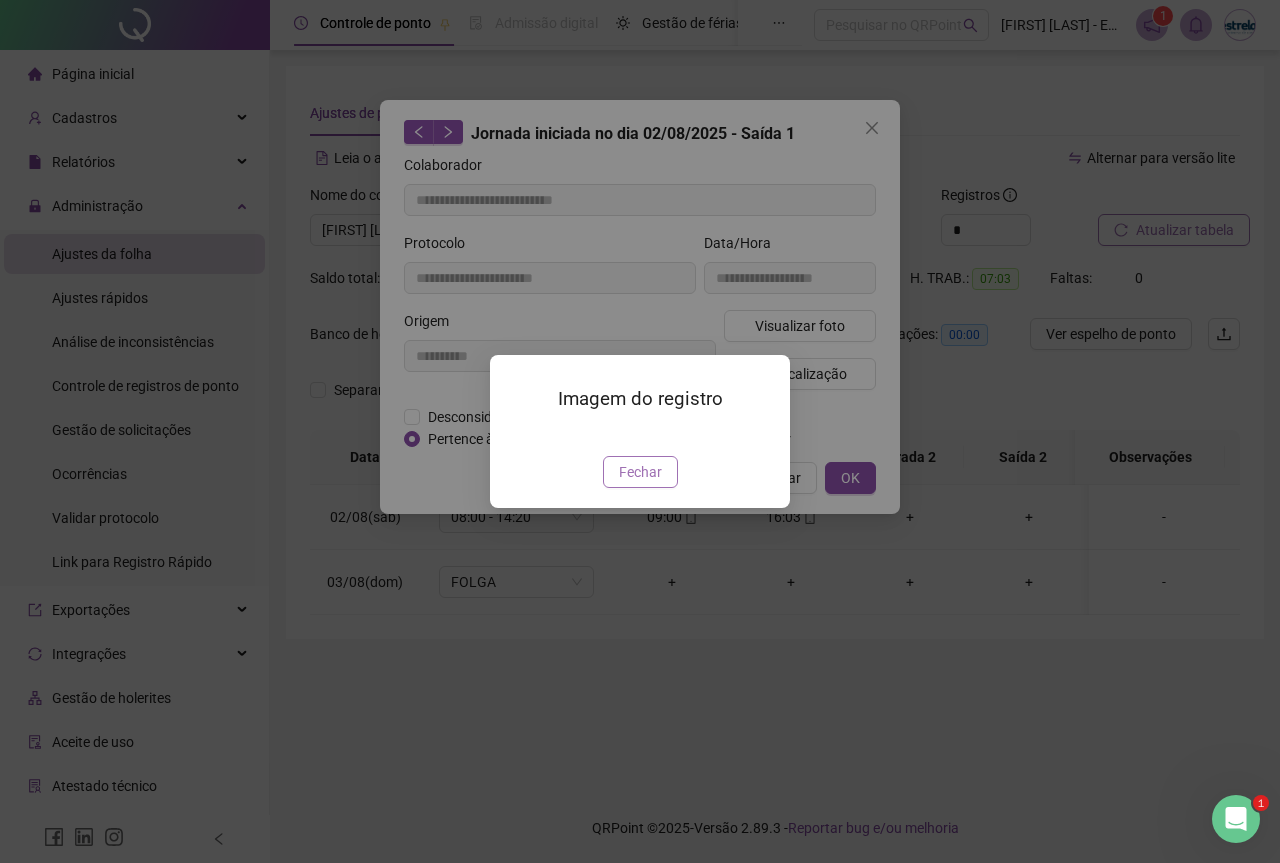 click on "Fechar" at bounding box center [640, 472] 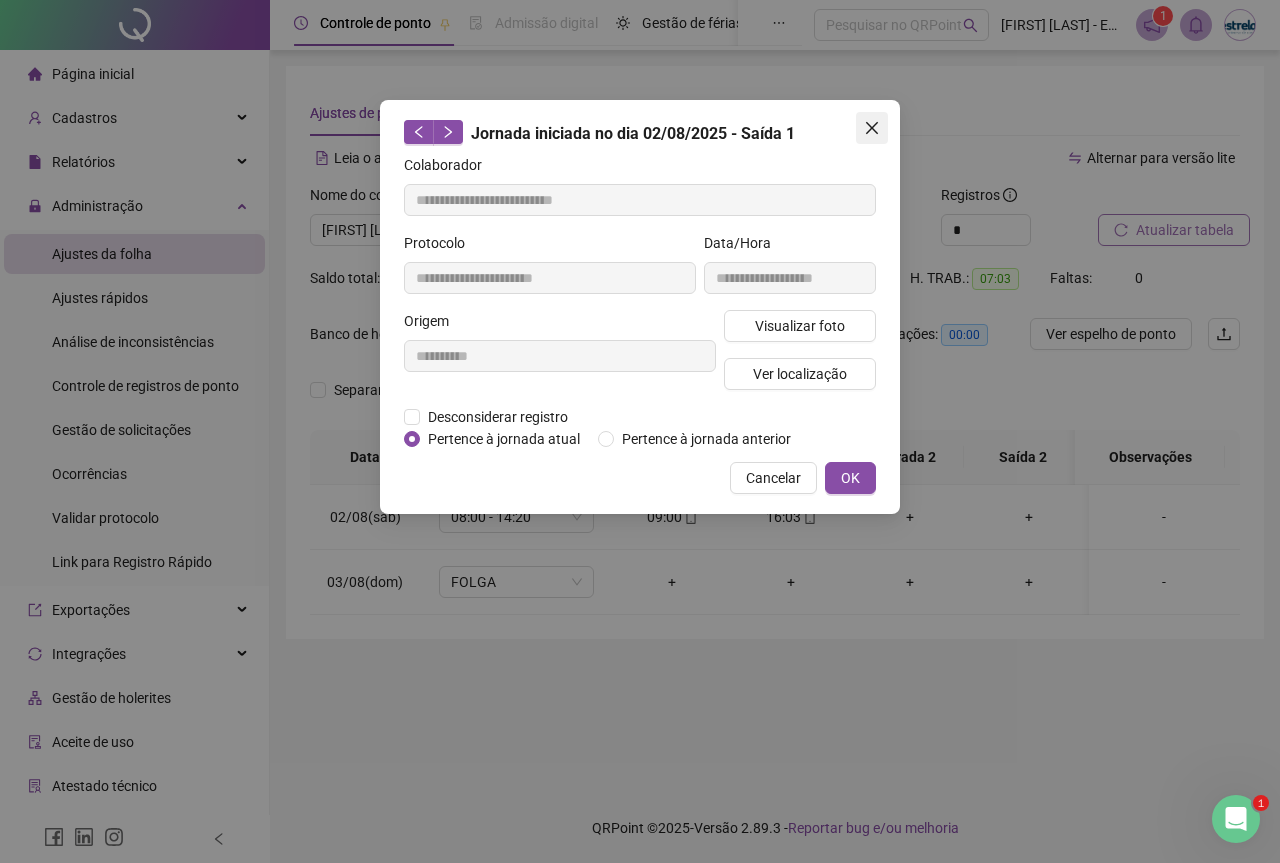 click 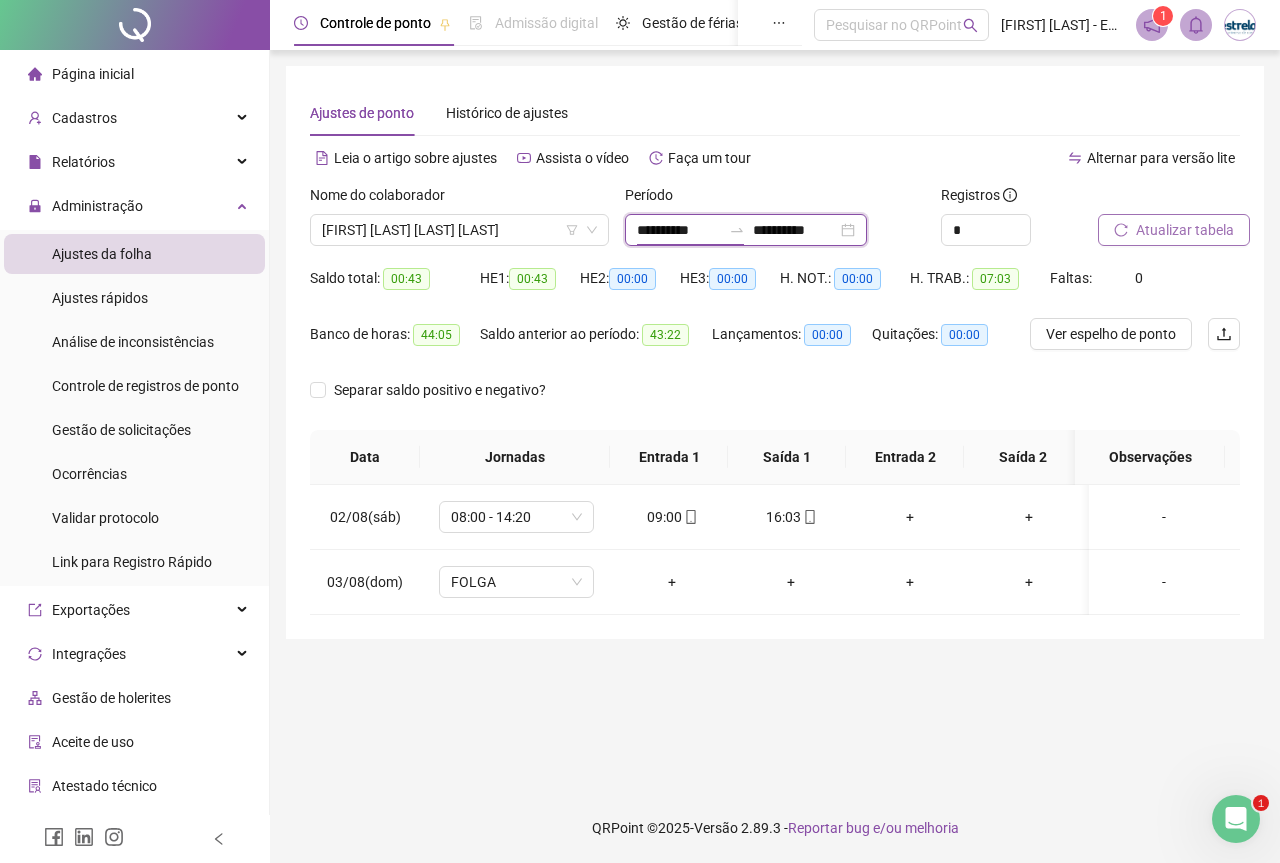 click on "**********" at bounding box center (679, 230) 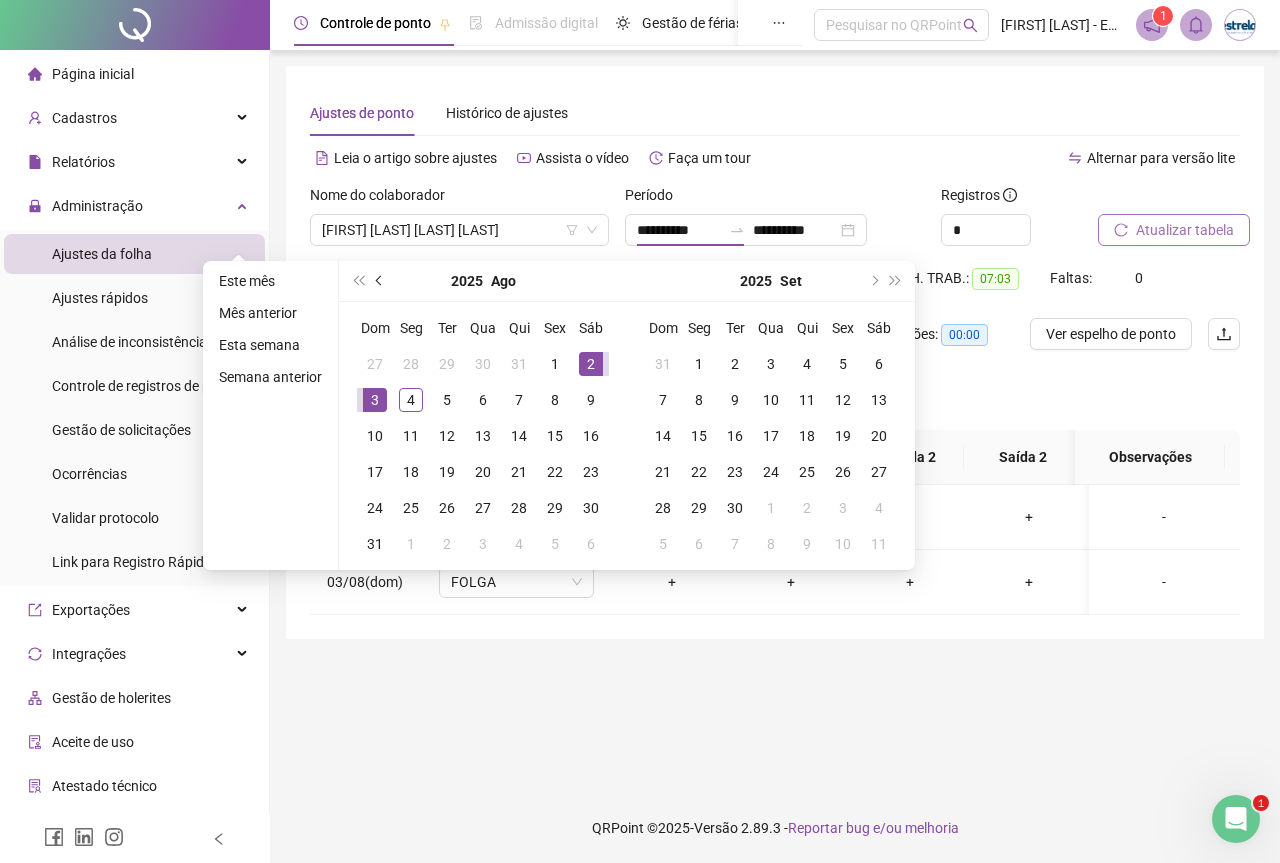 click at bounding box center (381, 281) 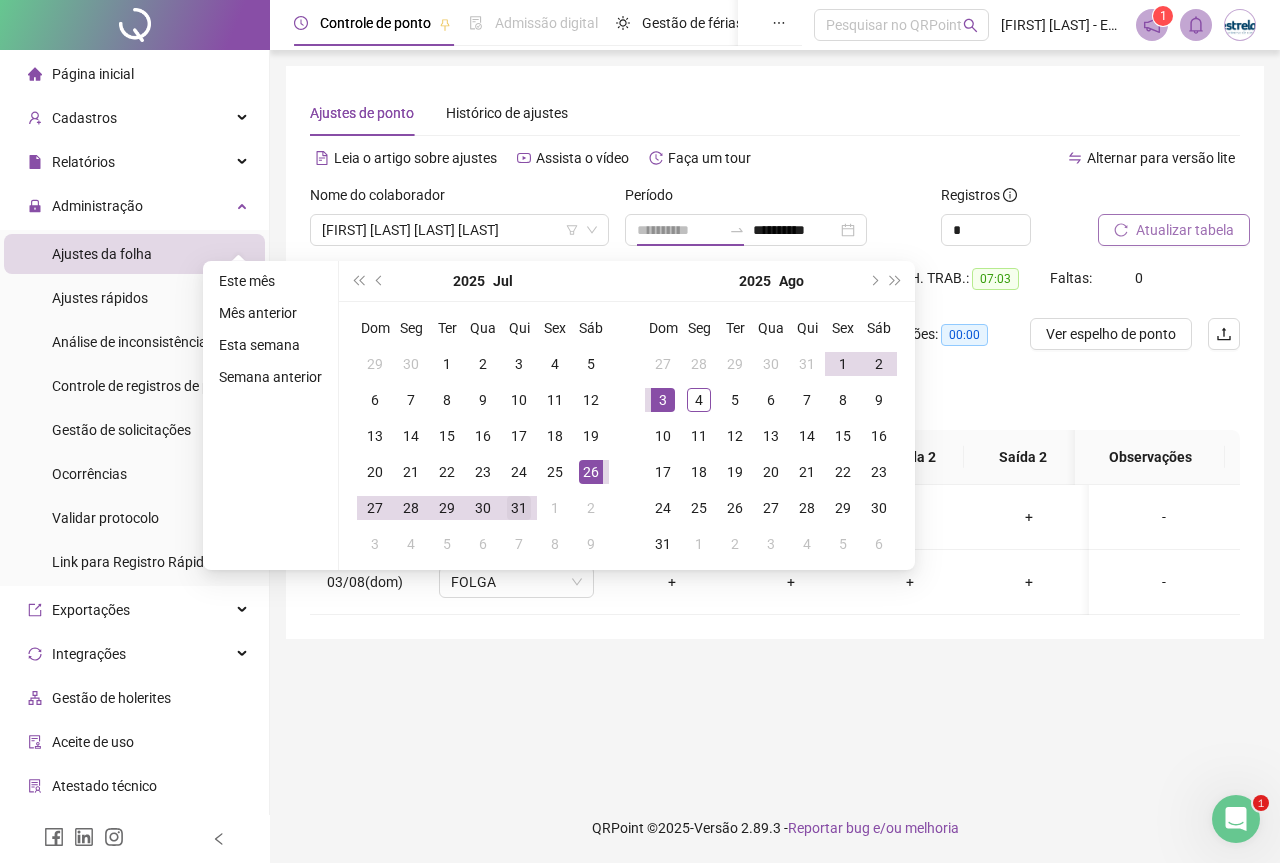 type on "**********" 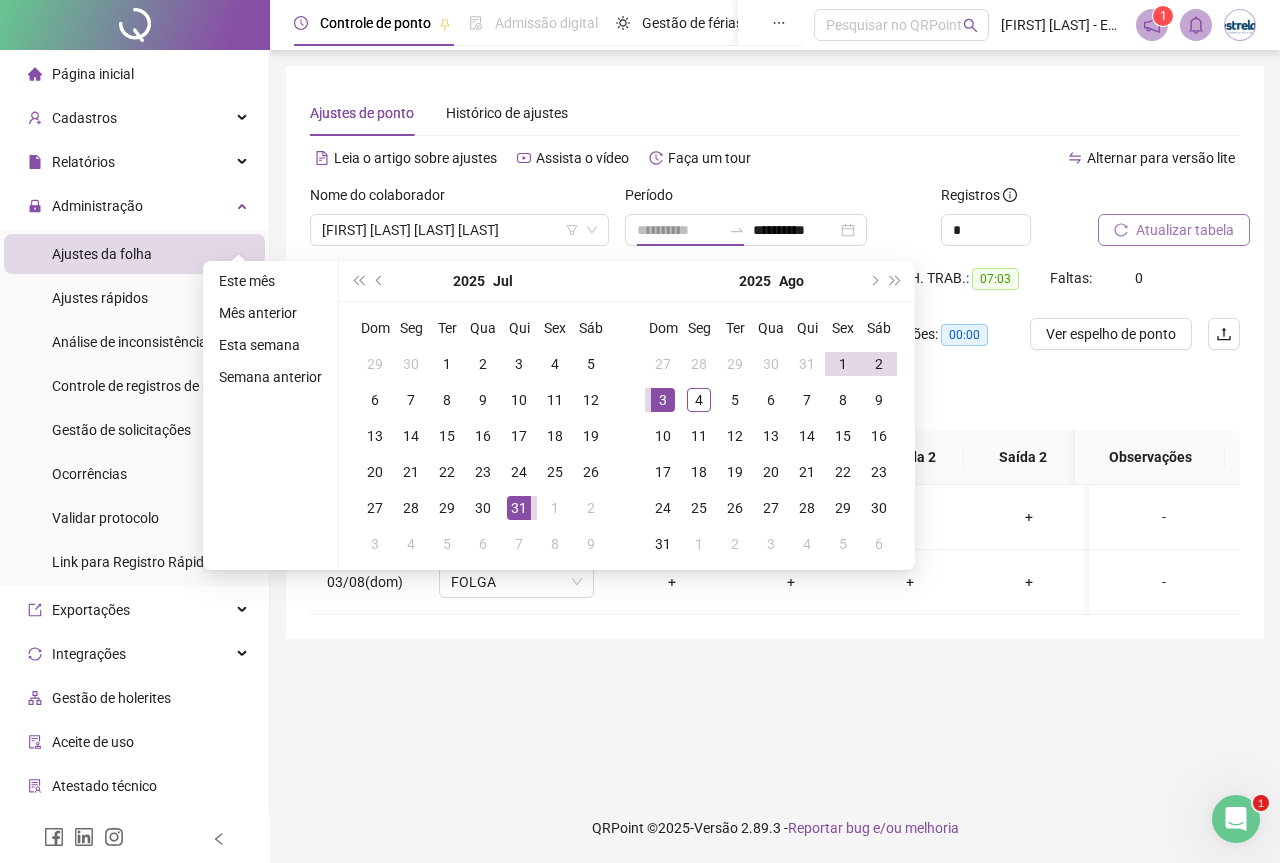 click on "31" at bounding box center (519, 508) 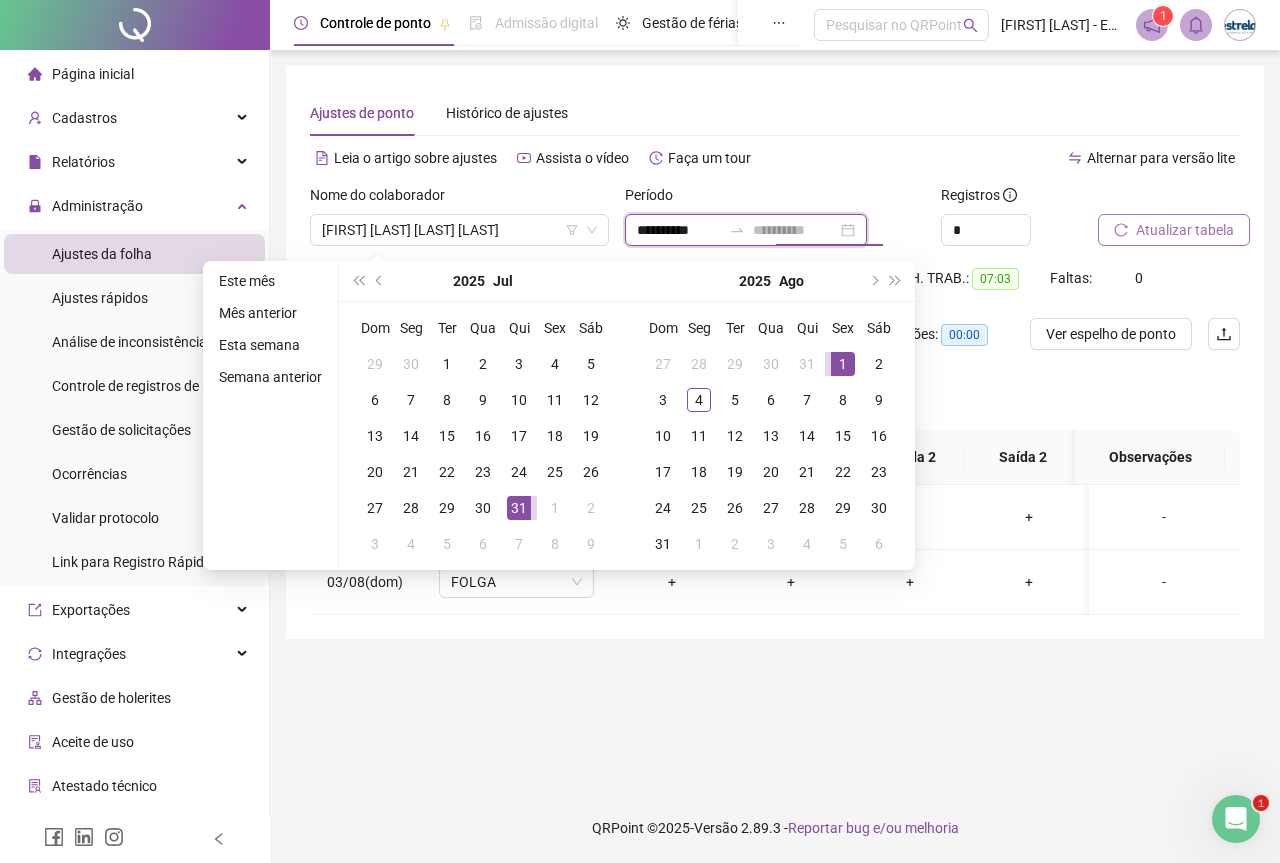 type on "**********" 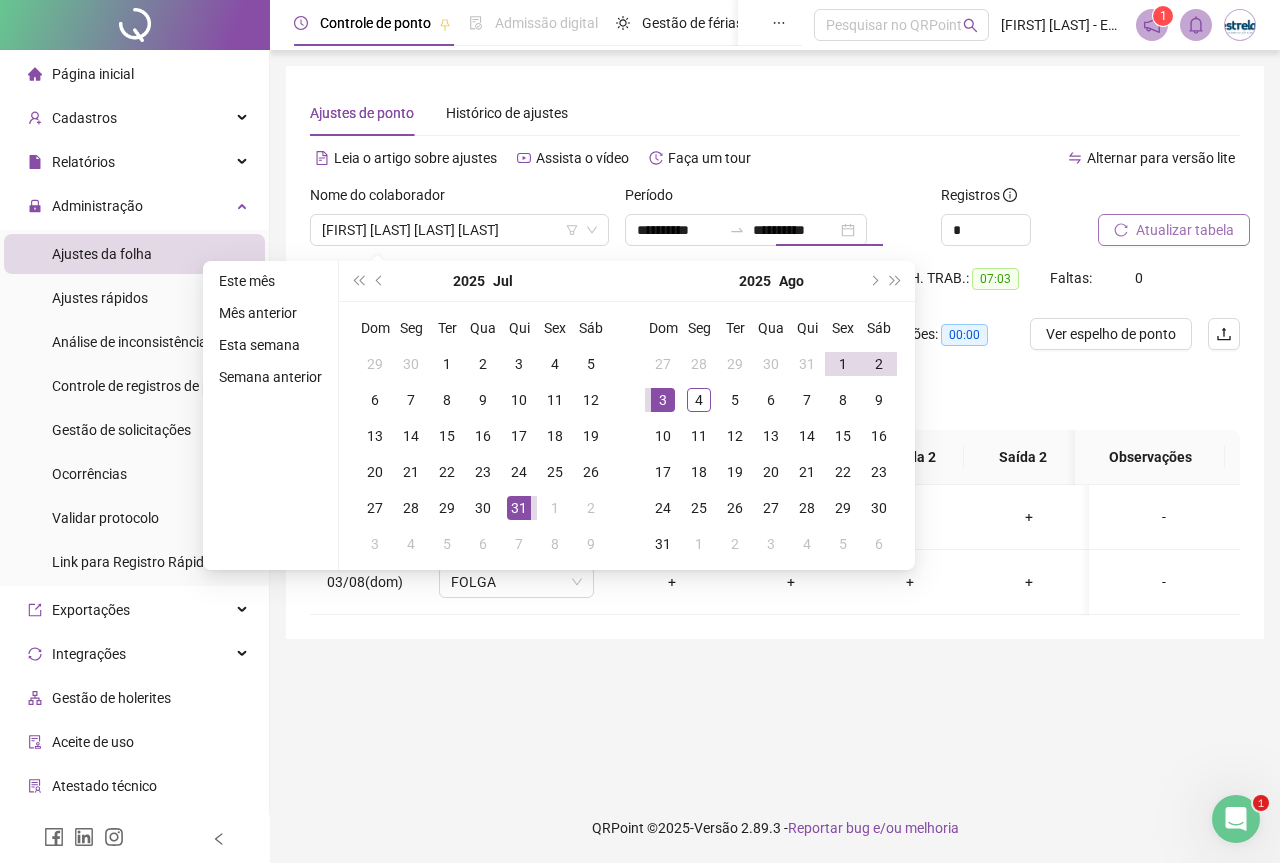 click at bounding box center [1144, 199] 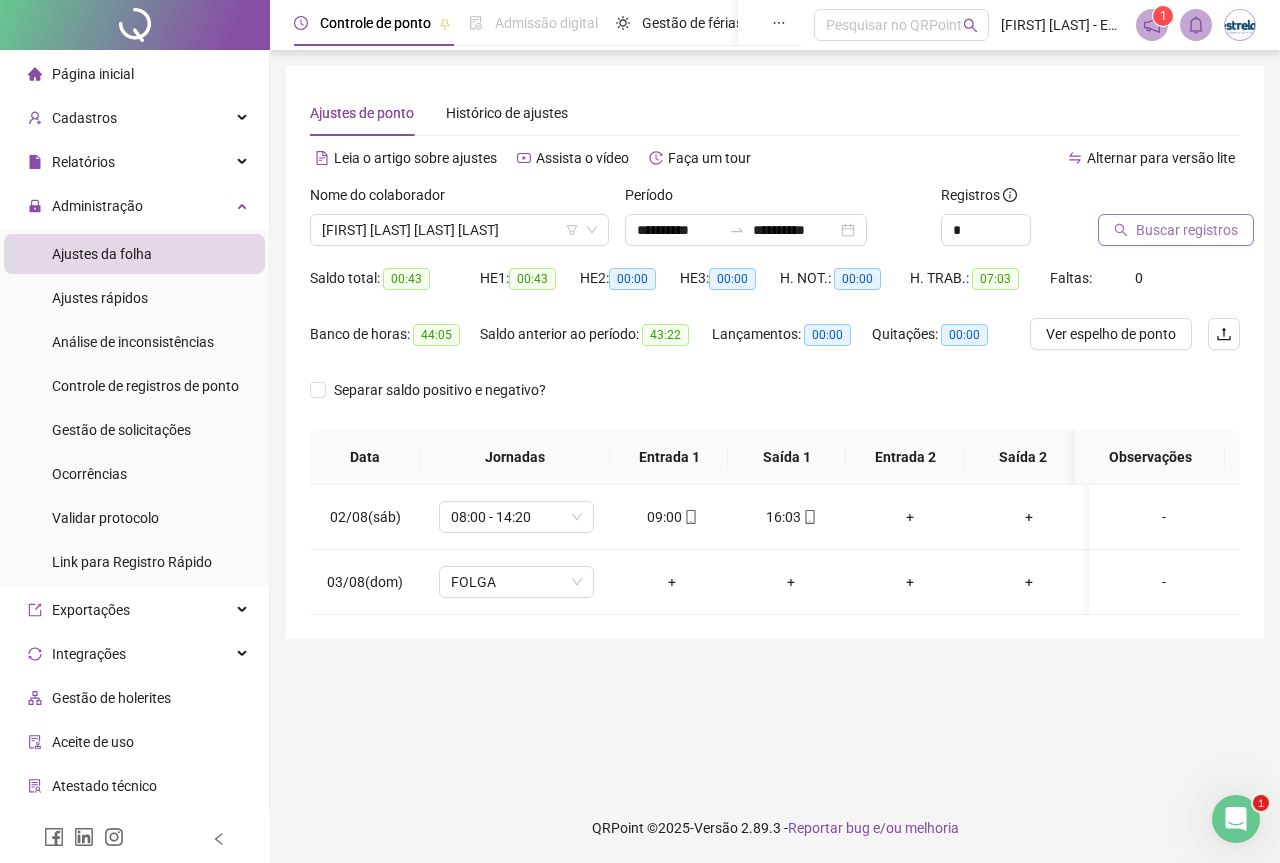 click on "Buscar registros" at bounding box center [1187, 230] 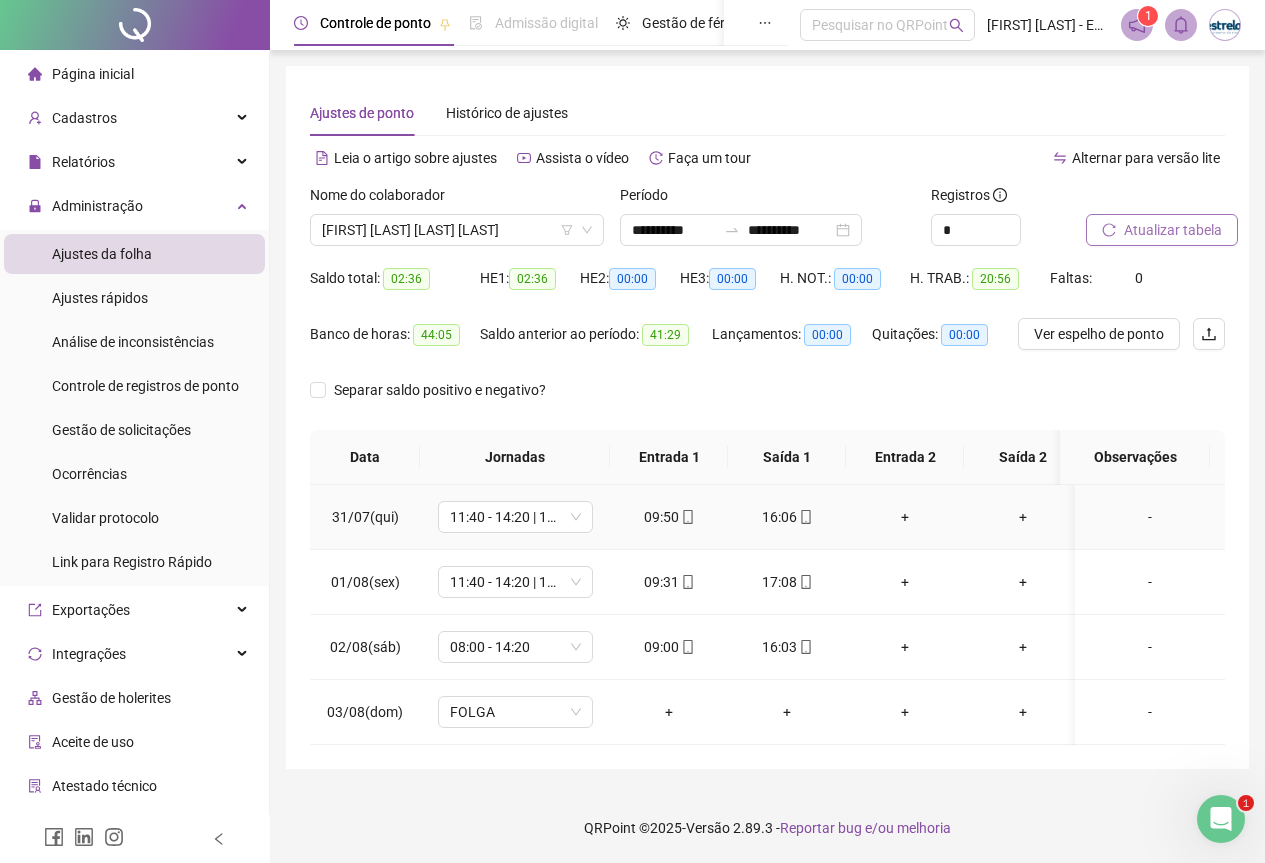 click on "16:06" at bounding box center (787, 517) 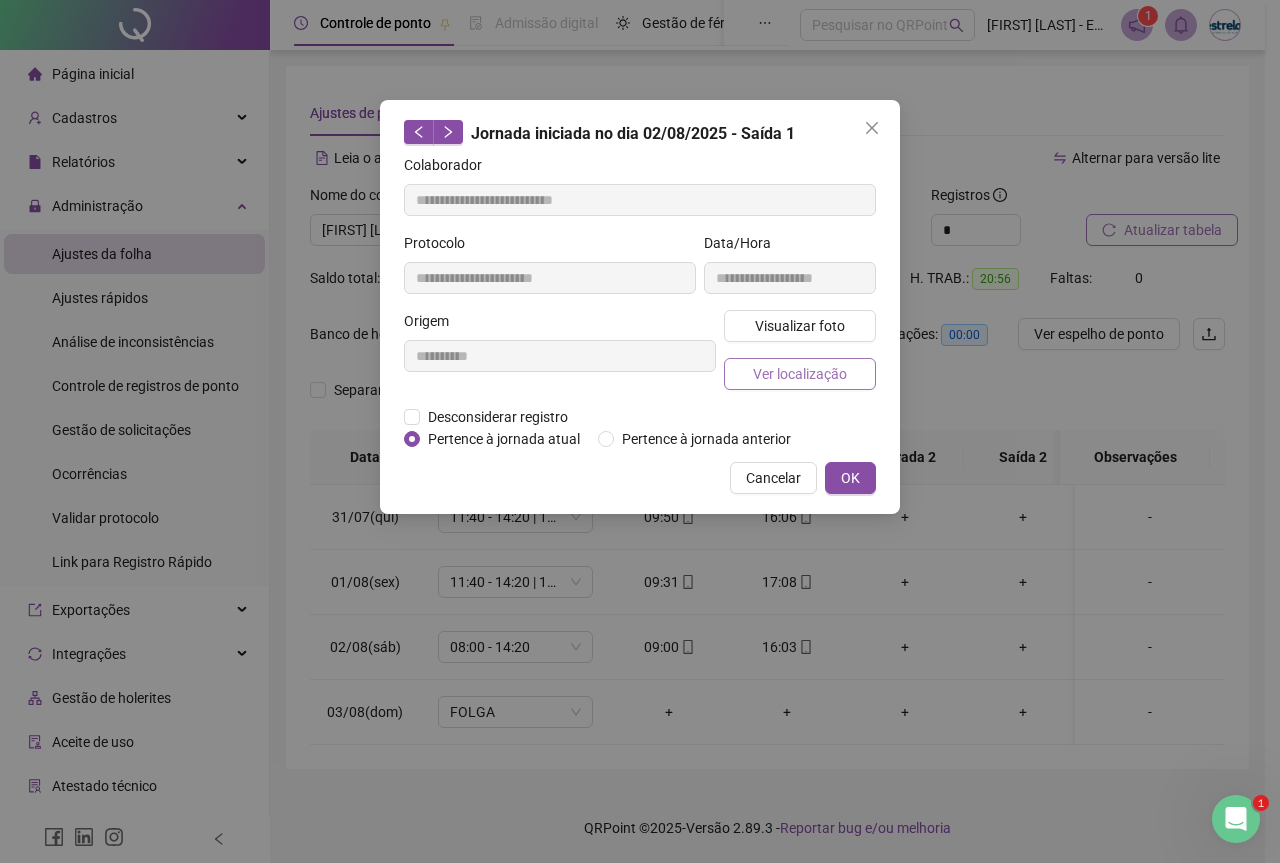 type on "**********" 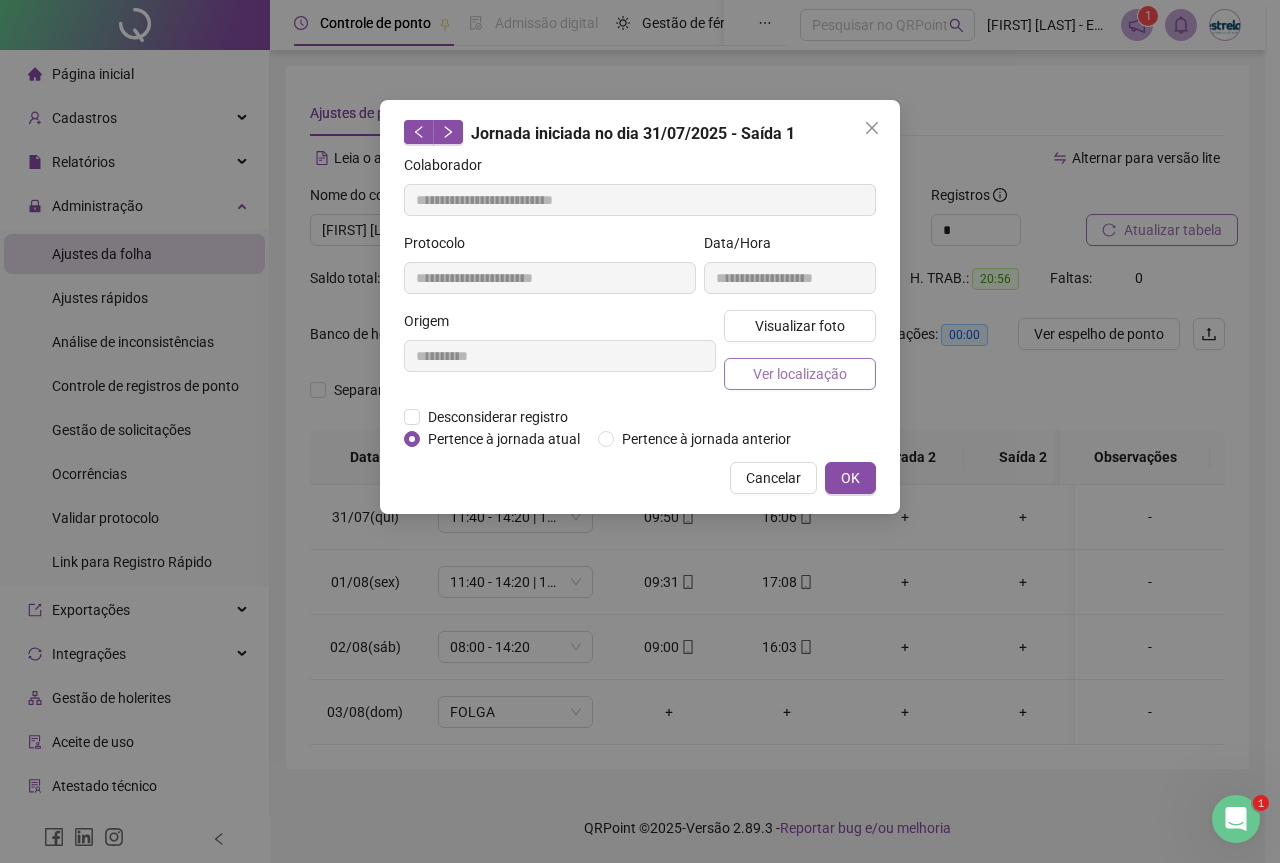click on "Ver localização" at bounding box center [800, 374] 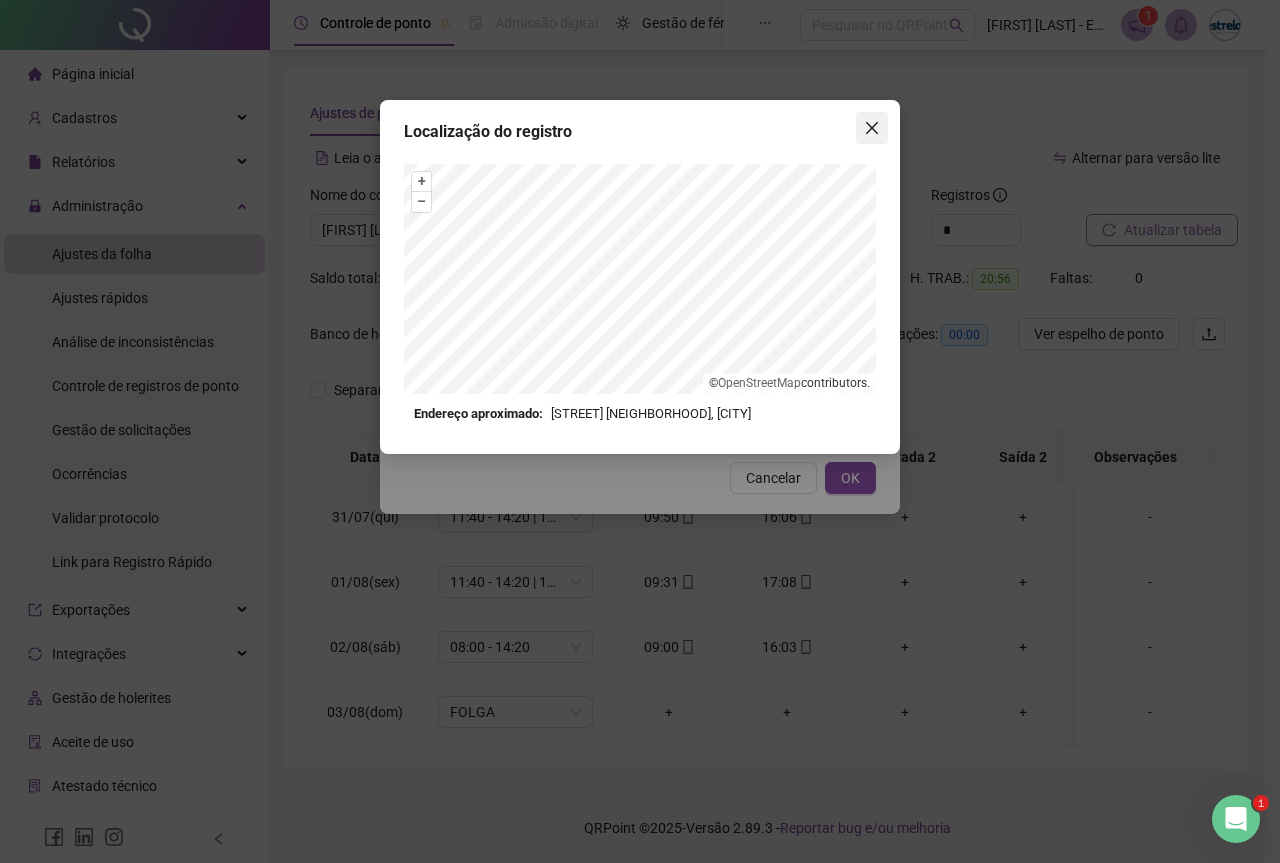click 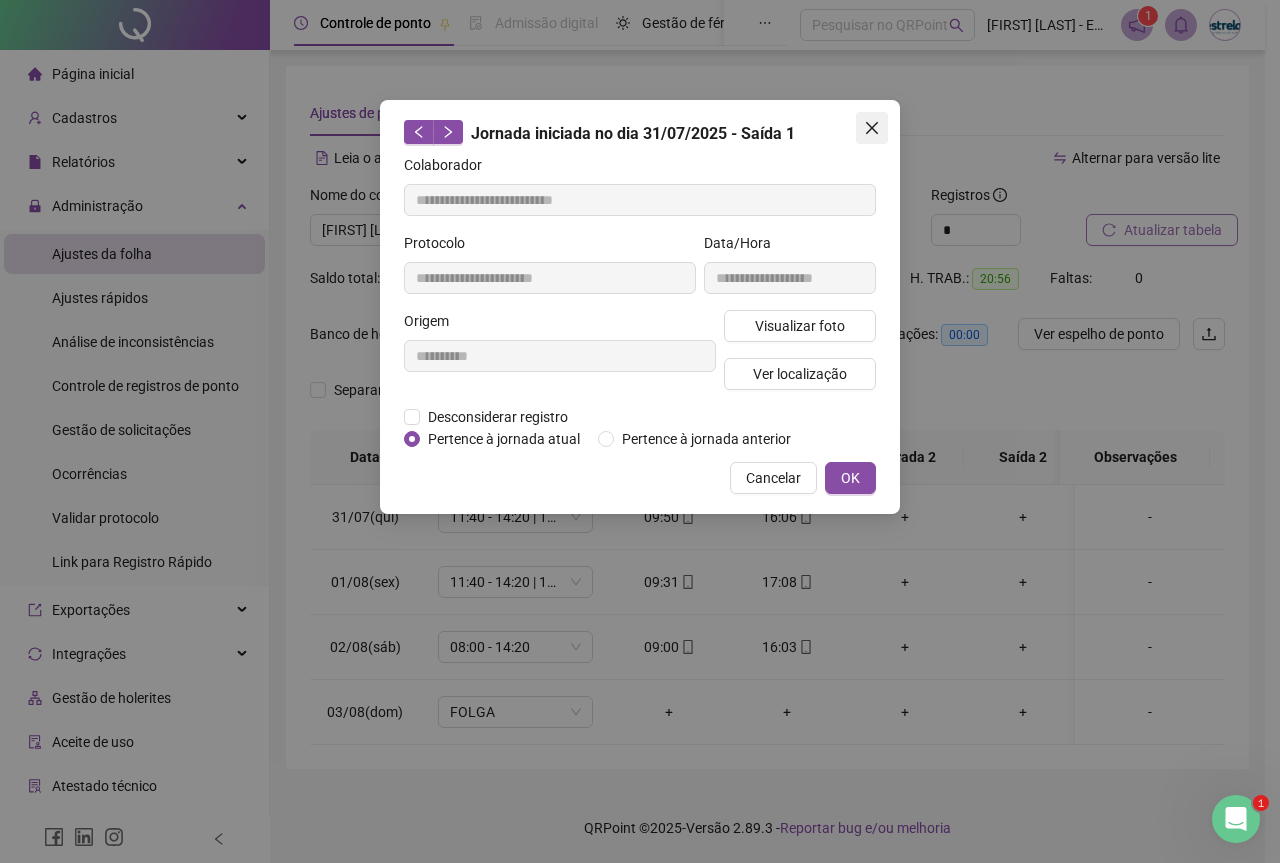 click 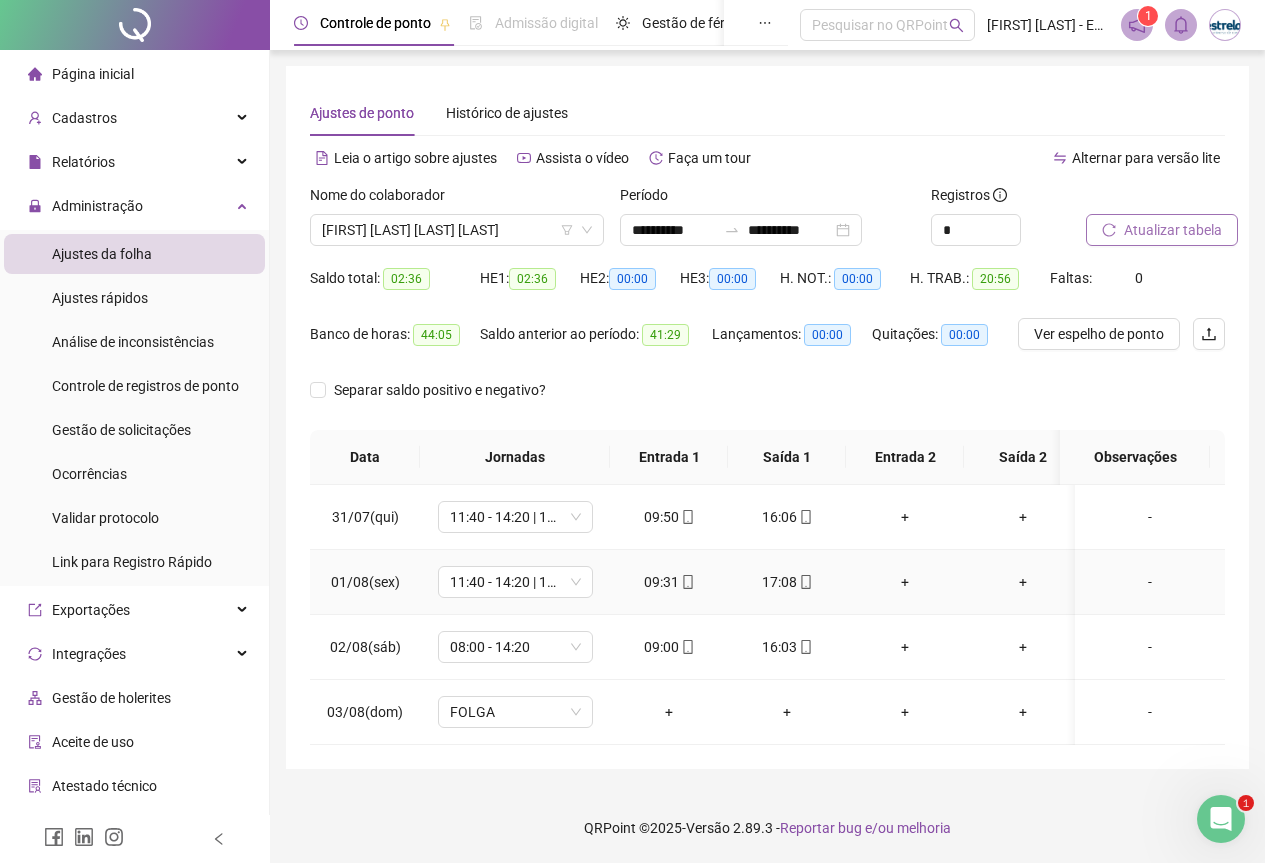 click on "17:08" at bounding box center [787, 582] 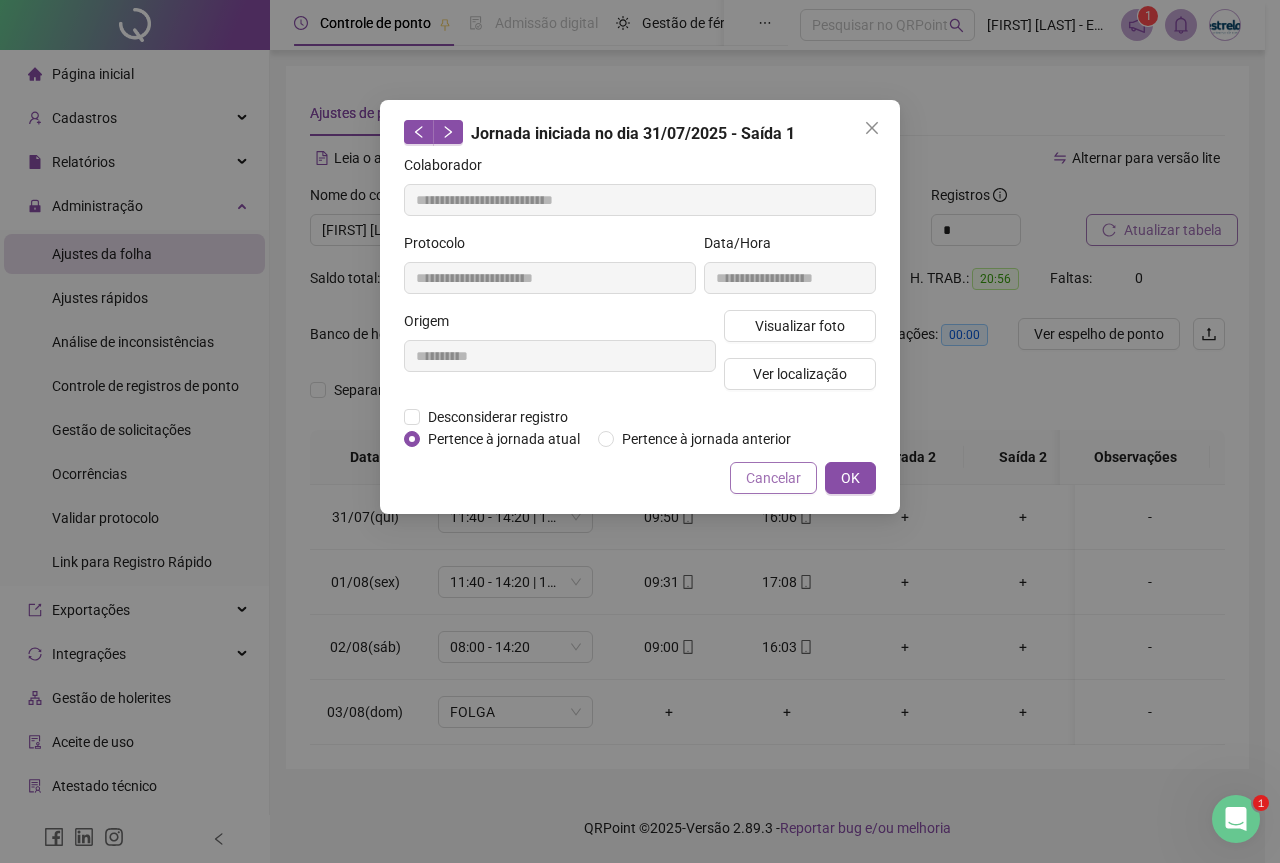 type on "**********" 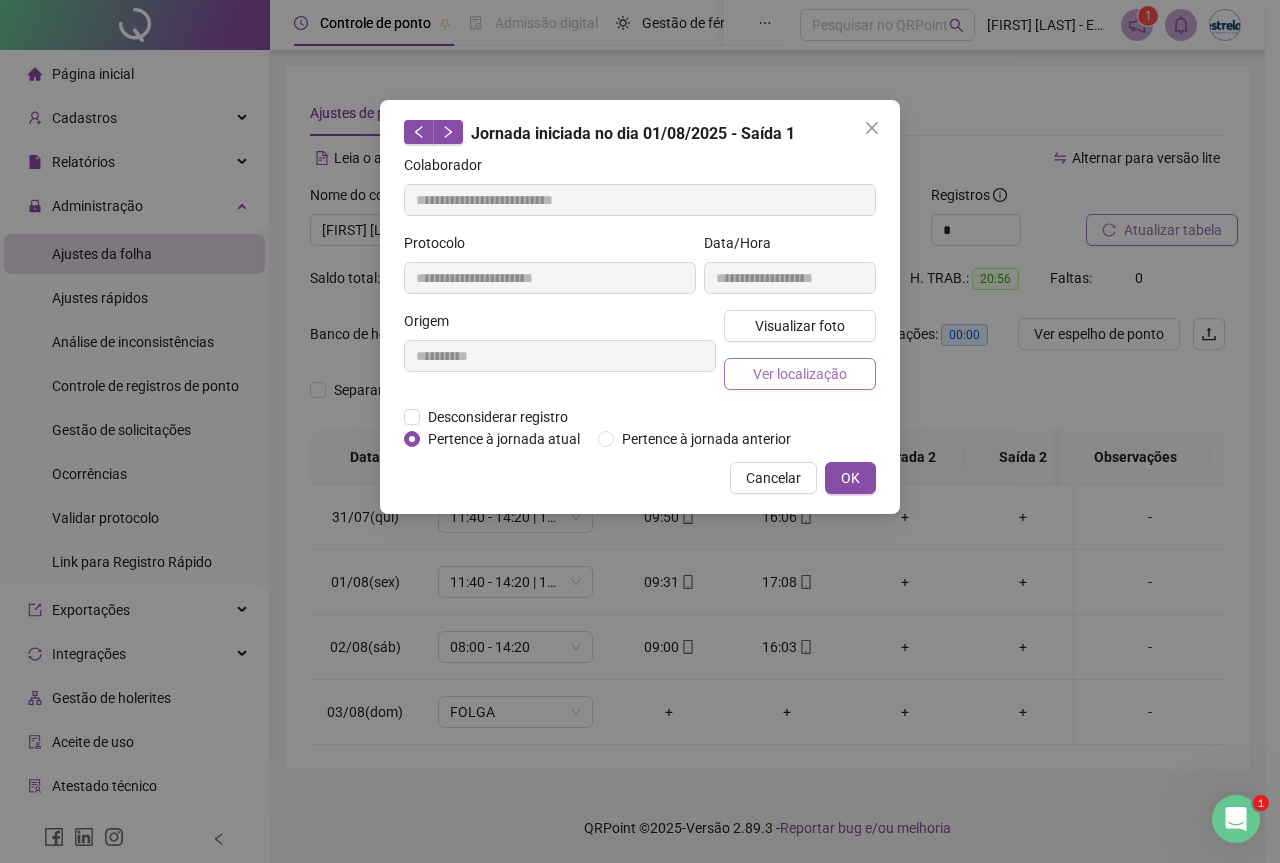 click on "Ver localização" at bounding box center [800, 374] 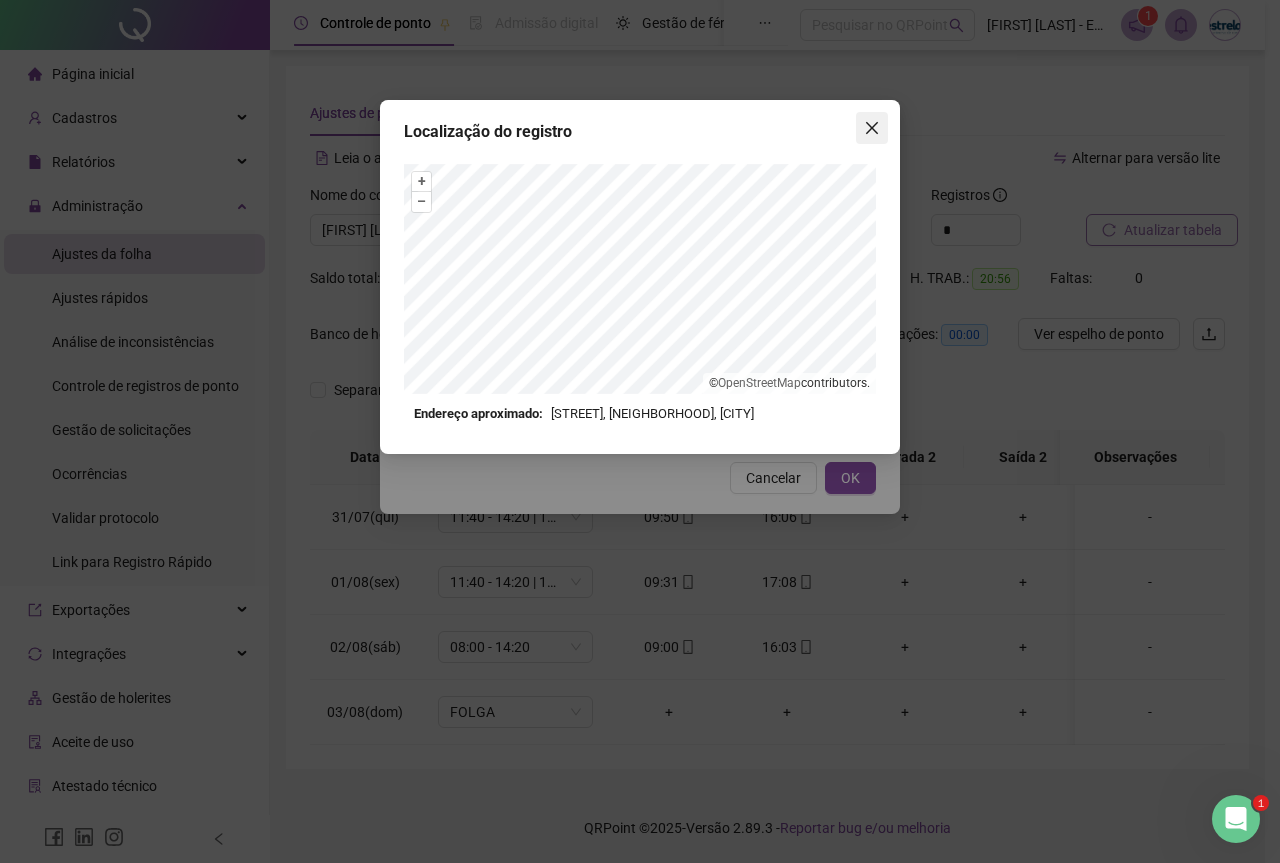 click at bounding box center (872, 128) 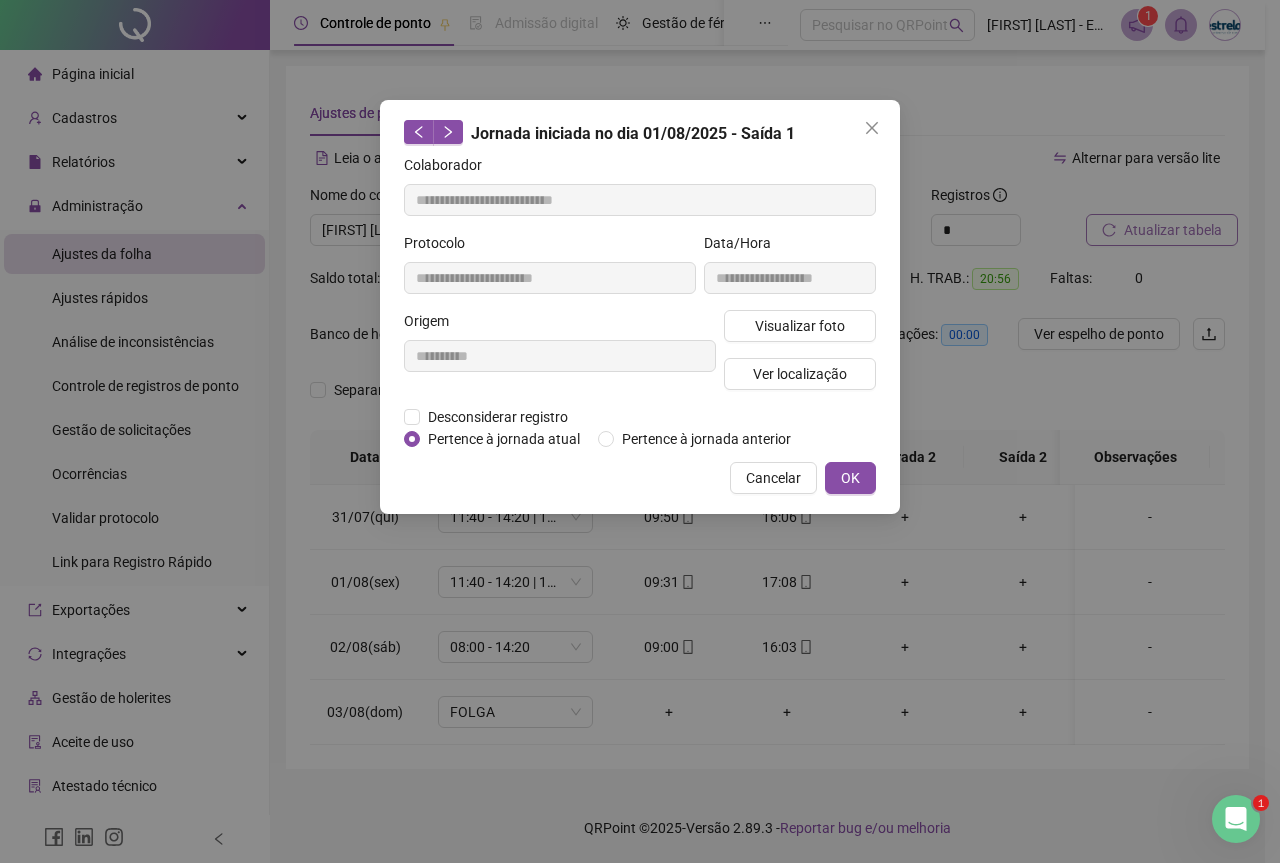 click at bounding box center (872, 128) 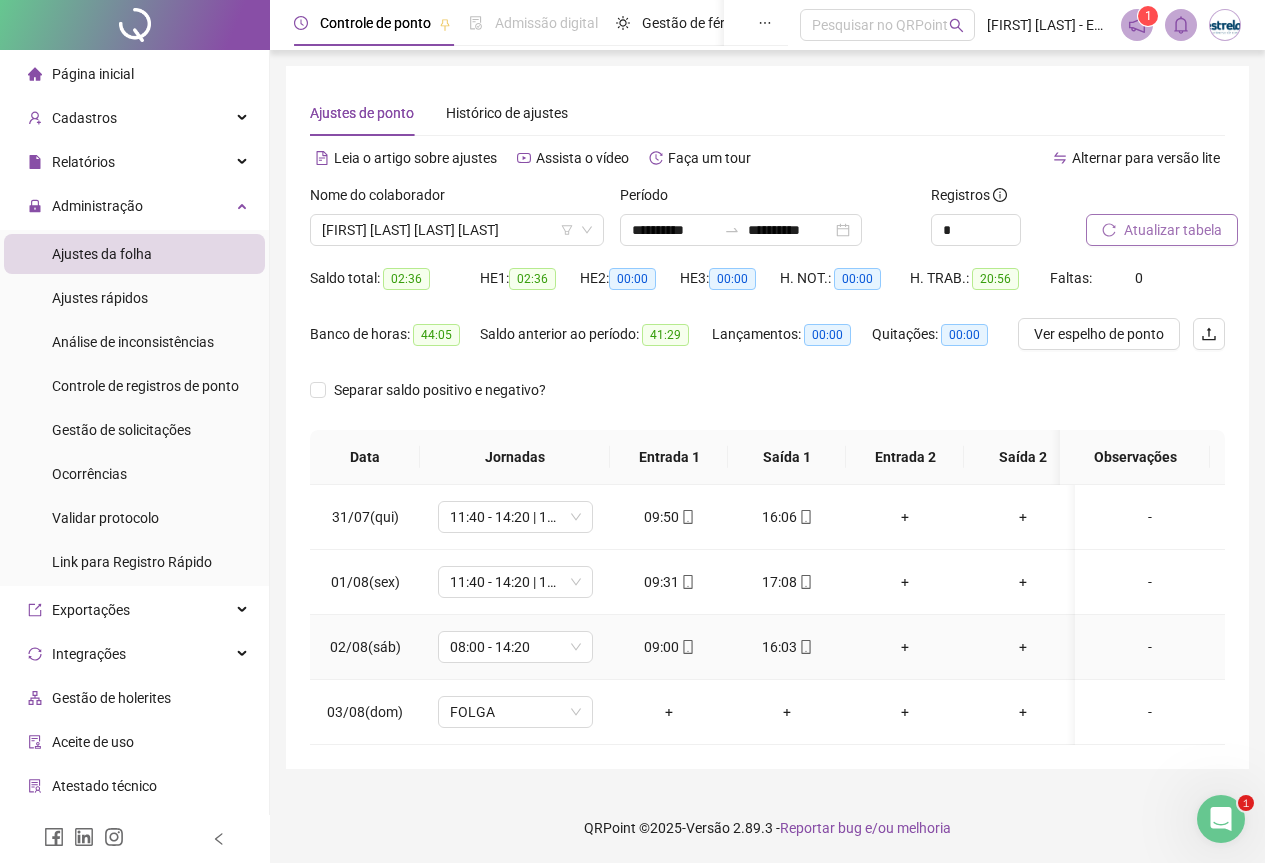 click on "16:03" at bounding box center [787, 647] 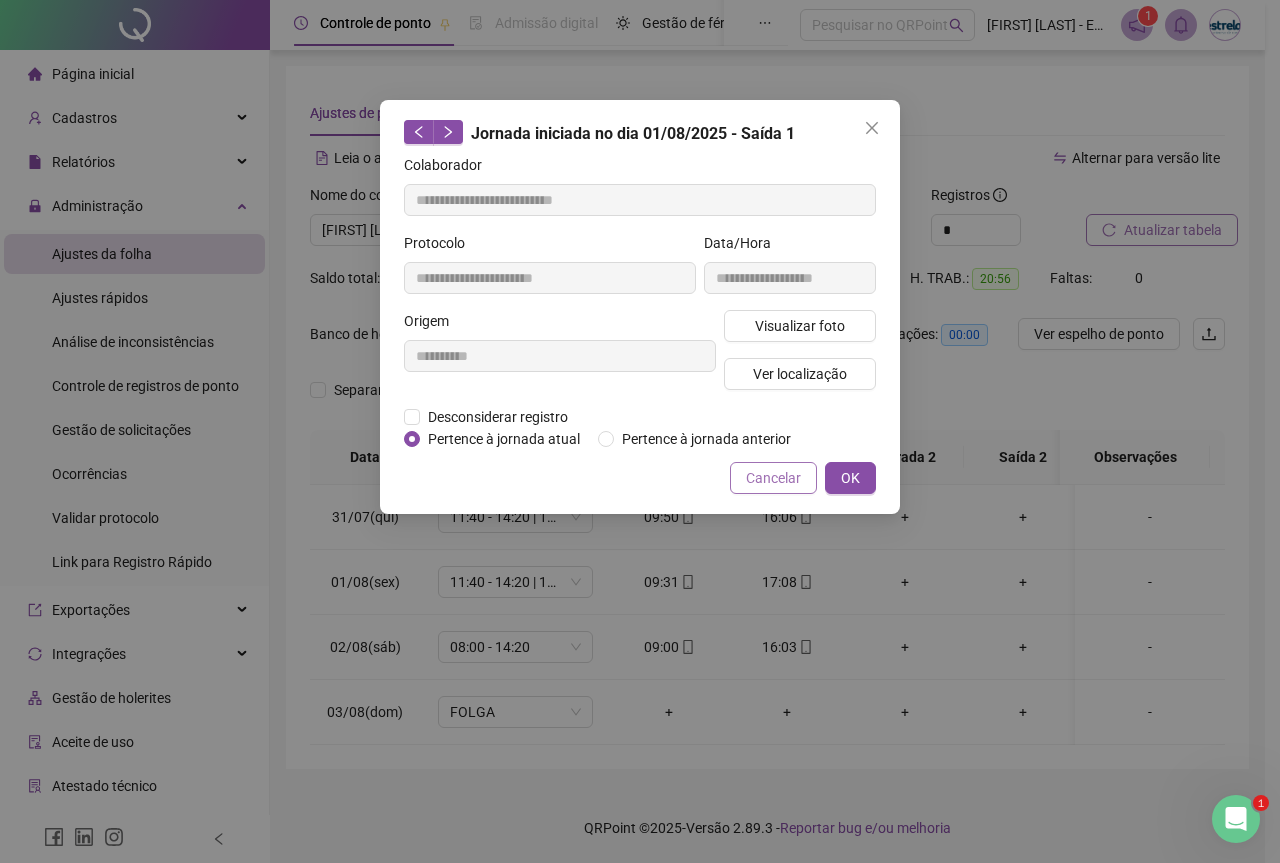 type on "**********" 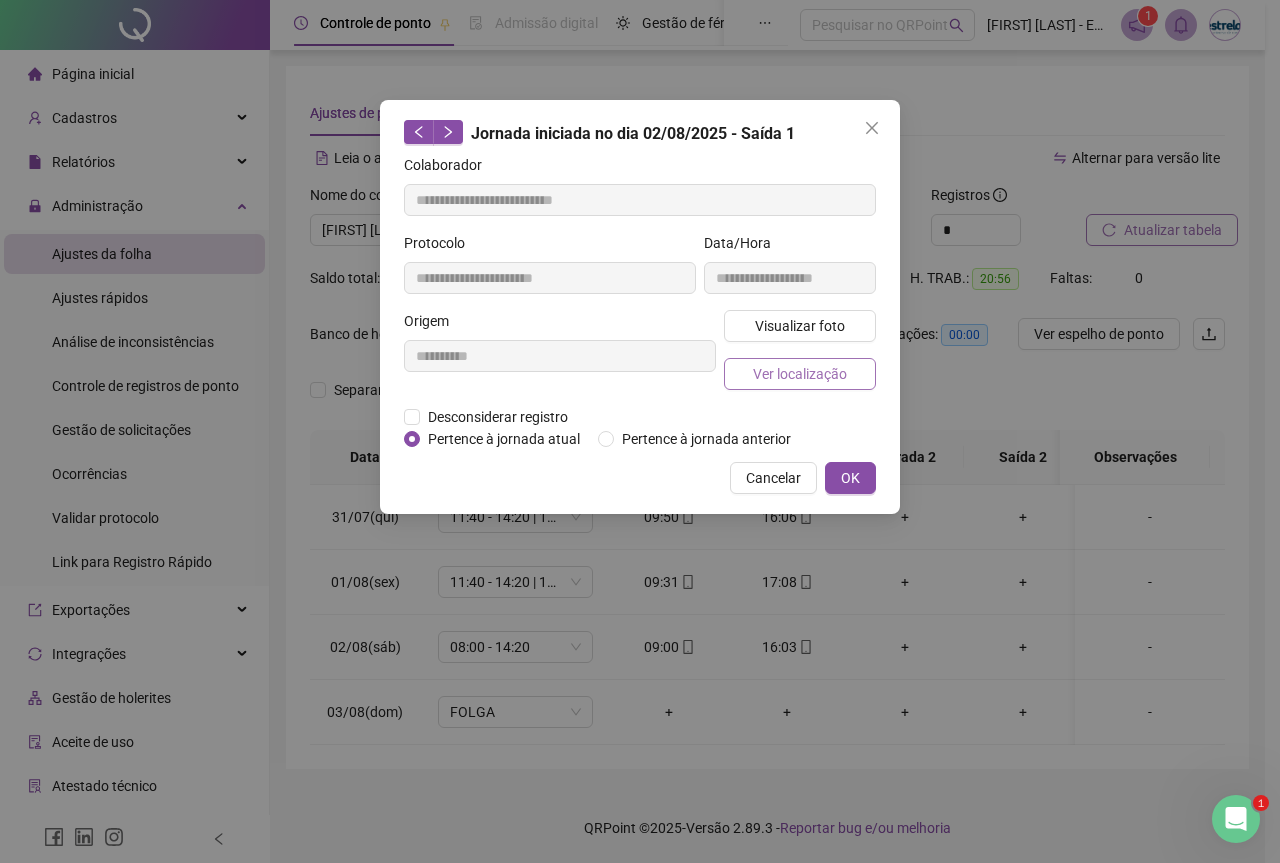 click on "Ver localização" at bounding box center (800, 374) 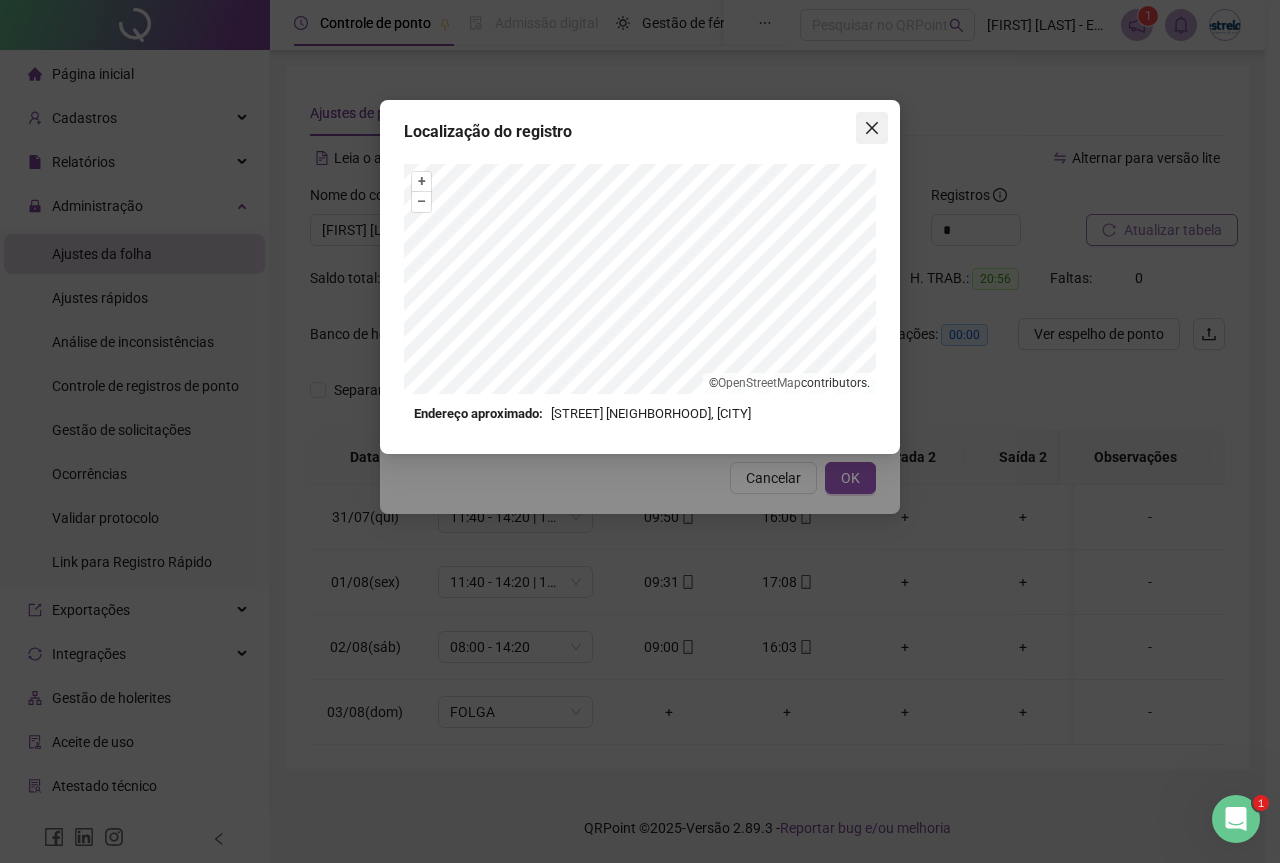 click at bounding box center (872, 128) 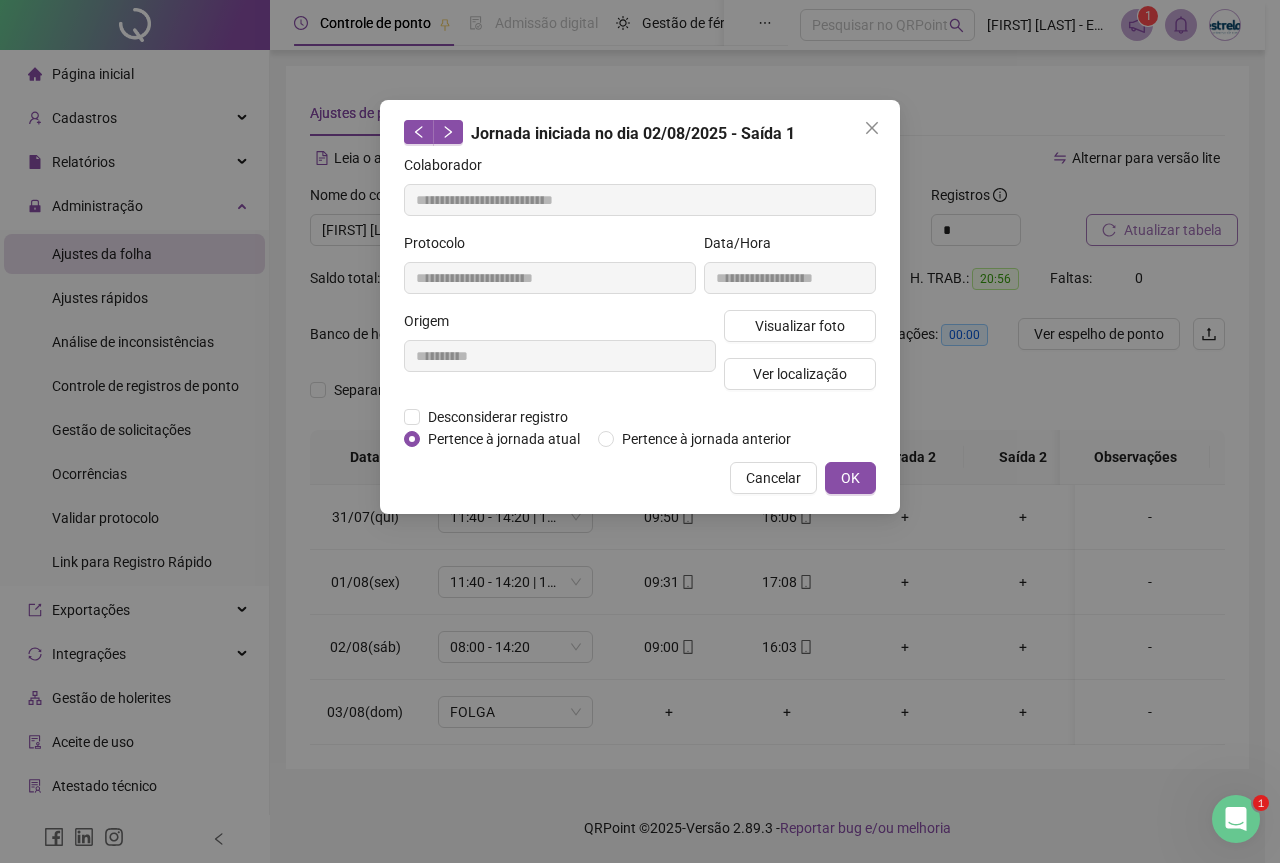 click at bounding box center (872, 128) 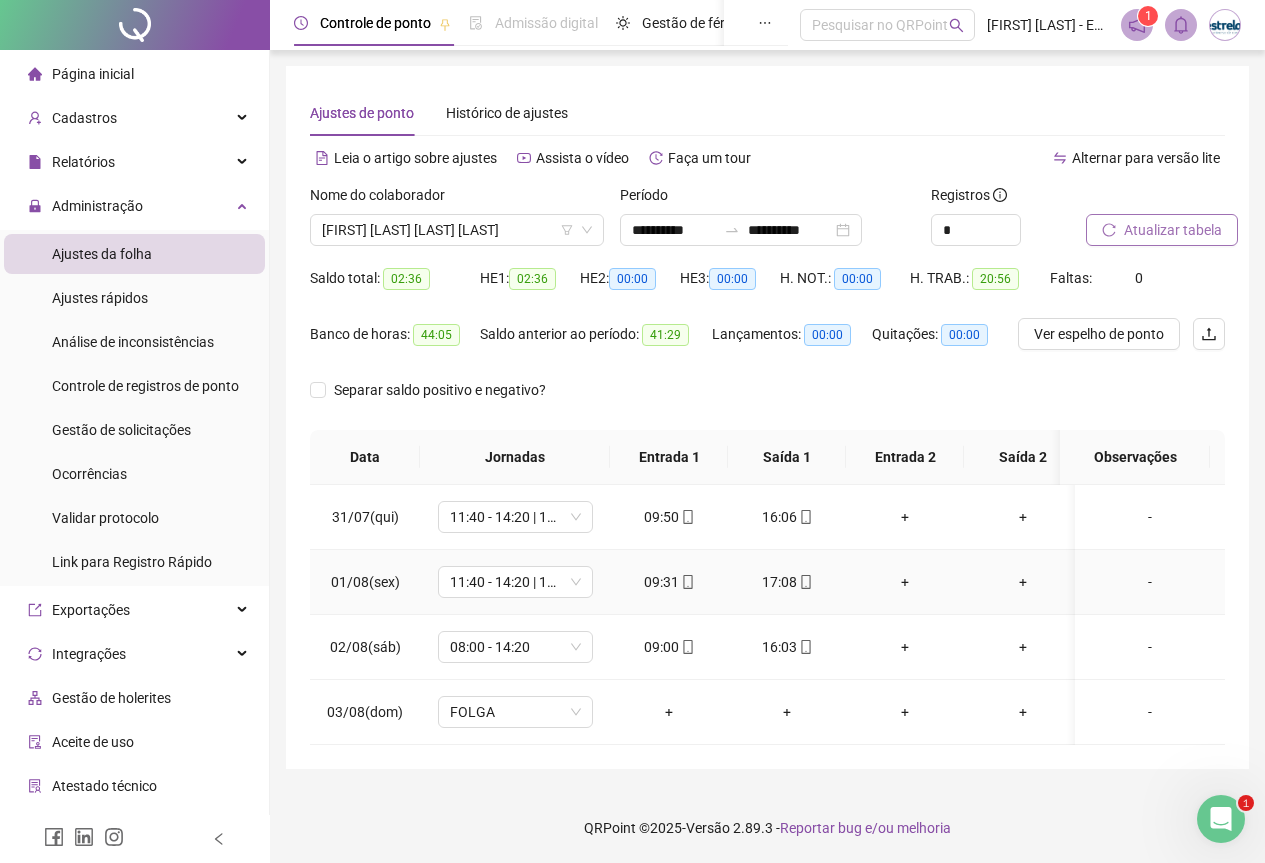 click on "09:31" at bounding box center [669, 582] 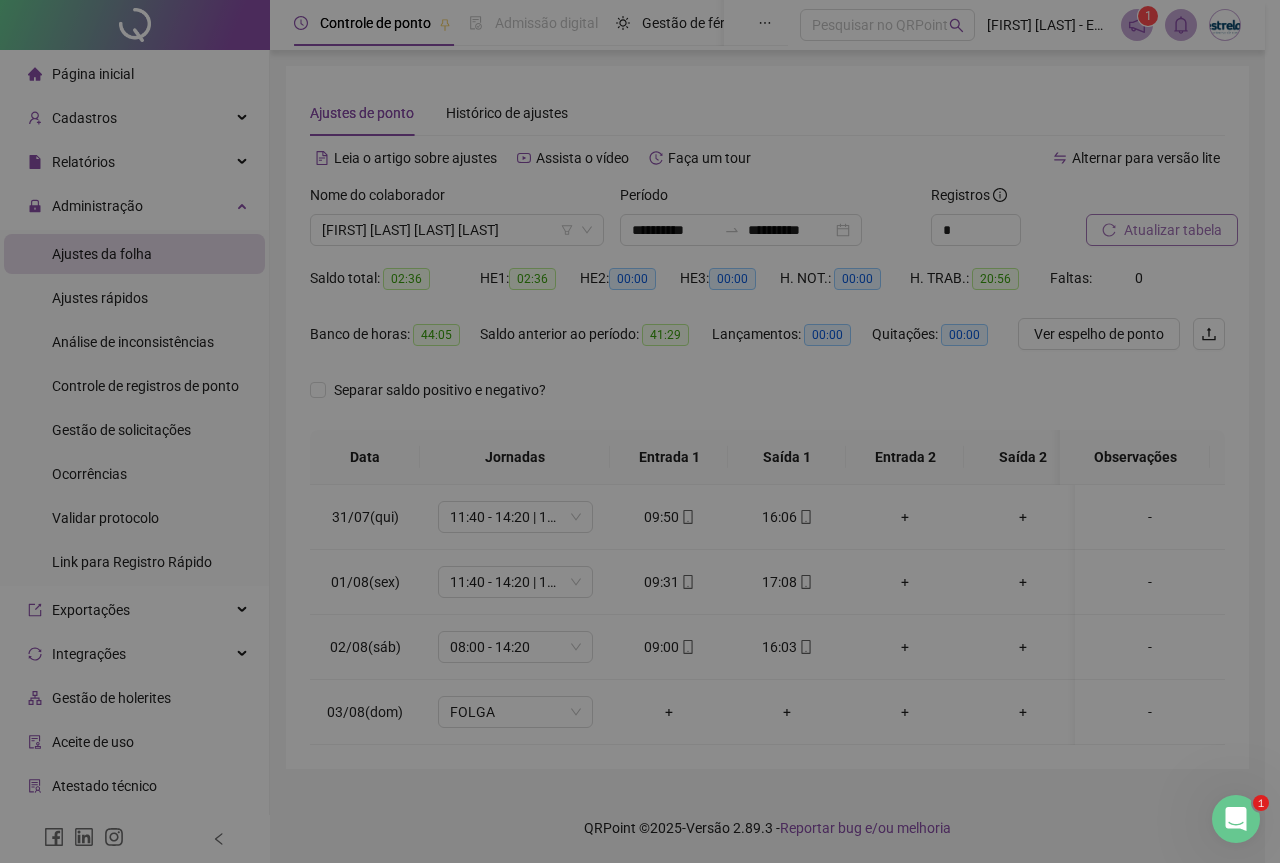 type on "**********" 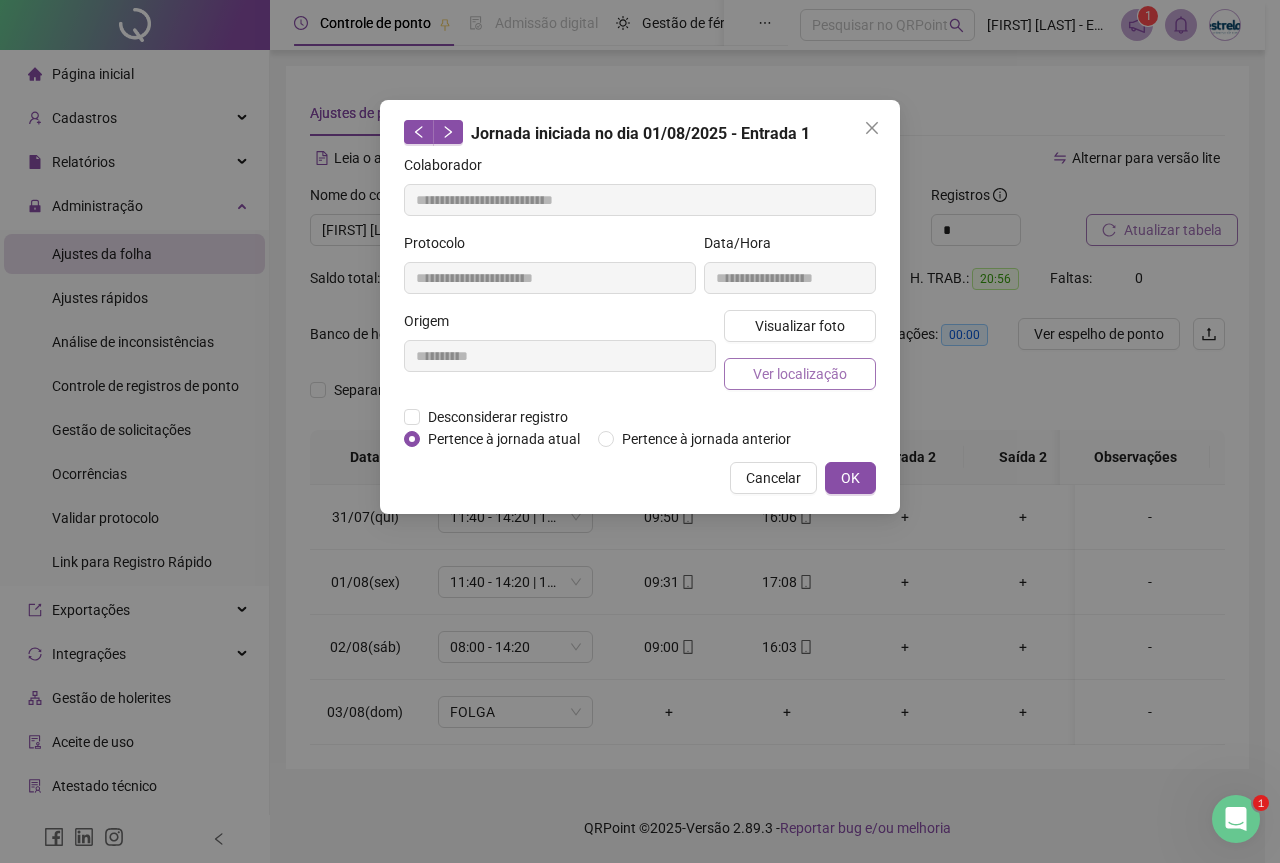 click on "Ver localização" at bounding box center [800, 374] 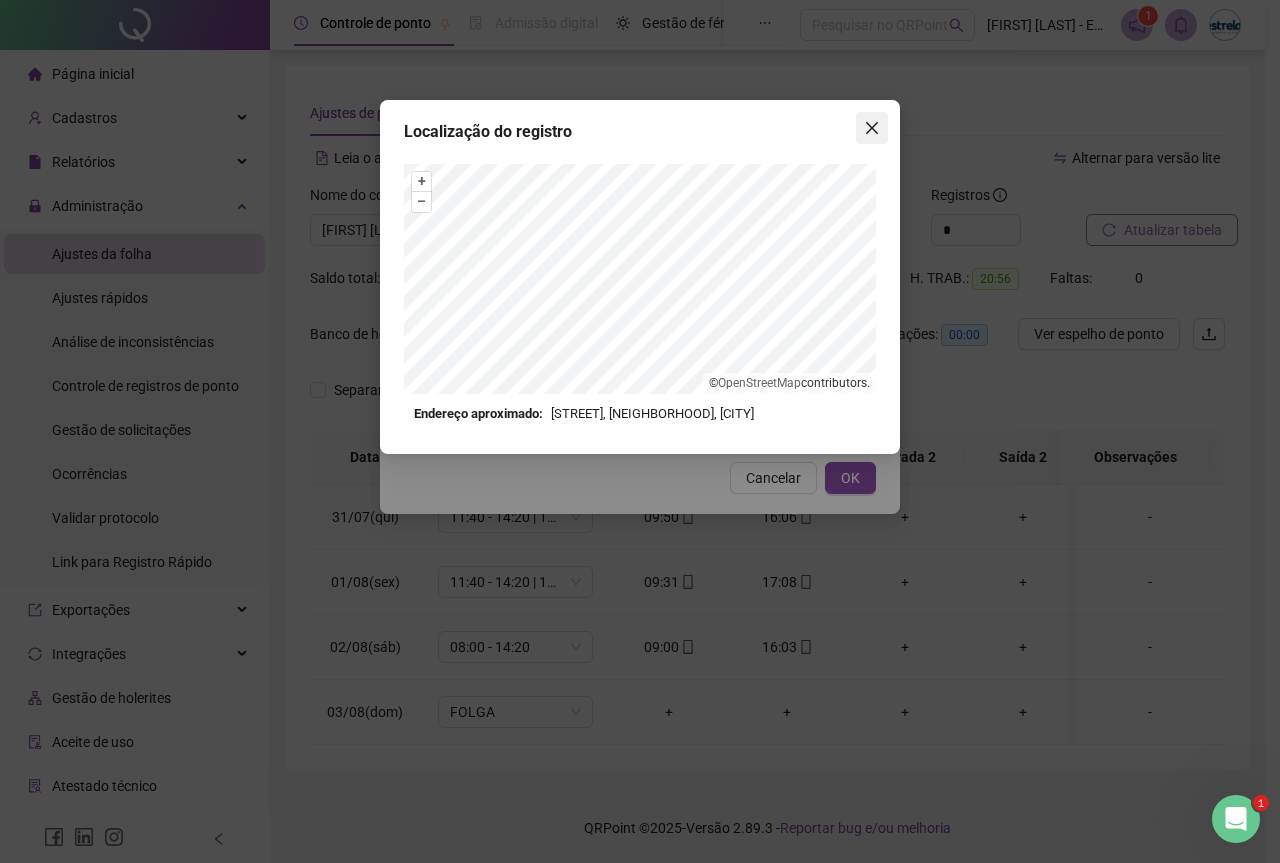 click at bounding box center [872, 128] 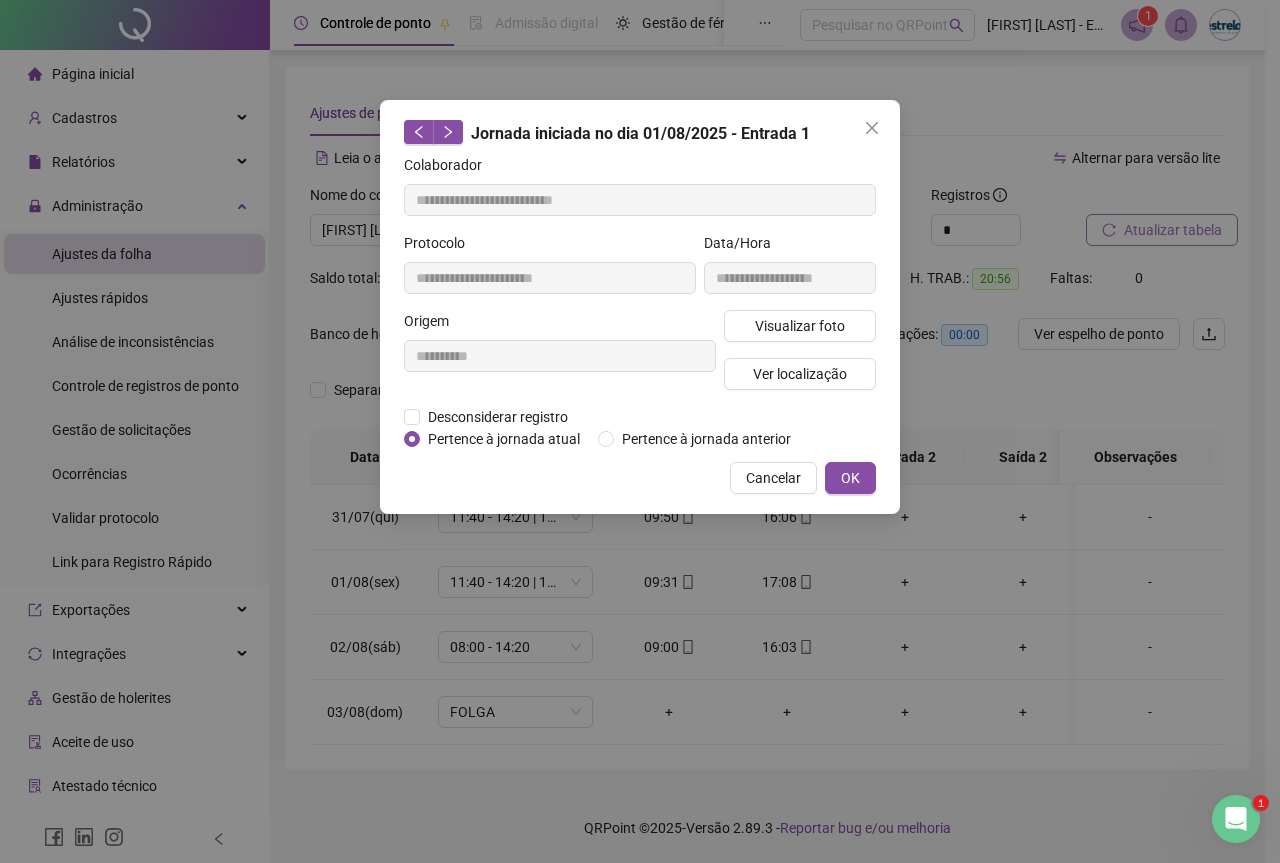 click 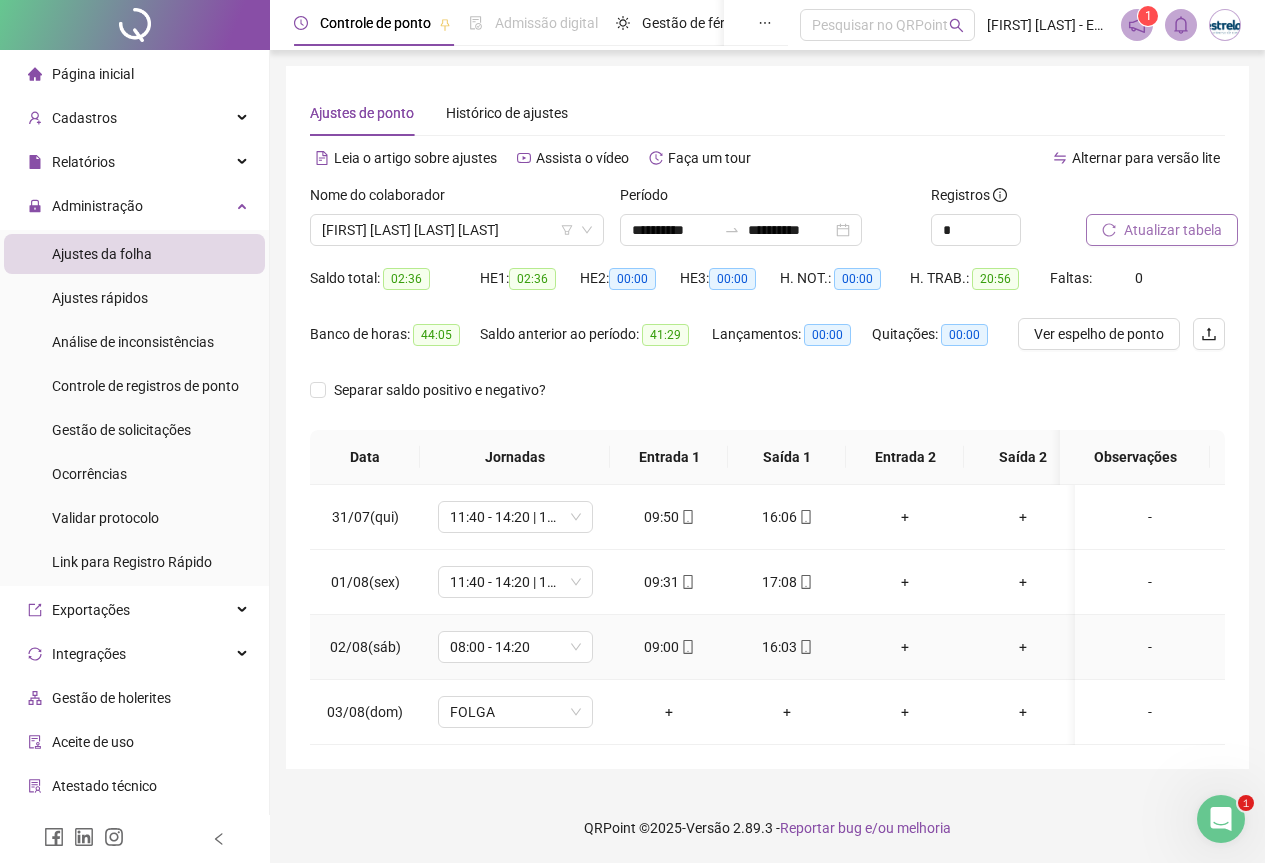 click on "16:03" at bounding box center [787, 647] 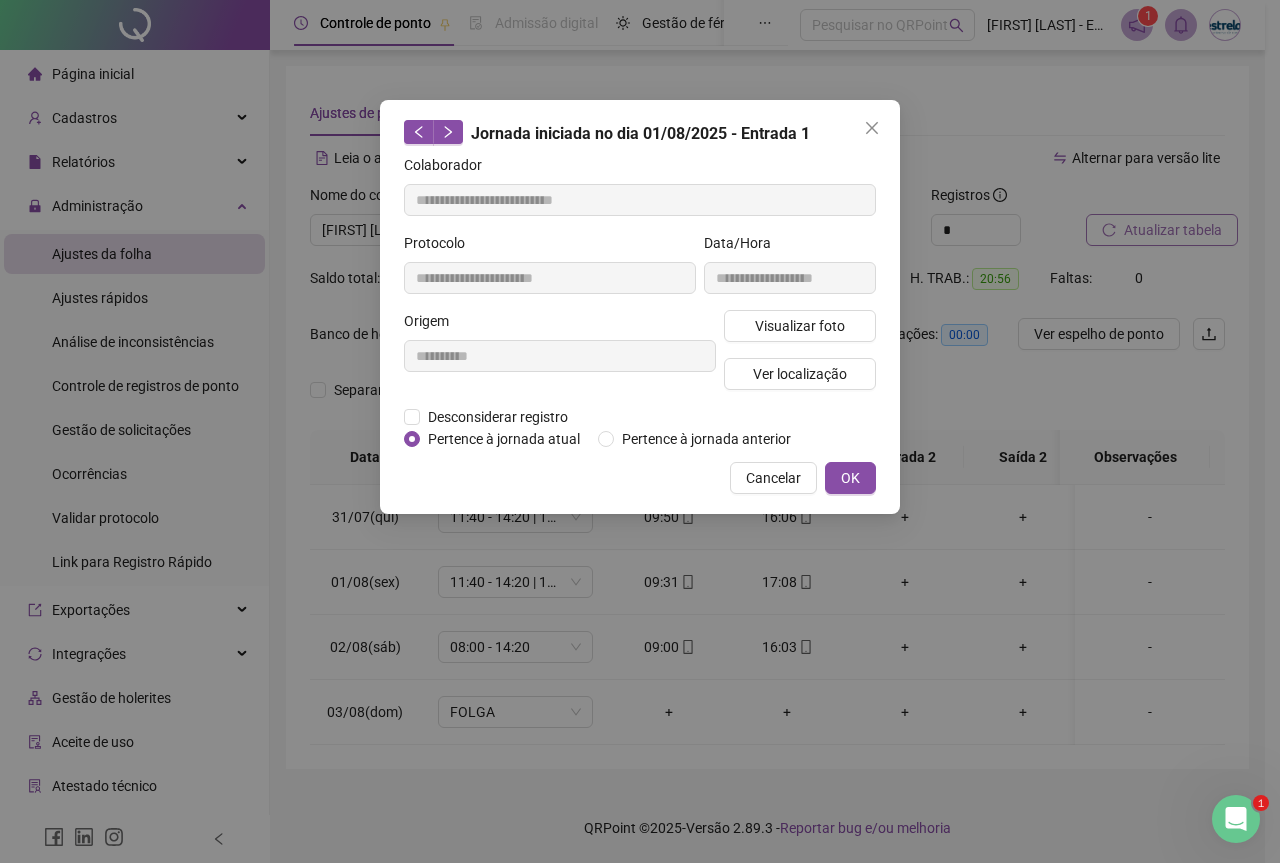type on "**********" 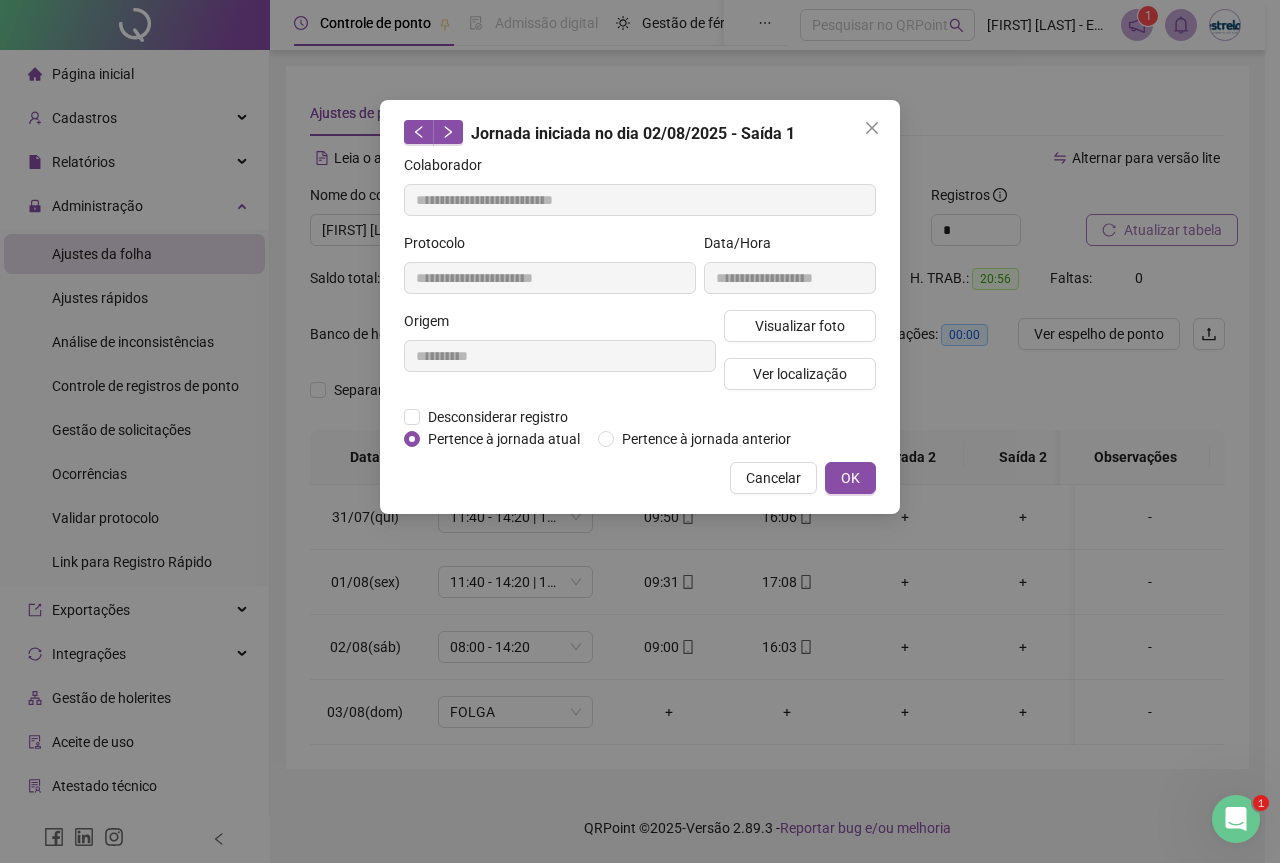 click on "**********" at bounding box center (640, 307) 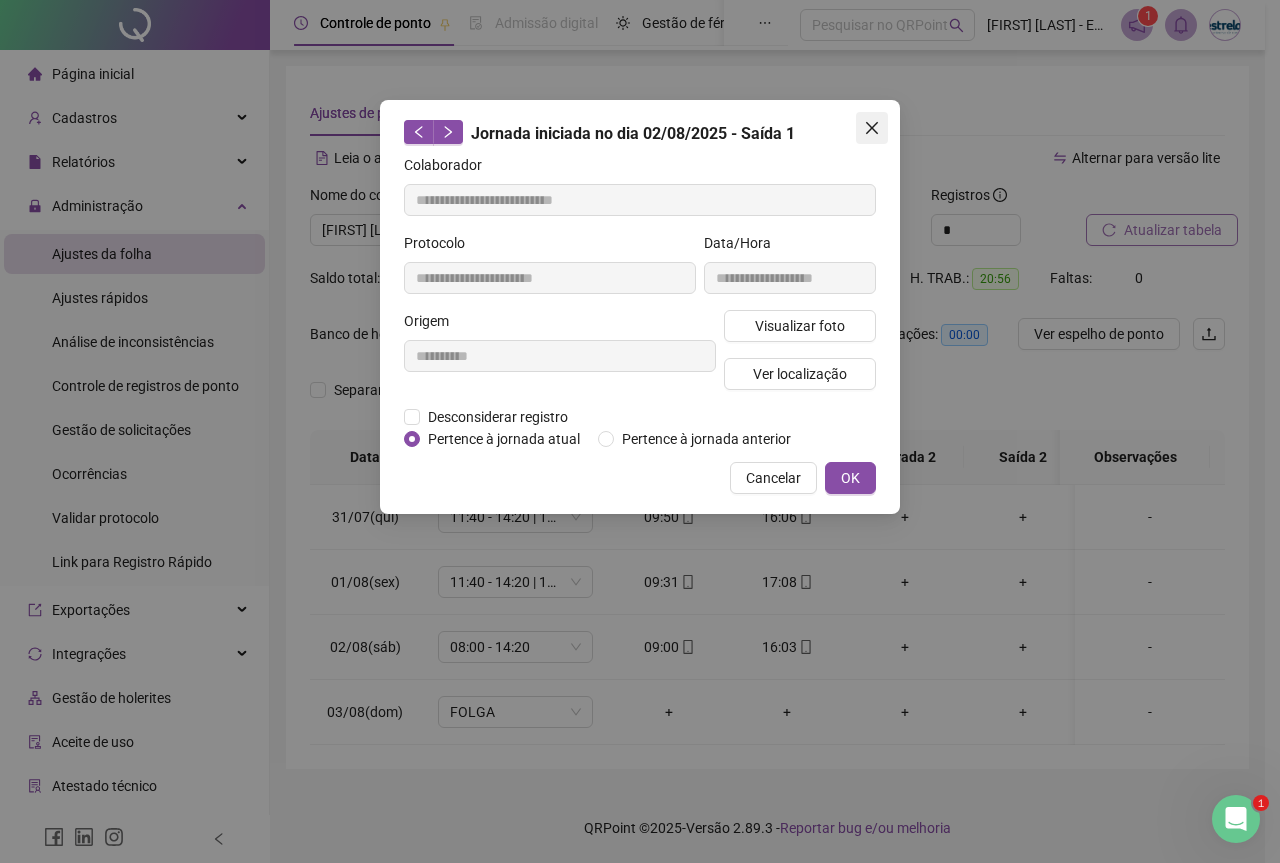 click at bounding box center [872, 128] 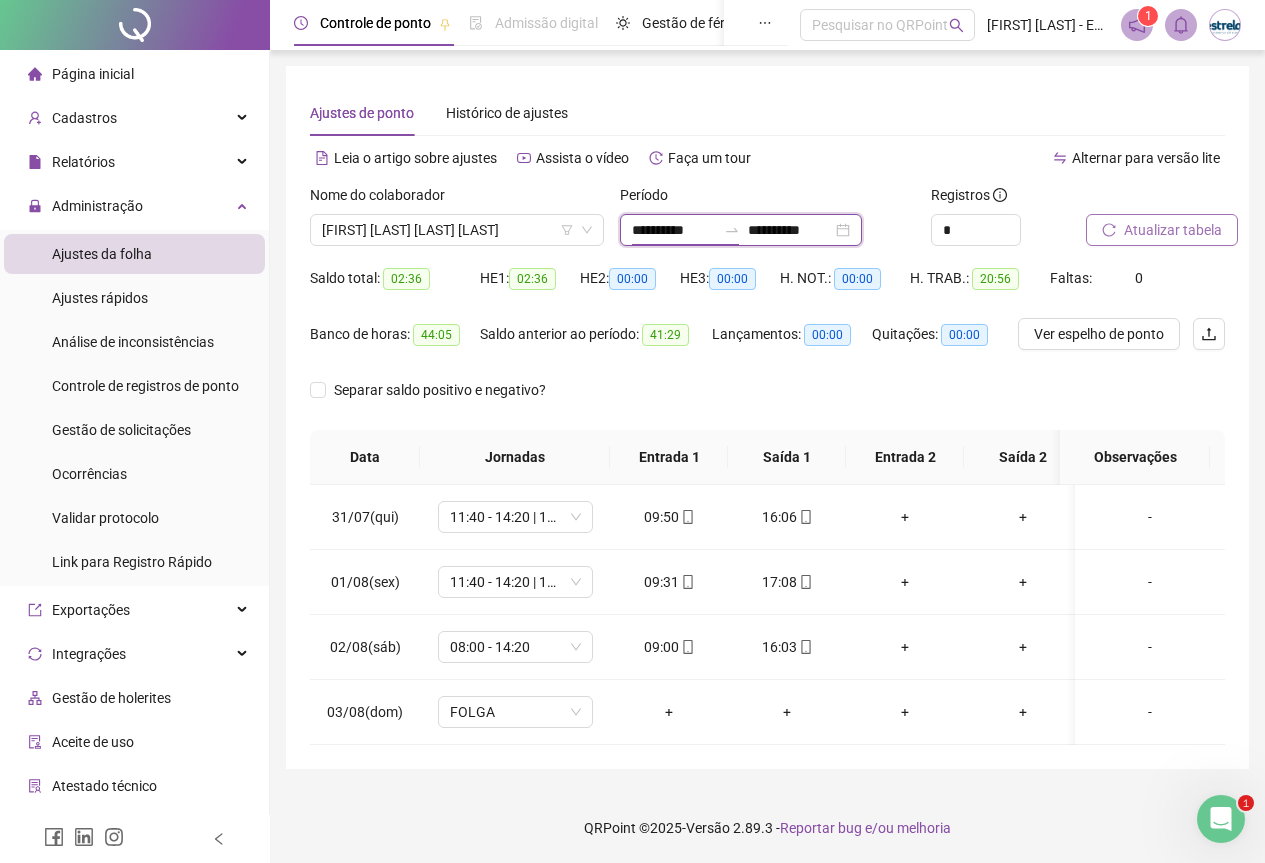 click on "**********" at bounding box center (674, 230) 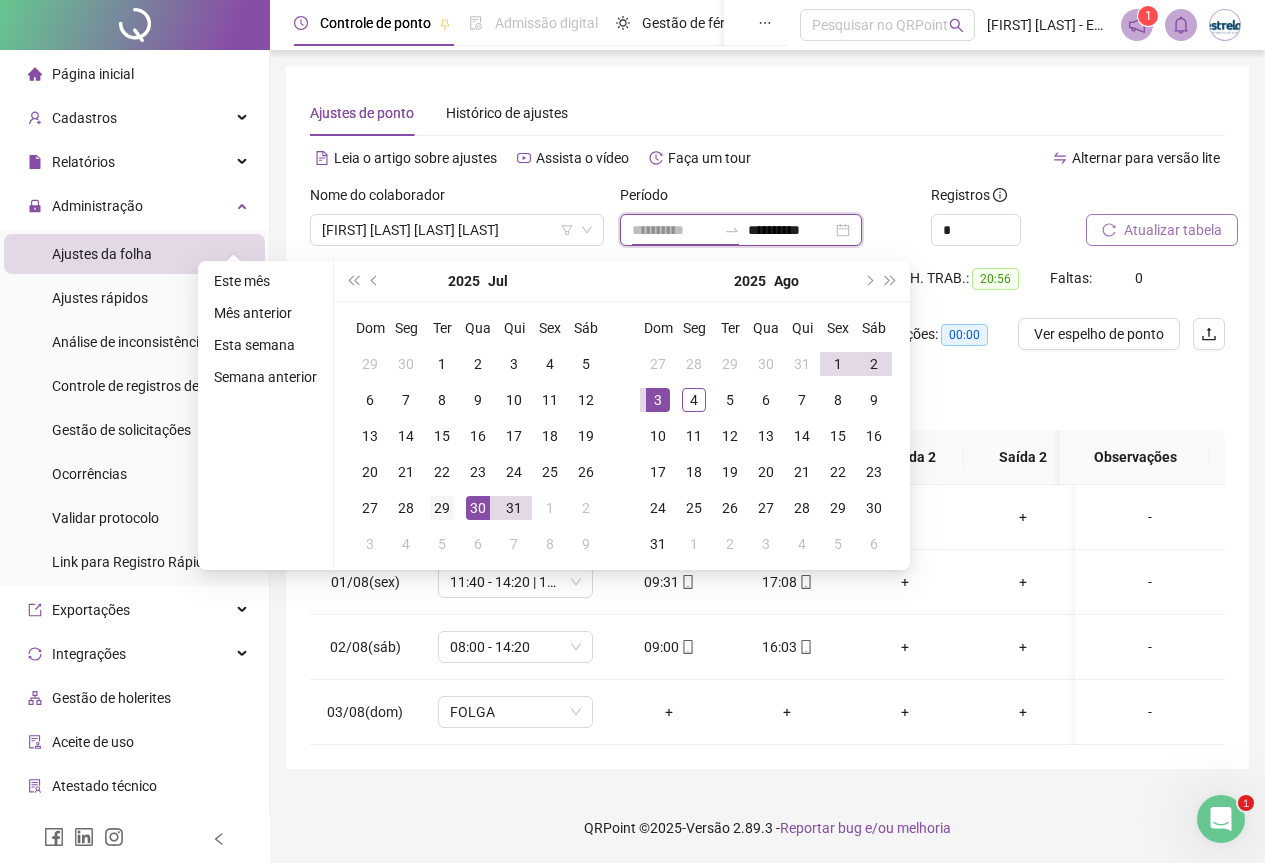 type on "**********" 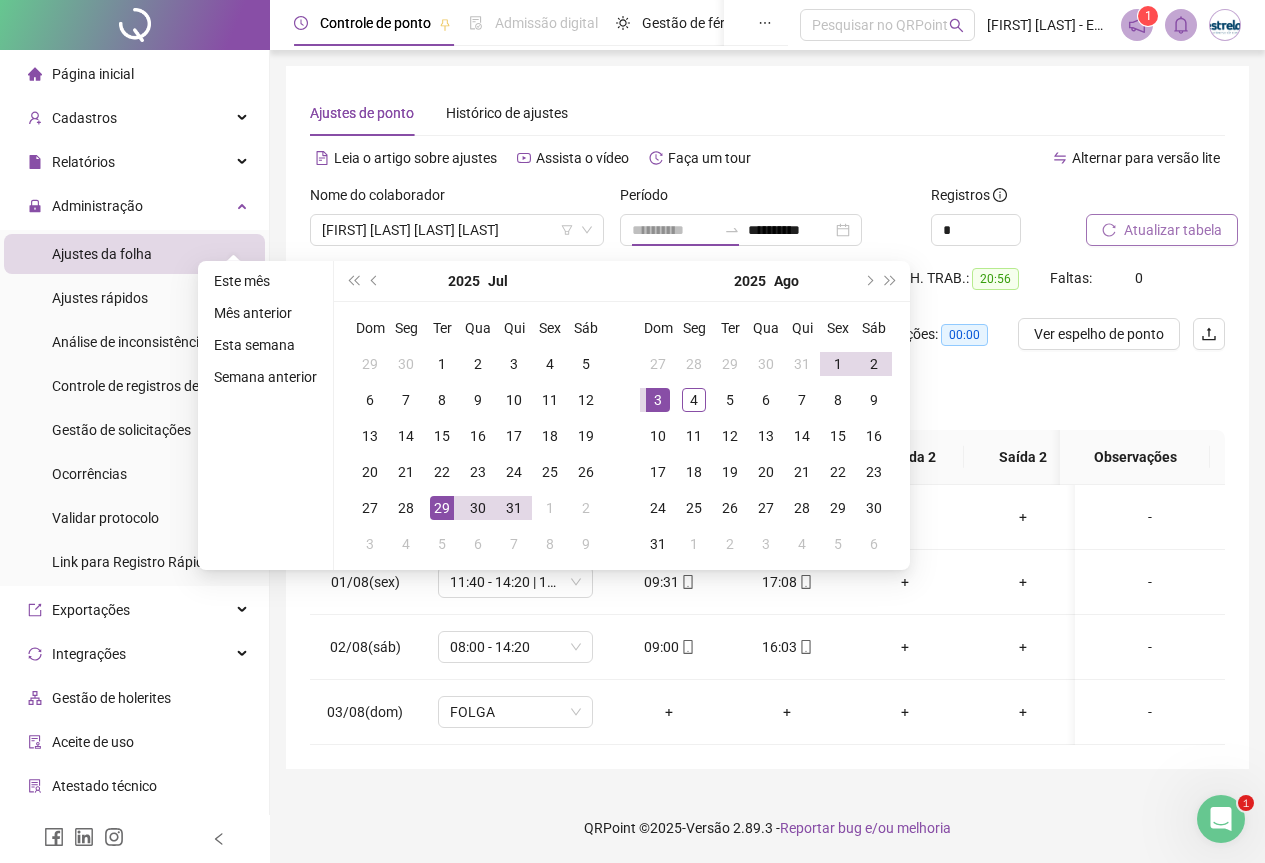 click on "29" at bounding box center (442, 508) 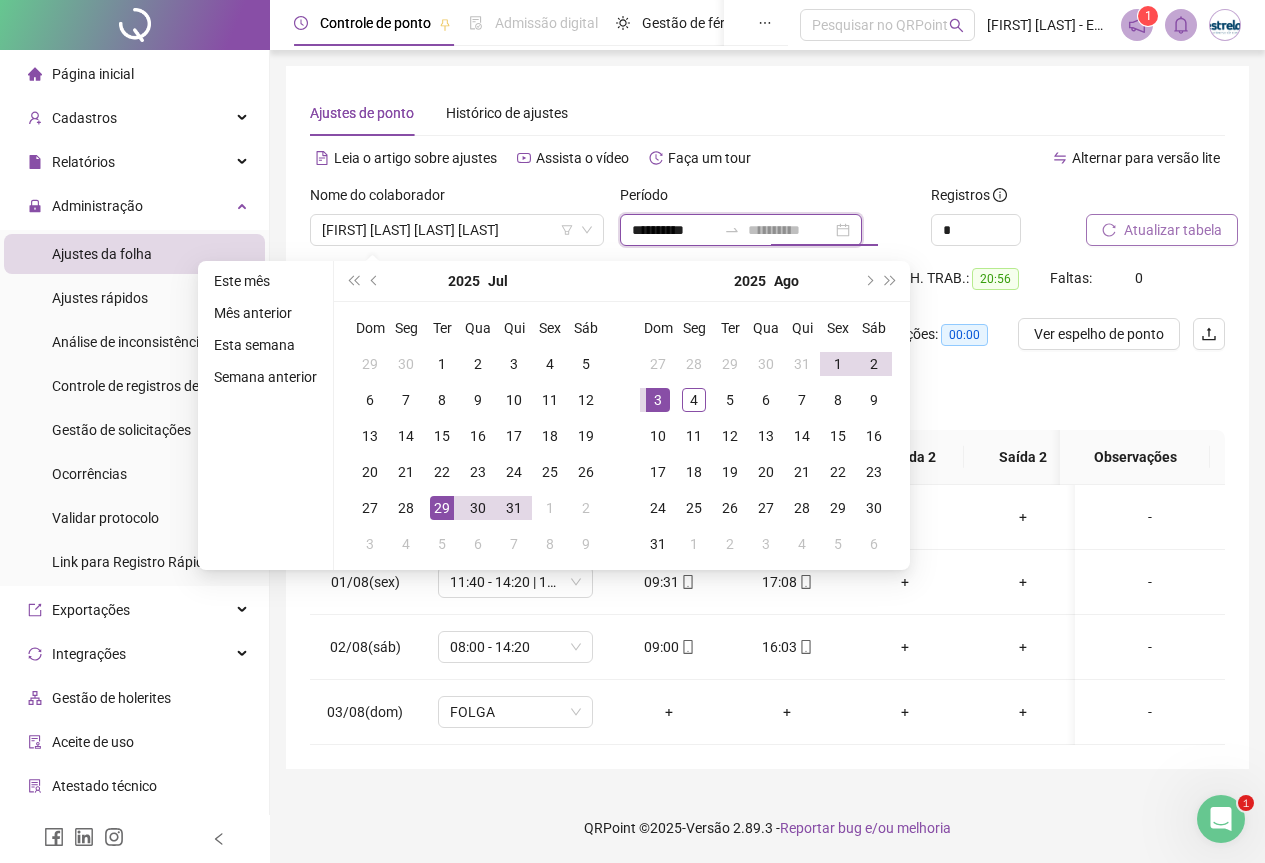 type on "**********" 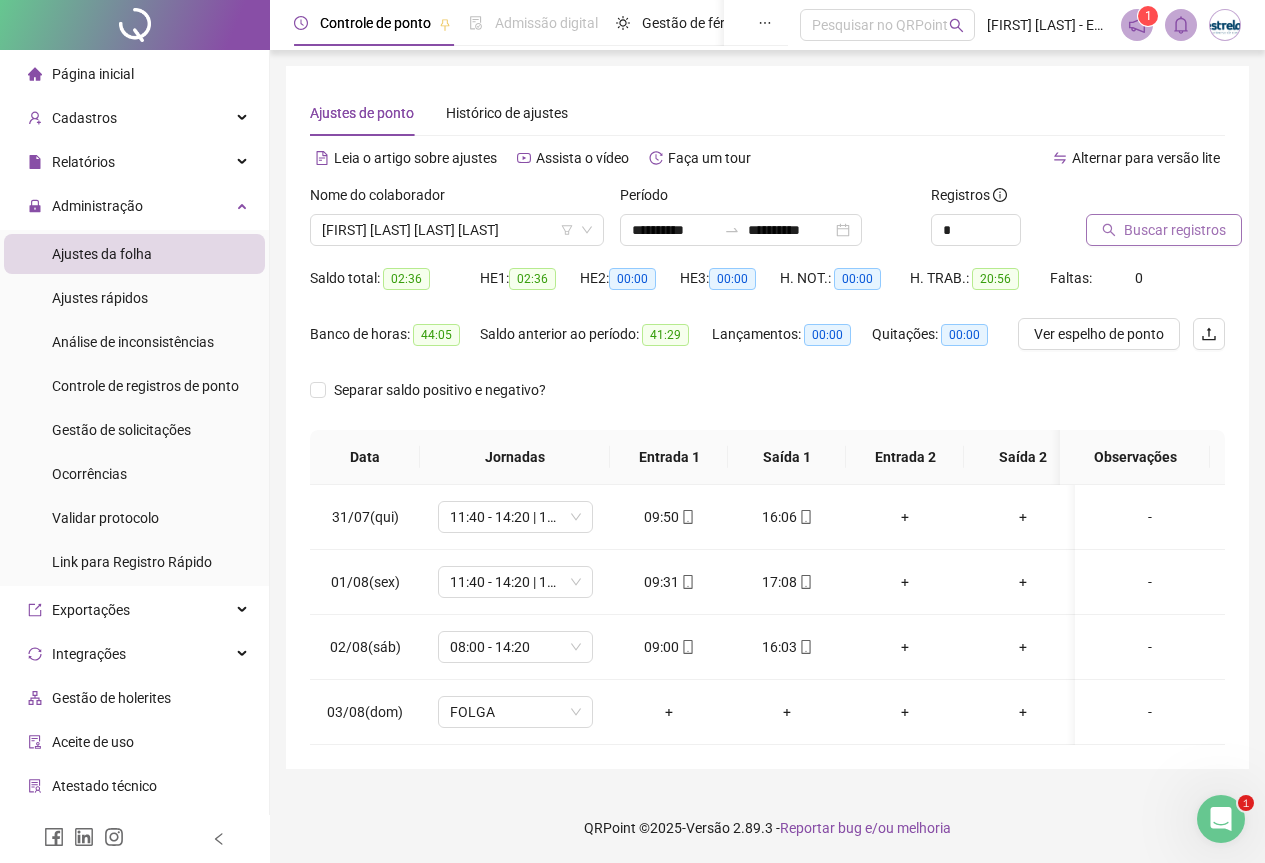 click on "Buscar registros" at bounding box center (1175, 230) 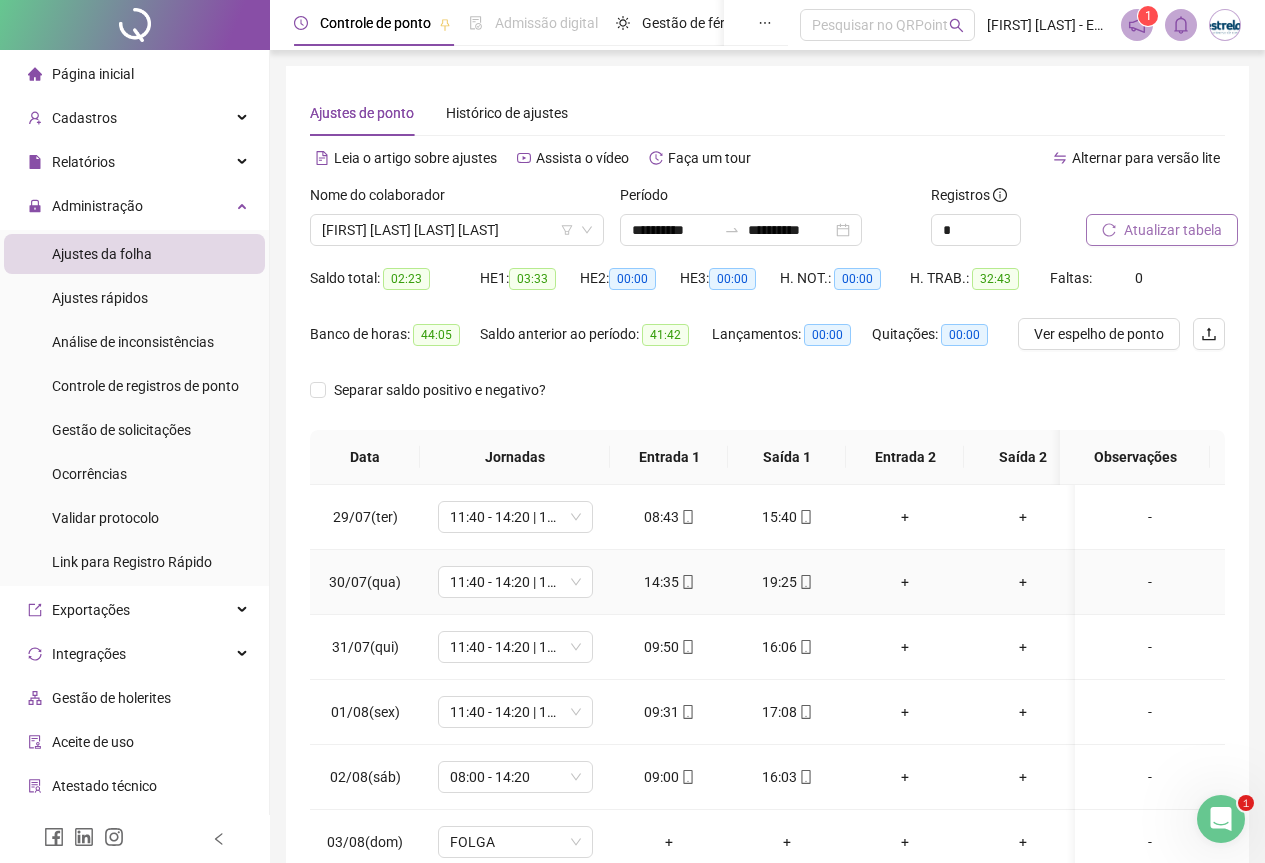 click on "19:25" at bounding box center [787, 582] 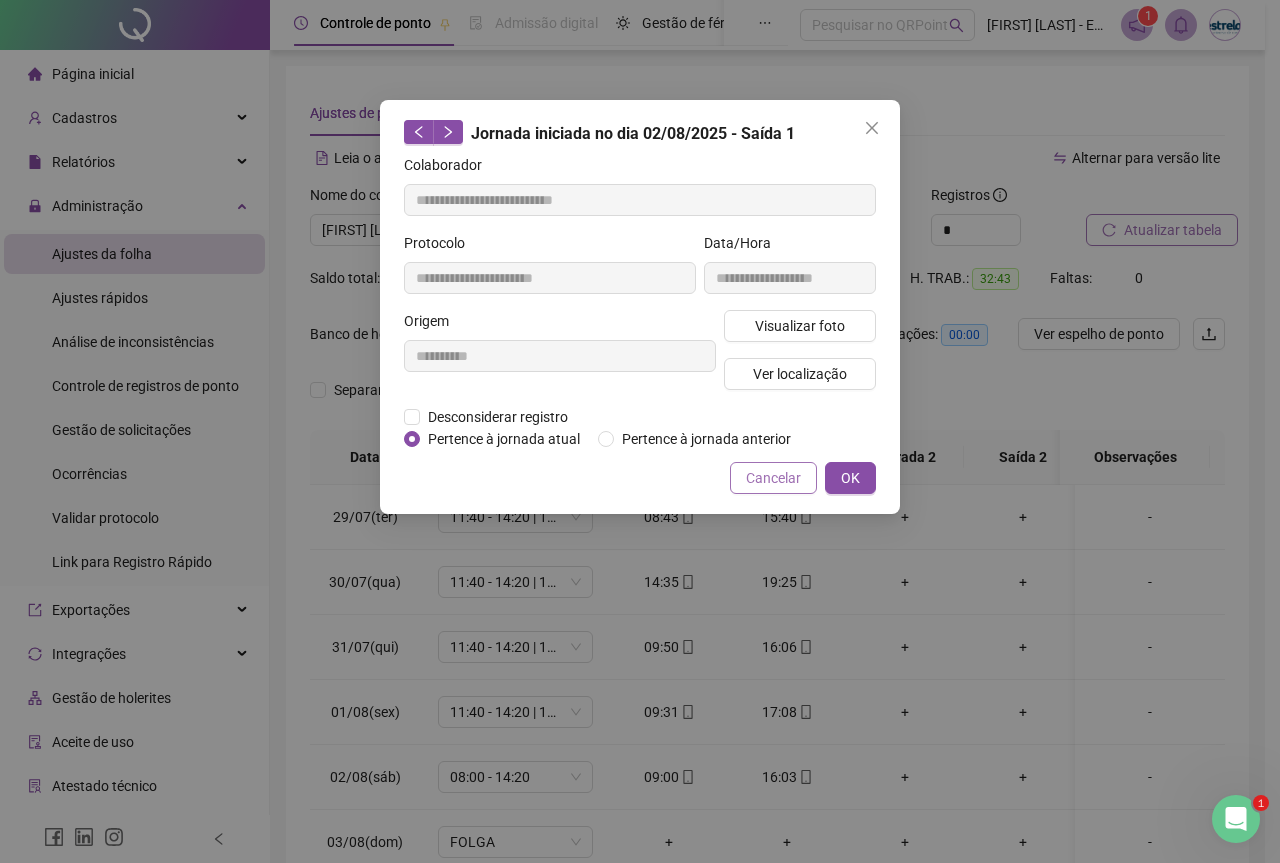 type on "**********" 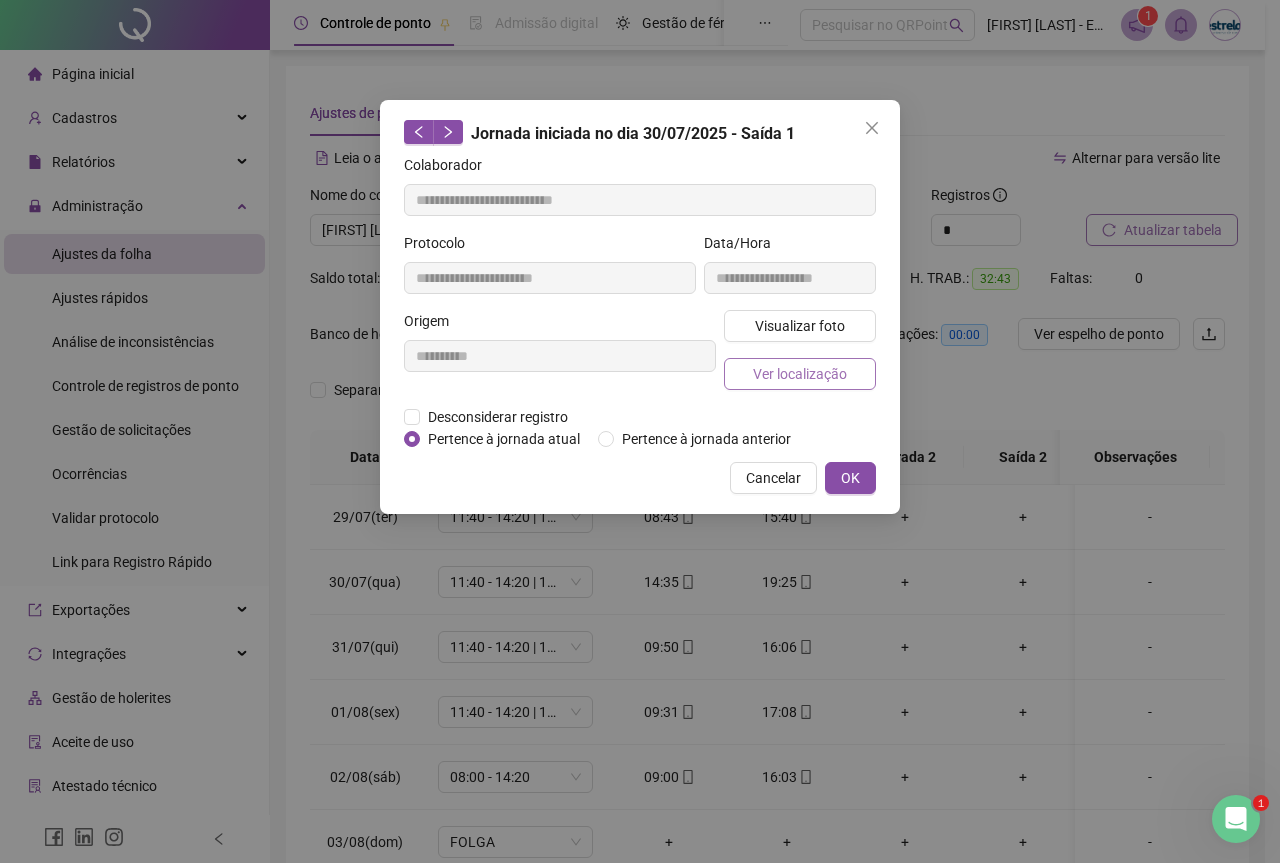 click on "Ver localização" at bounding box center (800, 374) 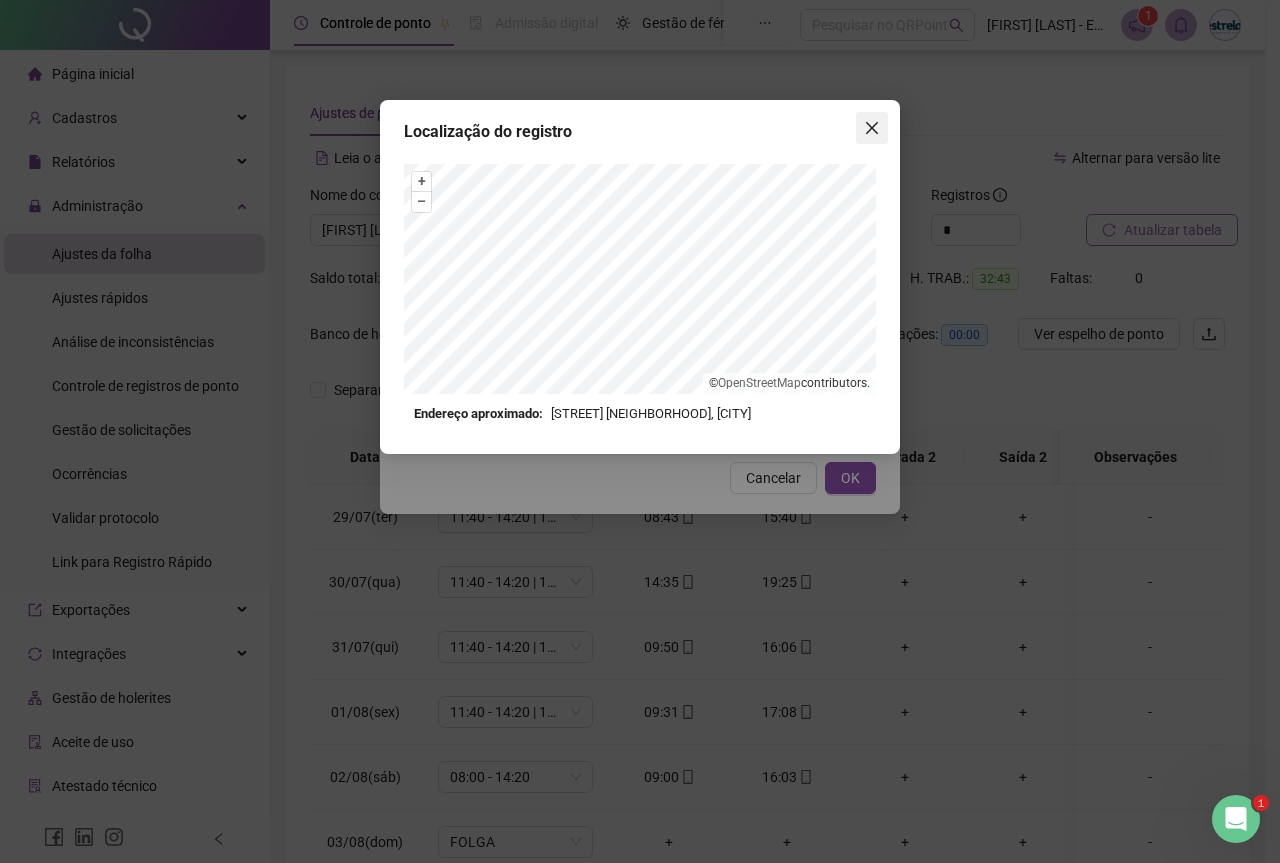 click 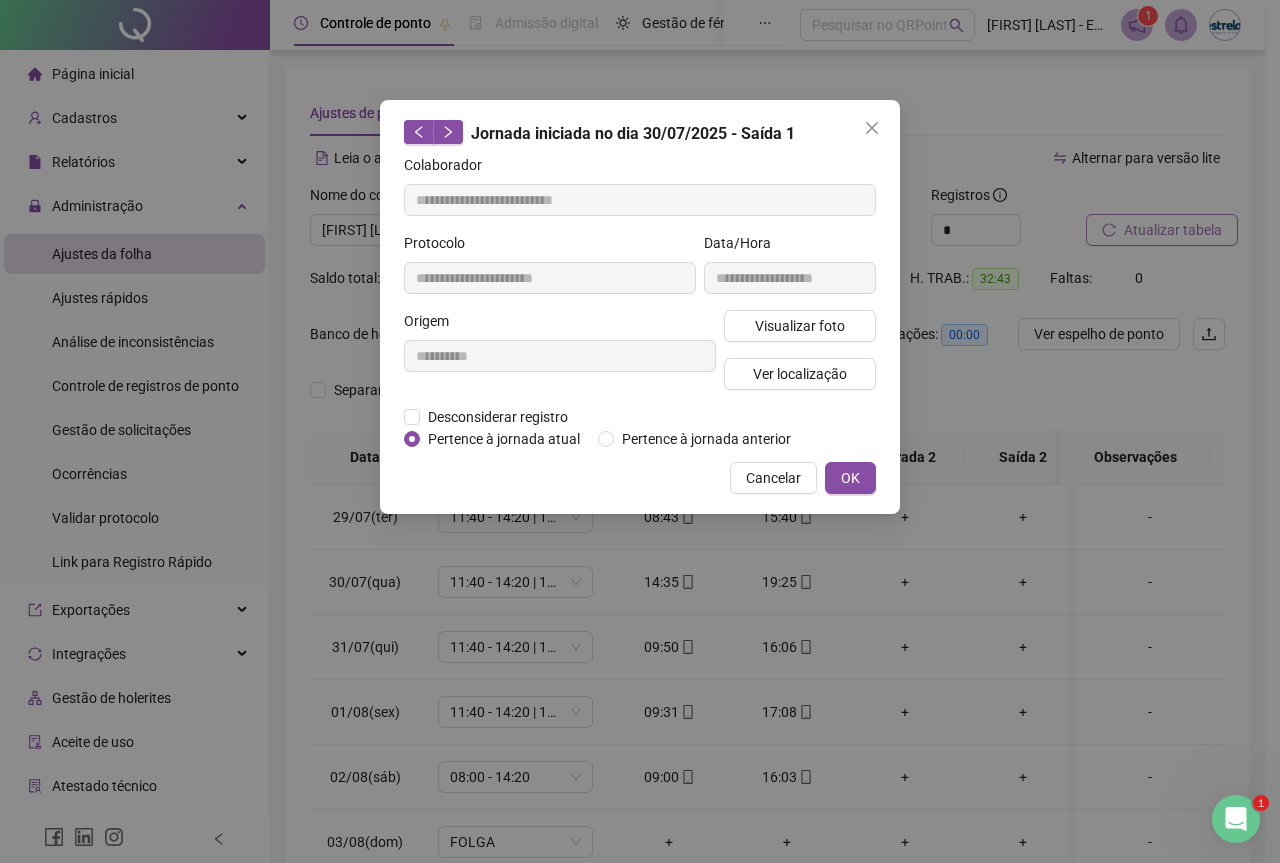 click 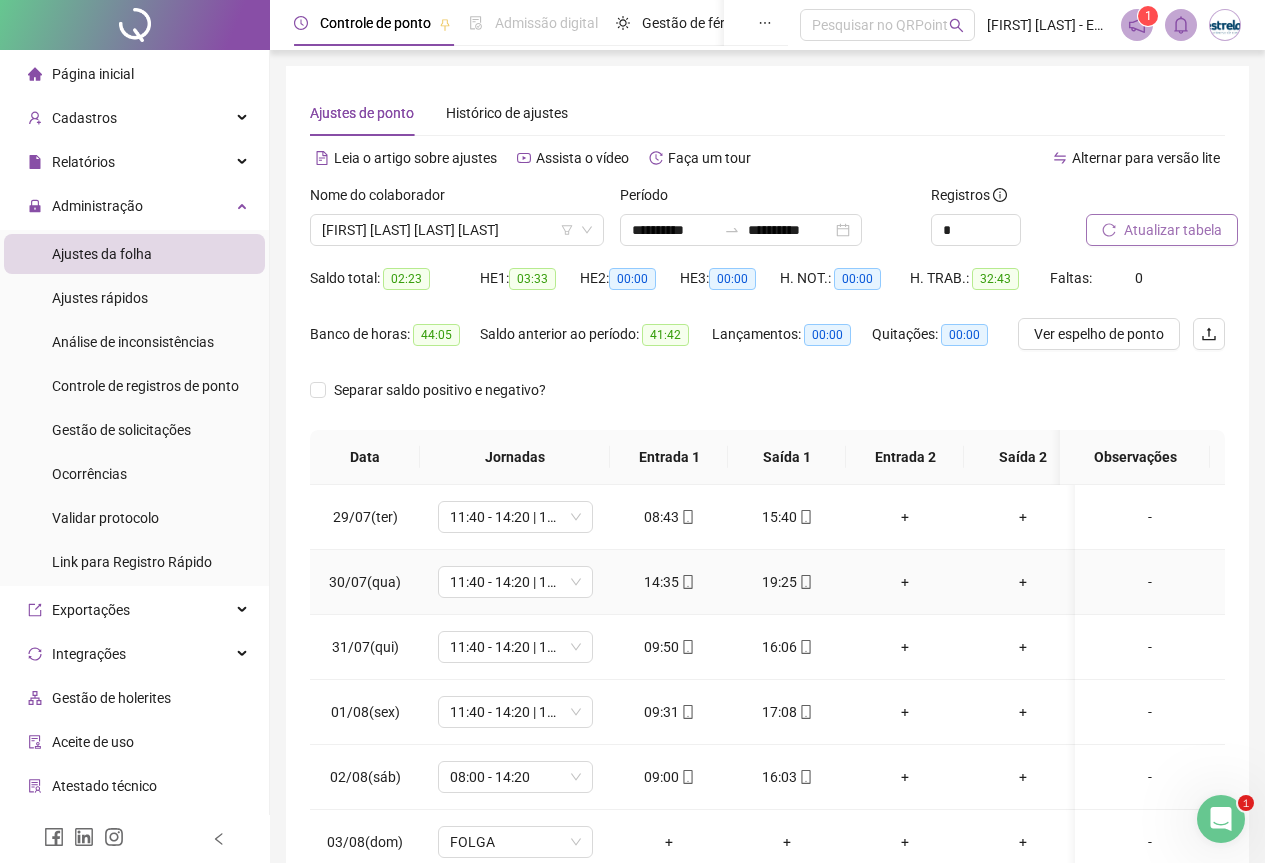 click on "19:25" at bounding box center (787, 582) 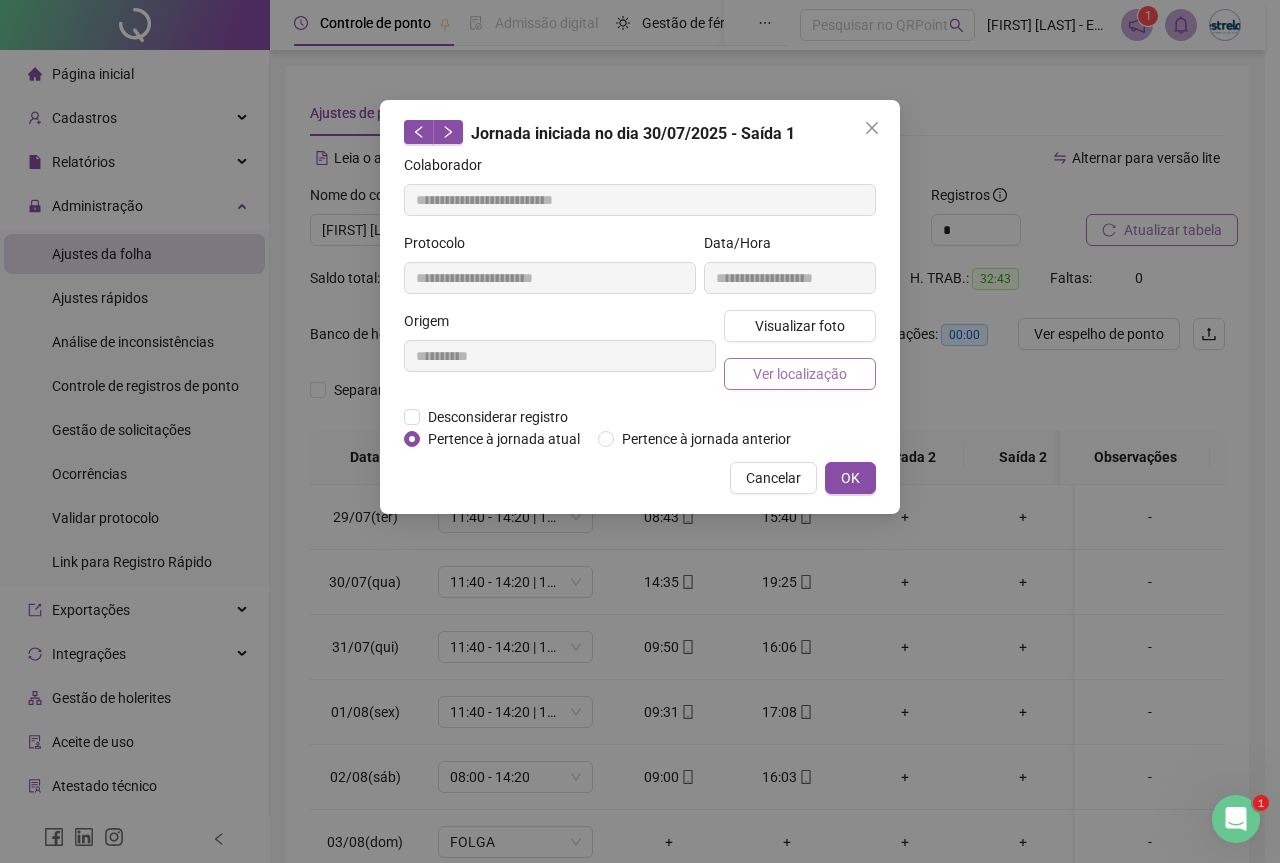click on "Ver localização" at bounding box center (800, 374) 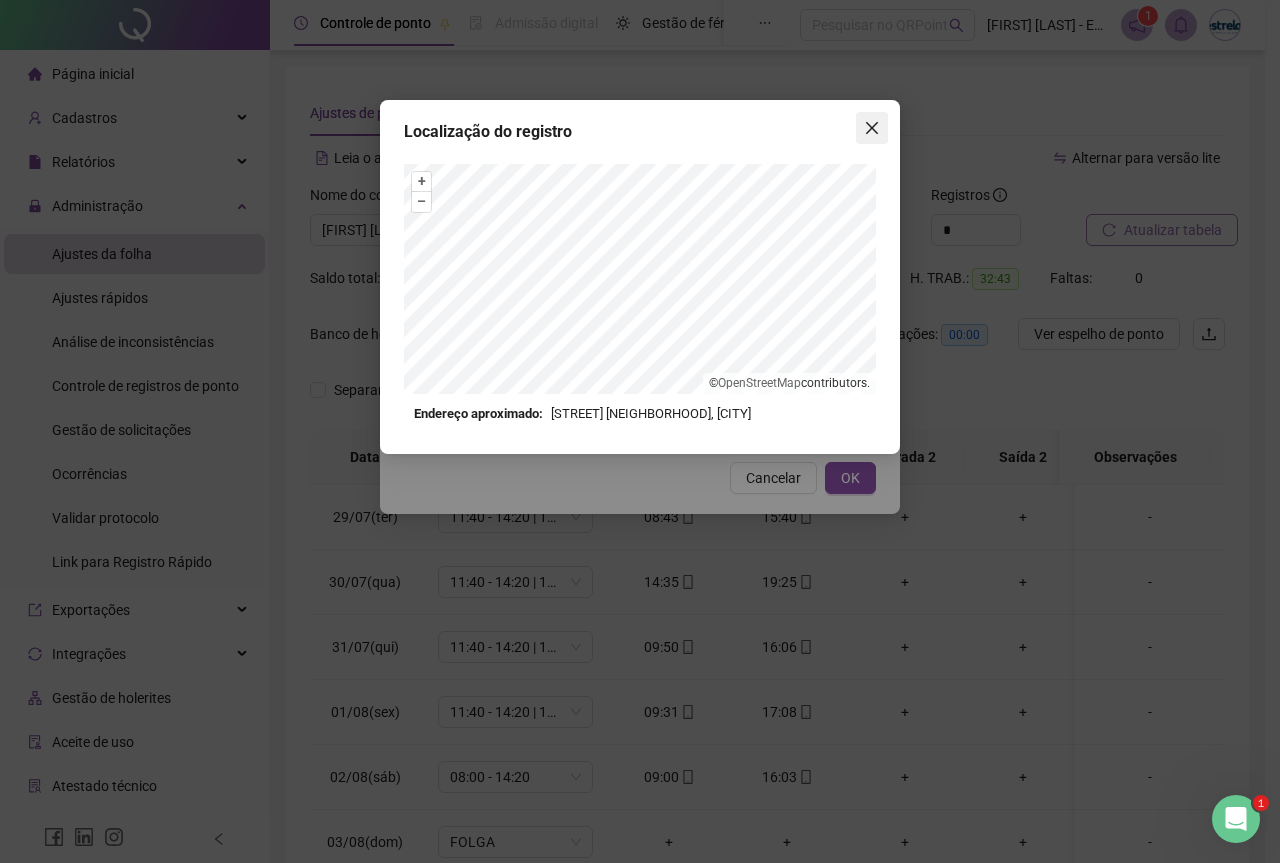 click at bounding box center [872, 128] 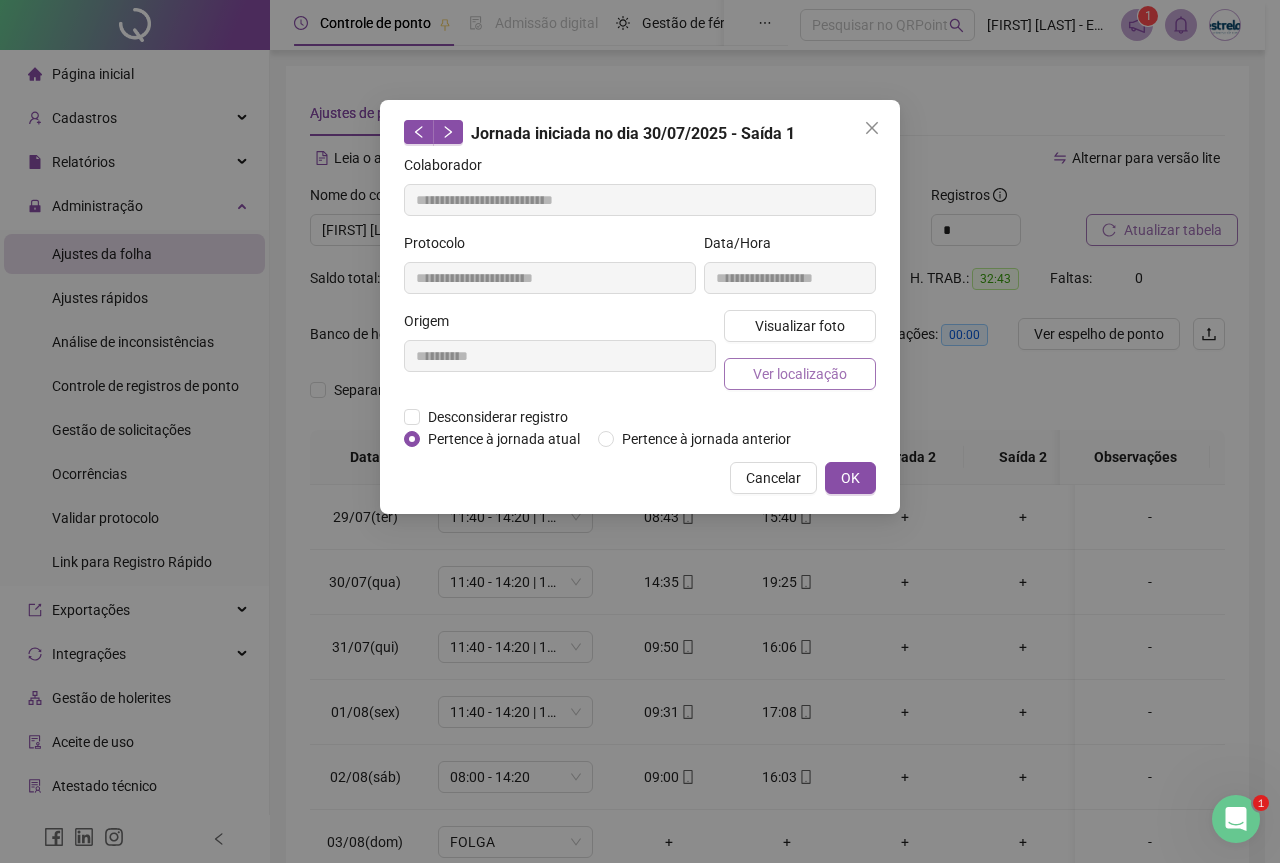 click on "Ver localização" at bounding box center (800, 374) 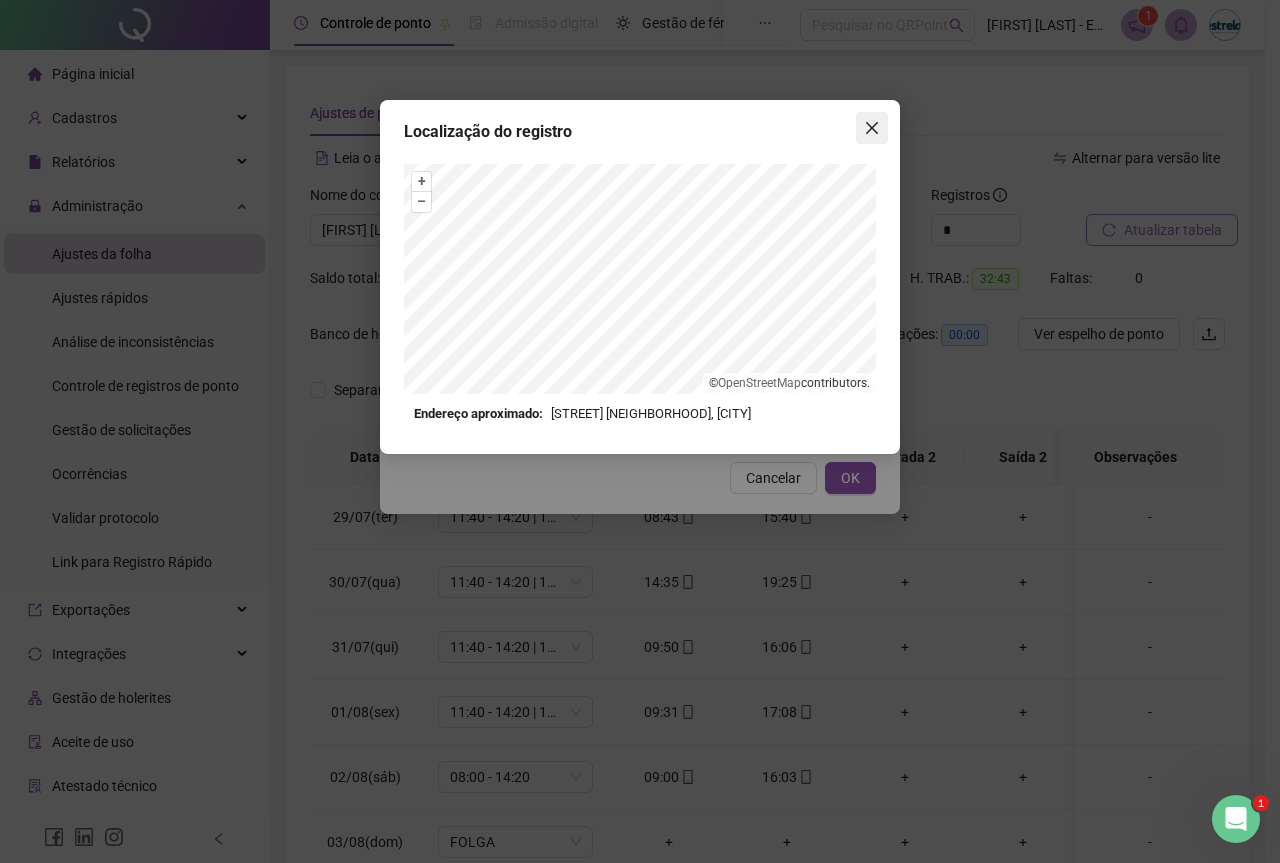 click 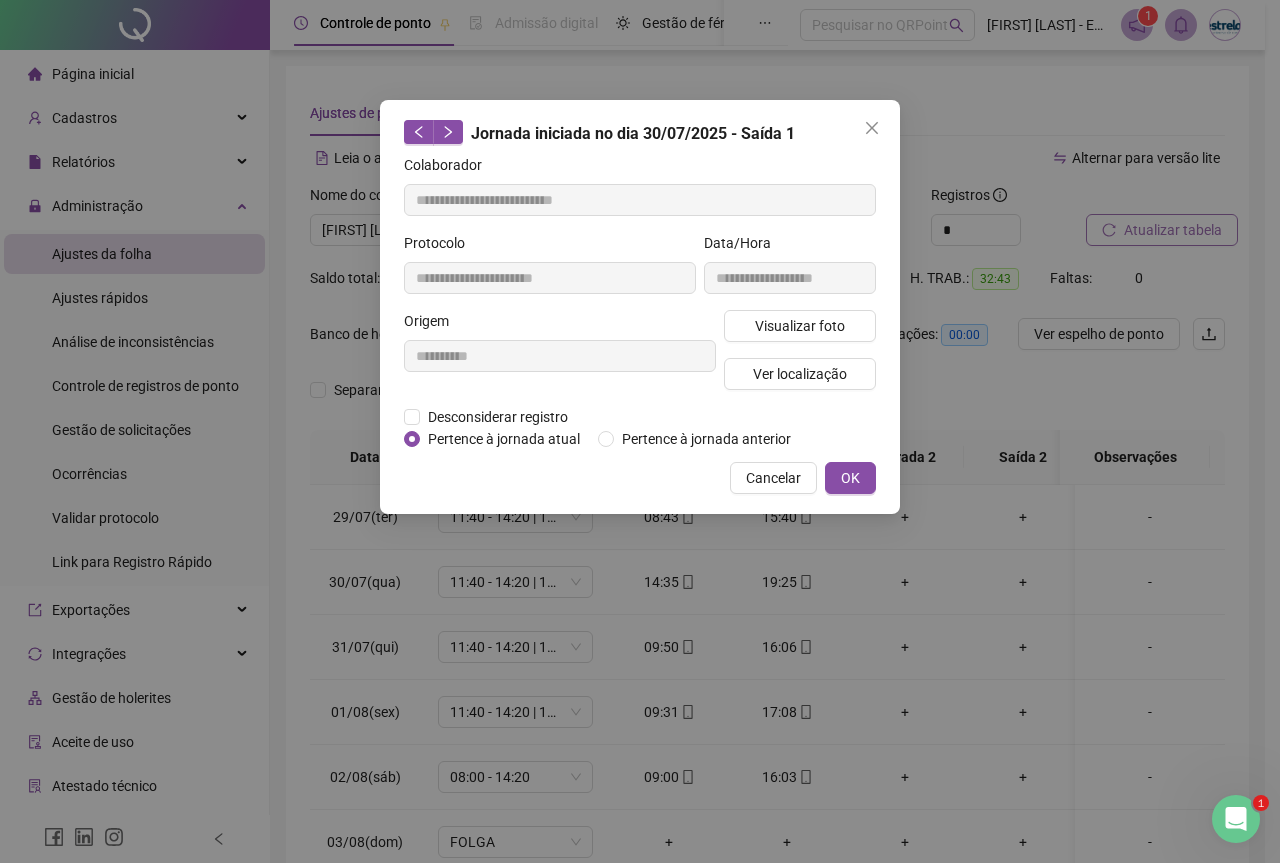 click 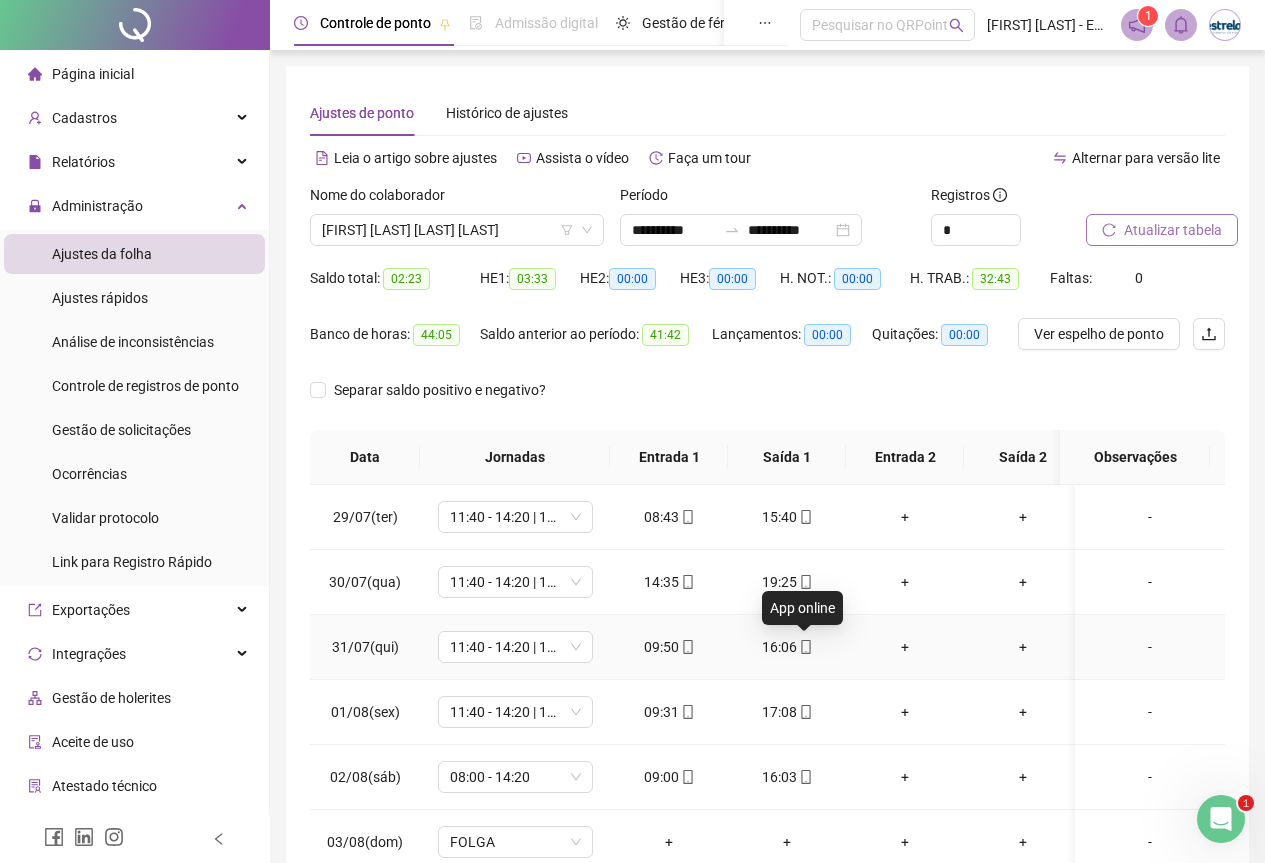 click at bounding box center (805, 647) 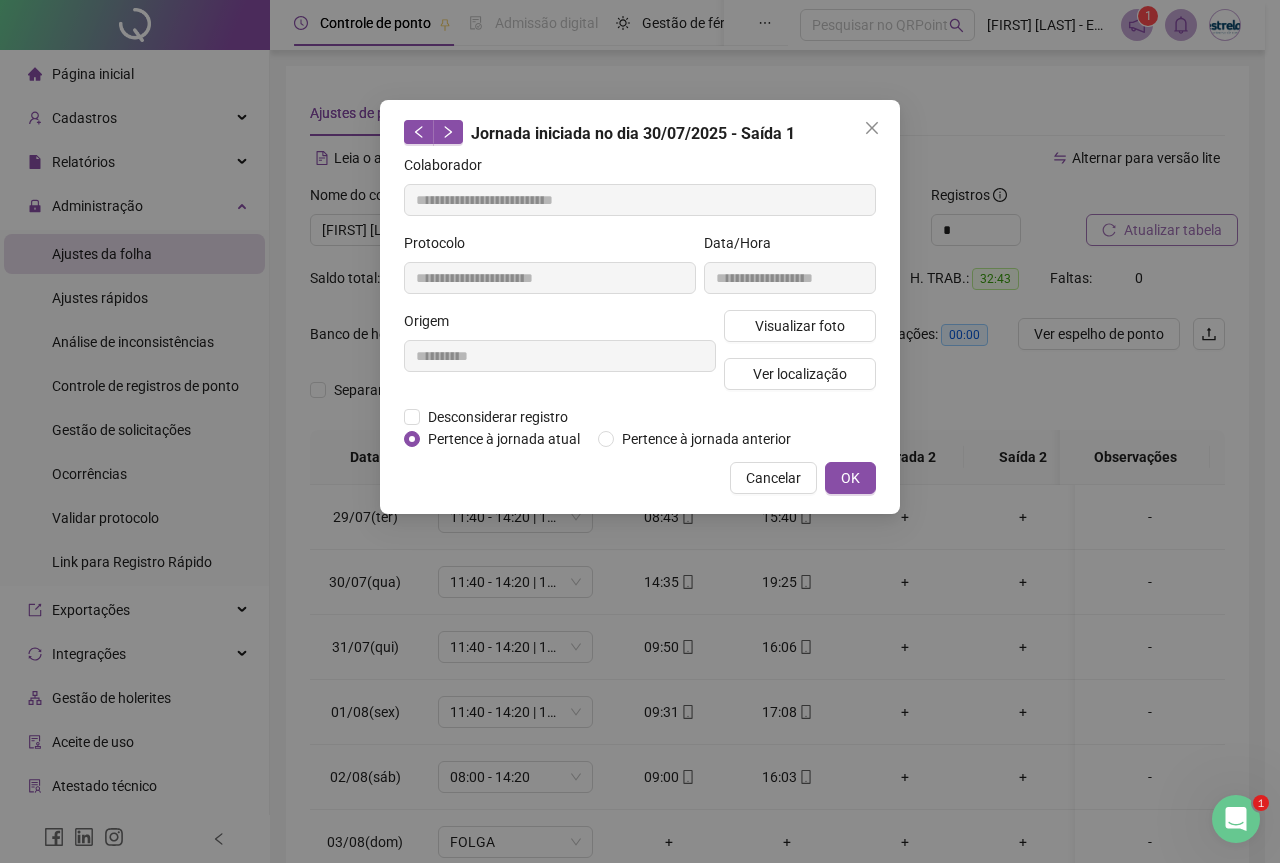 type on "**********" 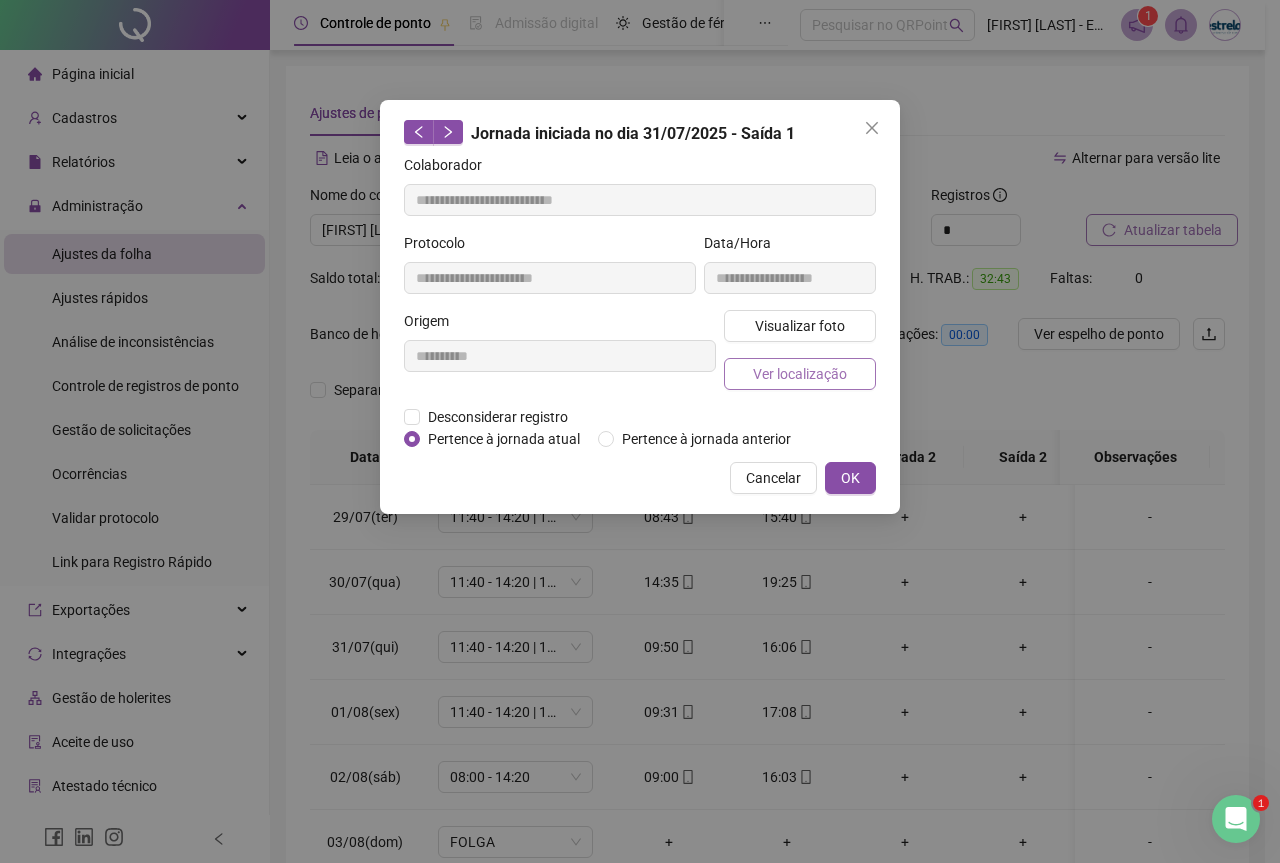 click on "Ver localização" at bounding box center (800, 374) 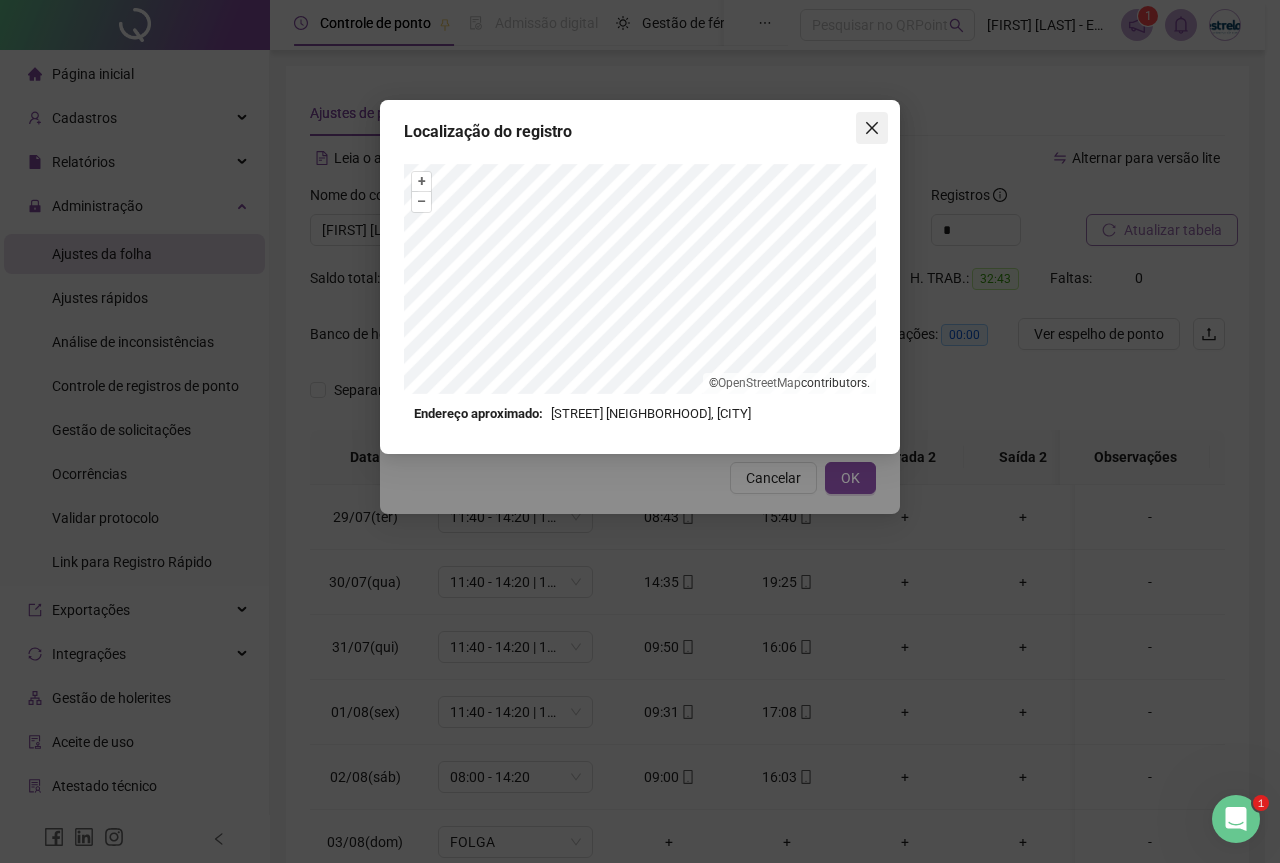 click 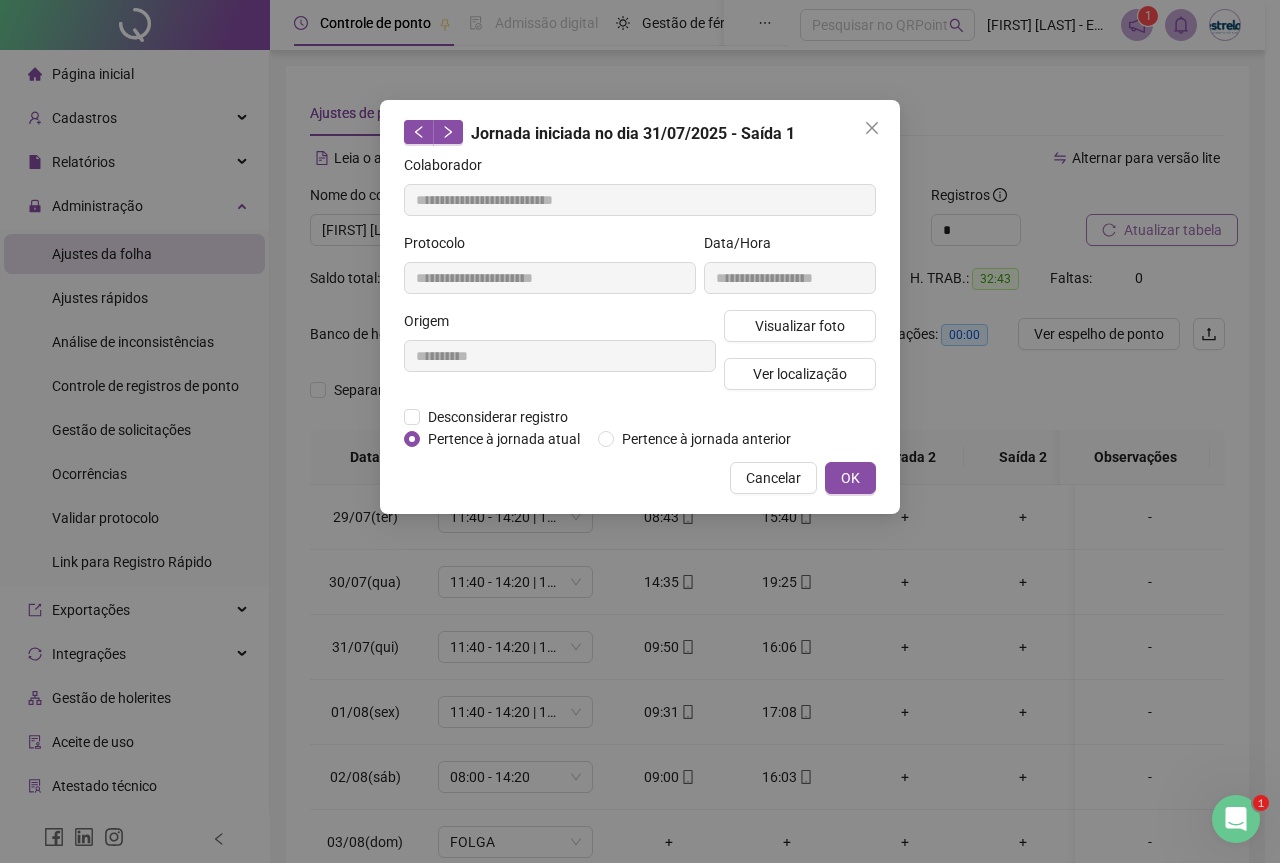 click 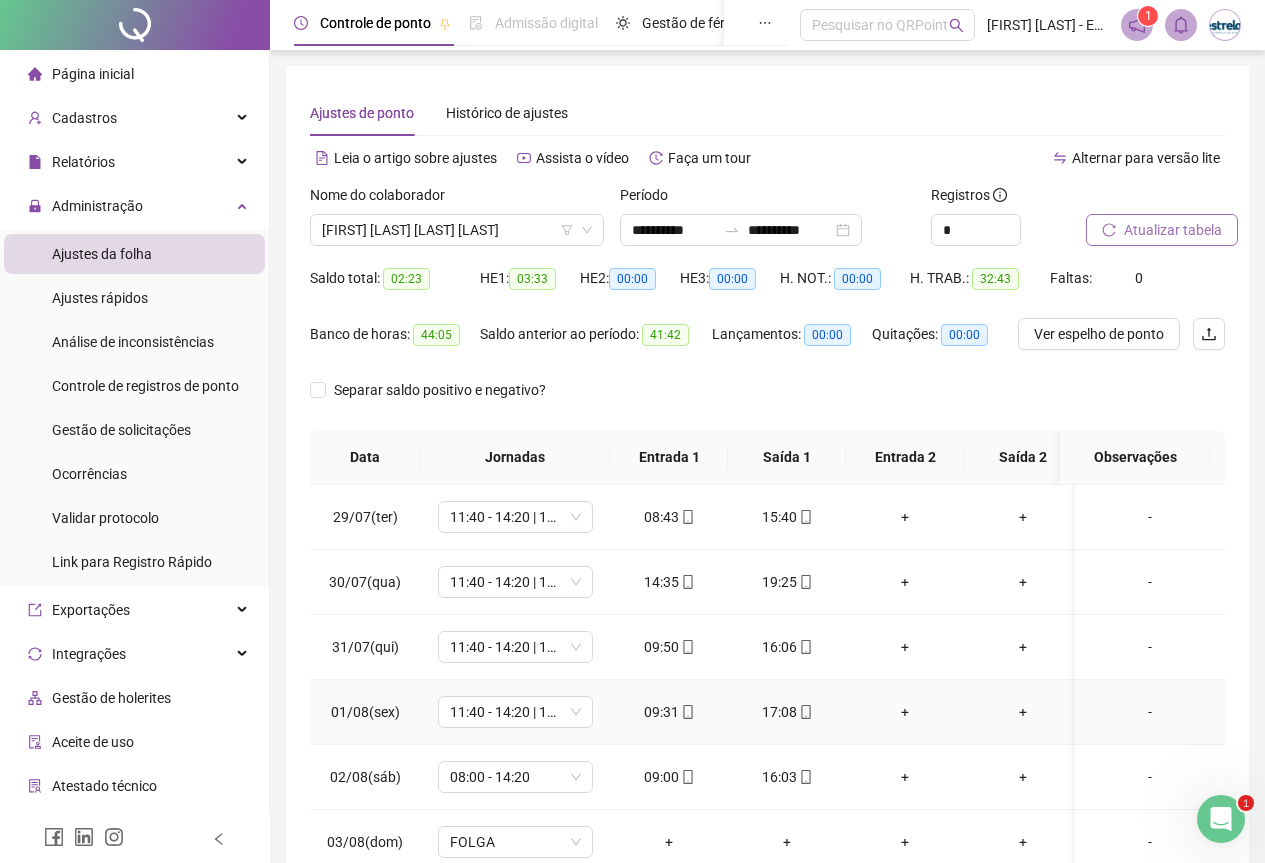 click on "17:08" at bounding box center [787, 712] 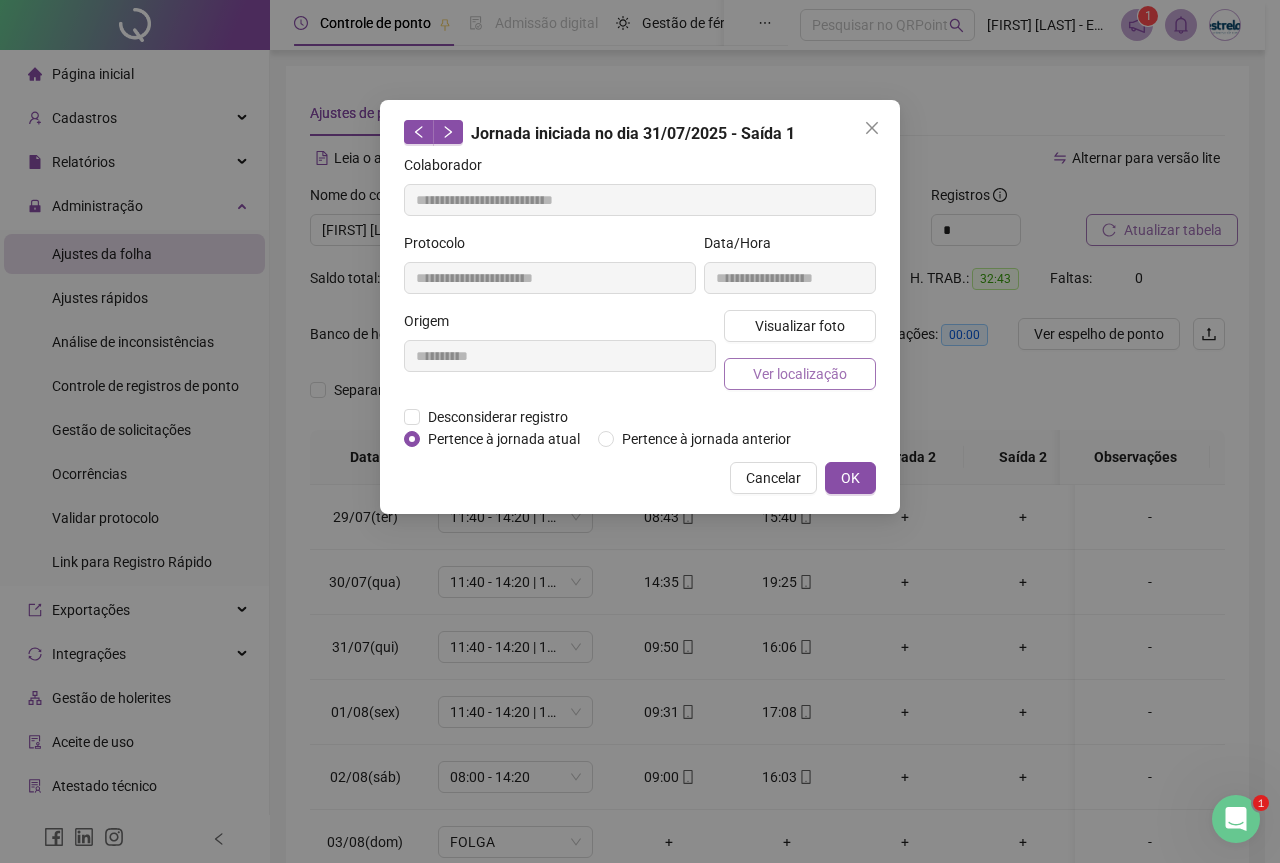 type on "**********" 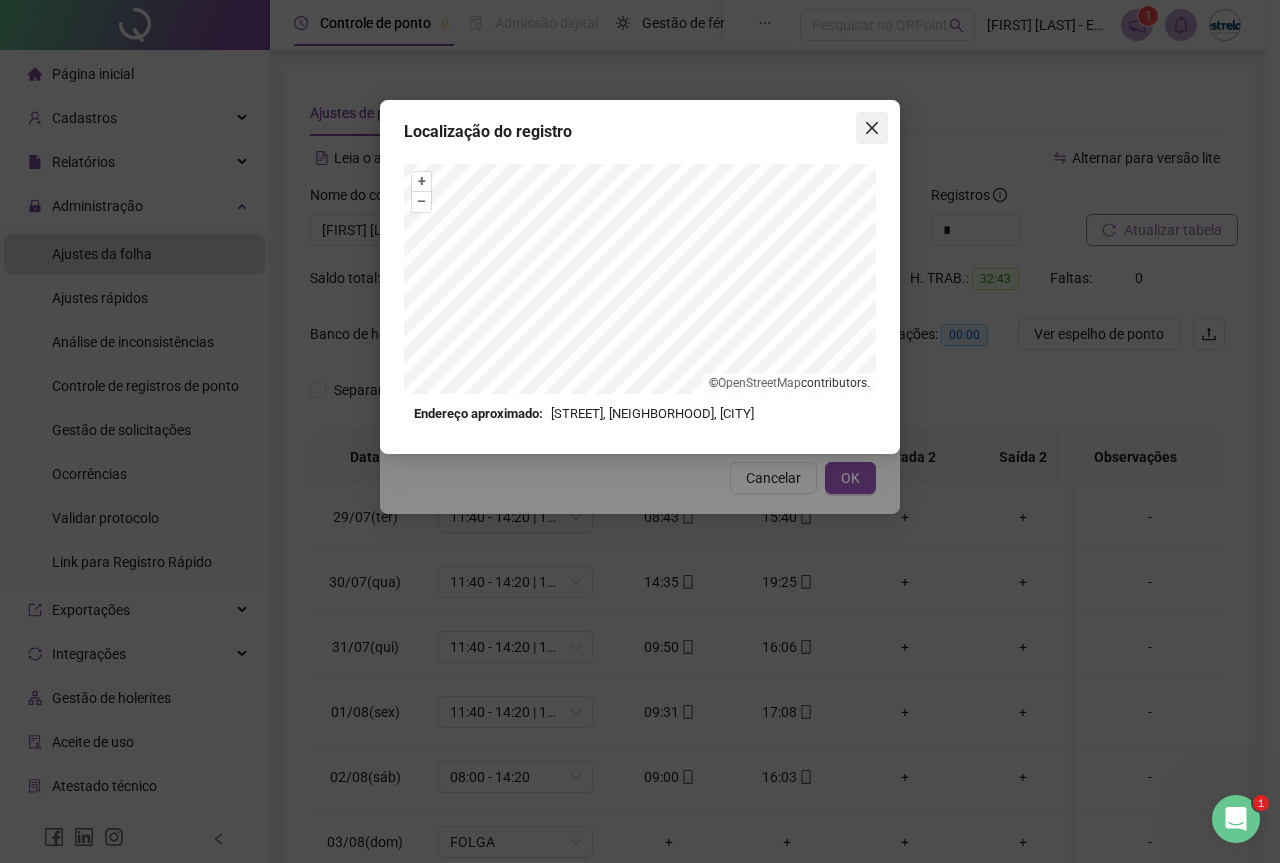 click at bounding box center (872, 128) 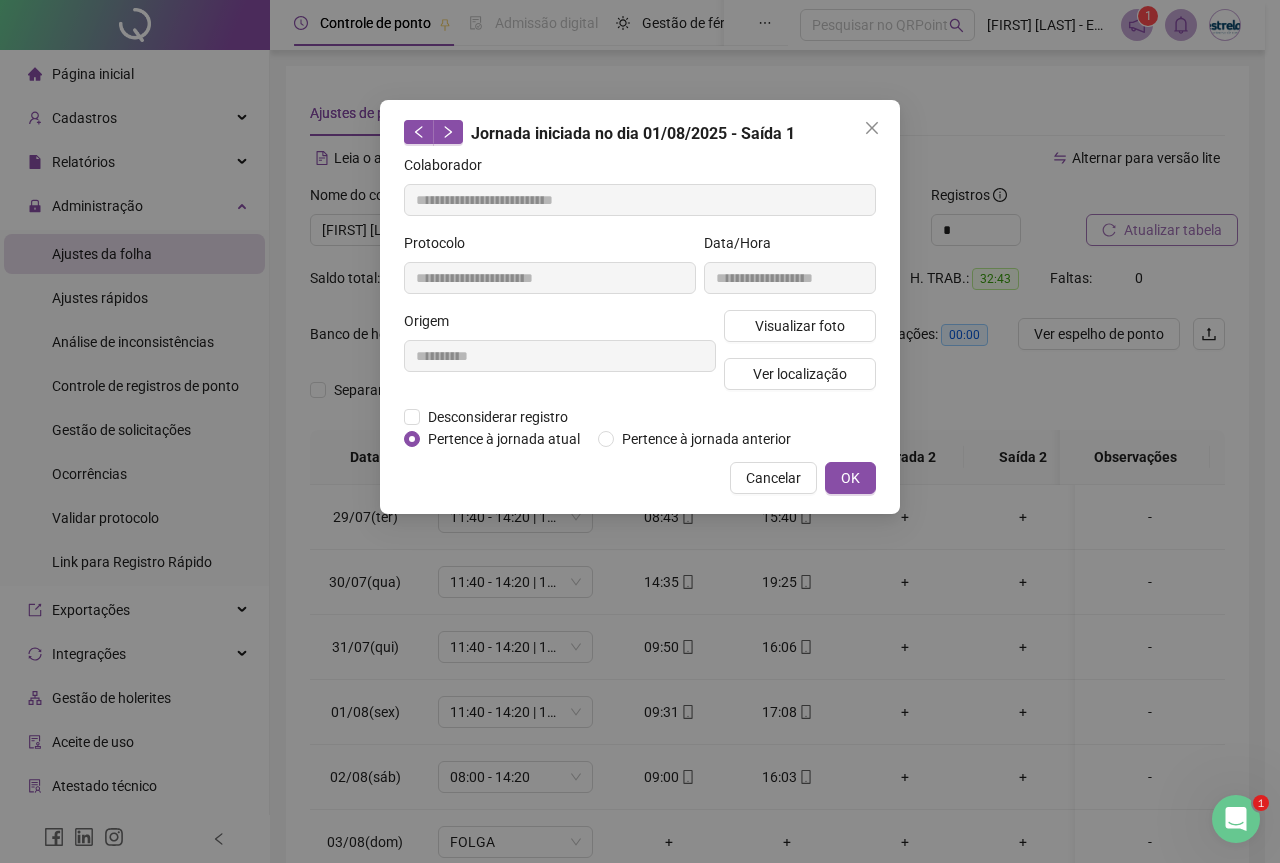click at bounding box center [872, 128] 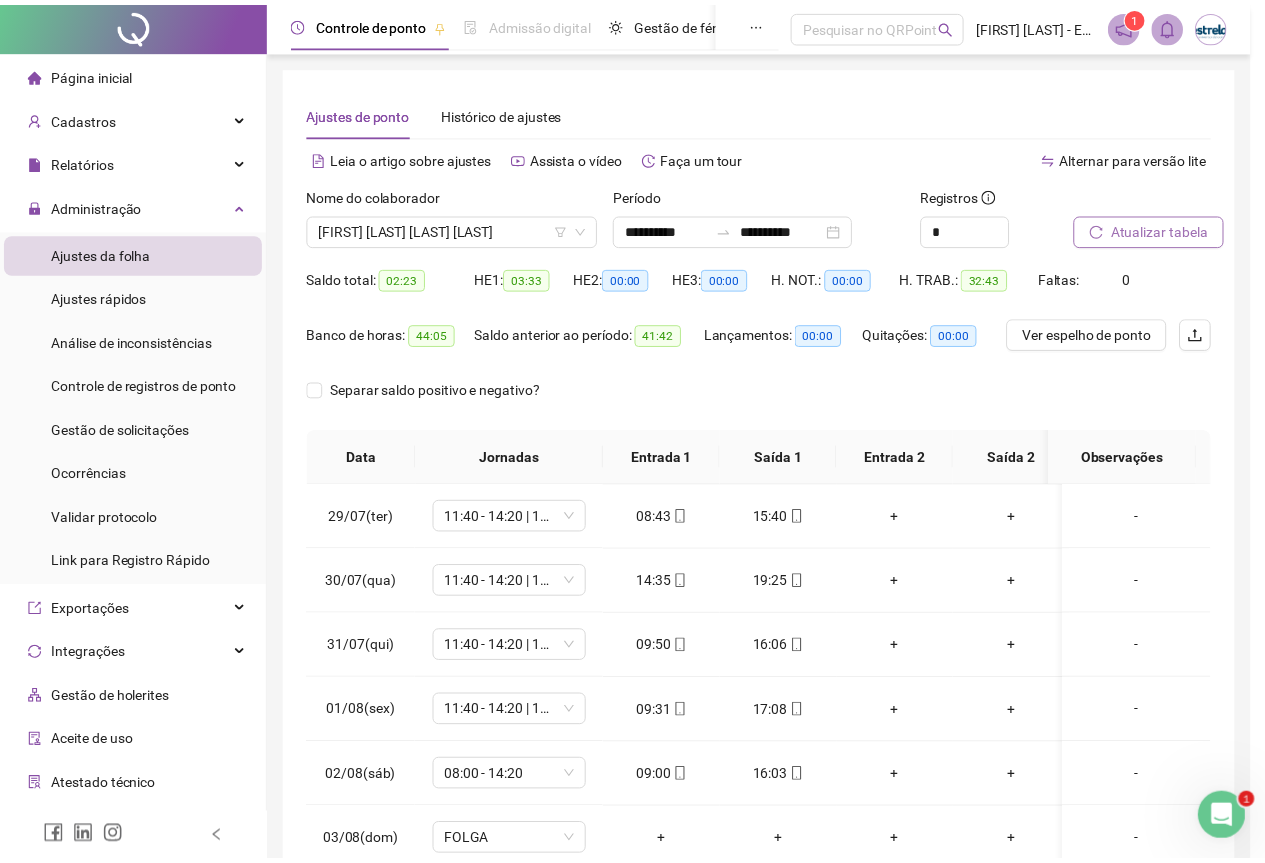 scroll, scrollTop: 137, scrollLeft: 0, axis: vertical 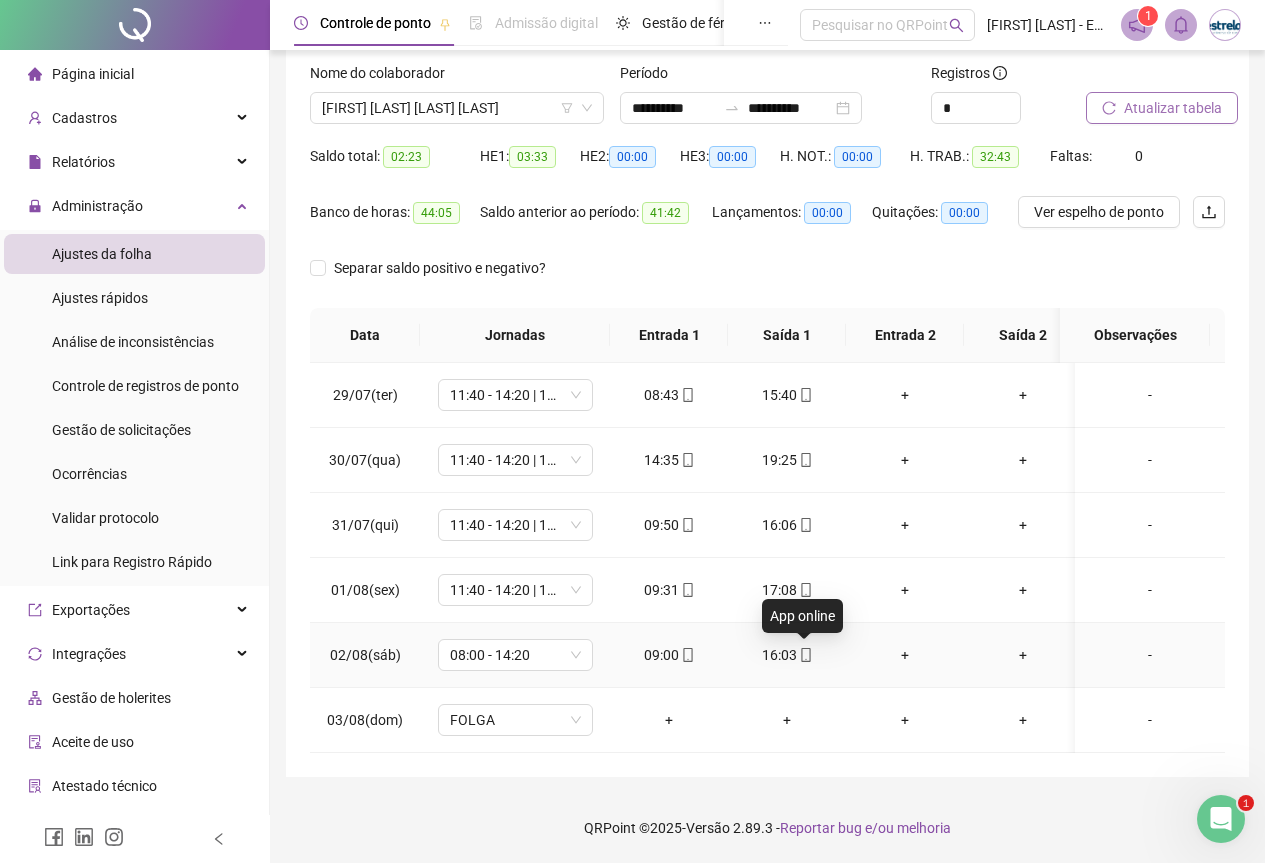 click 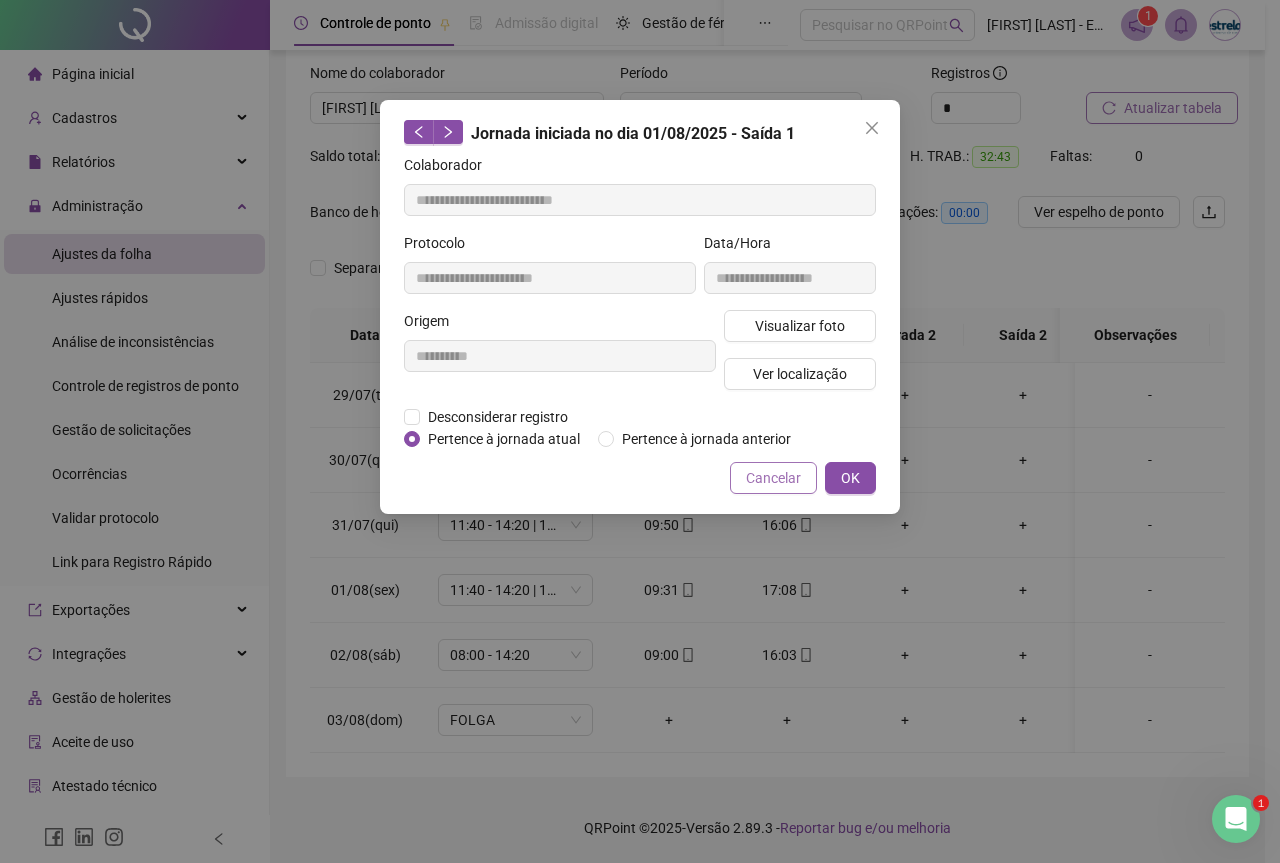 type on "**********" 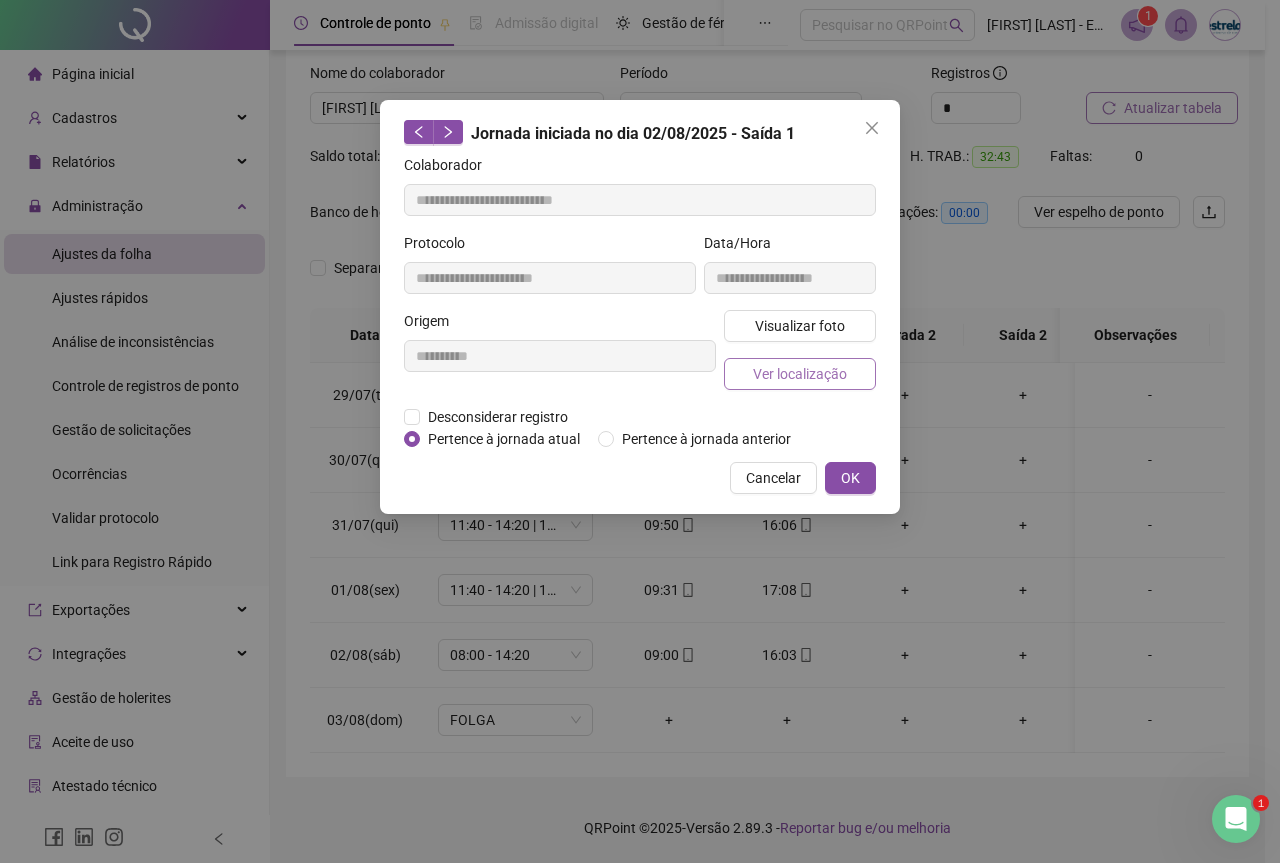 click on "Ver localização" at bounding box center [800, 374] 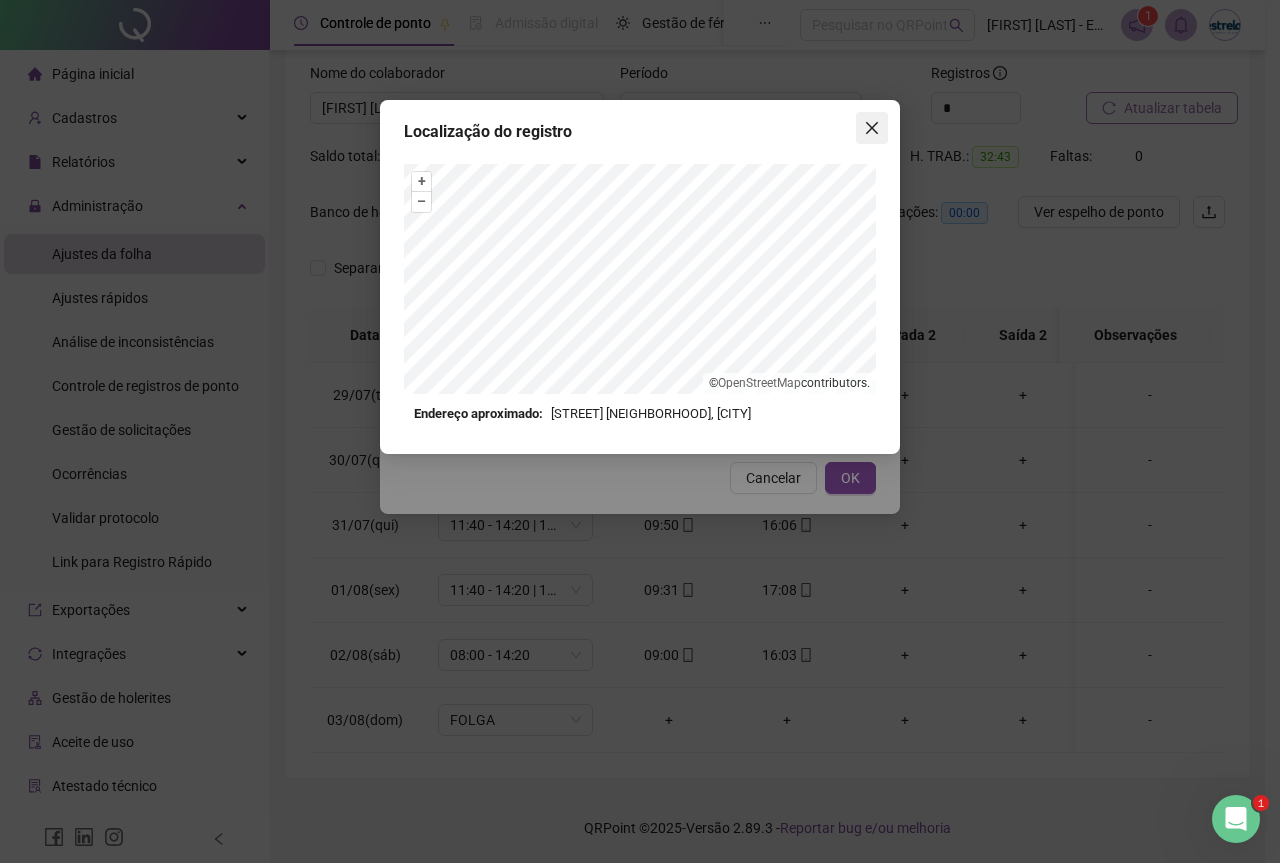 click at bounding box center (872, 128) 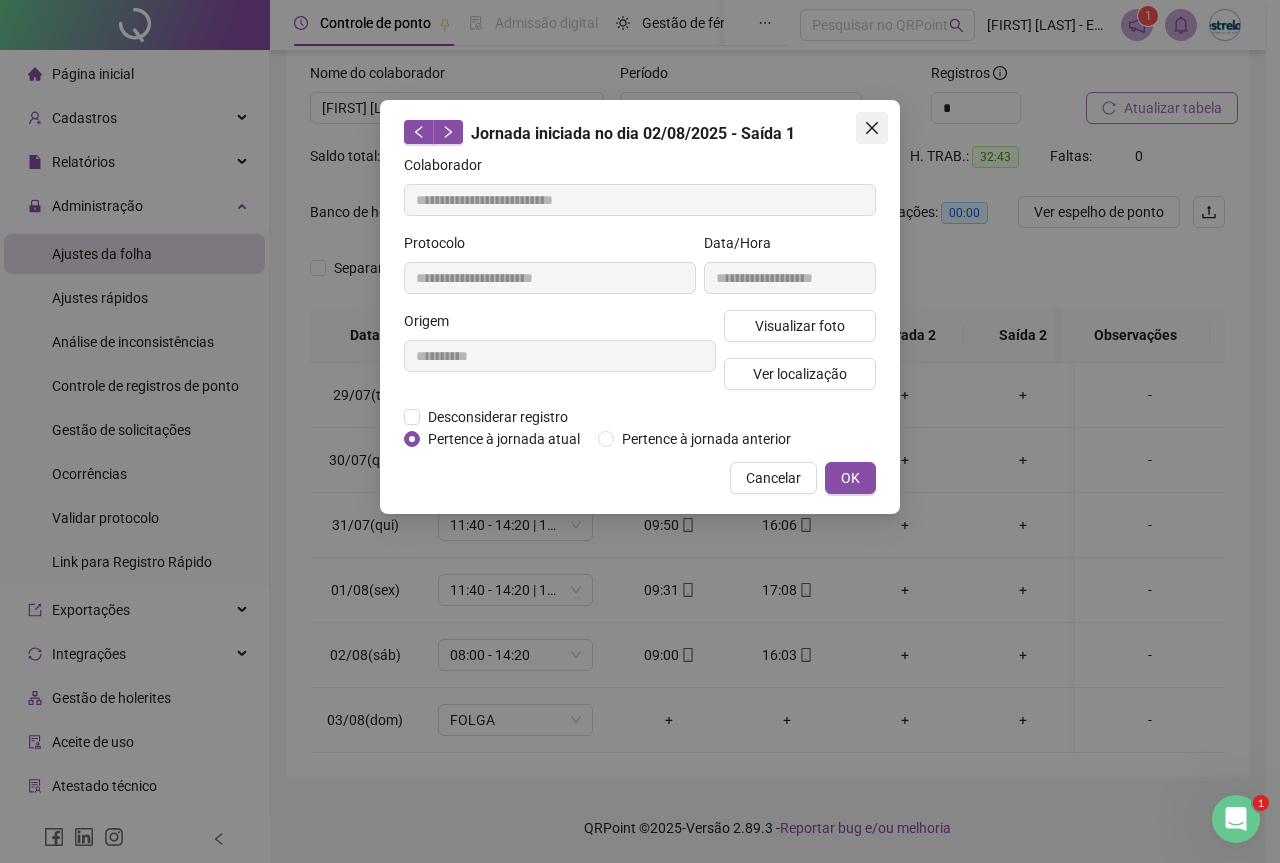 click 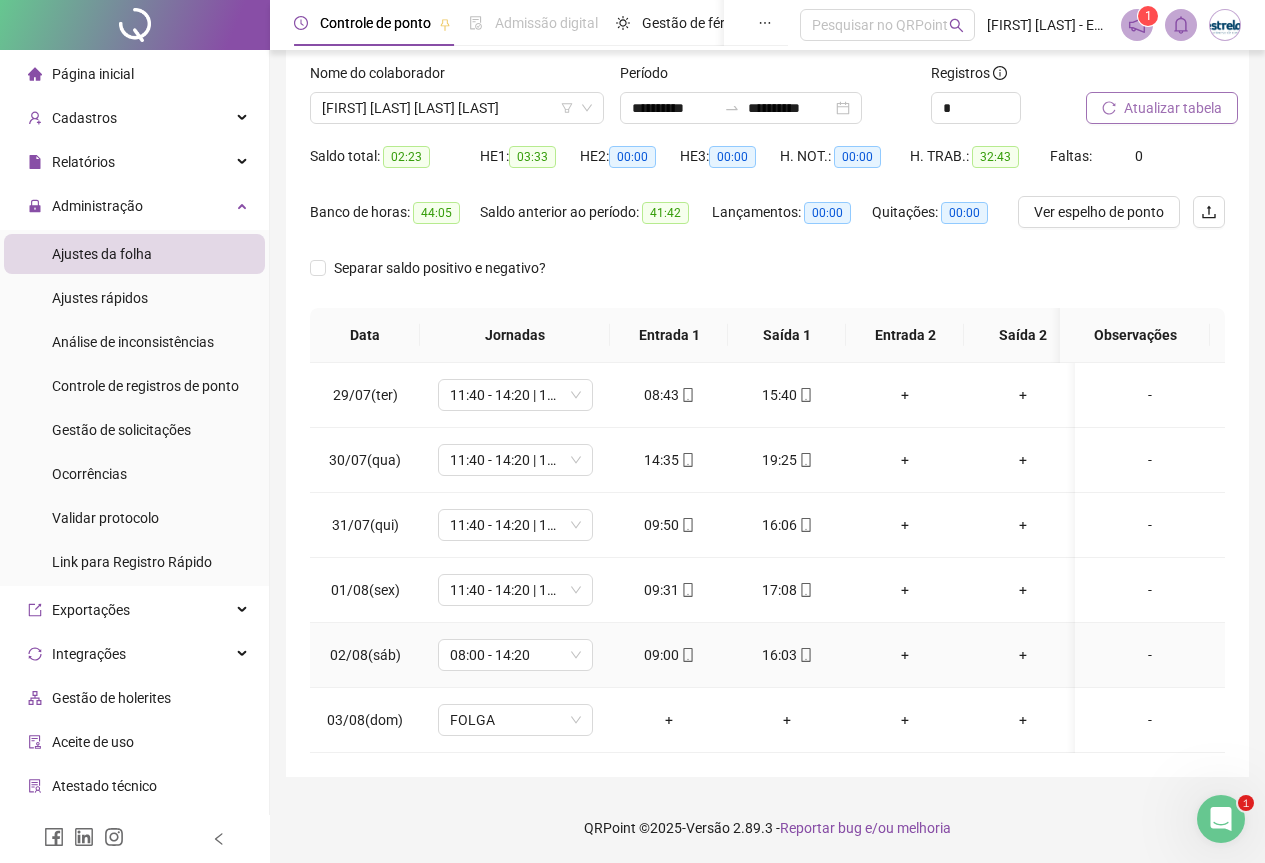 click on "09:00" at bounding box center [669, 655] 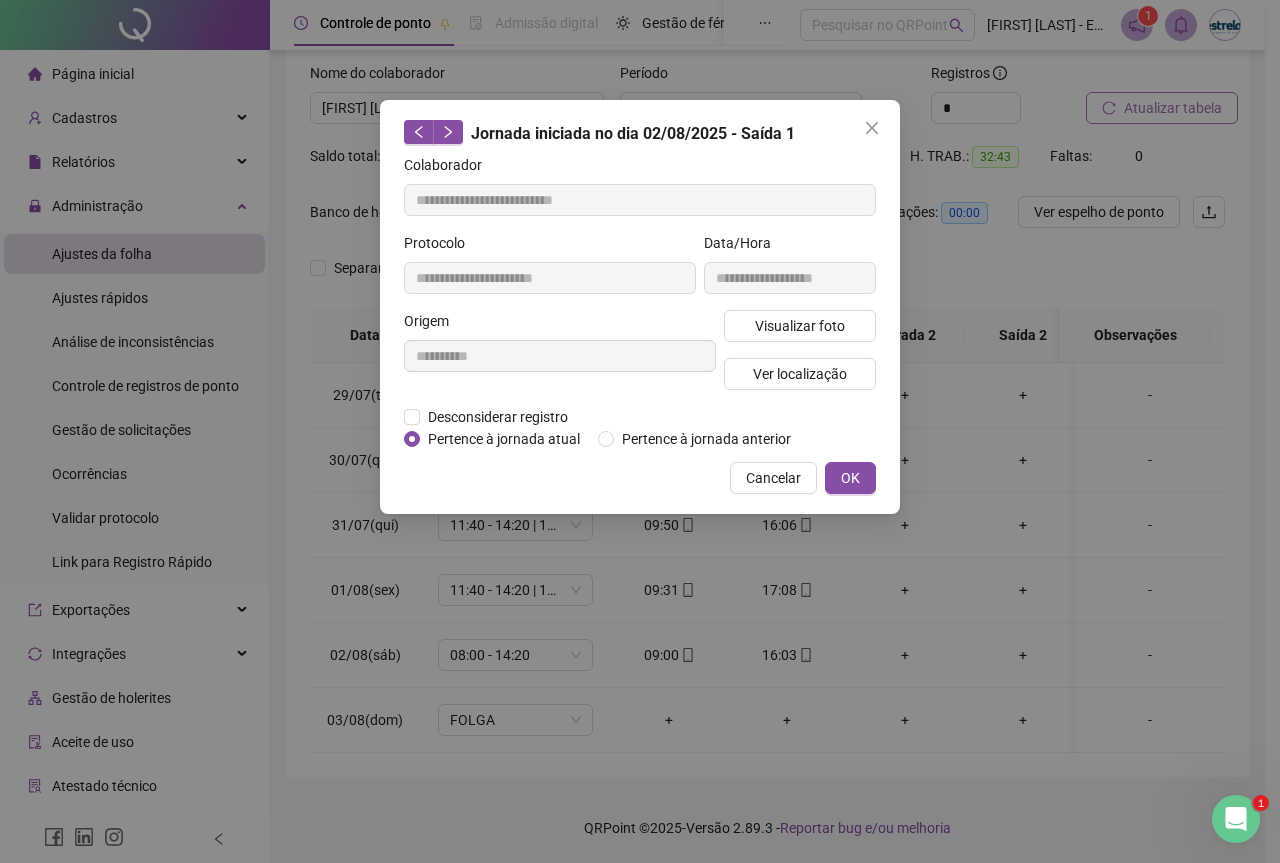type on "**********" 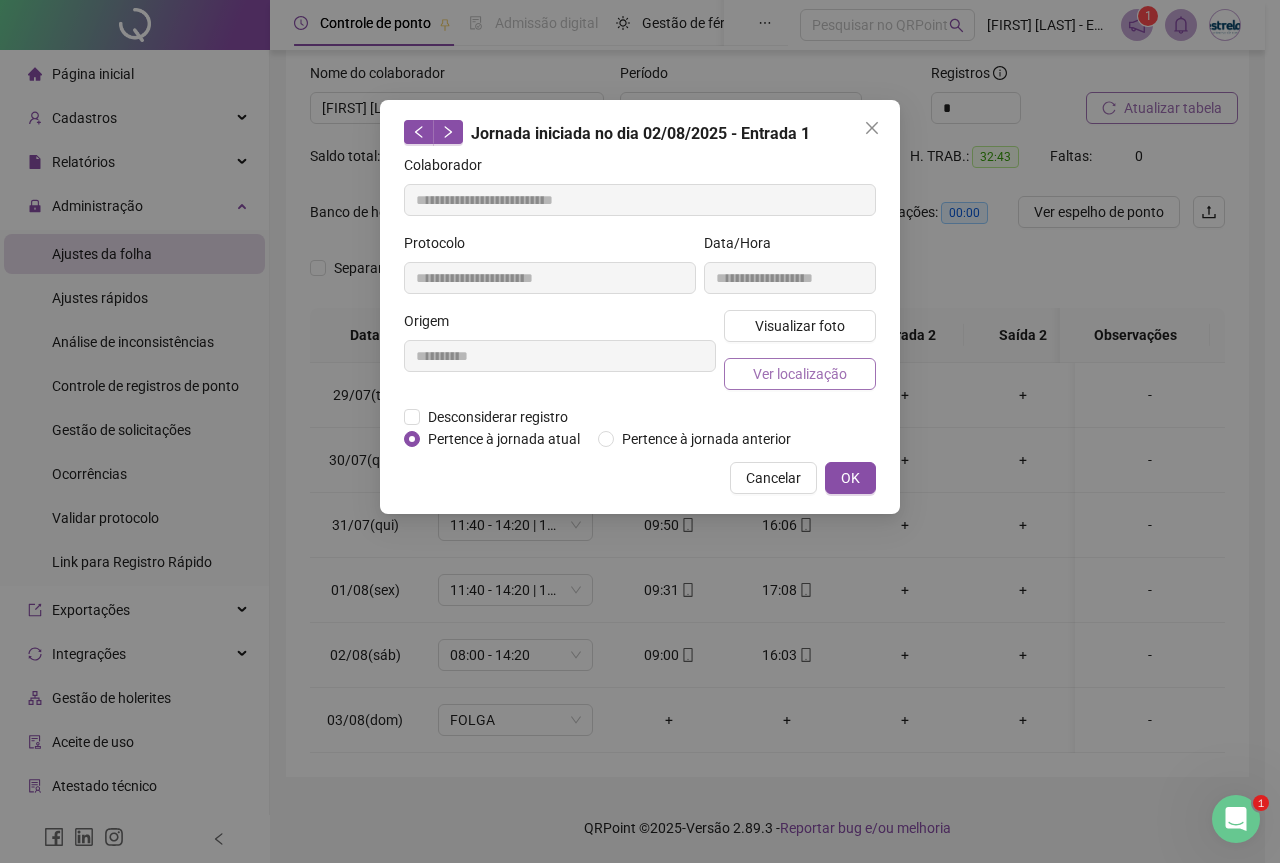 click on "Ver localização" at bounding box center (800, 374) 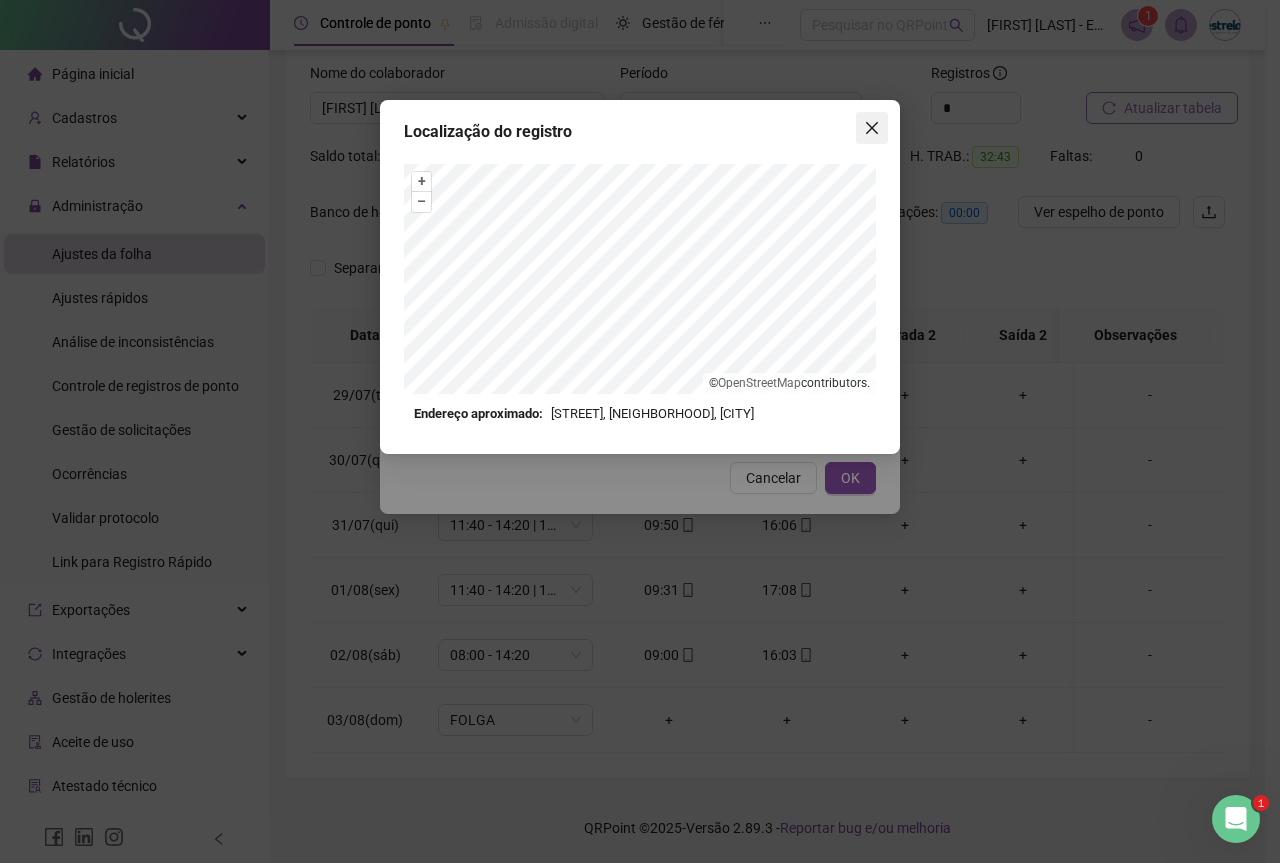 click at bounding box center (872, 128) 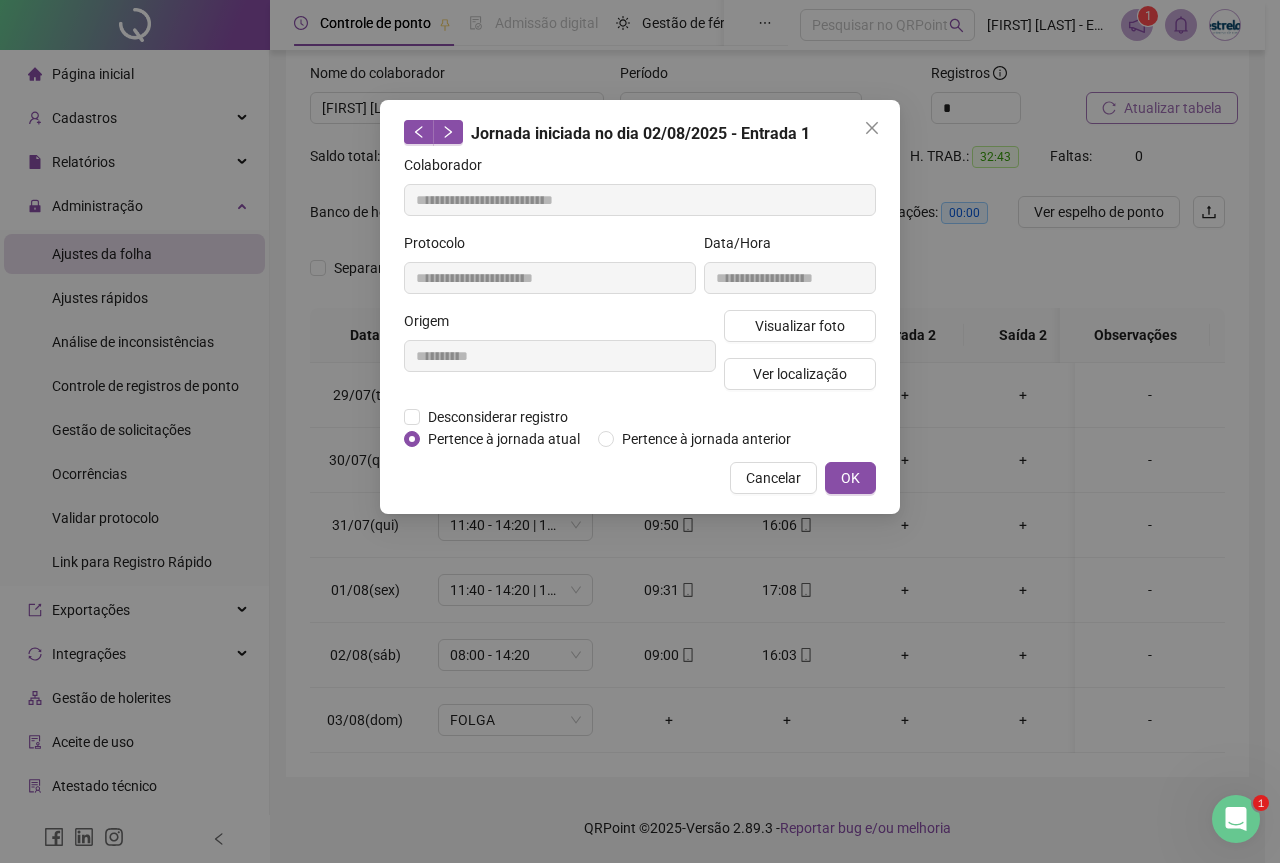 click at bounding box center (872, 128) 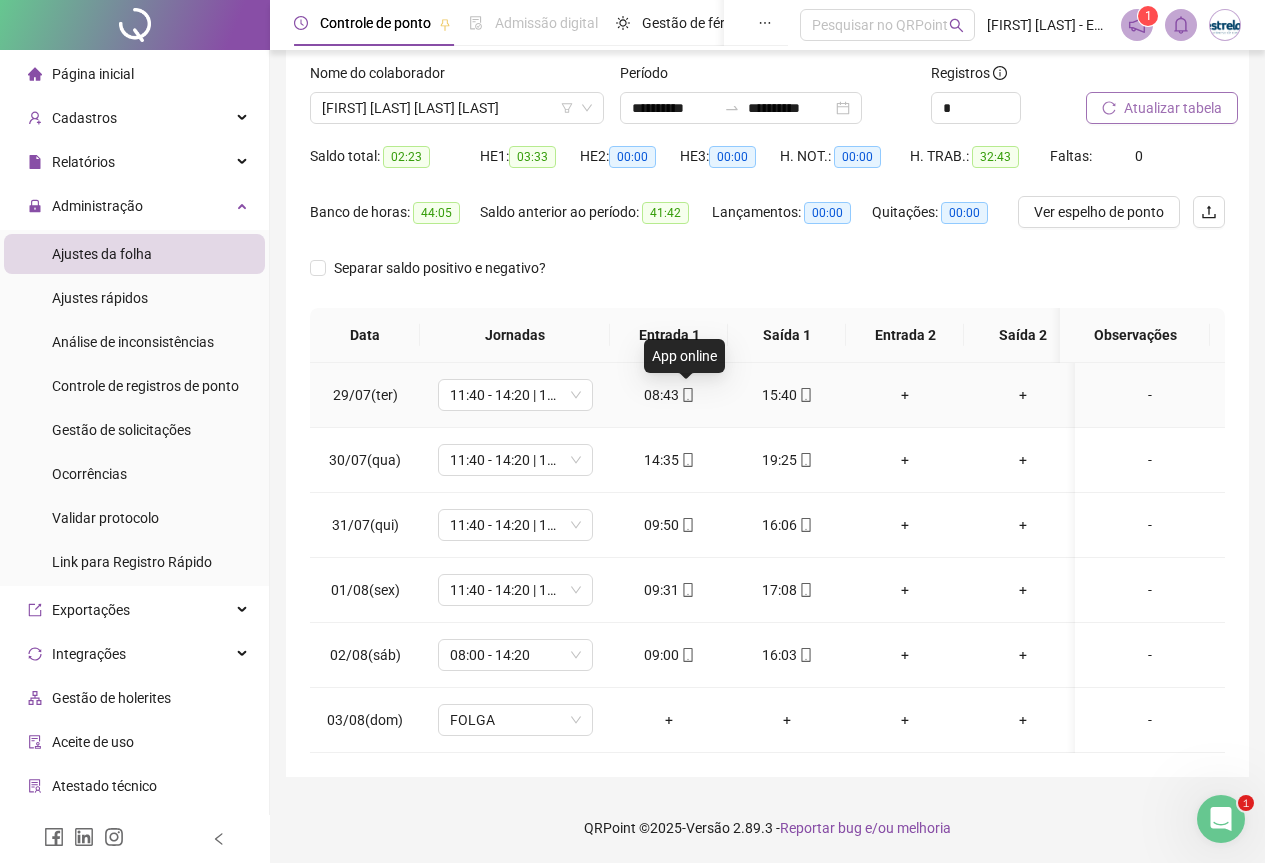 scroll, scrollTop: 37, scrollLeft: 0, axis: vertical 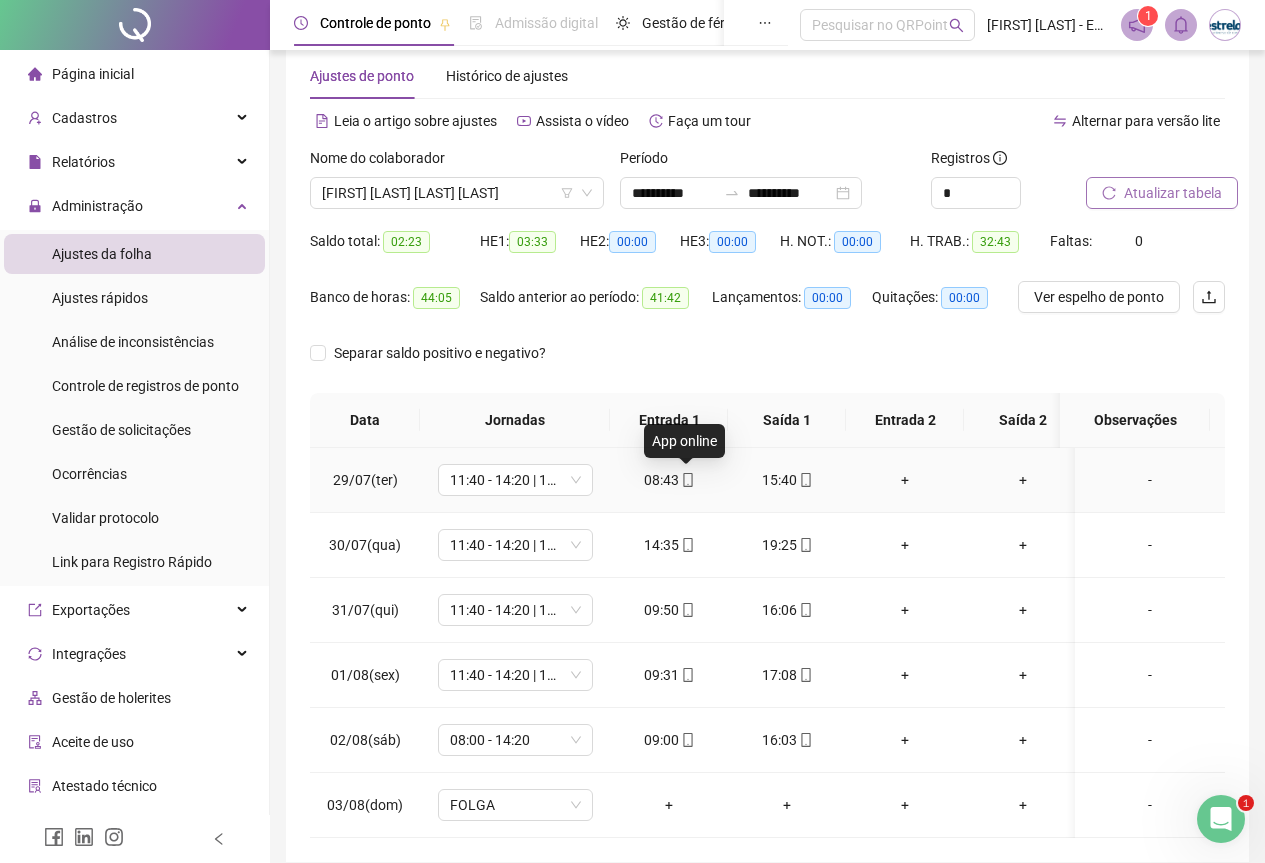 click 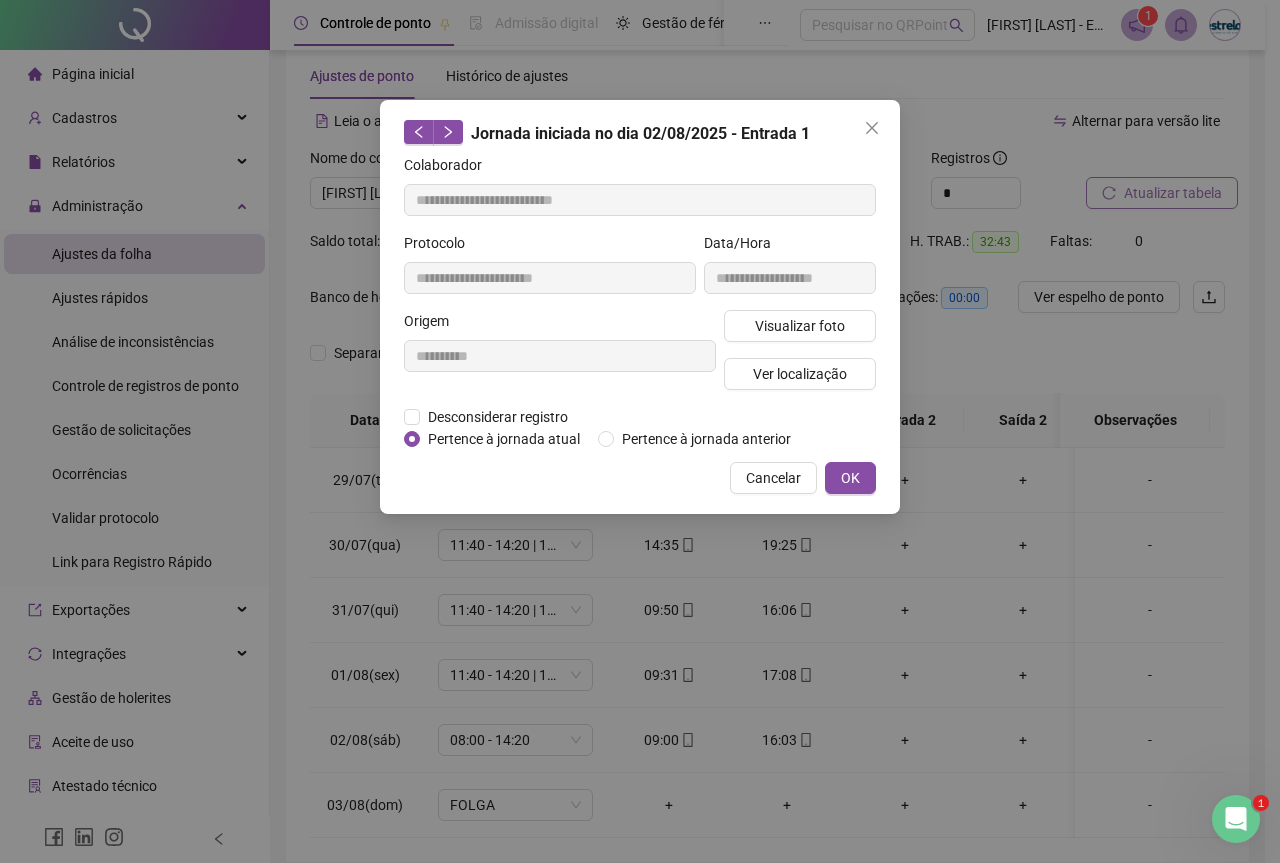 type on "**********" 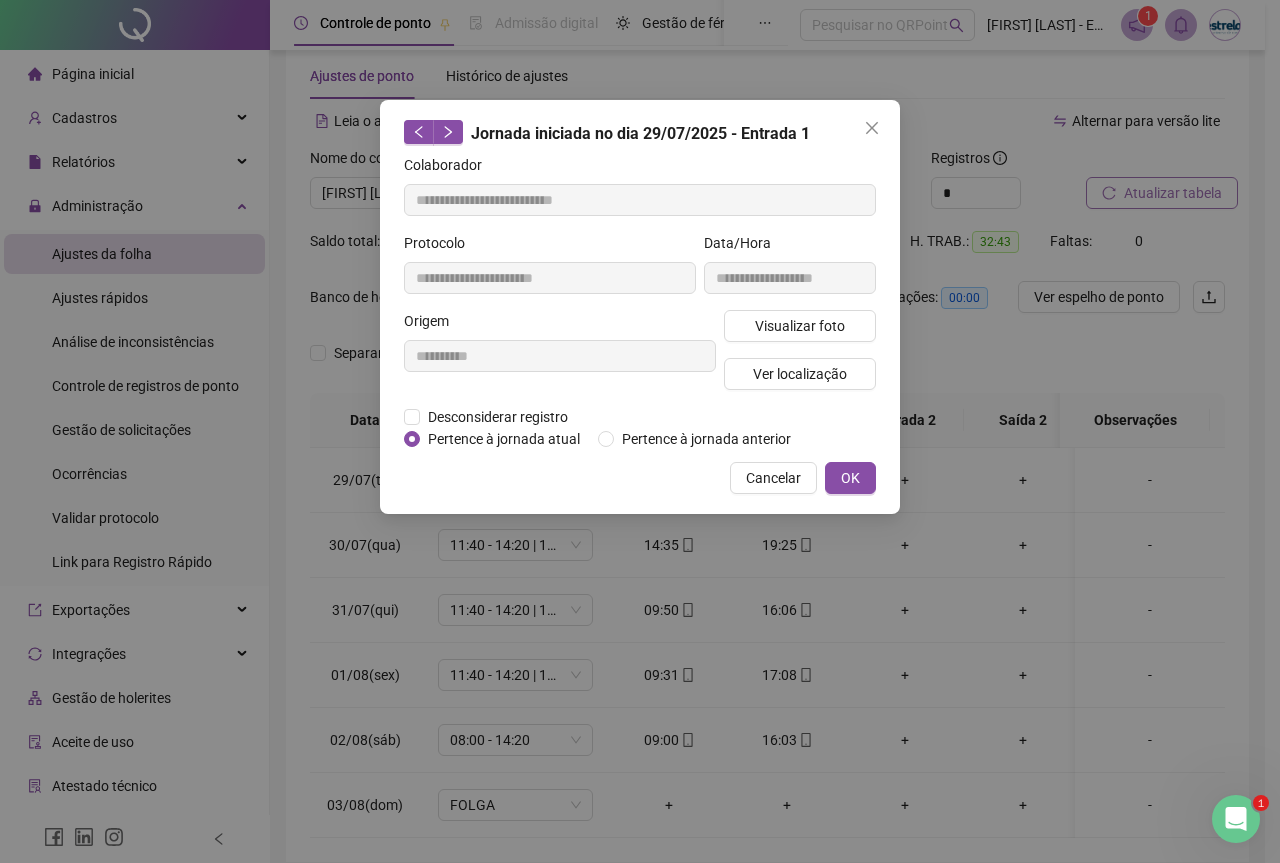 drag, startPoint x: 739, startPoint y: 346, endPoint x: 740, endPoint y: 397, distance: 51.009804 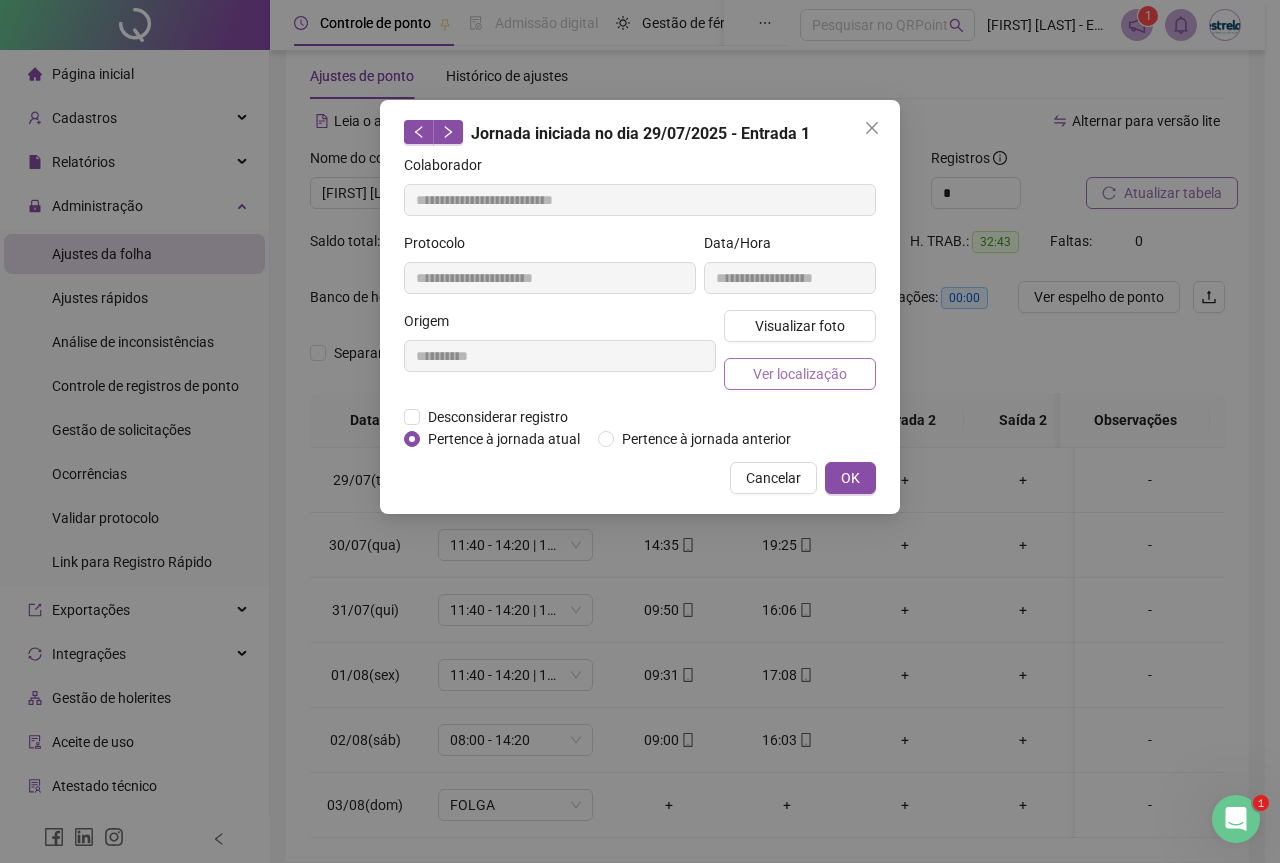 click on "Ver localização" at bounding box center (800, 374) 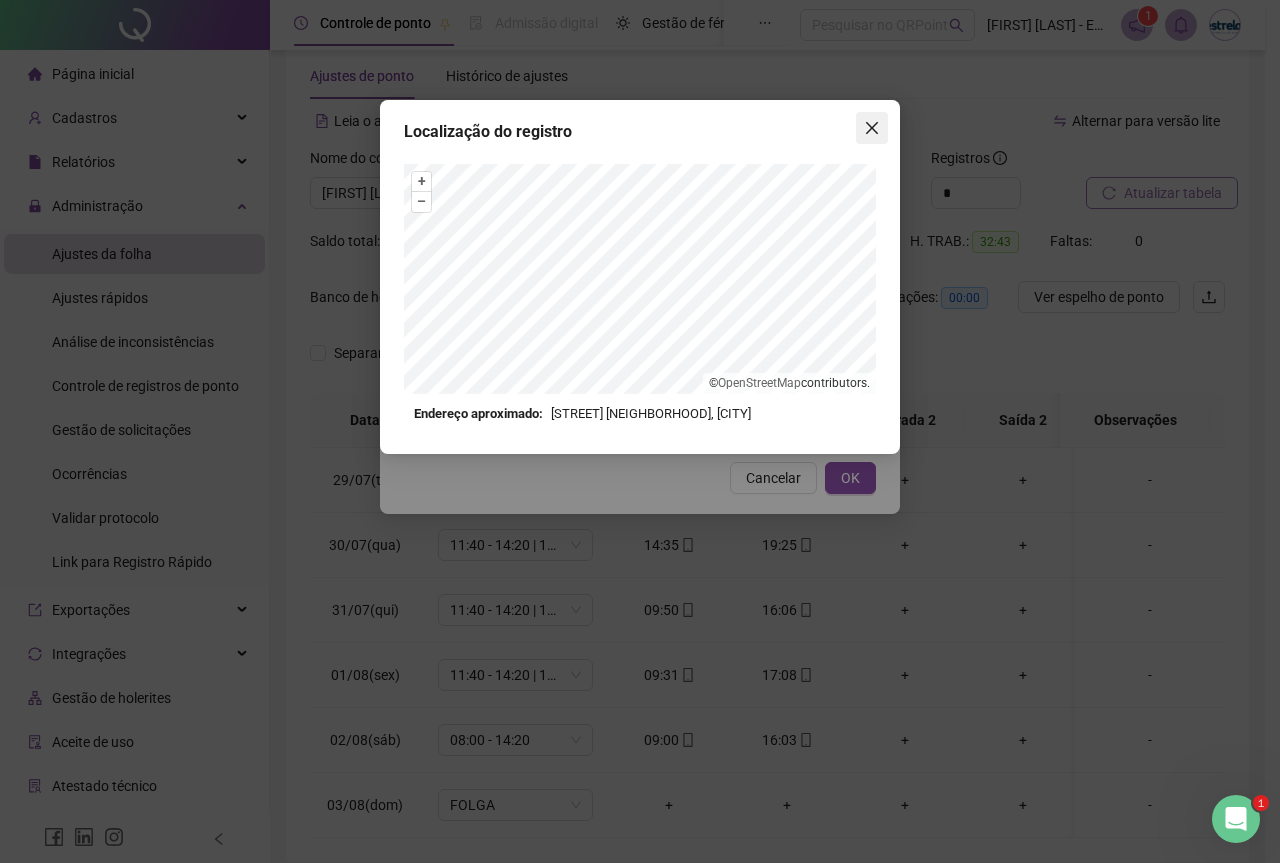 click at bounding box center [872, 128] 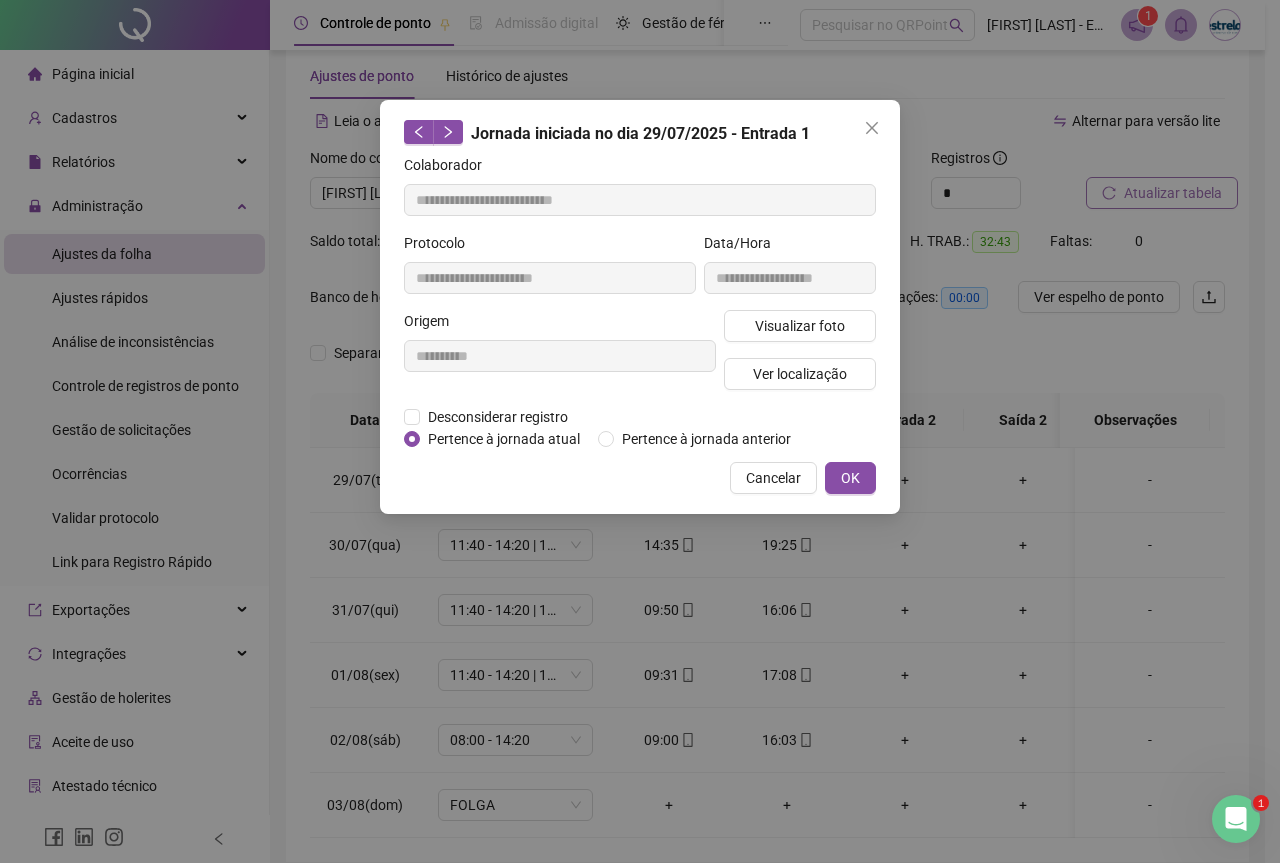 click at bounding box center (872, 128) 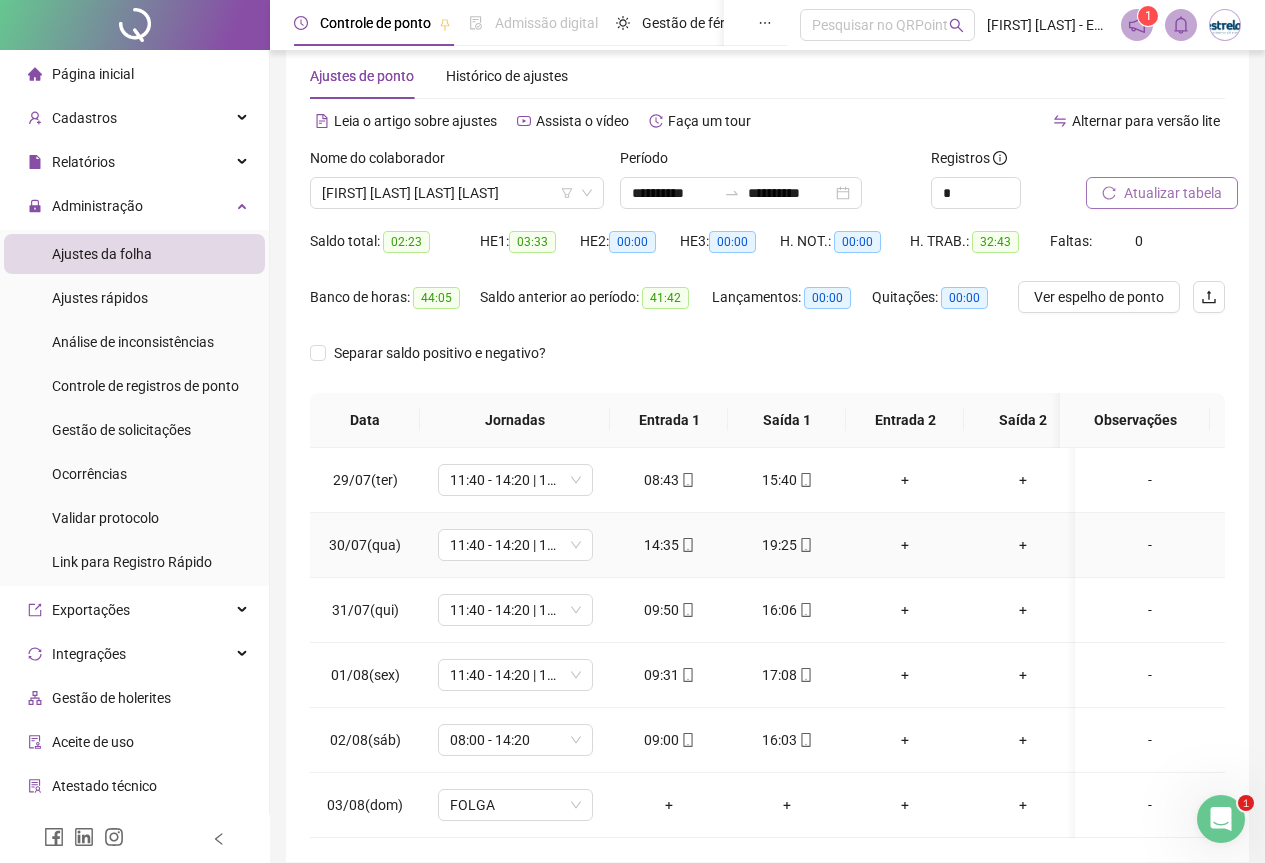 click on "14:35" at bounding box center [669, 545] 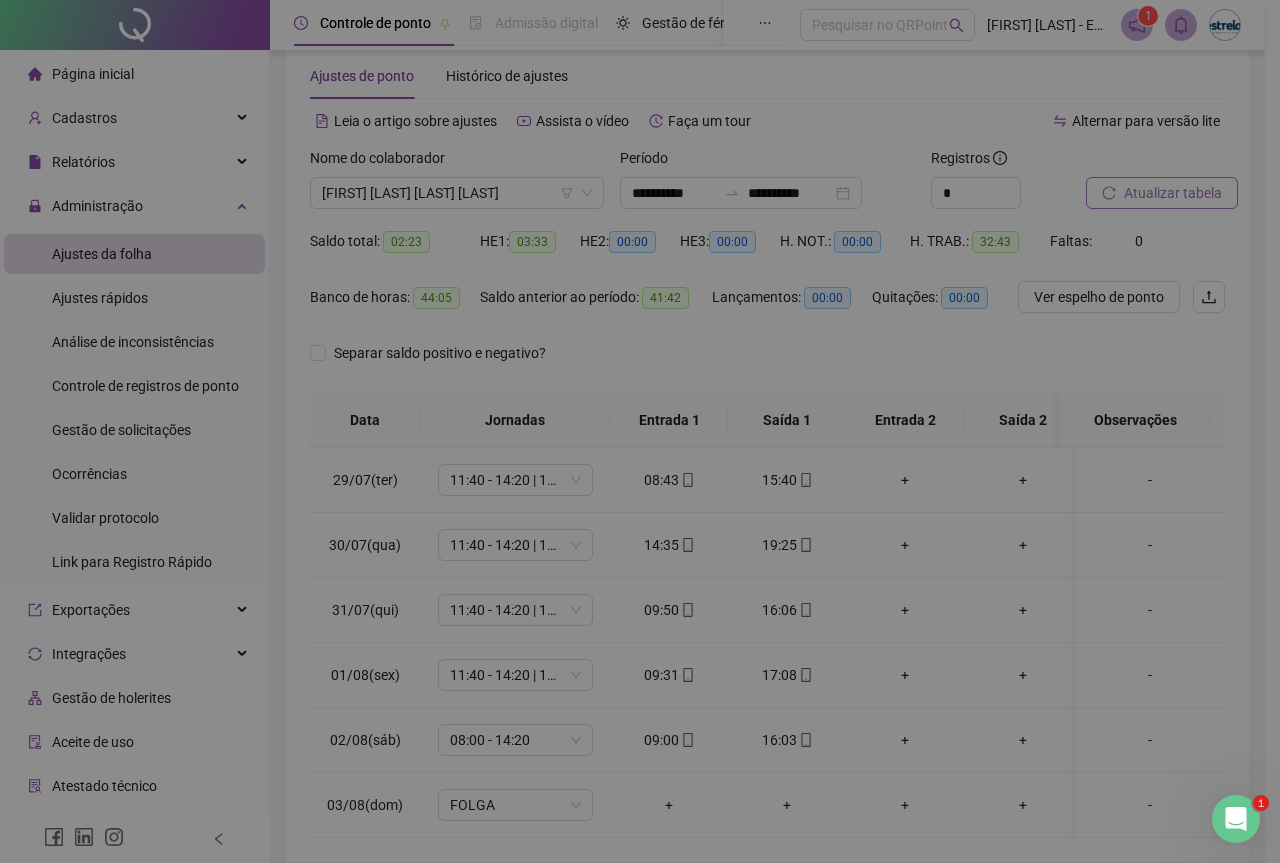 type on "**********" 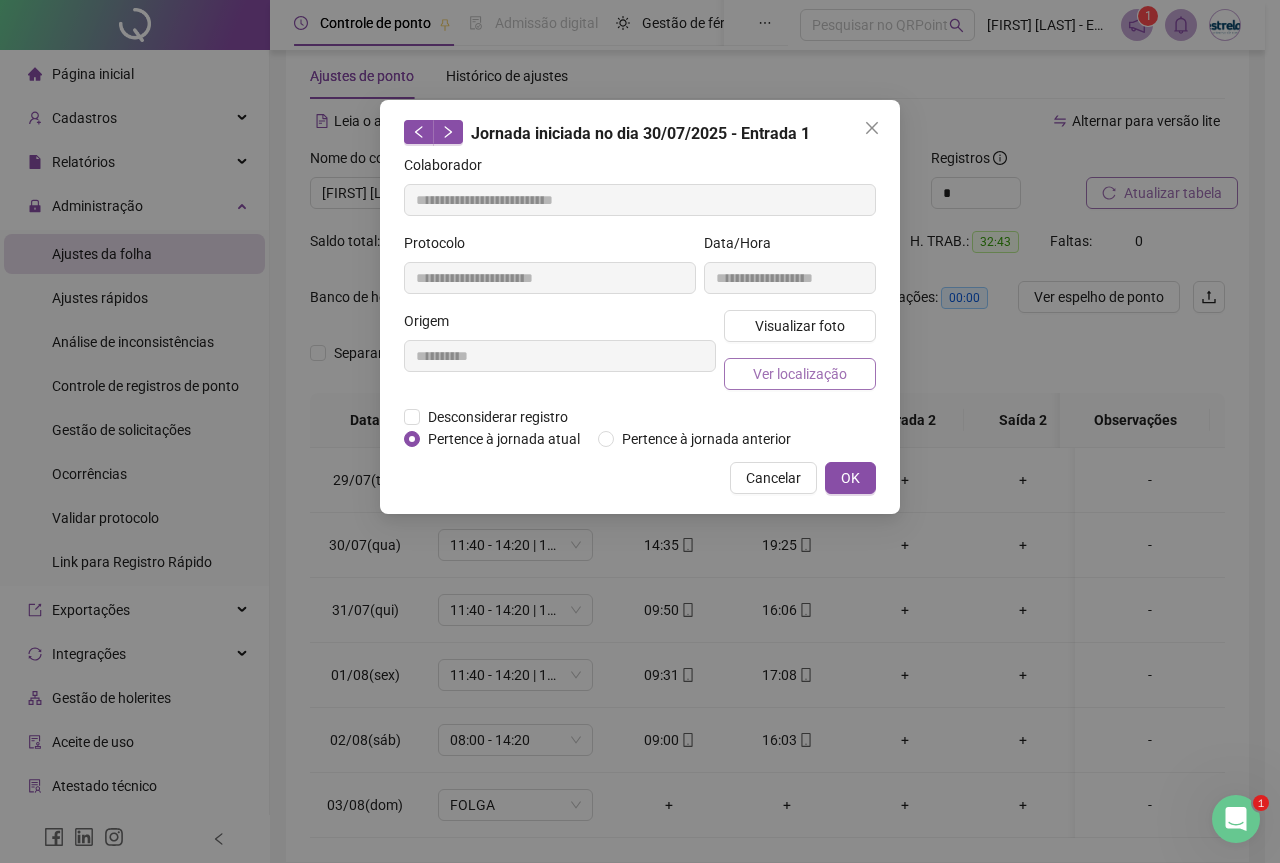 click on "Ver localização" at bounding box center [800, 374] 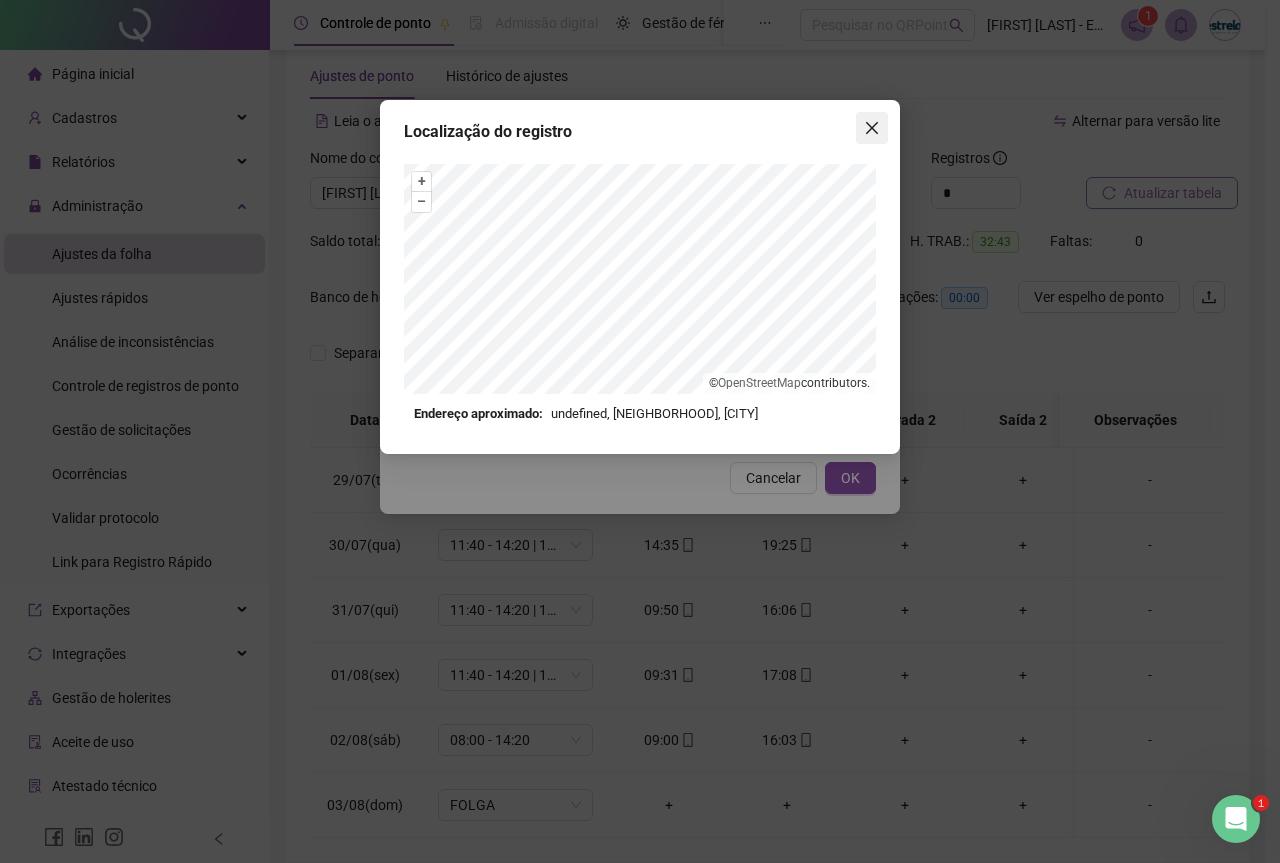 click at bounding box center (872, 128) 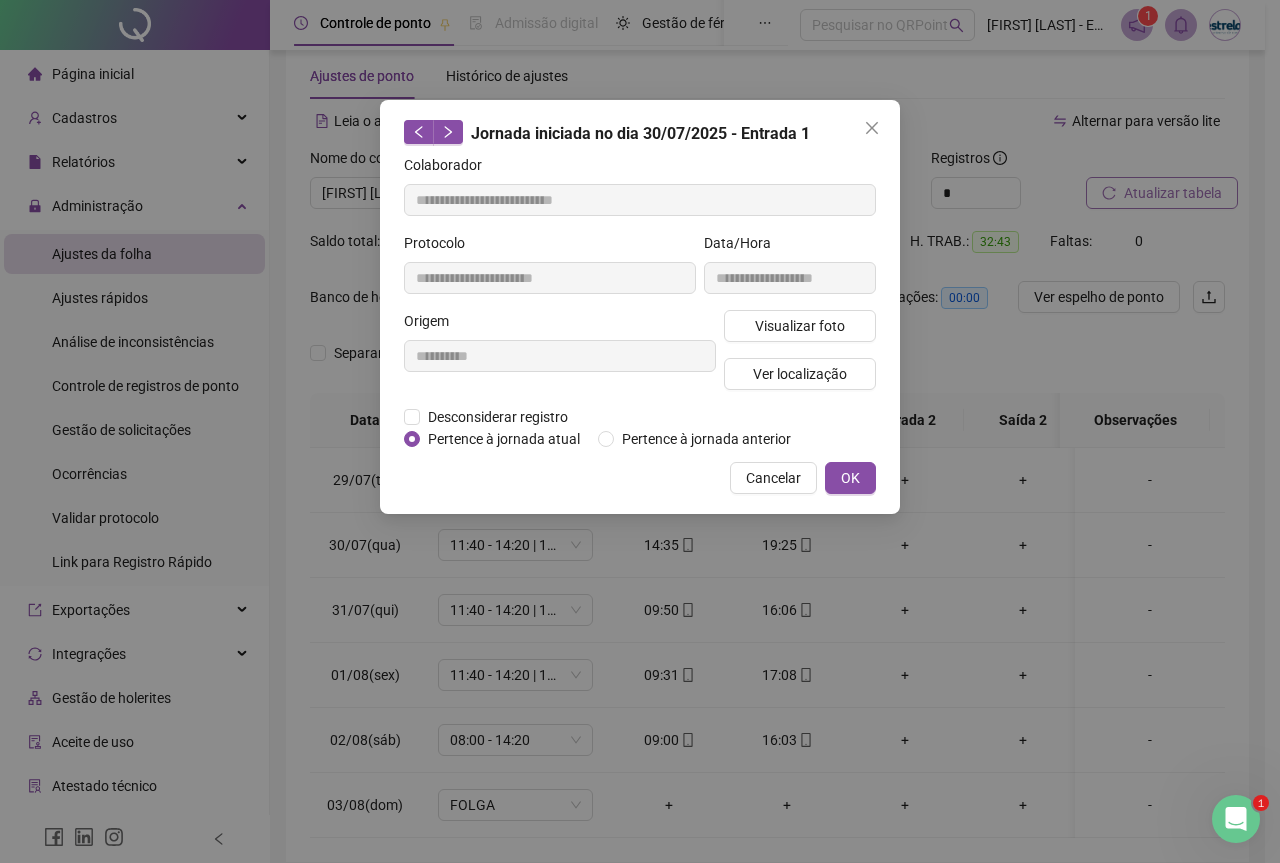 click at bounding box center [872, 128] 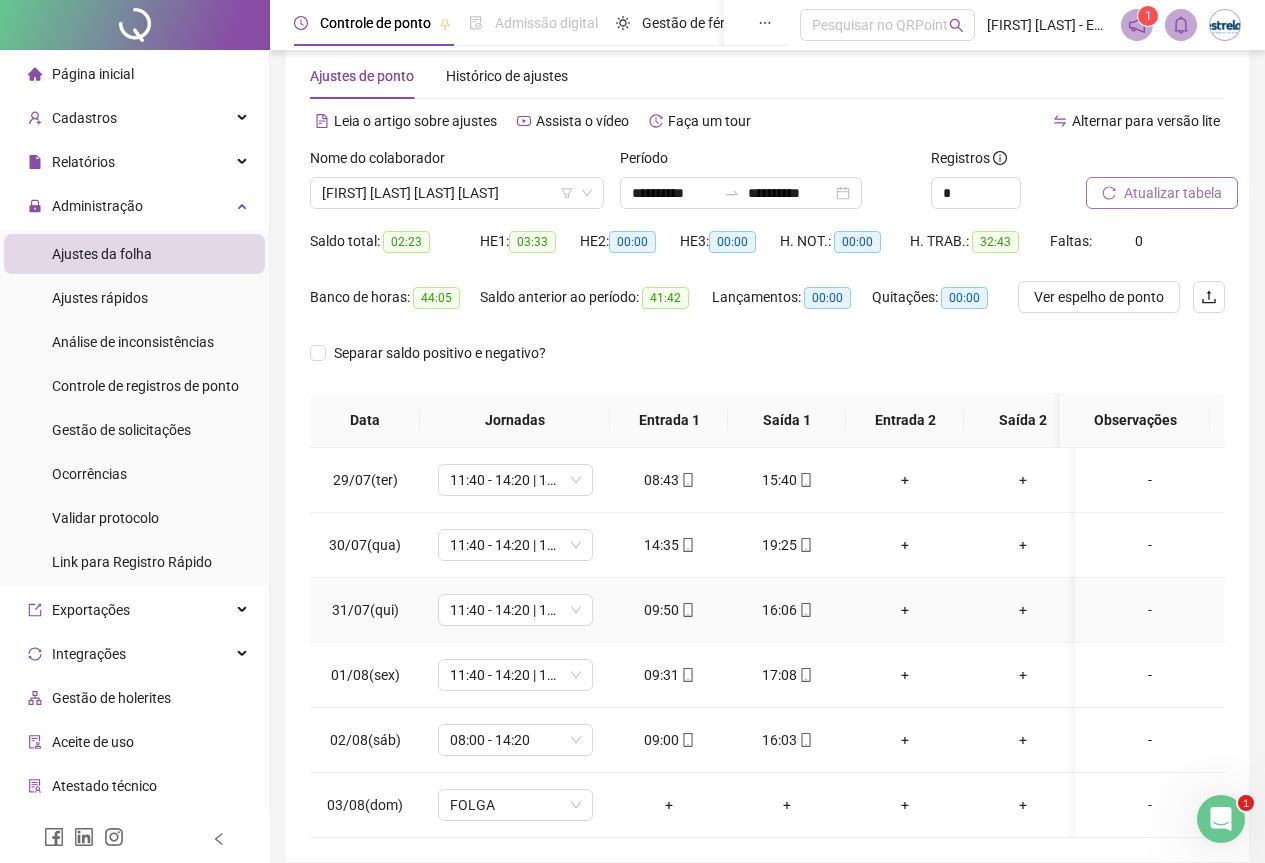 click on "09:50" at bounding box center (669, 610) 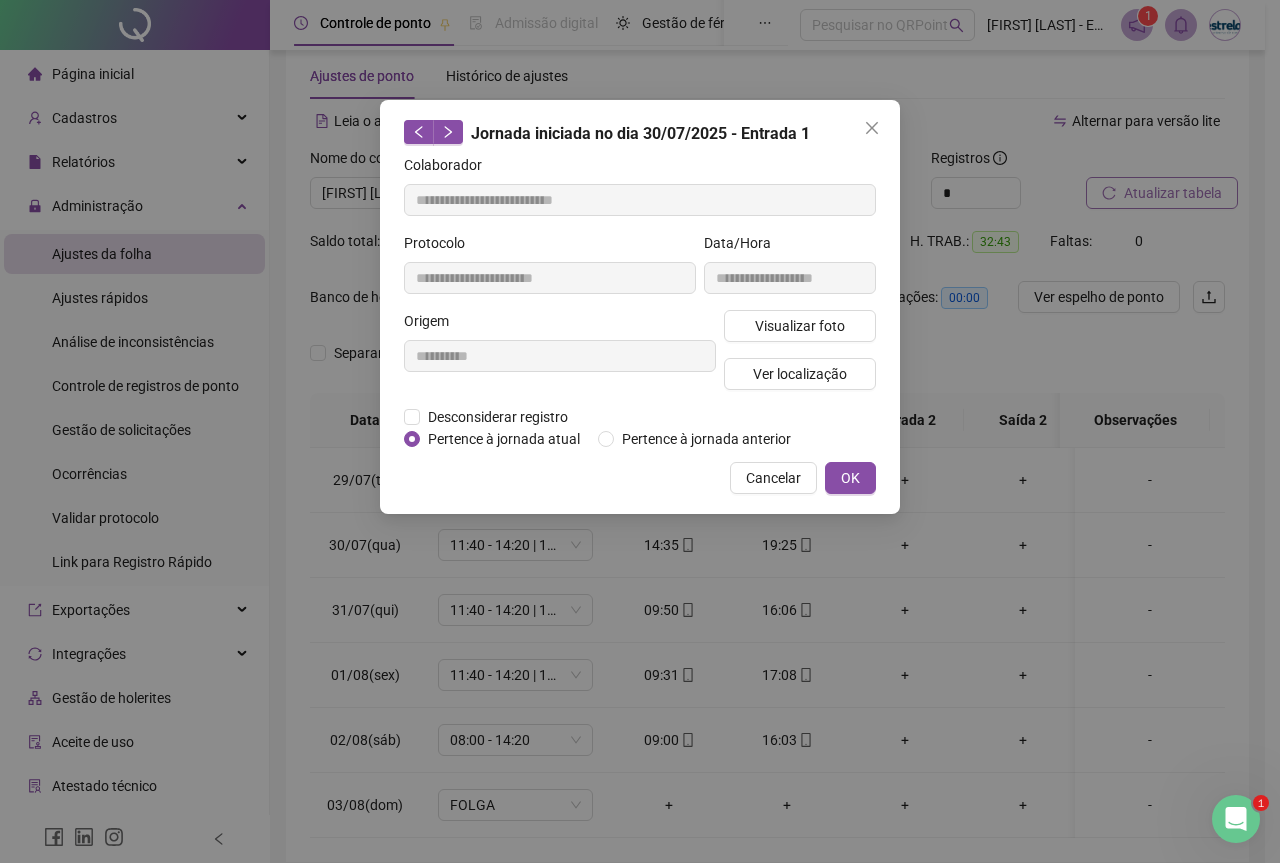 type on "**********" 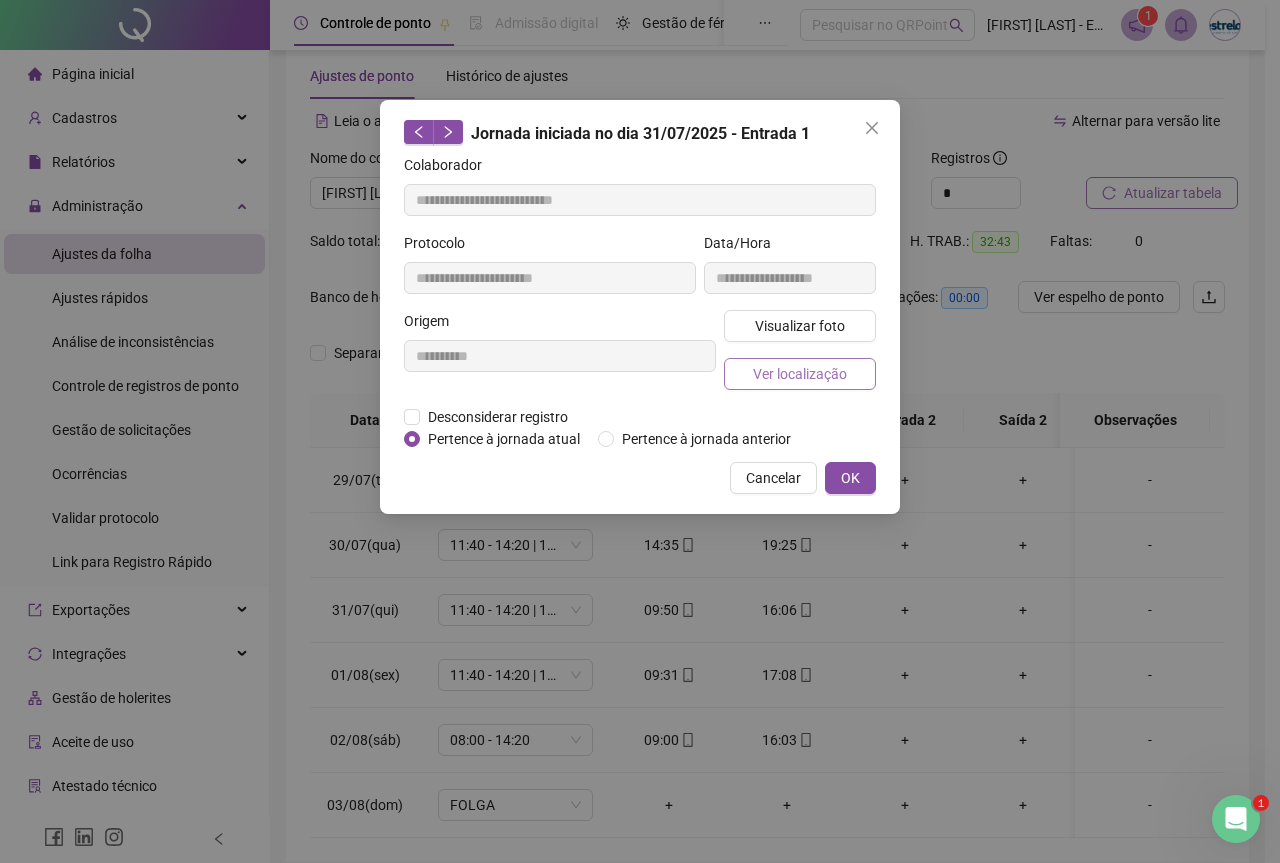 drag, startPoint x: 791, startPoint y: 339, endPoint x: 789, endPoint y: 370, distance: 31.06445 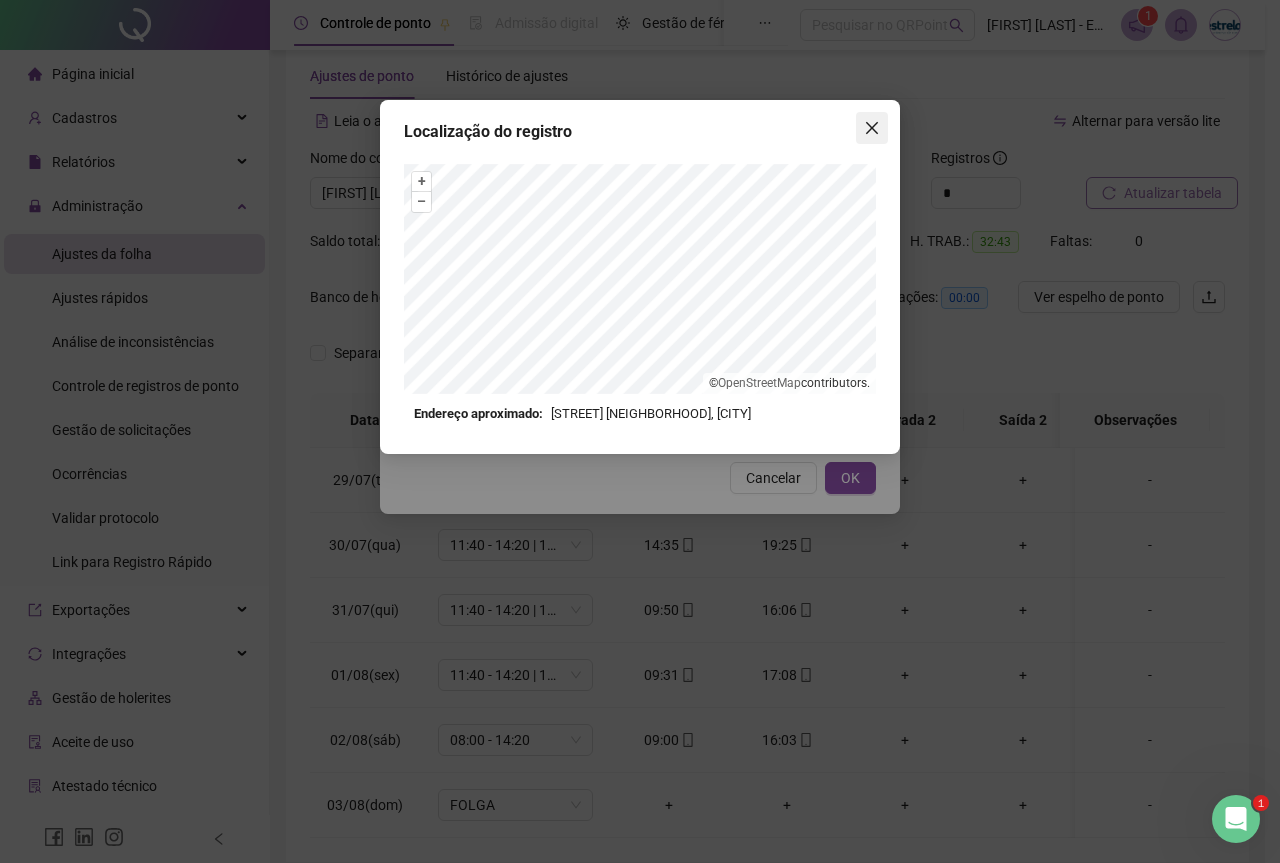 click 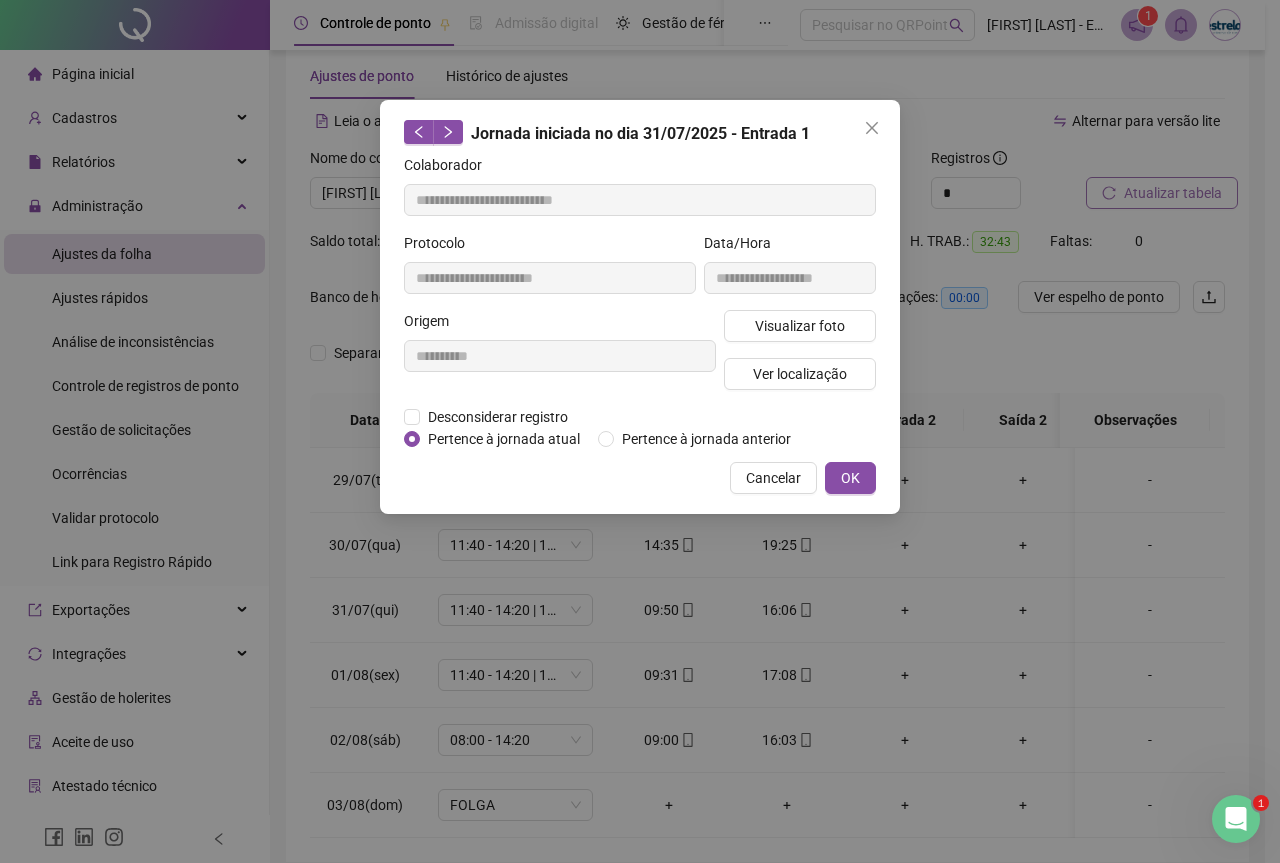 click 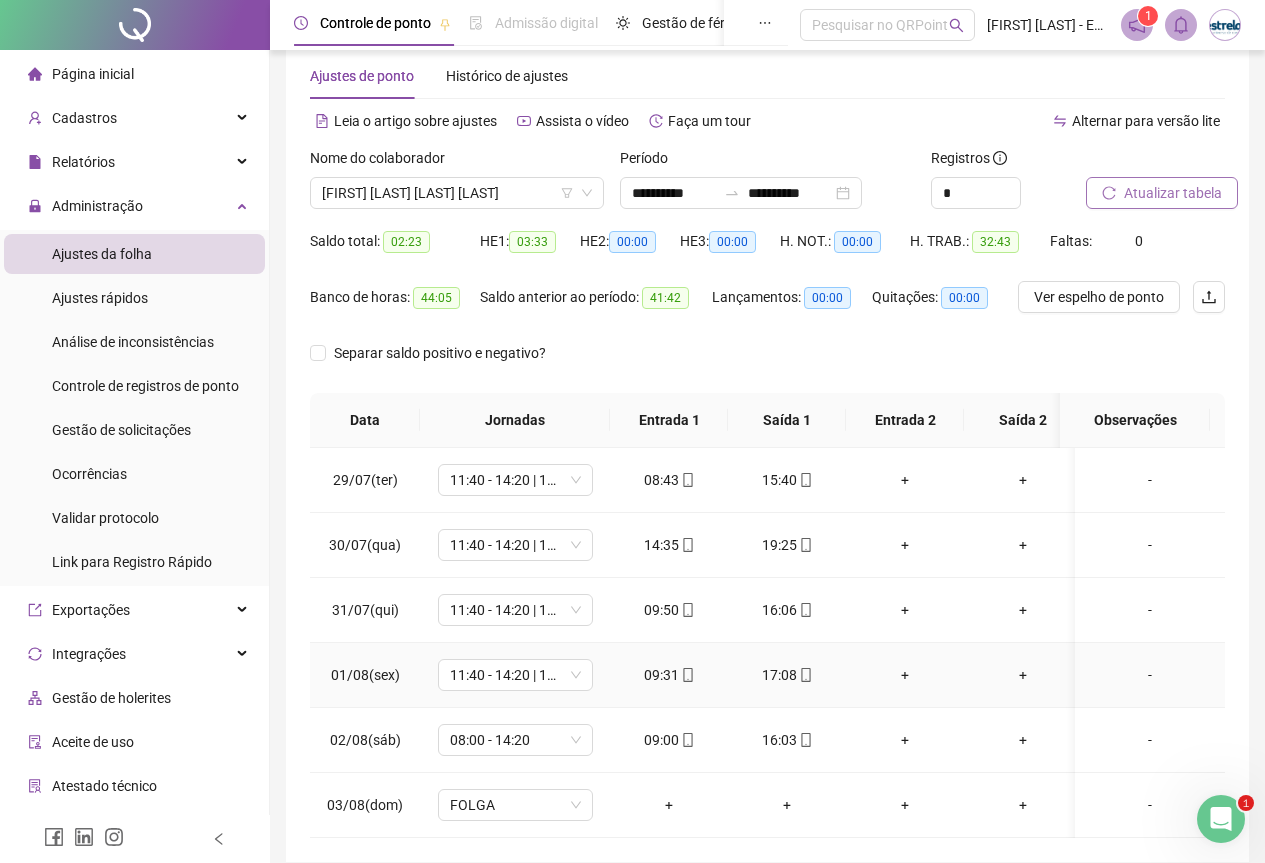 click on "09:31" at bounding box center [669, 675] 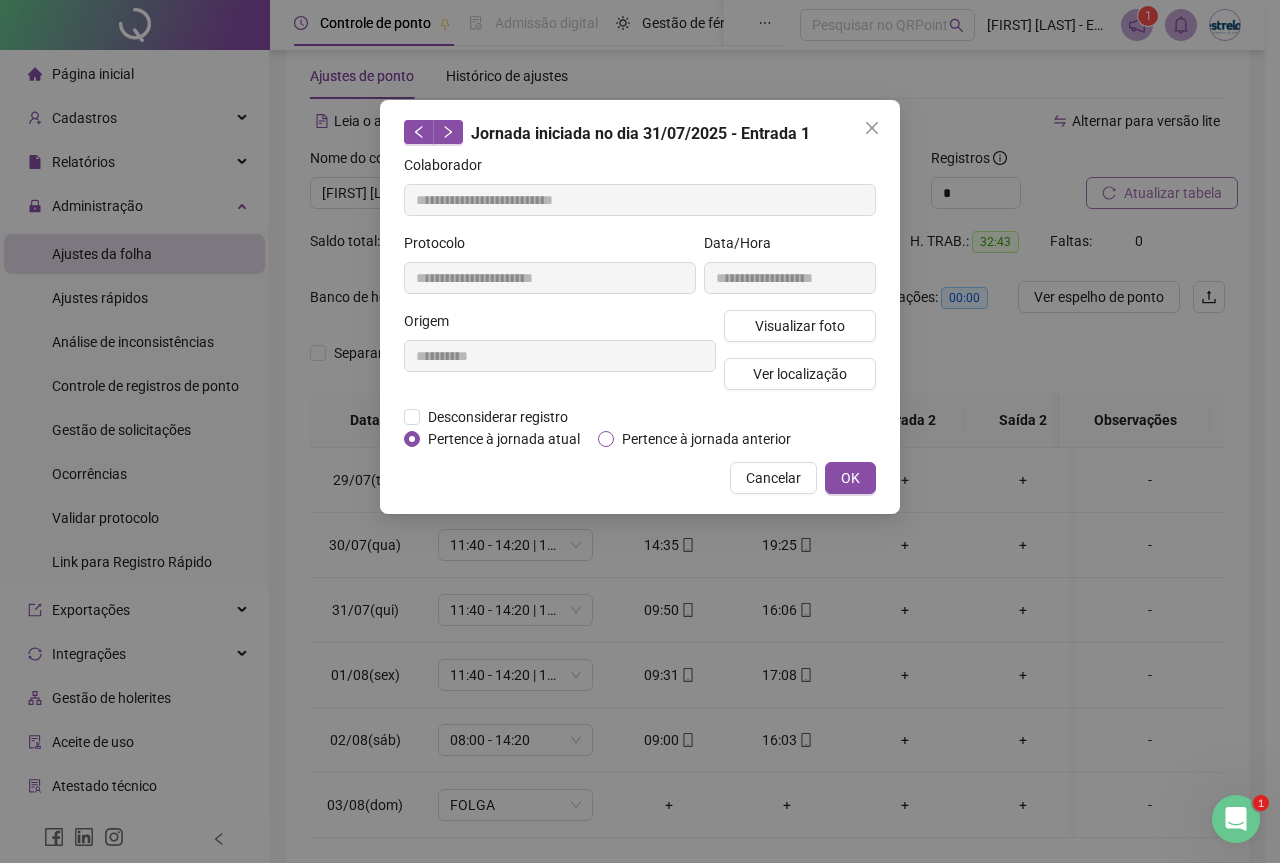 type on "**********" 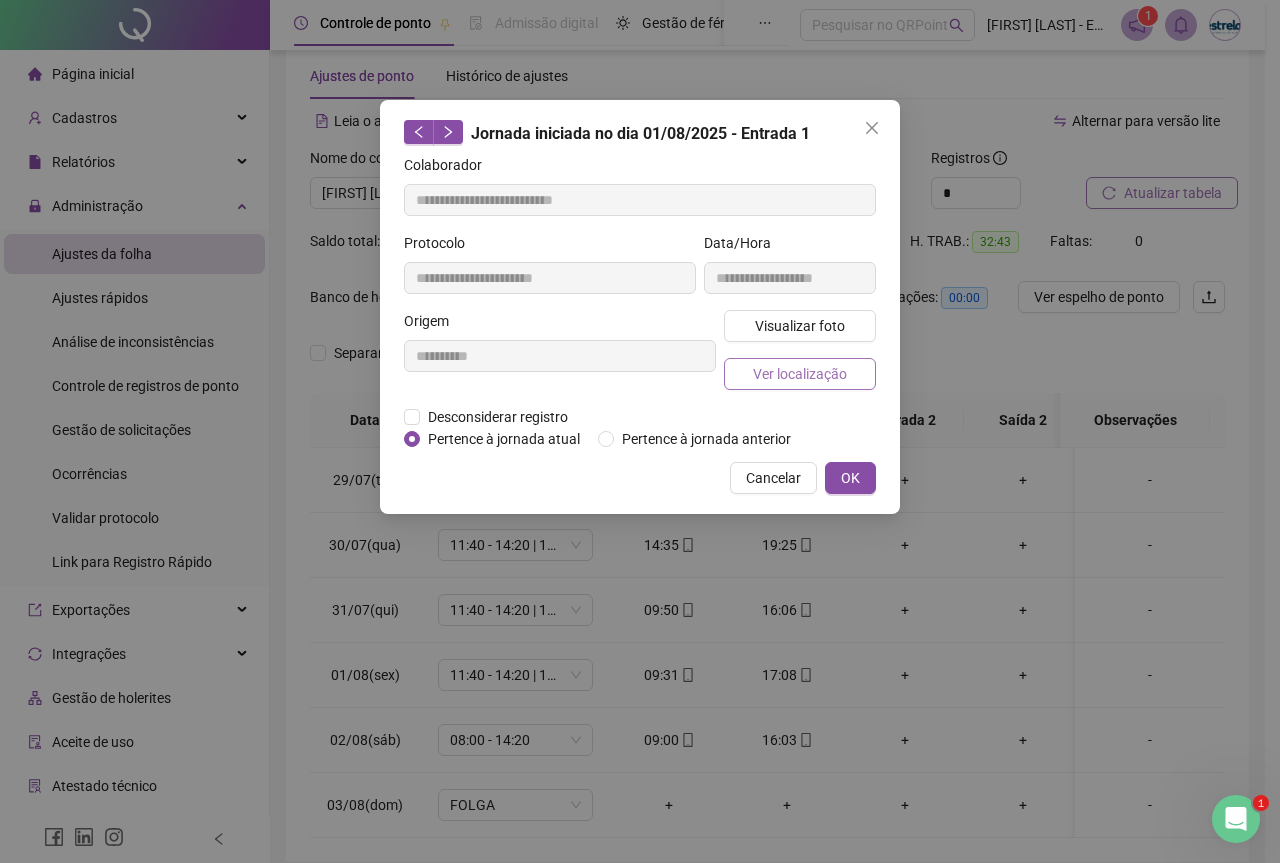 click on "Ver localização" at bounding box center (800, 374) 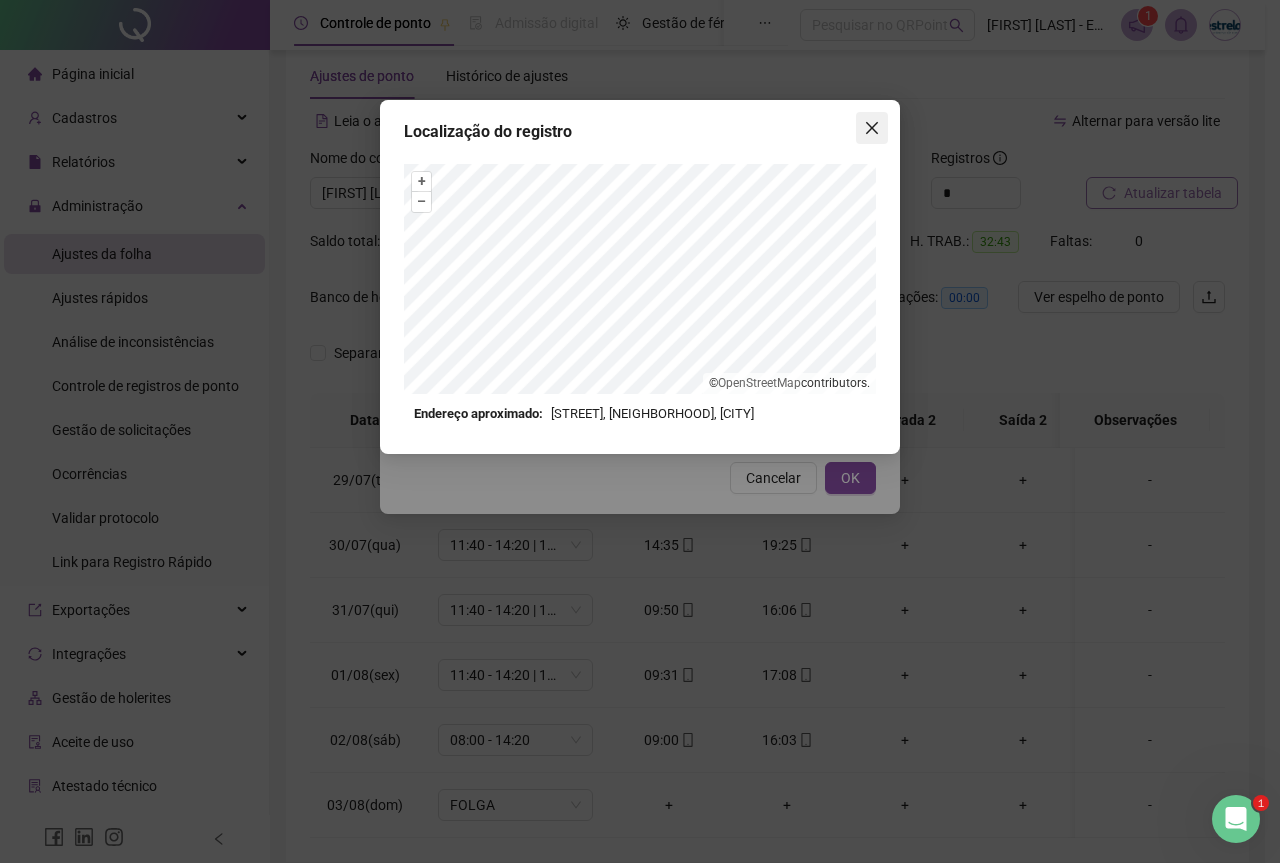 click 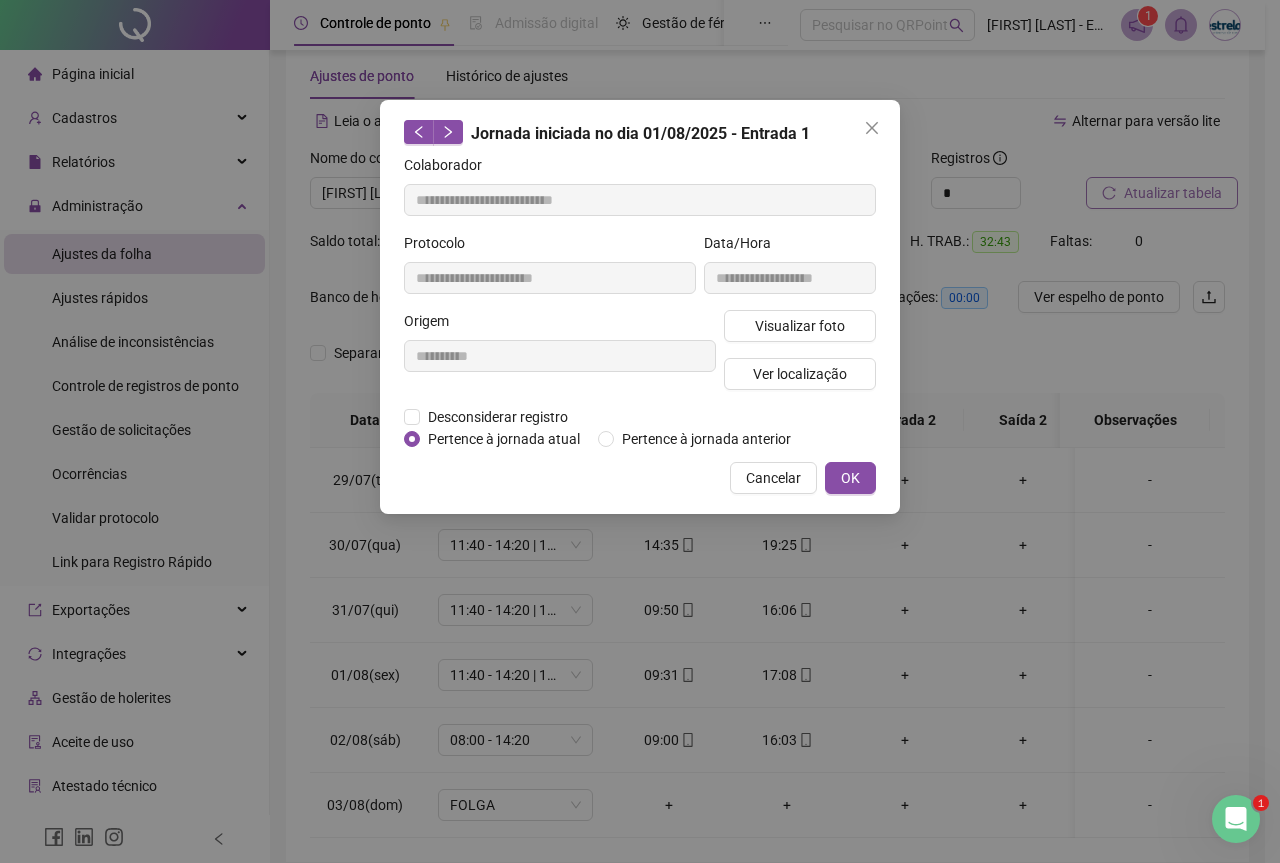 click 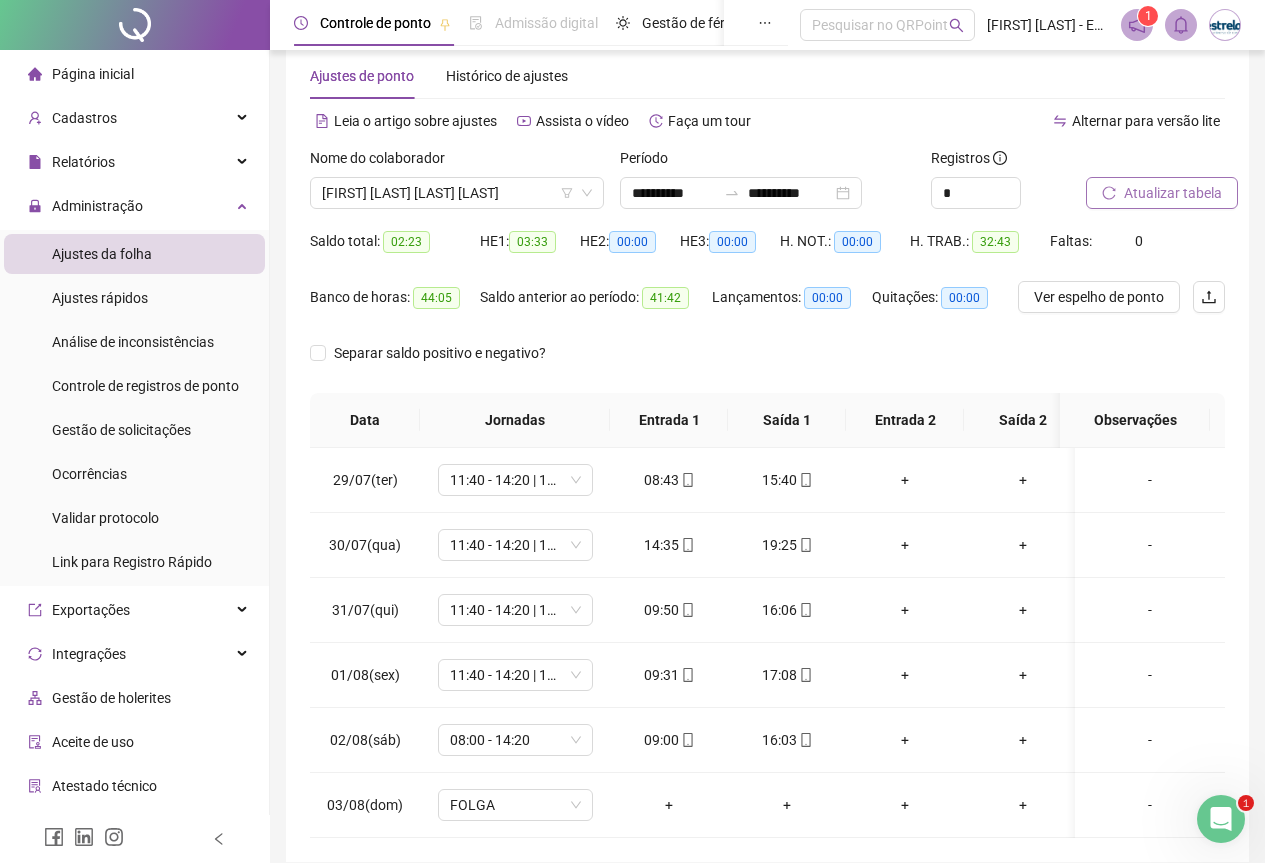 scroll, scrollTop: 137, scrollLeft: 0, axis: vertical 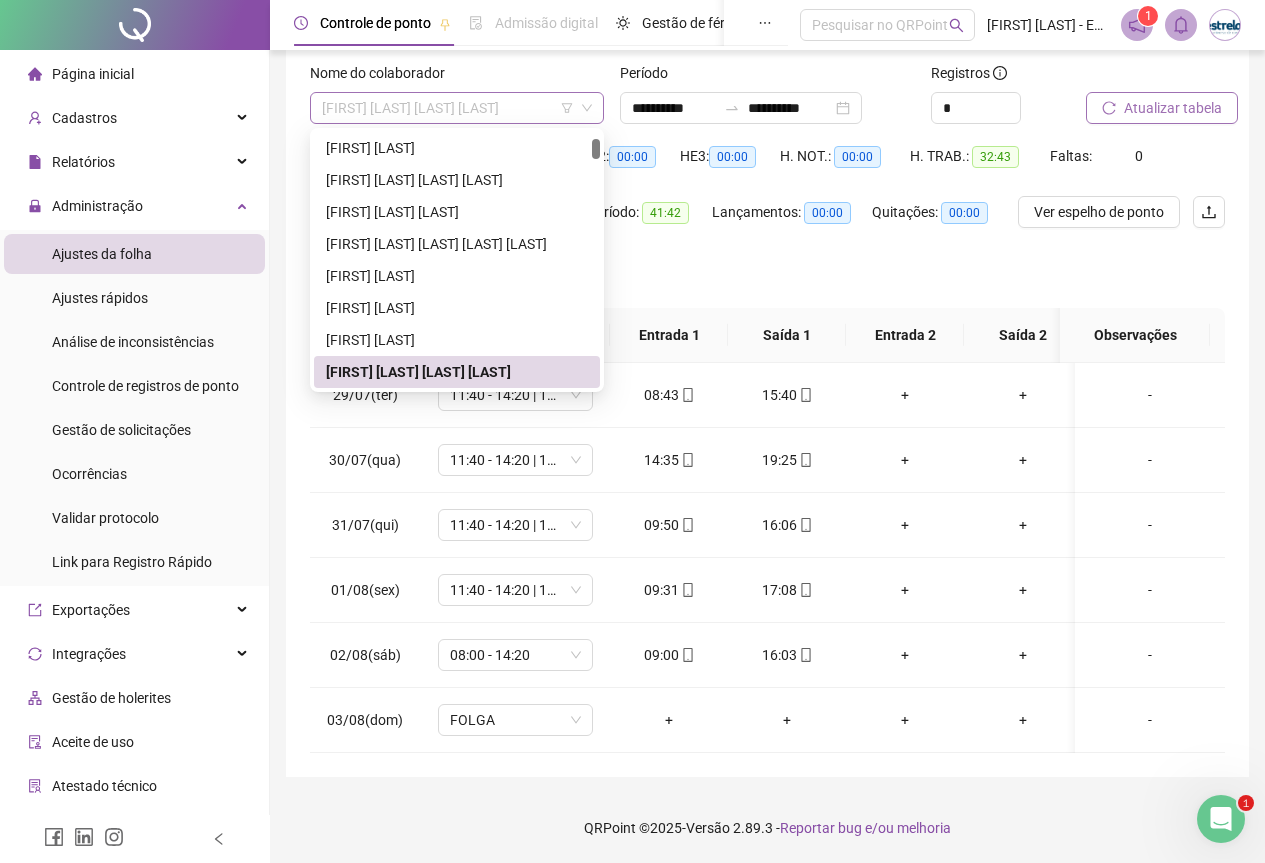 click on "[FIRST] [LAST] [LAST] [LAST]" at bounding box center [457, 108] 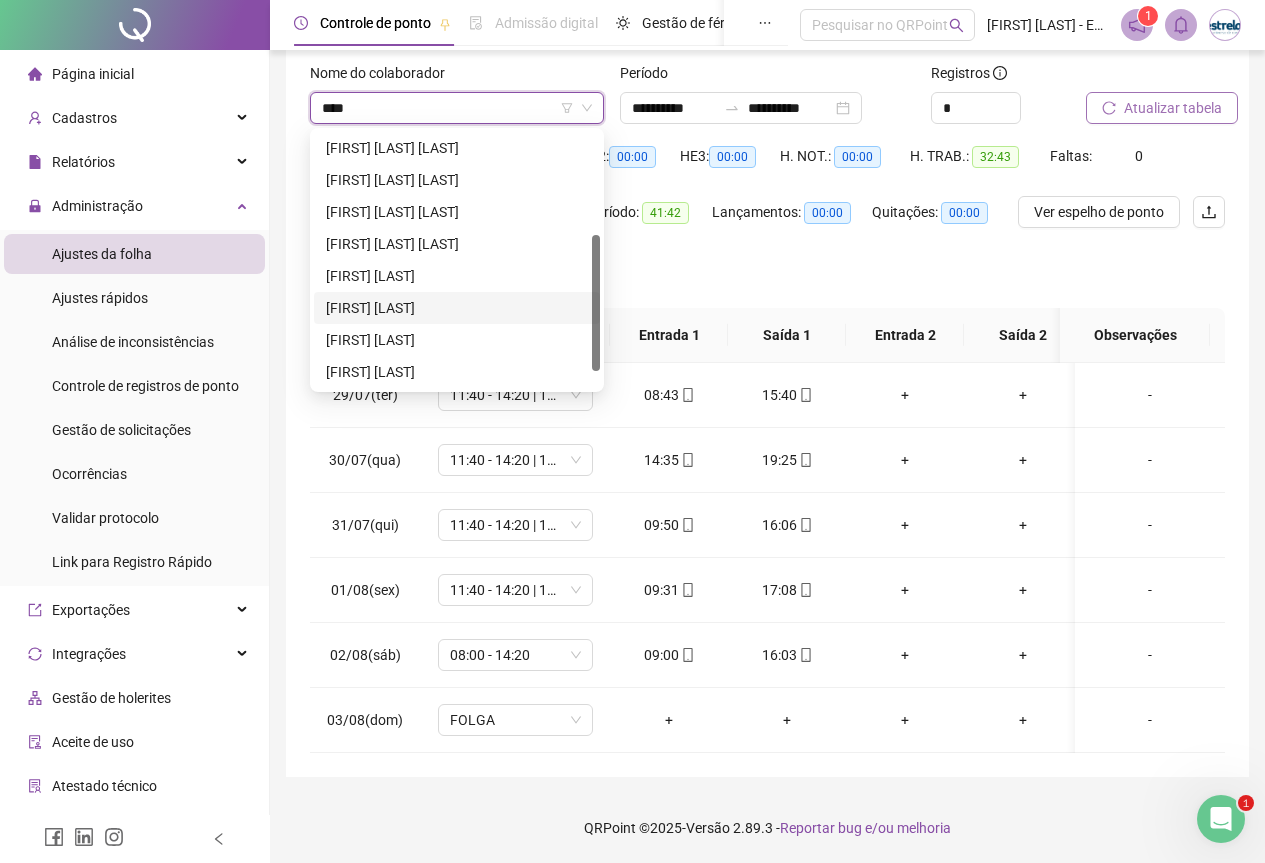 type on "*****" 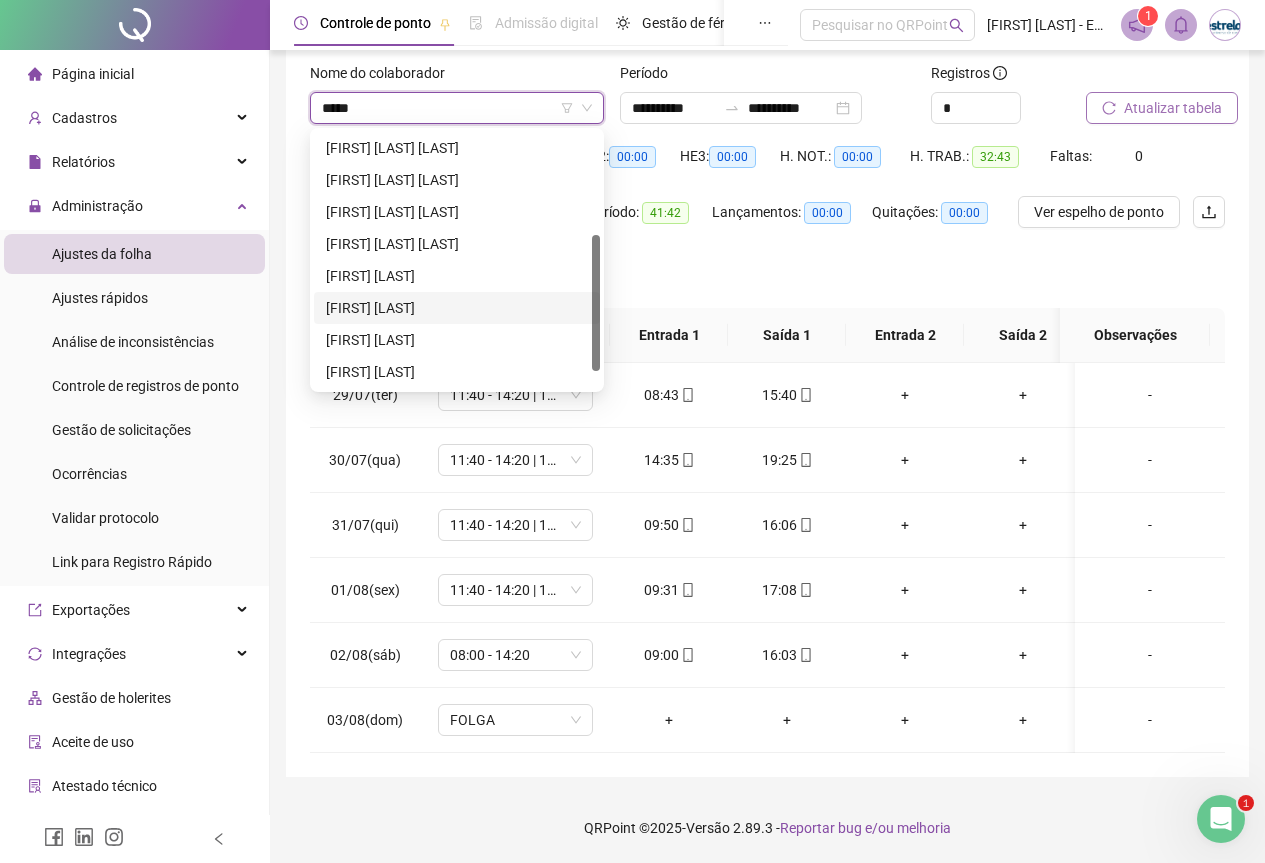 scroll, scrollTop: 0, scrollLeft: 0, axis: both 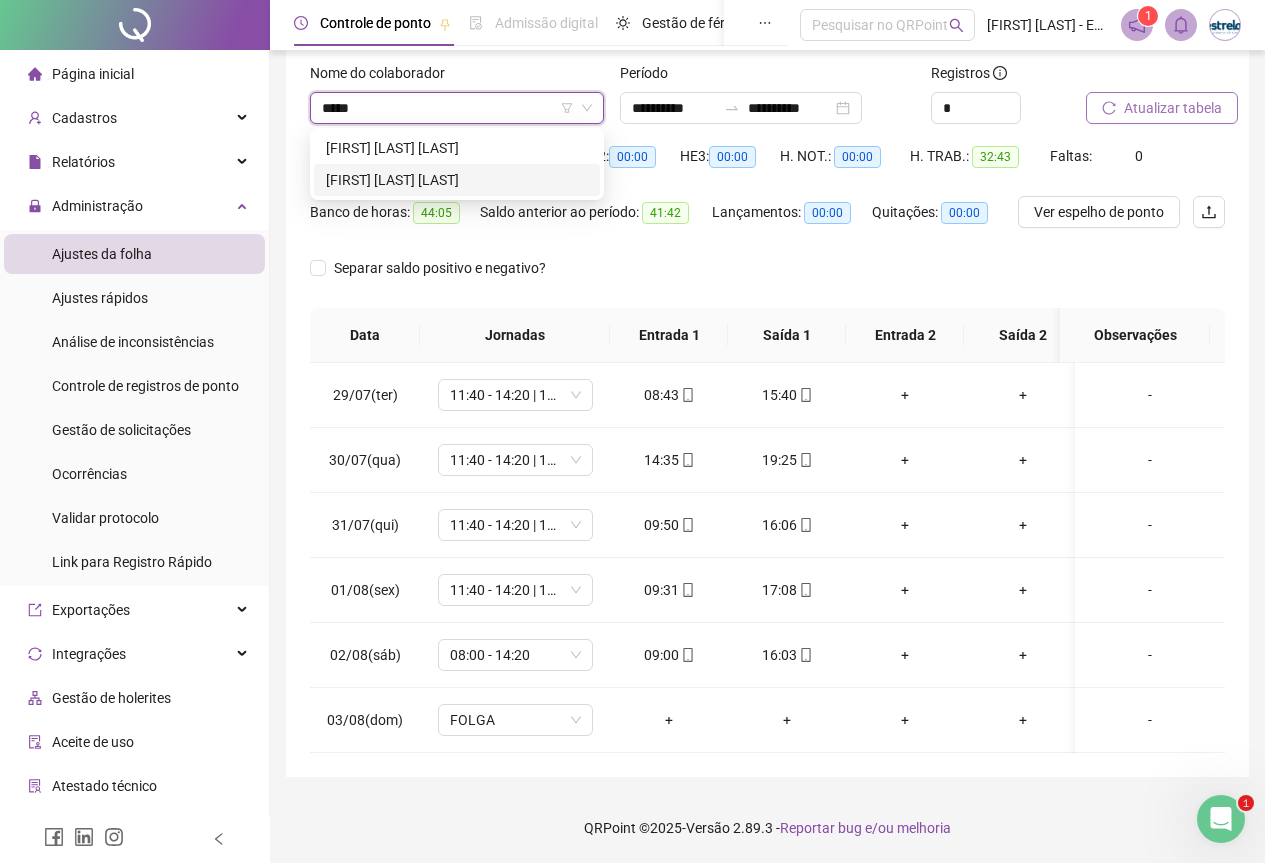 click on "[FIRST] [LAST] [LAST]" at bounding box center (457, 180) 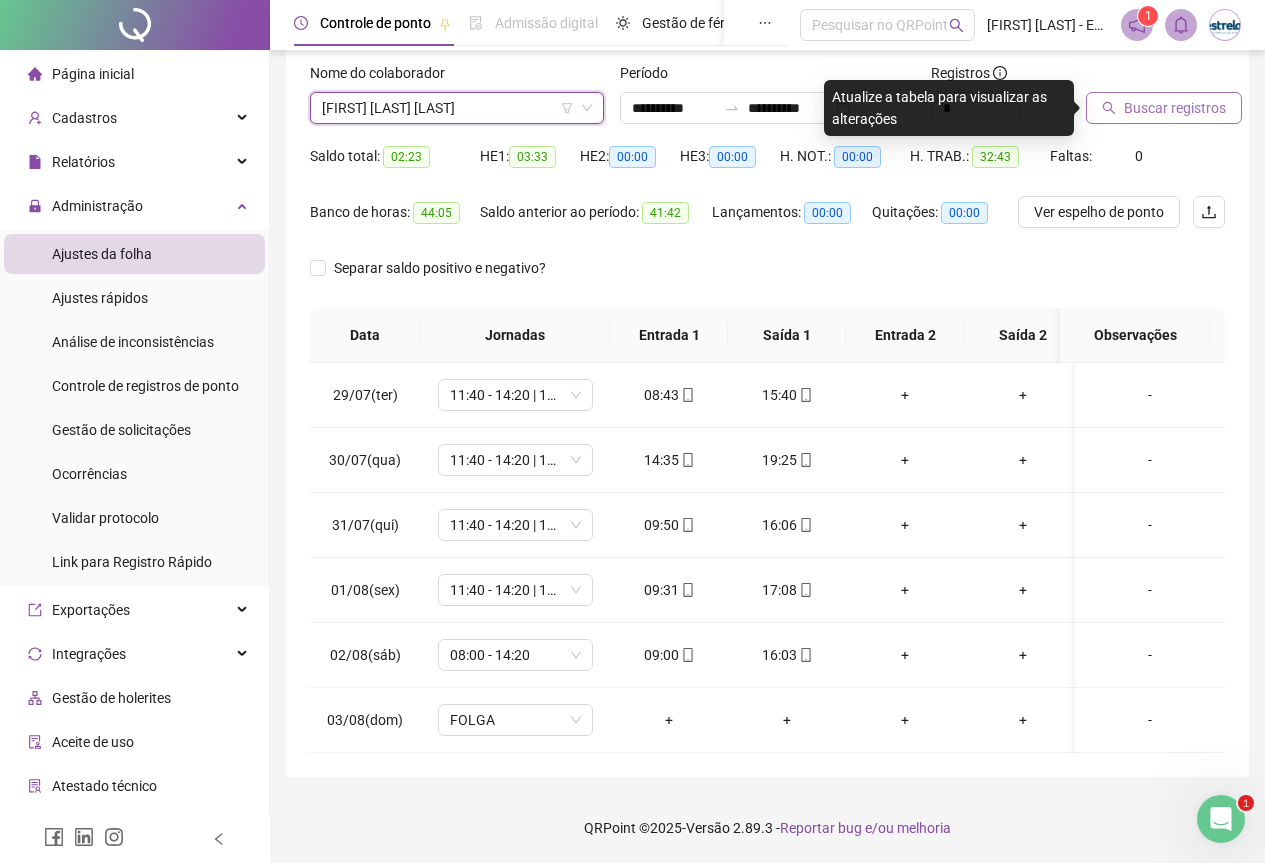 click on "Buscar registros" at bounding box center [1175, 108] 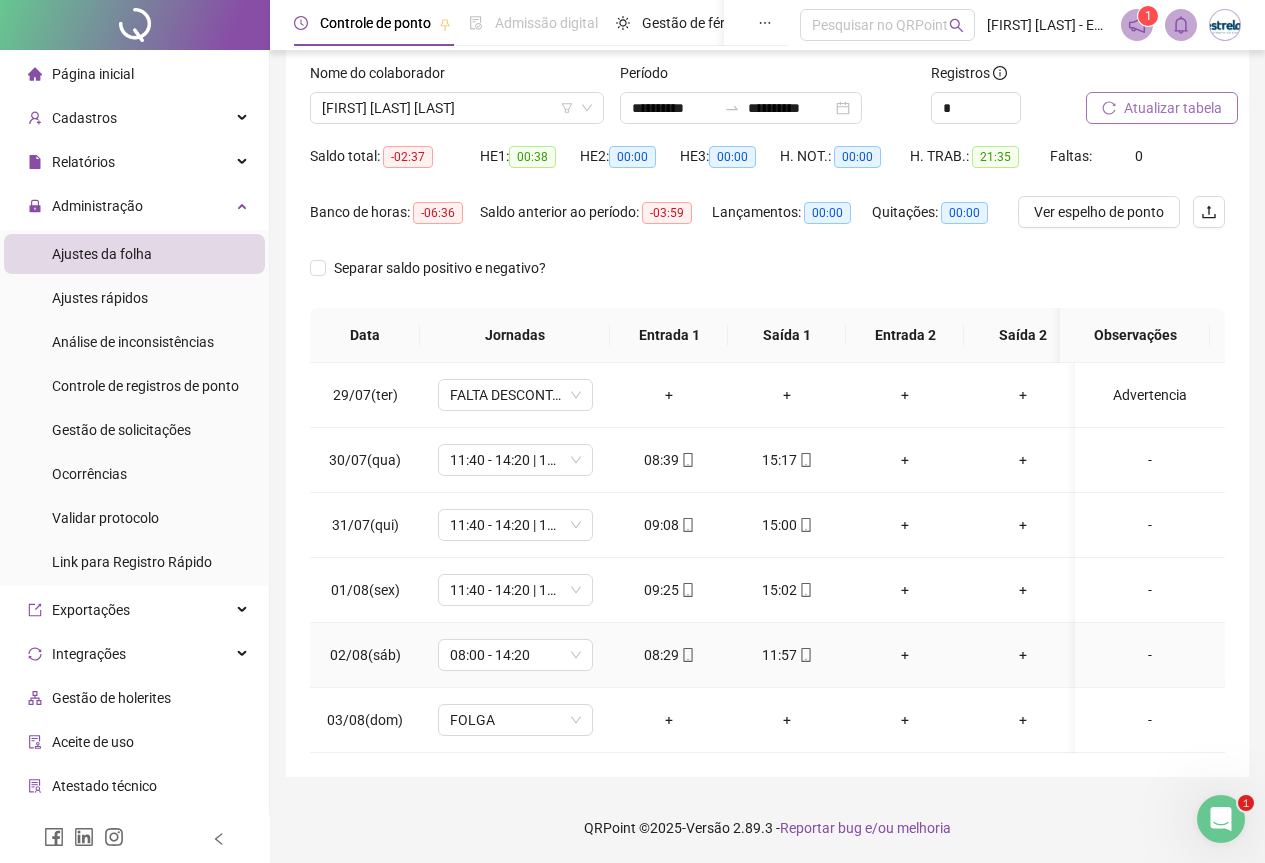 click on "11:57" at bounding box center [787, 655] 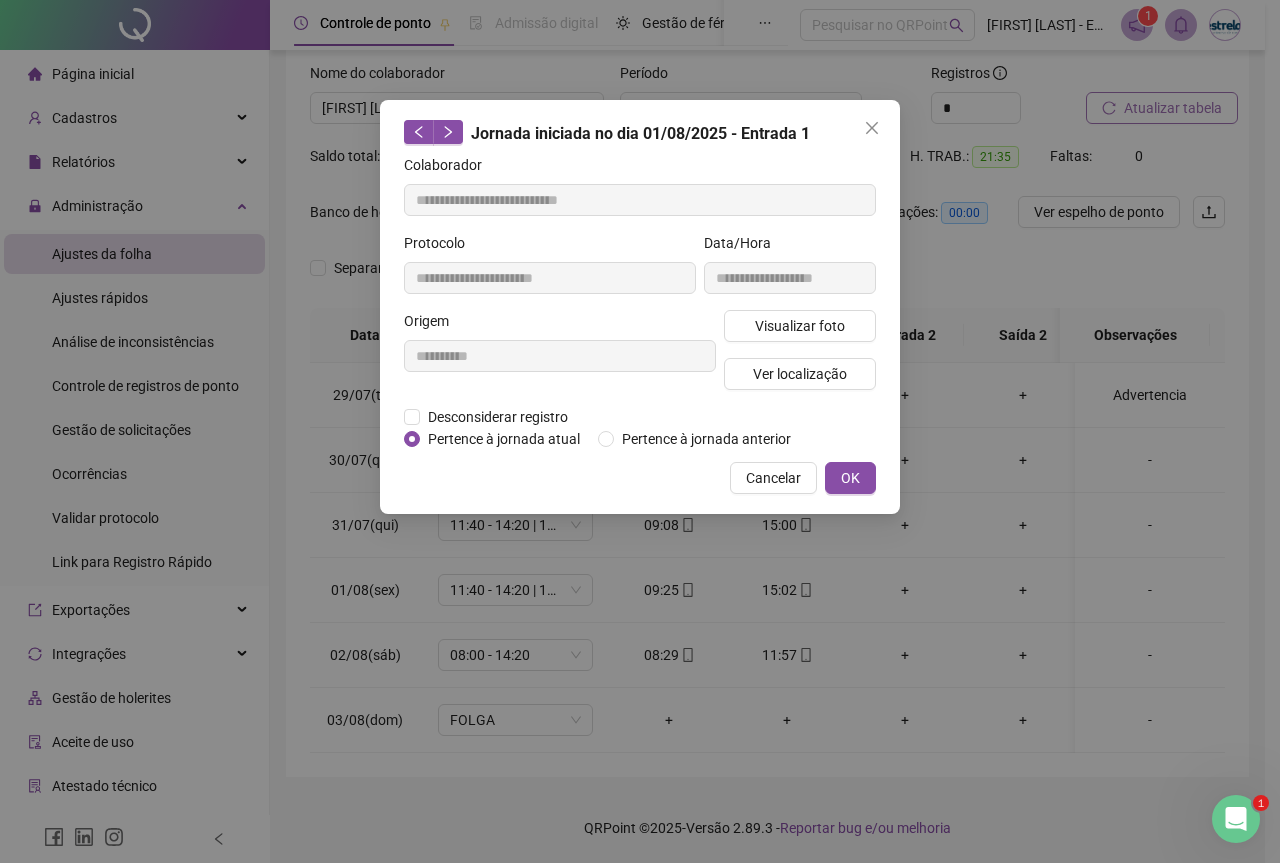 type on "**********" 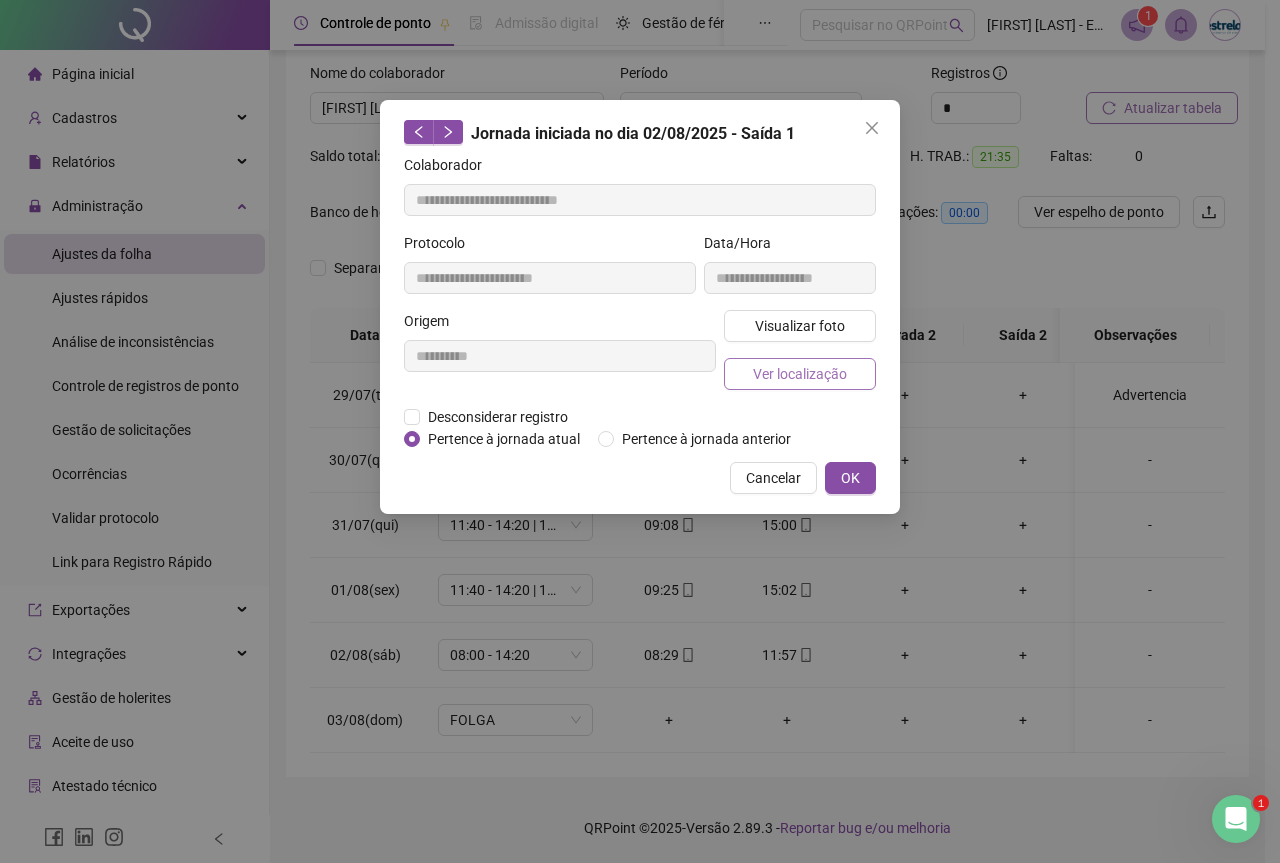 click on "Ver localização" at bounding box center [800, 374] 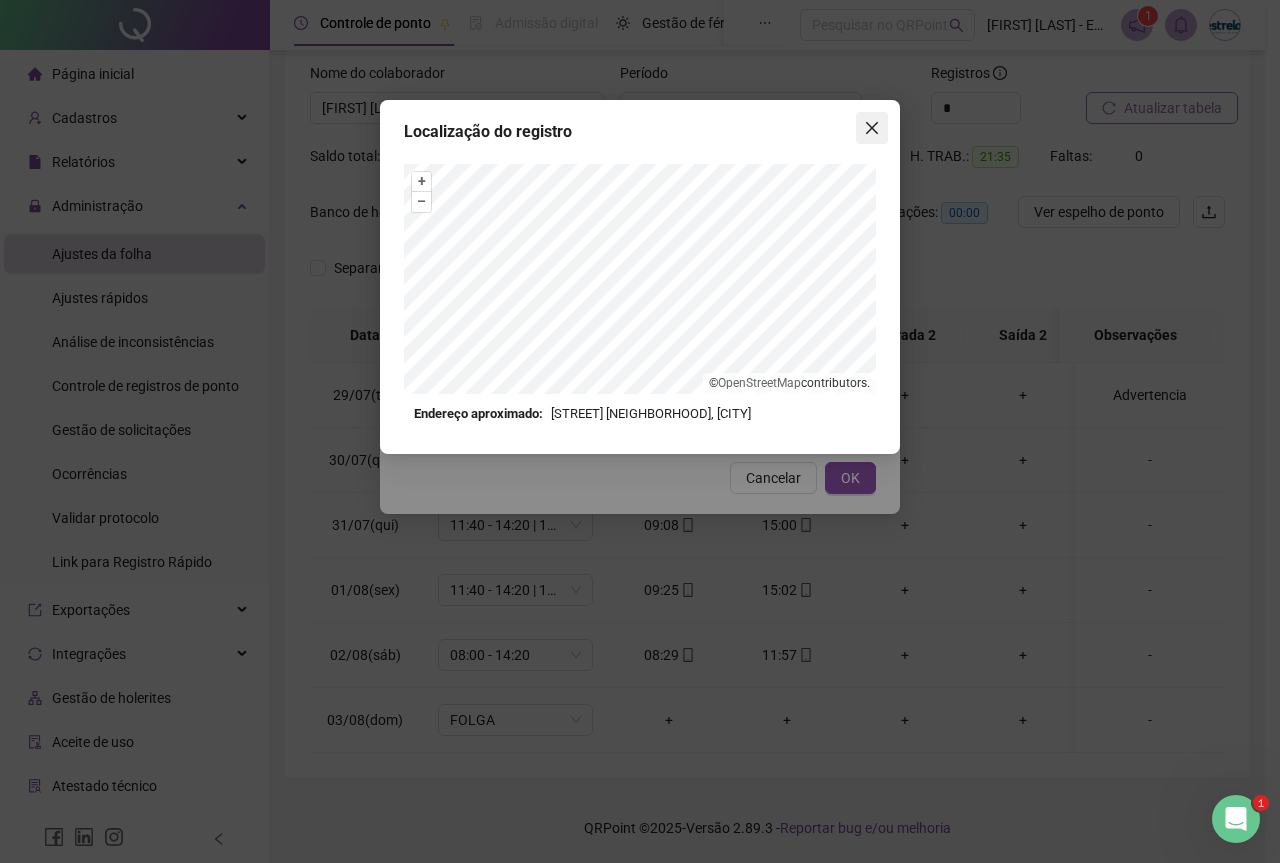 click at bounding box center [872, 128] 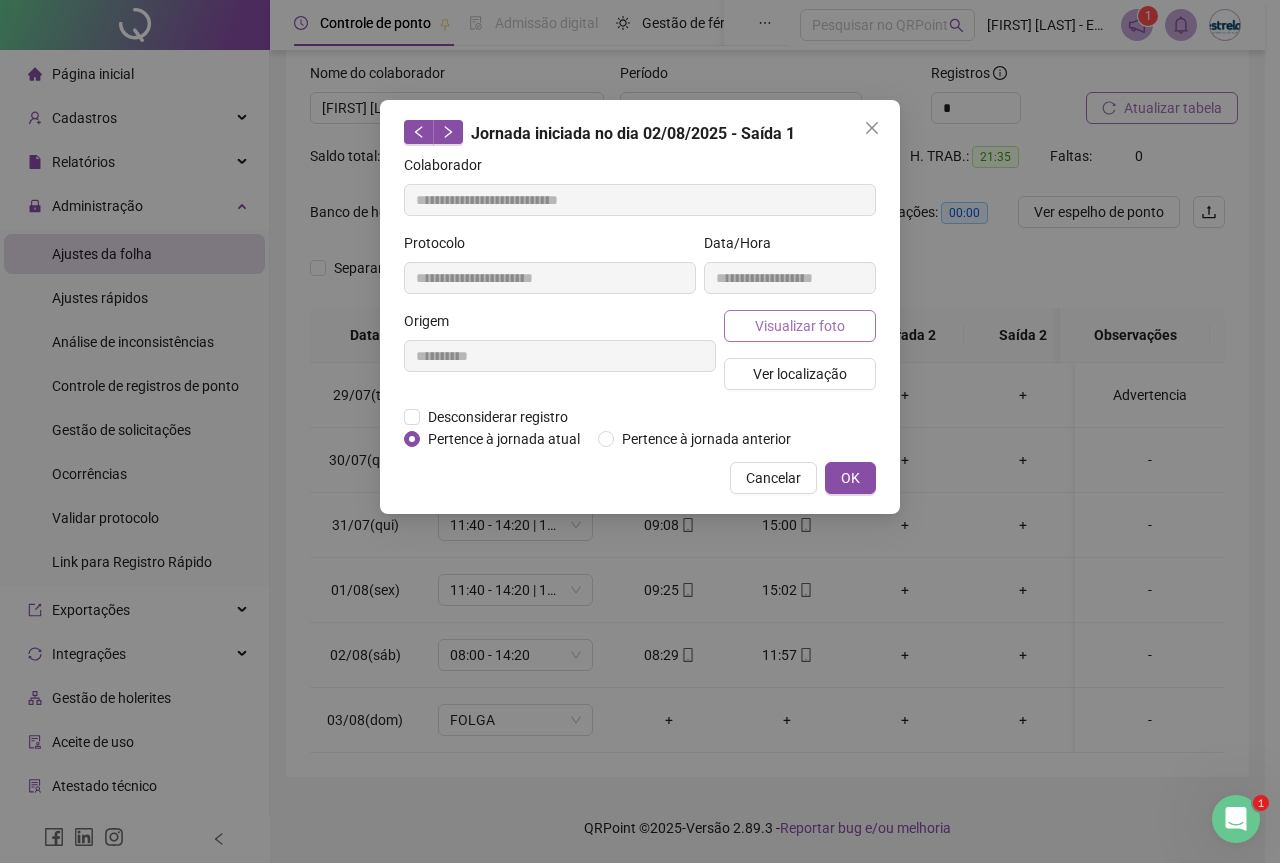 click on "Visualizar foto" at bounding box center [800, 326] 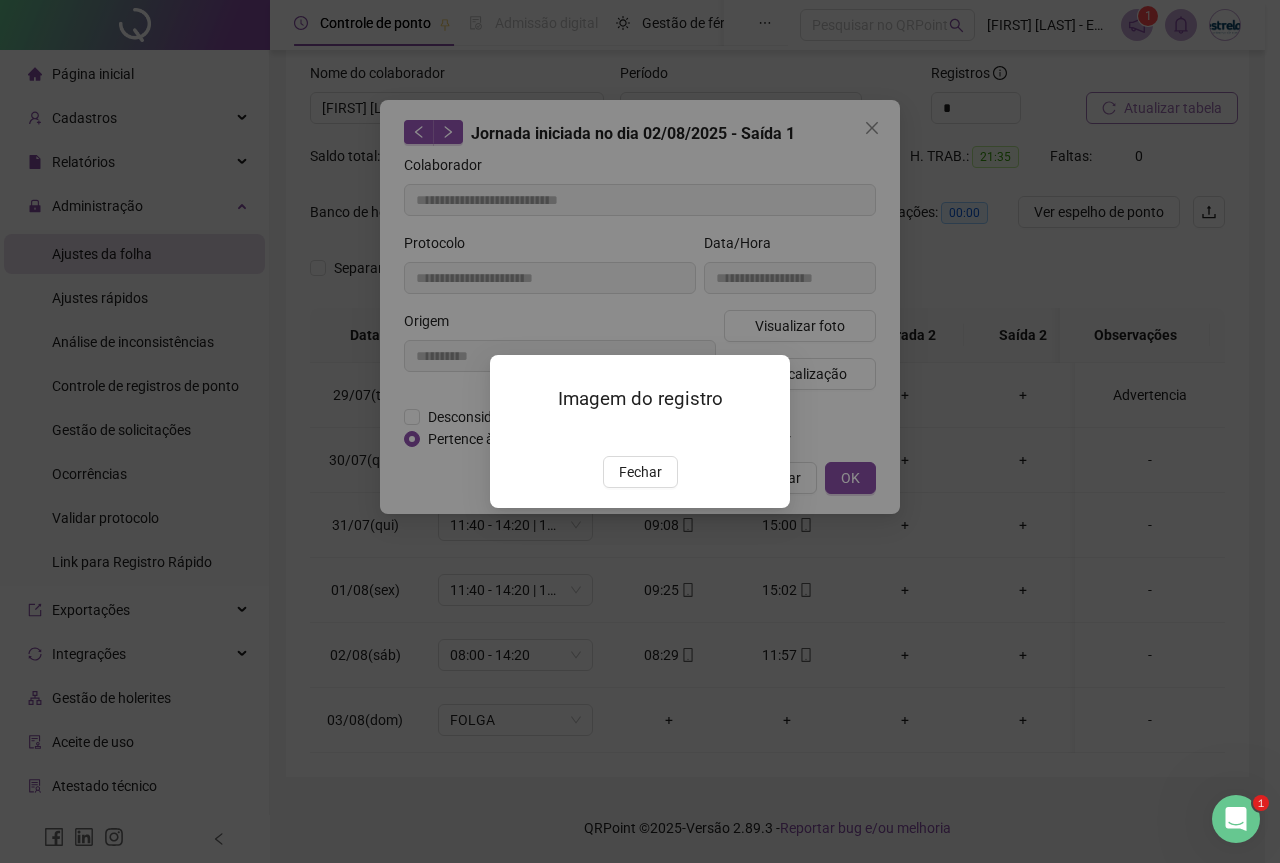 click at bounding box center (514, 435) 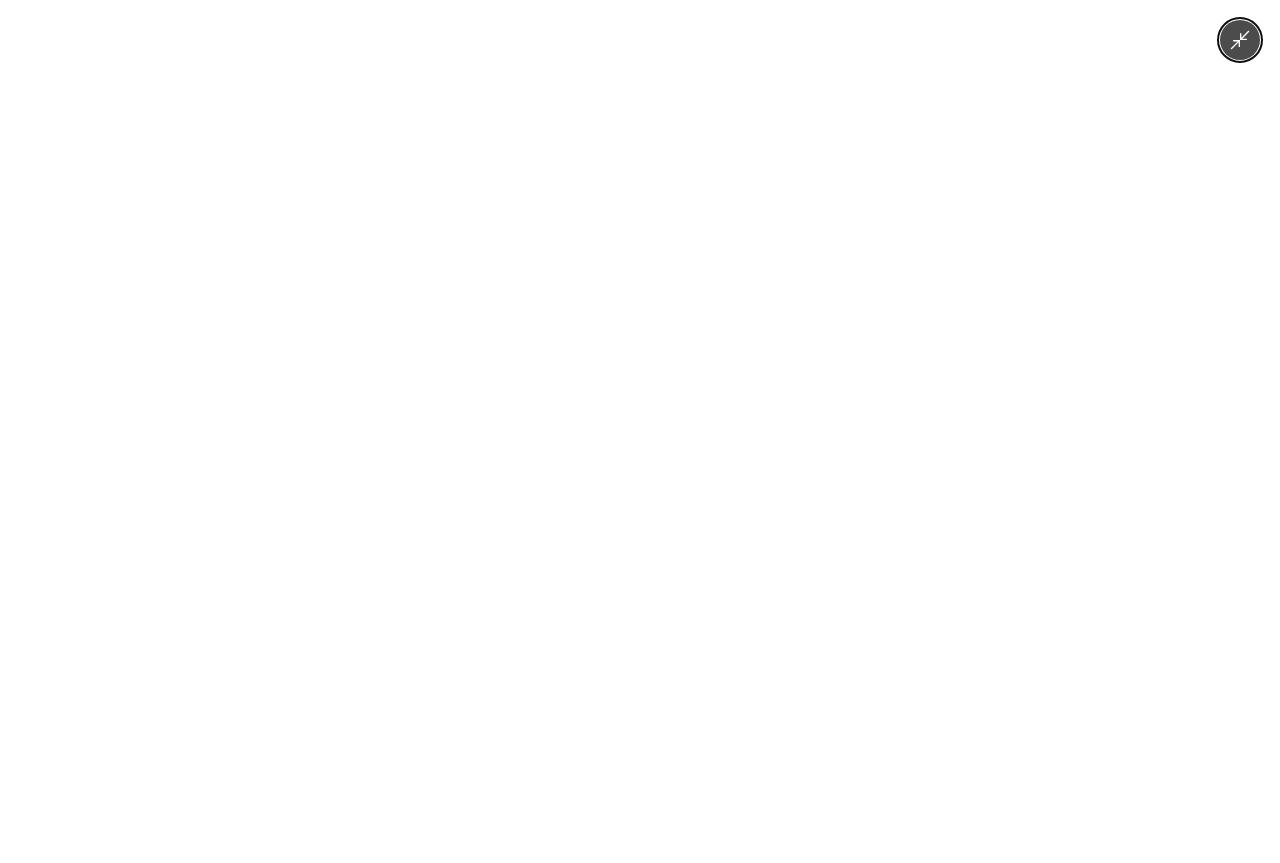 click 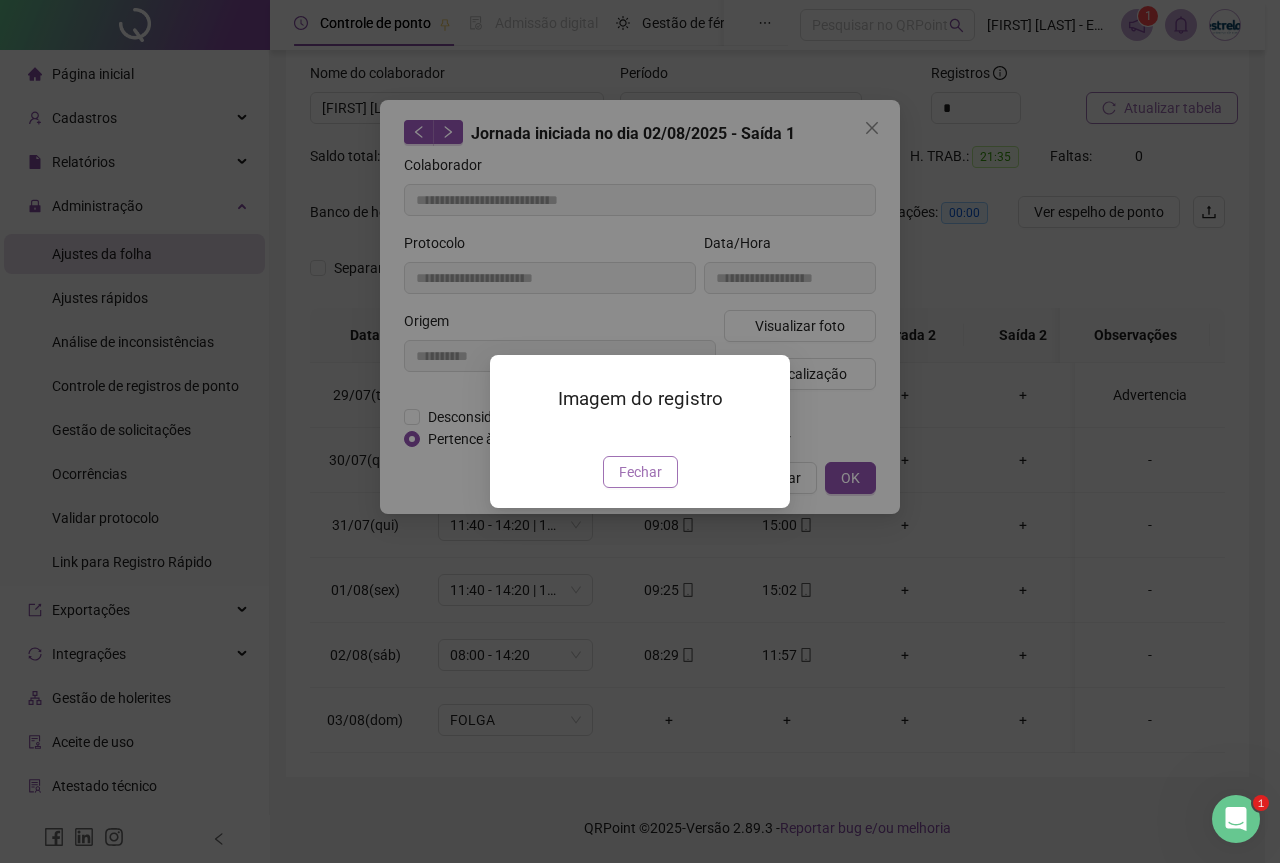 click on "Fechar" at bounding box center [640, 472] 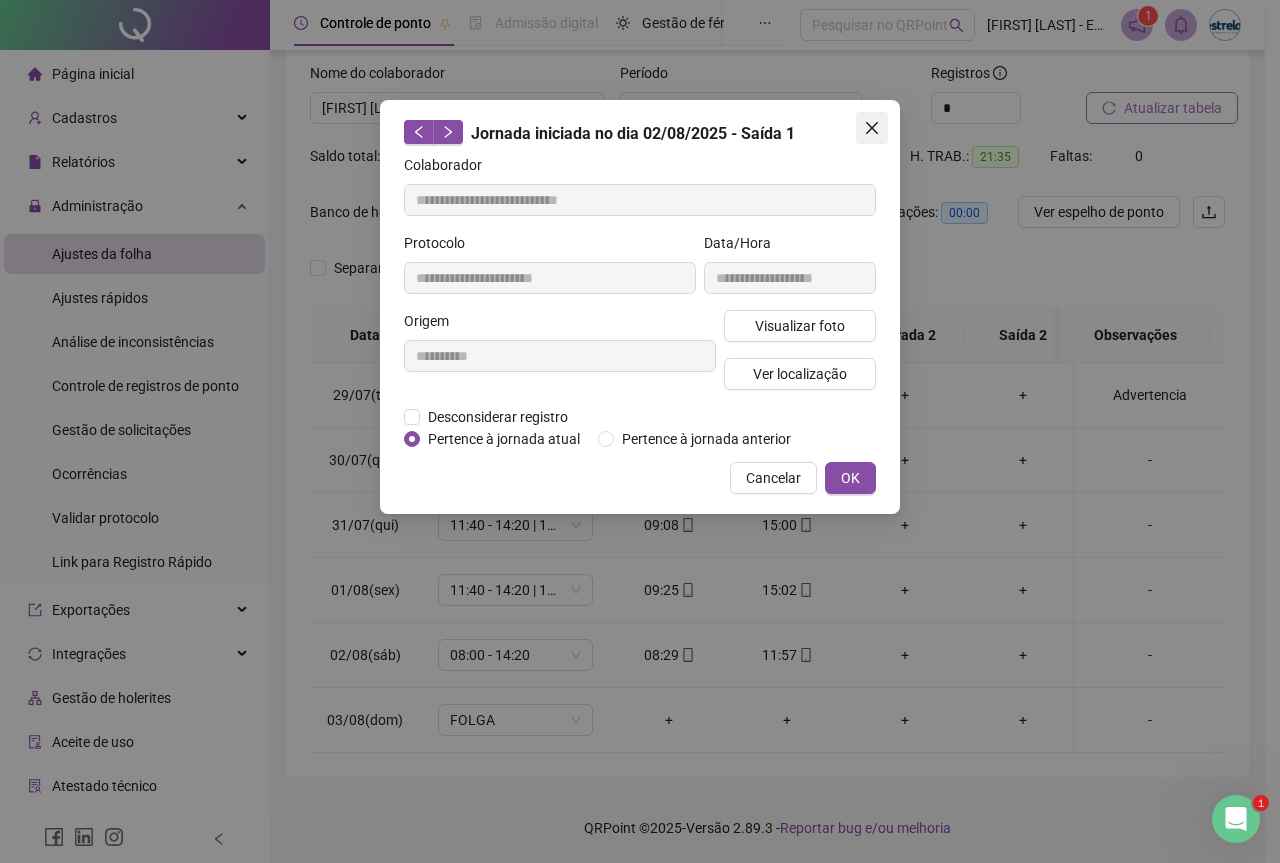 click 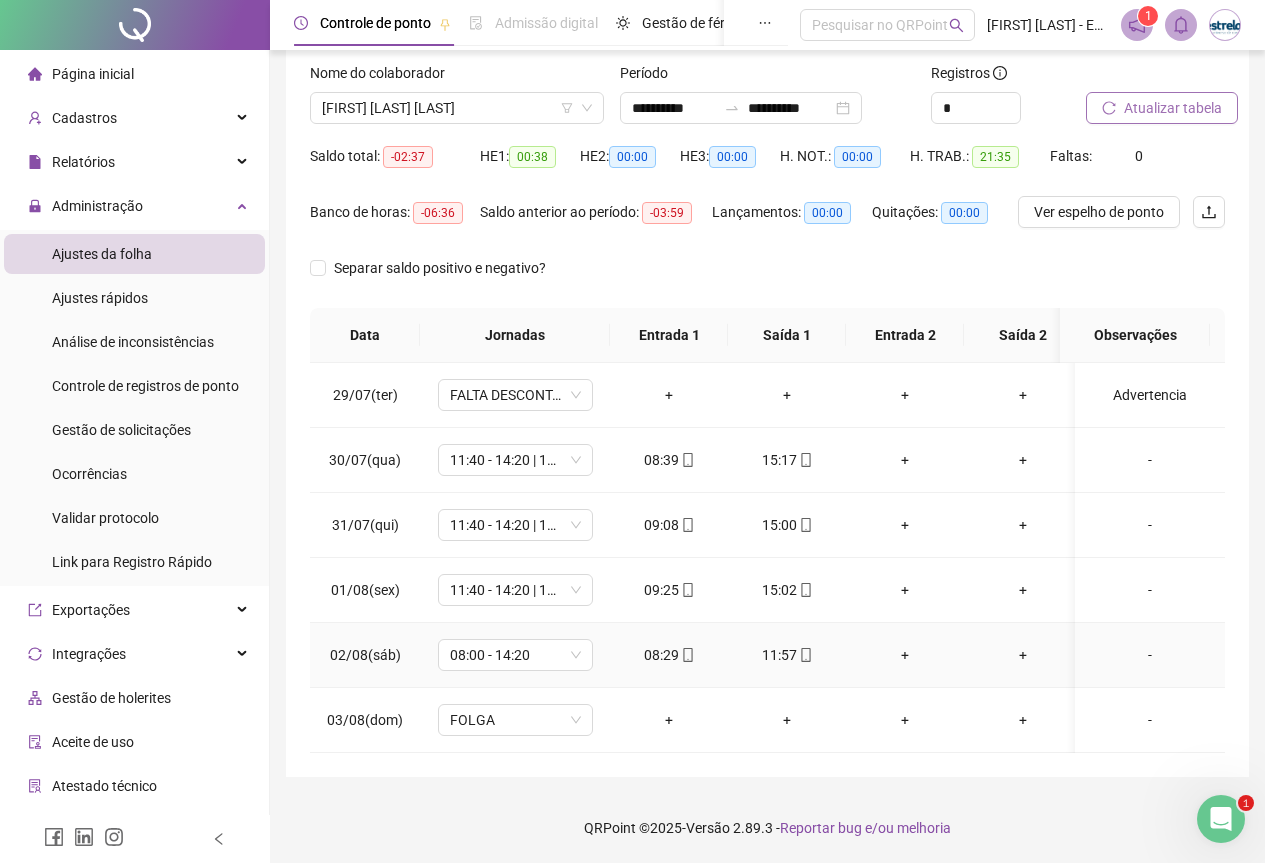 click on "08:29" at bounding box center (669, 655) 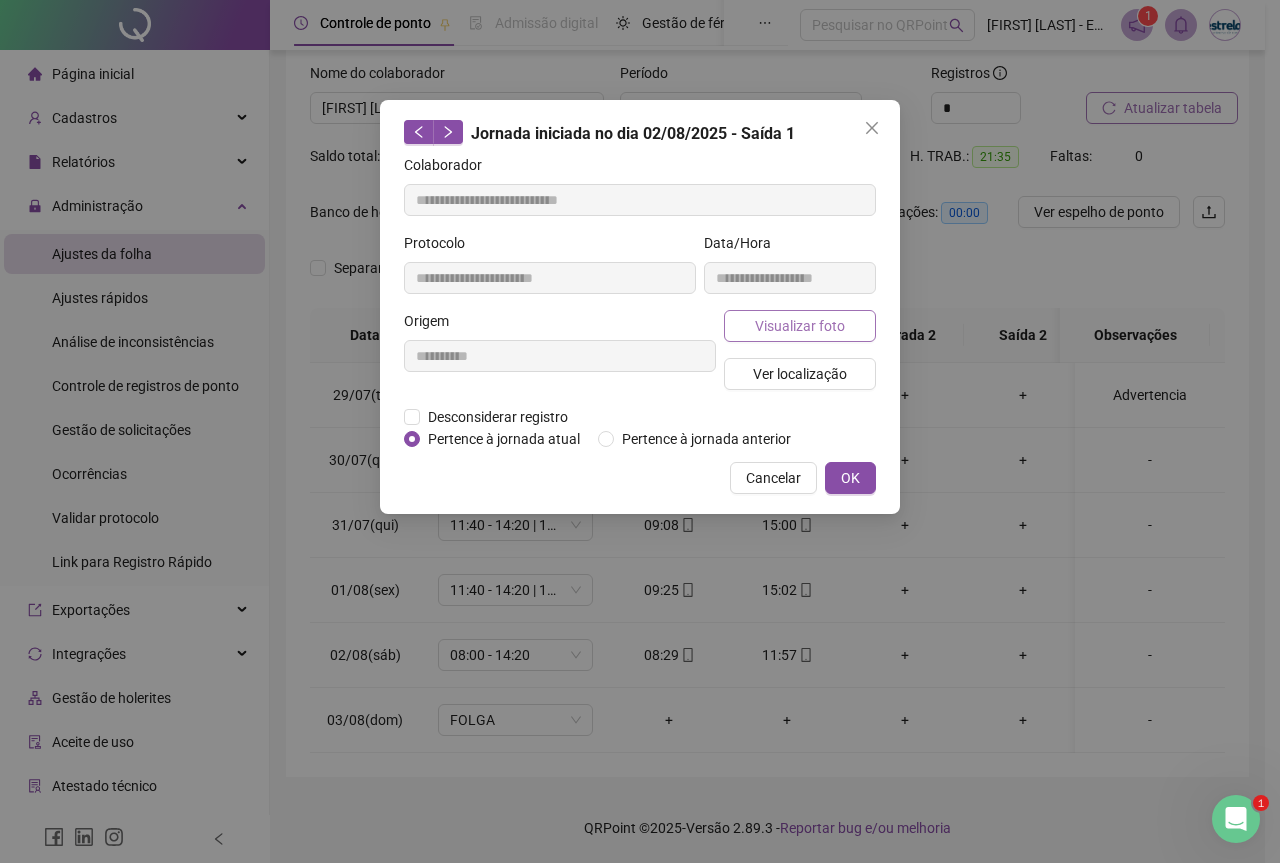type on "**********" 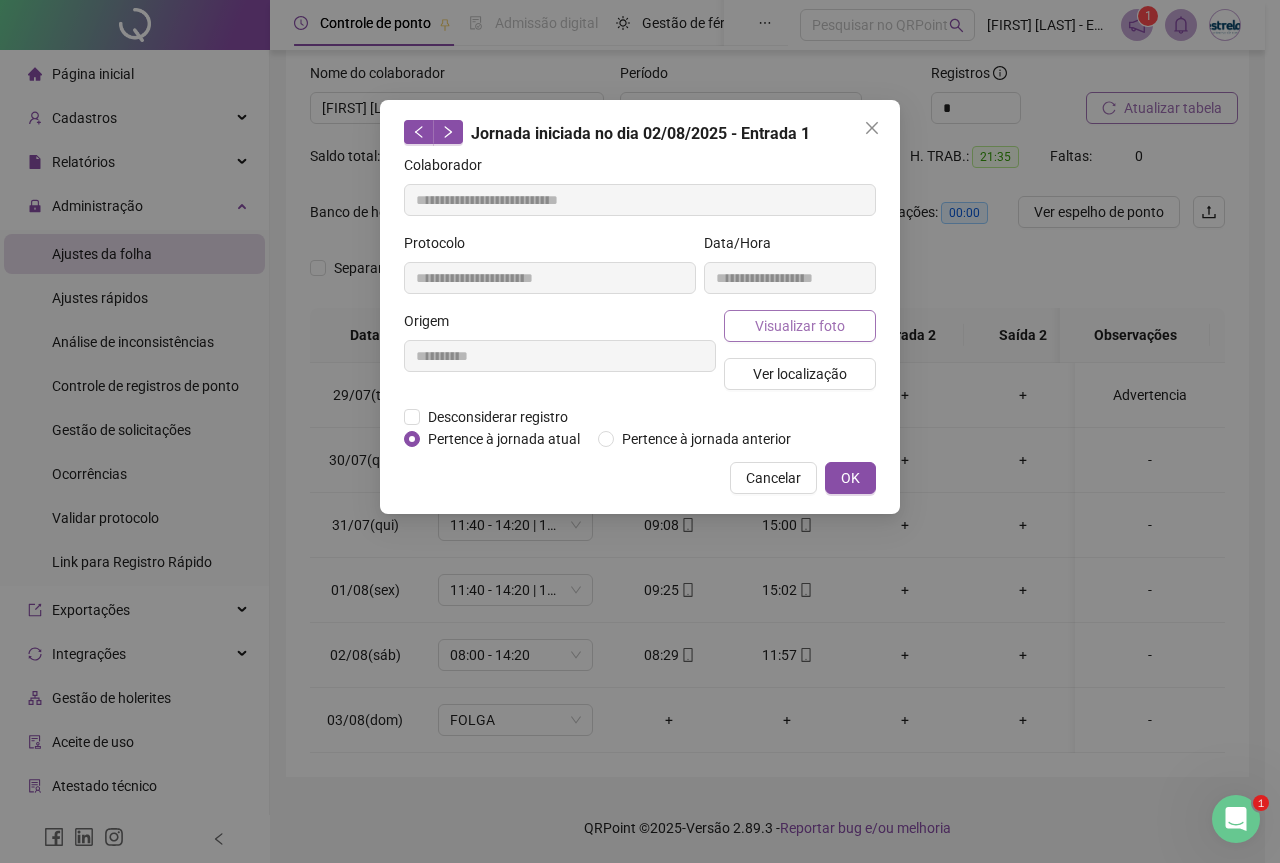 click on "Visualizar foto" at bounding box center (800, 326) 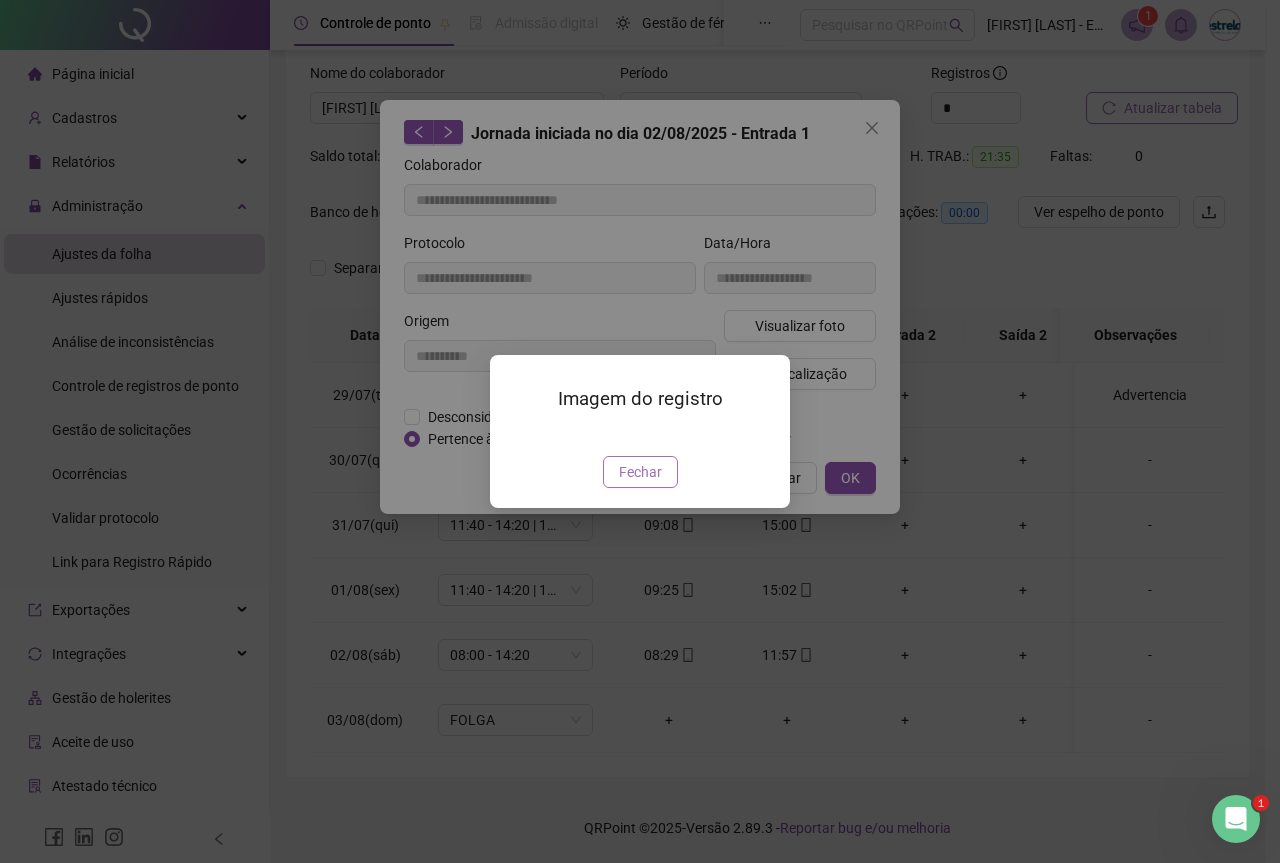 click on "Fechar" at bounding box center (640, 472) 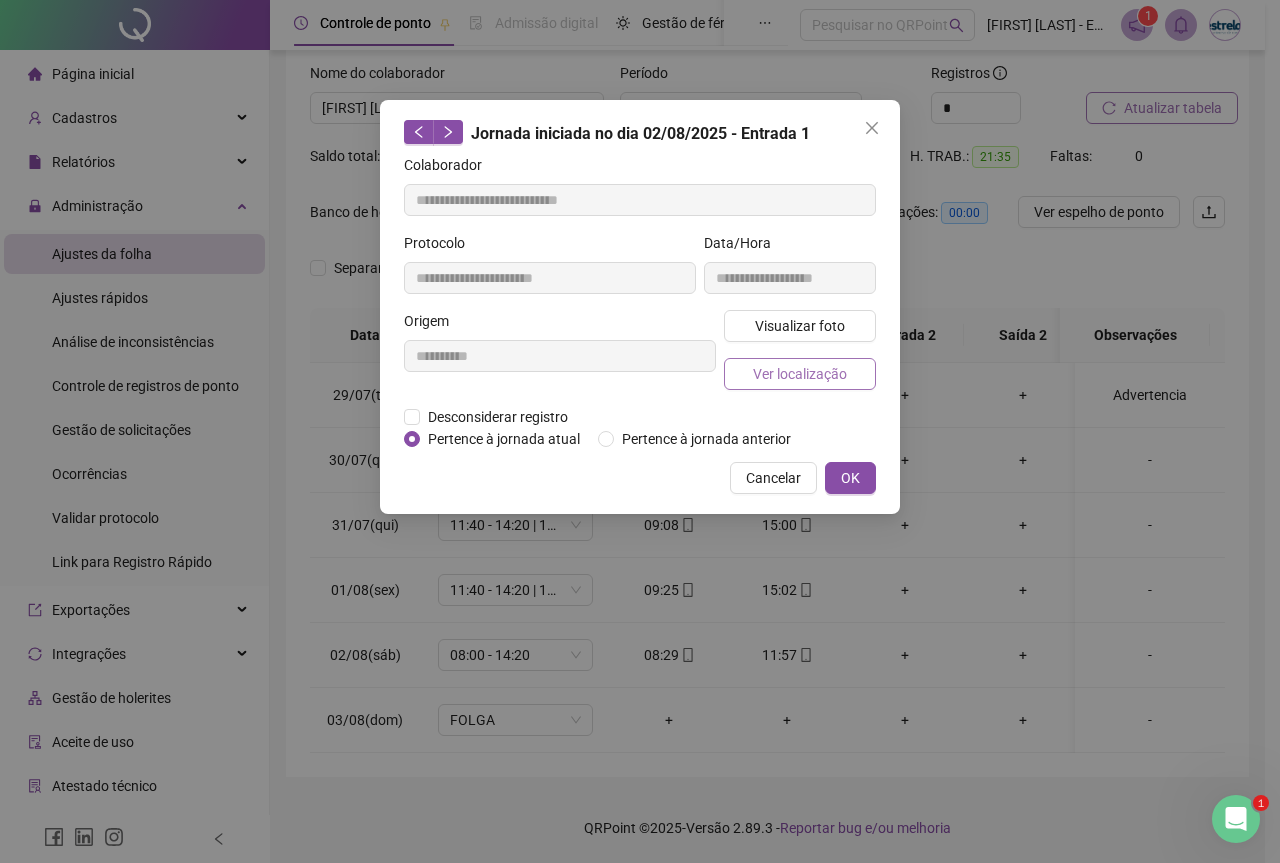 click on "Ver localização" at bounding box center (800, 374) 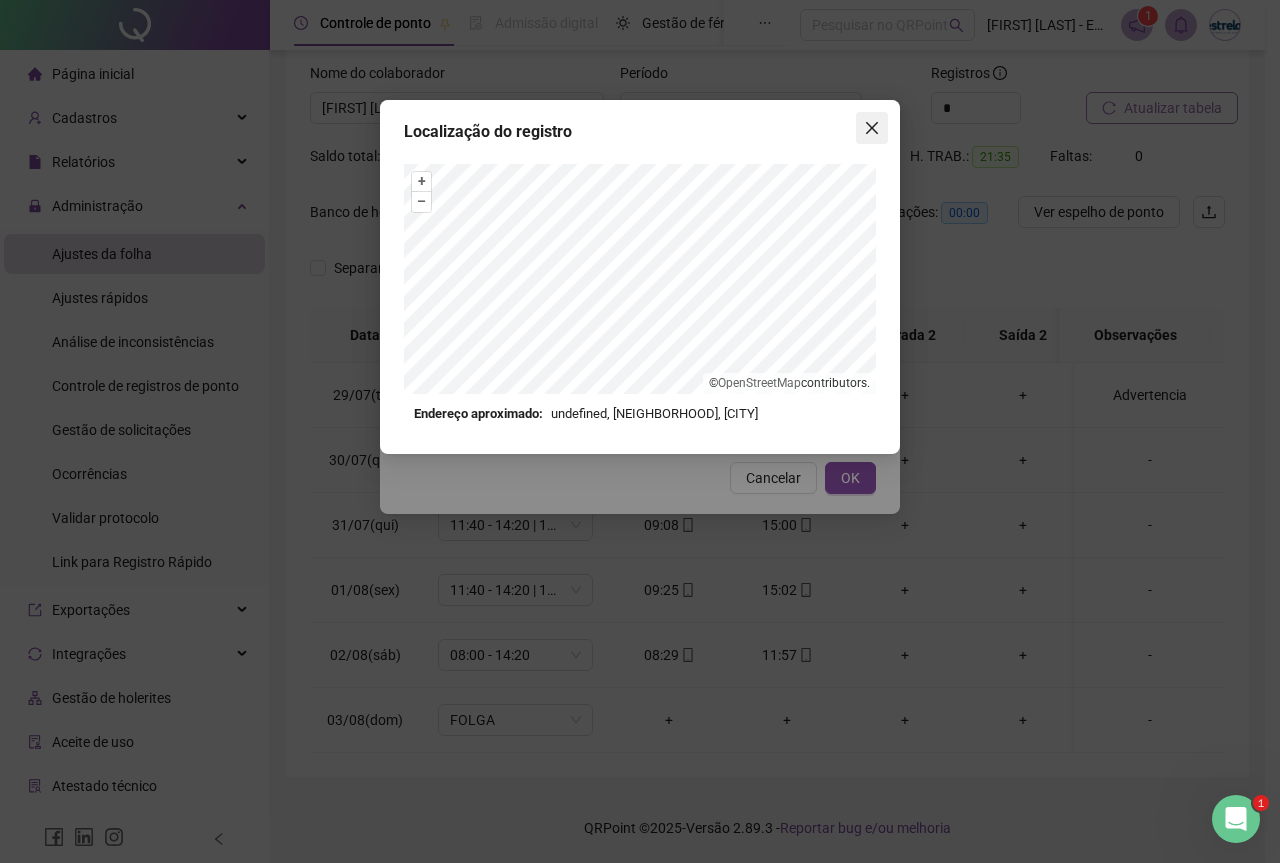 click 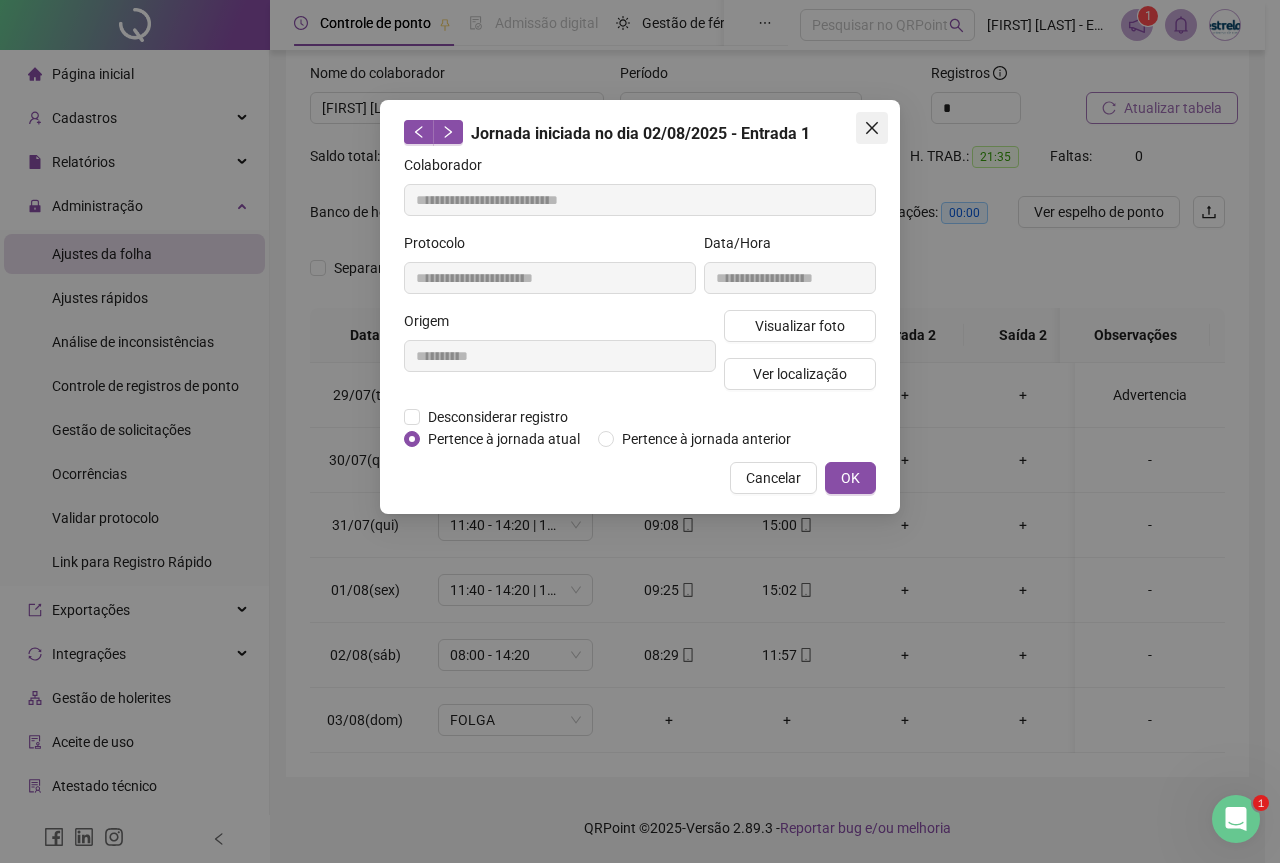 click 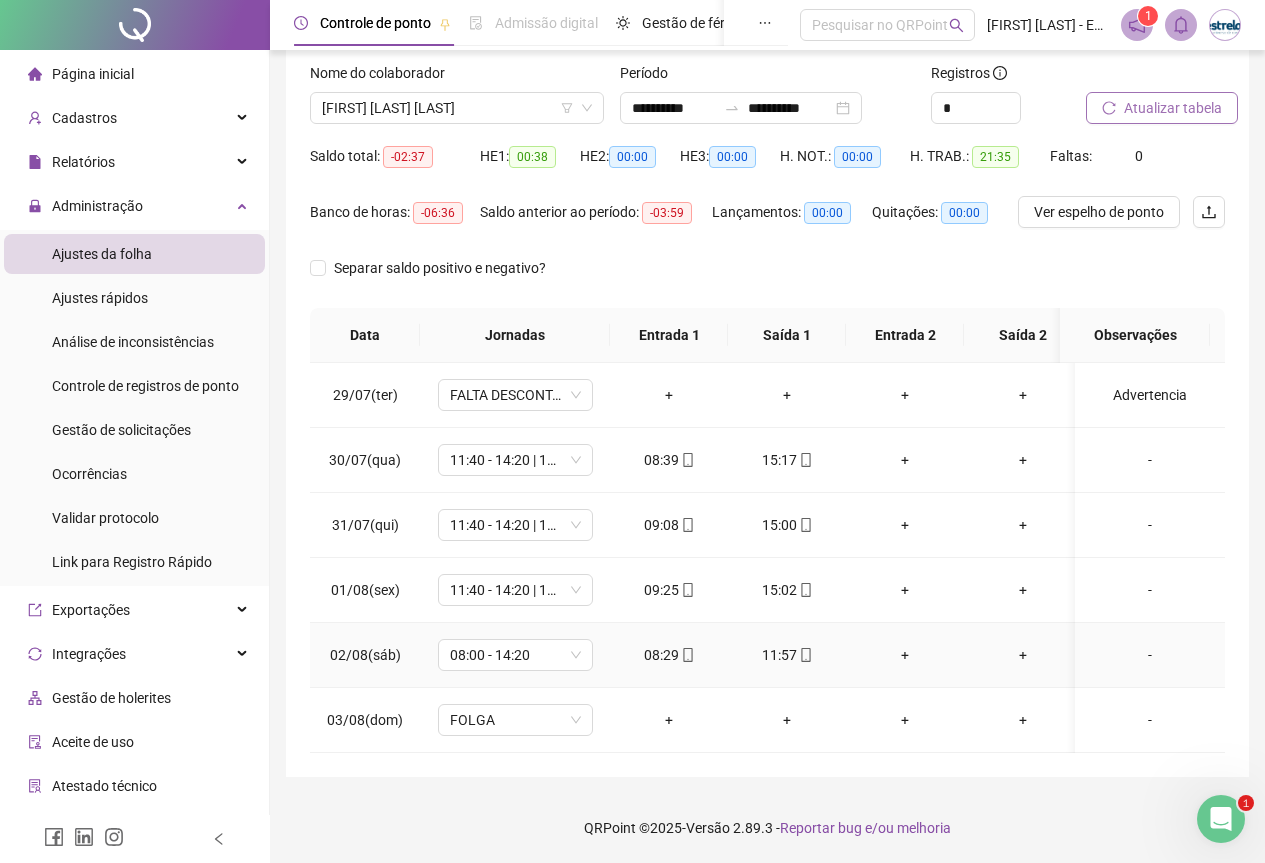 click on "11:57" at bounding box center (787, 655) 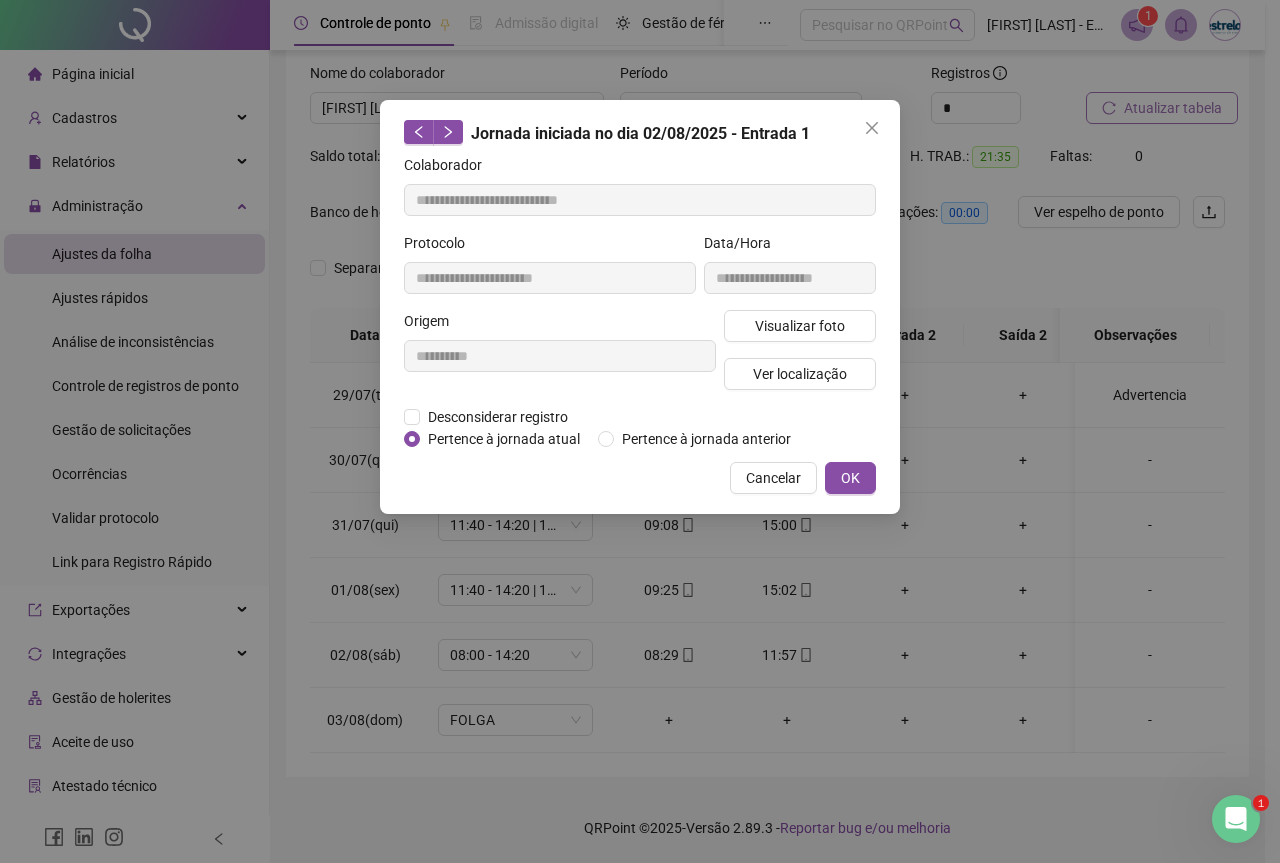 type on "**********" 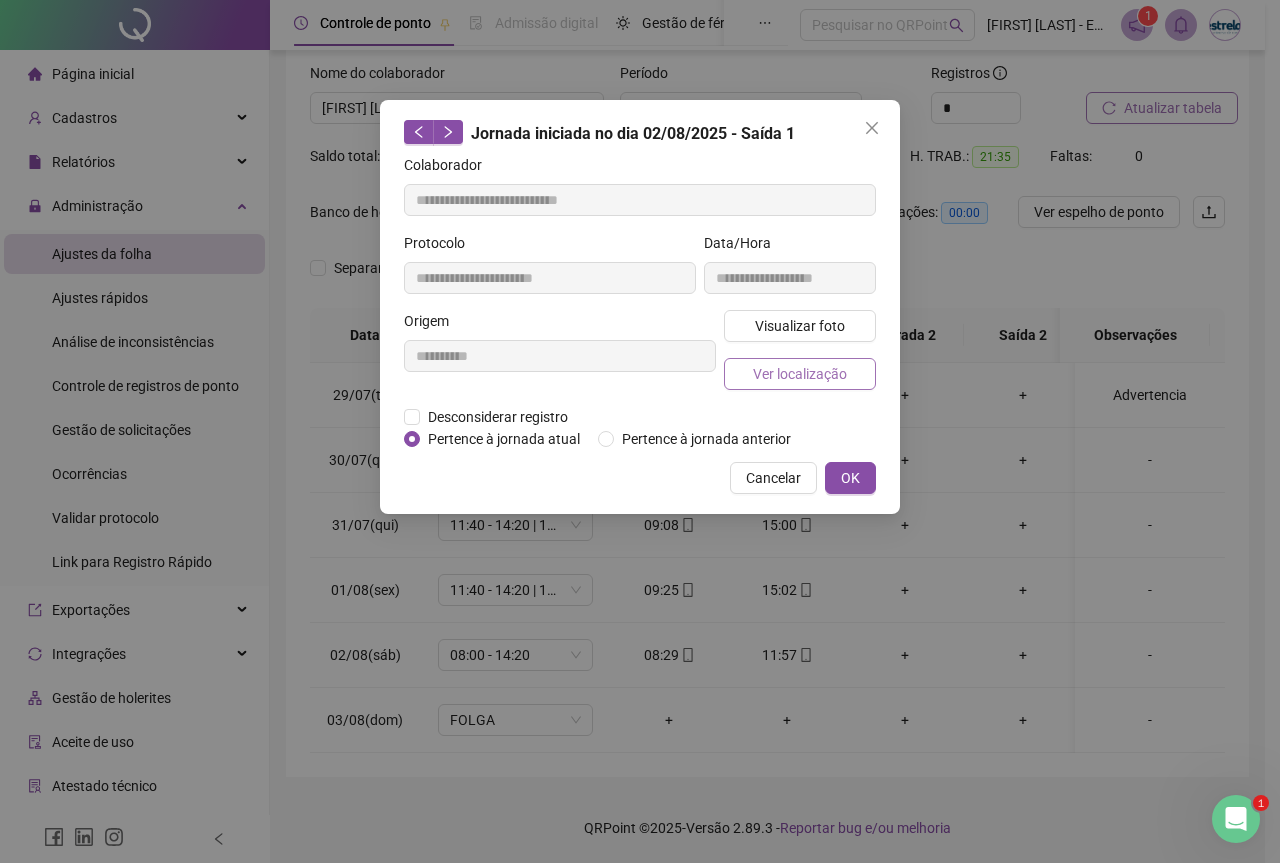 click on "Ver localização" at bounding box center (800, 374) 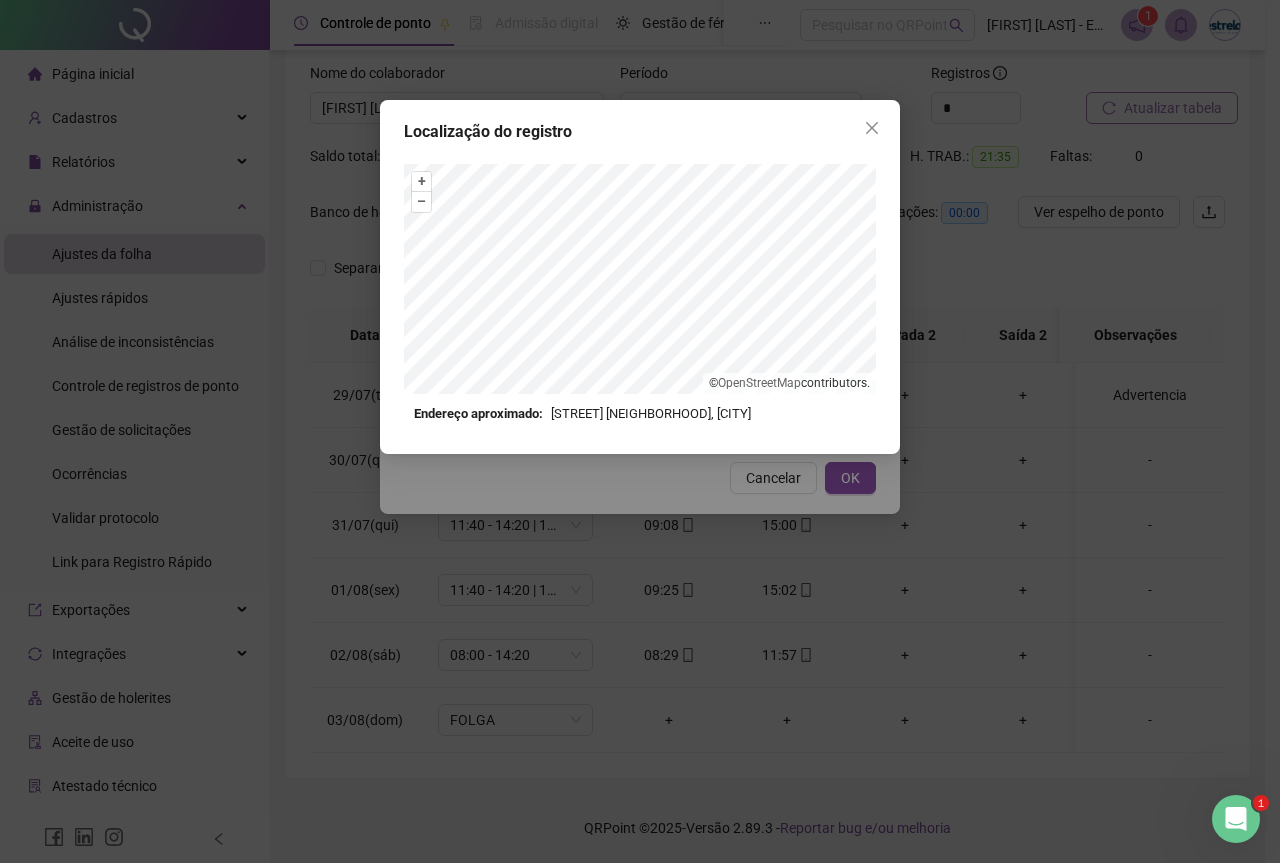 click on "Localização do registro + – ⇧ › ©  OpenStreetMap  contributors. Endereço aproximado:   [STREET] [NEIGHBORHOOD], [CITY] *OBS Os registros de ponto executados através da web utilizam uma tecnologia menos precisa para obter a geolocalização do colaborador, o que poderá resultar em localizações distintas." at bounding box center (640, 277) 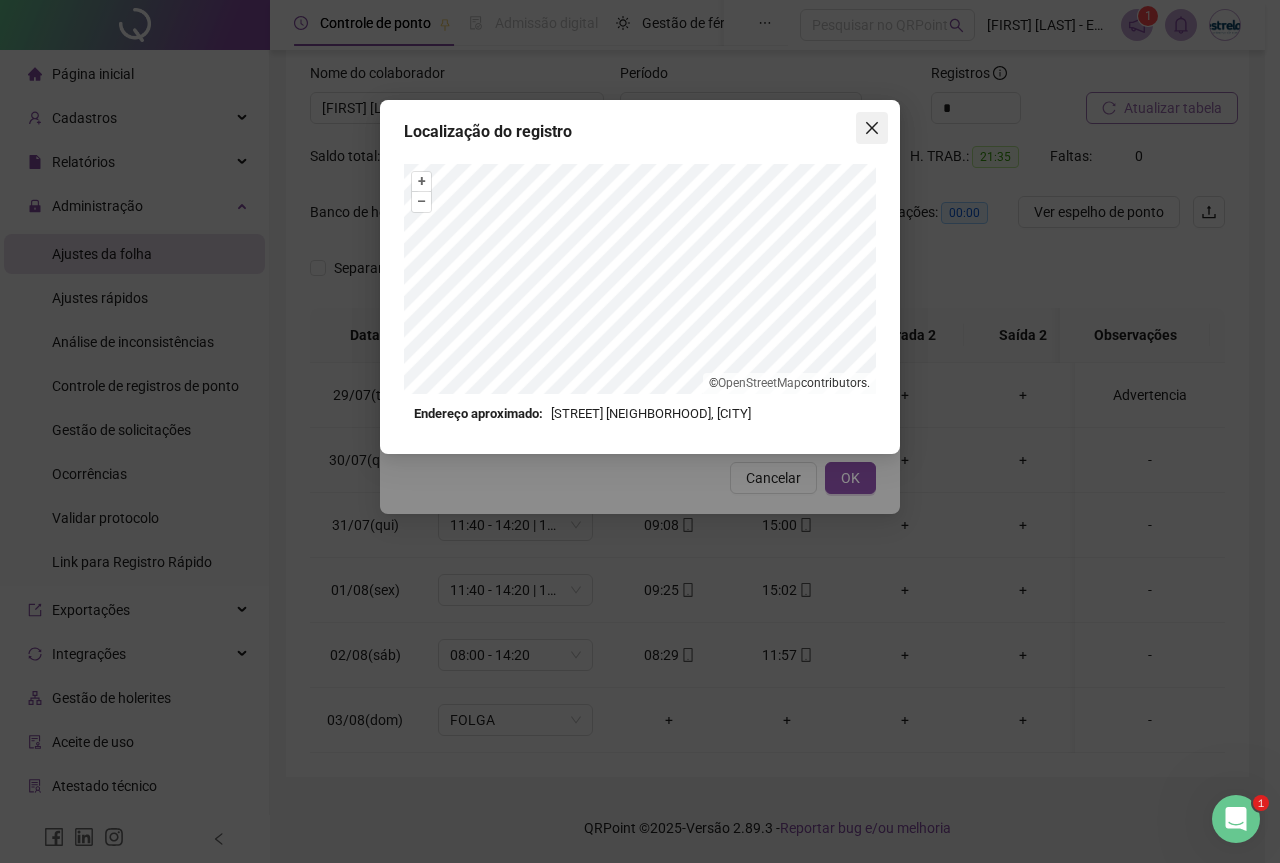 click at bounding box center (872, 128) 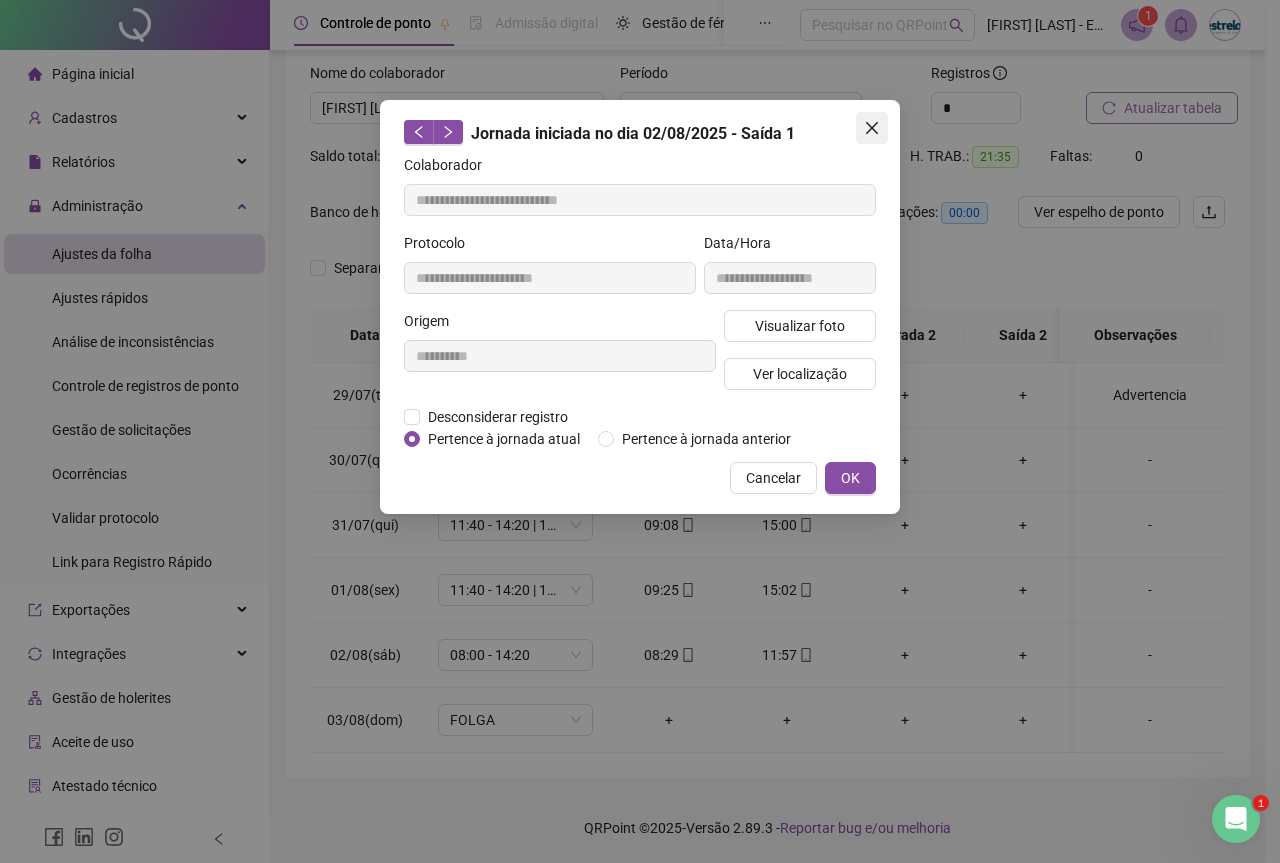 click at bounding box center (872, 128) 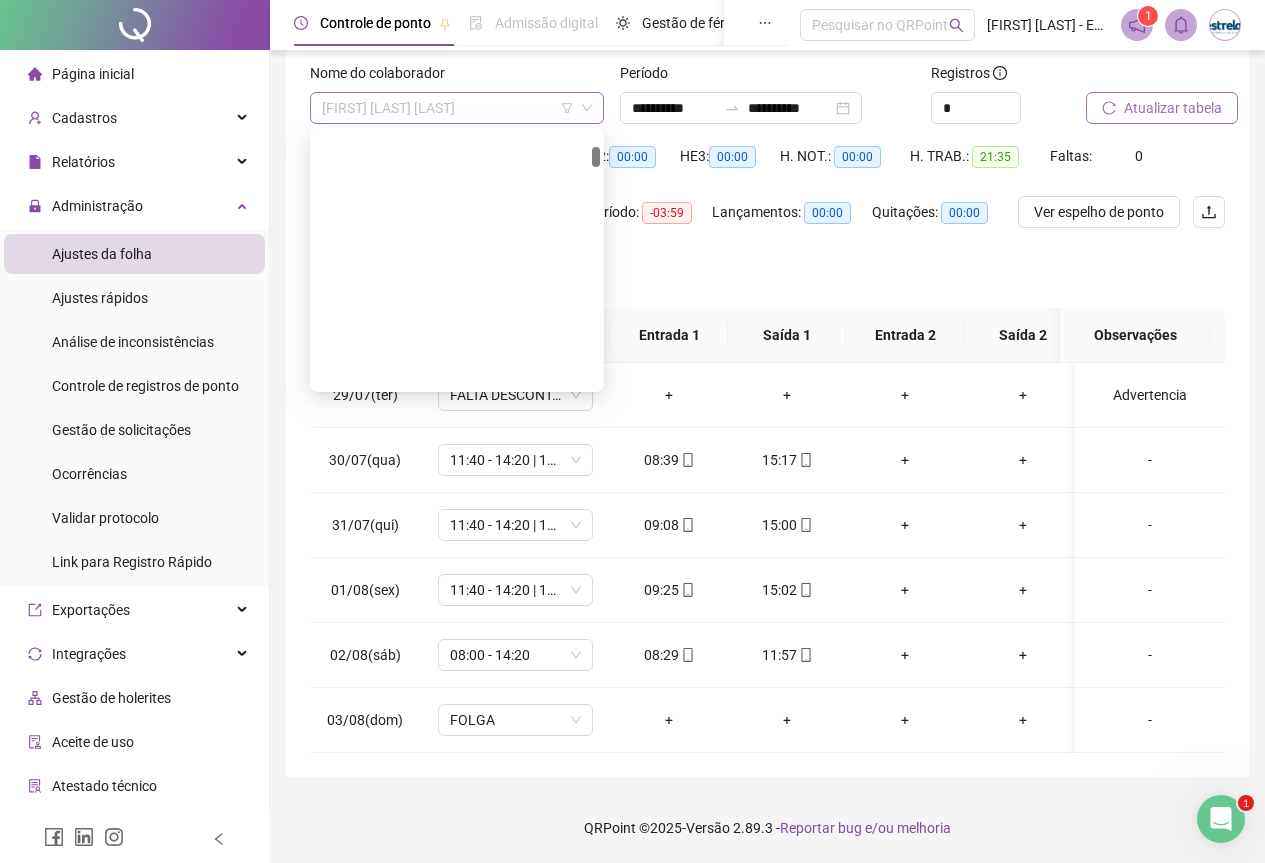 scroll, scrollTop: 384, scrollLeft: 0, axis: vertical 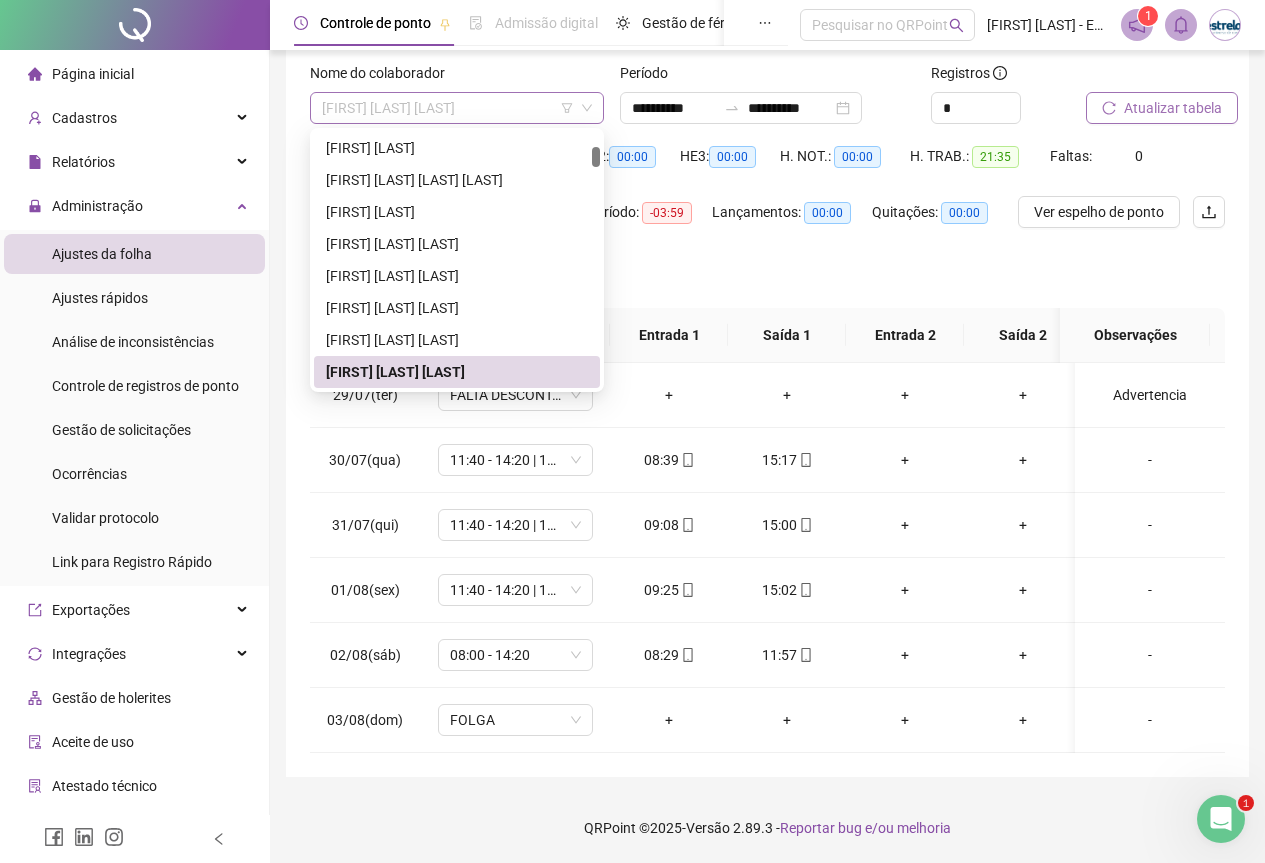 click on "[FIRST] [LAST] [LAST]" at bounding box center [457, 108] 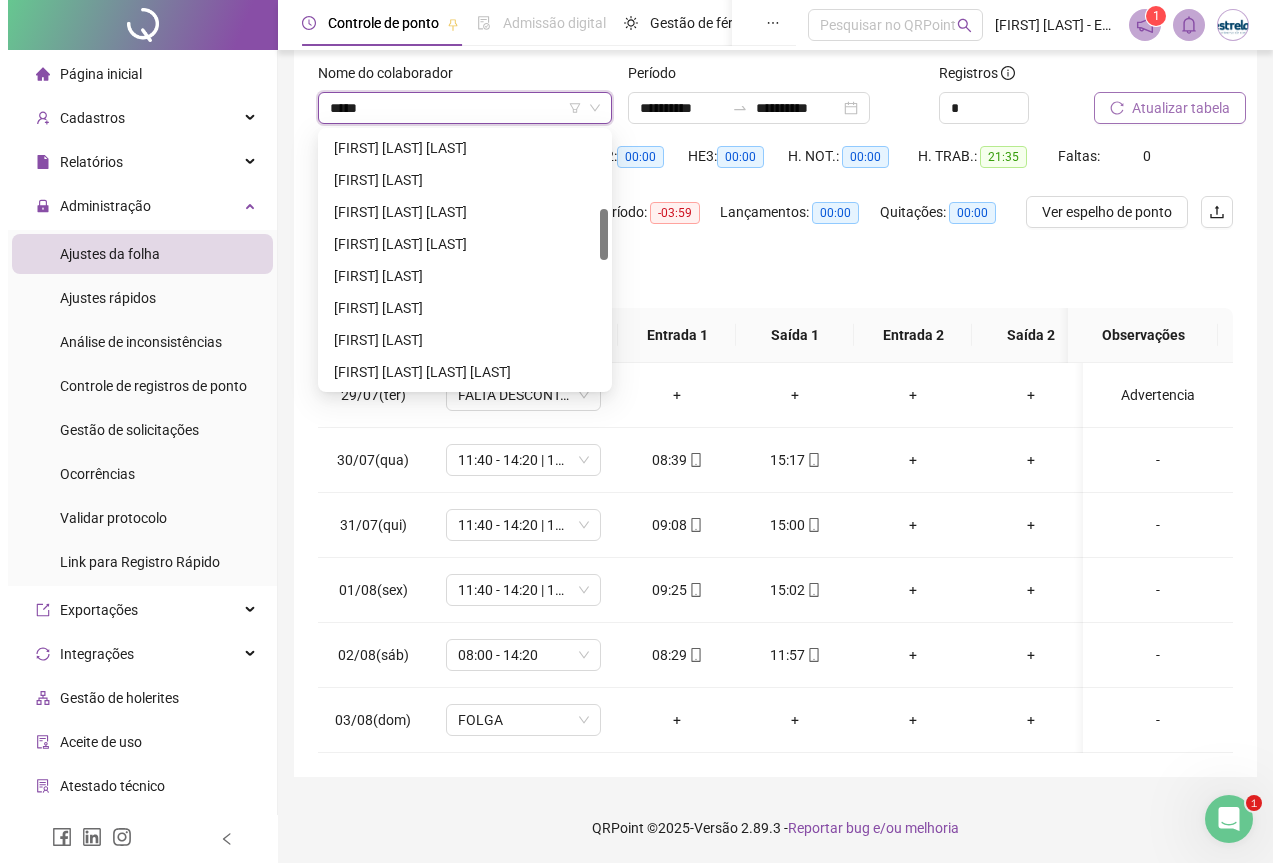scroll, scrollTop: 0, scrollLeft: 0, axis: both 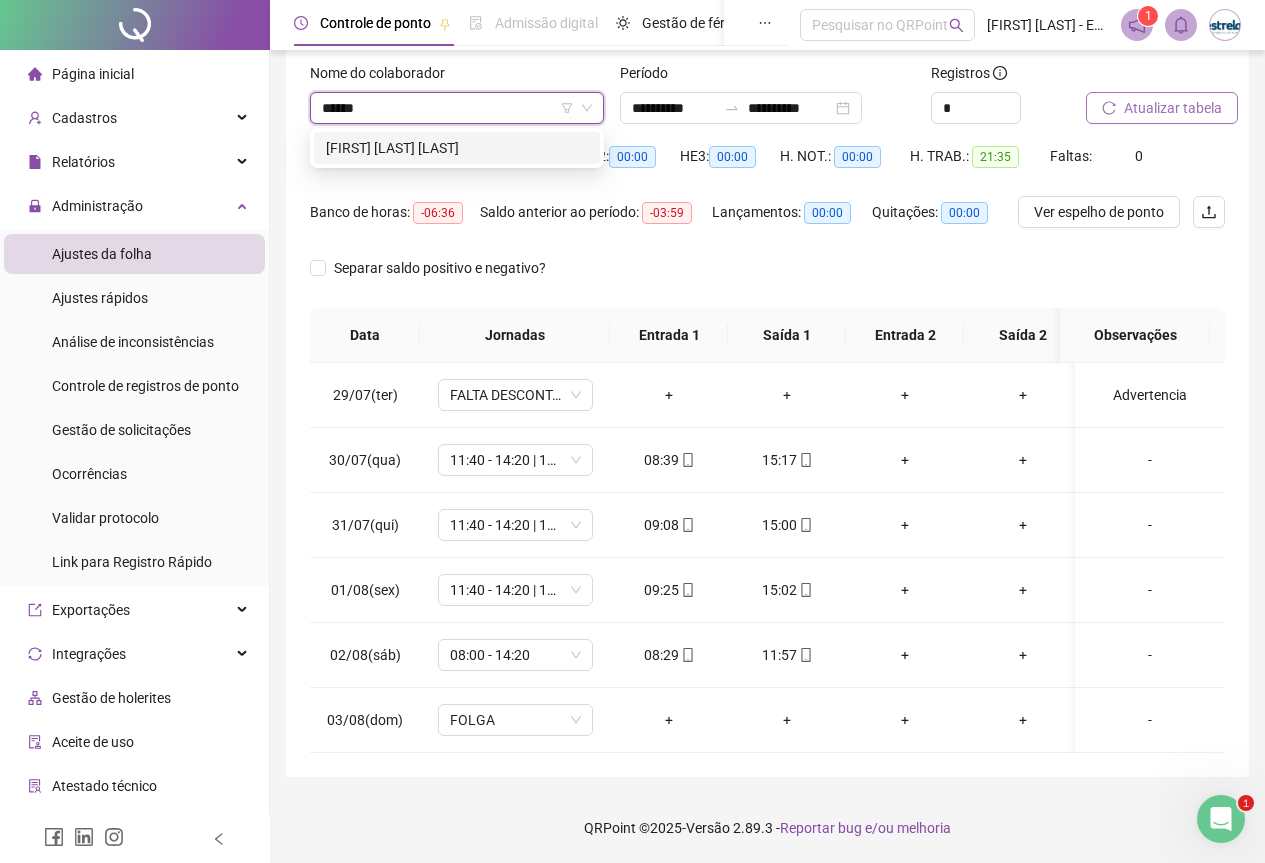type on "*******" 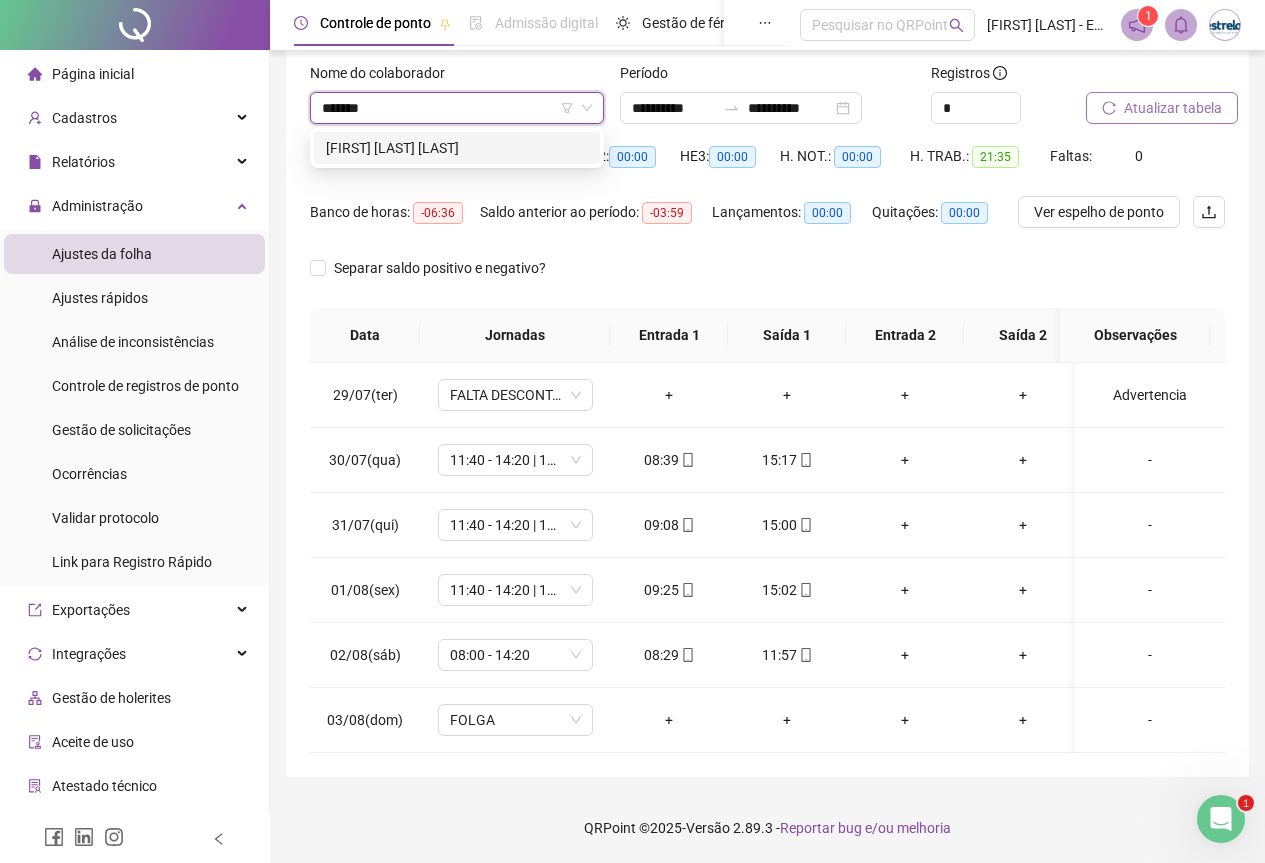 click on "[FIRST] [LAST] [LAST]" at bounding box center (457, 148) 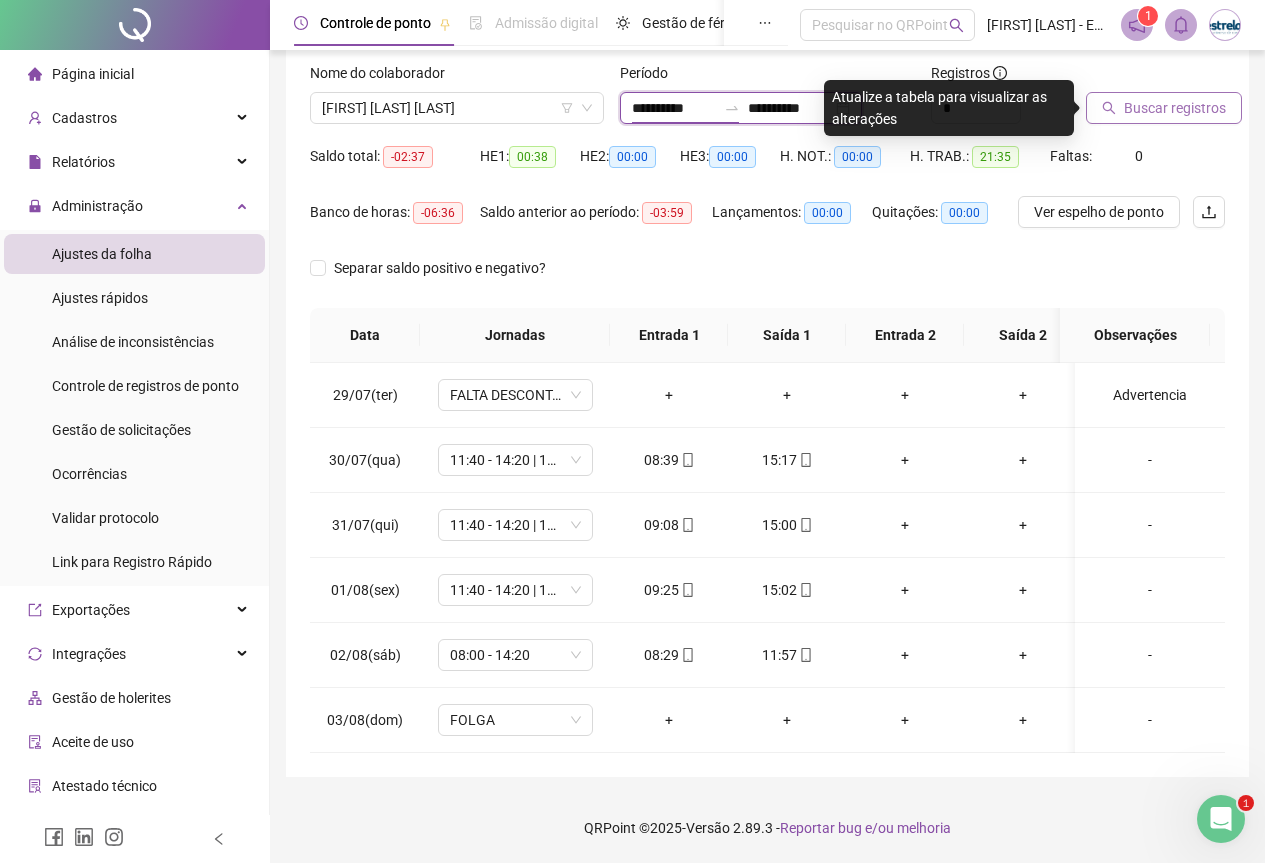click on "**********" at bounding box center [674, 108] 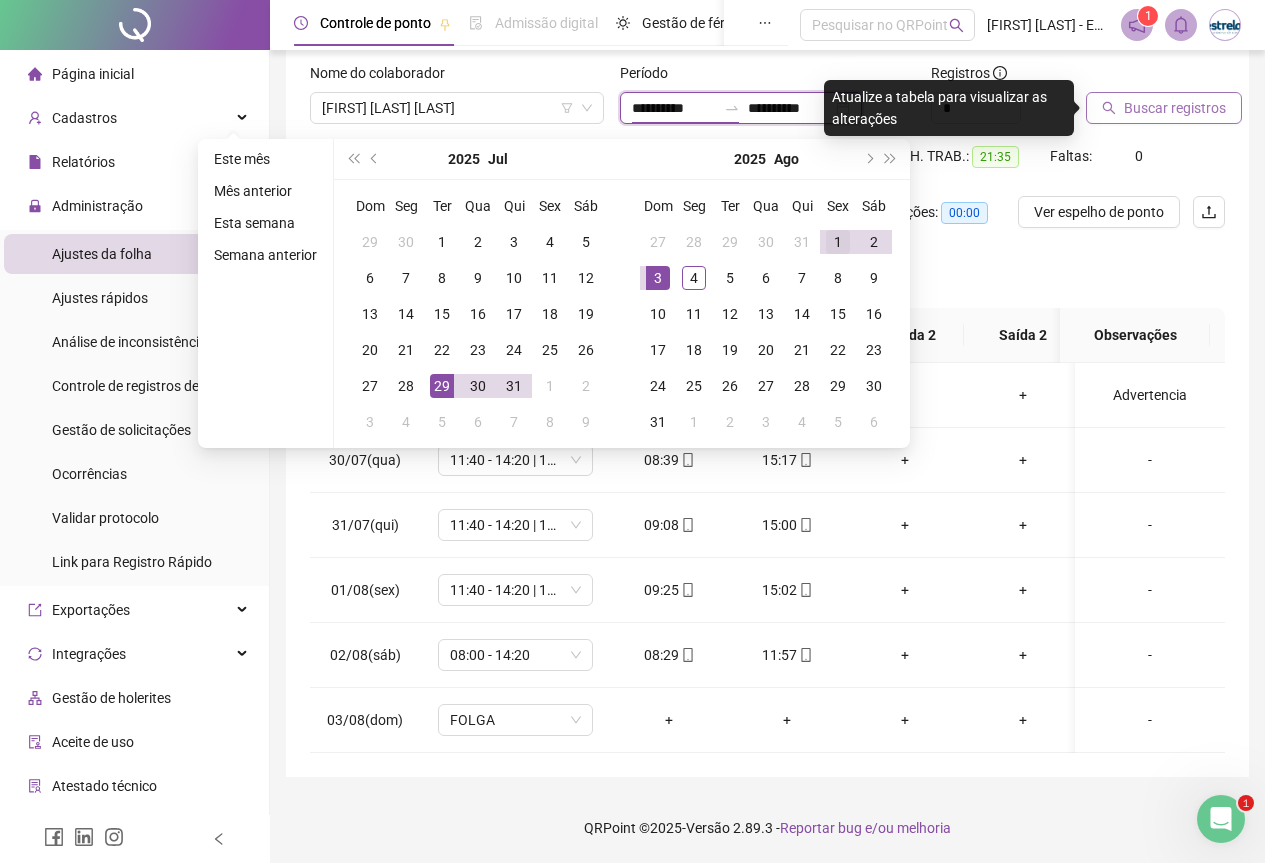 type on "**********" 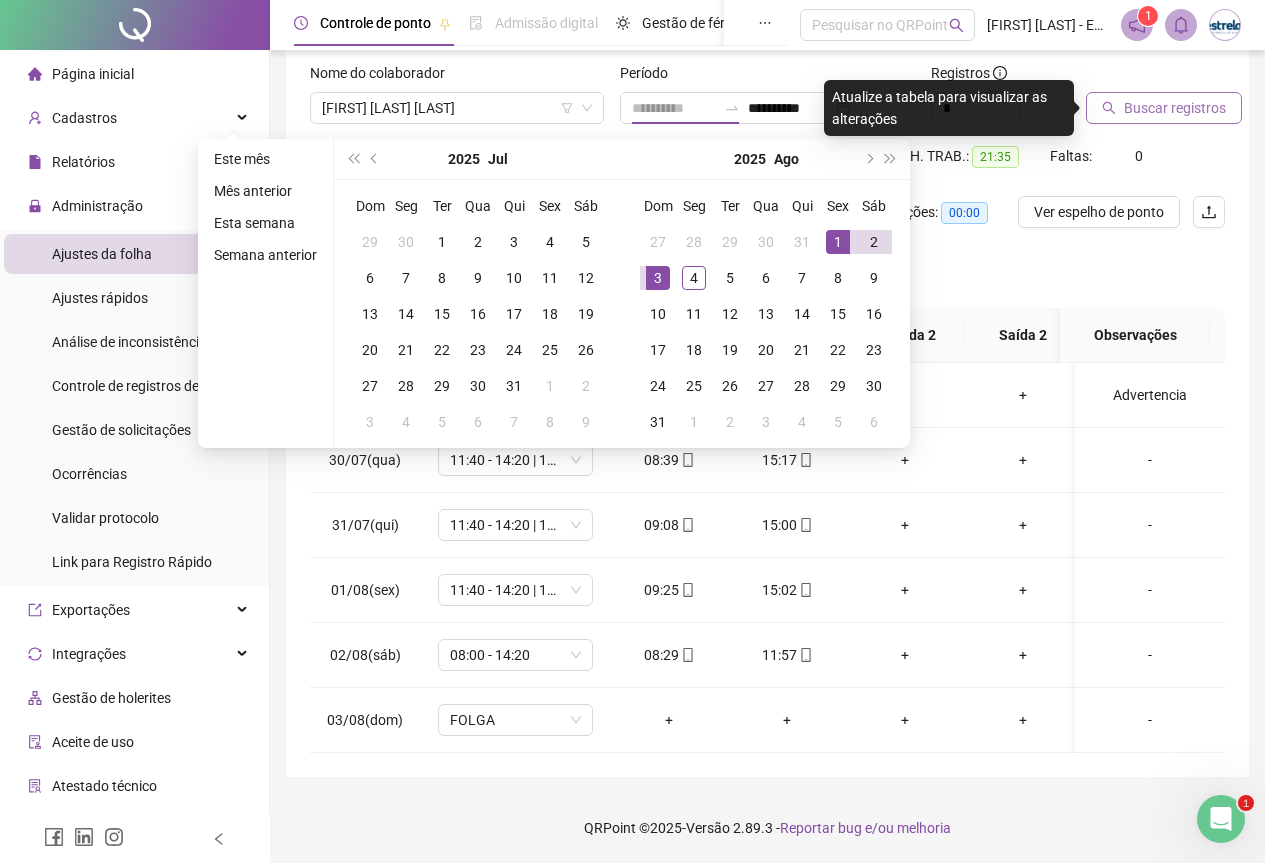 click on "1" at bounding box center (838, 242) 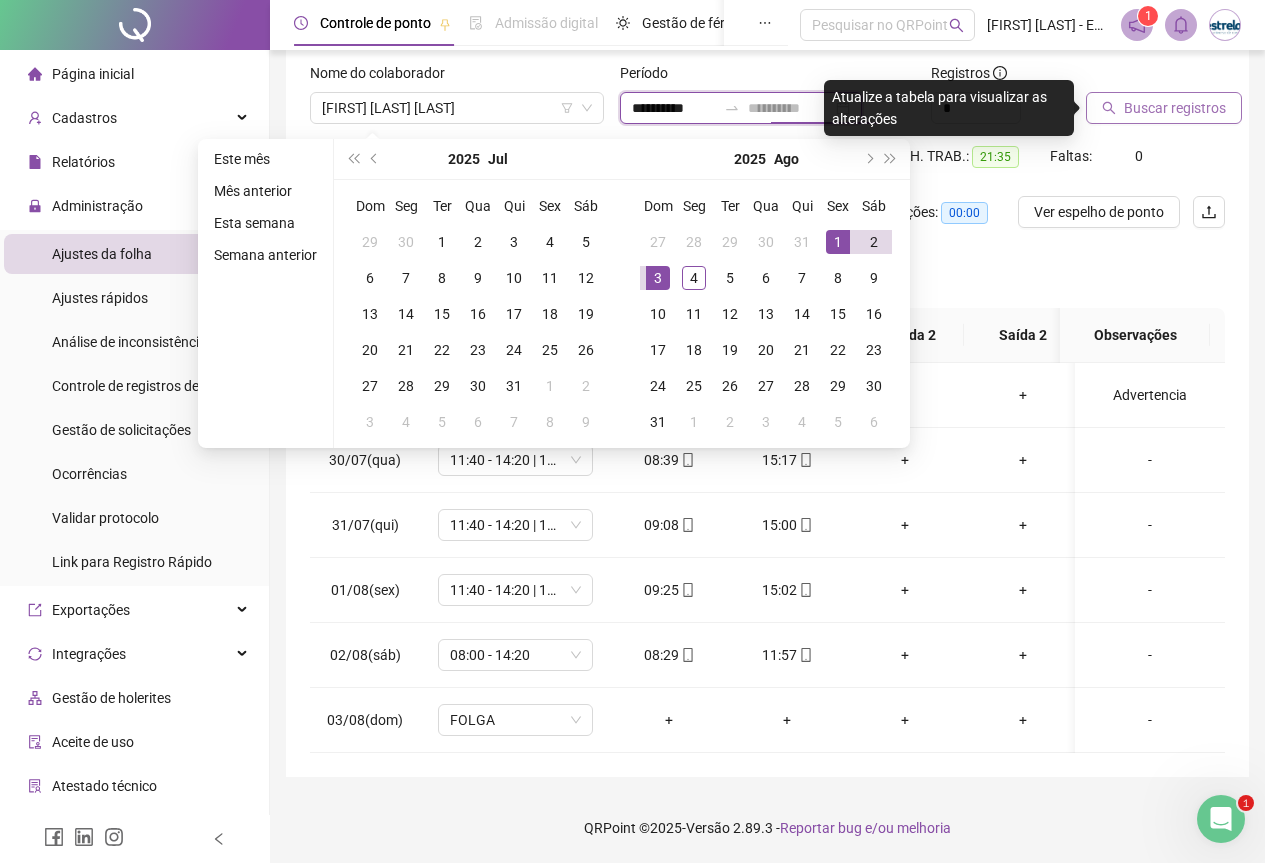 type on "**********" 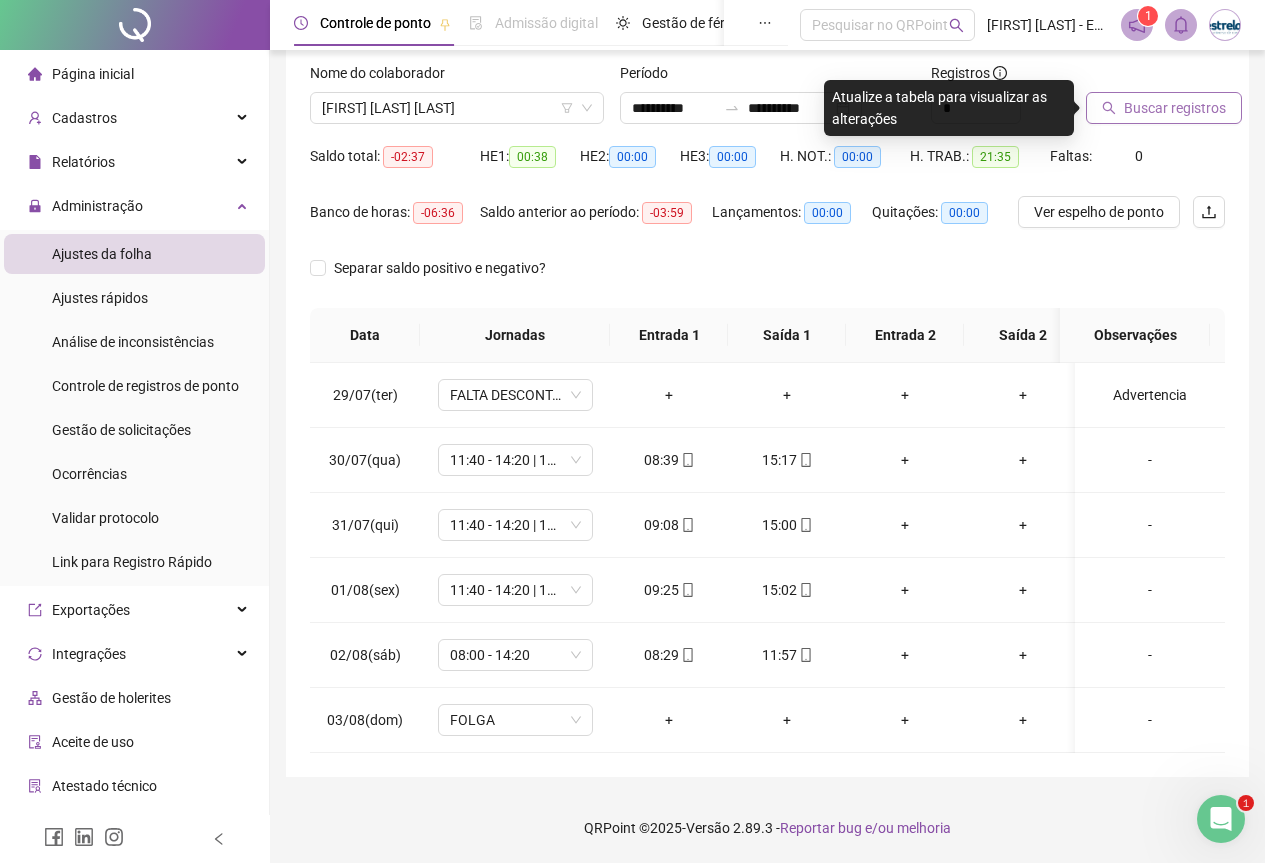 click on "Buscar registros" at bounding box center (1164, 108) 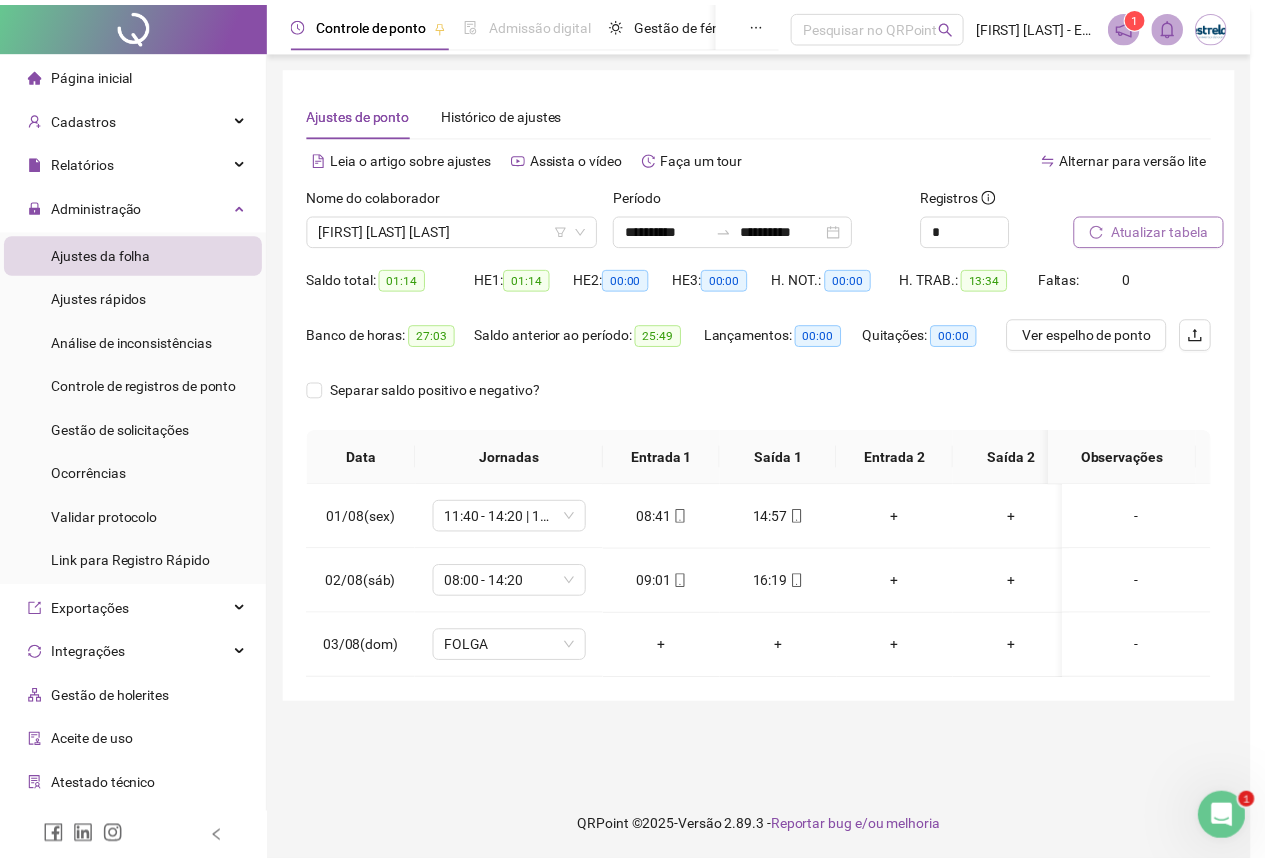 scroll, scrollTop: 0, scrollLeft: 0, axis: both 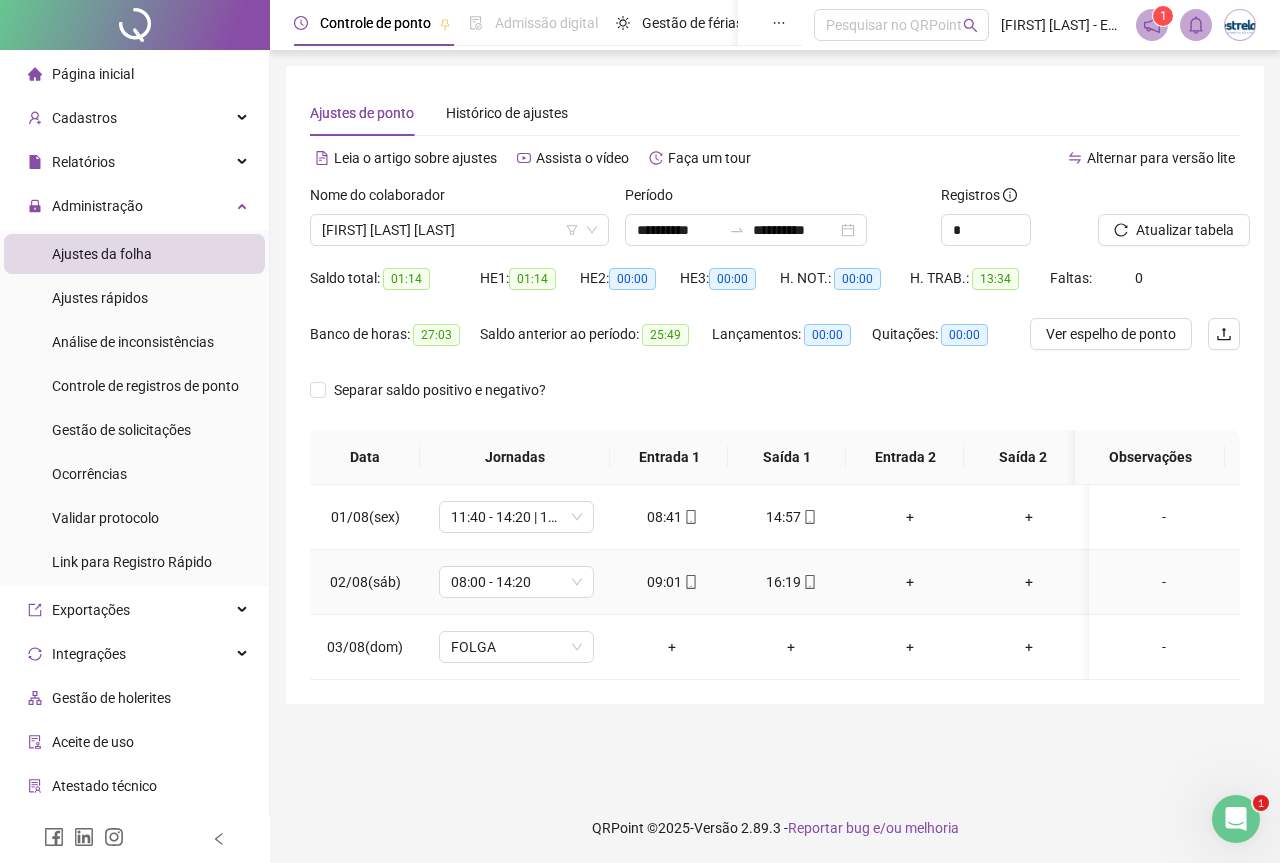 click at bounding box center (809, 582) 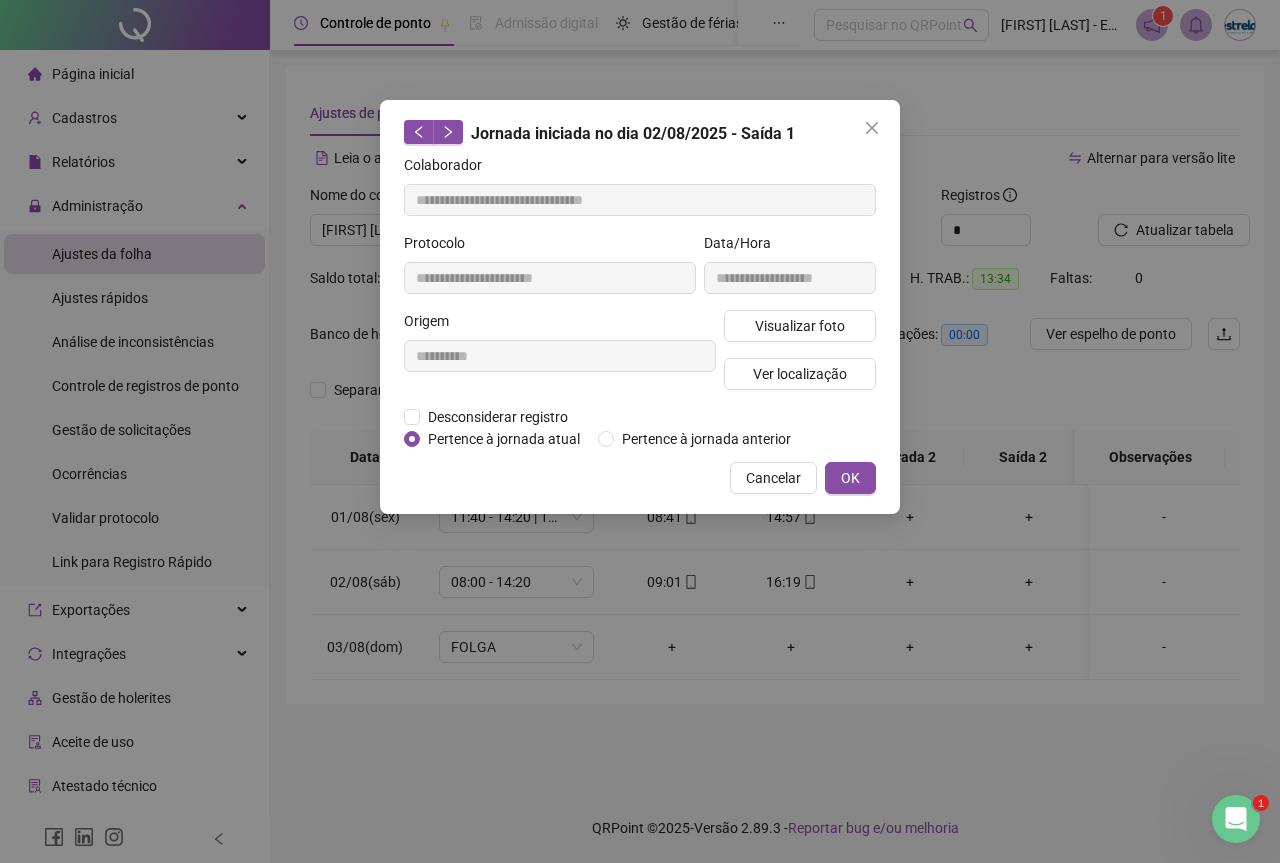 type on "**********" 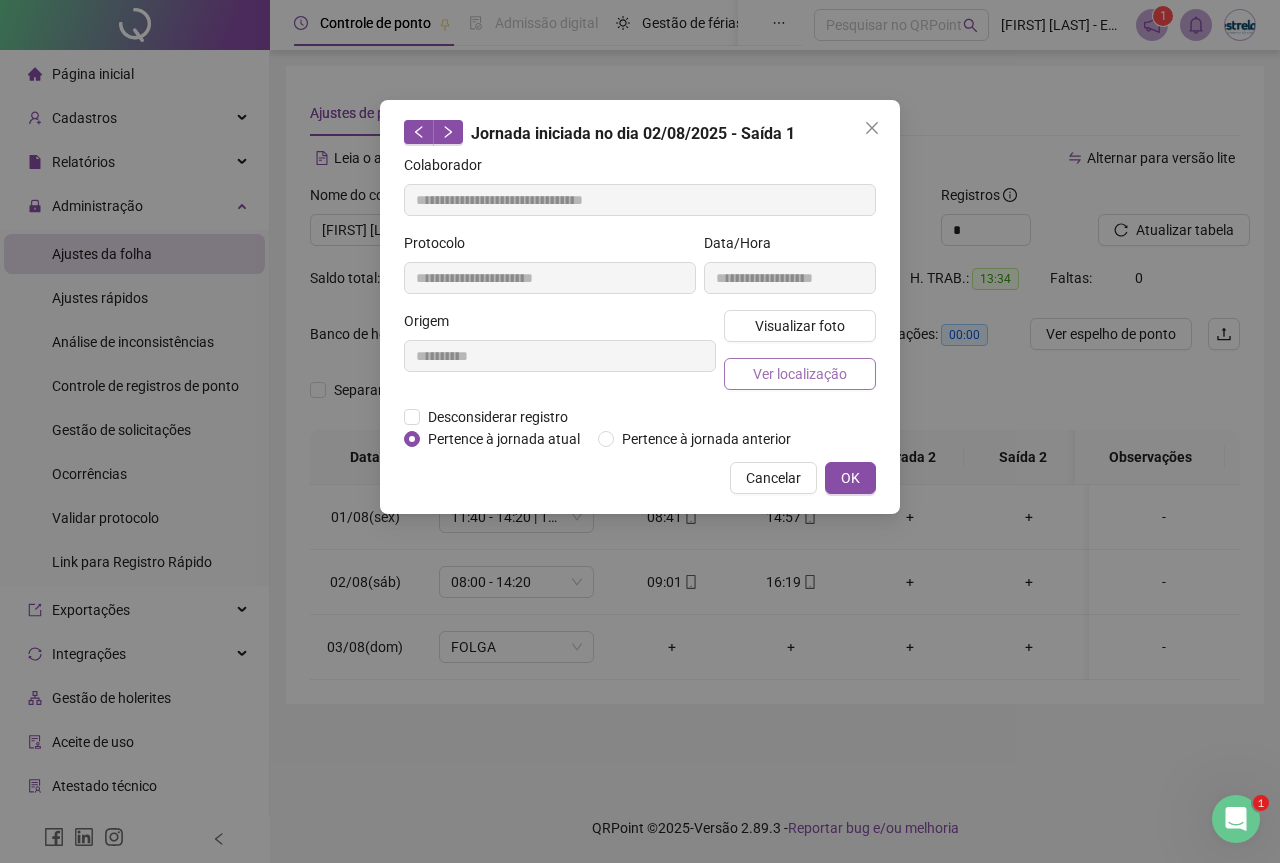click on "Ver localização" at bounding box center (800, 374) 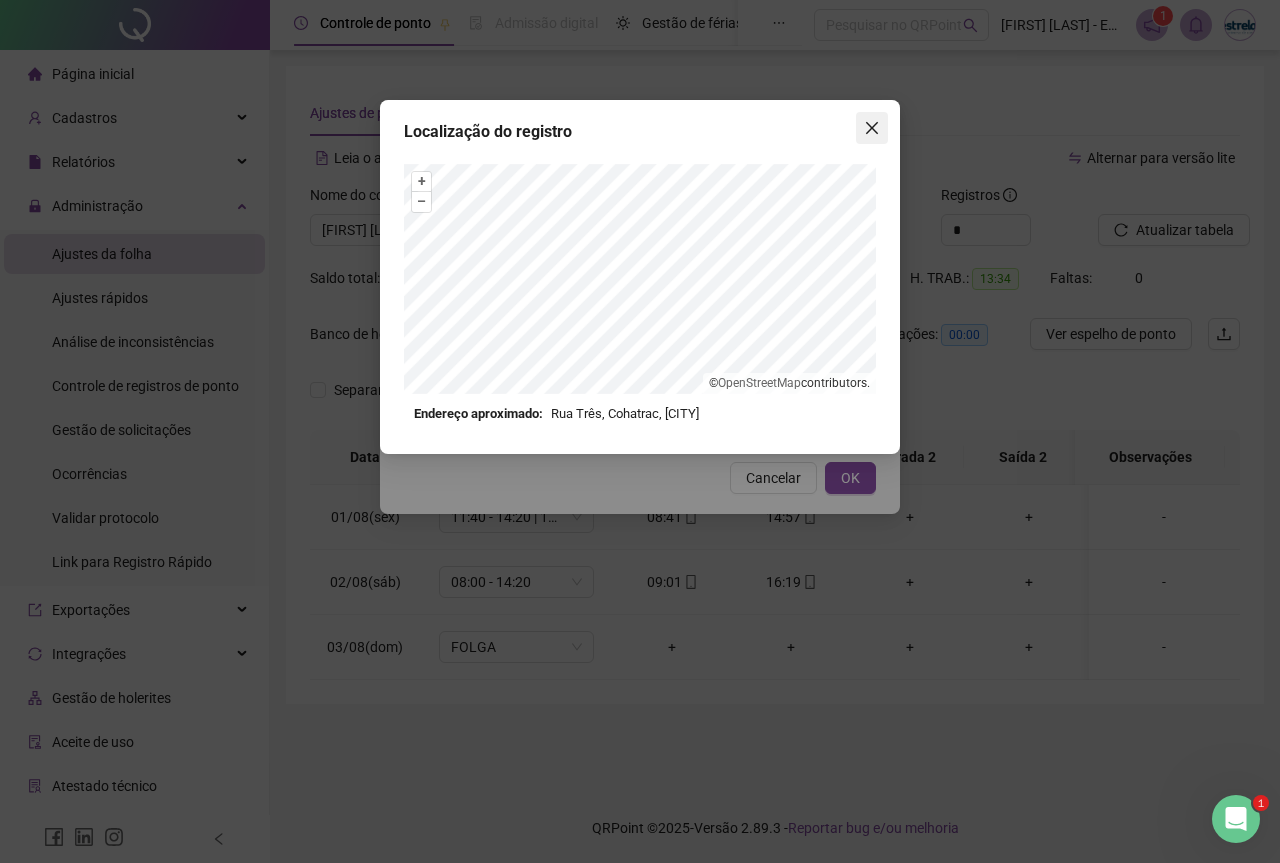 click at bounding box center [872, 128] 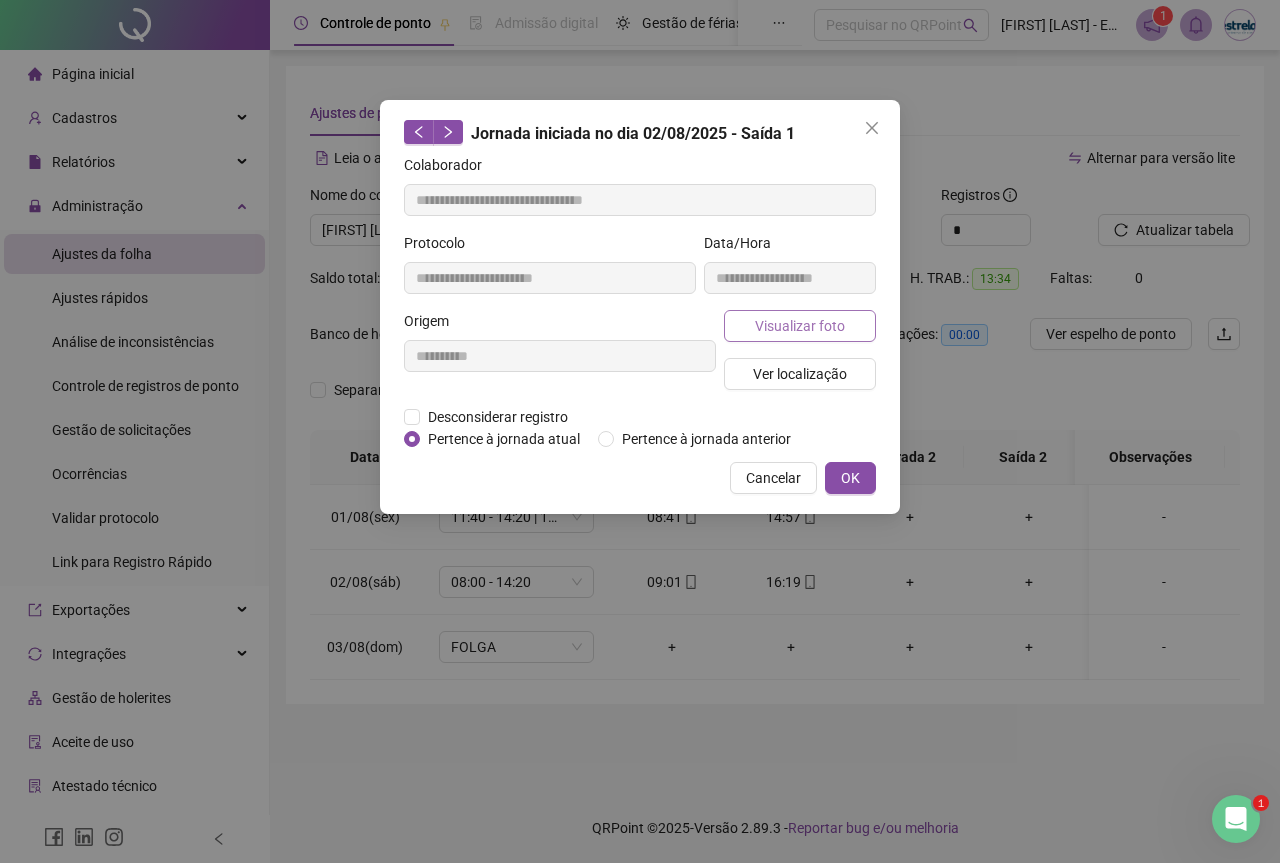 click on "Visualizar foto" at bounding box center [800, 326] 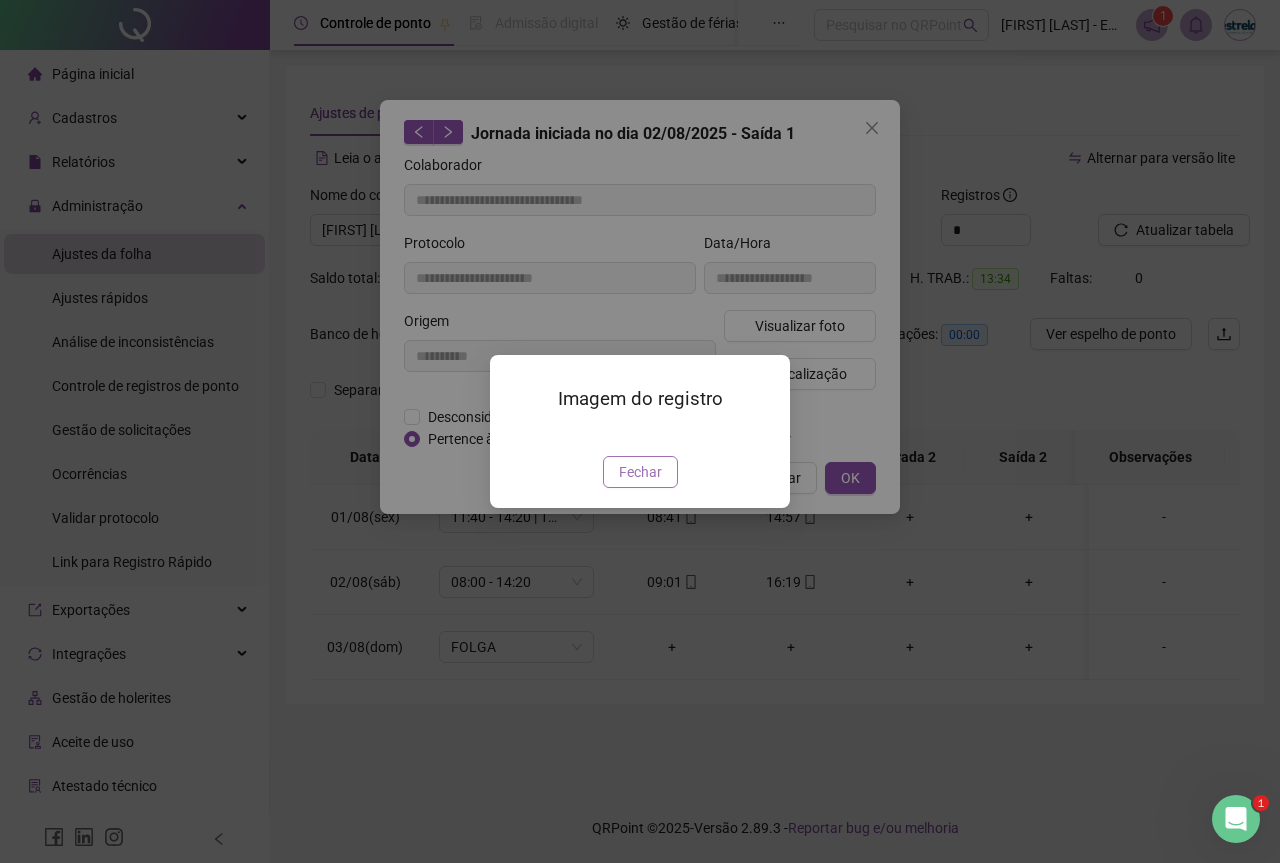 click on "Fechar" at bounding box center (640, 472) 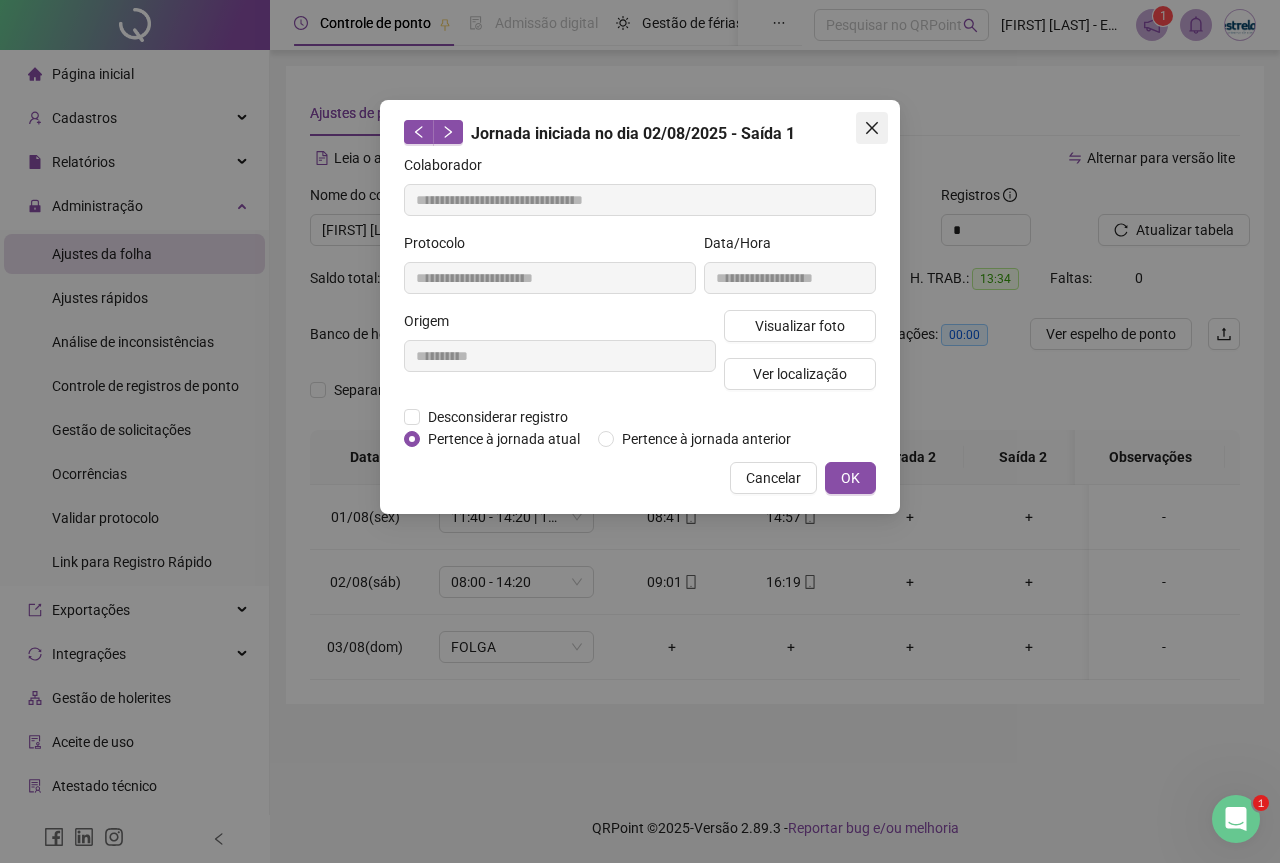 click 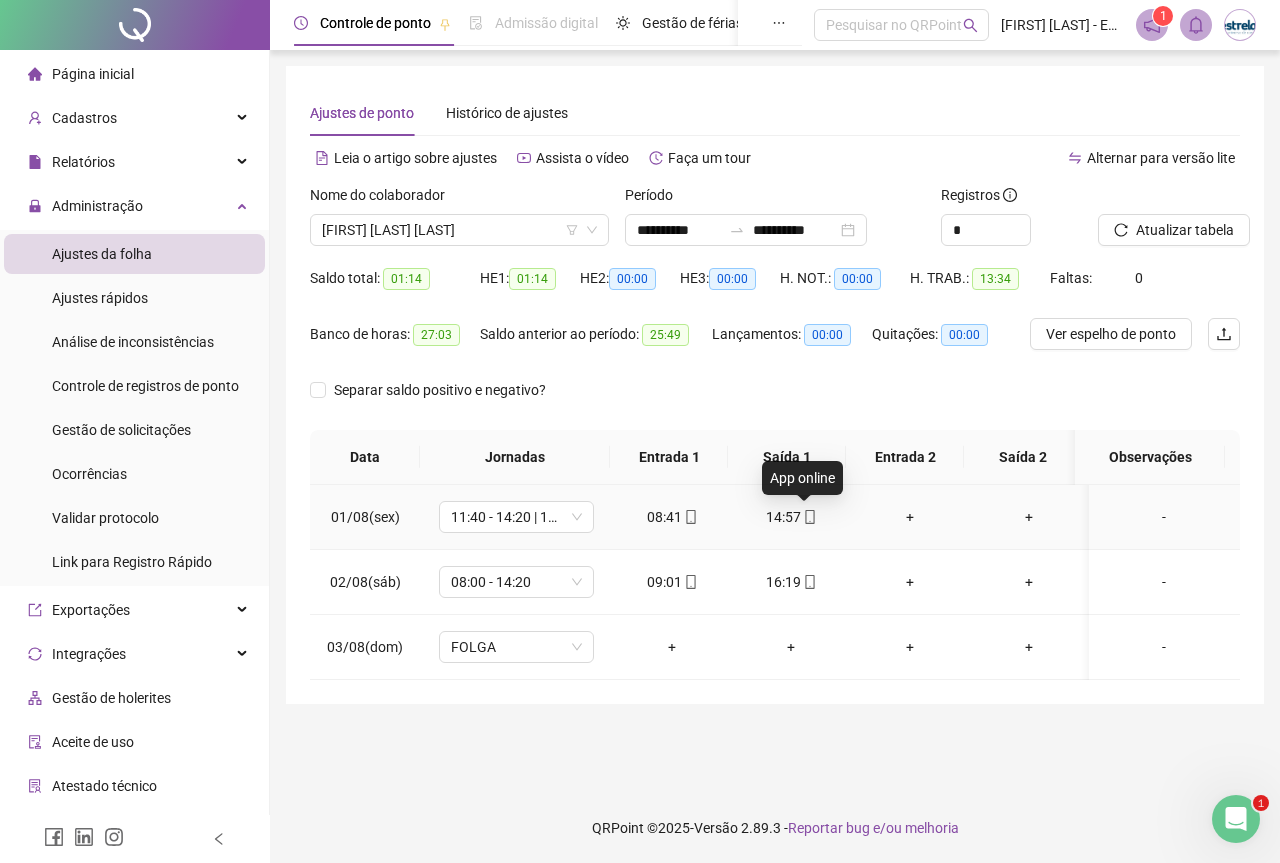 click at bounding box center (809, 517) 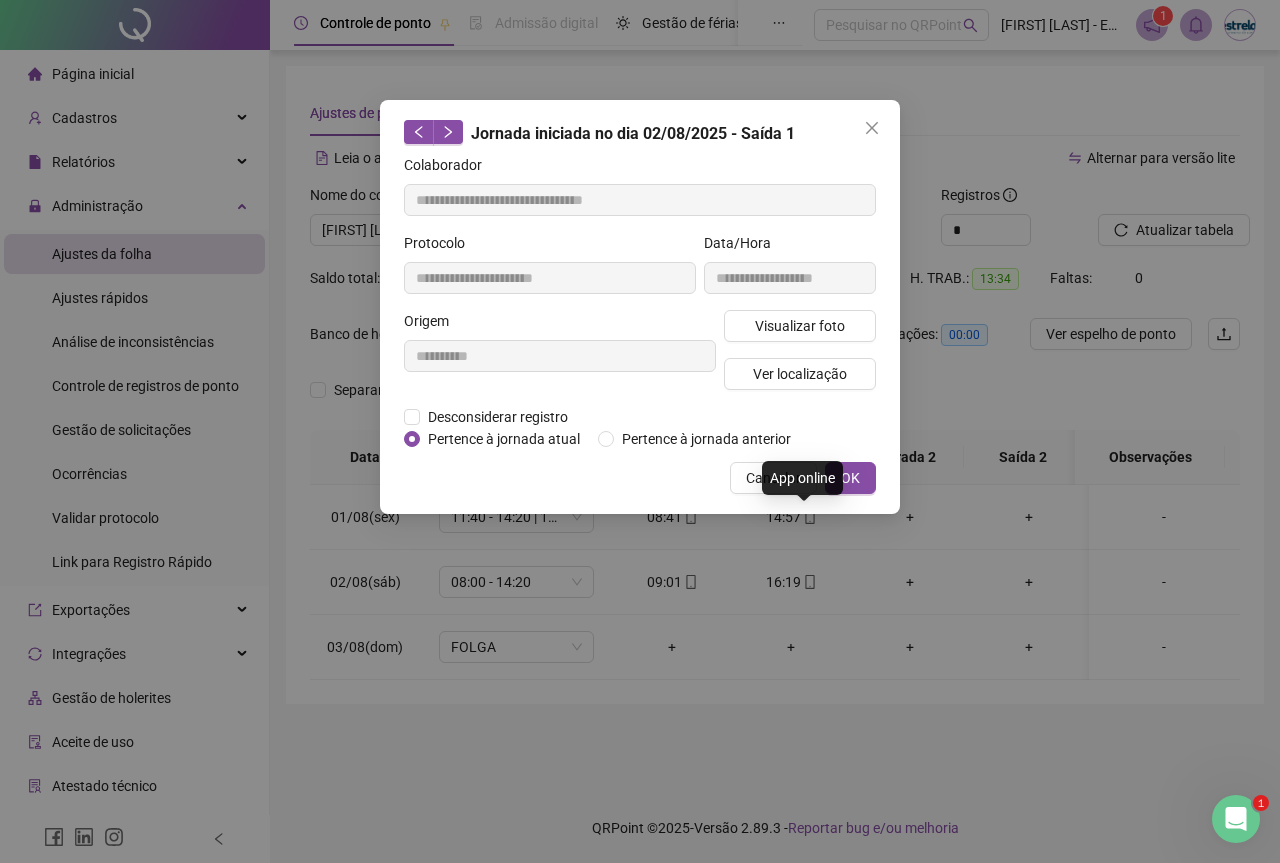 type on "**********" 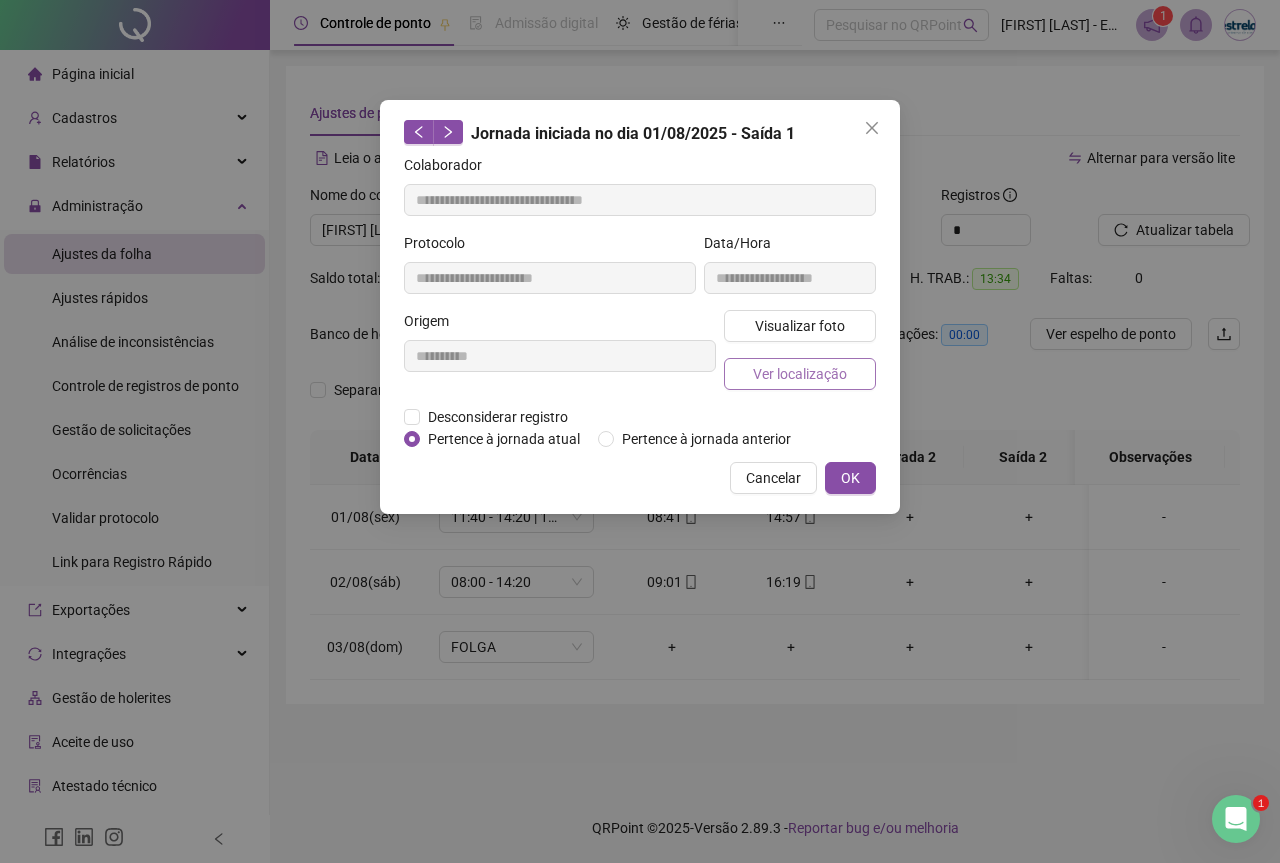 click on "Ver localização" at bounding box center [800, 374] 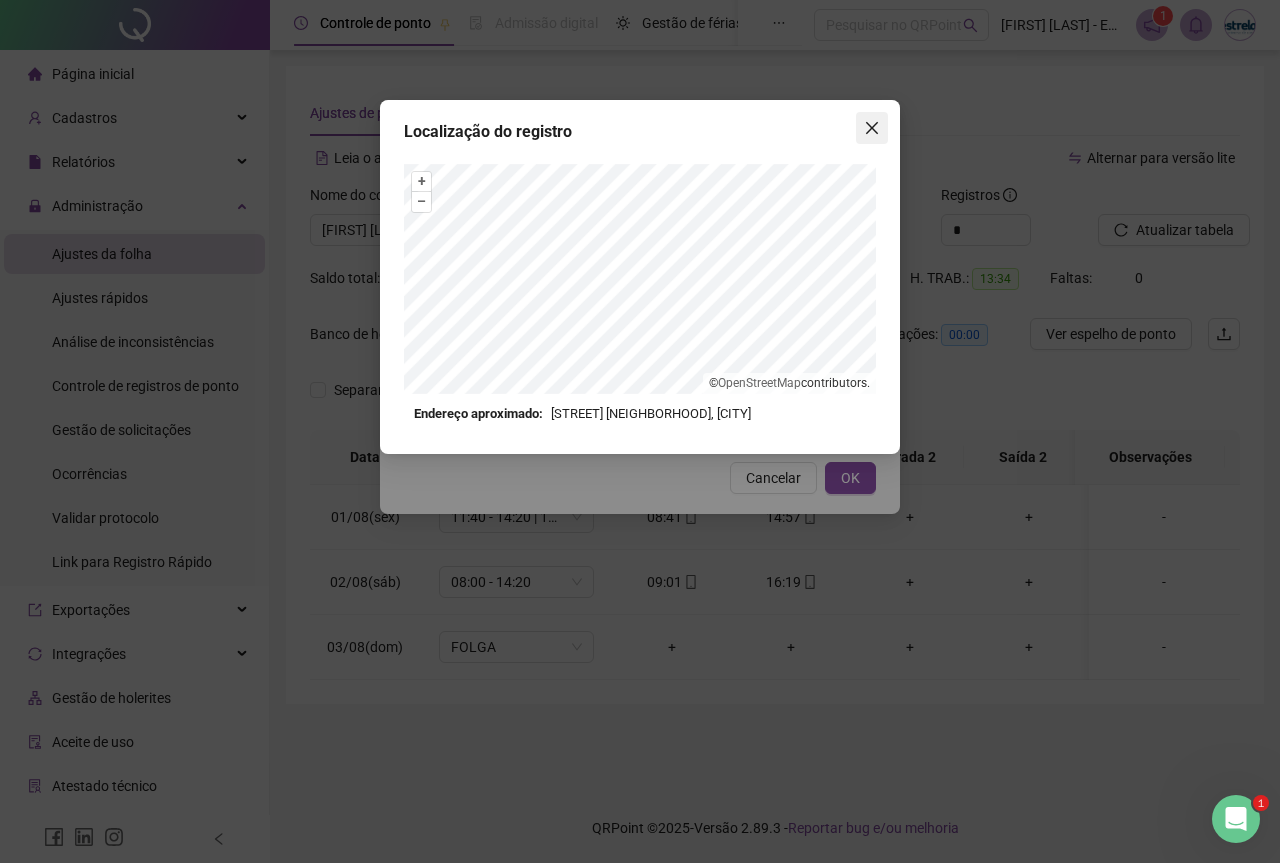 click 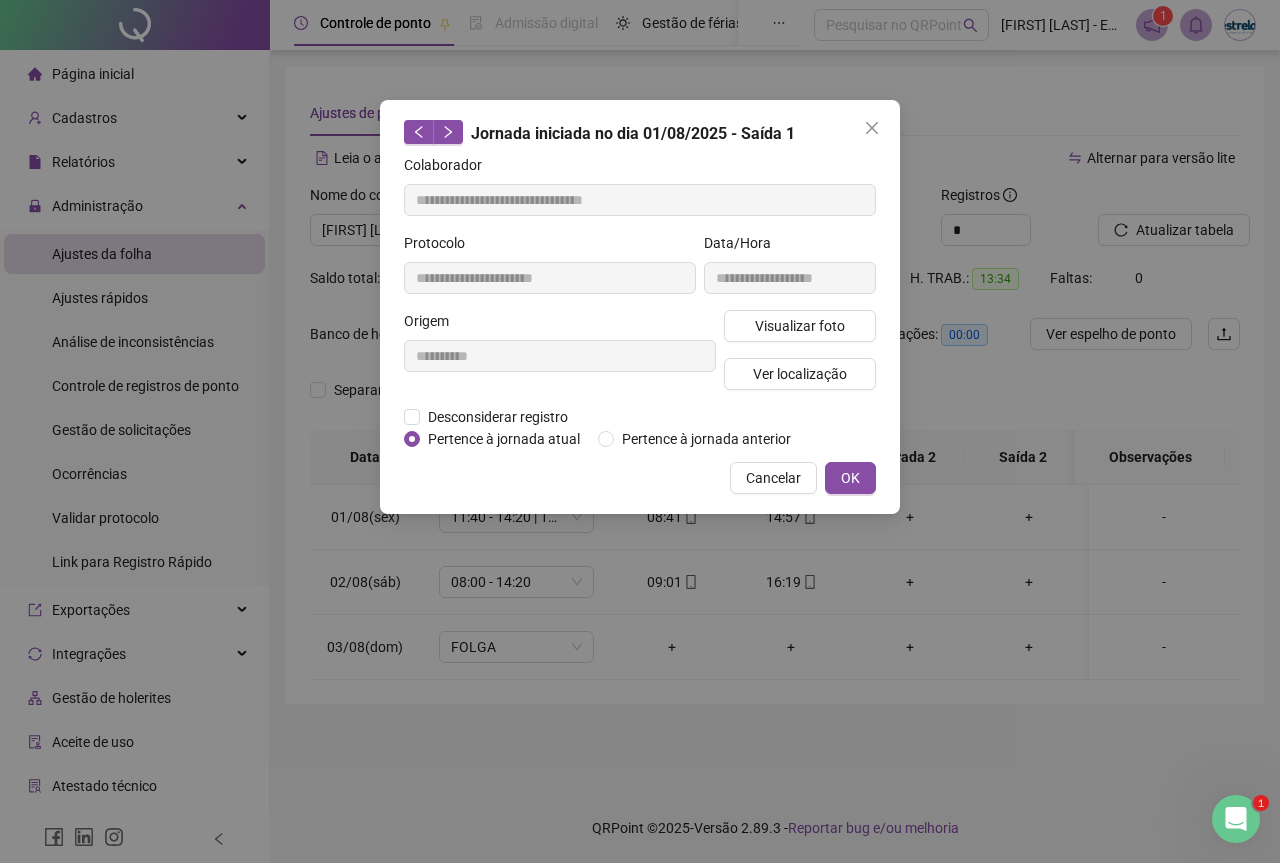 drag, startPoint x: 875, startPoint y: 128, endPoint x: 872, endPoint y: 148, distance: 20.22375 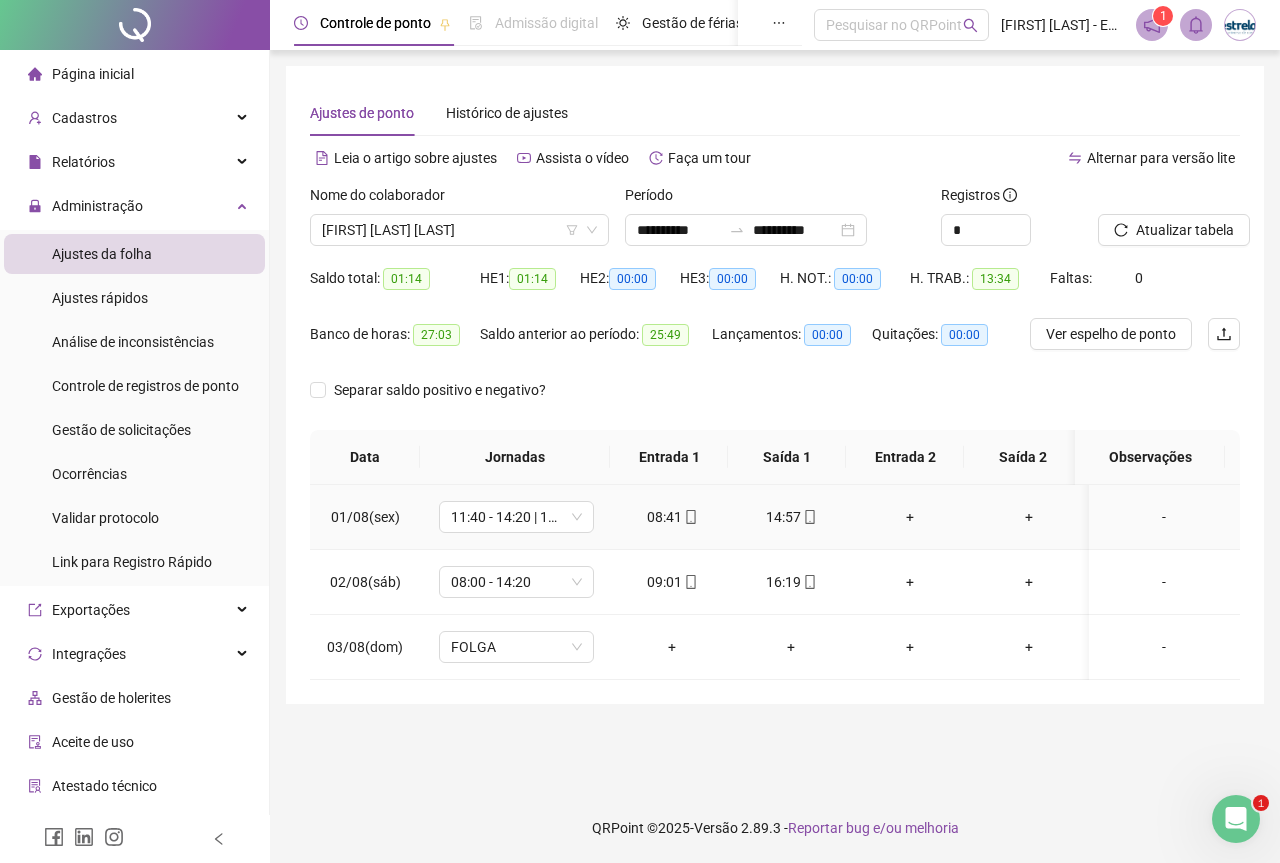click on "14:57" at bounding box center [791, 517] 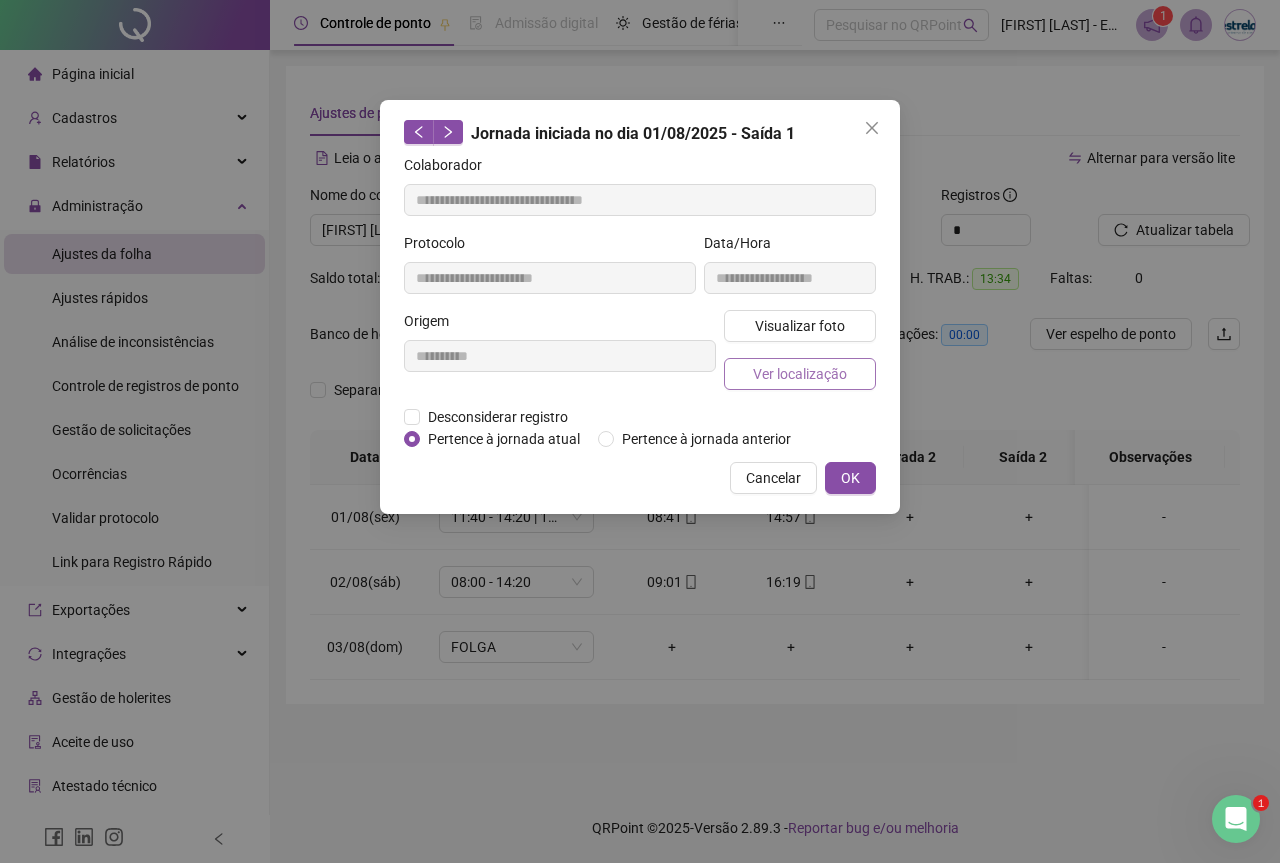 click on "Ver localização" at bounding box center (800, 374) 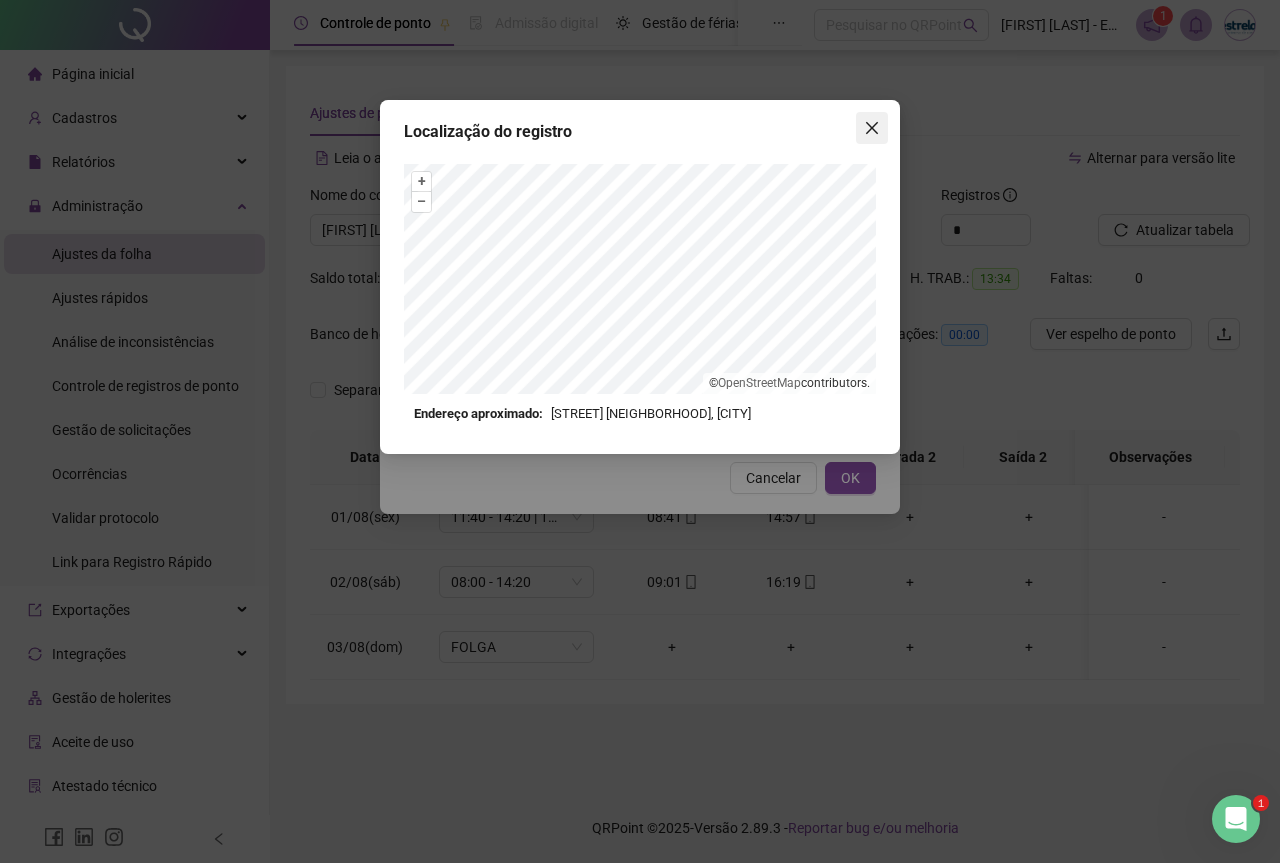 click 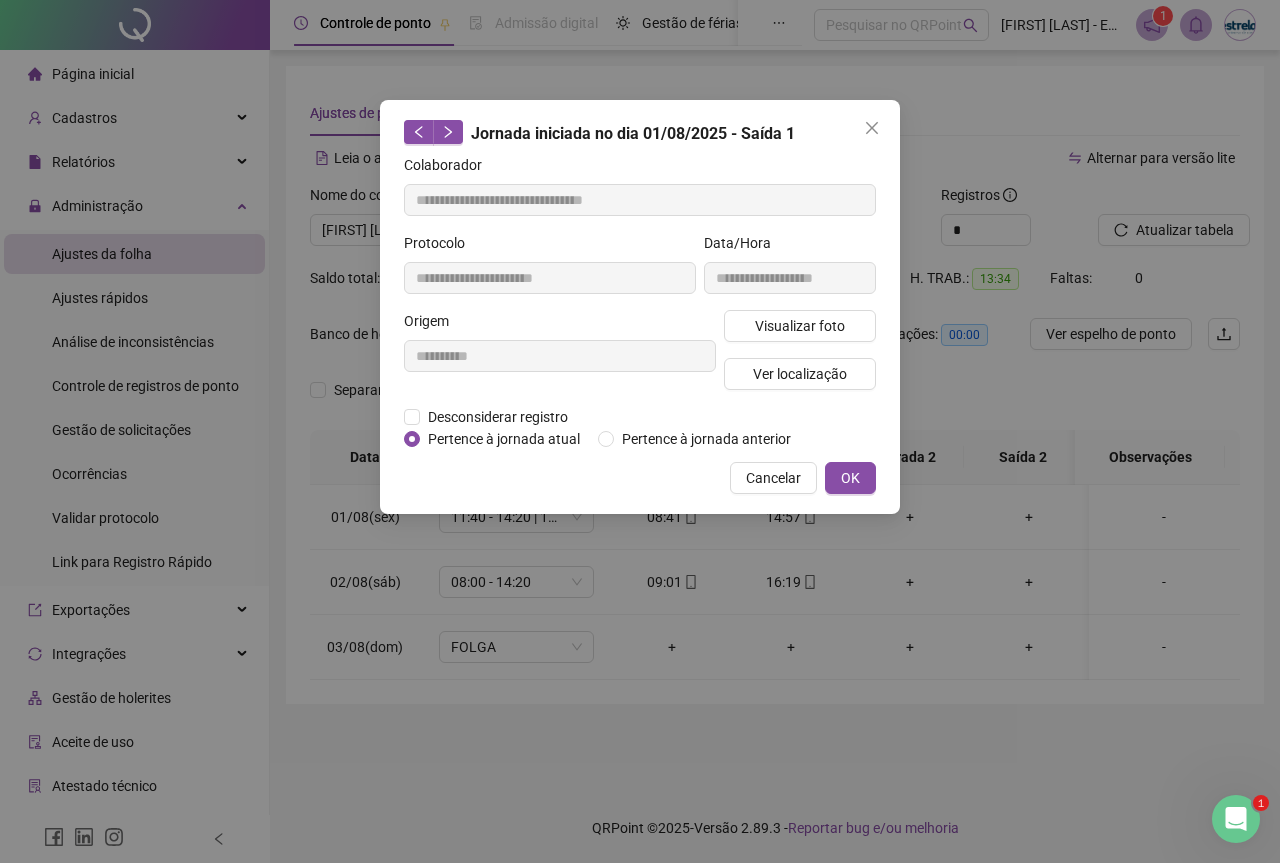 click 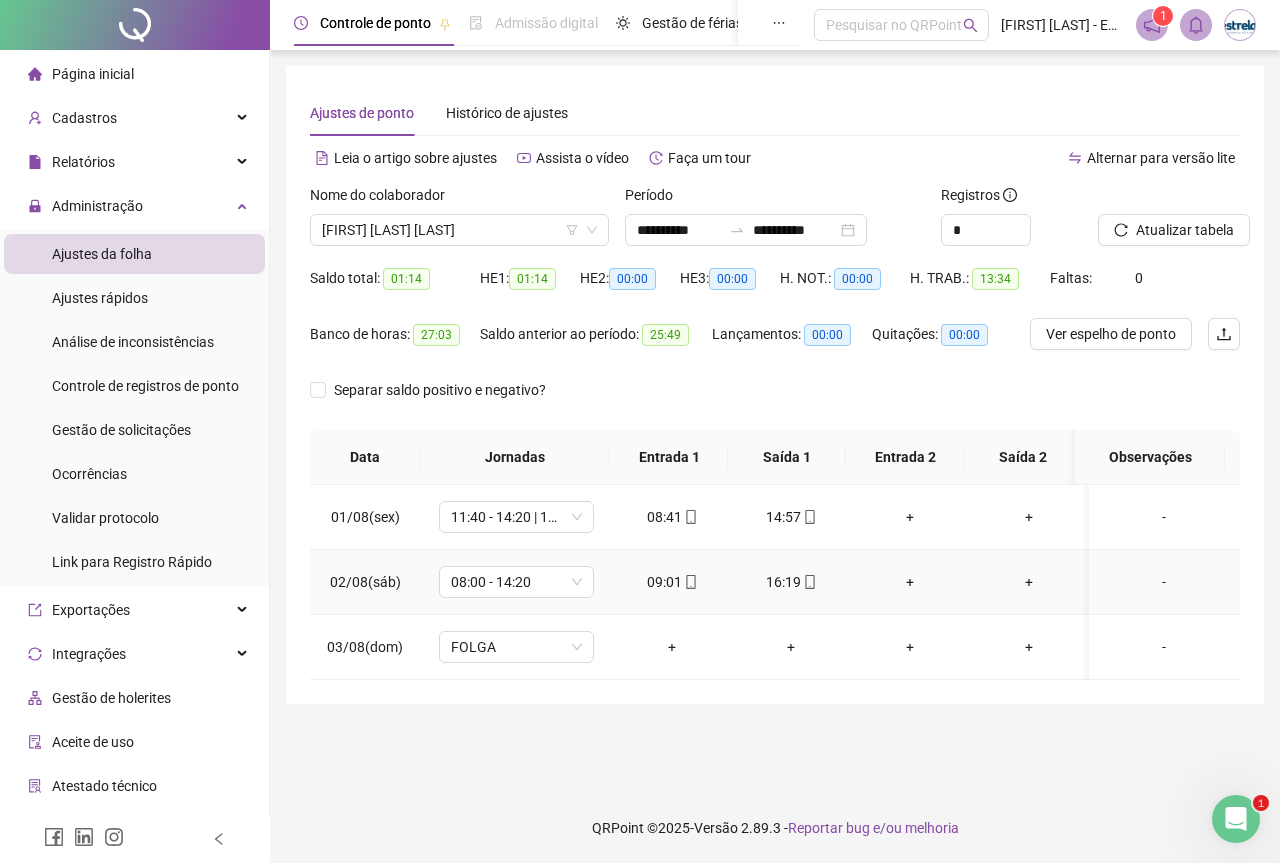 click on "16:19" at bounding box center (791, 582) 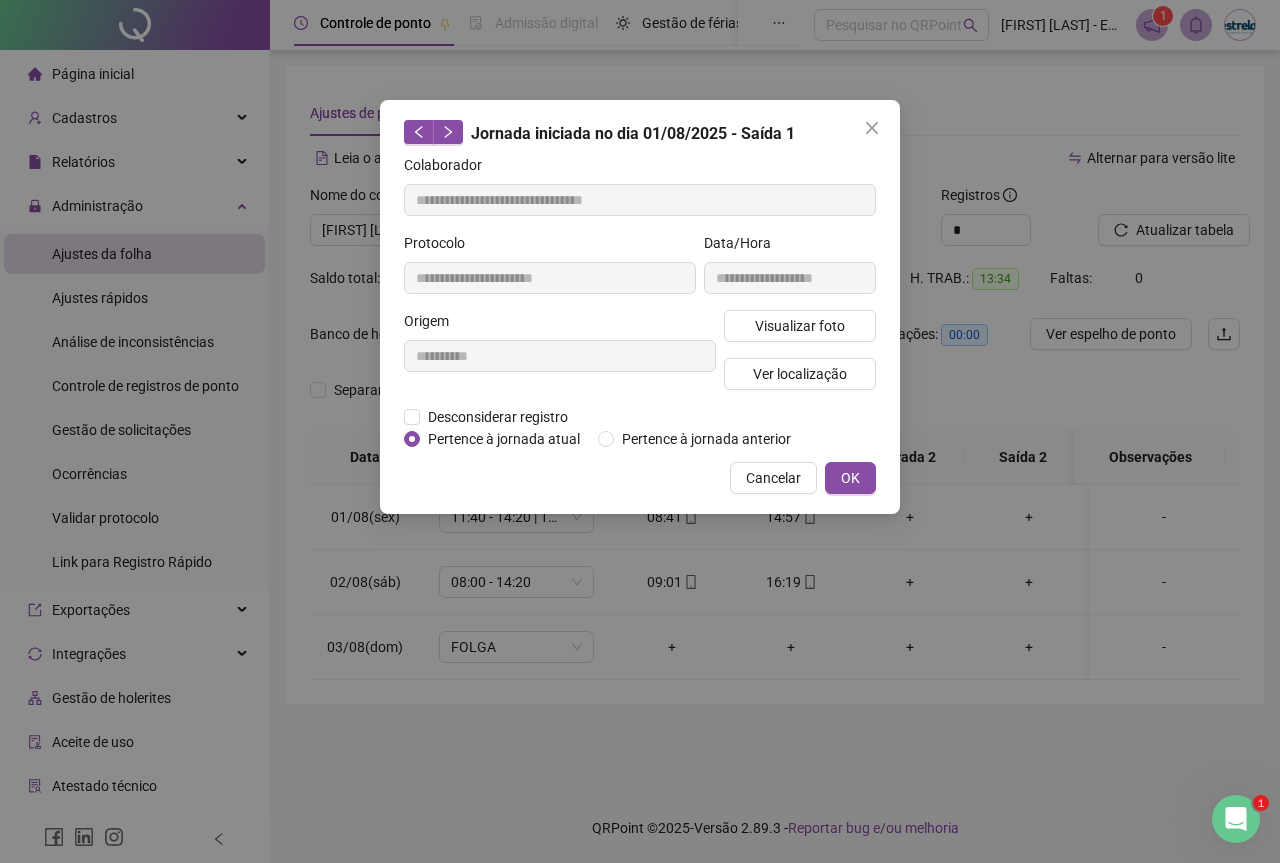 type on "**********" 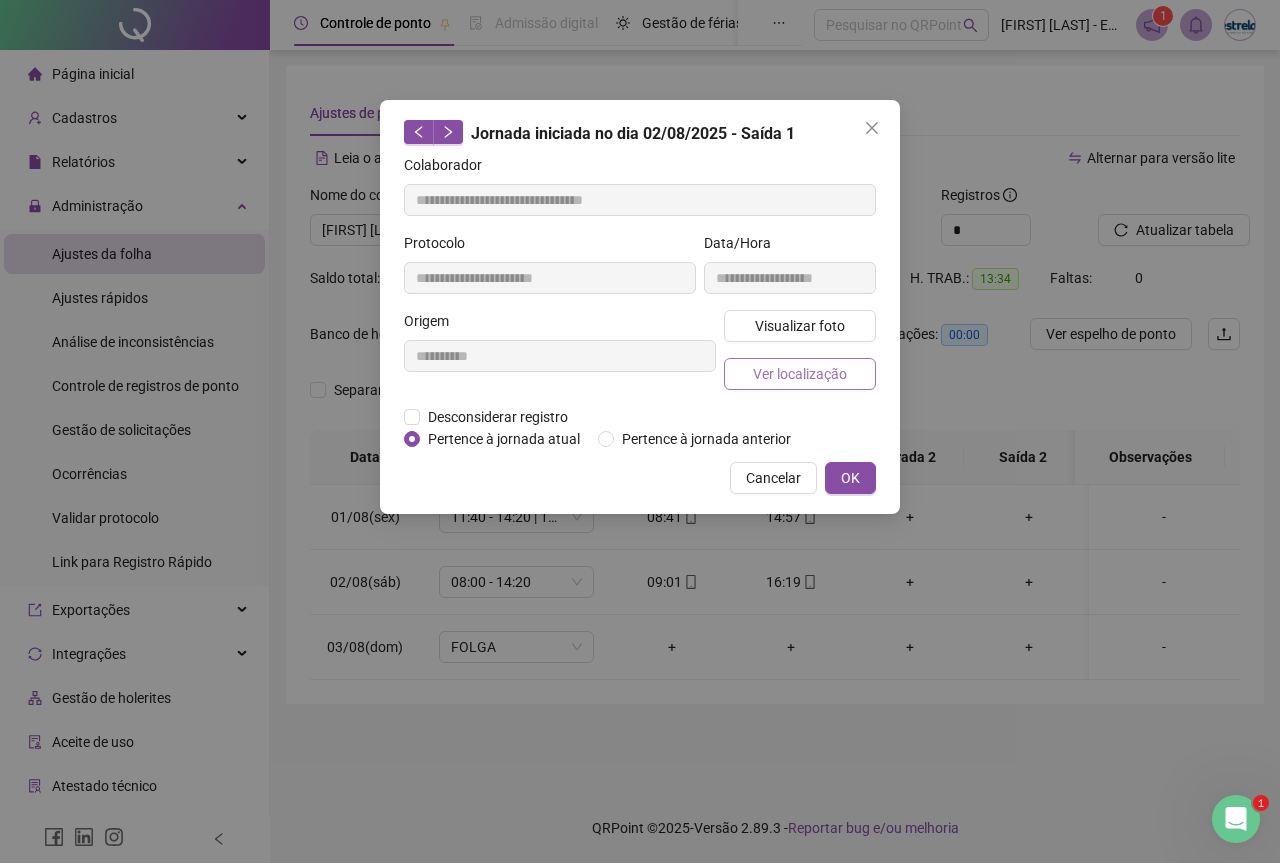 click on "Ver localização" at bounding box center (800, 374) 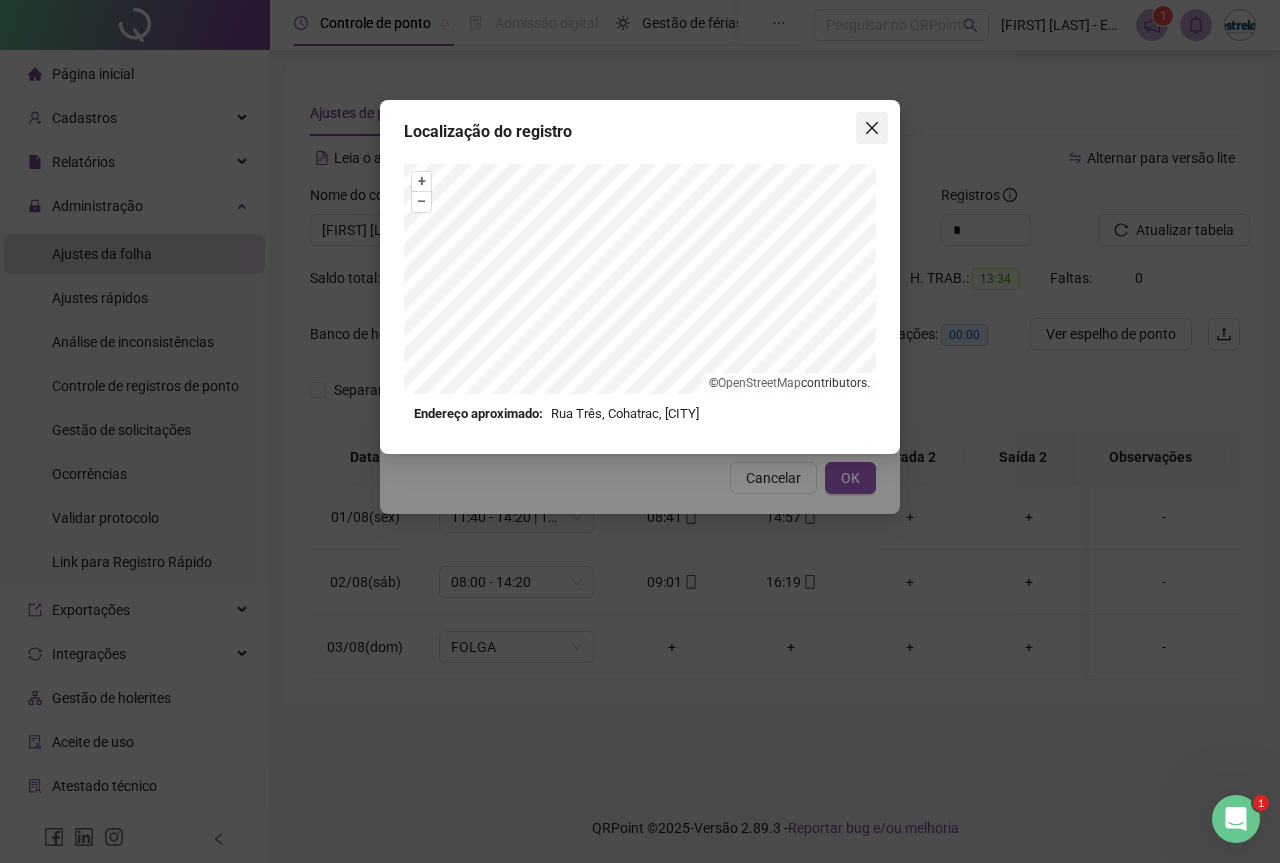 click at bounding box center [872, 128] 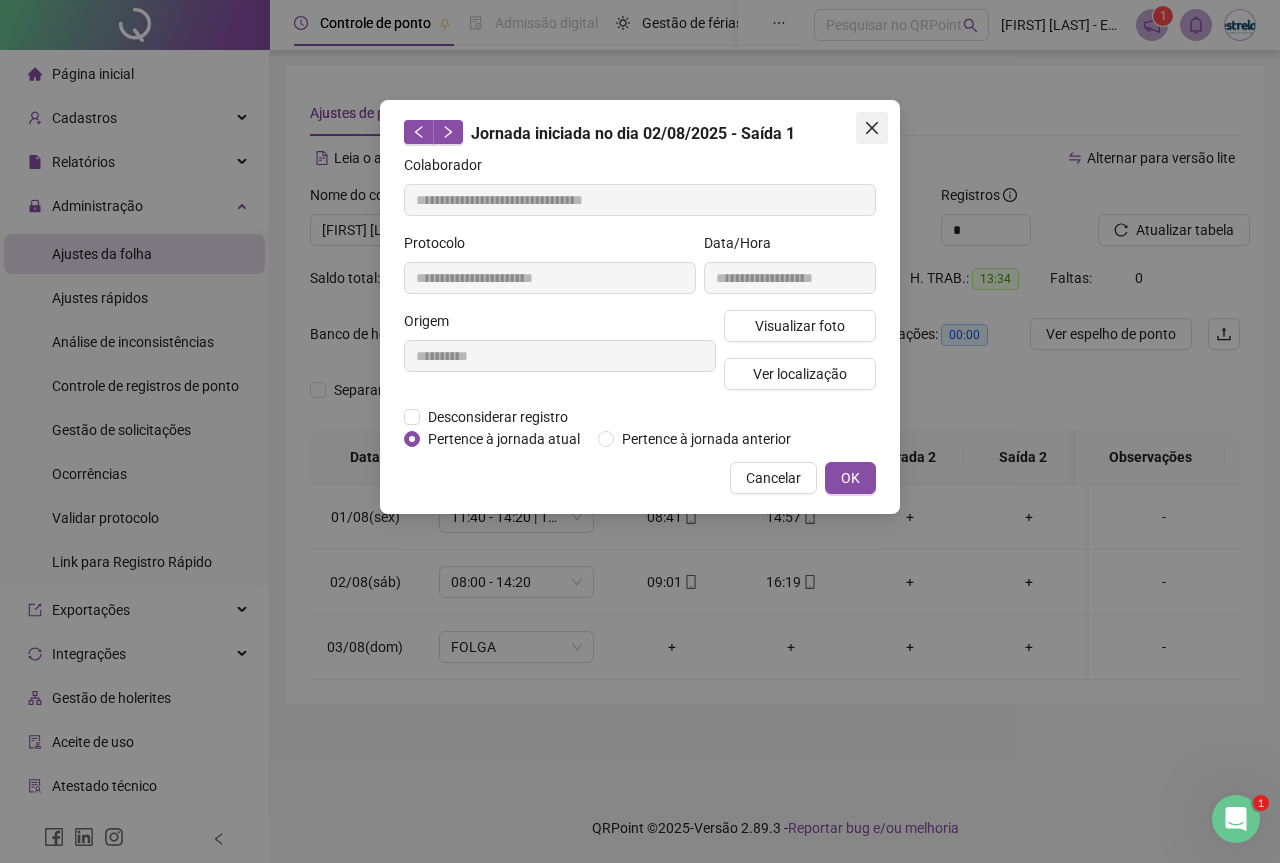 click at bounding box center (872, 128) 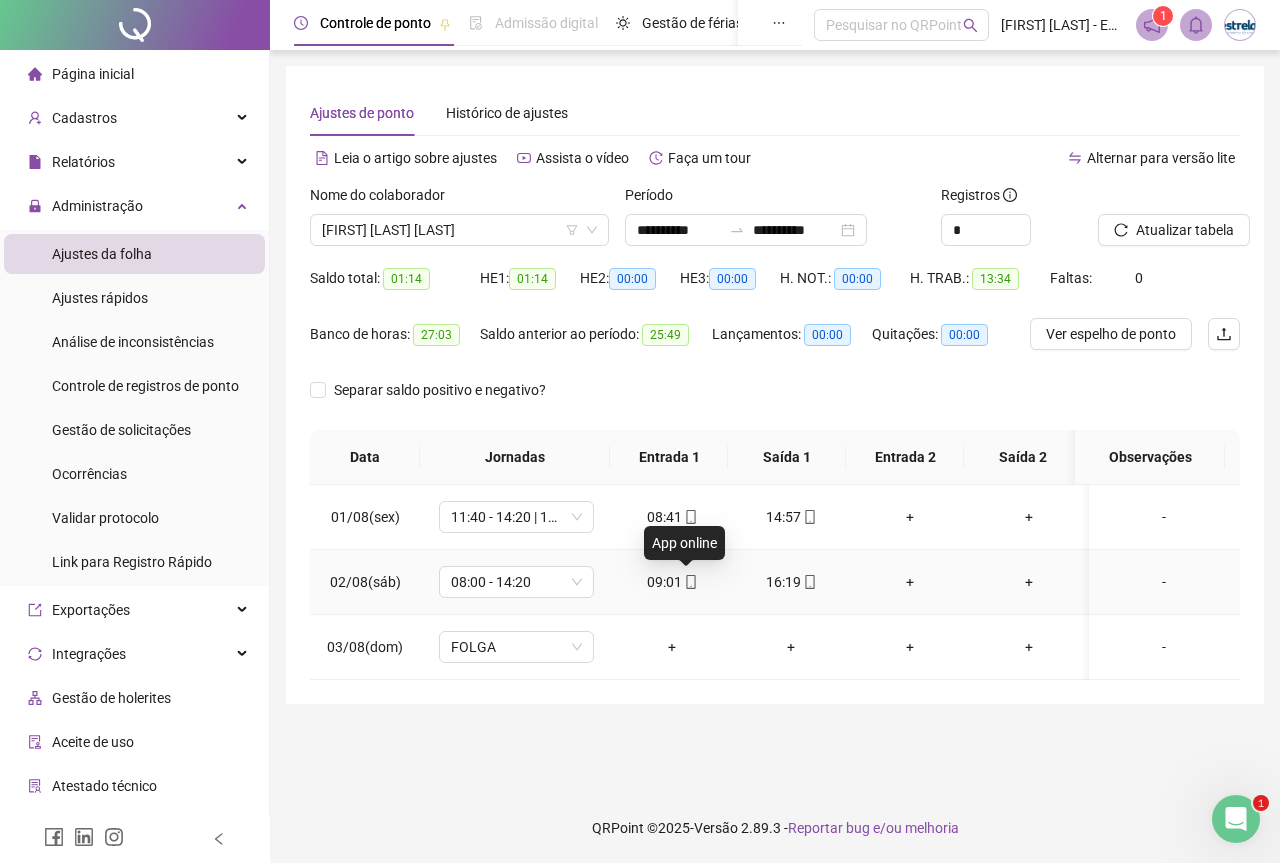 click on "09:01" at bounding box center (672, 582) 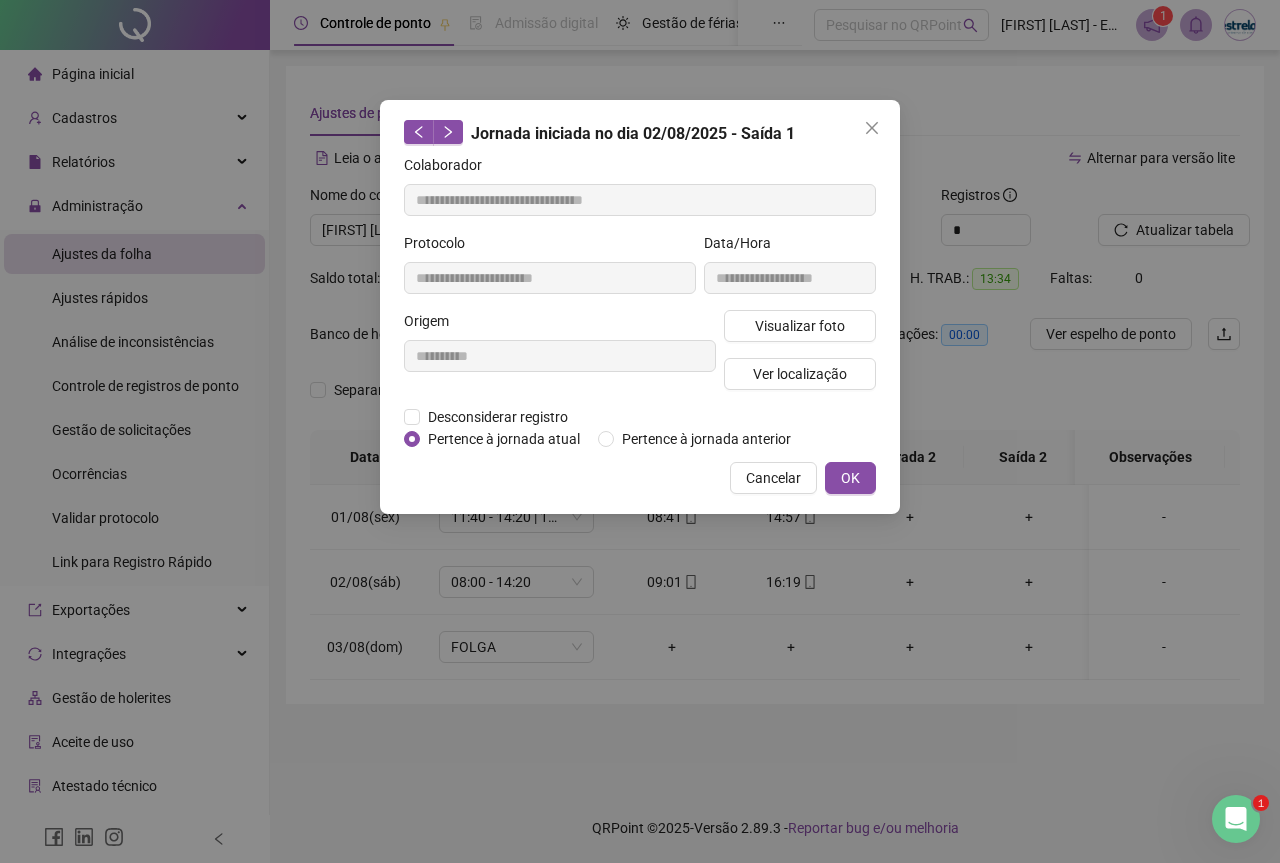 type on "**********" 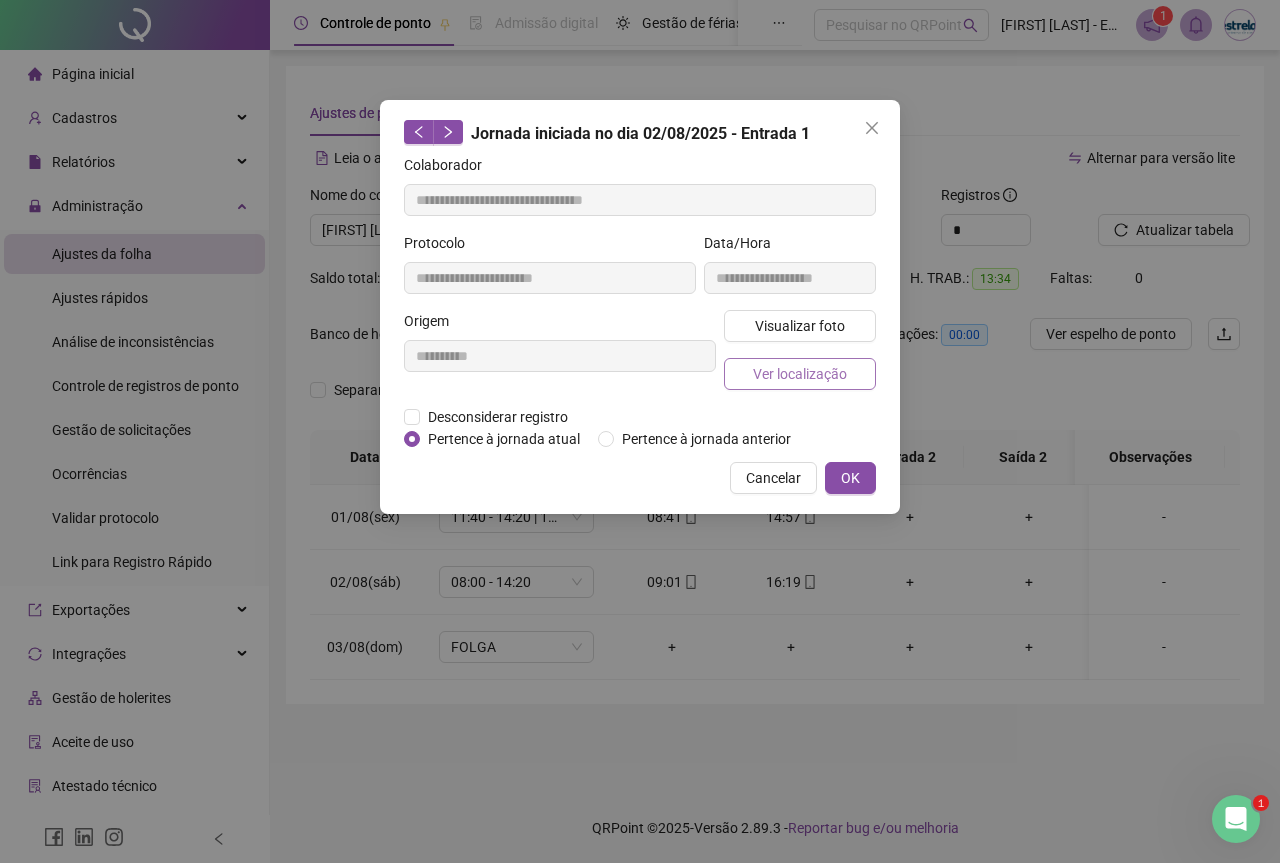 click on "Ver localização" at bounding box center [800, 374] 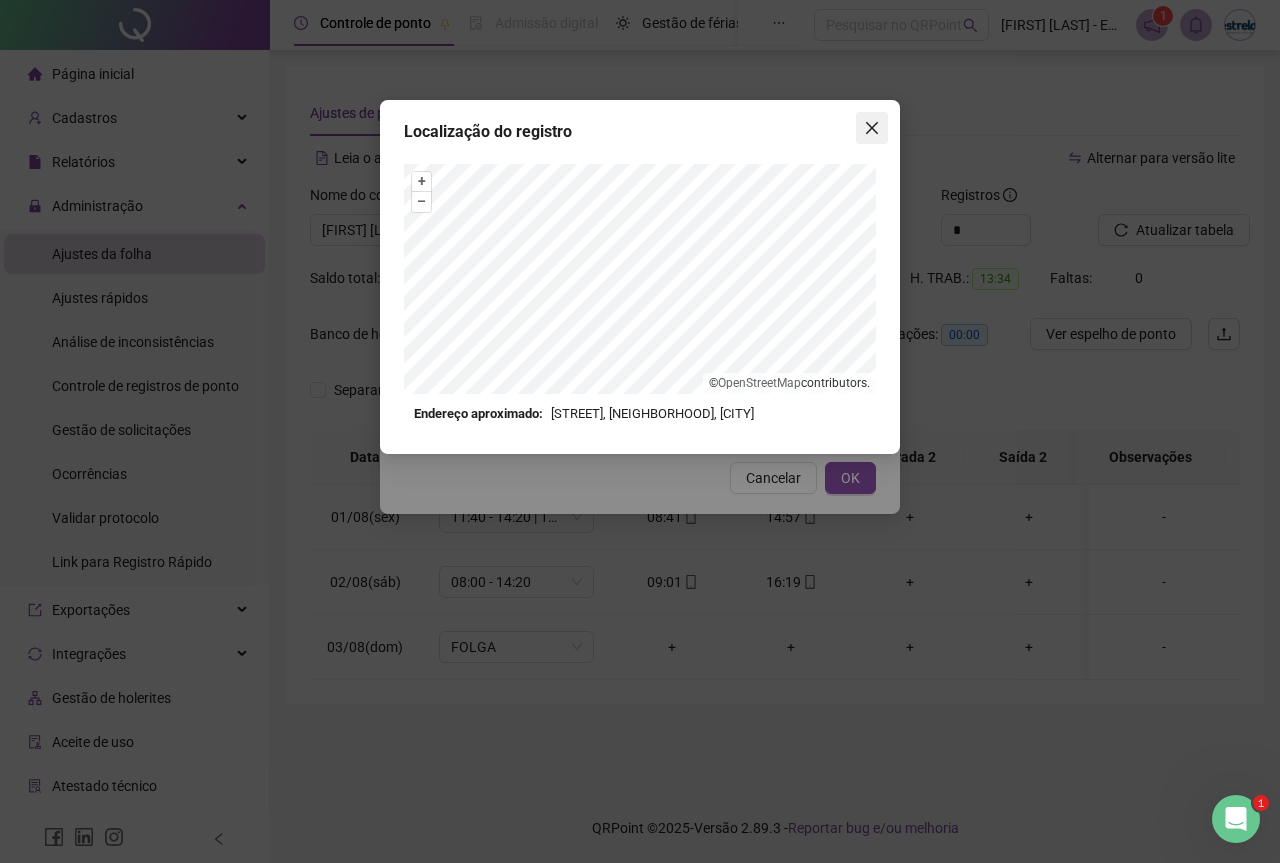 click at bounding box center (872, 128) 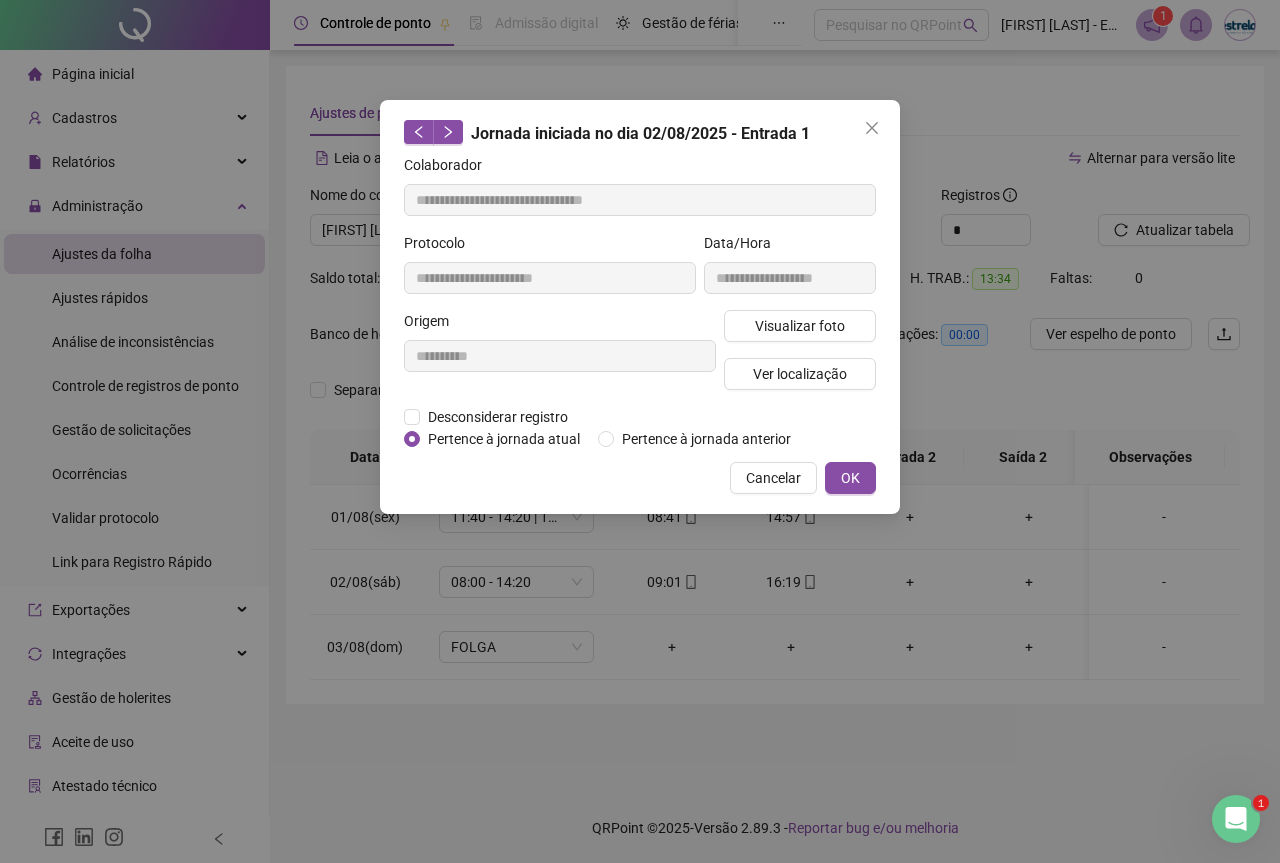 click 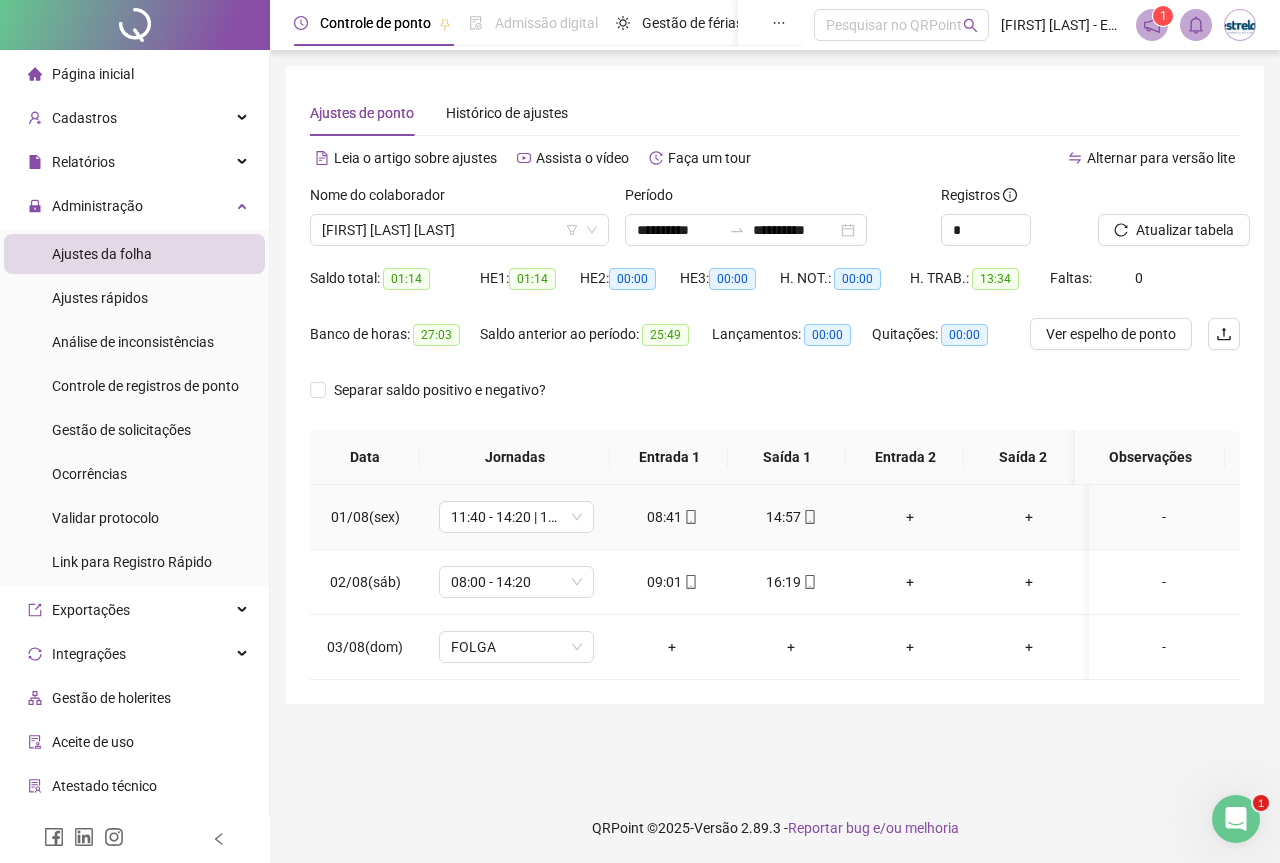 click on "08:41" at bounding box center [672, 517] 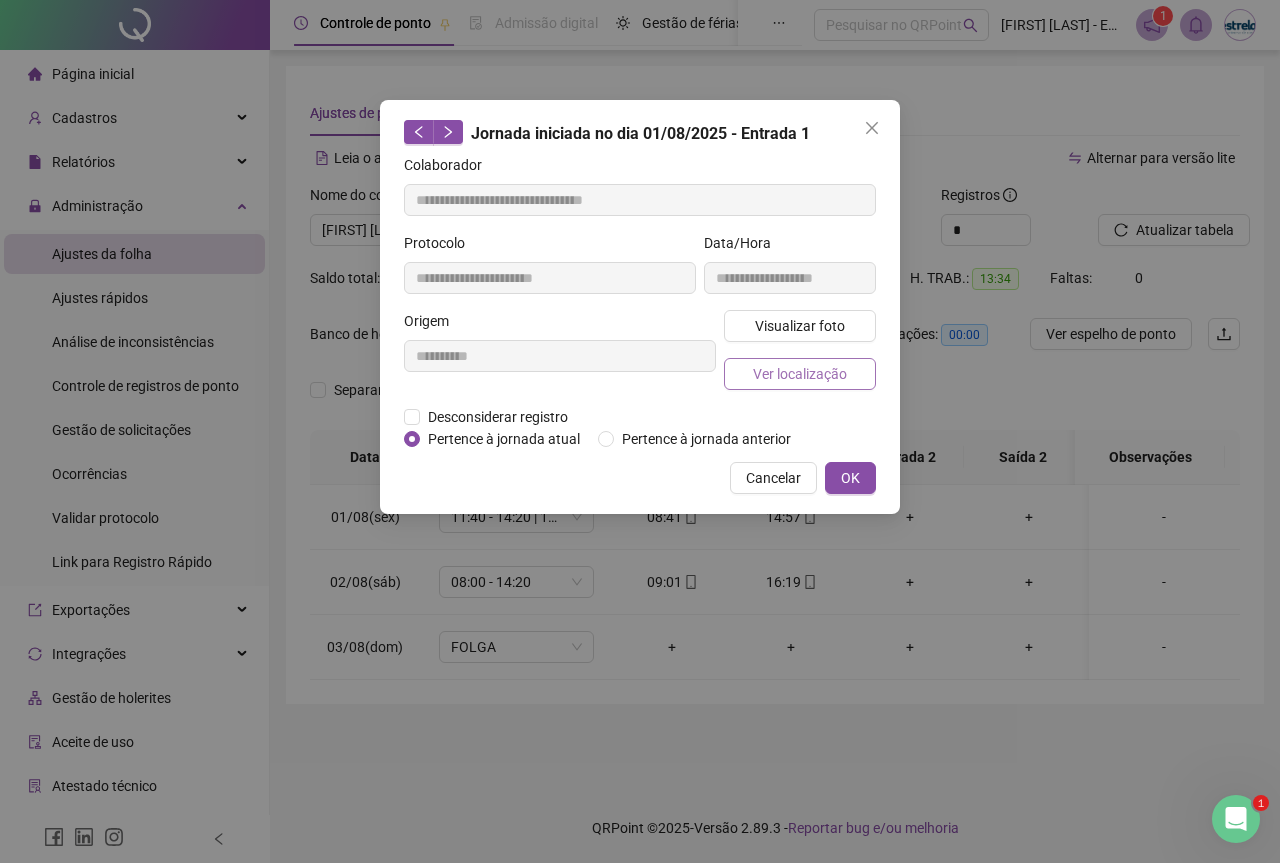 drag, startPoint x: 801, startPoint y: 354, endPoint x: 801, endPoint y: 376, distance: 22 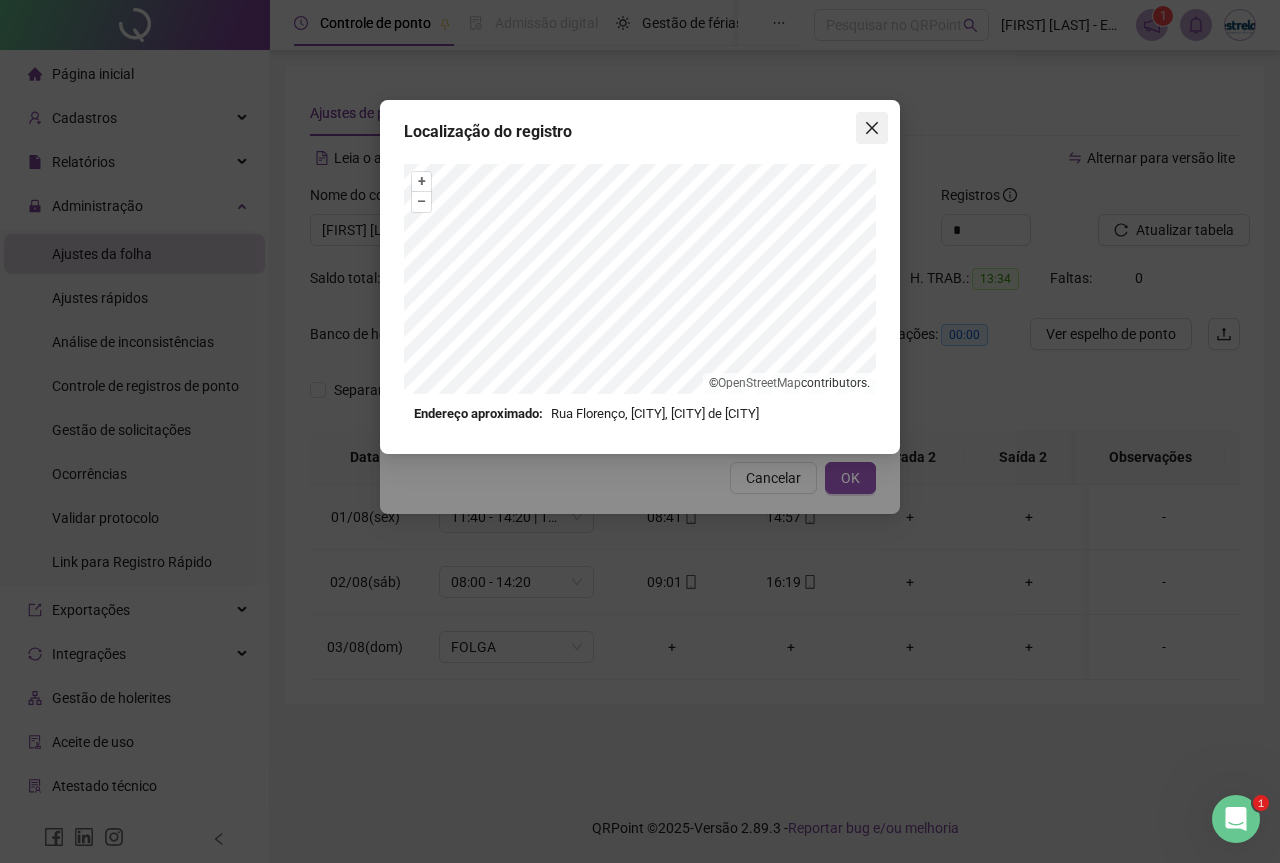 click 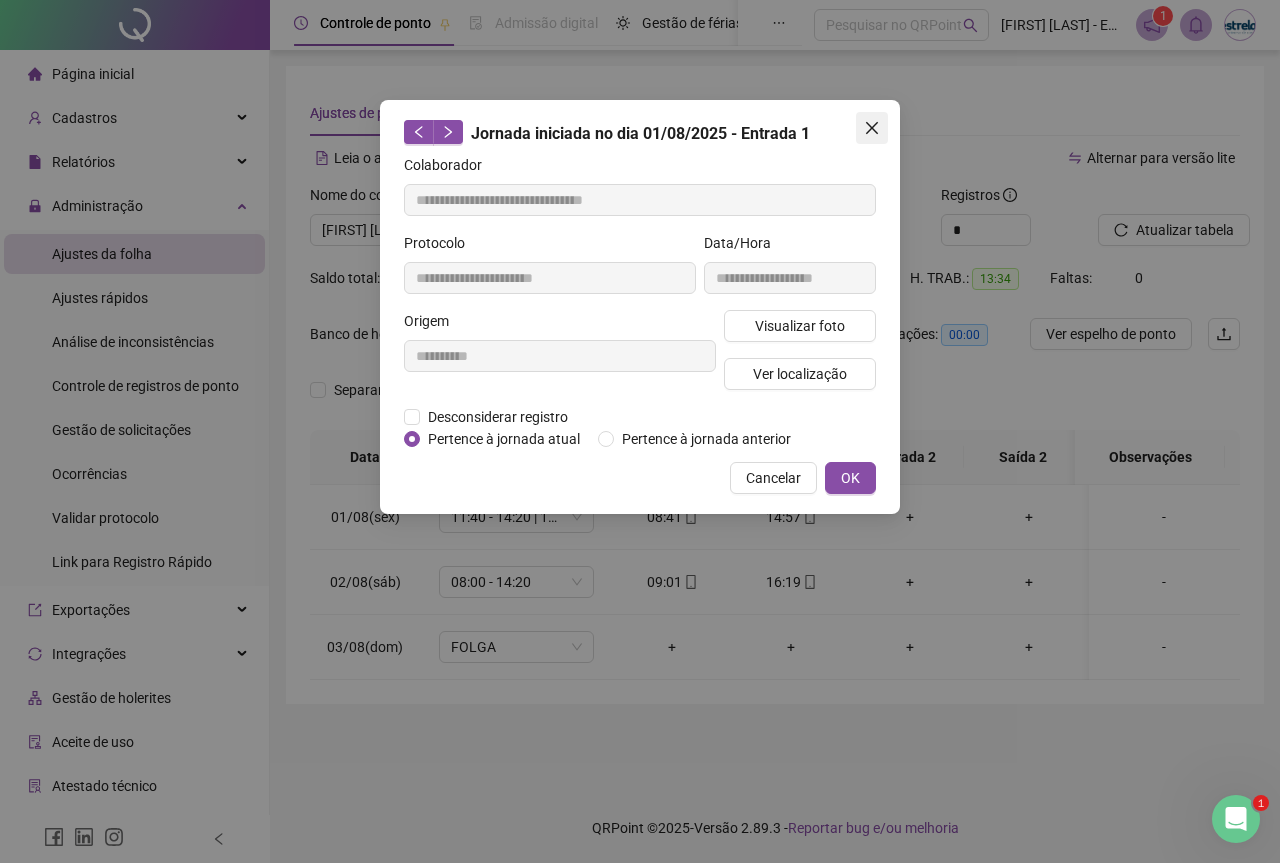 click 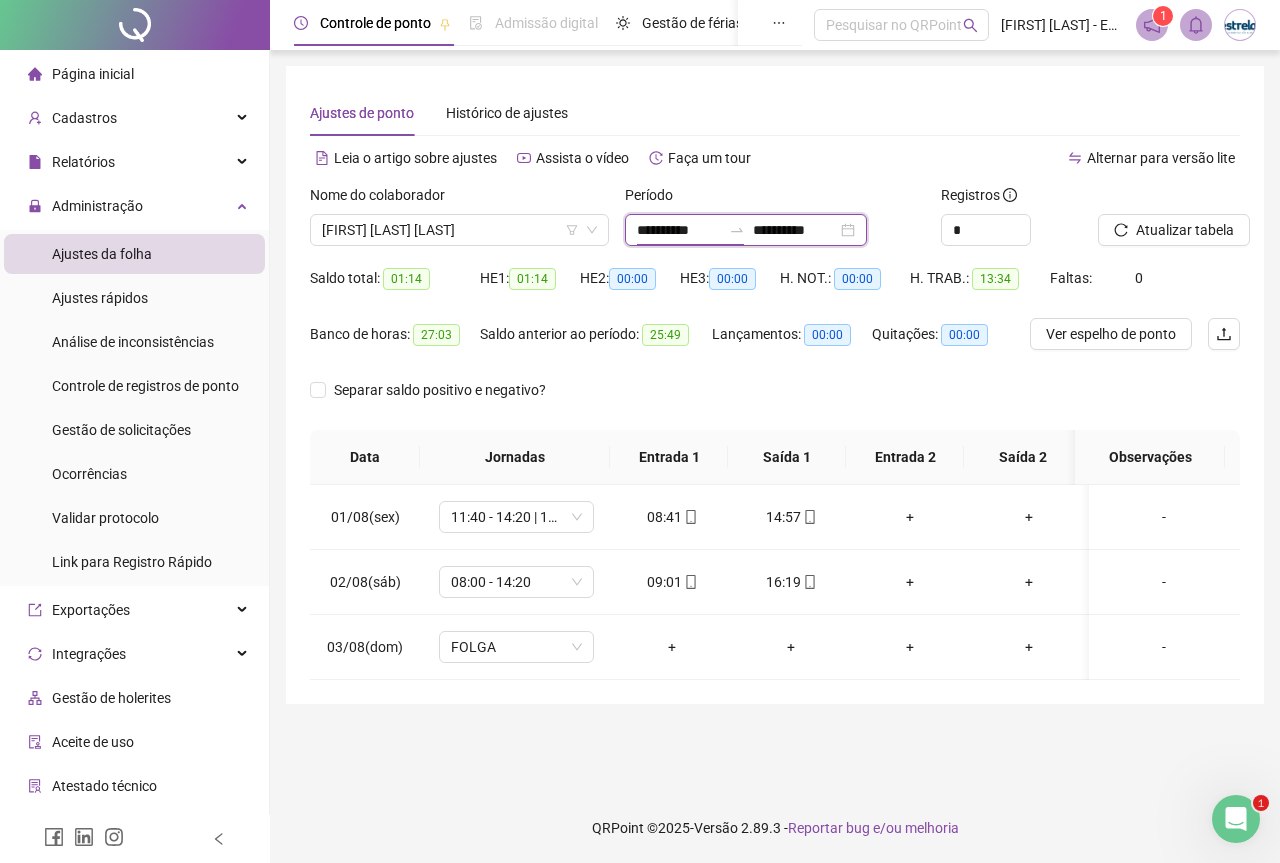 click on "**********" at bounding box center (679, 230) 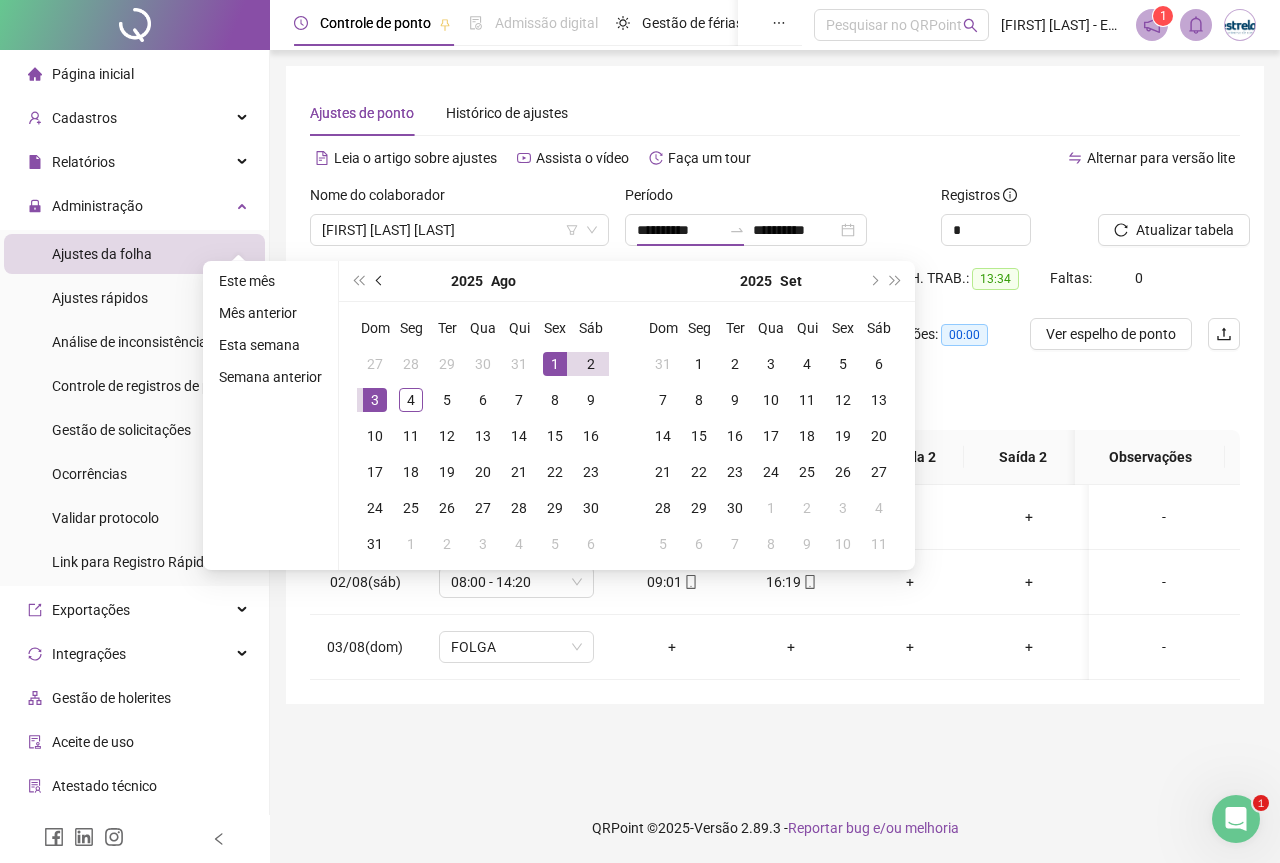 click at bounding box center [381, 281] 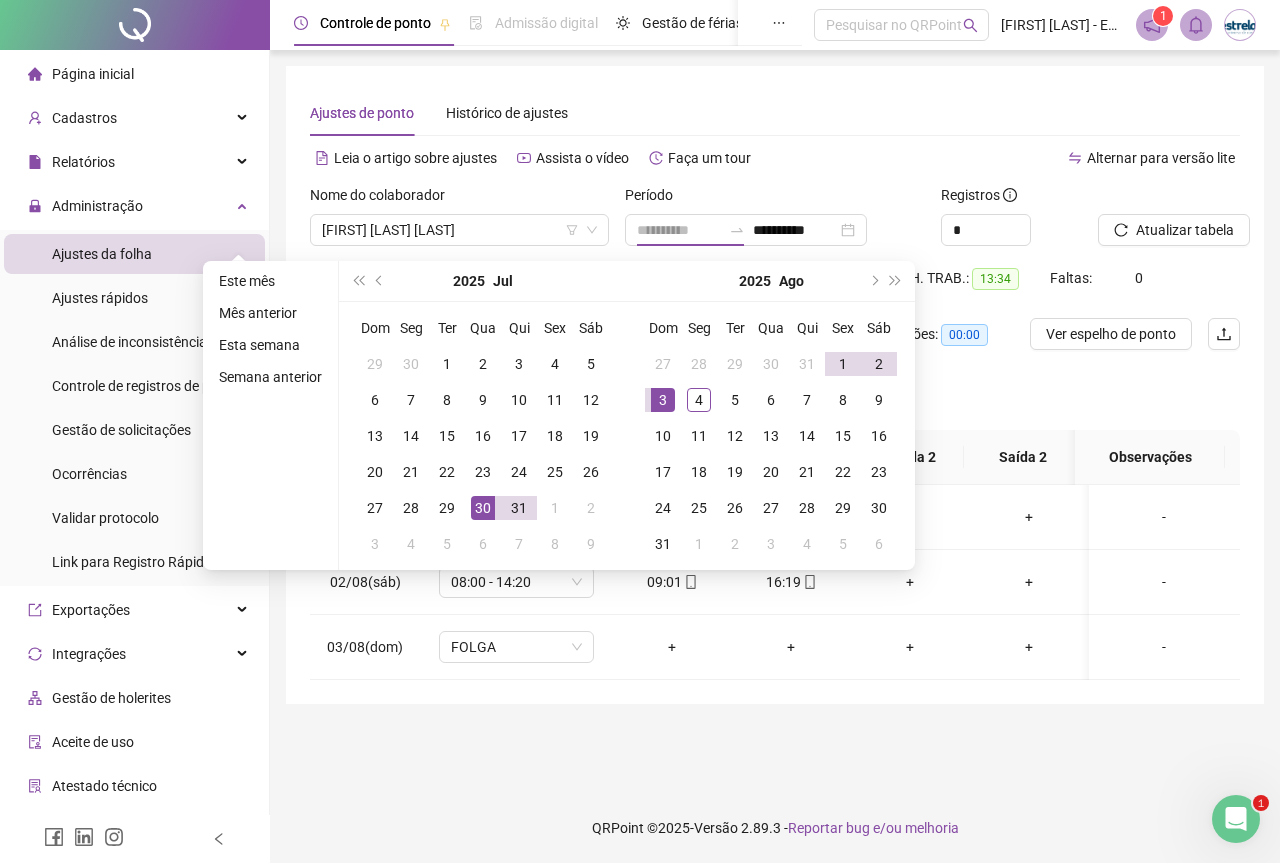 click on "30" at bounding box center (483, 508) 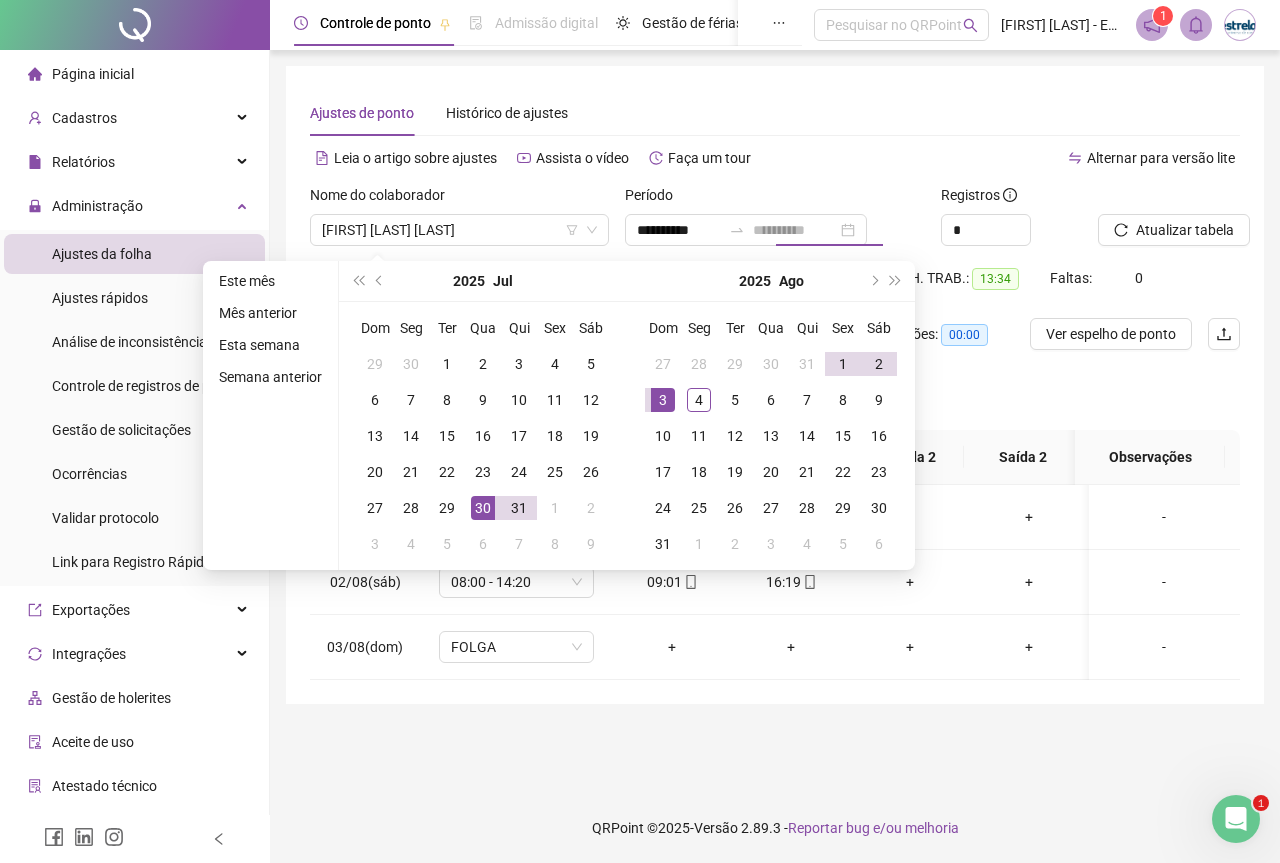 click on "3" at bounding box center (663, 400) 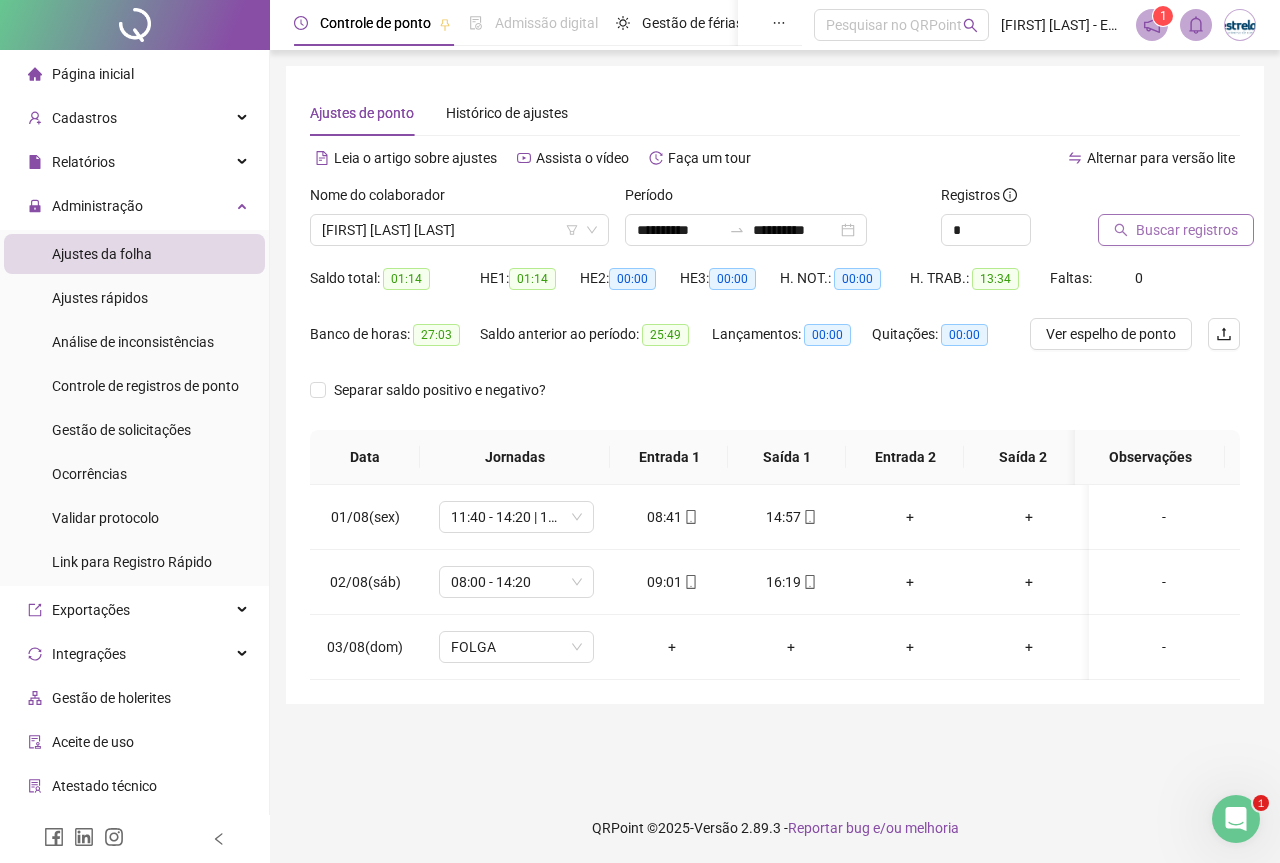 click on "Buscar registros" at bounding box center [1176, 230] 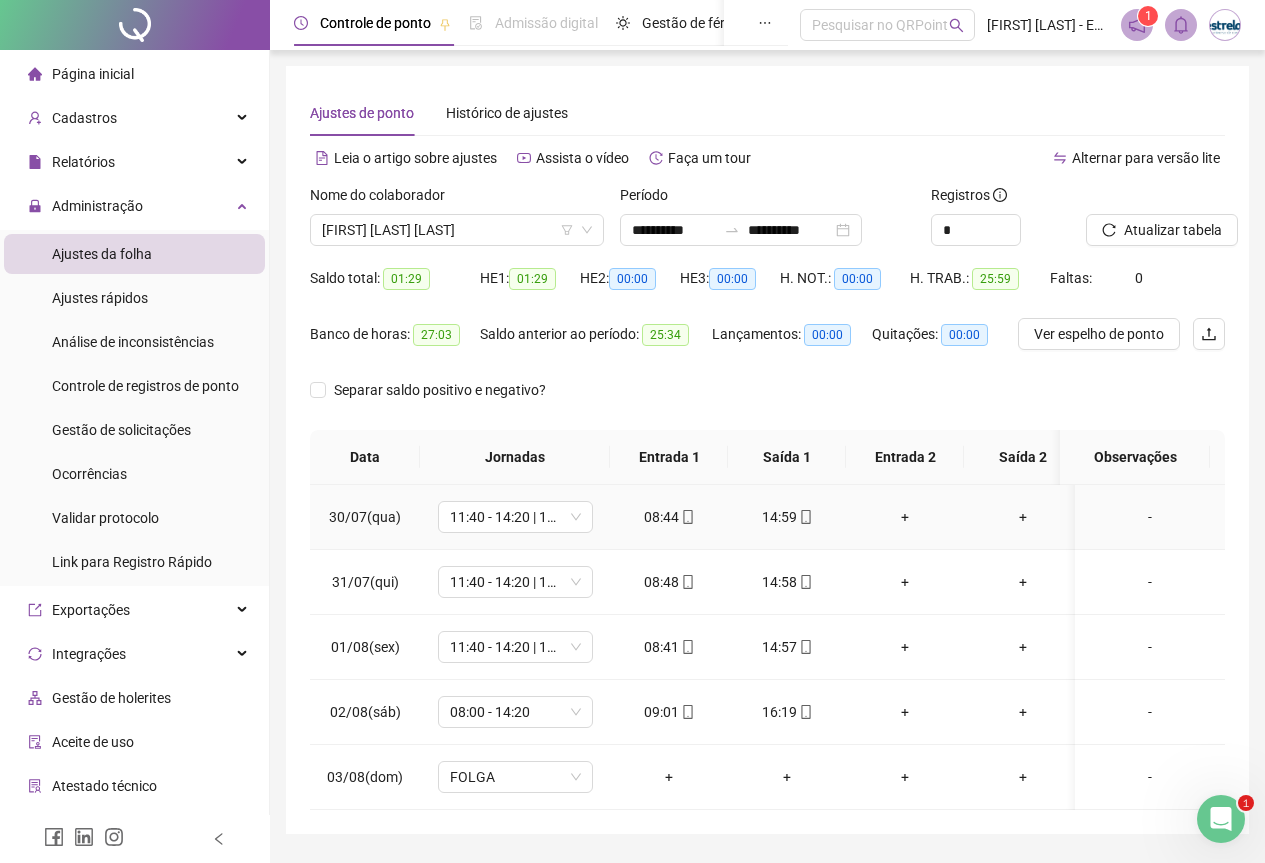 click on "14:59" at bounding box center (787, 517) 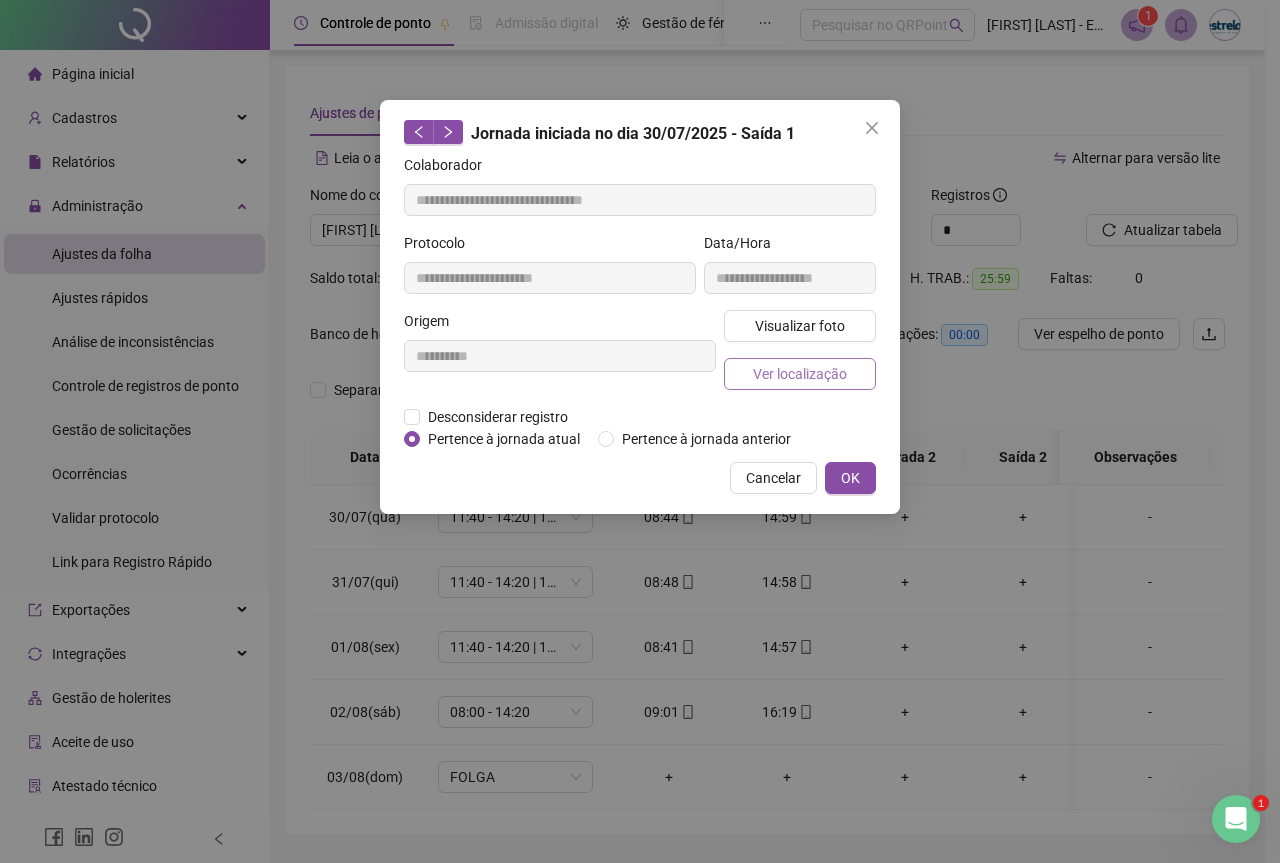 click on "Ver localização" at bounding box center [800, 374] 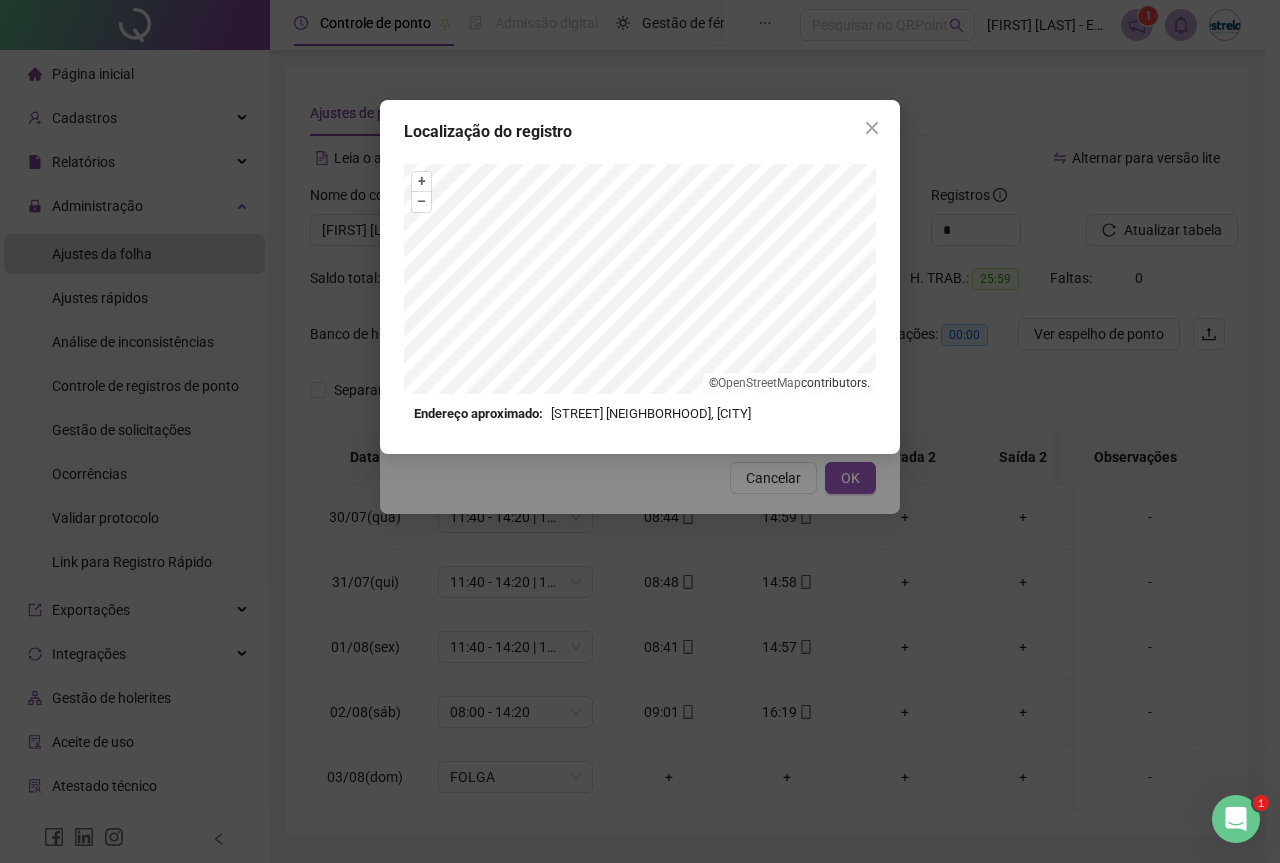 click on "Localização do registro + – ⇧ › ©  OpenStreetMap  contributors. Endereço aproximado:   [STREET], [NEIGHBORHOOD], [CITY] *OBS Os registros de ponto executados através da web utilizam uma tecnologia menos precisa para obter a geolocalização do colaborador, o que poderá resultar em localizações distintas." at bounding box center [640, 277] 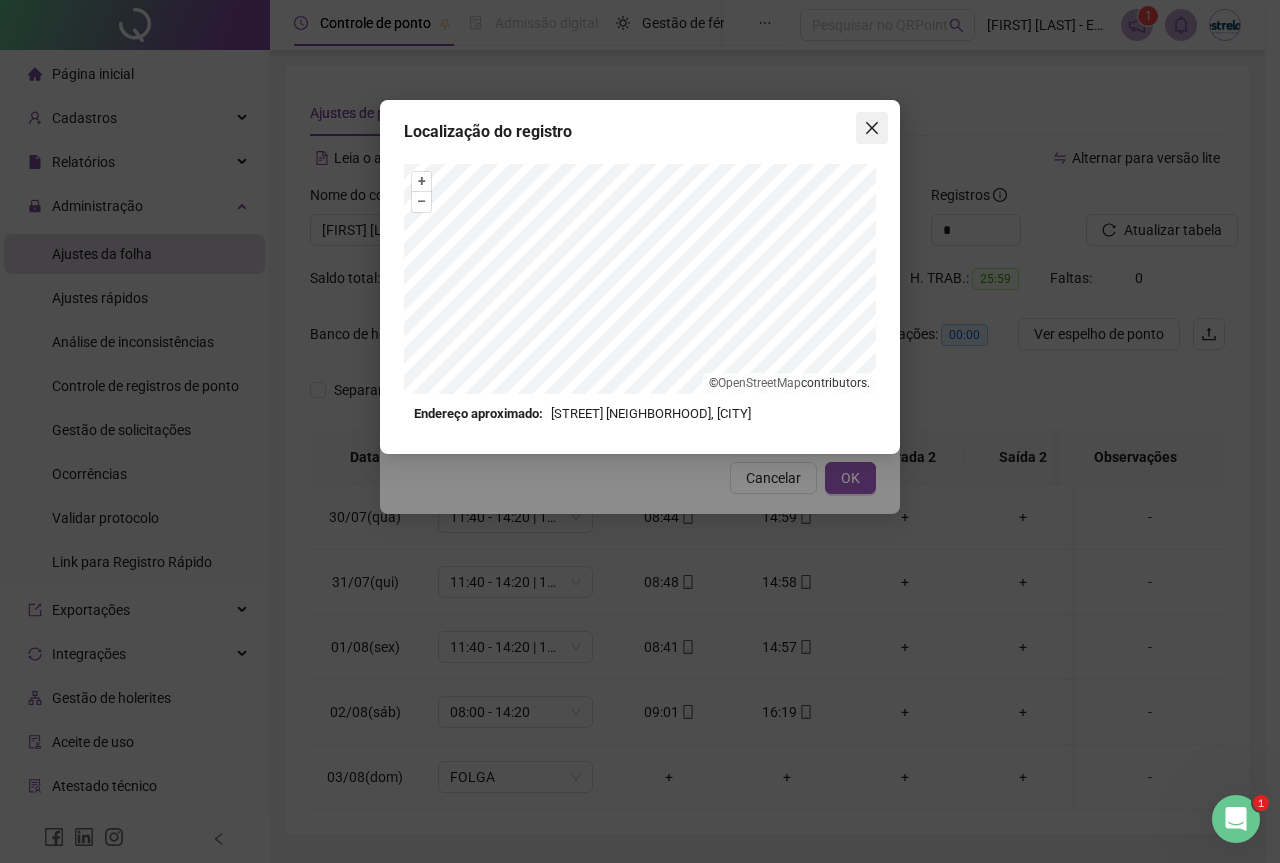 click 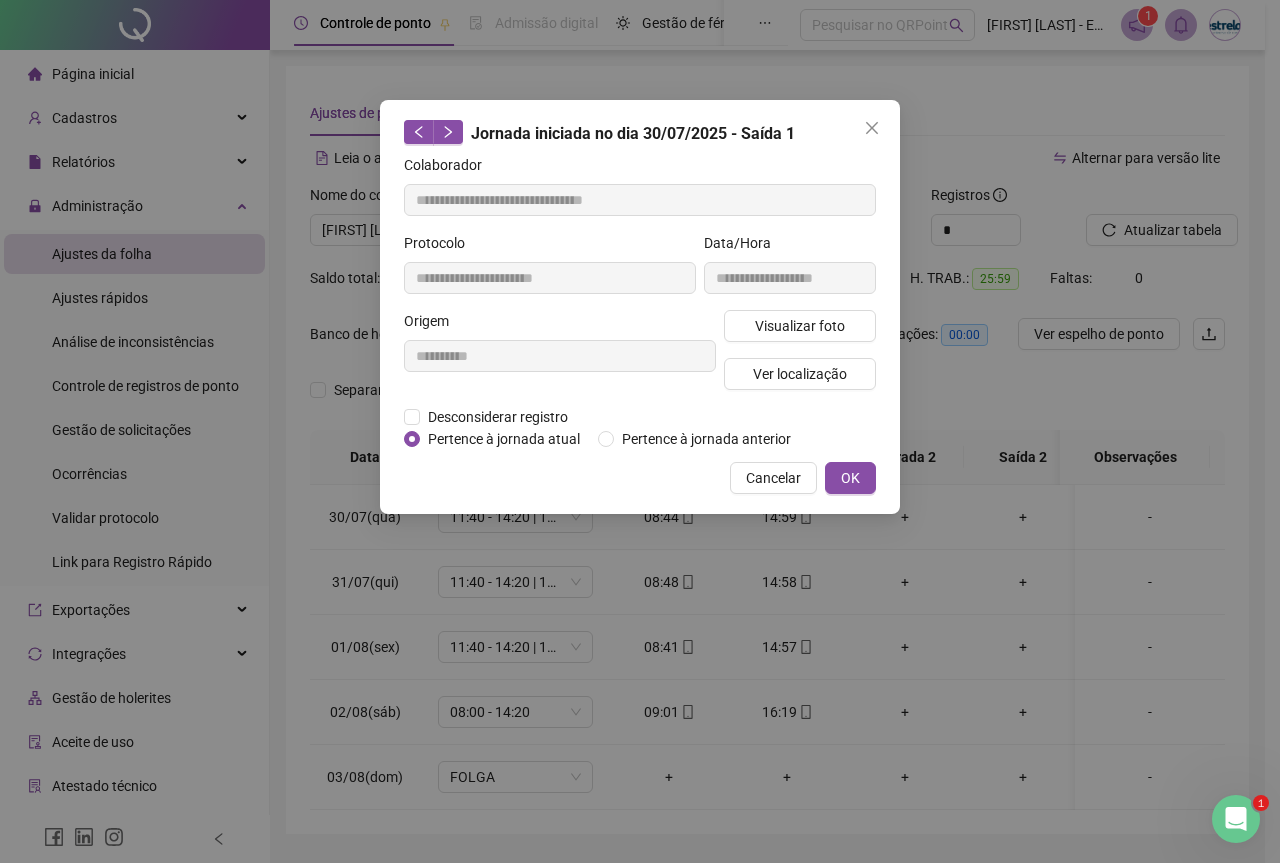 click 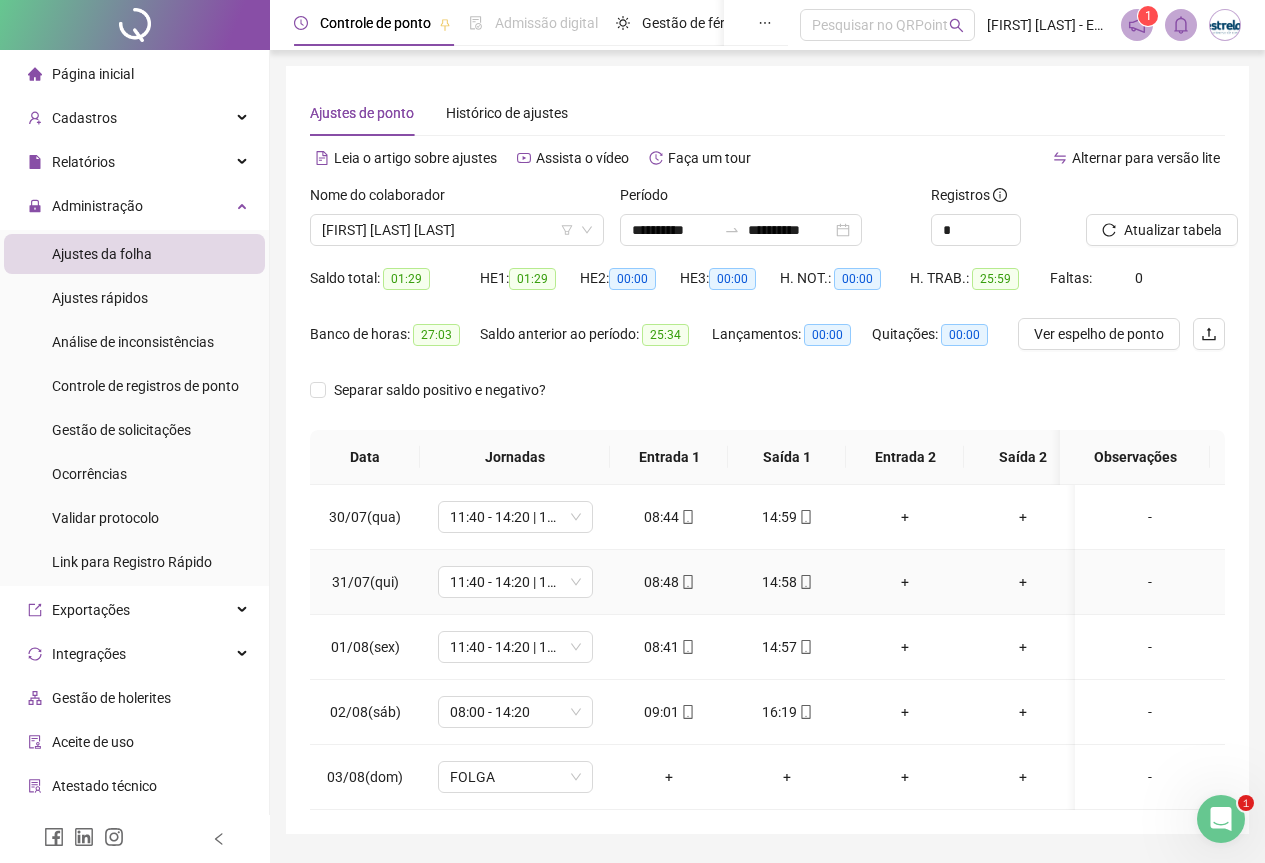 click on "14:58" at bounding box center [787, 582] 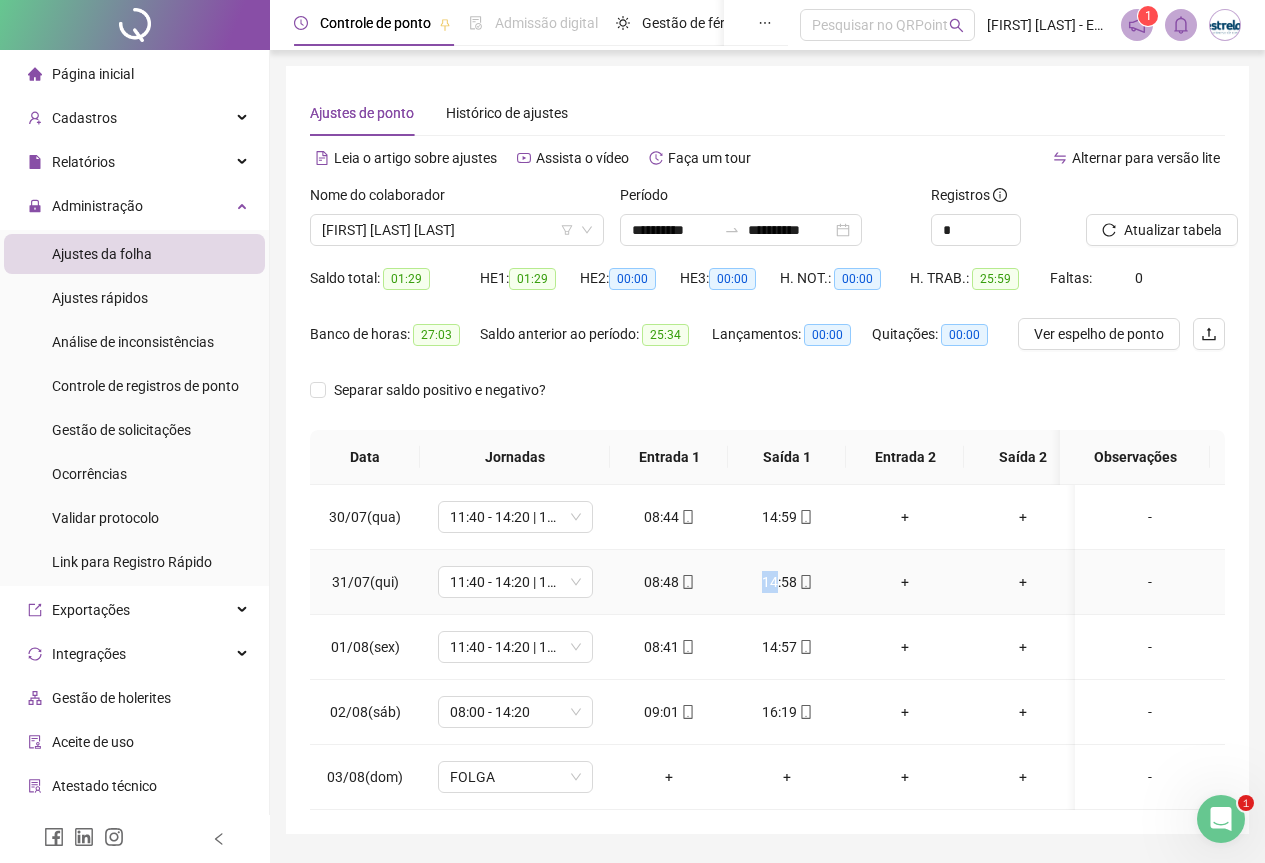 click on "14:58" at bounding box center [787, 582] 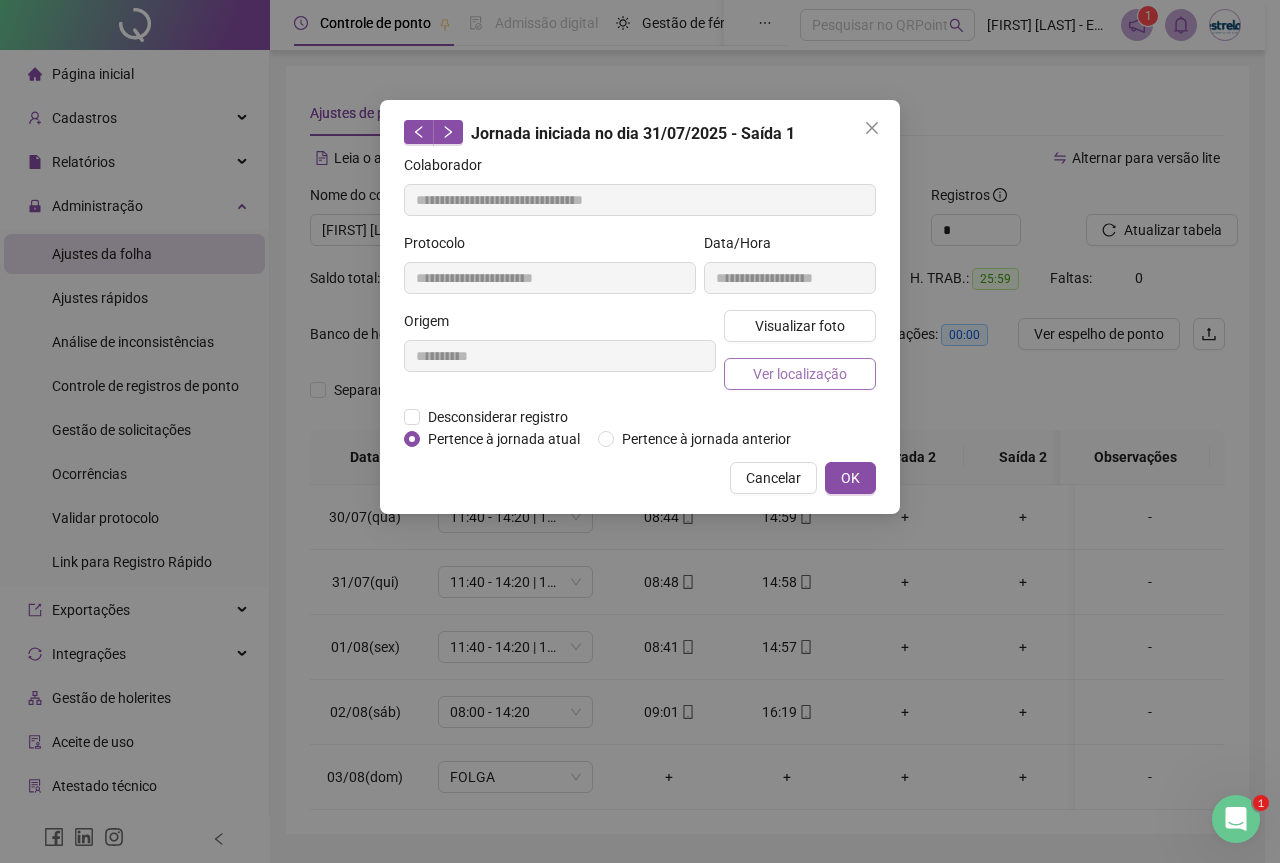 click on "Ver localização" at bounding box center (800, 374) 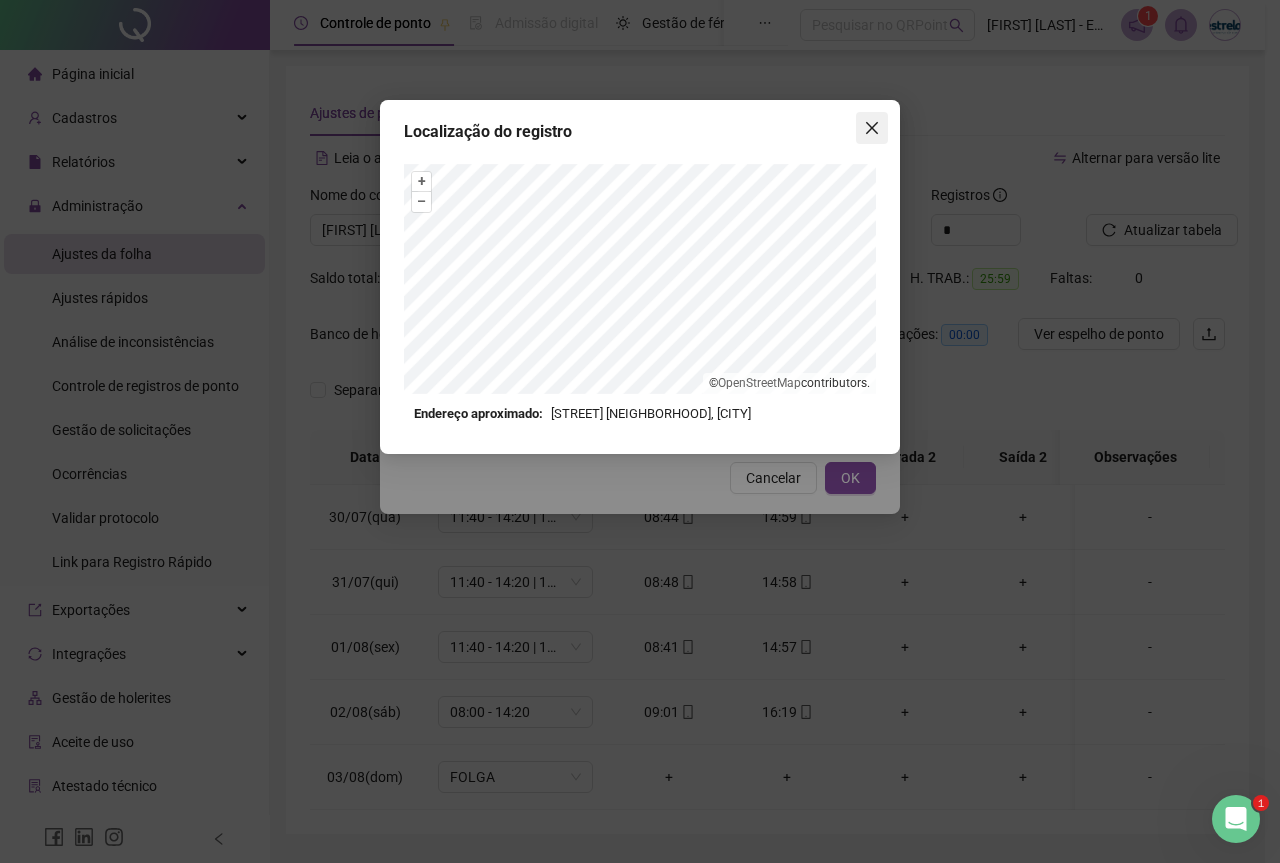 click 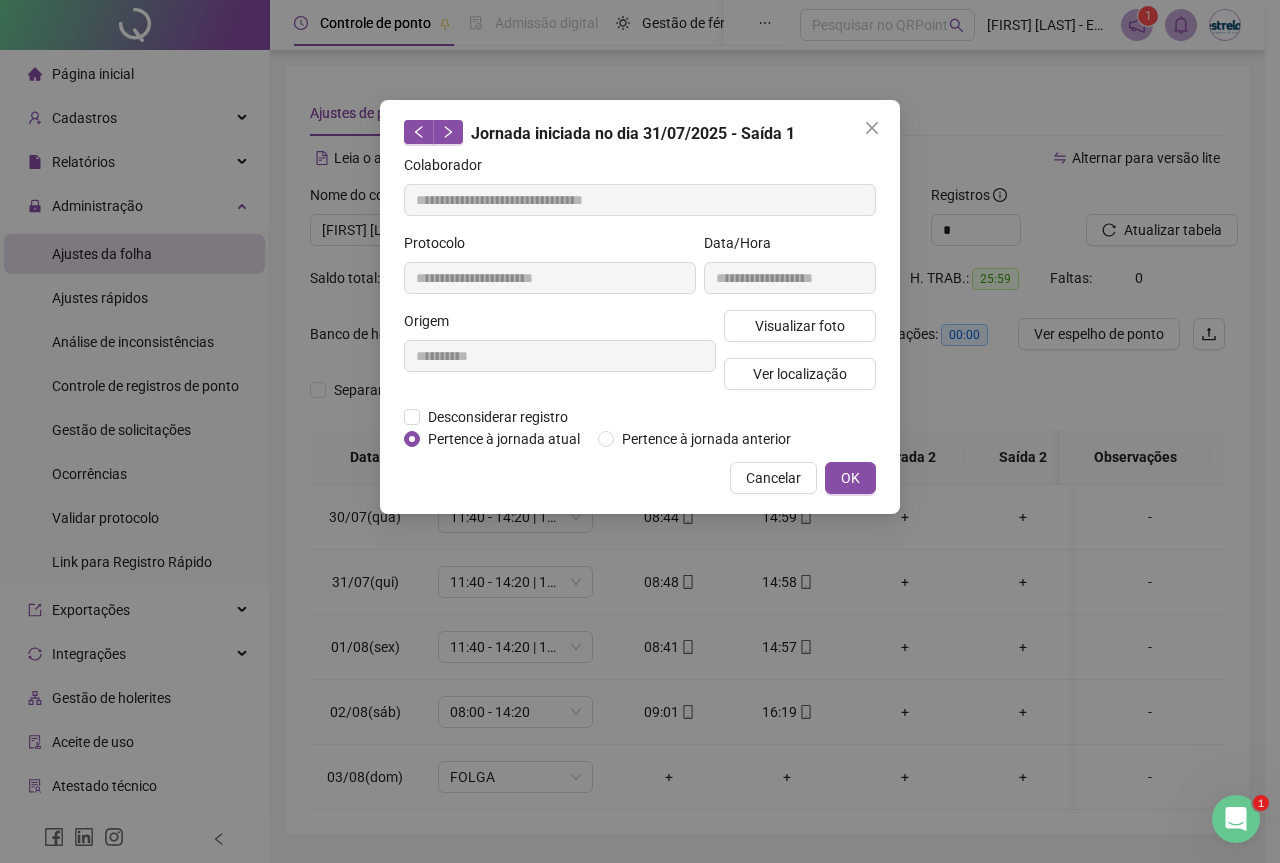 click 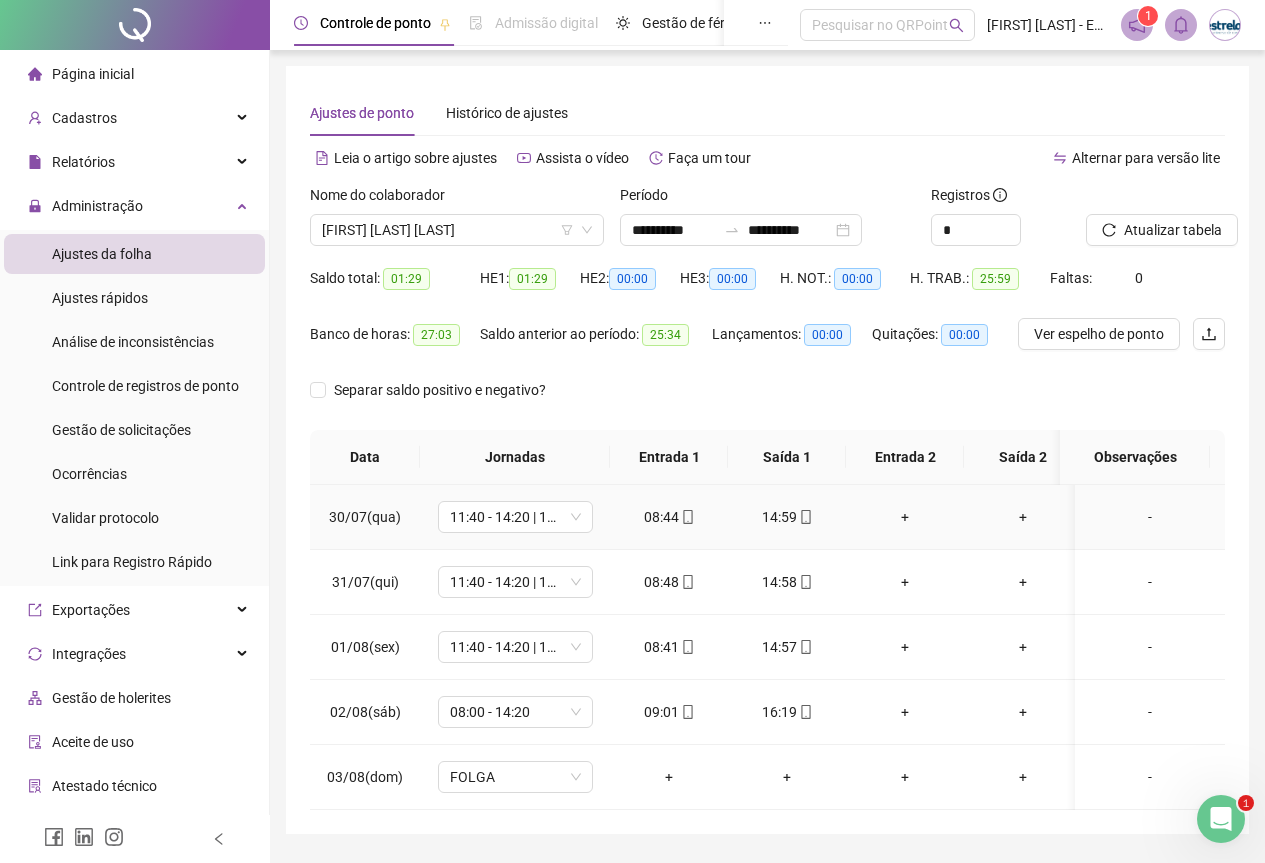 click on "08:44" at bounding box center [669, 517] 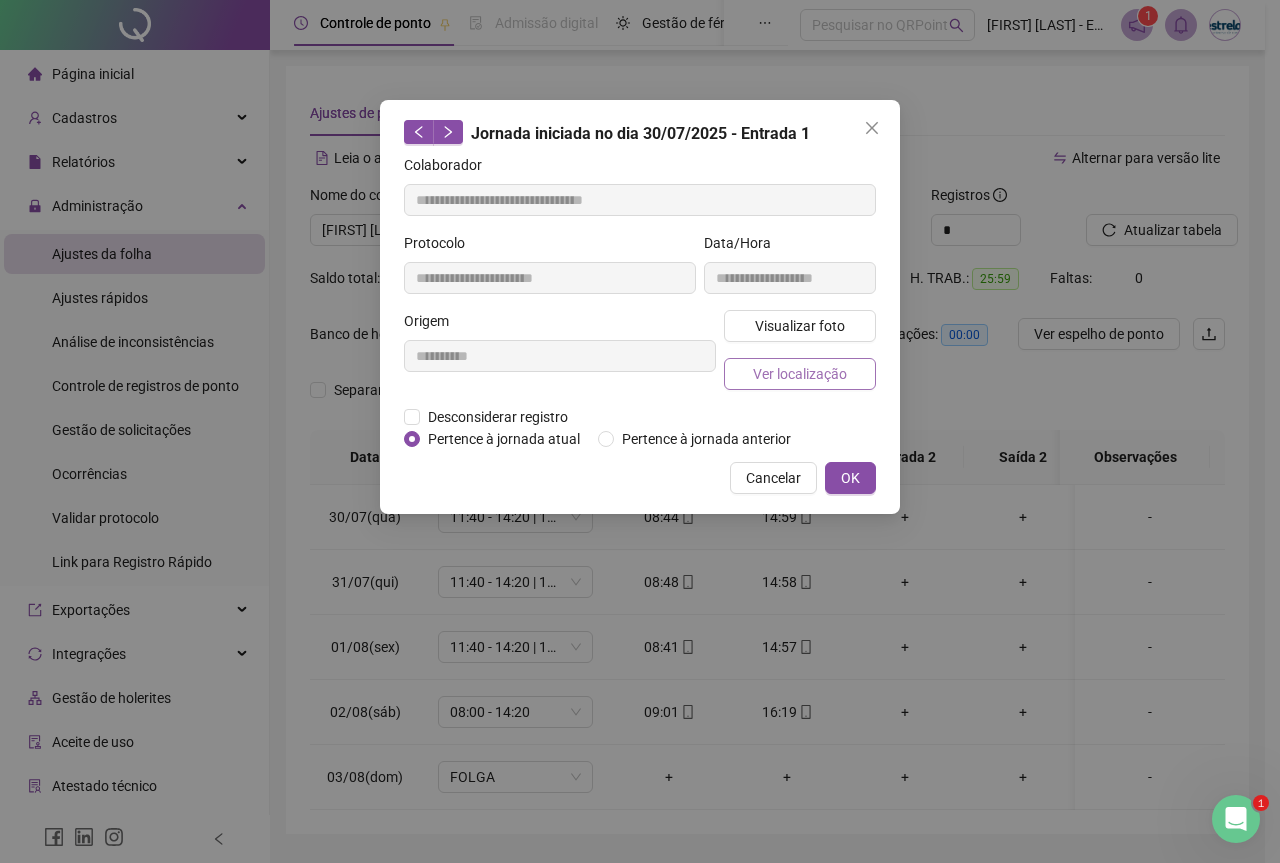 click on "Ver localização" at bounding box center [800, 374] 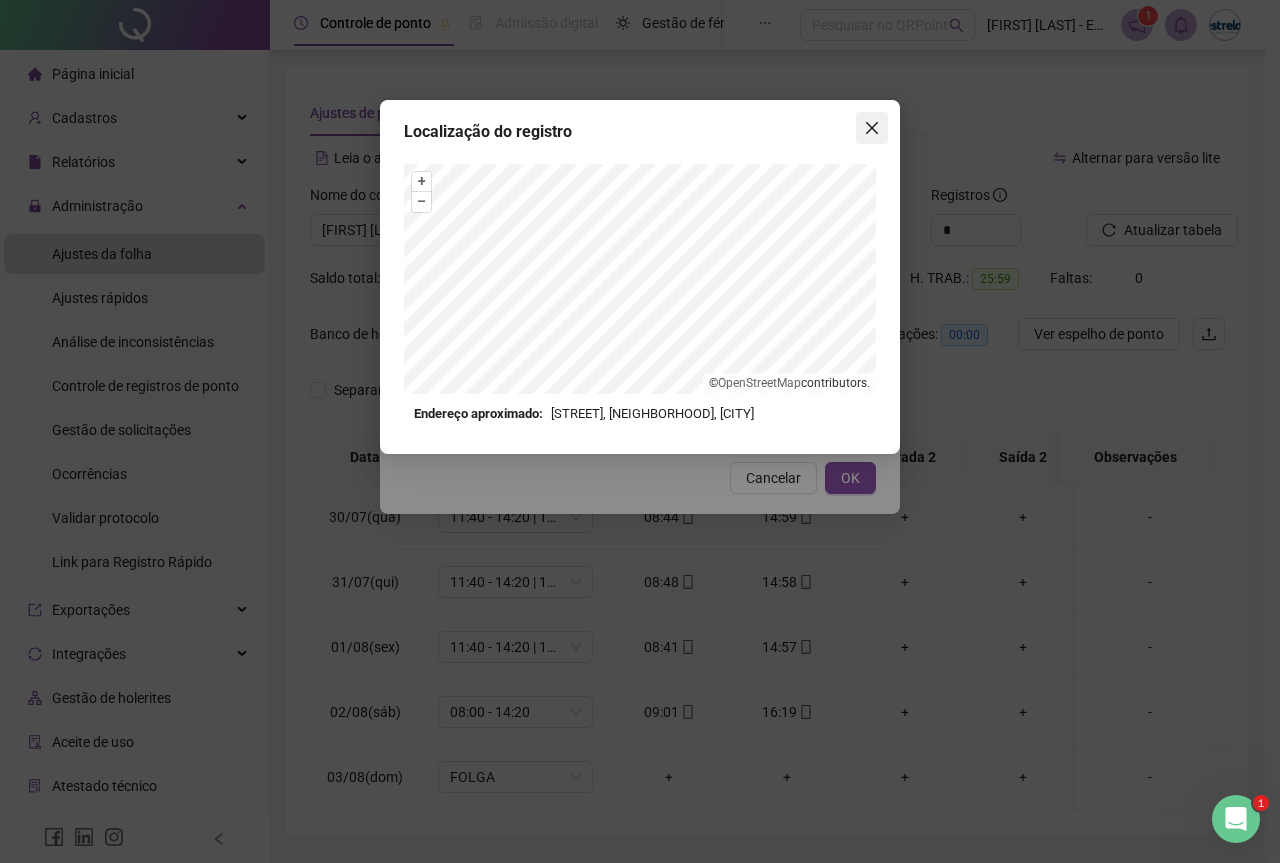 click 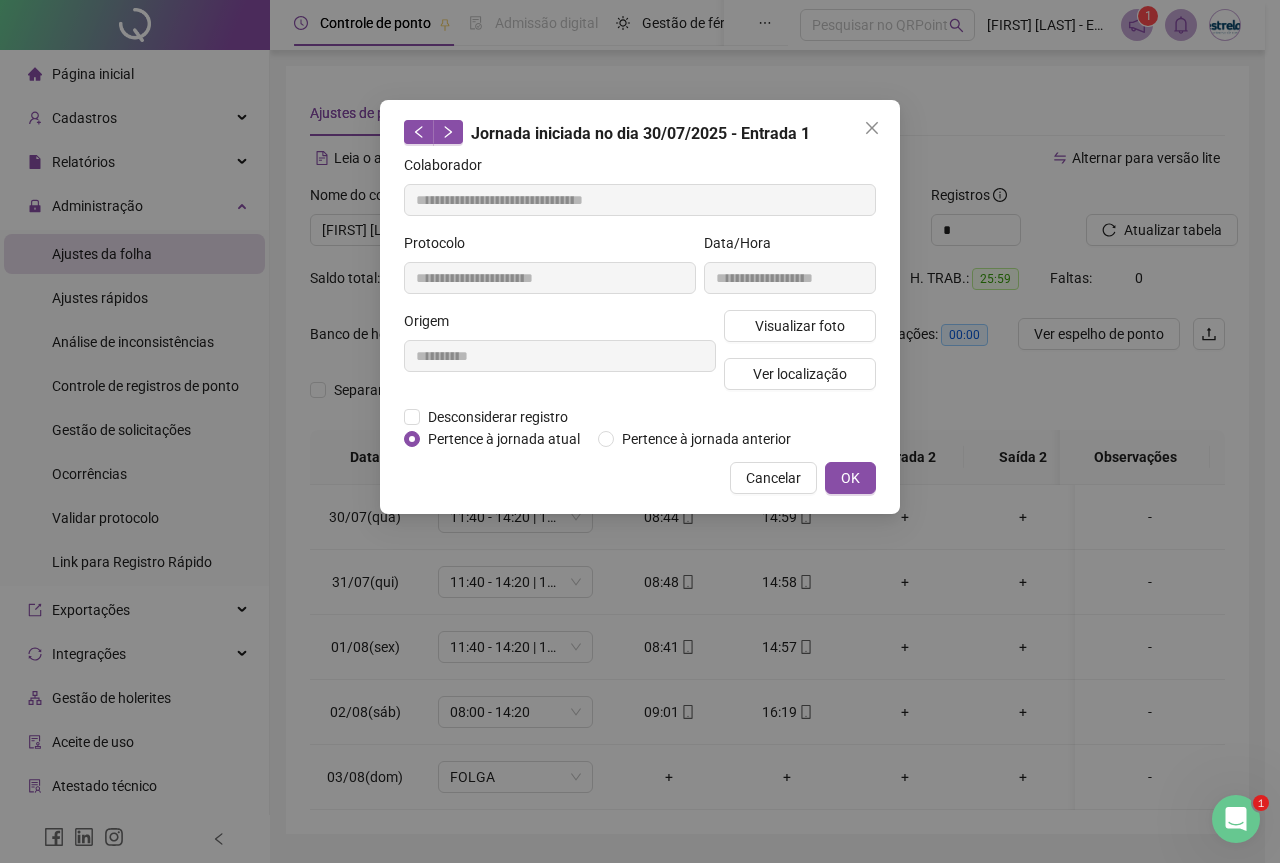 click on "**********" at bounding box center (632, 431) 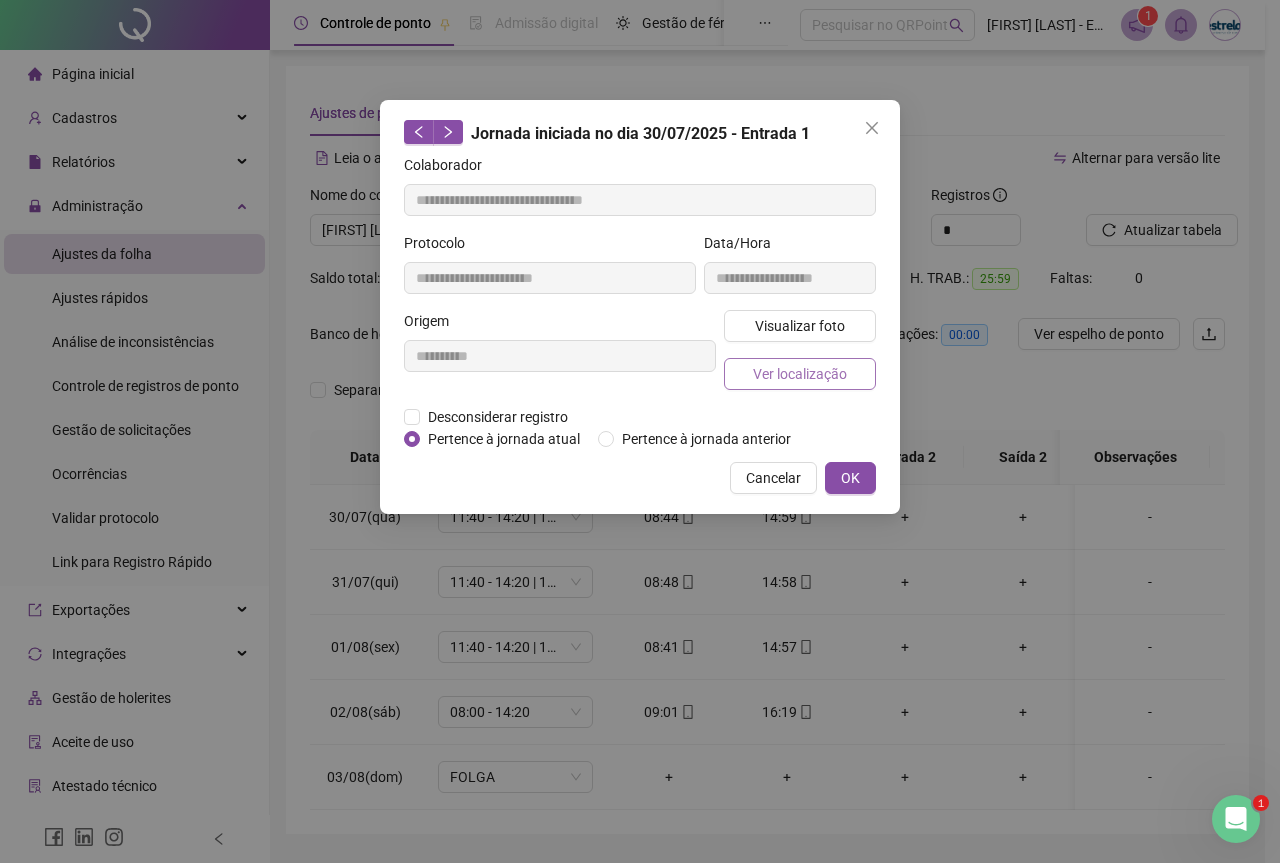 click on "Ver localização" at bounding box center [800, 374] 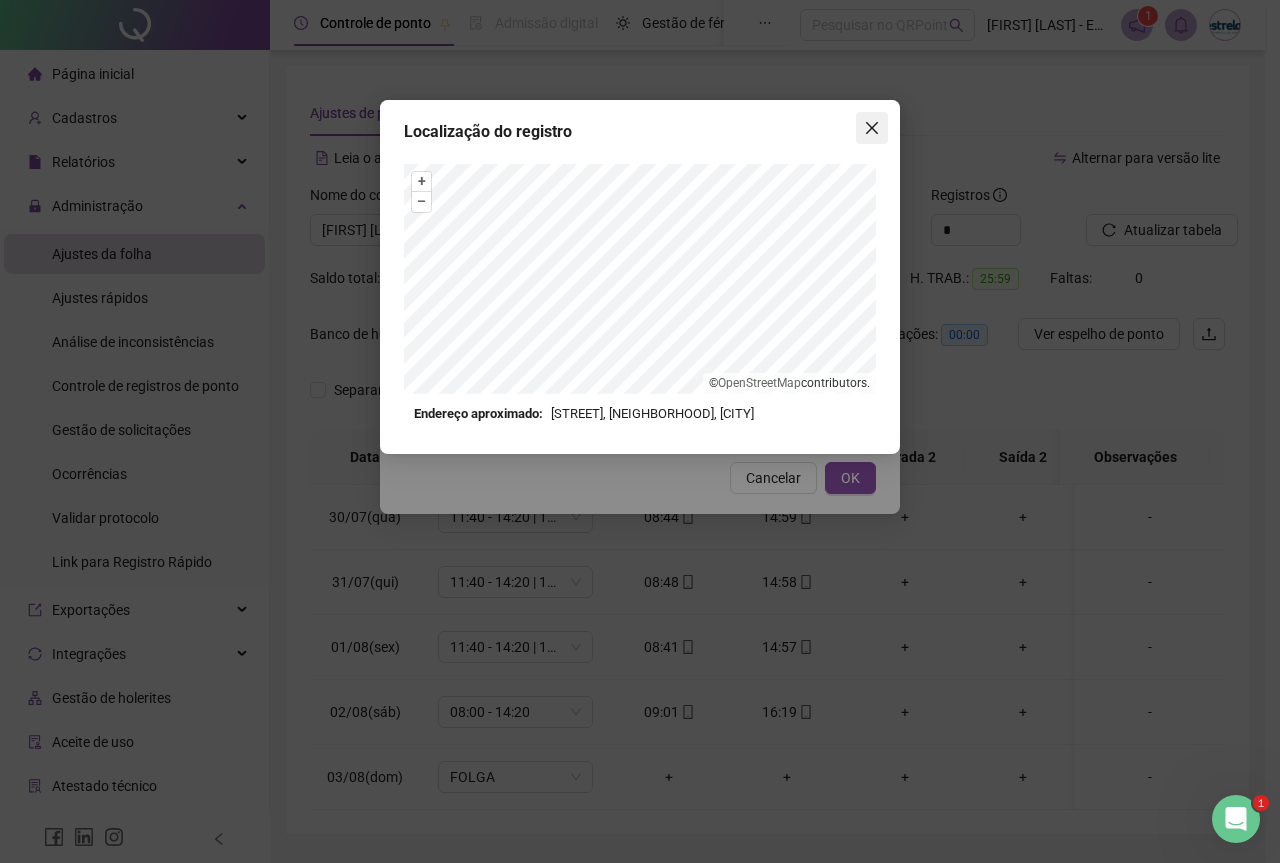 click at bounding box center [872, 128] 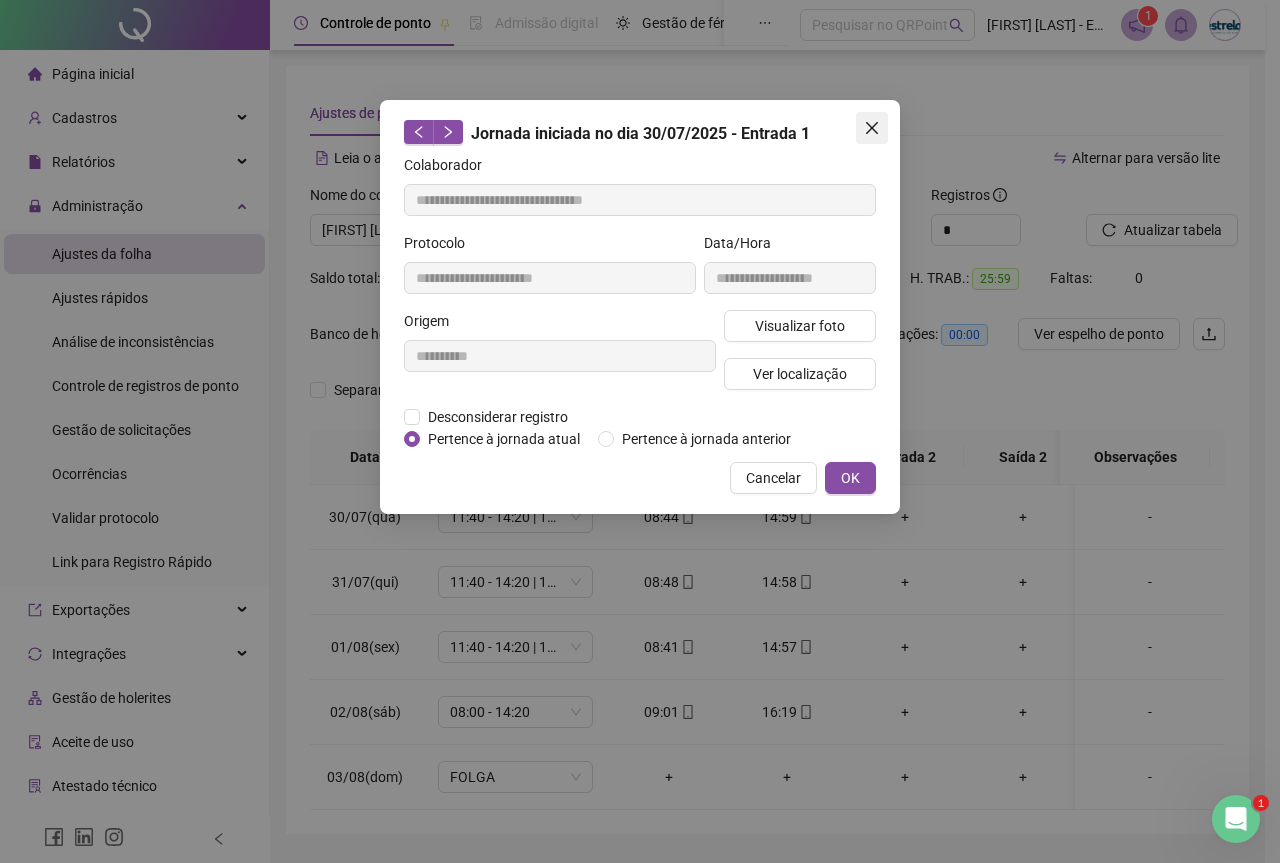 click at bounding box center [872, 128] 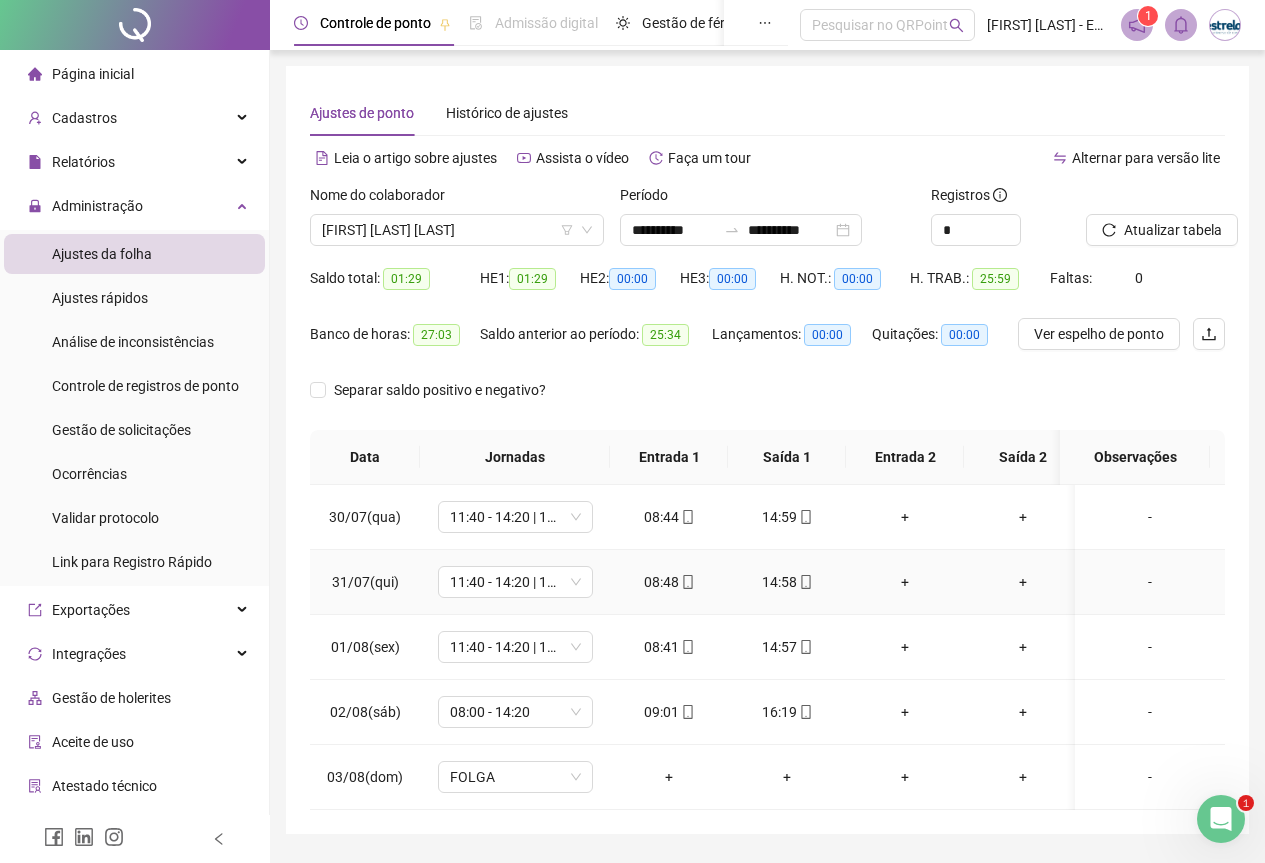 click on "08:48" at bounding box center [669, 582] 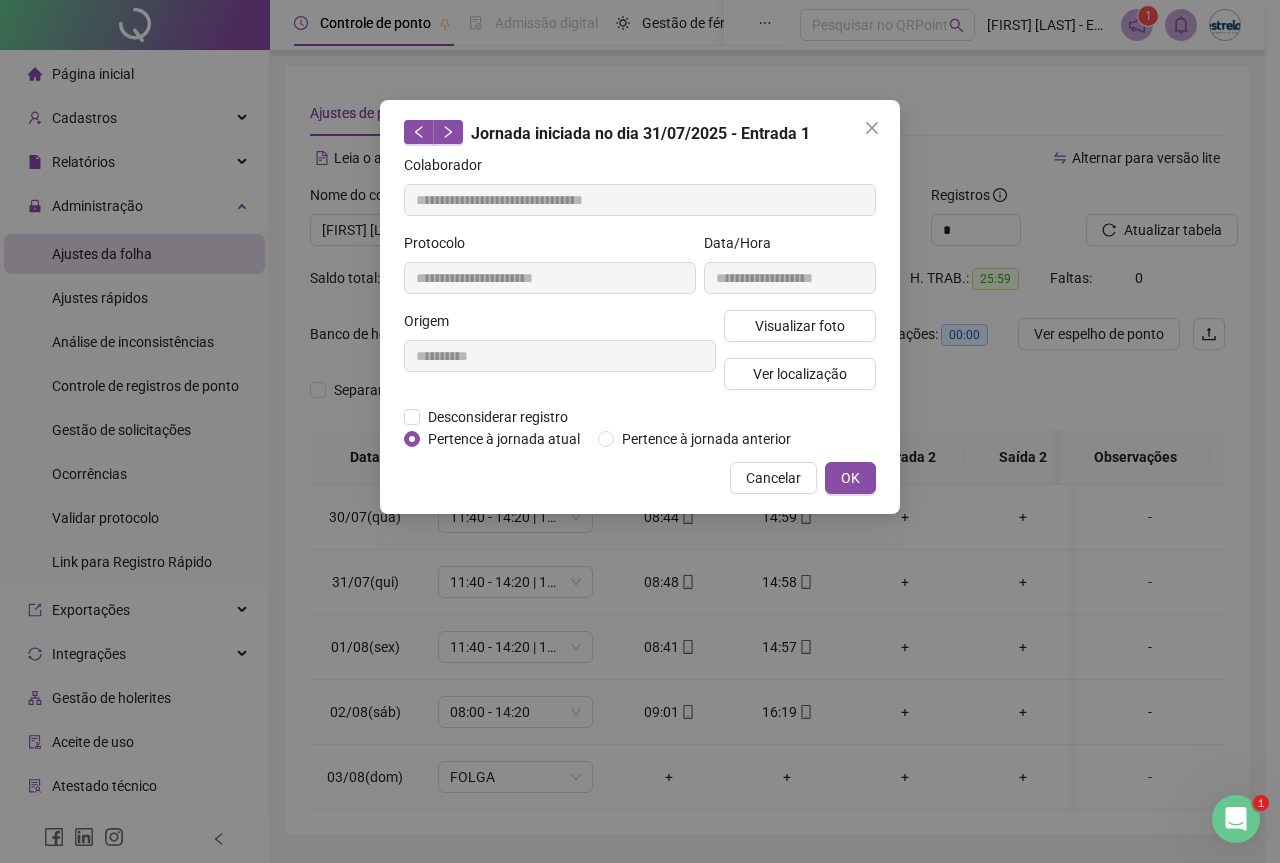 click on "**********" at bounding box center [640, 307] 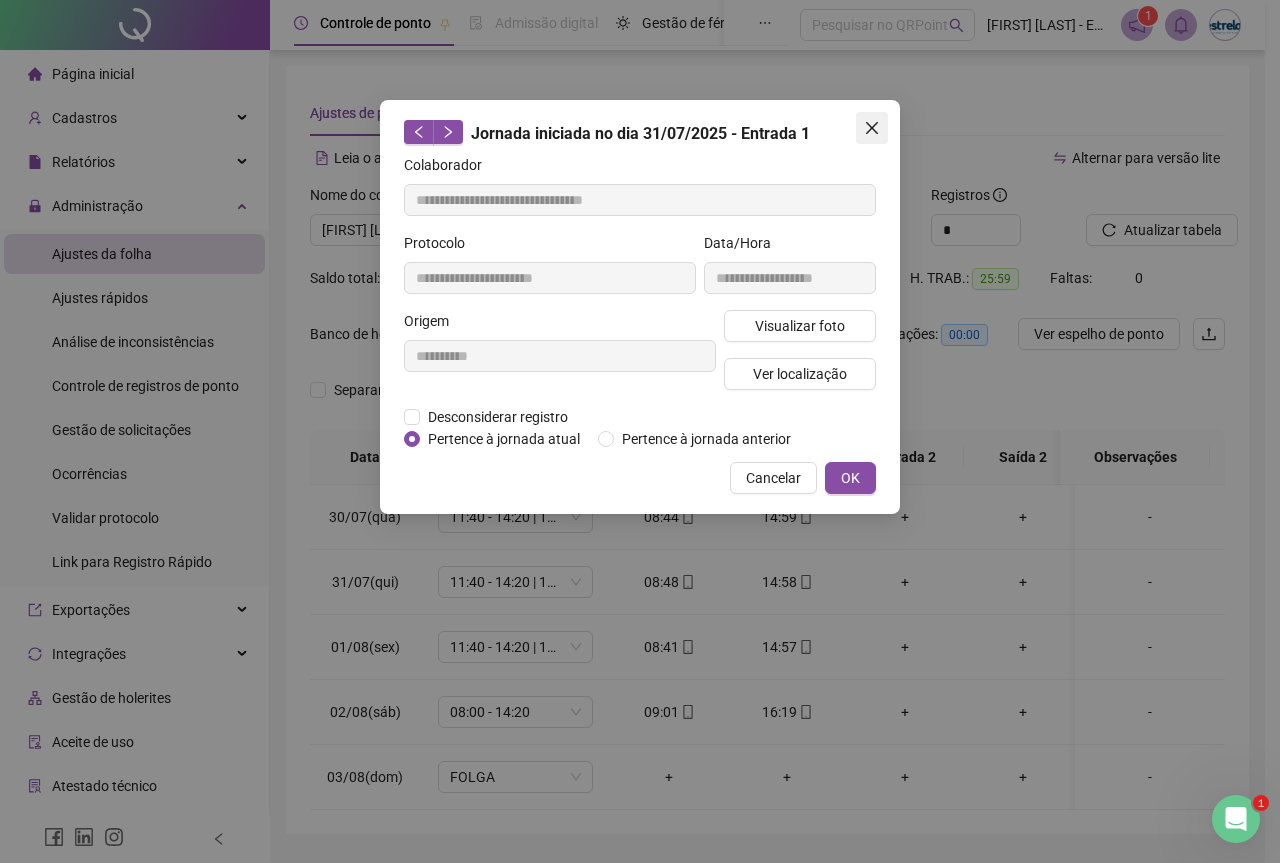 click at bounding box center [872, 128] 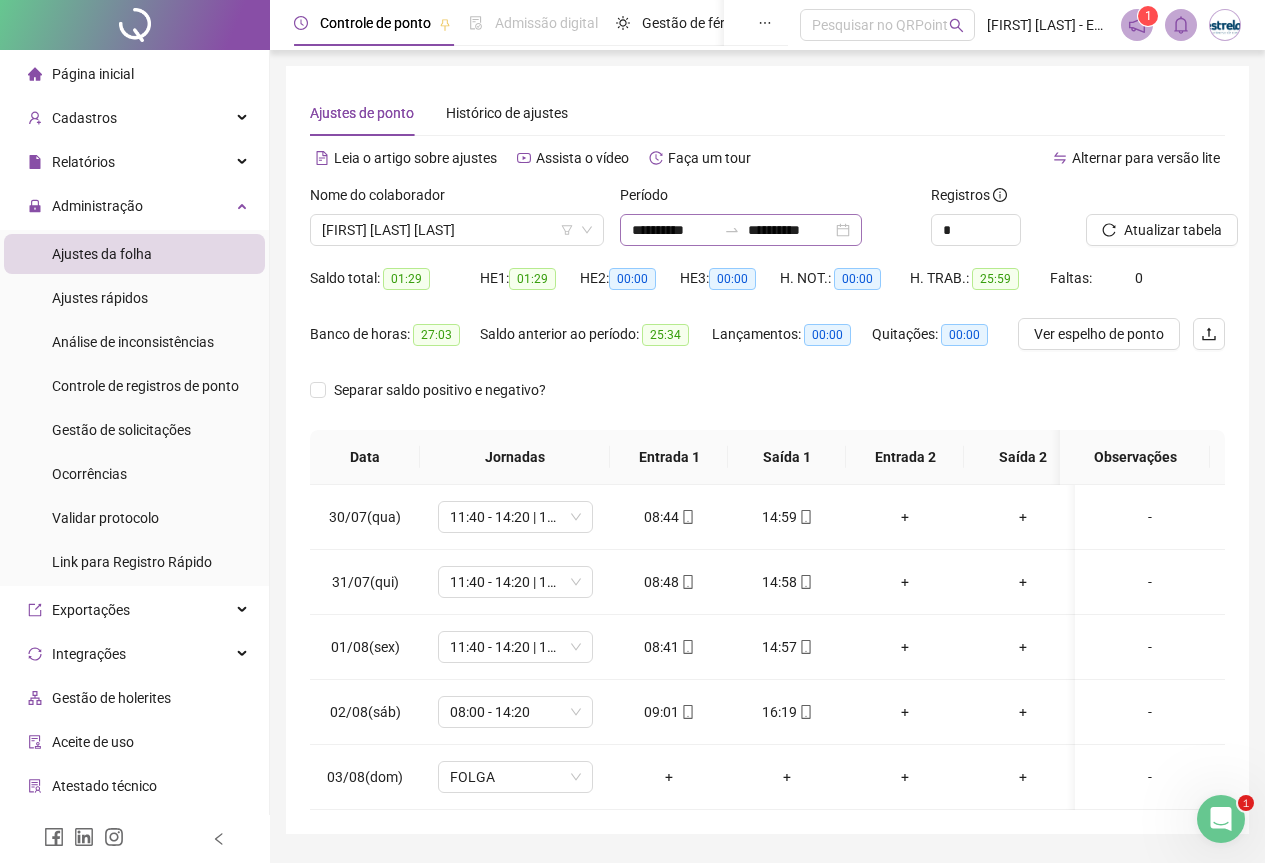 click on "**********" at bounding box center [741, 230] 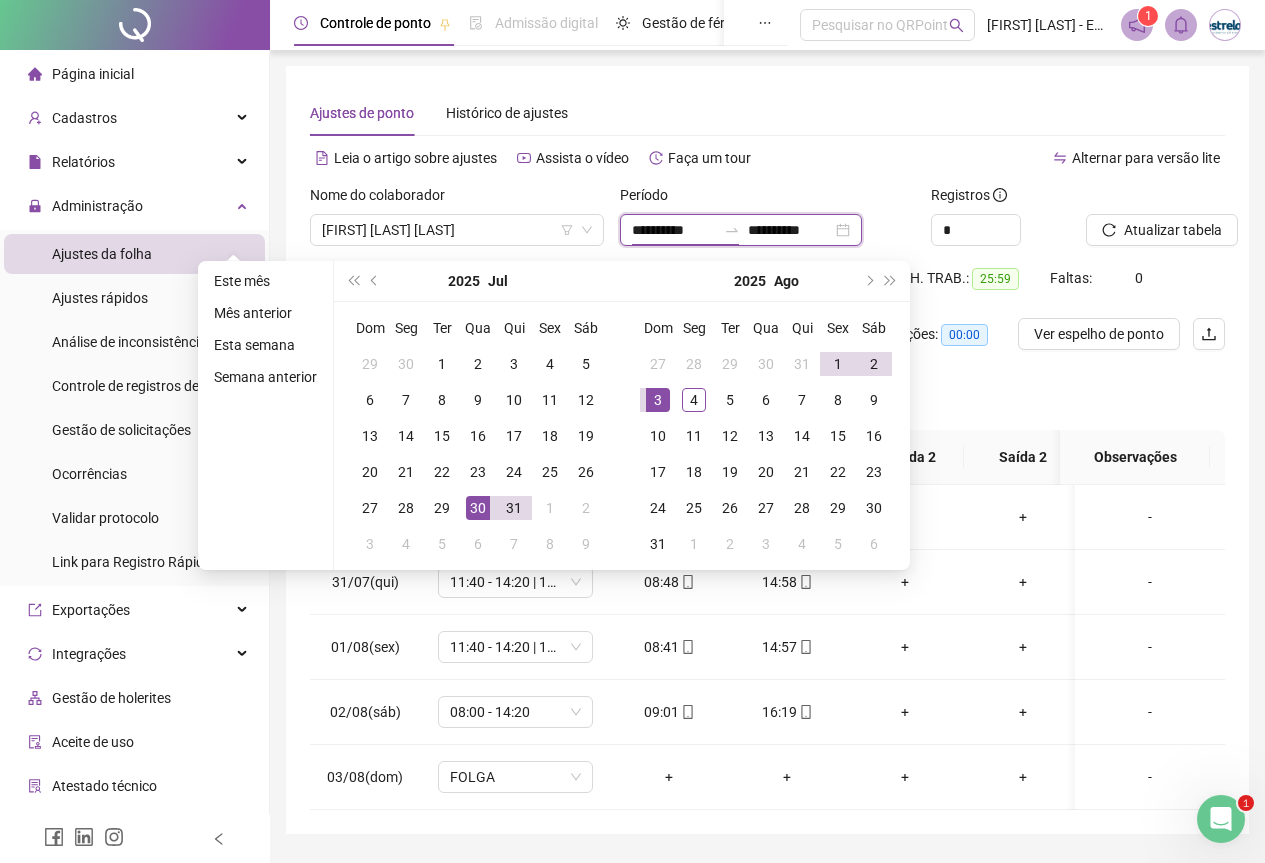 click on "**********" at bounding box center [674, 230] 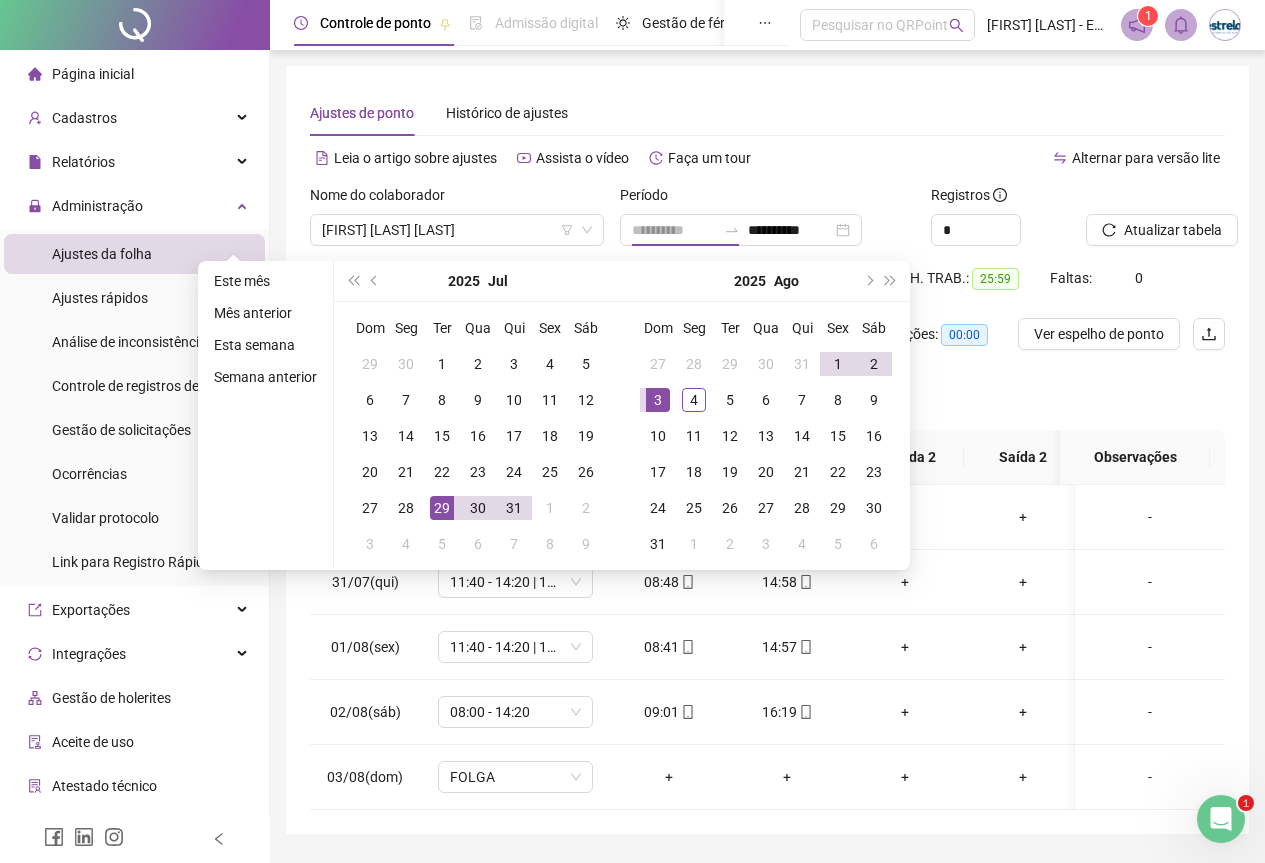 click on "29" at bounding box center [442, 508] 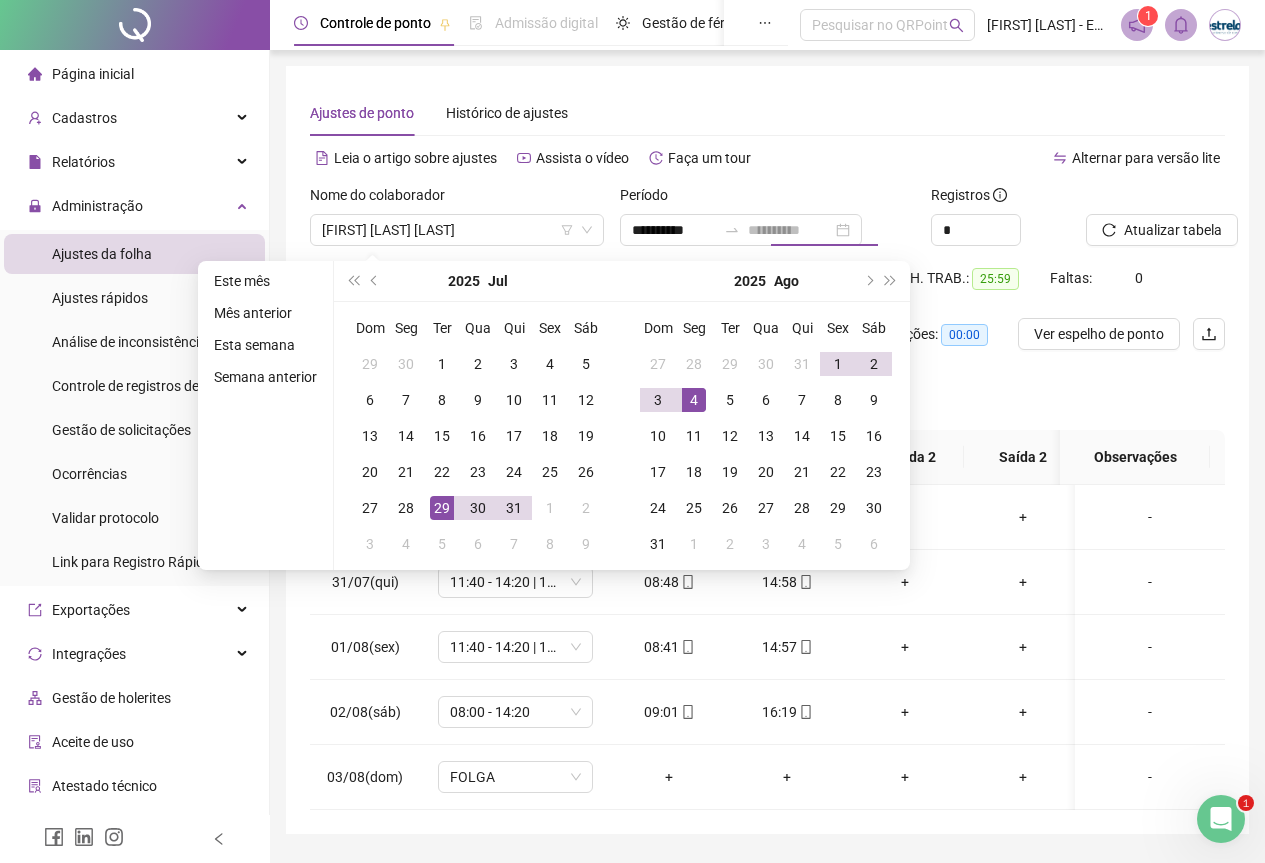 click on "4" at bounding box center [694, 400] 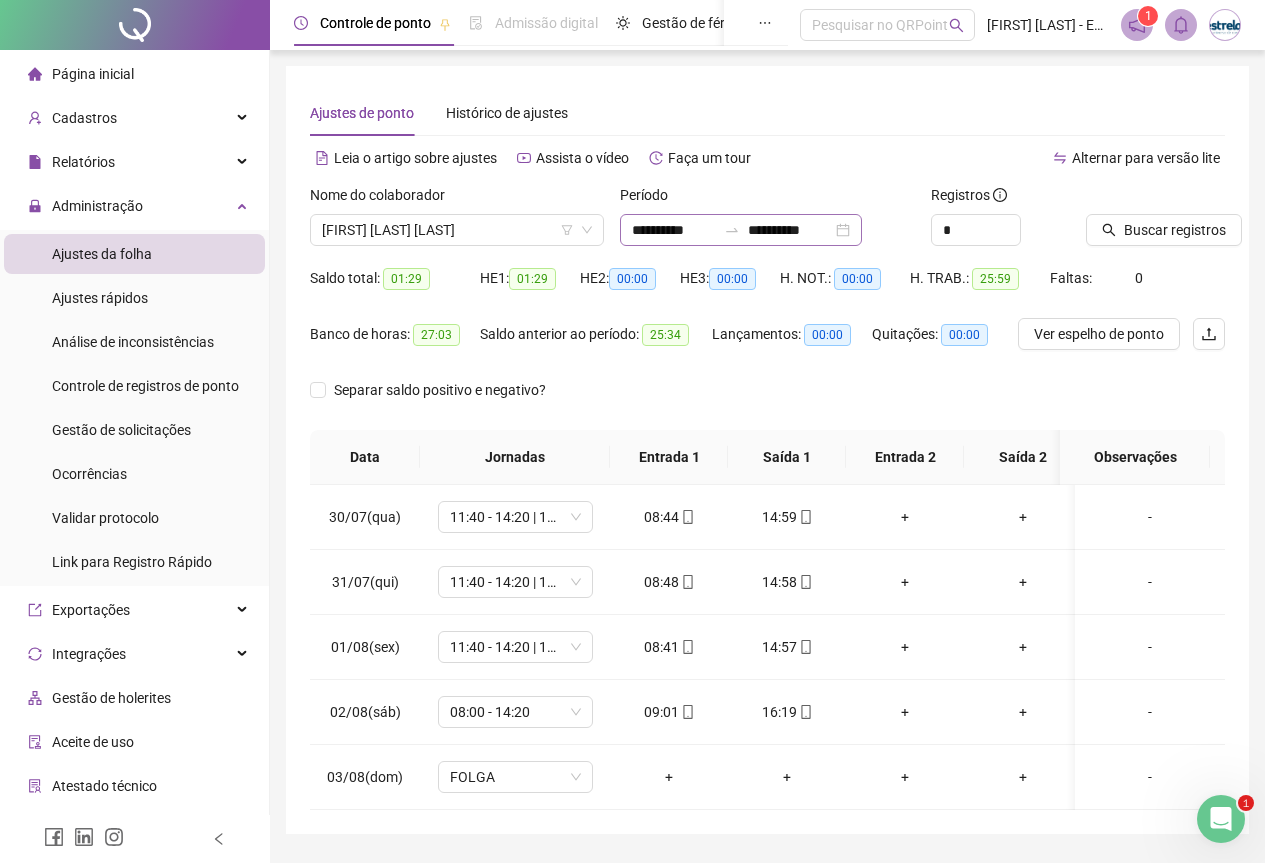 click on "**********" at bounding box center [741, 230] 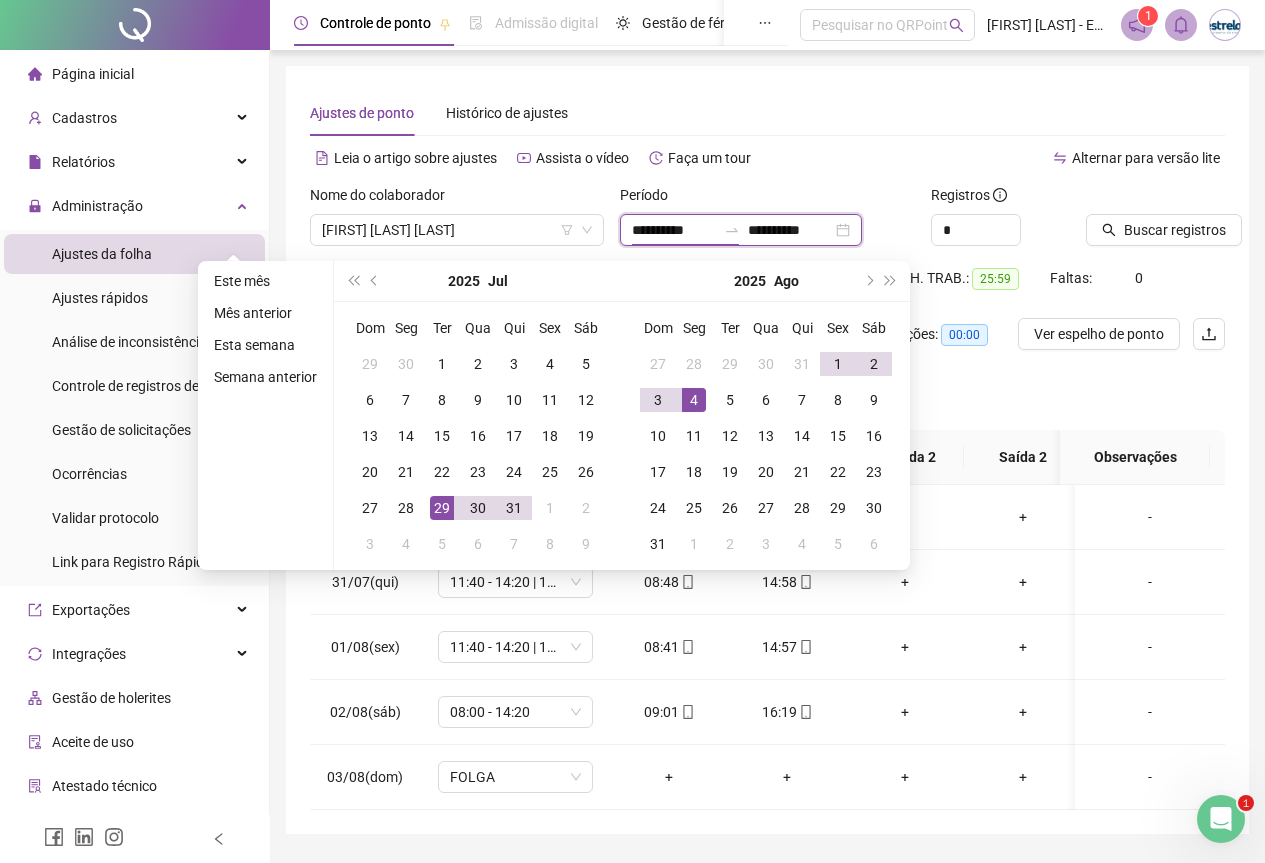 click on "**********" at bounding box center [790, 230] 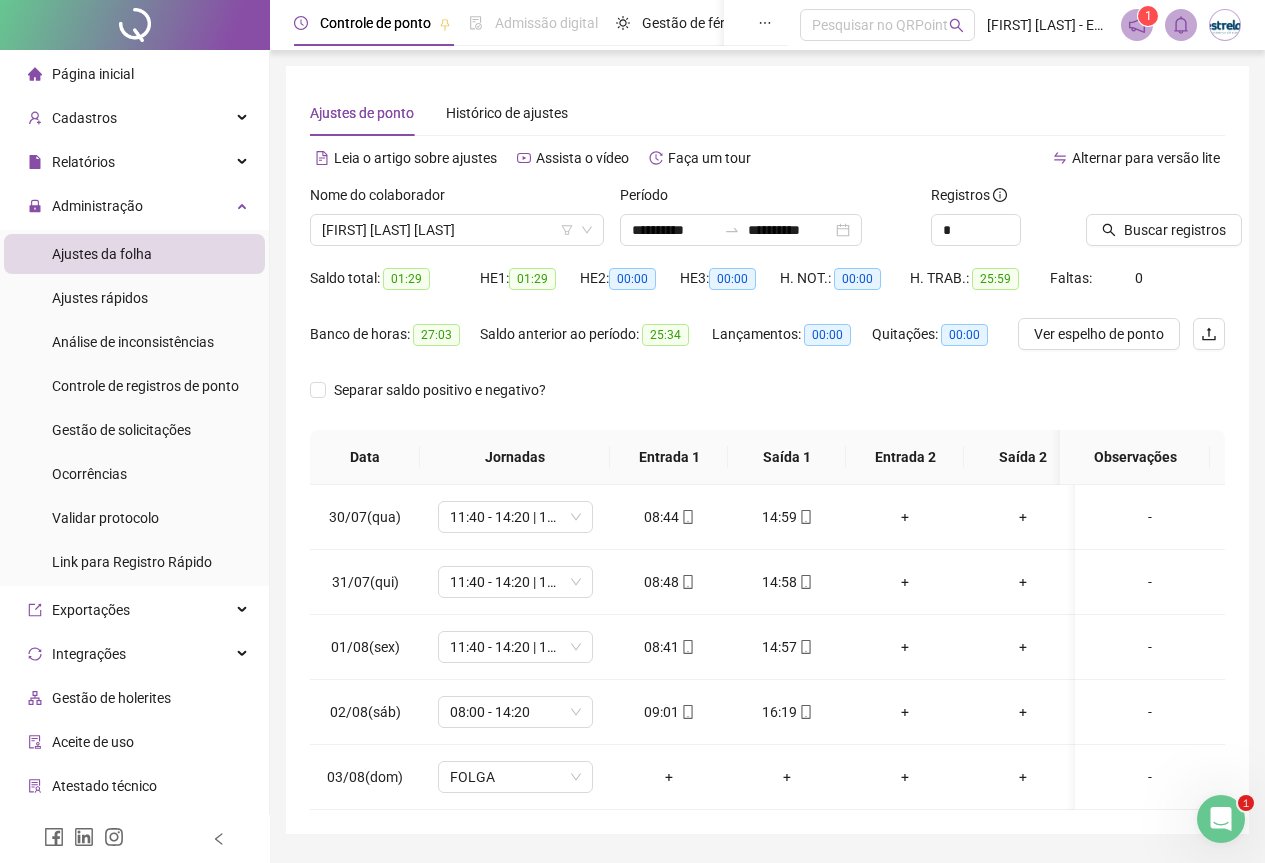 click on "Buscar registros" at bounding box center (1155, 223) 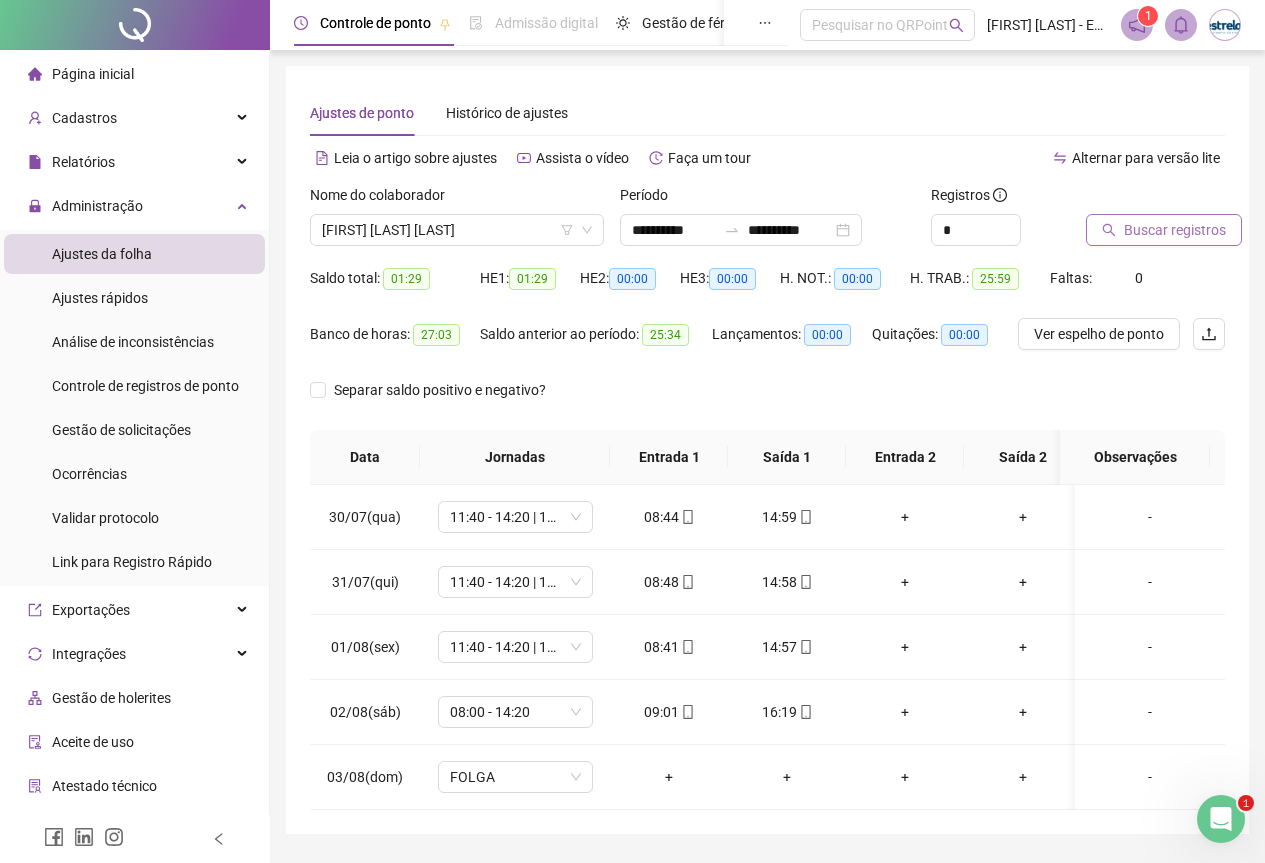 click on "Buscar registros" at bounding box center [1175, 230] 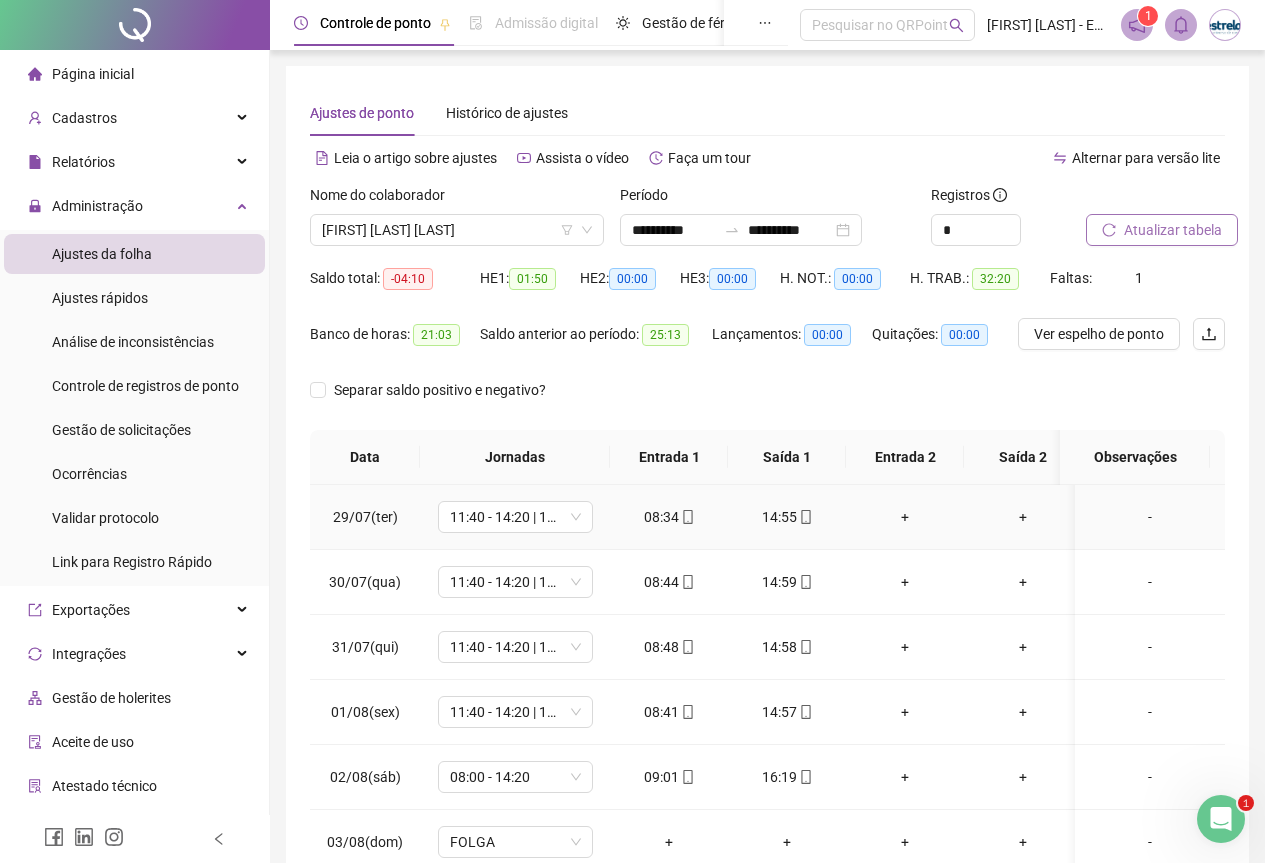 click on "08:34" at bounding box center (669, 517) 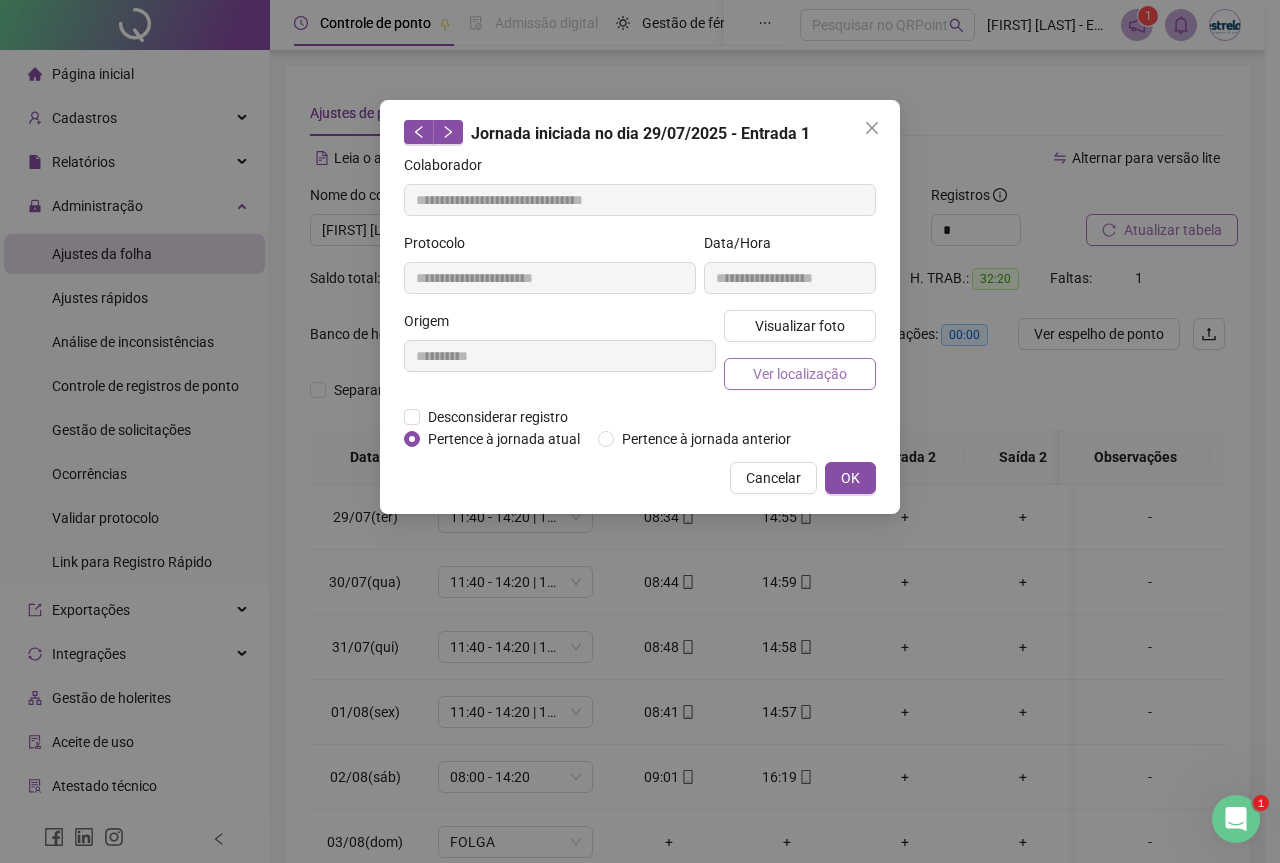 click on "Ver localização" at bounding box center (800, 374) 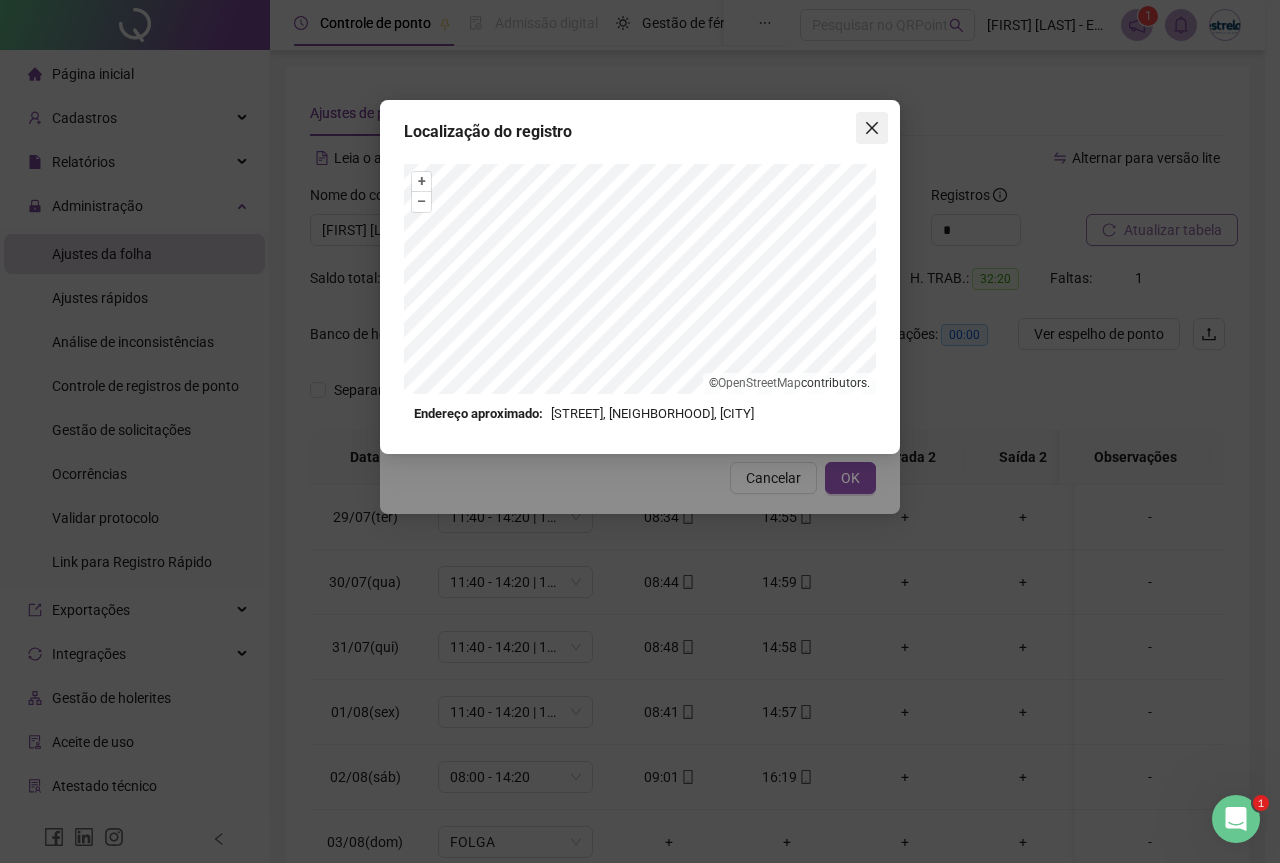 click 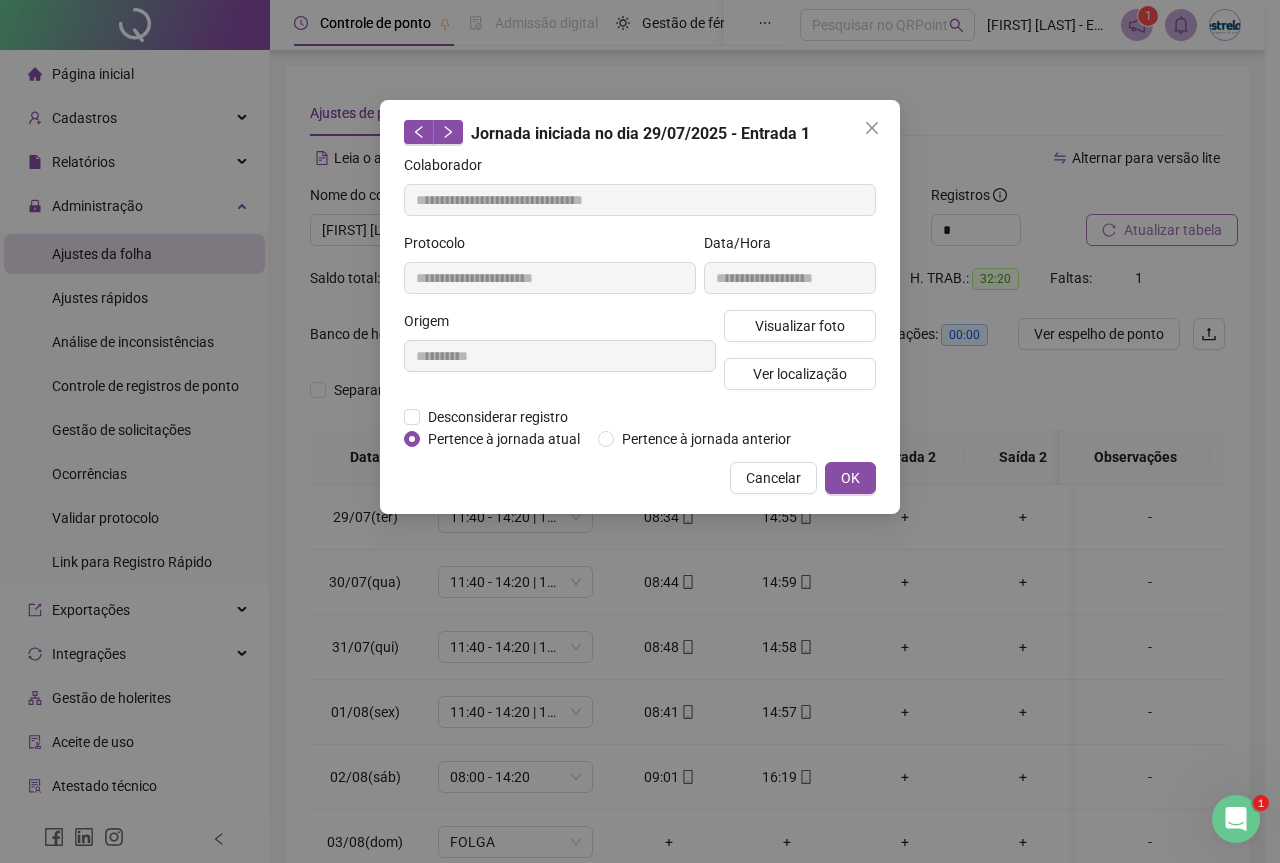 click 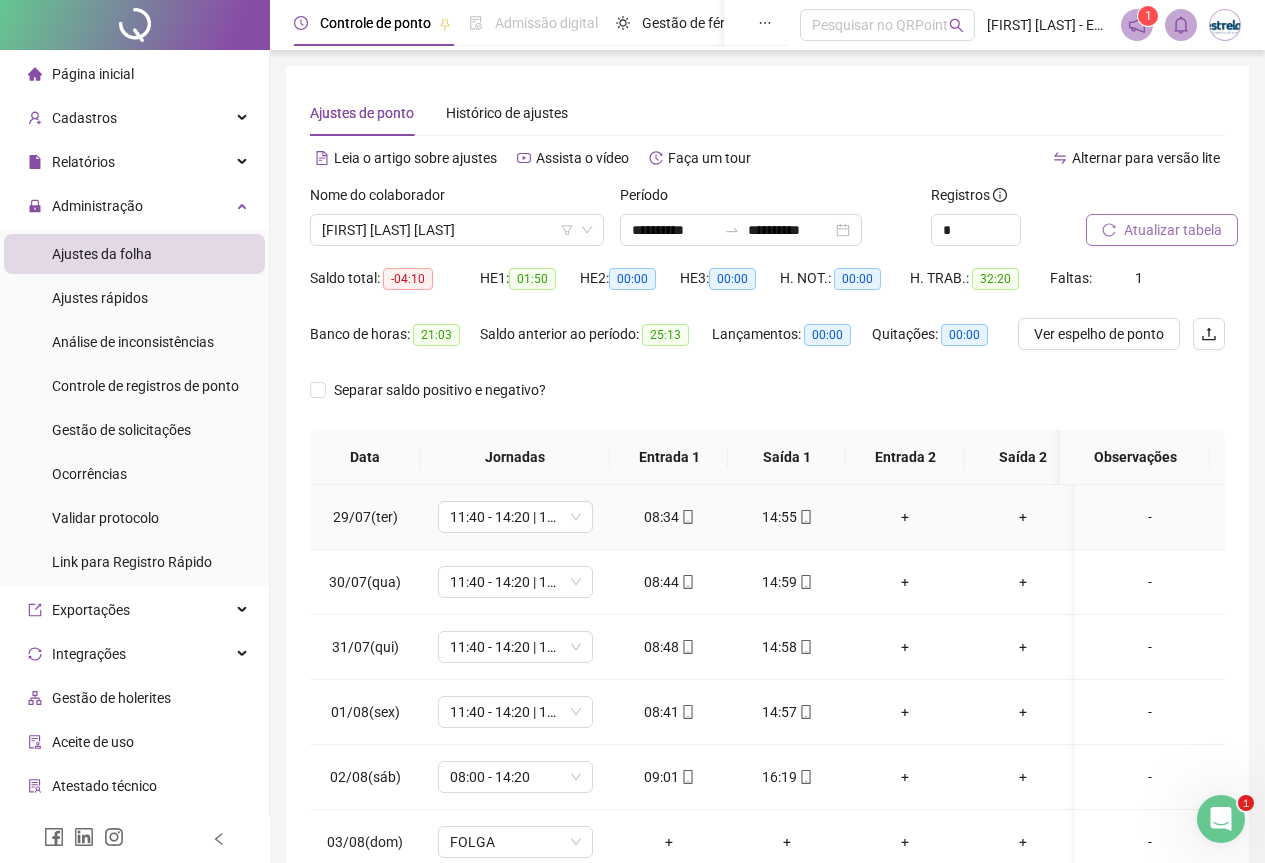 click on "14:55" at bounding box center [787, 517] 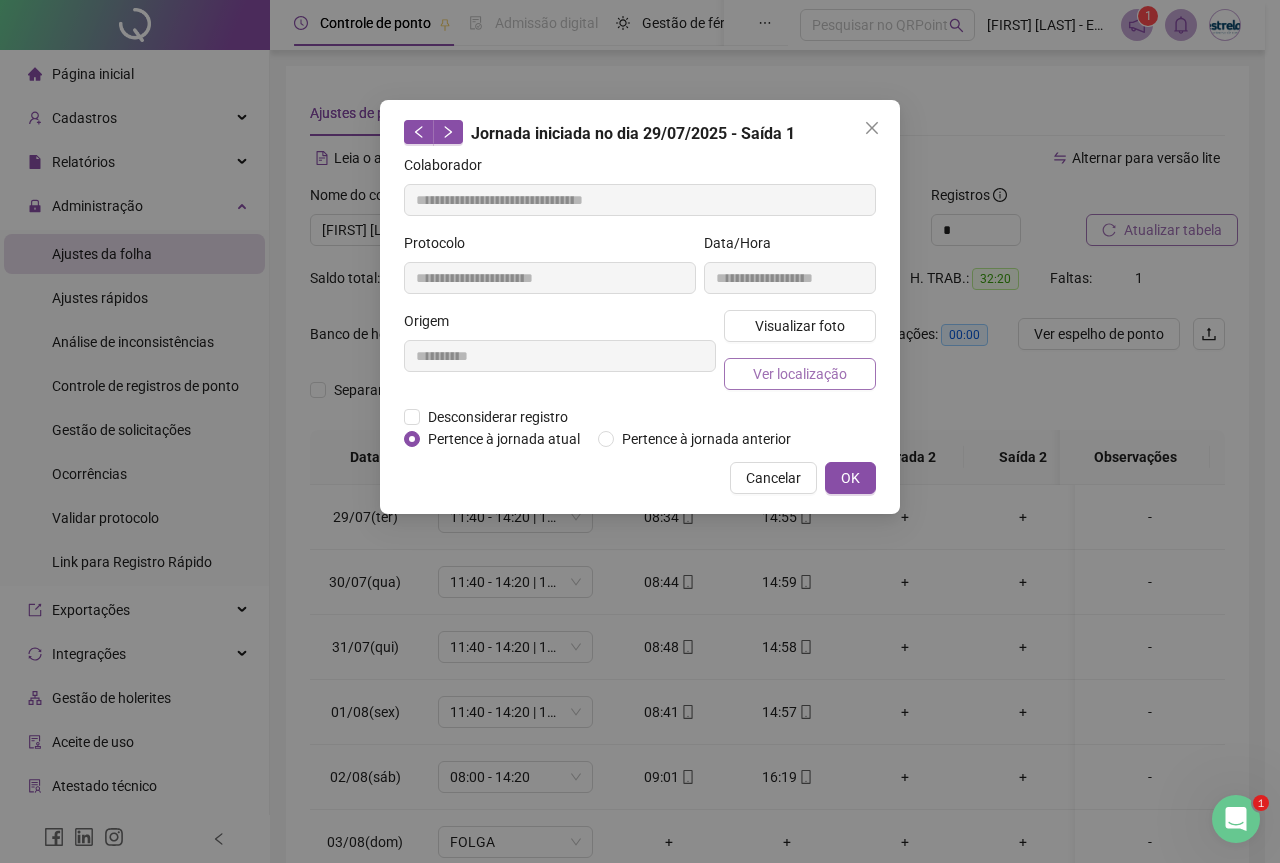 click on "Ver localização" at bounding box center (800, 374) 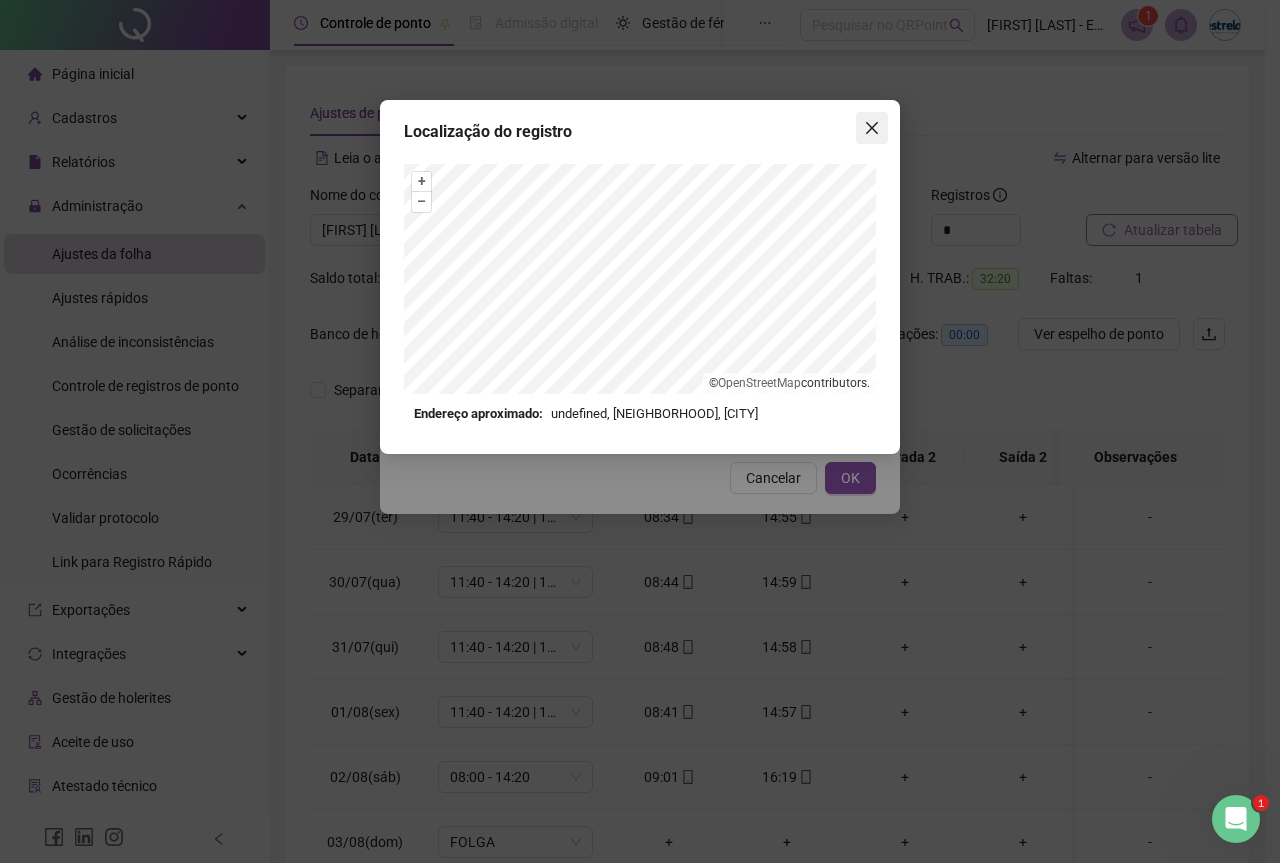 click at bounding box center [872, 128] 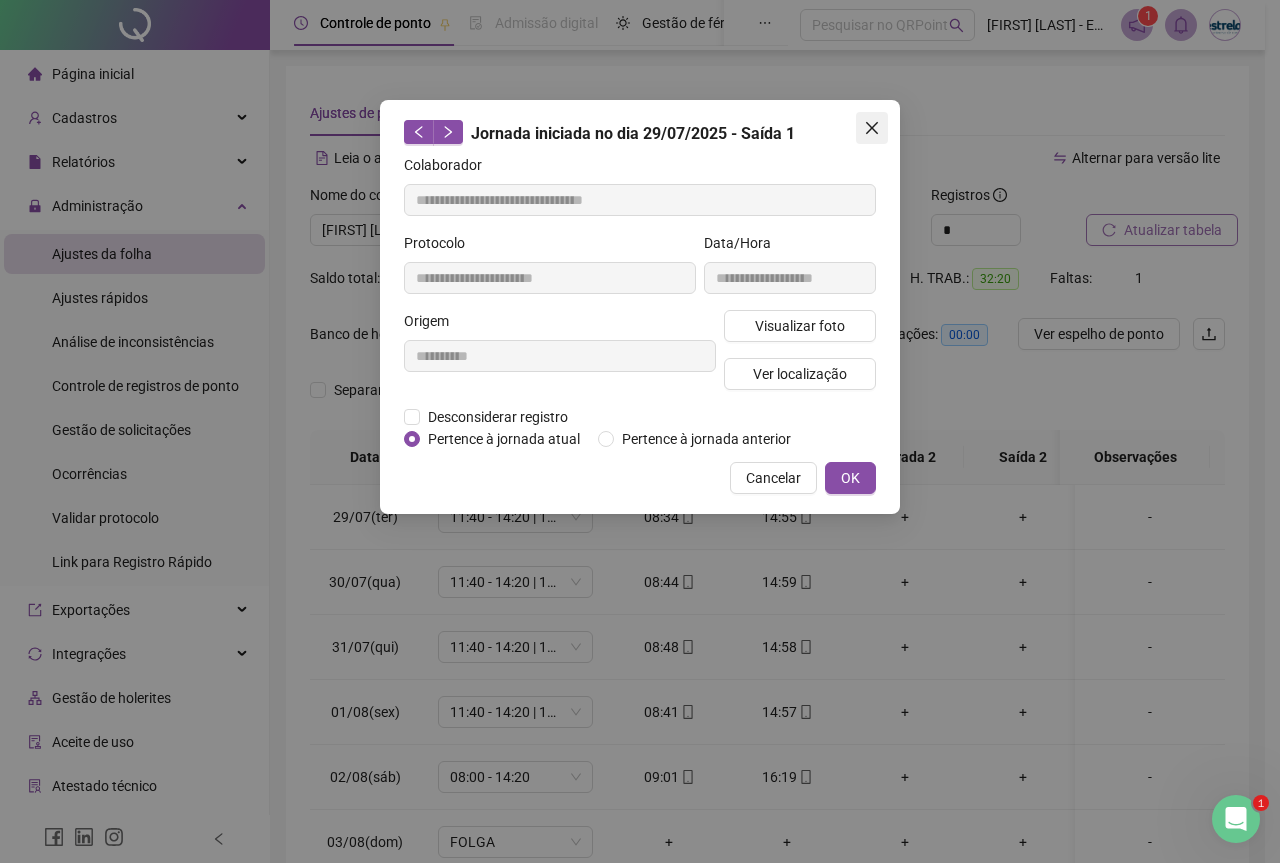 click 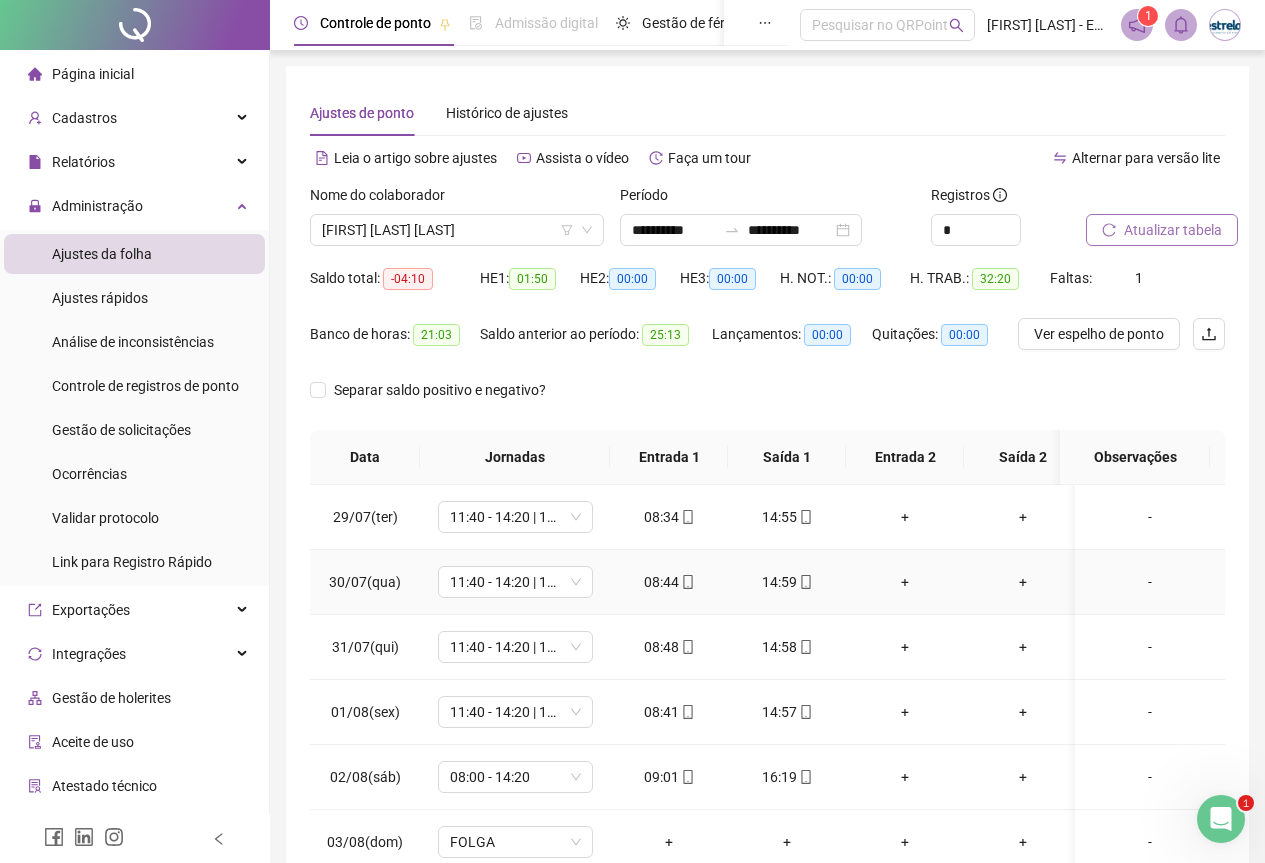 click on "08:44" at bounding box center (669, 582) 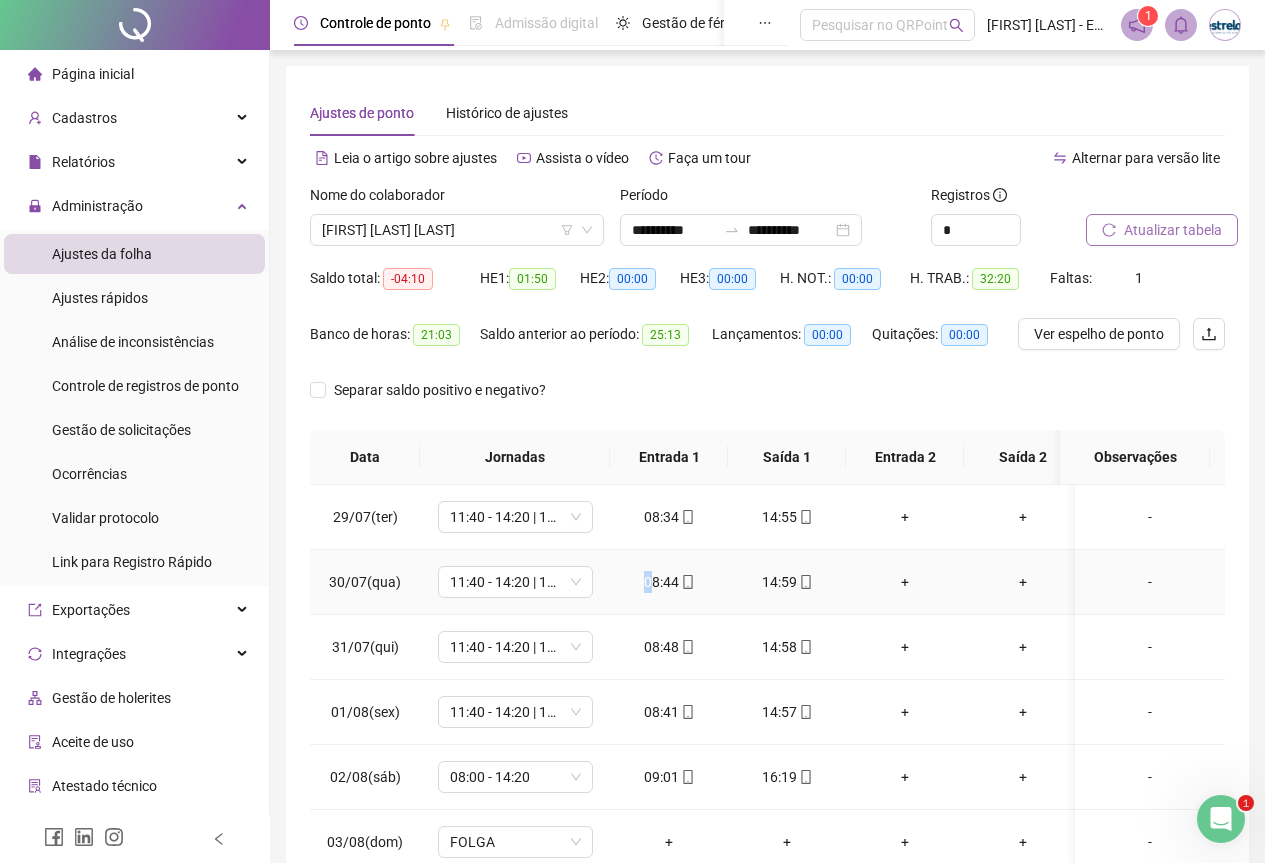 click on "08:44" at bounding box center [669, 582] 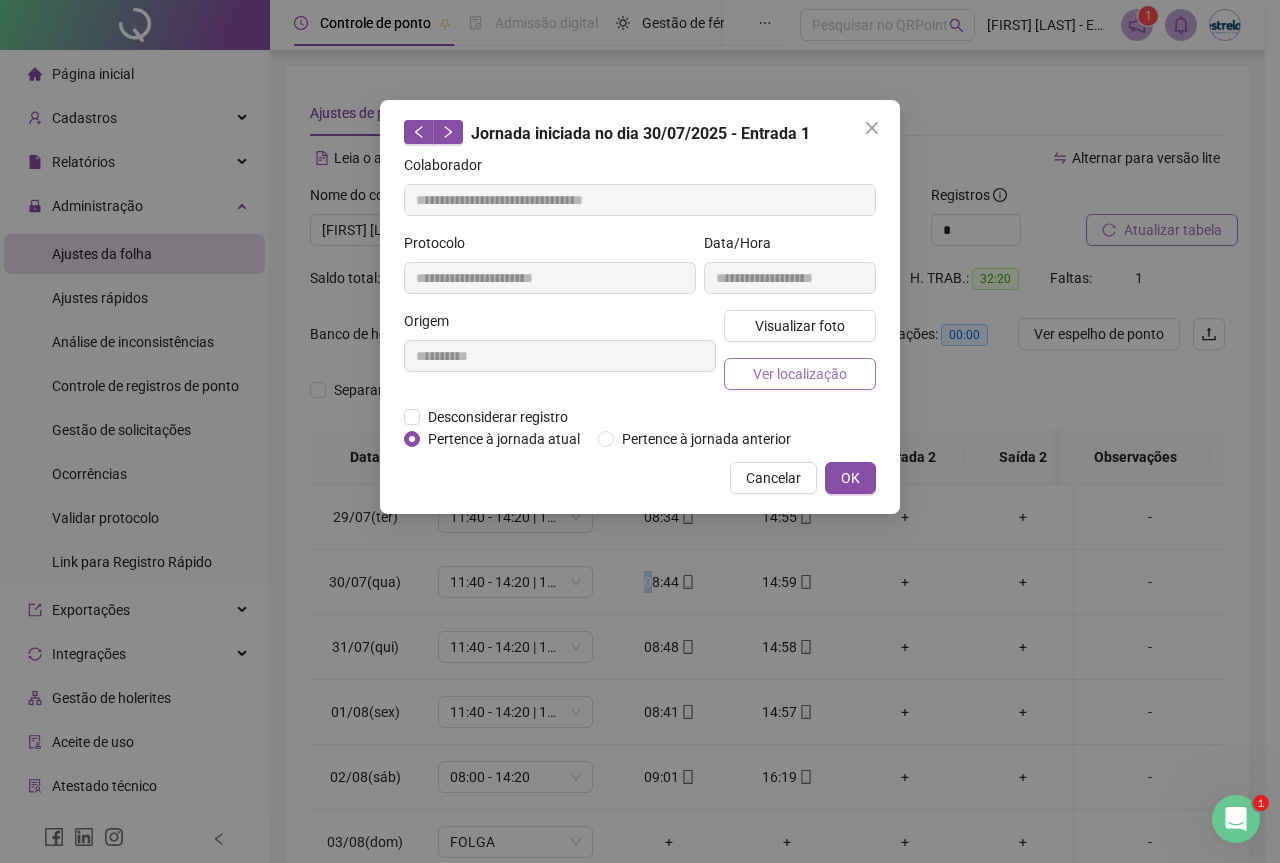 click on "Ver localização" at bounding box center [800, 374] 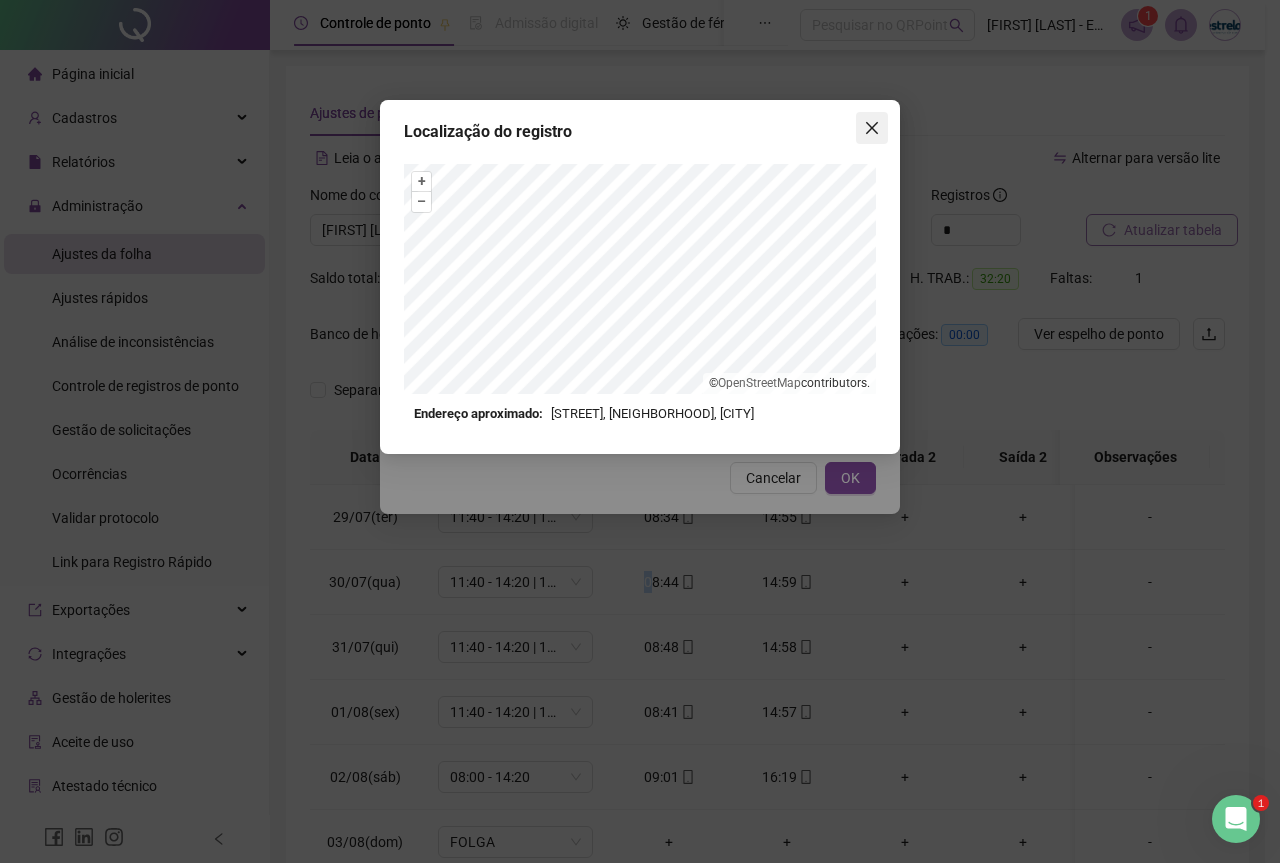 click at bounding box center (872, 128) 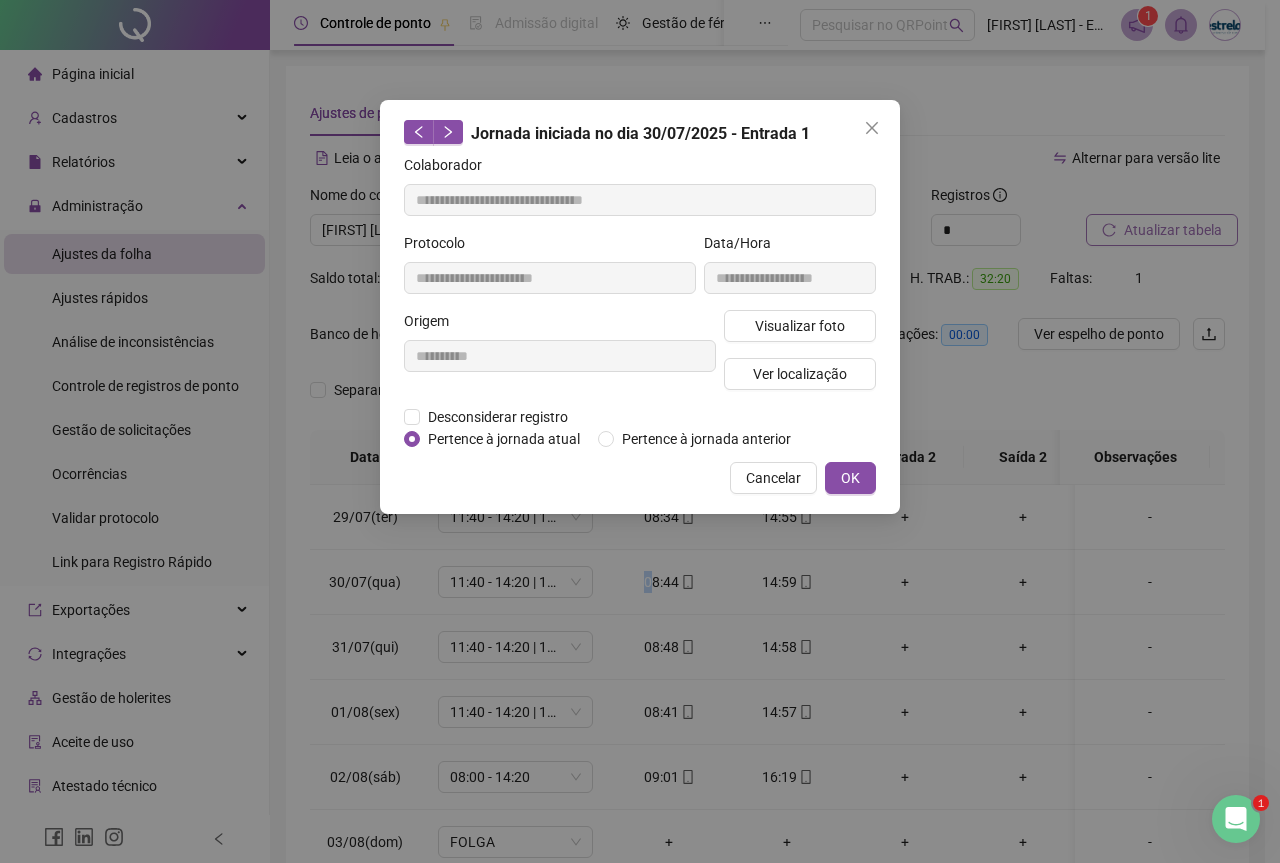 click at bounding box center (872, 128) 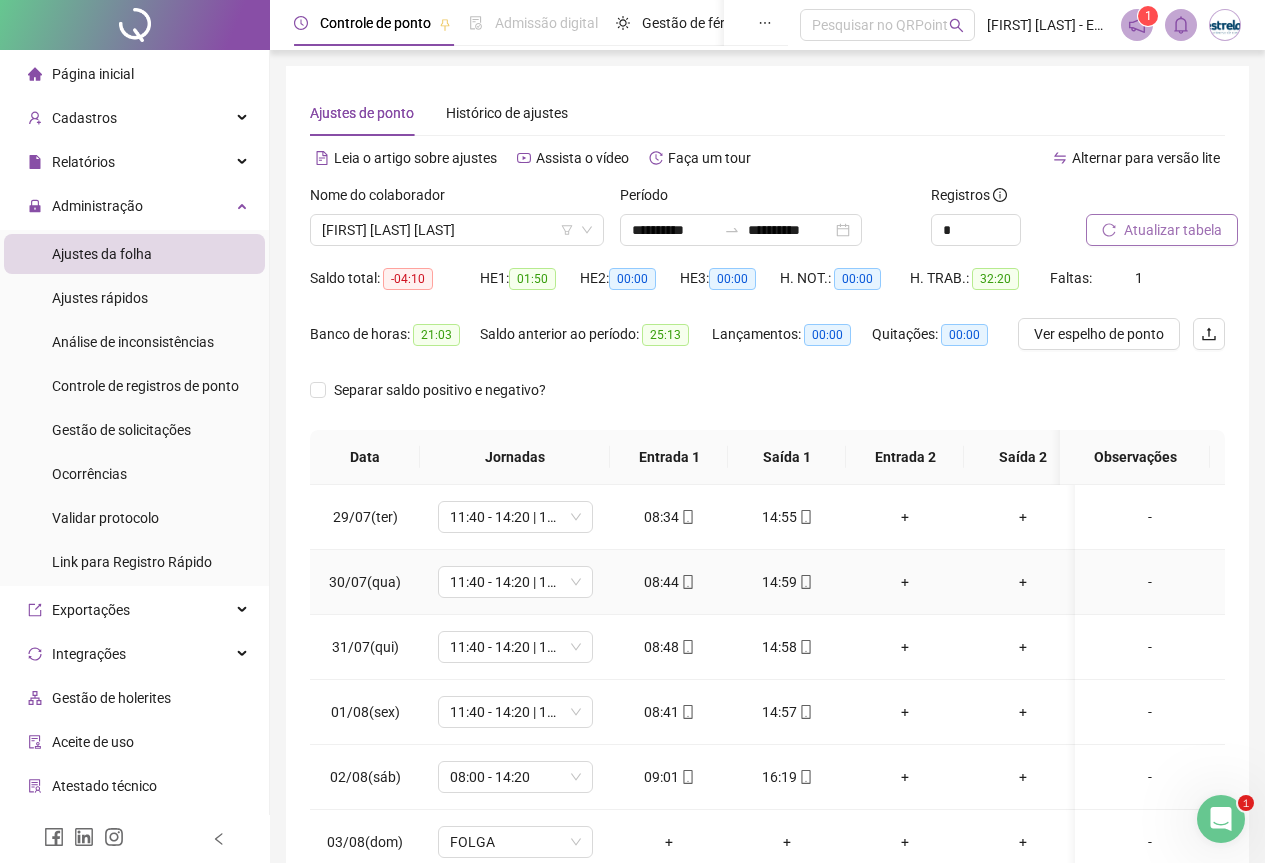 click on "14:59" at bounding box center (787, 582) 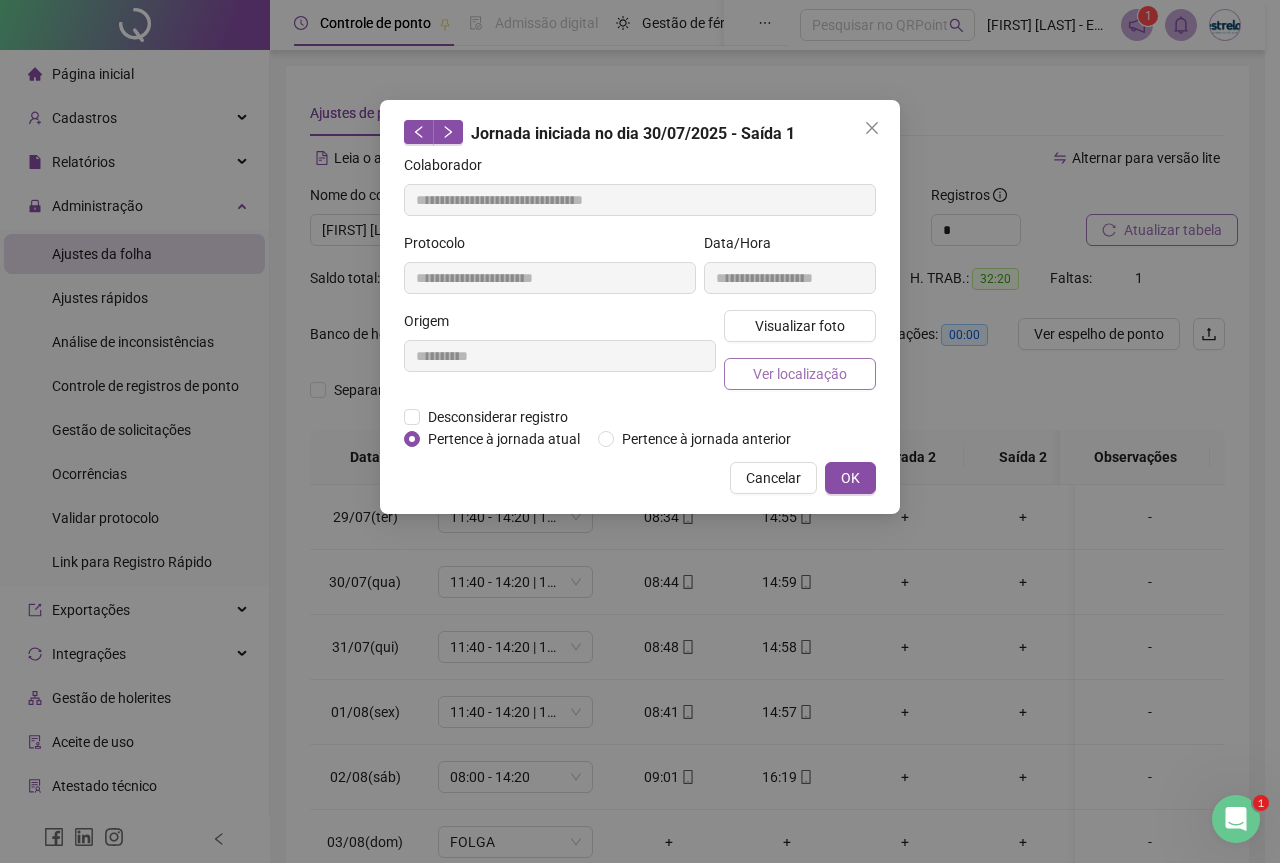 click on "Ver localização" at bounding box center (800, 374) 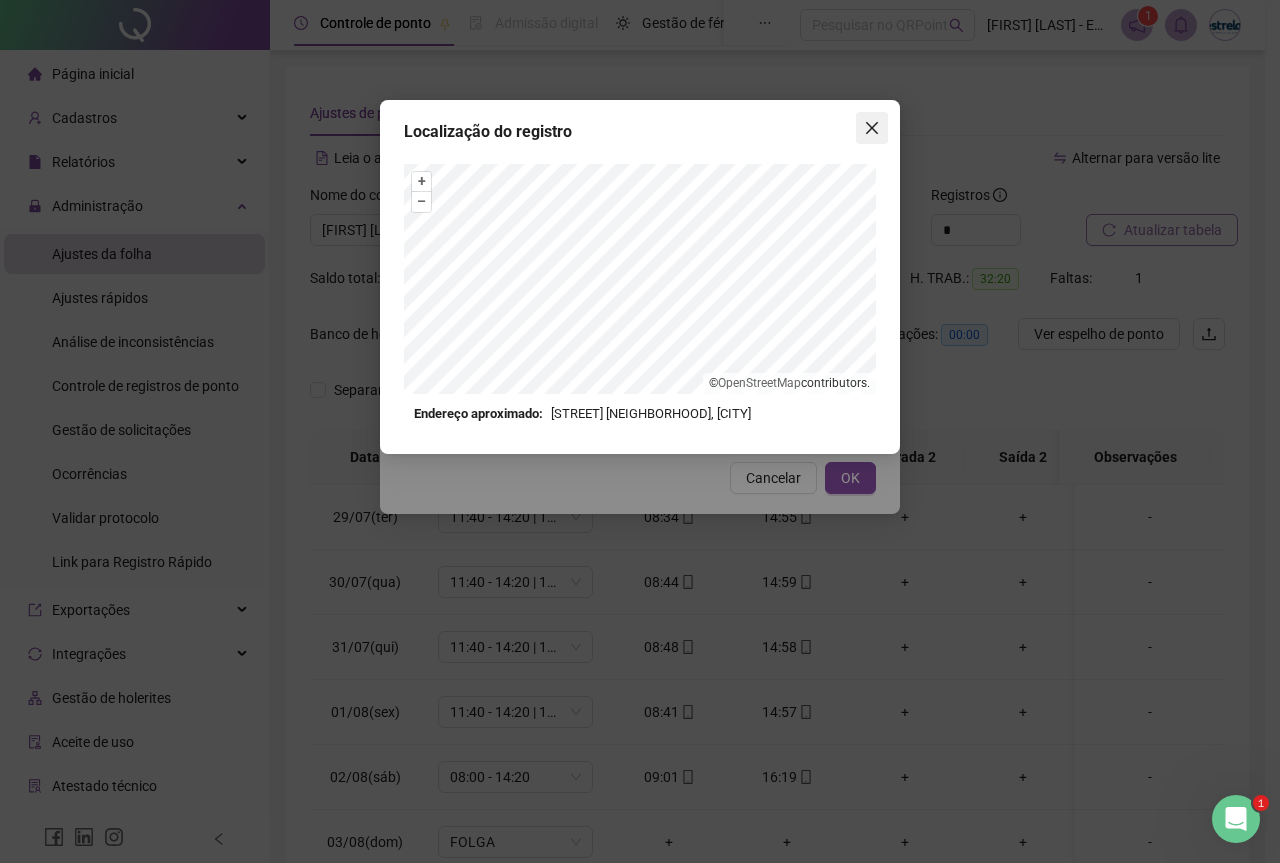 click at bounding box center (872, 128) 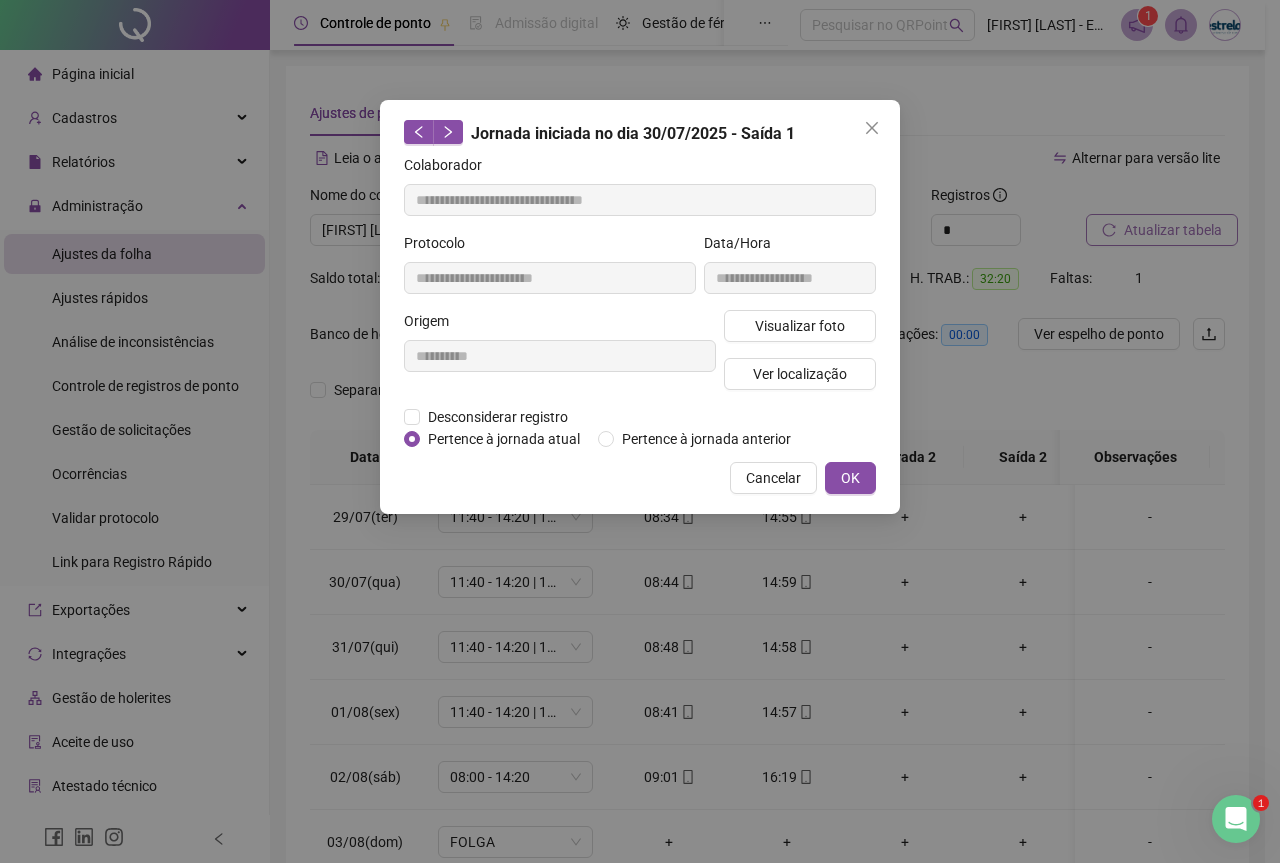 click at bounding box center [872, 128] 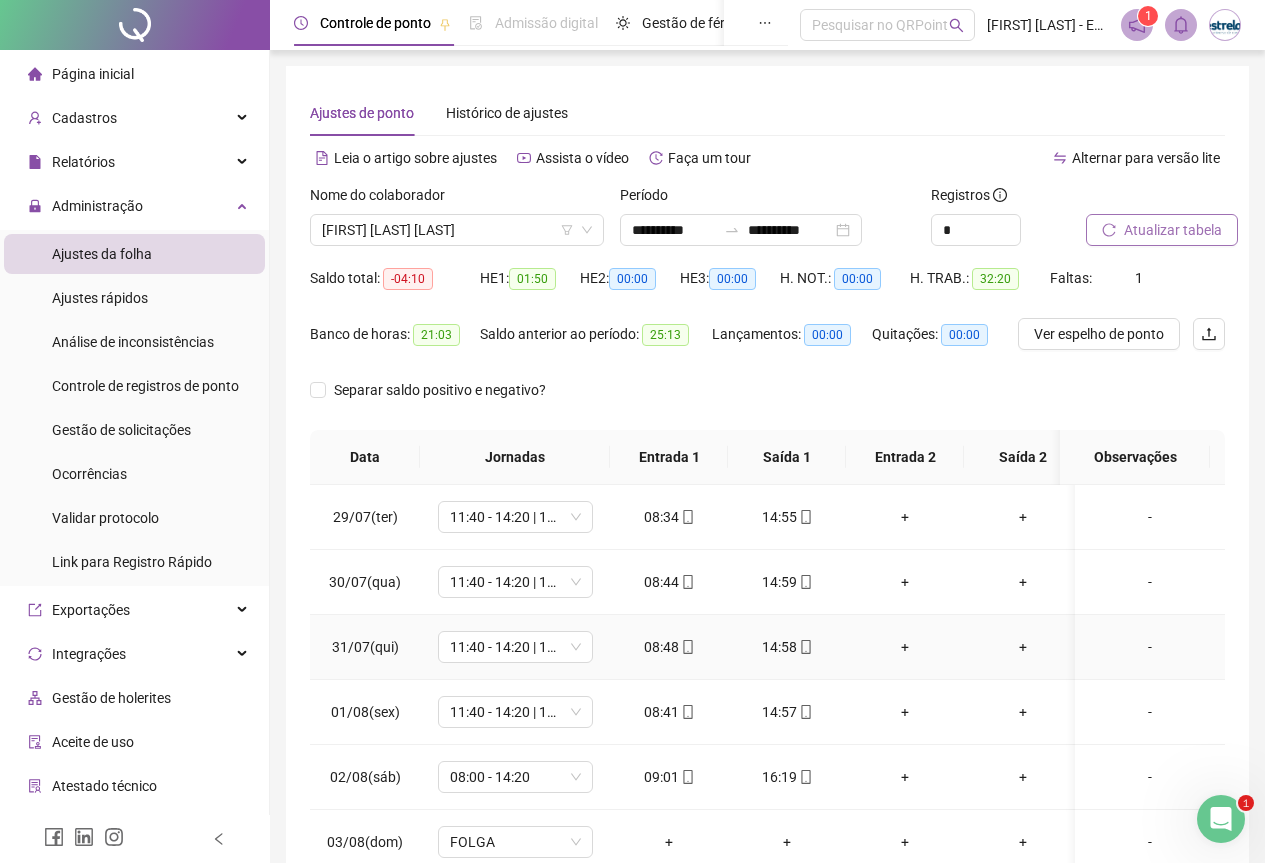 click on "08:48" at bounding box center [669, 647] 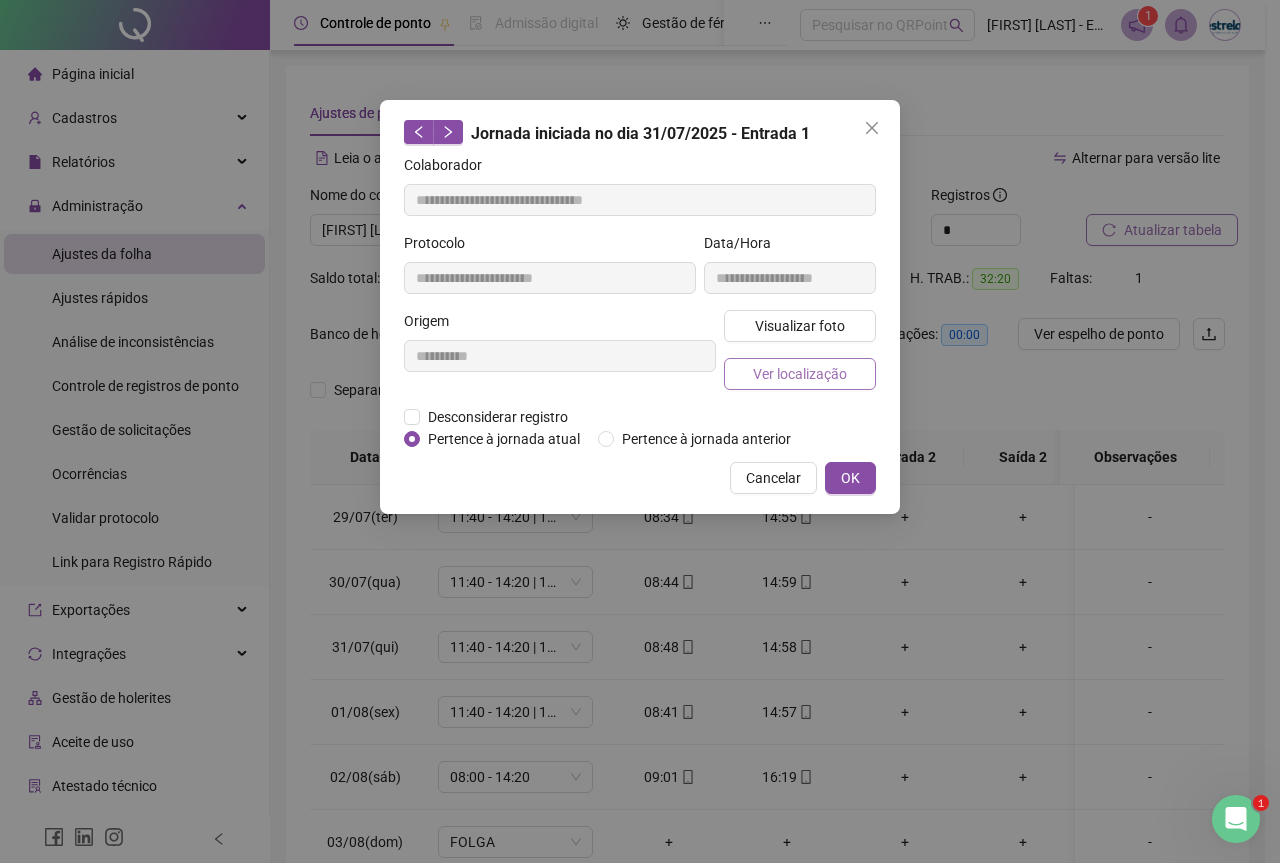 click on "Ver localização" at bounding box center [800, 374] 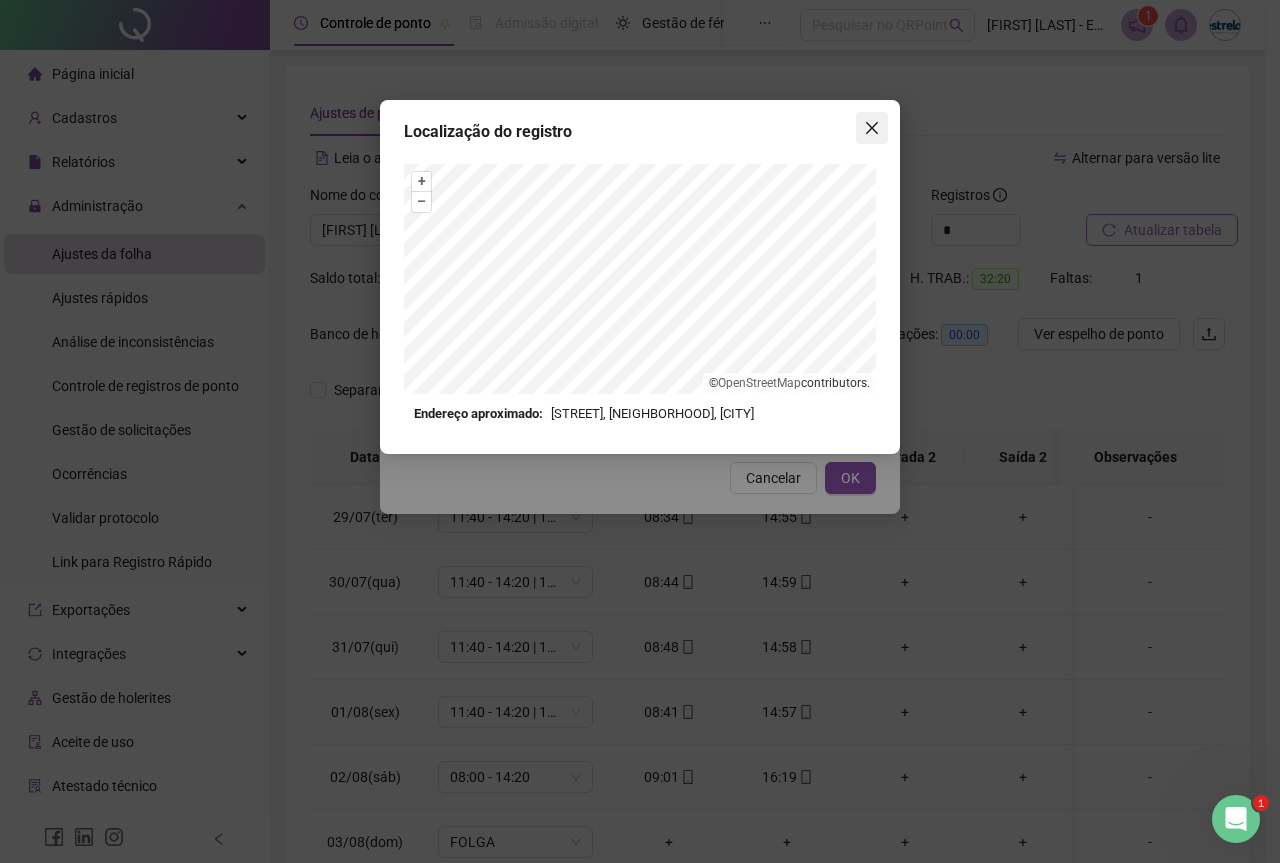 click at bounding box center (872, 128) 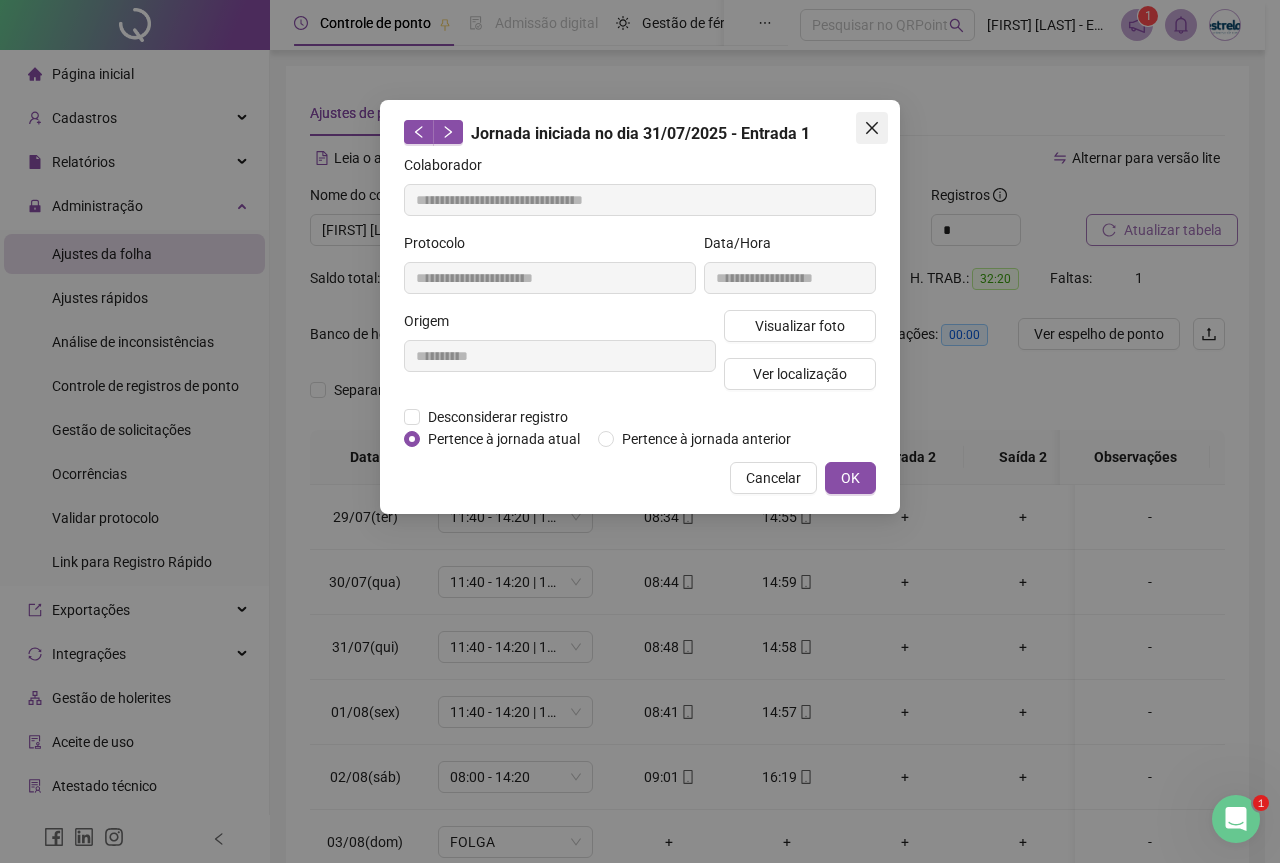click 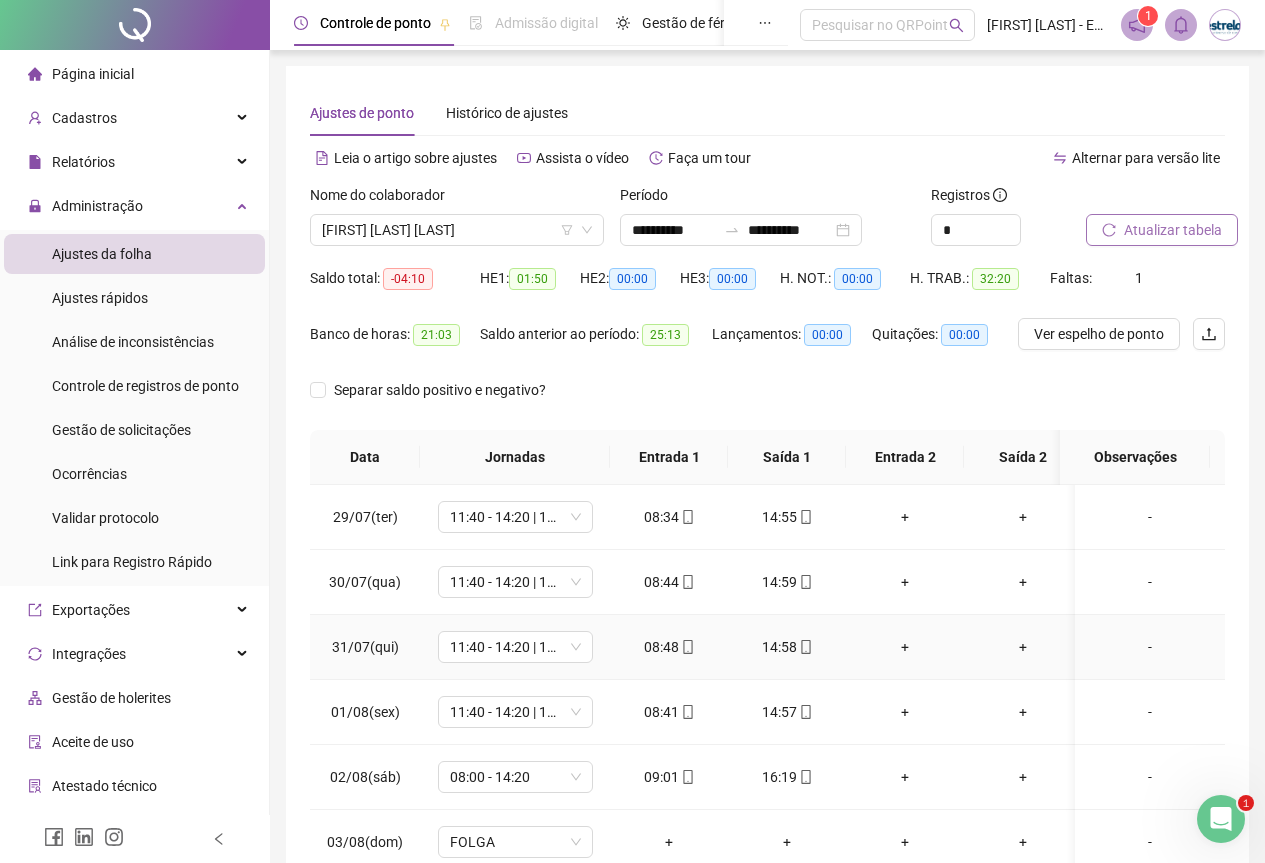 click on "14:58" at bounding box center (787, 647) 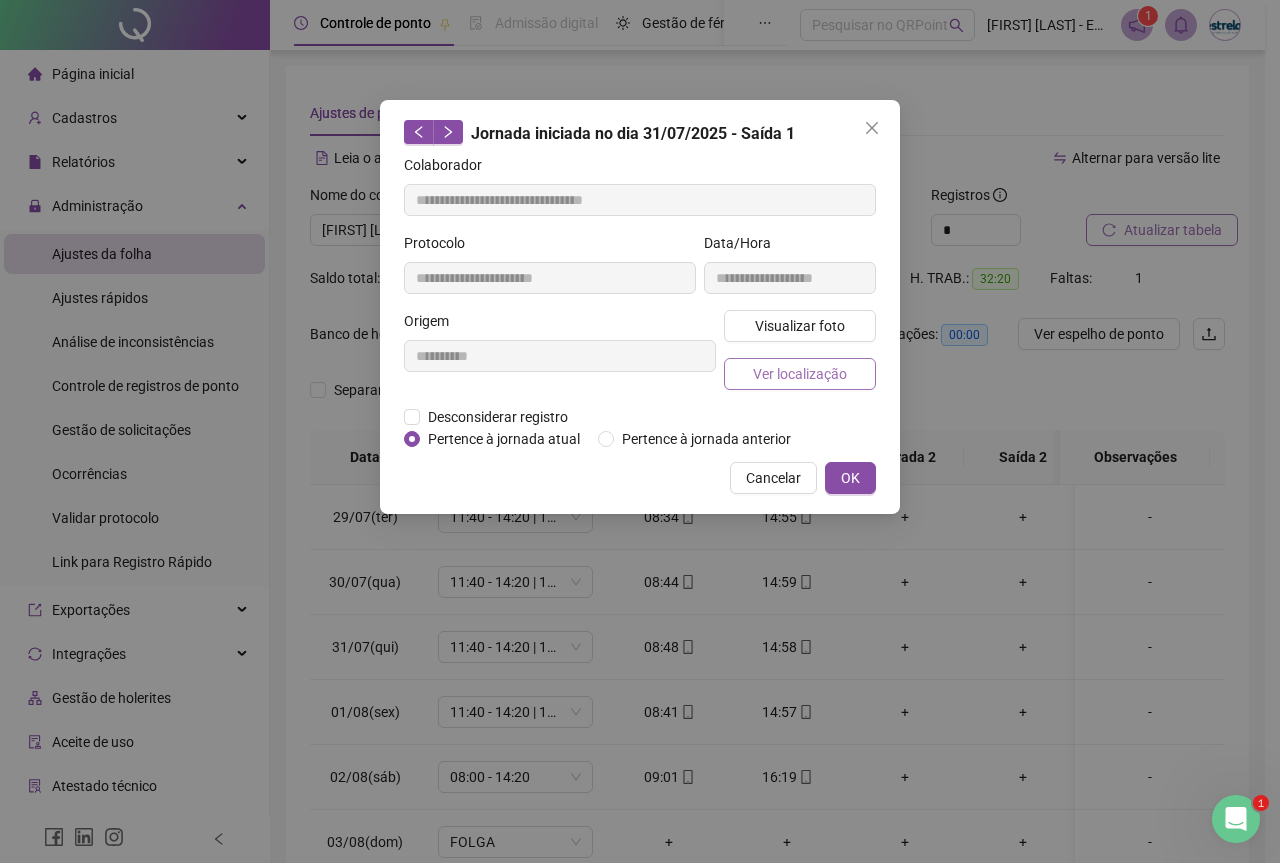 click on "Ver localização" at bounding box center [800, 374] 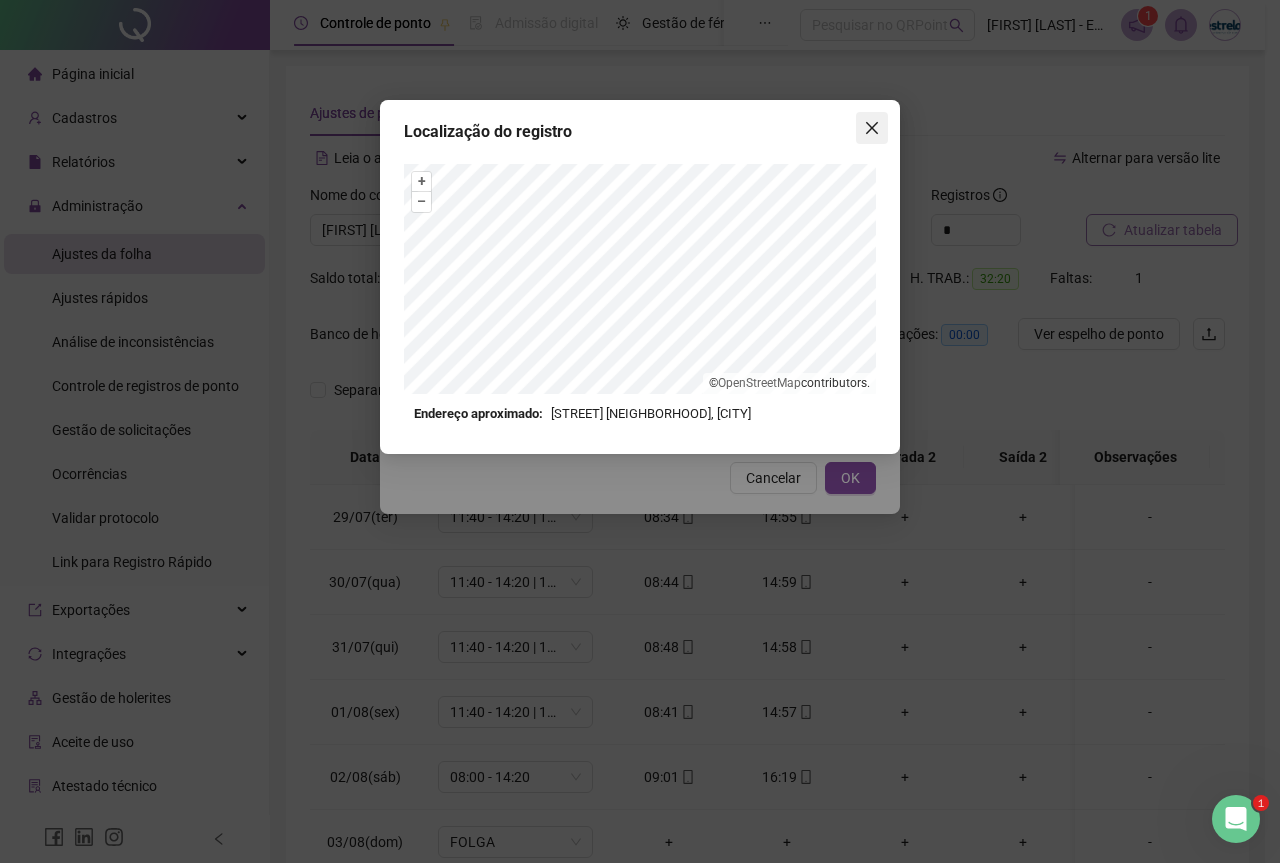 click at bounding box center (872, 128) 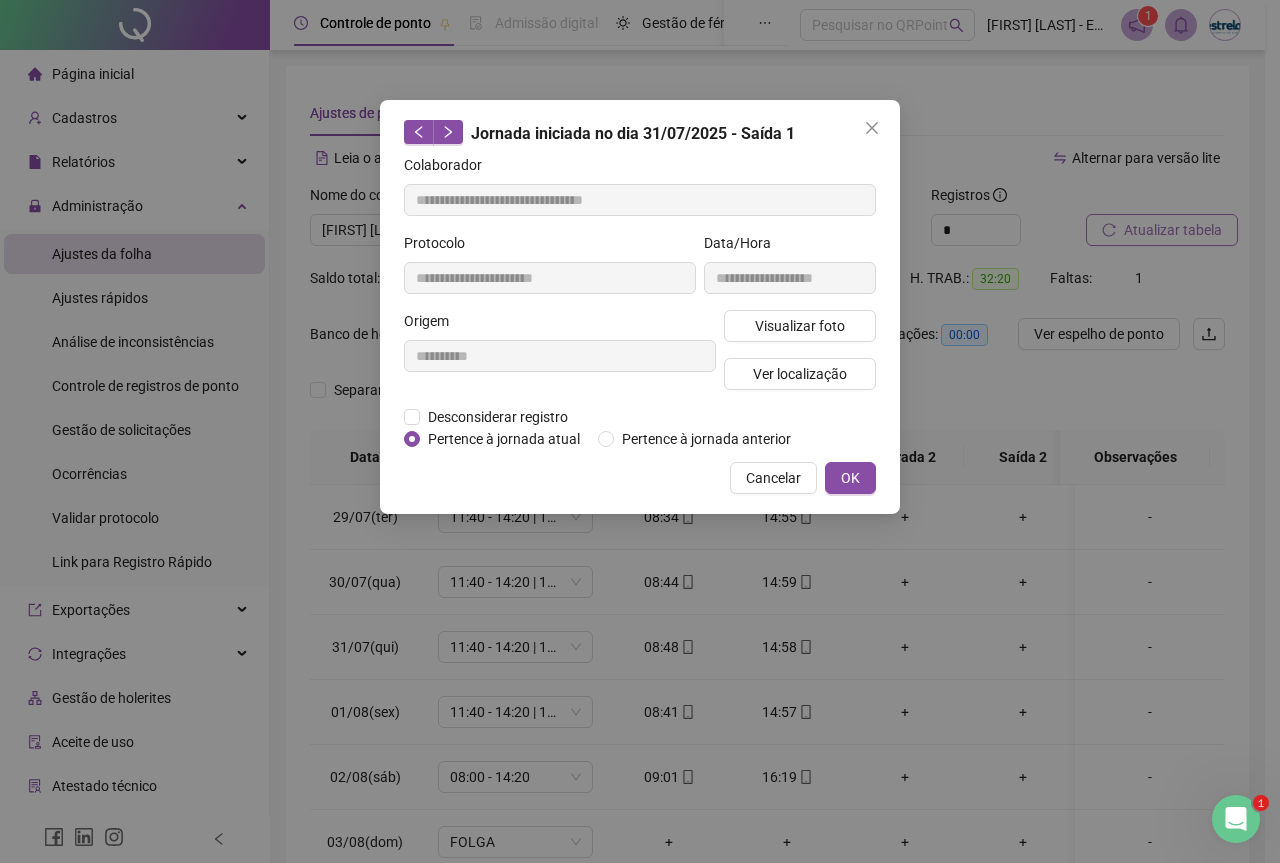 click at bounding box center [872, 128] 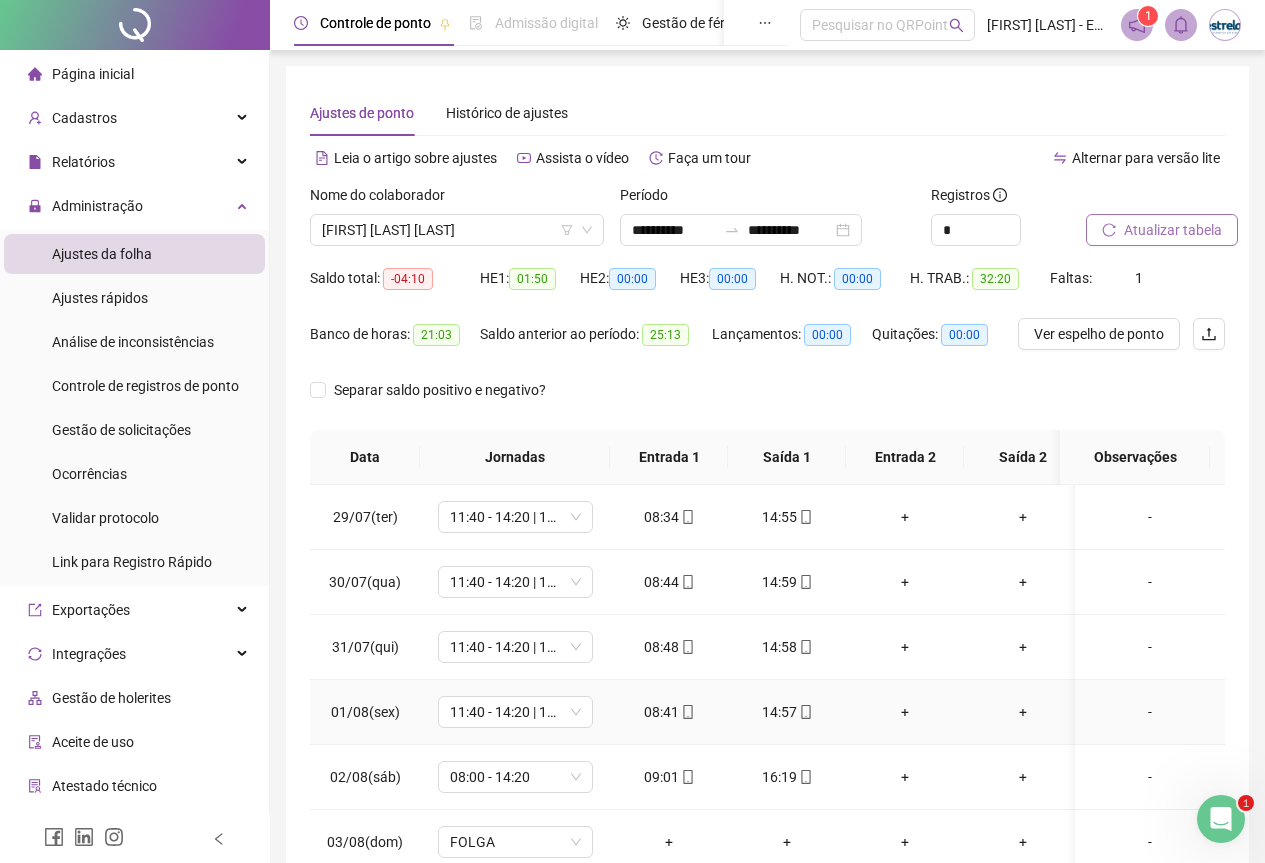 click on "08:41" at bounding box center (669, 712) 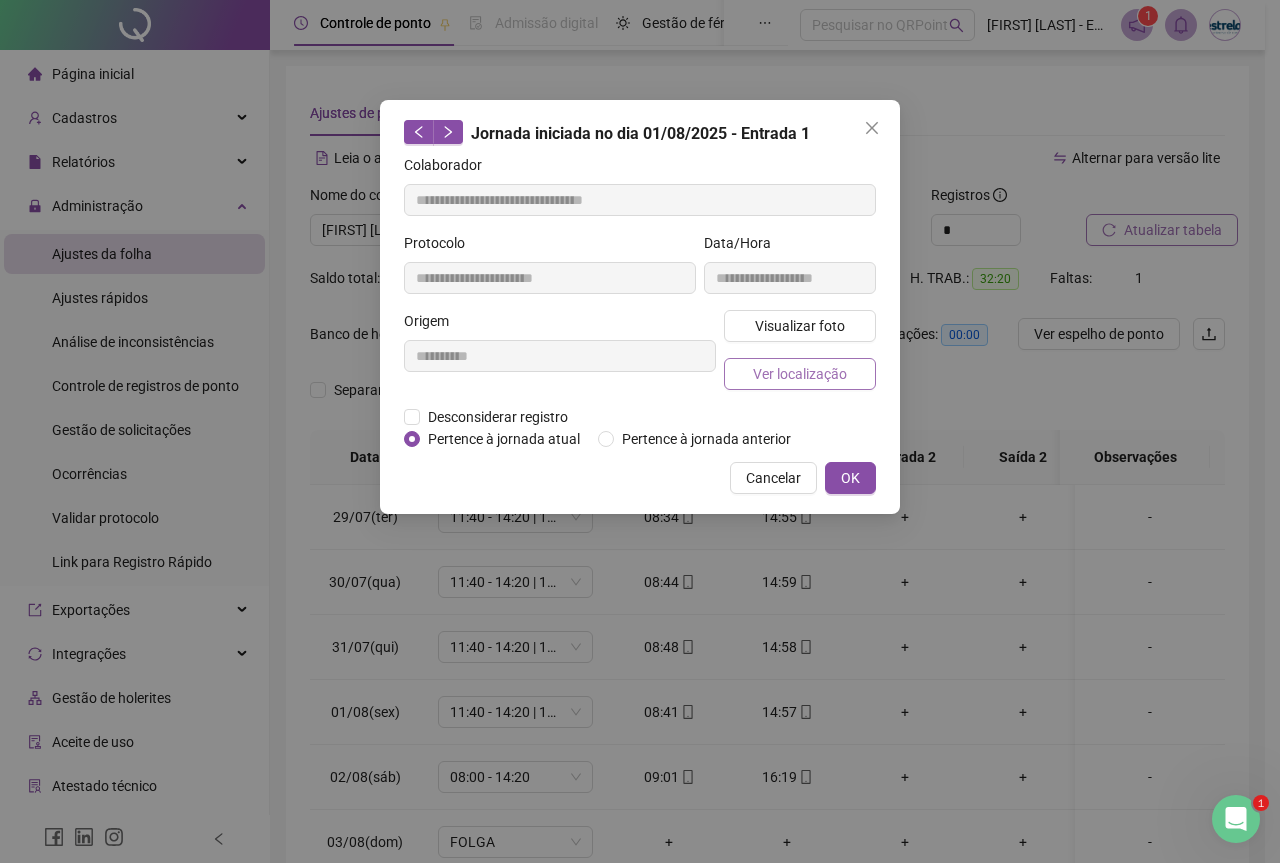click on "Ver localização" at bounding box center (800, 374) 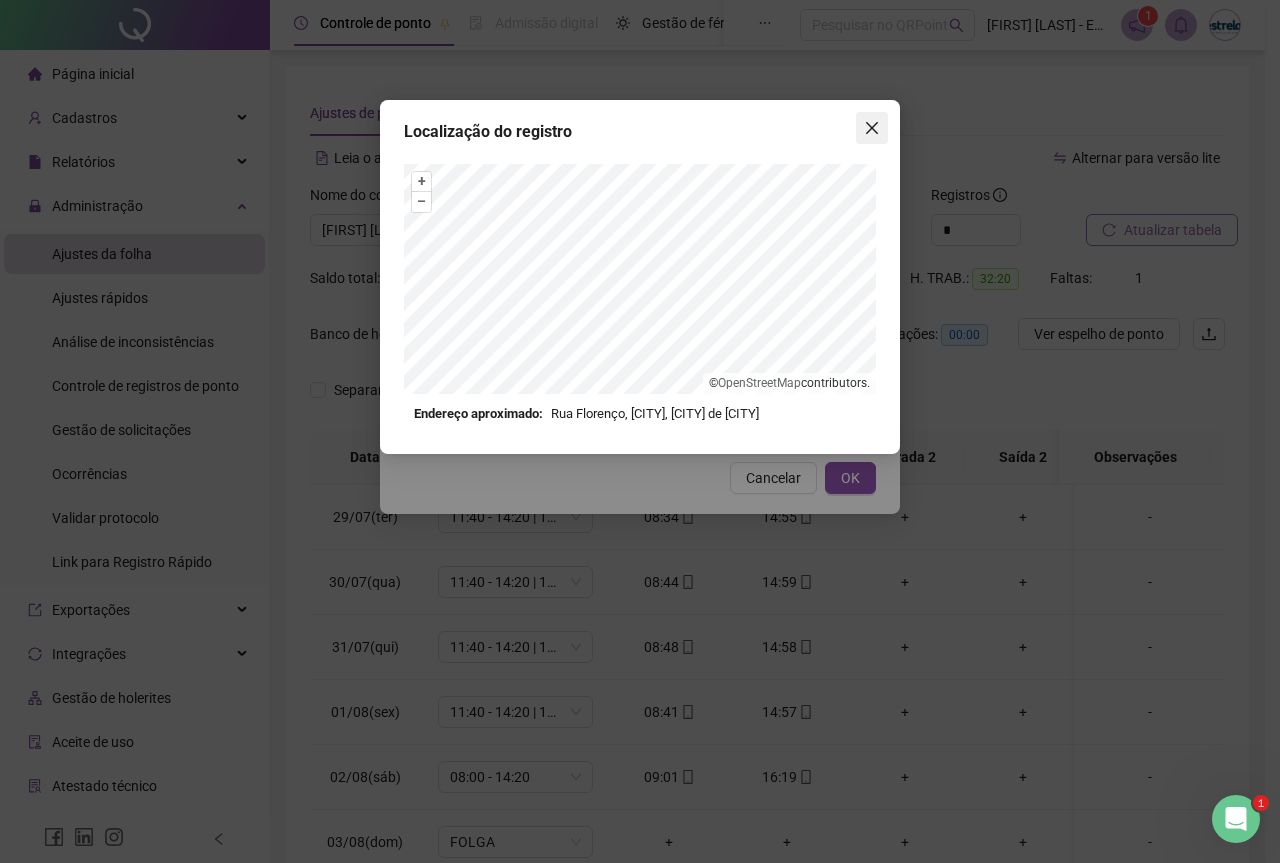 click at bounding box center (872, 128) 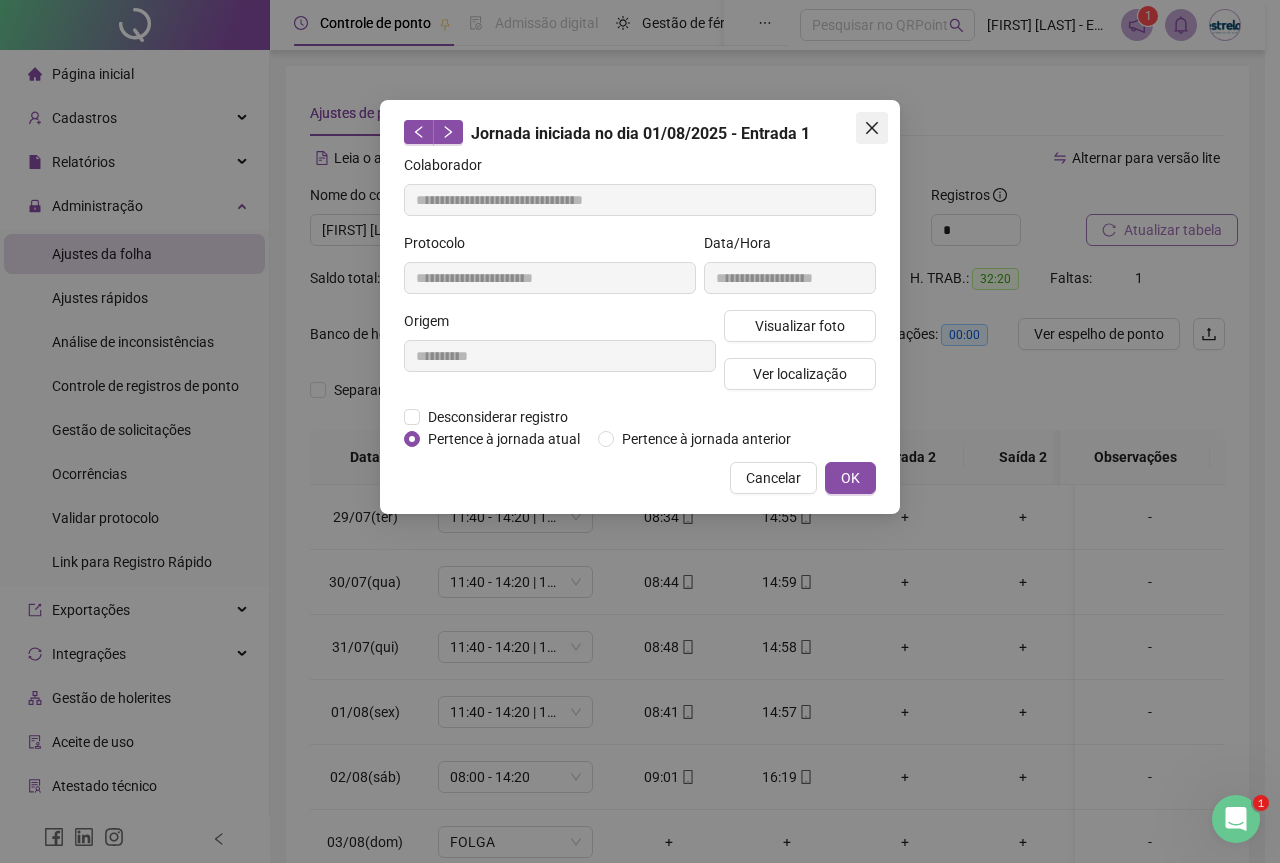 click 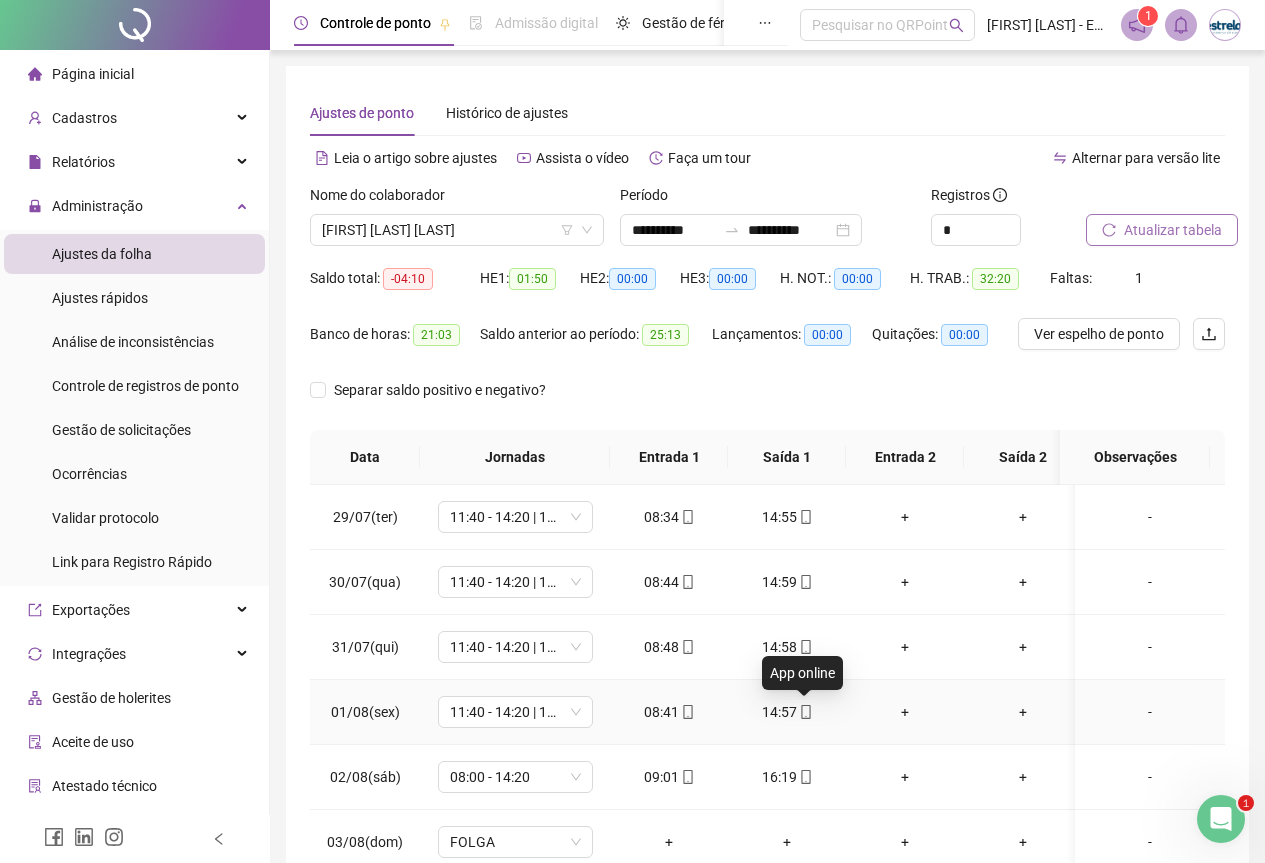 click 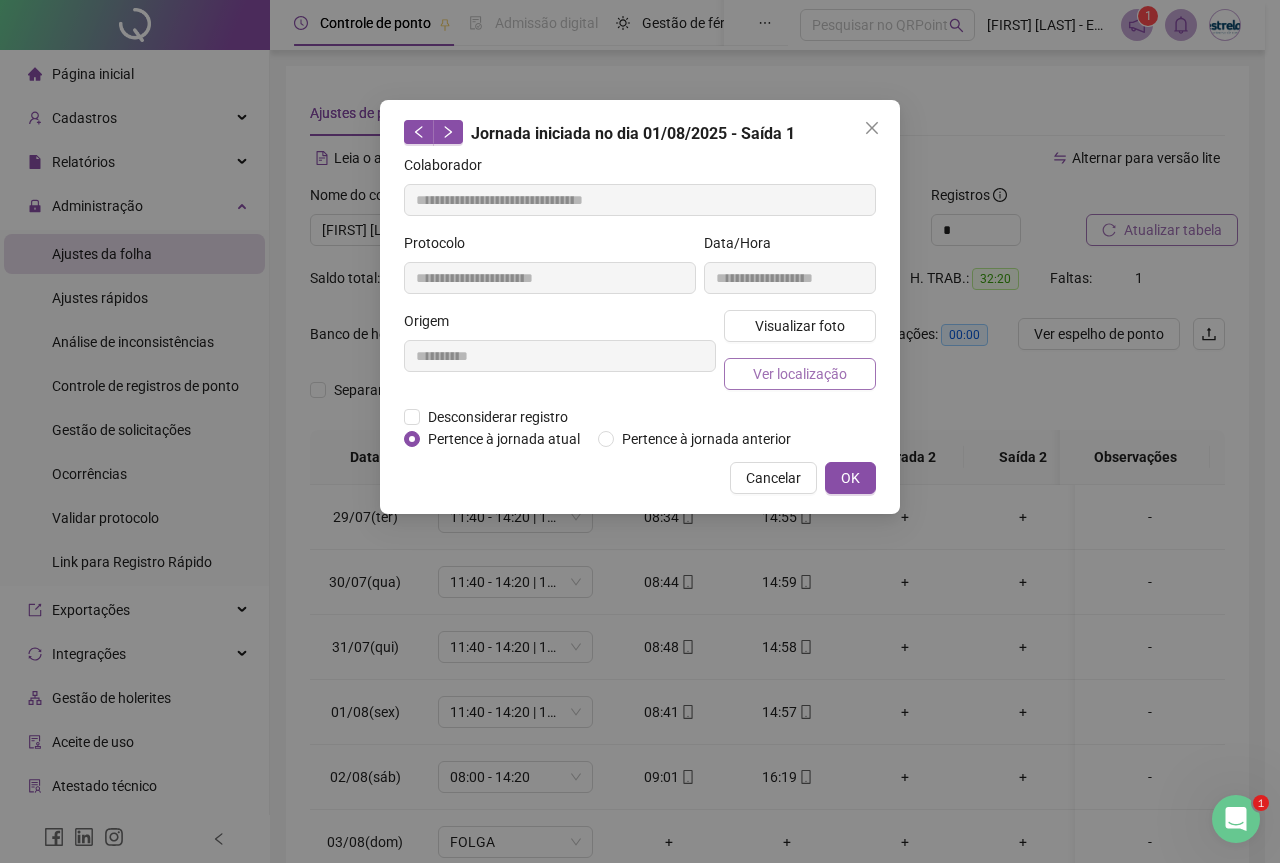 click on "Ver localização" at bounding box center (800, 374) 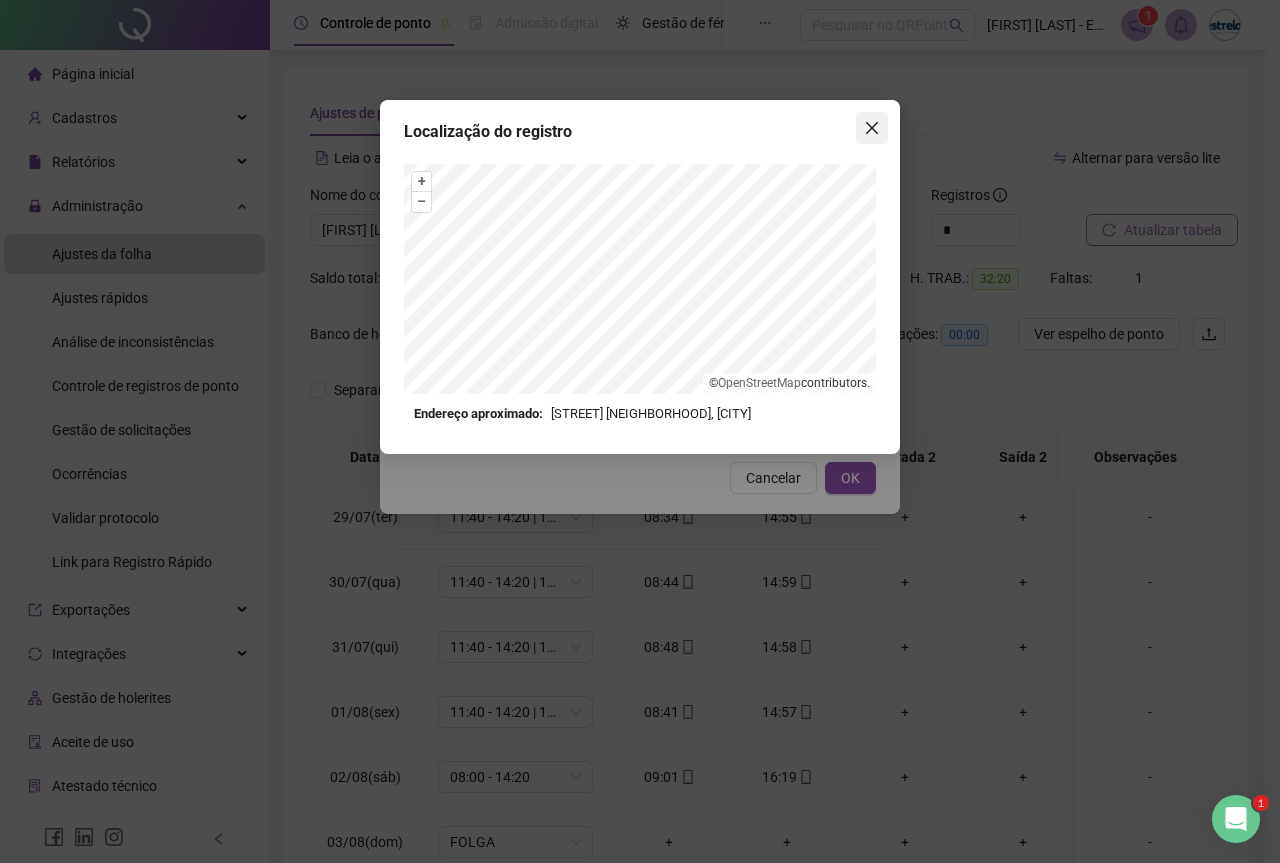 click at bounding box center [872, 128] 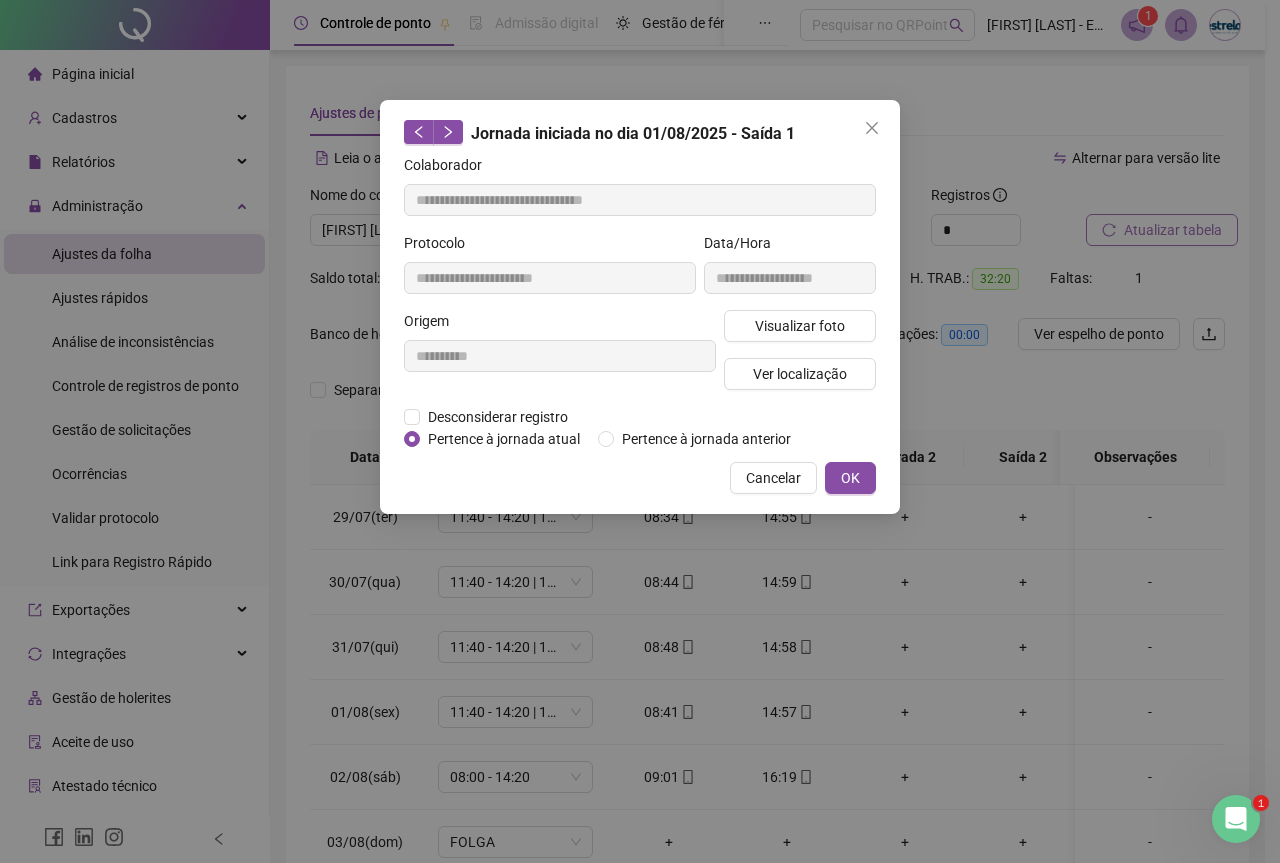 click at bounding box center (872, 128) 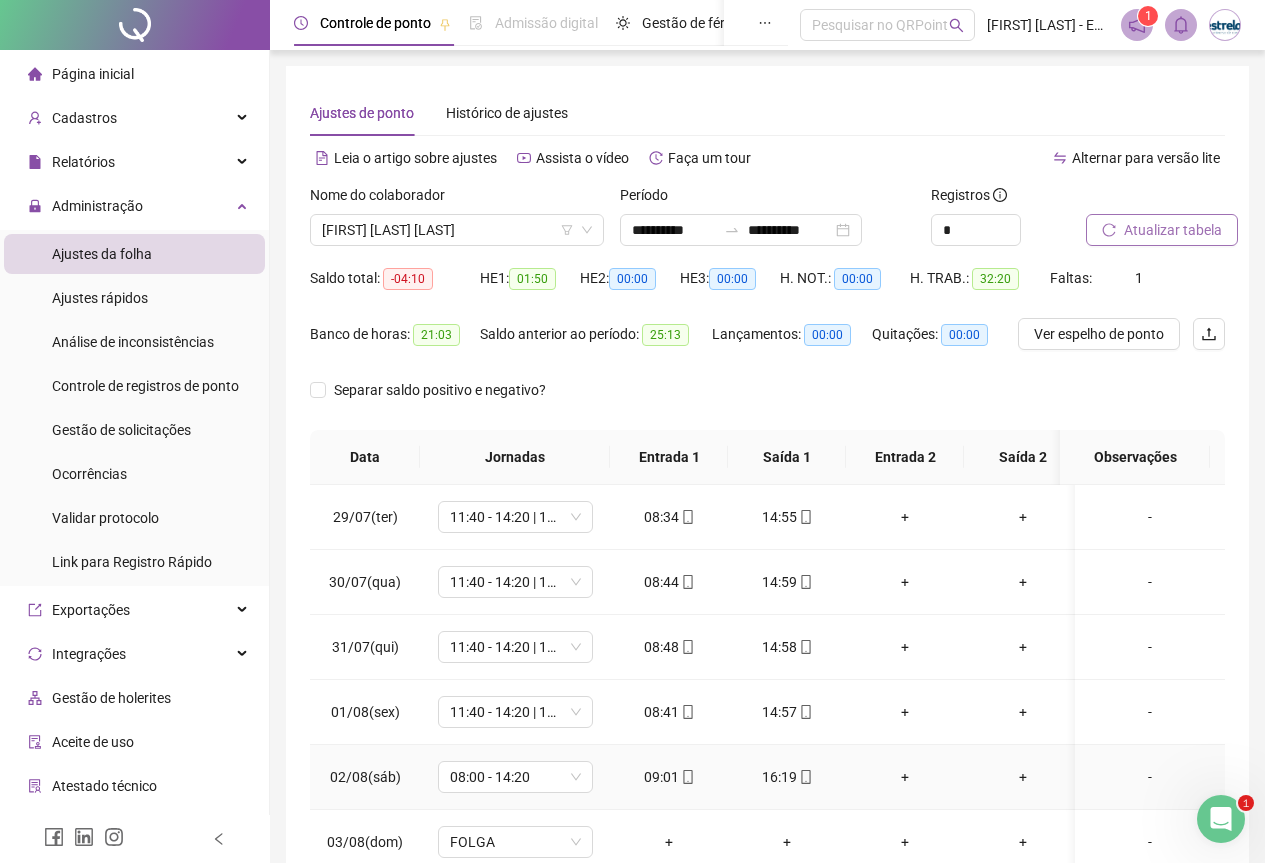 click on "09:01" at bounding box center [669, 777] 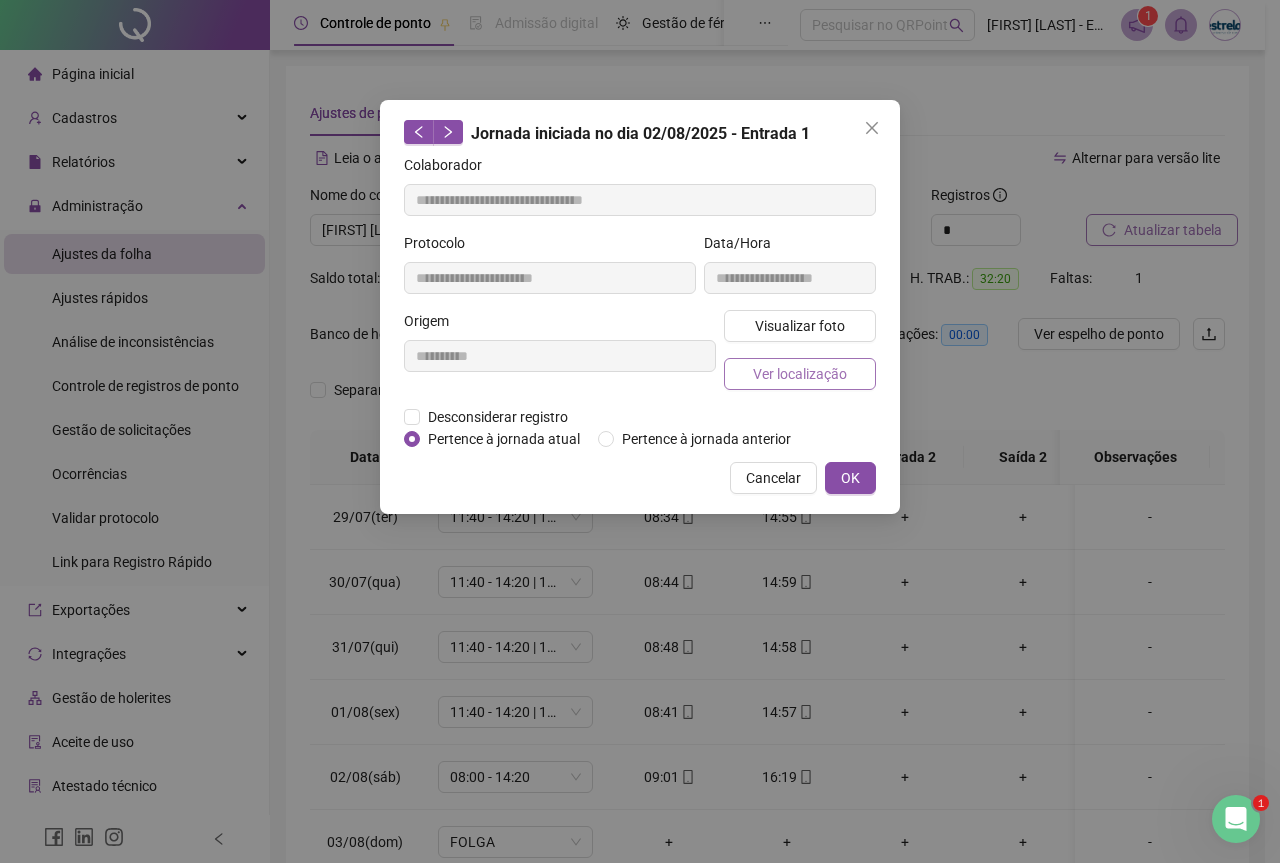 click on "Ver localização" at bounding box center [800, 374] 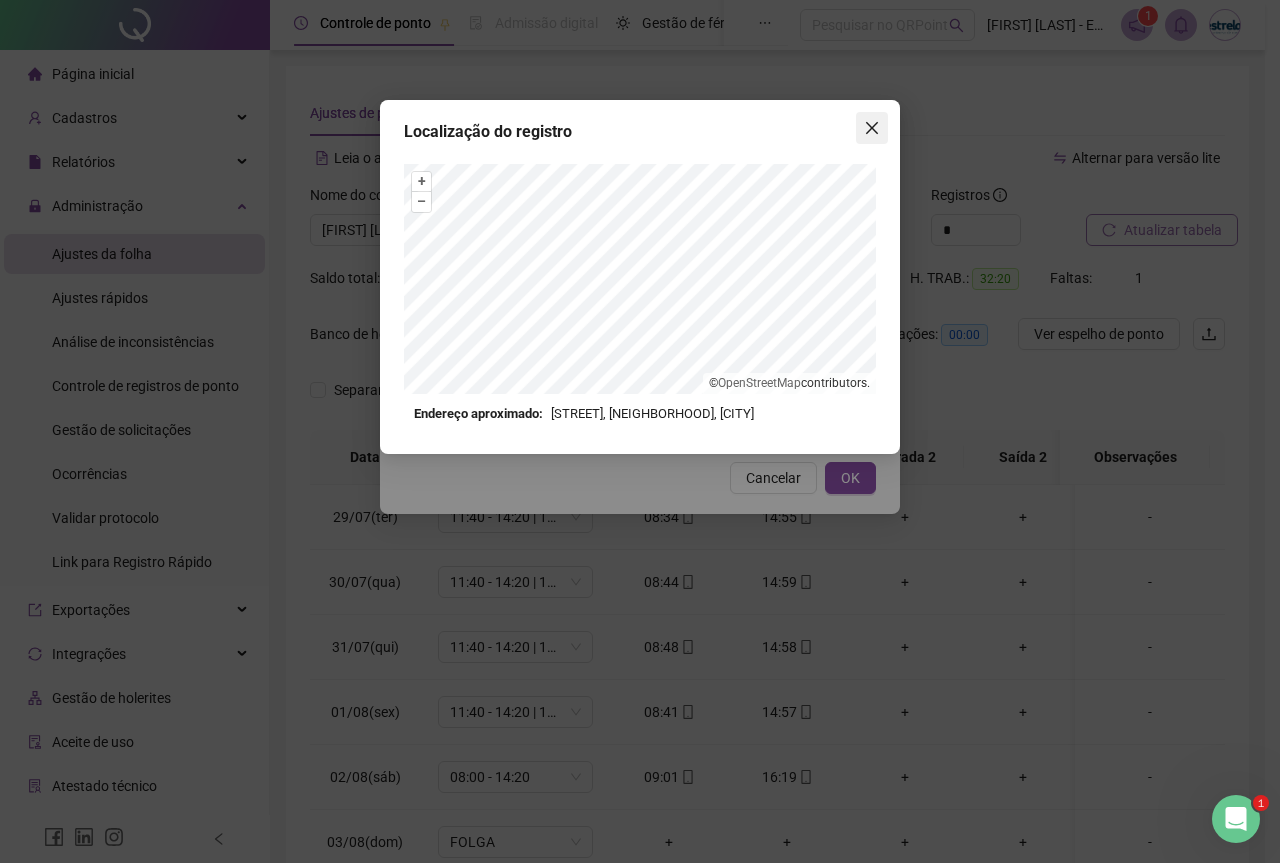 click 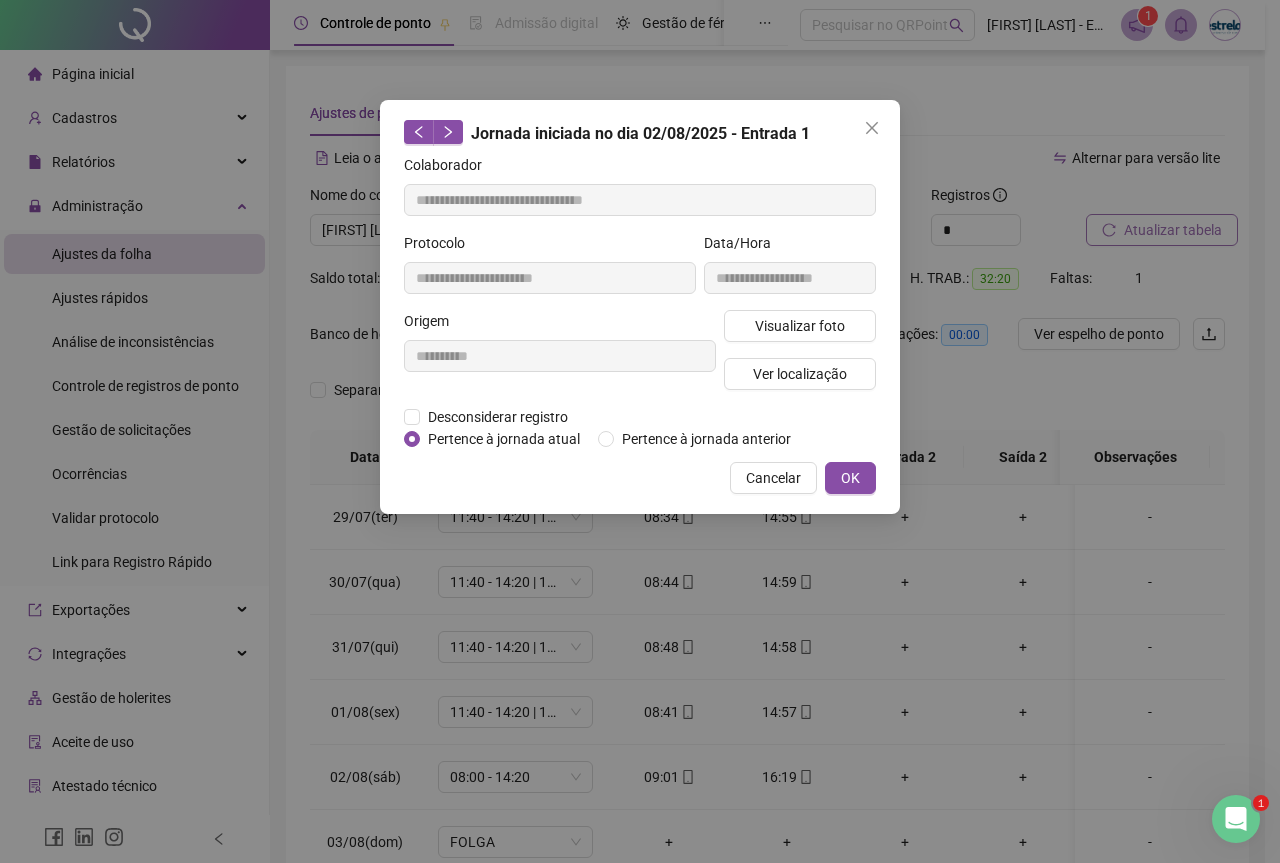 click 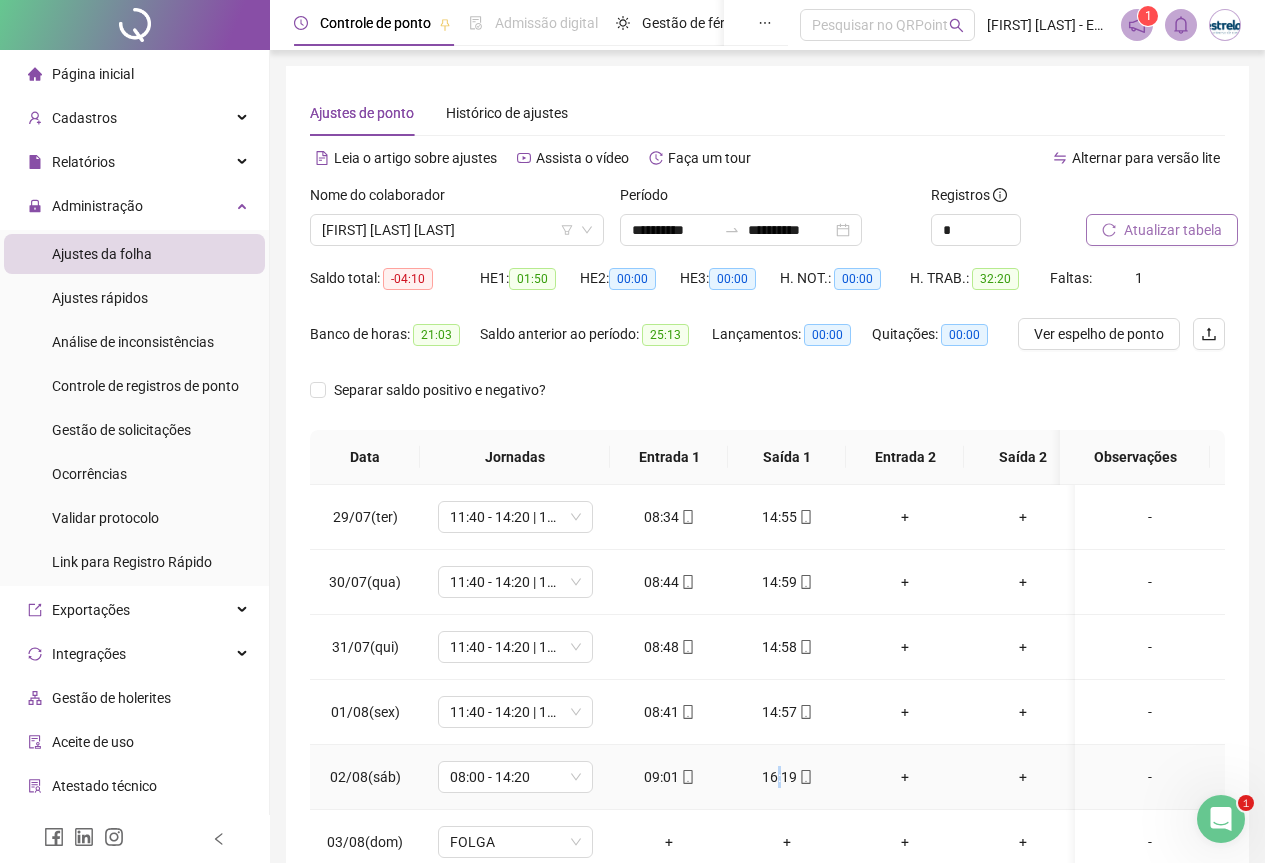 click on "16:19" at bounding box center [787, 777] 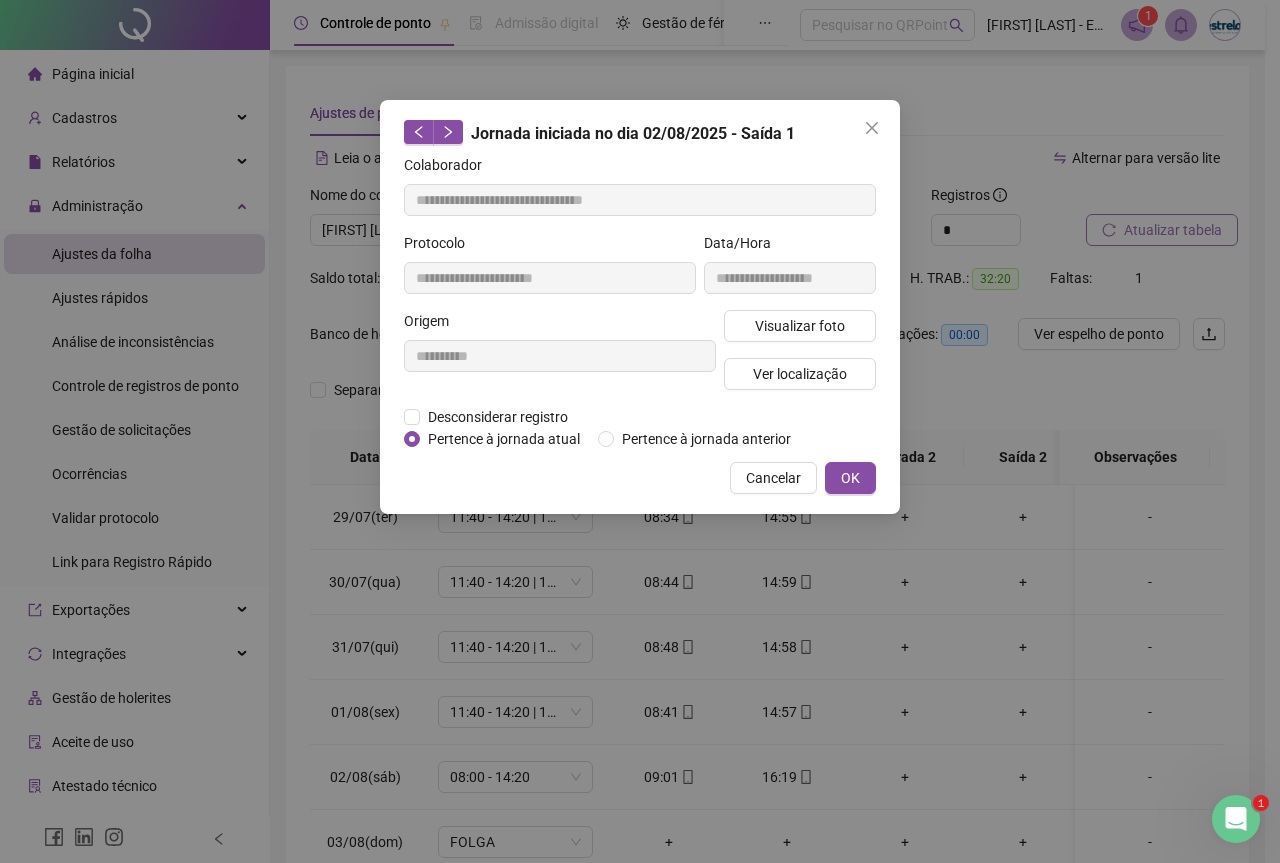 click on "Visualizar foto Ver localização" at bounding box center [800, 358] 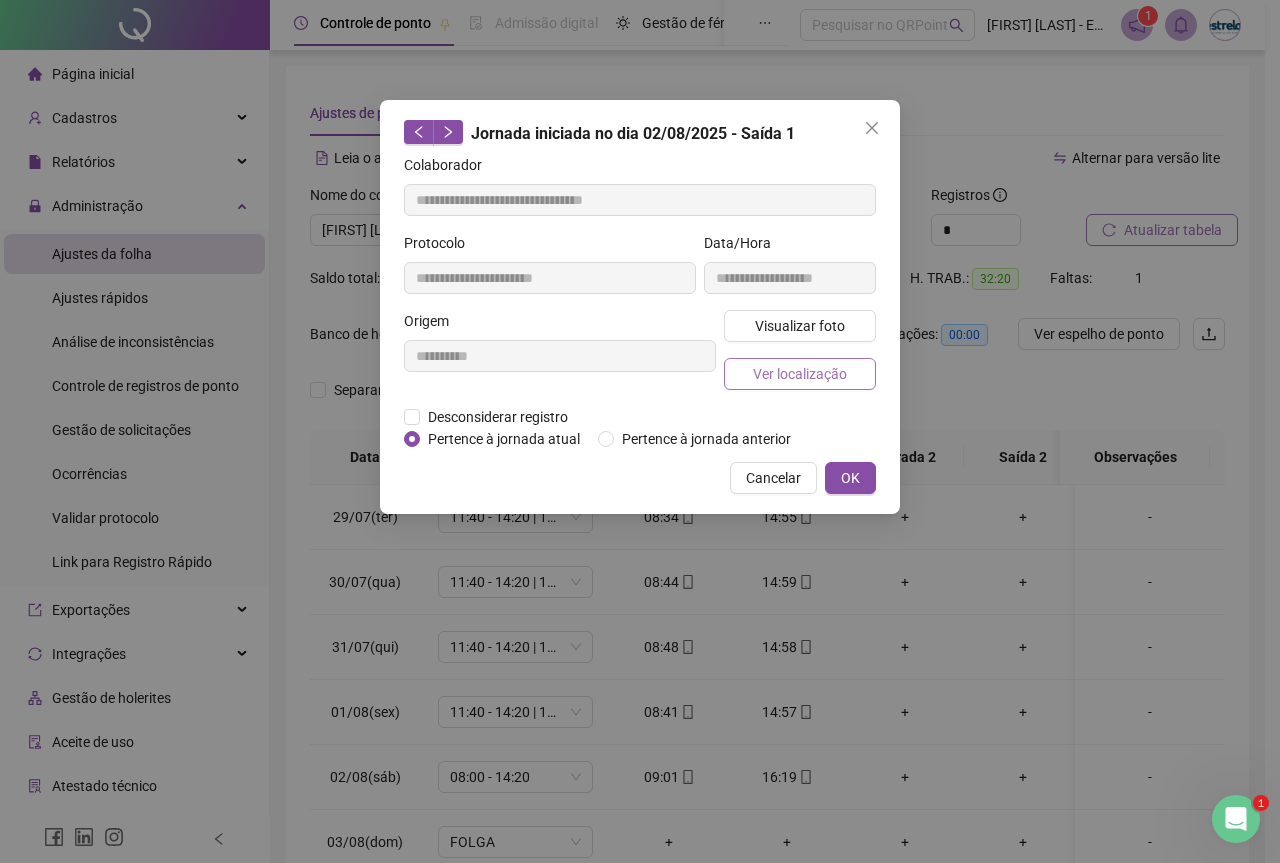 click on "Ver localização" at bounding box center (800, 374) 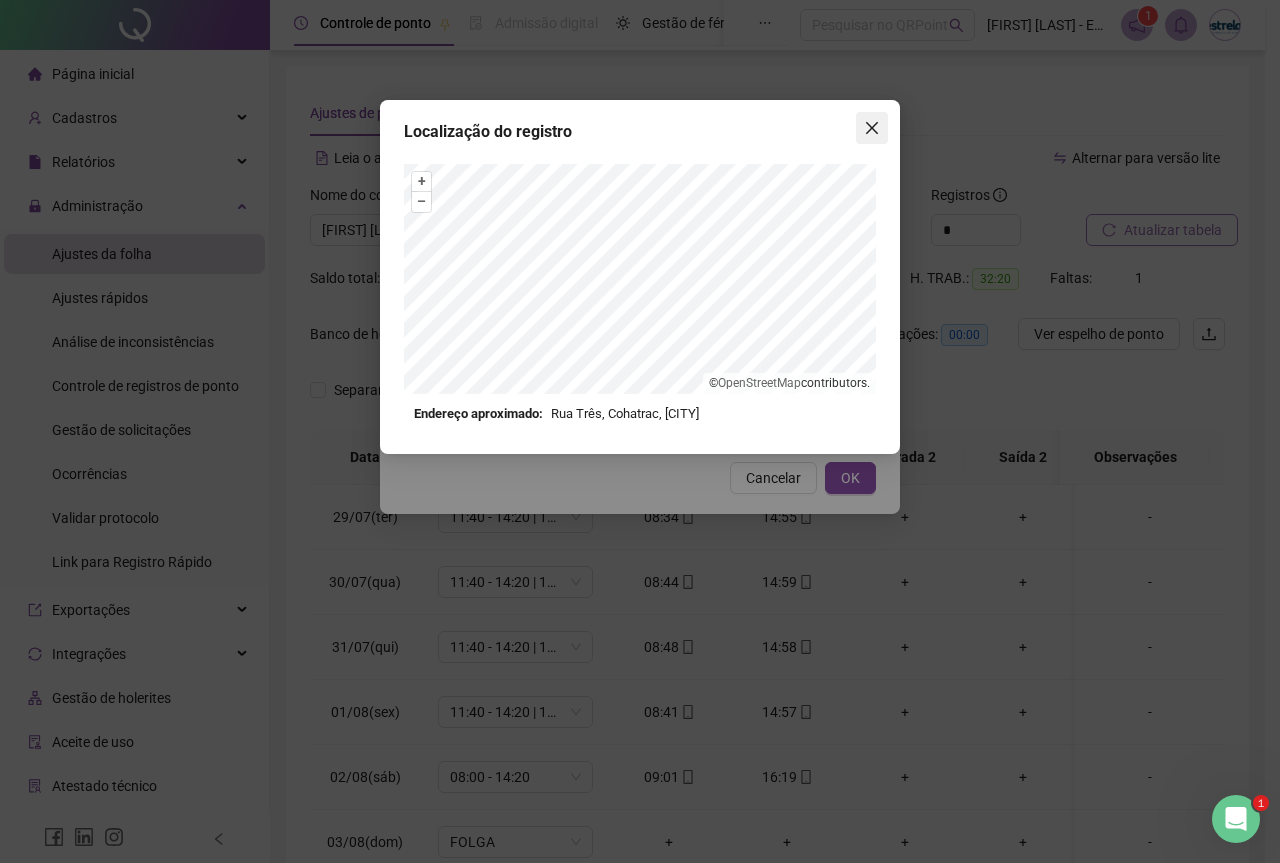 click at bounding box center [872, 128] 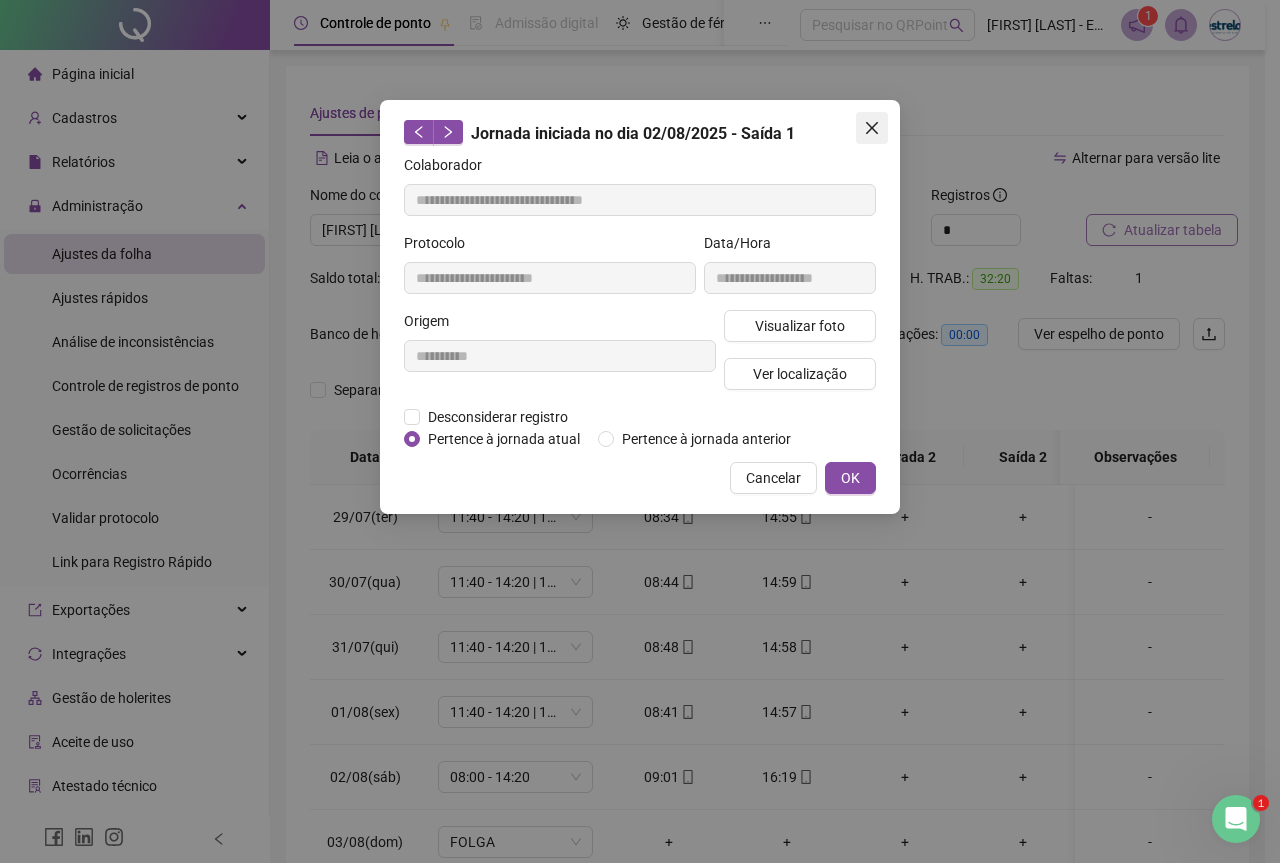 click at bounding box center [872, 128] 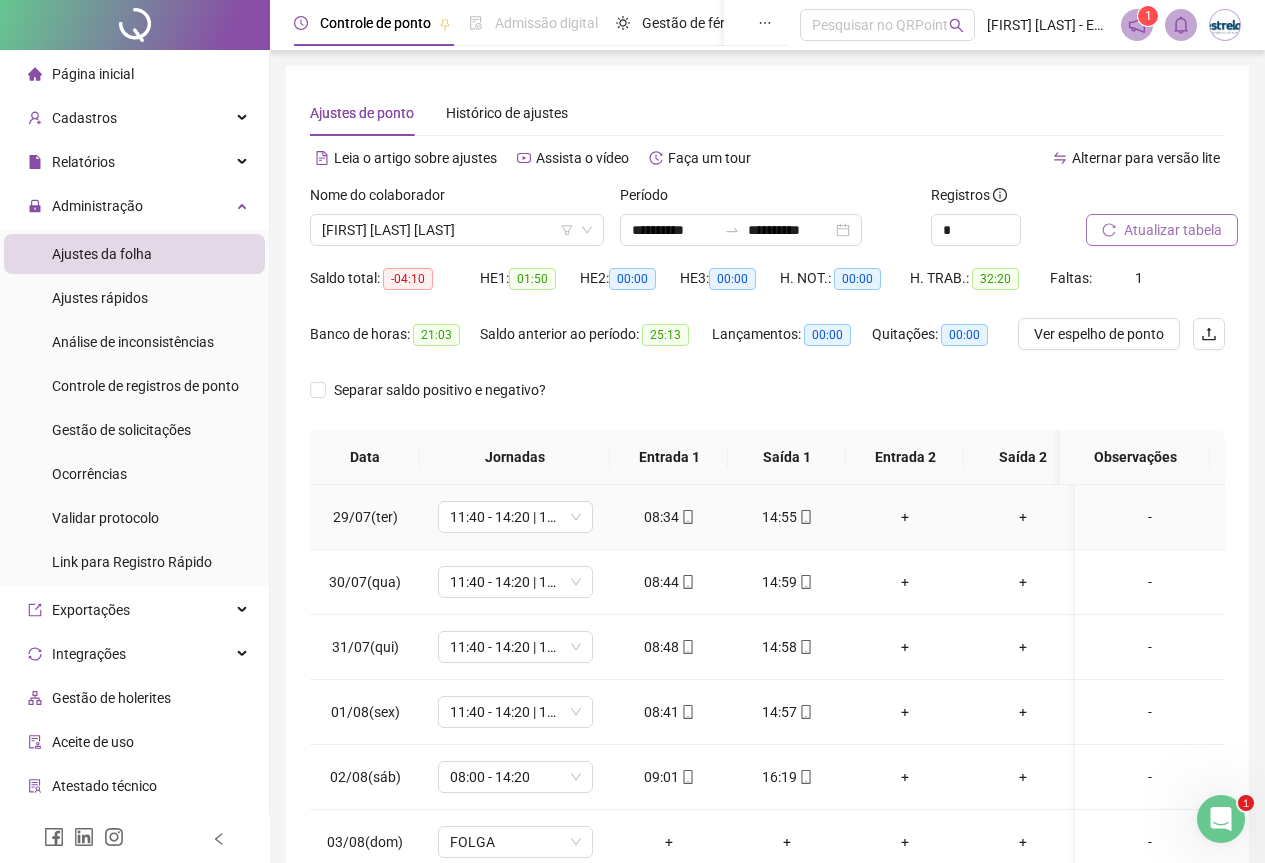 click on "14:55" at bounding box center [787, 517] 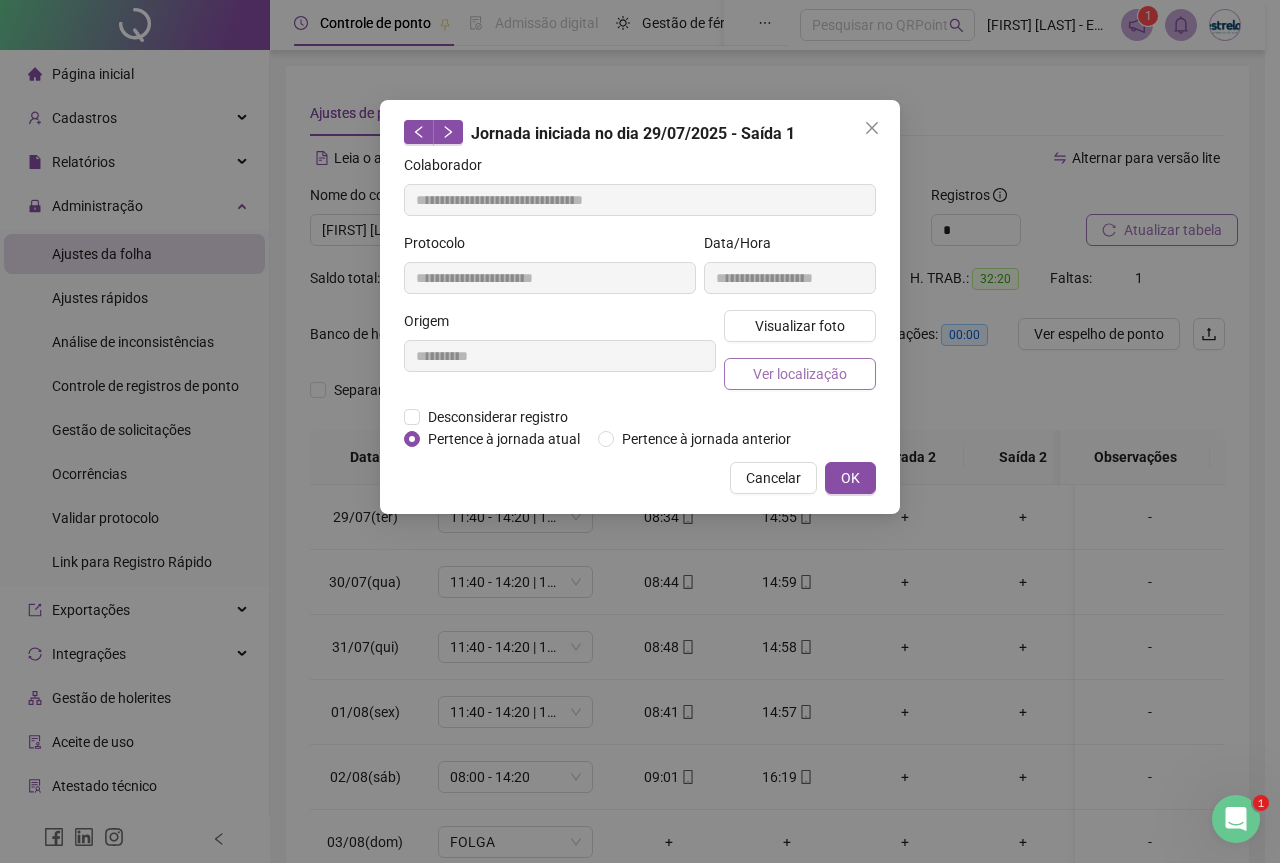 click on "Ver localização" at bounding box center [800, 374] 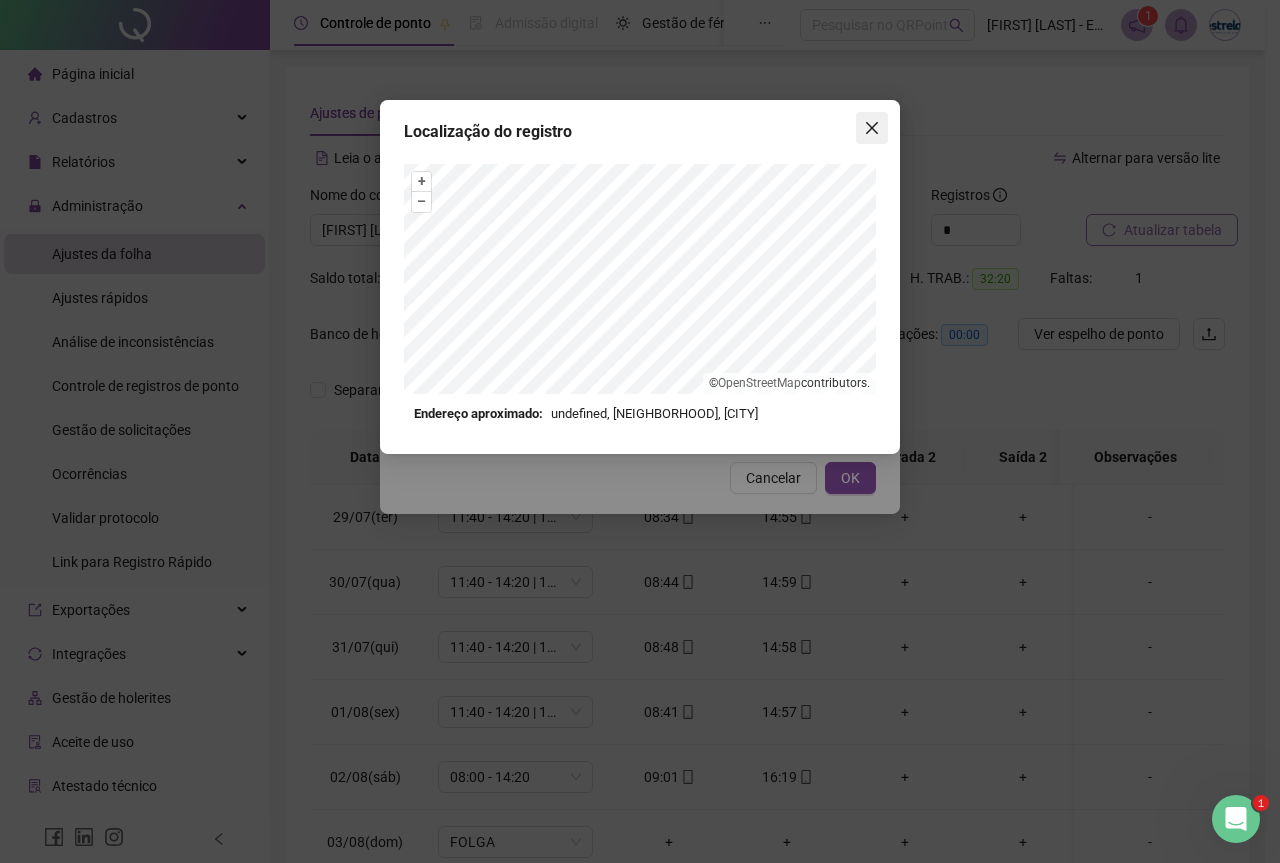 click at bounding box center [872, 128] 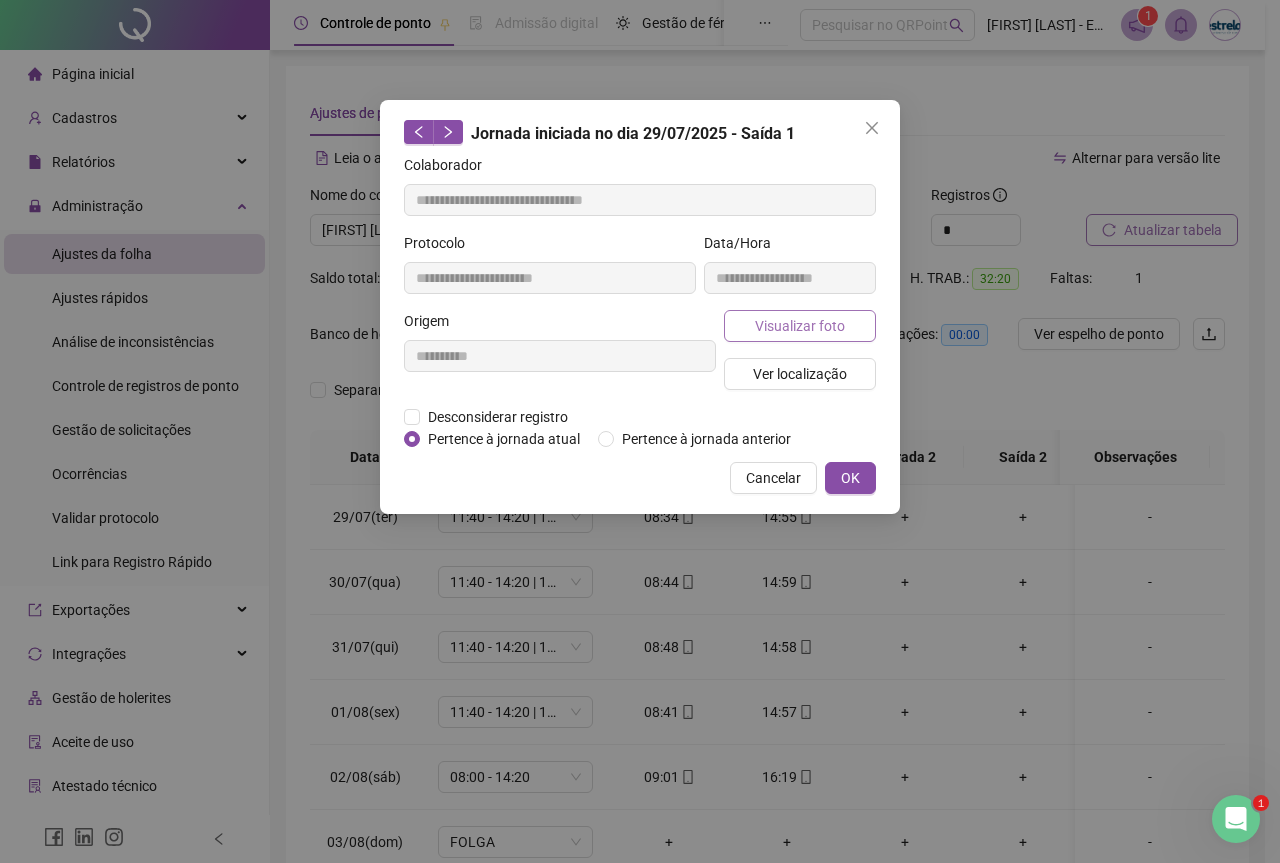 click on "Visualizar foto" at bounding box center (800, 326) 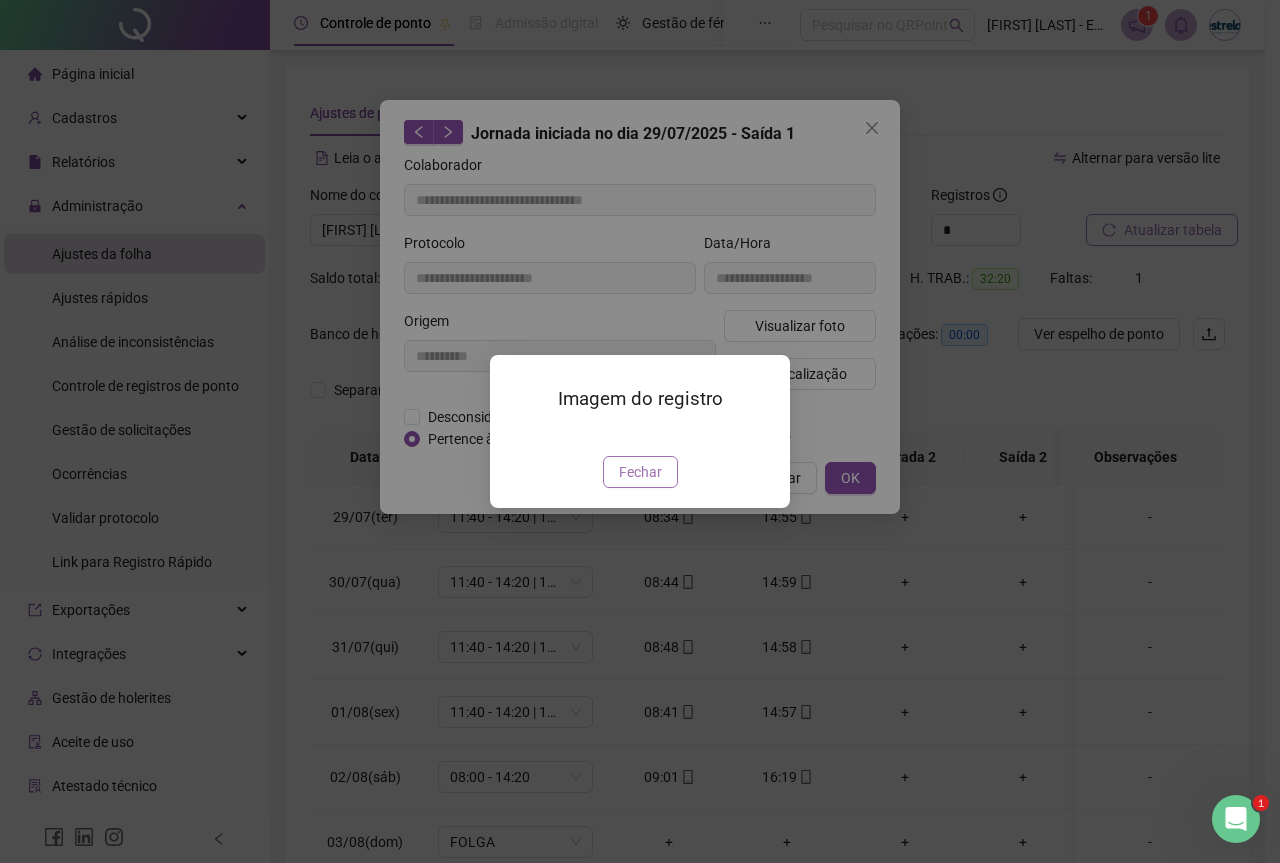click on "Fechar" at bounding box center [640, 472] 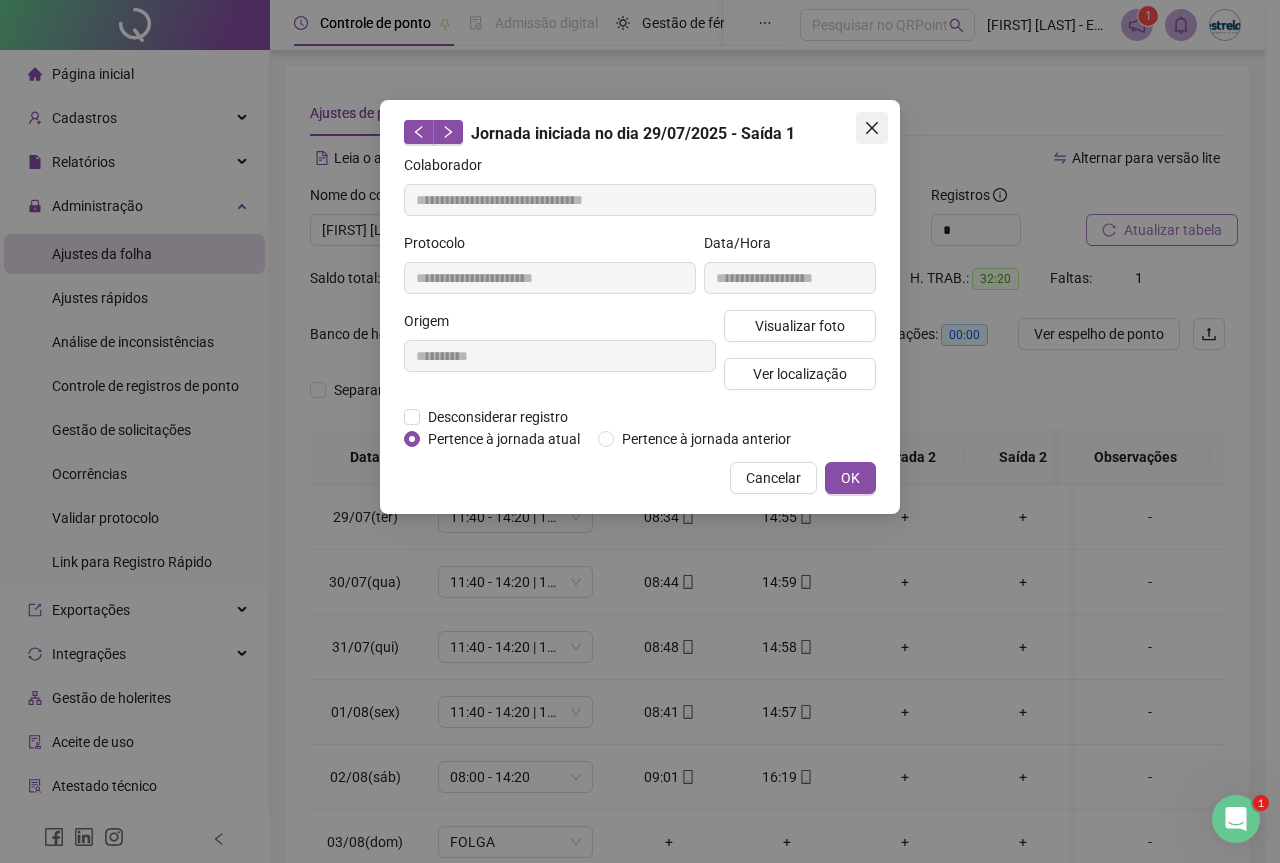 click at bounding box center [872, 128] 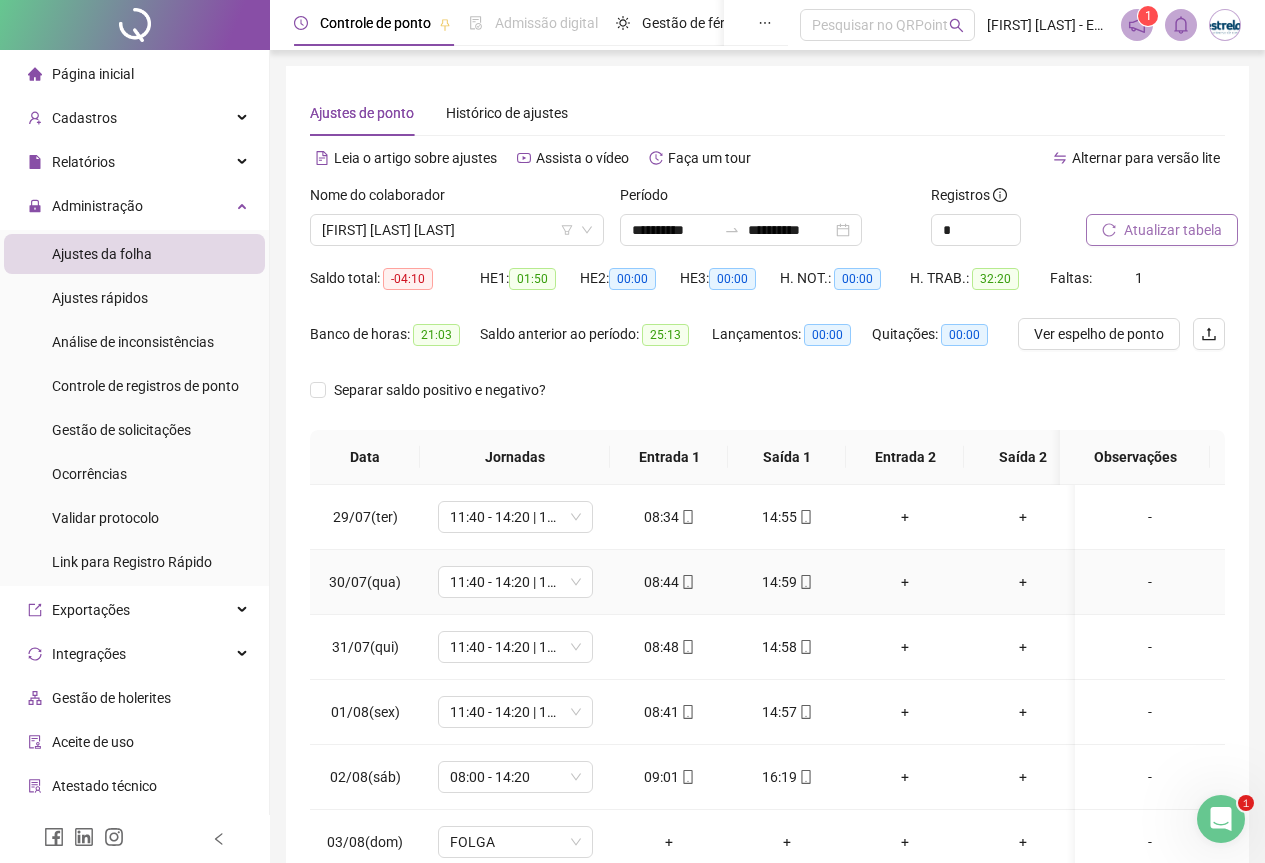 click on "14:59" at bounding box center (787, 582) 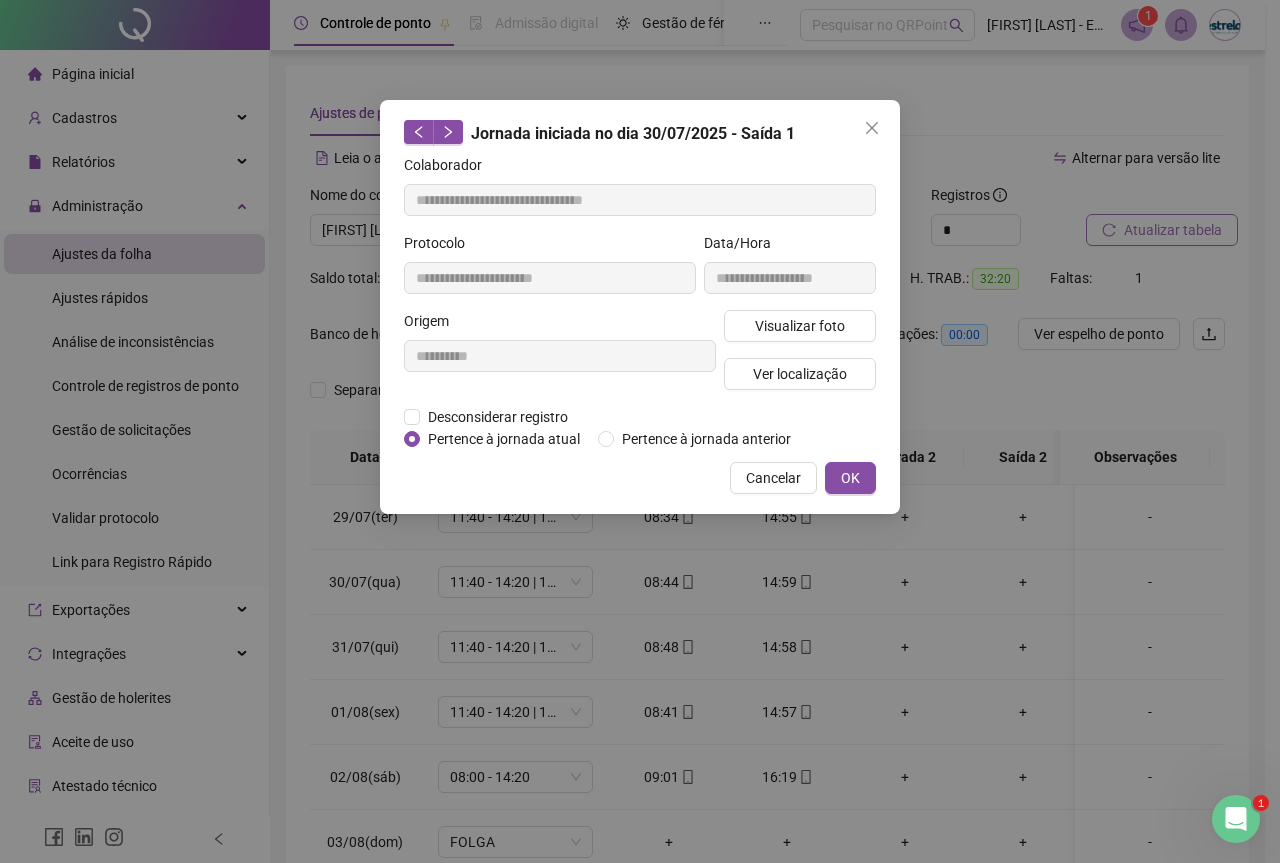 drag, startPoint x: 811, startPoint y: 370, endPoint x: 837, endPoint y: 460, distance: 93.680305 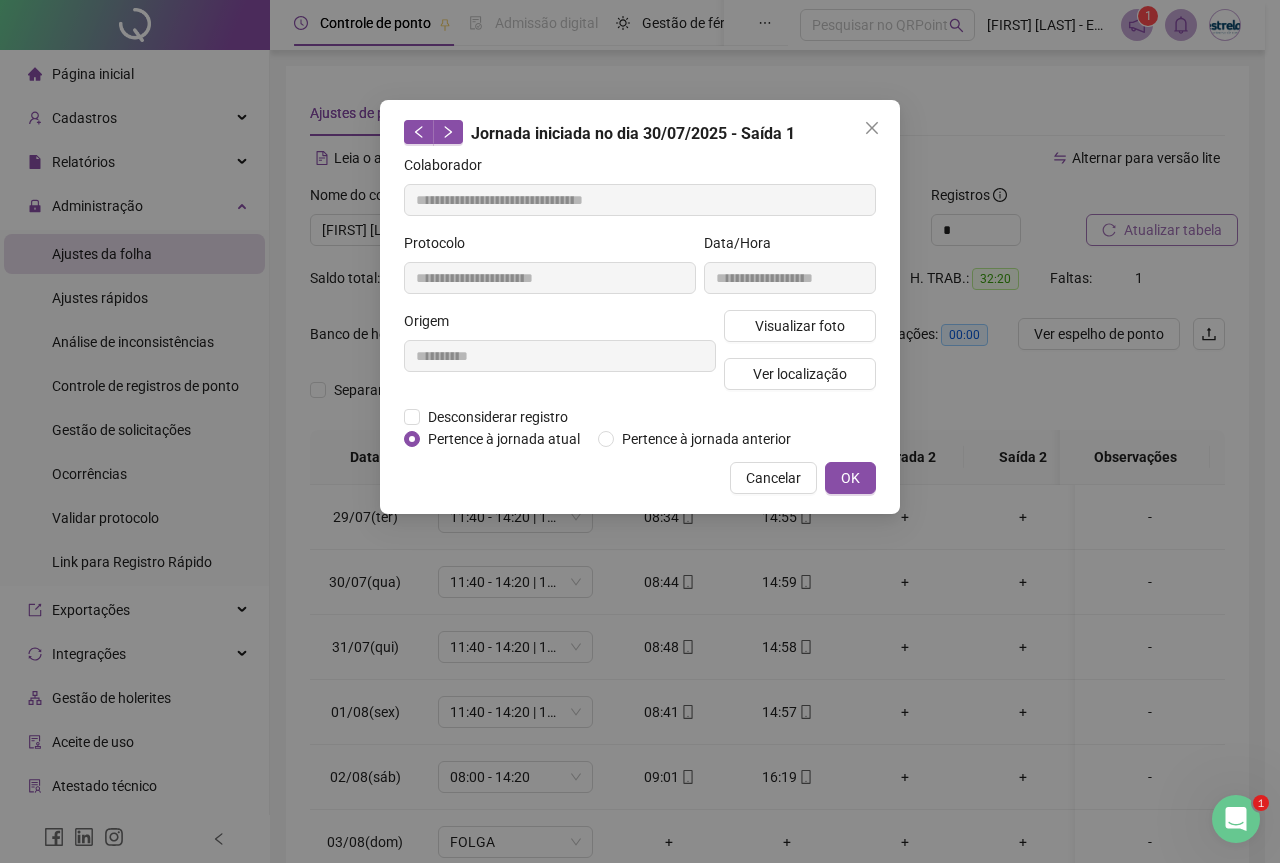 click on "Visualizar foto Ver localização" at bounding box center (800, 358) 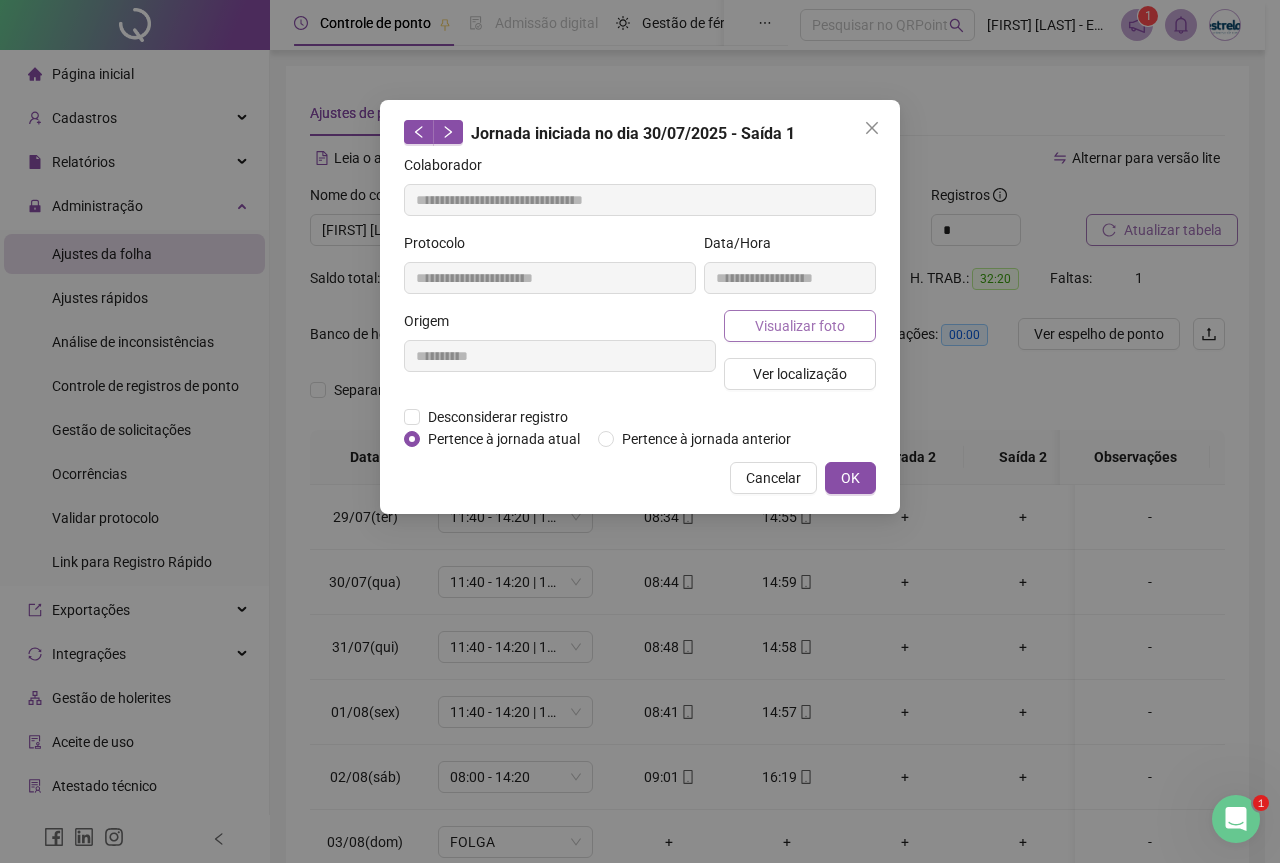 click on "Visualizar foto" at bounding box center [800, 326] 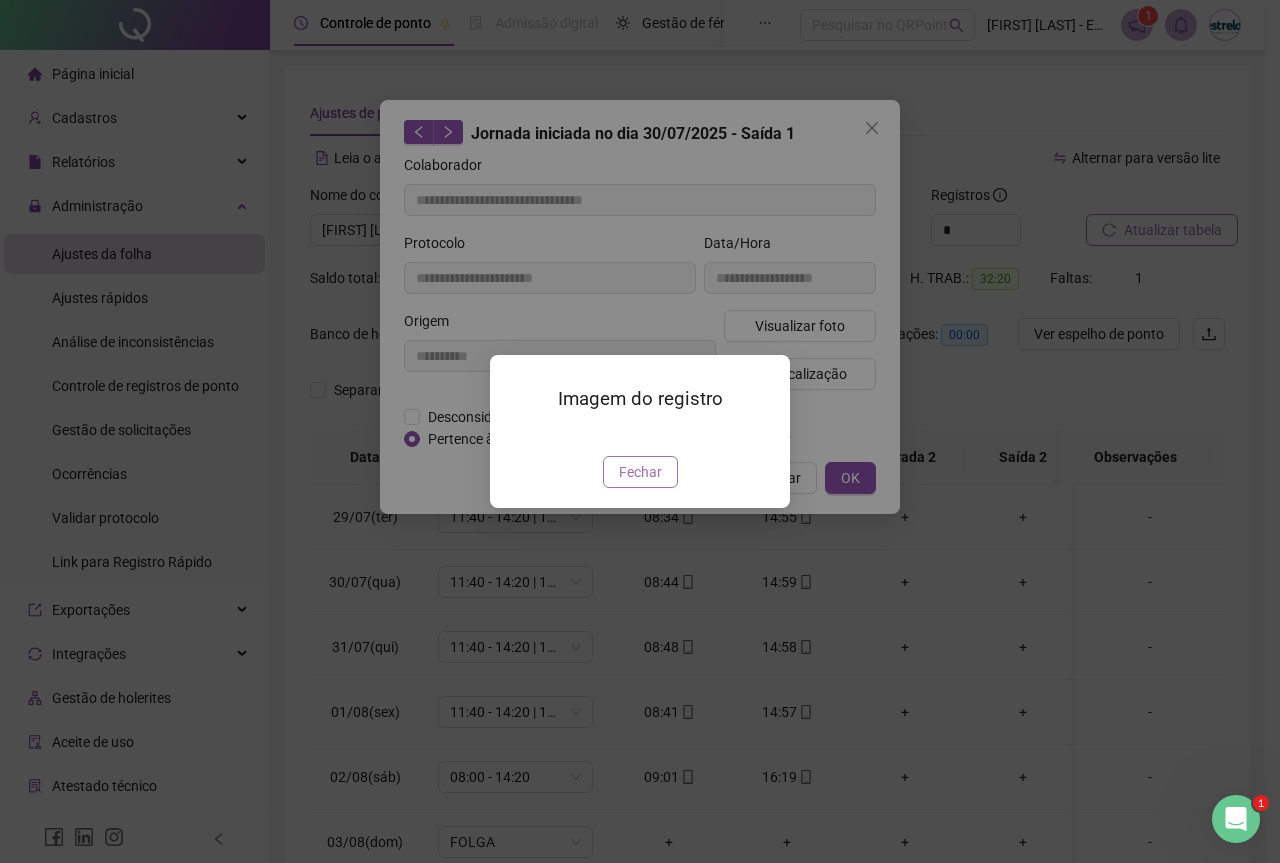 click on "Fechar" at bounding box center (640, 472) 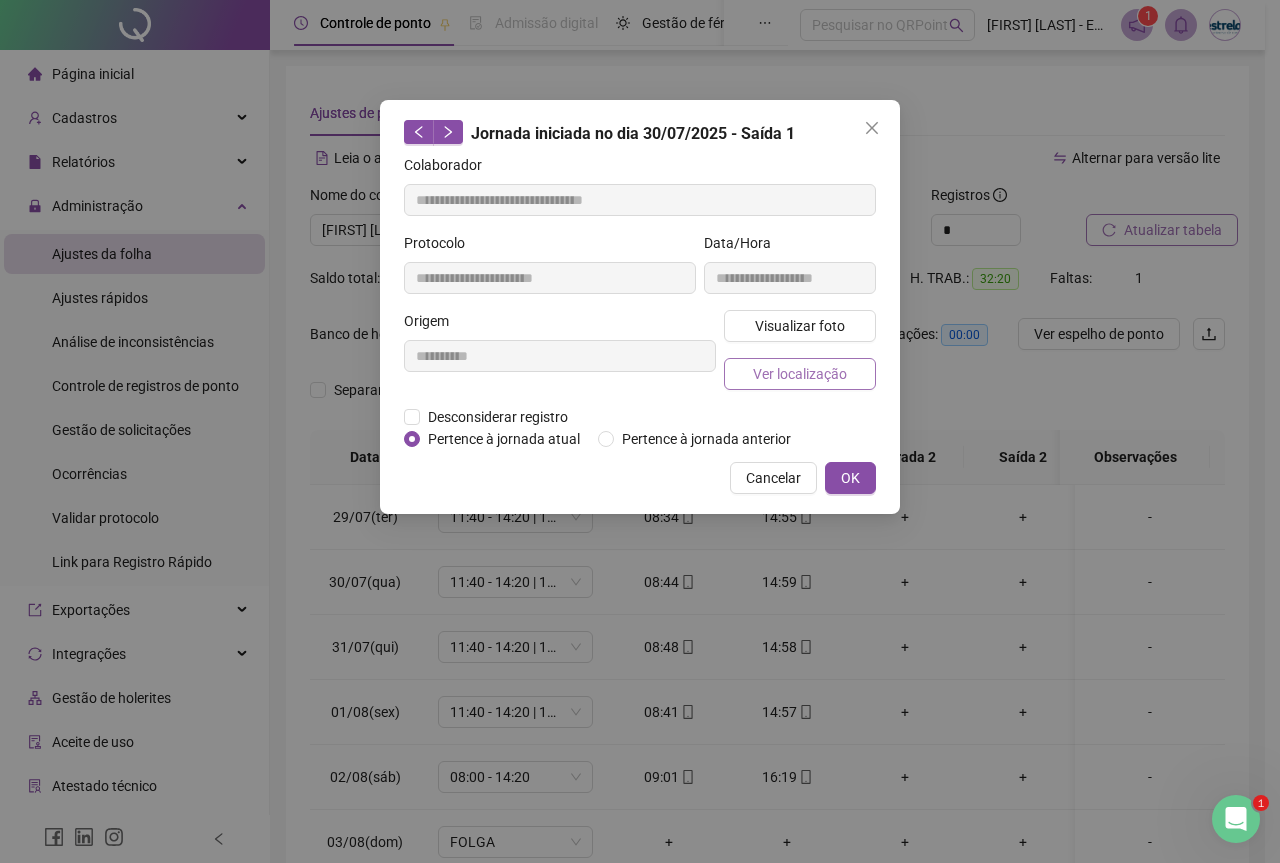 click on "Ver localização" at bounding box center [800, 374] 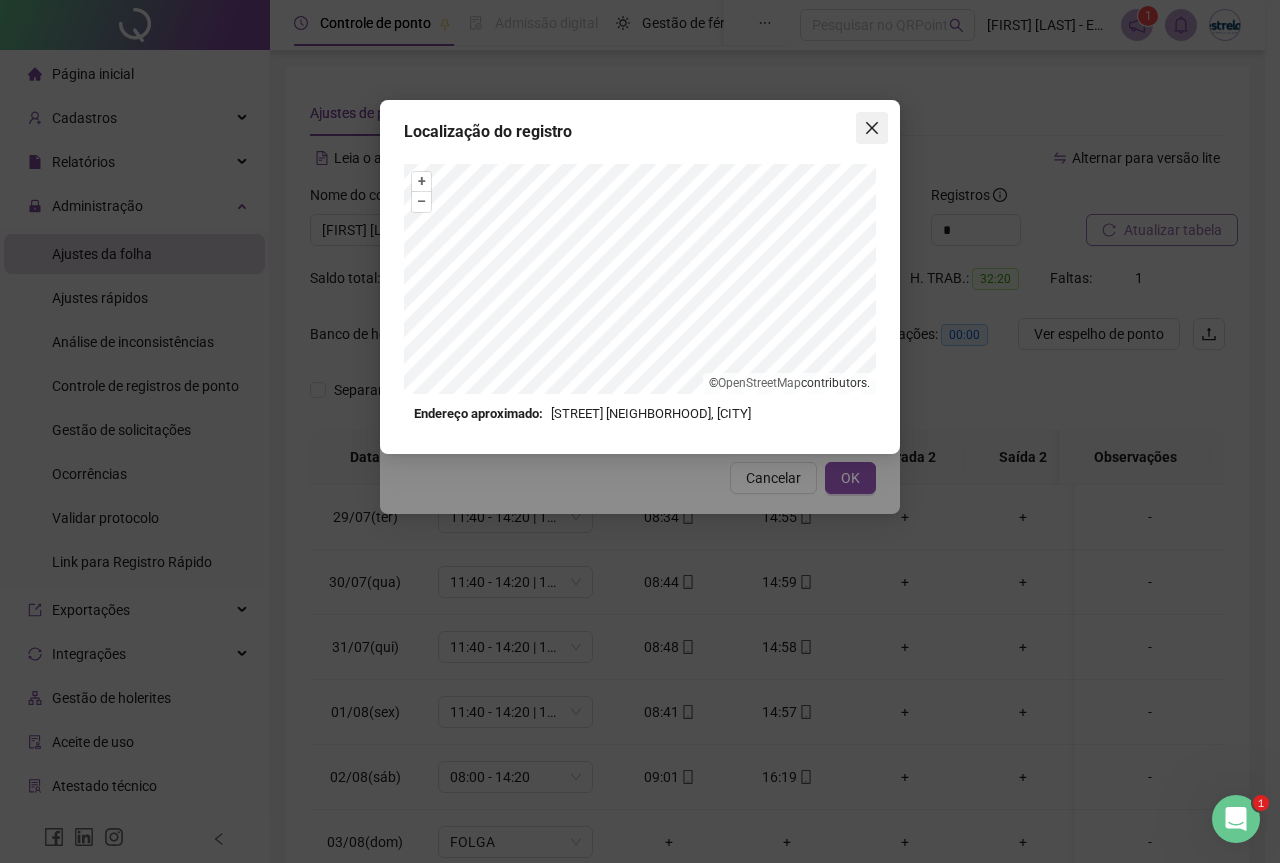 click 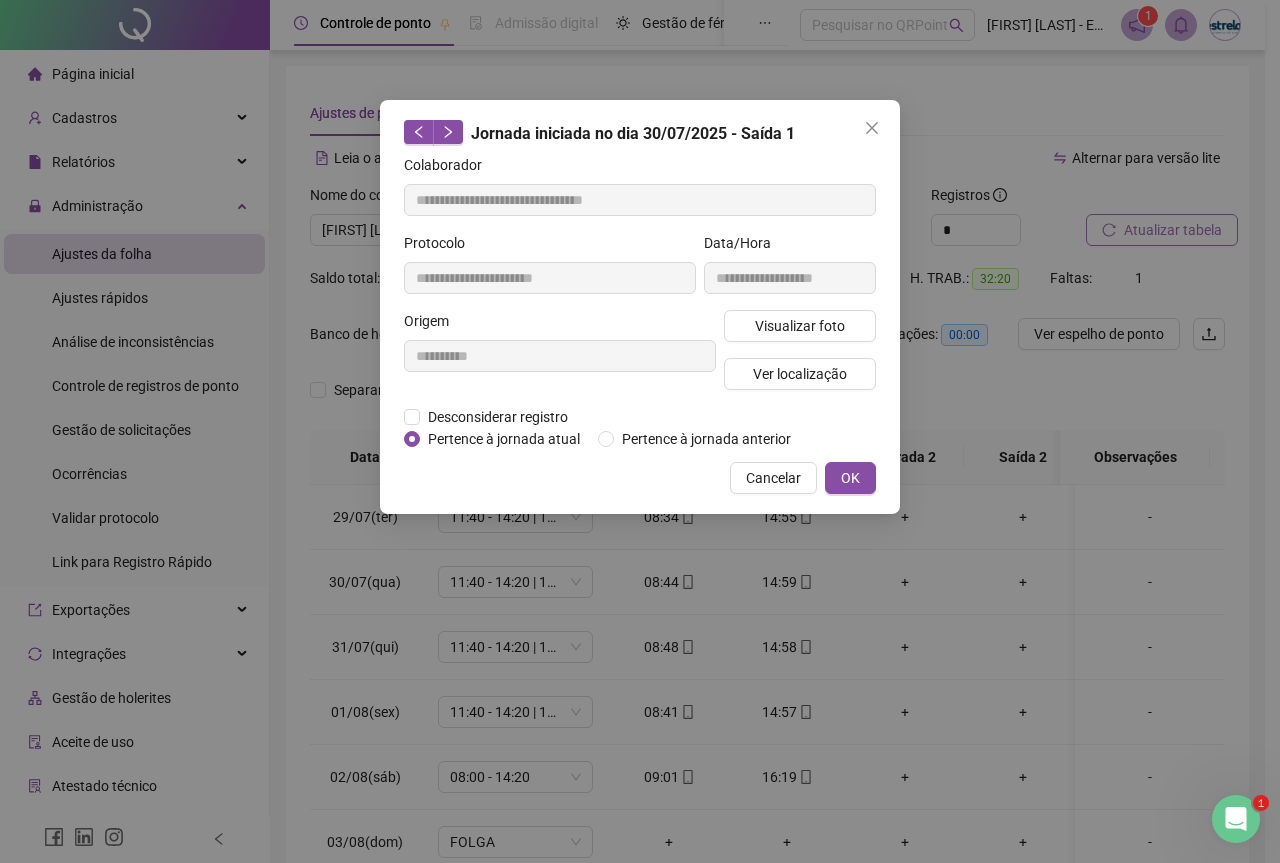 click 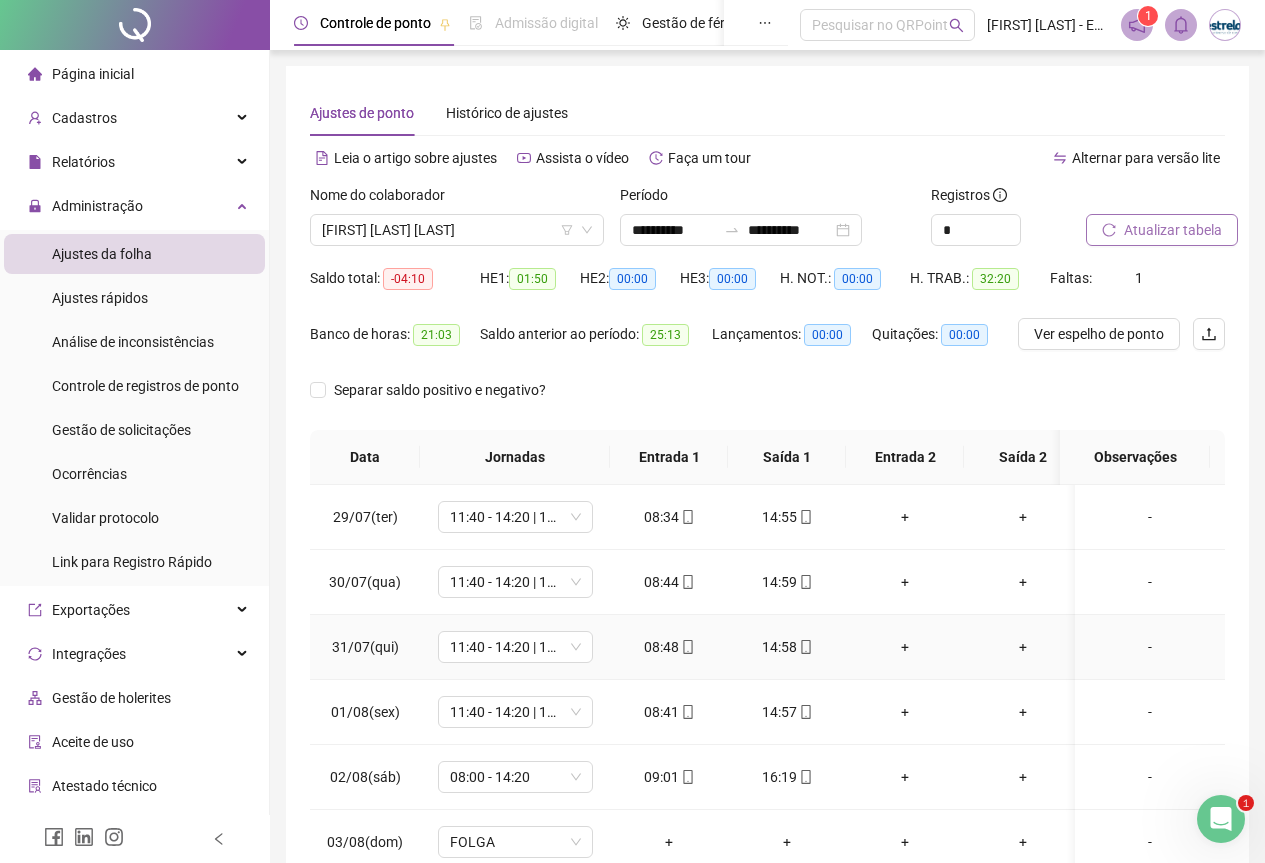 click on "14:58" at bounding box center (787, 647) 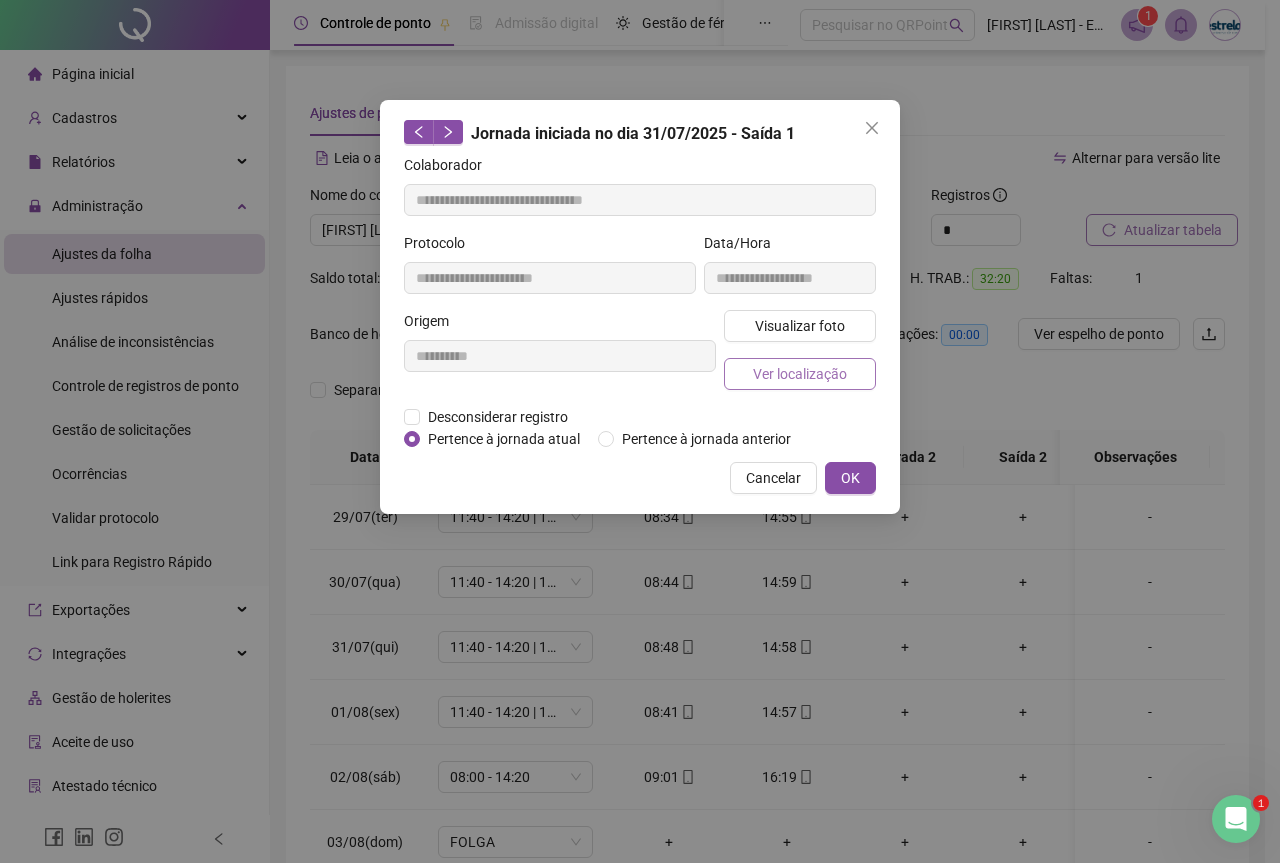 click on "Ver localização" at bounding box center (800, 374) 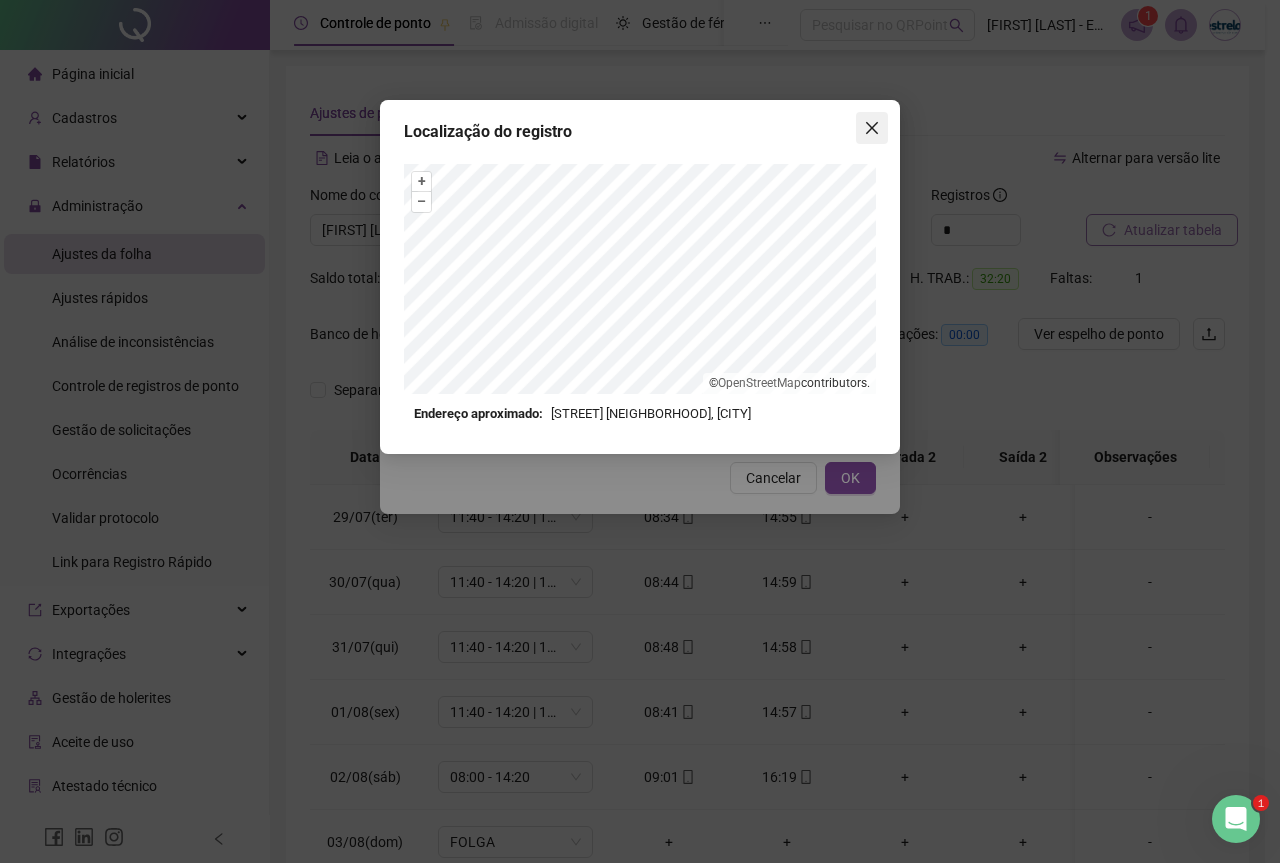 click at bounding box center (872, 128) 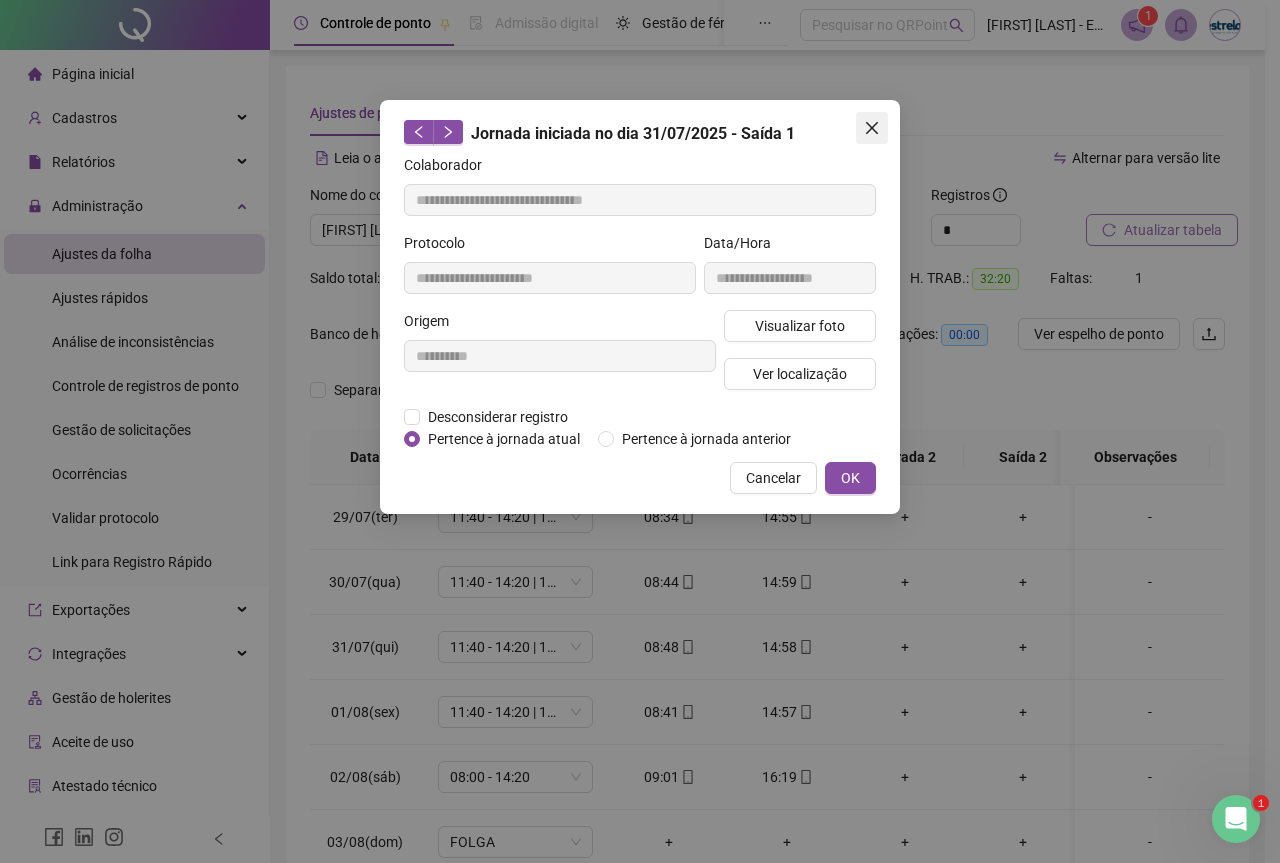 click 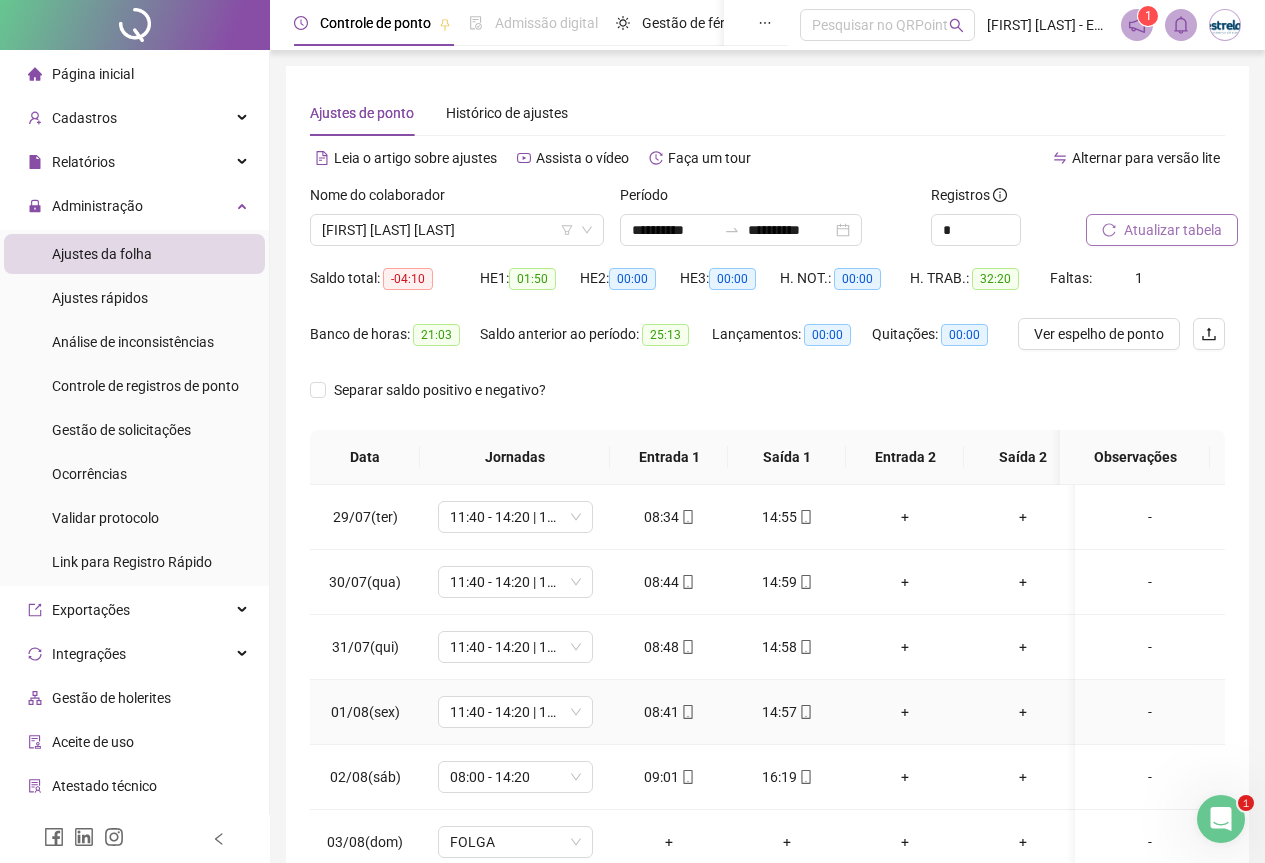 click on "14:57" at bounding box center [787, 712] 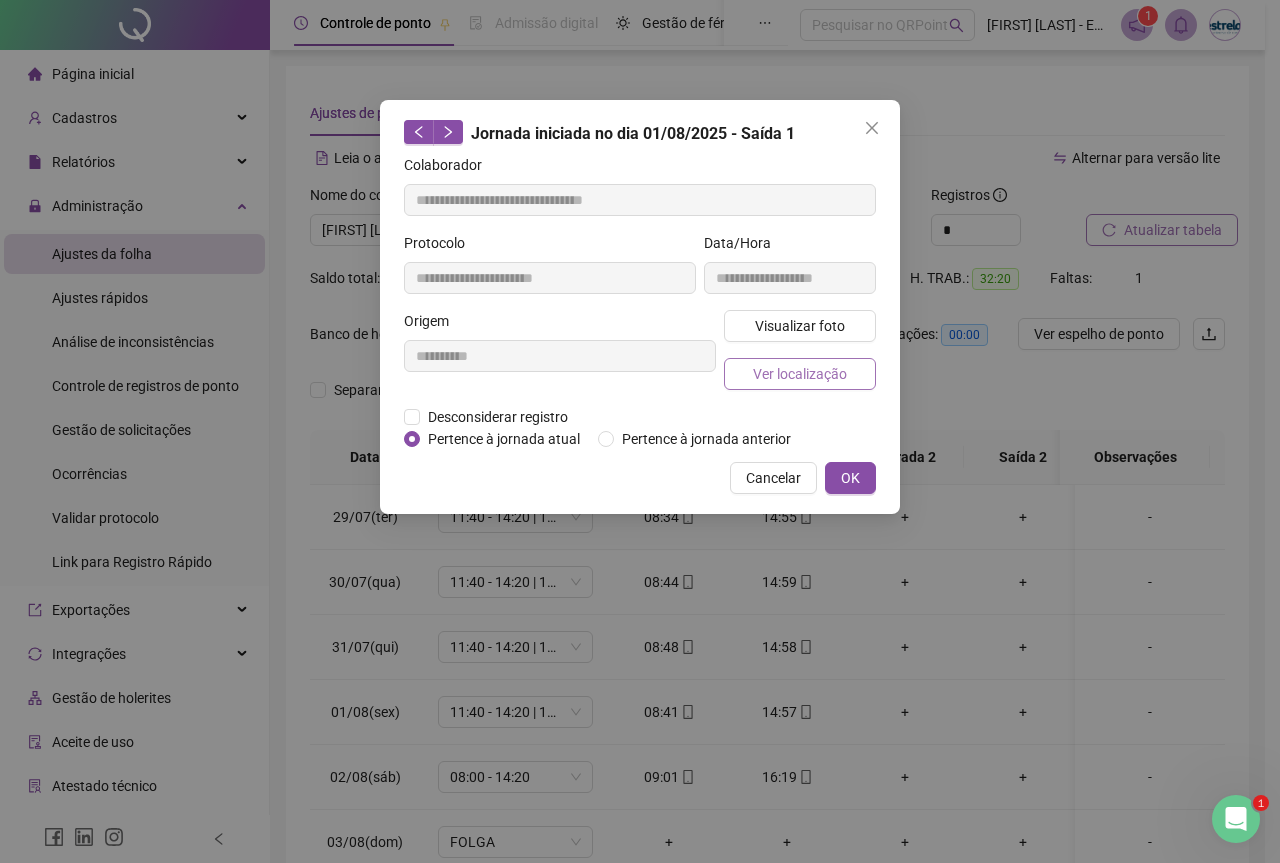 click on "Ver localização" at bounding box center (800, 374) 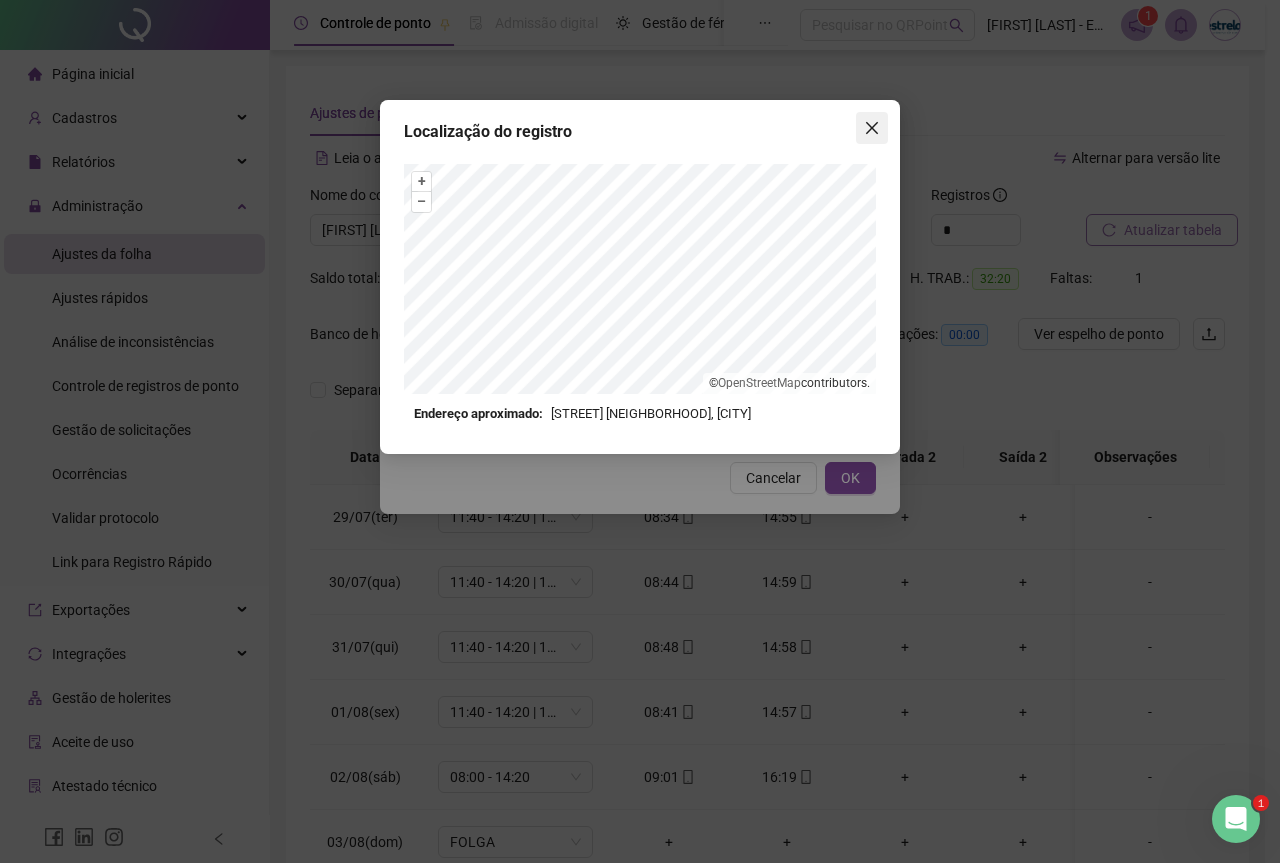 click 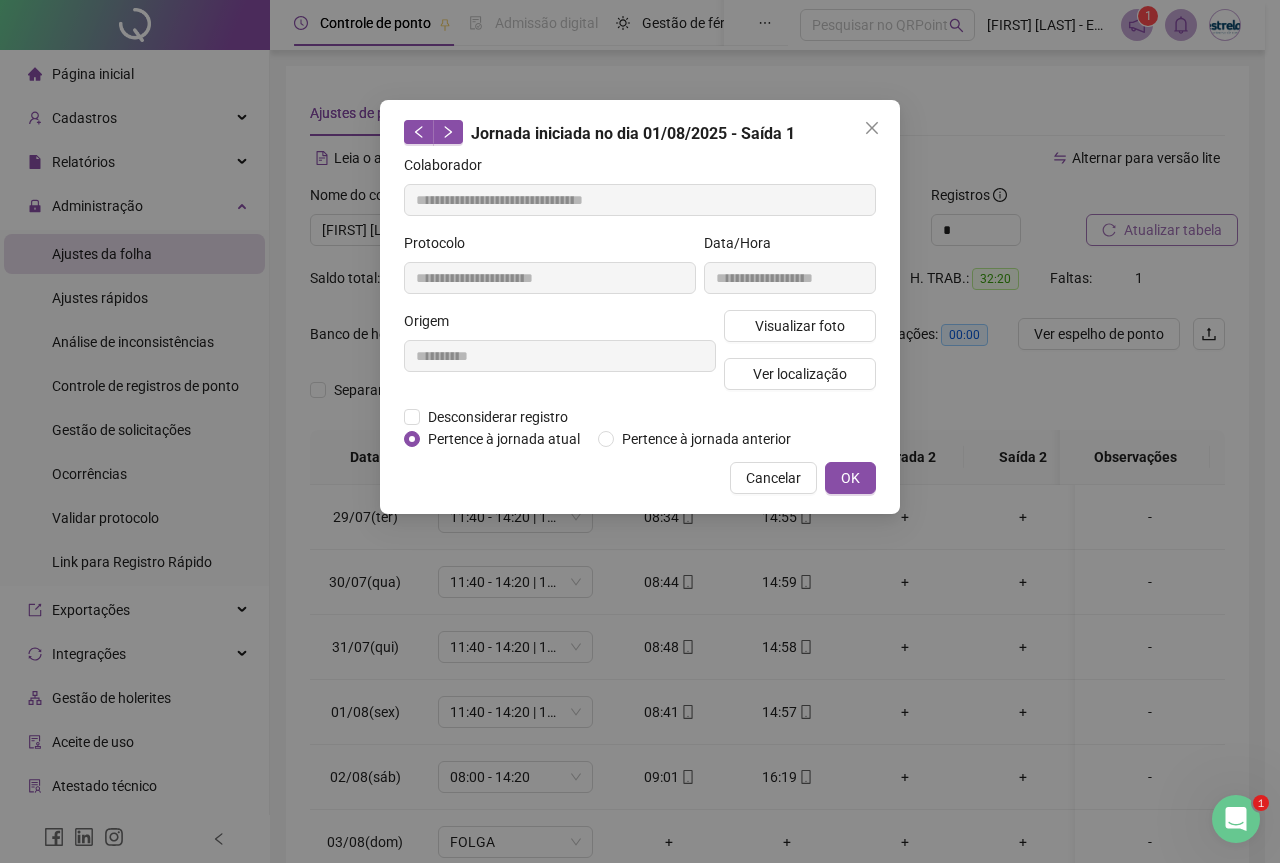 click 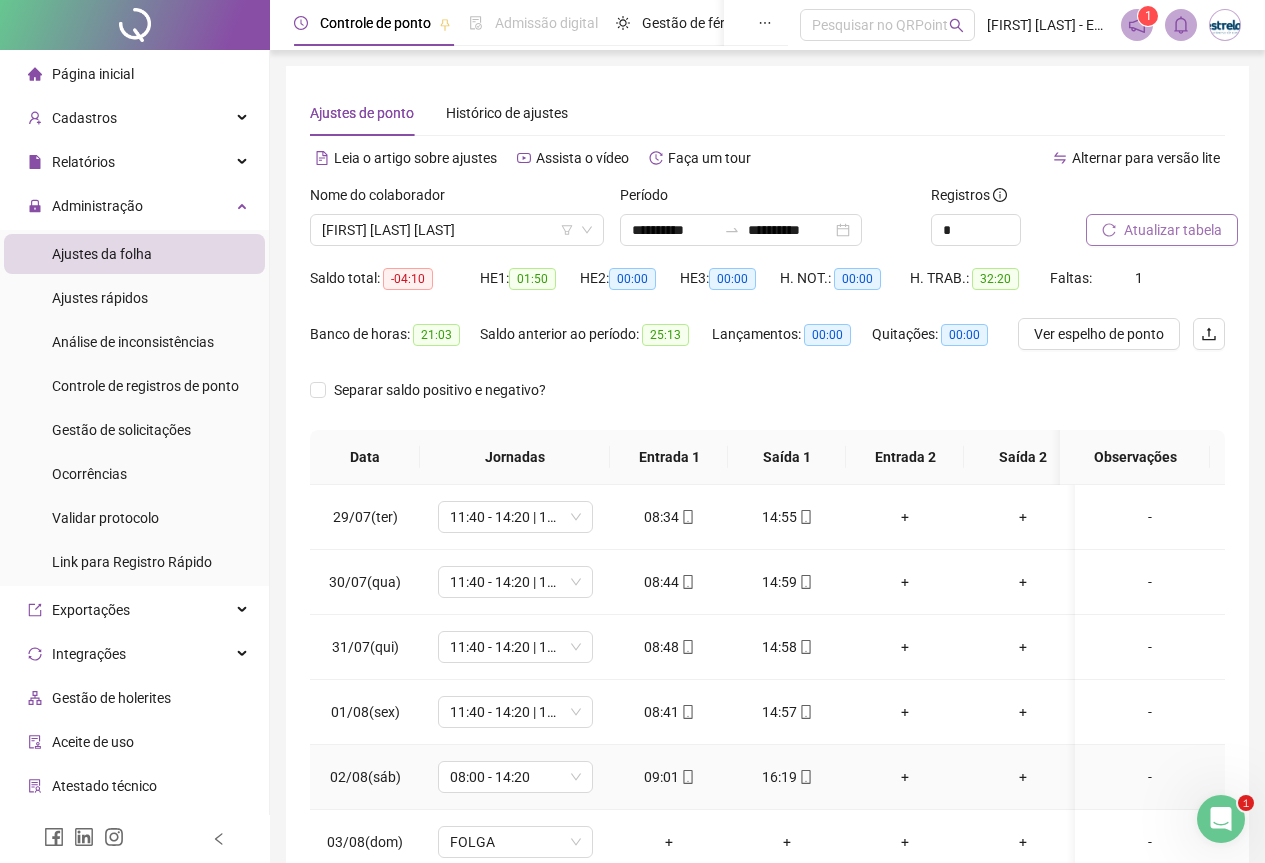 click on "16:19" at bounding box center (787, 777) 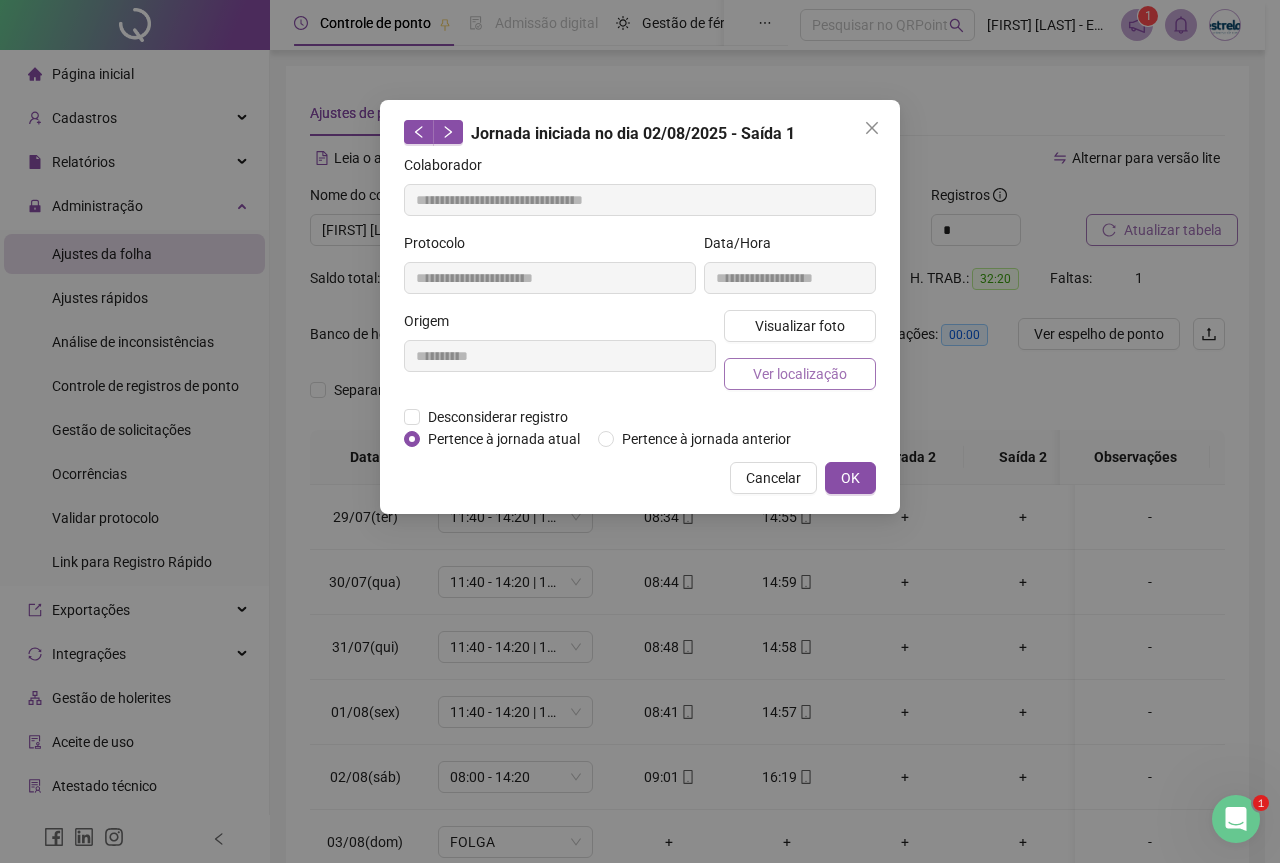 click on "Ver localização" at bounding box center [800, 374] 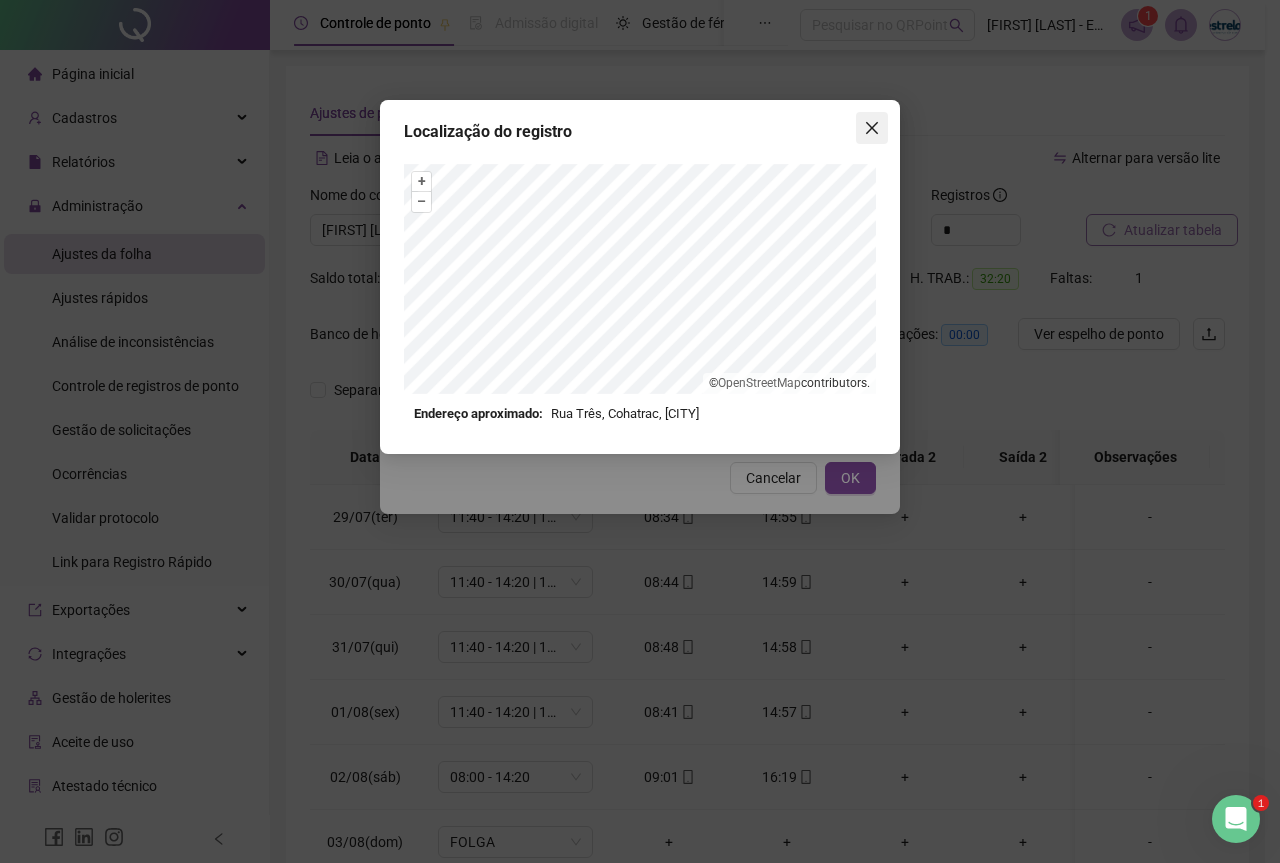 click at bounding box center [872, 128] 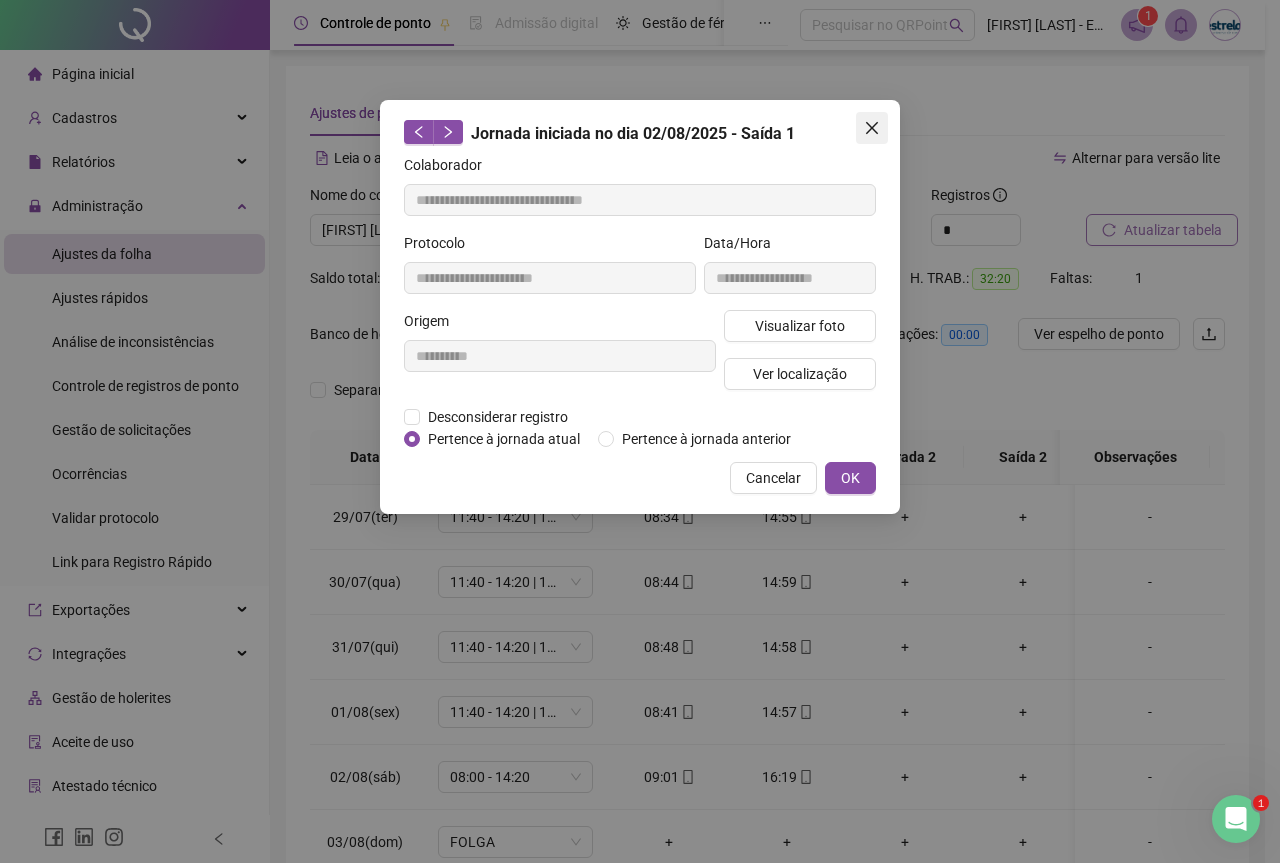 click 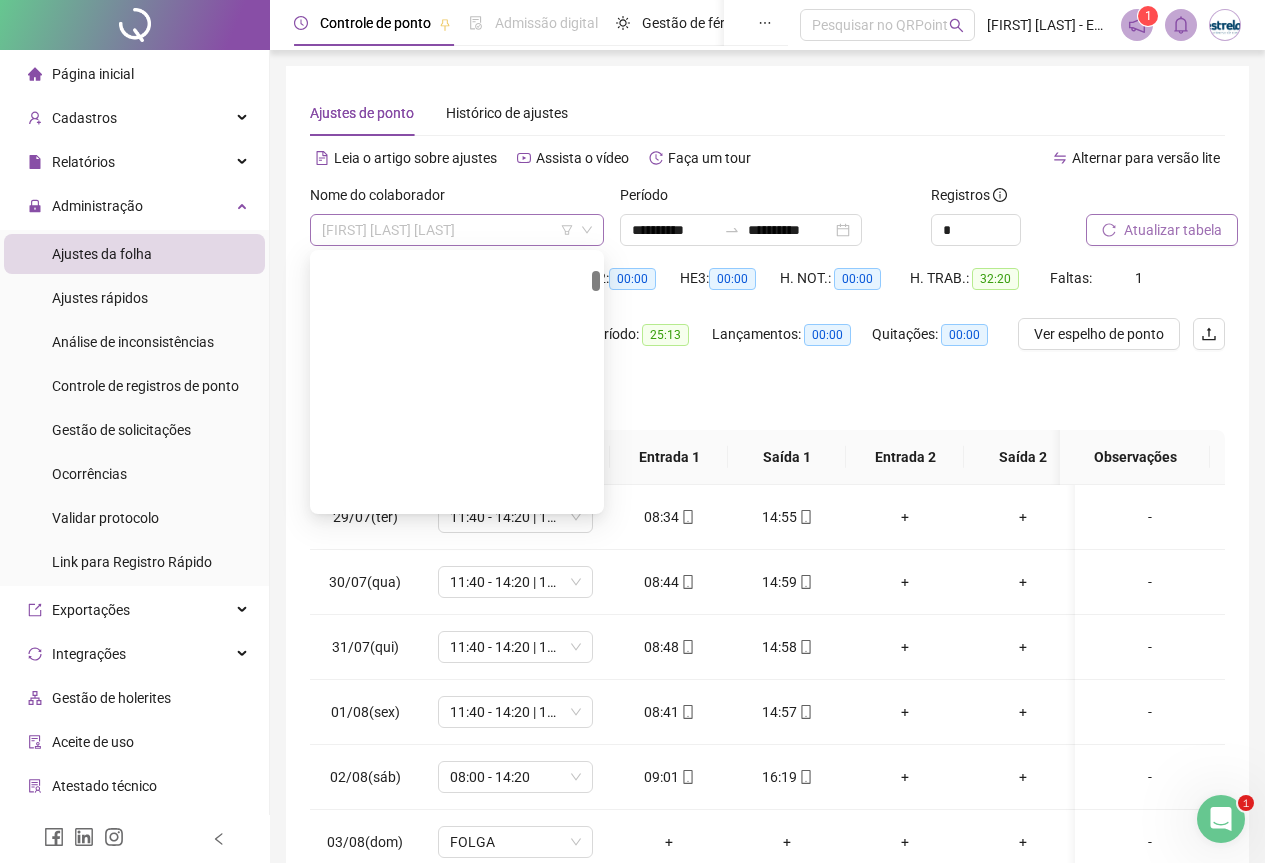 scroll, scrollTop: 448, scrollLeft: 0, axis: vertical 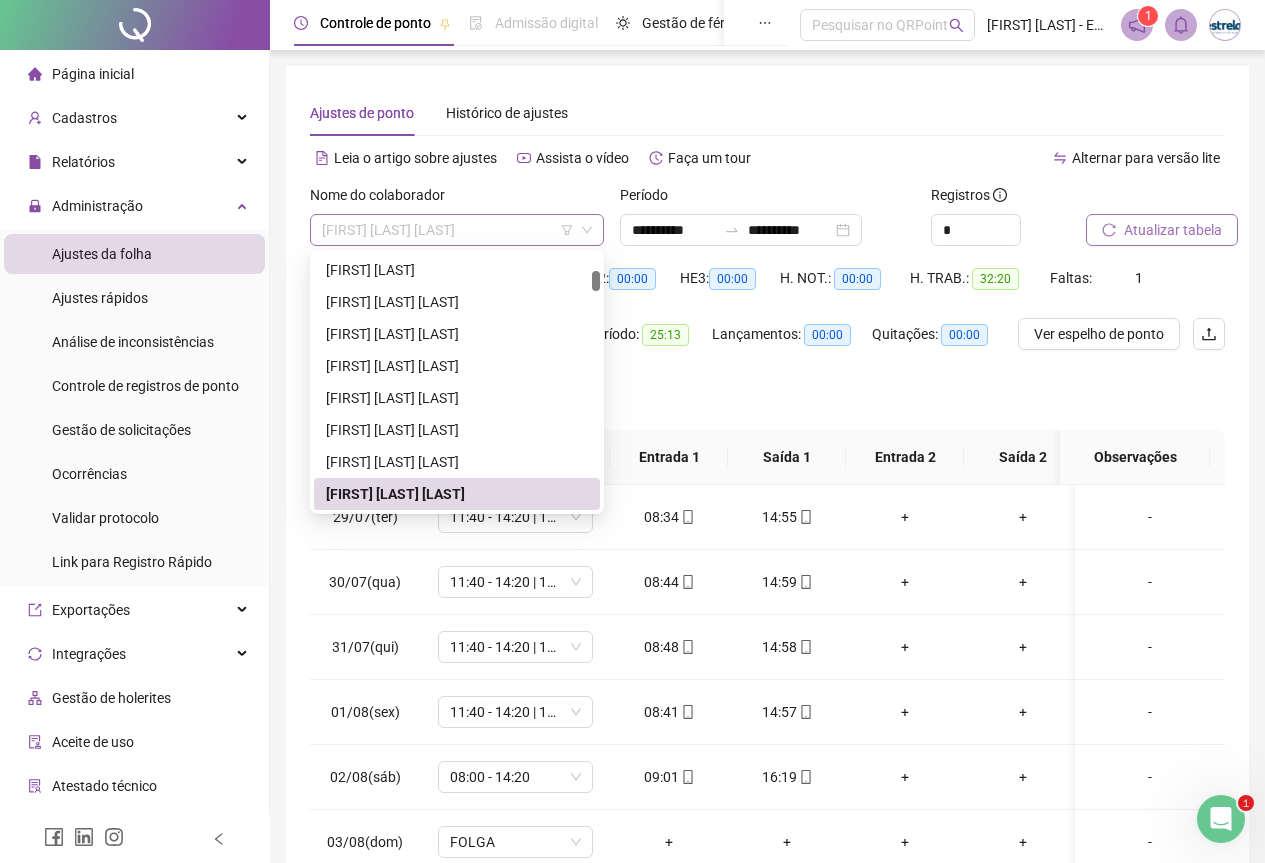 click on "[FIRST] [LAST] [LAST]" at bounding box center (457, 230) 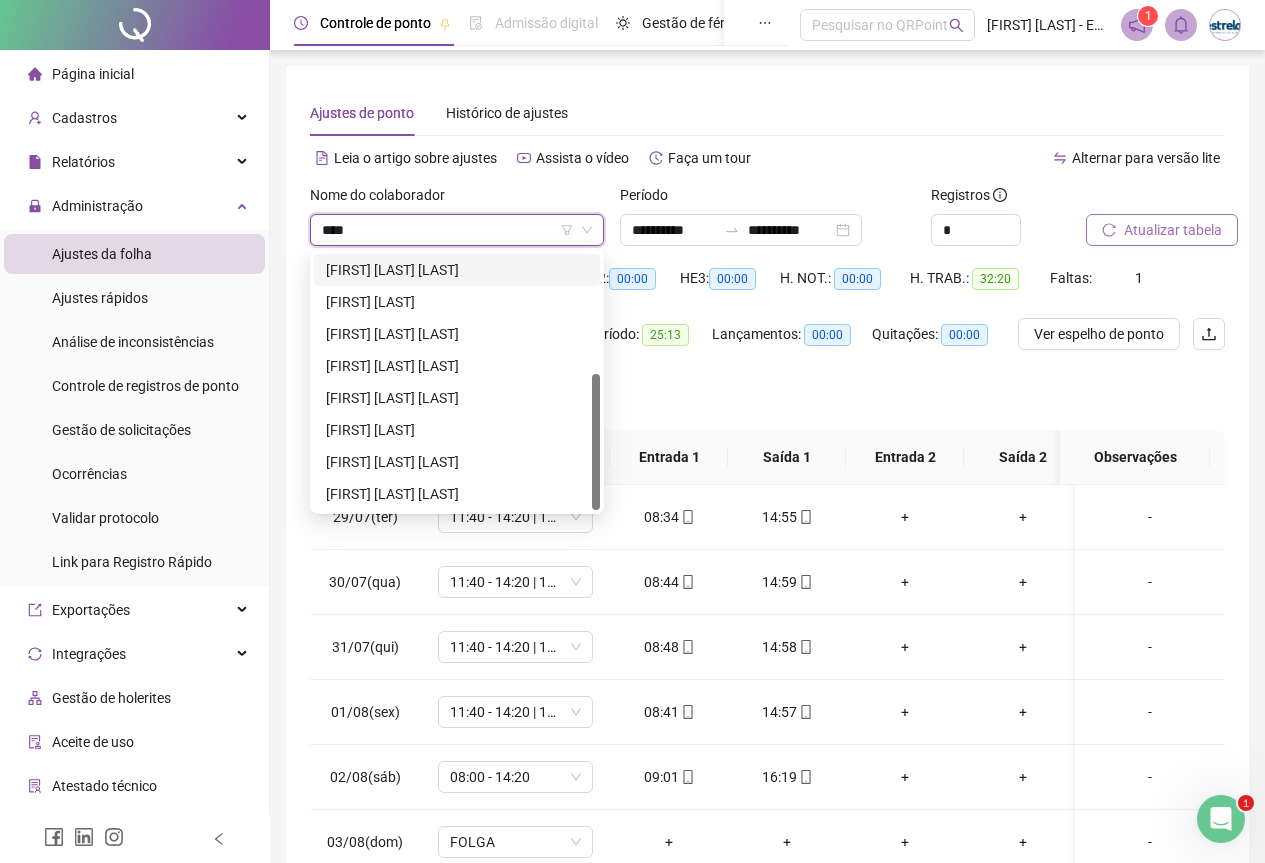 scroll, scrollTop: 0, scrollLeft: 0, axis: both 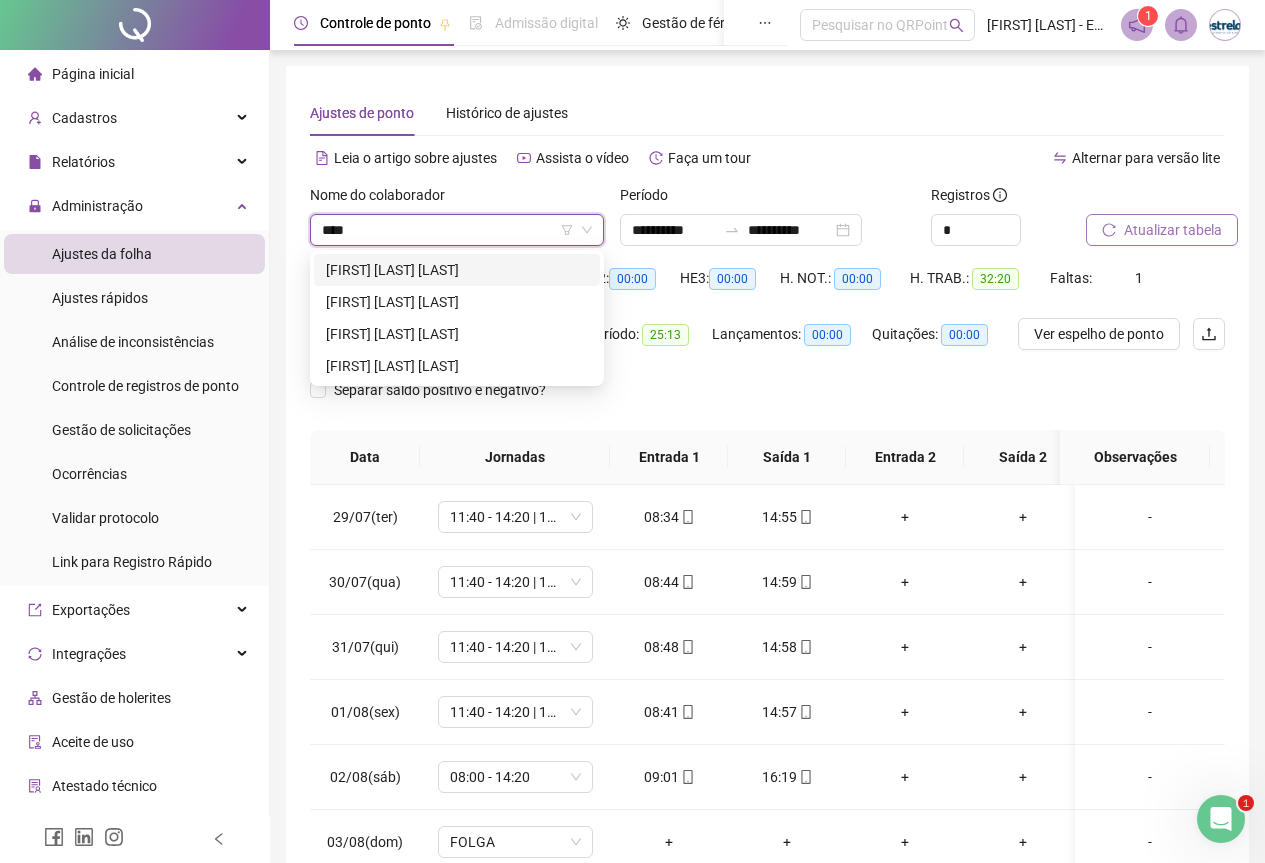 click on "[FIRST] [LAST] [LAST]" at bounding box center [457, 270] 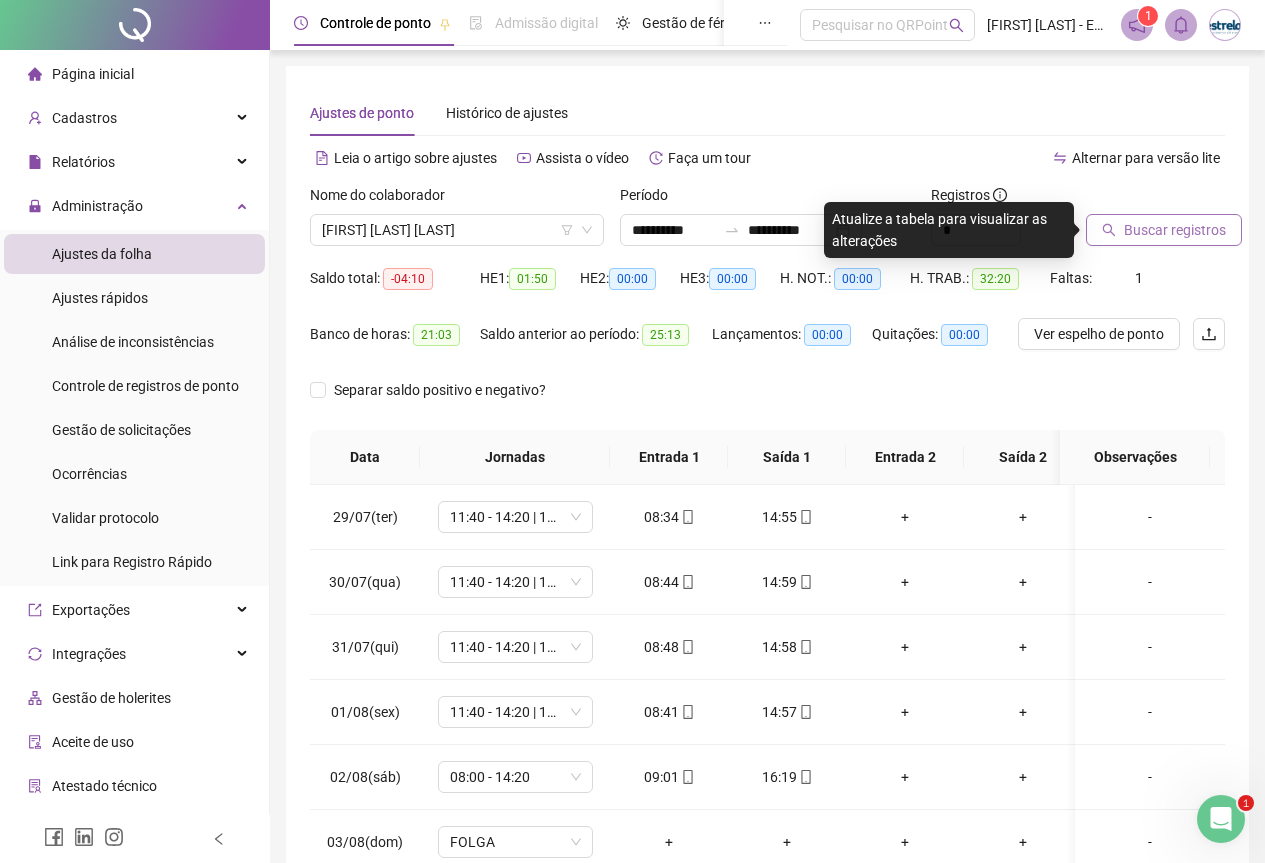 click on "Buscar registros" at bounding box center [1175, 230] 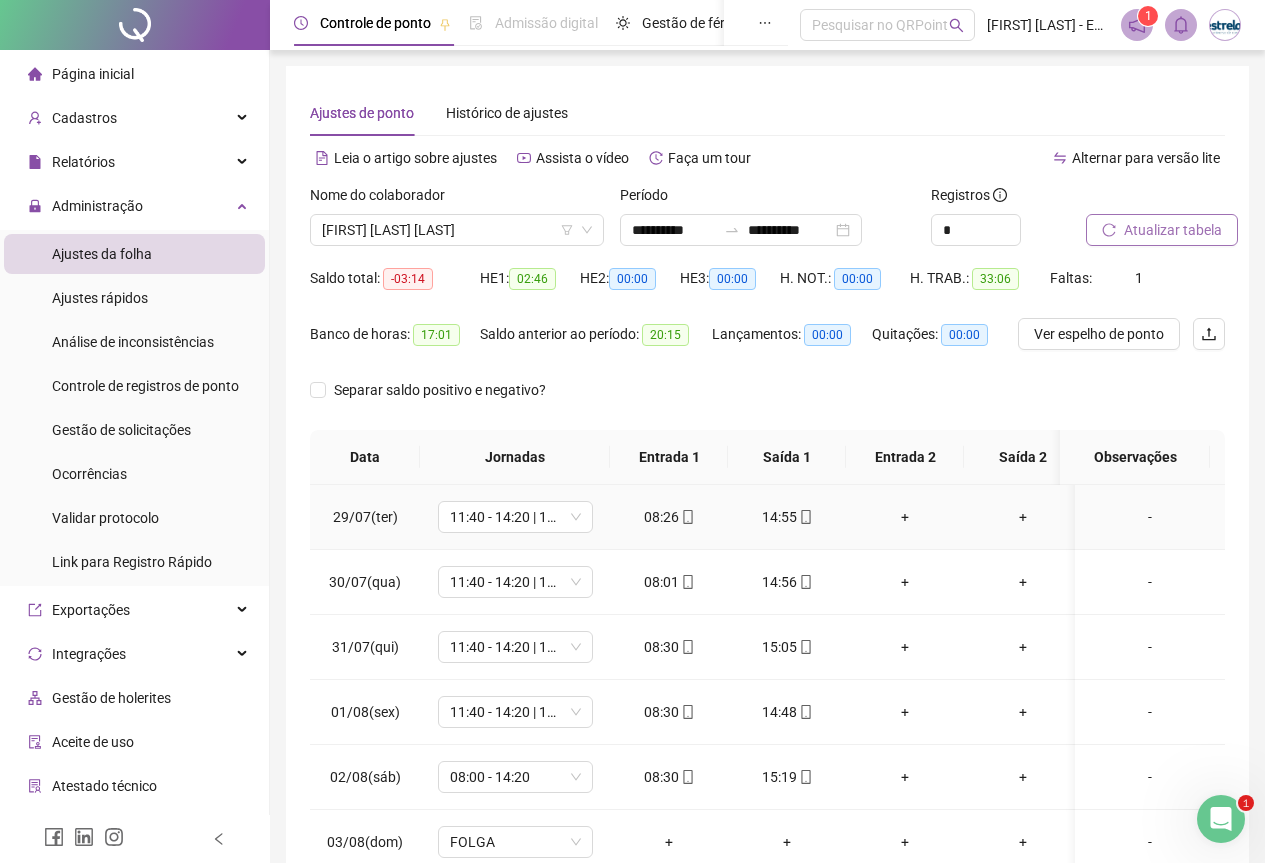 scroll, scrollTop: 100, scrollLeft: 0, axis: vertical 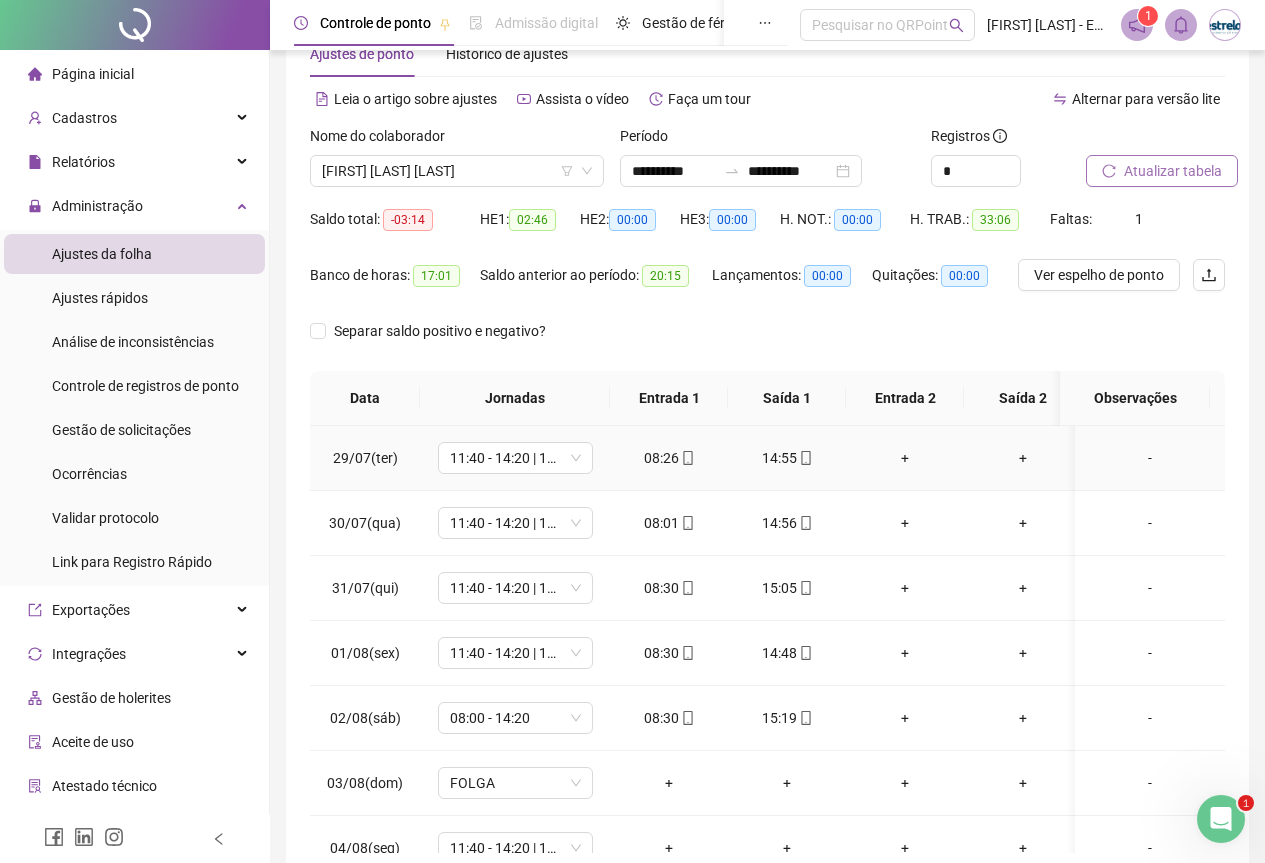 click on "14:55" at bounding box center [787, 458] 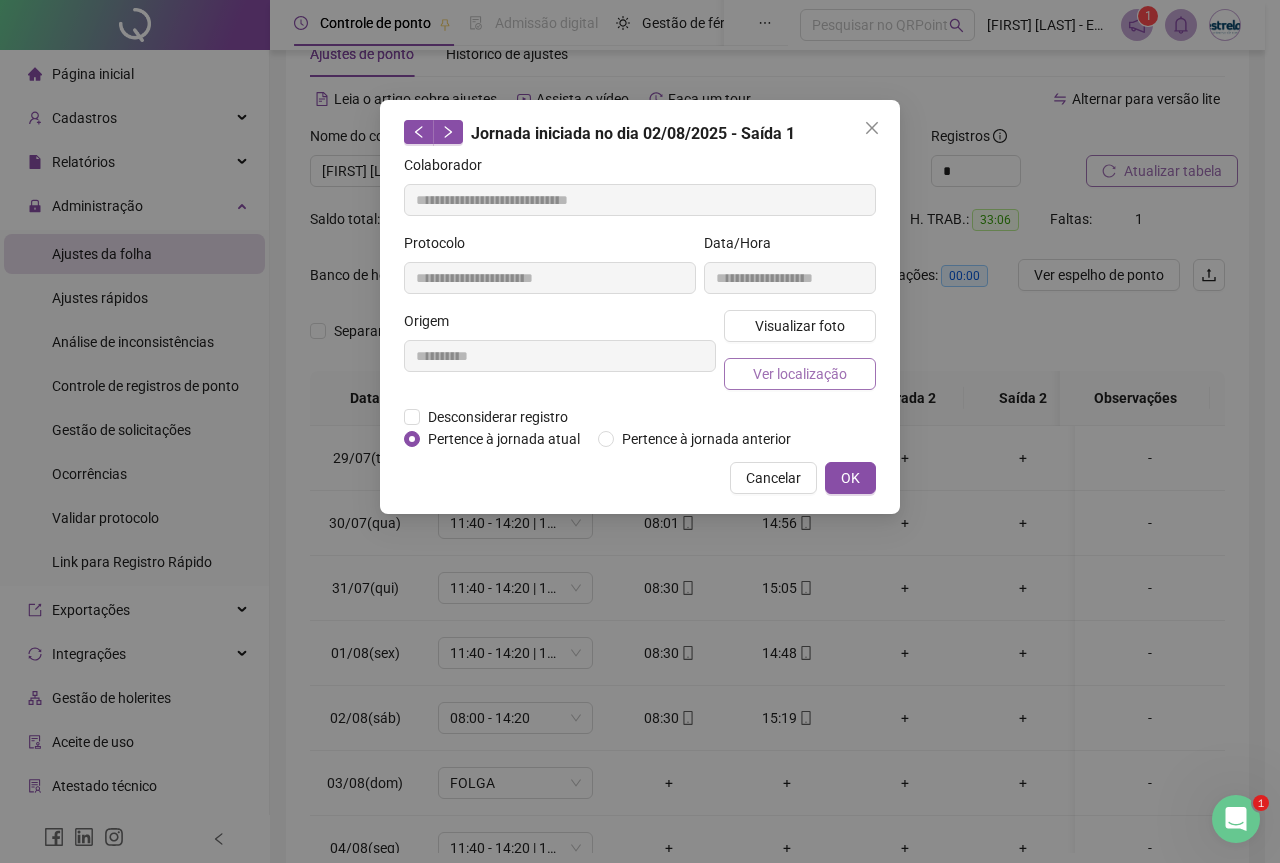 click on "Ver localização" at bounding box center [800, 374] 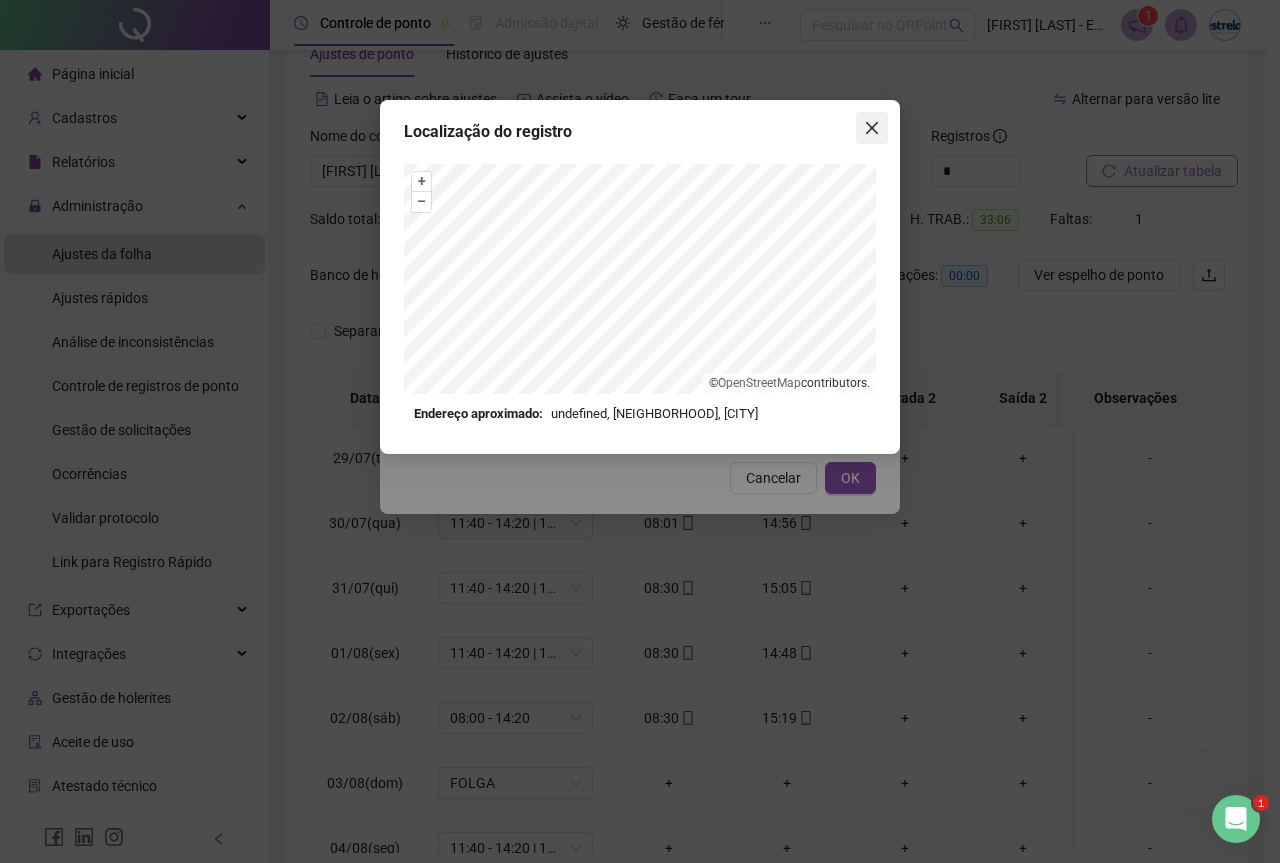 click at bounding box center (872, 128) 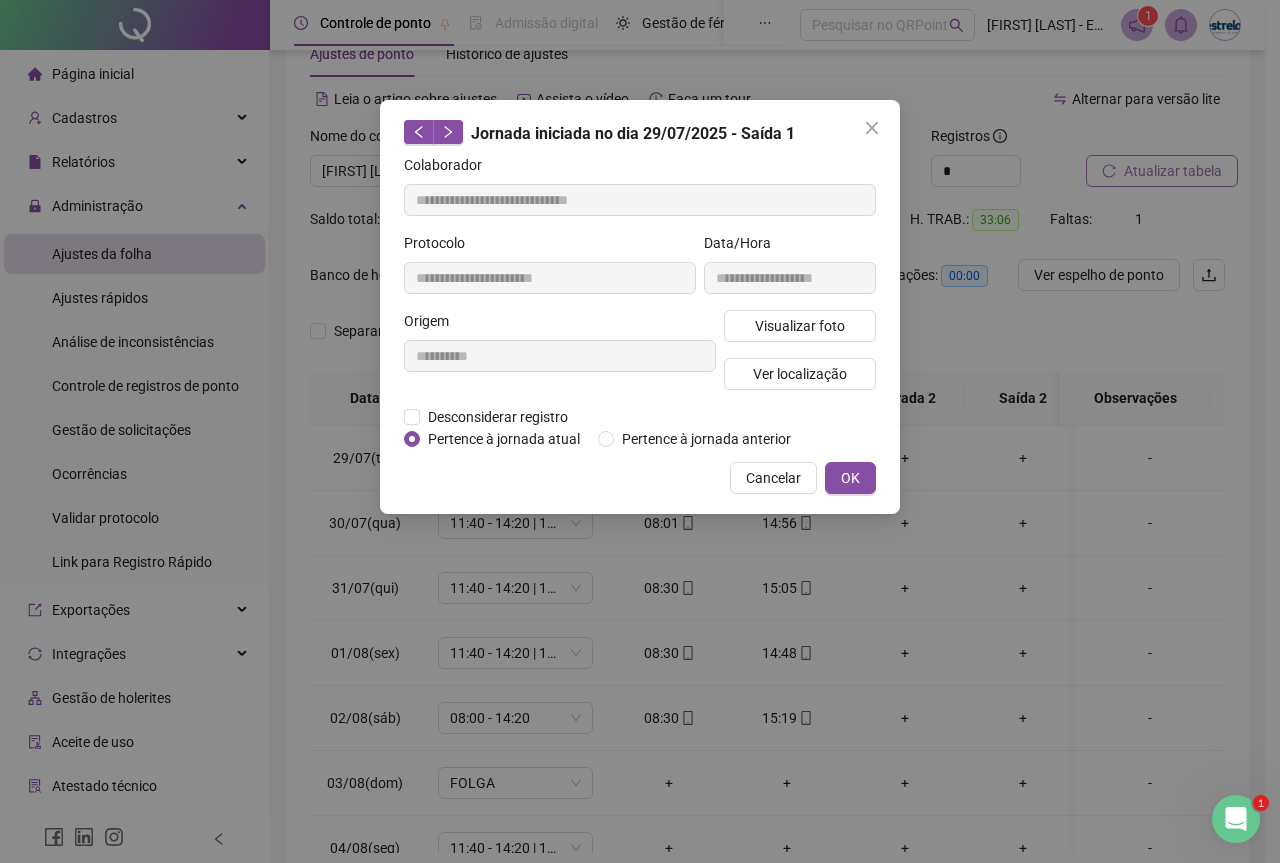 click at bounding box center [872, 128] 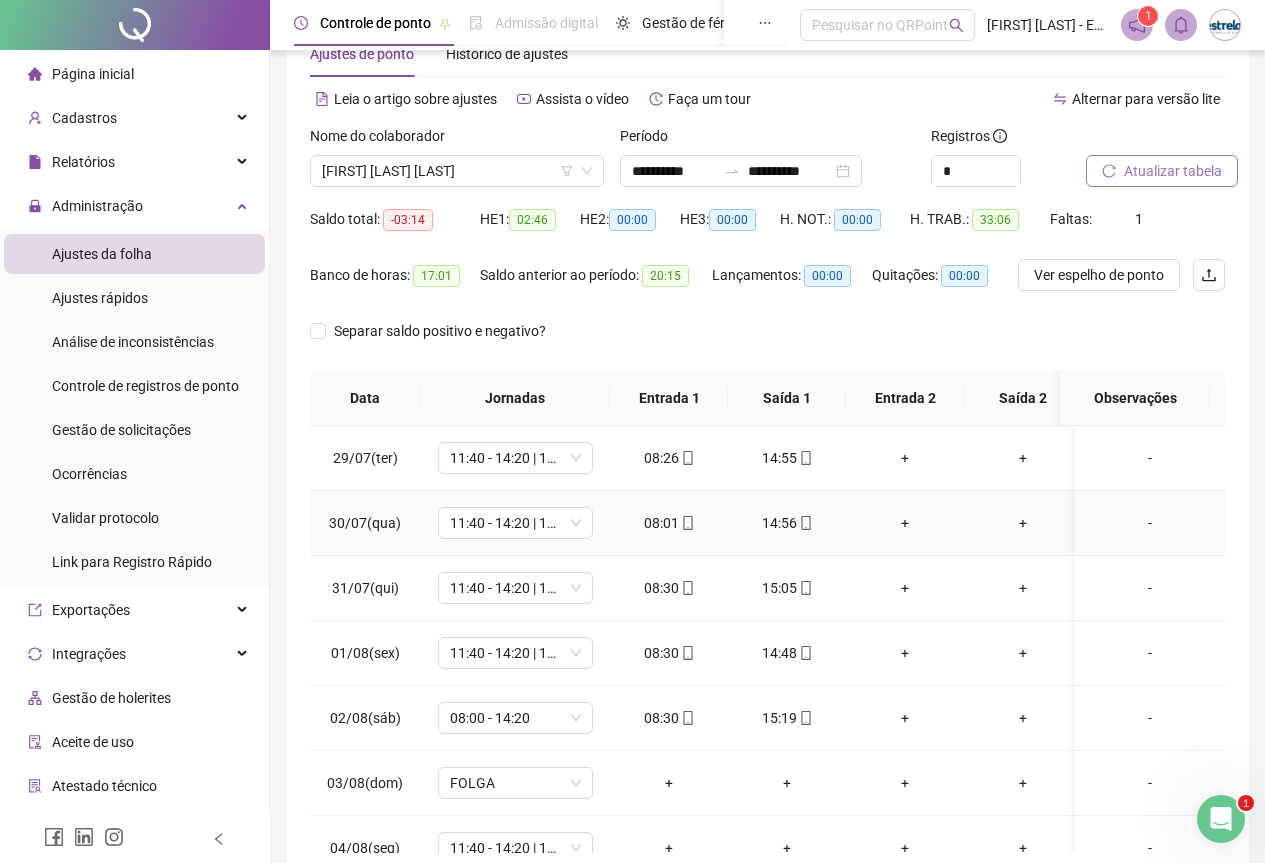 click on "14:56" at bounding box center (787, 523) 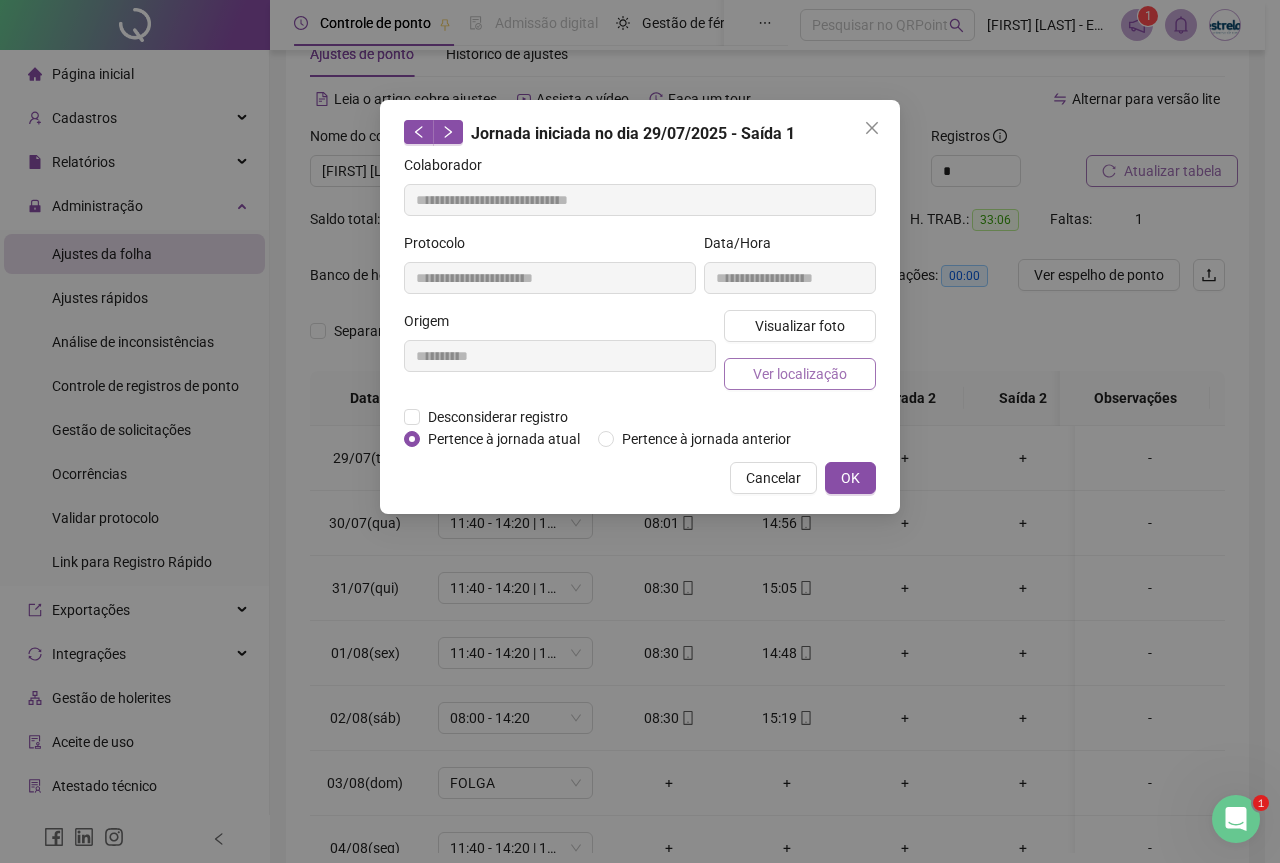 click on "Ver localização" at bounding box center (800, 374) 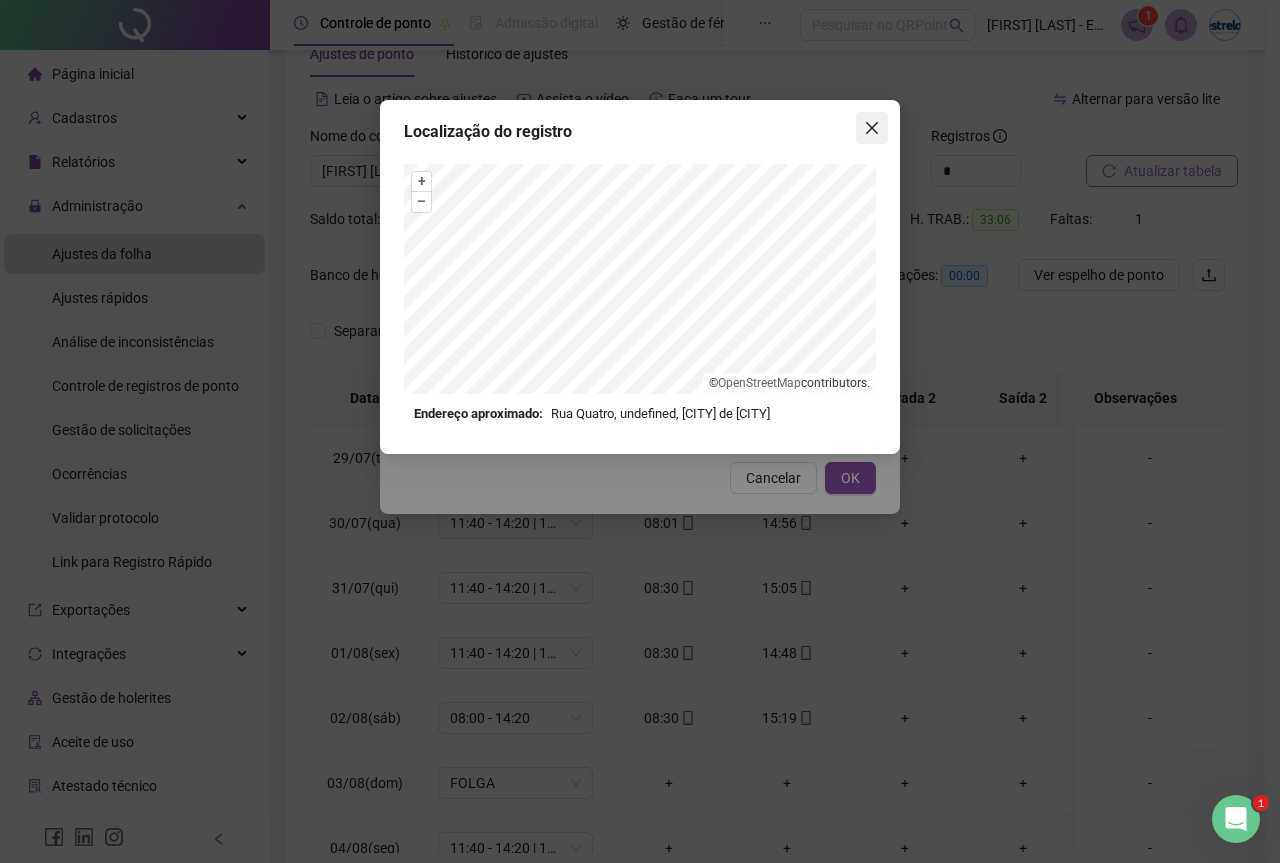 click 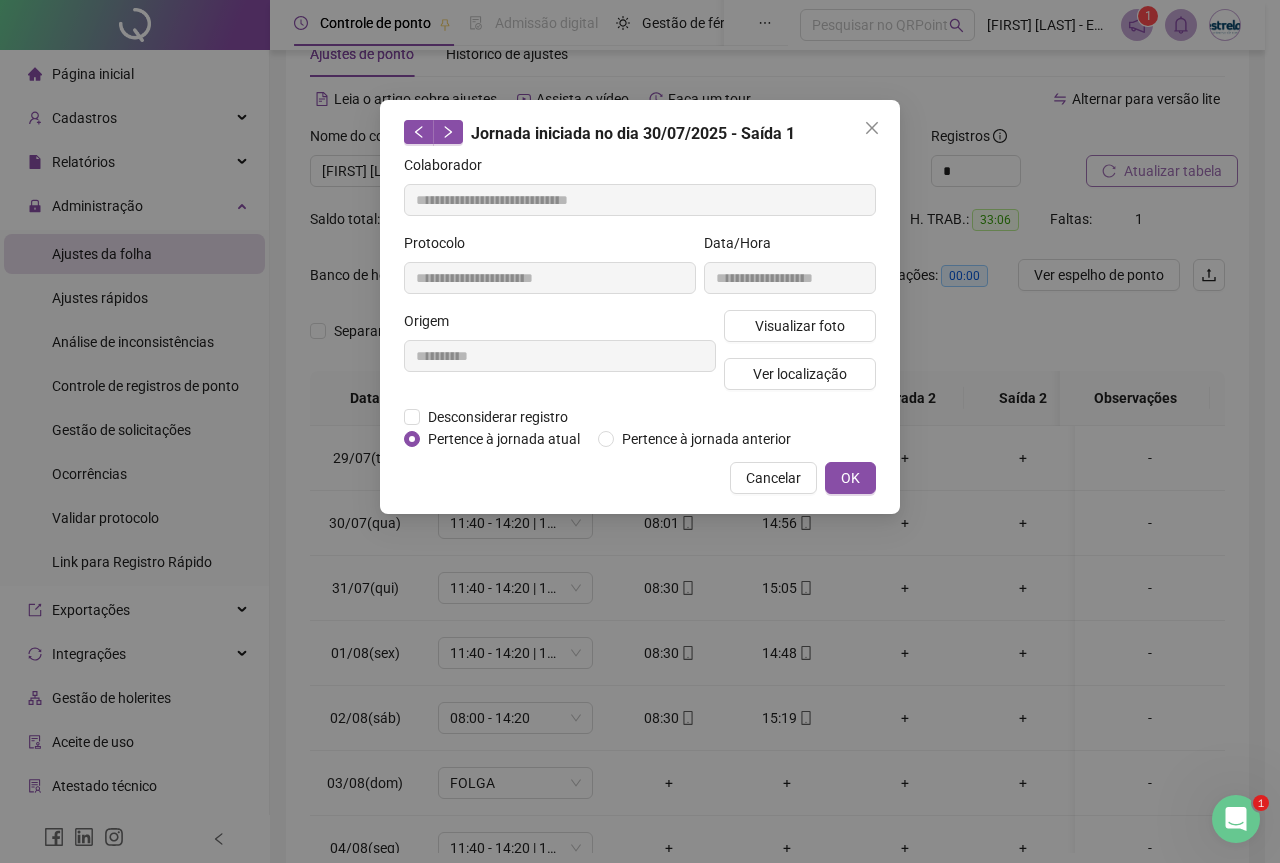 click 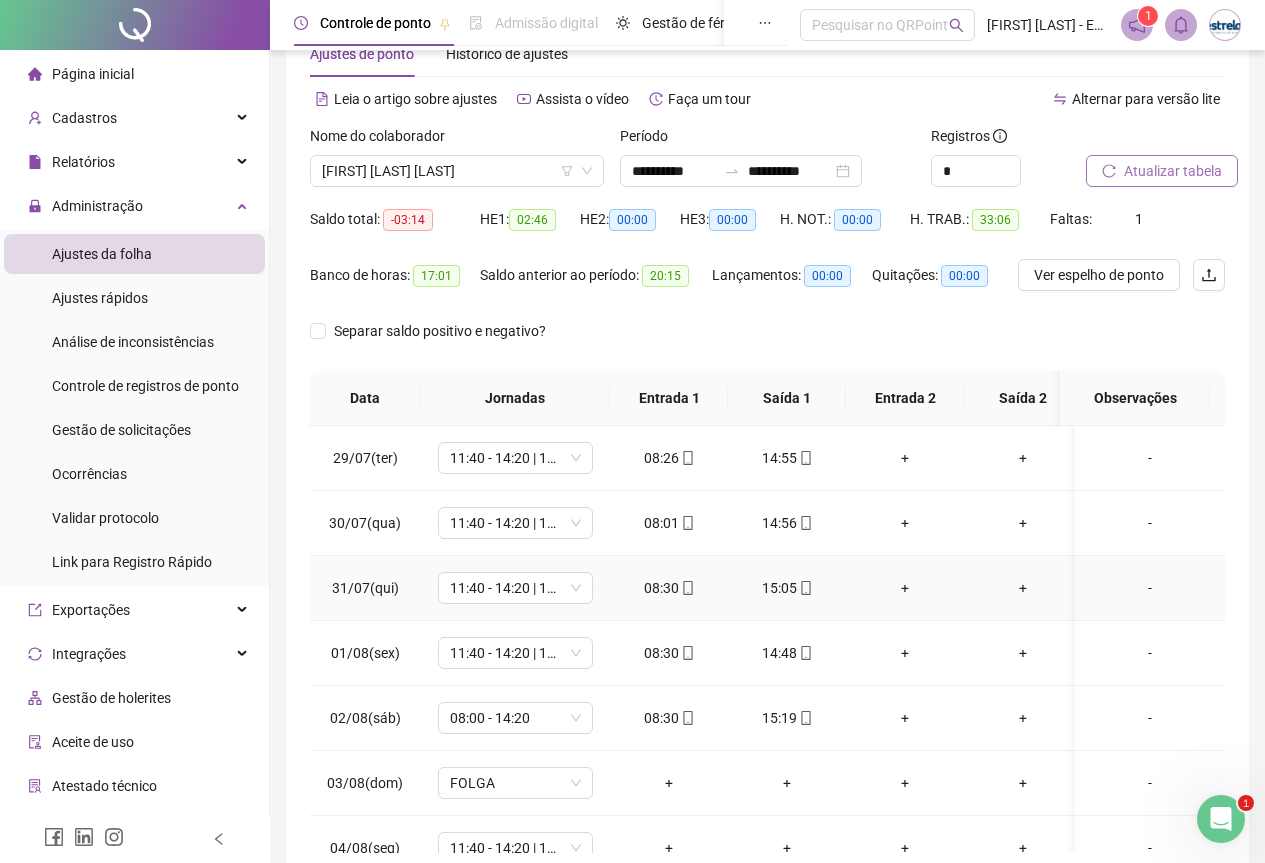 click on "15:05" at bounding box center [787, 588] 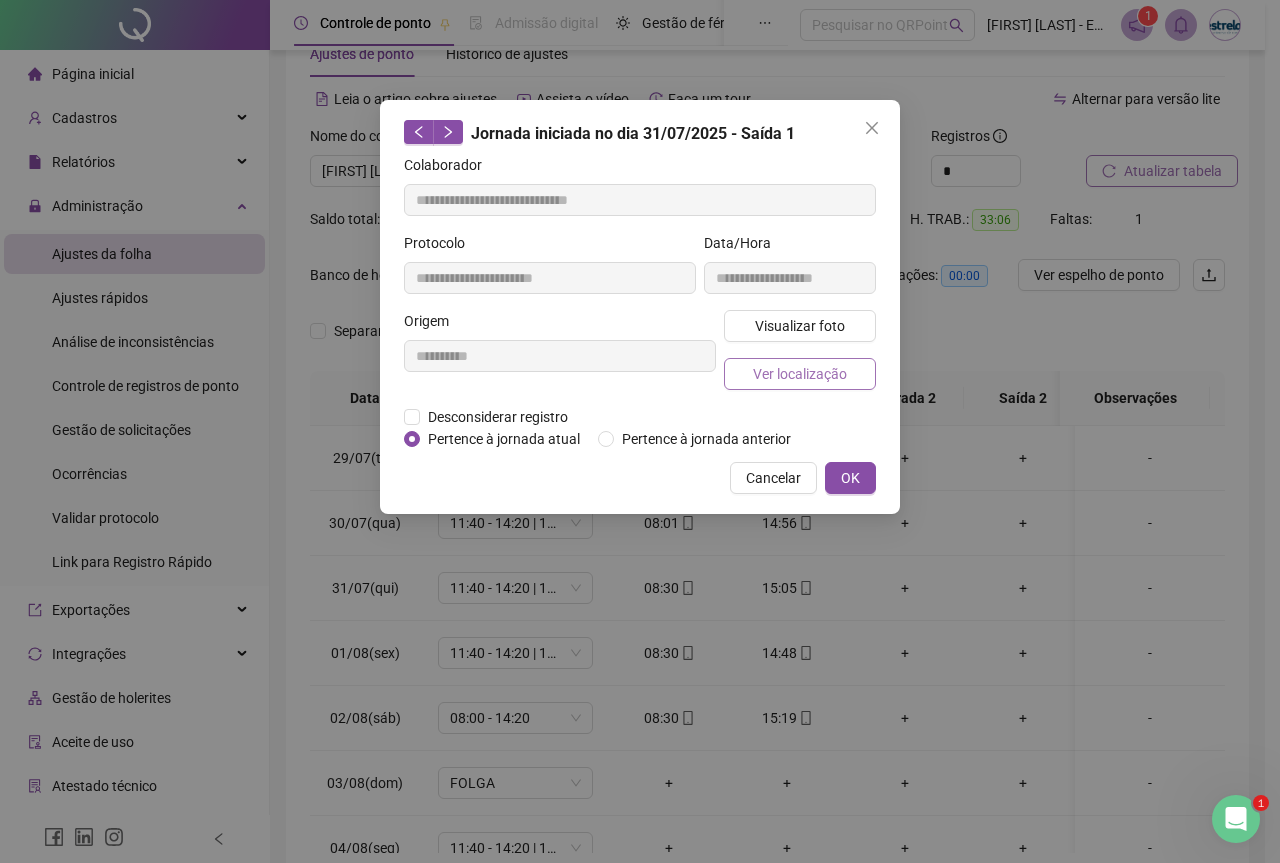 click on "Ver localização" at bounding box center [800, 374] 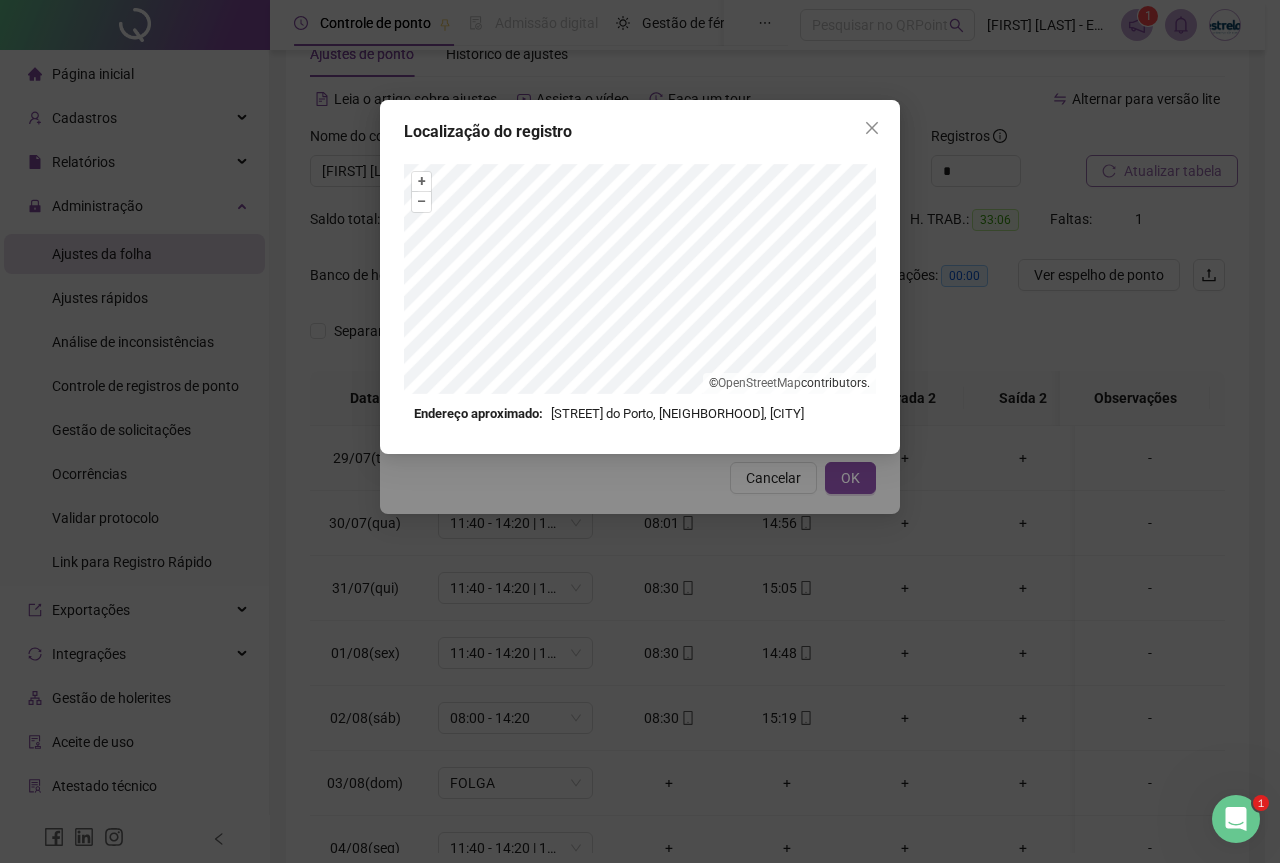 click on "Localização do registro" at bounding box center [640, 132] 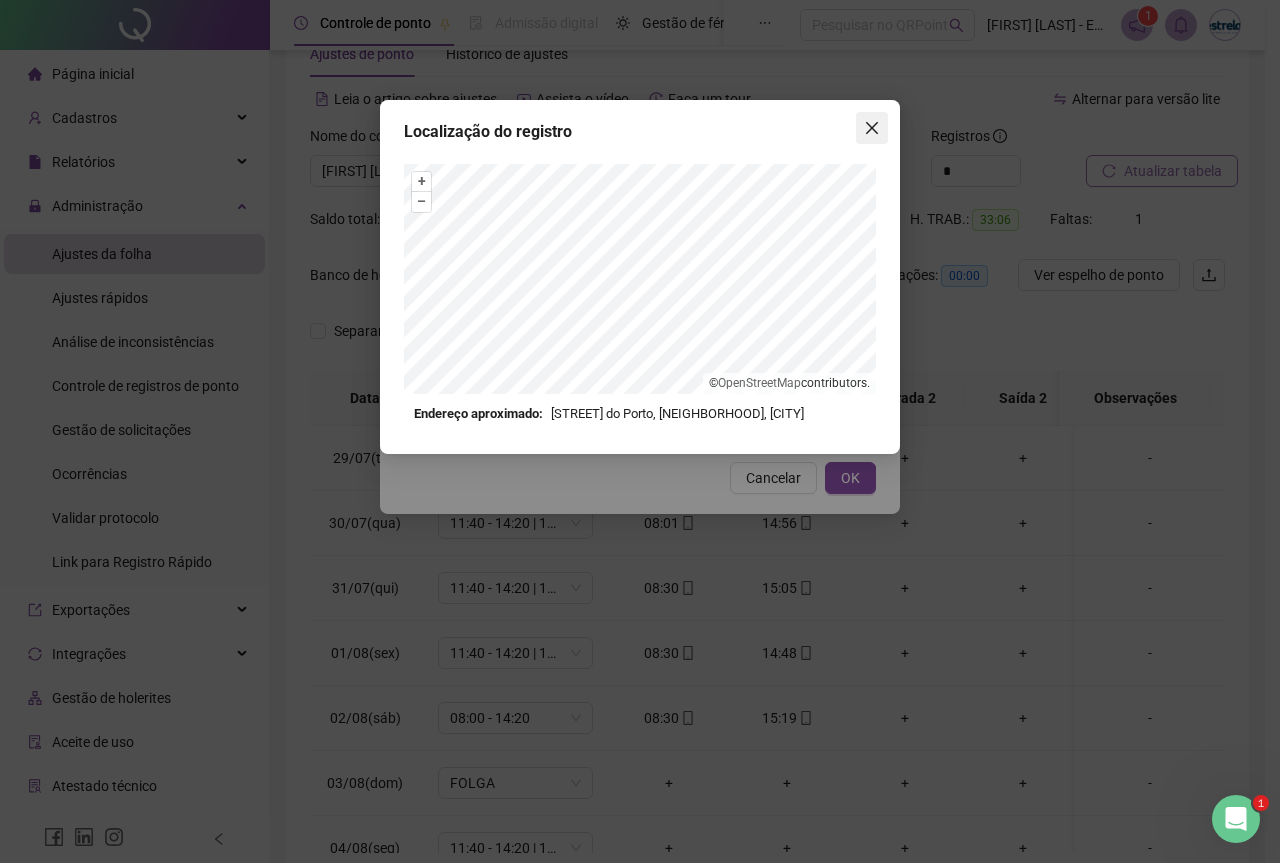 click at bounding box center [872, 128] 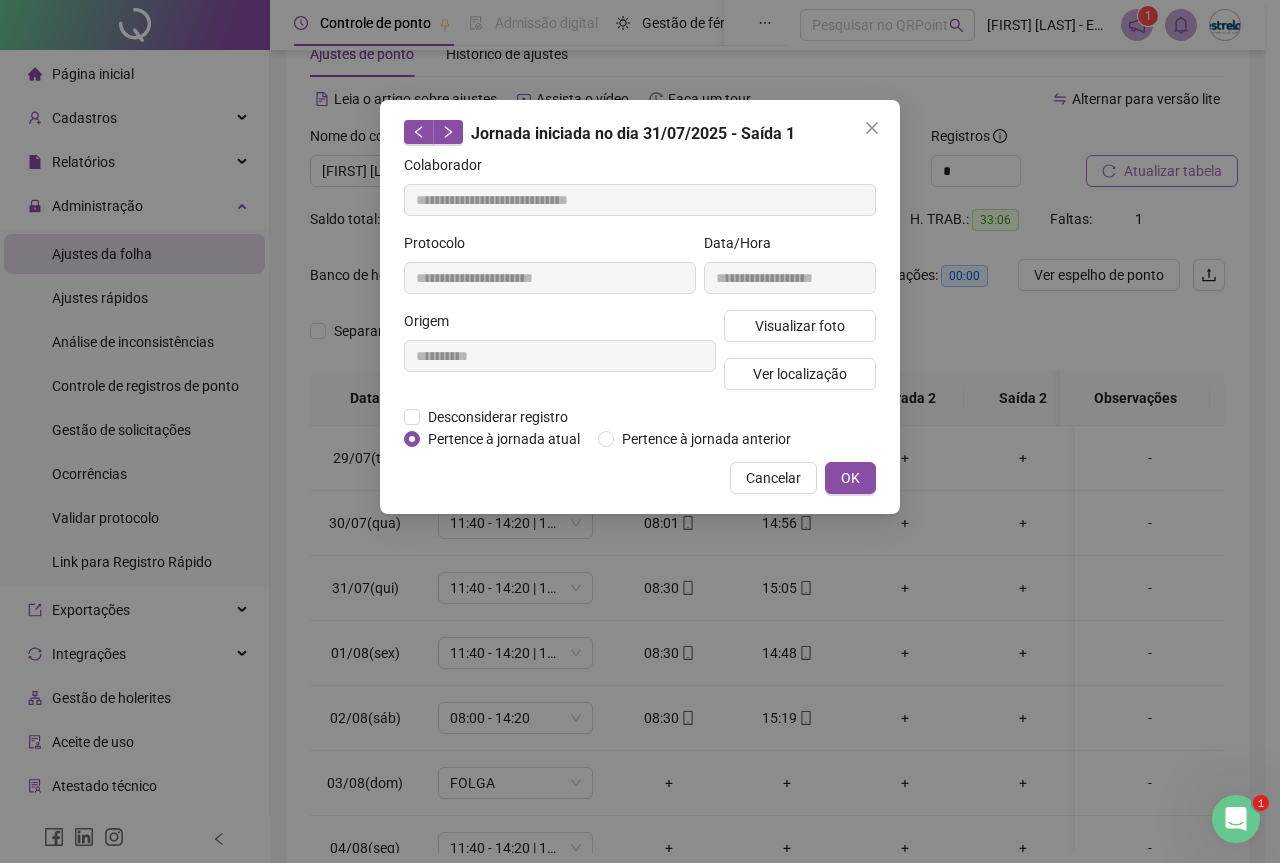 click at bounding box center (872, 128) 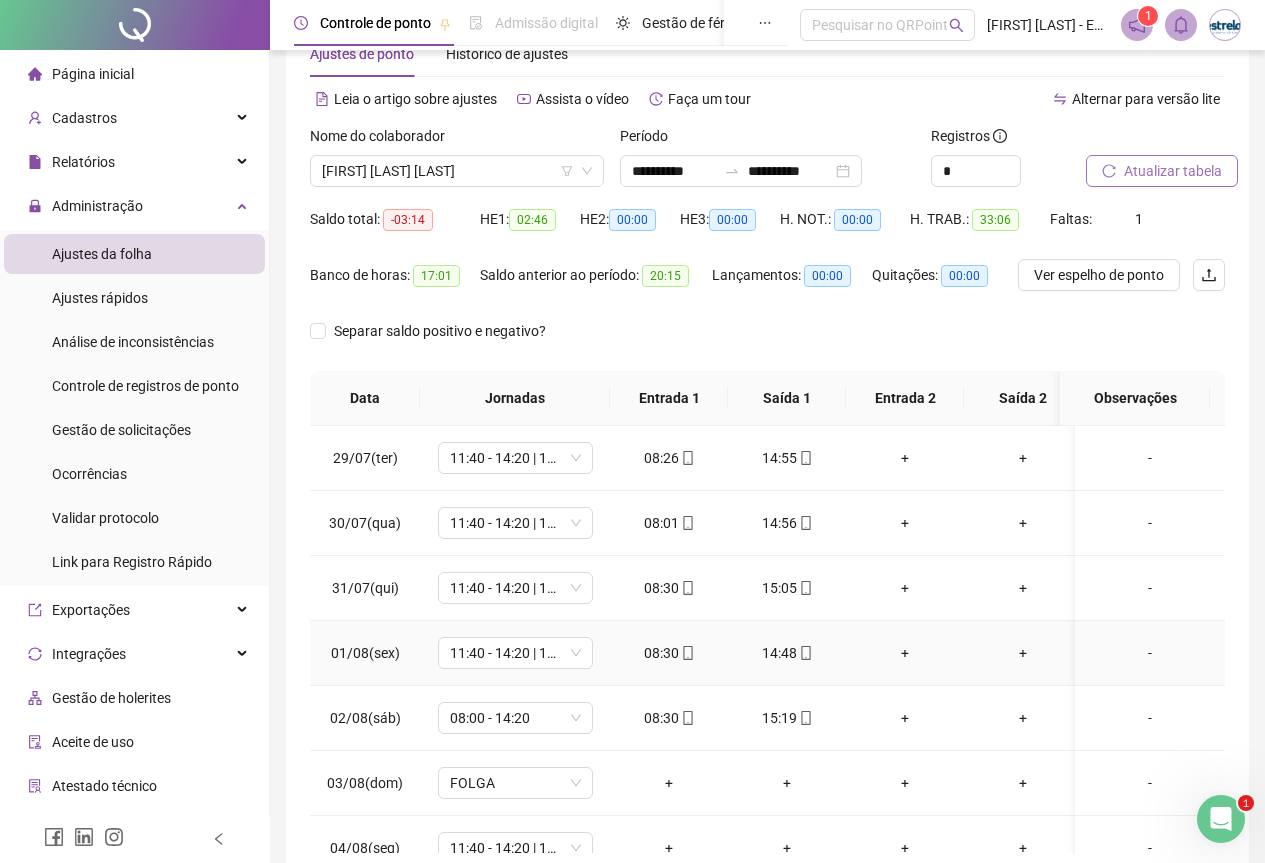 click on "14:48" at bounding box center (787, 653) 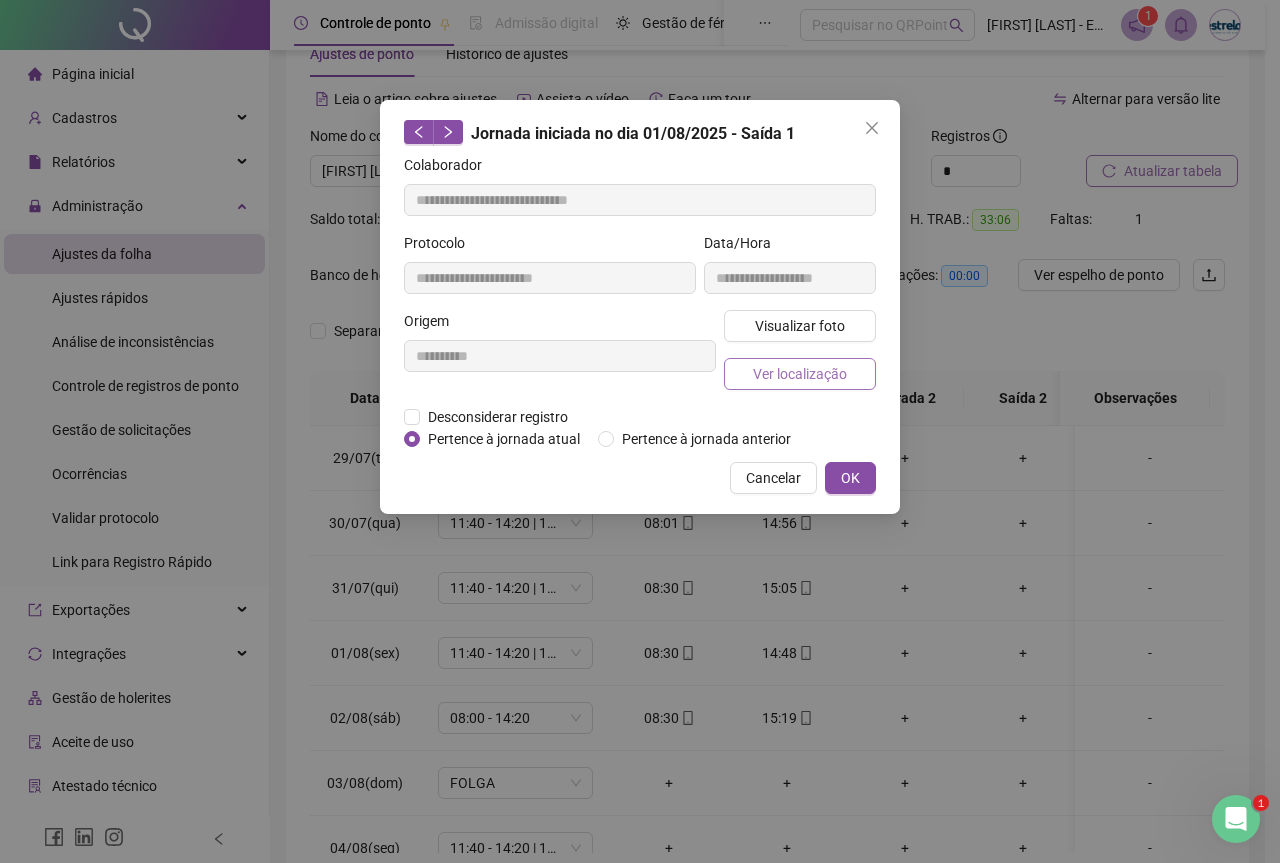 click on "Ver localização" at bounding box center [800, 374] 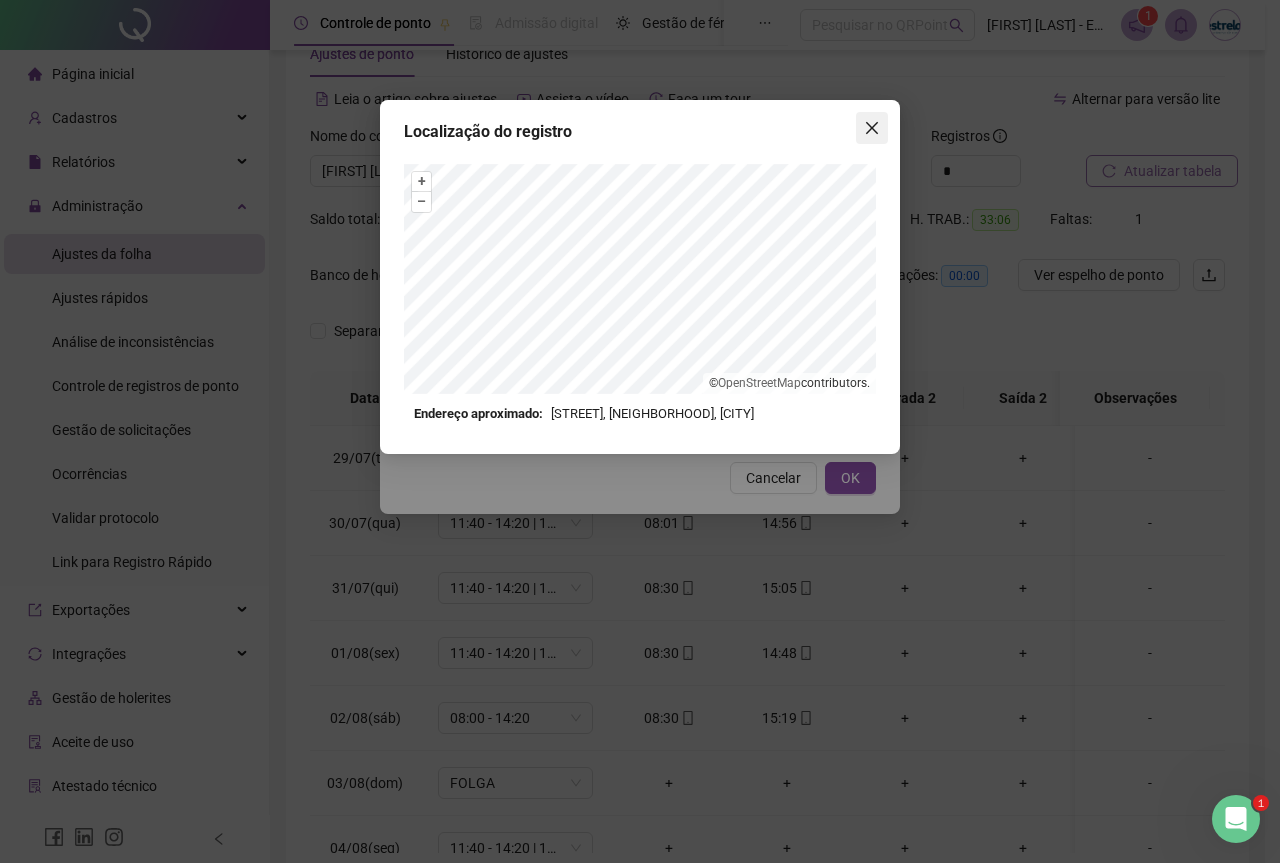click at bounding box center (872, 128) 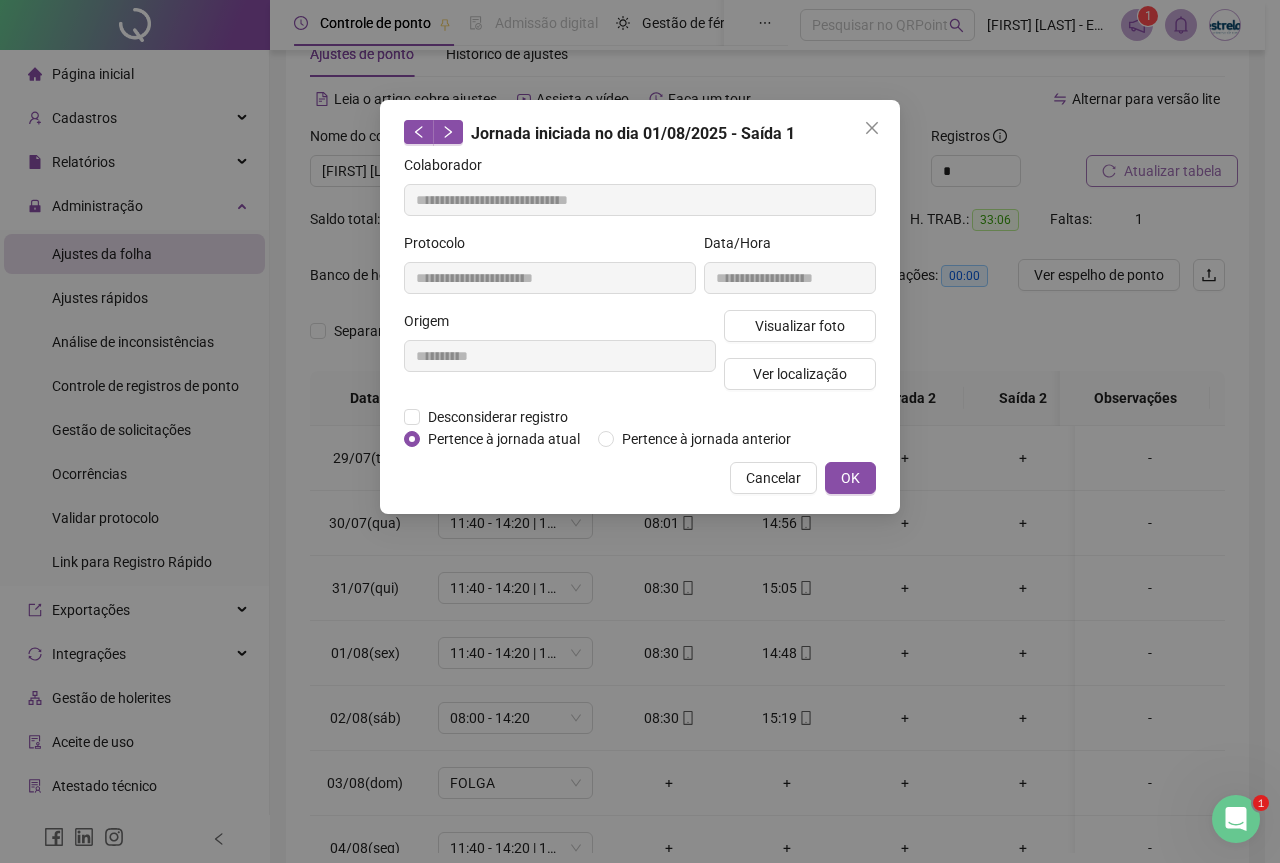 click at bounding box center (872, 128) 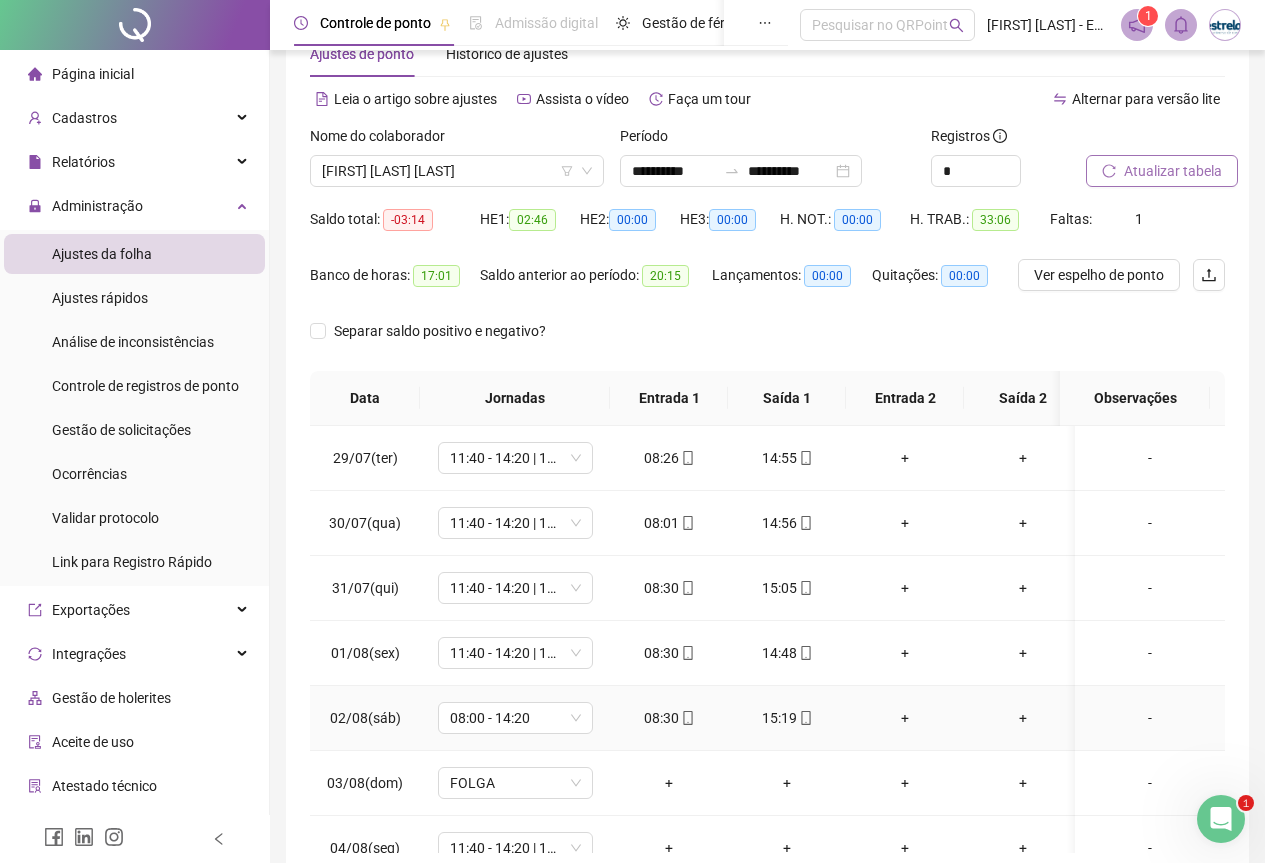 click on "15:19" at bounding box center [787, 718] 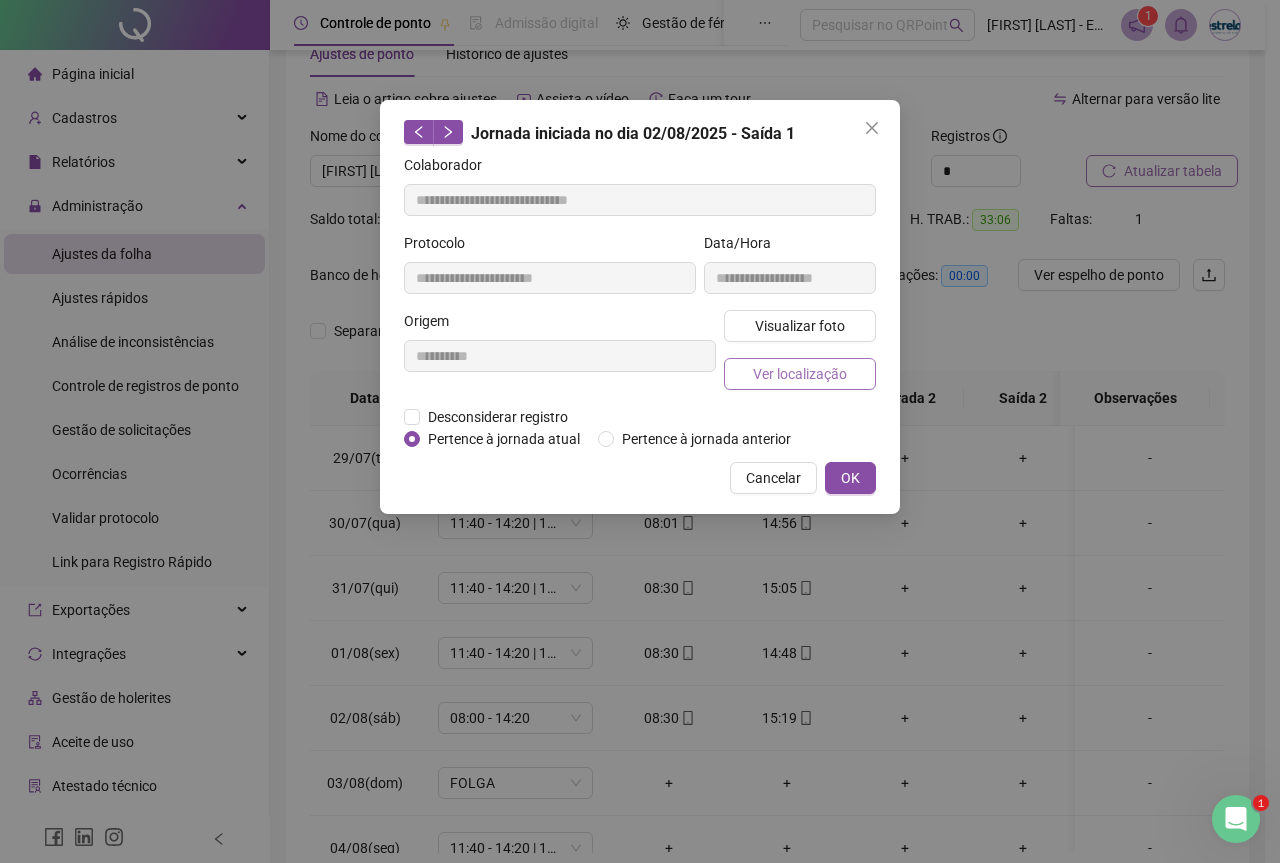 click on "Ver localização" at bounding box center [800, 374] 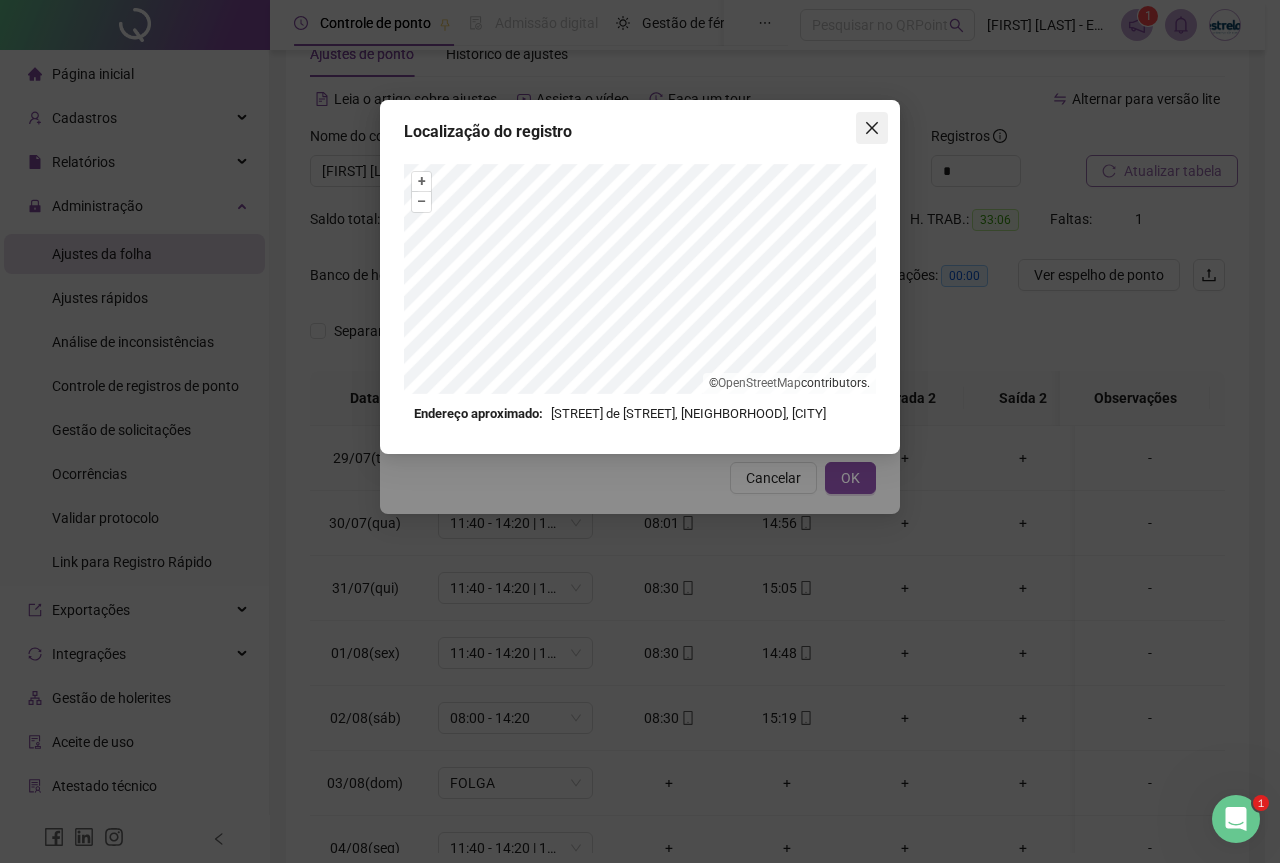 click 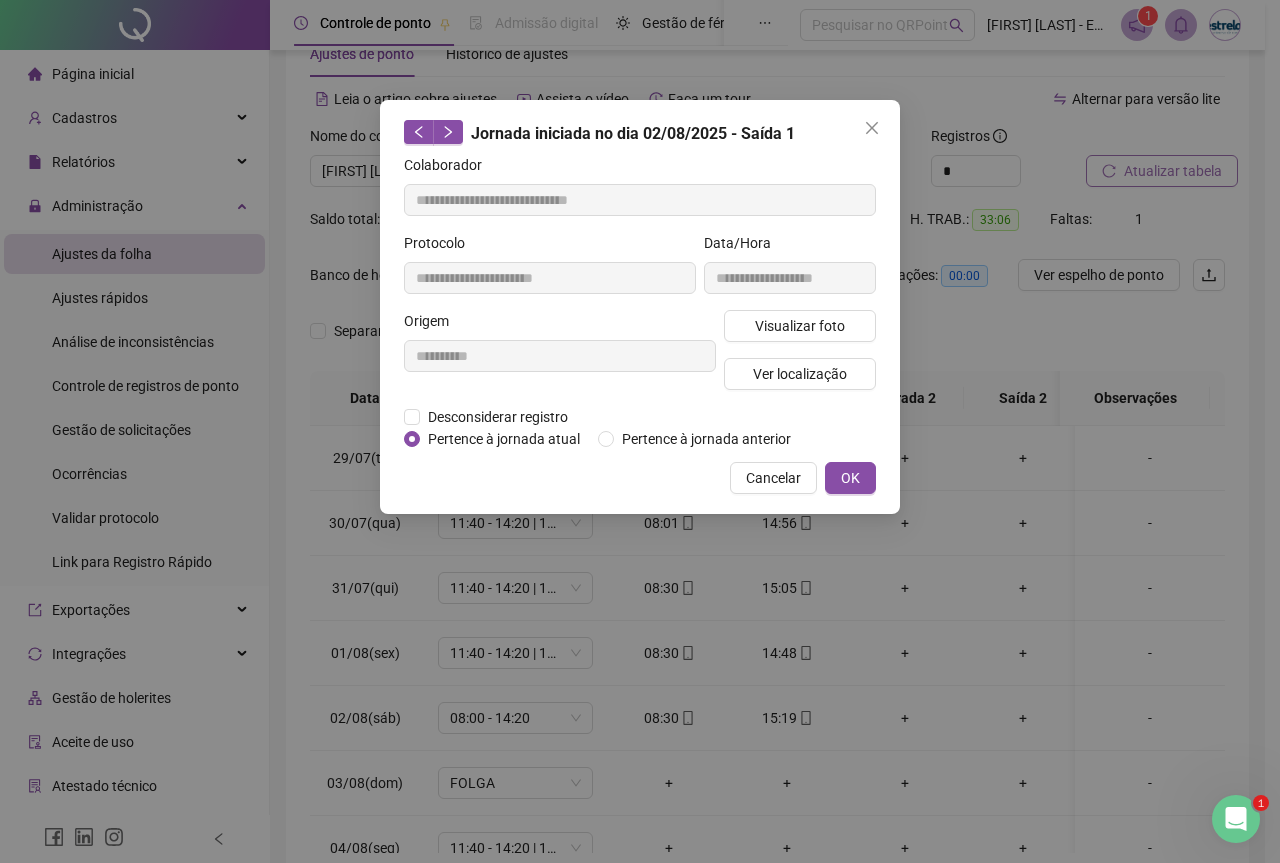 click 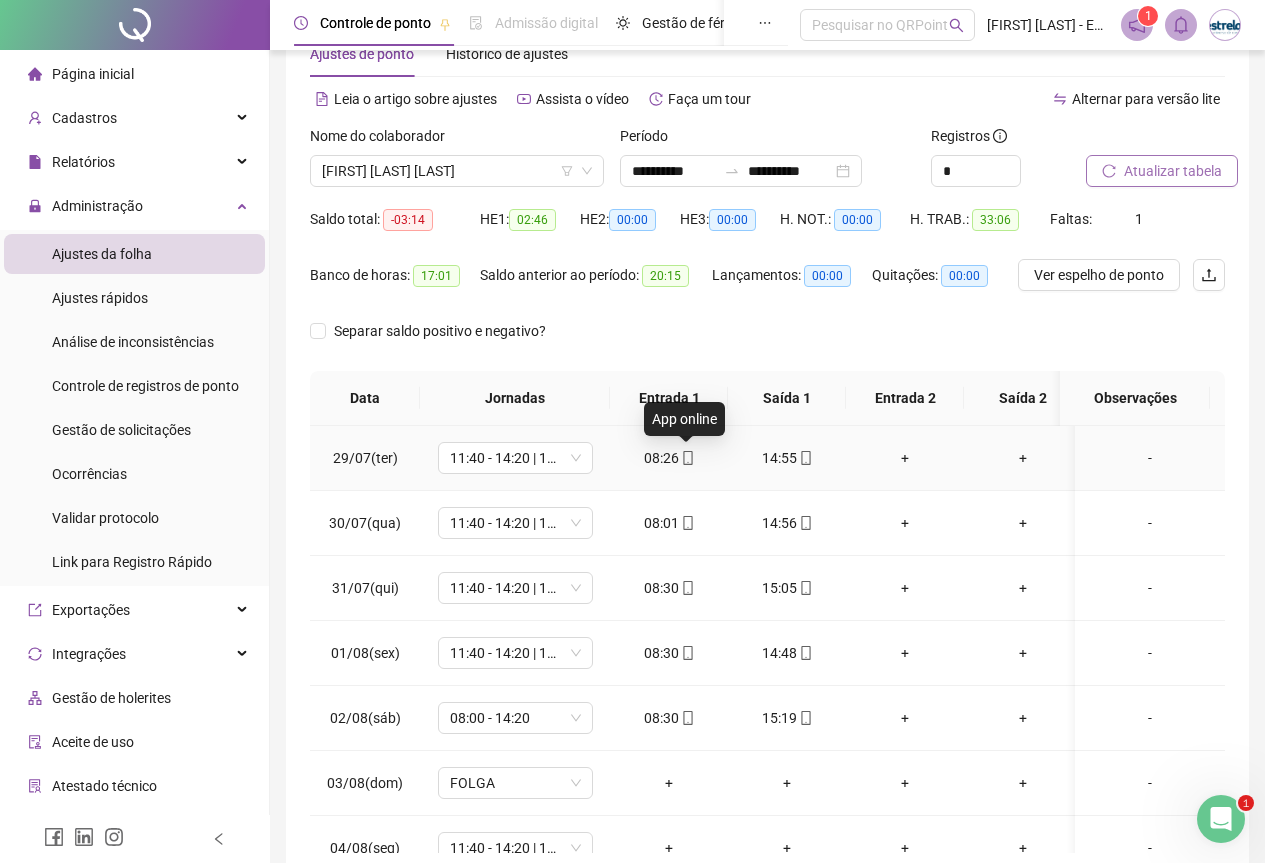 click 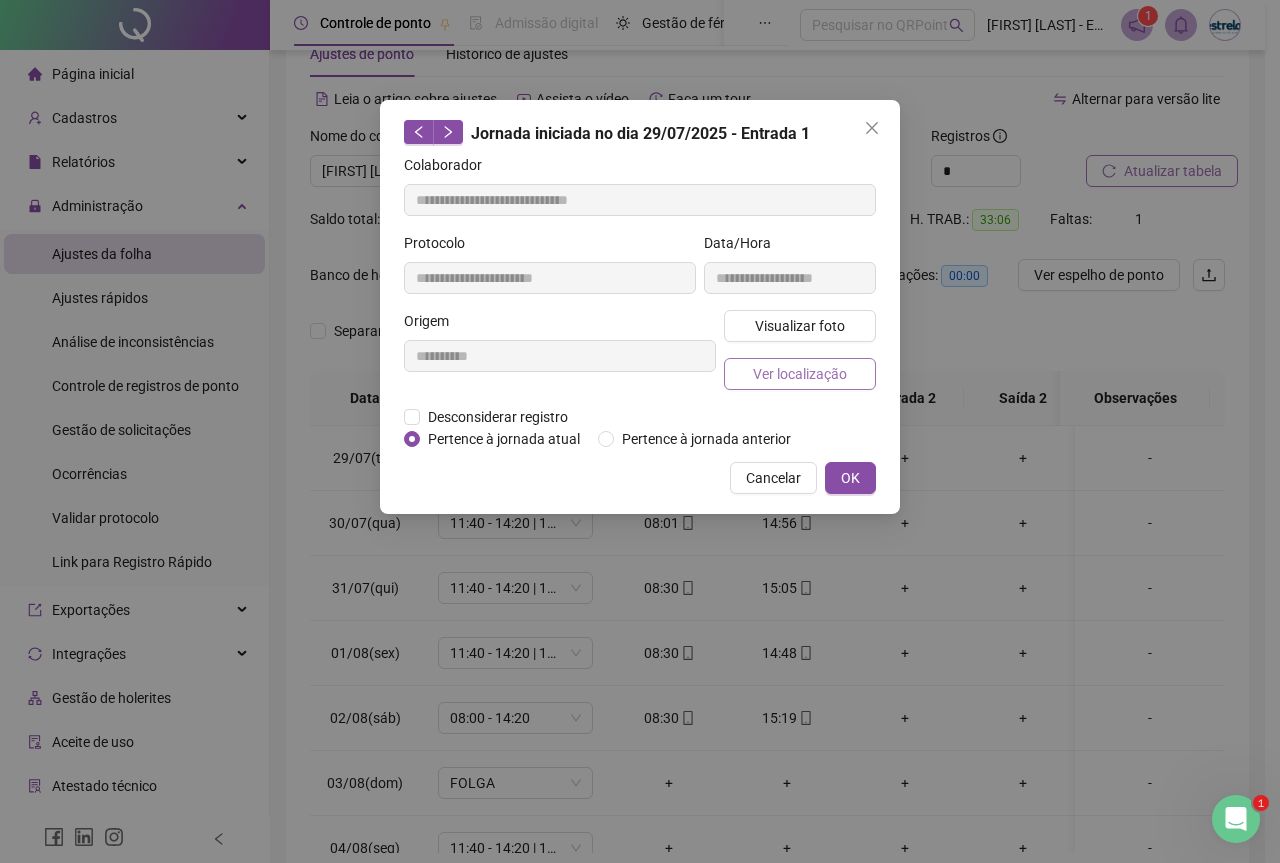 click on "Ver localização" at bounding box center (800, 374) 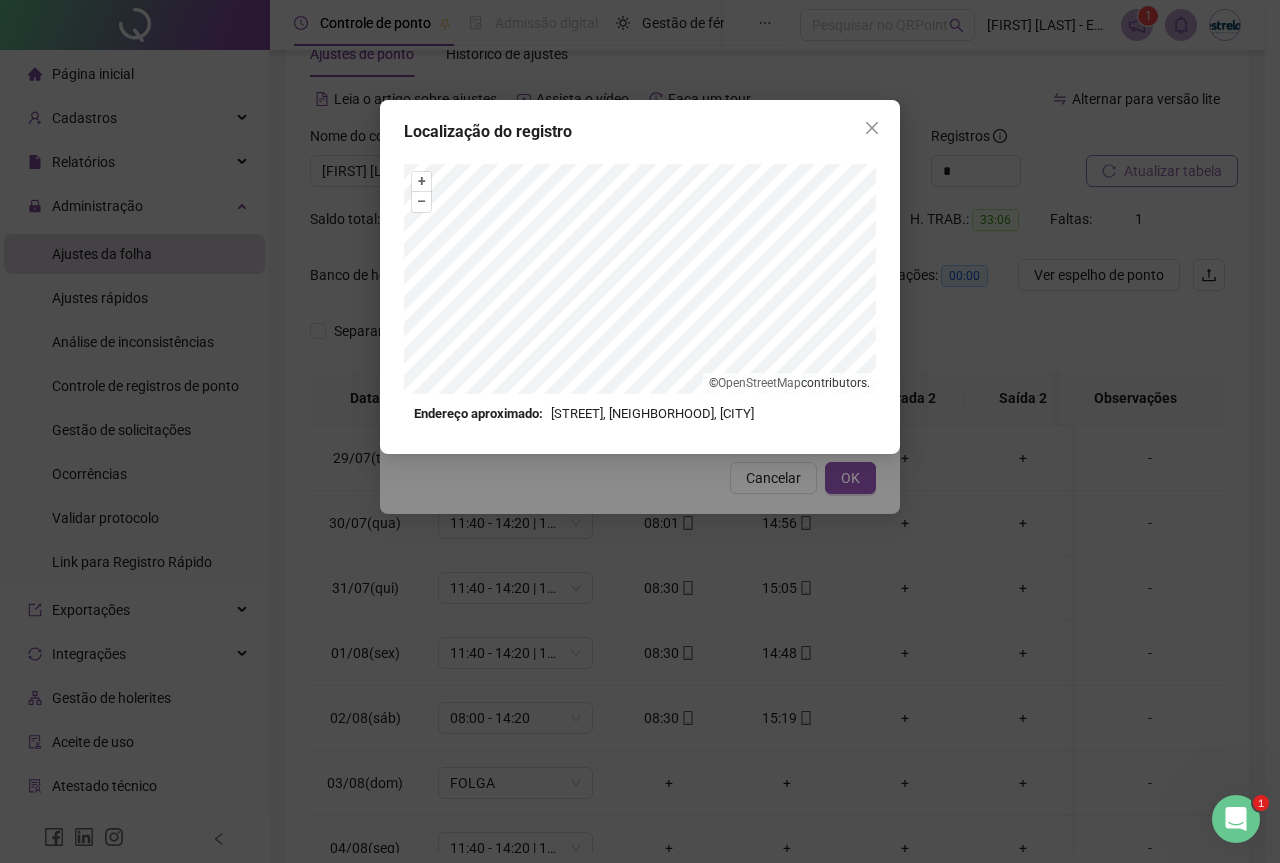 click on "Localização do registro + – ⇧ › ©  OpenStreetMap  contributors. Endereço aproximado:   [STREET] [NEIGHBORHOOD], [CITY] *OBS Os registros de ponto executados através da web utilizam uma tecnologia menos precisa para obter a geolocalização do colaborador, o que poderá resultar em localizações distintas." at bounding box center (640, 277) 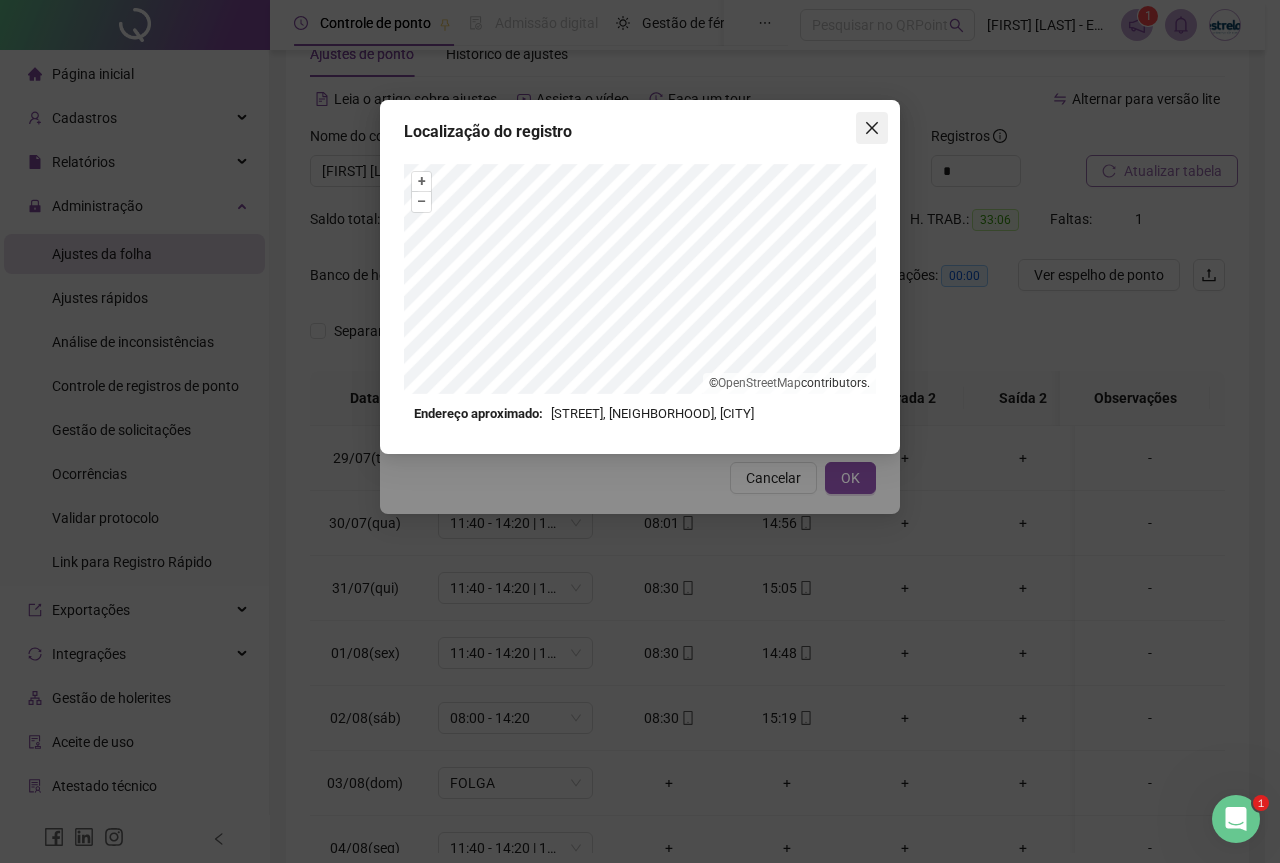 click at bounding box center (872, 128) 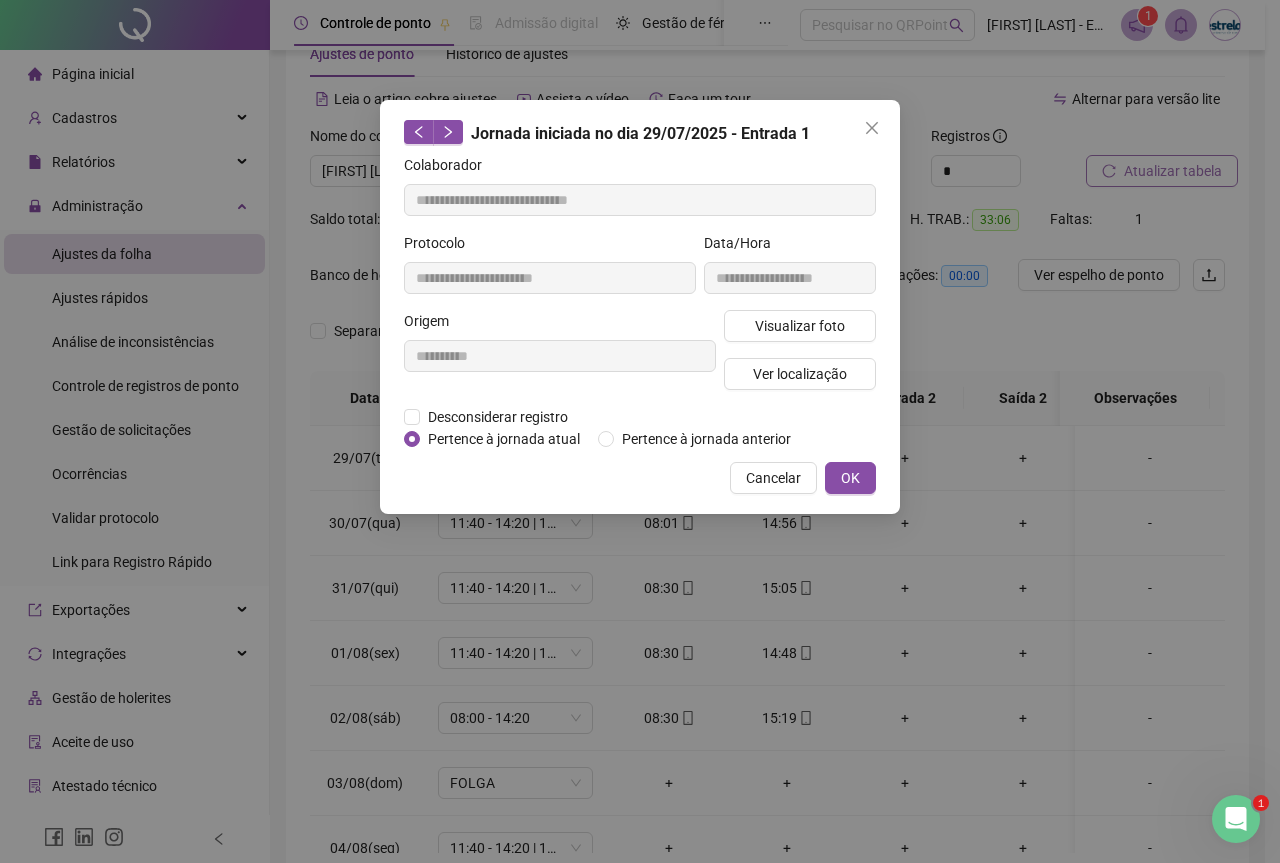 click at bounding box center [872, 128] 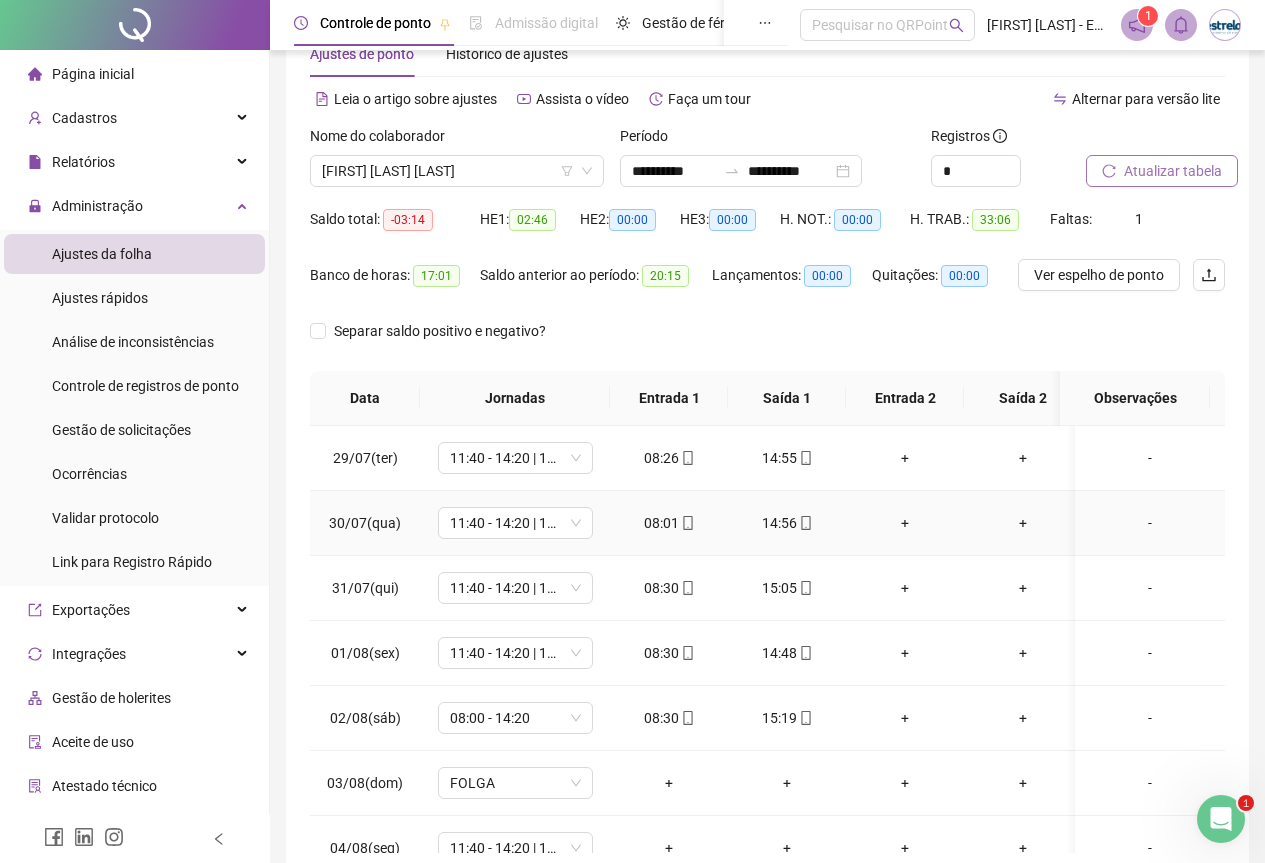 click at bounding box center [687, 523] 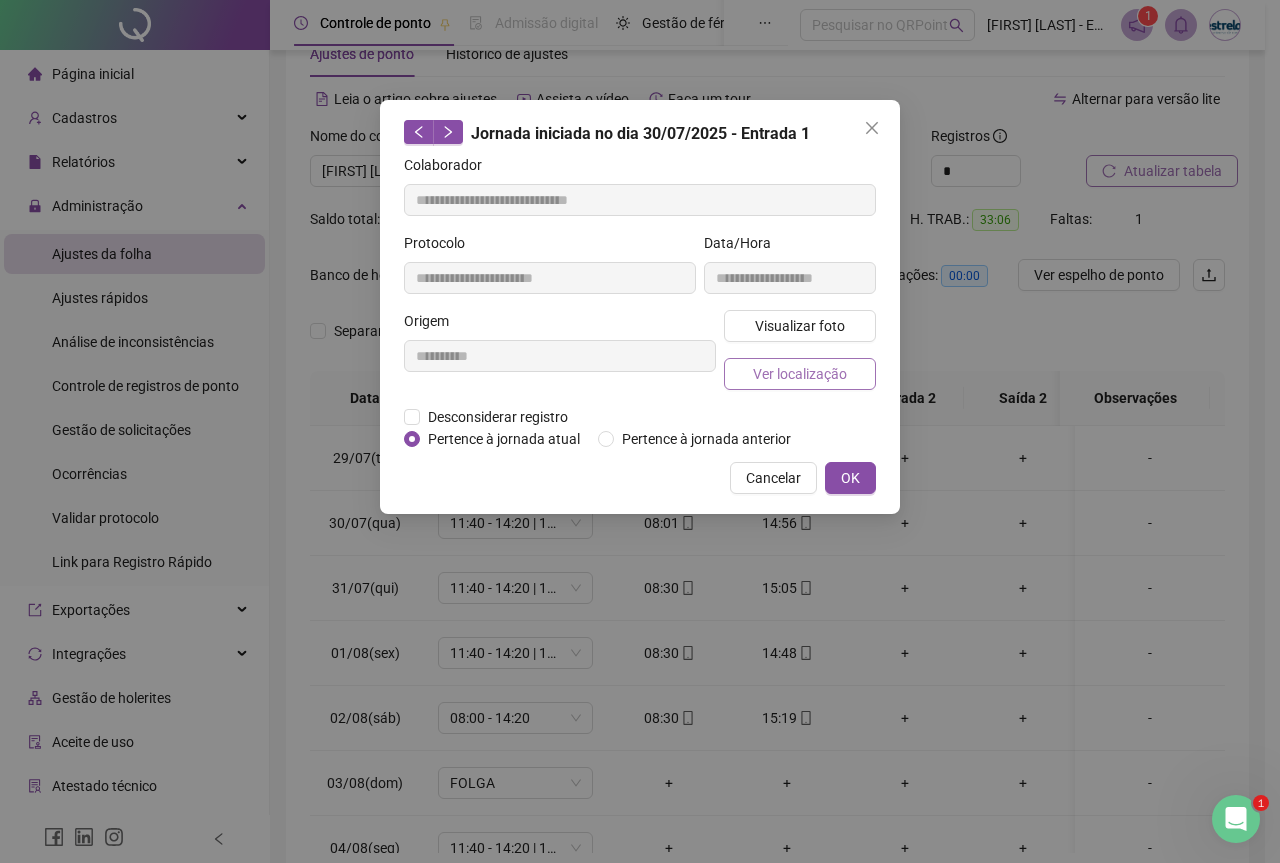 click on "Ver localização" at bounding box center [800, 374] 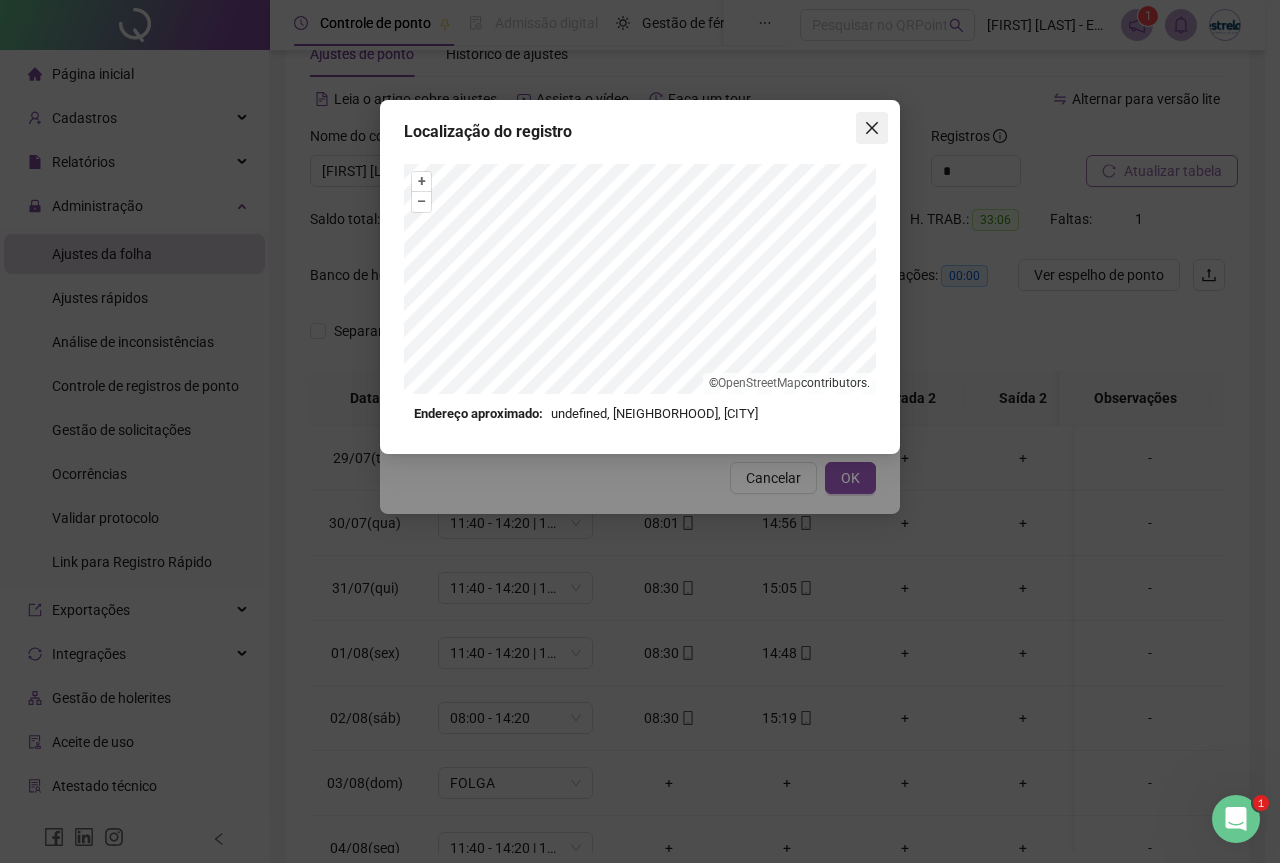 click 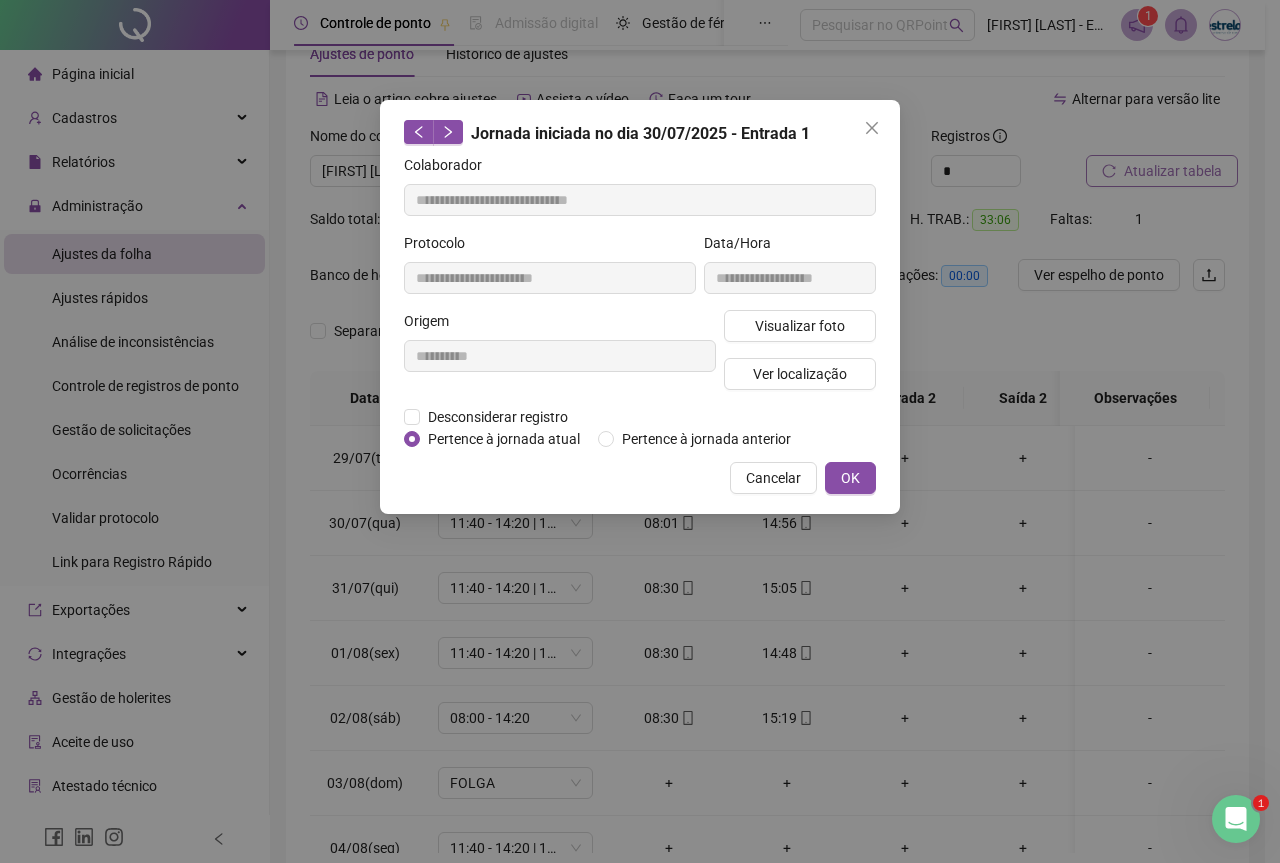 click 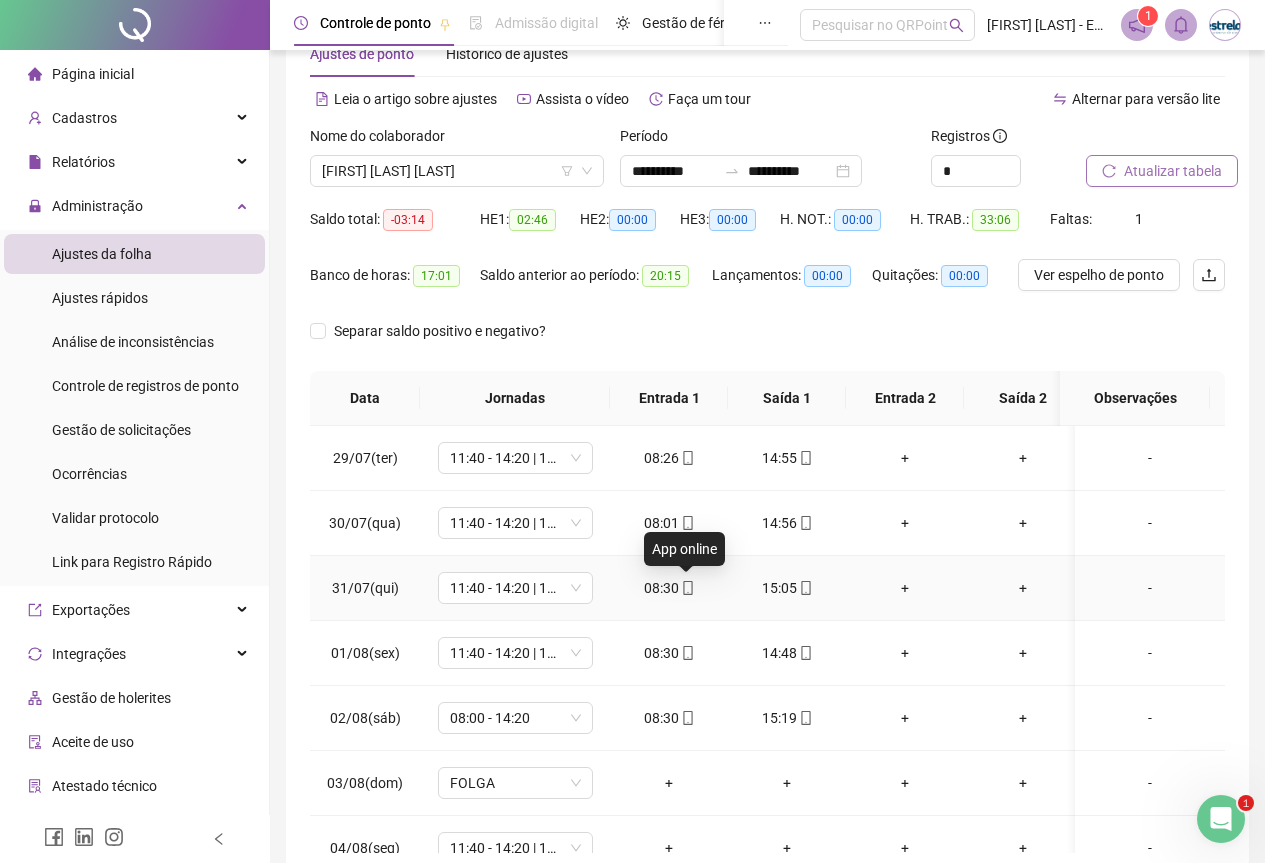 click at bounding box center [687, 588] 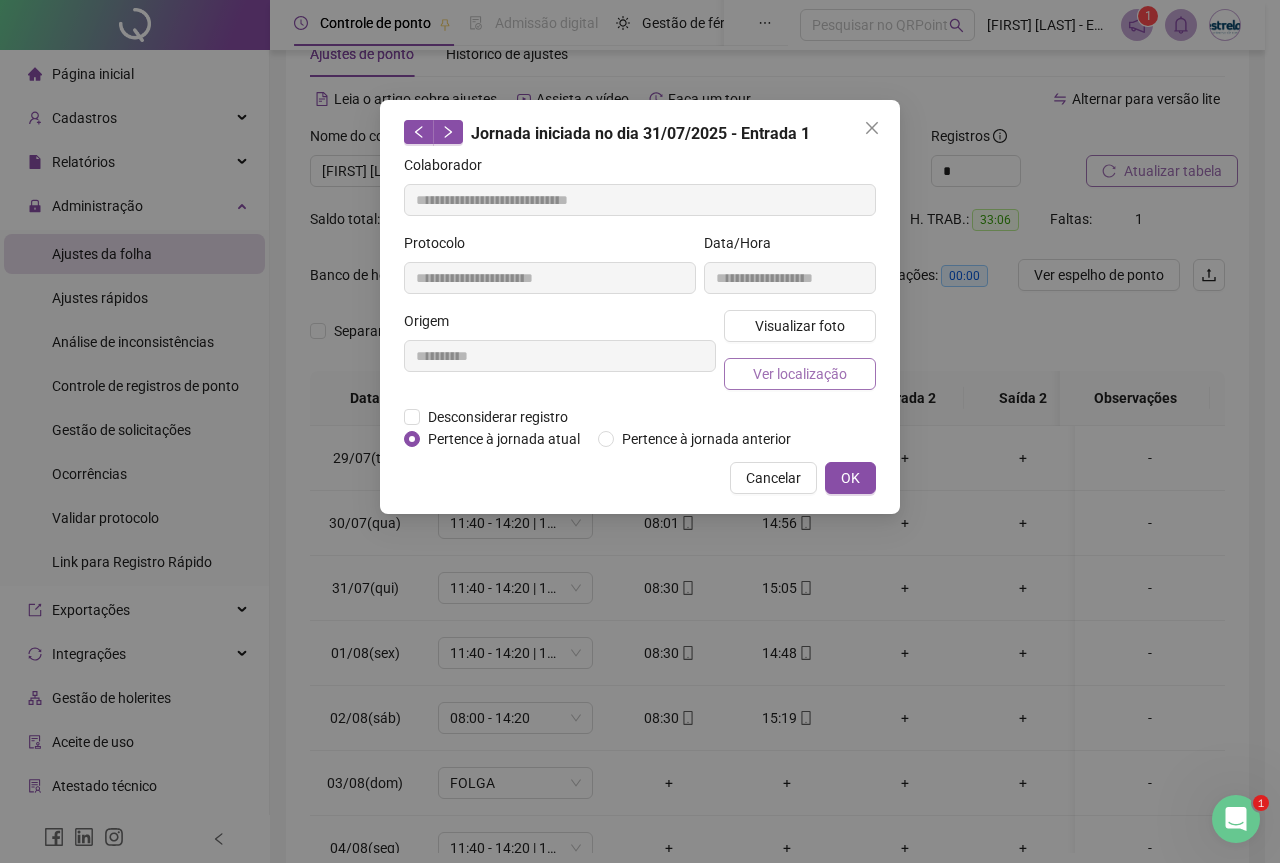 click on "Ver localização" at bounding box center (800, 374) 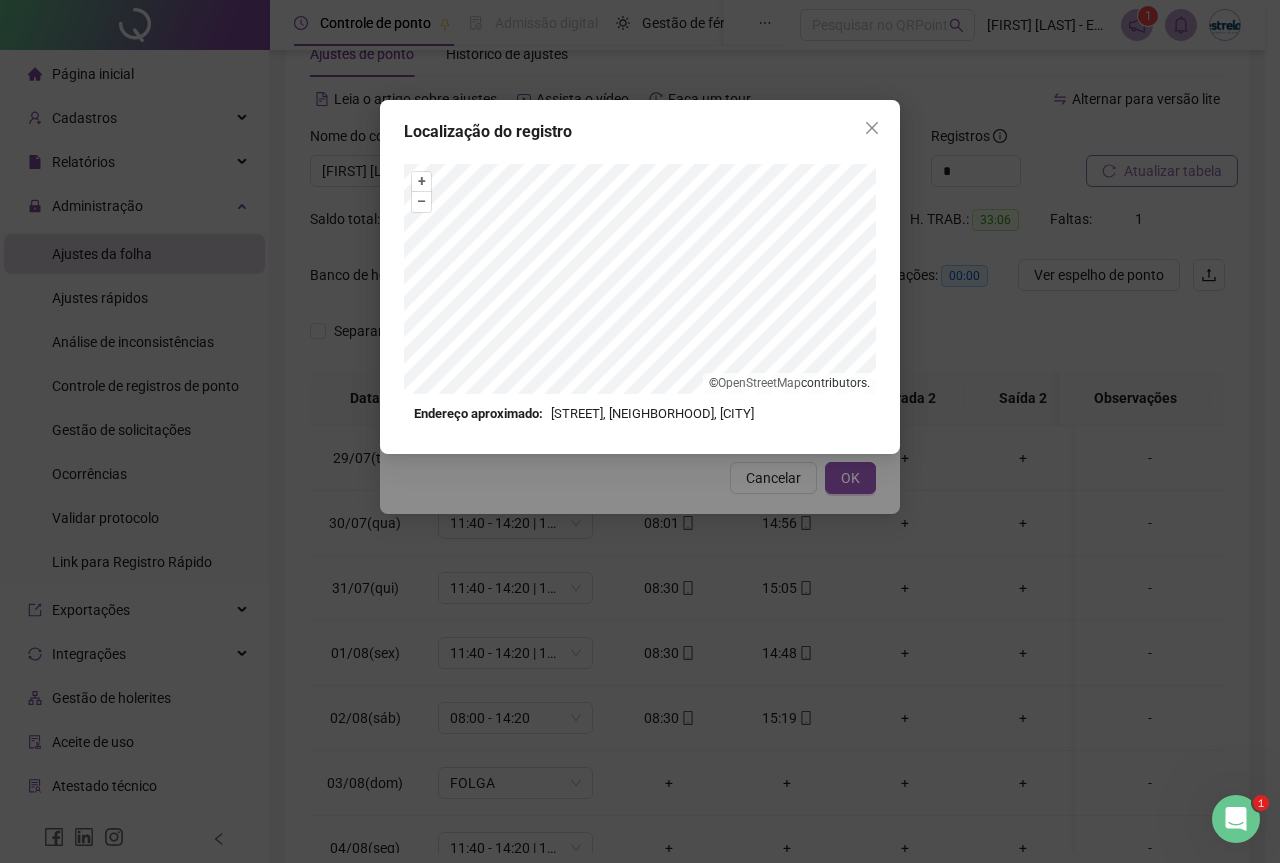 click on "Localização do registro + – ⇧ › ©  OpenStreetMap  contributors. Endereço aproximado:   [STREET] [NEIGHBORHOOD], [CITY] *OBS Os registros de ponto executados através da web utilizam uma tecnologia menos precisa para obter a geolocalização do colaborador, o que poderá resultar em localizações distintas." at bounding box center [640, 277] 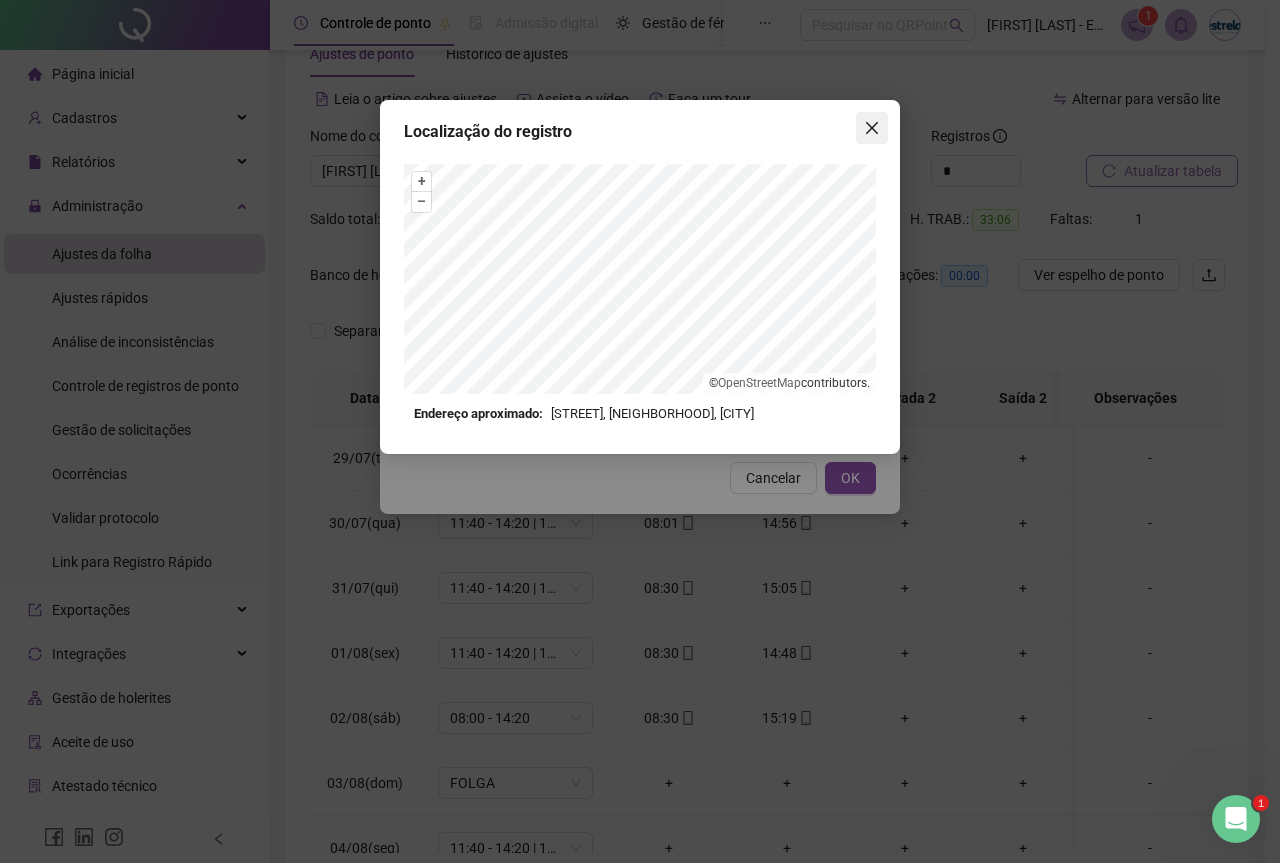 click at bounding box center (872, 128) 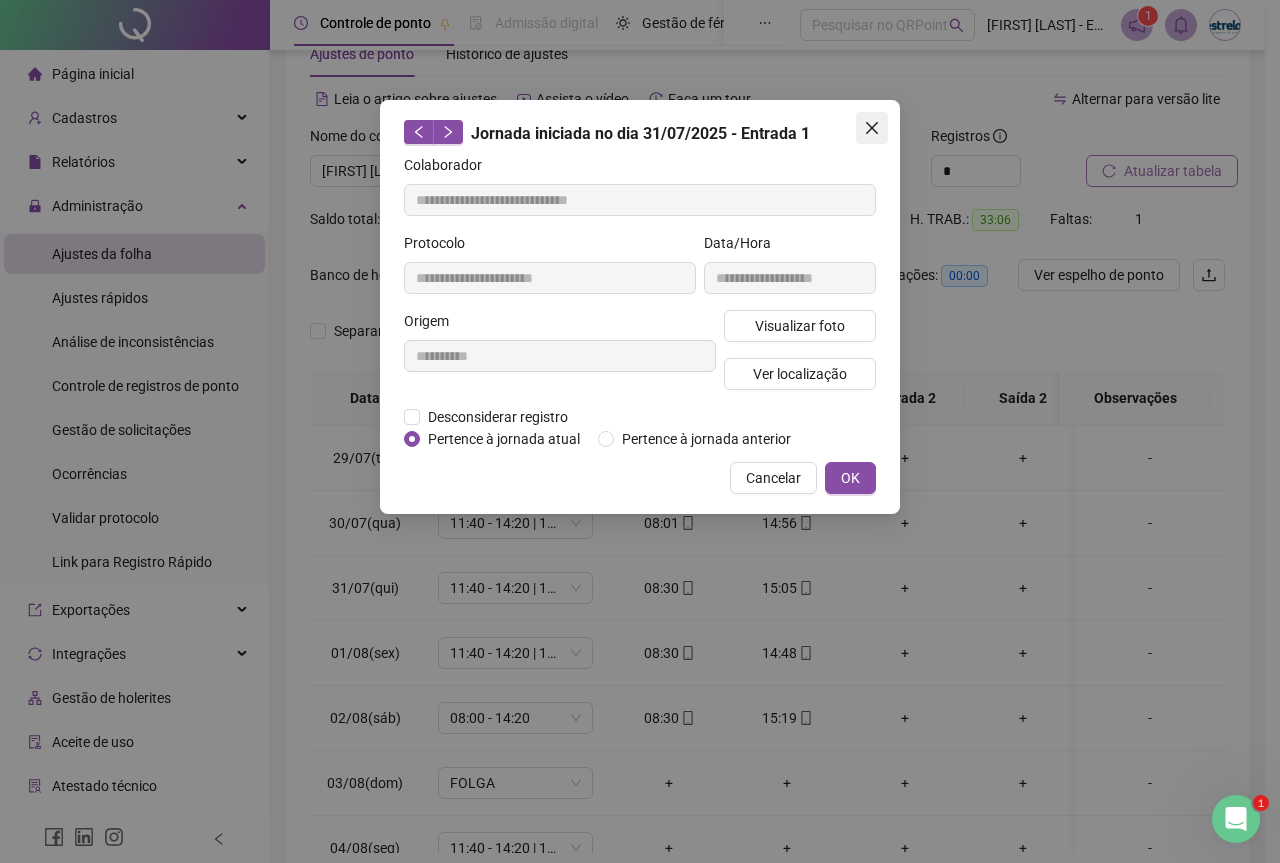 click 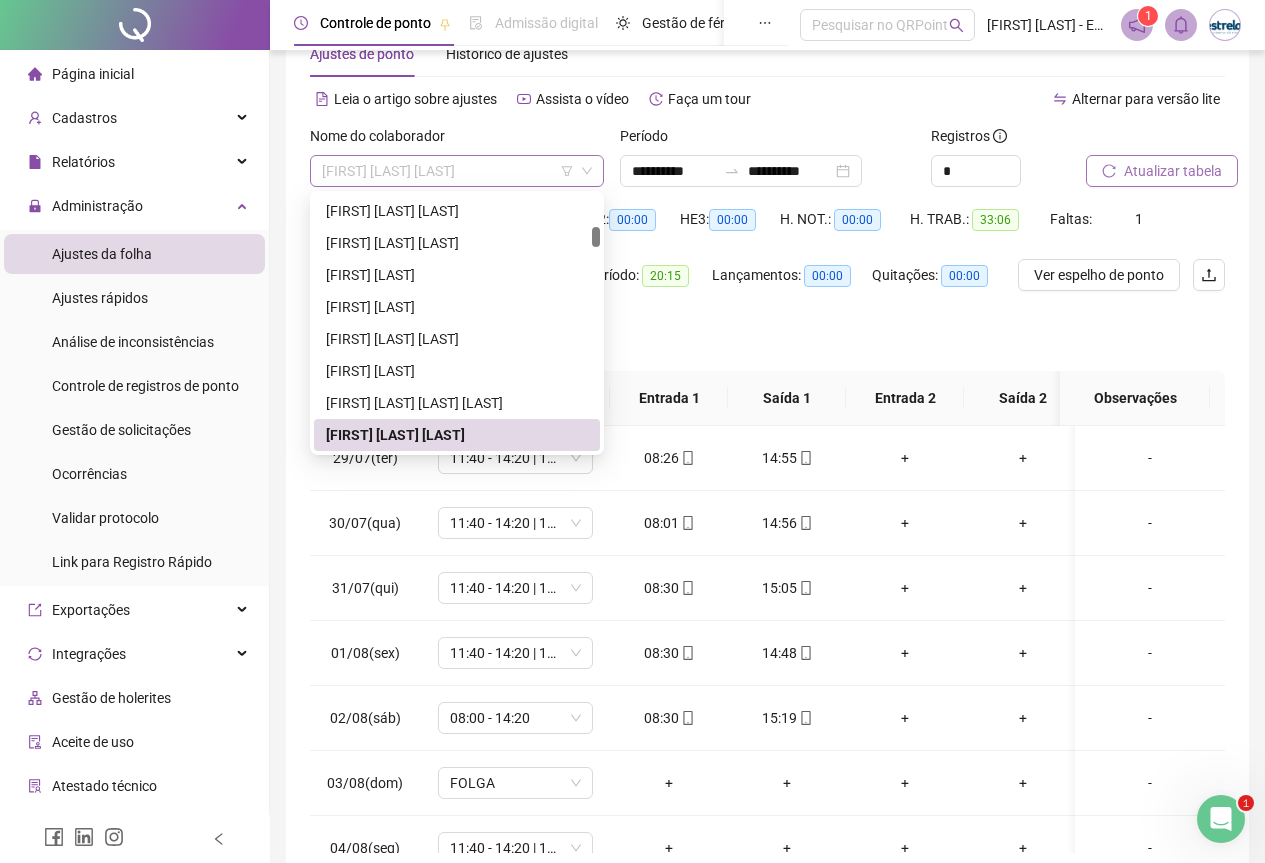 click on "[FIRST] [LAST] [LAST]" at bounding box center (457, 171) 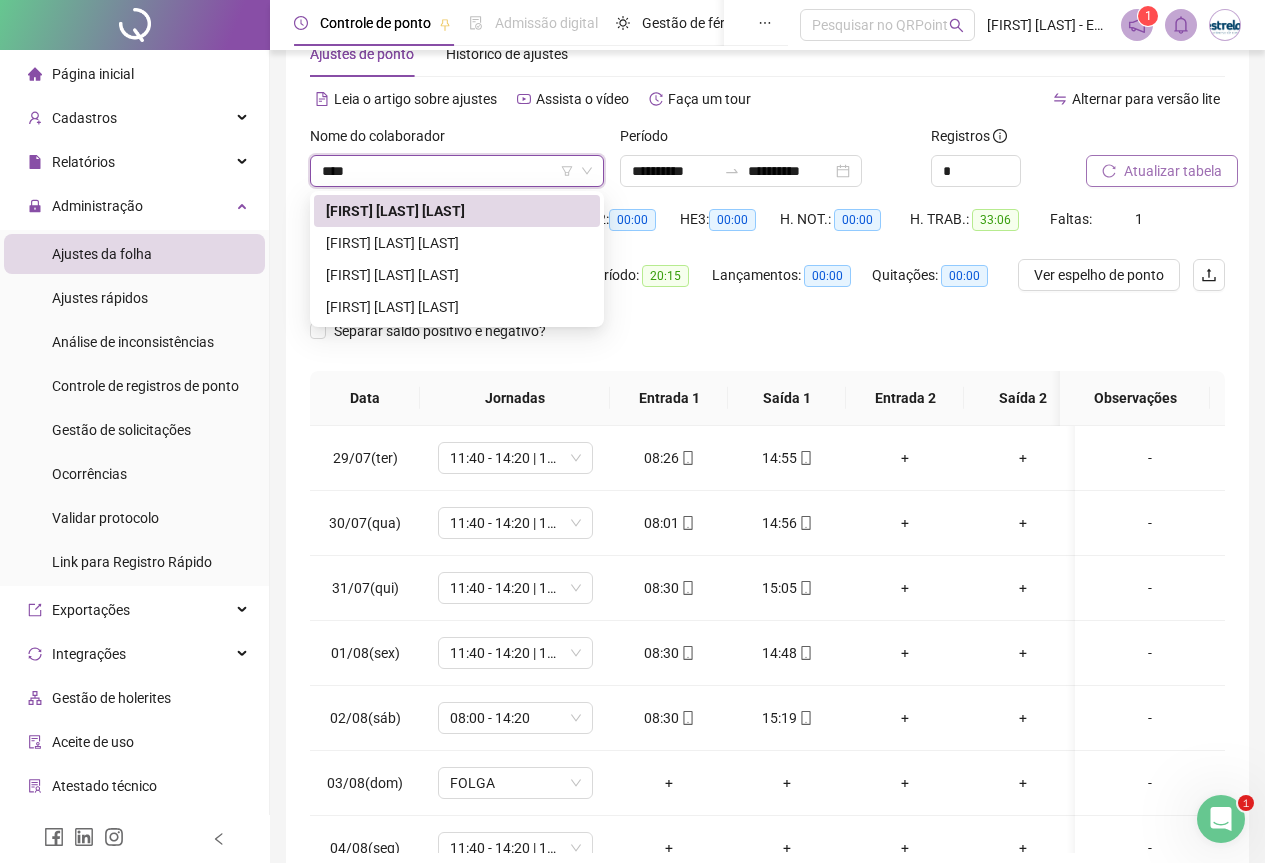 scroll, scrollTop: 0, scrollLeft: 0, axis: both 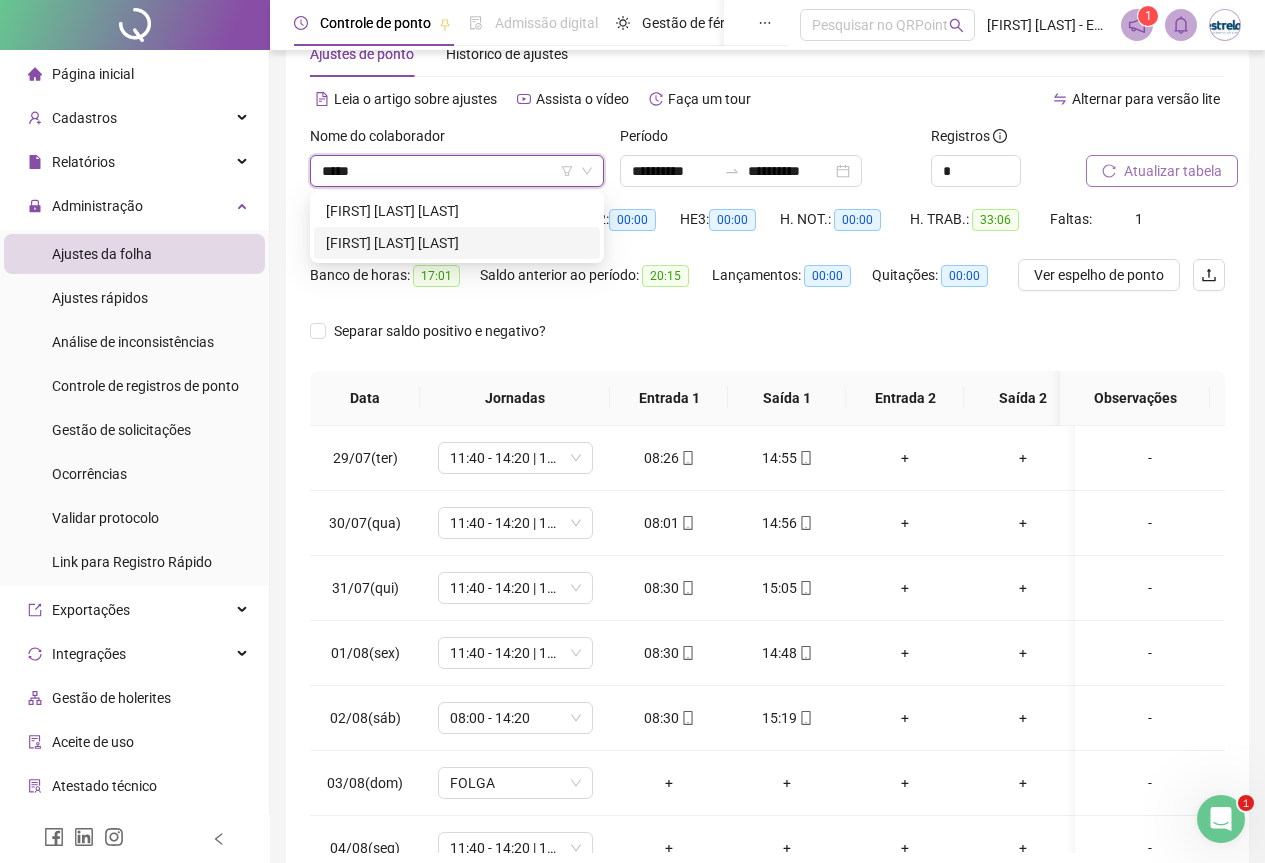 click on "[FIRST] [LAST] [LAST]" at bounding box center (457, 243) 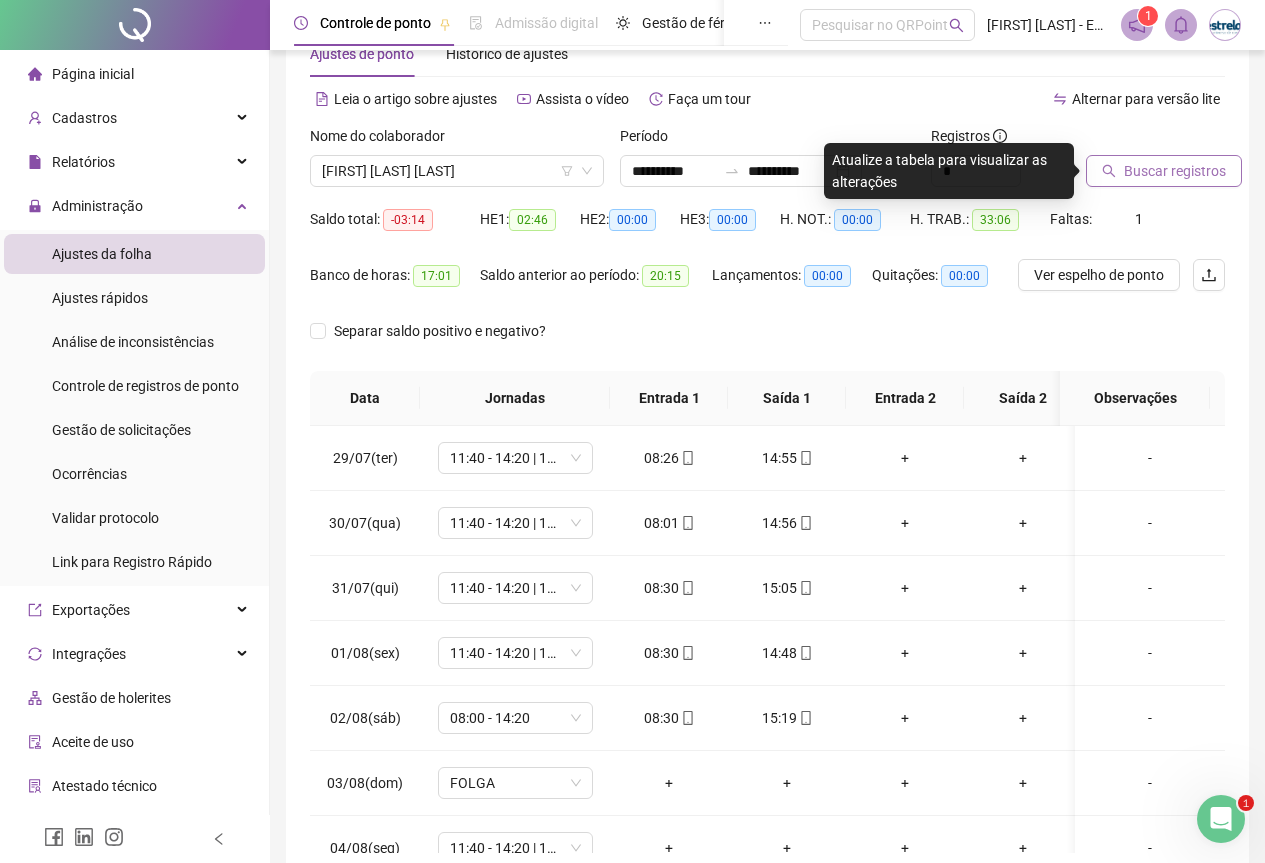 click on "Buscar registros" at bounding box center [1175, 171] 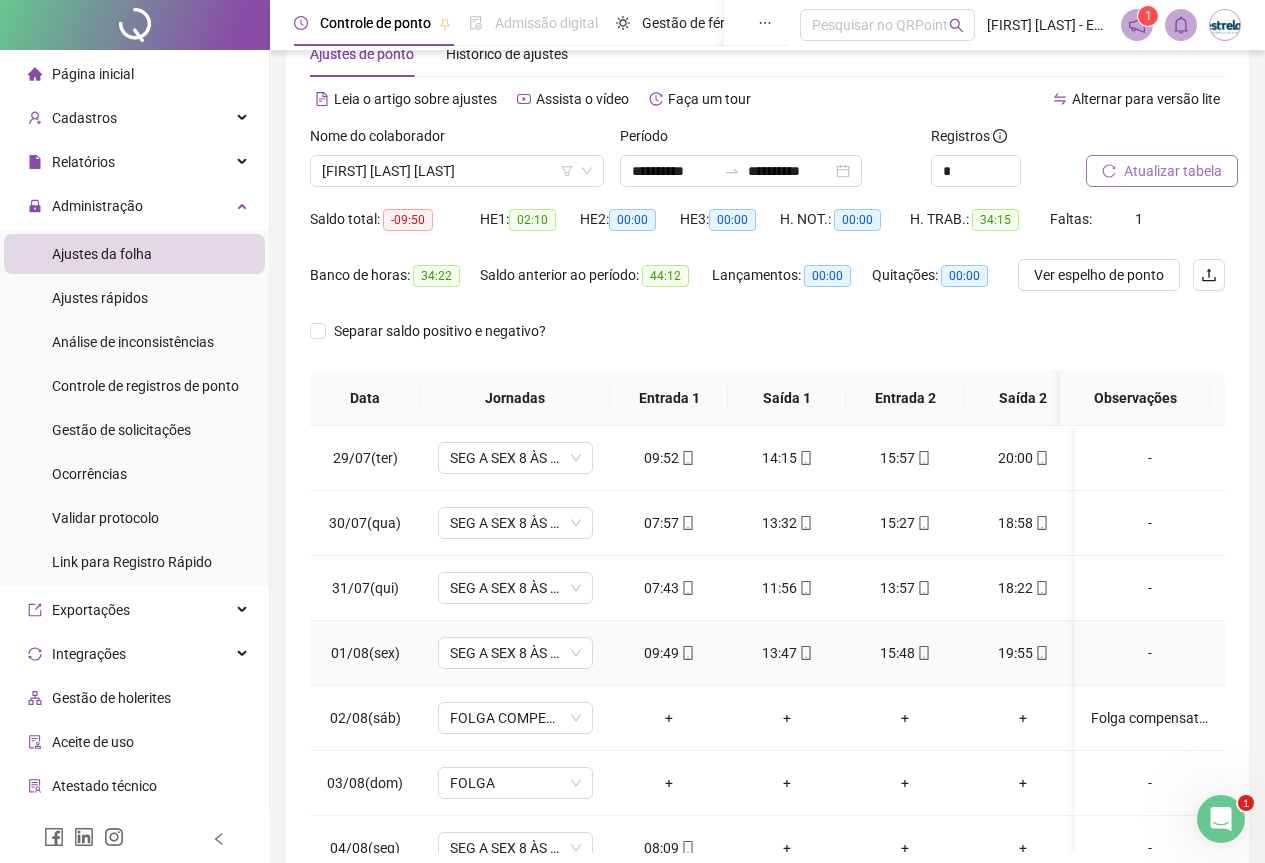 scroll, scrollTop: 43, scrollLeft: 0, axis: vertical 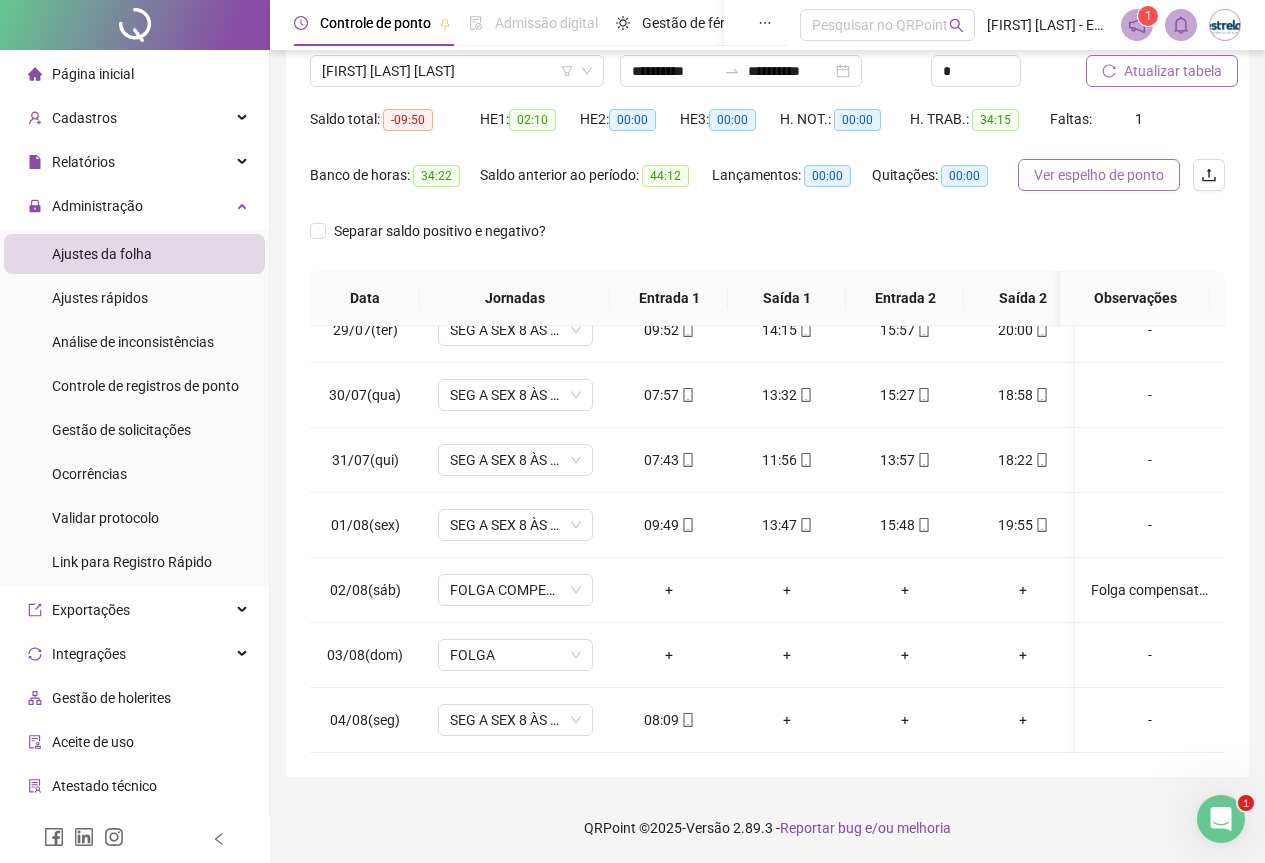 click on "Ver espelho de ponto" at bounding box center [1099, 175] 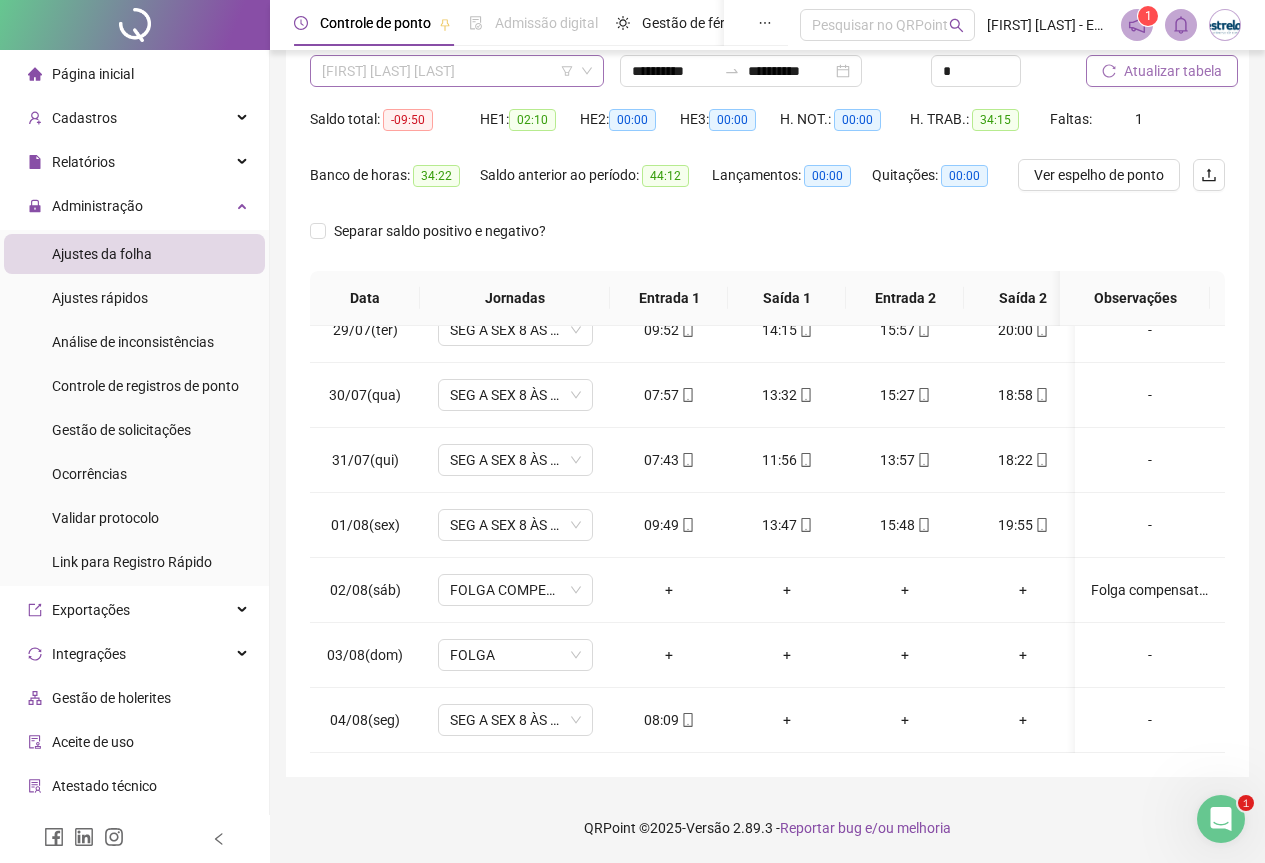 scroll, scrollTop: 896, scrollLeft: 0, axis: vertical 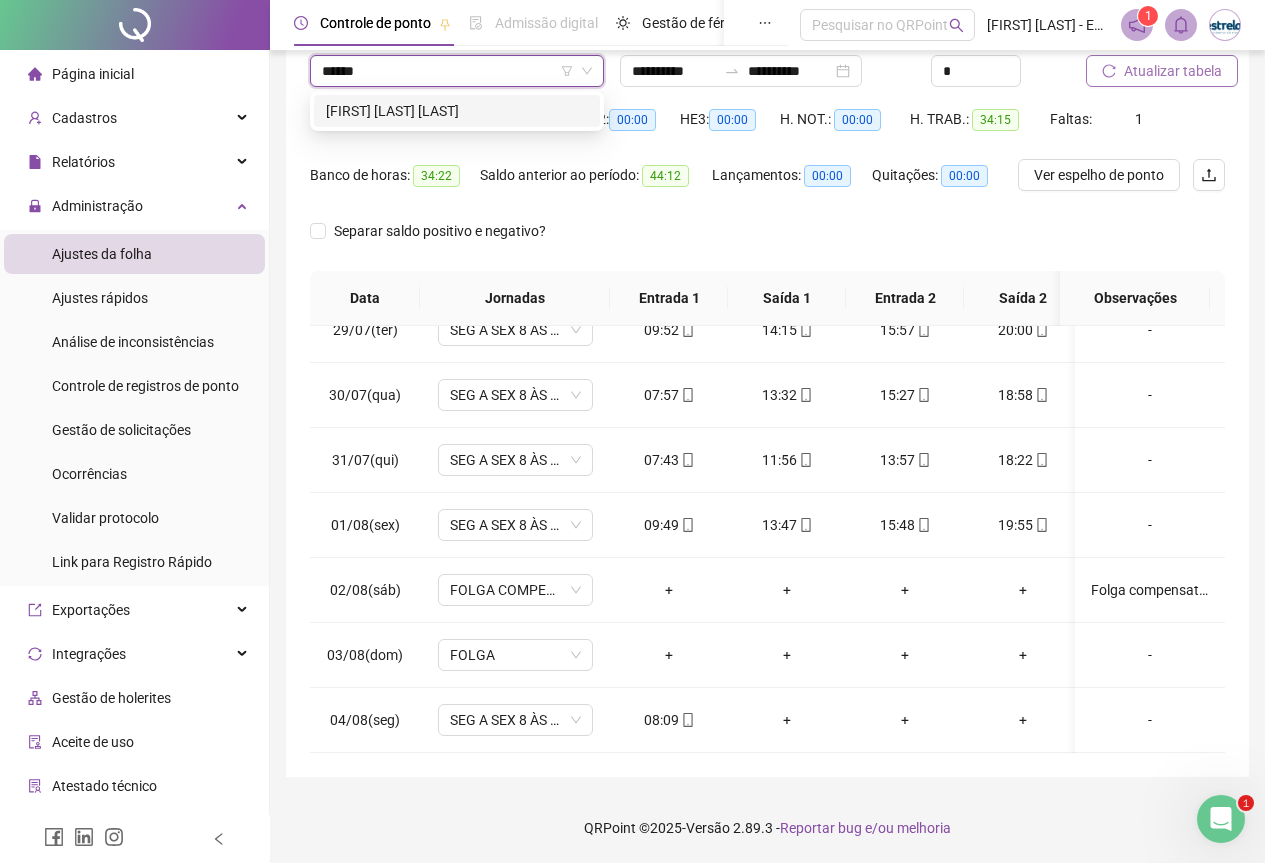 click on "[FIRST] [LAST] [LAST]" at bounding box center (457, 111) 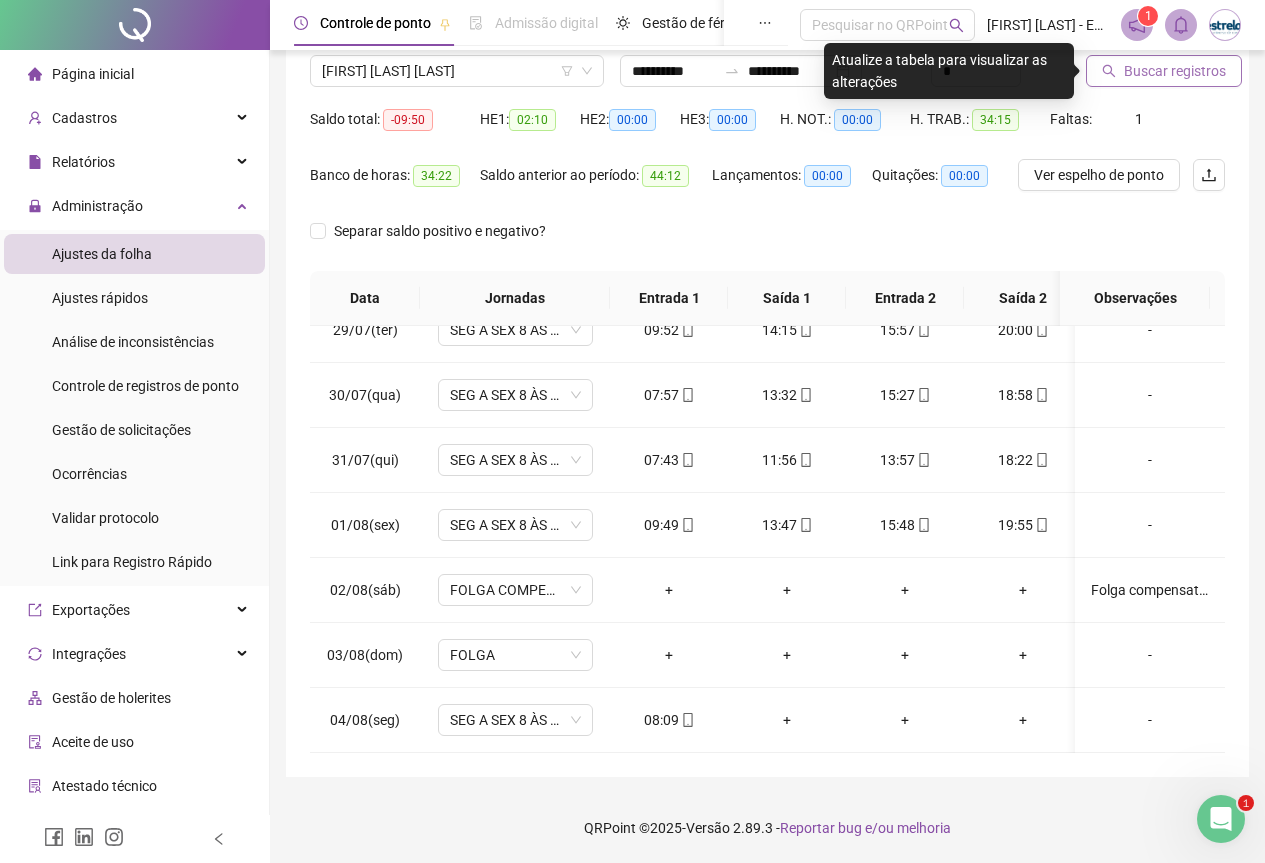 click on "Buscar registros" at bounding box center [1175, 71] 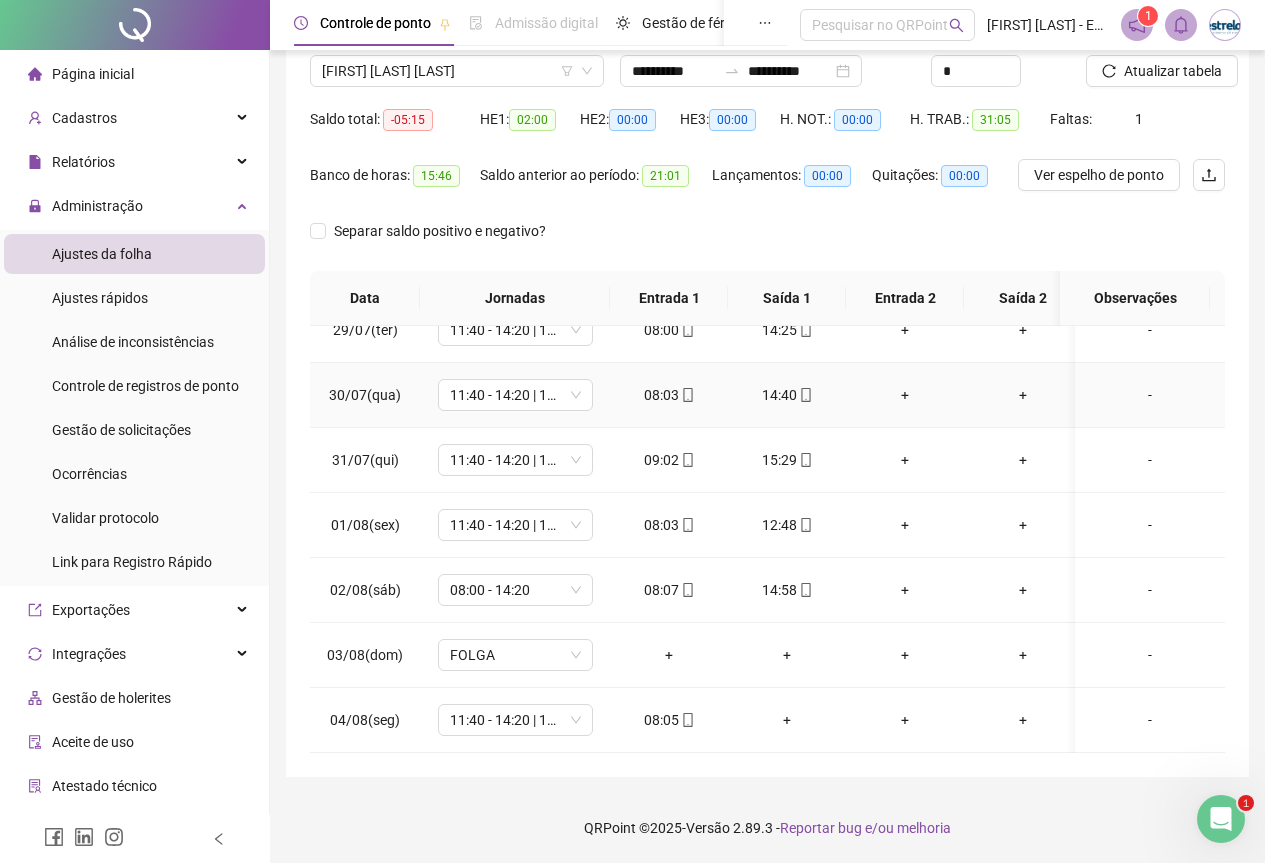 scroll, scrollTop: 0, scrollLeft: 0, axis: both 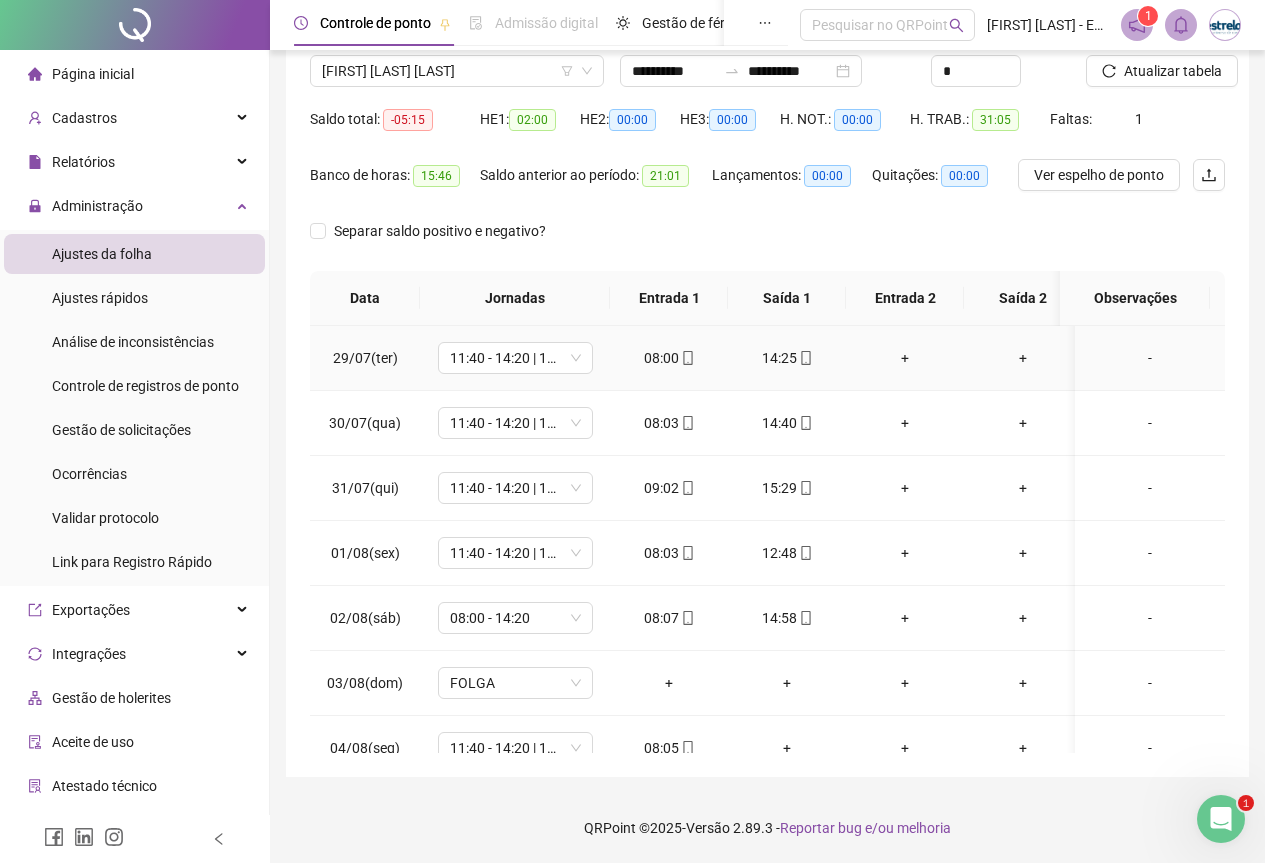 click on "14:25" at bounding box center (787, 358) 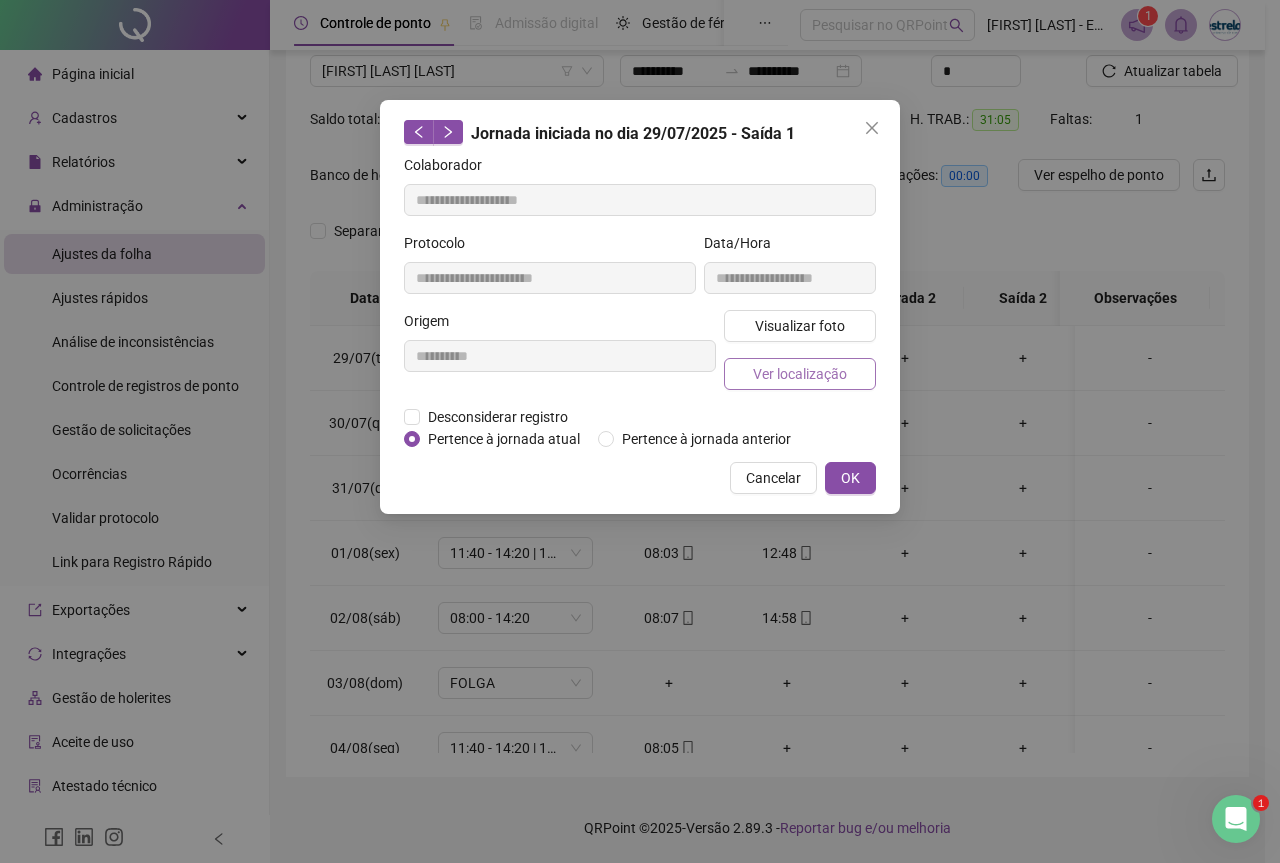 click on "Ver localização" at bounding box center [800, 374] 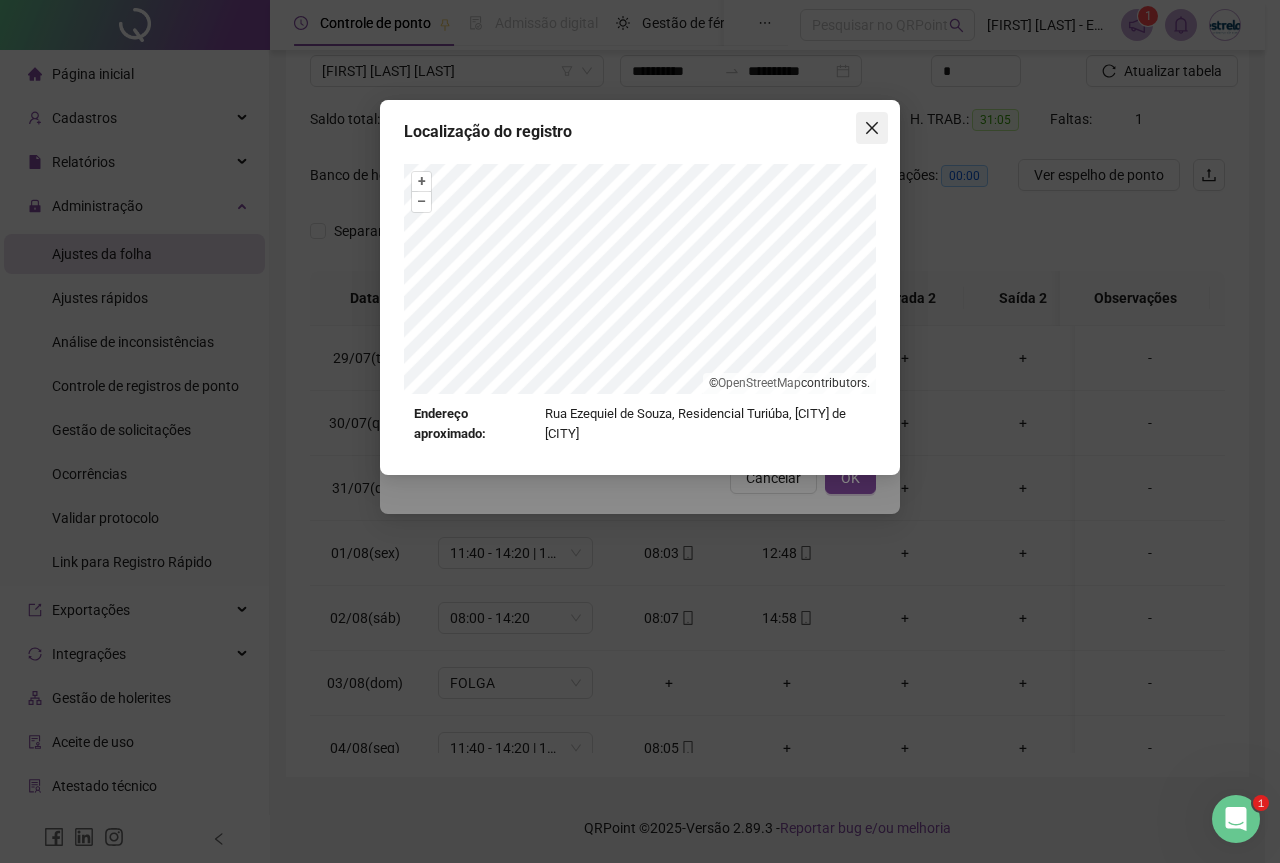 click 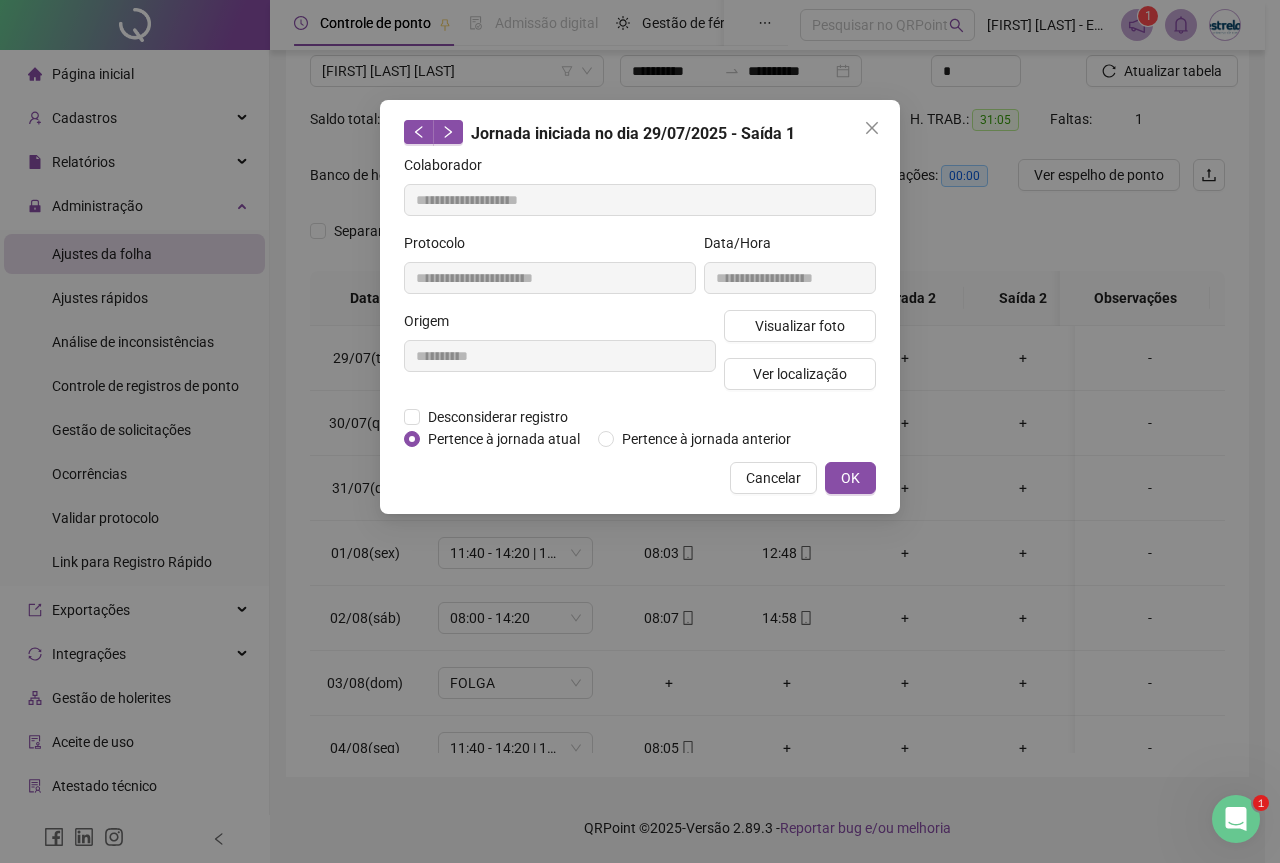 click 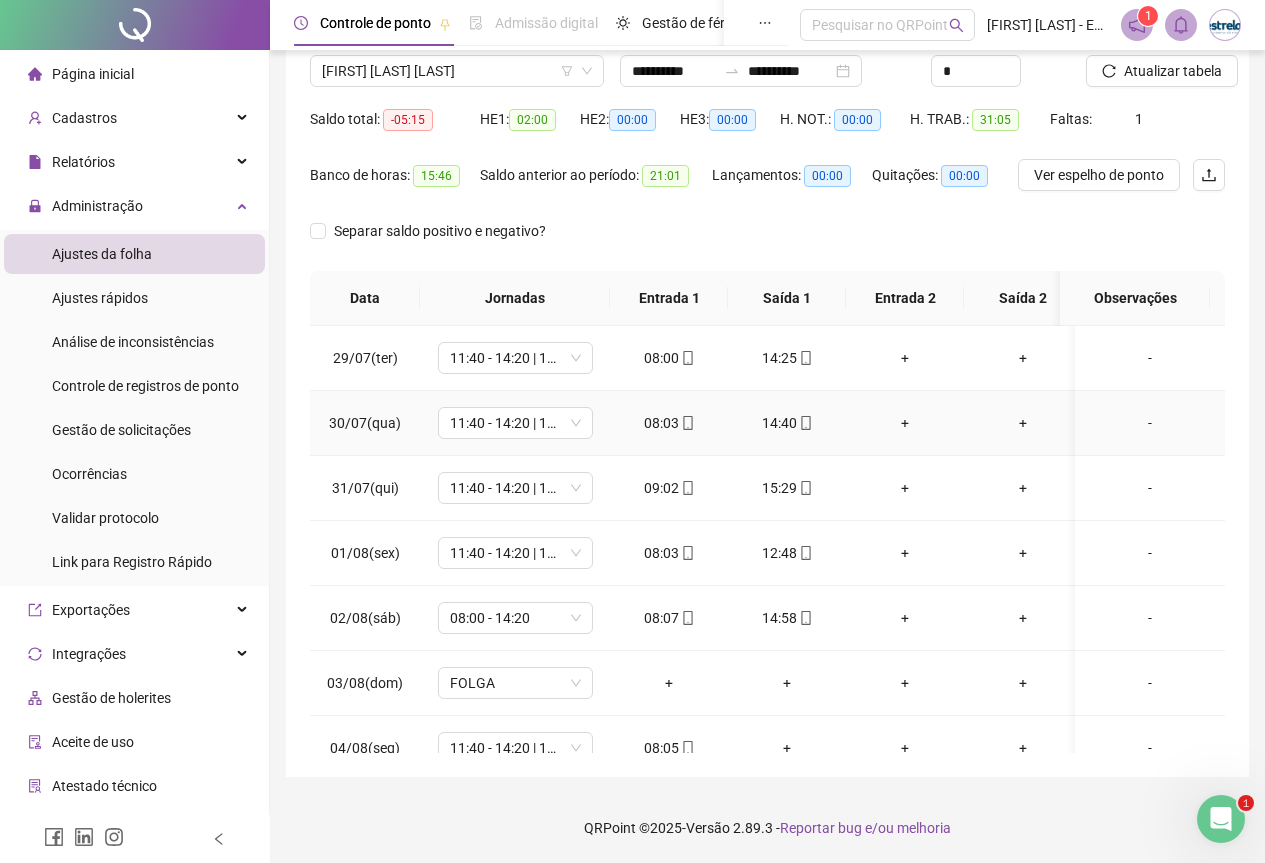 click 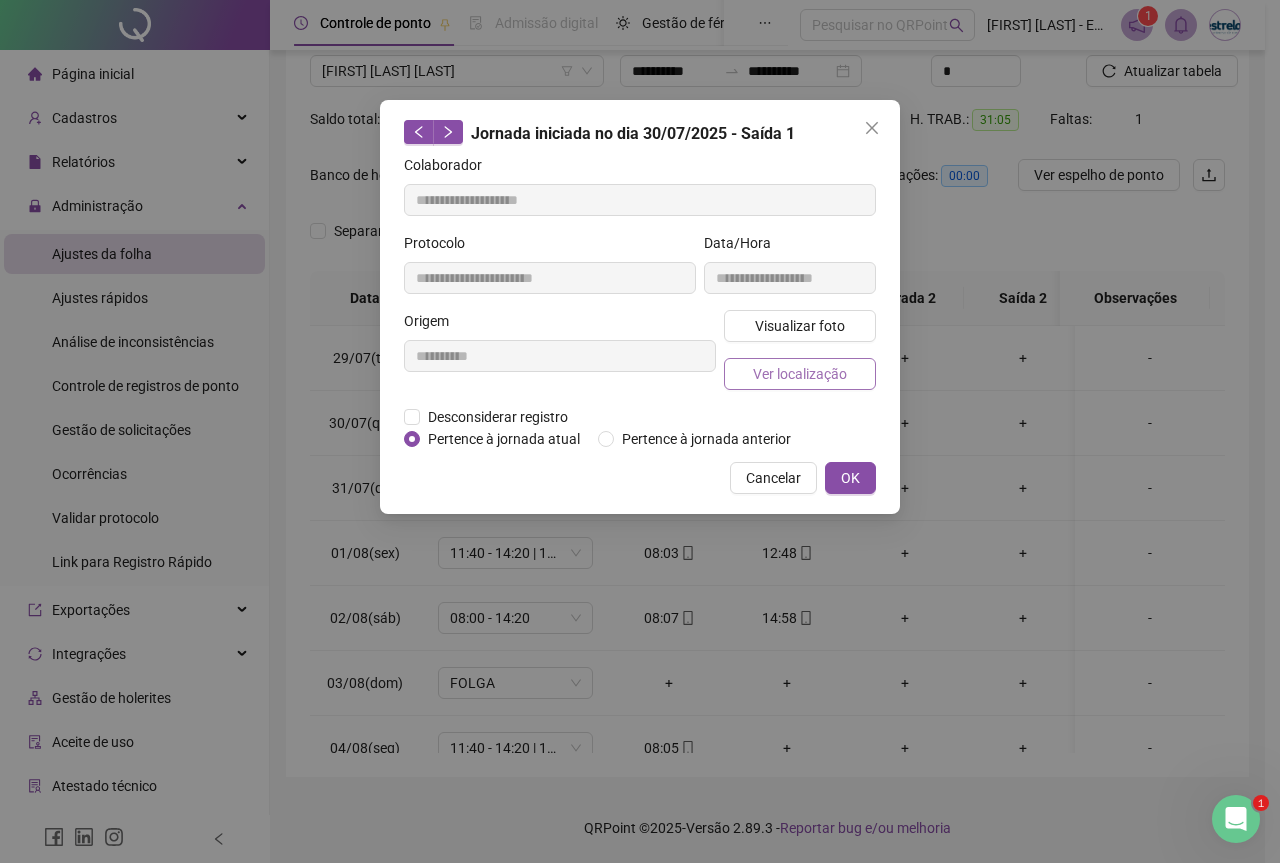 click on "Ver localização" at bounding box center (800, 374) 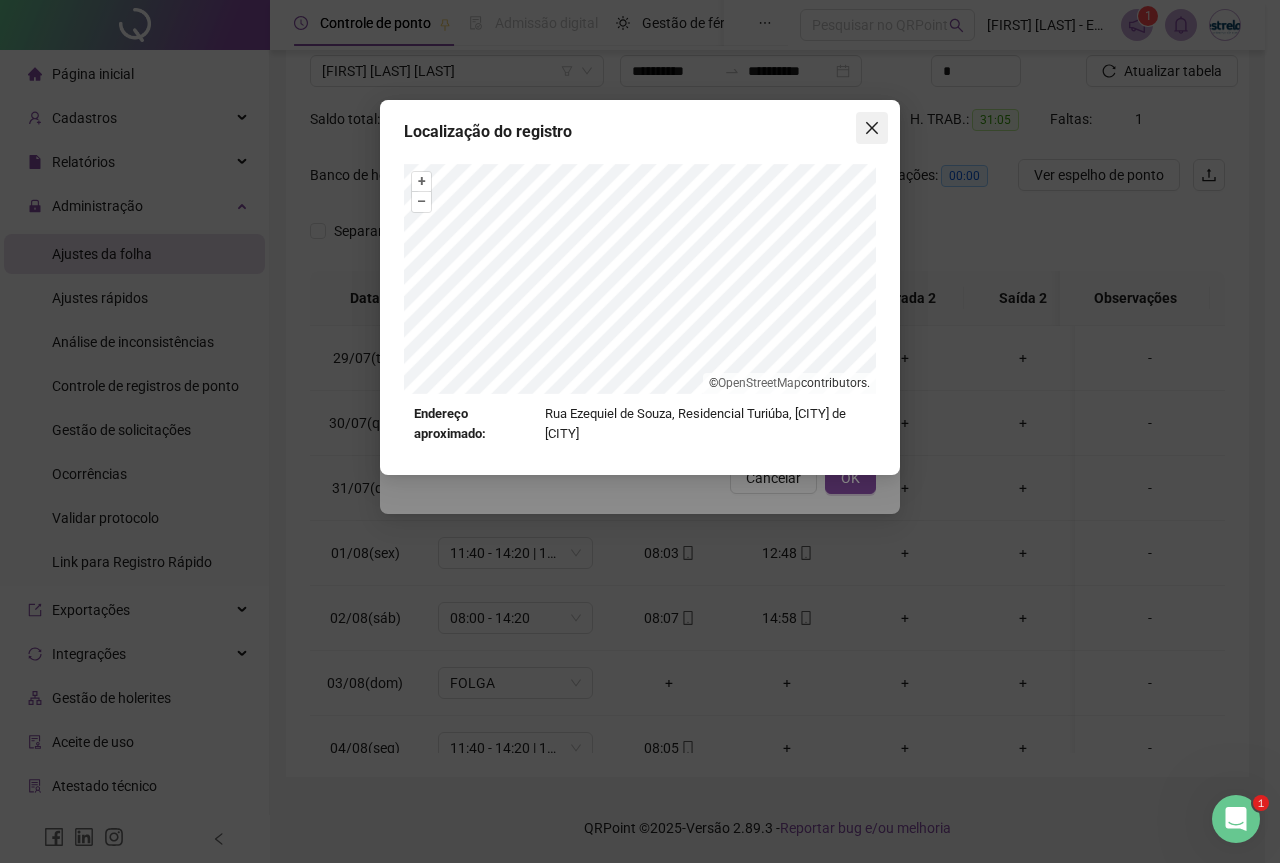 click 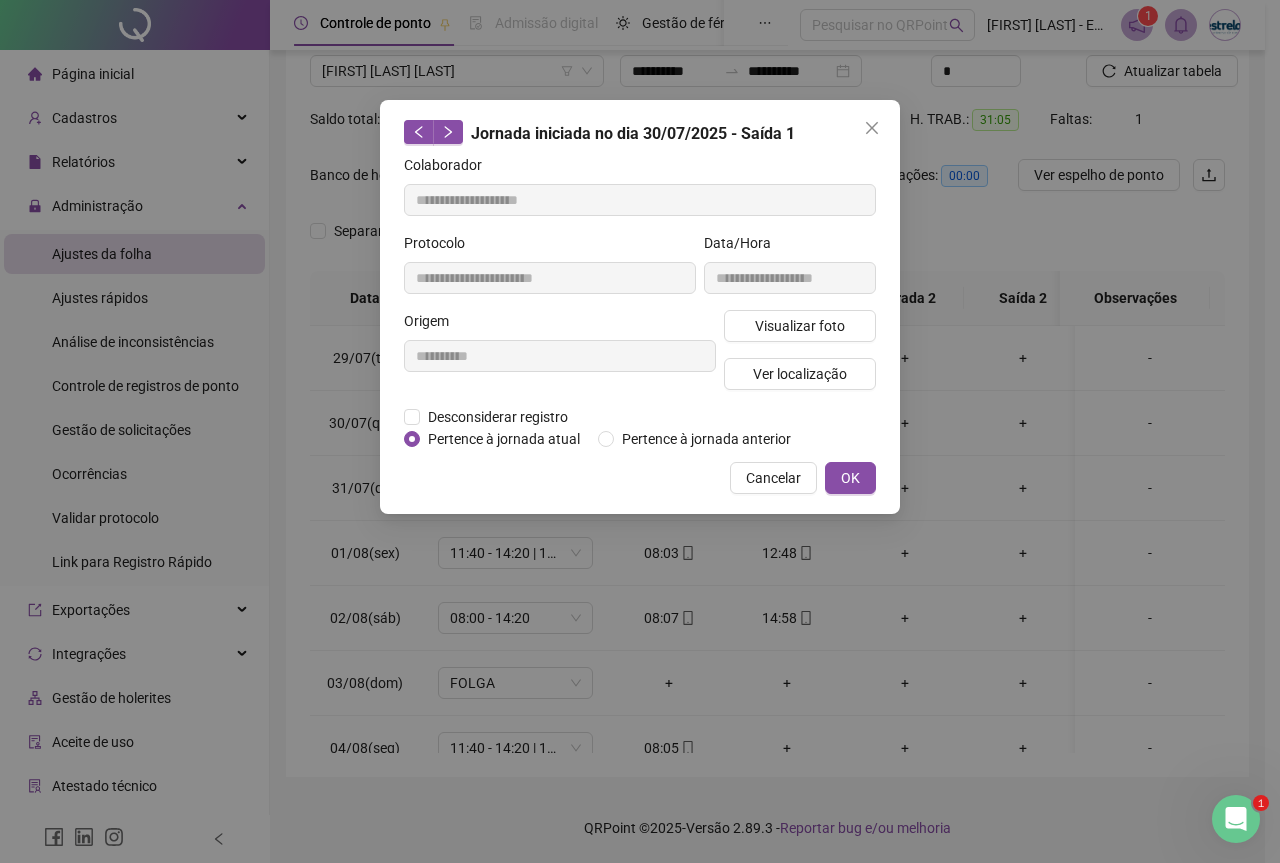 click 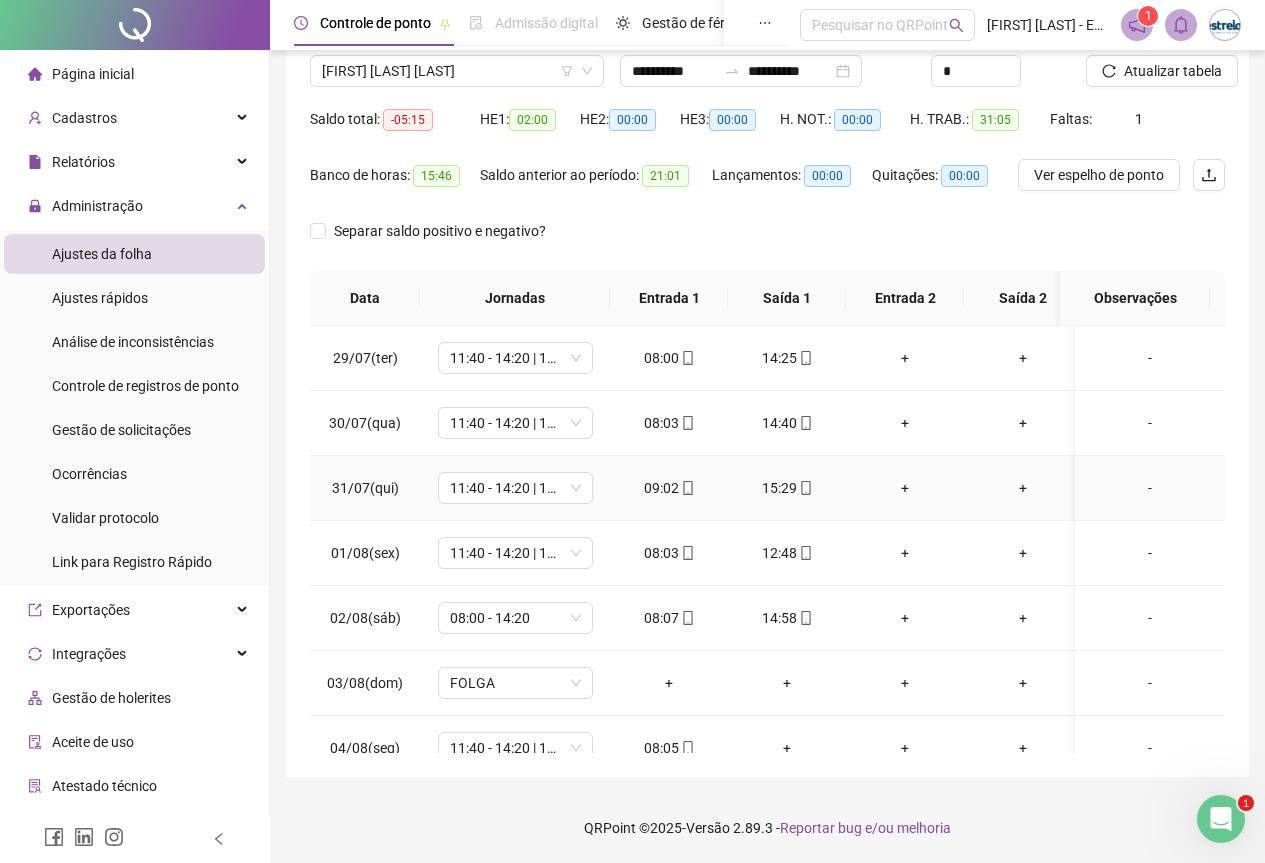click on "15:29" at bounding box center [787, 488] 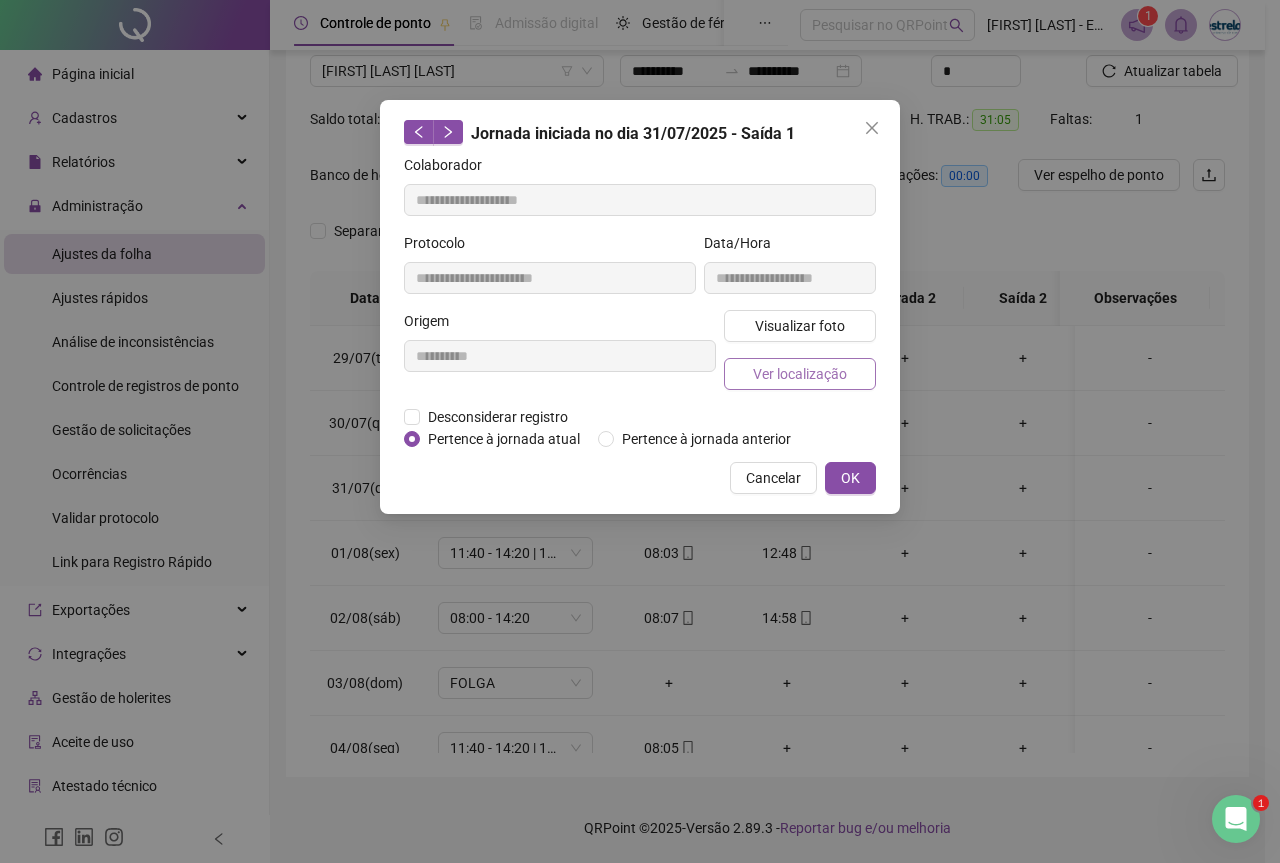 click on "Ver localização" at bounding box center [800, 374] 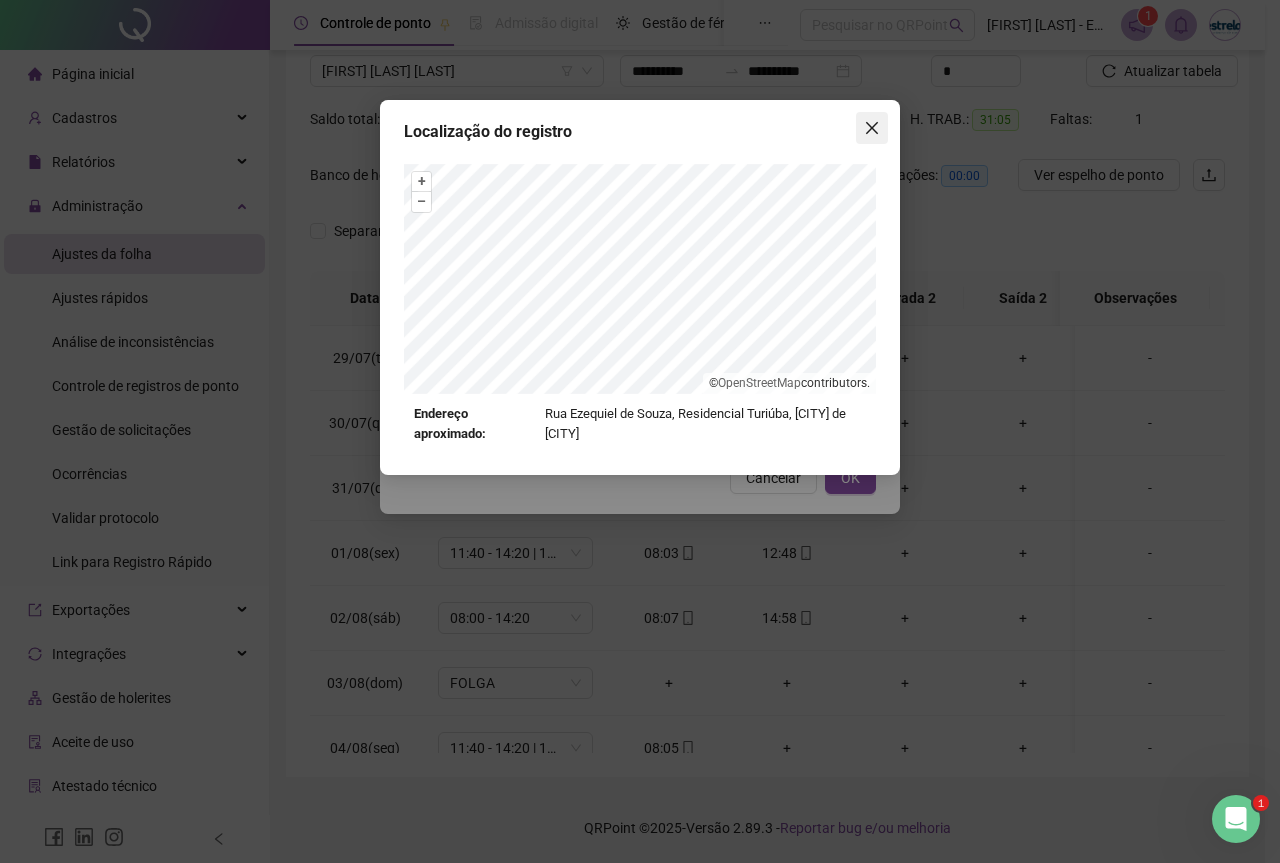 click at bounding box center [872, 128] 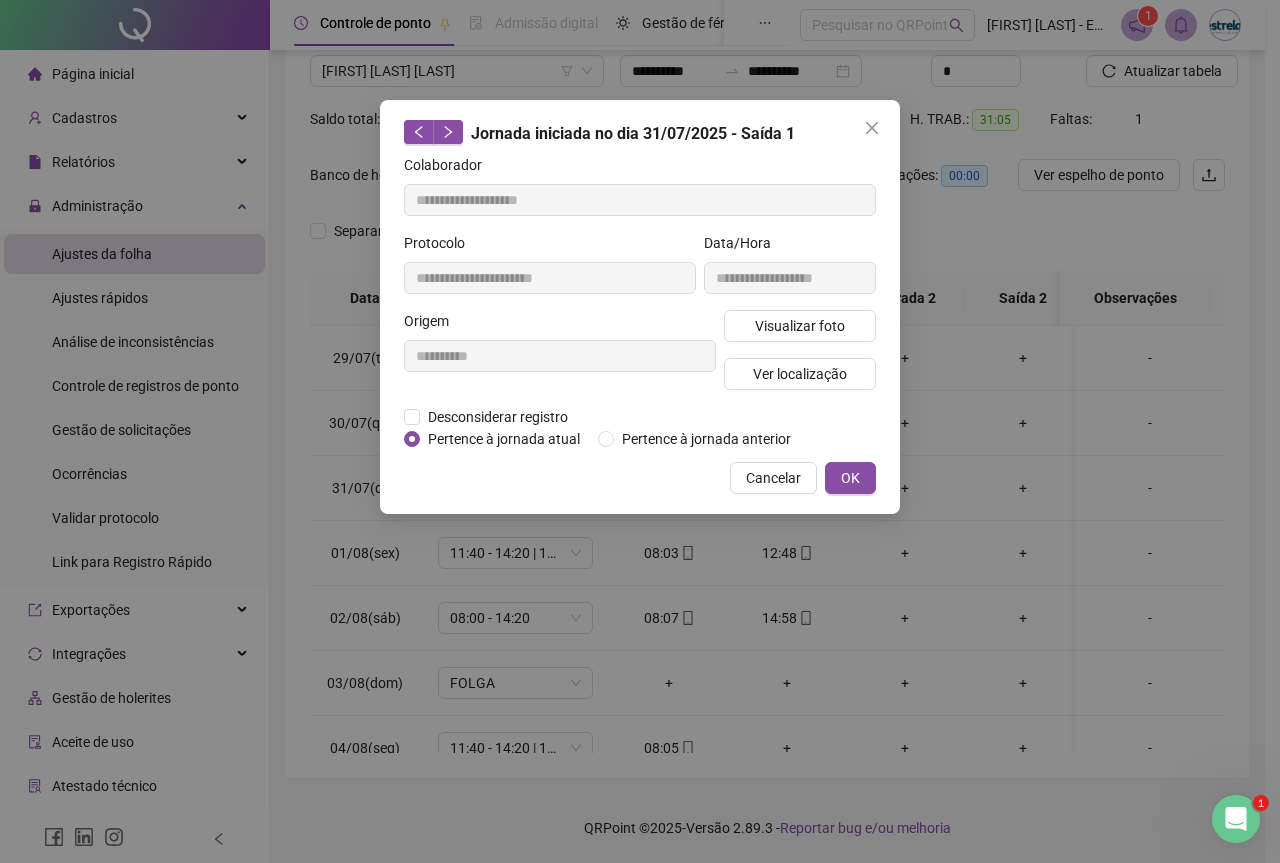 click on "**********" at bounding box center [640, 307] 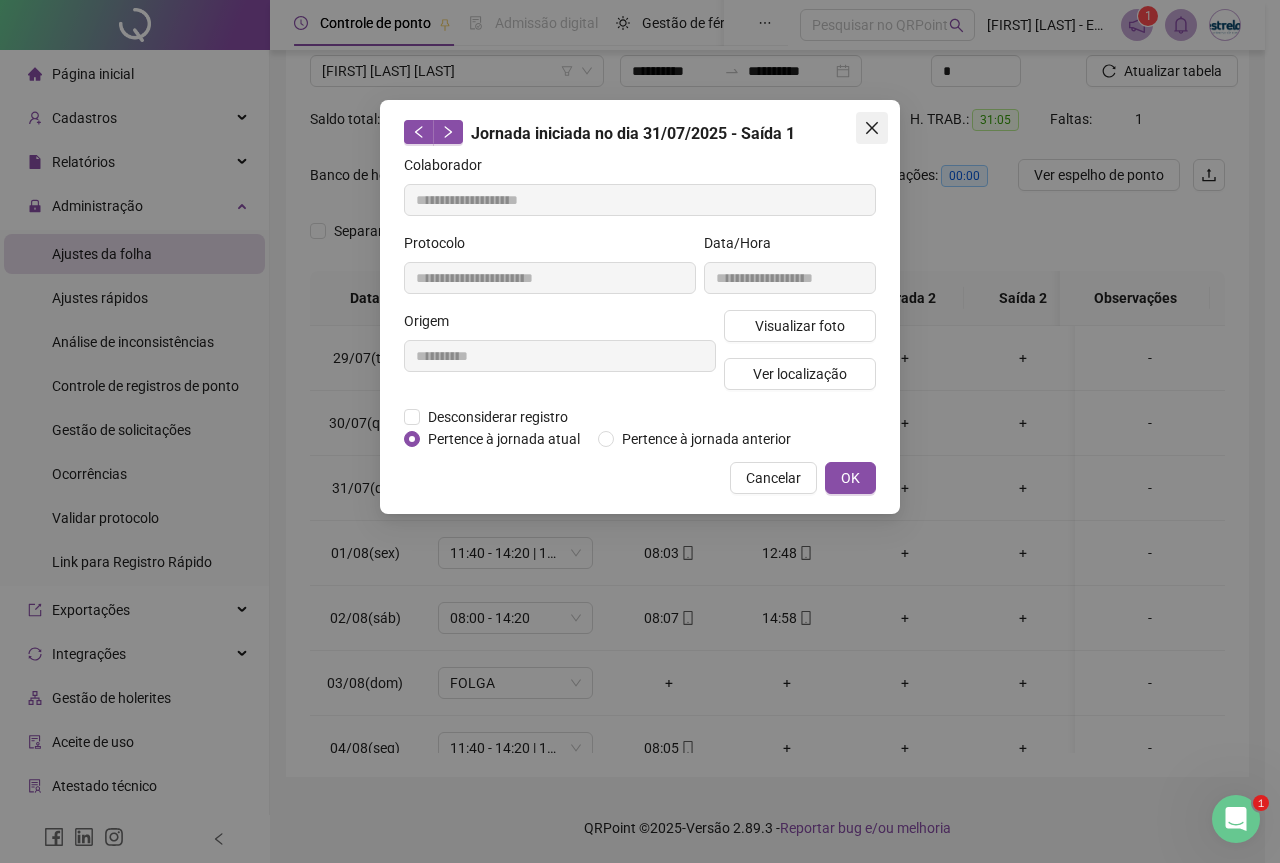 click at bounding box center (872, 128) 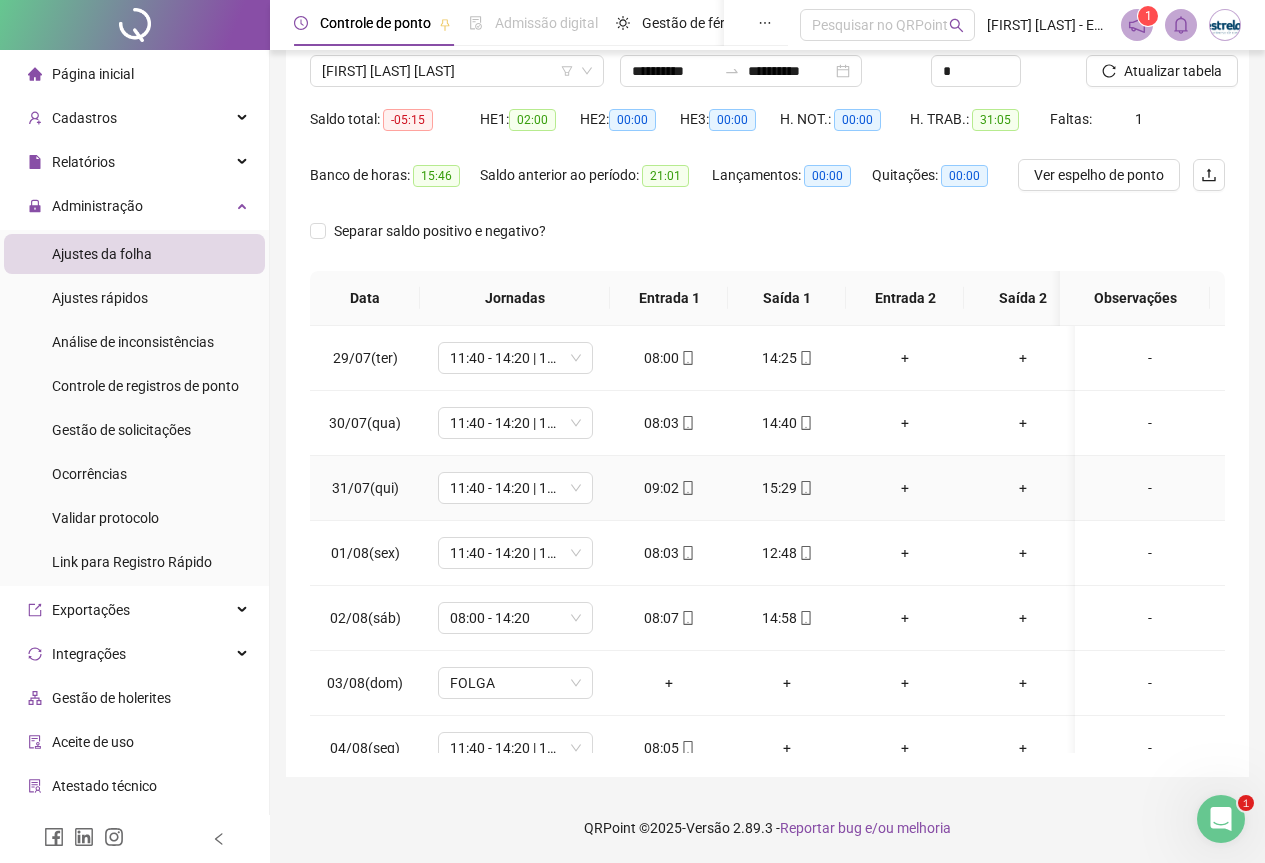 click on "15:29" at bounding box center [787, 488] 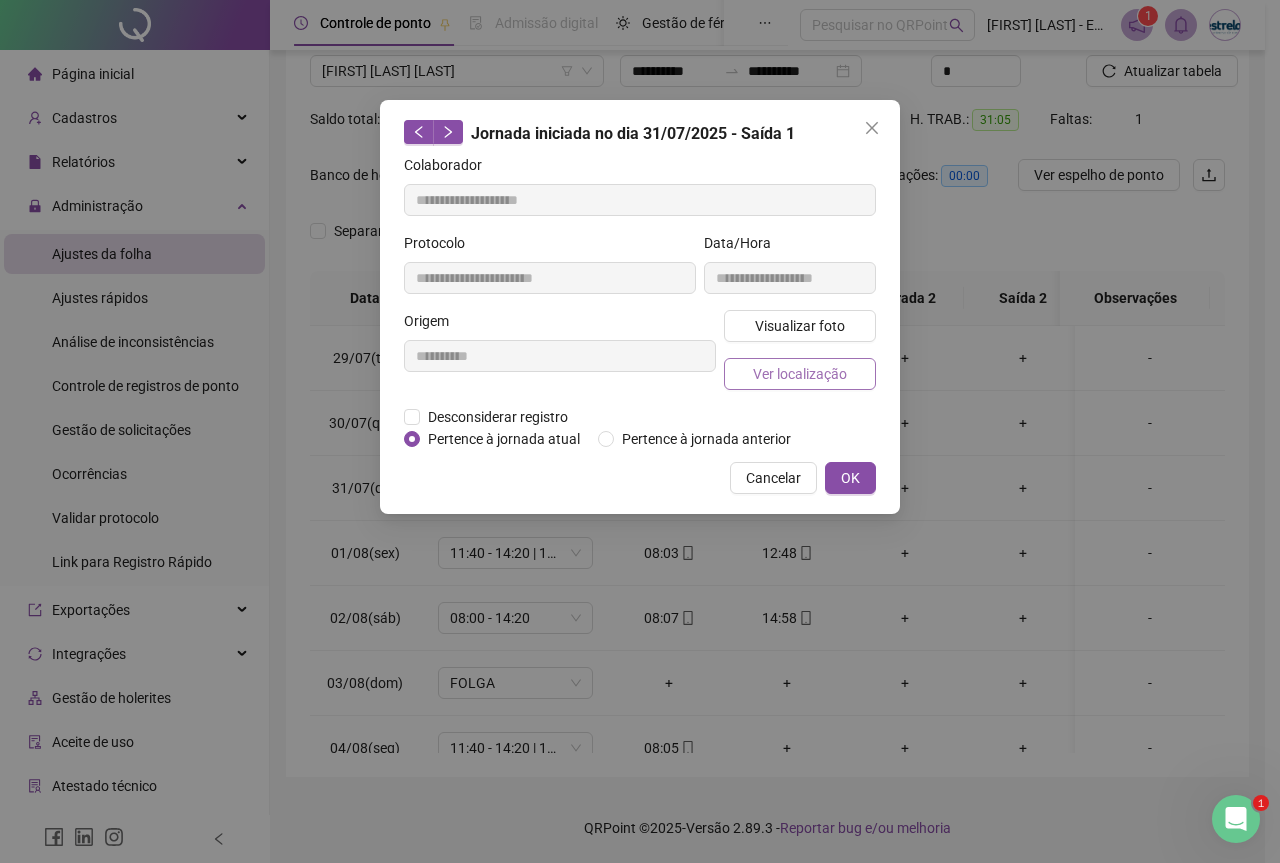 click on "Ver localização" at bounding box center [800, 374] 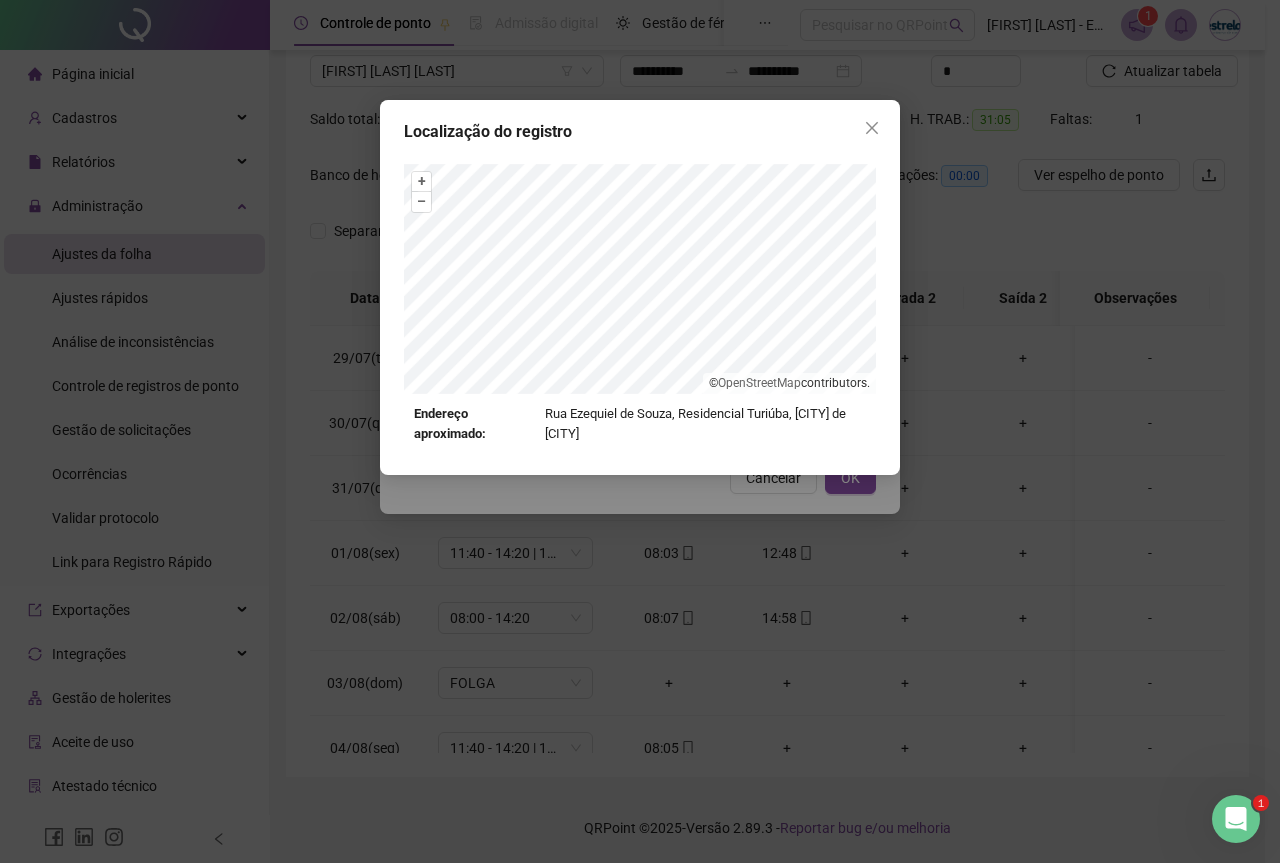 click on "Localização do registro + – ⇧ › ©  OpenStreetMap  contributors. Endereço aproximado:   [STREET] [NEIGHBORHOOD], [CITY] *OBS Os registros de ponto executados através da web utilizam uma tecnologia menos precisa para obter a geolocalização do colaborador, o que poderá resultar em localizações distintas." at bounding box center (640, 287) 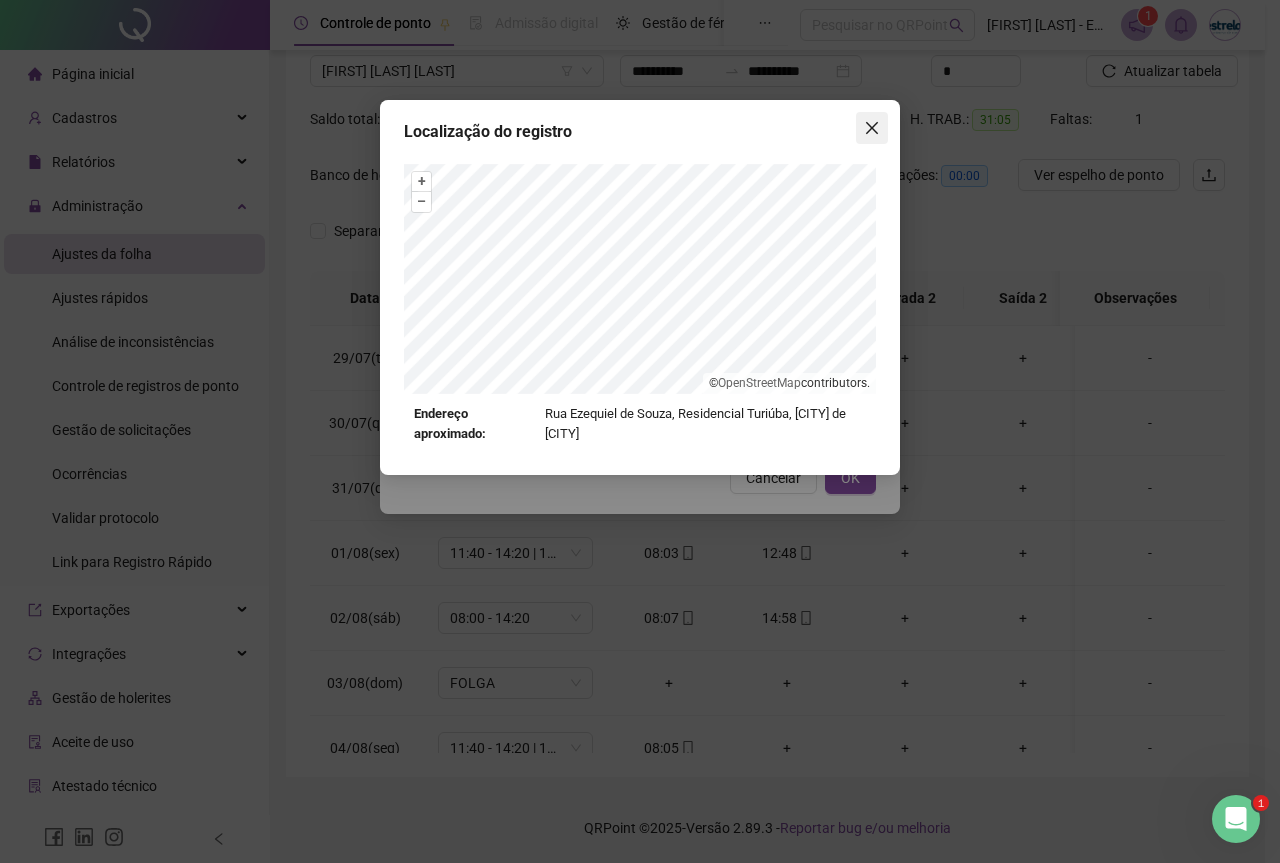 click at bounding box center (872, 128) 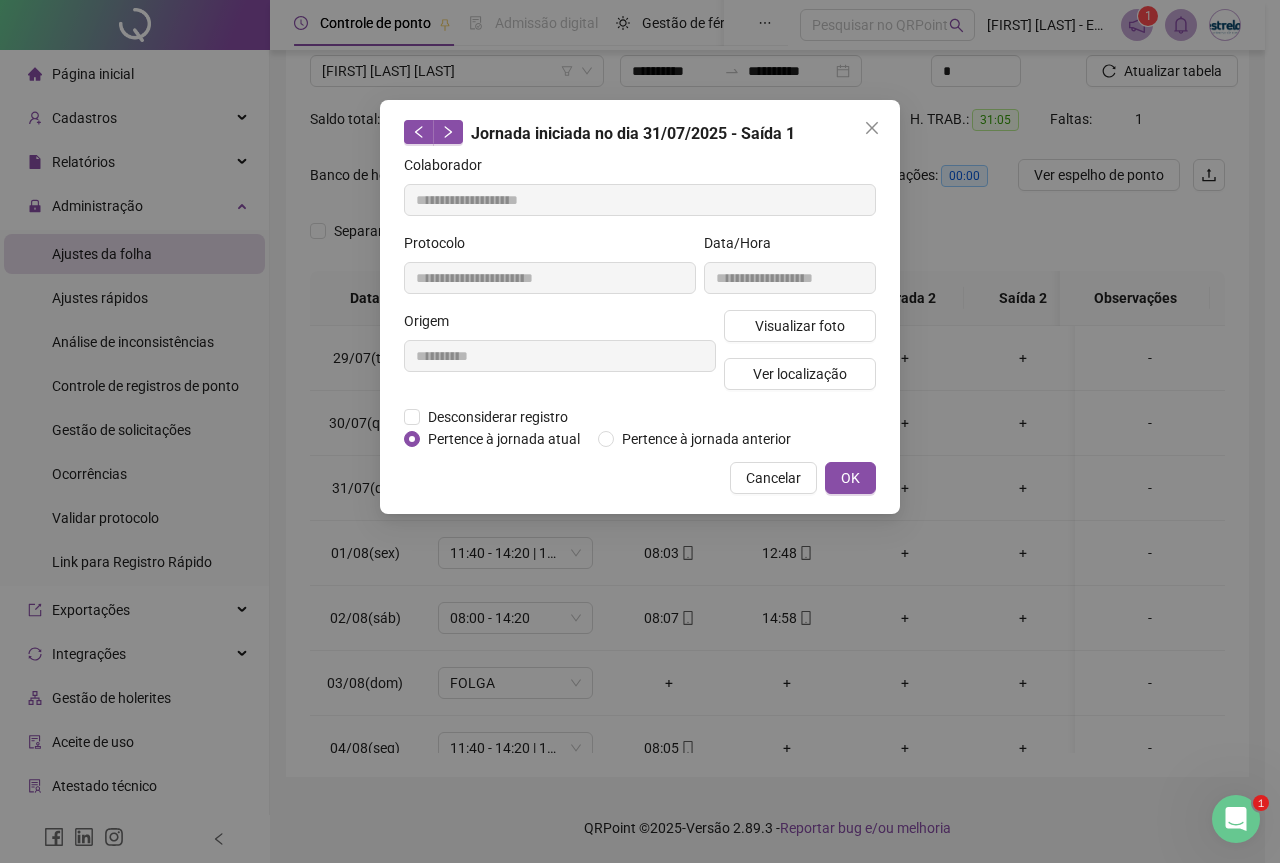 click at bounding box center [872, 128] 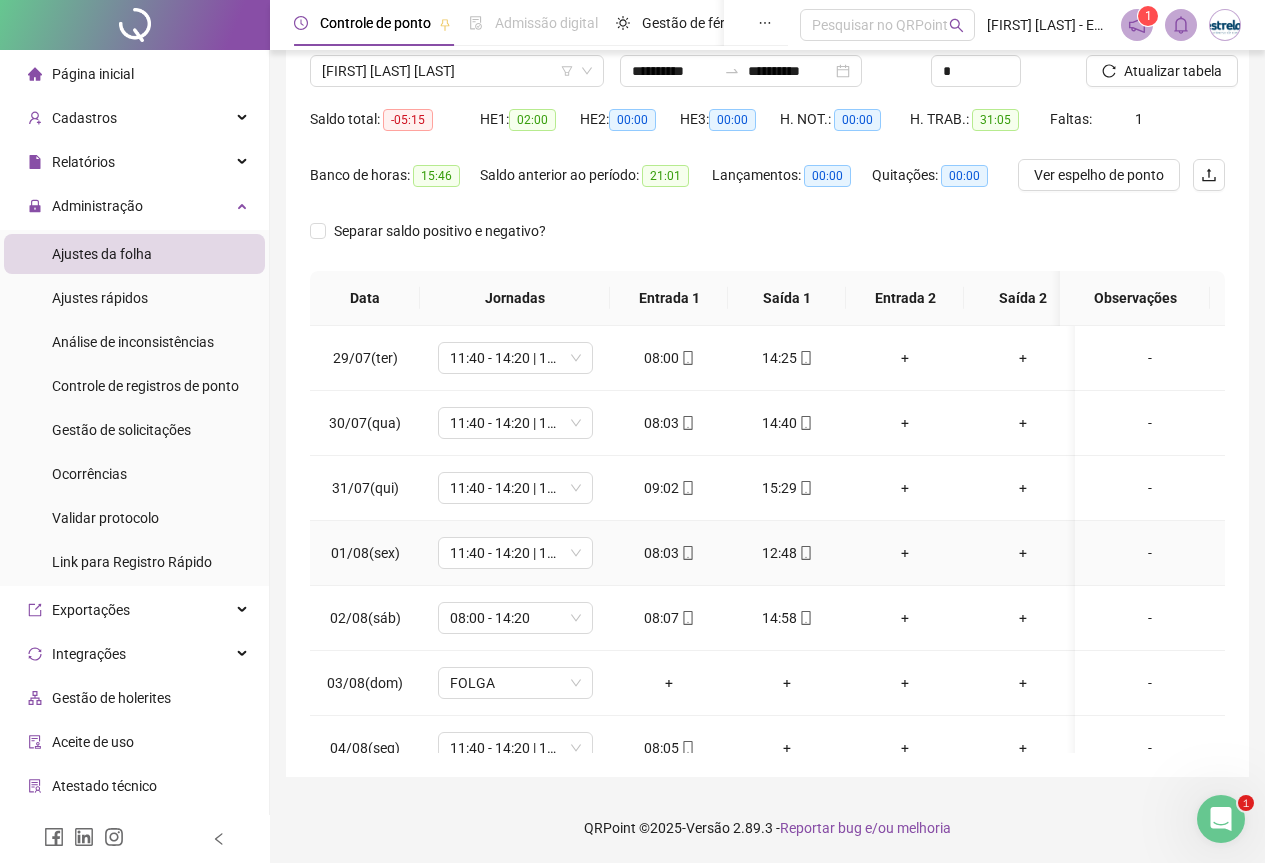 click on "12:48" at bounding box center [787, 553] 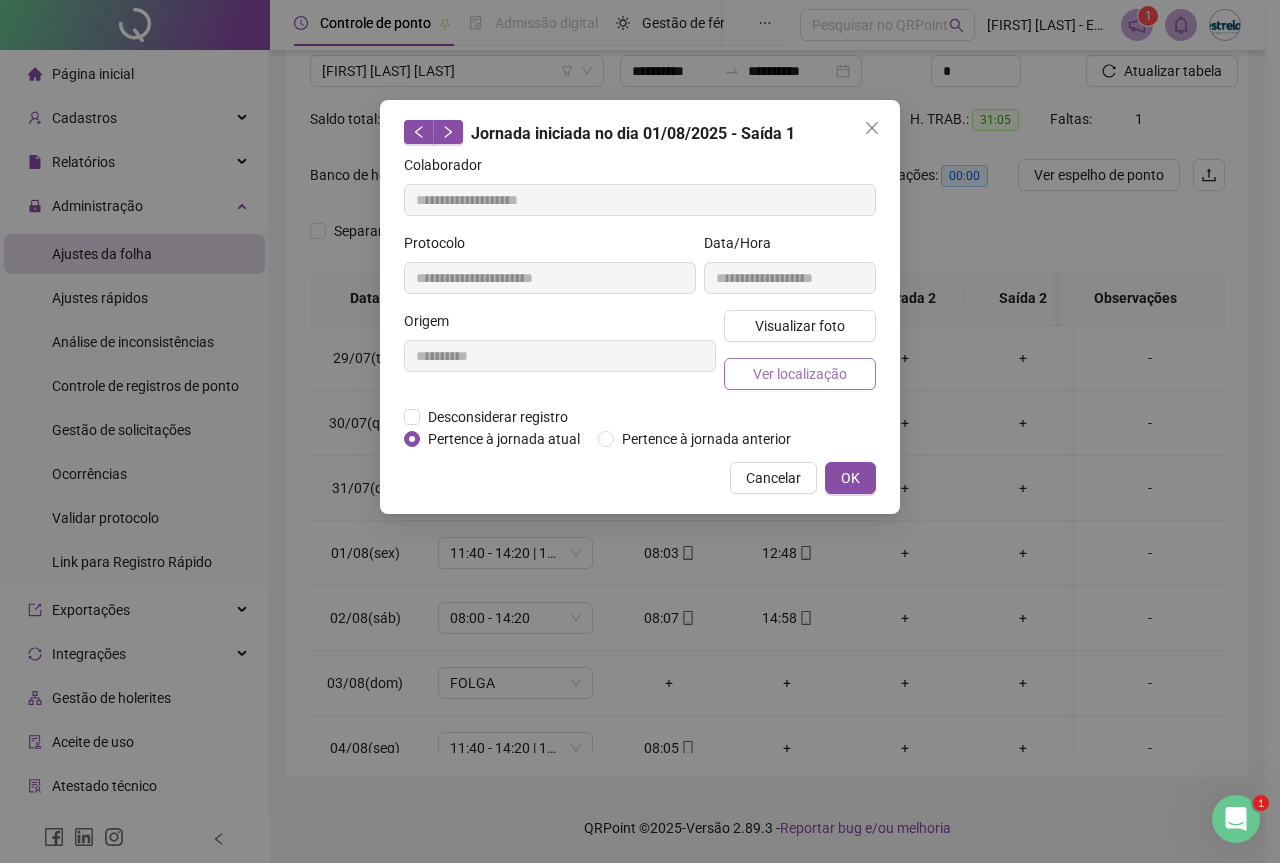 click on "Ver localização" at bounding box center [800, 374] 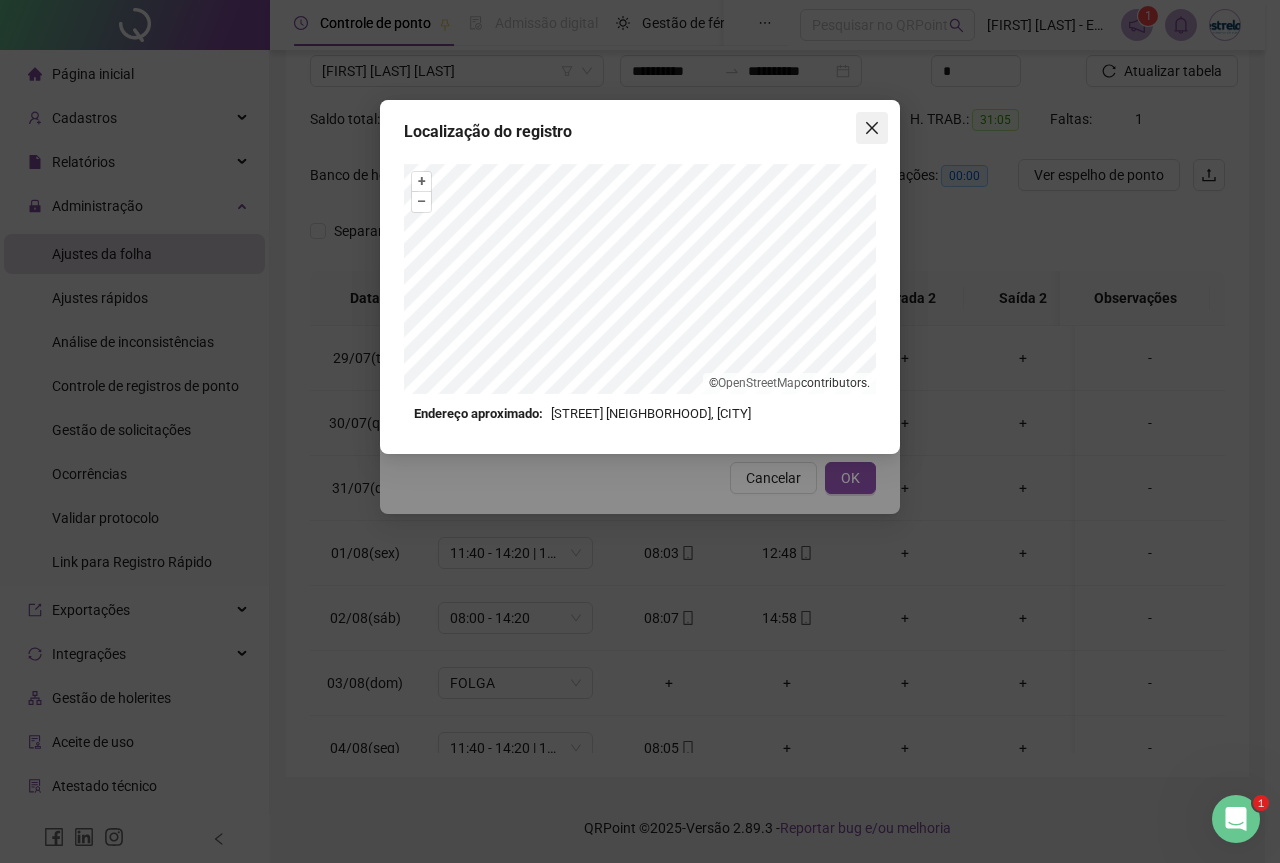 click at bounding box center [872, 128] 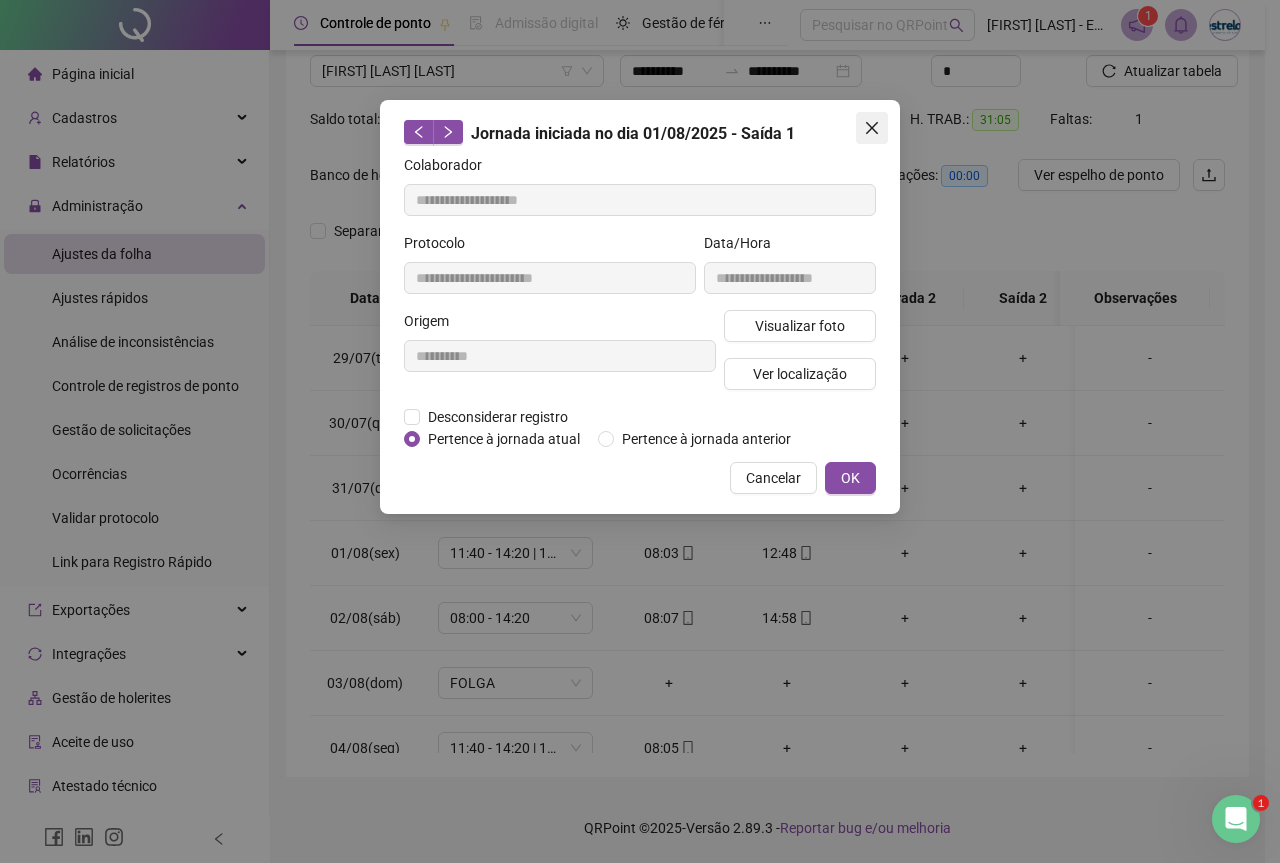 click 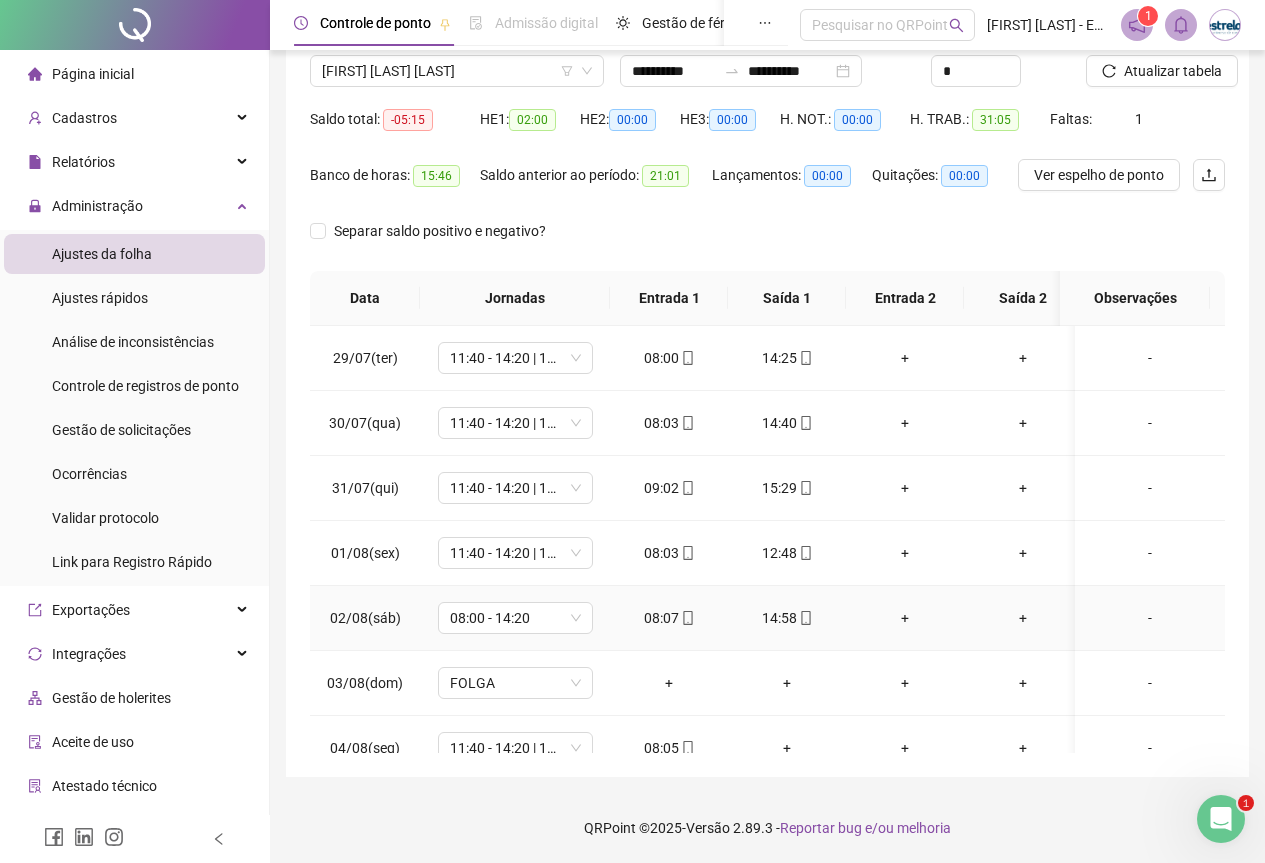 click on "14:58" at bounding box center (787, 618) 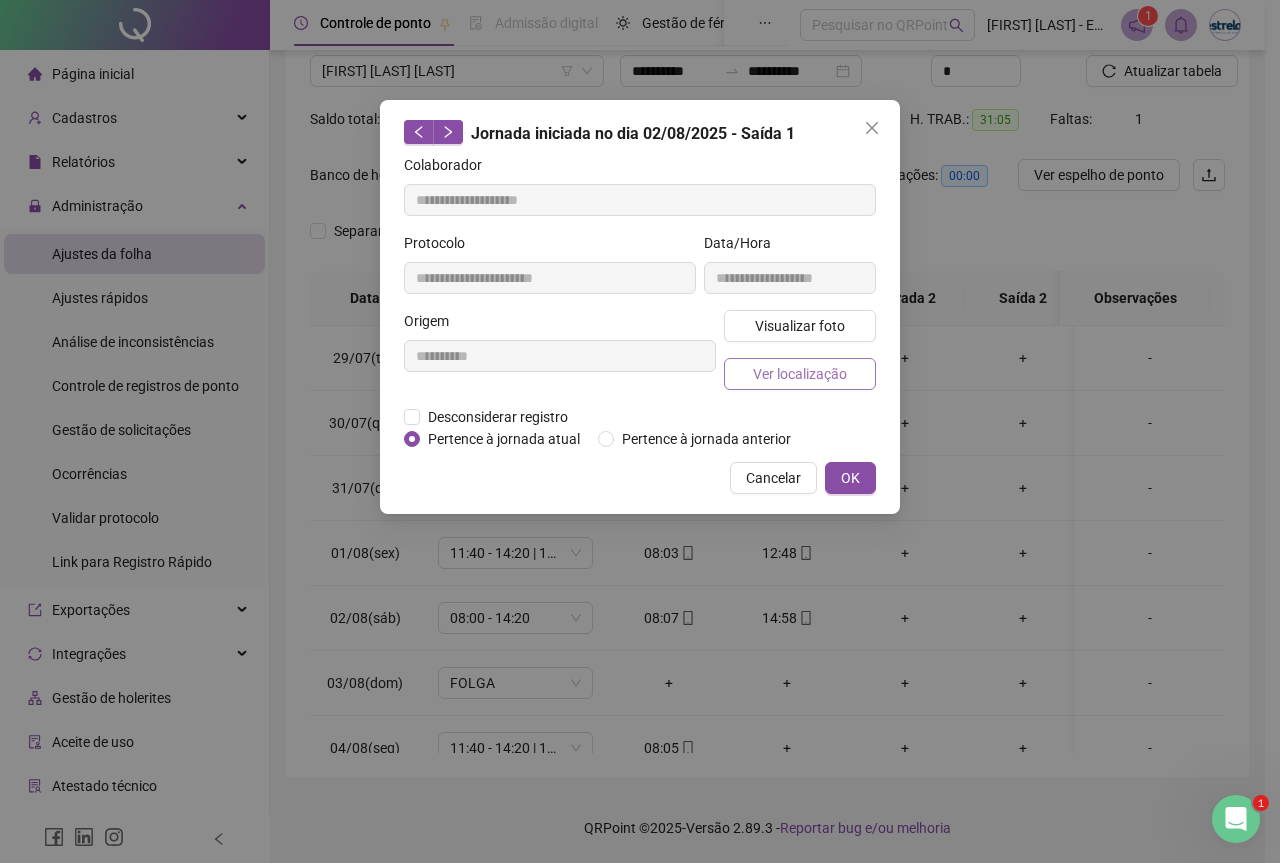 click on "Ver localização" at bounding box center [800, 374] 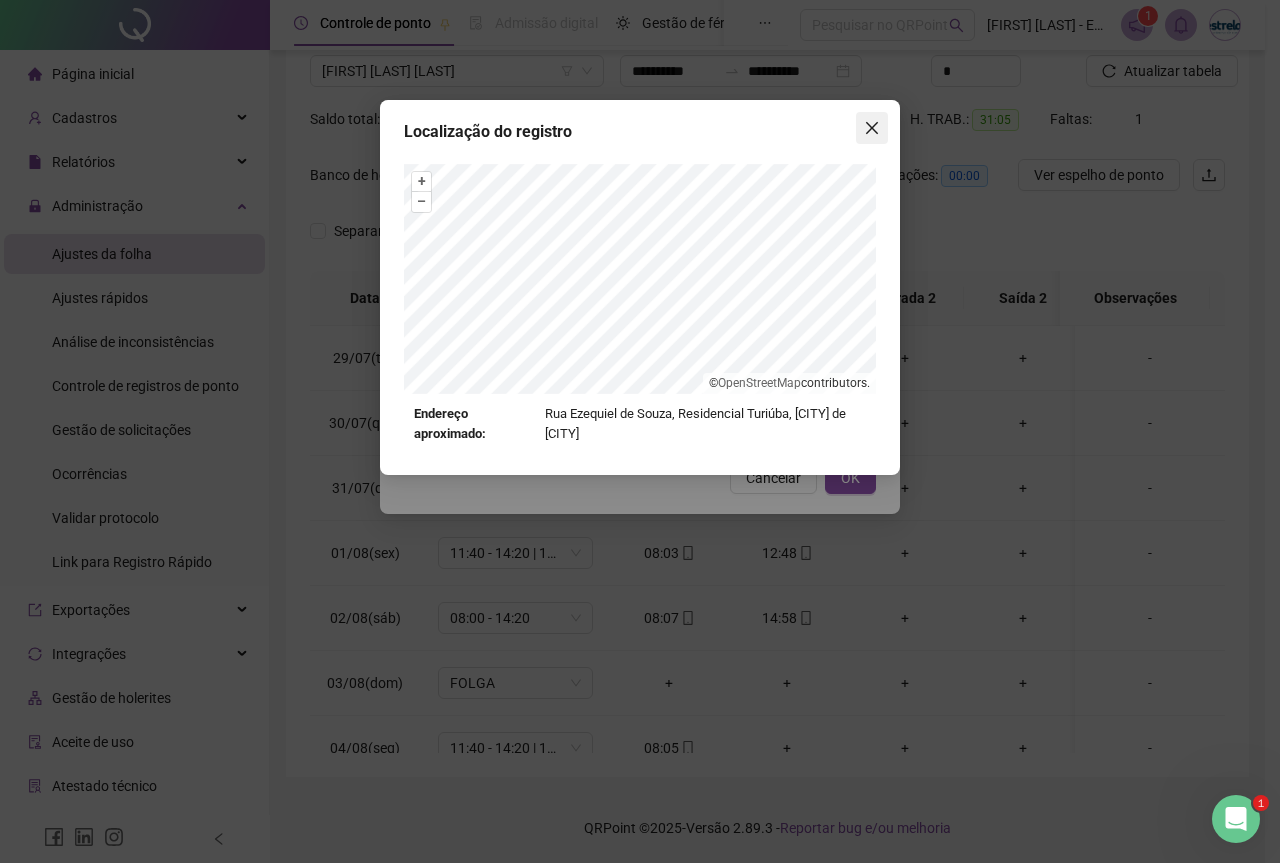 click 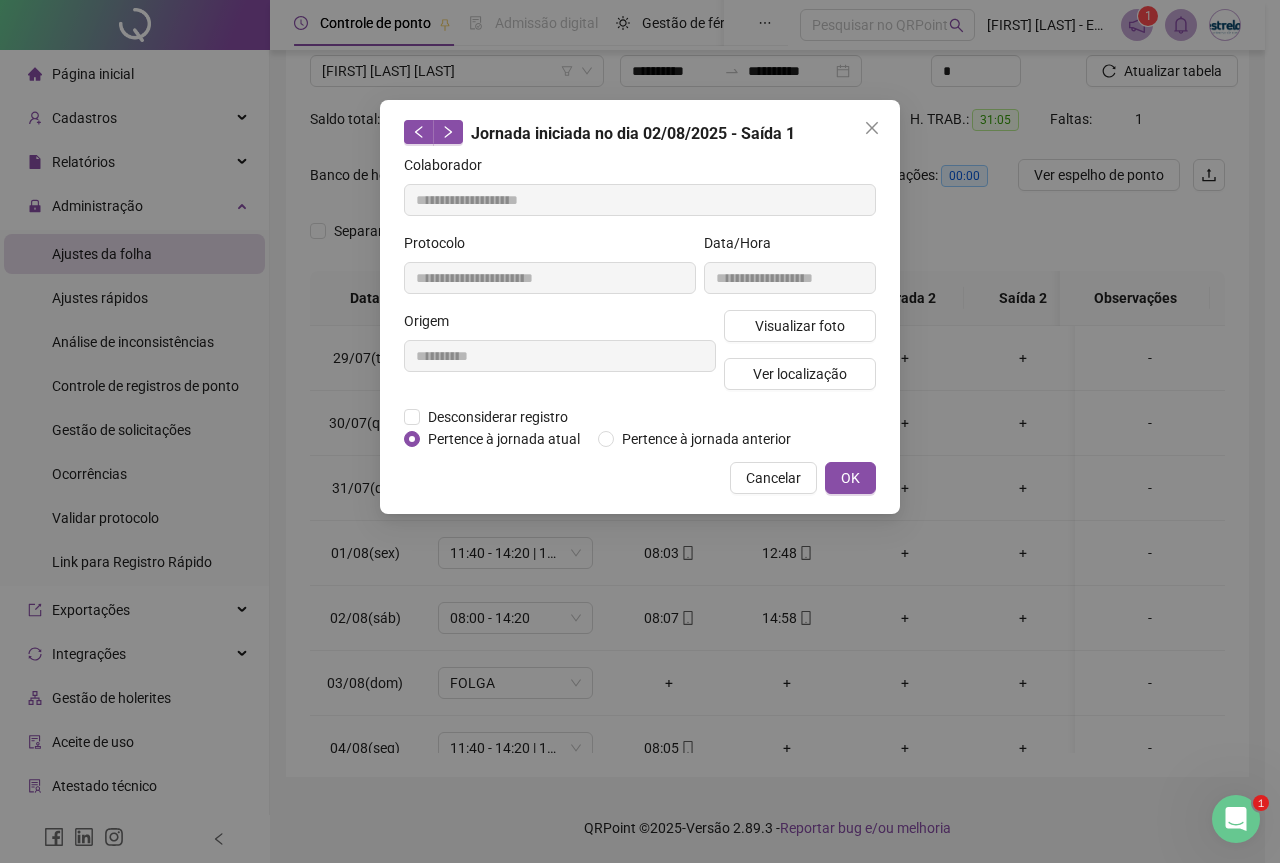 click 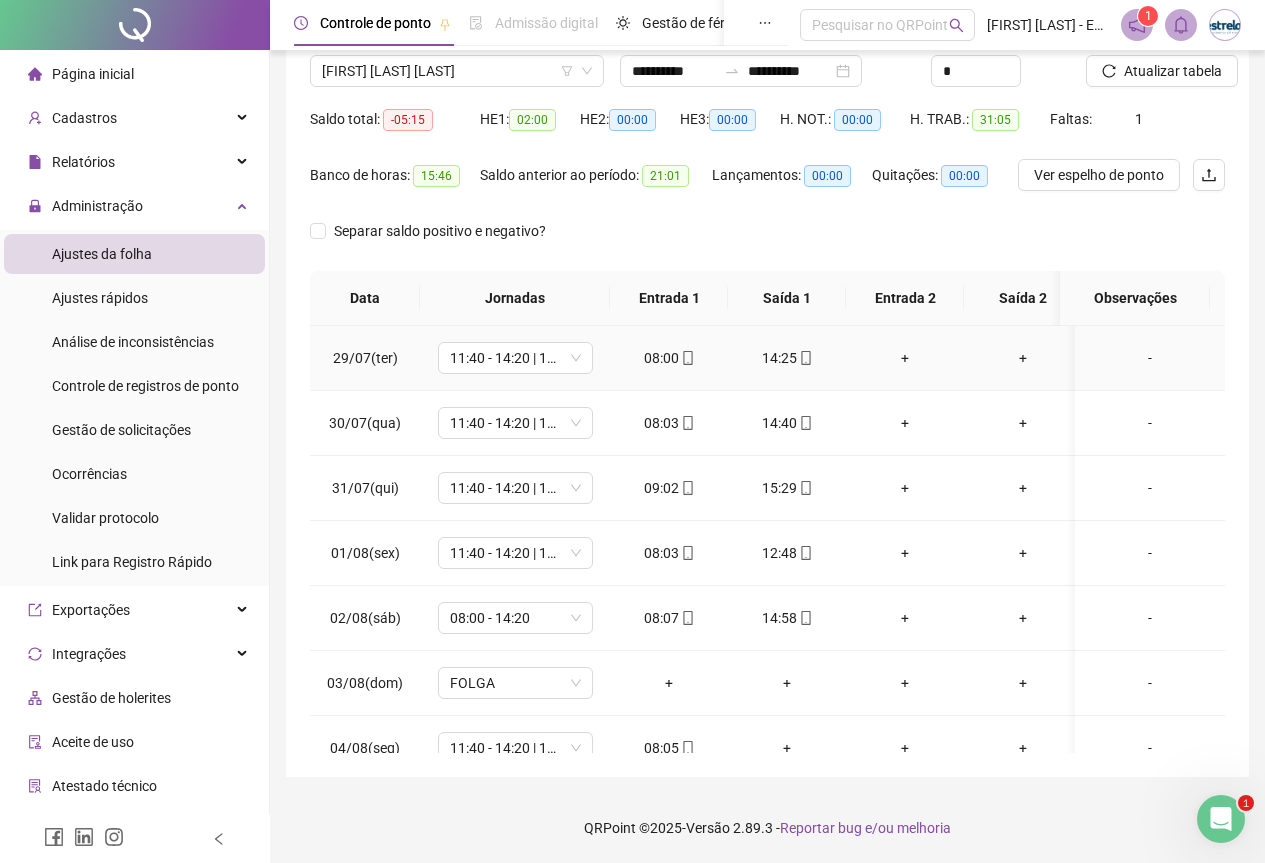 click on "14:25" at bounding box center (787, 358) 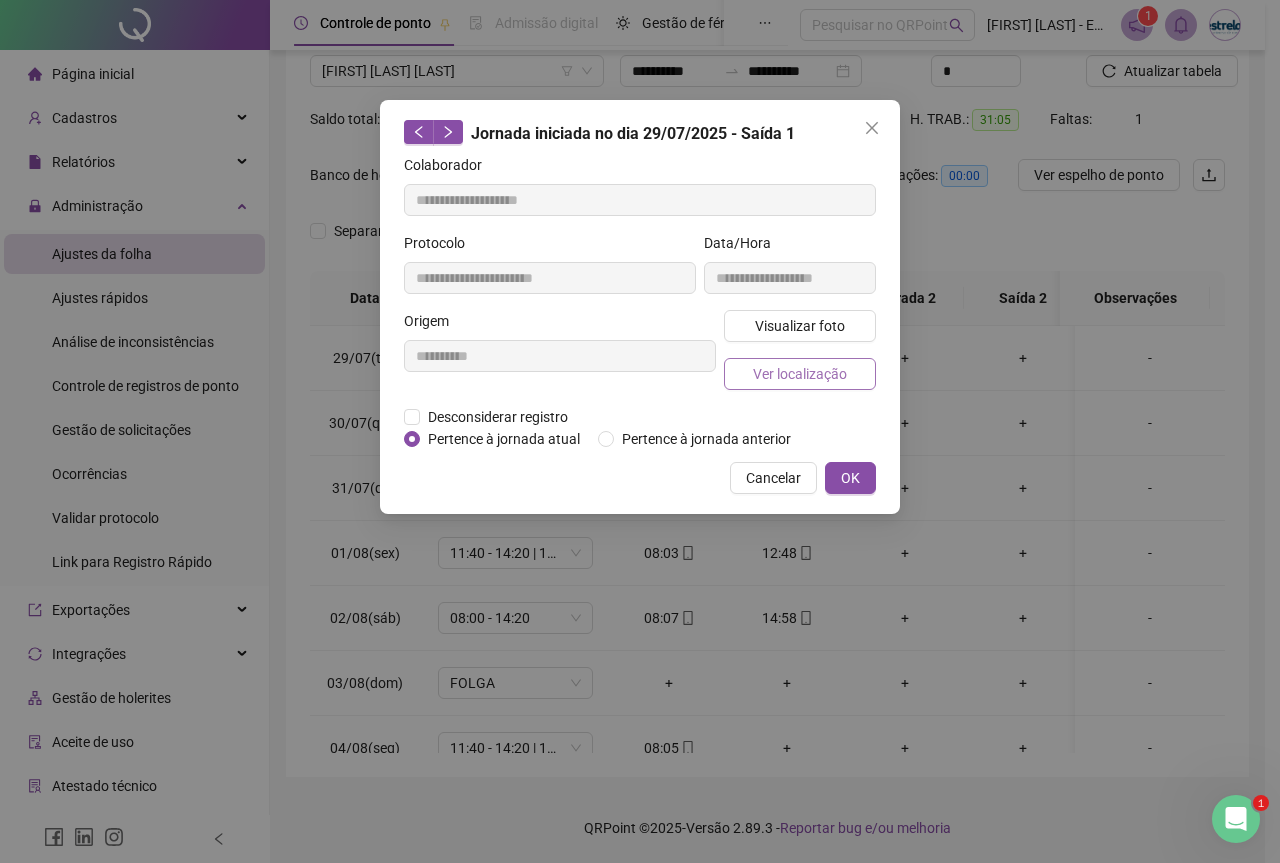 click on "Ver localização" at bounding box center (800, 374) 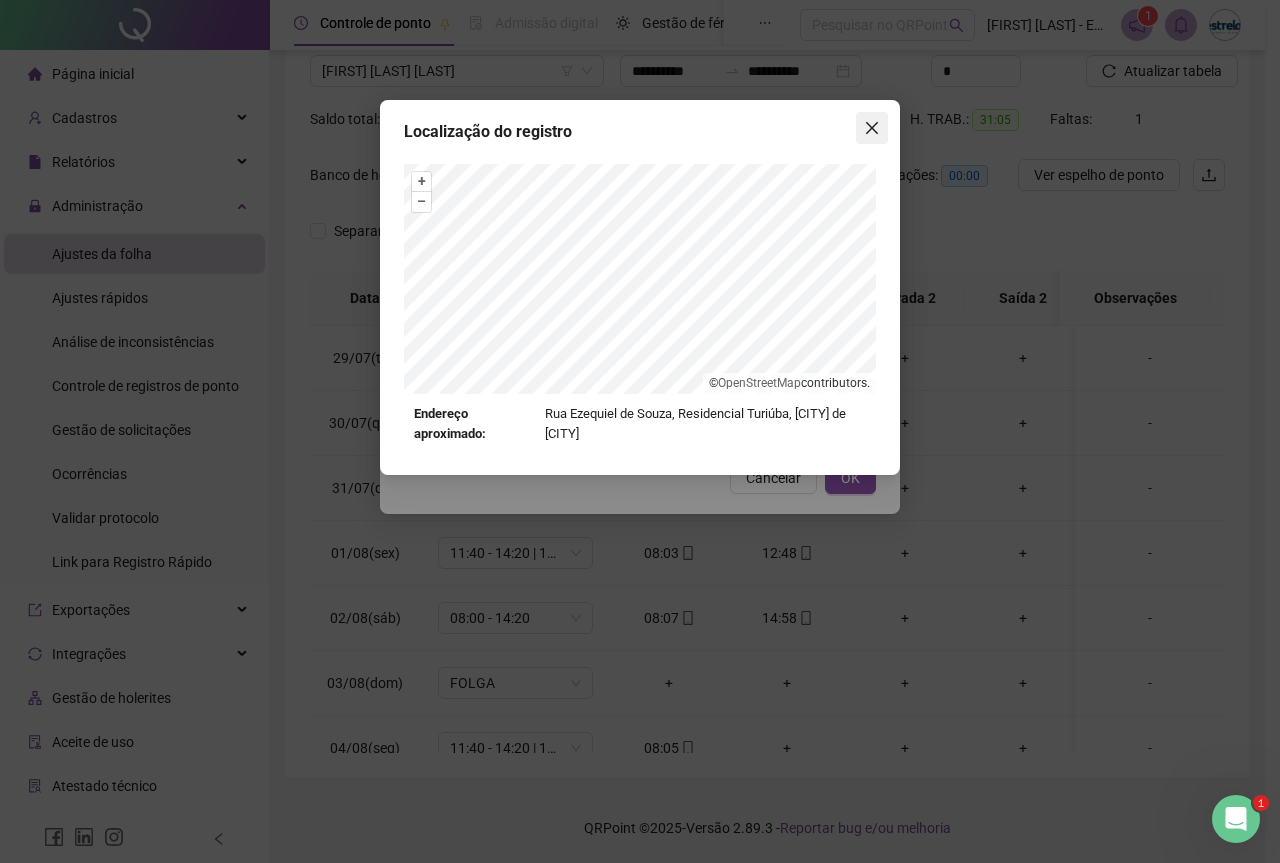 click 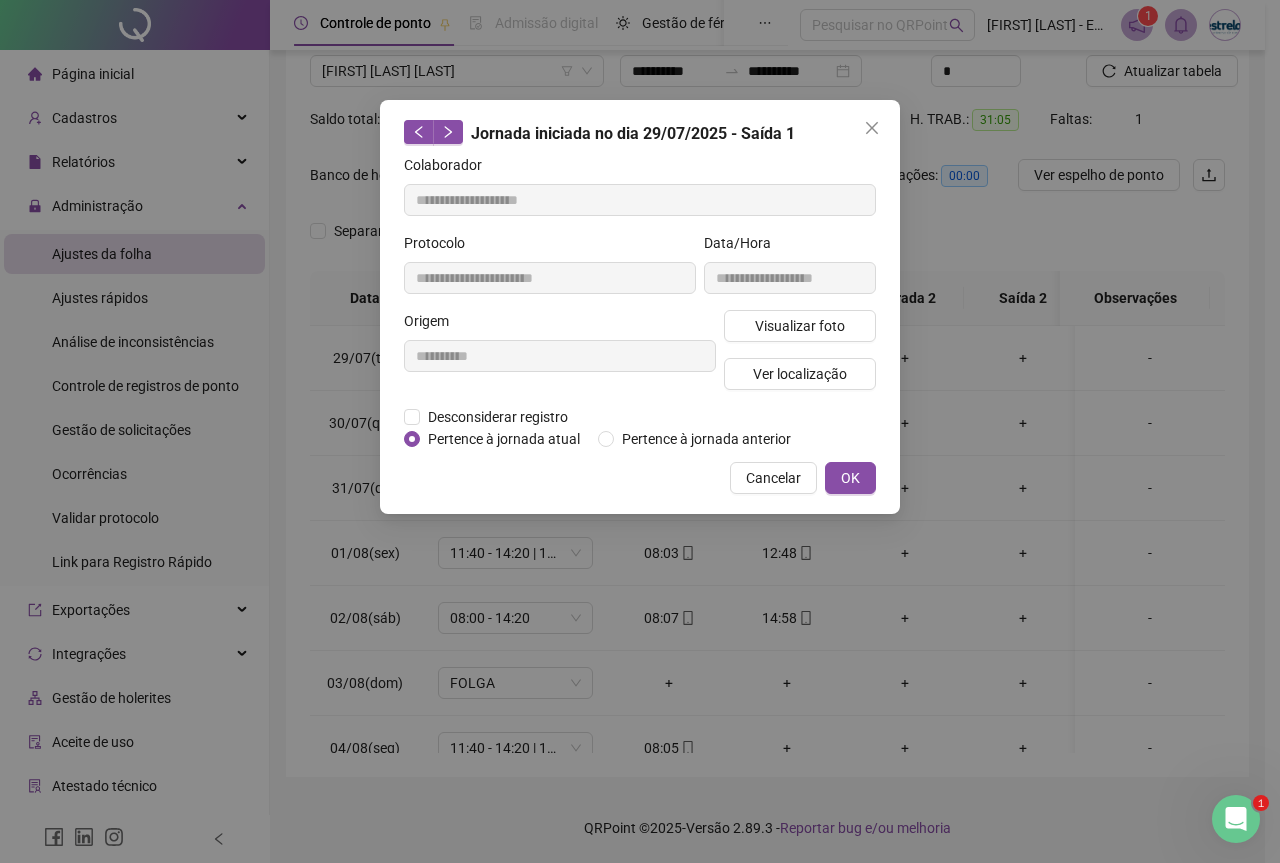 click 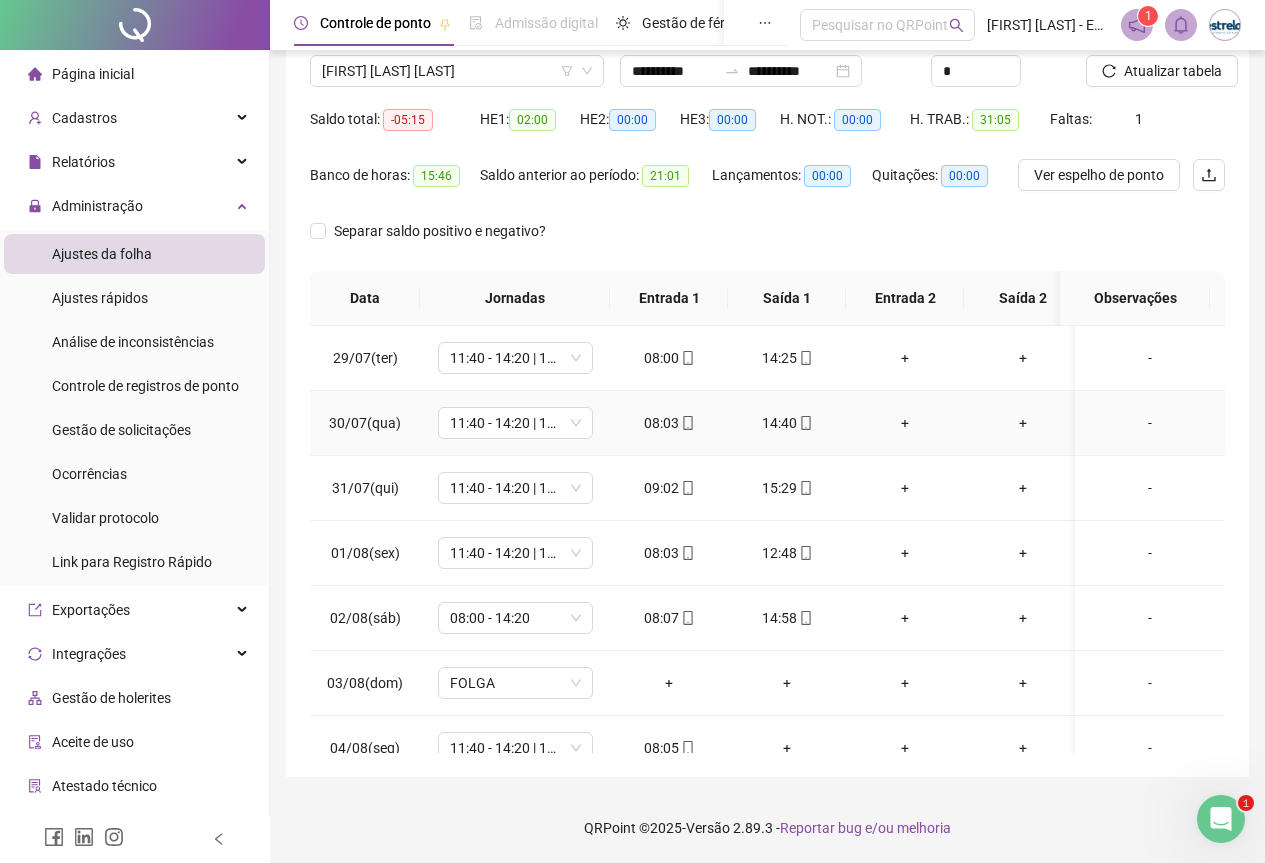 click on "14:40" at bounding box center (787, 423) 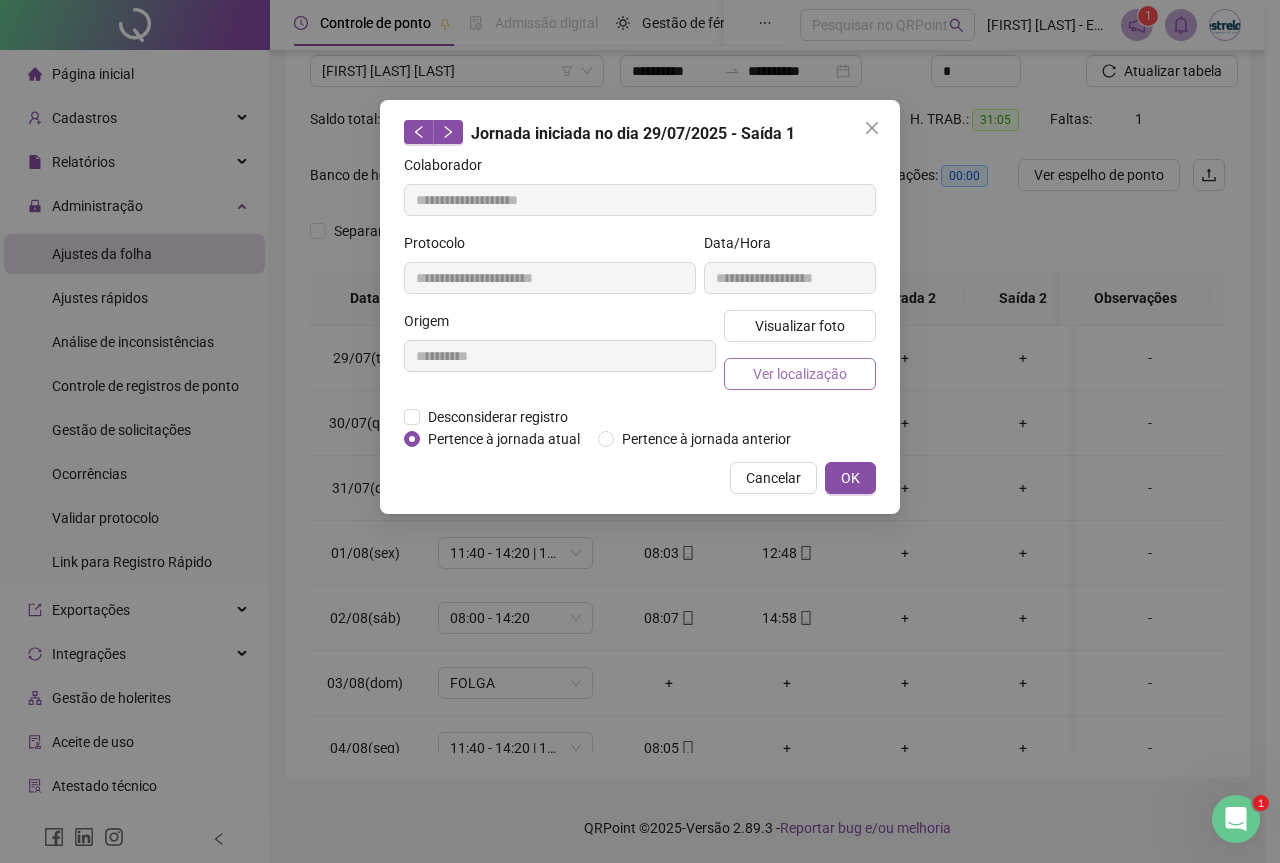 click on "Ver localização" at bounding box center [800, 374] 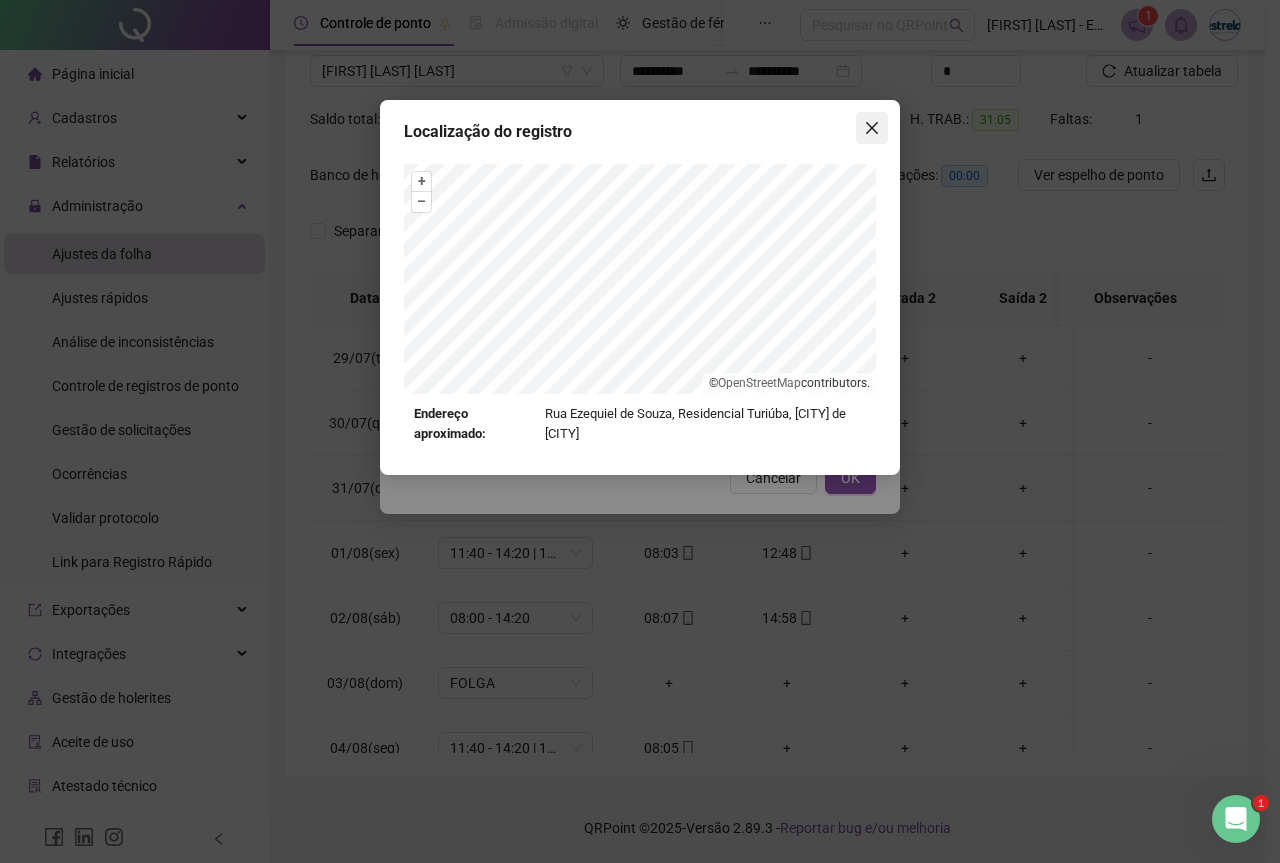 click at bounding box center [872, 128] 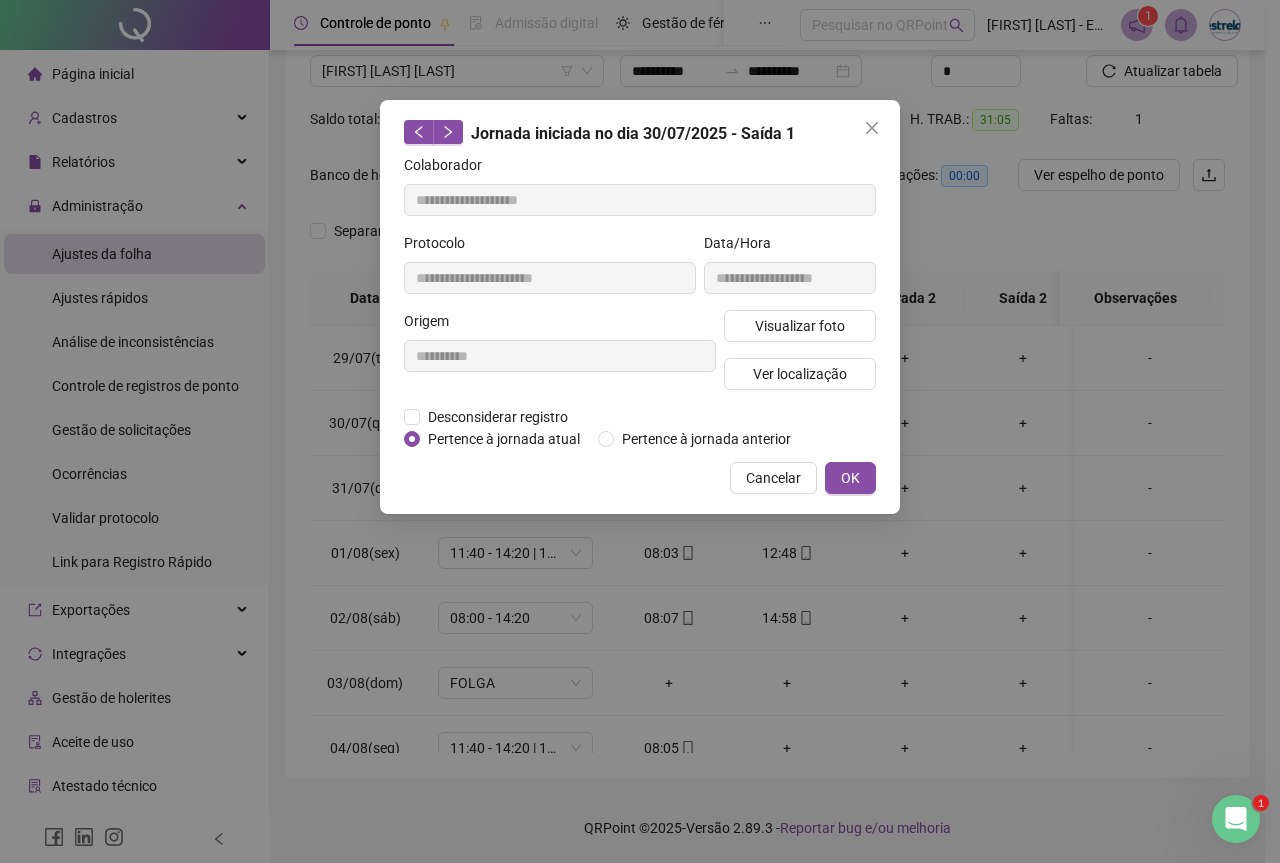 click at bounding box center [872, 128] 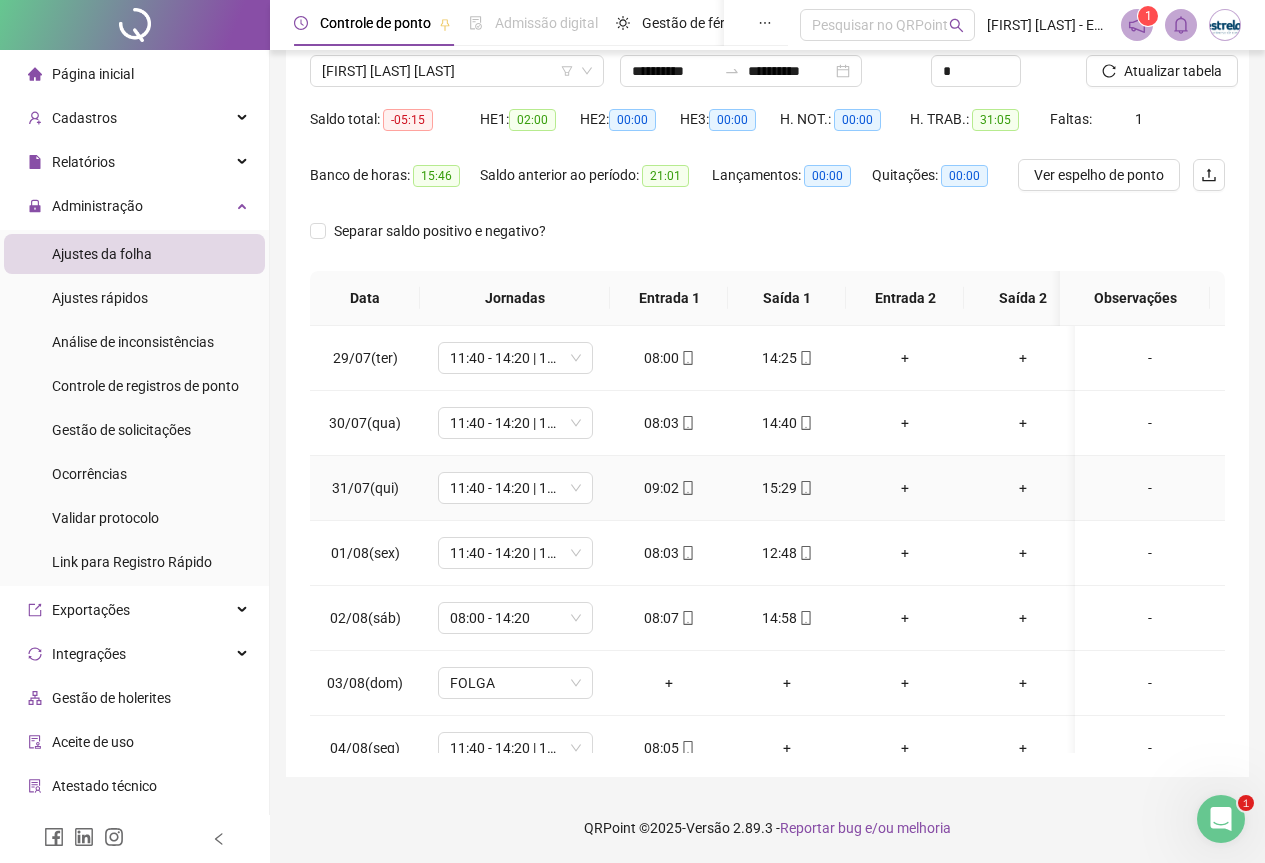 click on "15:29" at bounding box center (787, 488) 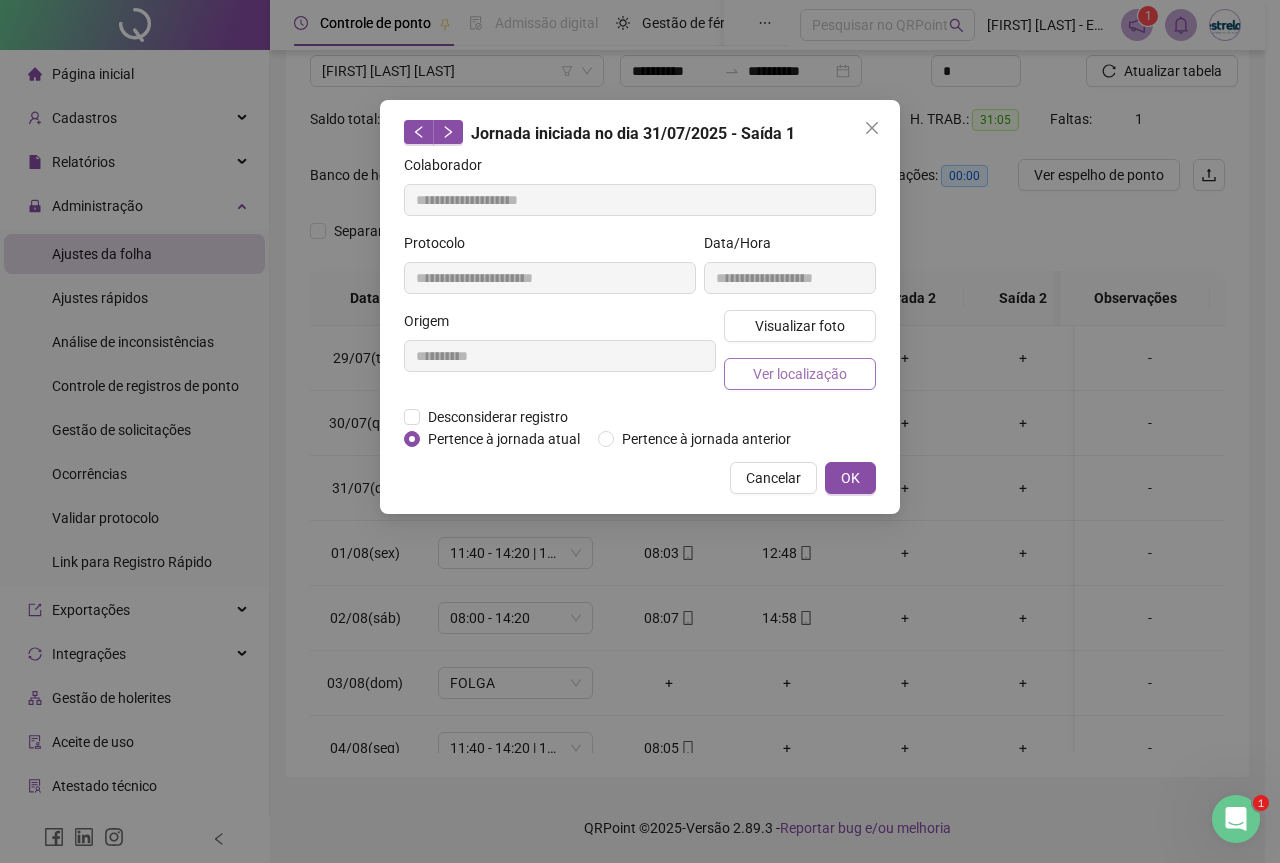 click on "Ver localização" at bounding box center [800, 374] 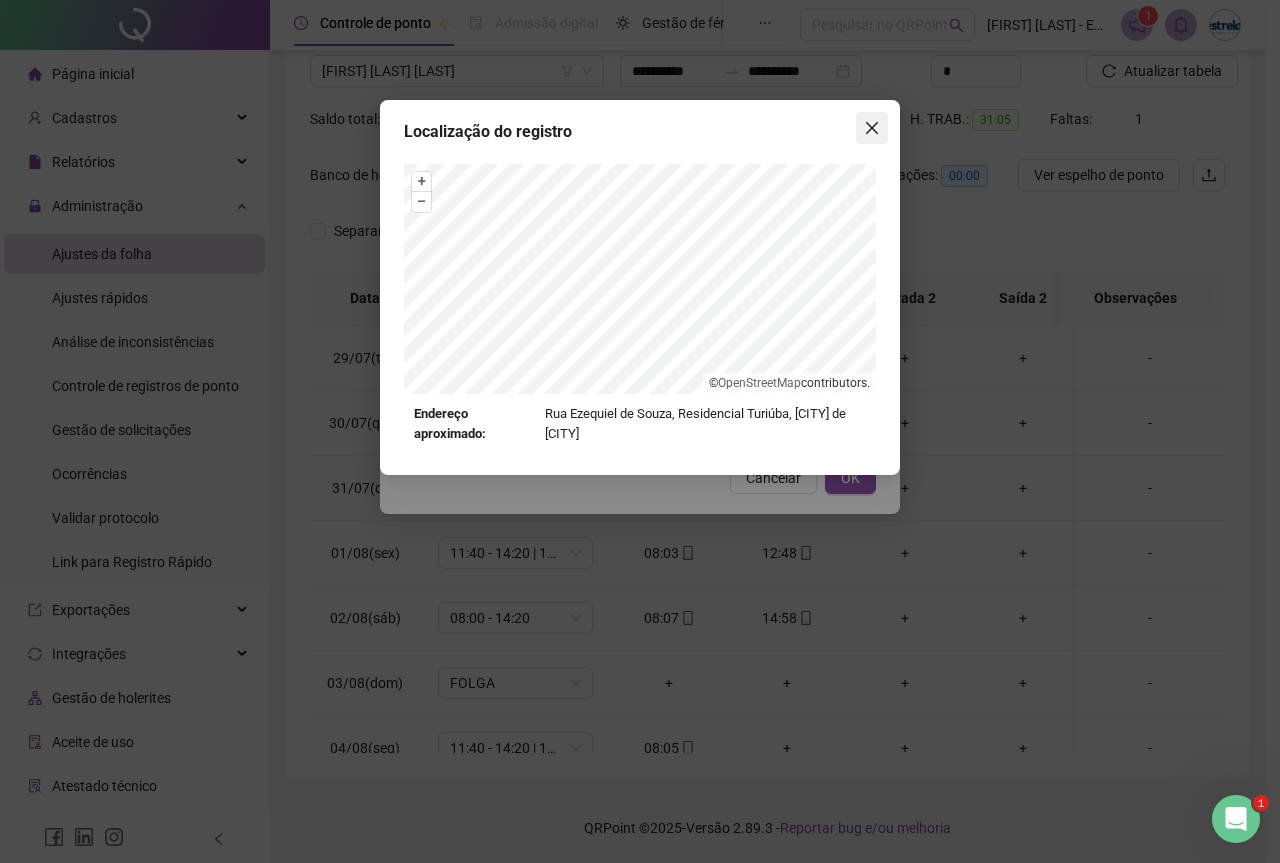 click 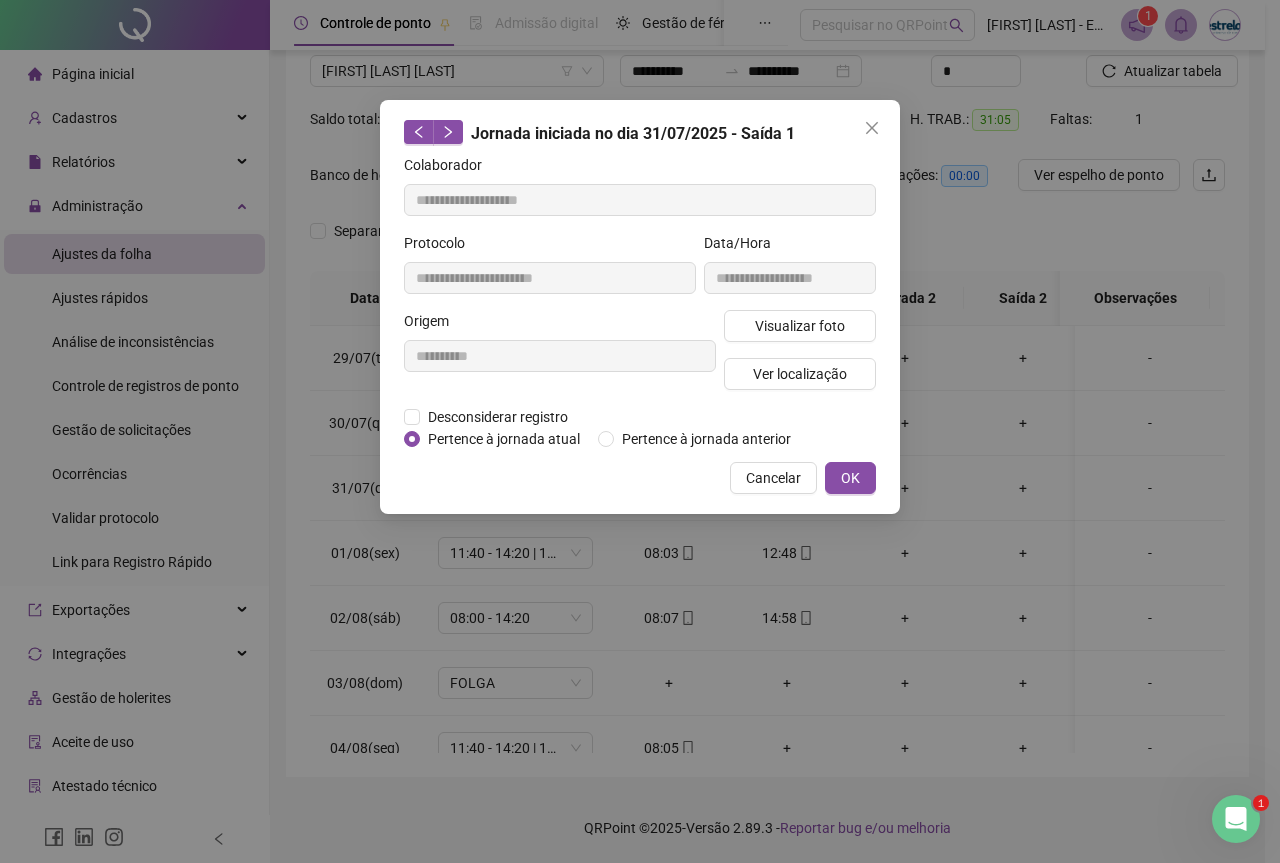 click 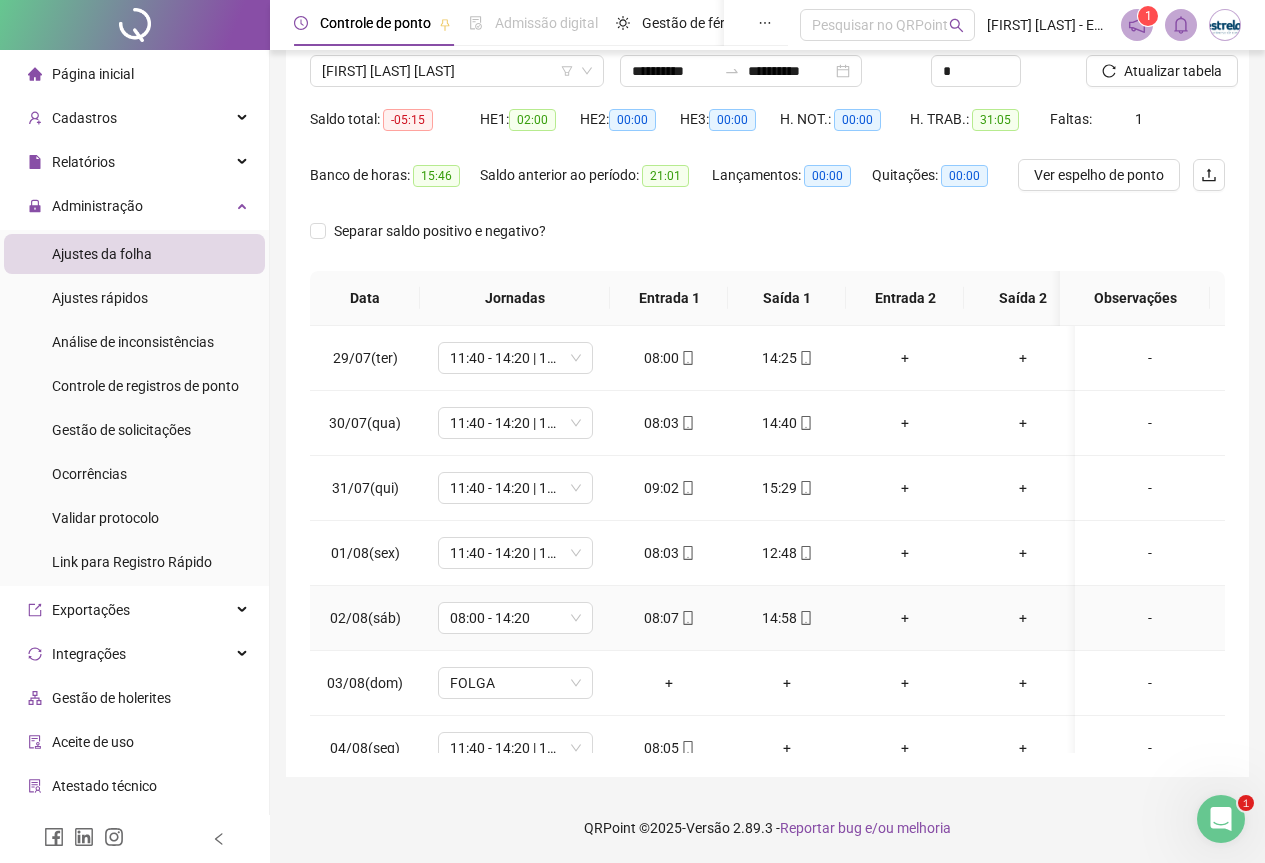 click on "14:58" at bounding box center [787, 618] 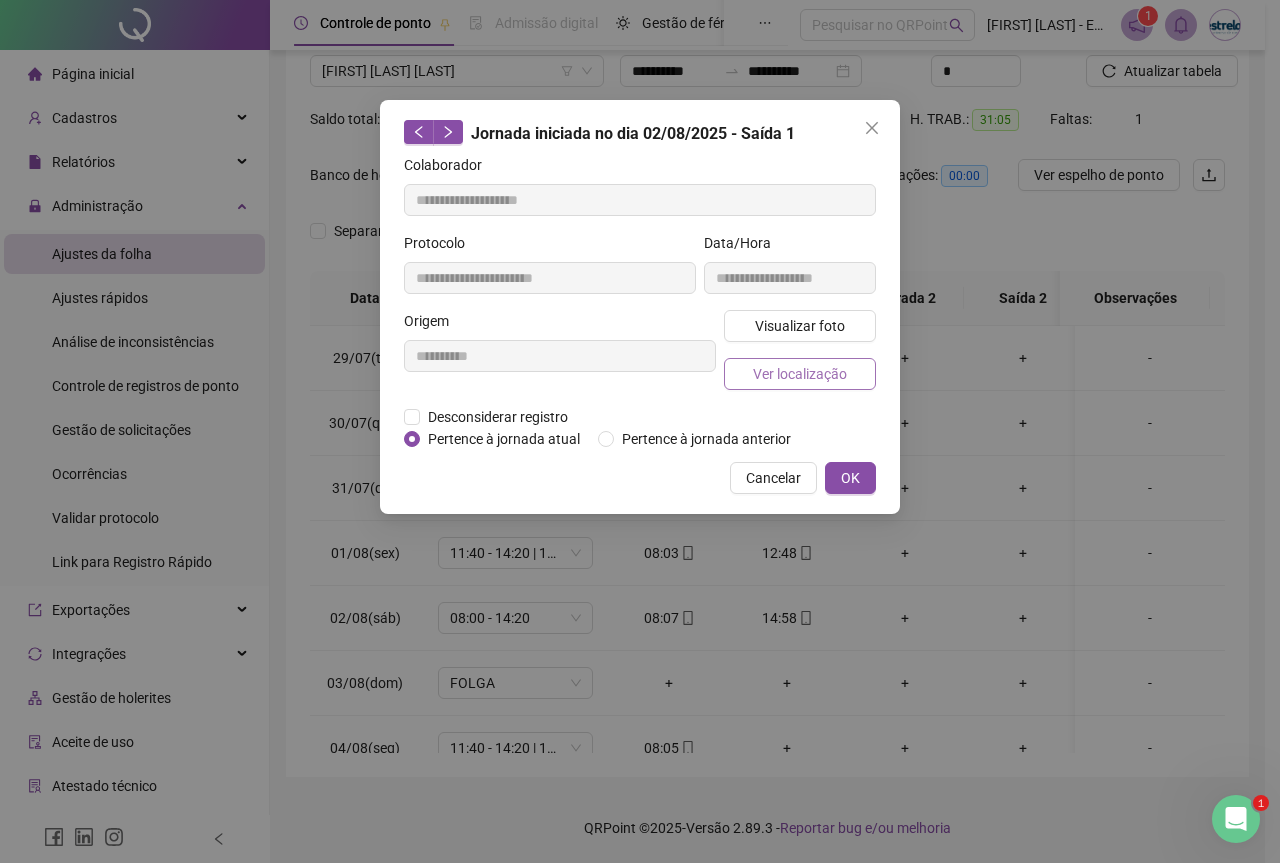 click on "Ver localização" at bounding box center (800, 374) 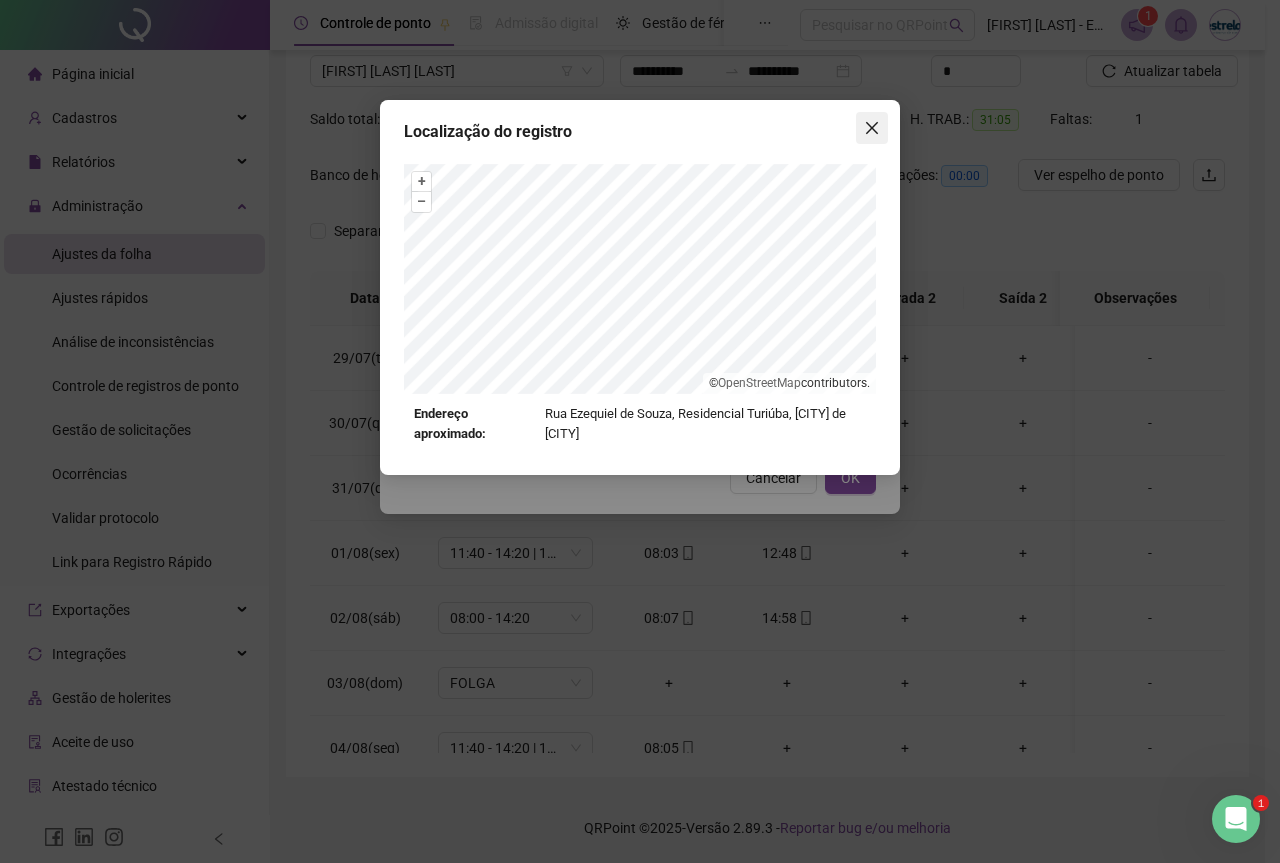 click at bounding box center [872, 128] 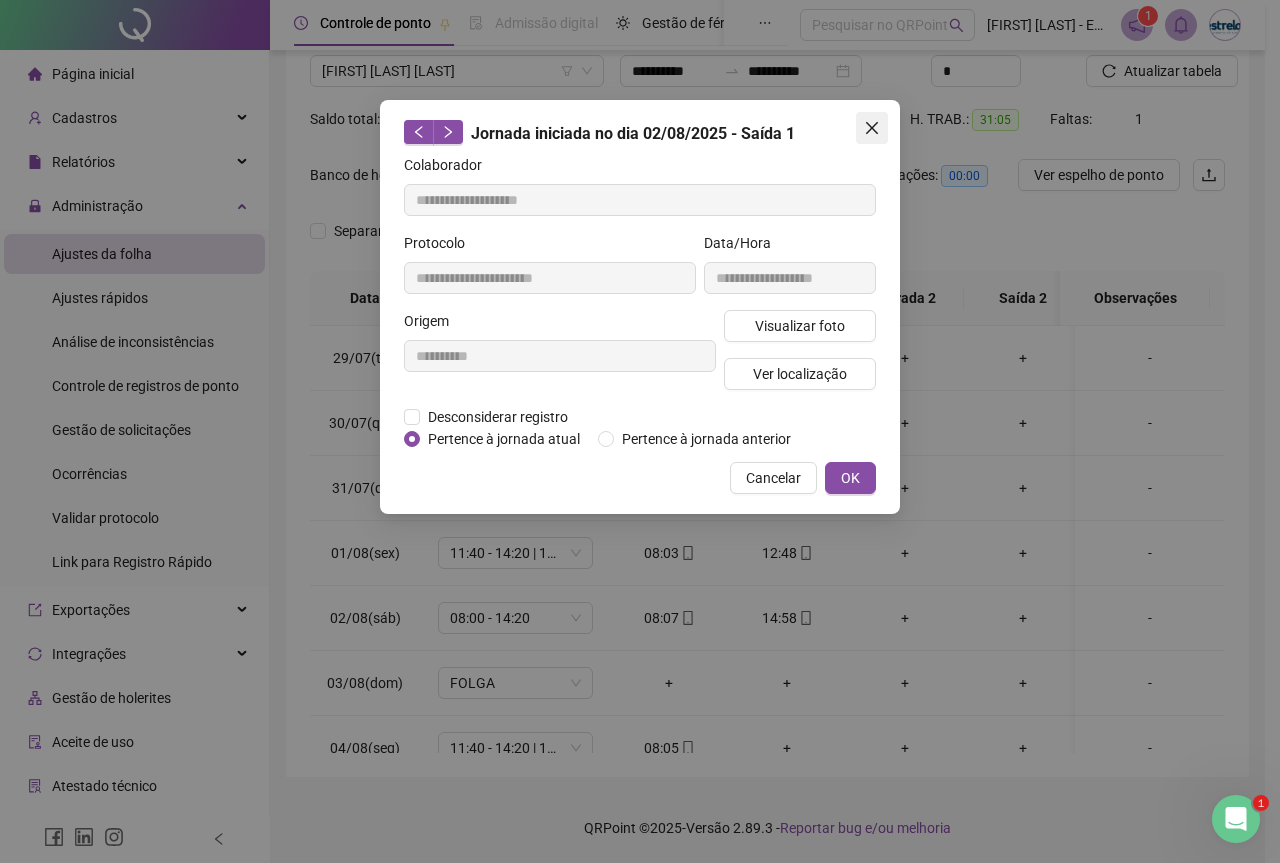 click at bounding box center (872, 128) 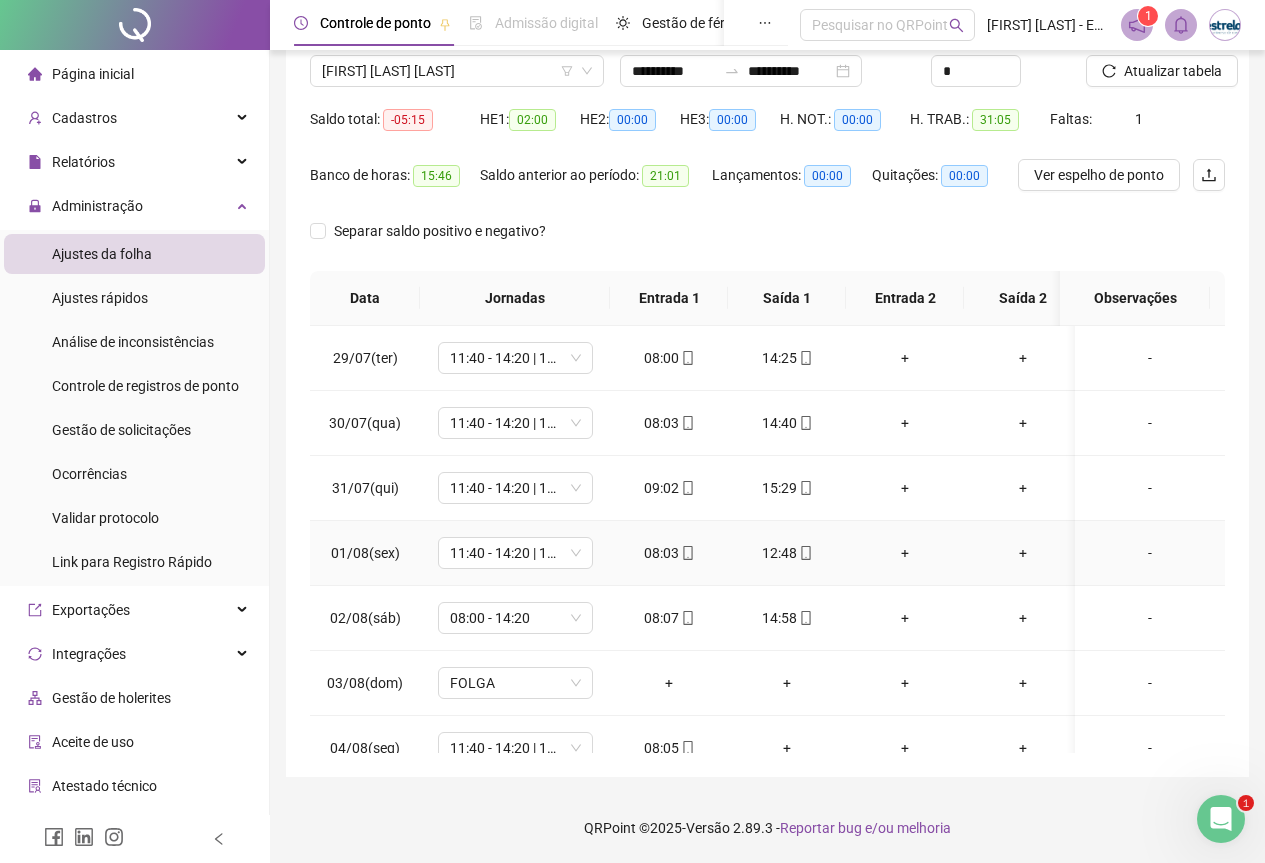 click on "12:48" at bounding box center [787, 553] 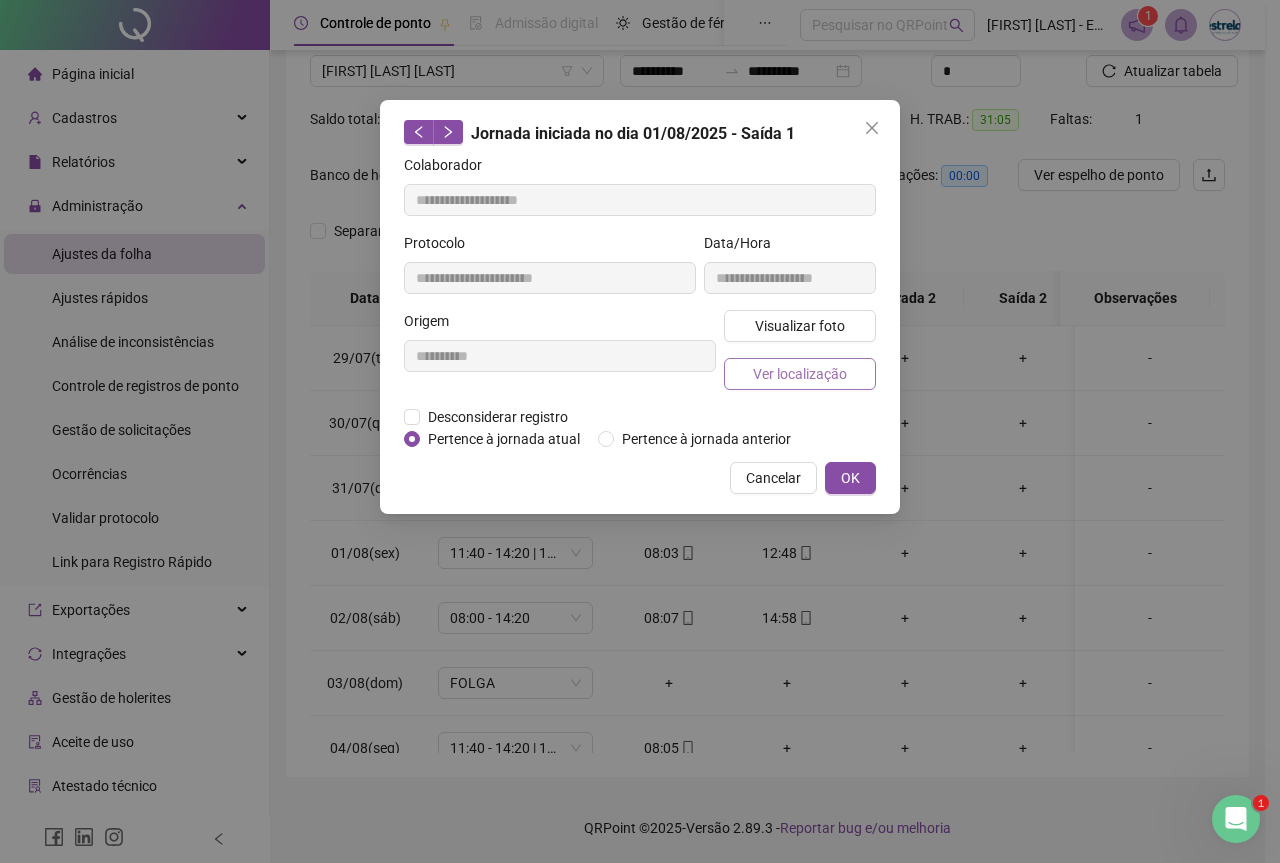 click on "Ver localização" at bounding box center [800, 374] 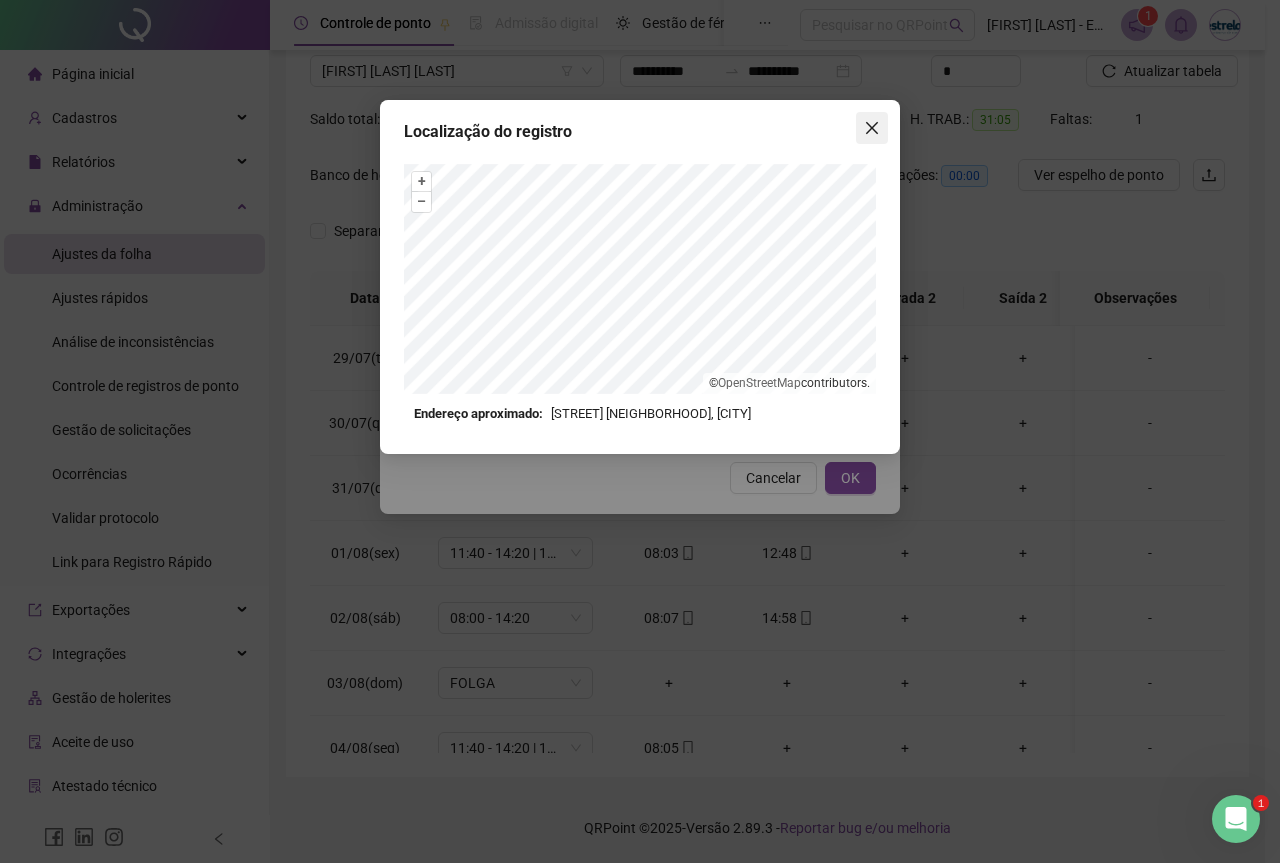 click 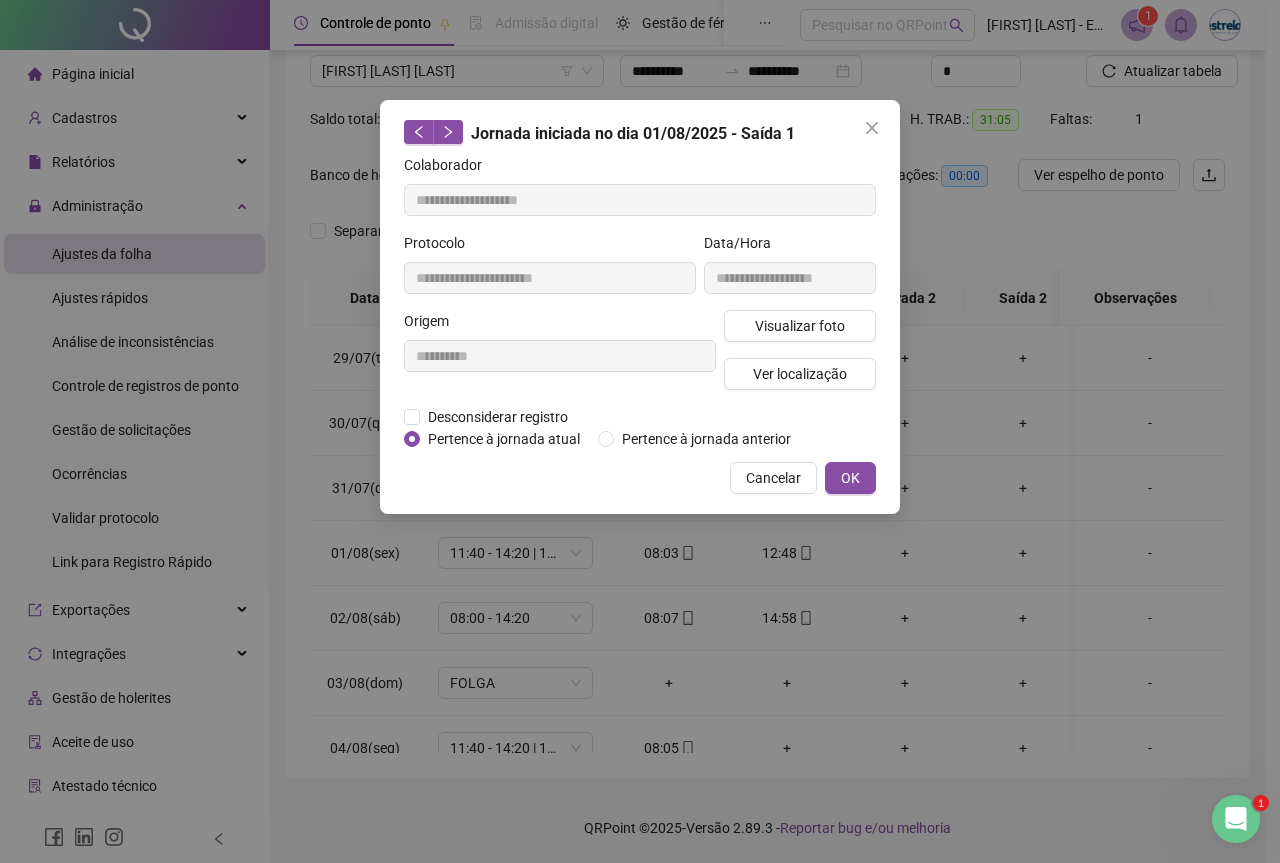 click 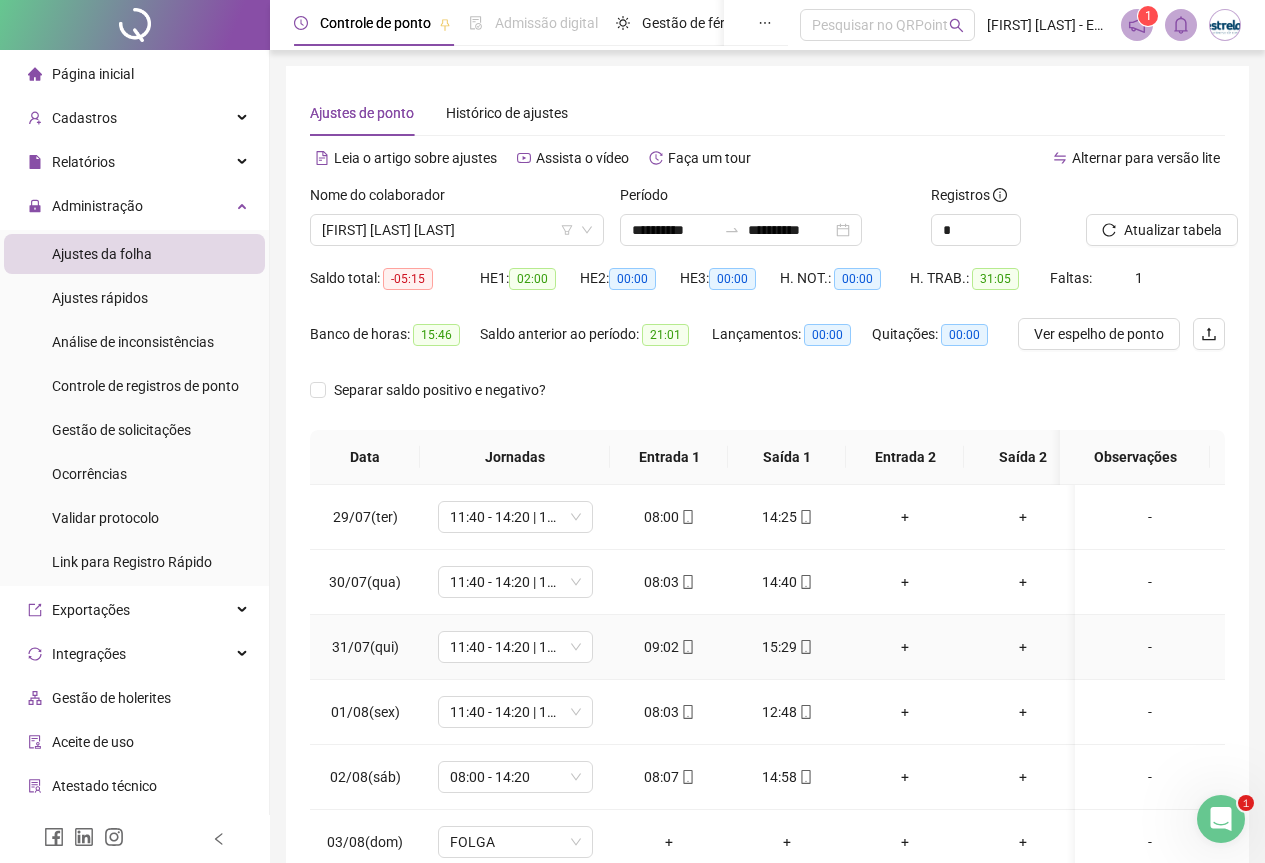 scroll, scrollTop: 159, scrollLeft: 0, axis: vertical 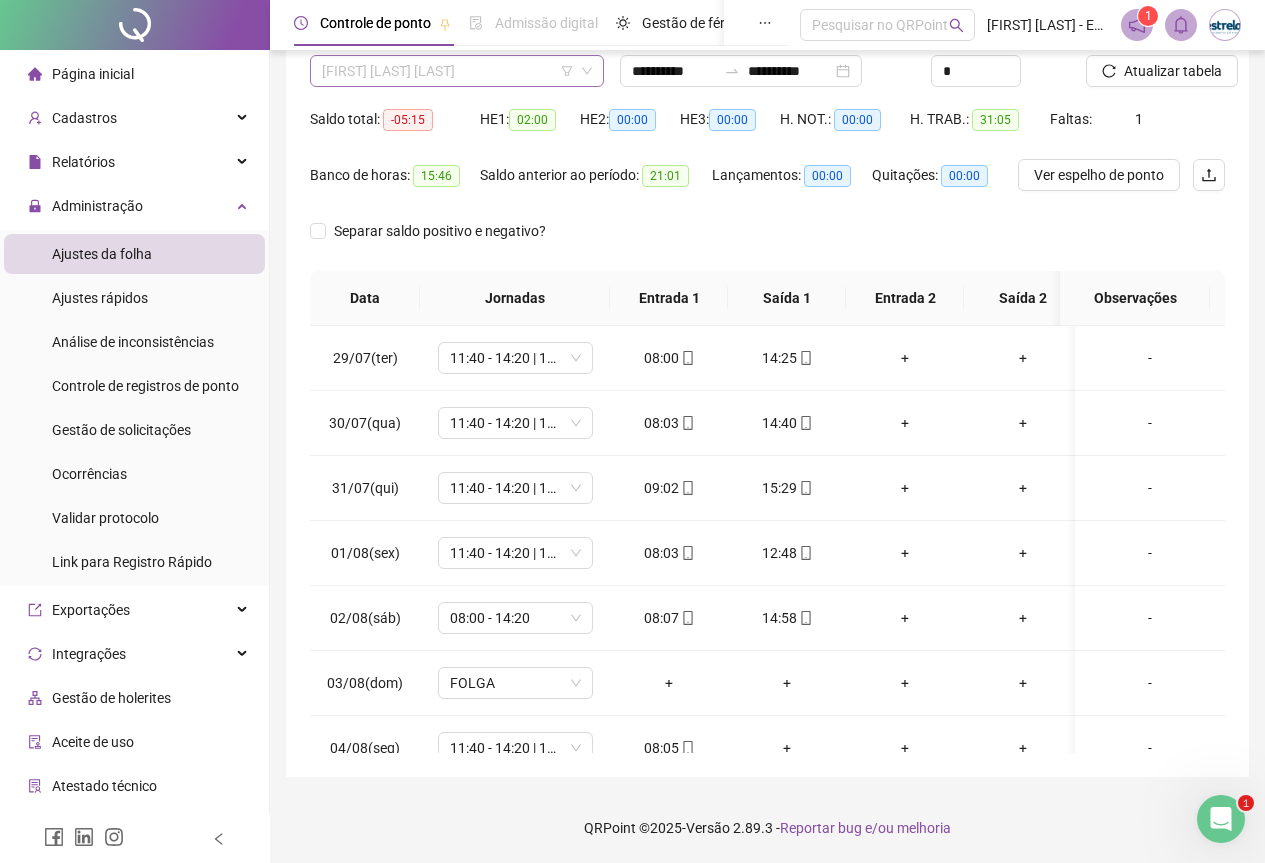 click on "[FIRST] [LAST] [LAST]" at bounding box center (457, 71) 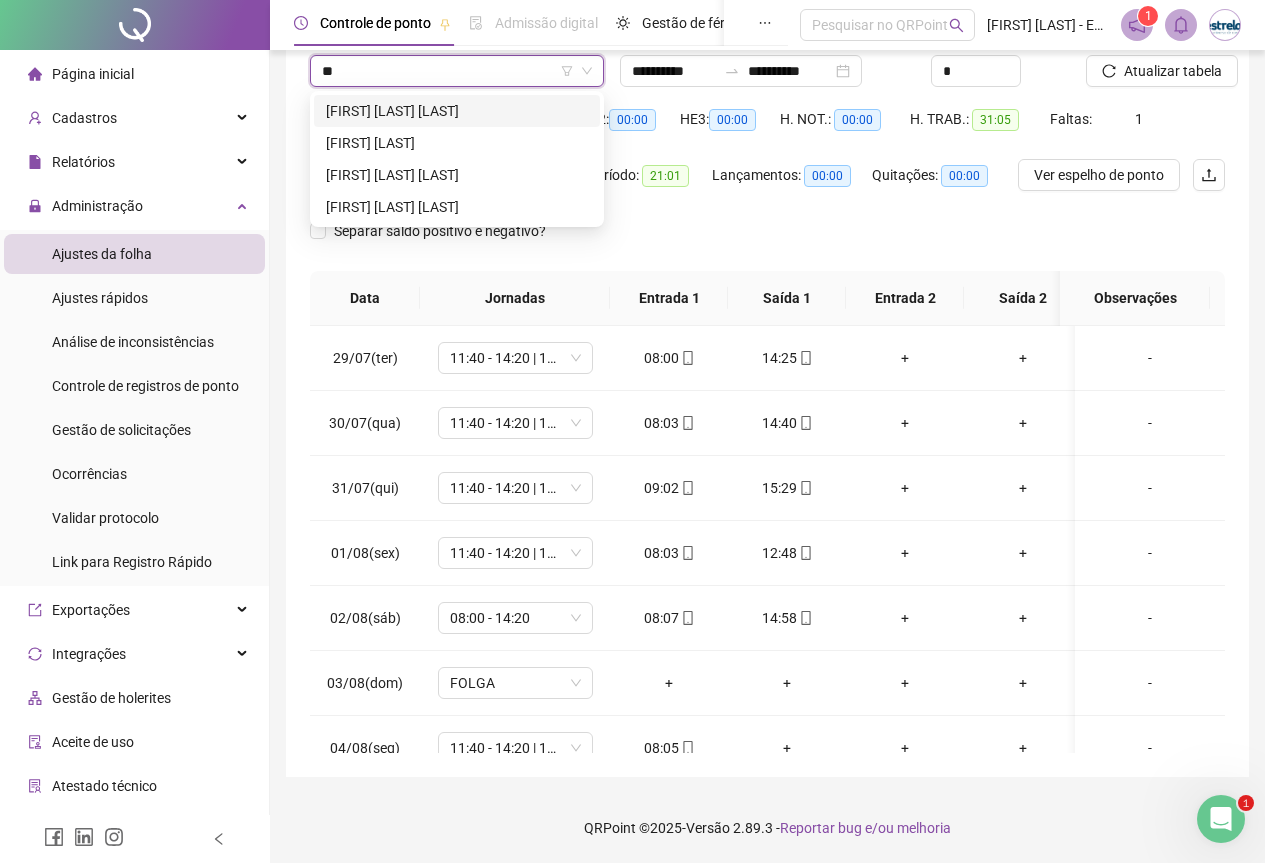 scroll, scrollTop: 0, scrollLeft: 0, axis: both 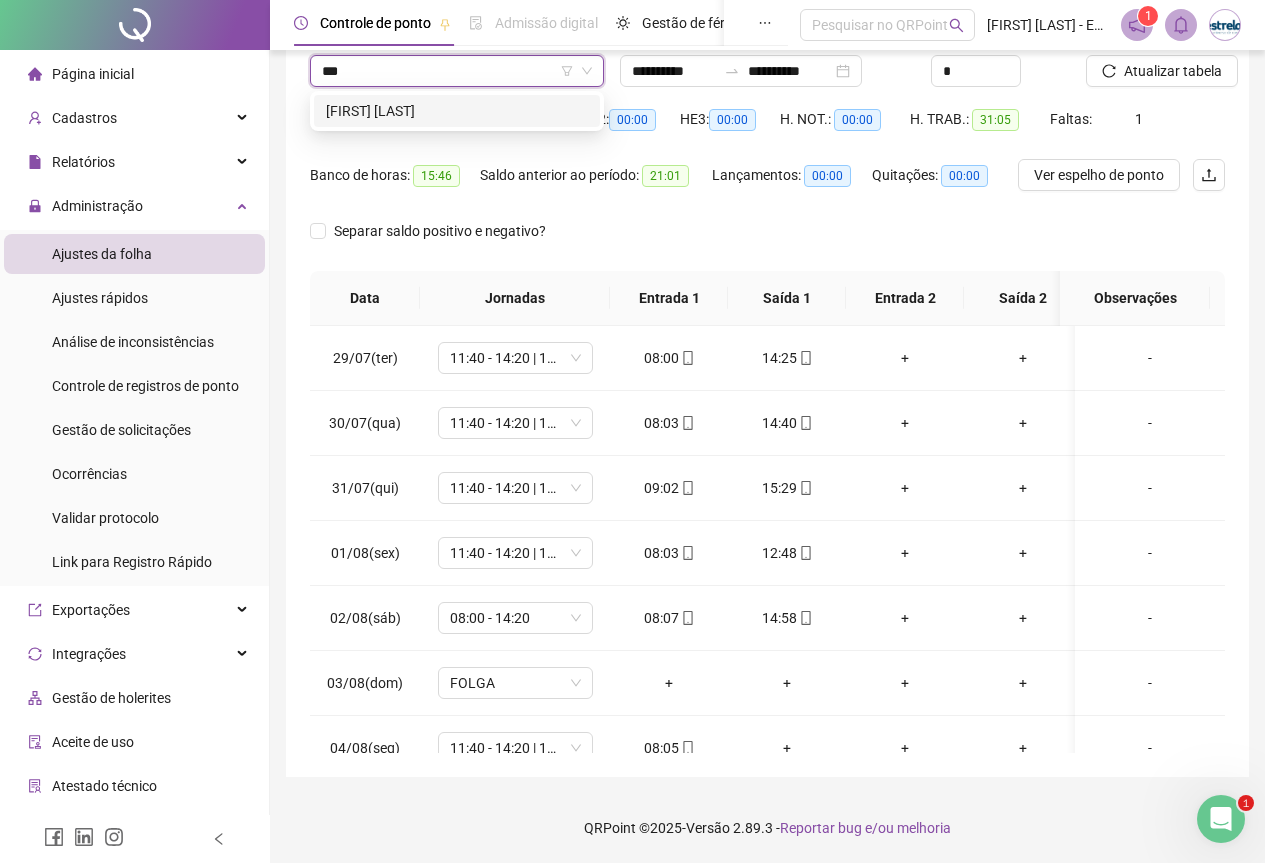 click on "[FIRST] [LAST]" at bounding box center (457, 111) 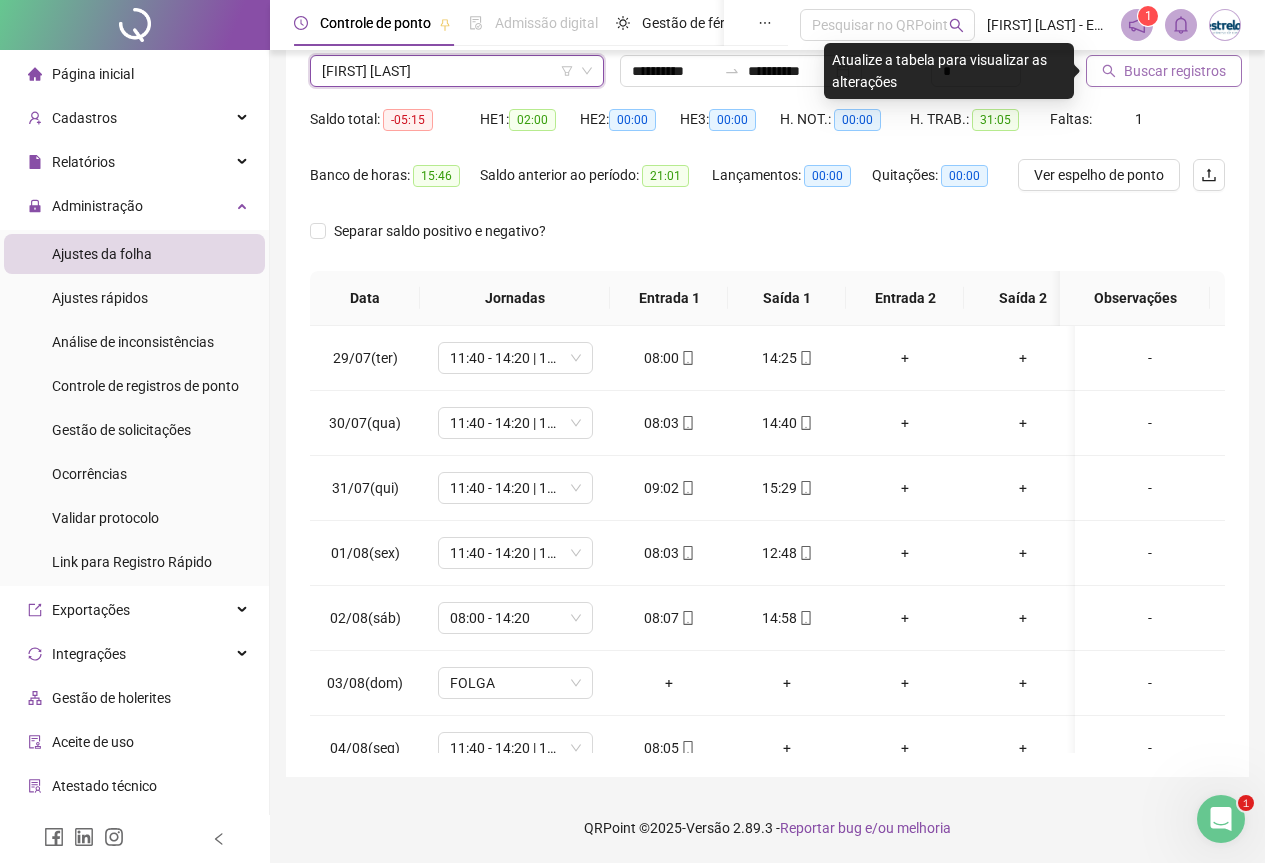 click on "Buscar registros" at bounding box center (1164, 71) 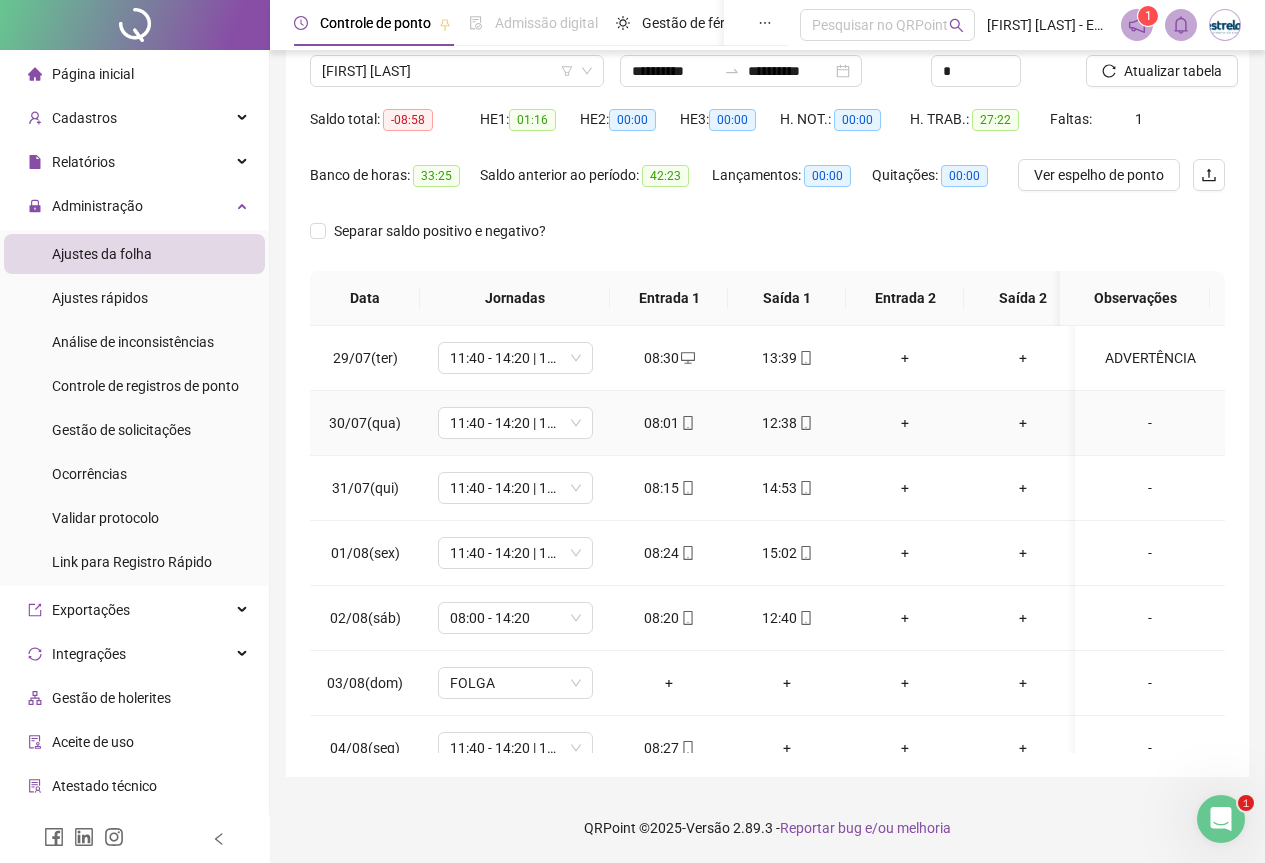 click on "12:38" at bounding box center [787, 423] 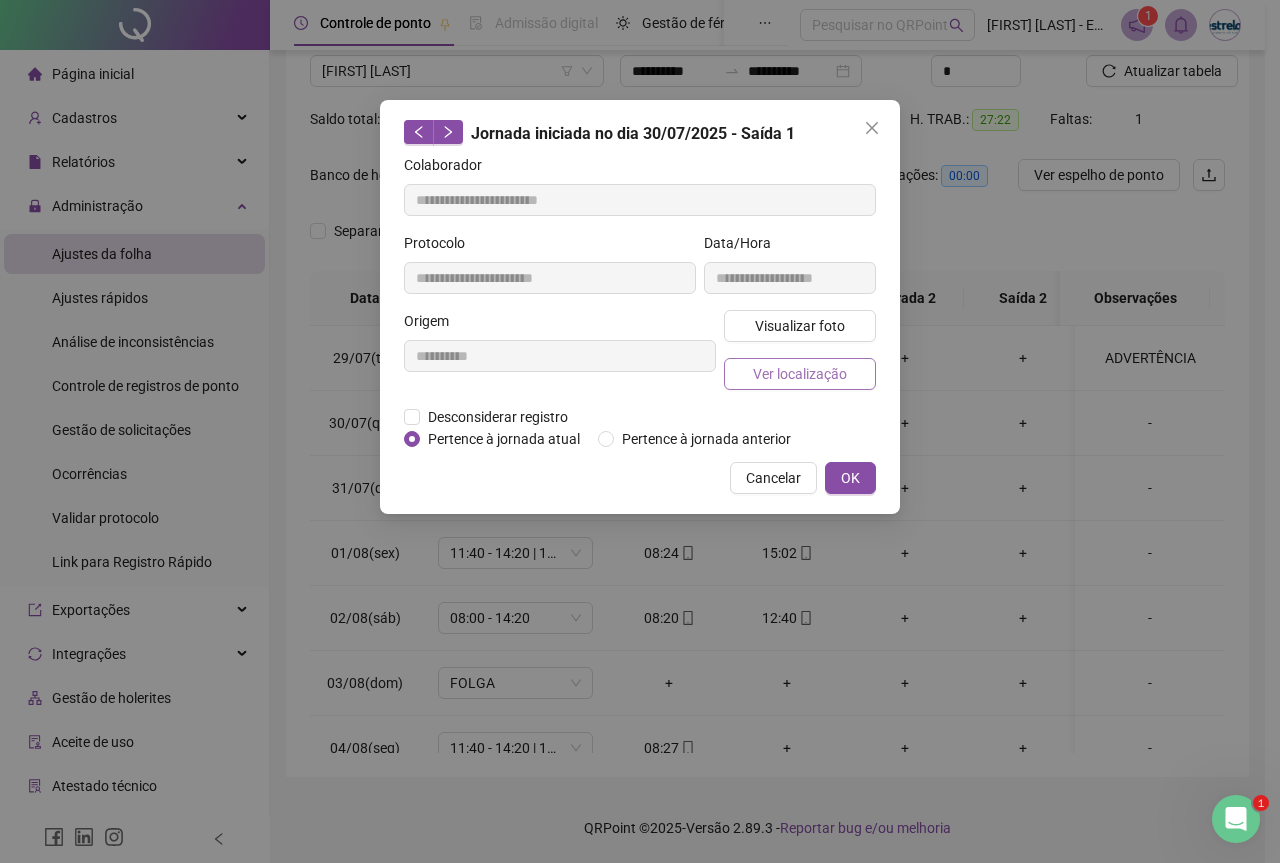 click on "Ver localização" at bounding box center (800, 374) 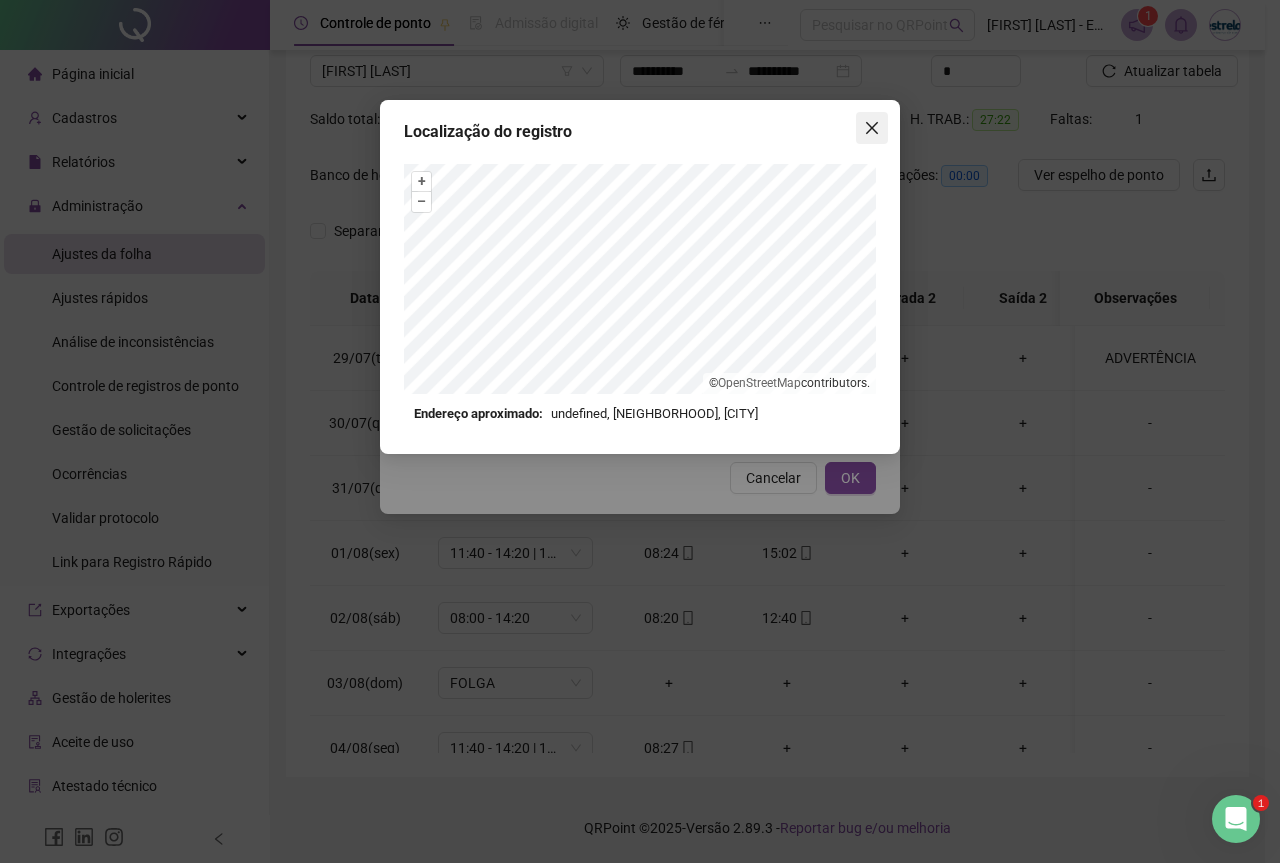 click 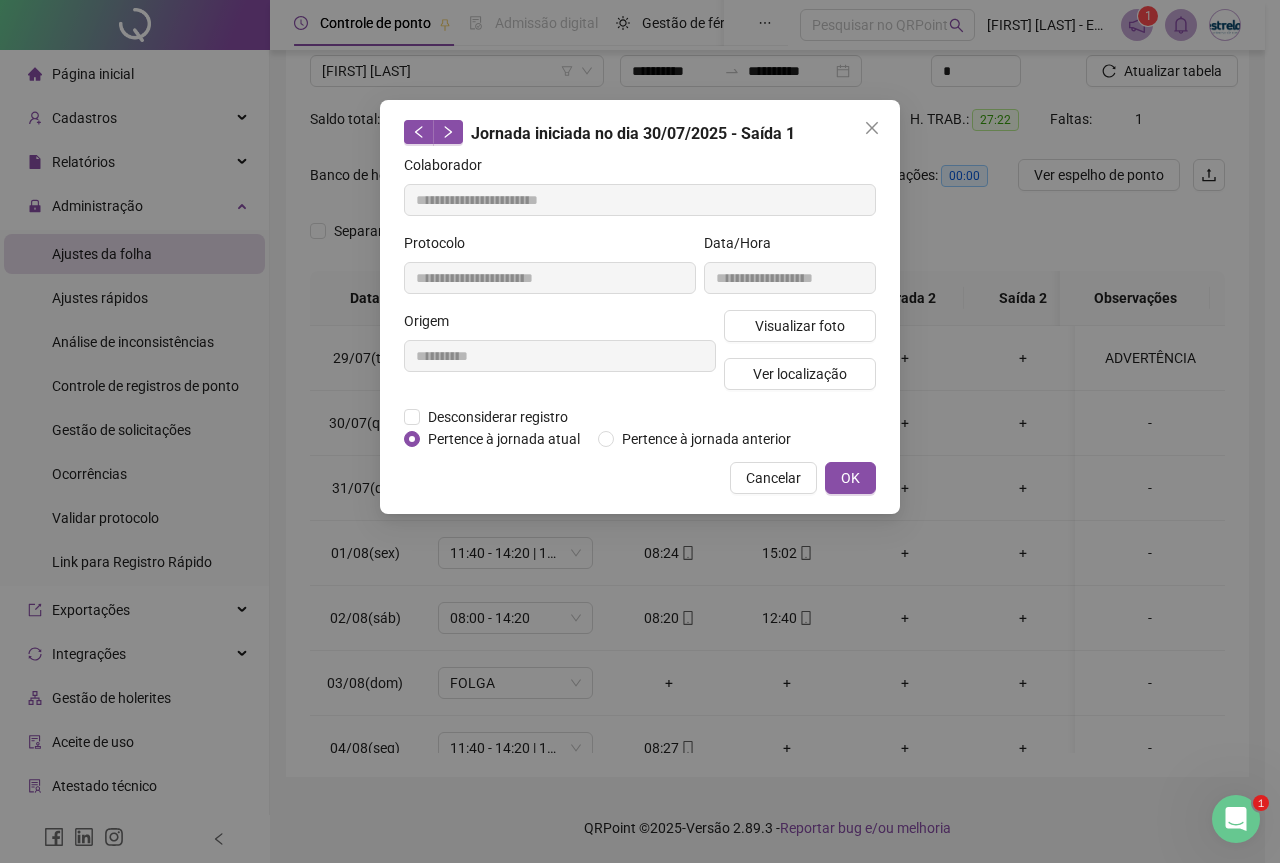 click 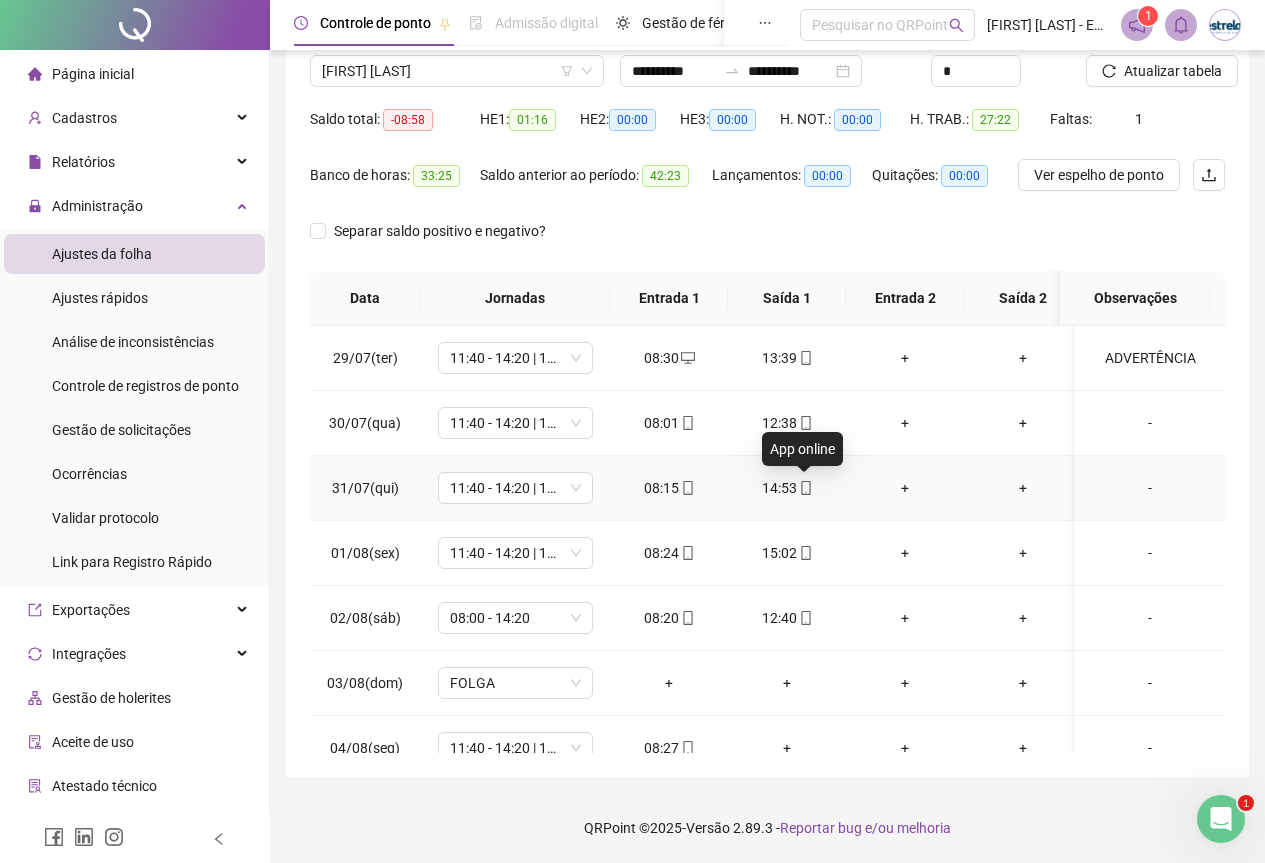click at bounding box center [805, 488] 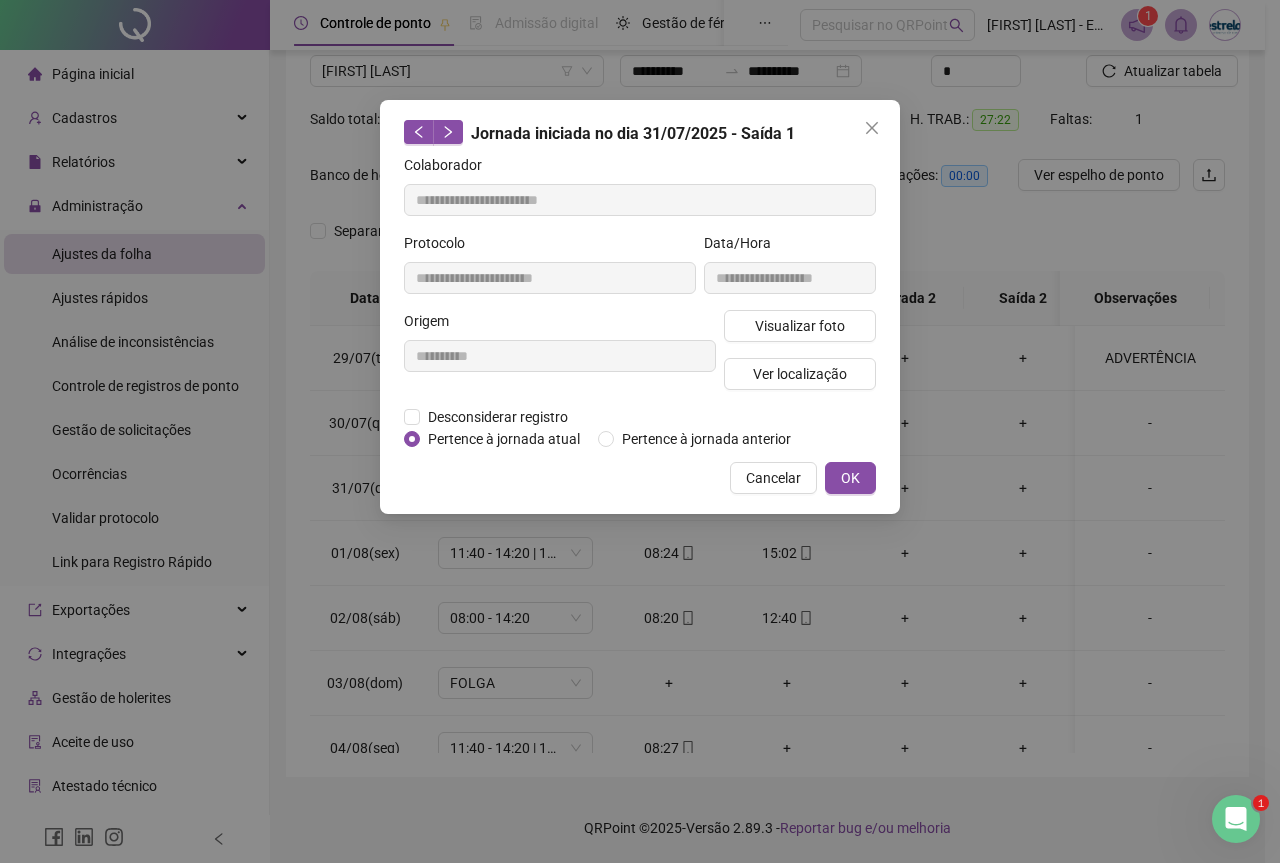 click on "Visualizar foto Ver localização" at bounding box center [800, 358] 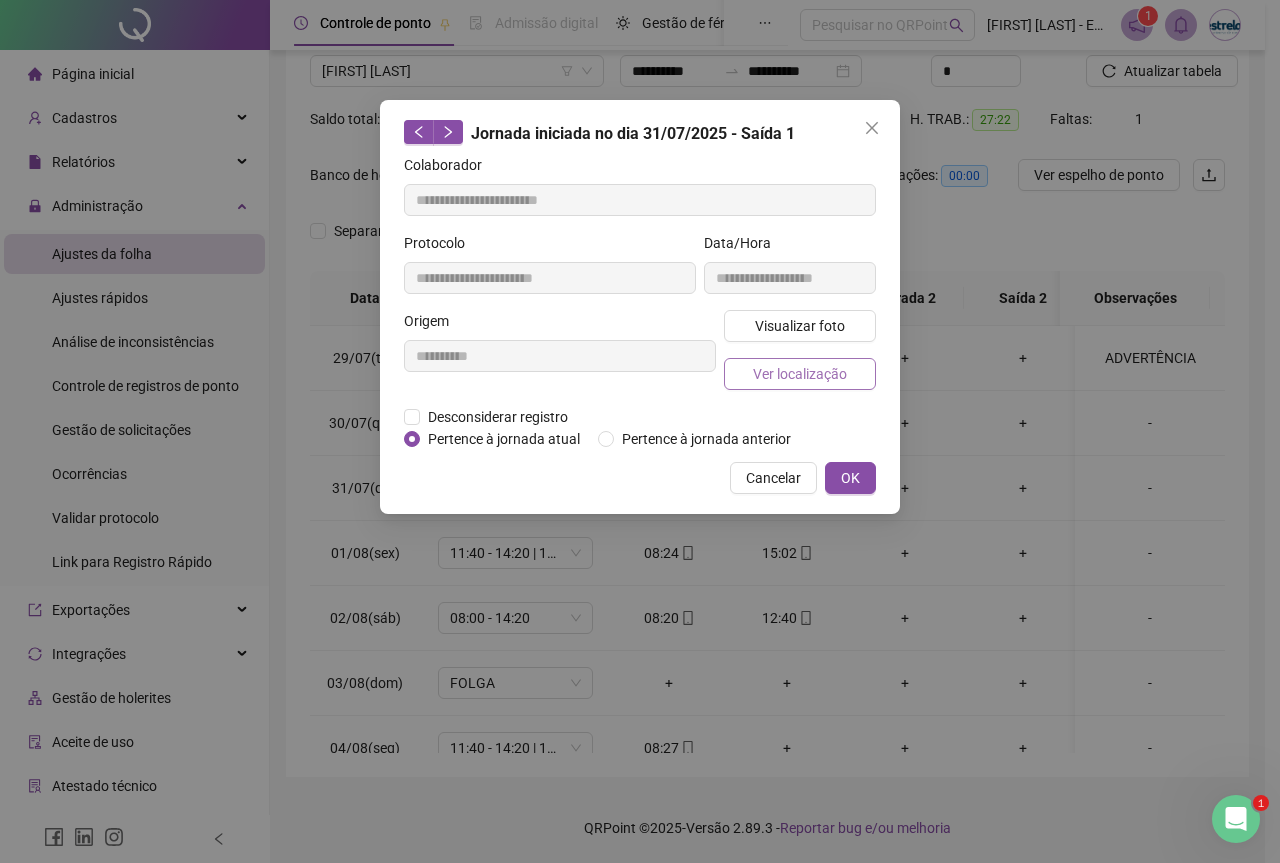 click on "Ver localização" at bounding box center [800, 374] 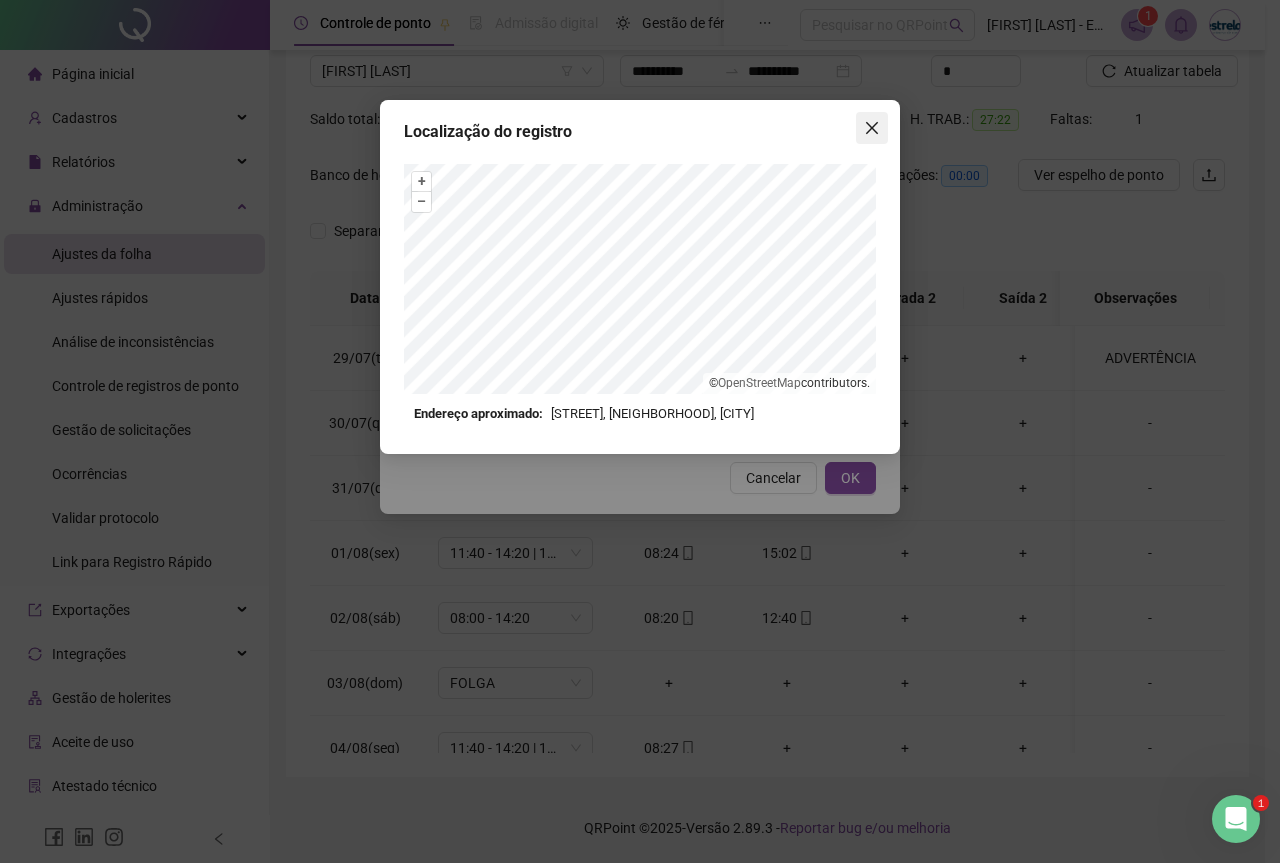 click 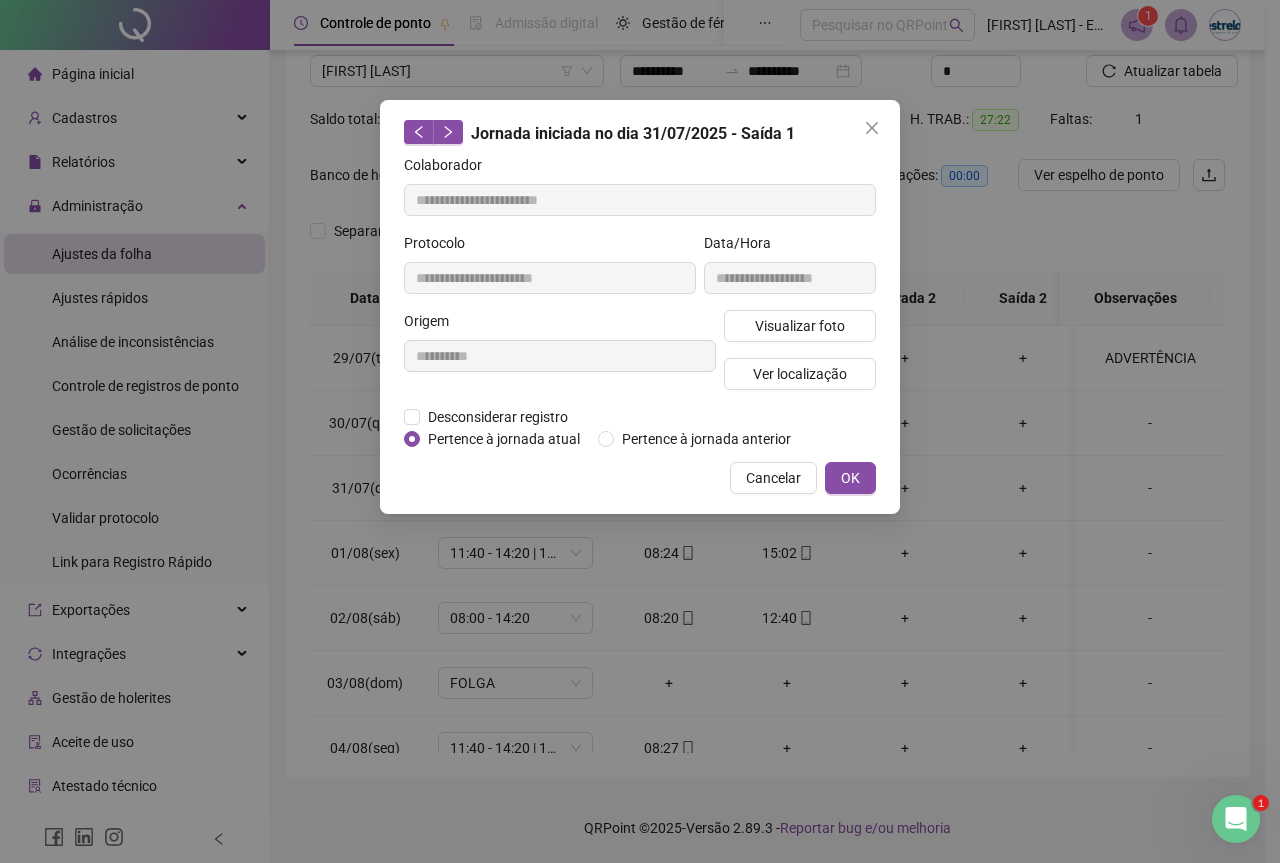 click 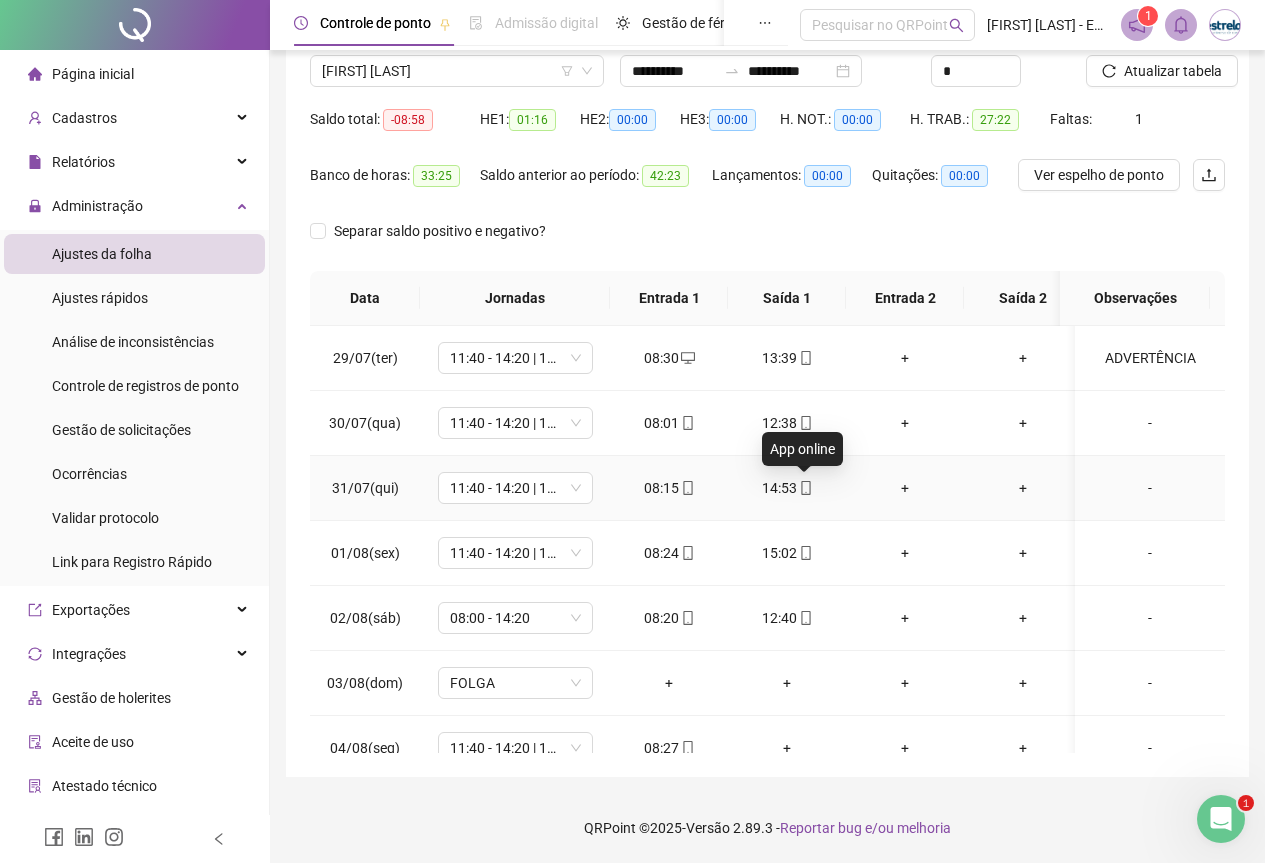 click 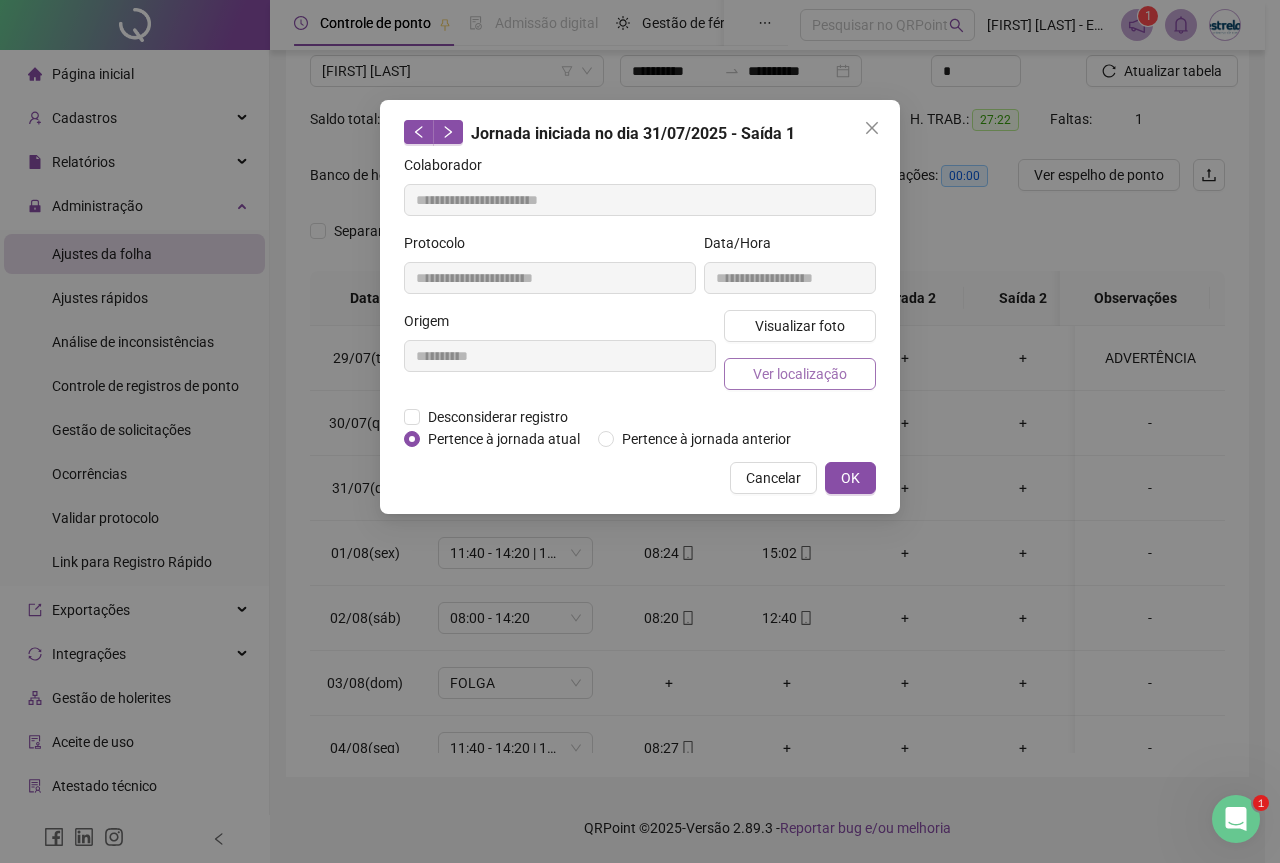 click on "Ver localização" at bounding box center [800, 374] 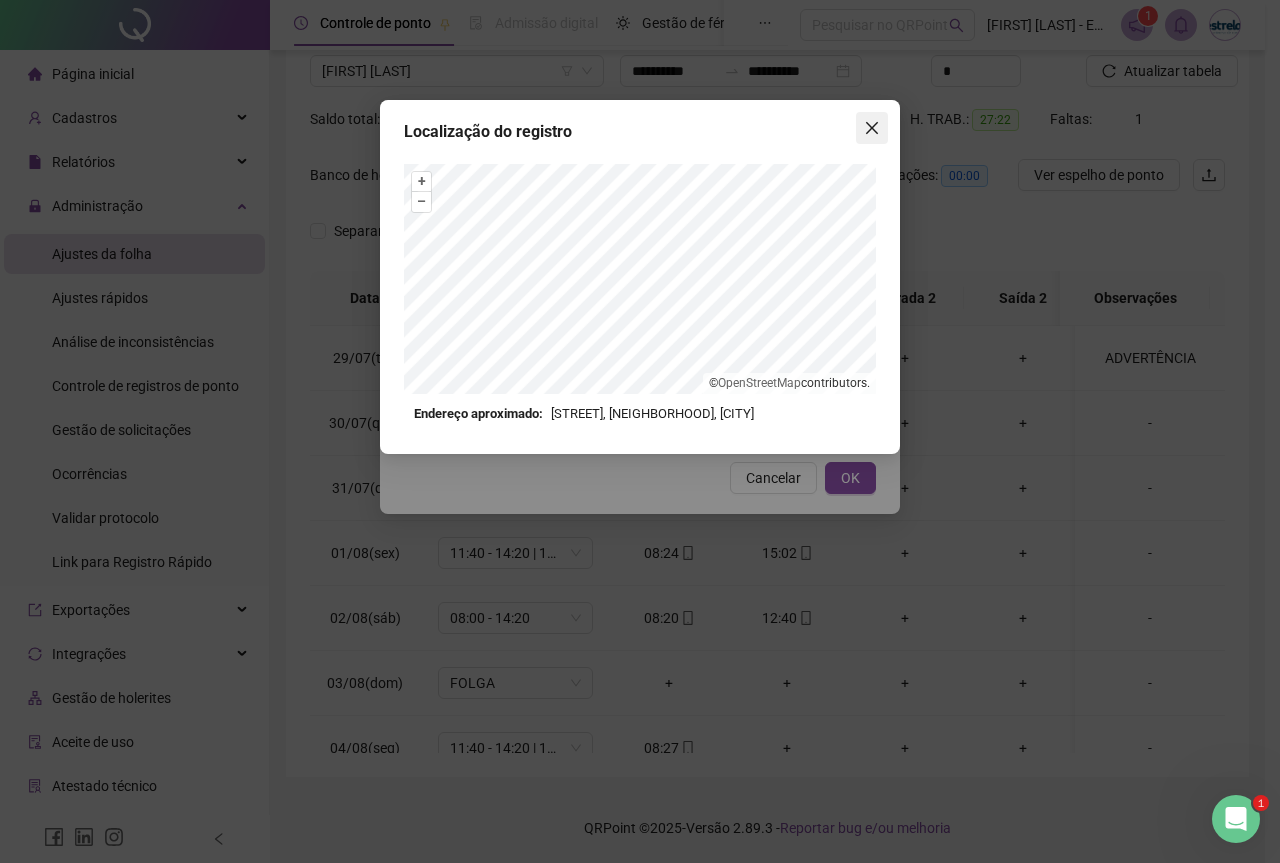 click 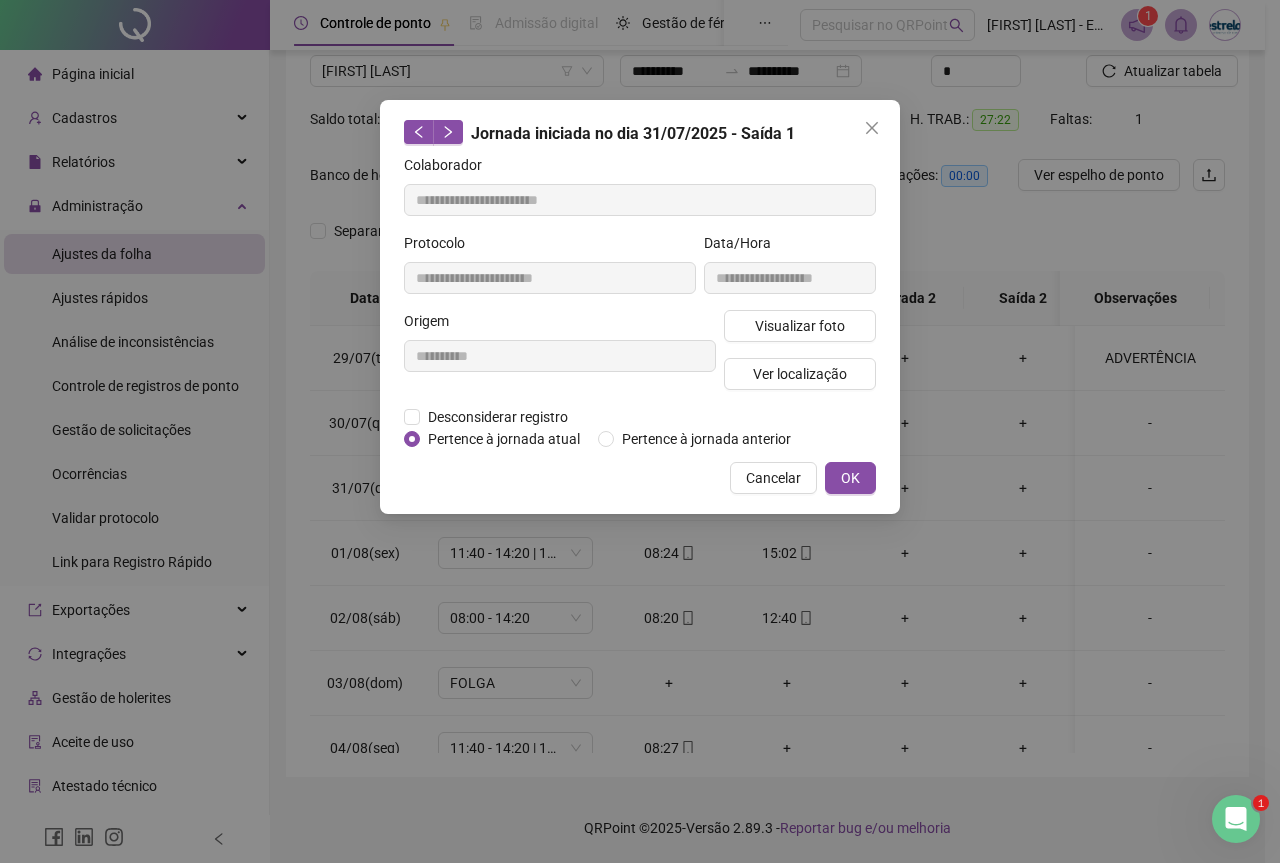 click 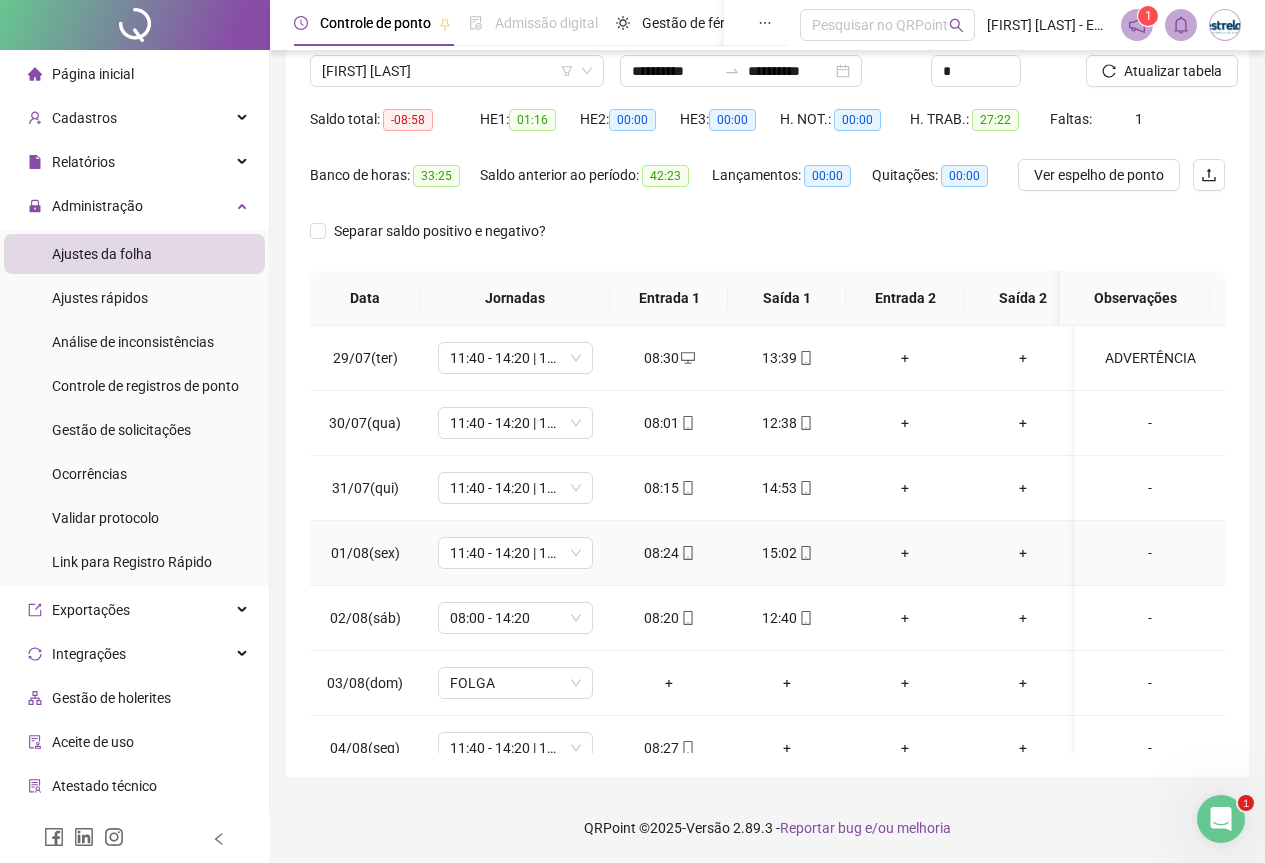 click on "15:02" at bounding box center (787, 553) 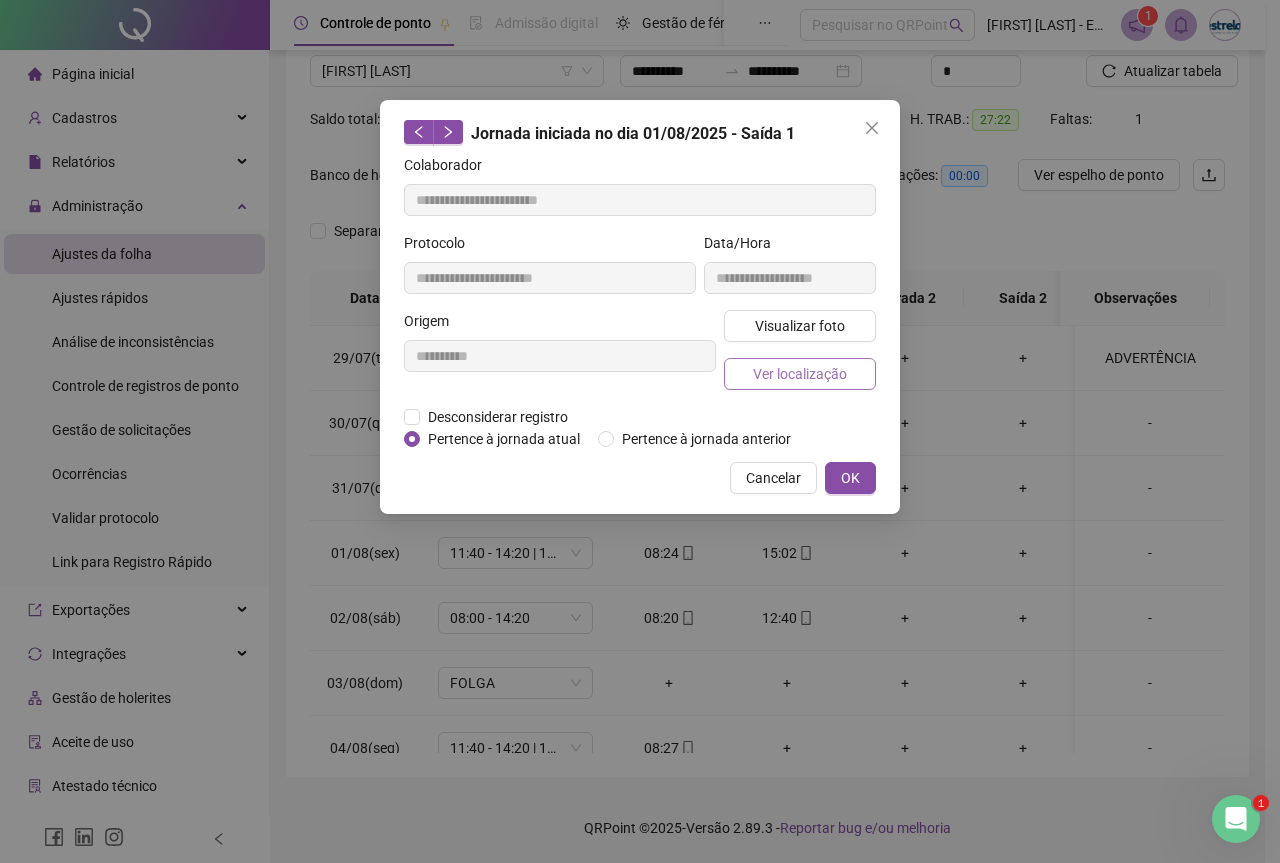 click on "Ver localização" at bounding box center [800, 374] 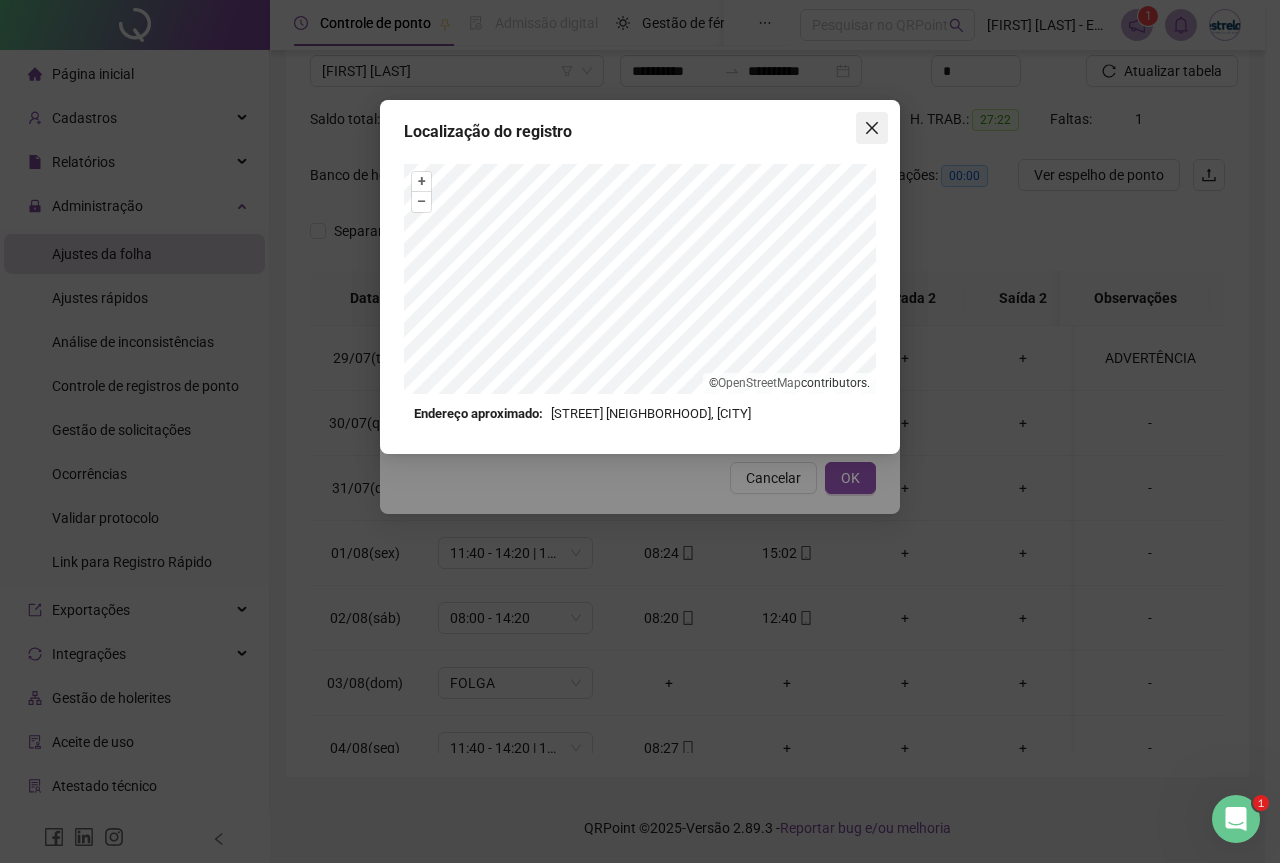 click at bounding box center (872, 128) 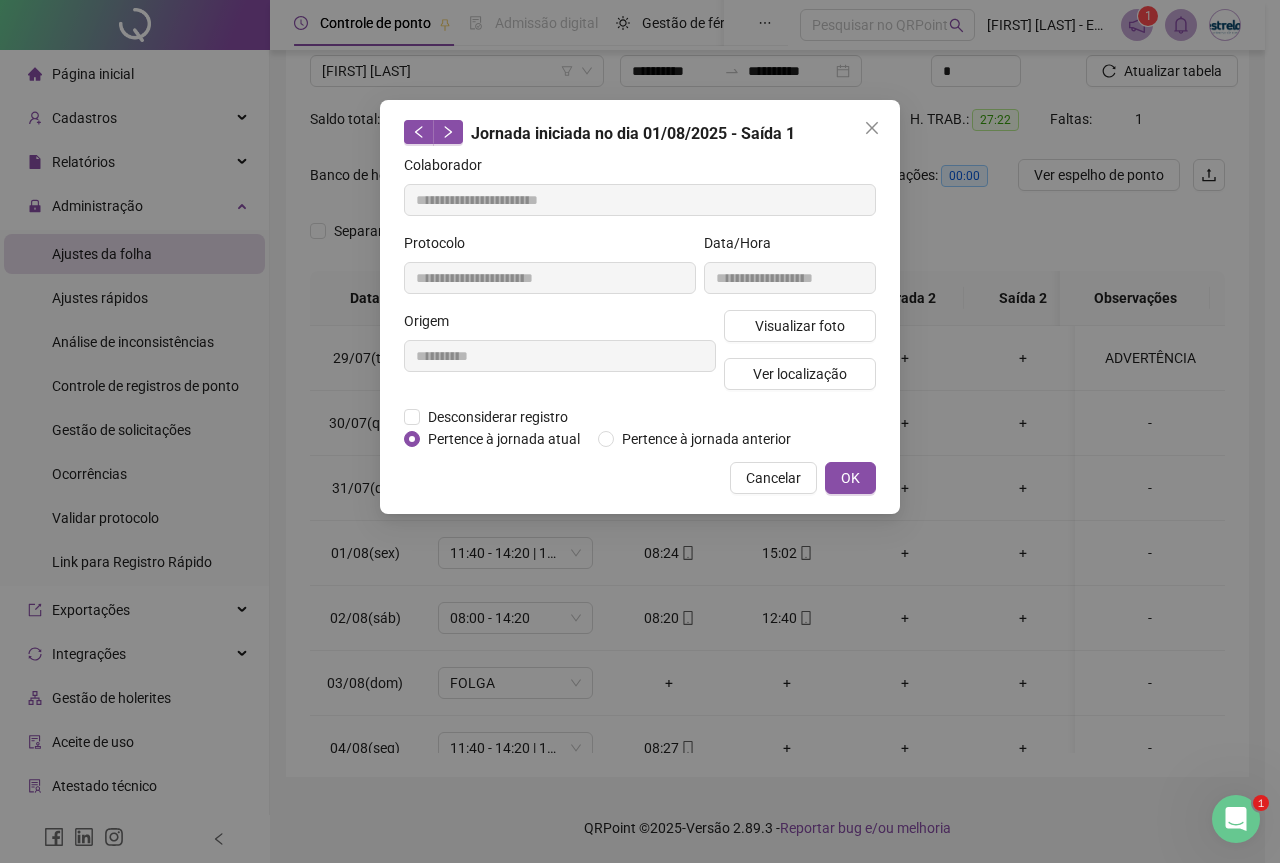 click at bounding box center (872, 128) 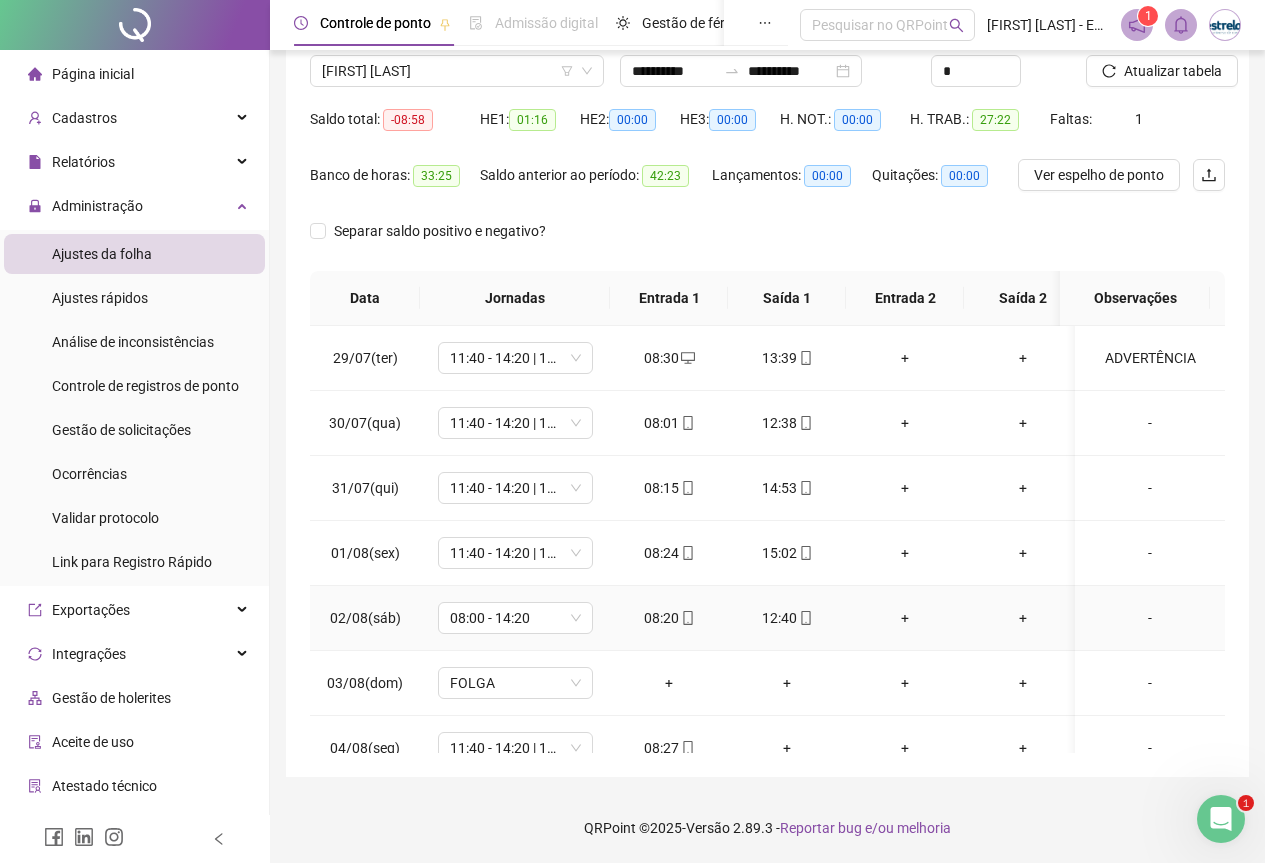 click on "12:40" at bounding box center [787, 618] 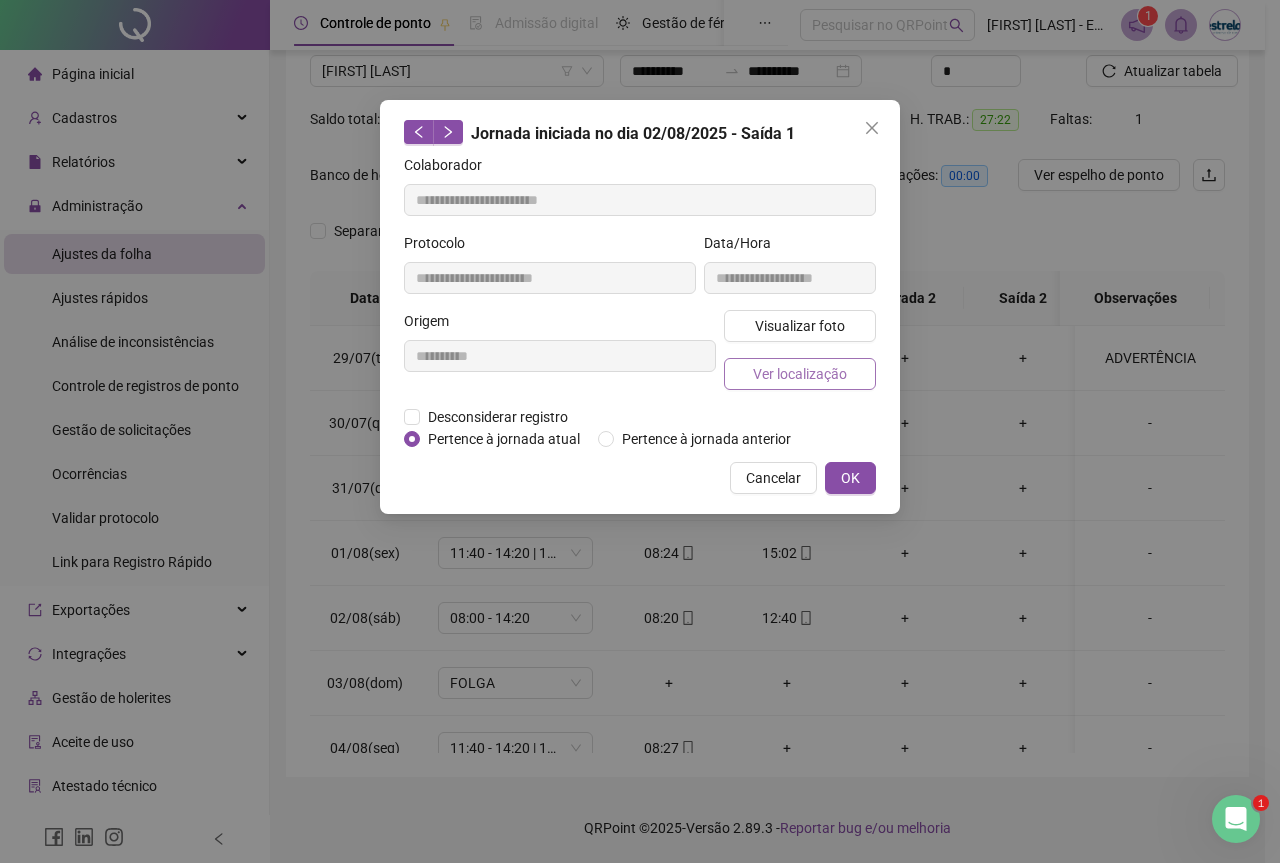 click on "Ver localização" at bounding box center [800, 374] 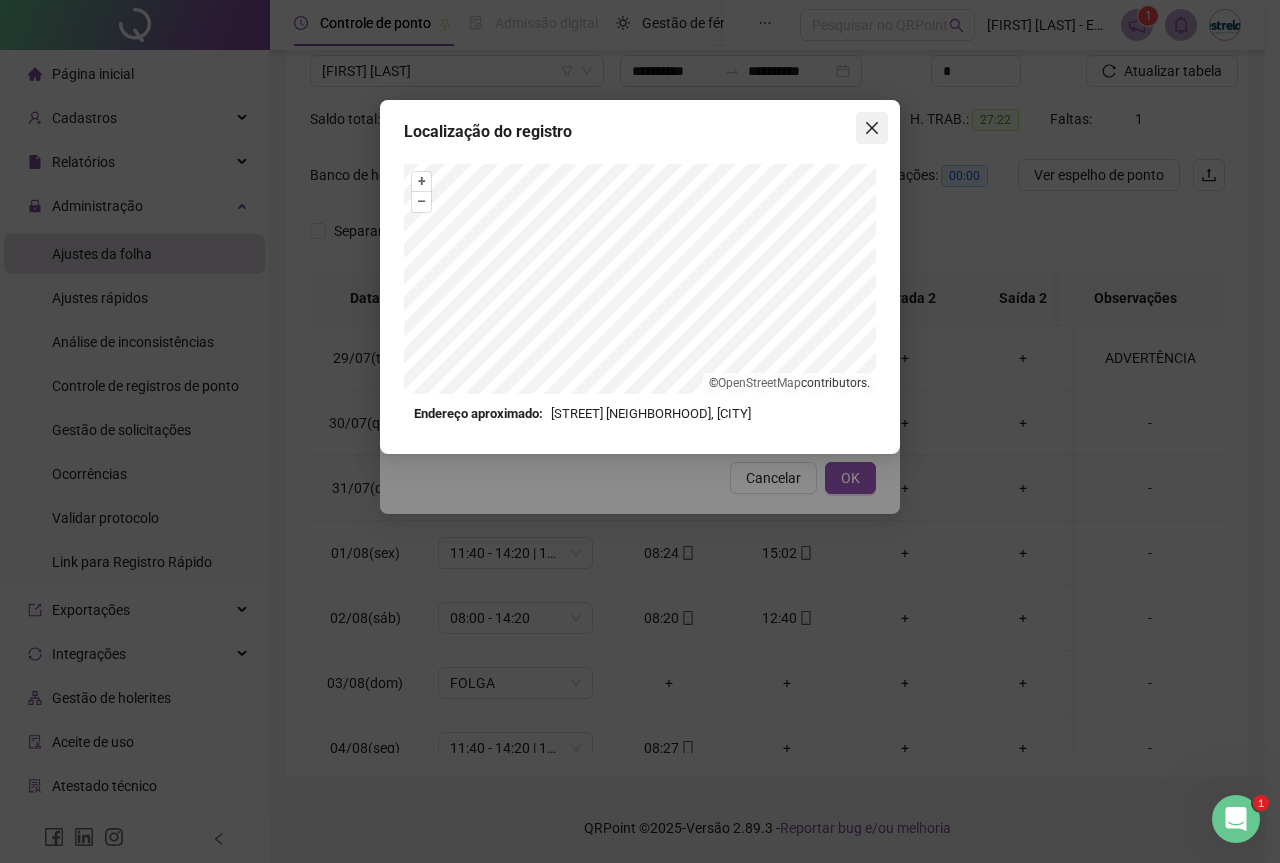 click at bounding box center [872, 128] 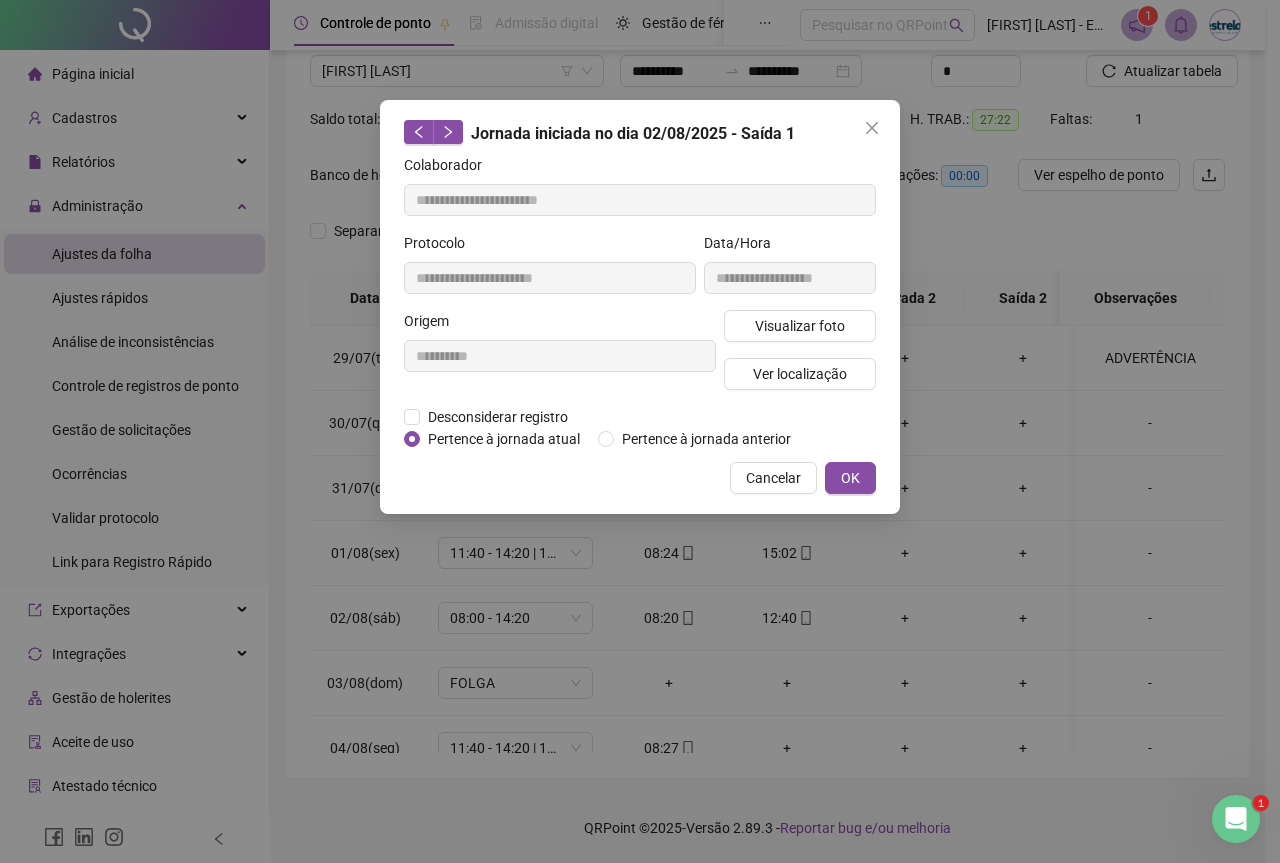 click at bounding box center (872, 128) 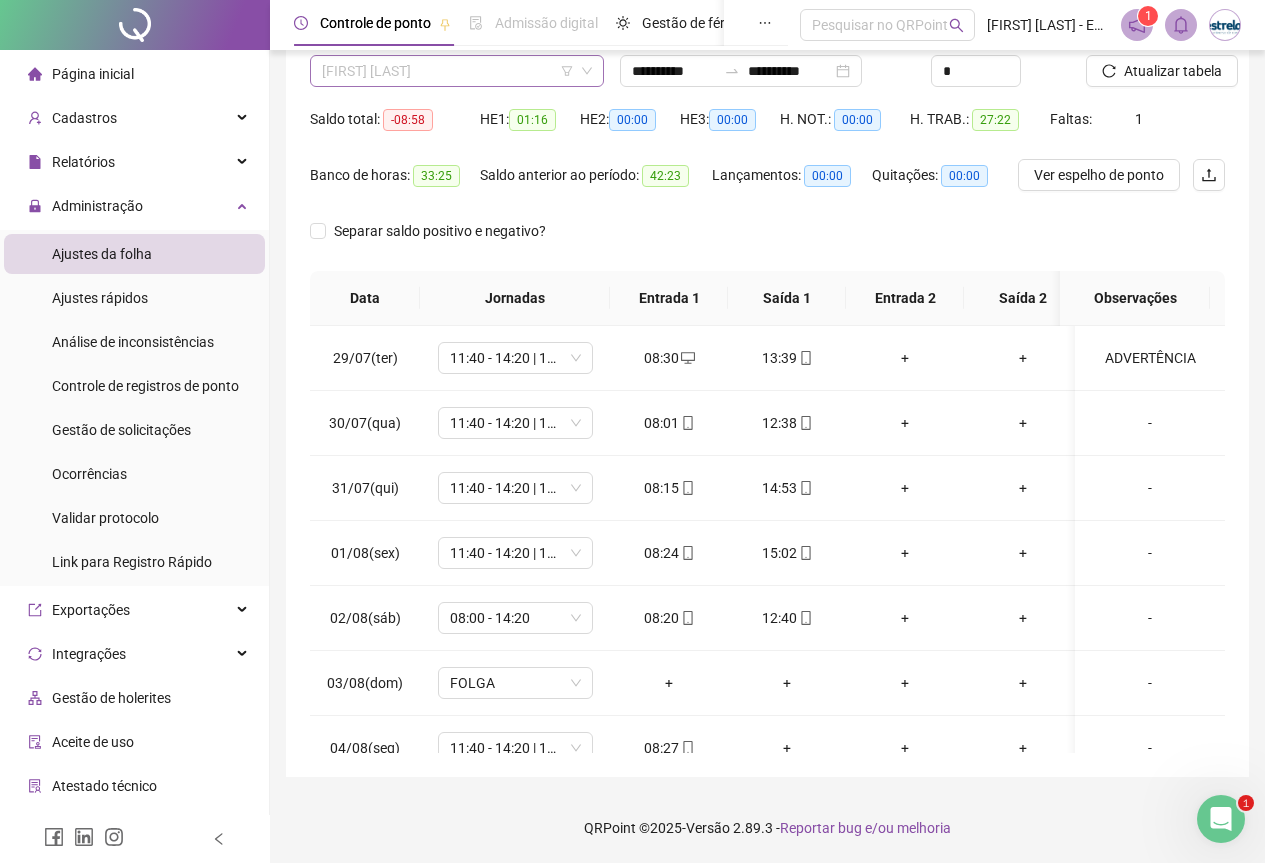 scroll, scrollTop: 1920, scrollLeft: 0, axis: vertical 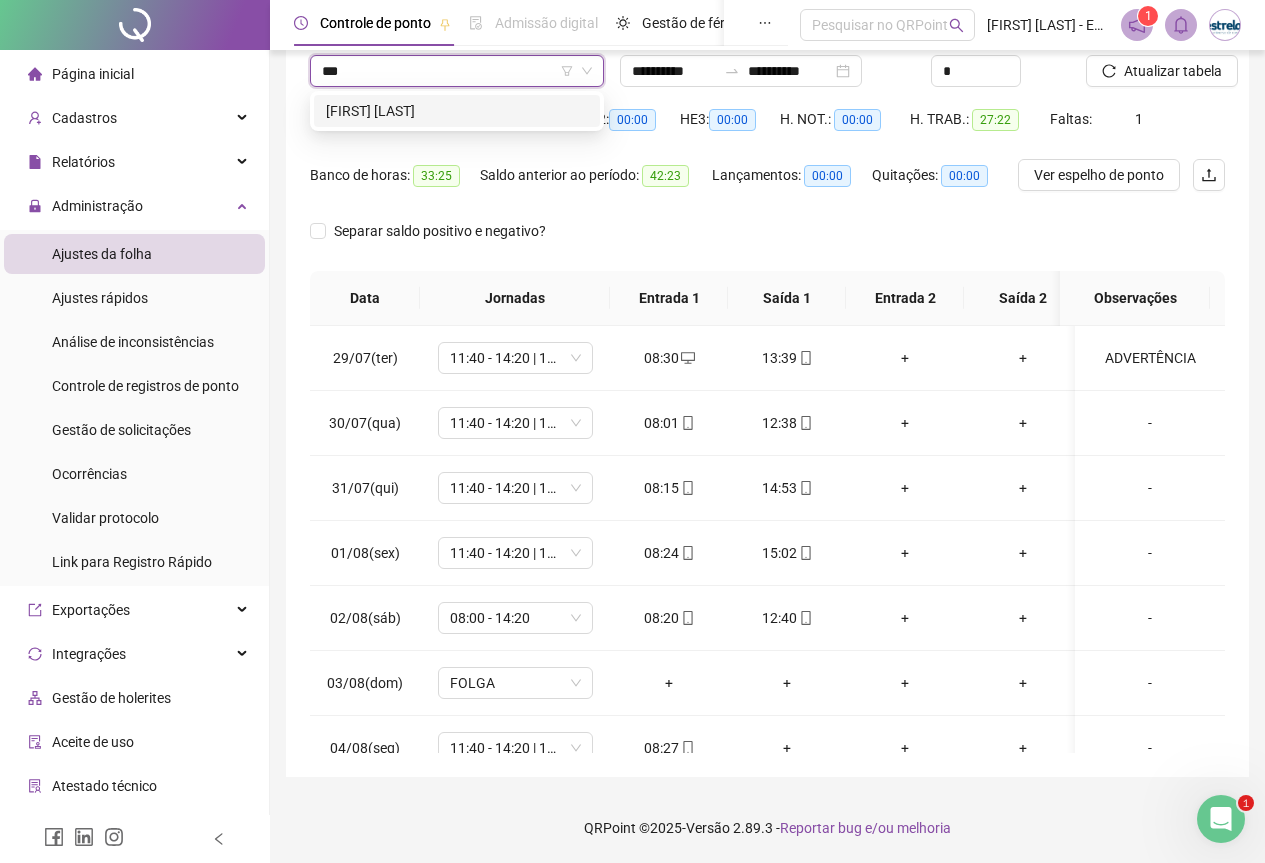 click on "[FIRST] [LAST]" at bounding box center (457, 111) 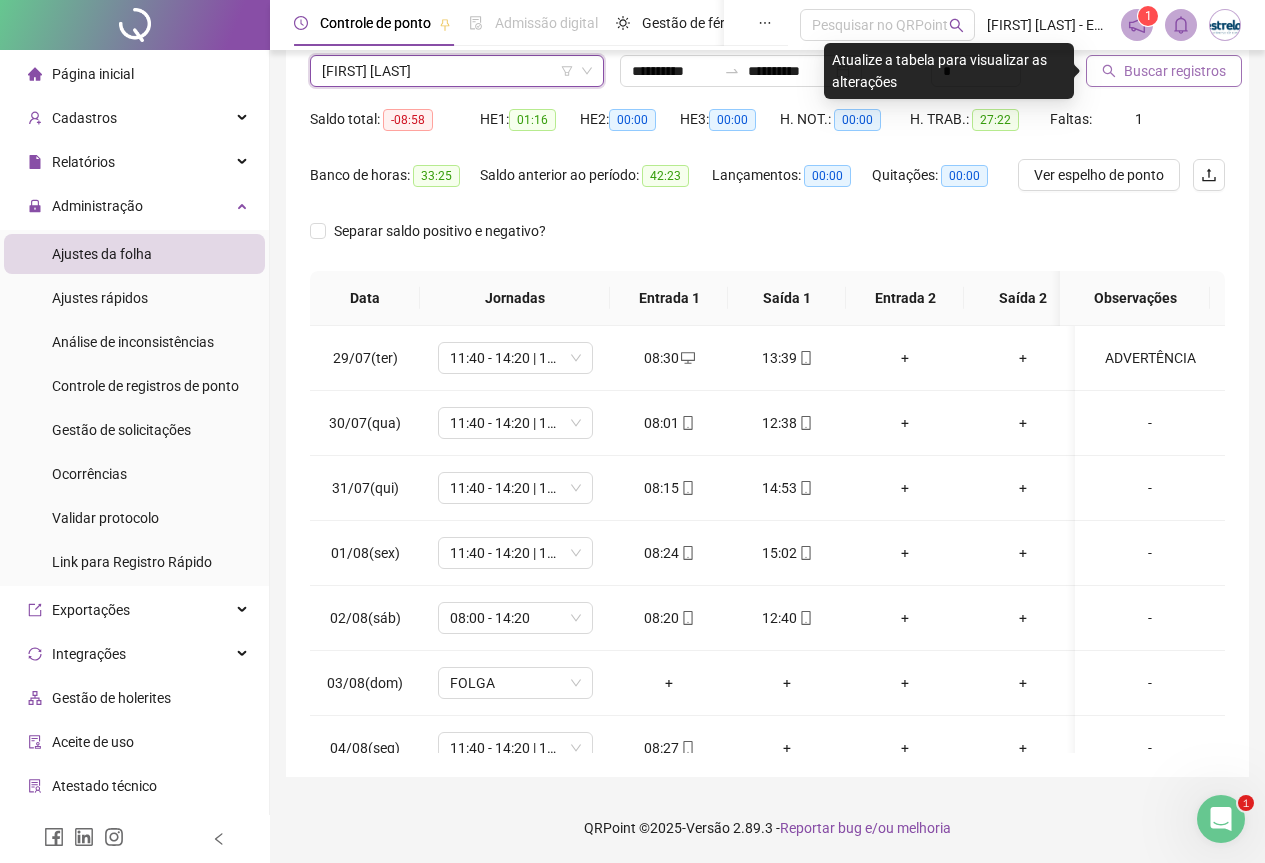 click on "Buscar registros" at bounding box center [1175, 71] 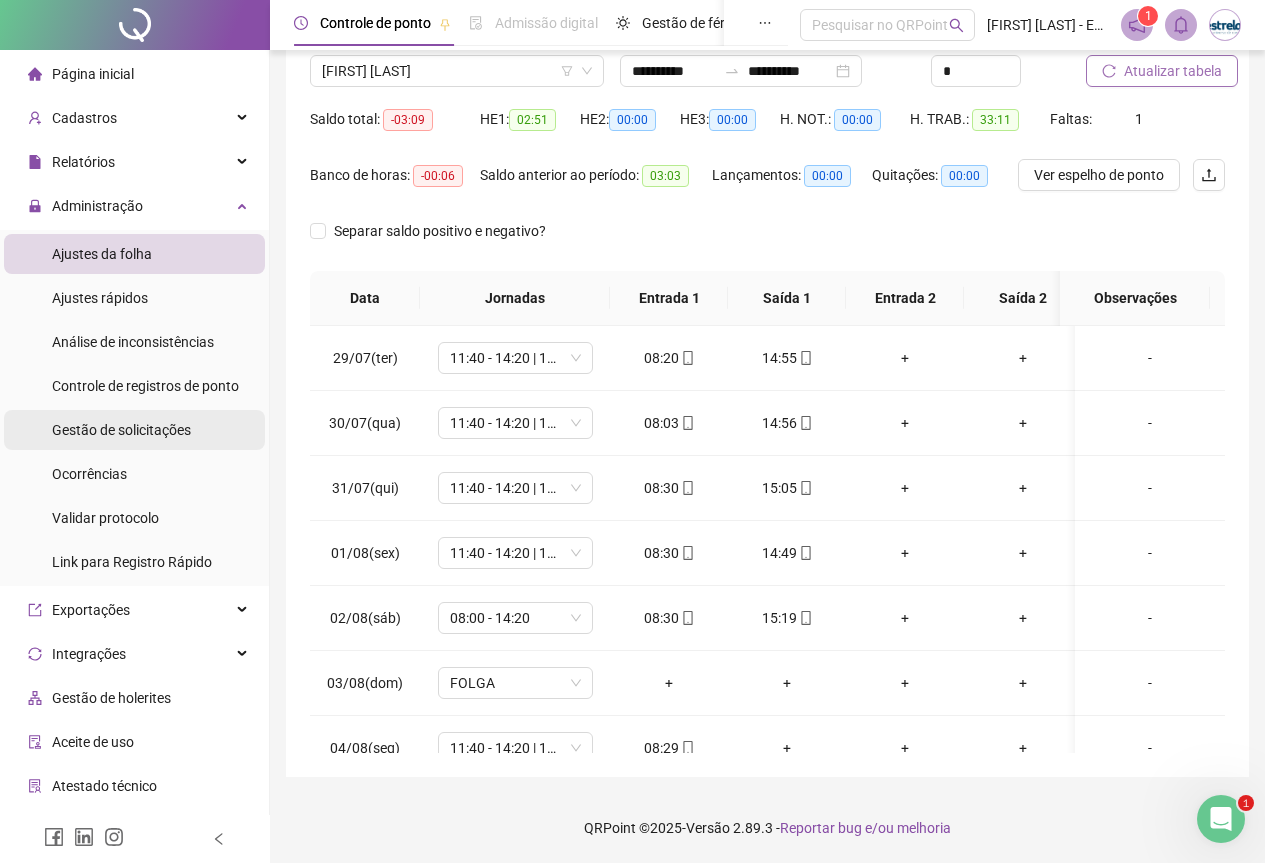 scroll, scrollTop: 123, scrollLeft: 0, axis: vertical 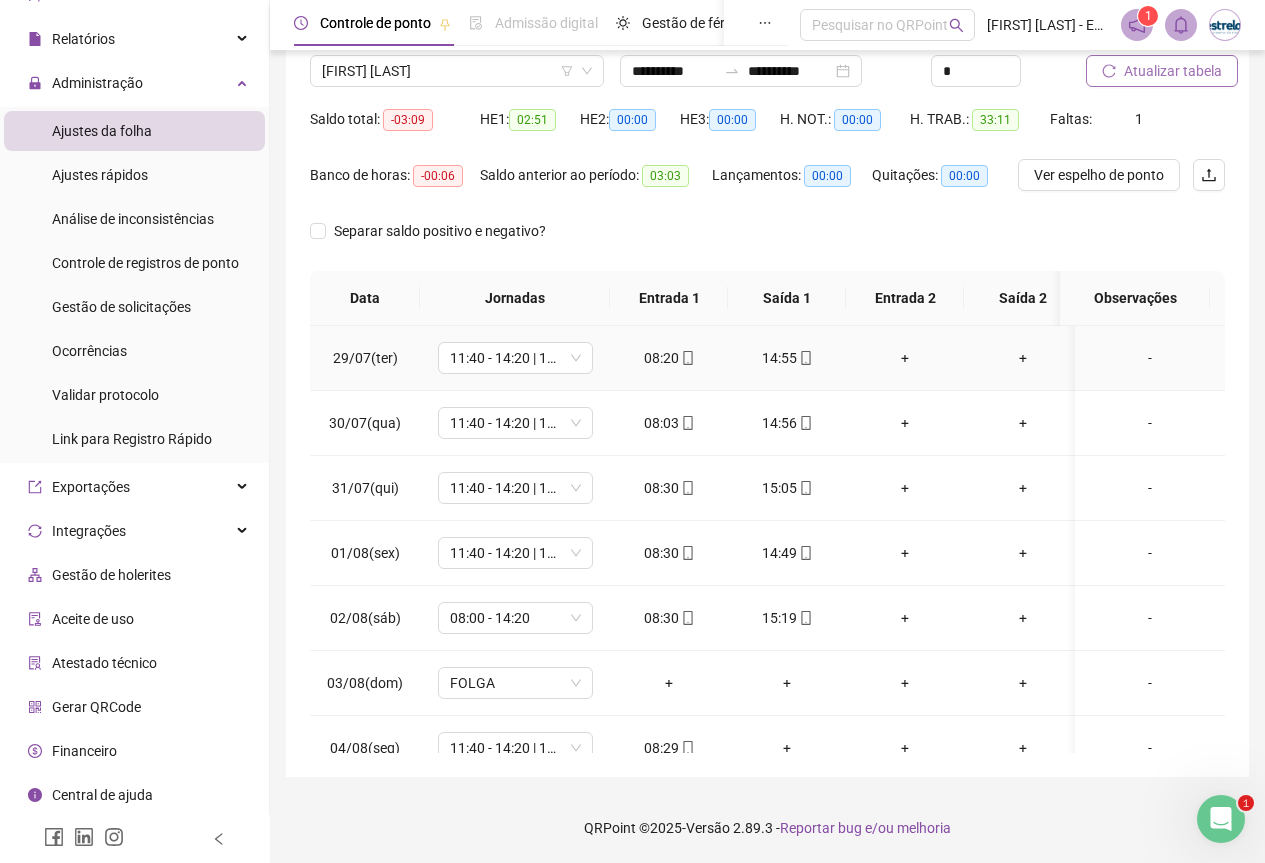 click on "14:55" at bounding box center (787, 358) 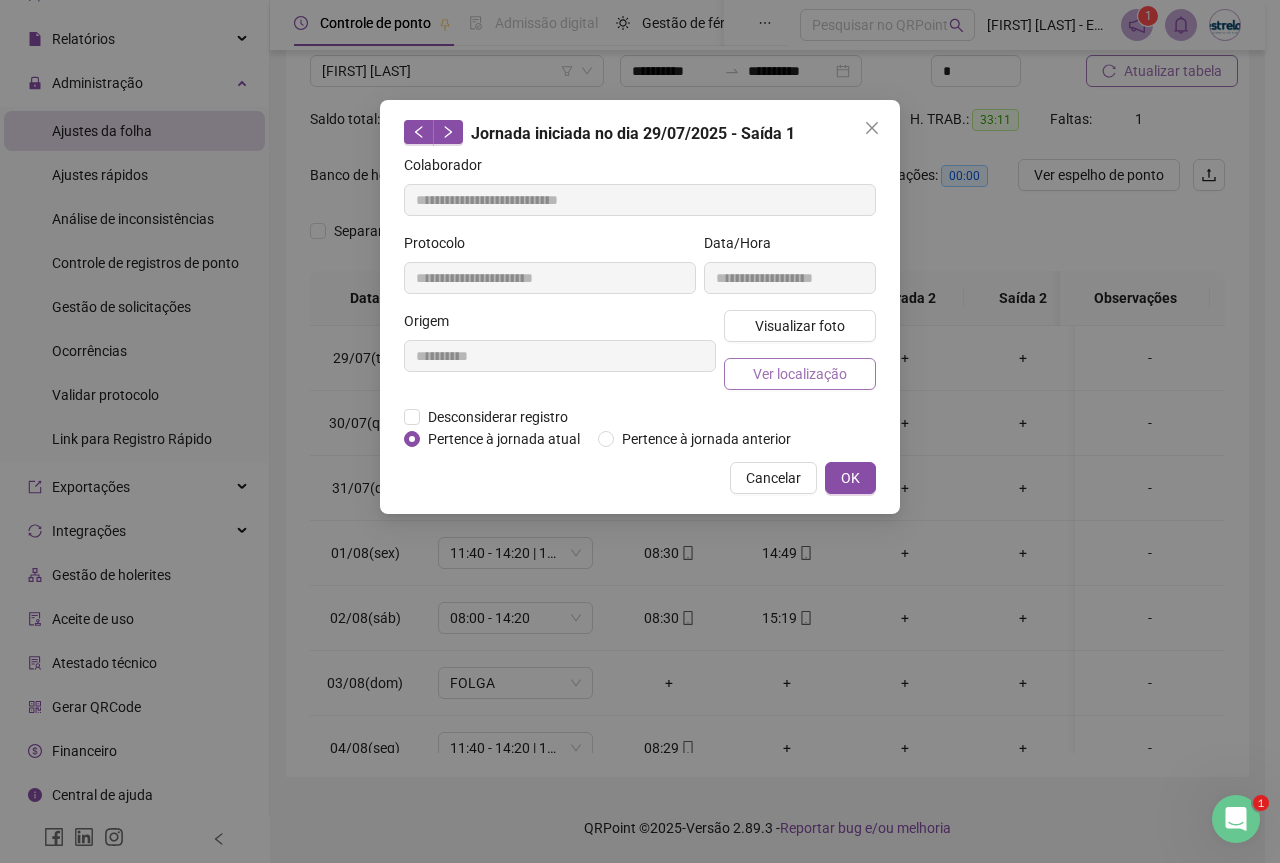 click on "Ver localização" at bounding box center (800, 374) 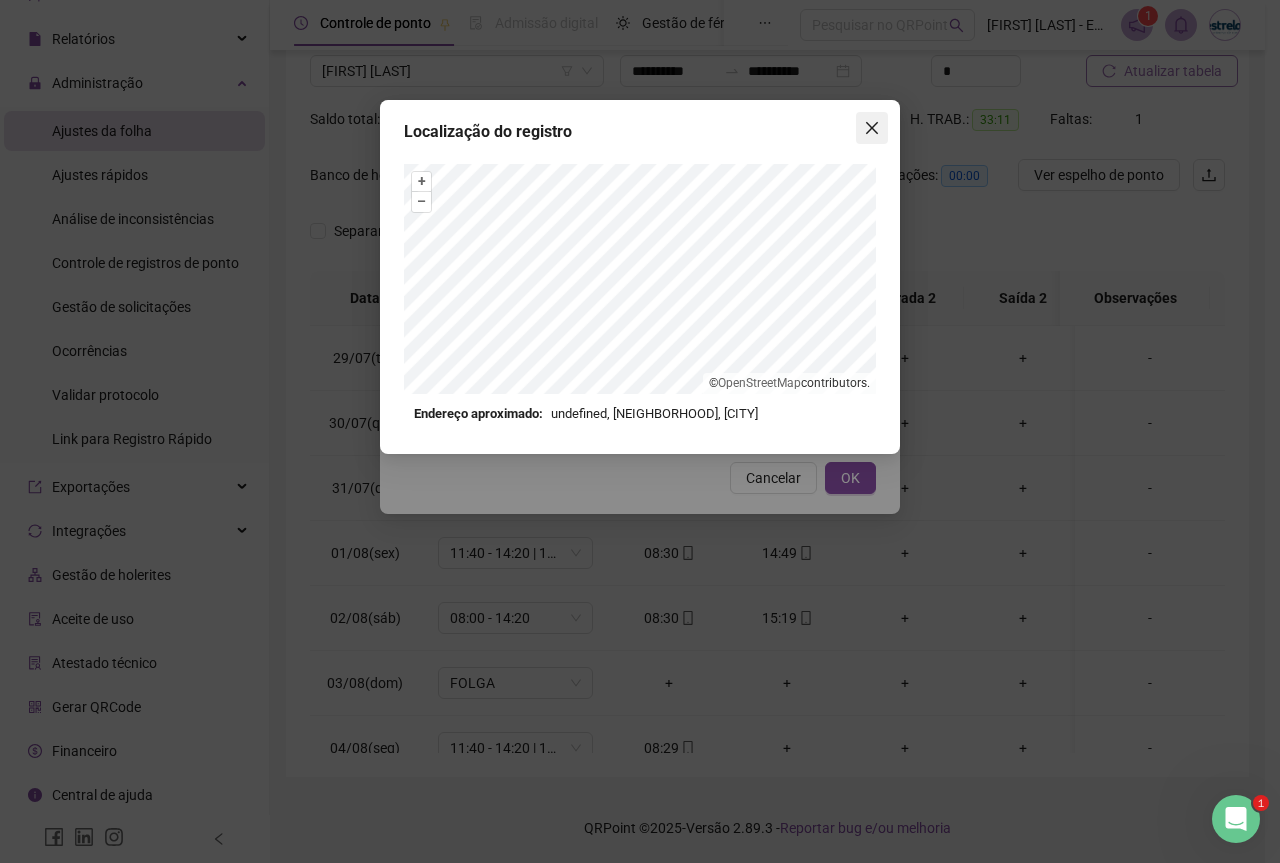 click at bounding box center [872, 128] 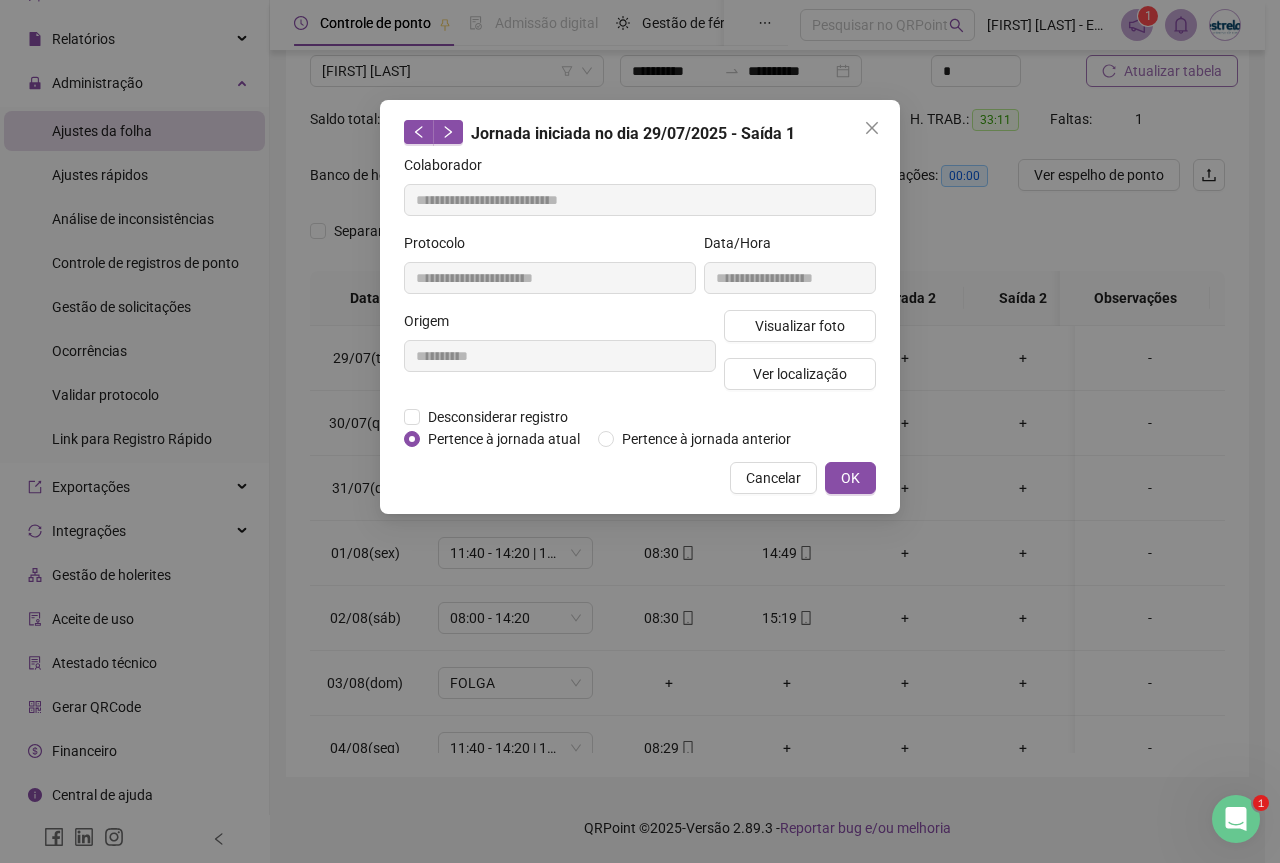 click at bounding box center [872, 128] 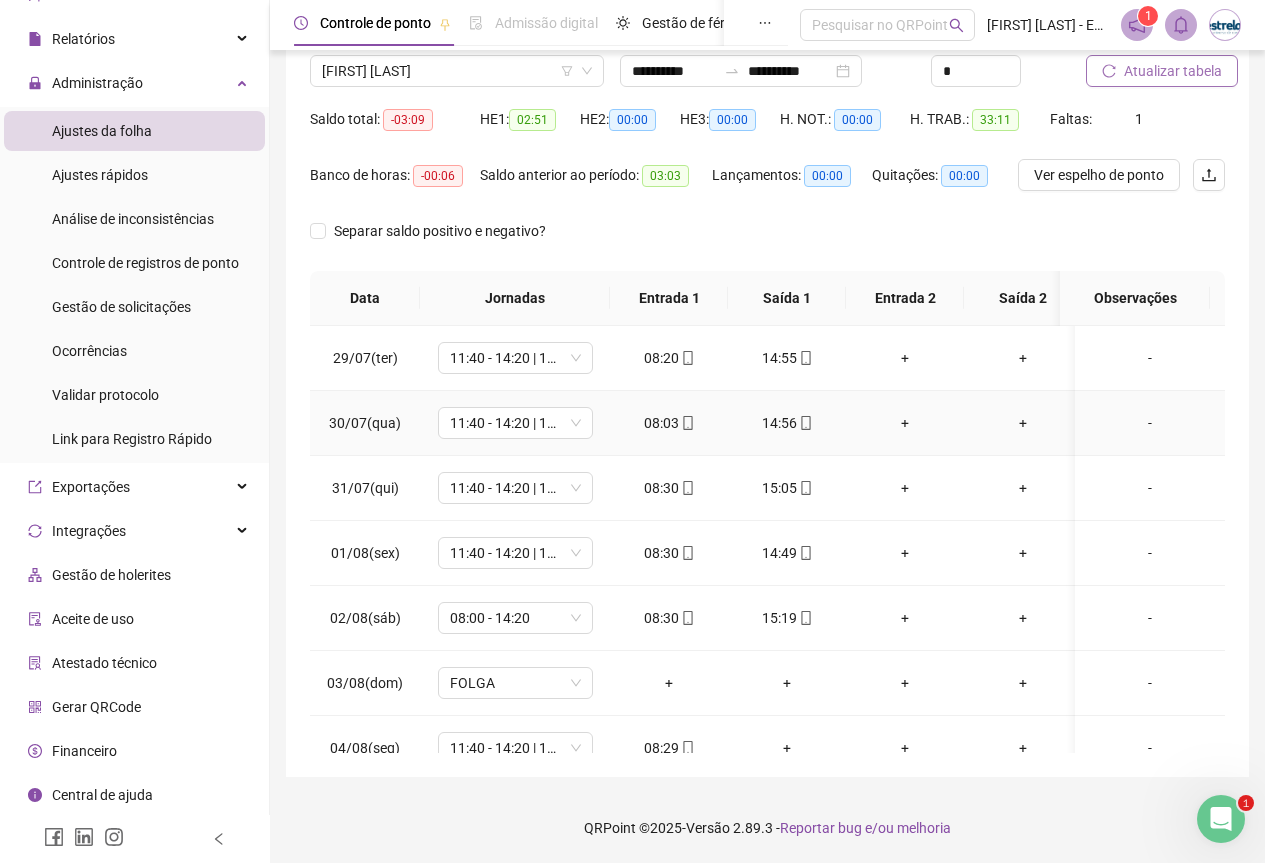 click on "14:56" at bounding box center (787, 423) 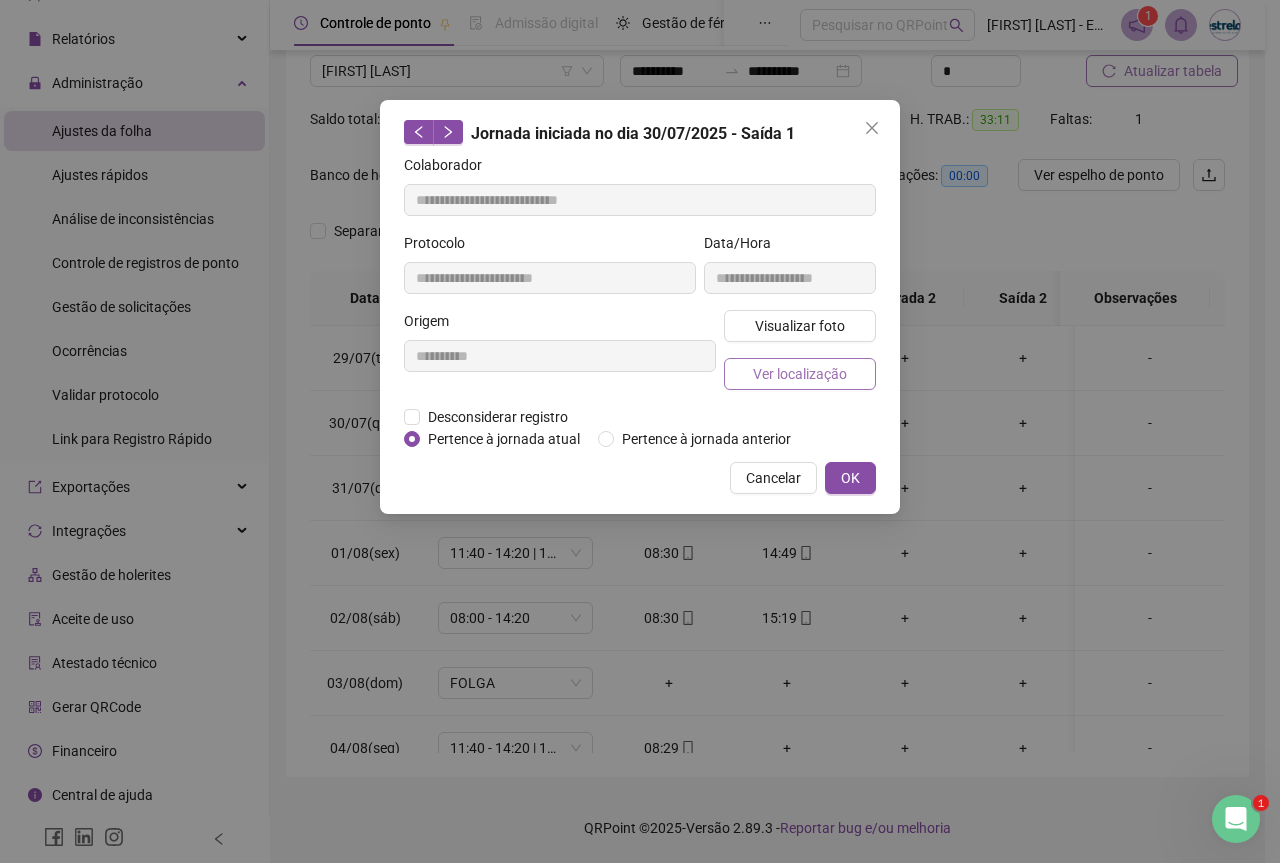 click on "Ver localização" at bounding box center [800, 374] 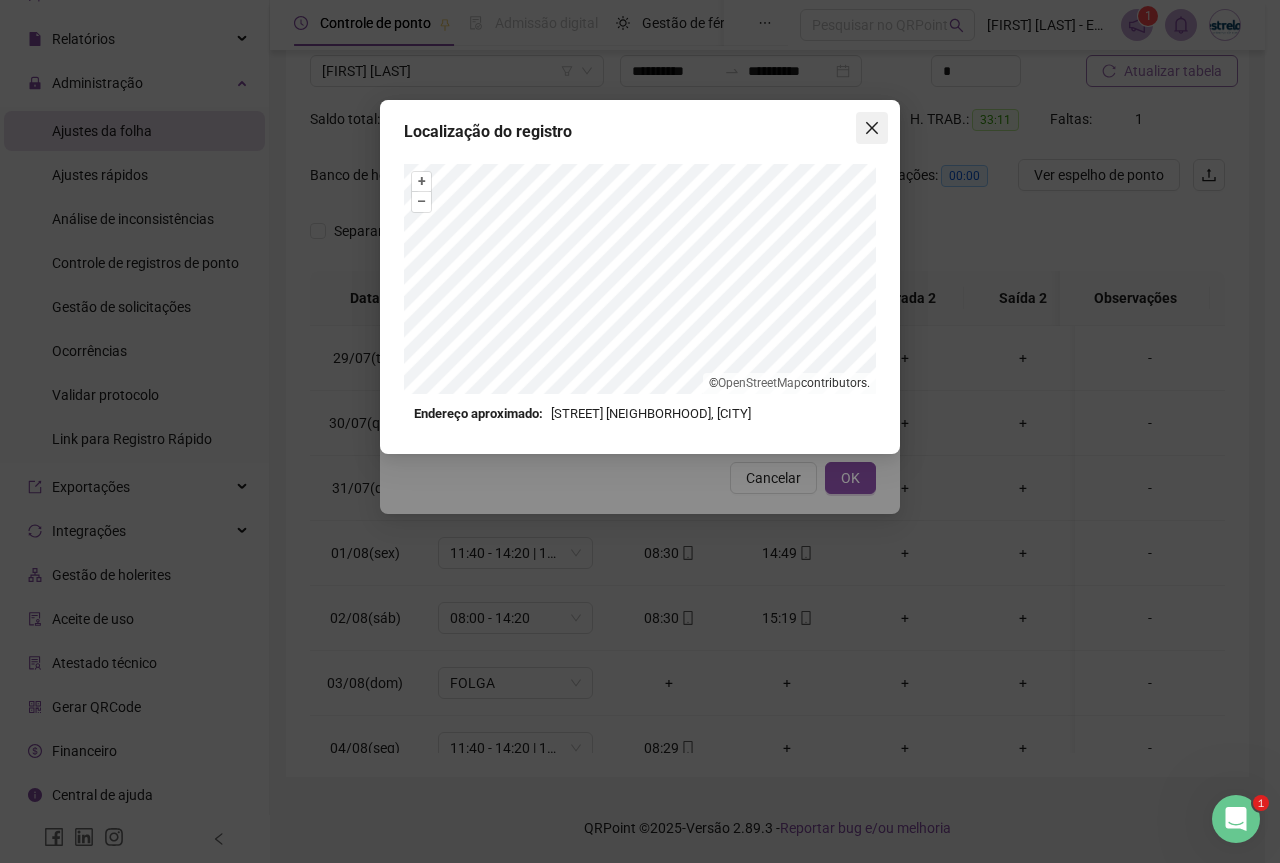 click 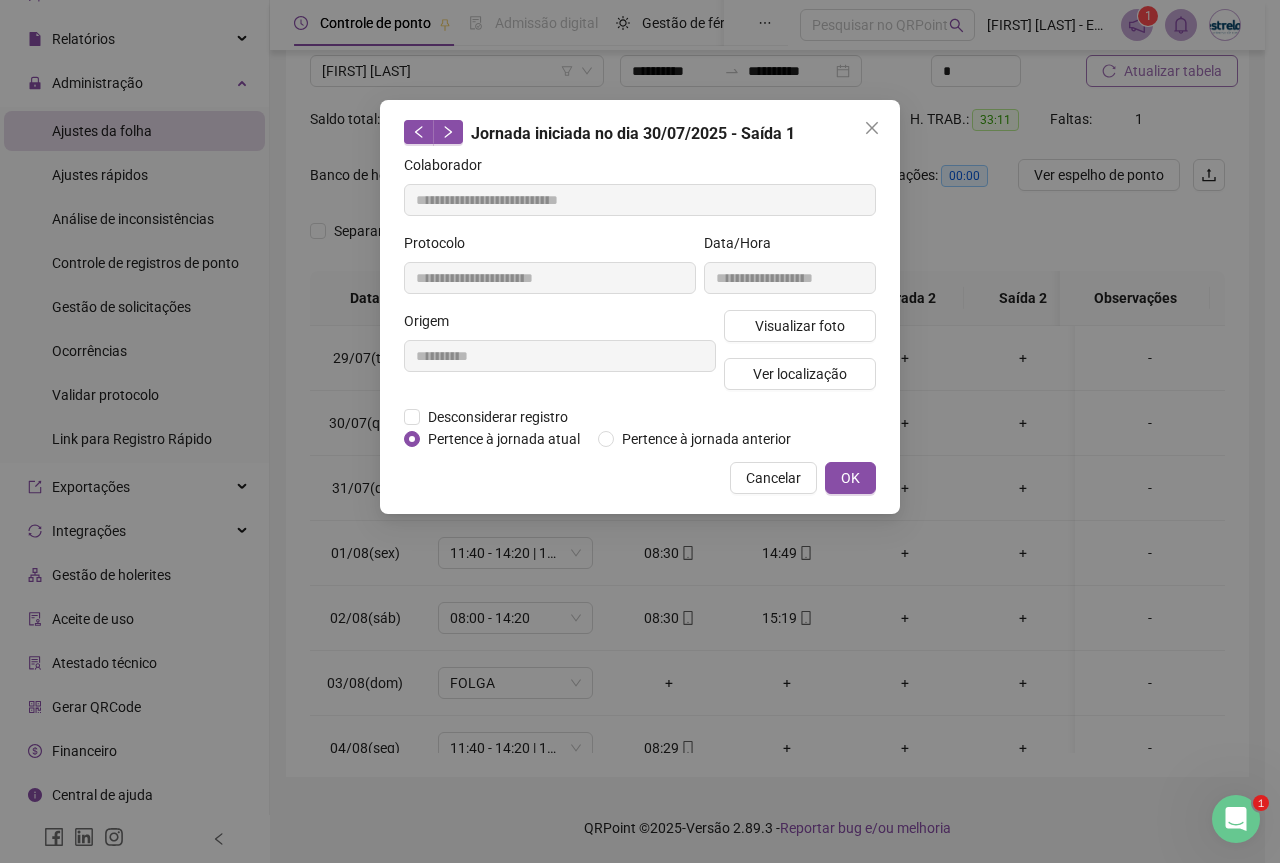 click 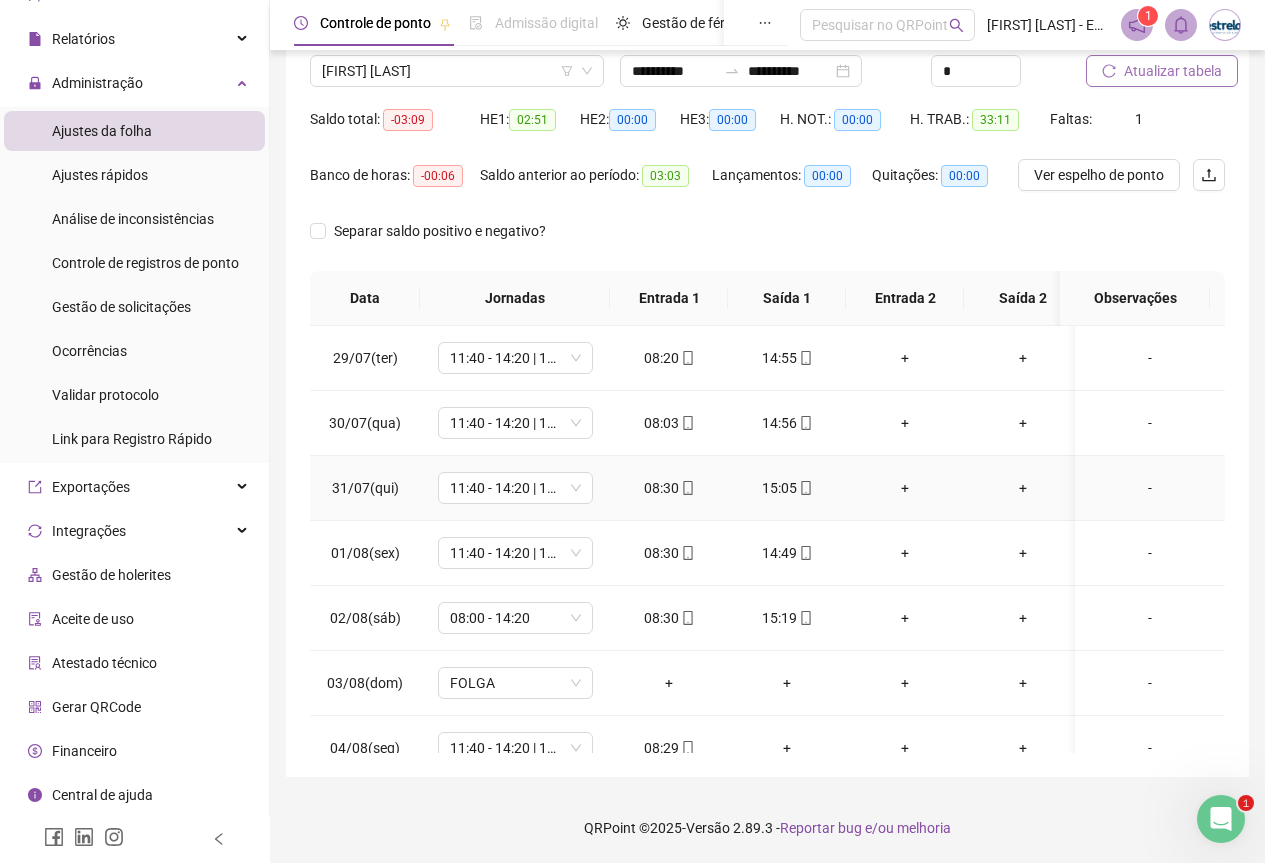 click on "15:05" at bounding box center [787, 488] 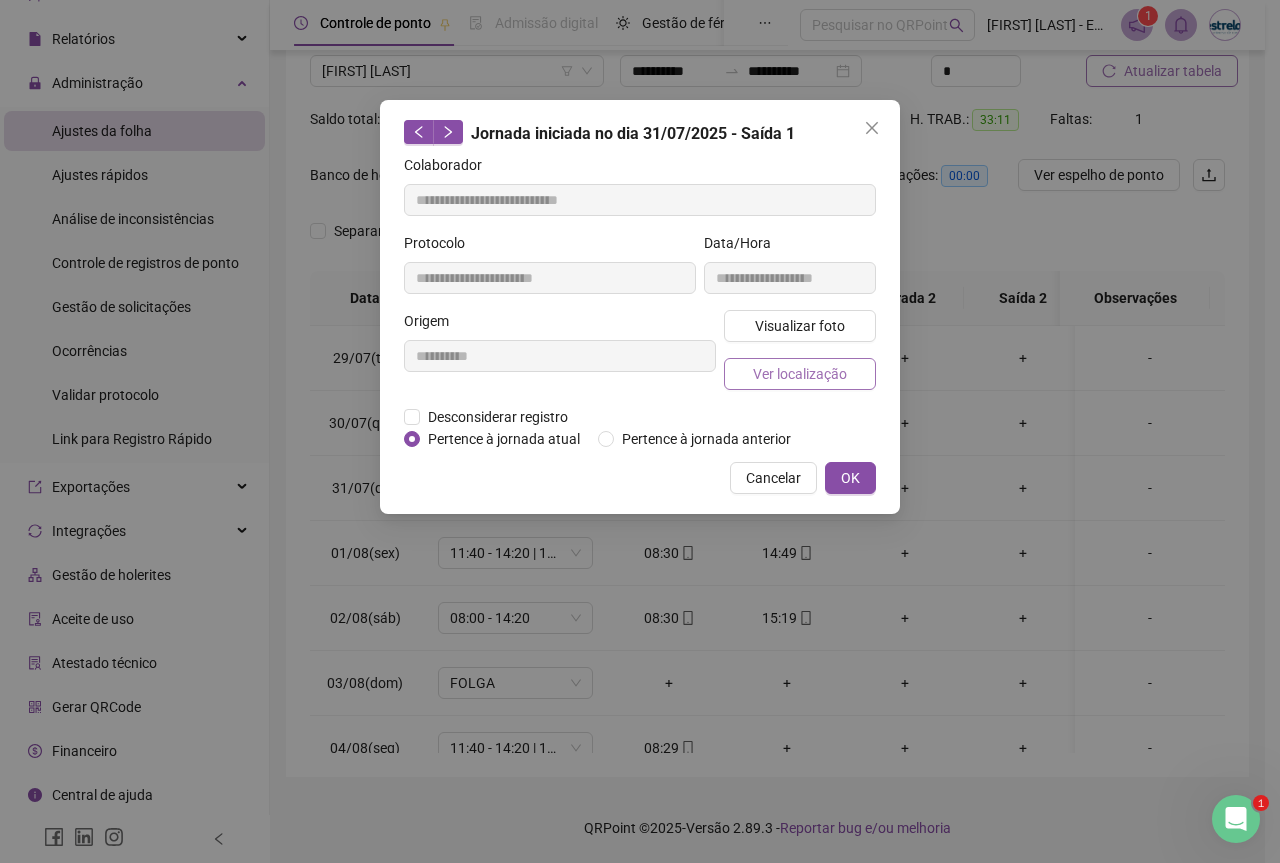 click on "Ver localização" at bounding box center [800, 374] 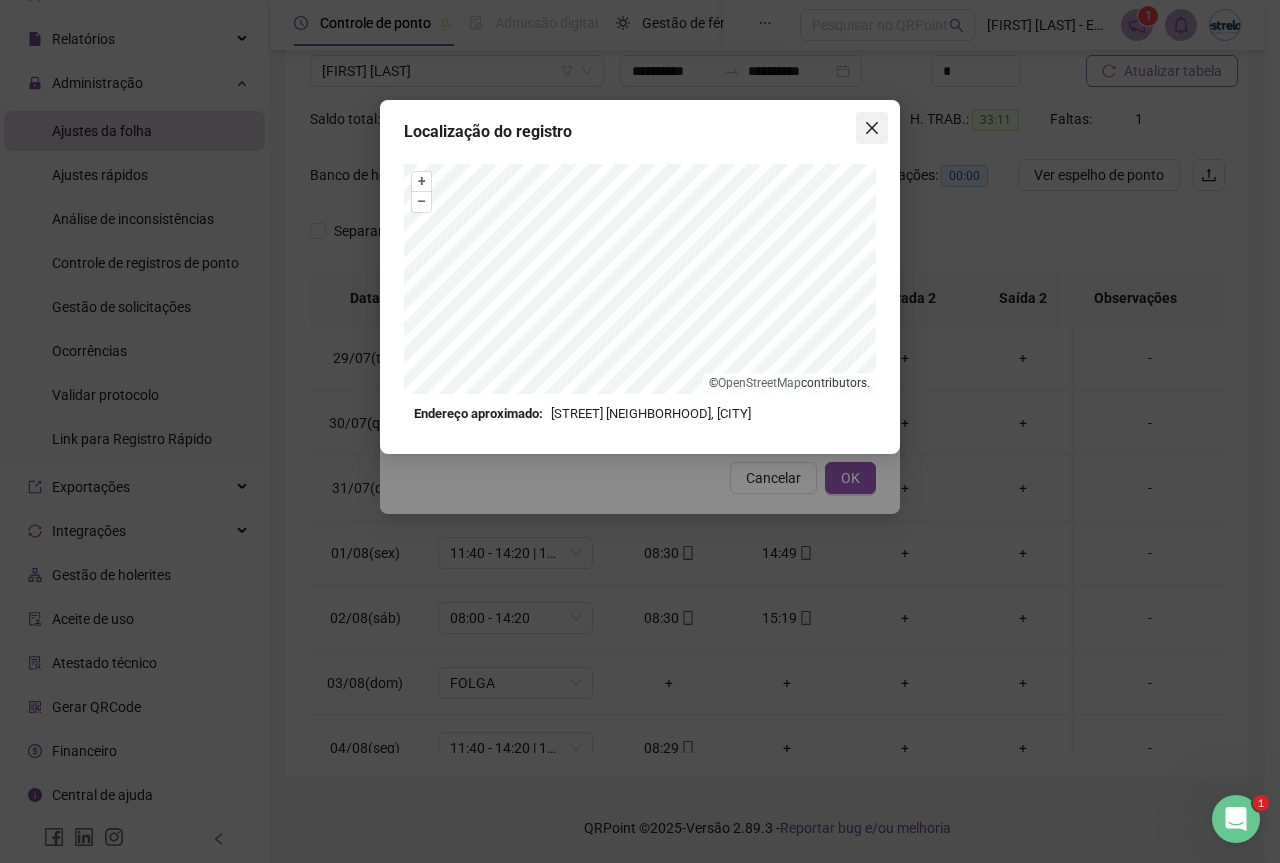 click 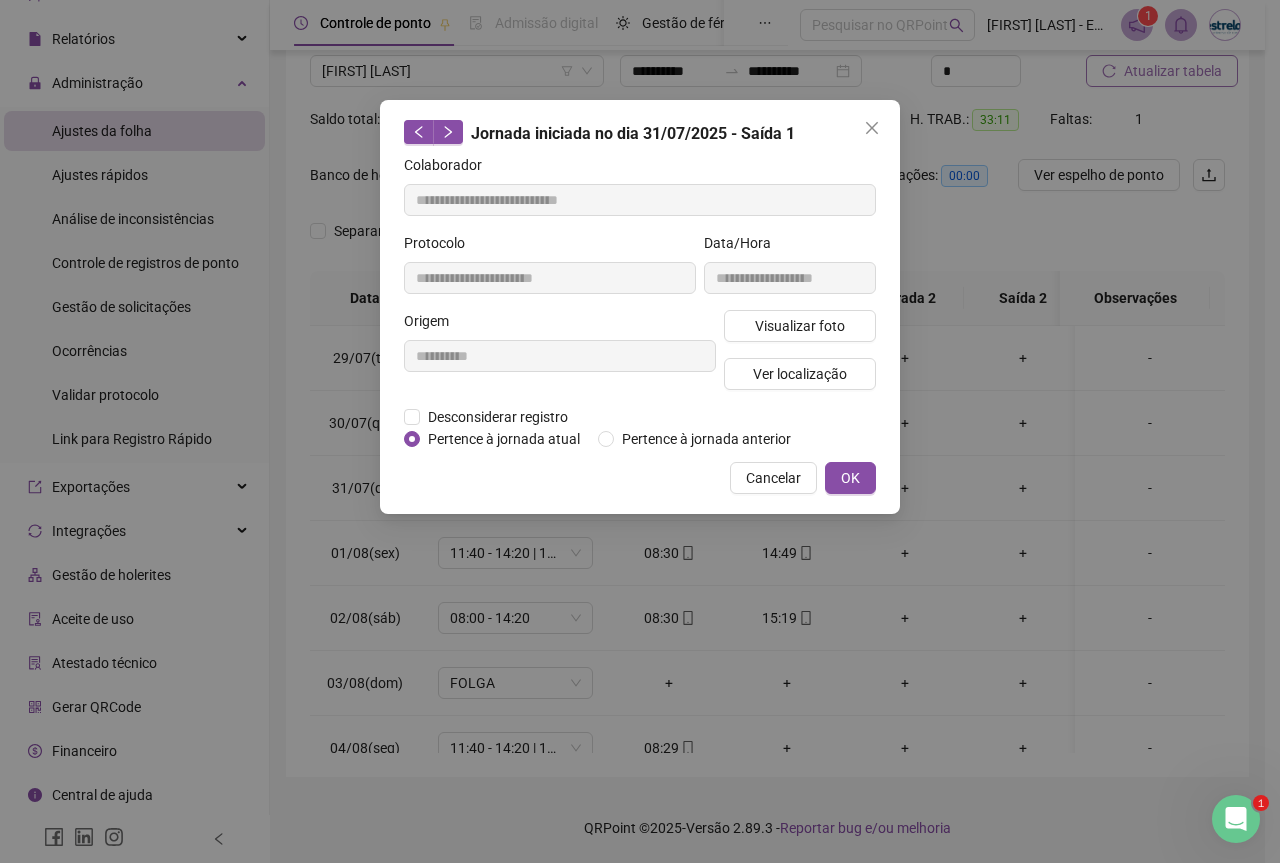 click 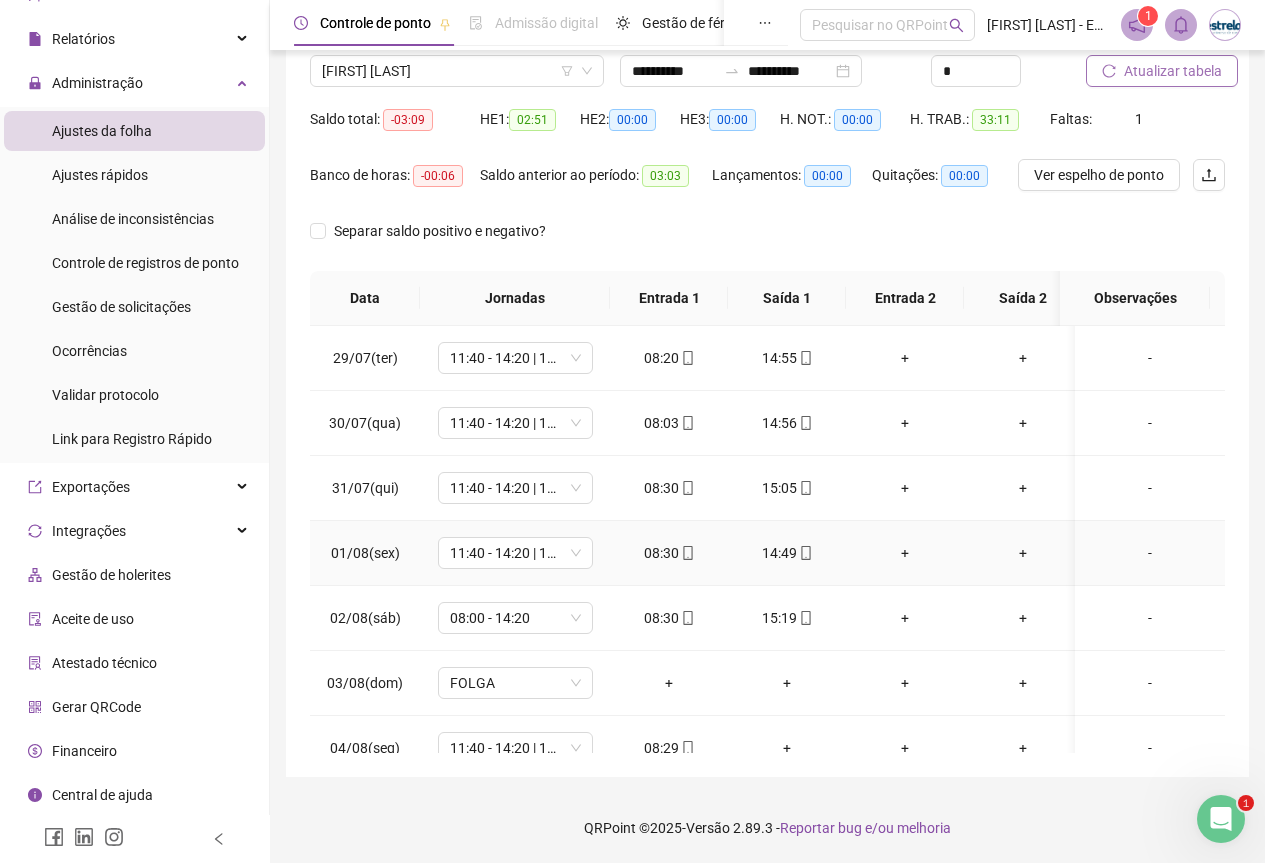 click on "14:49" at bounding box center (787, 553) 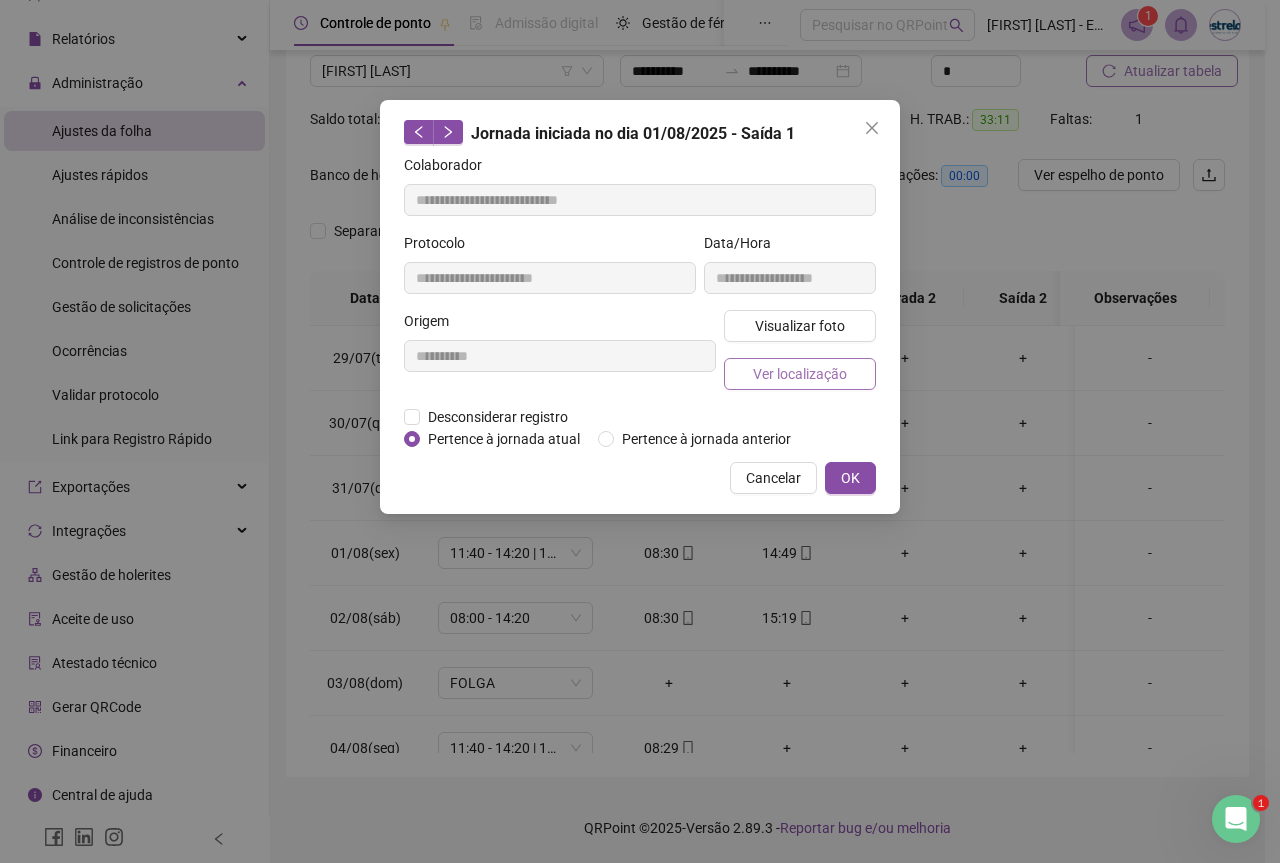 click on "Ver localização" at bounding box center (800, 374) 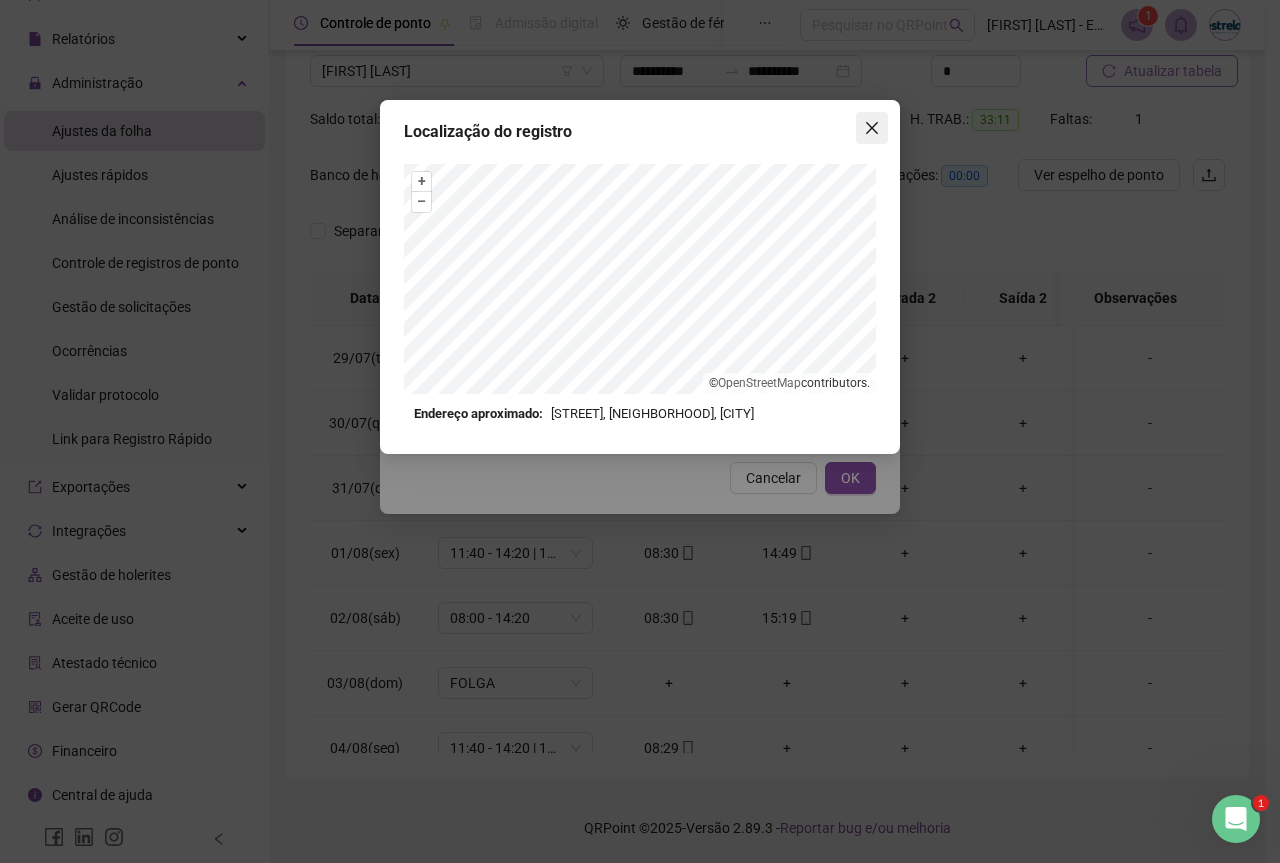 click at bounding box center (872, 128) 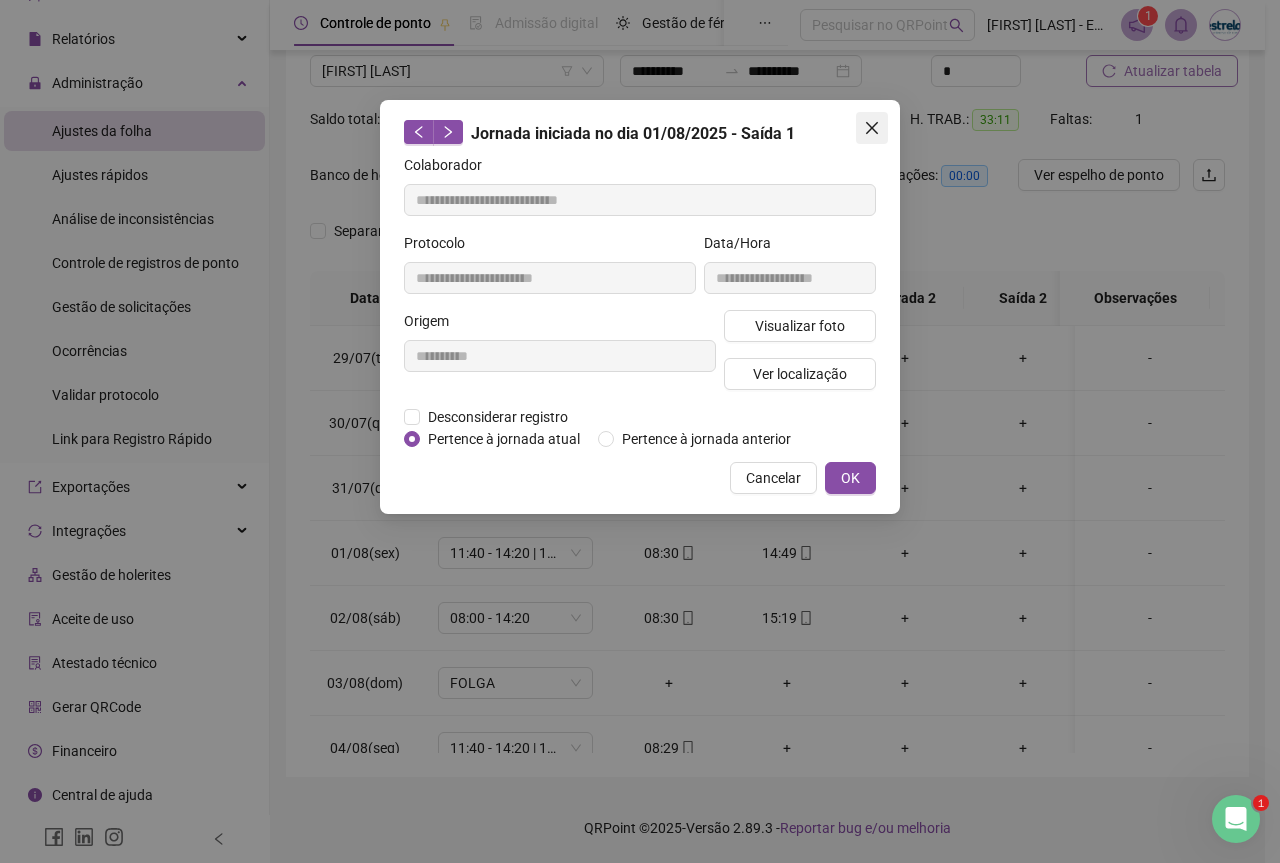 click at bounding box center [872, 128] 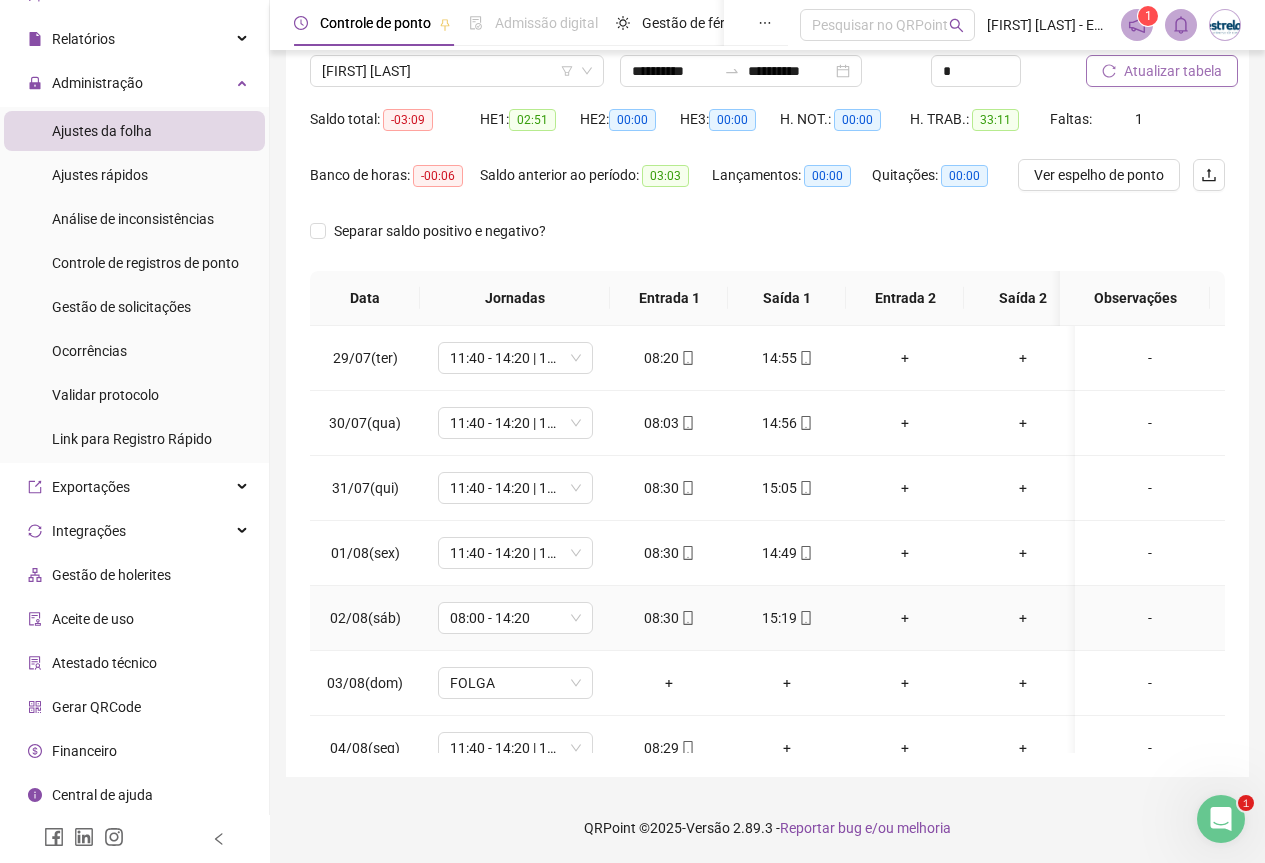 click on "15:19" at bounding box center [787, 618] 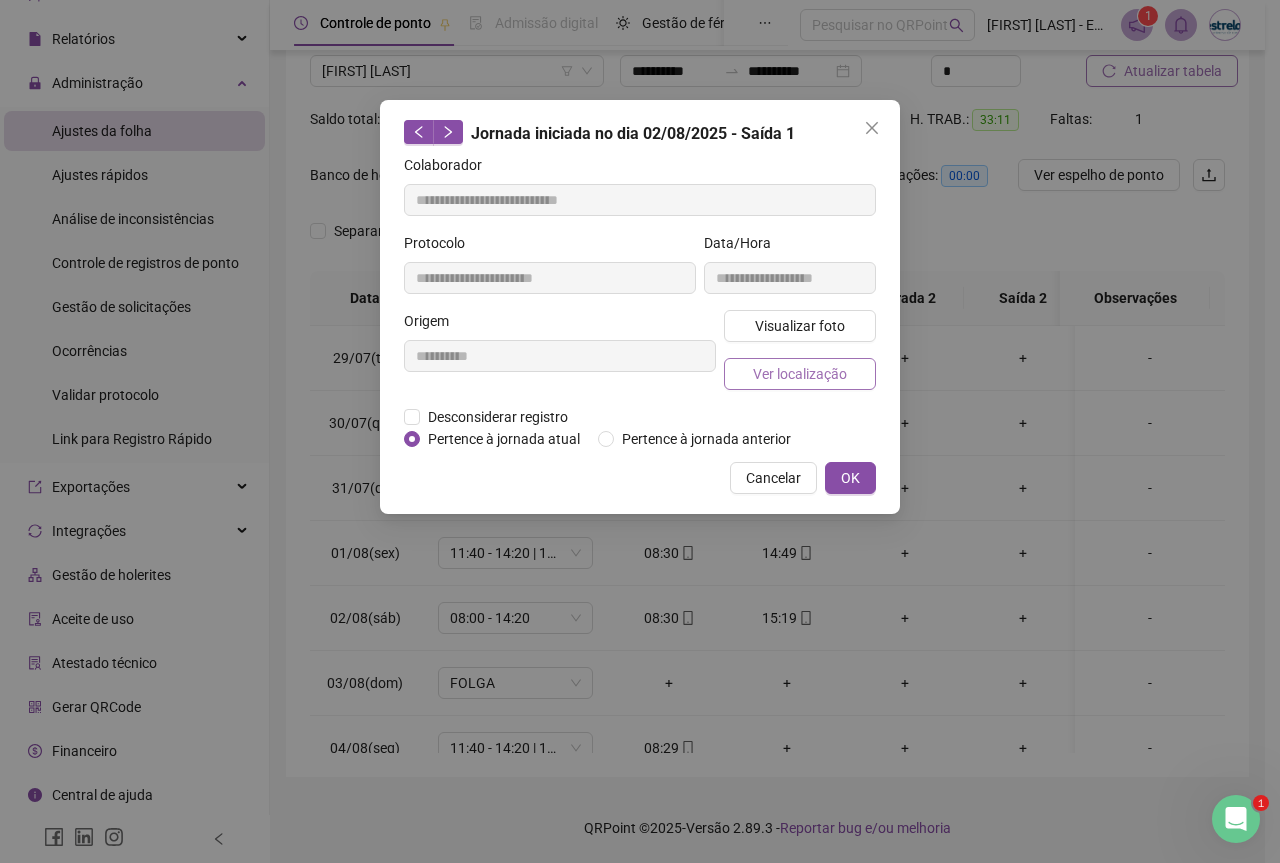 click on "Ver localização" at bounding box center [800, 374] 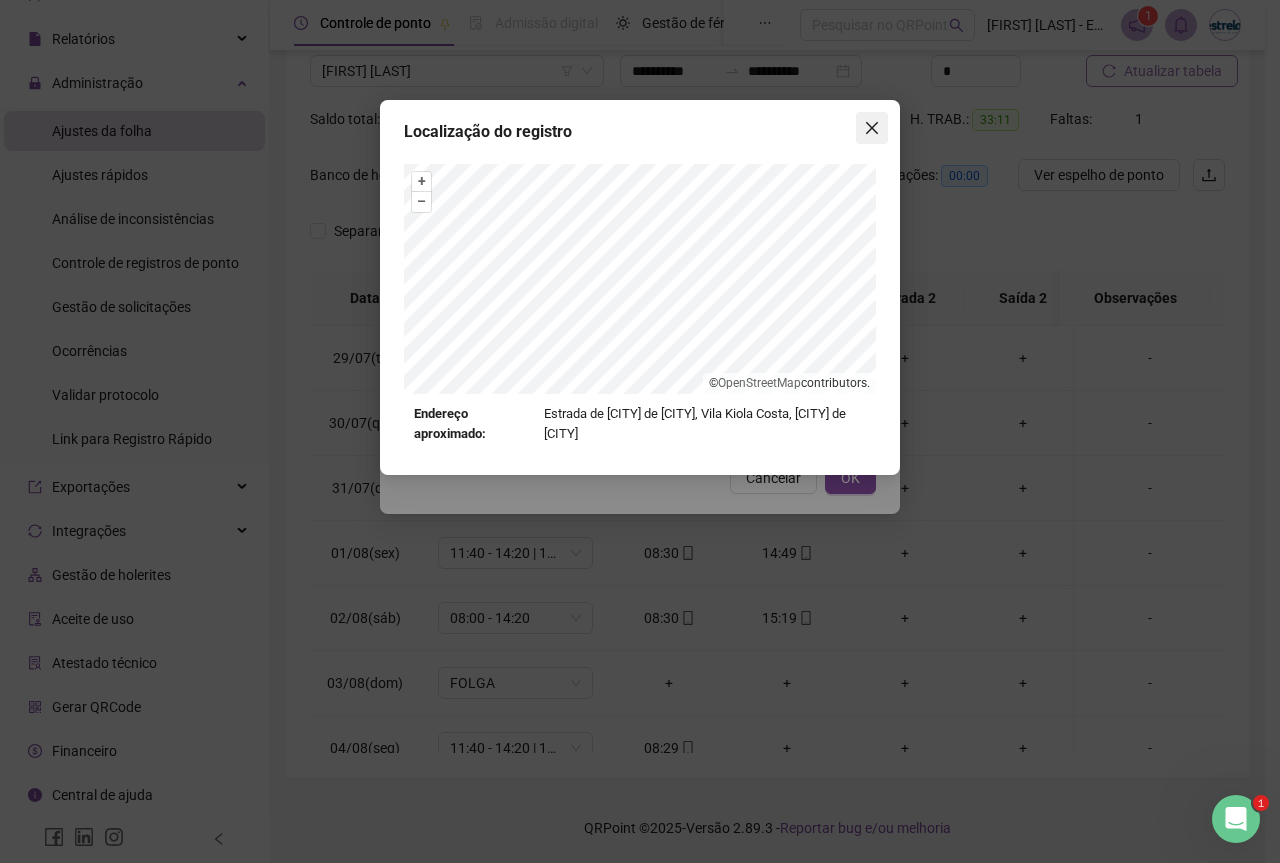 click 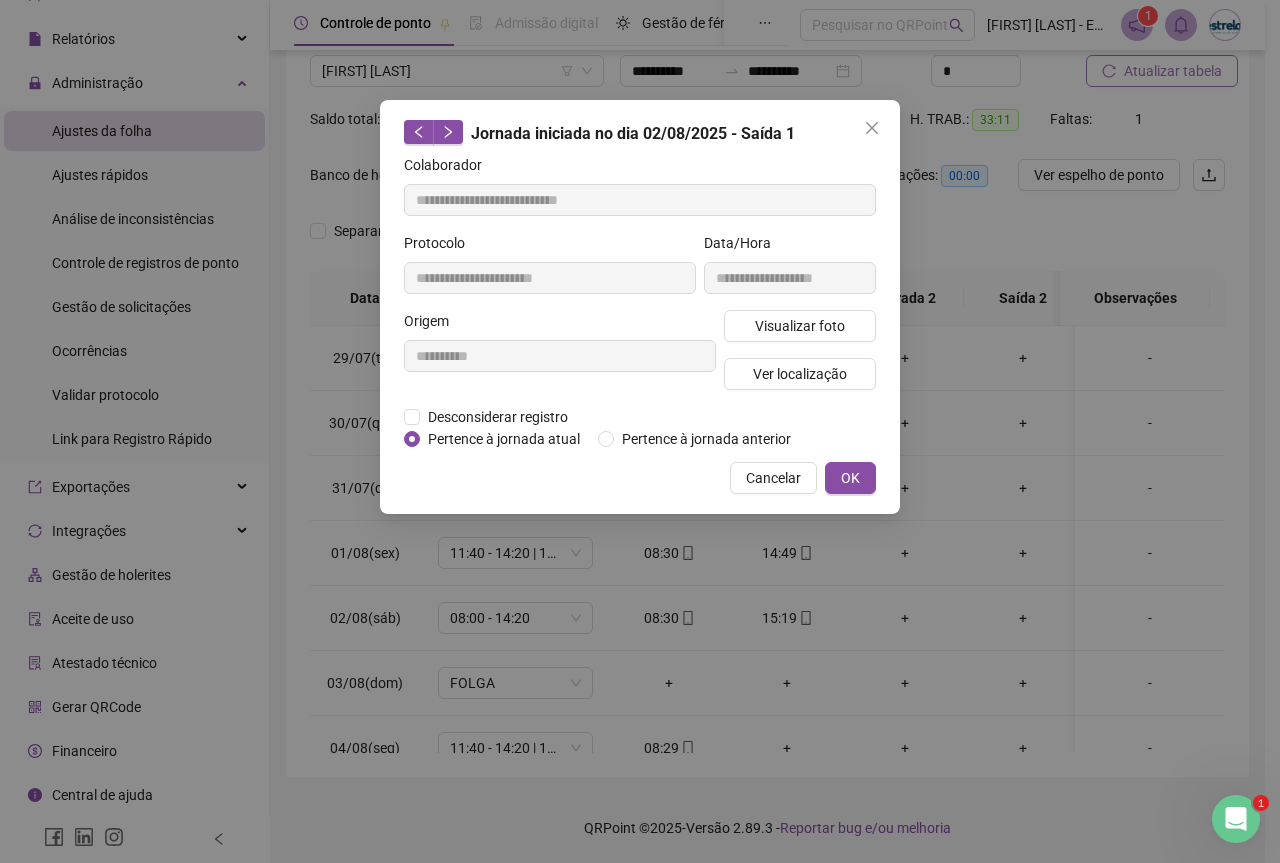 click 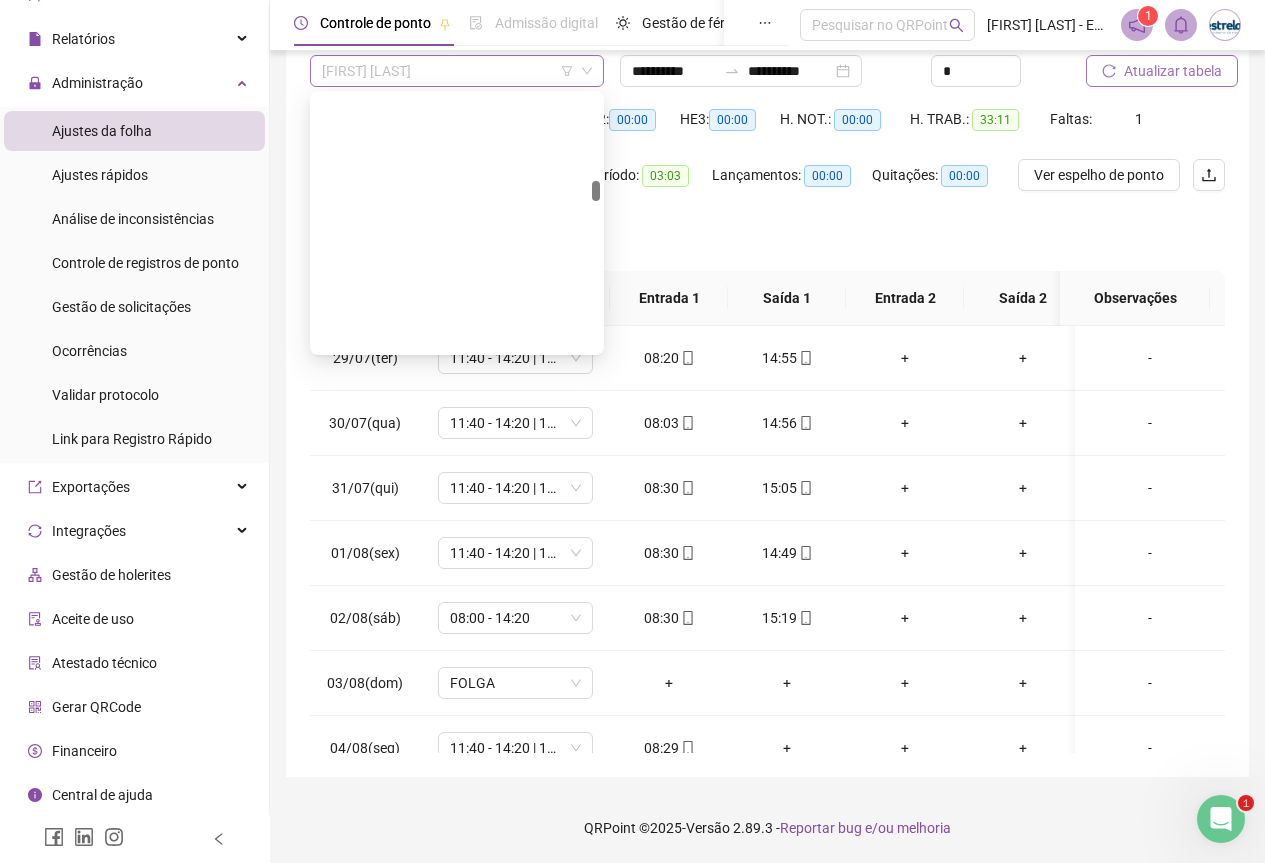 click on "[FIRST] [LAST]" at bounding box center (457, 71) 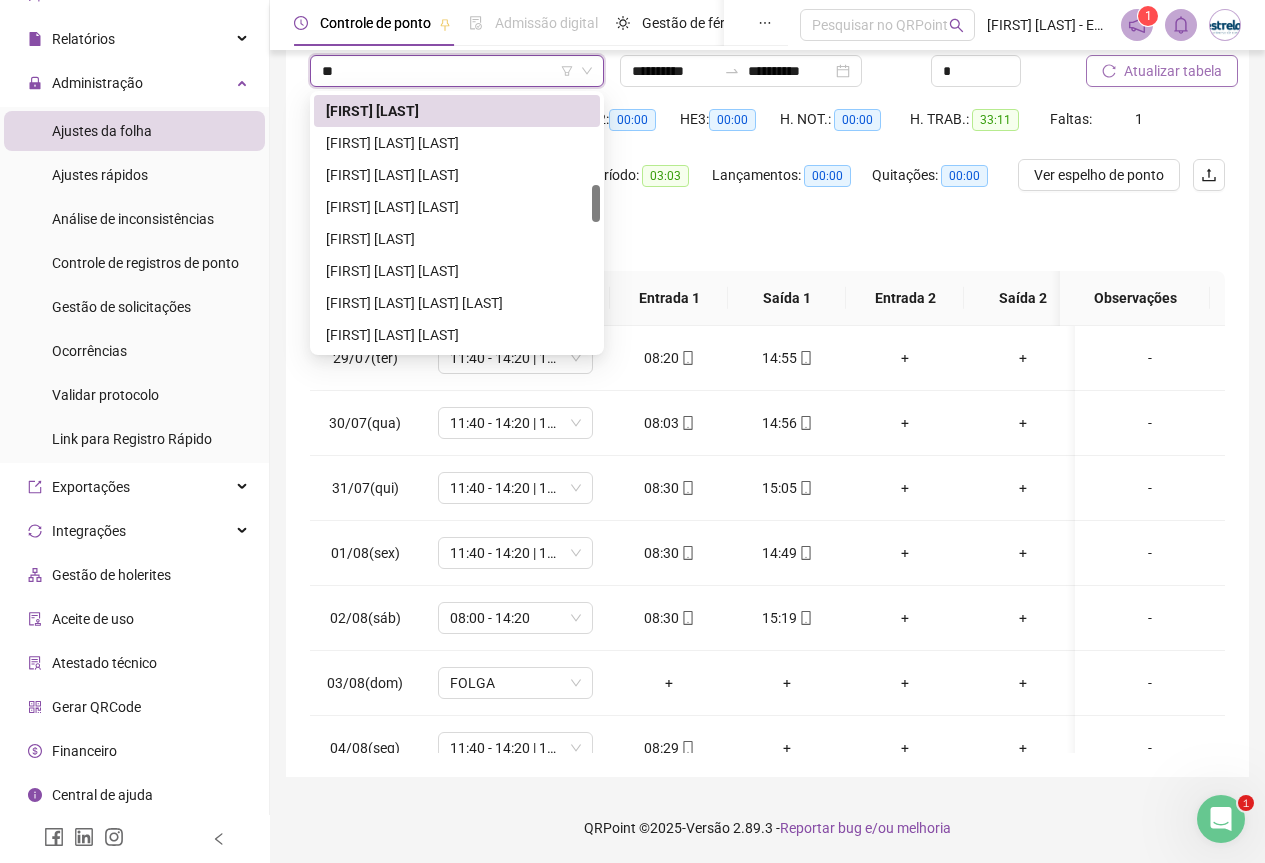 scroll, scrollTop: 0, scrollLeft: 0, axis: both 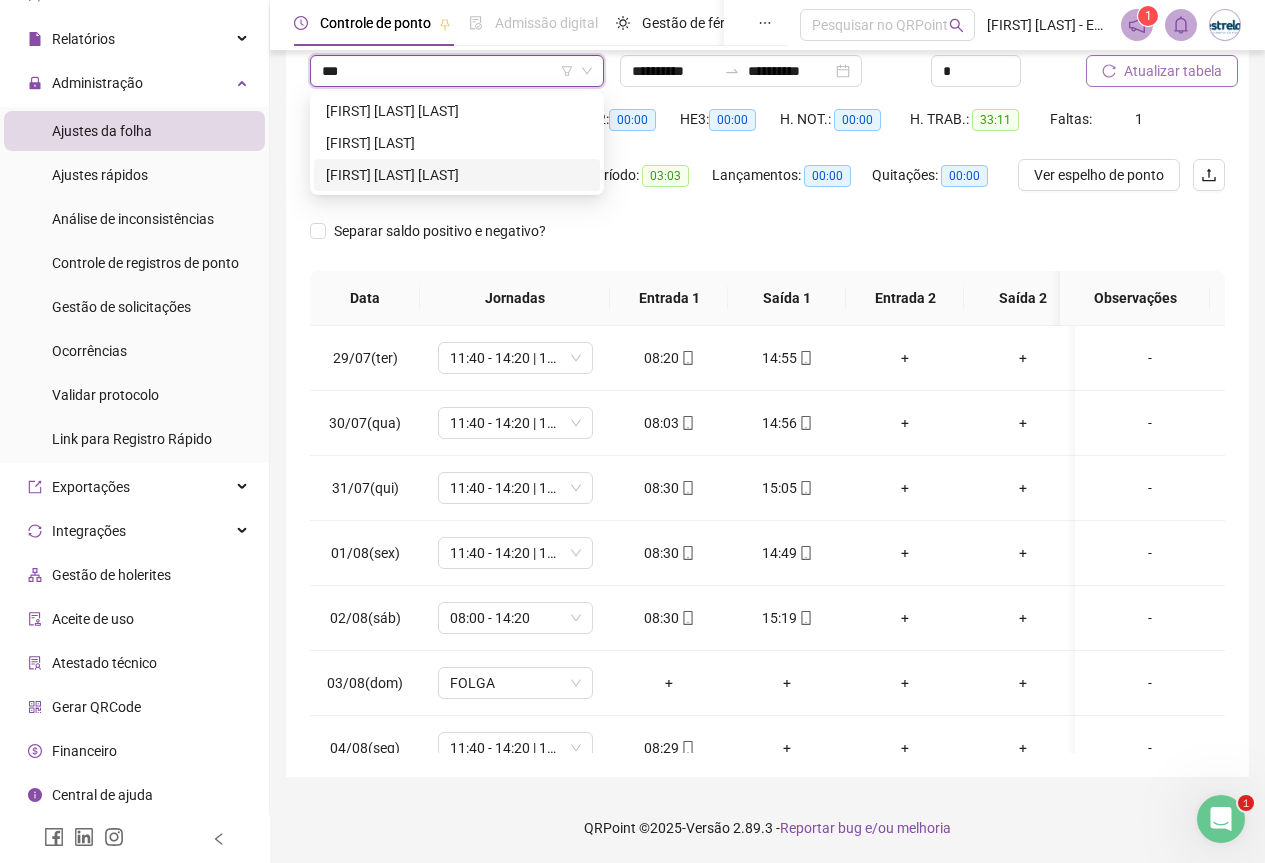 drag, startPoint x: 492, startPoint y: 156, endPoint x: 492, endPoint y: 168, distance: 12 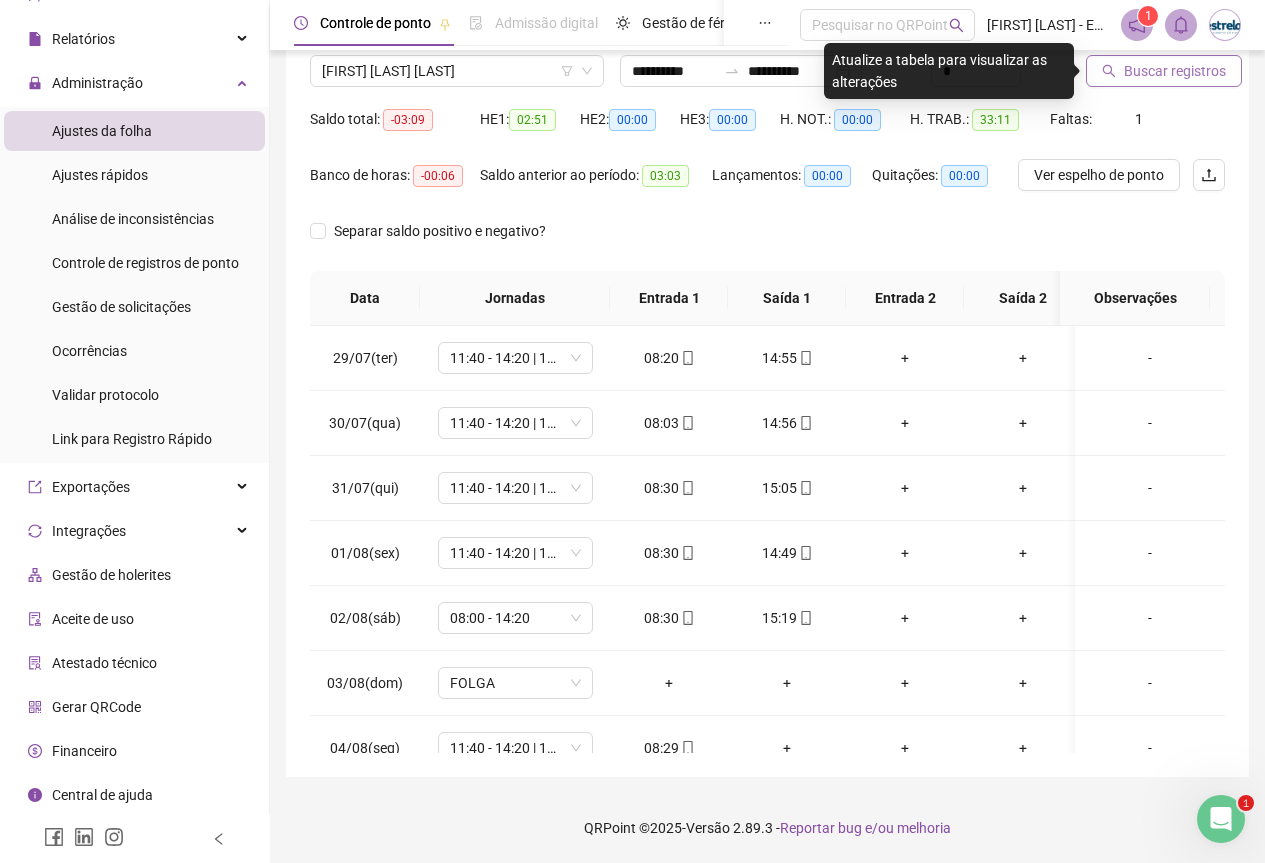click on "Buscar registros" at bounding box center (1175, 71) 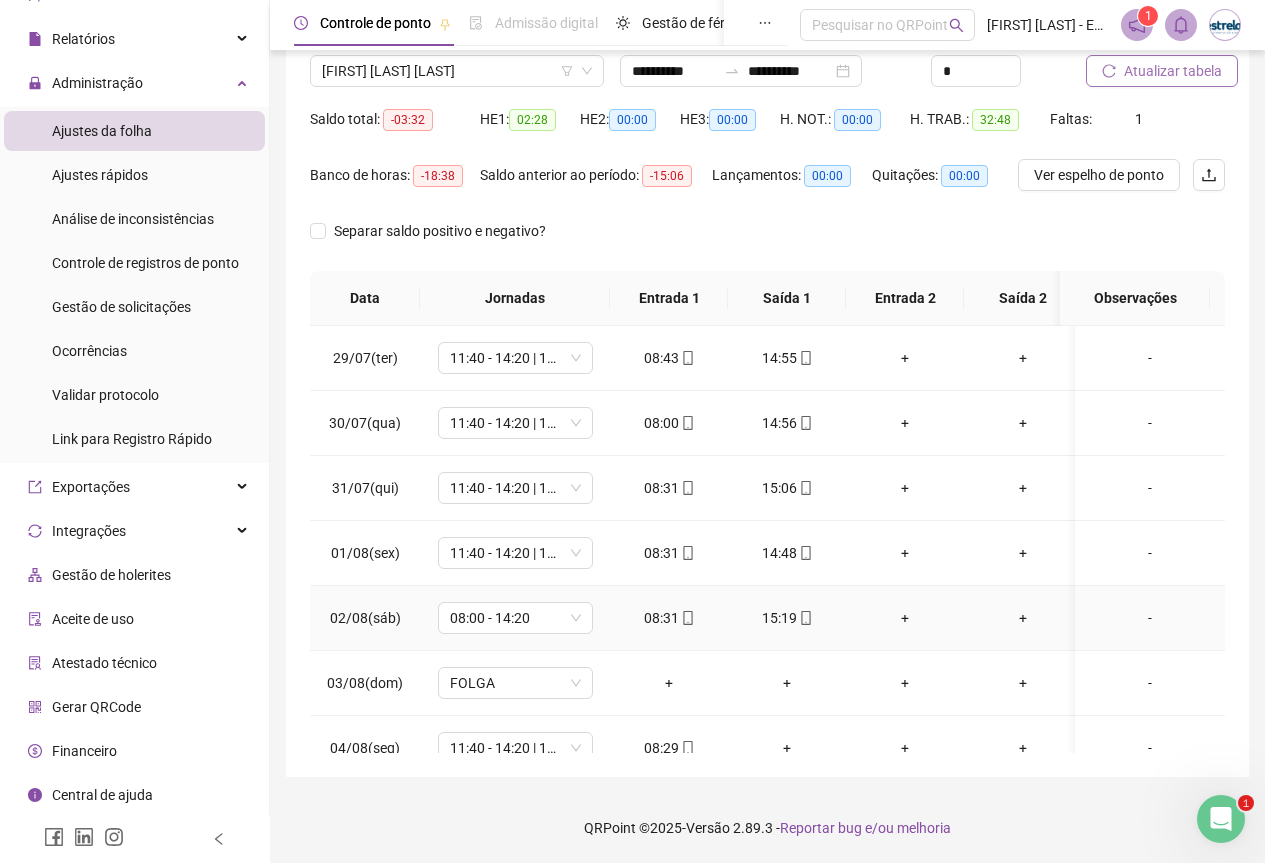 click on "15:19" at bounding box center [787, 618] 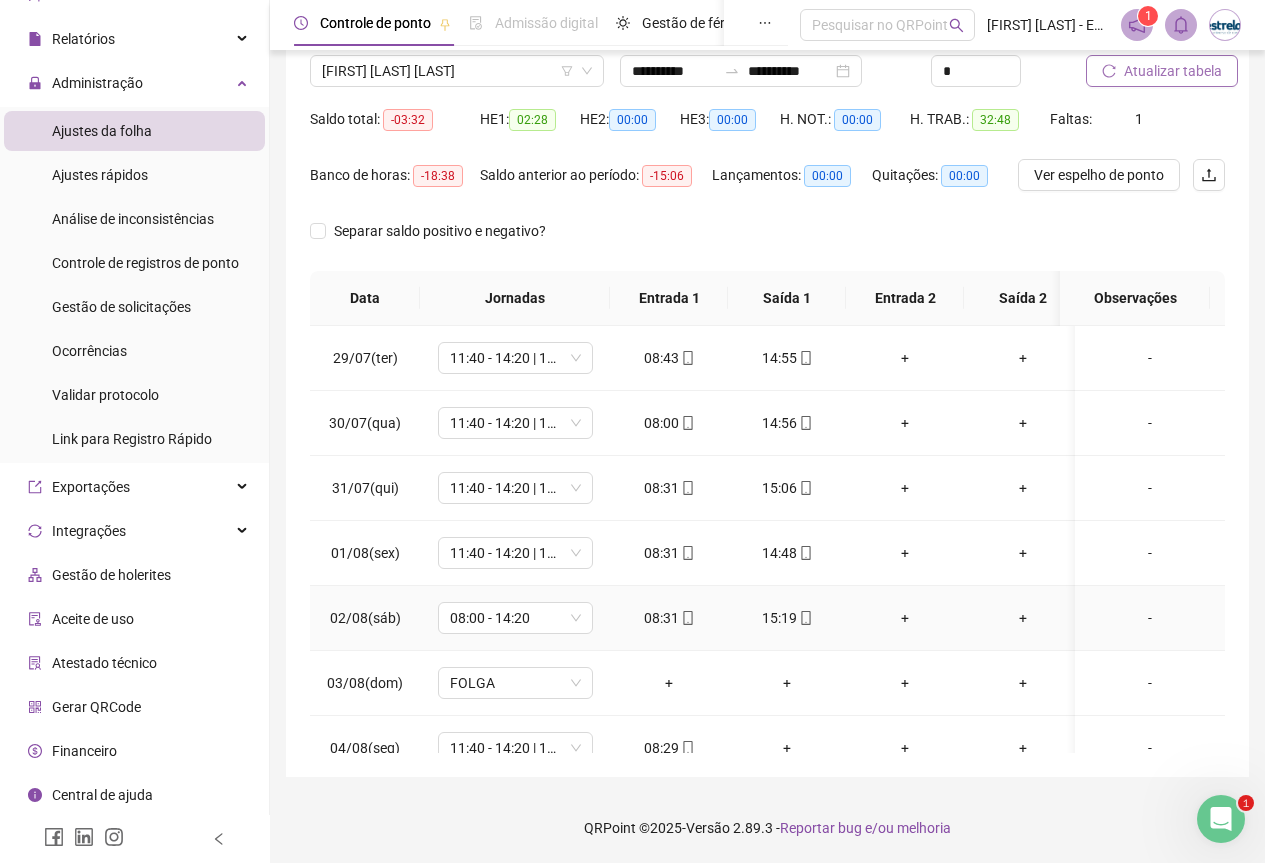 click 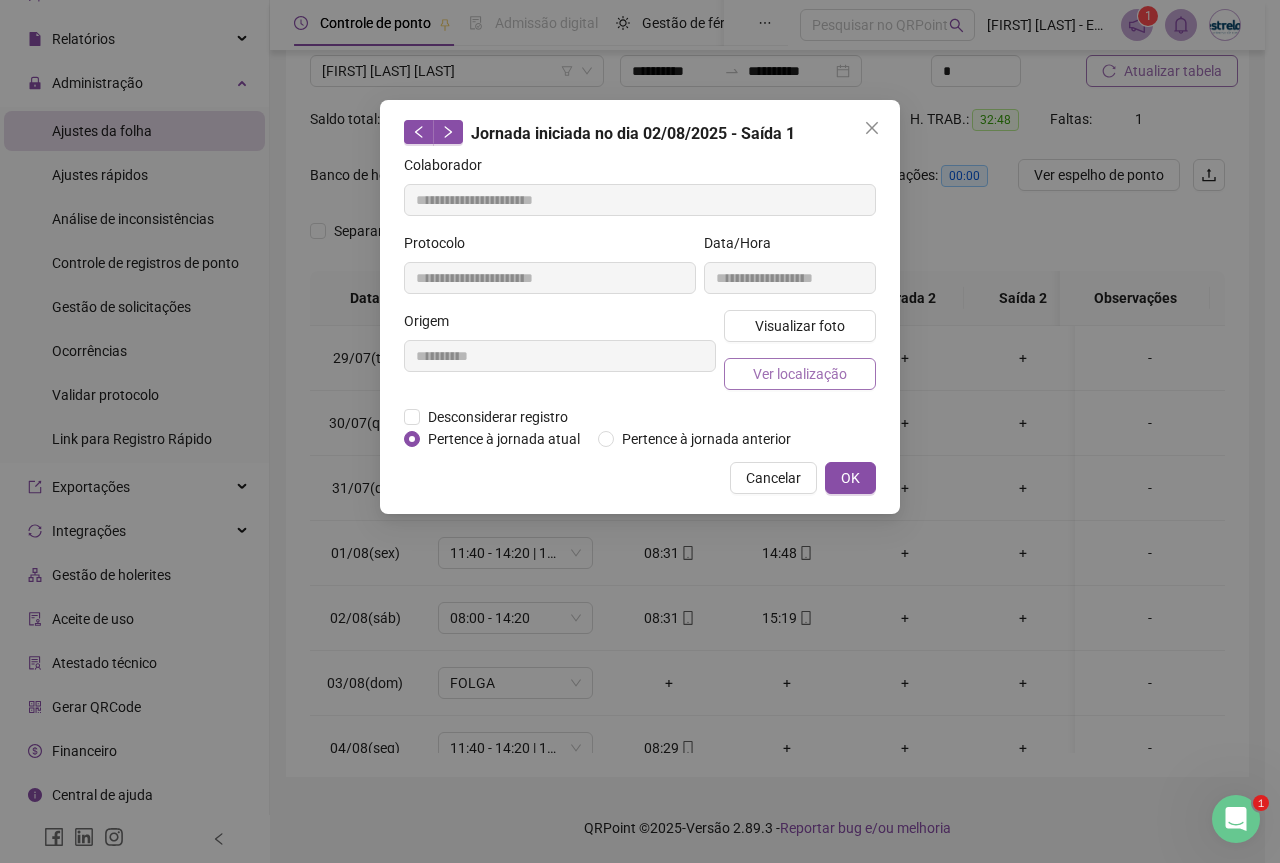 click on "Ver localização" at bounding box center (800, 374) 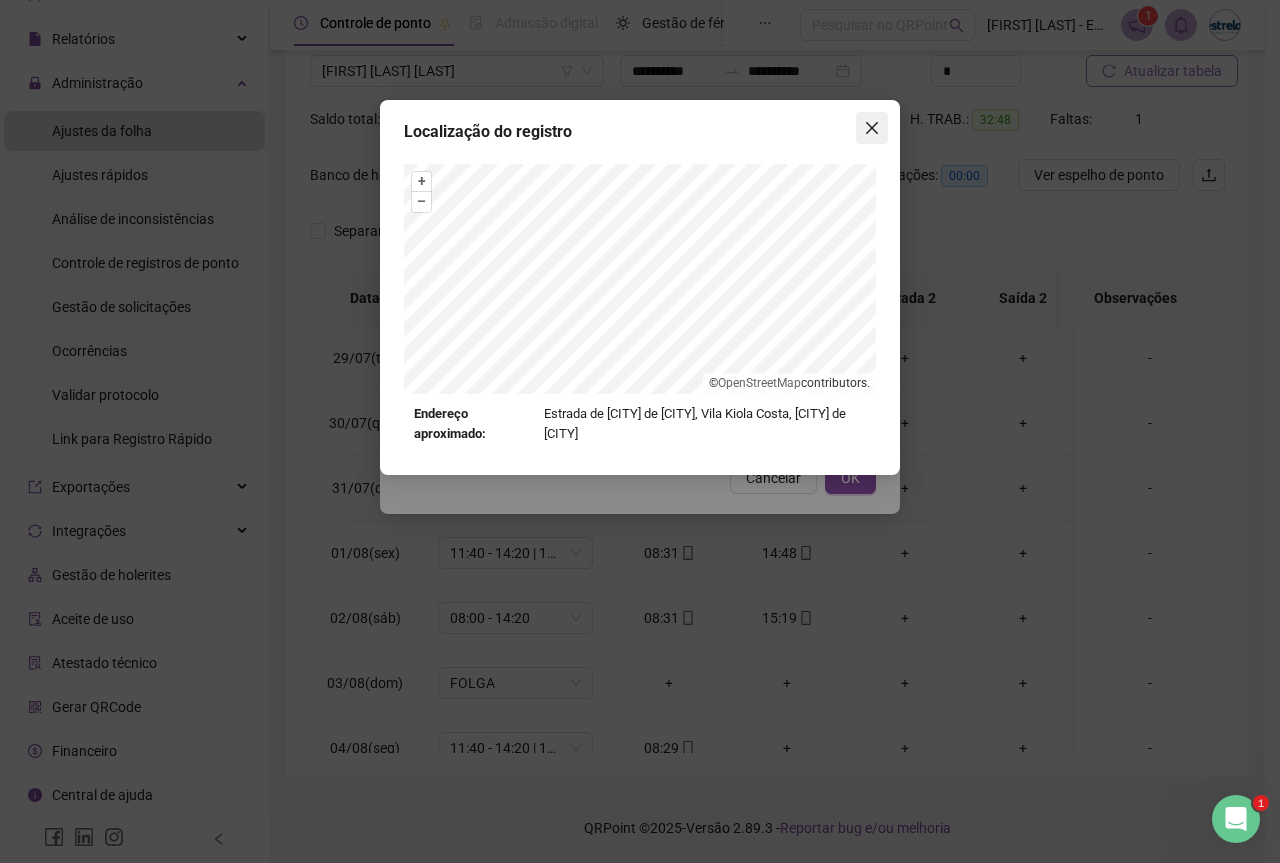 click at bounding box center [872, 128] 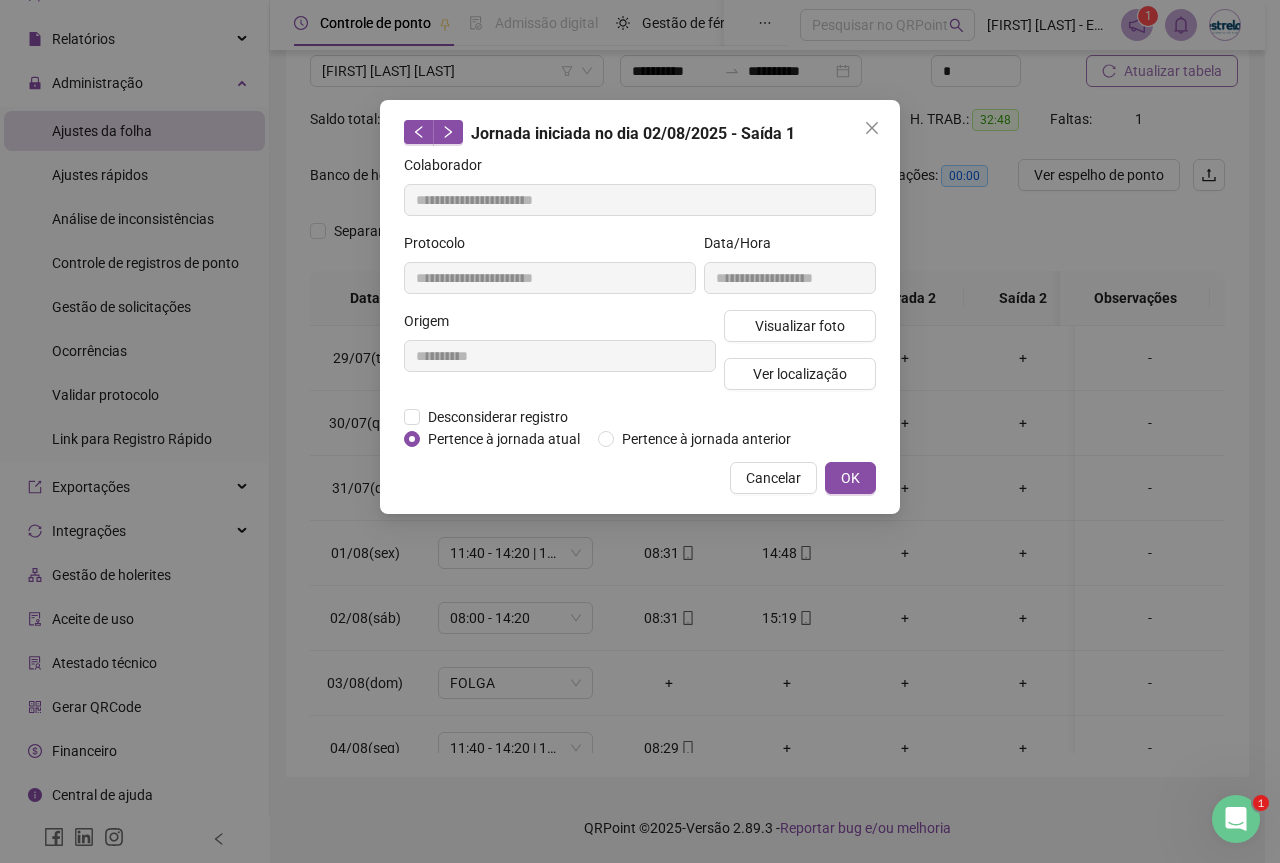 click at bounding box center [872, 128] 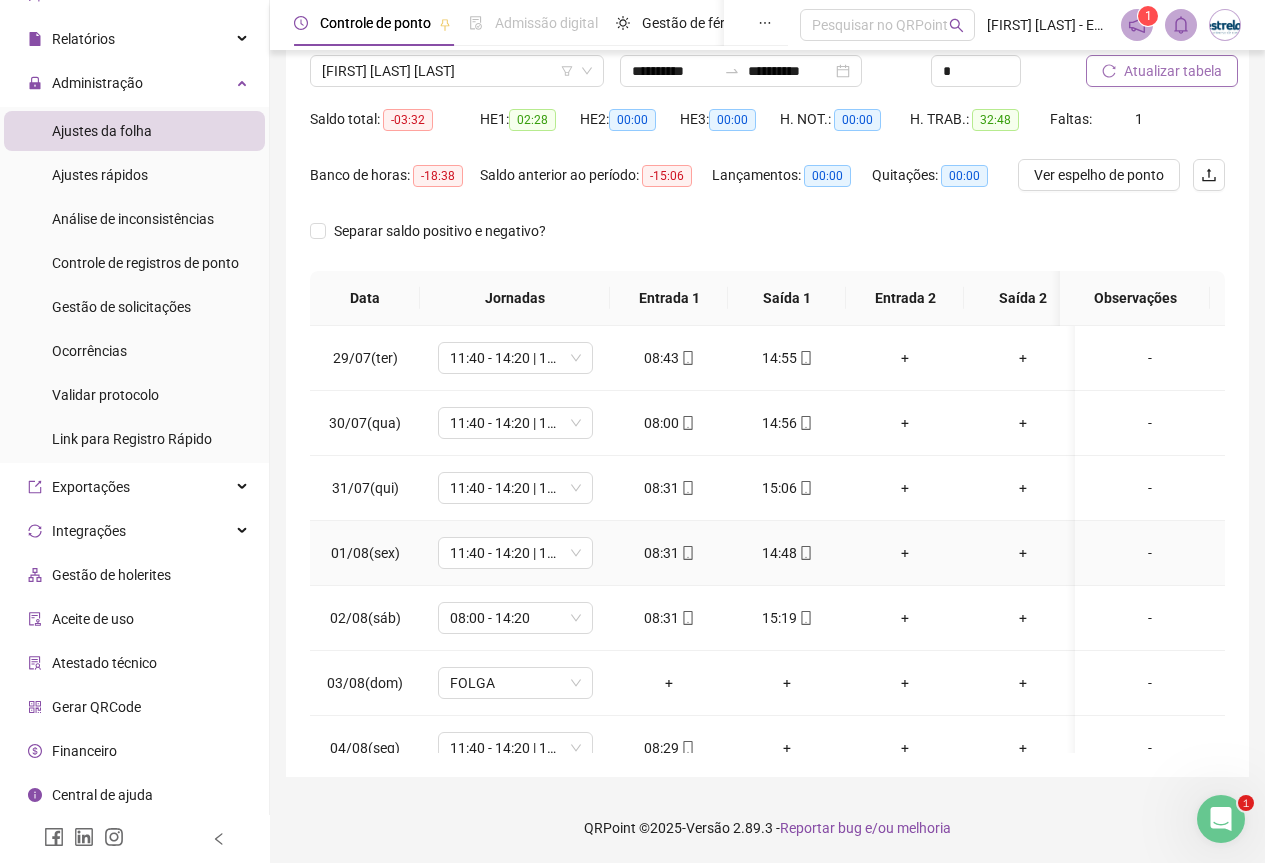 click at bounding box center (805, 553) 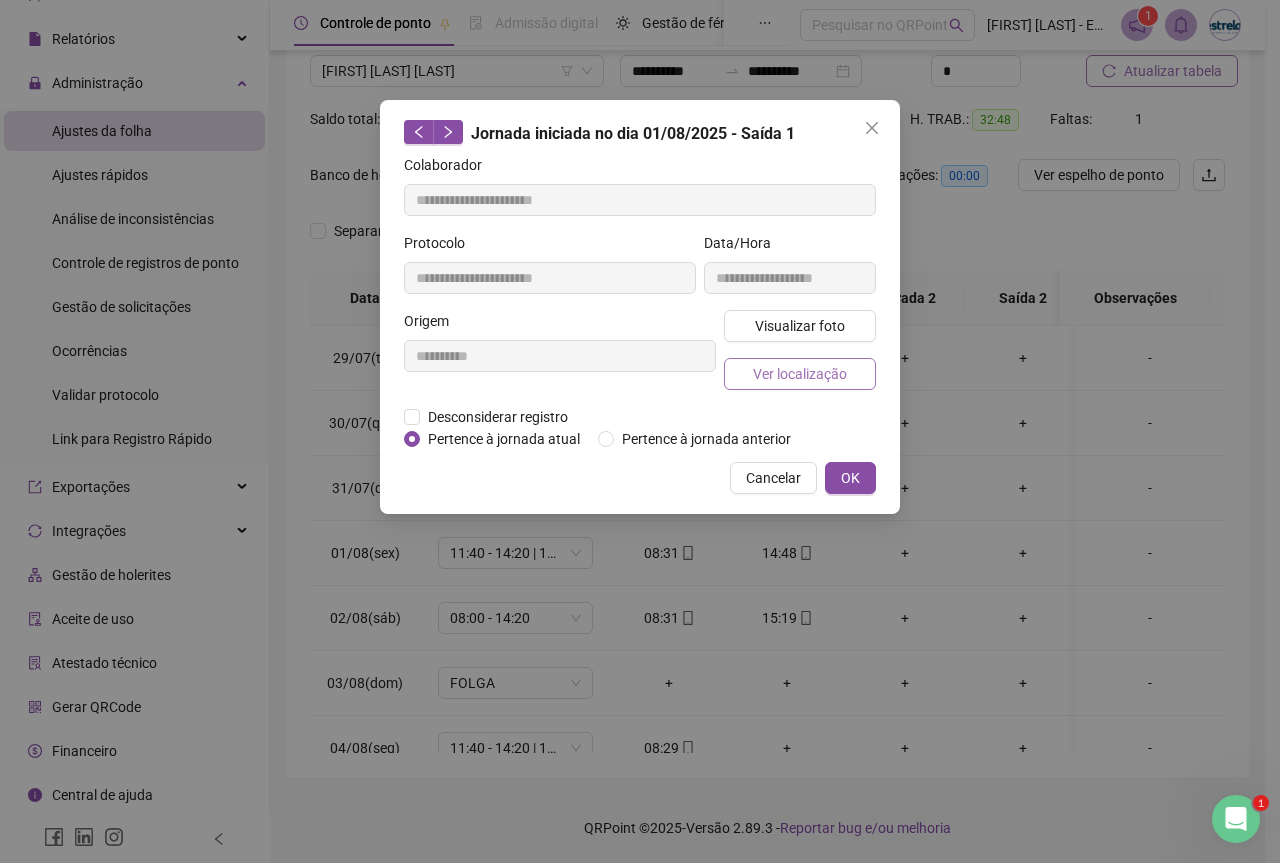 click on "Ver localização" at bounding box center [800, 374] 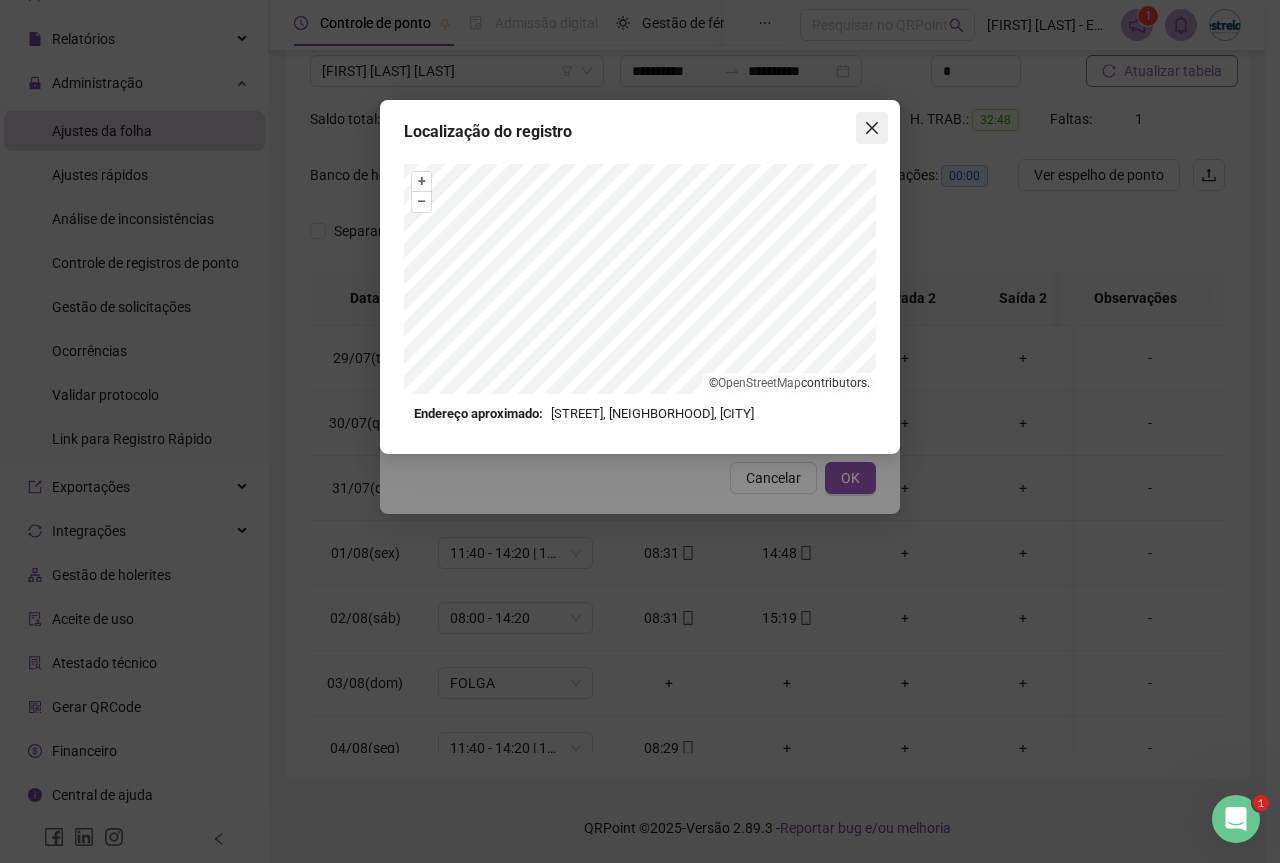 click at bounding box center [872, 128] 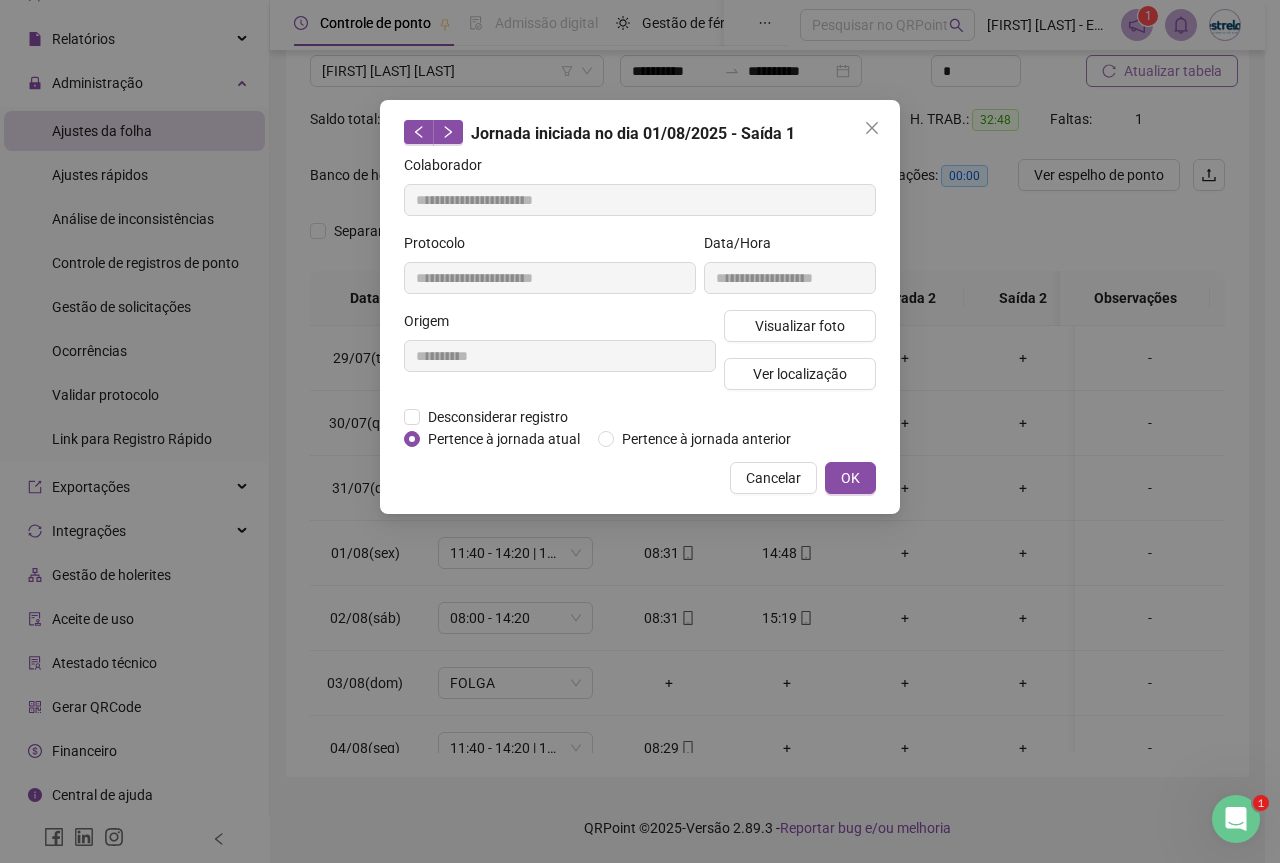 click at bounding box center (872, 128) 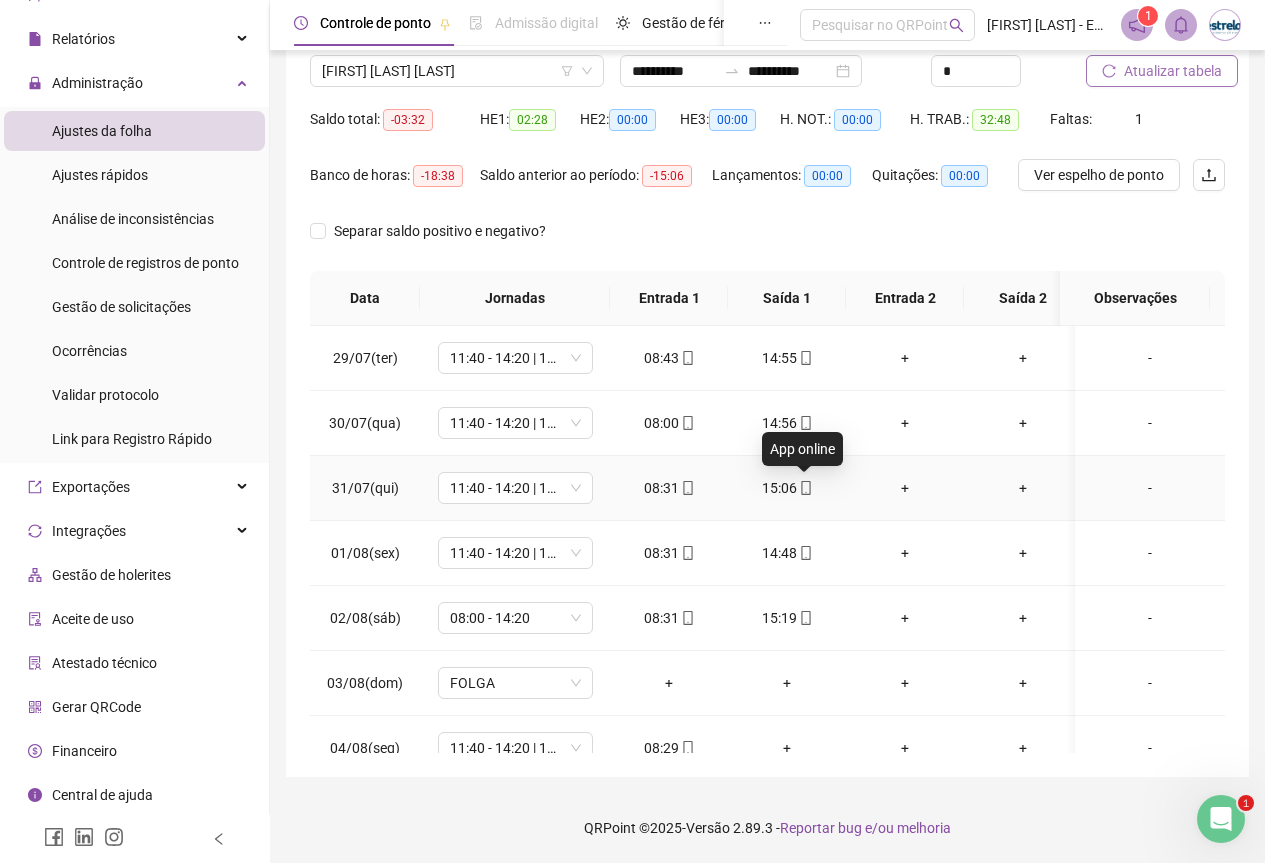 click at bounding box center (805, 488) 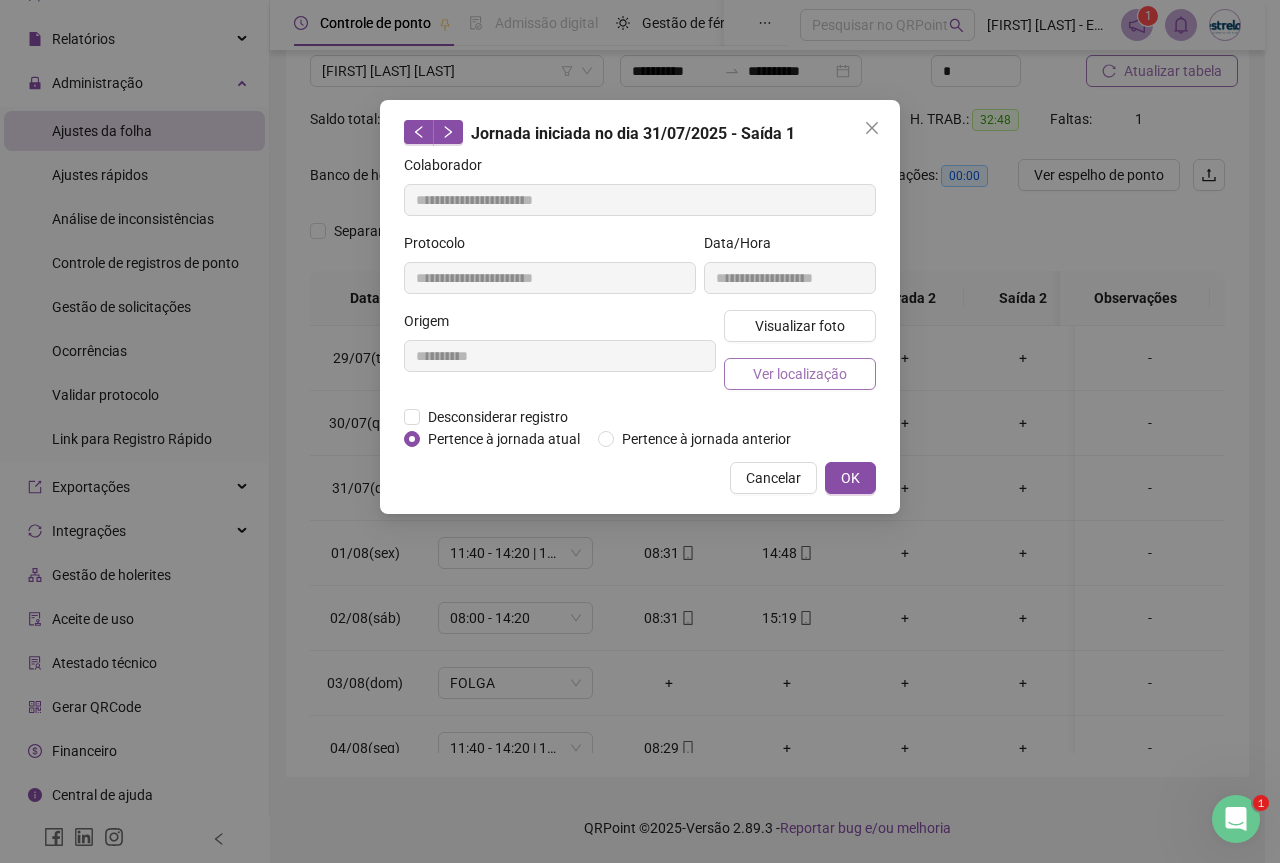 click on "Ver localização" at bounding box center (800, 374) 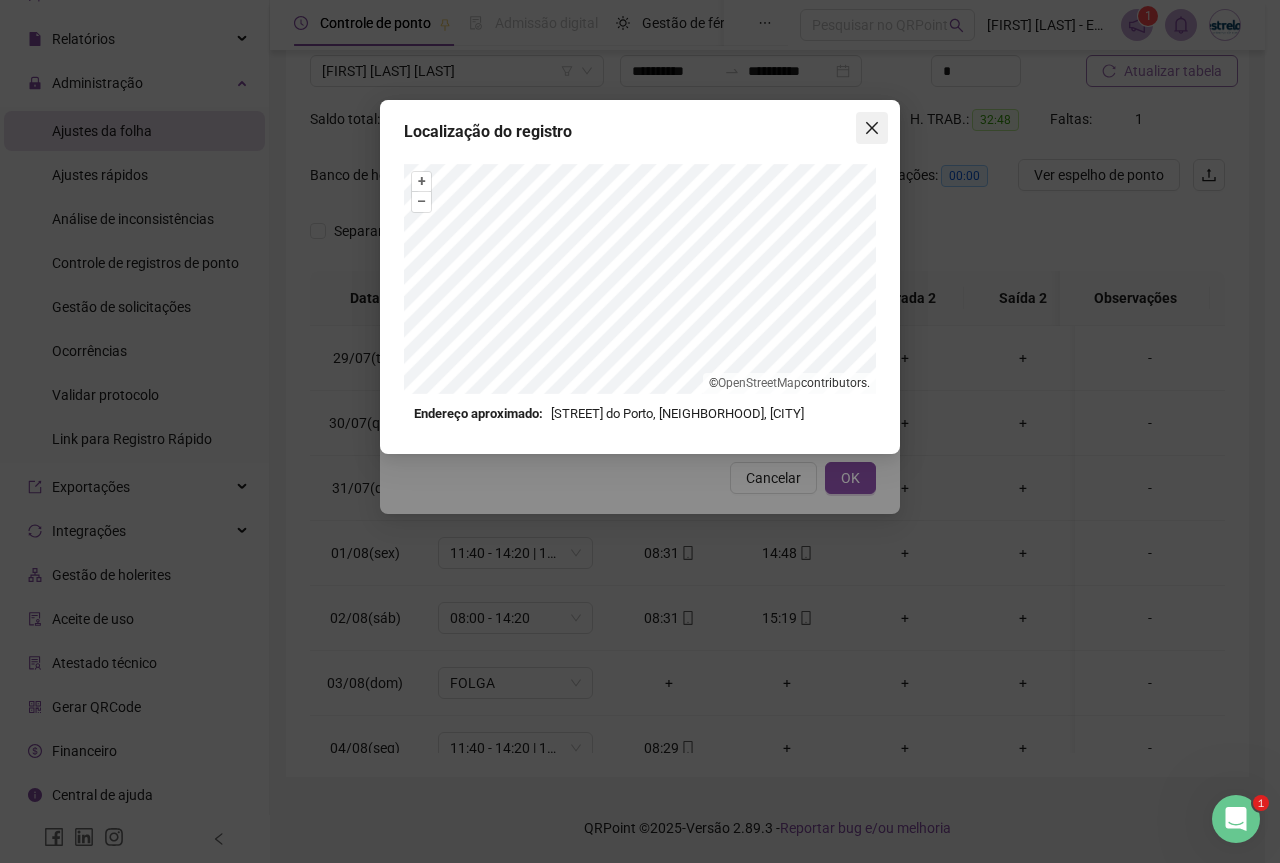 click 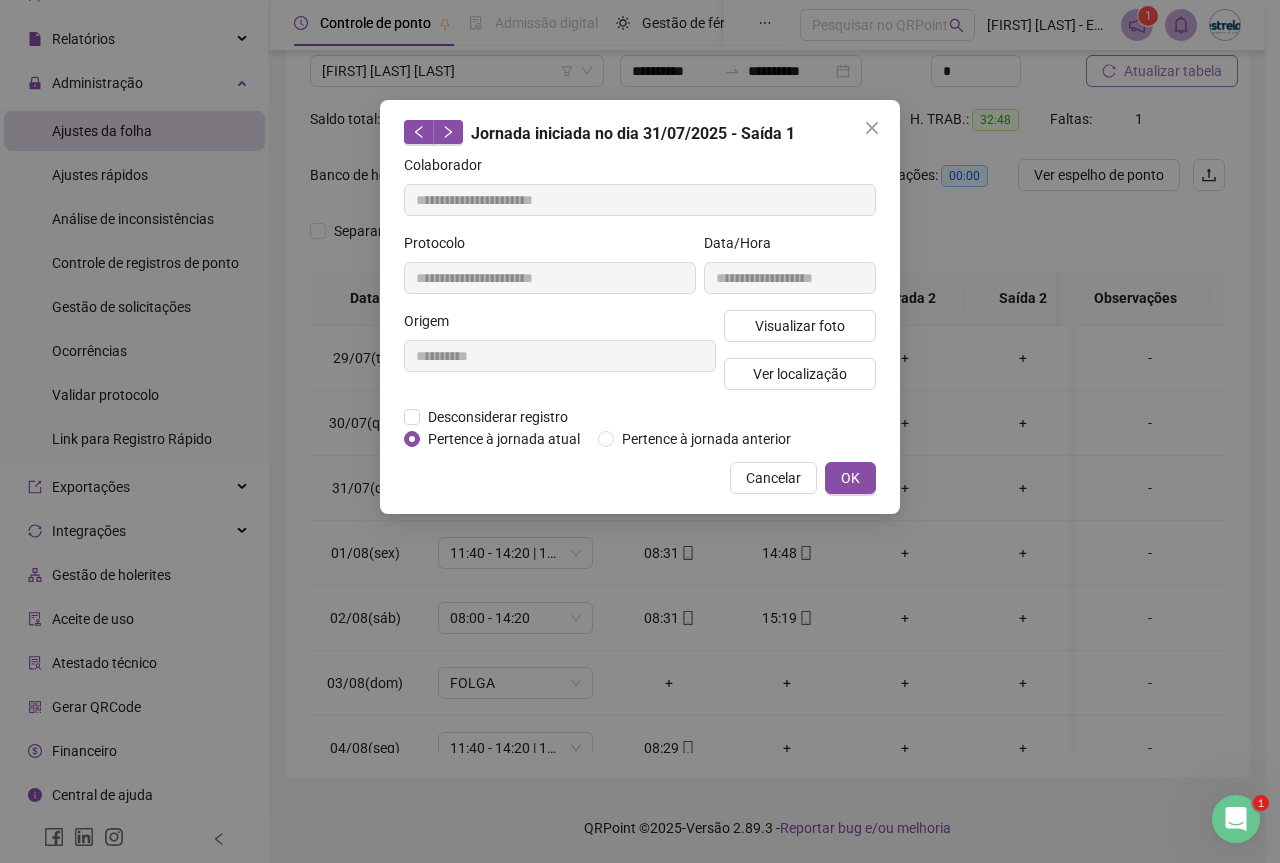 click 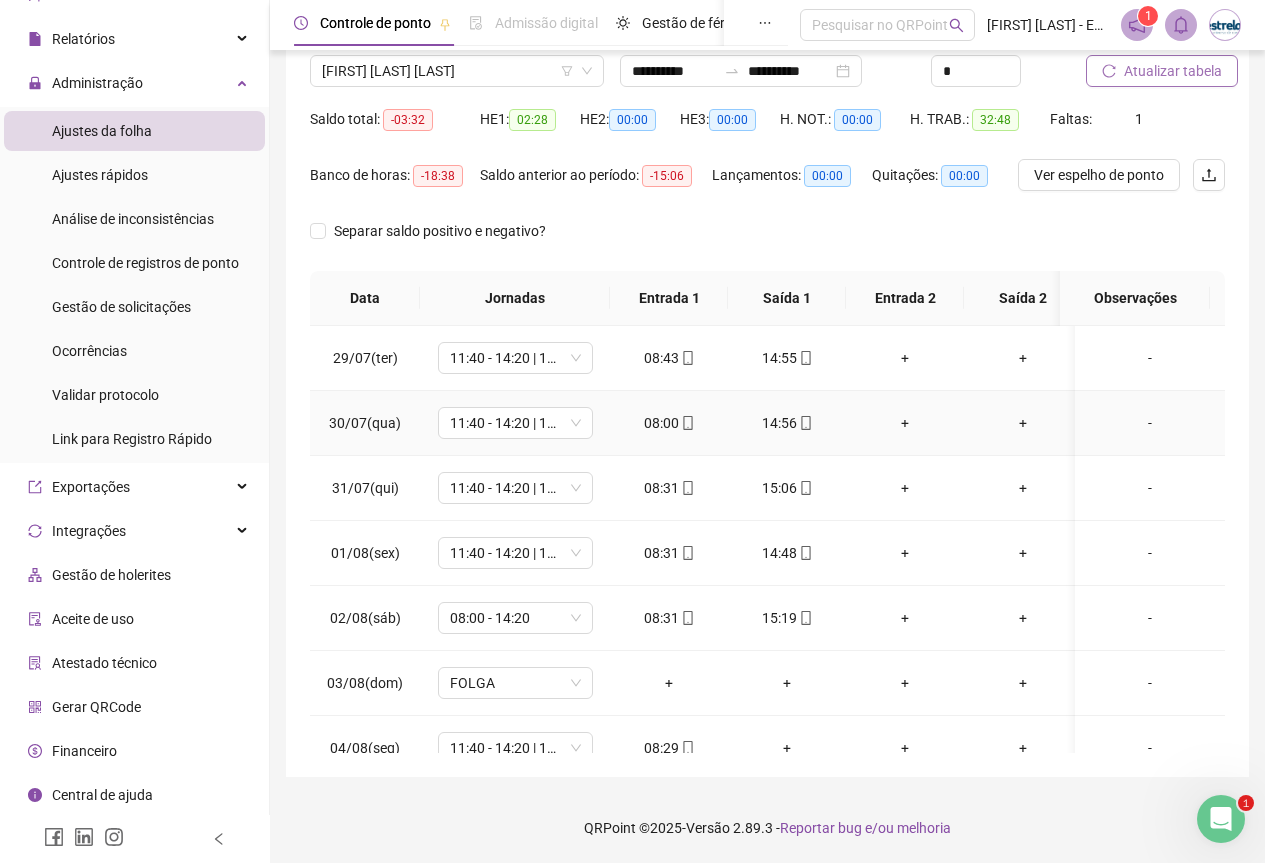 click on "14:56" at bounding box center [787, 423] 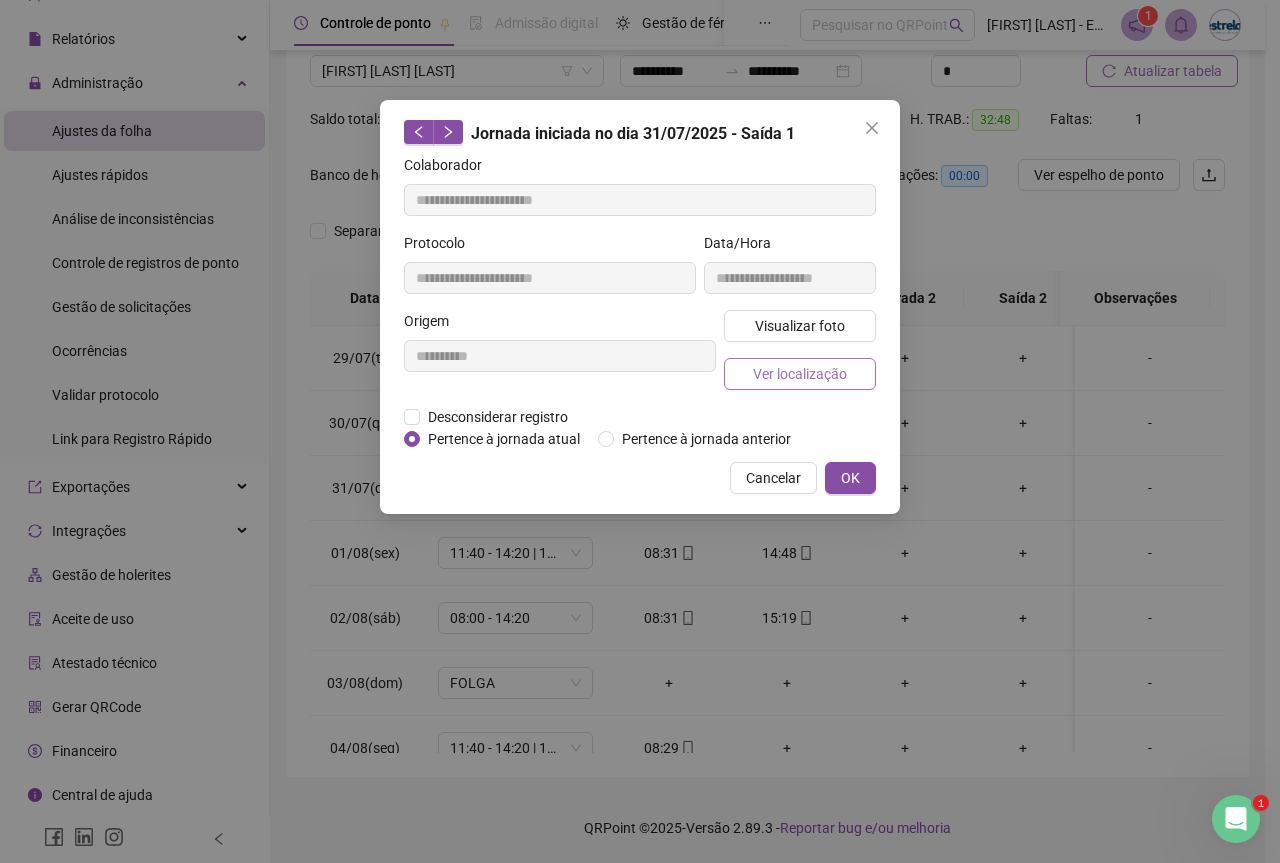 click on "Ver localização" at bounding box center [800, 374] 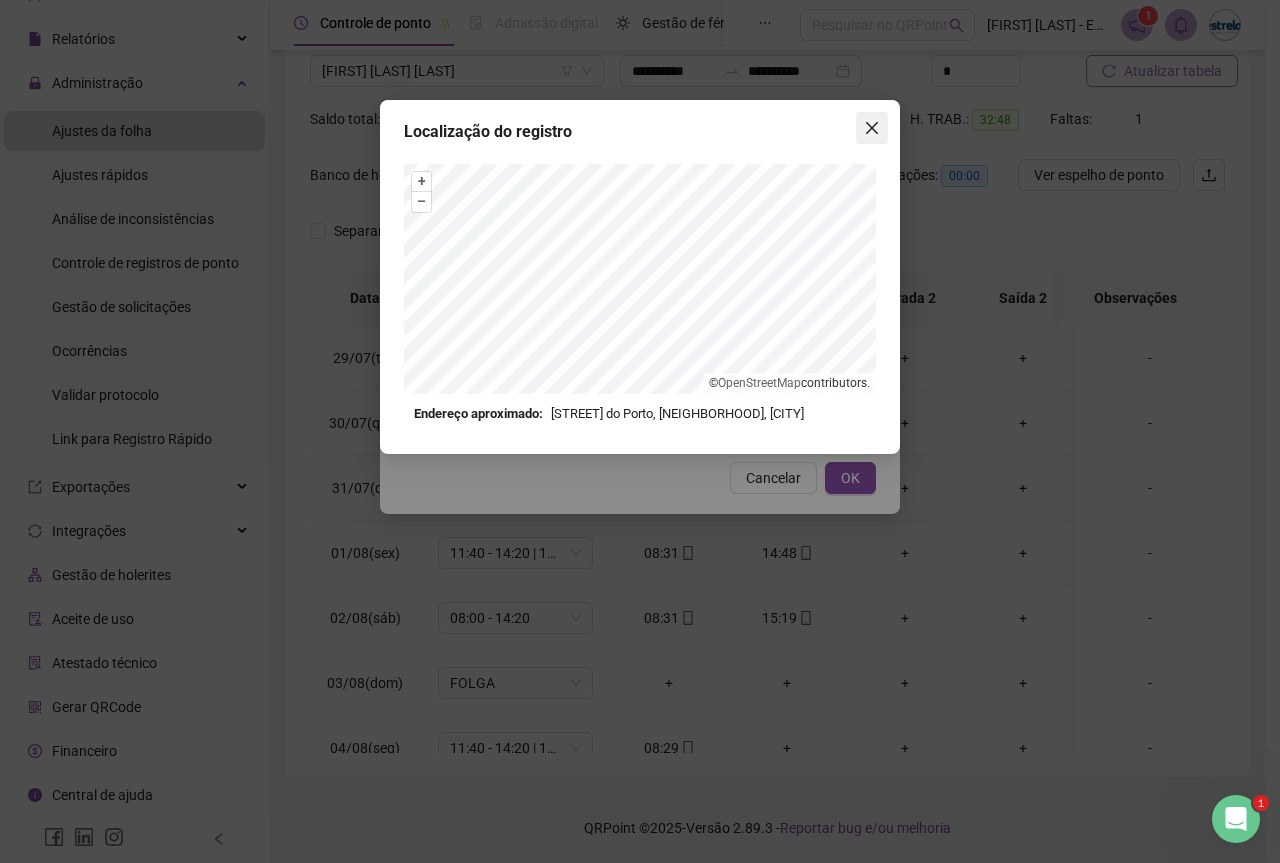 click at bounding box center (872, 128) 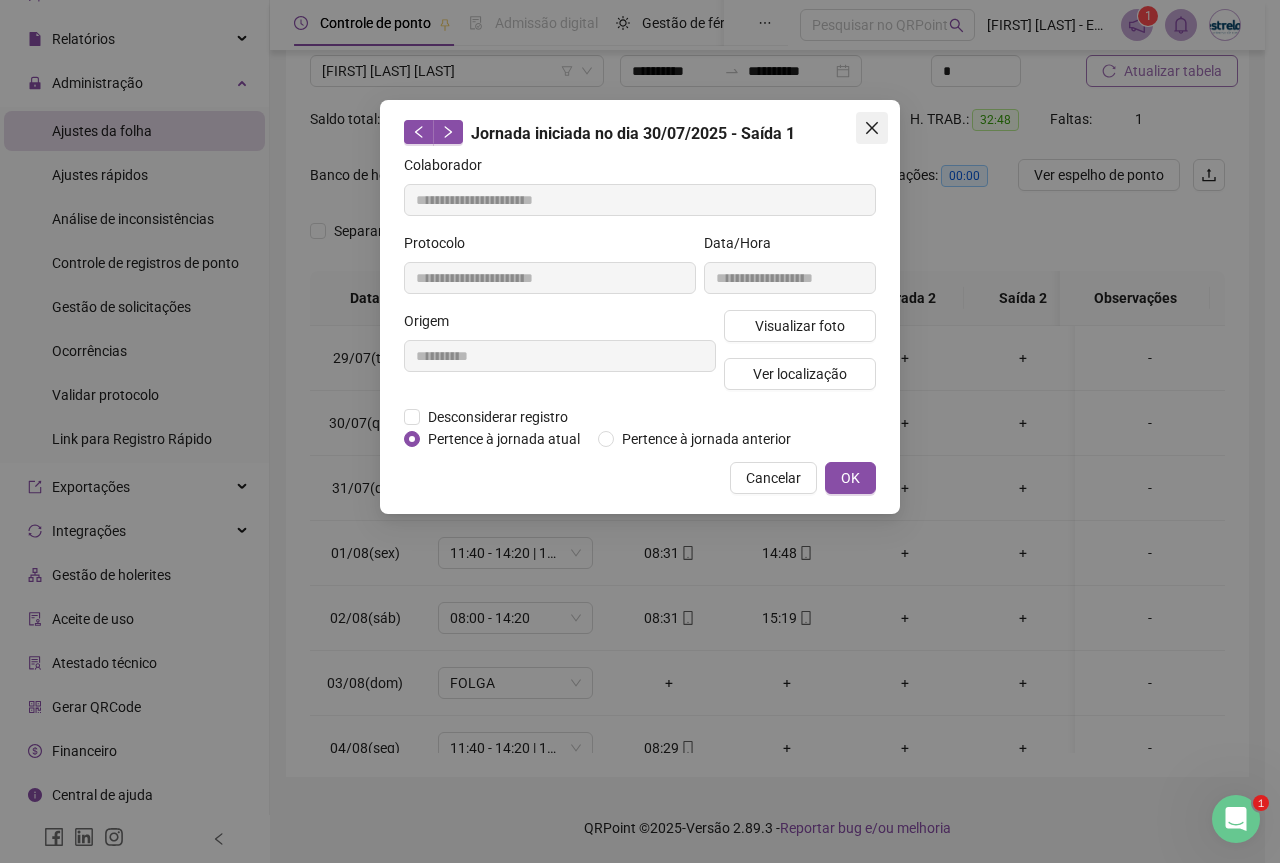 click at bounding box center (872, 128) 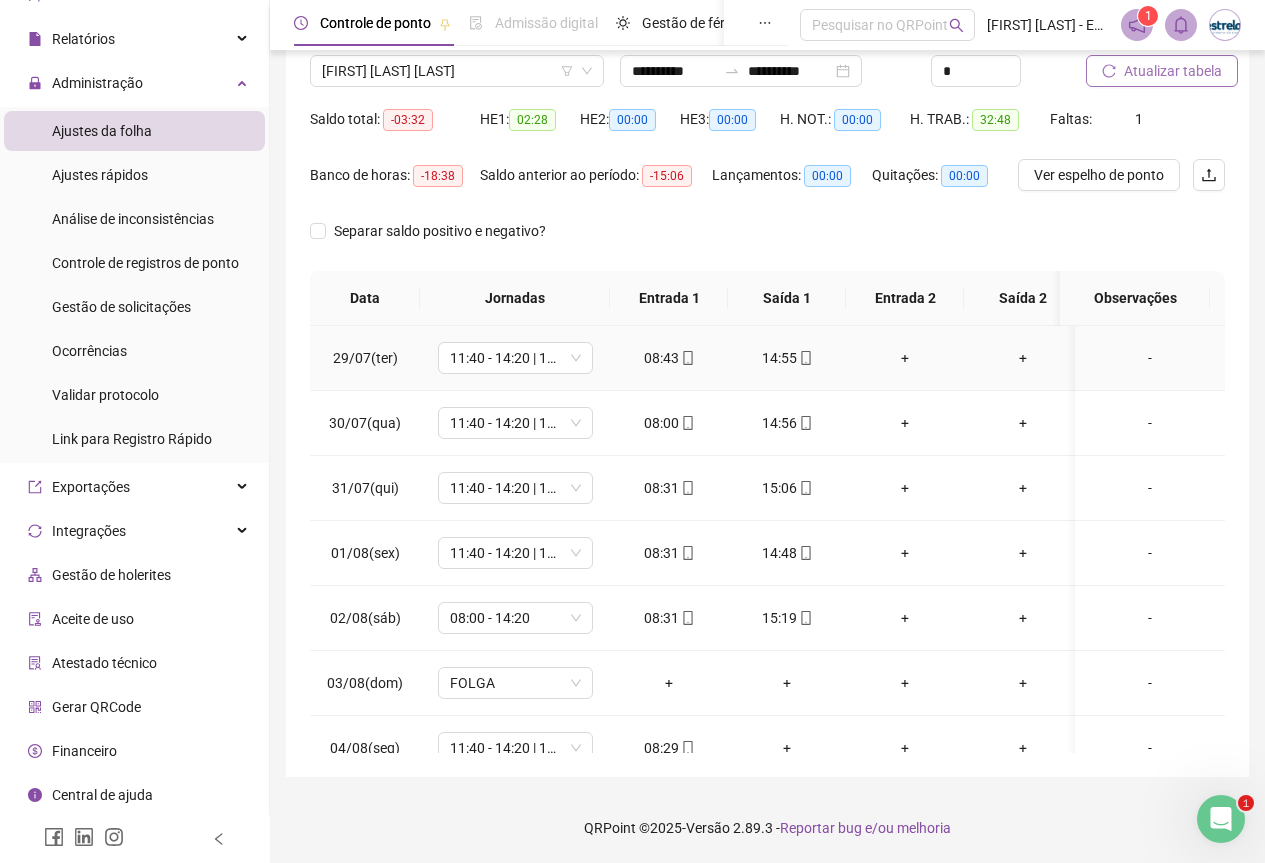 click 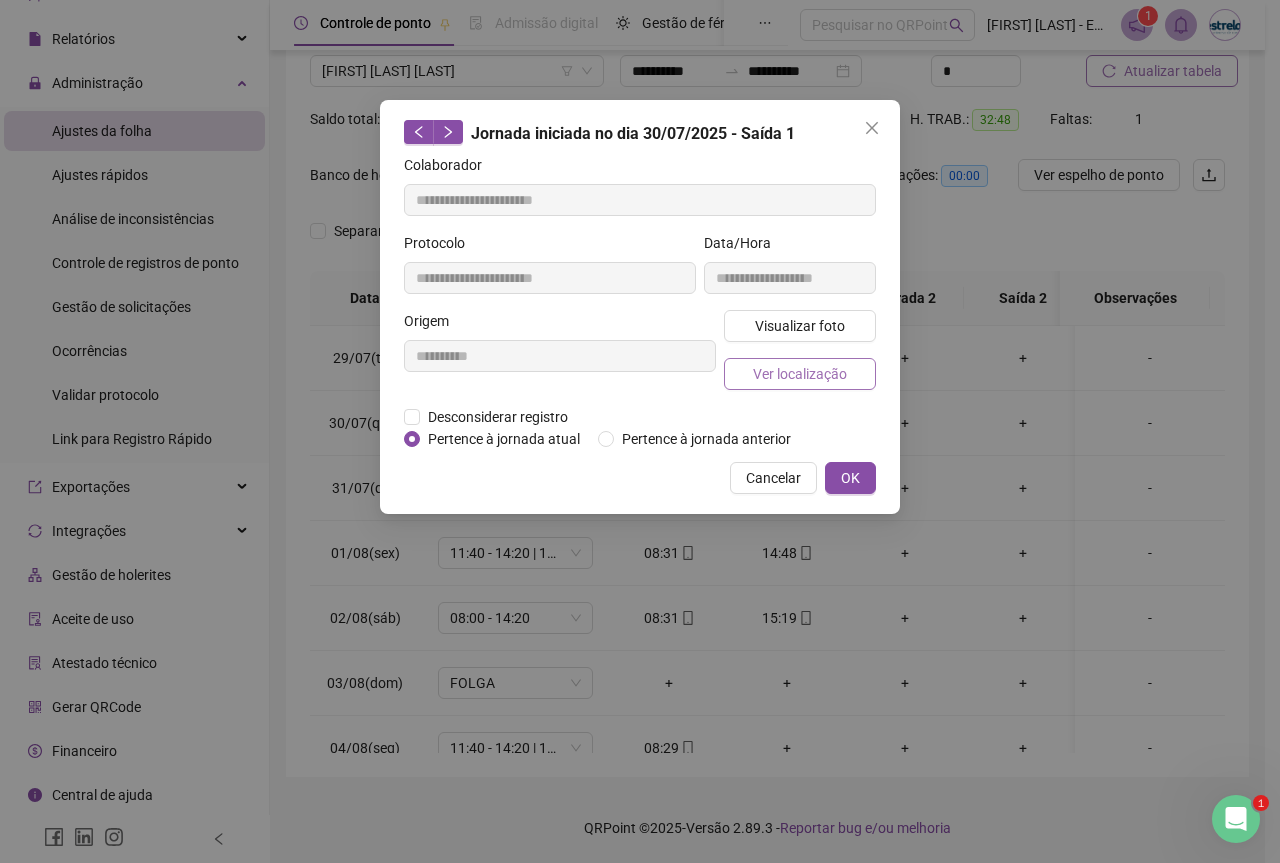 click on "Ver localização" at bounding box center [800, 374] 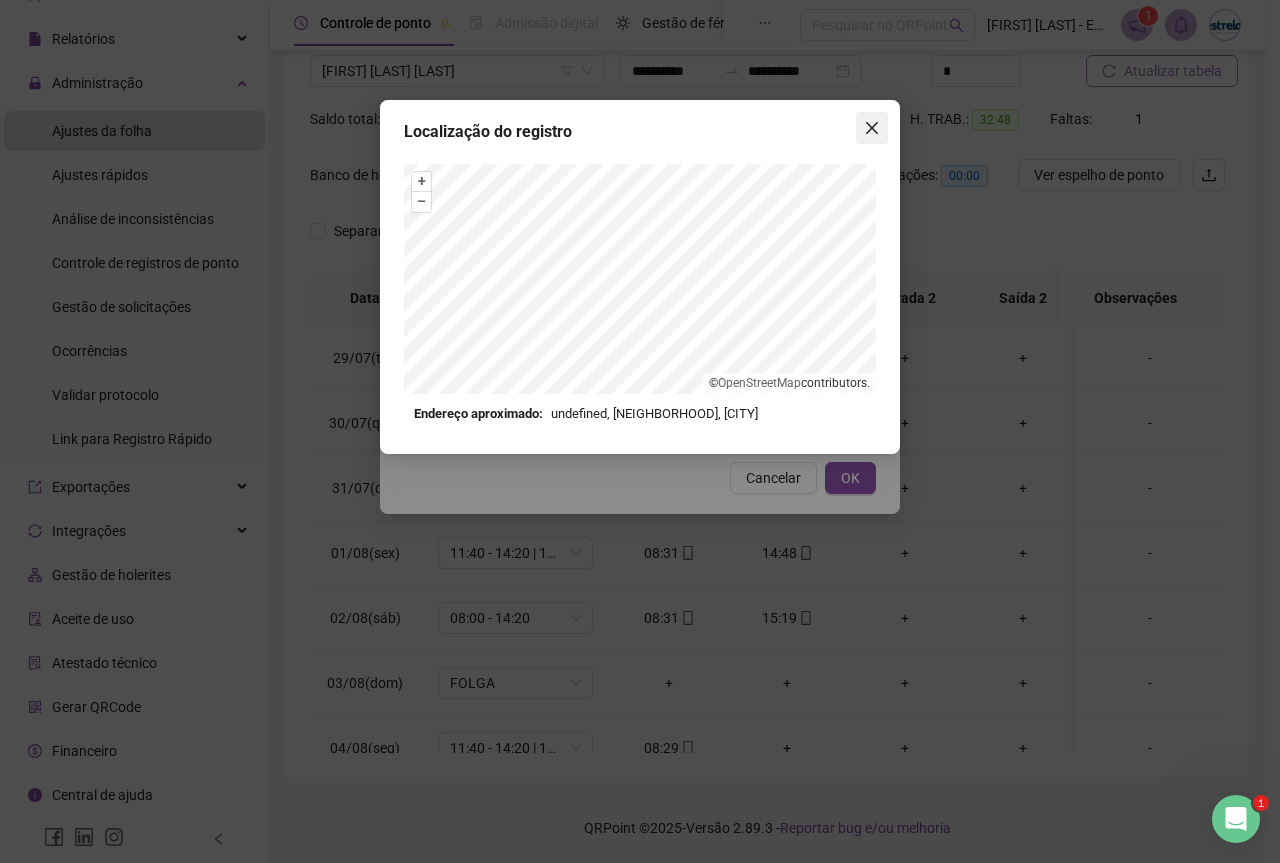 click at bounding box center (872, 128) 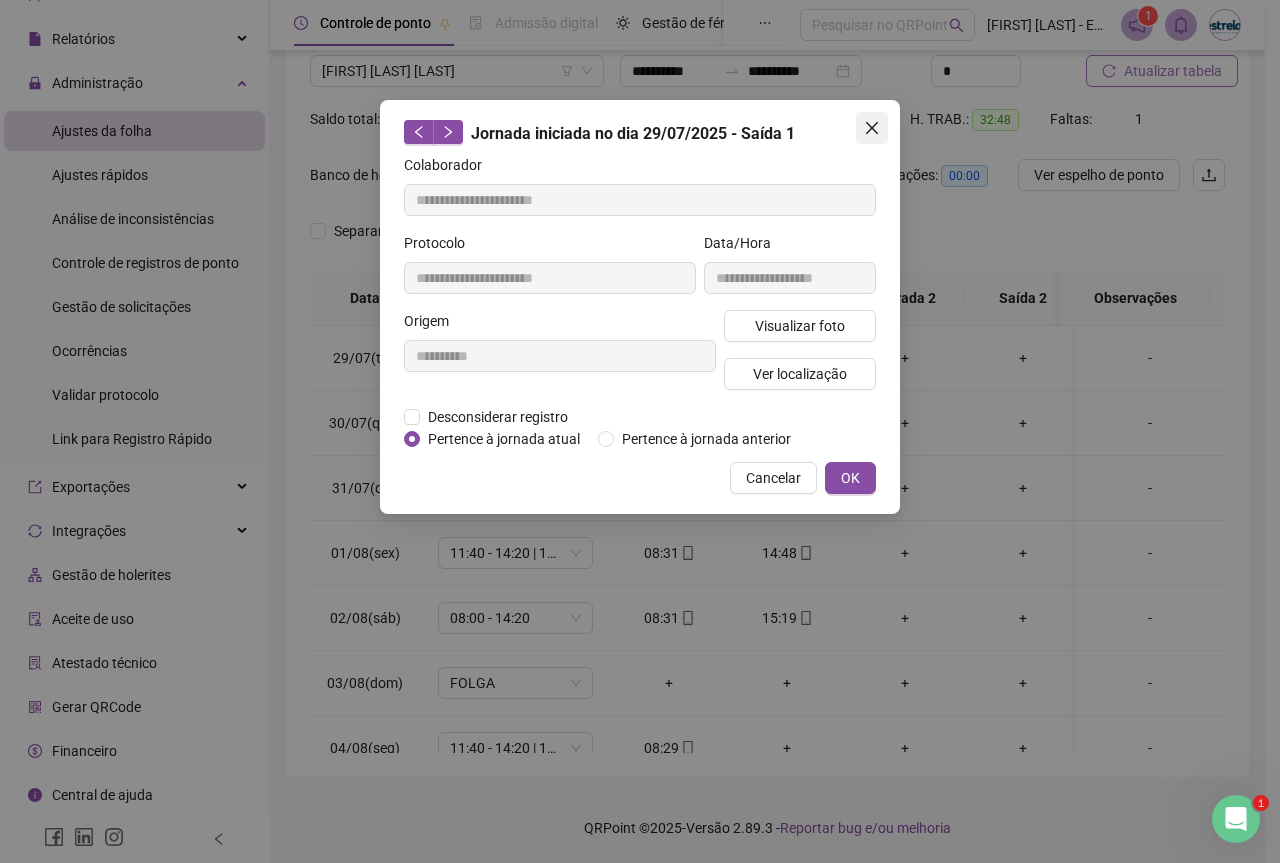 click 